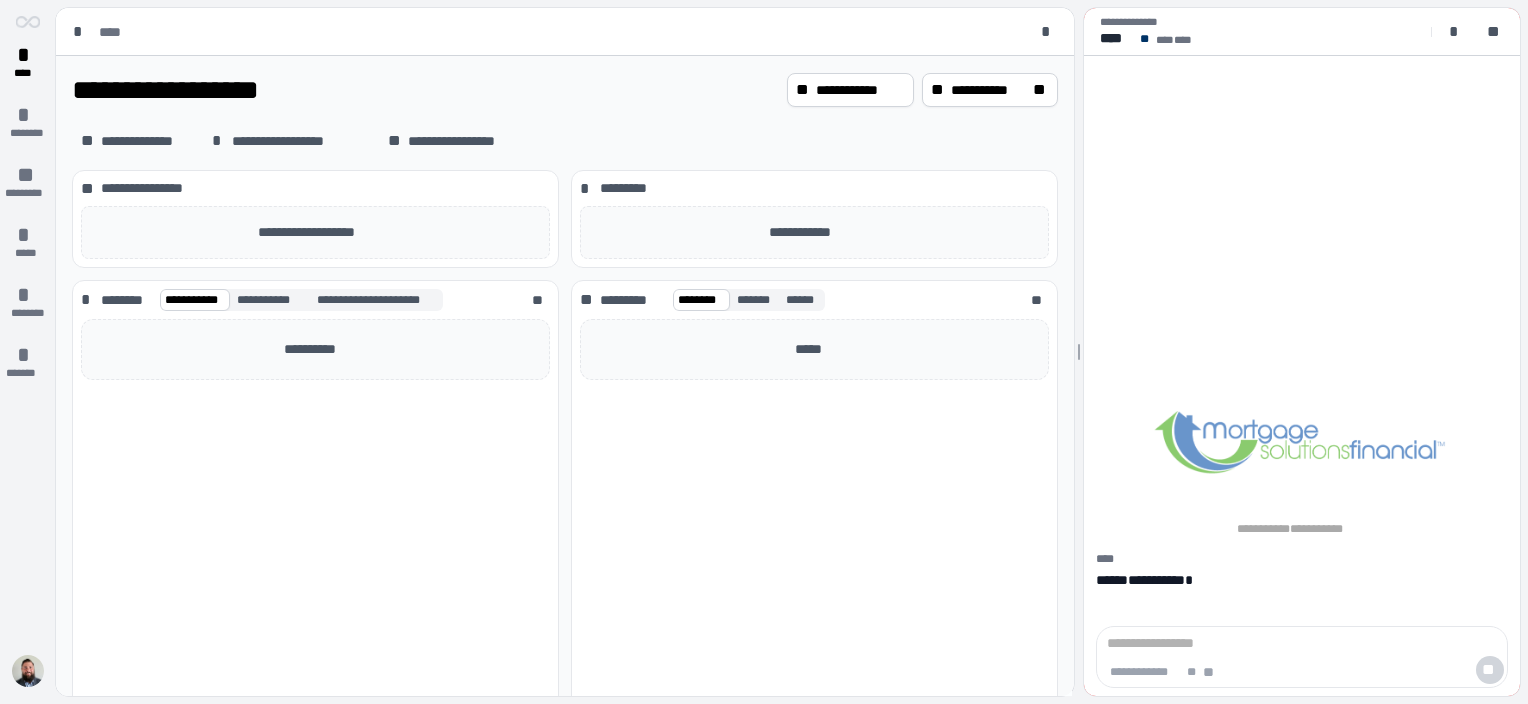 scroll, scrollTop: 0, scrollLeft: 0, axis: both 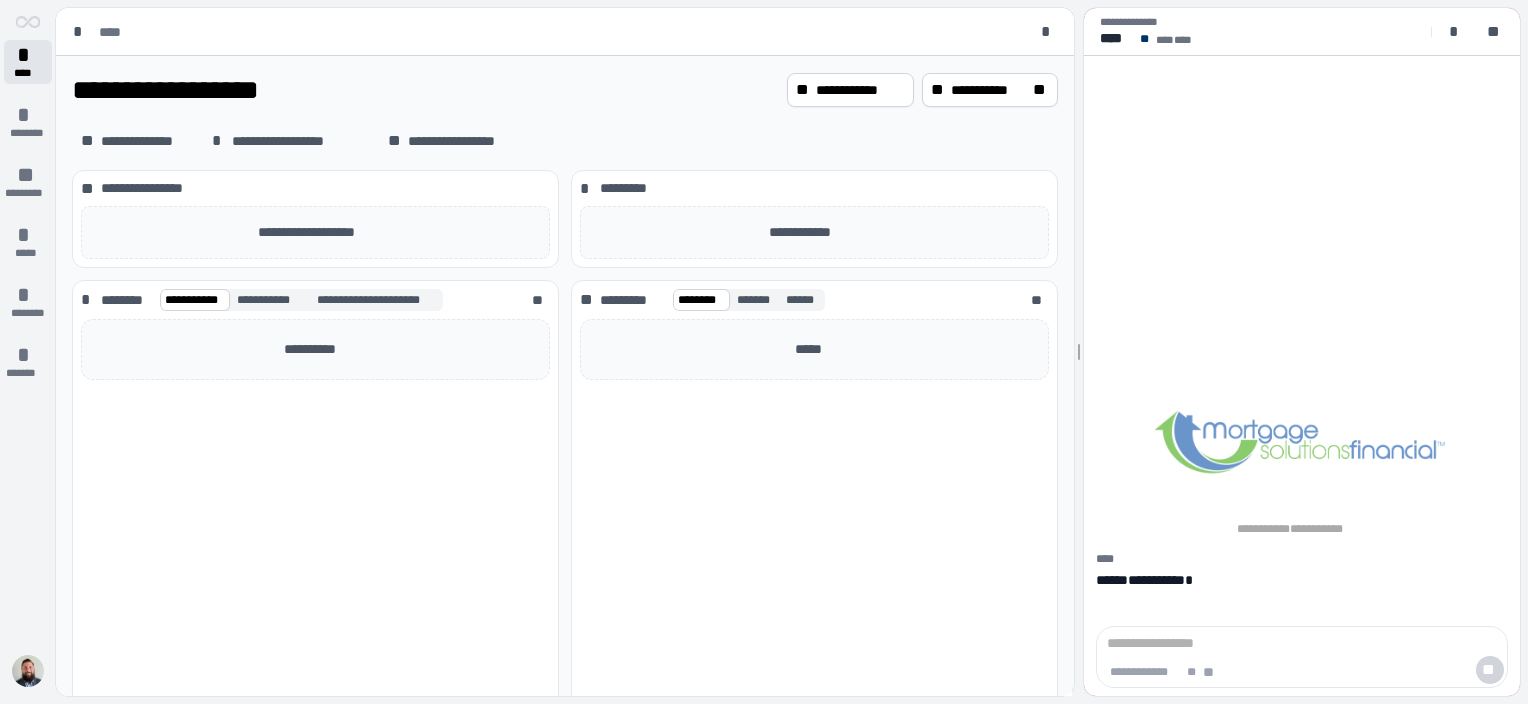 click on "*" at bounding box center (28, 55) 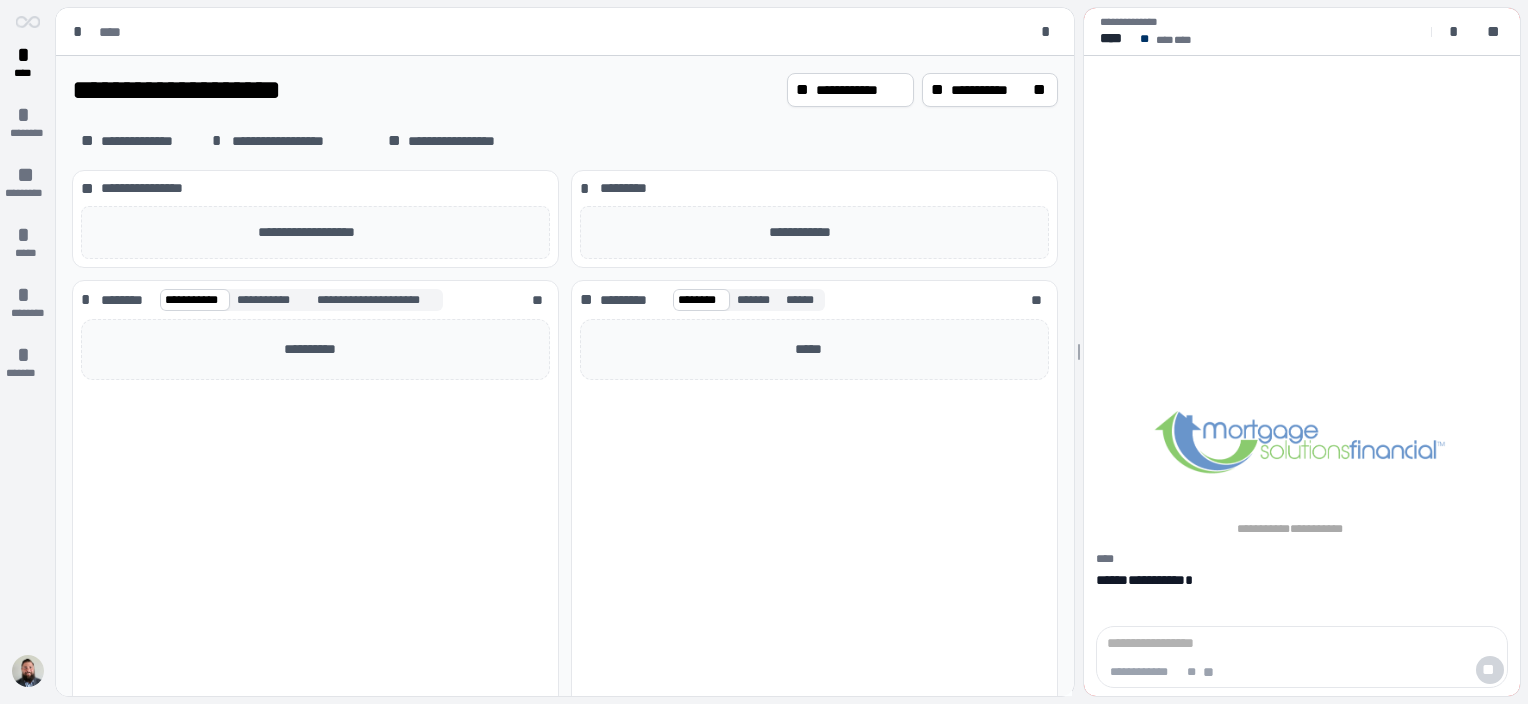 scroll, scrollTop: 0, scrollLeft: 0, axis: both 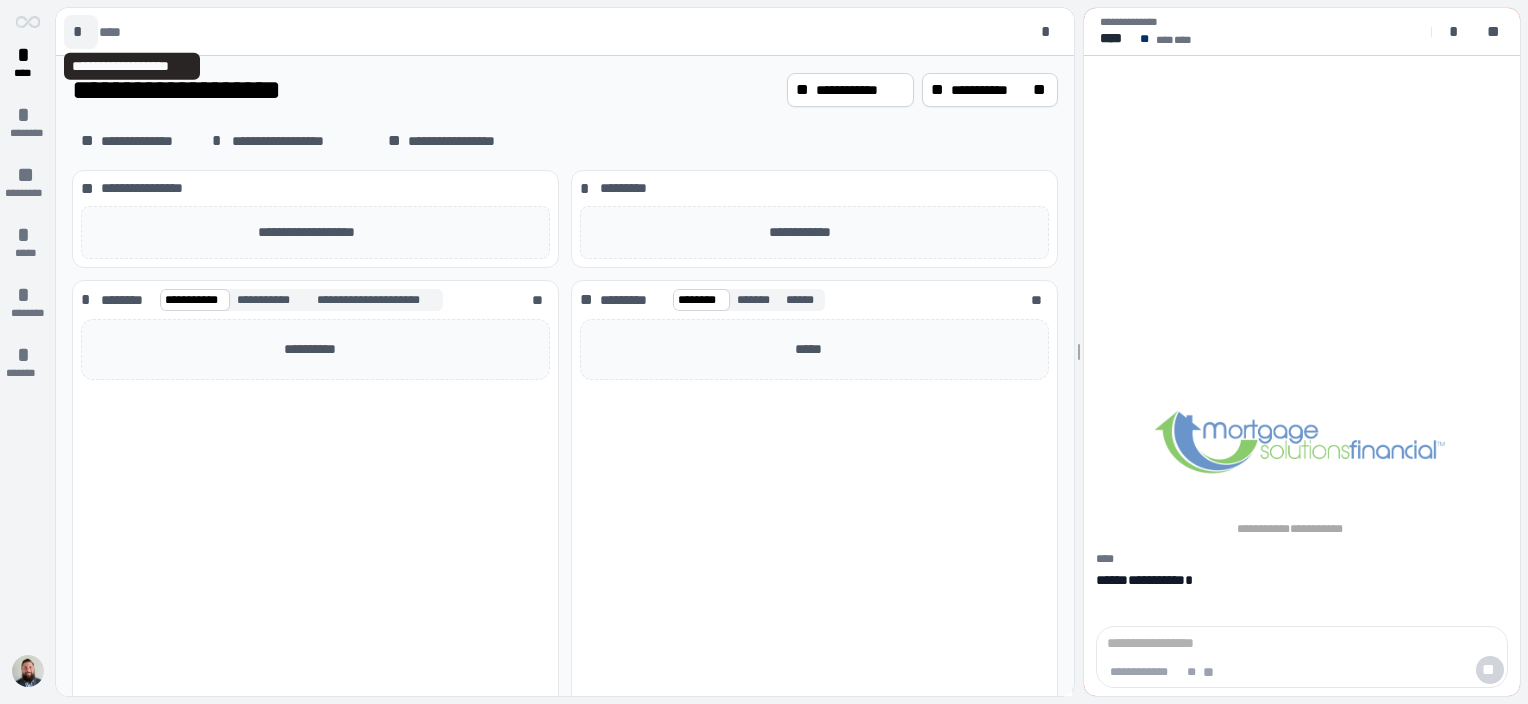 click on "*" at bounding box center (81, 32) 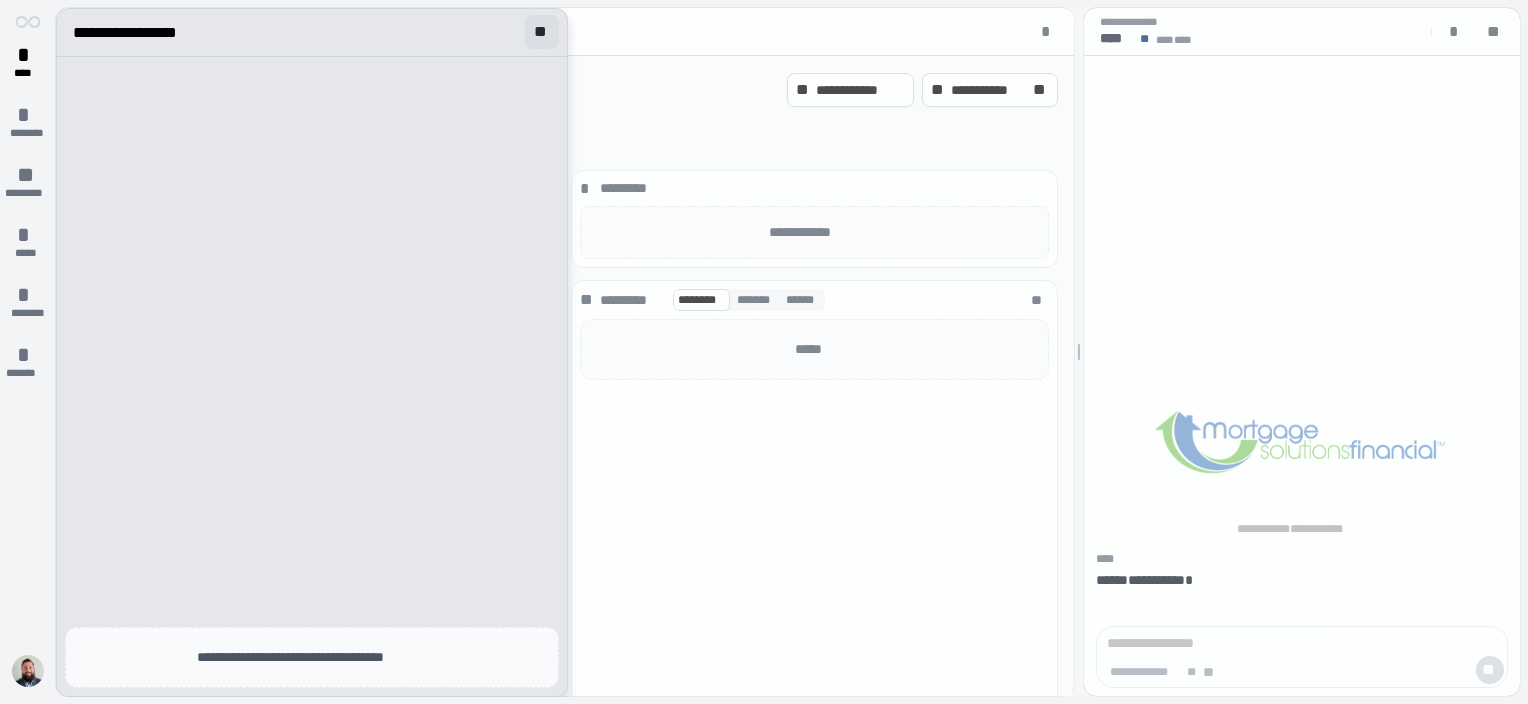 click on "**" at bounding box center (542, 32) 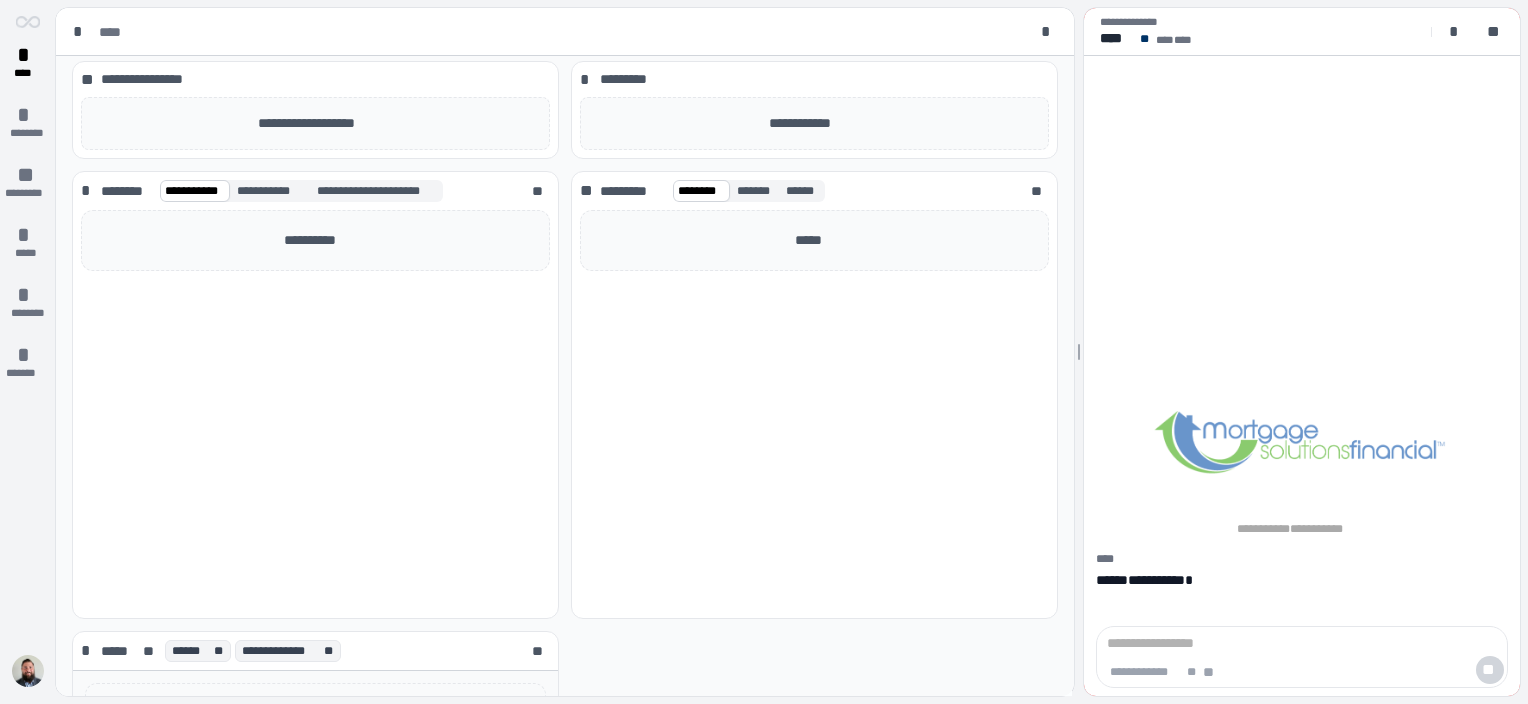 scroll, scrollTop: 100, scrollLeft: 0, axis: vertical 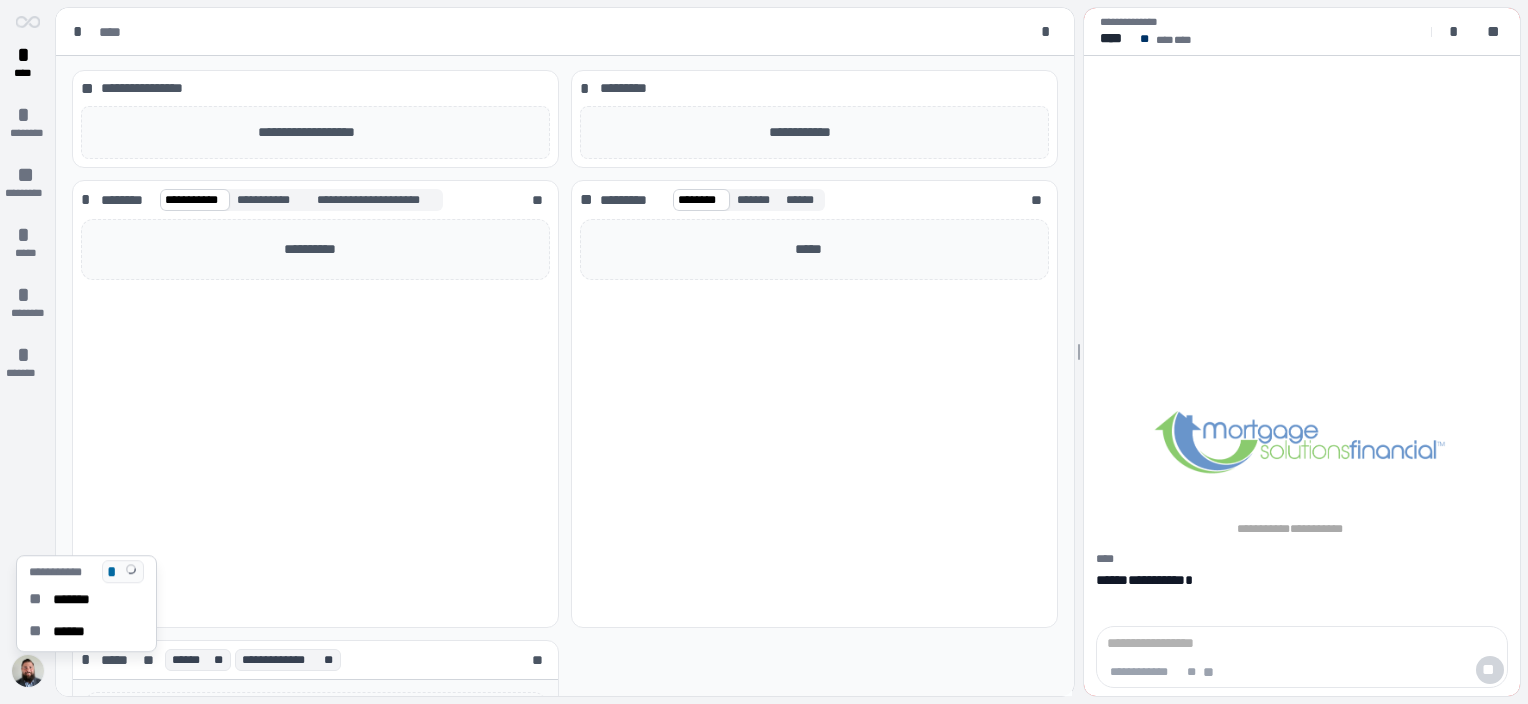 click at bounding box center [28, 671] 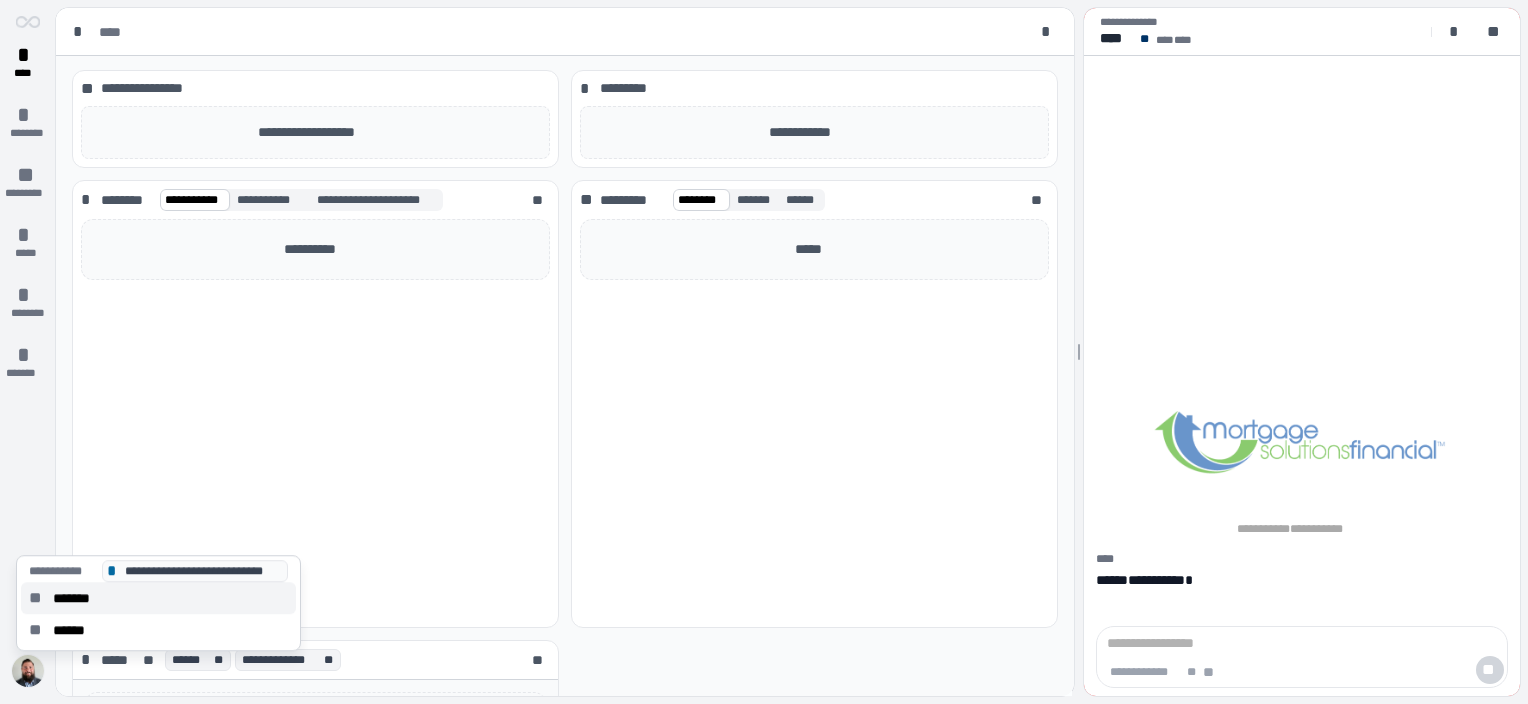 click on "*******" at bounding box center (78, 598) 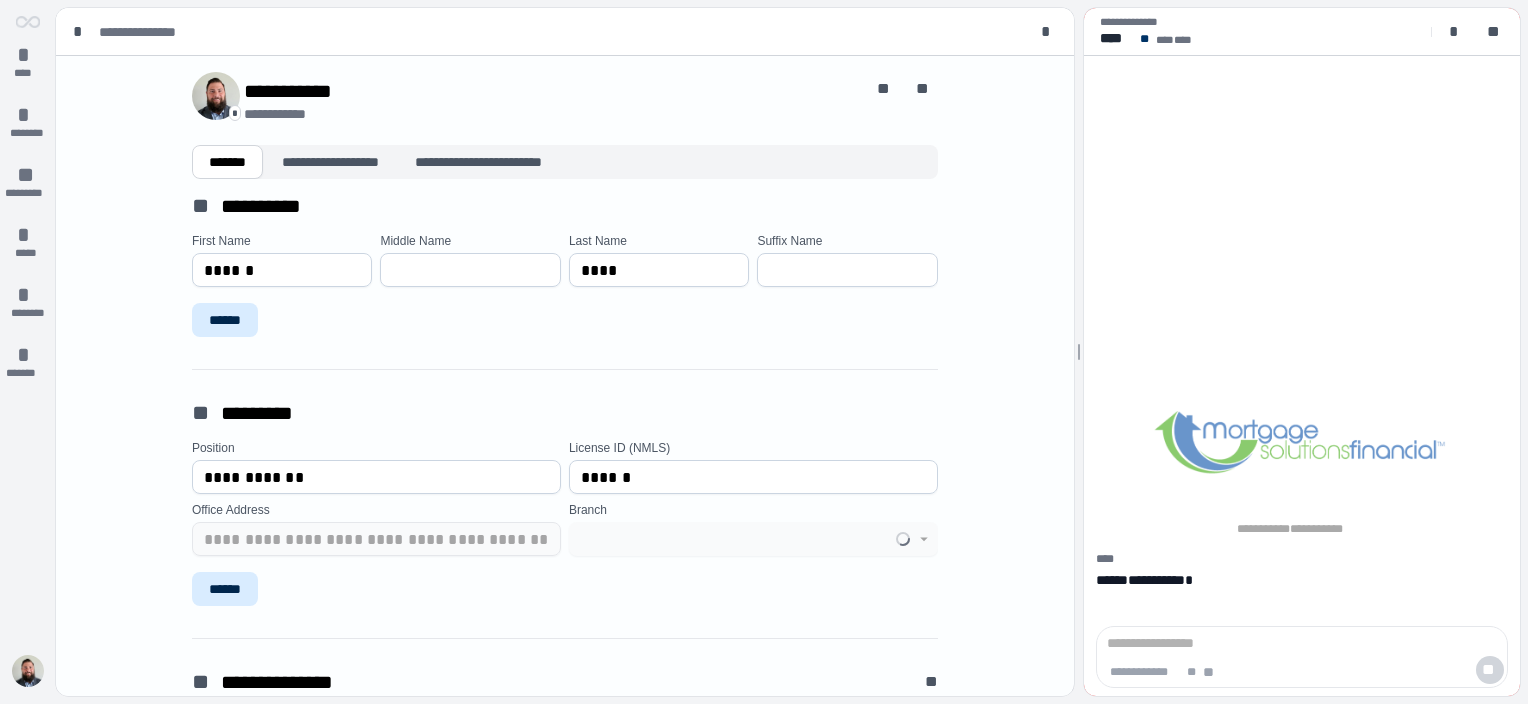 type on "**********" 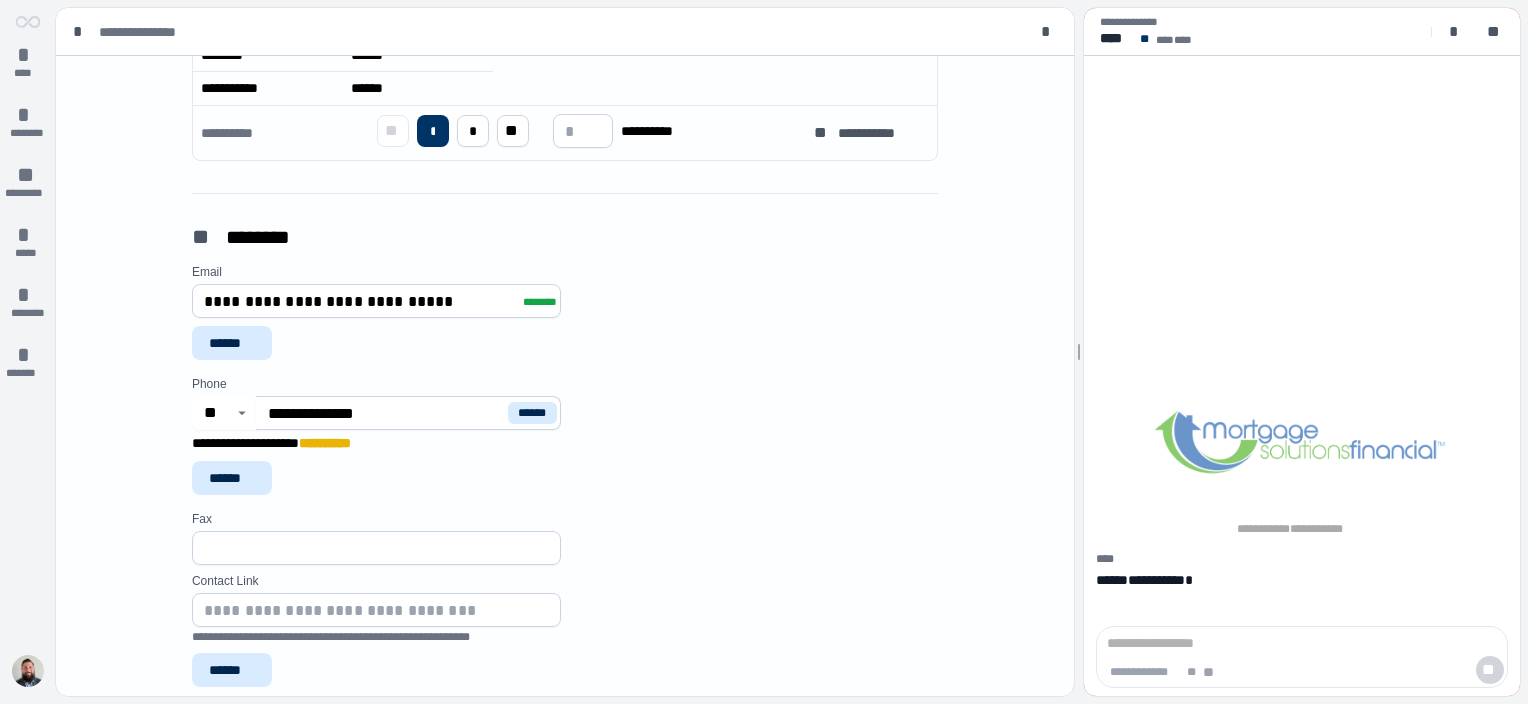 scroll, scrollTop: 1000, scrollLeft: 0, axis: vertical 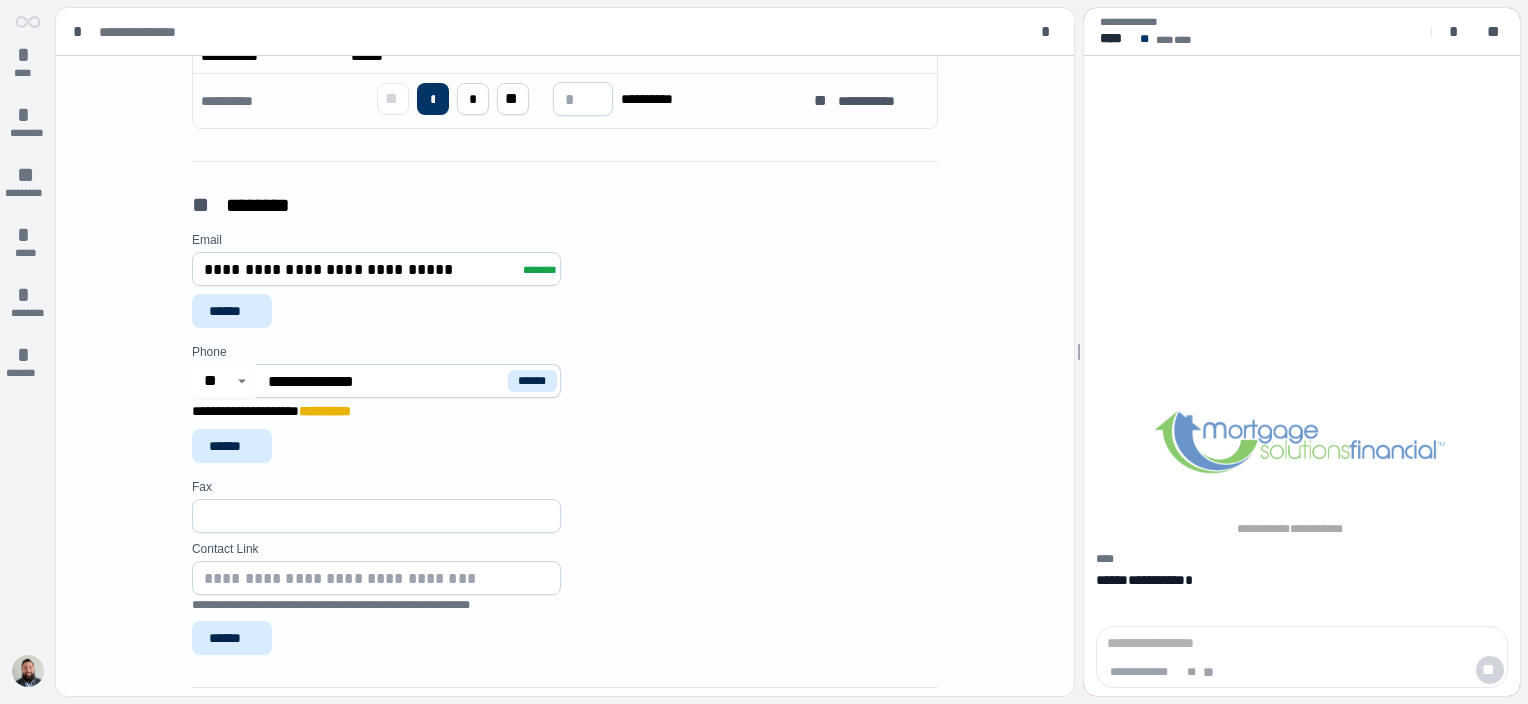 click on "**********" at bounding box center (386, 381) 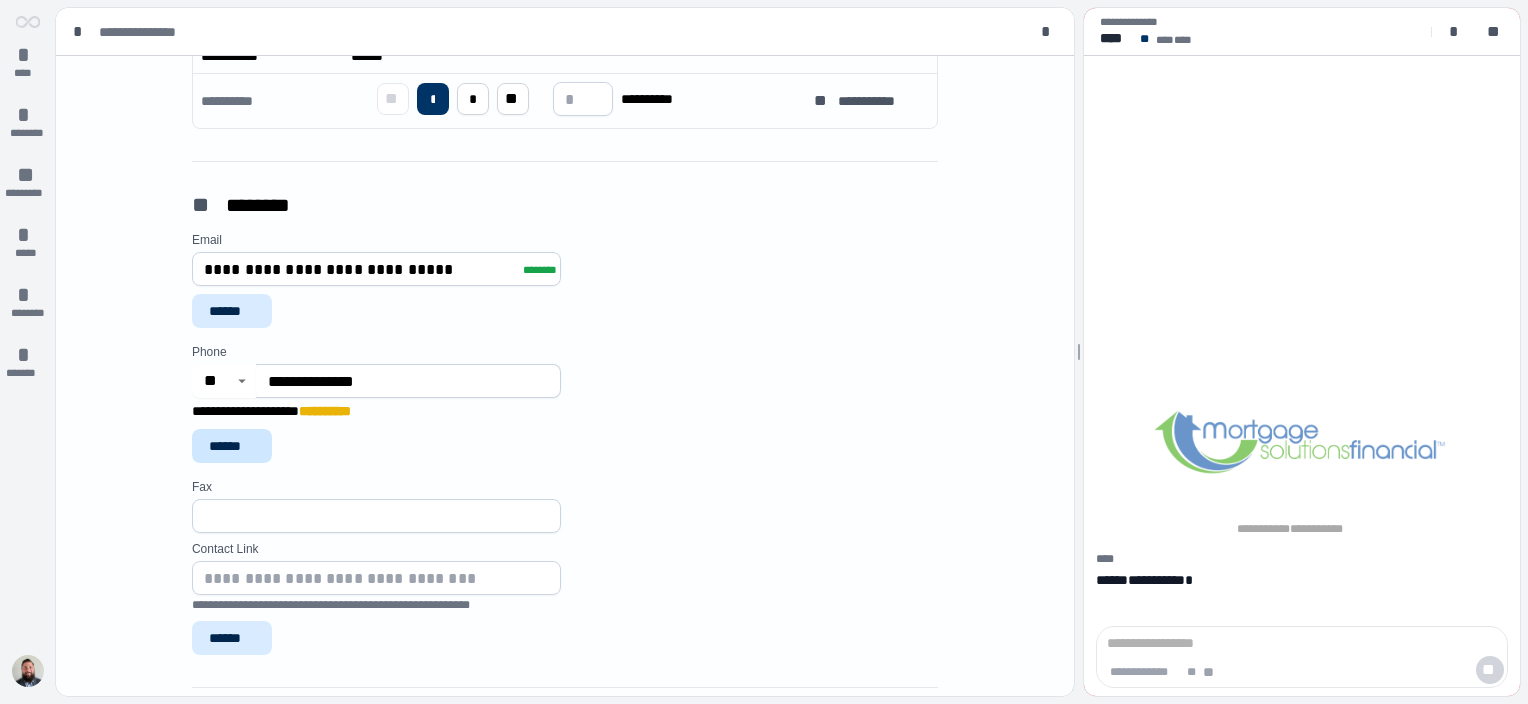 type on "**********" 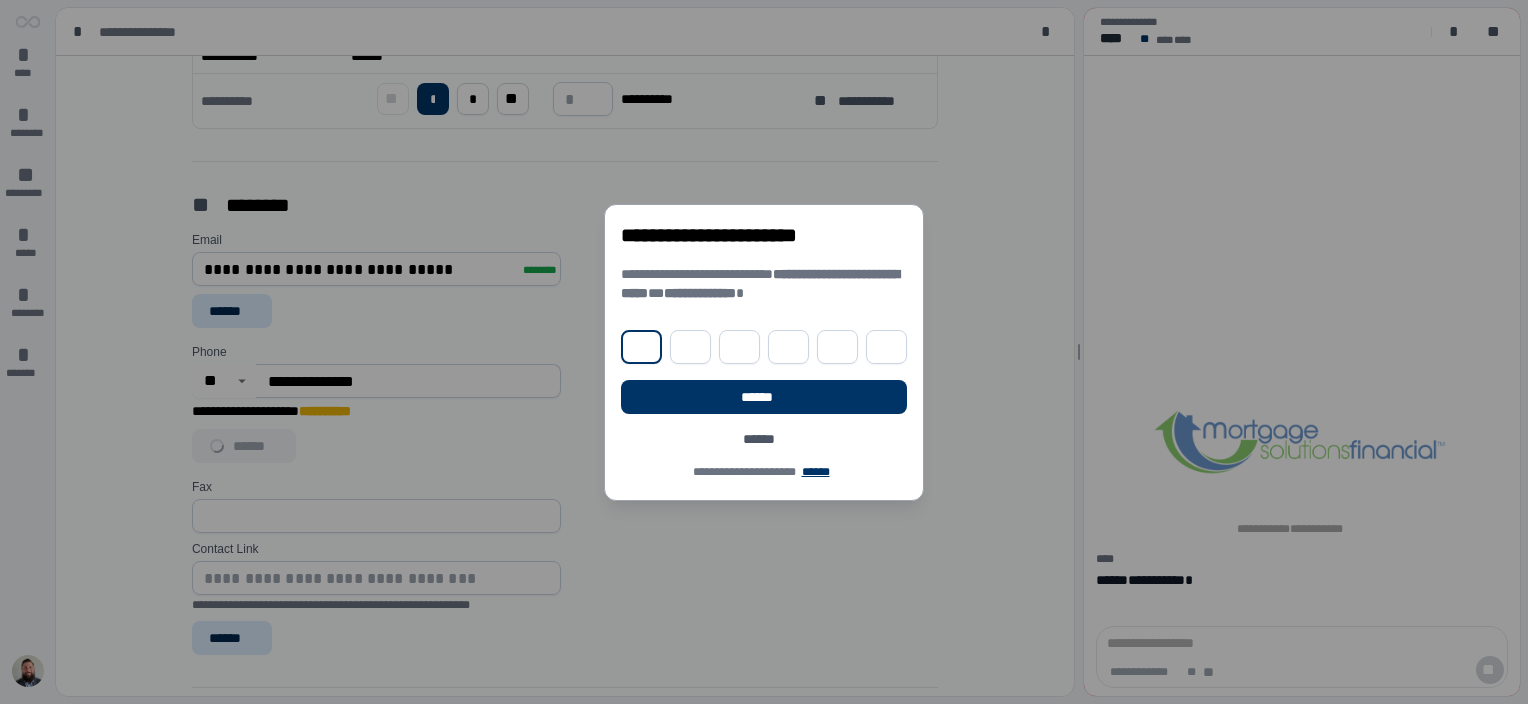 type on "*" 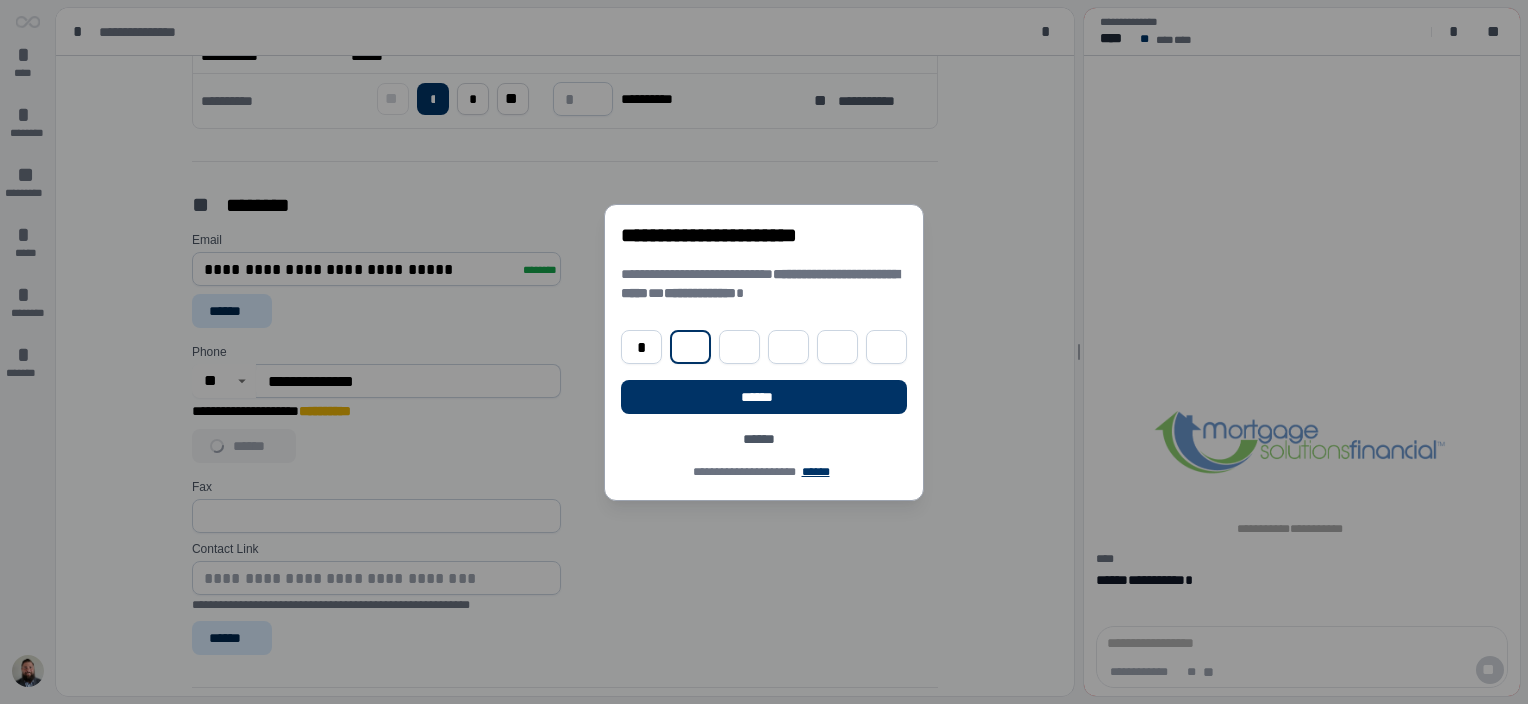 type on "*" 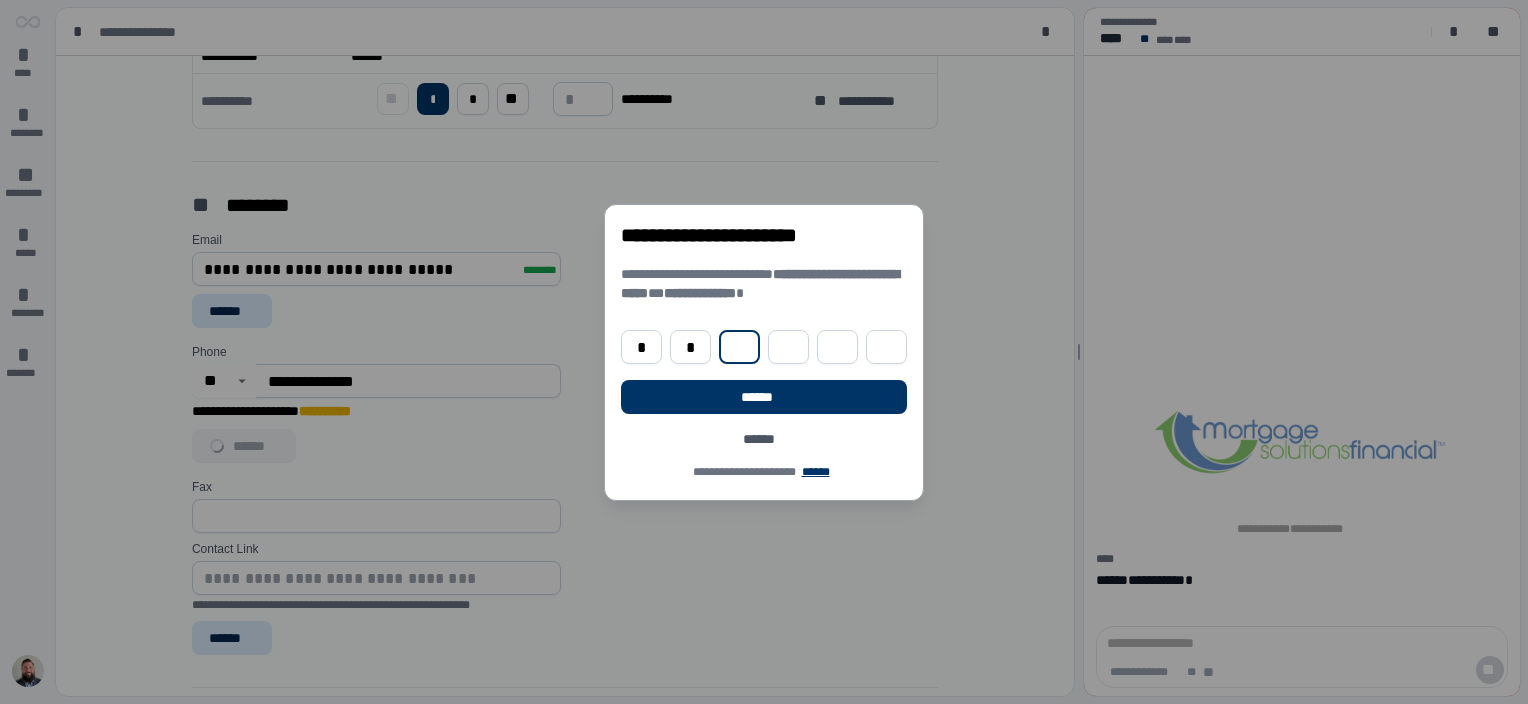 type on "*" 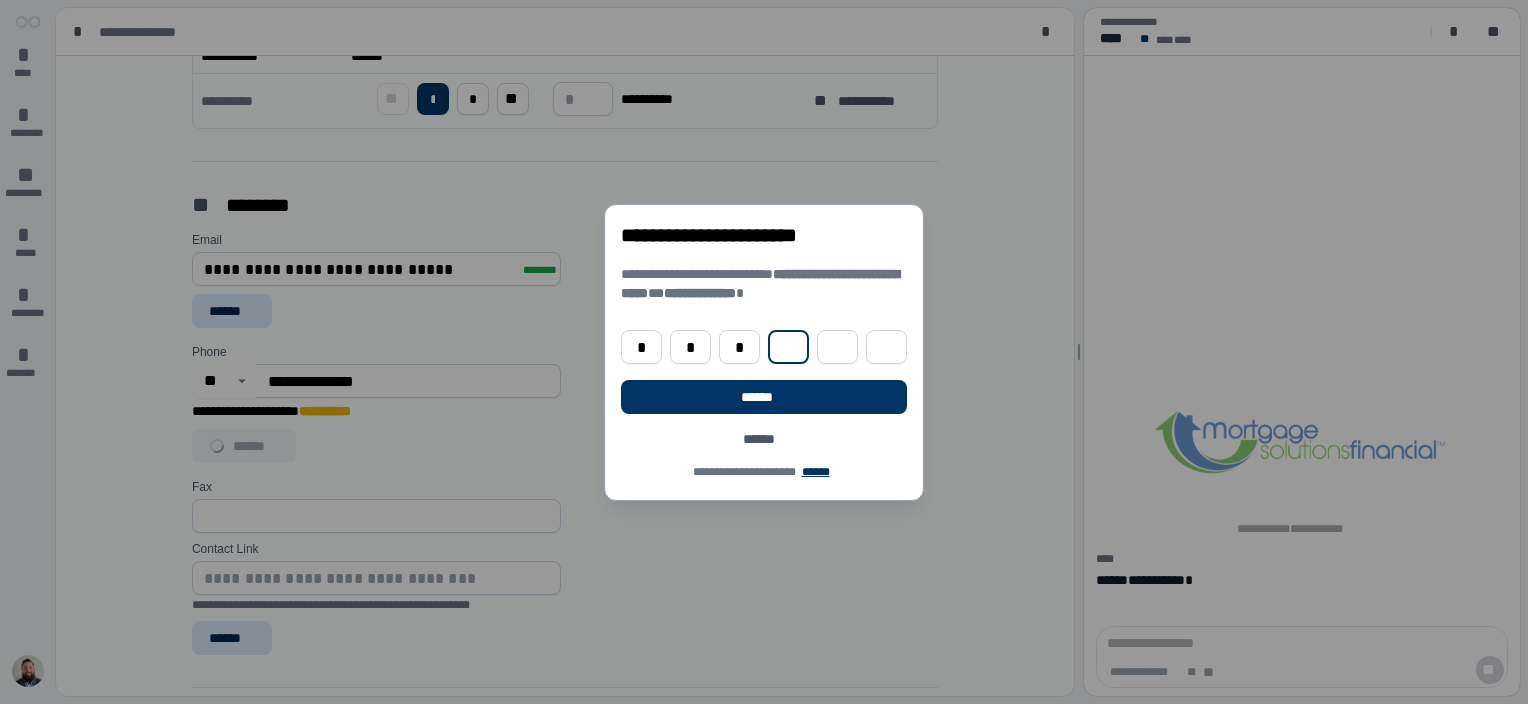 type on "*" 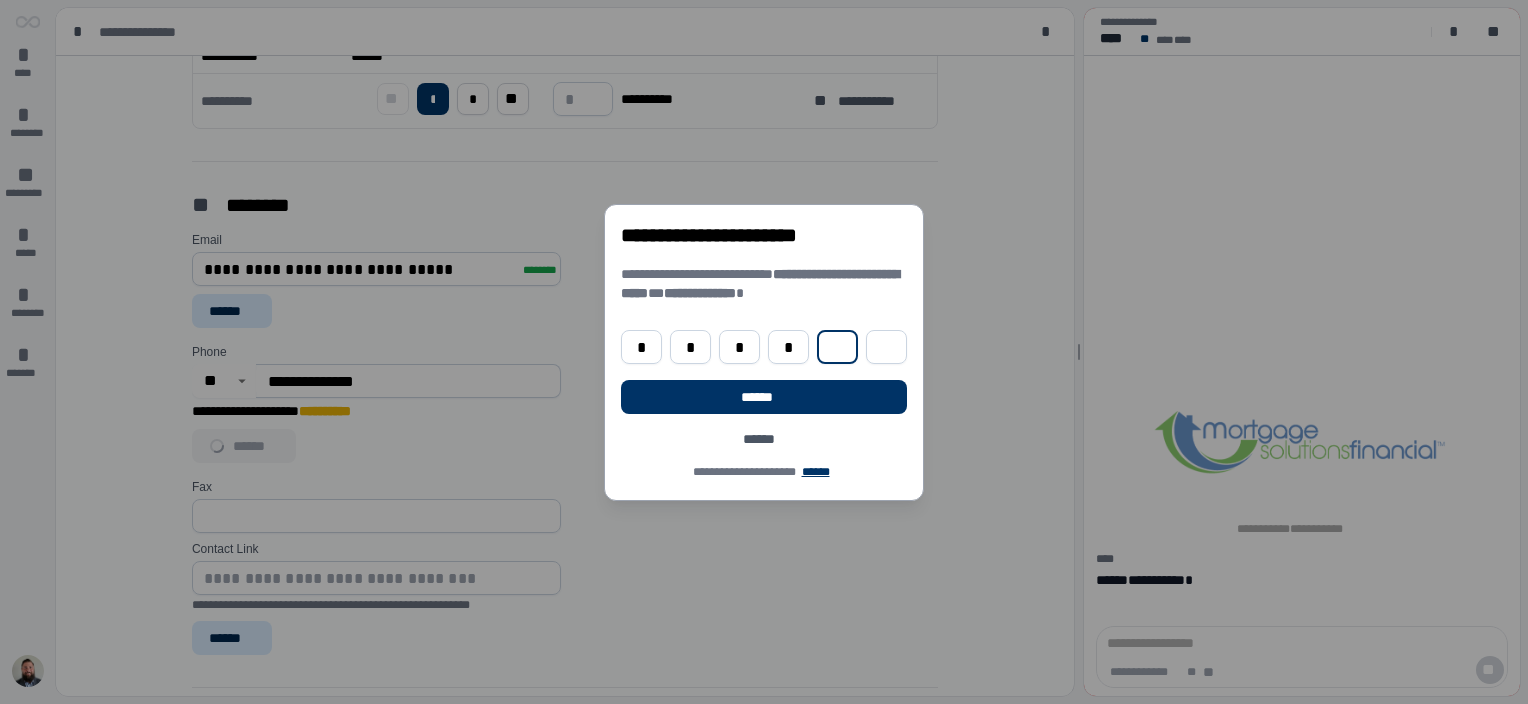 type on "*" 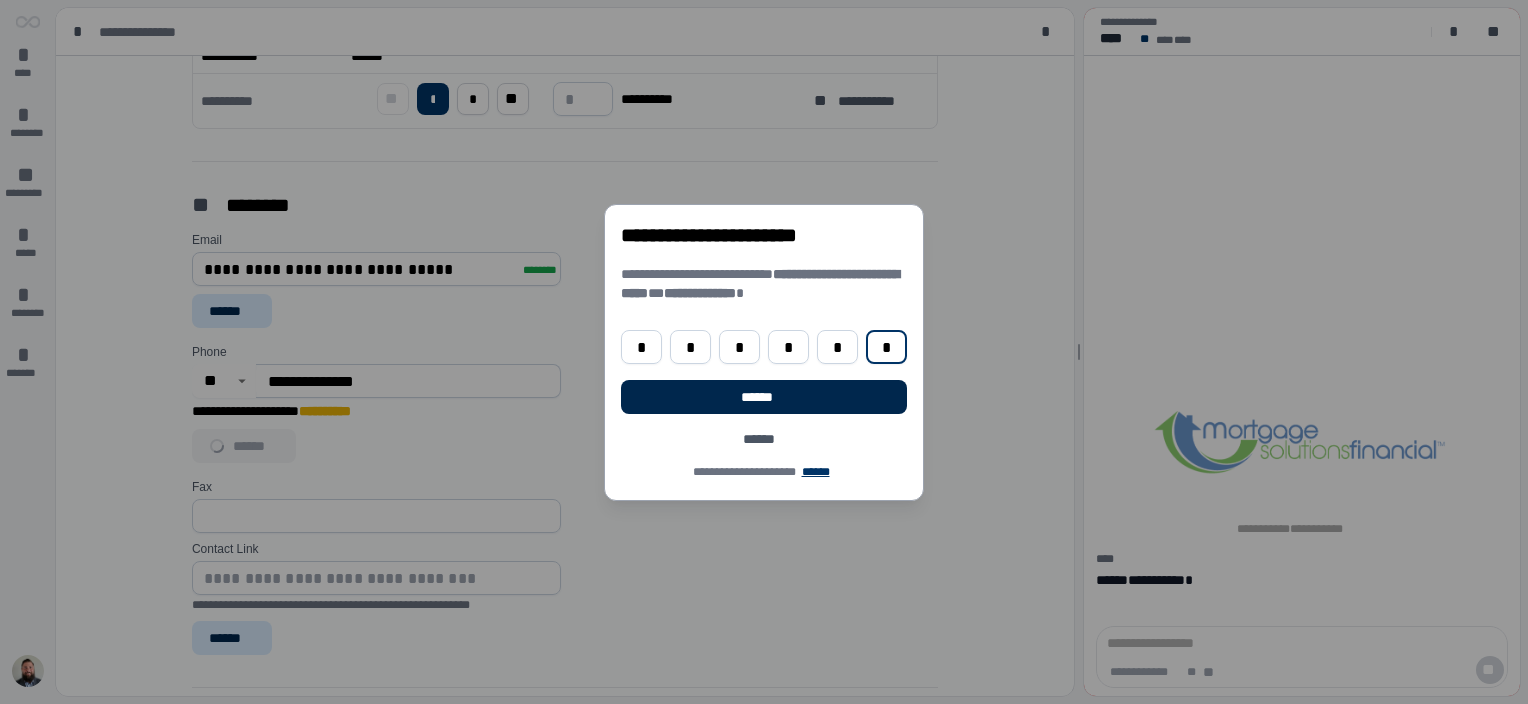 type on "*" 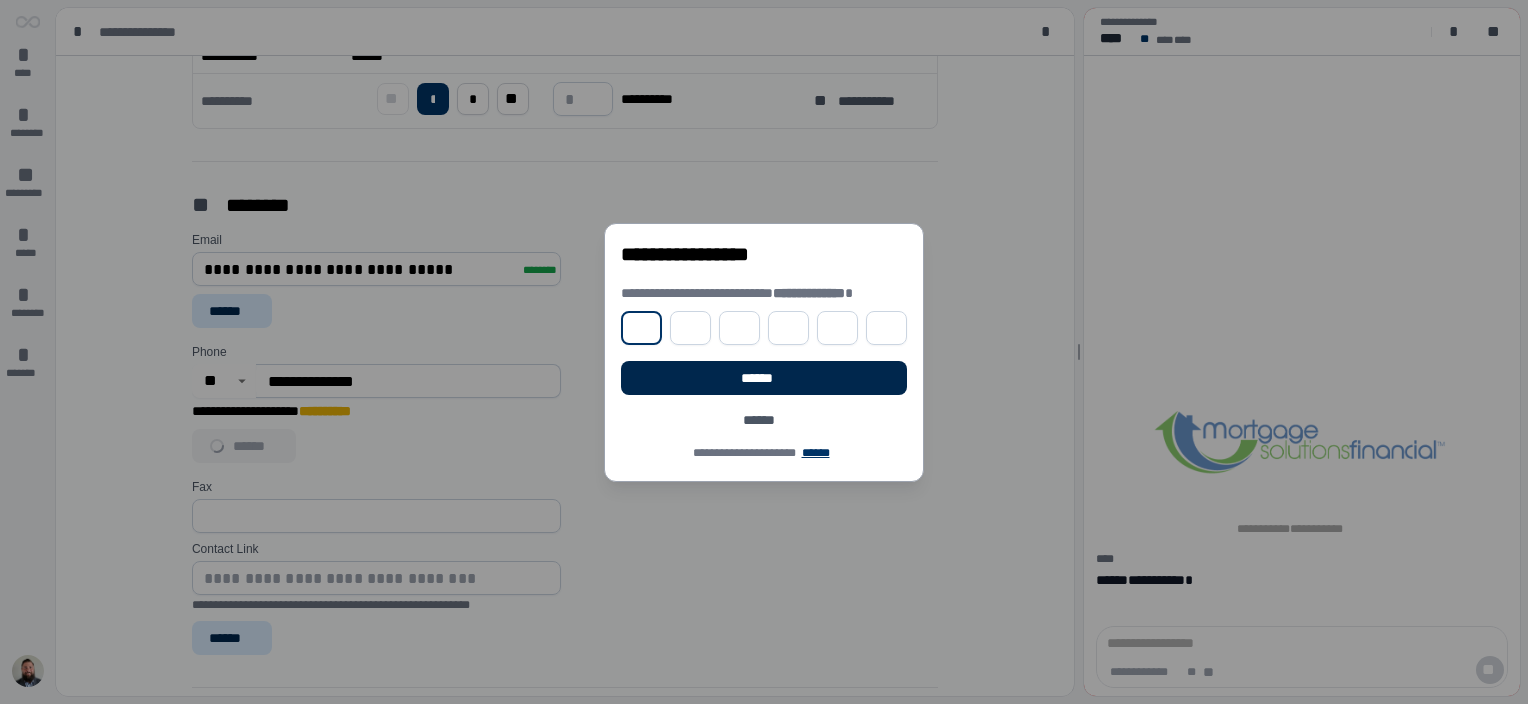type on "*" 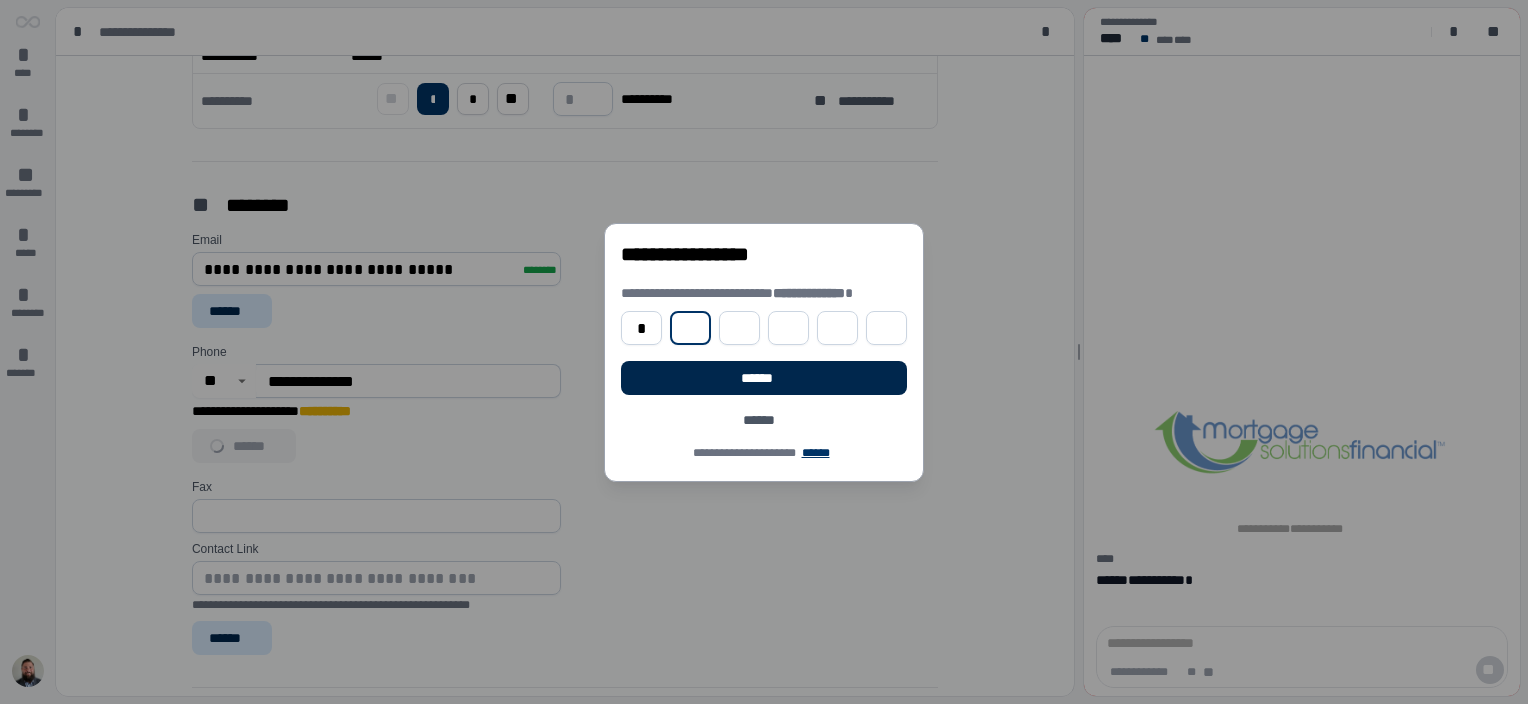 type on "*" 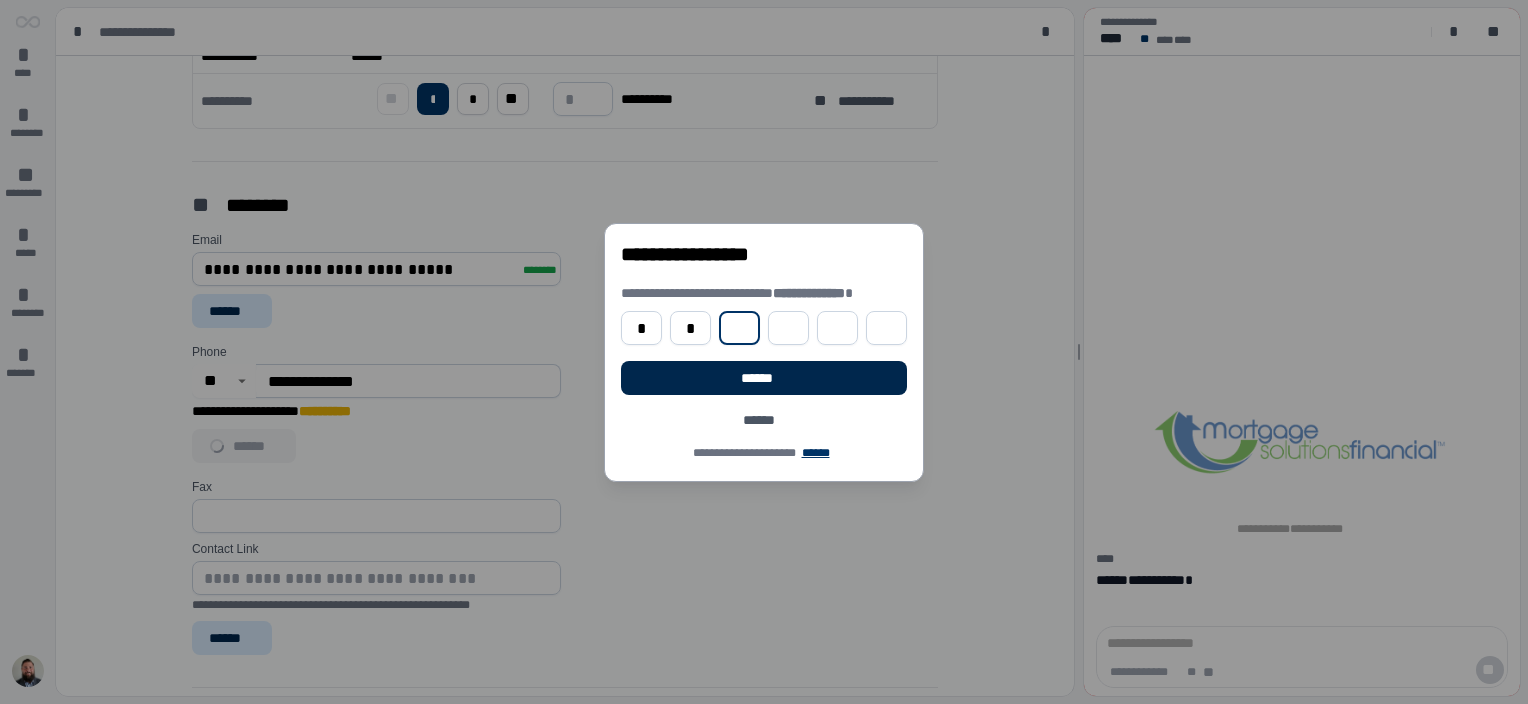 type on "*" 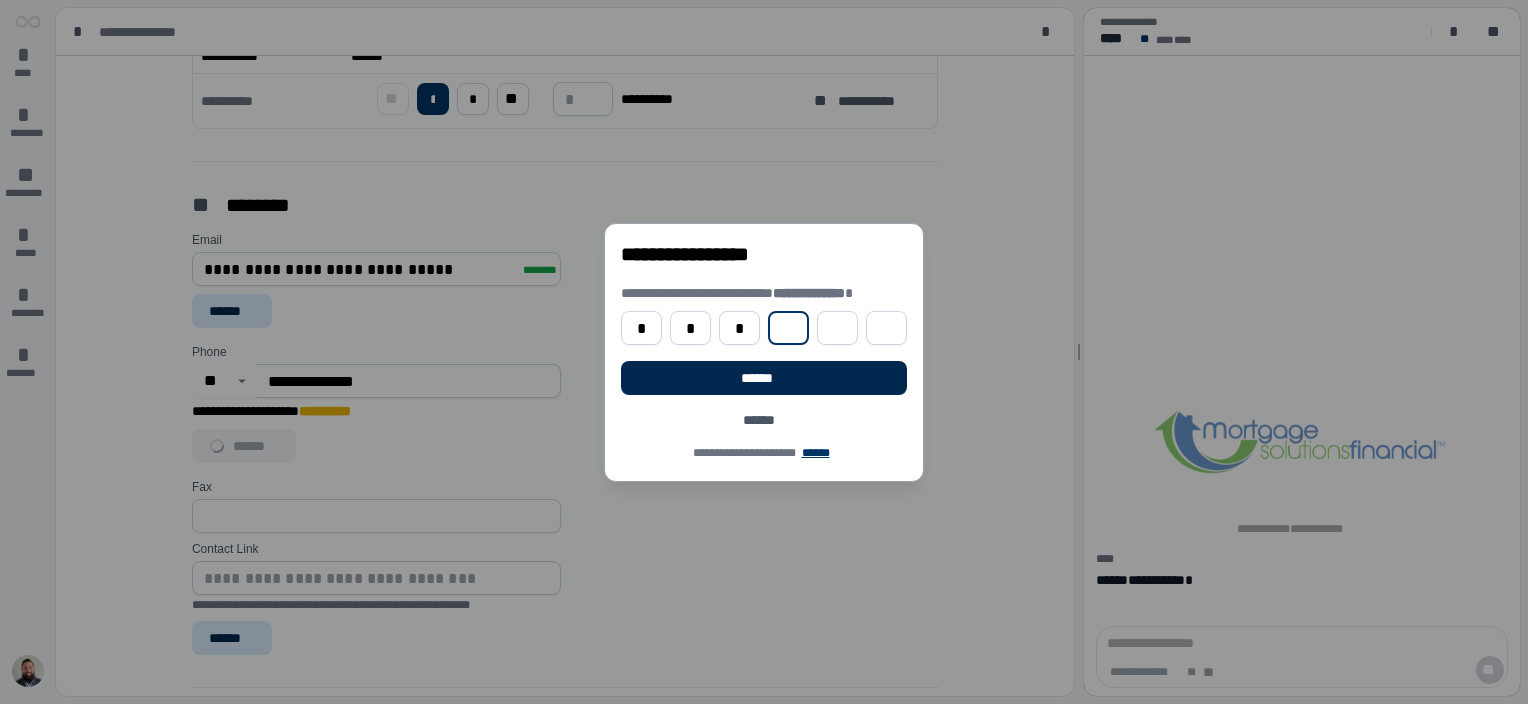type on "*" 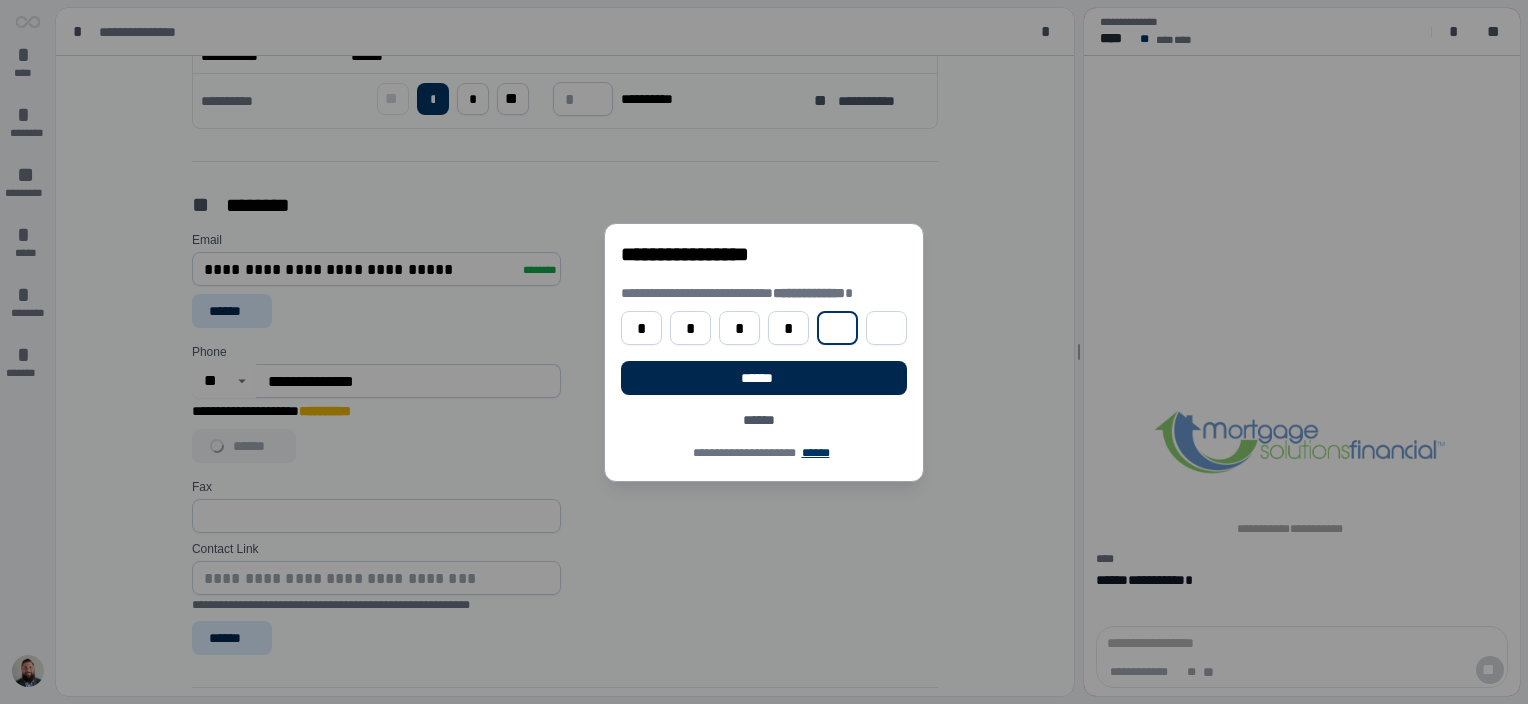 type on "*" 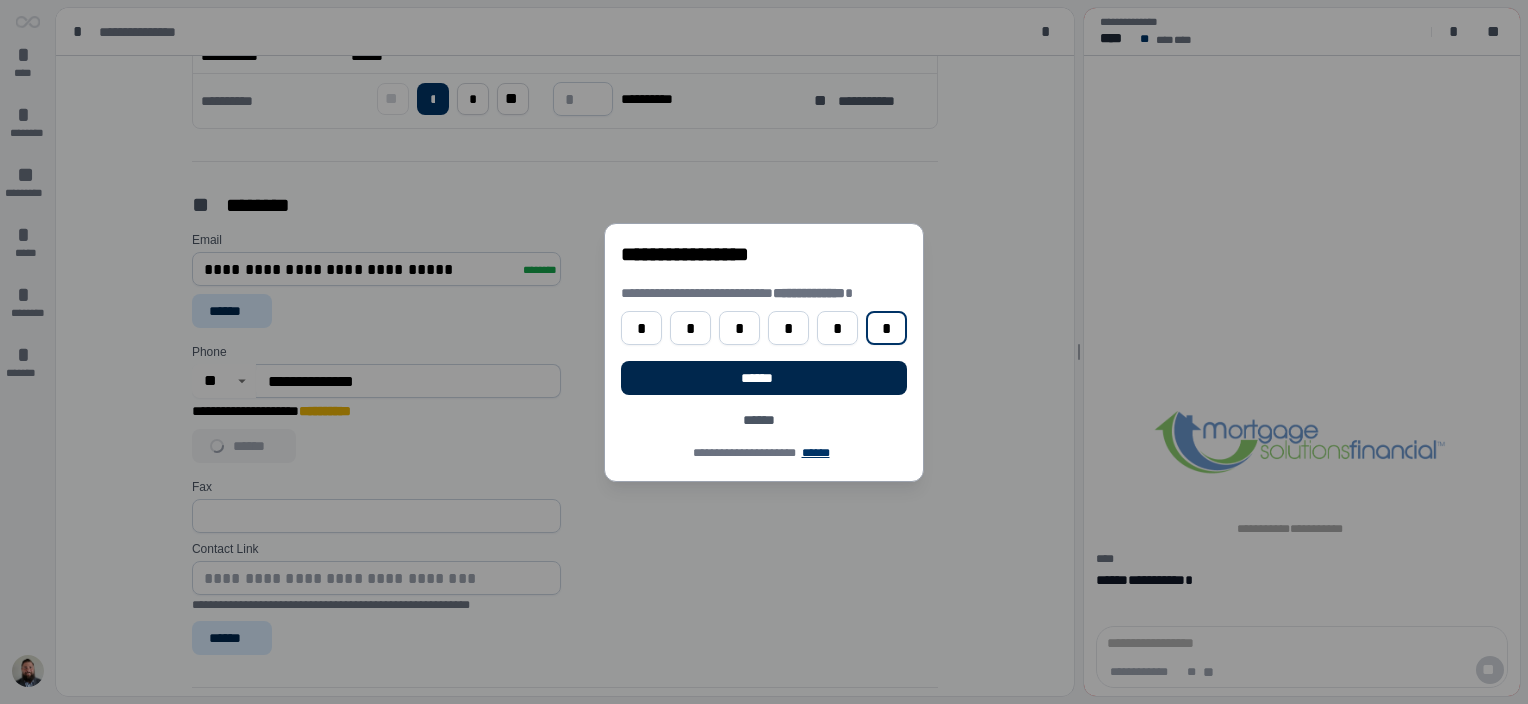 type on "*" 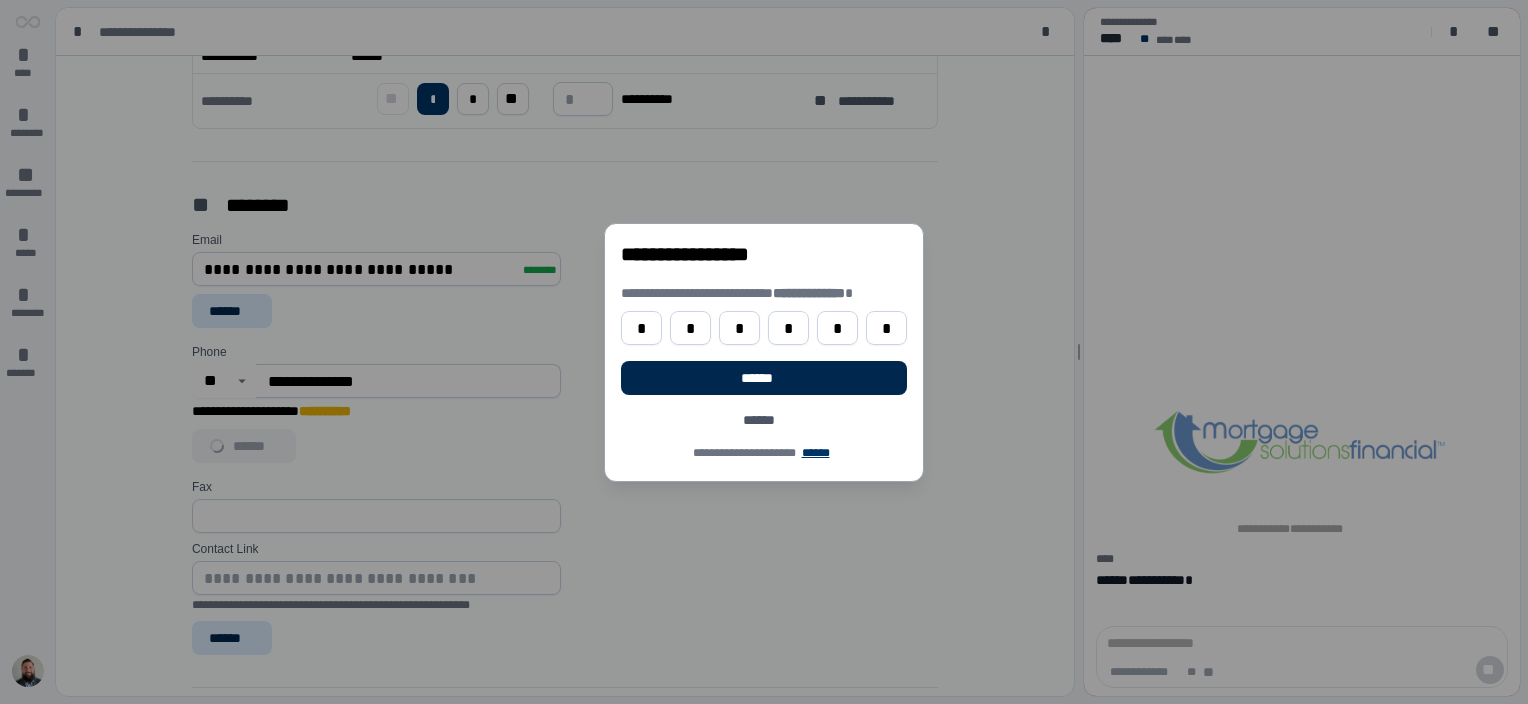 click on "******" at bounding box center [764, 378] 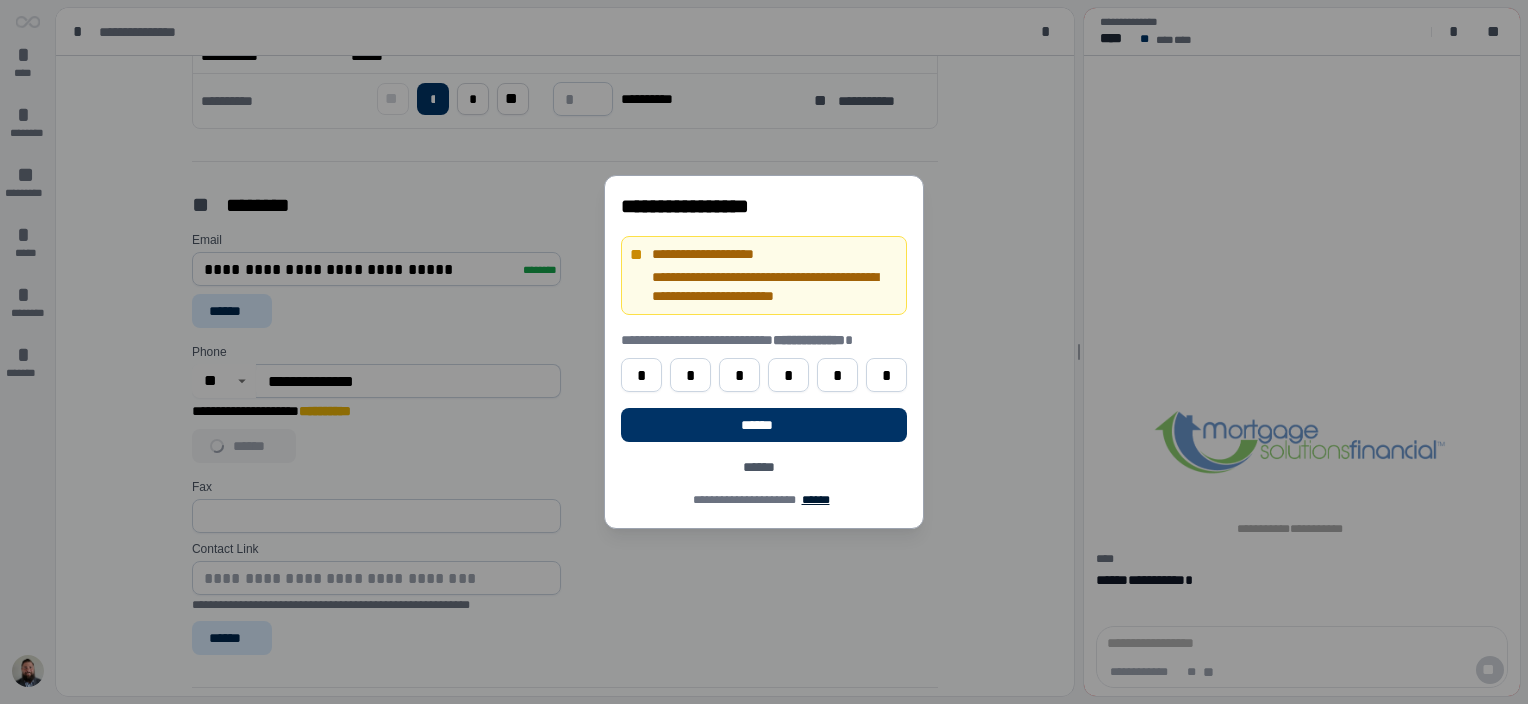 click on "******" at bounding box center [815, 500] 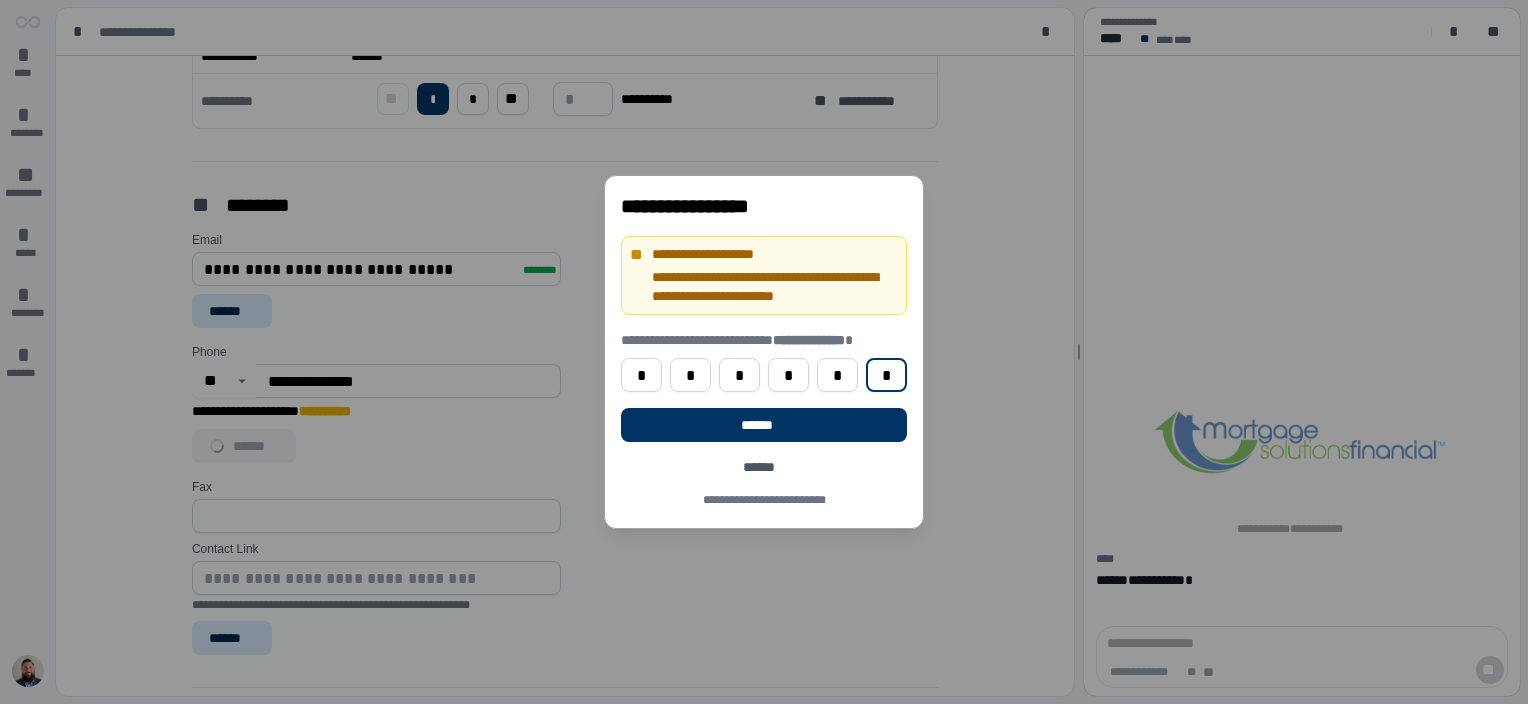 click on "*" at bounding box center [886, 375] 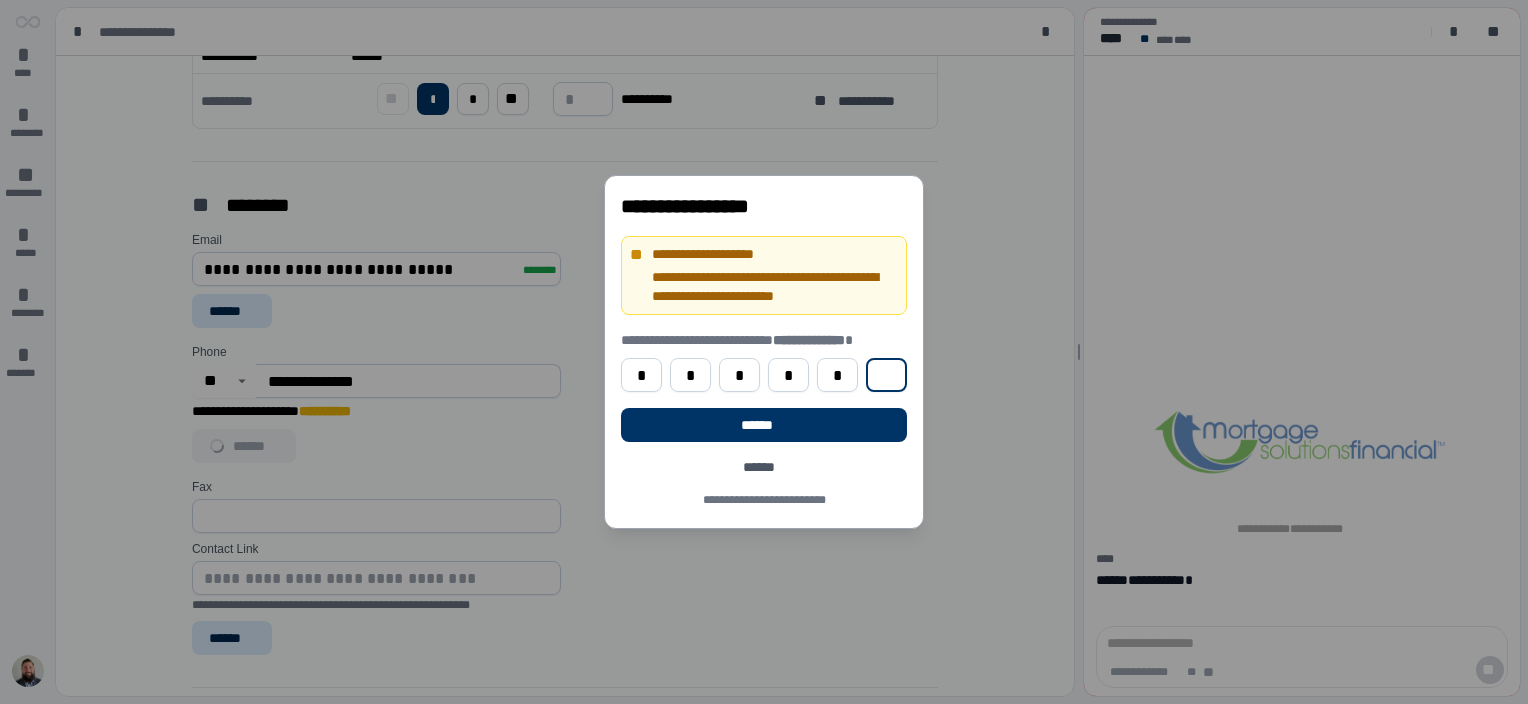 type 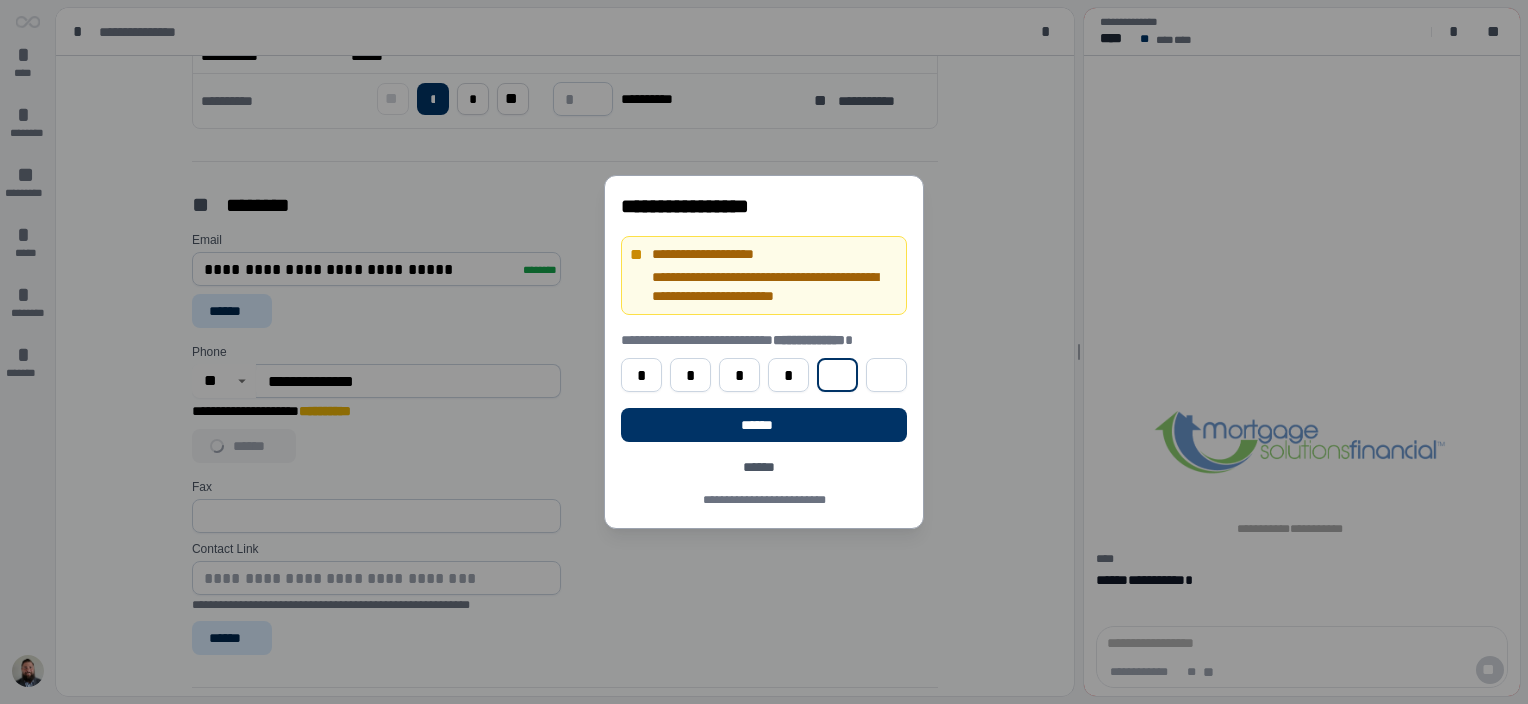 type 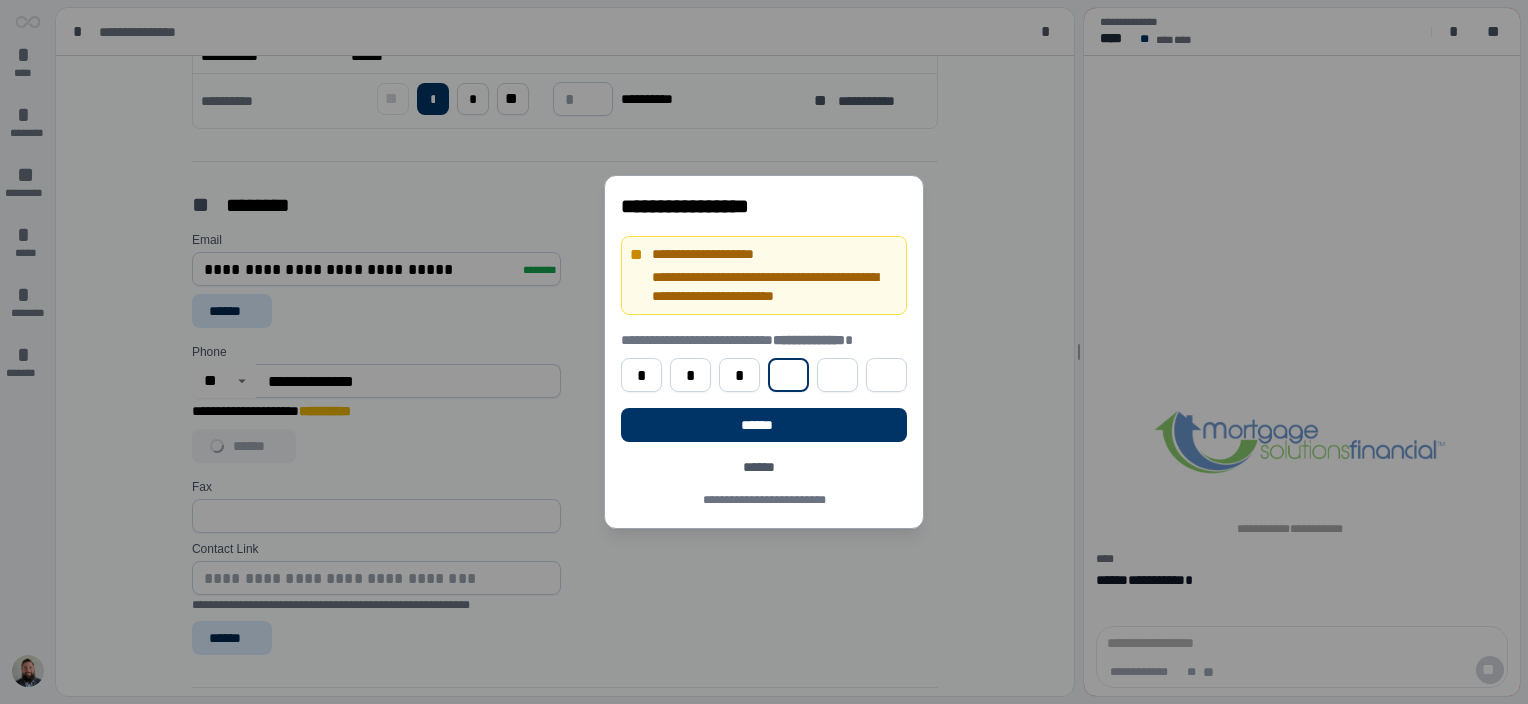 type 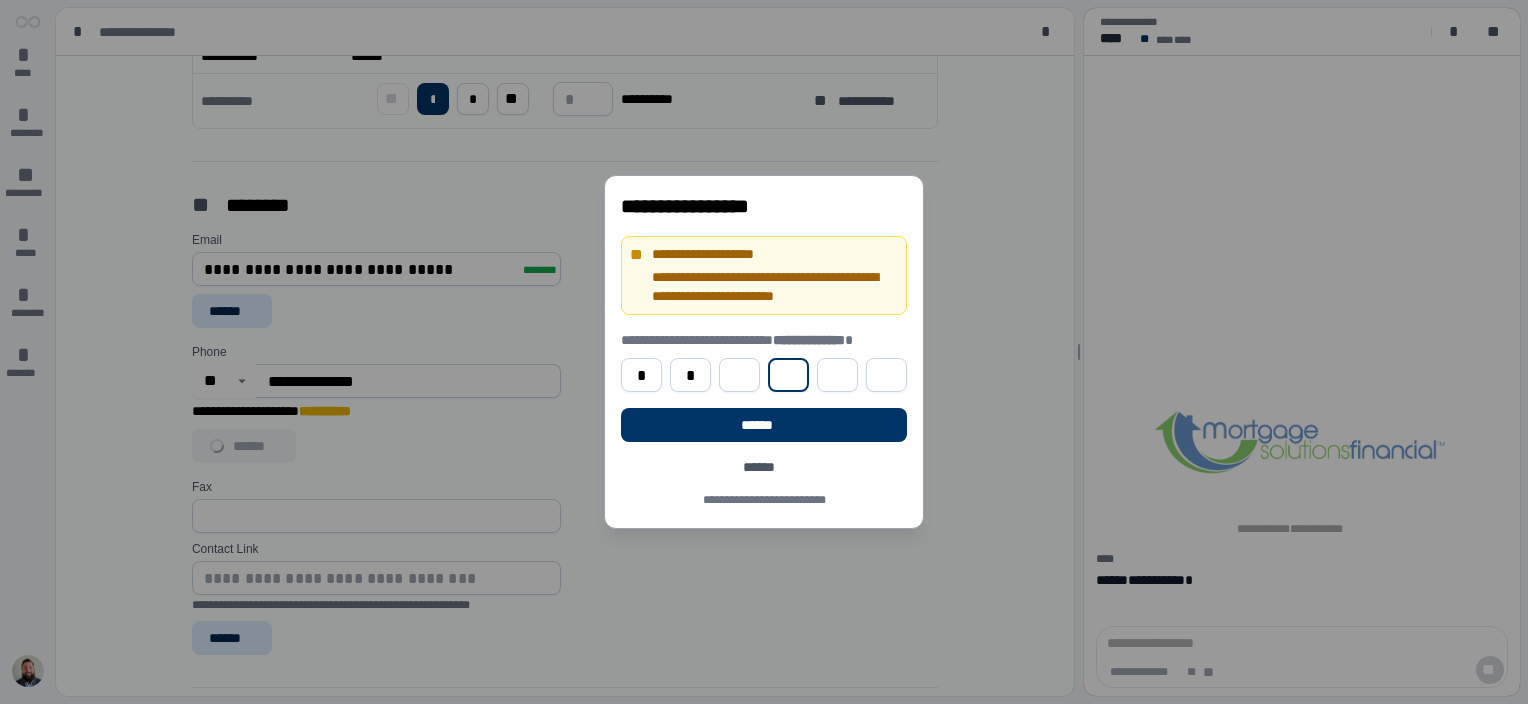 type 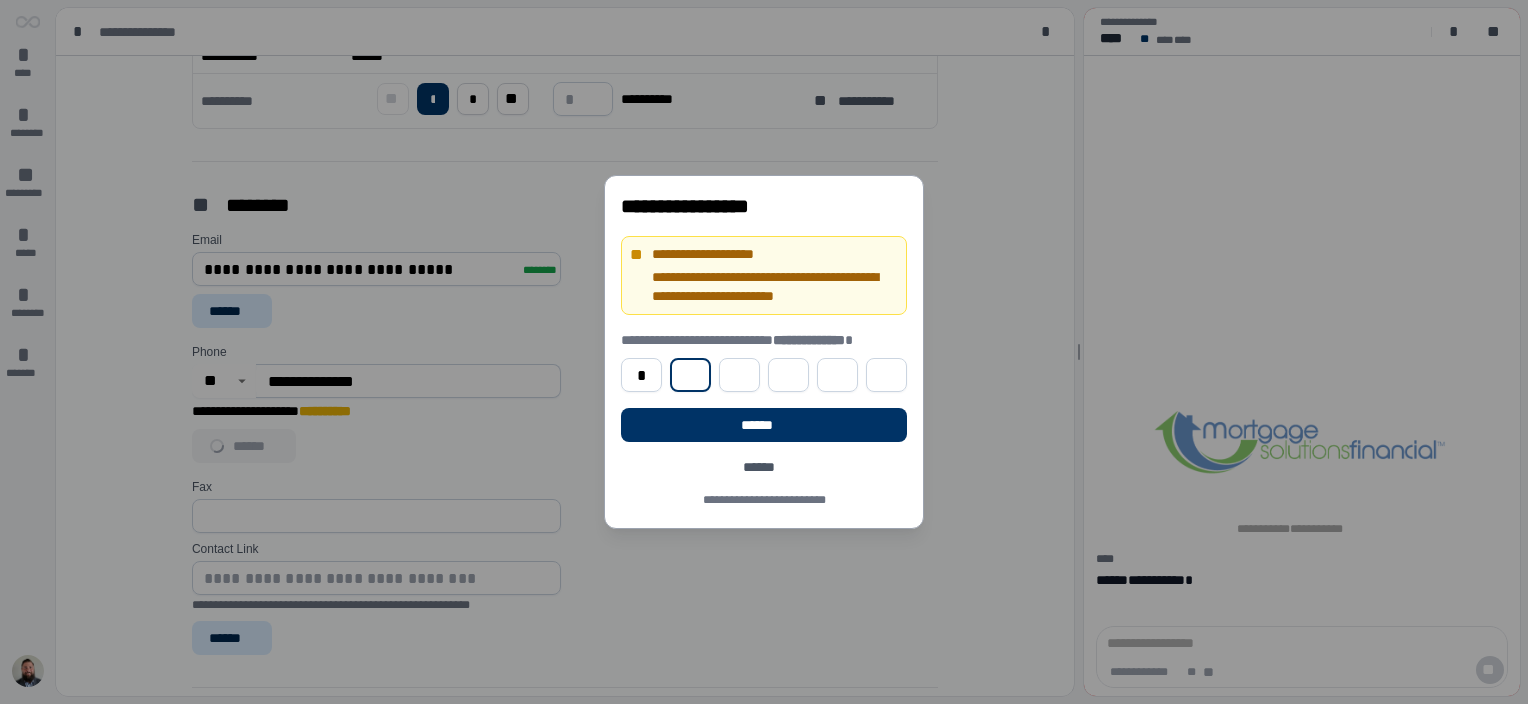 type 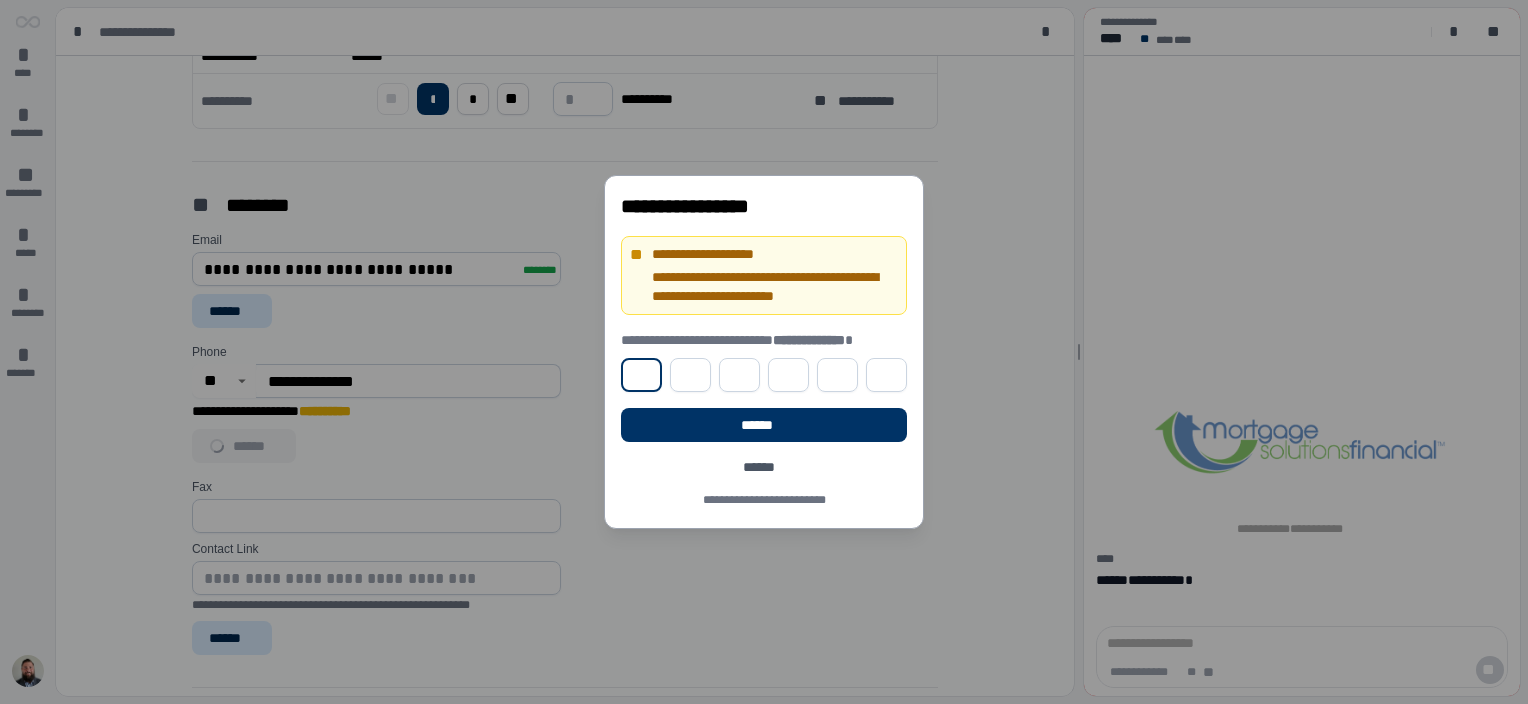 type on "*" 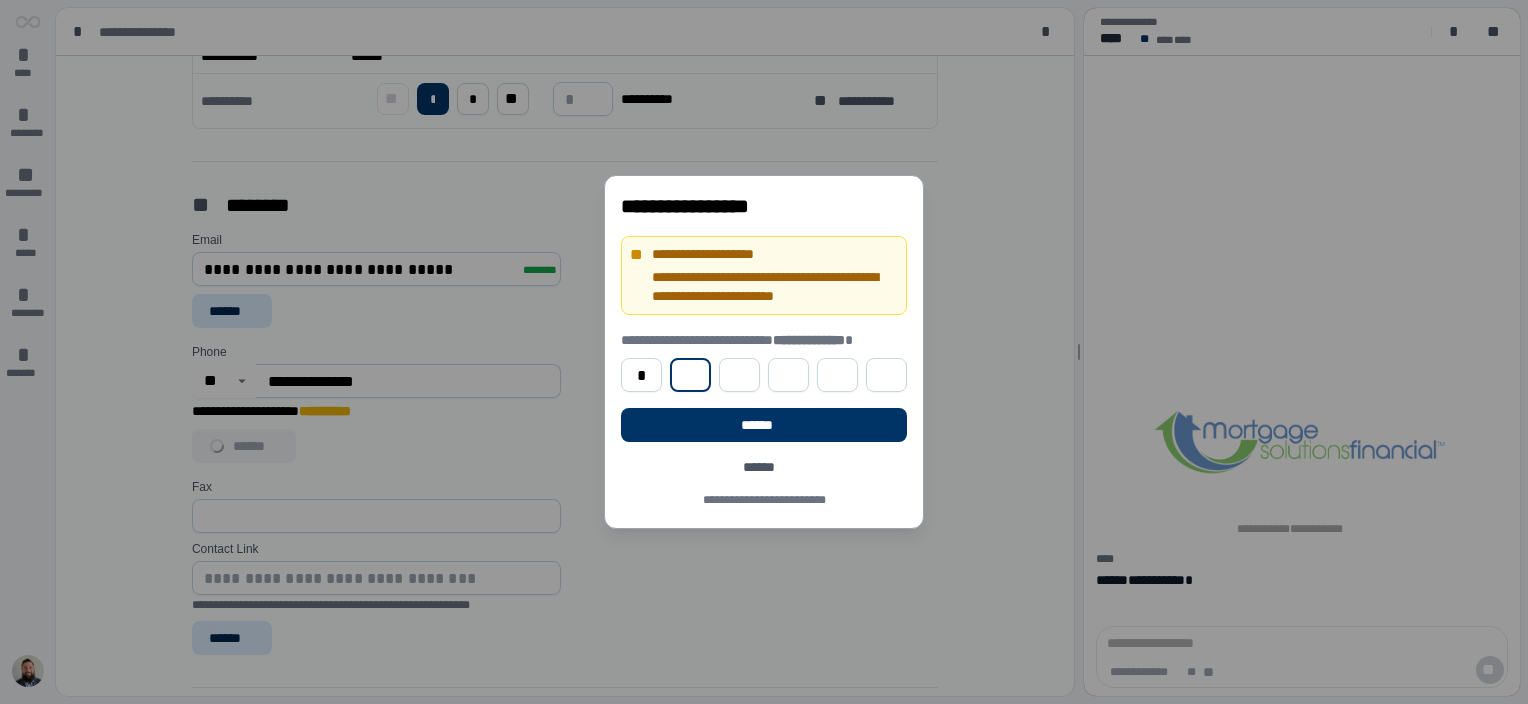 type on "*" 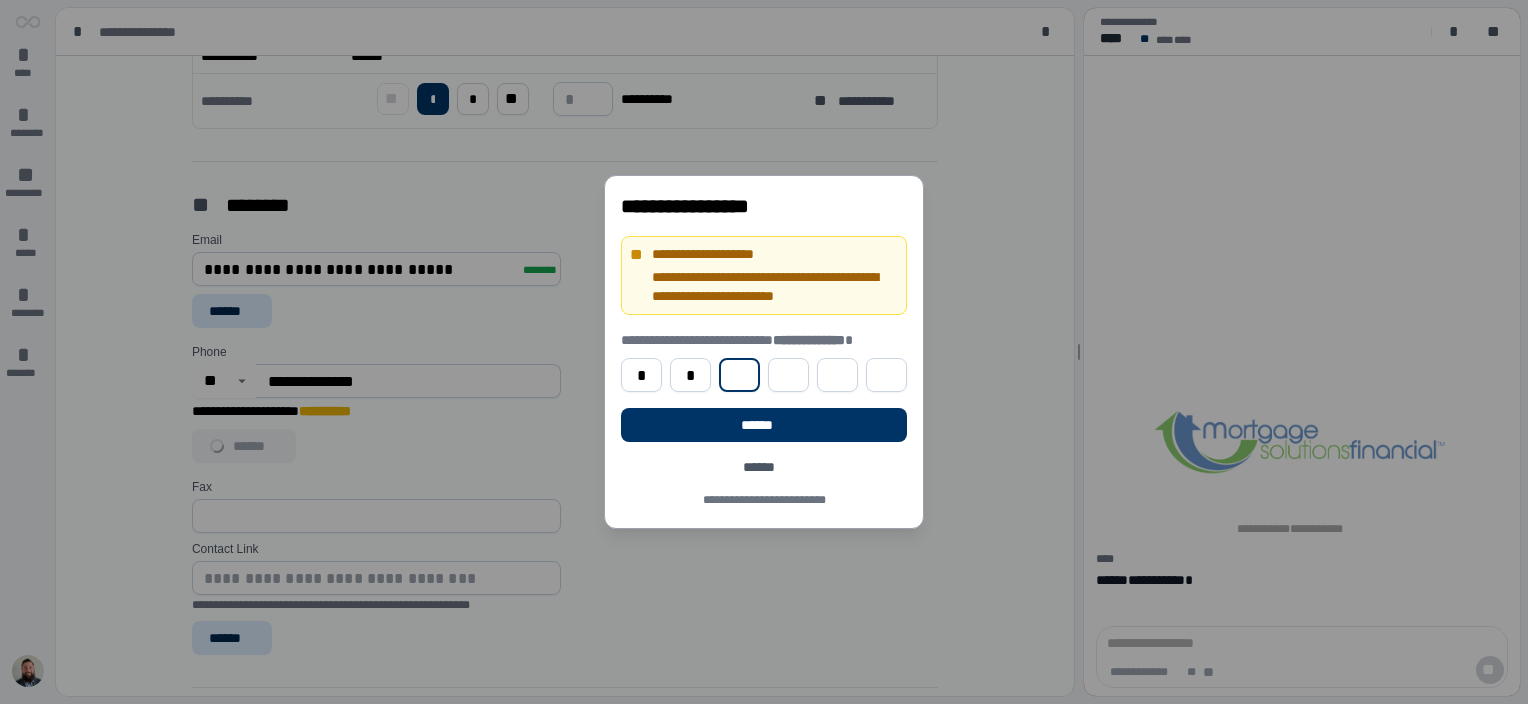 type on "*" 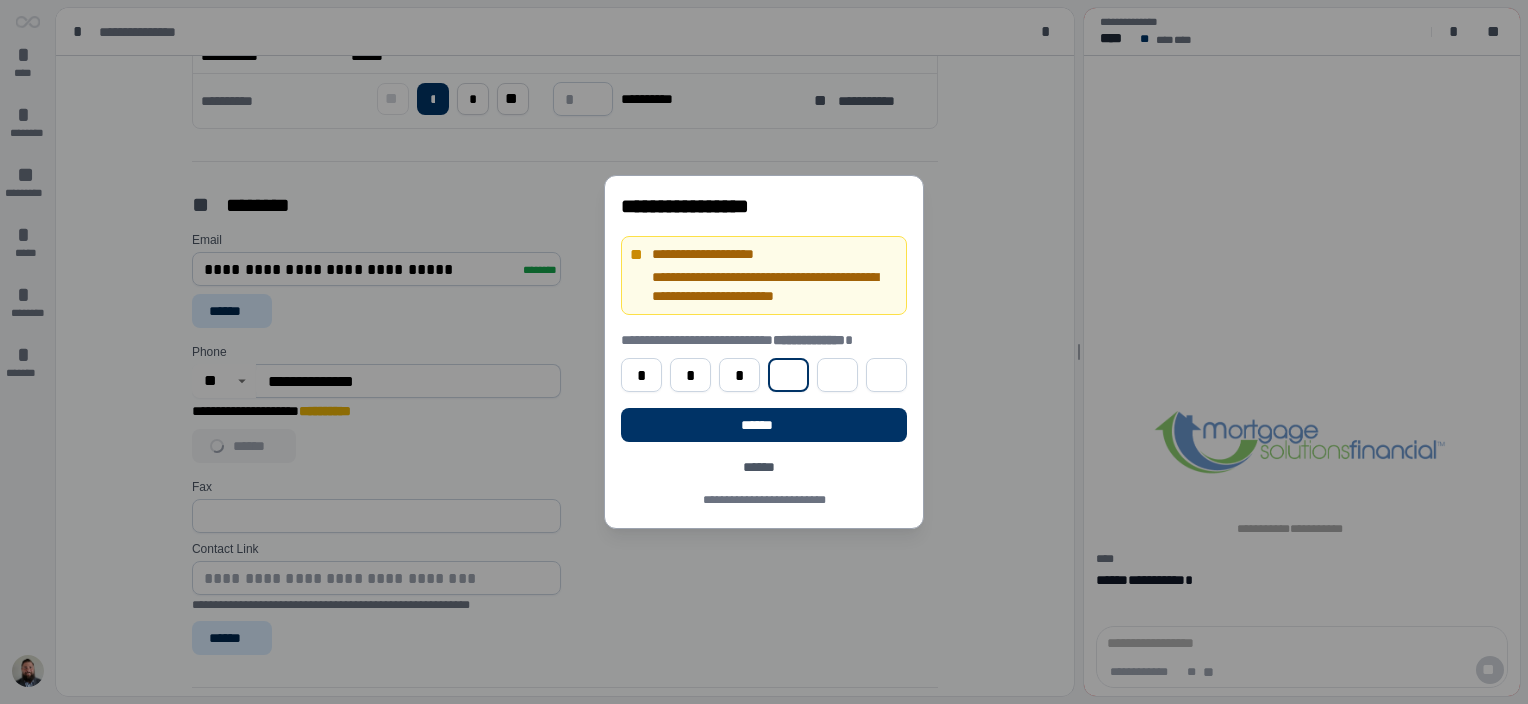 type on "*" 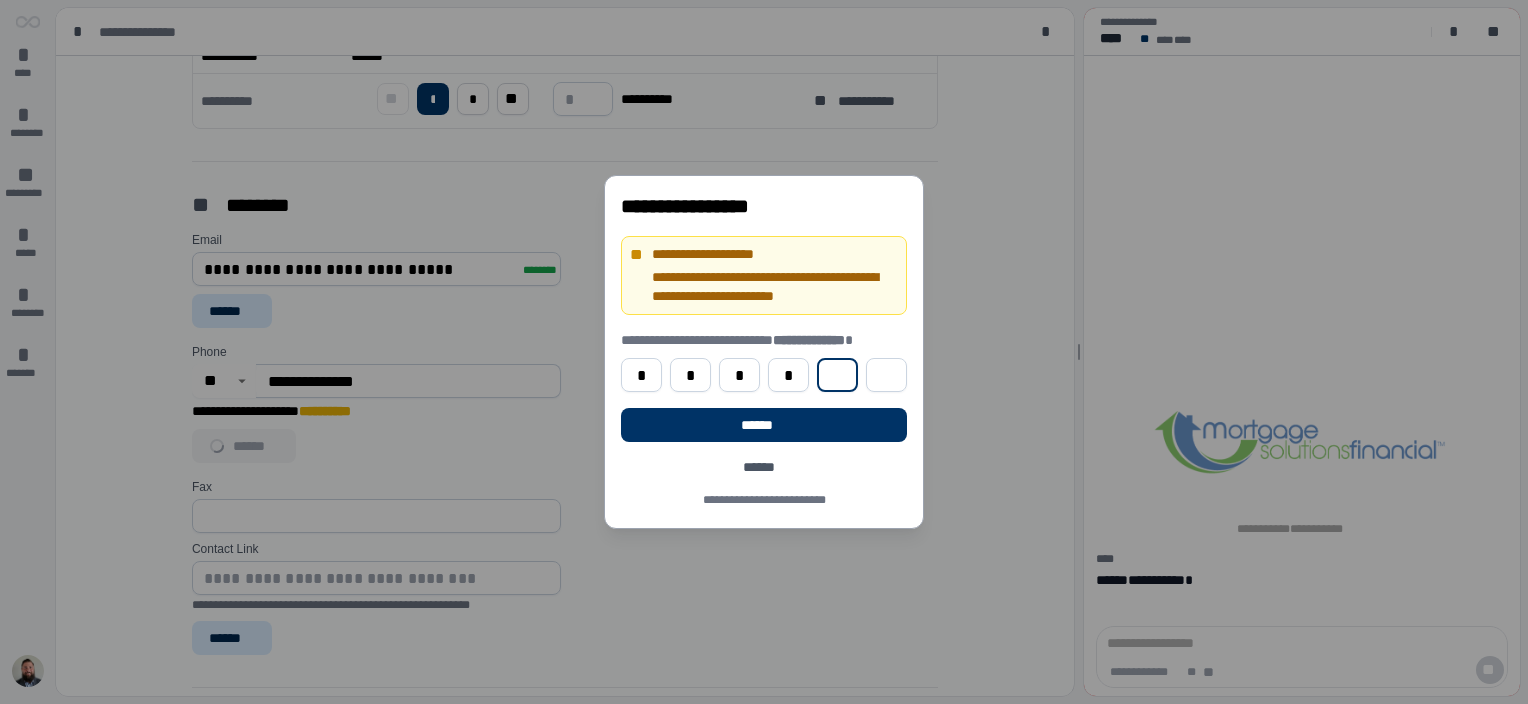 type on "*" 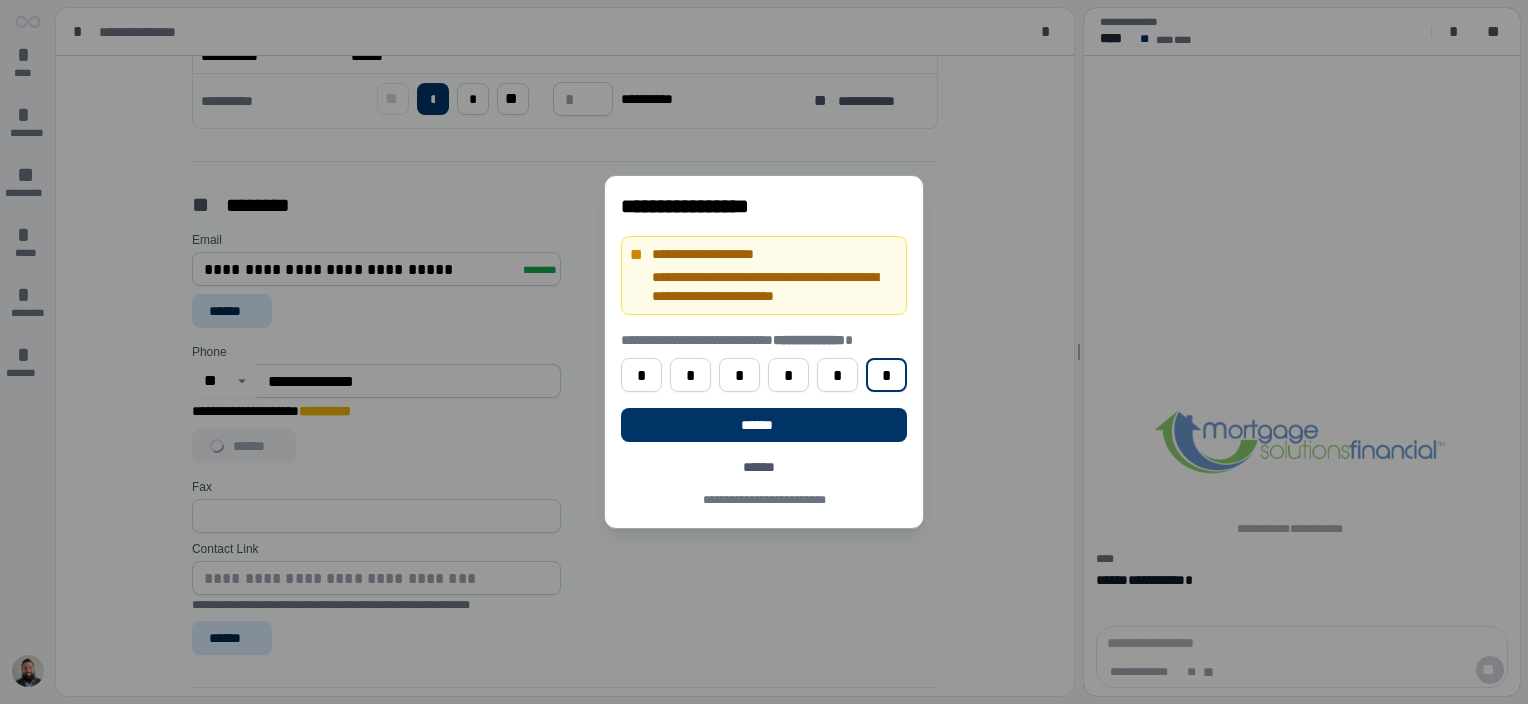 type on "*" 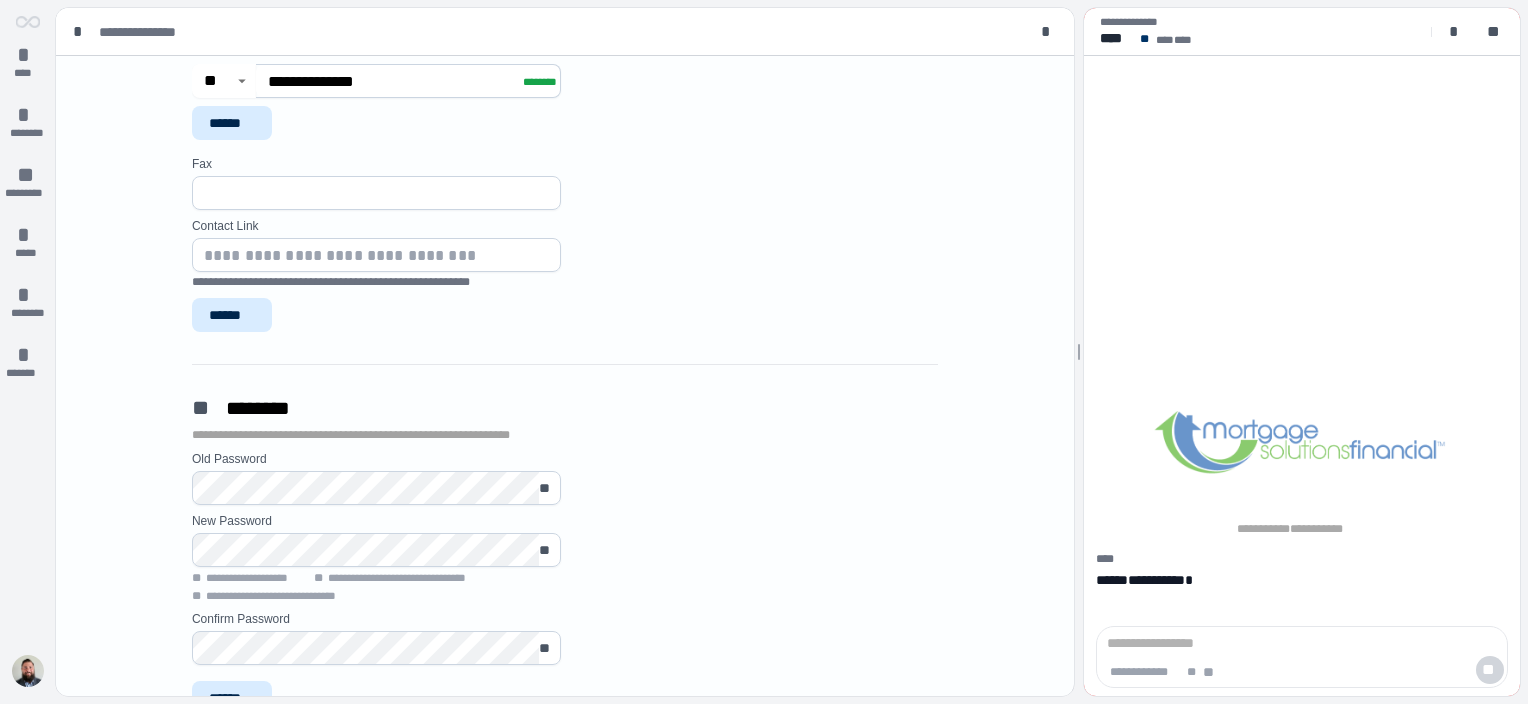 scroll, scrollTop: 1400, scrollLeft: 0, axis: vertical 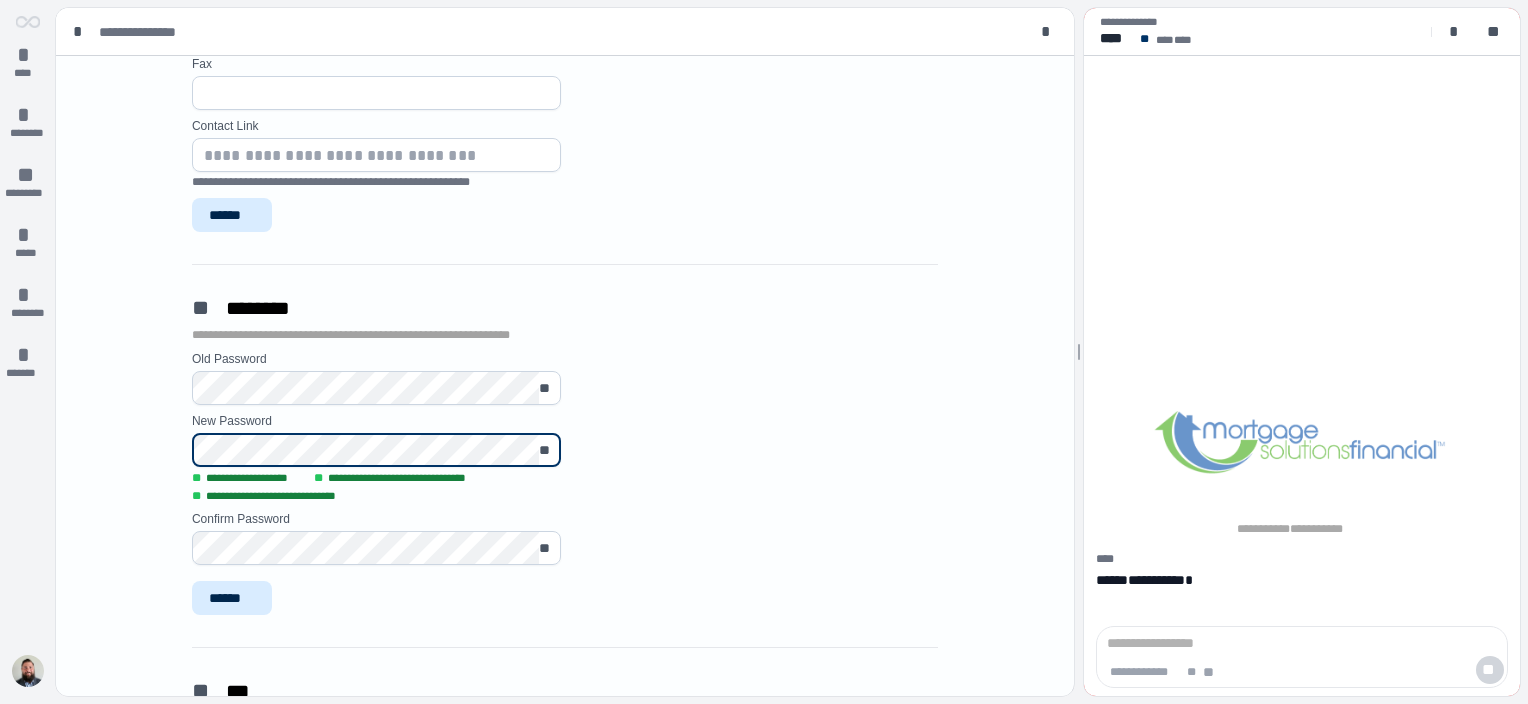 click on "** ********" at bounding box center (565, 308) 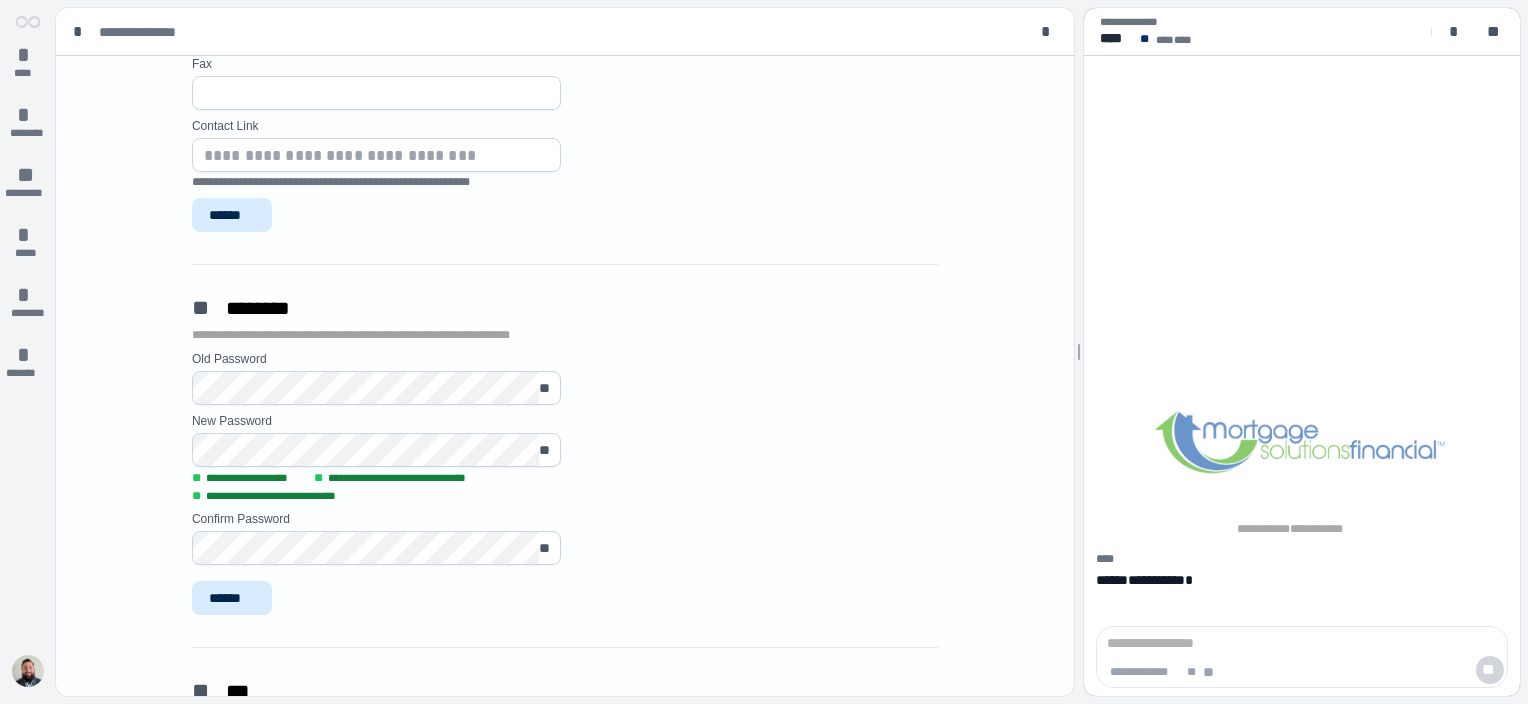 scroll, scrollTop: 1500, scrollLeft: 0, axis: vertical 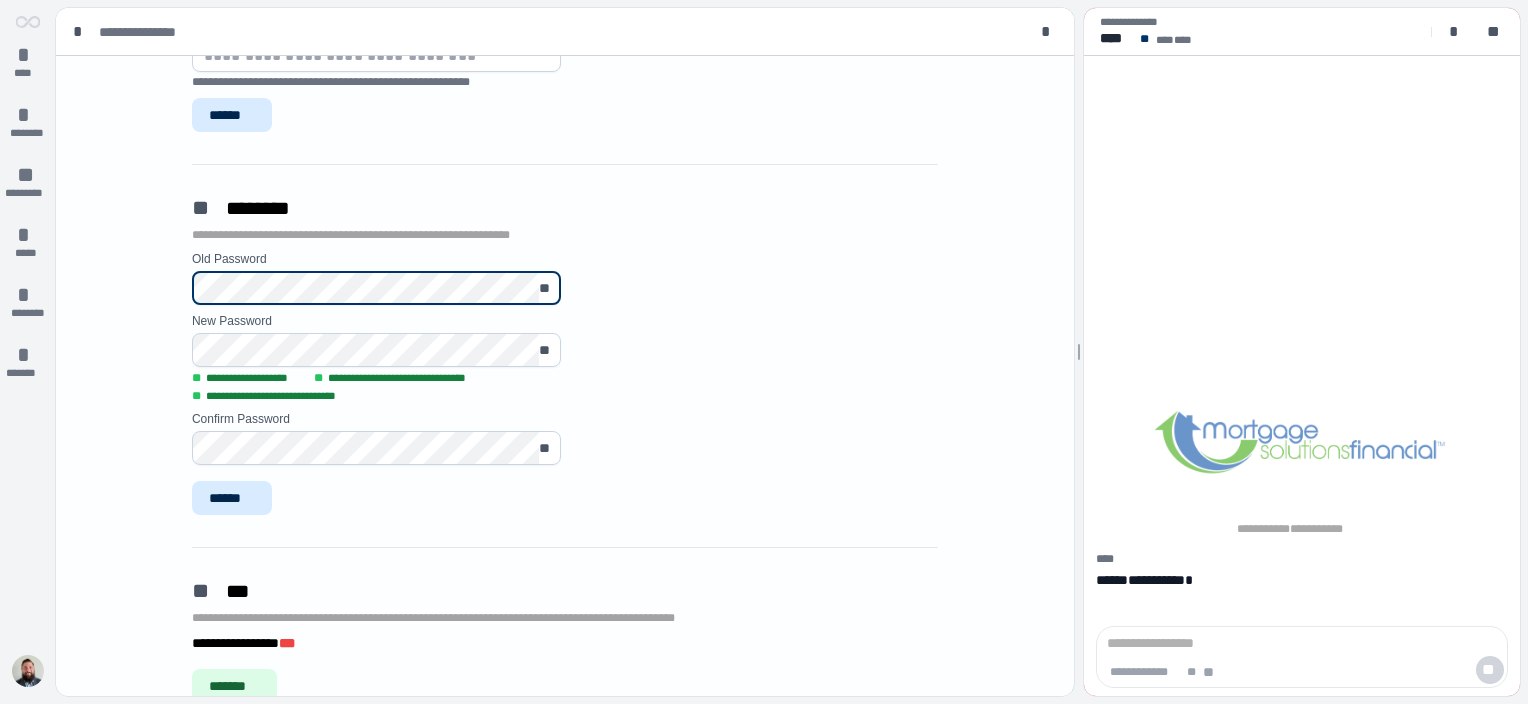 click on "**********" at bounding box center [565, 376] 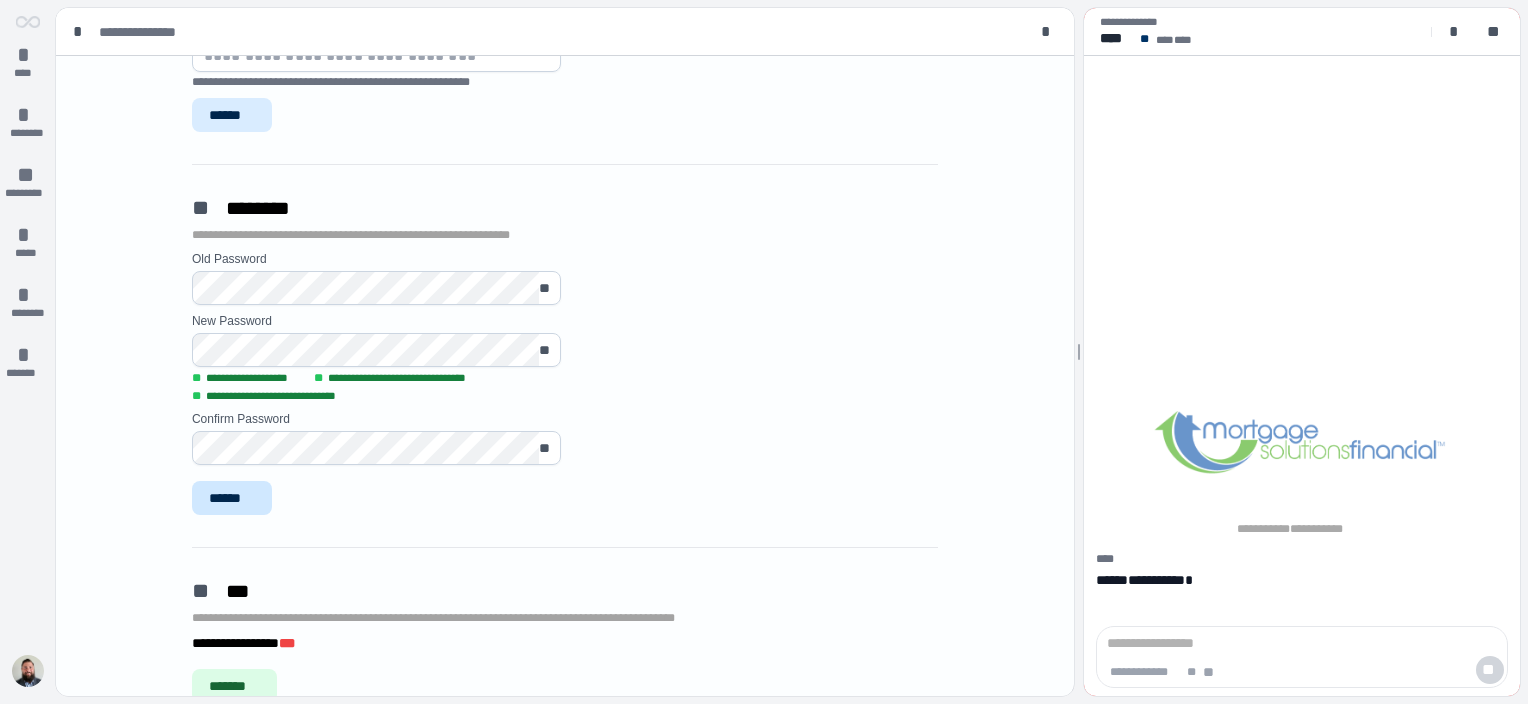 click on "******" at bounding box center [232, 498] 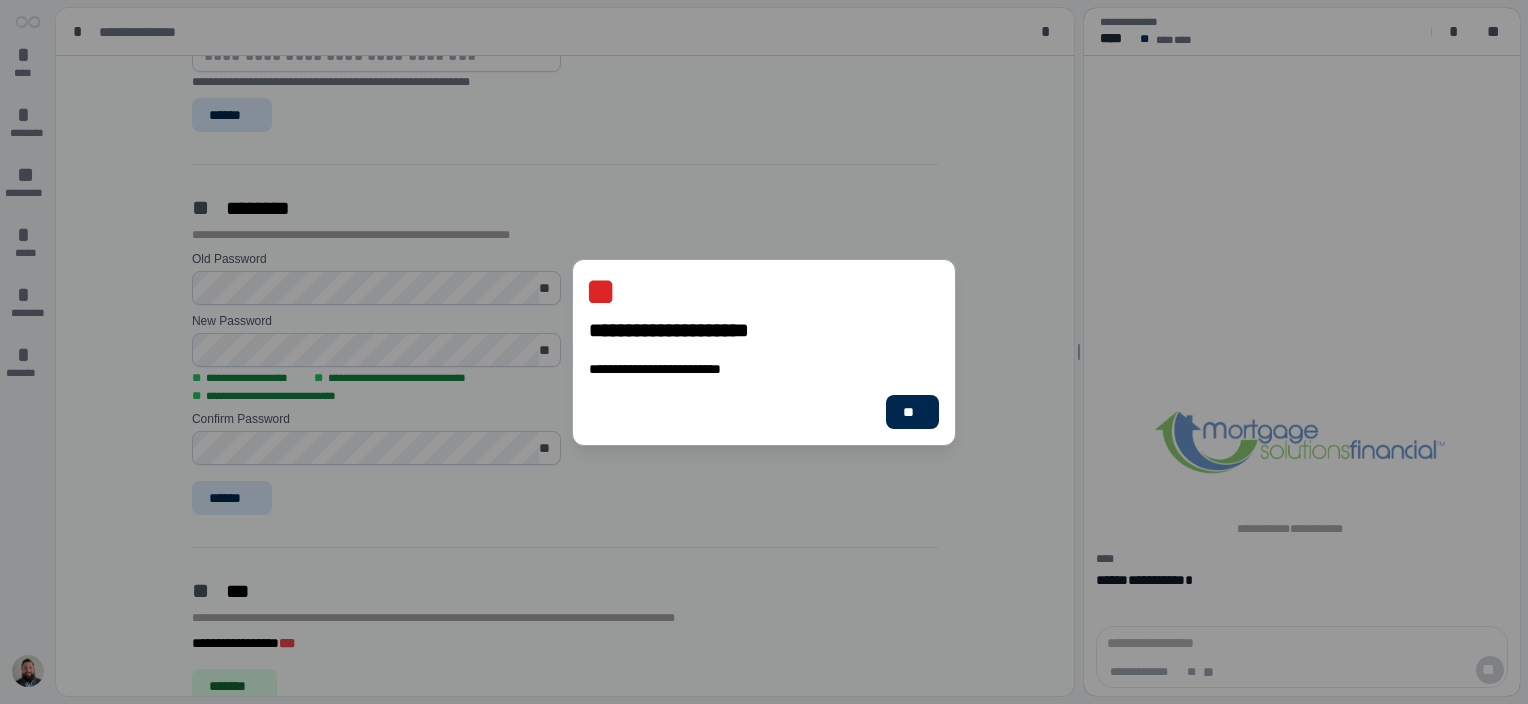 click on "**" at bounding box center [912, 412] 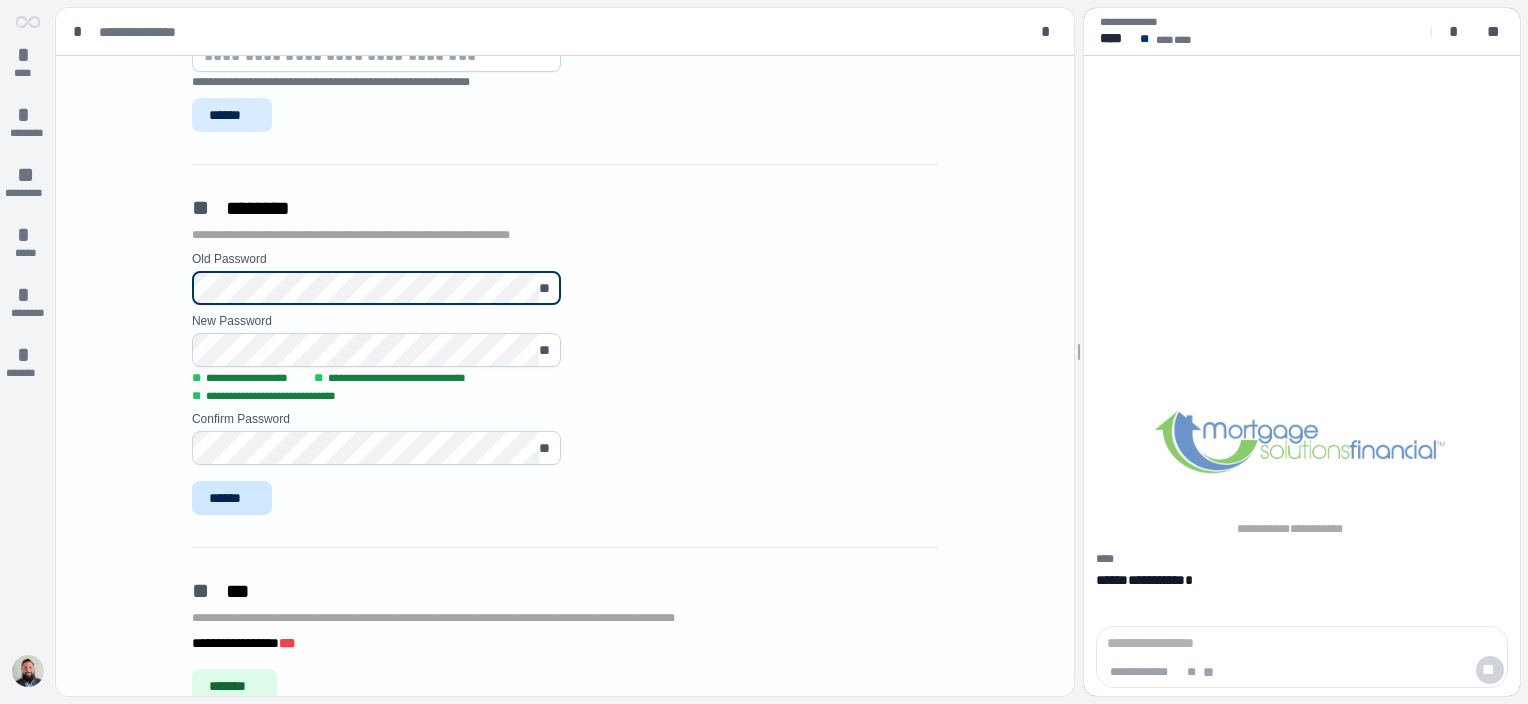 click on "******" at bounding box center [232, 498] 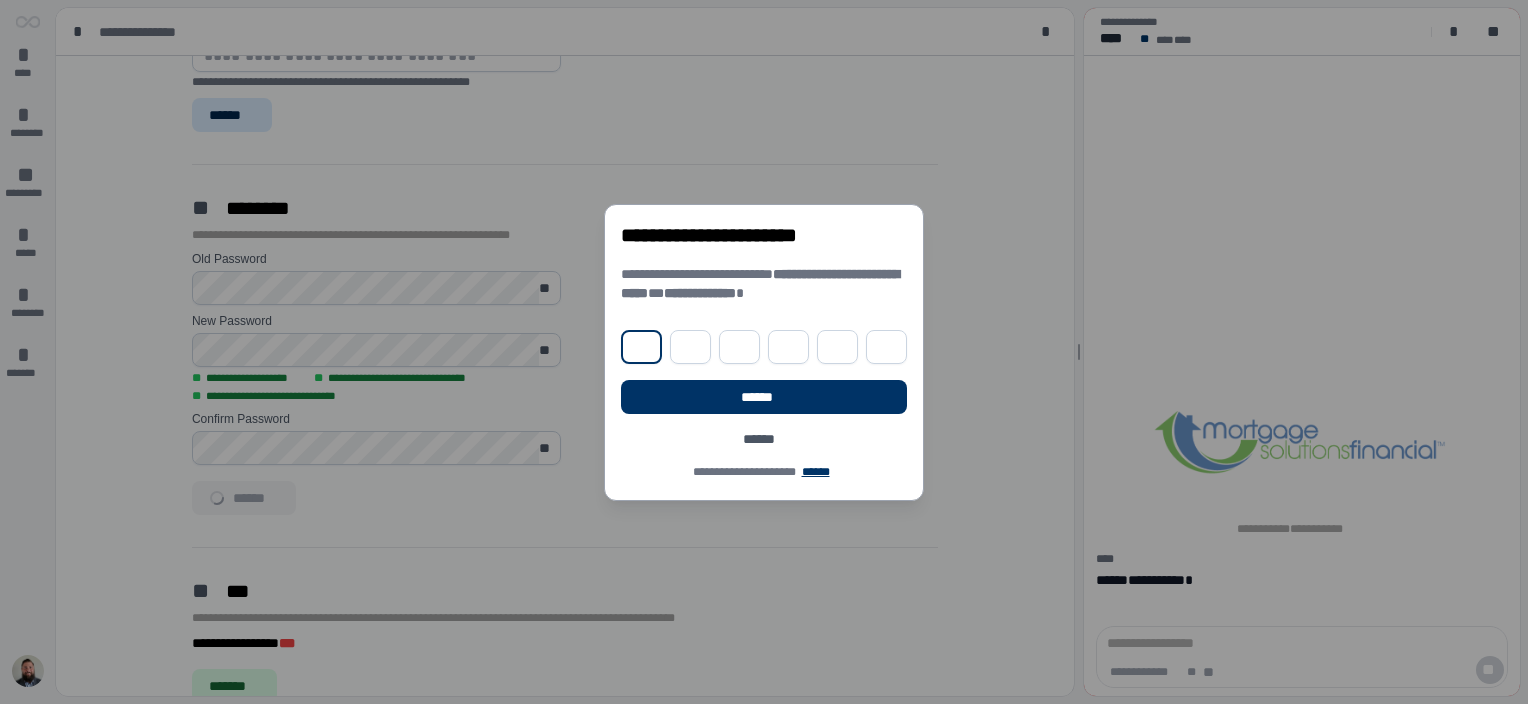 type on "*" 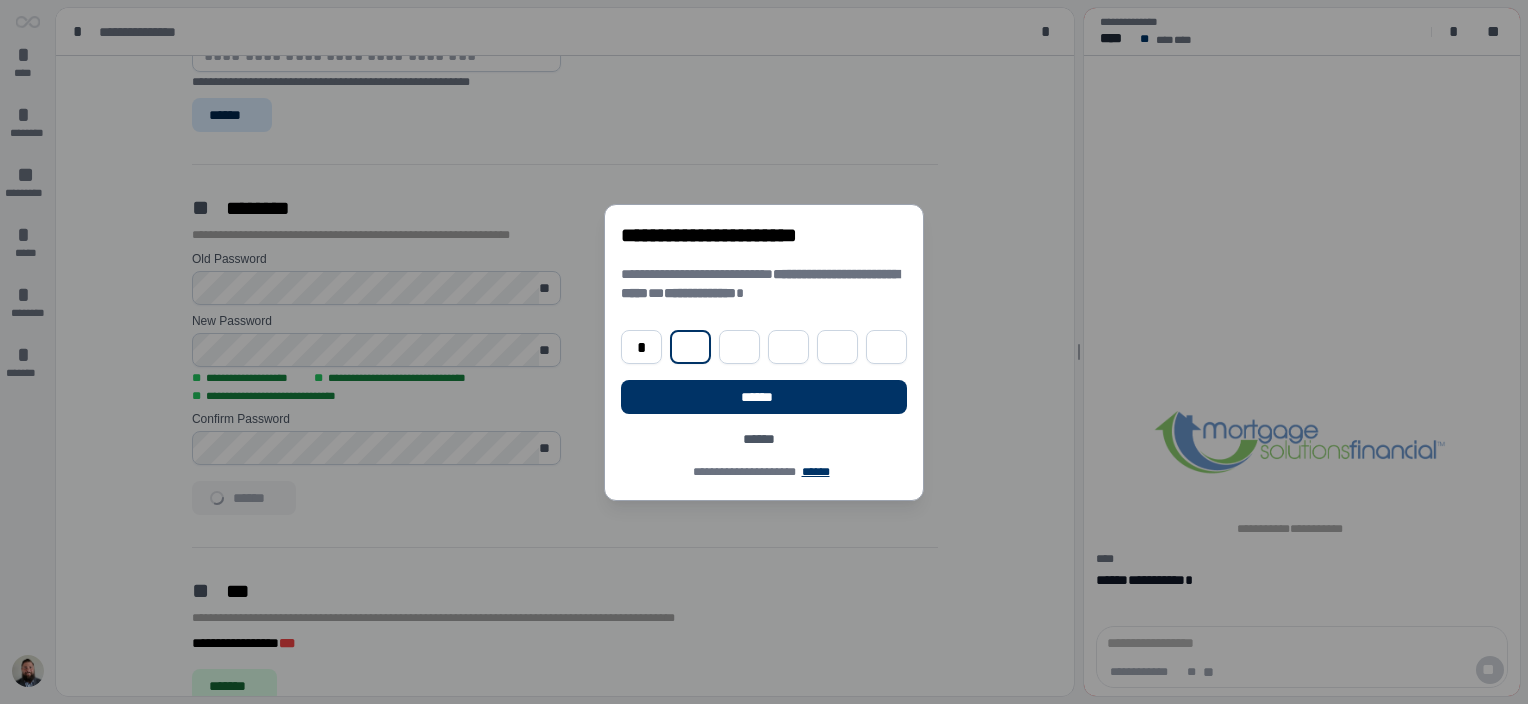 type on "*" 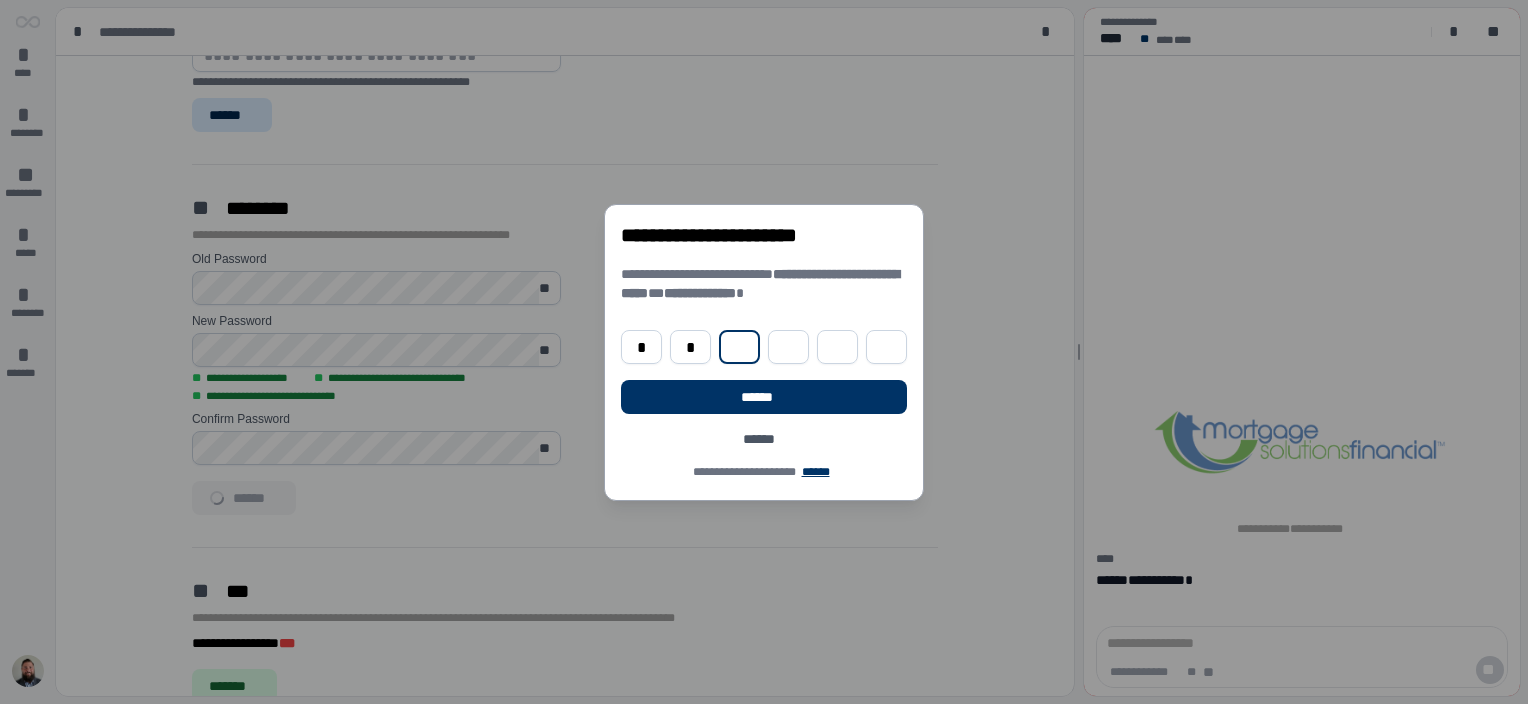 type on "*" 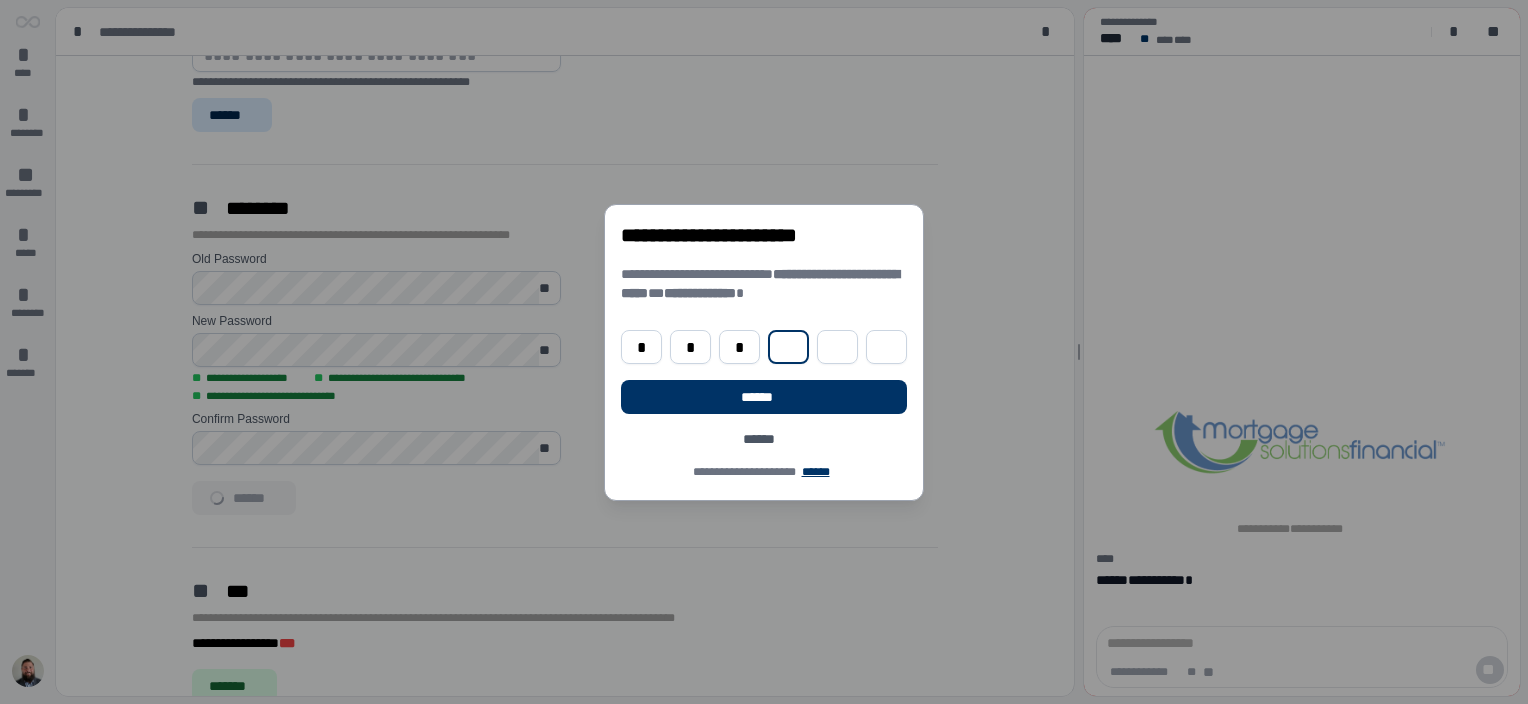 type on "*" 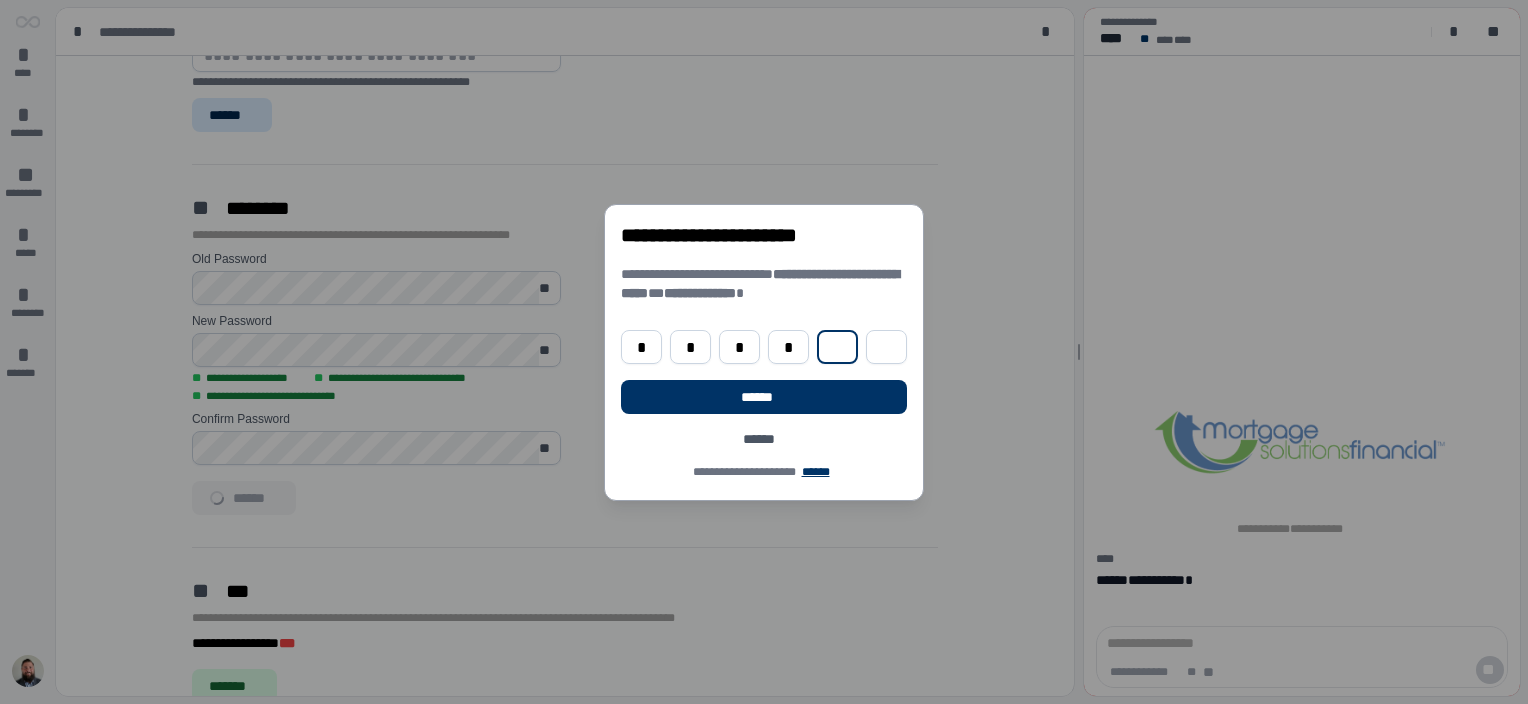 type on "*" 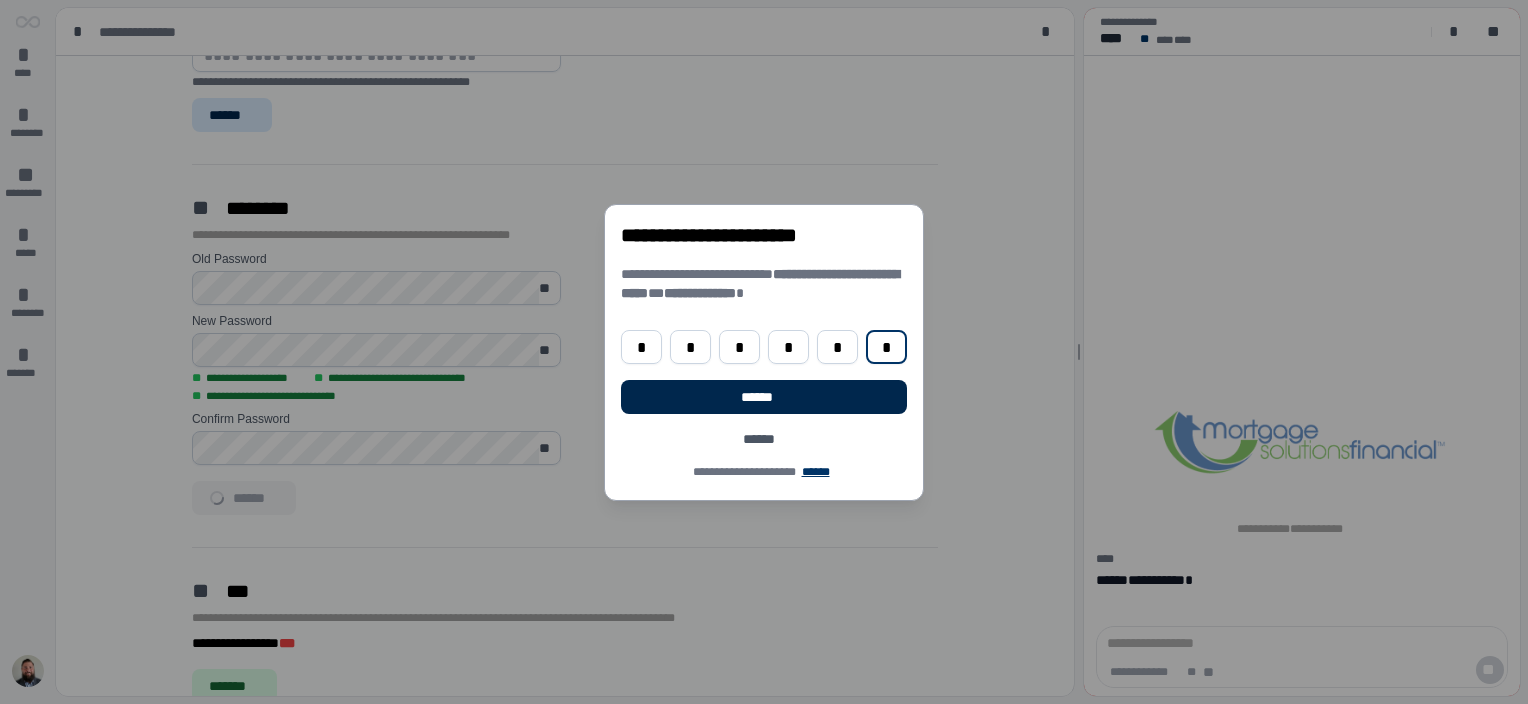 type on "*" 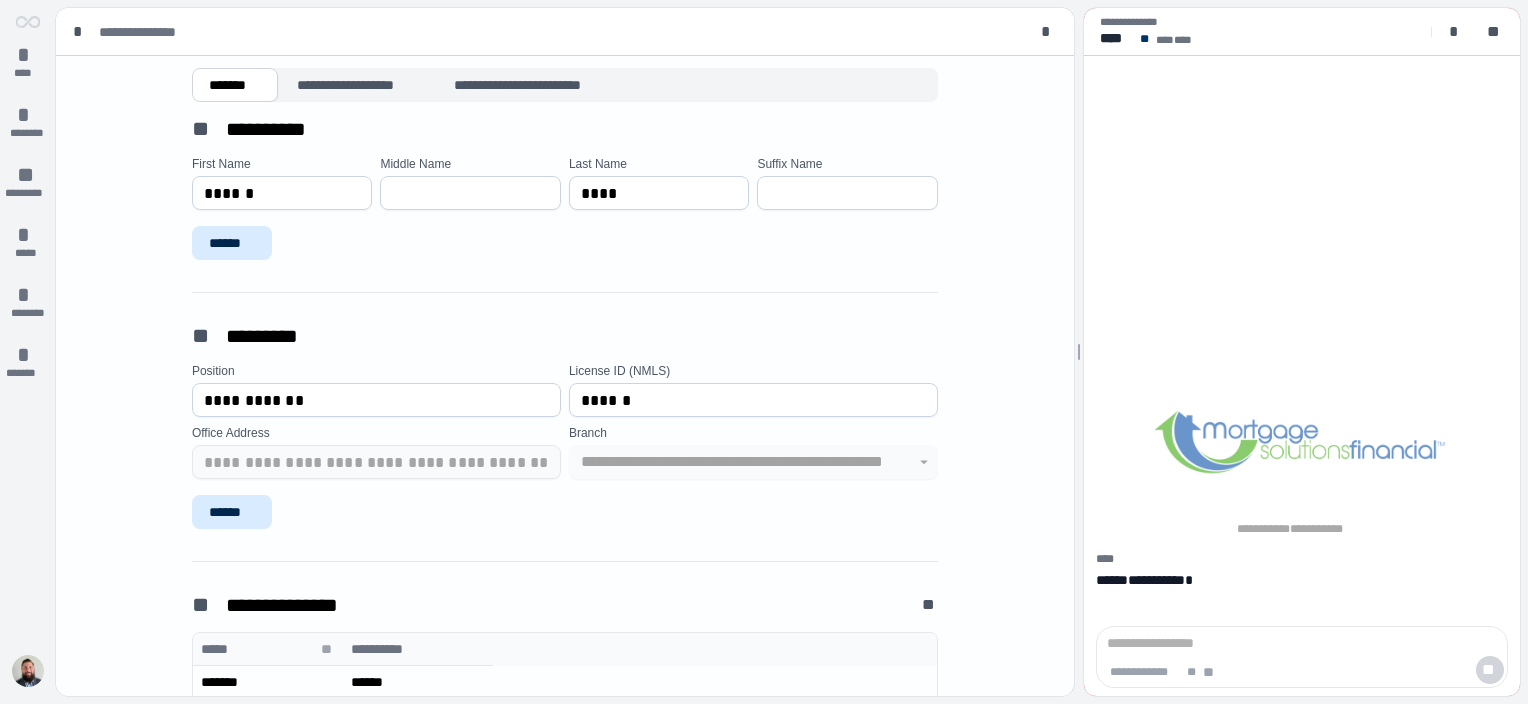 scroll, scrollTop: 0, scrollLeft: 0, axis: both 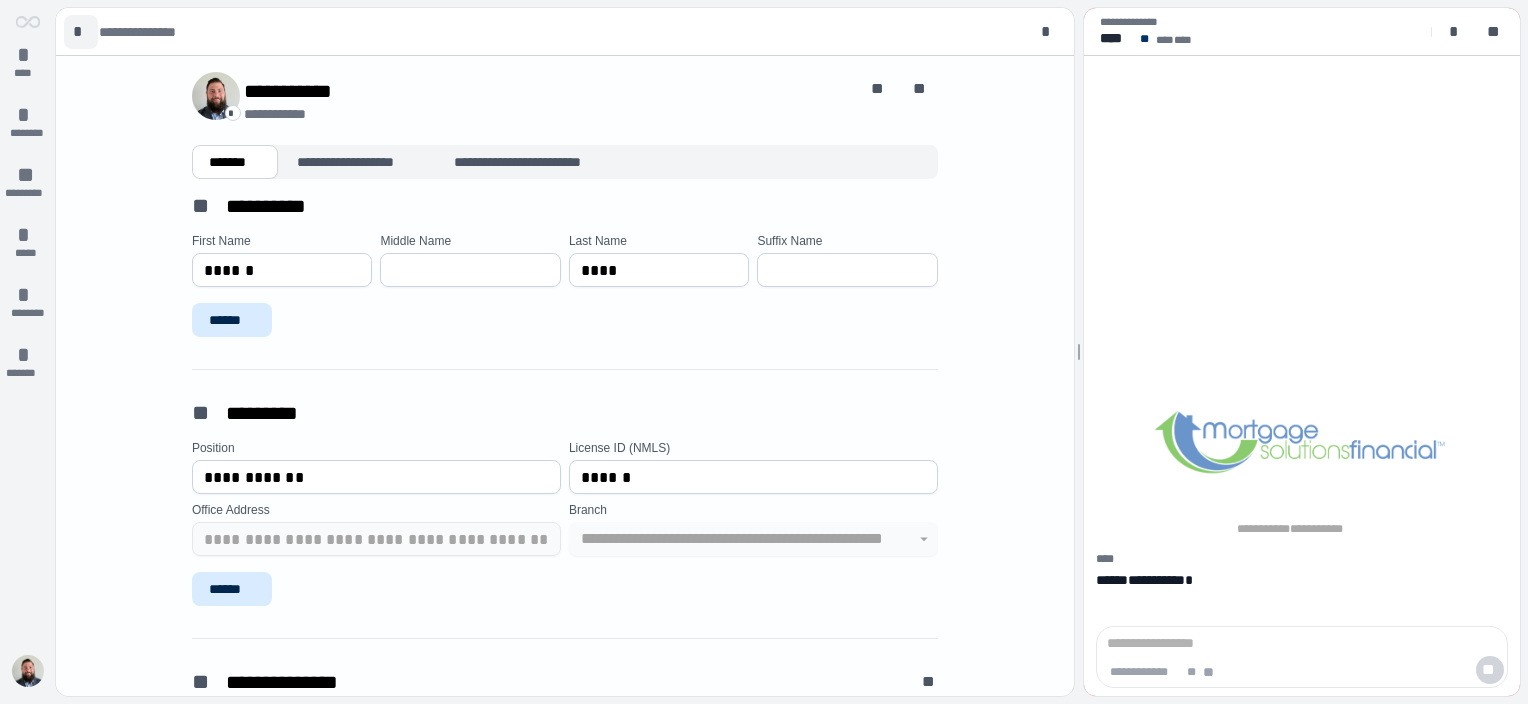 click on "*" at bounding box center (81, 32) 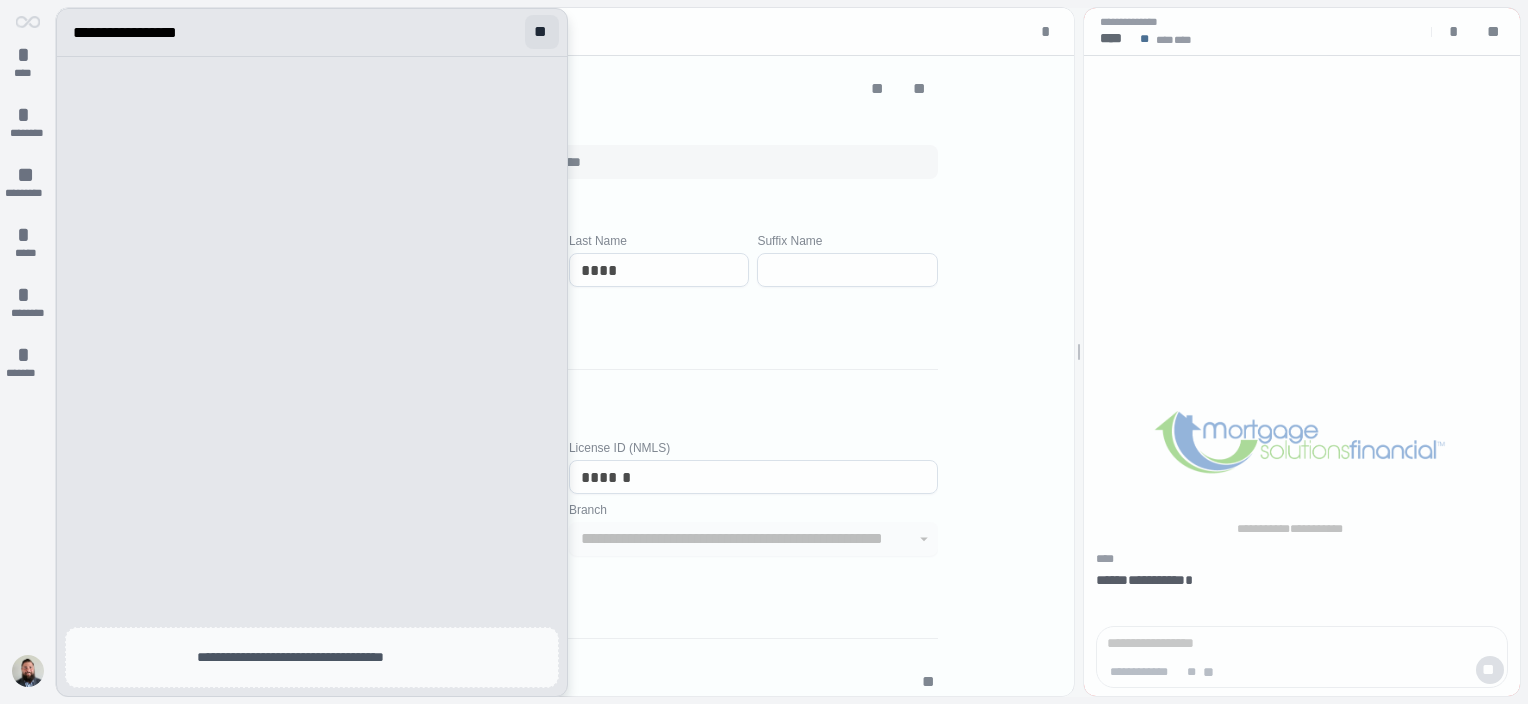 click on "**" at bounding box center (542, 32) 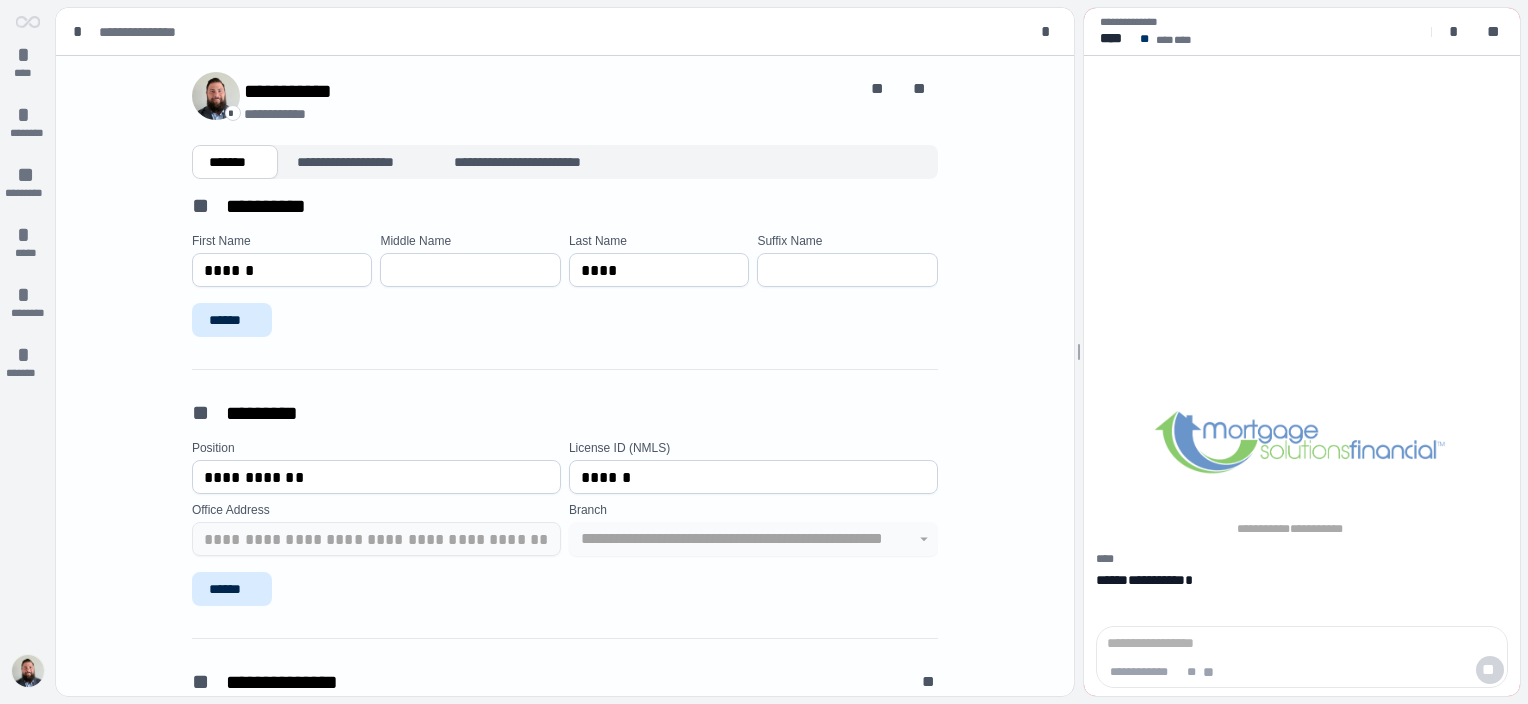 click at bounding box center (28, 671) 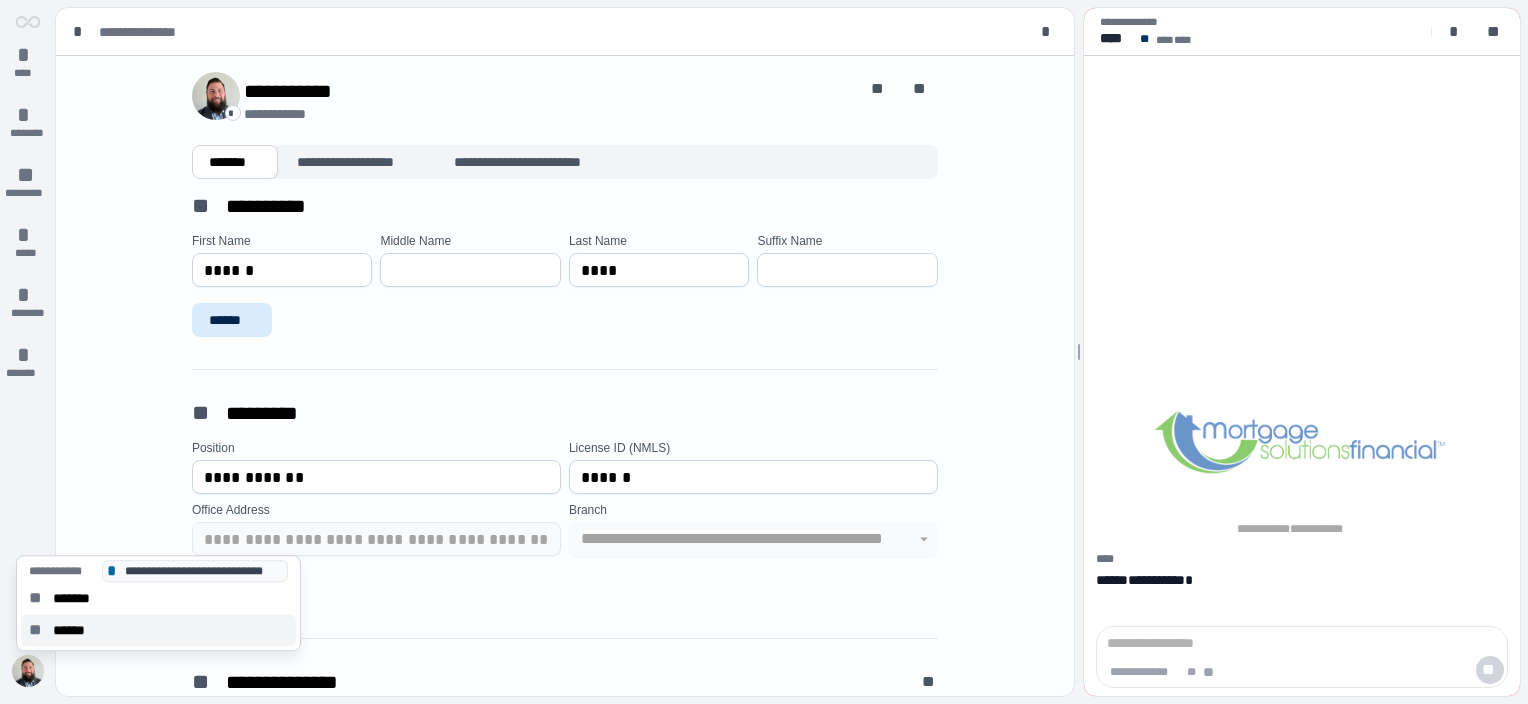 click on "******" at bounding box center (75, 630) 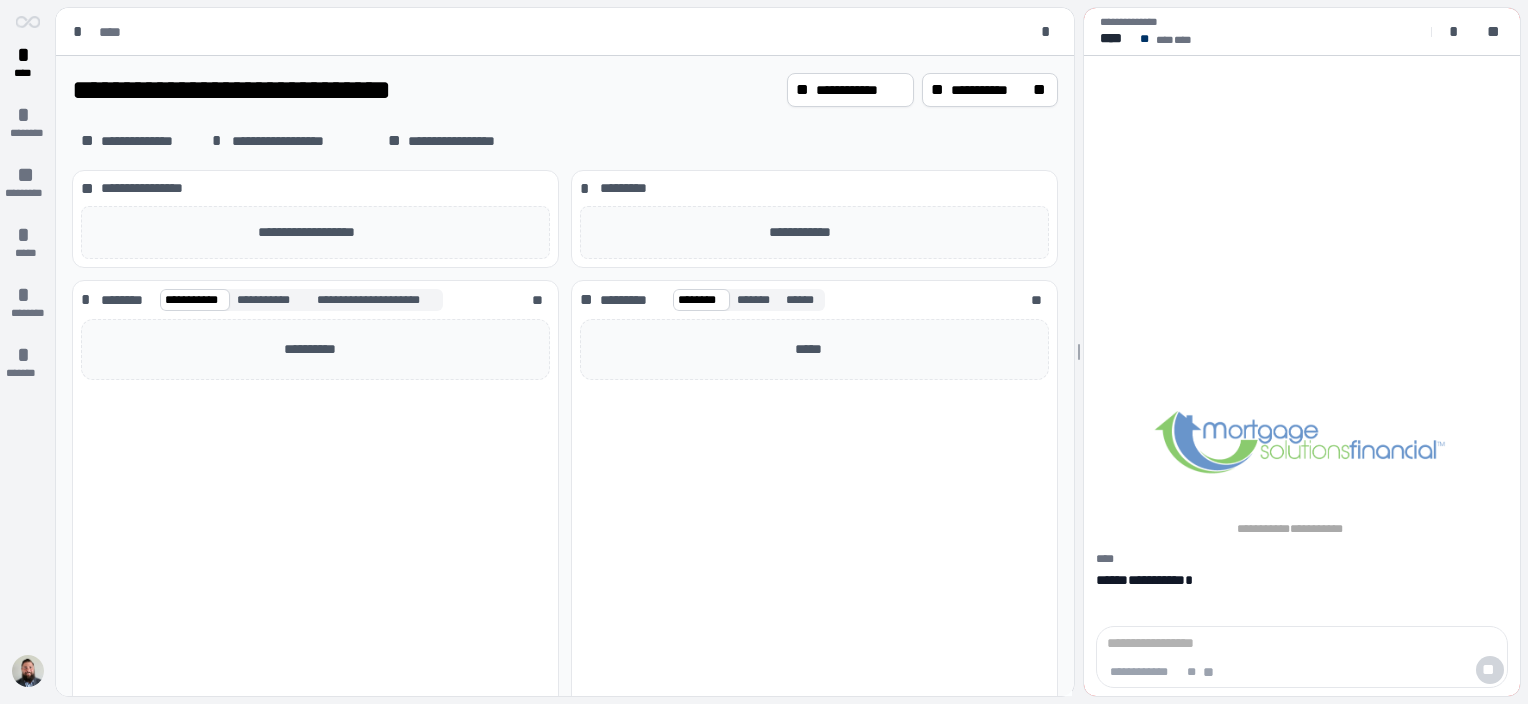 scroll, scrollTop: 0, scrollLeft: 0, axis: both 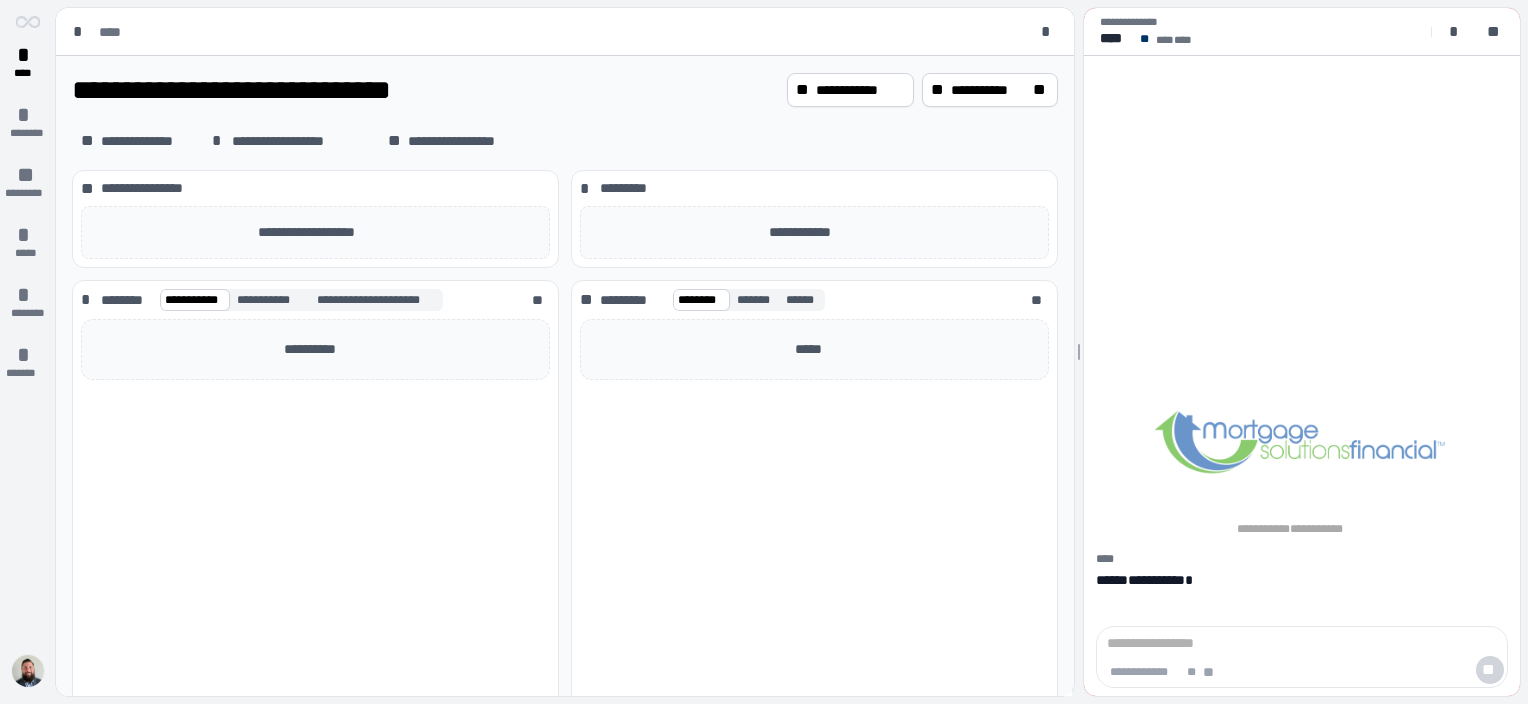 click at bounding box center [28, 671] 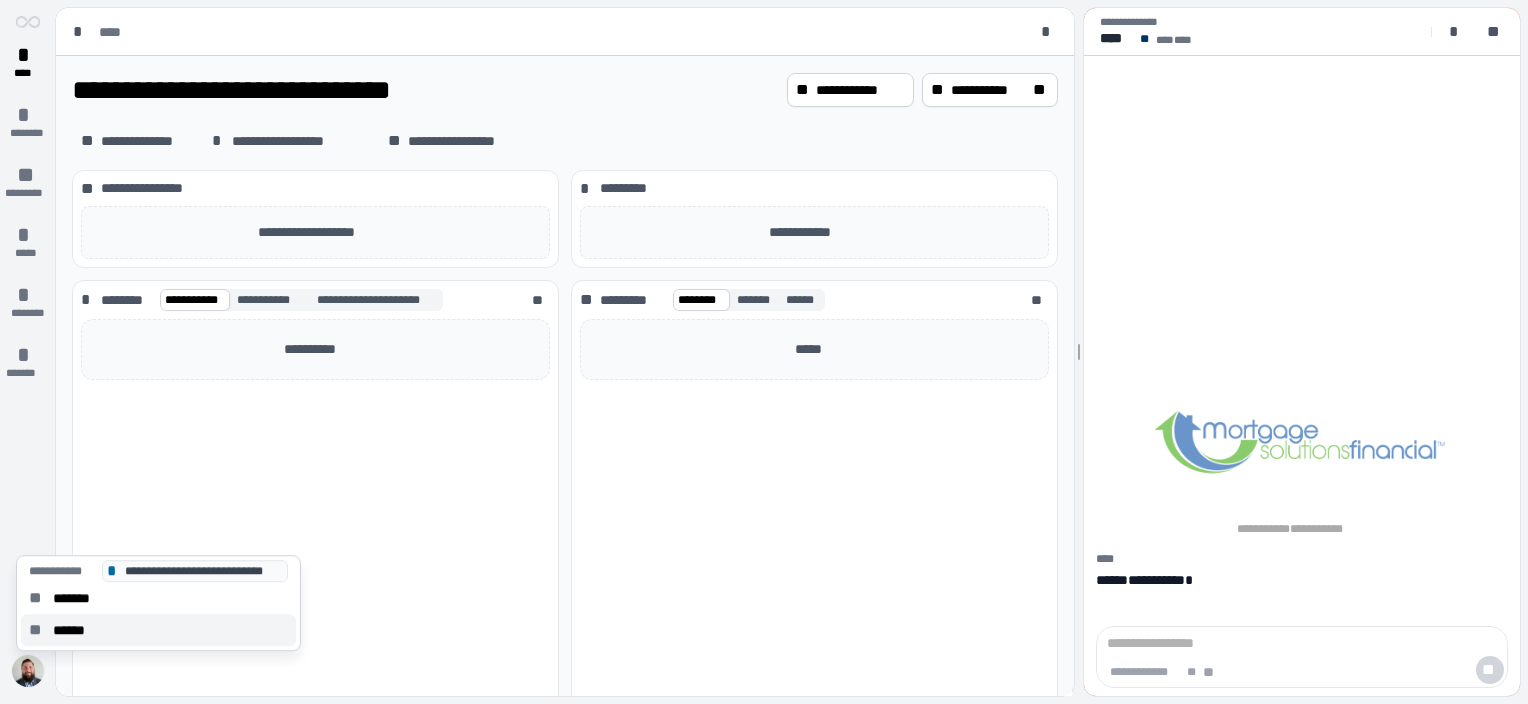 click on "******" at bounding box center [75, 630] 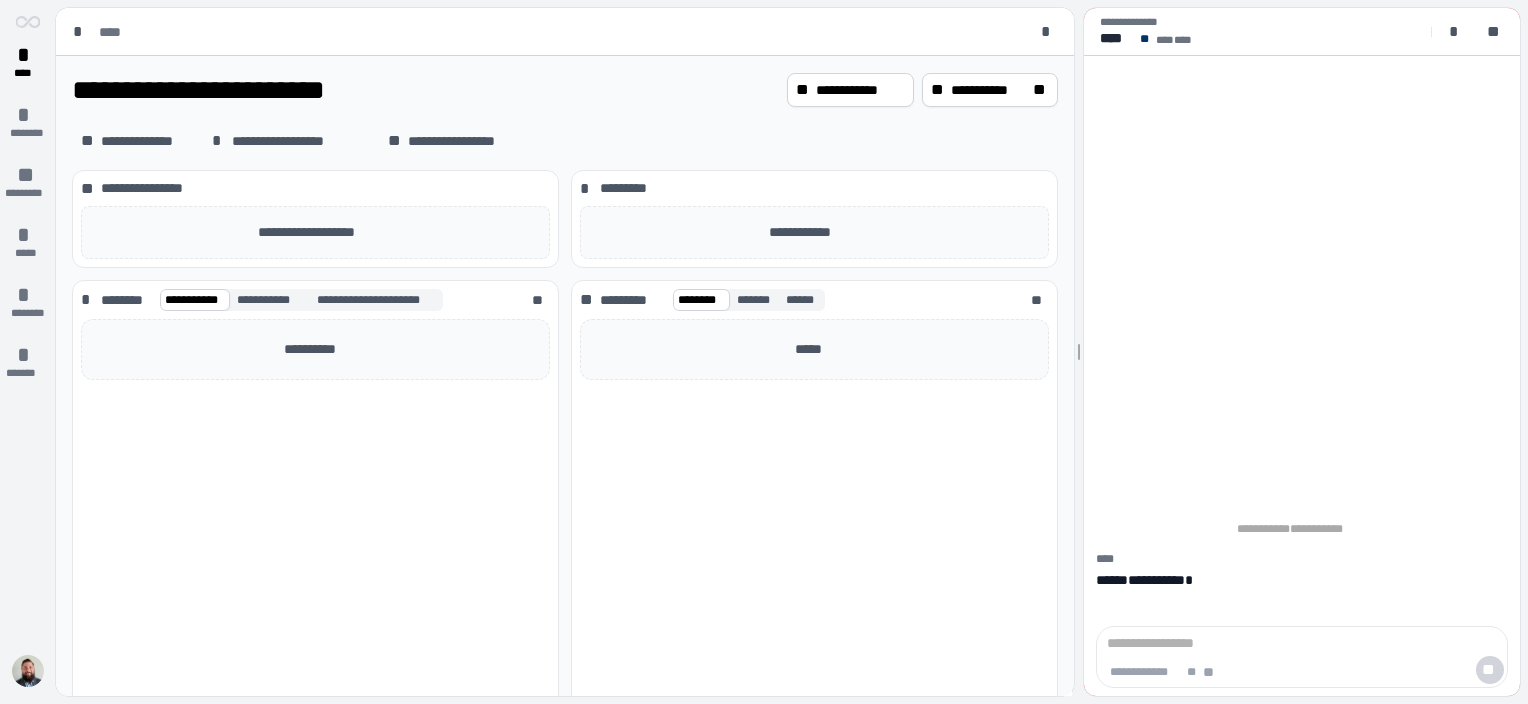 scroll, scrollTop: 0, scrollLeft: 0, axis: both 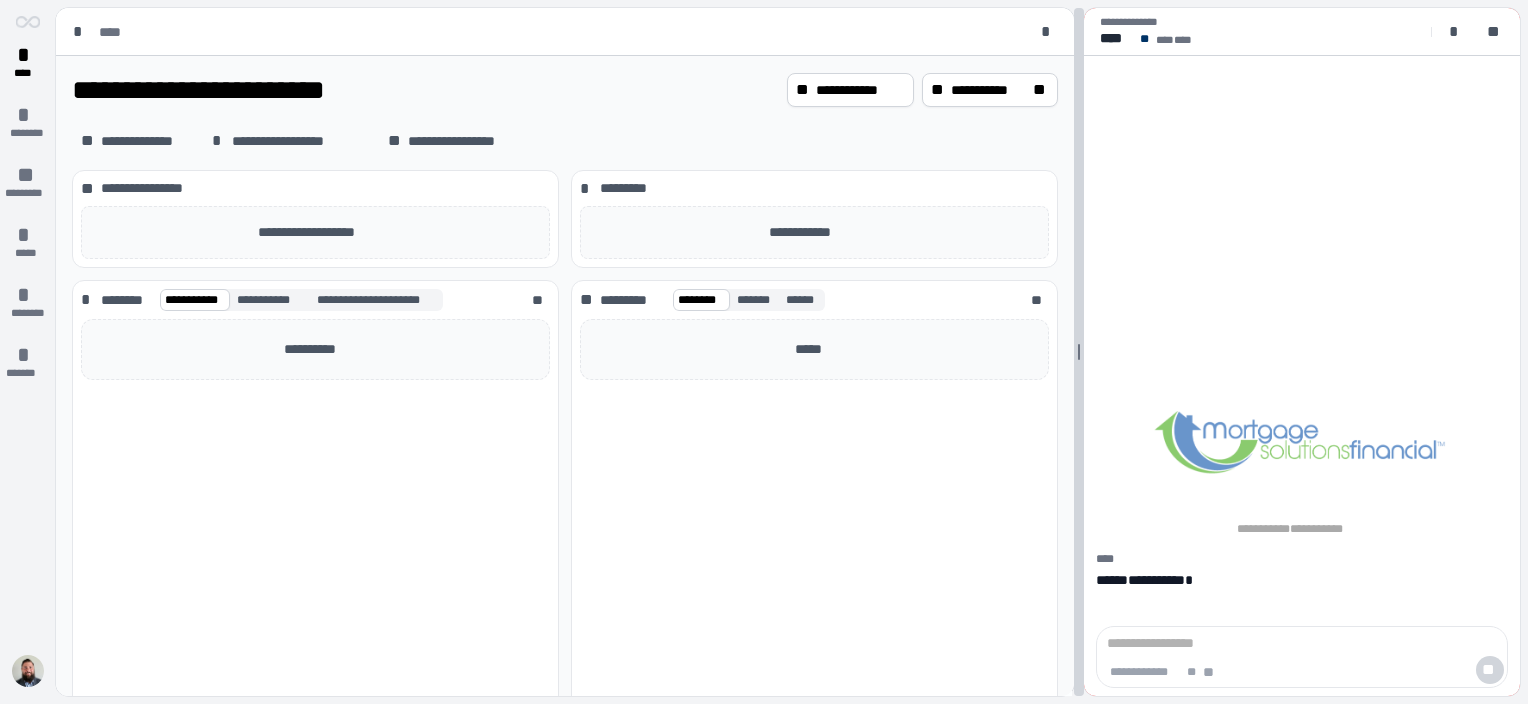 click on "**********" at bounding box center (788, 352) 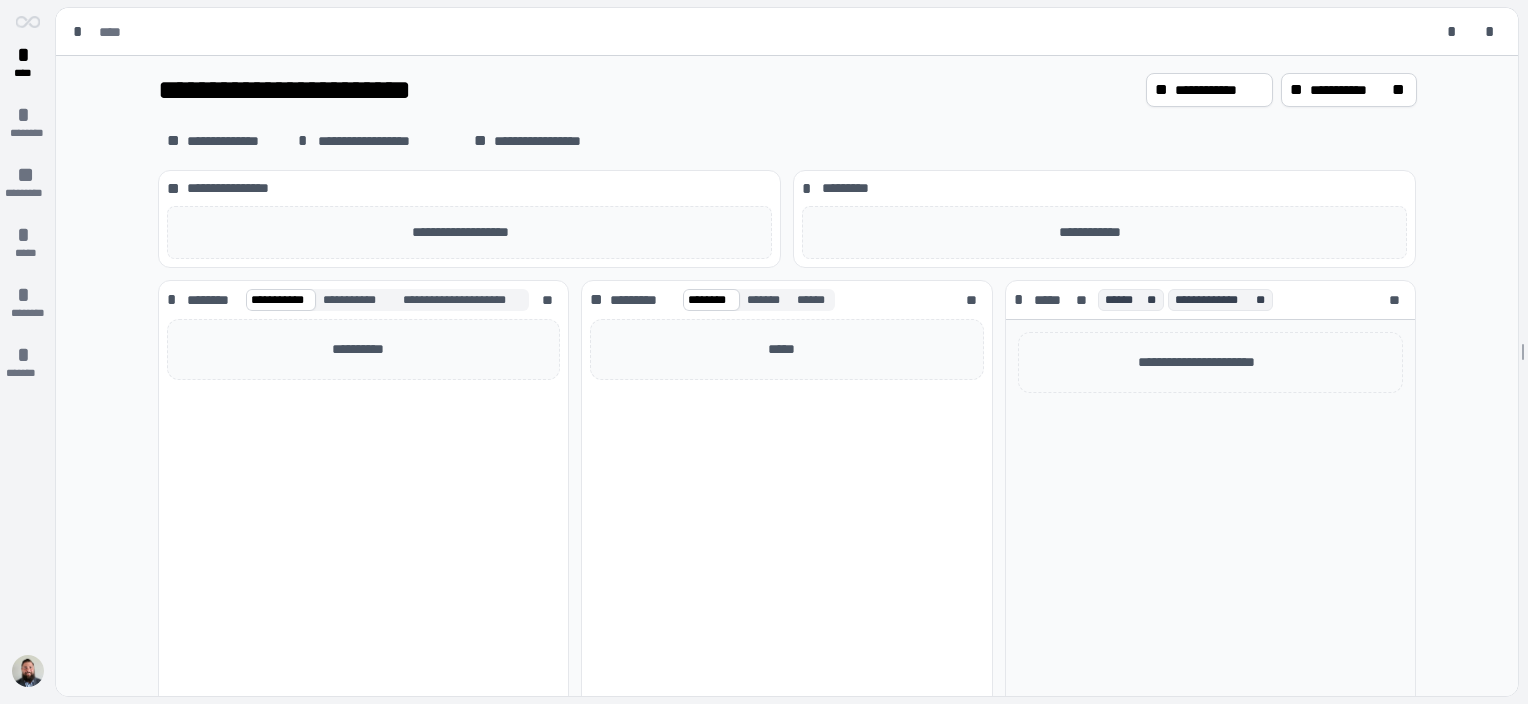 drag, startPoint x: 1496, startPoint y: 0, endPoint x: 803, endPoint y: 127, distance: 704.541 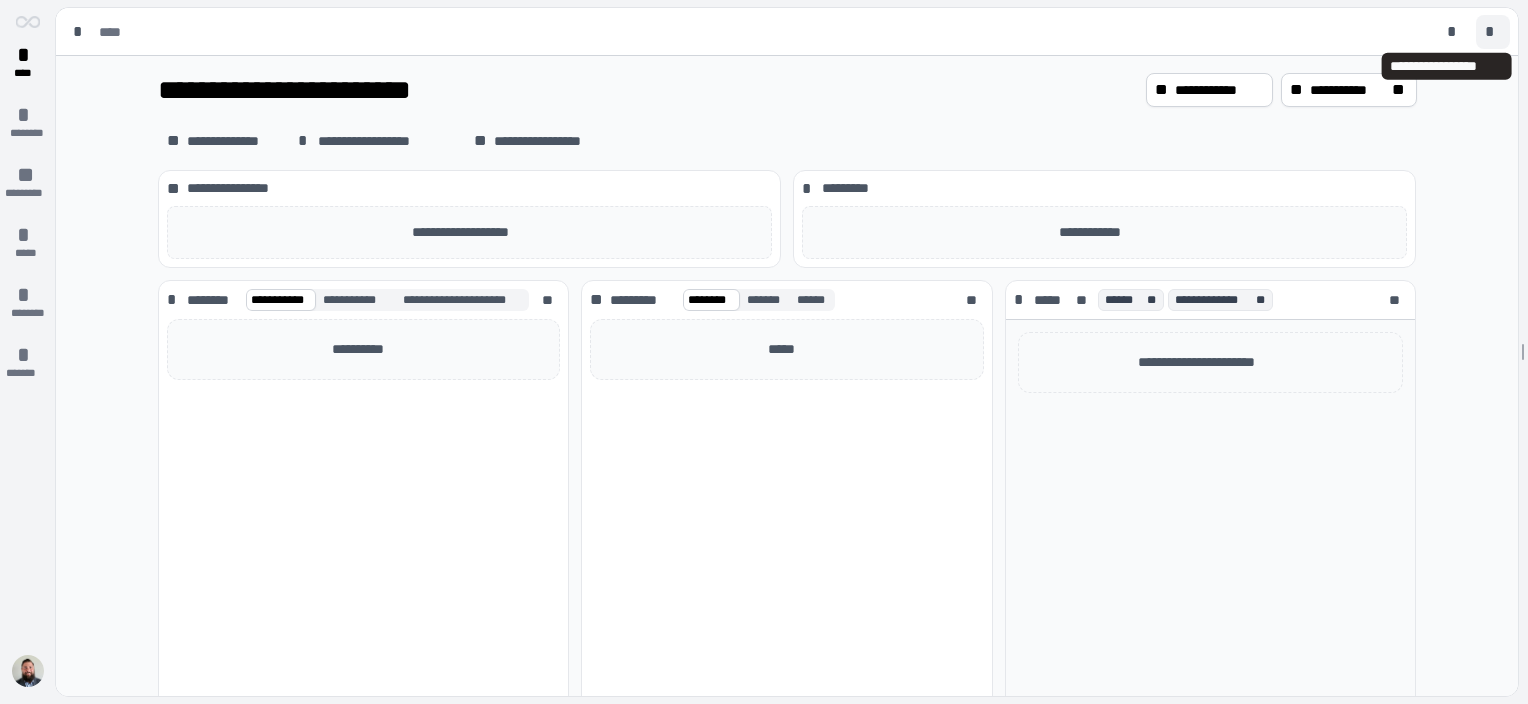 click on "*" at bounding box center [1493, 32] 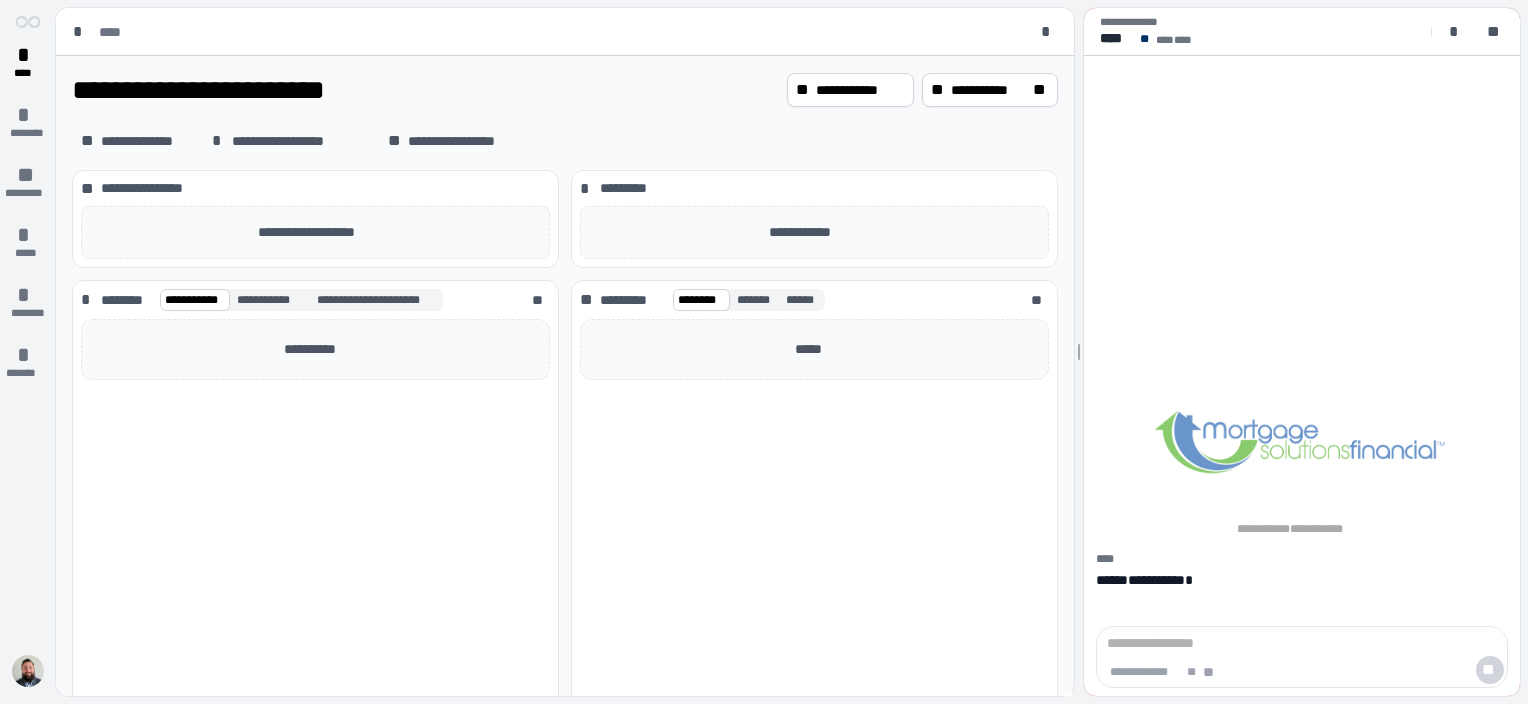 click on "**" at bounding box center (1495, 32) 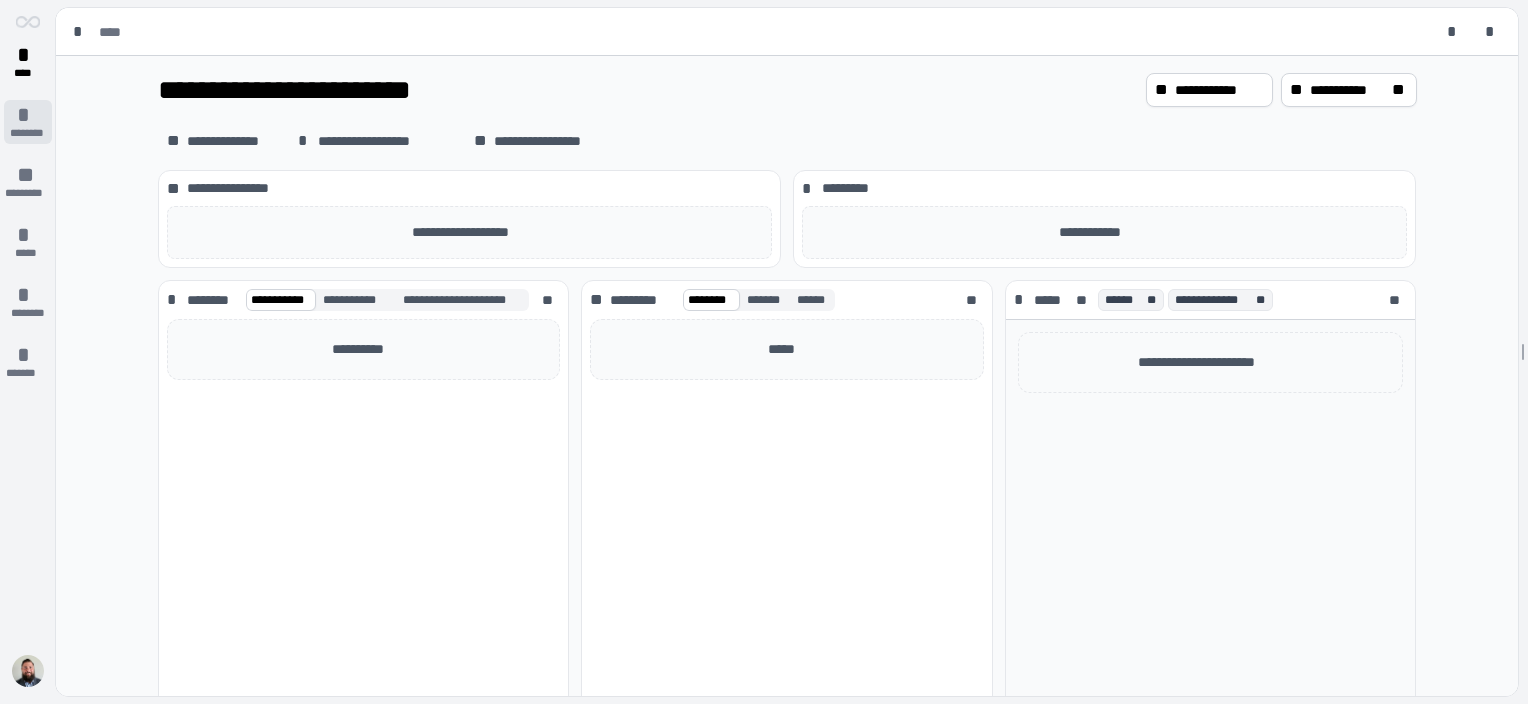 click on "********" at bounding box center [27, 133] 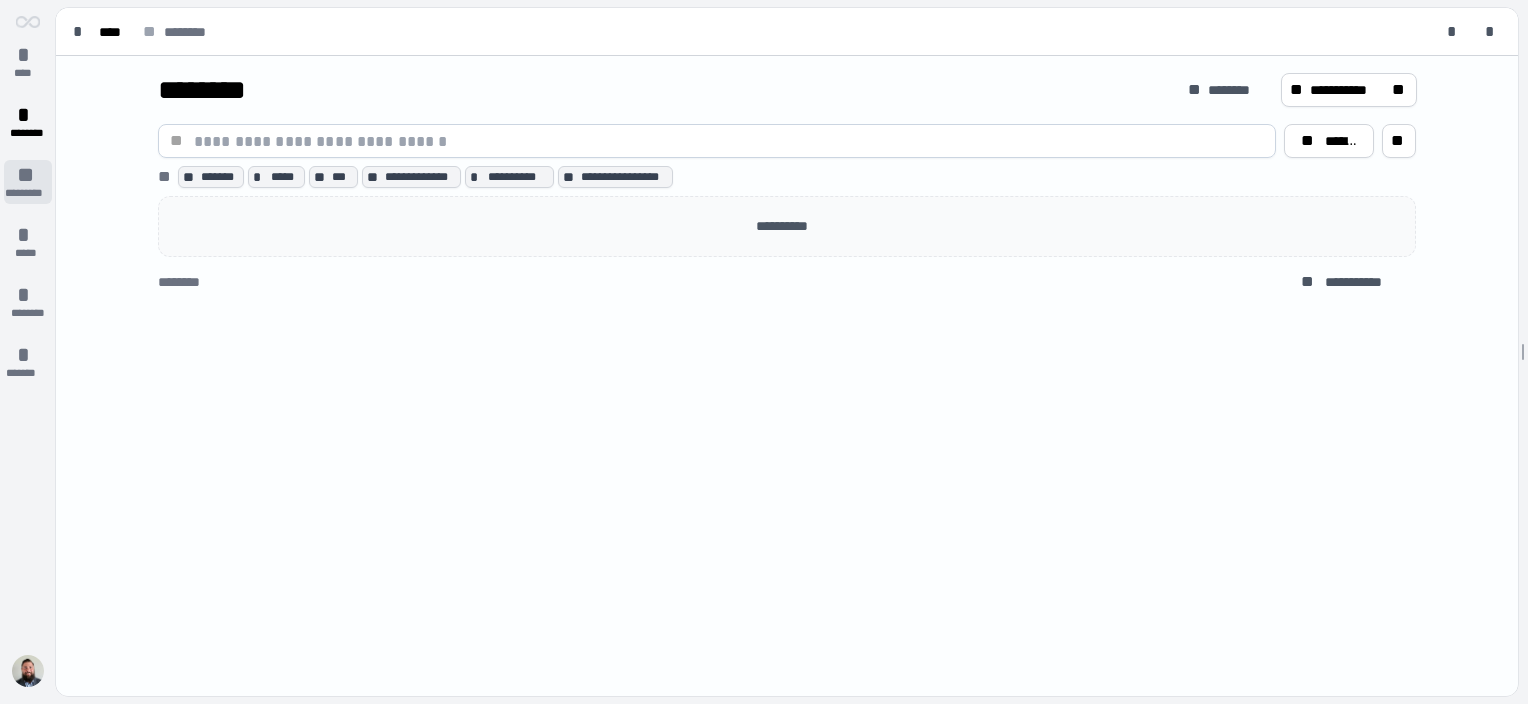 click on "*********" at bounding box center [28, 193] 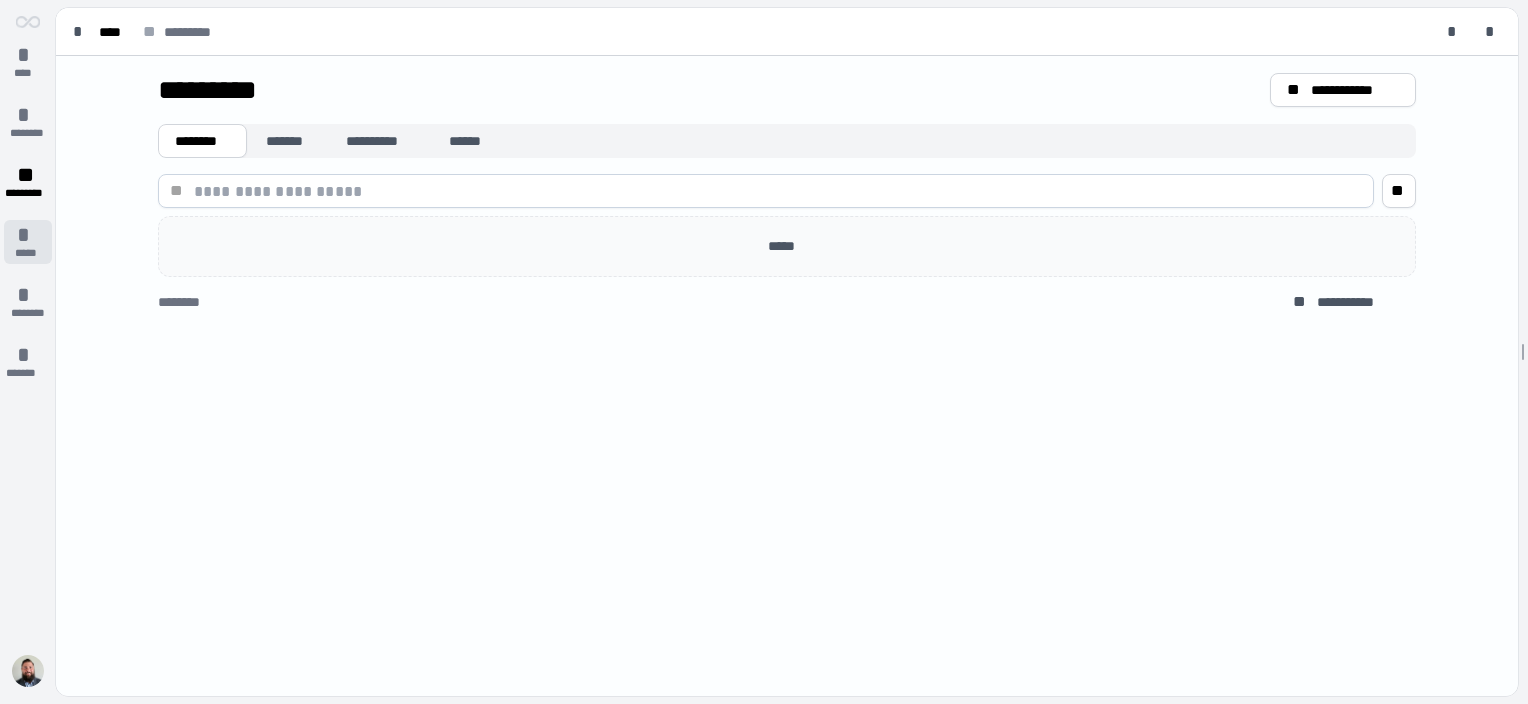 click on "*" at bounding box center [28, 235] 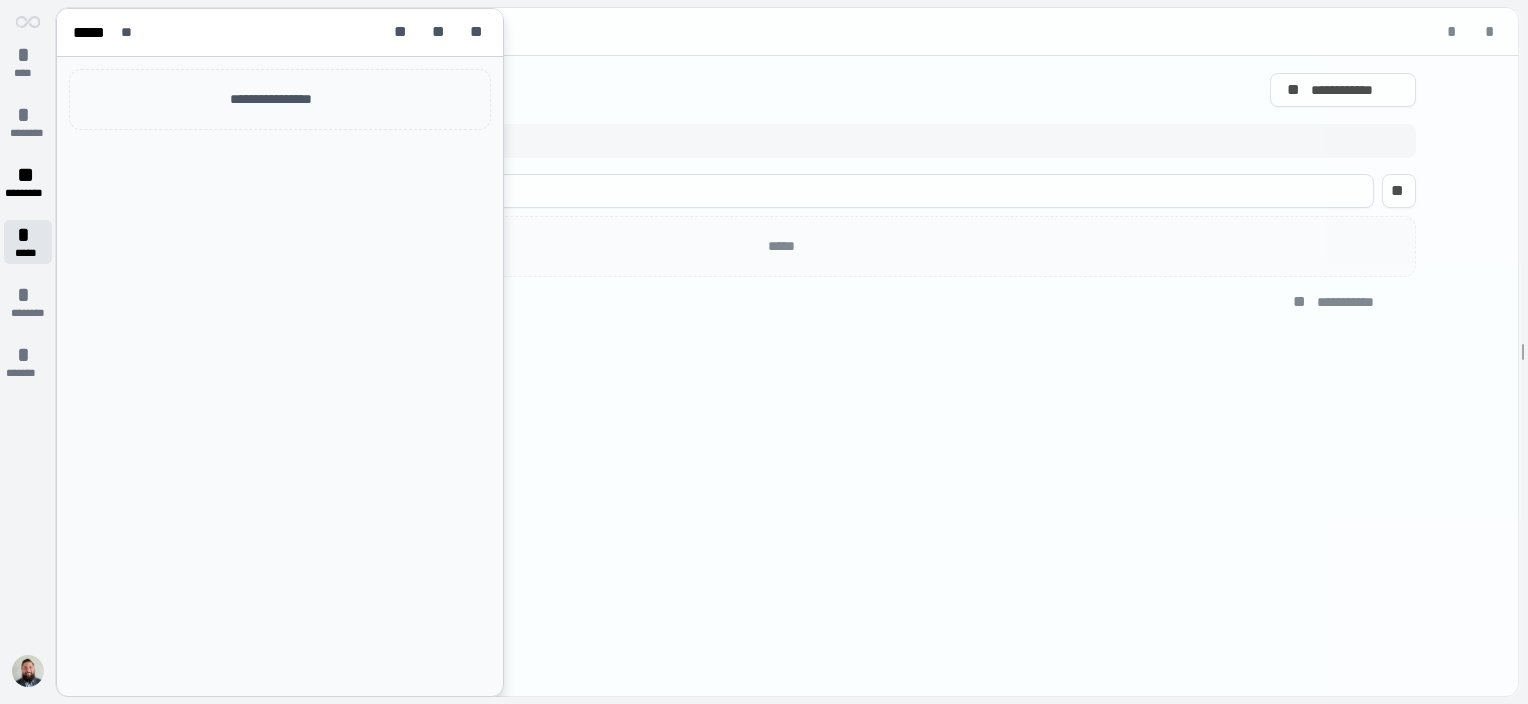 click on "*" at bounding box center [28, 235] 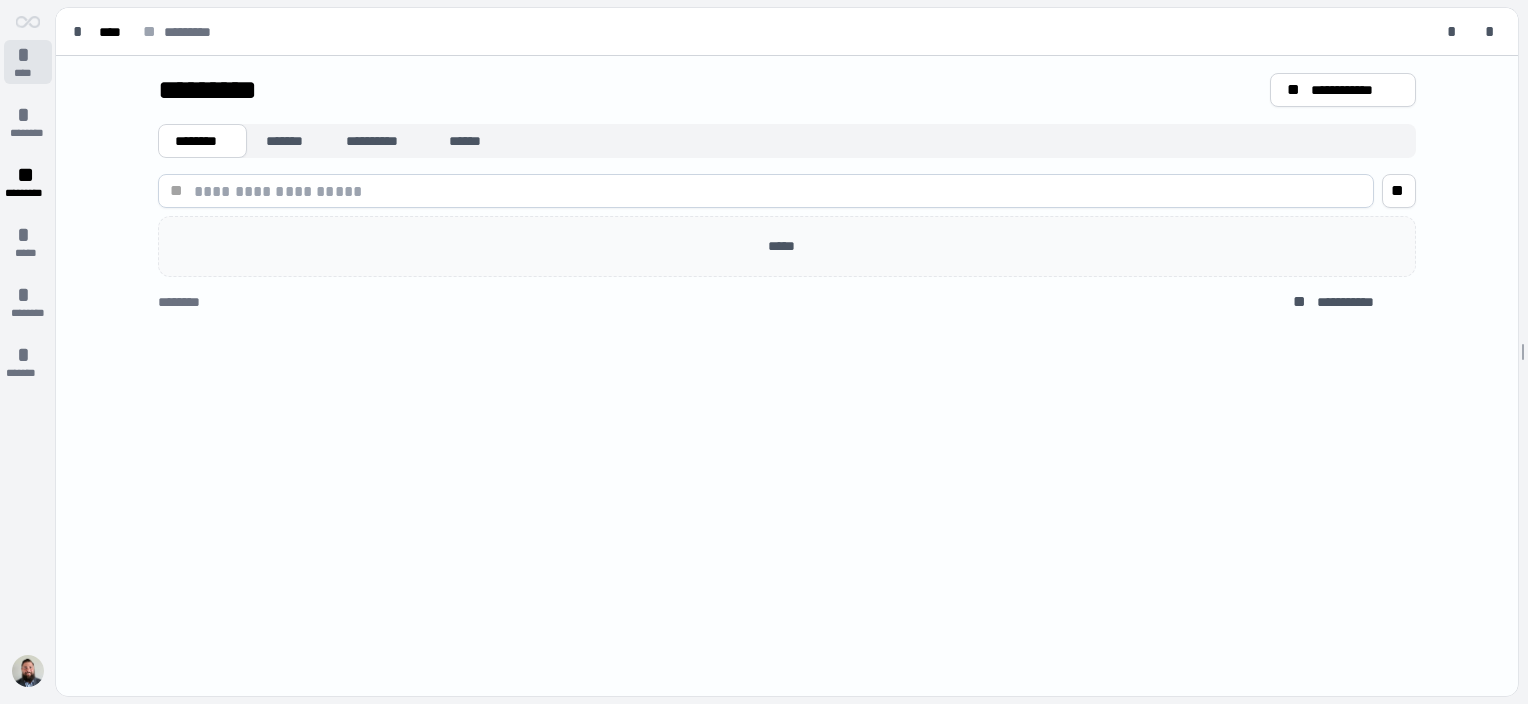 click on "*" at bounding box center [28, 55] 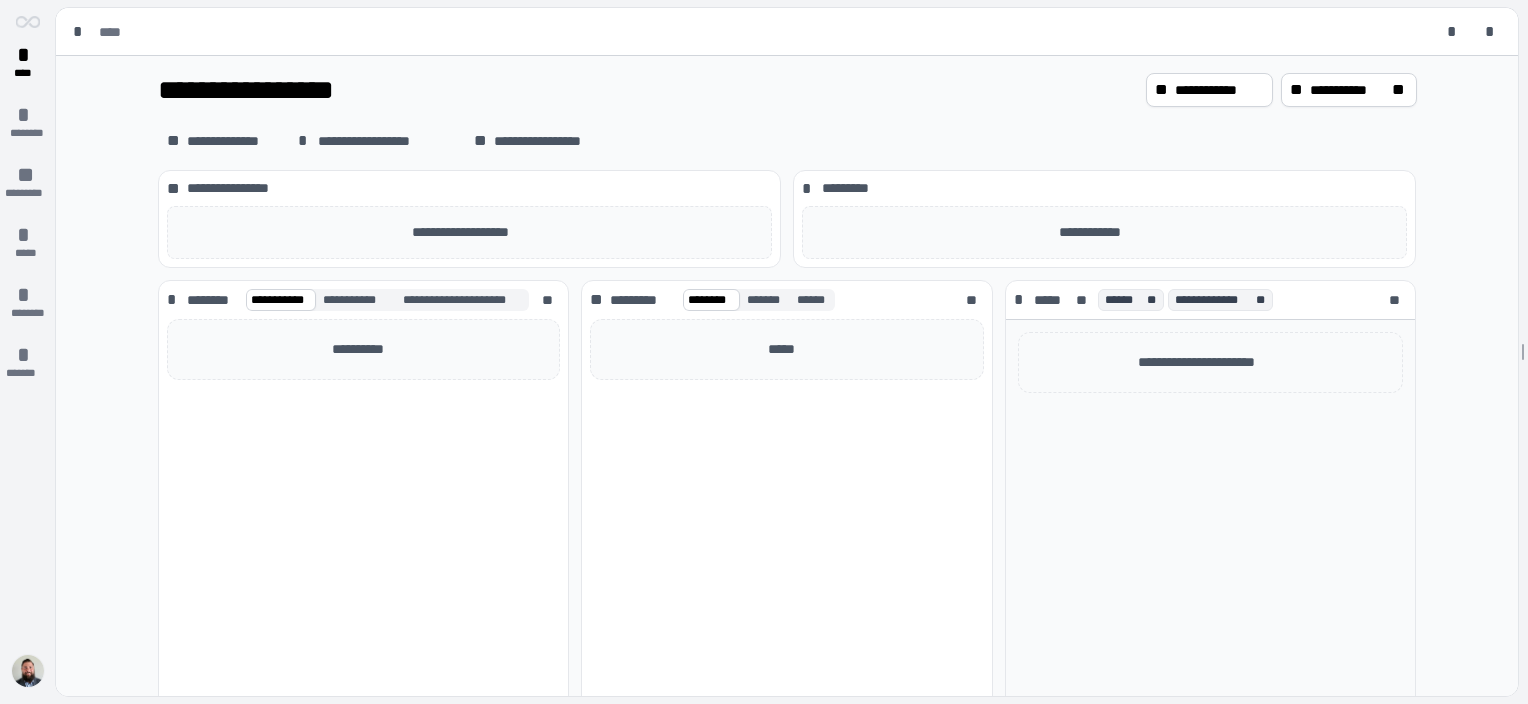 click at bounding box center [28, 671] 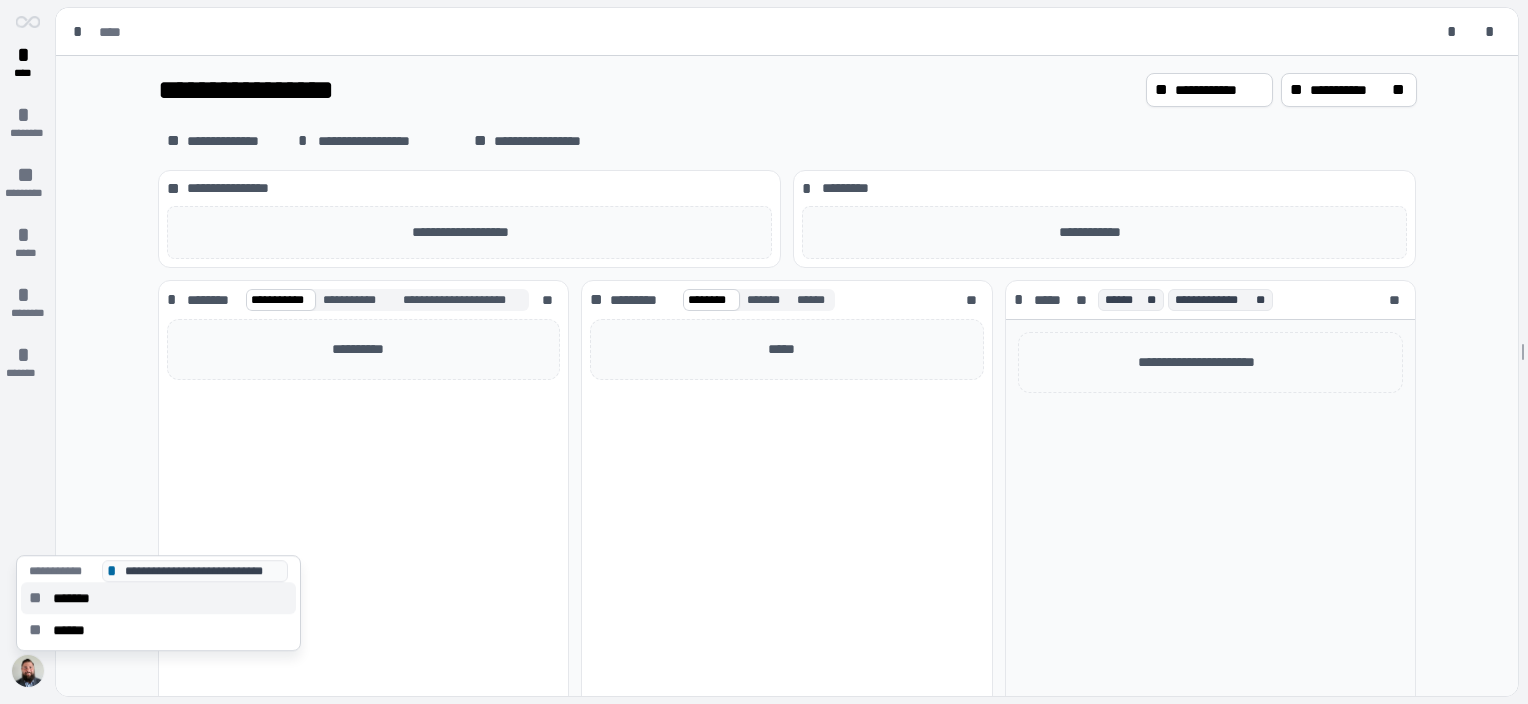 click on "** *******" at bounding box center (158, 598) 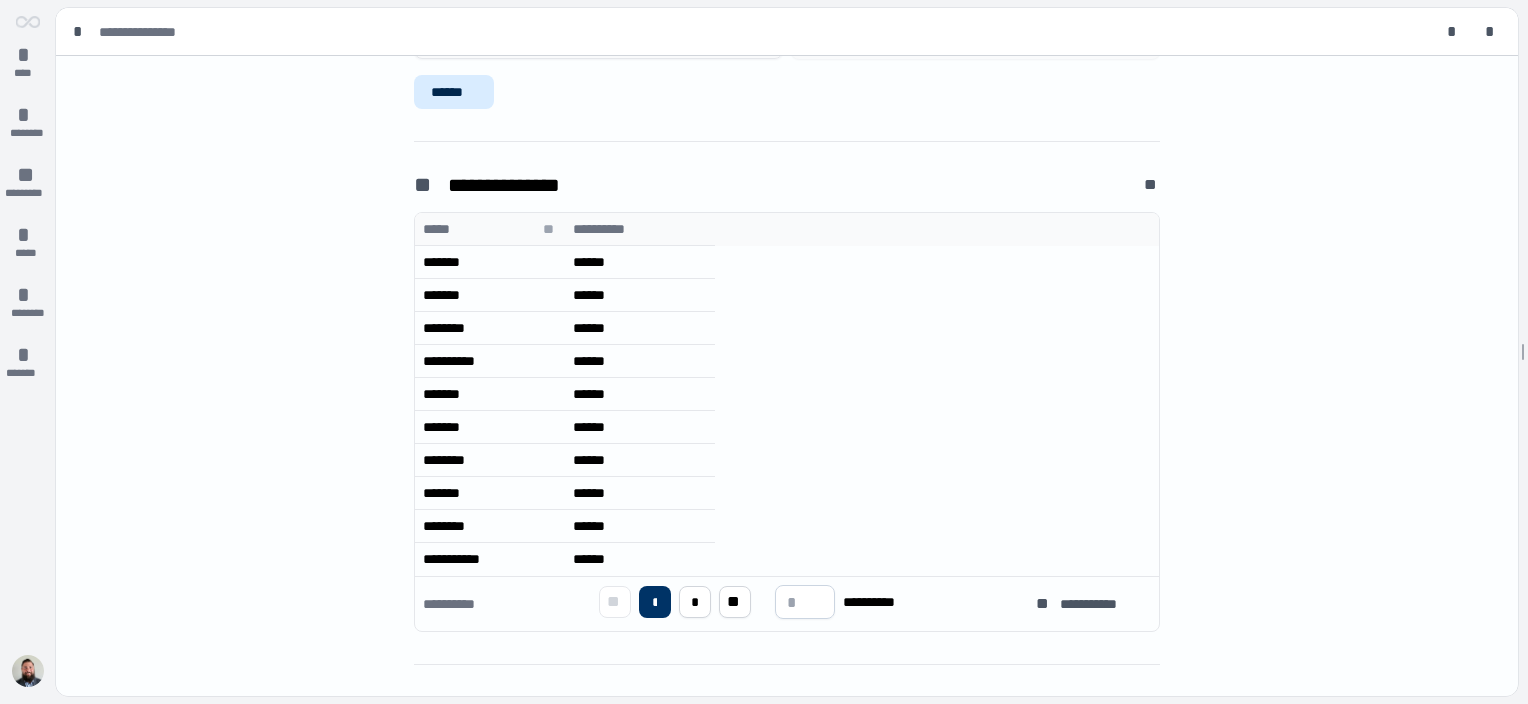 scroll, scrollTop: 534, scrollLeft: 0, axis: vertical 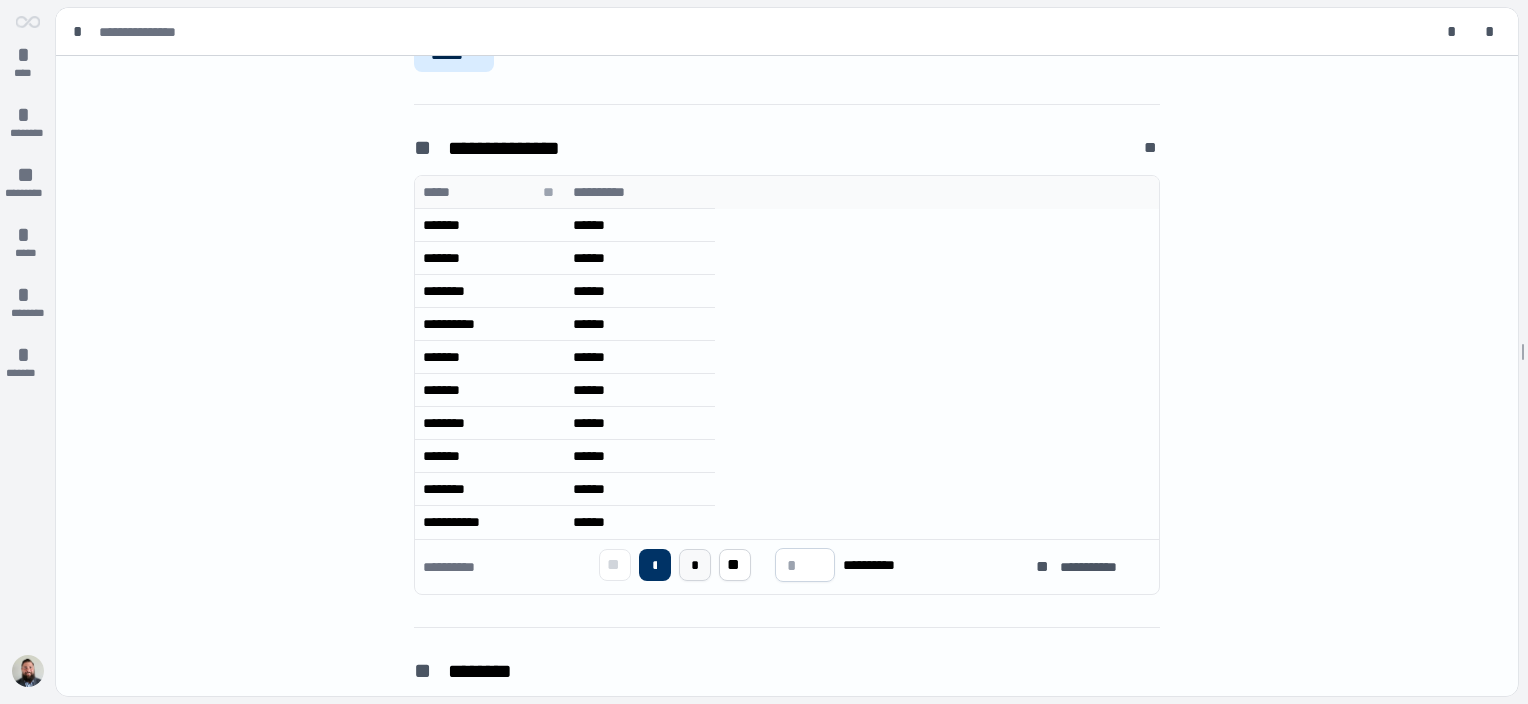 click on "*" at bounding box center [695, 565] 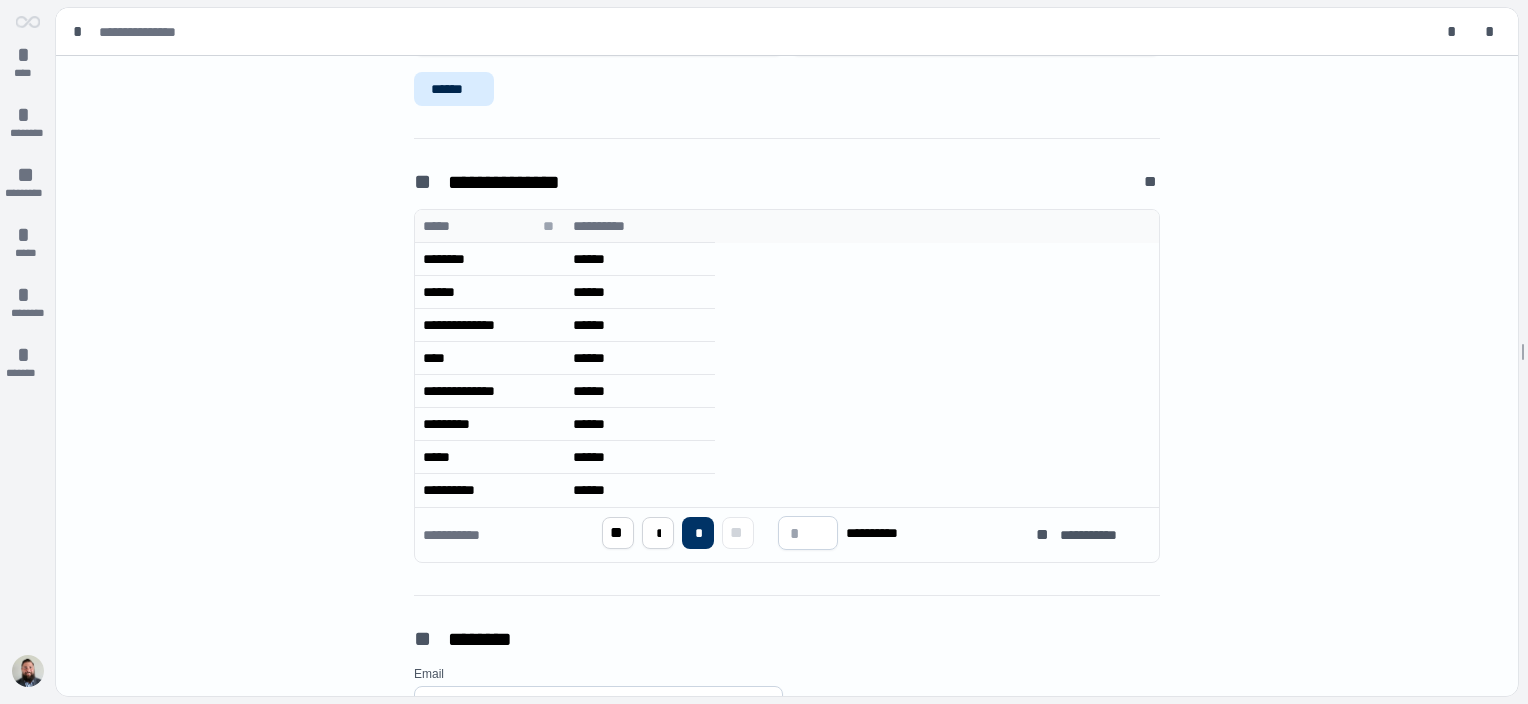 scroll, scrollTop: 534, scrollLeft: 0, axis: vertical 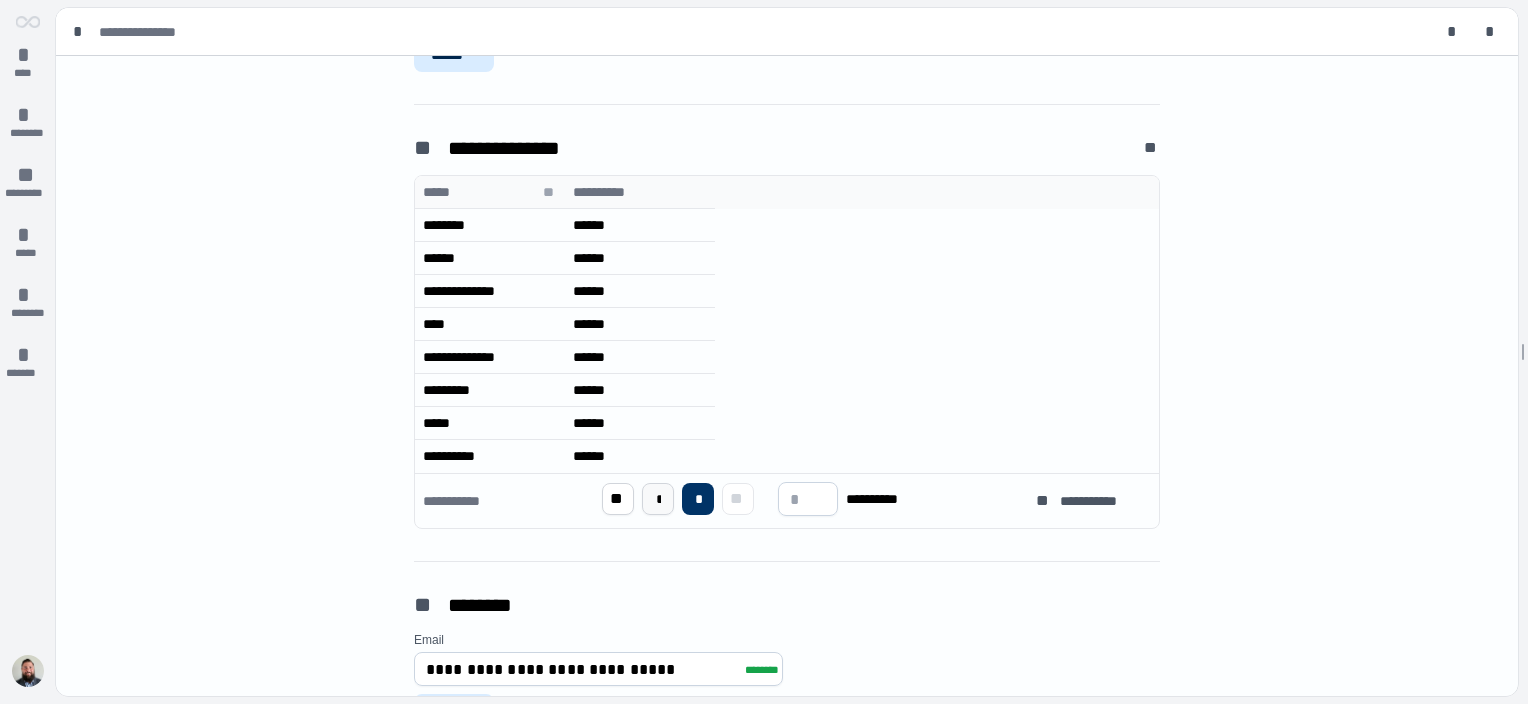 click on "*" at bounding box center (659, 499) 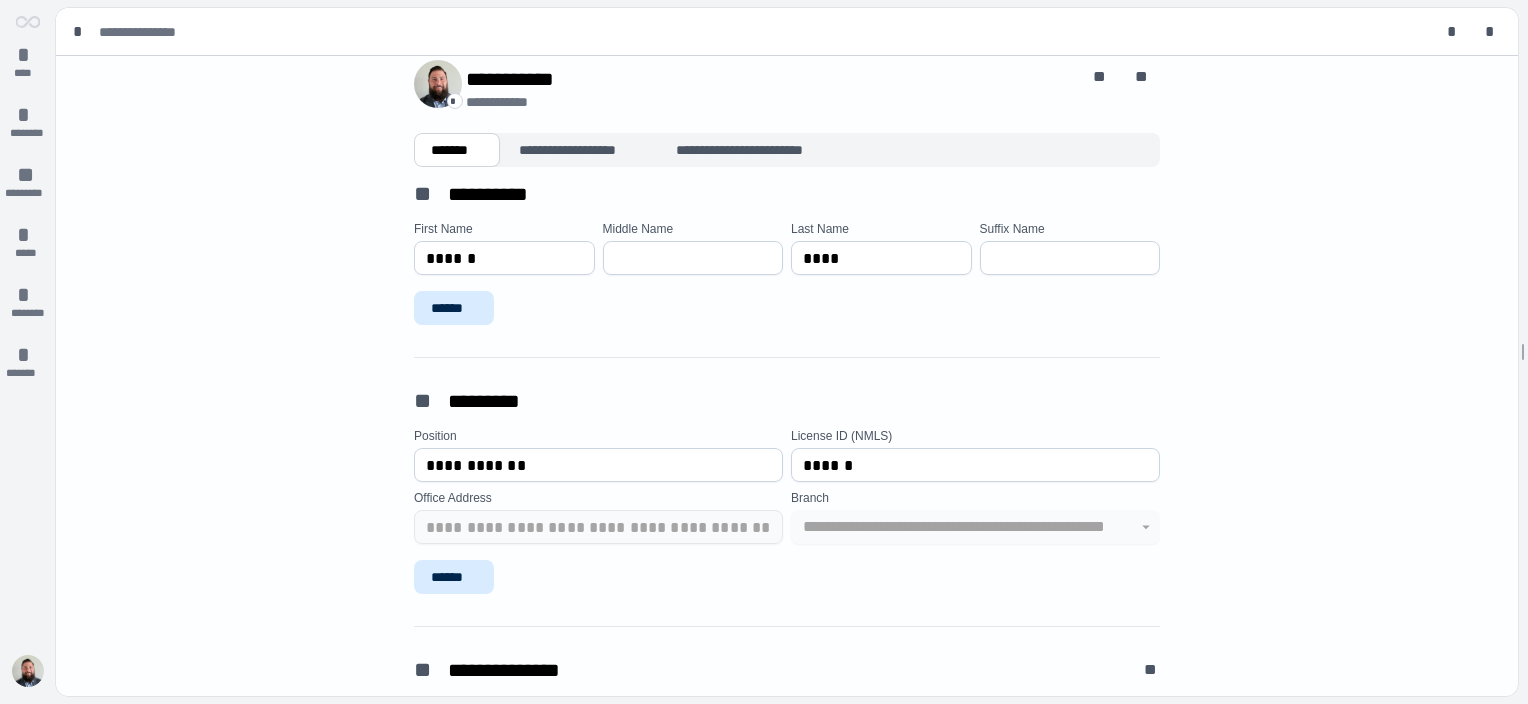 scroll, scrollTop: 0, scrollLeft: 0, axis: both 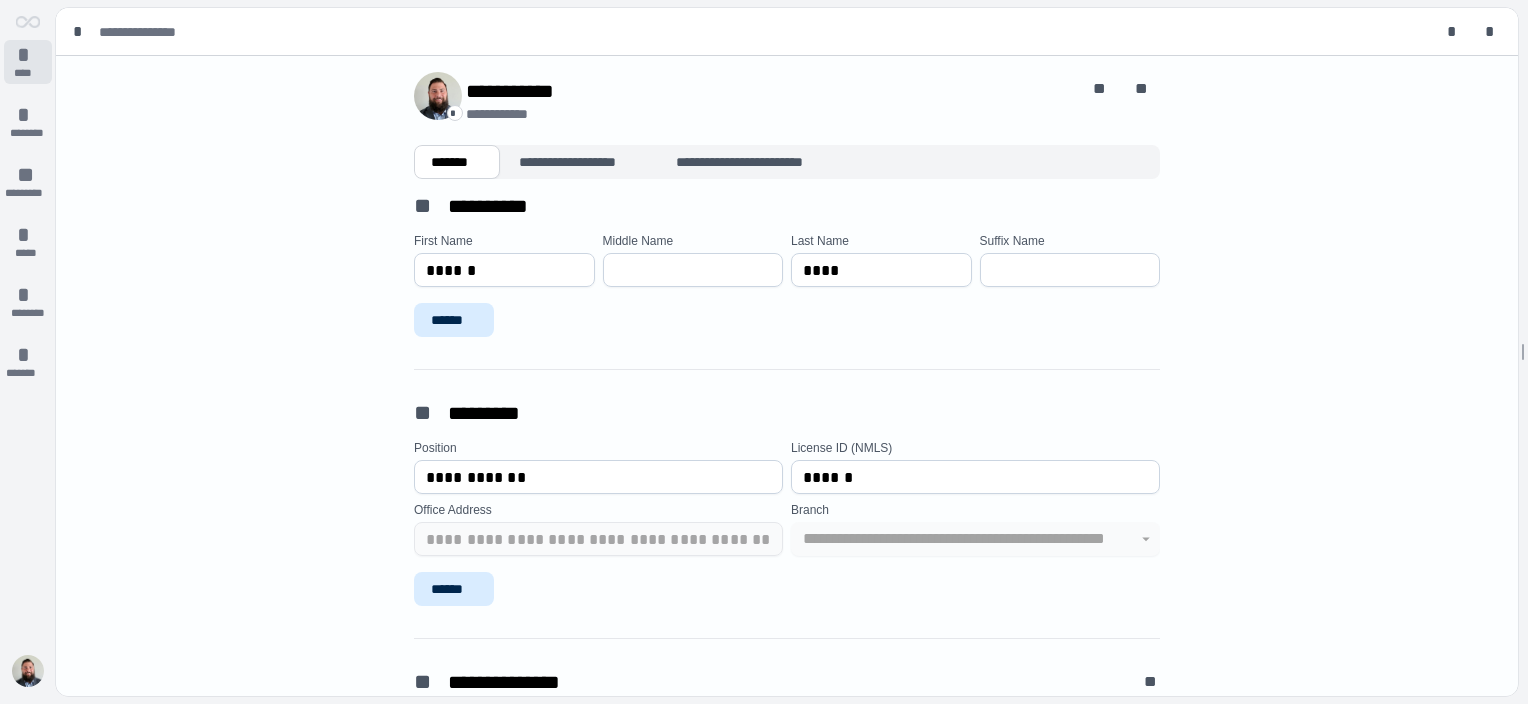 click on "*" at bounding box center [28, 55] 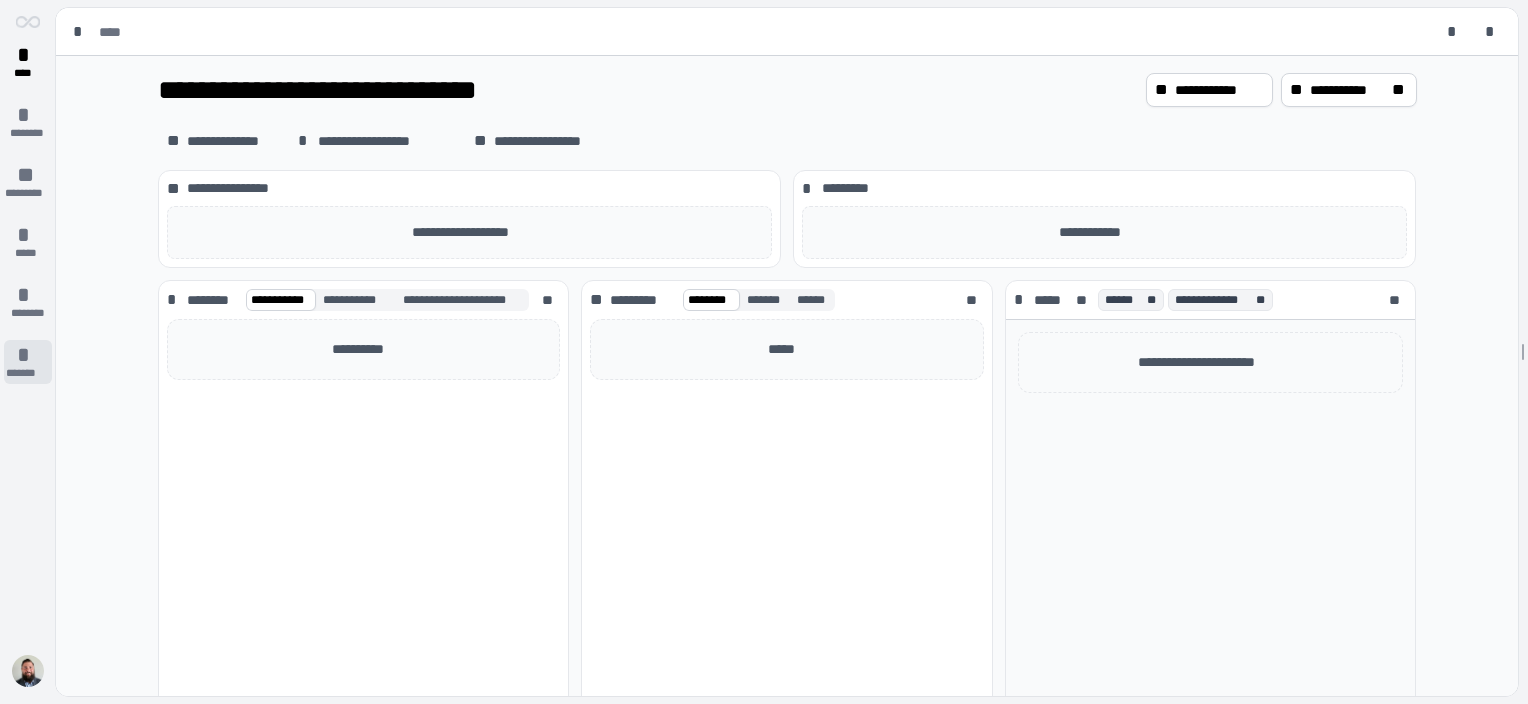 click on "*" at bounding box center (28, 355) 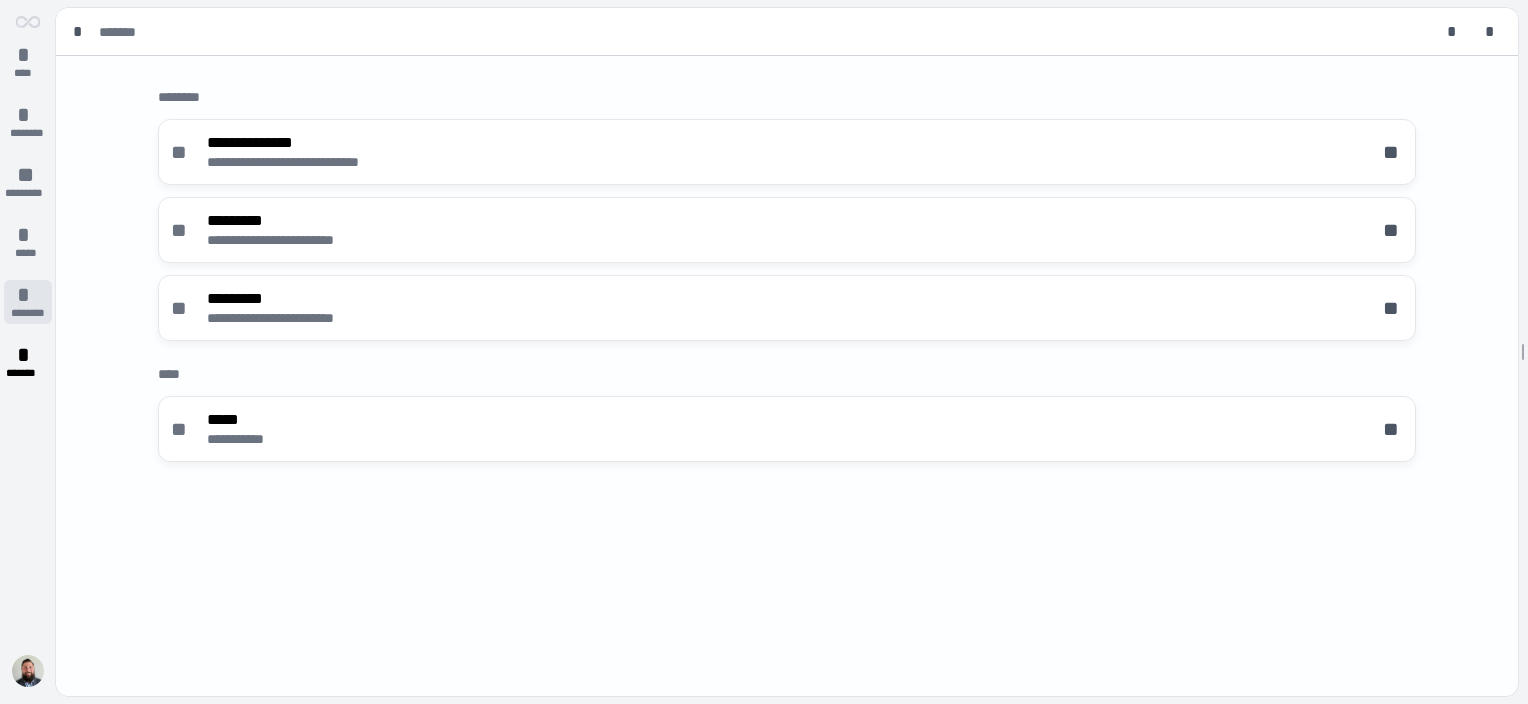 click on "********" at bounding box center [28, 313] 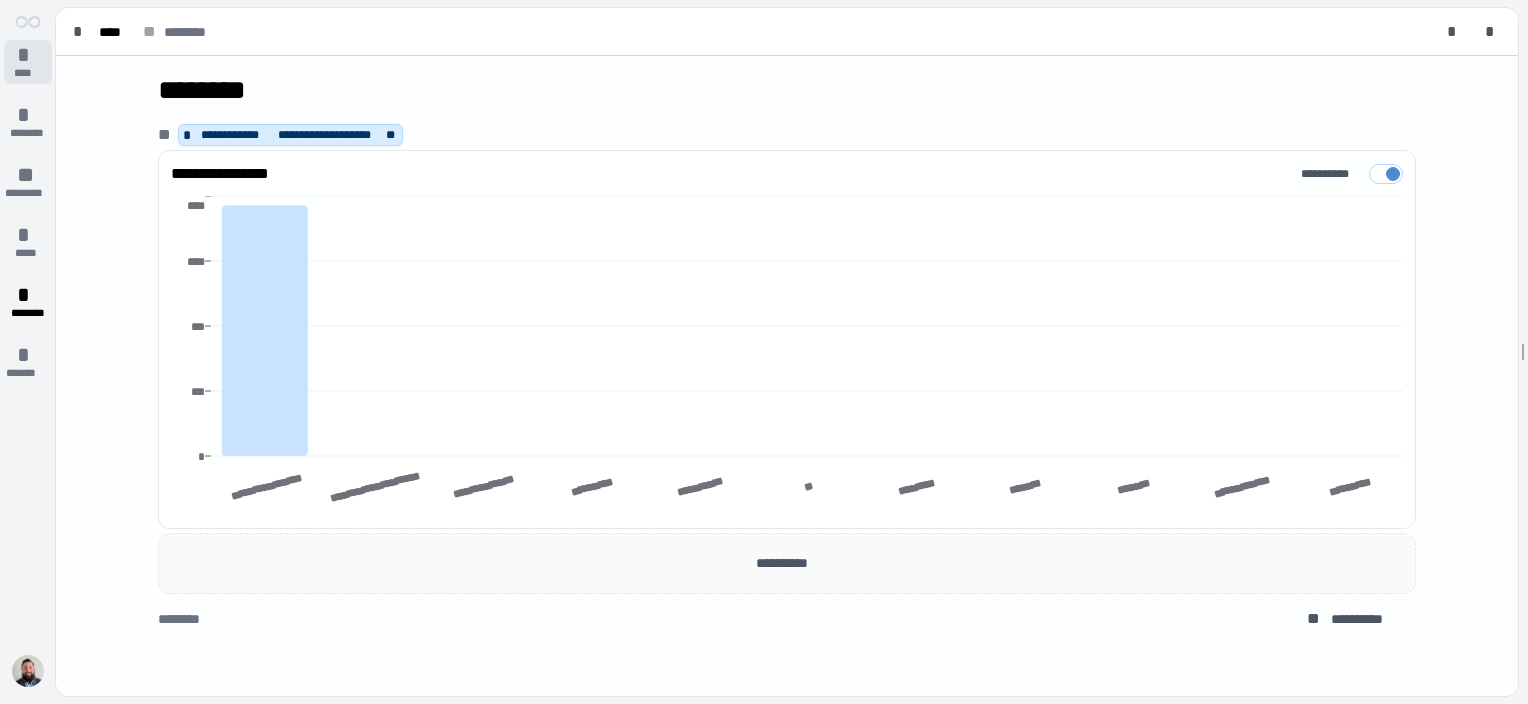 click on "* ****" at bounding box center (28, 62) 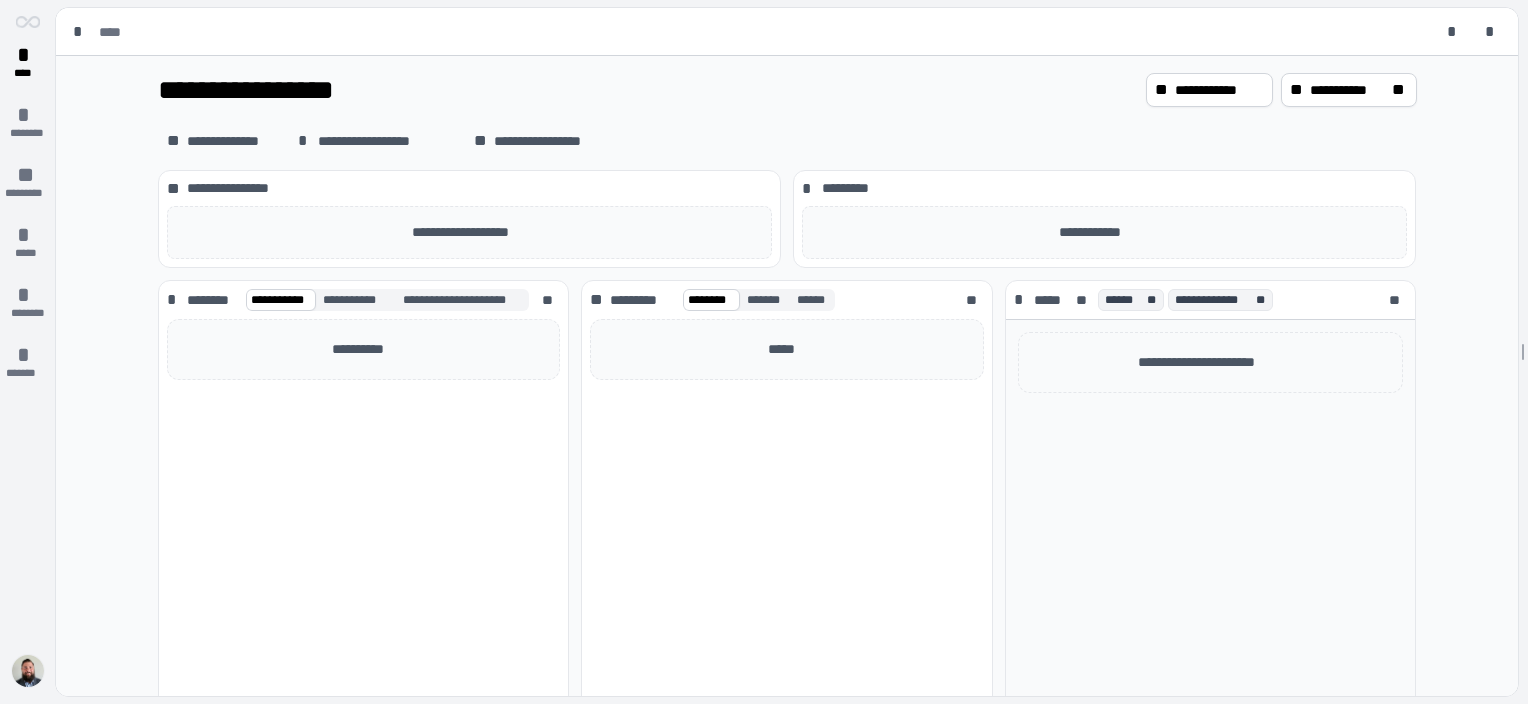click at bounding box center (28, 671) 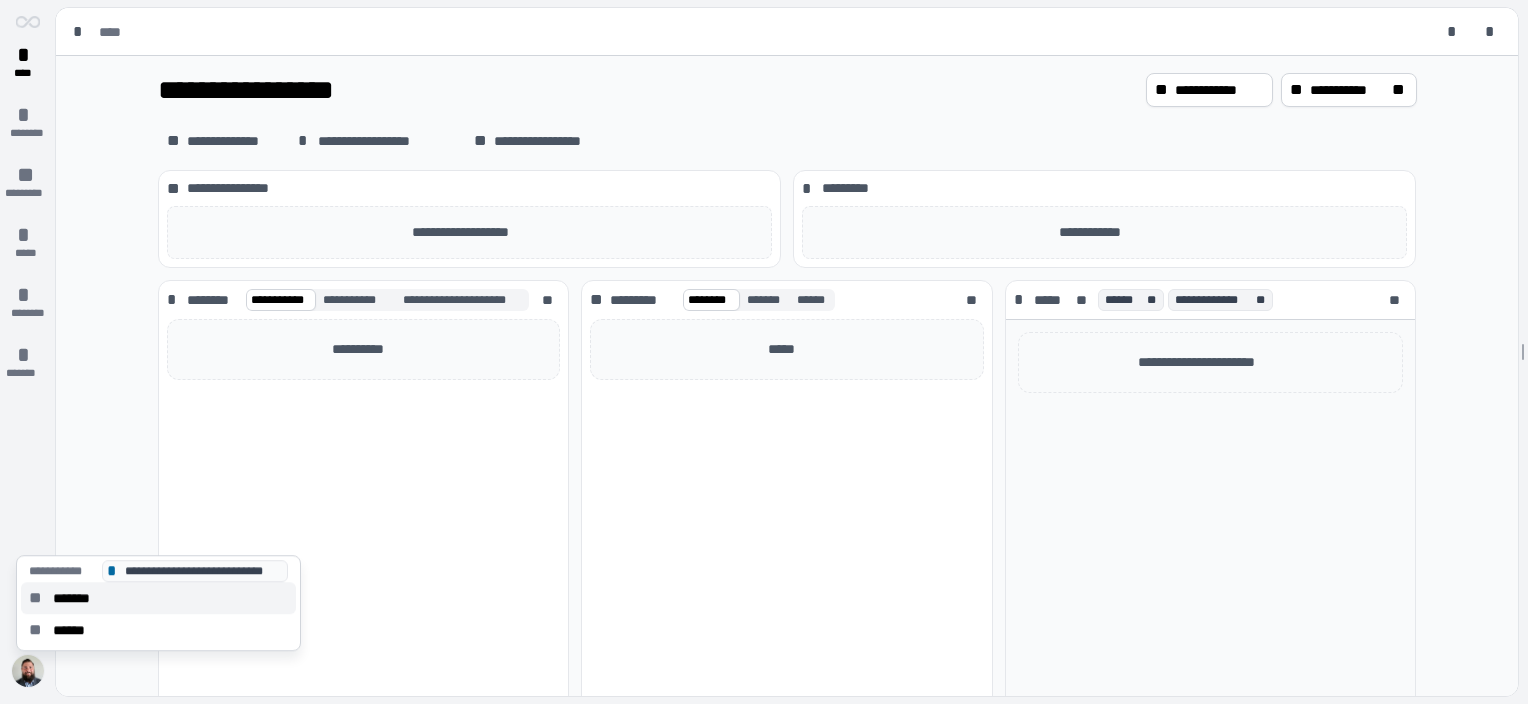 click on "*******" at bounding box center (78, 598) 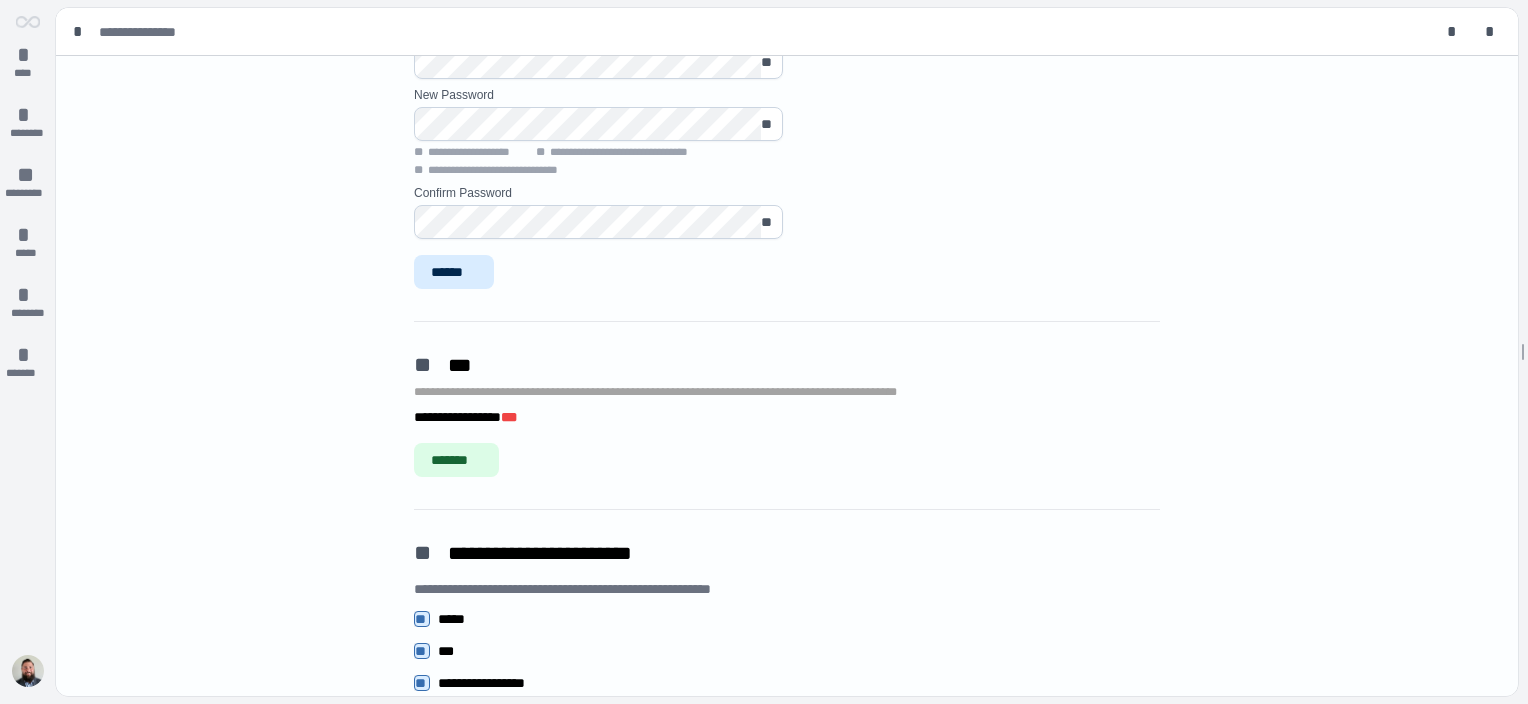 scroll, scrollTop: 1834, scrollLeft: 0, axis: vertical 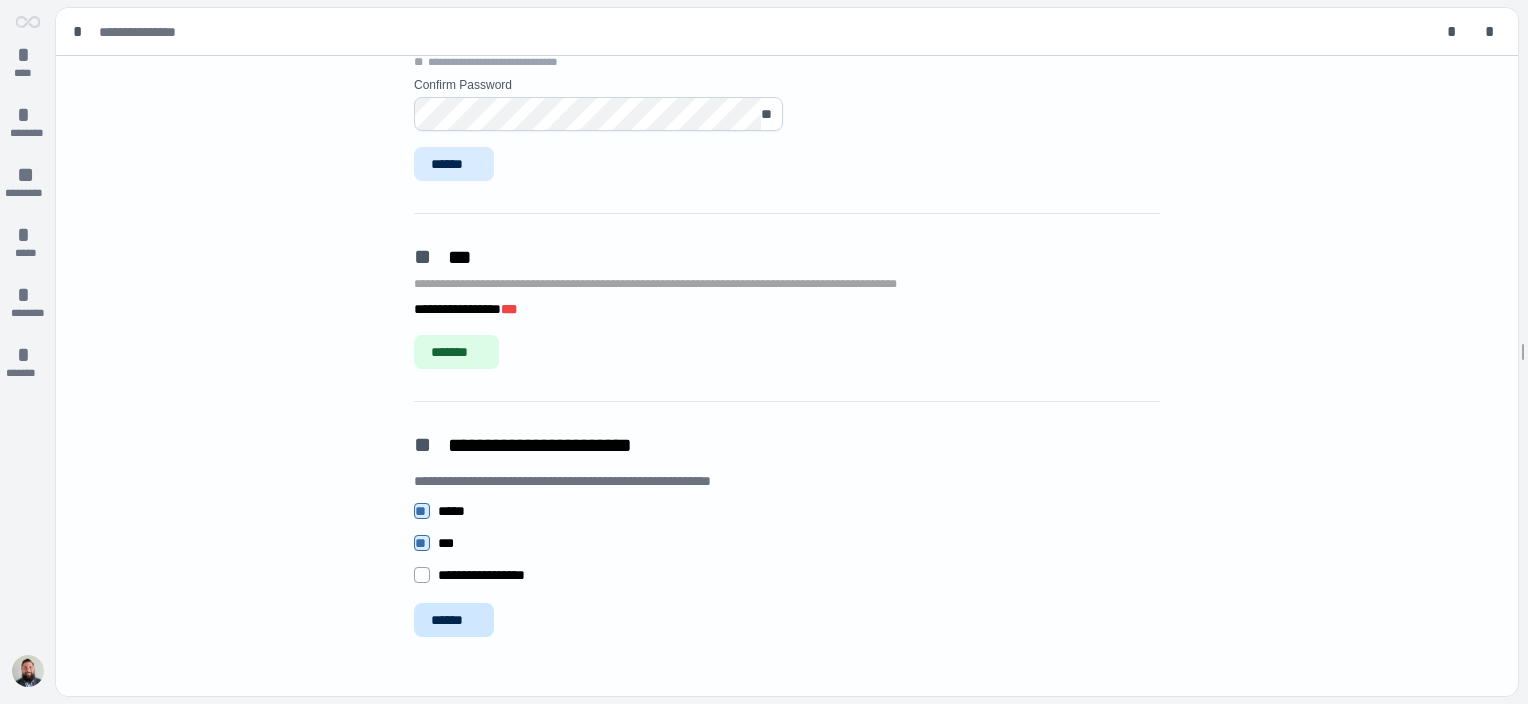 click on "******" at bounding box center (0, 0) 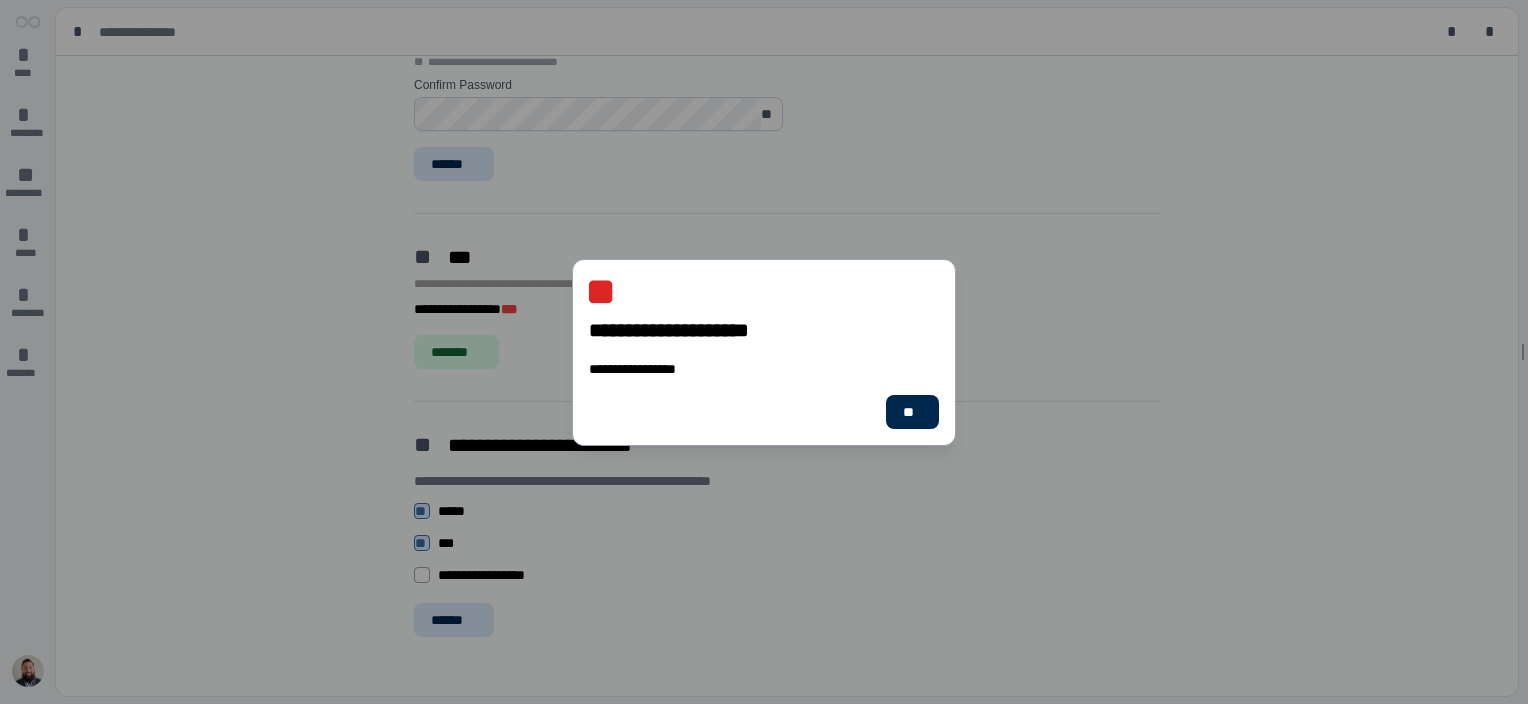 click on "**" at bounding box center [912, 411] 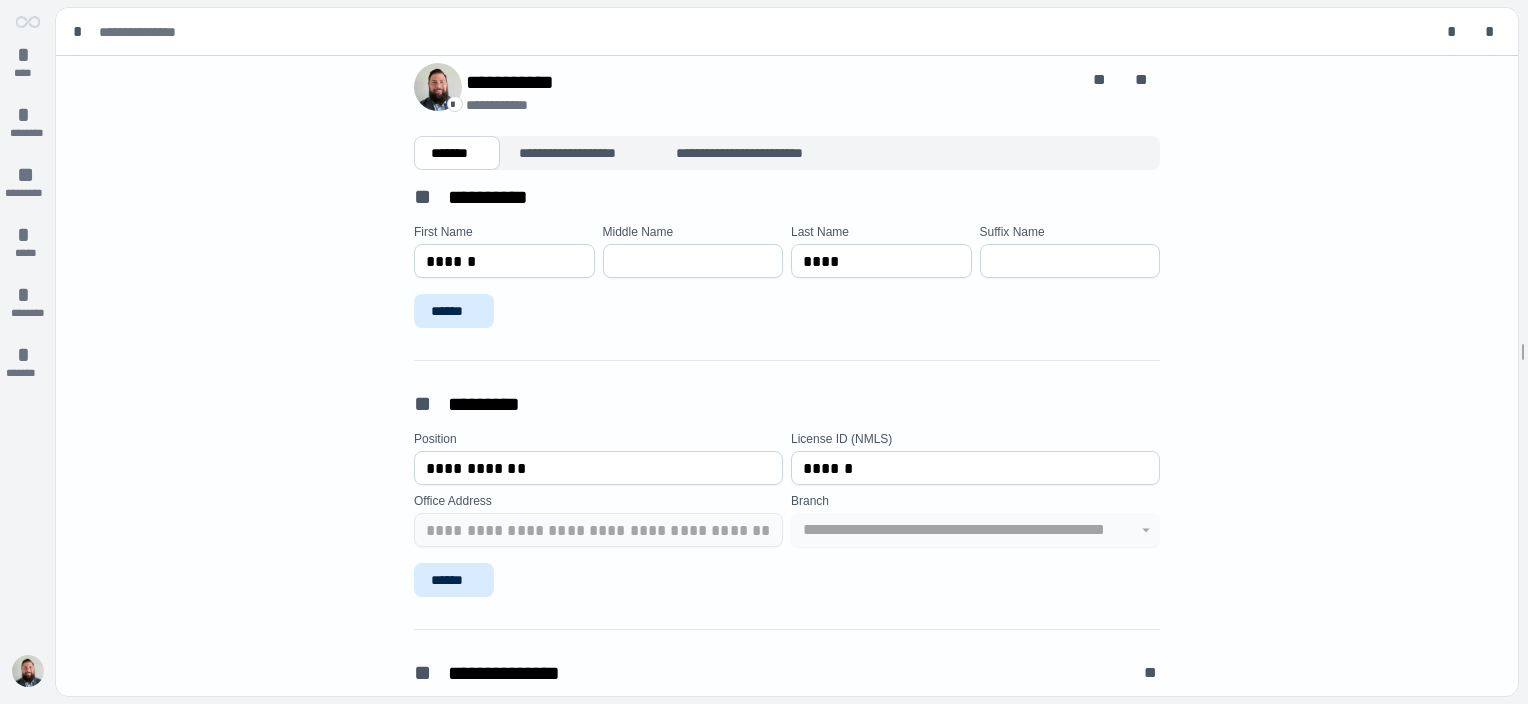 scroll, scrollTop: 0, scrollLeft: 0, axis: both 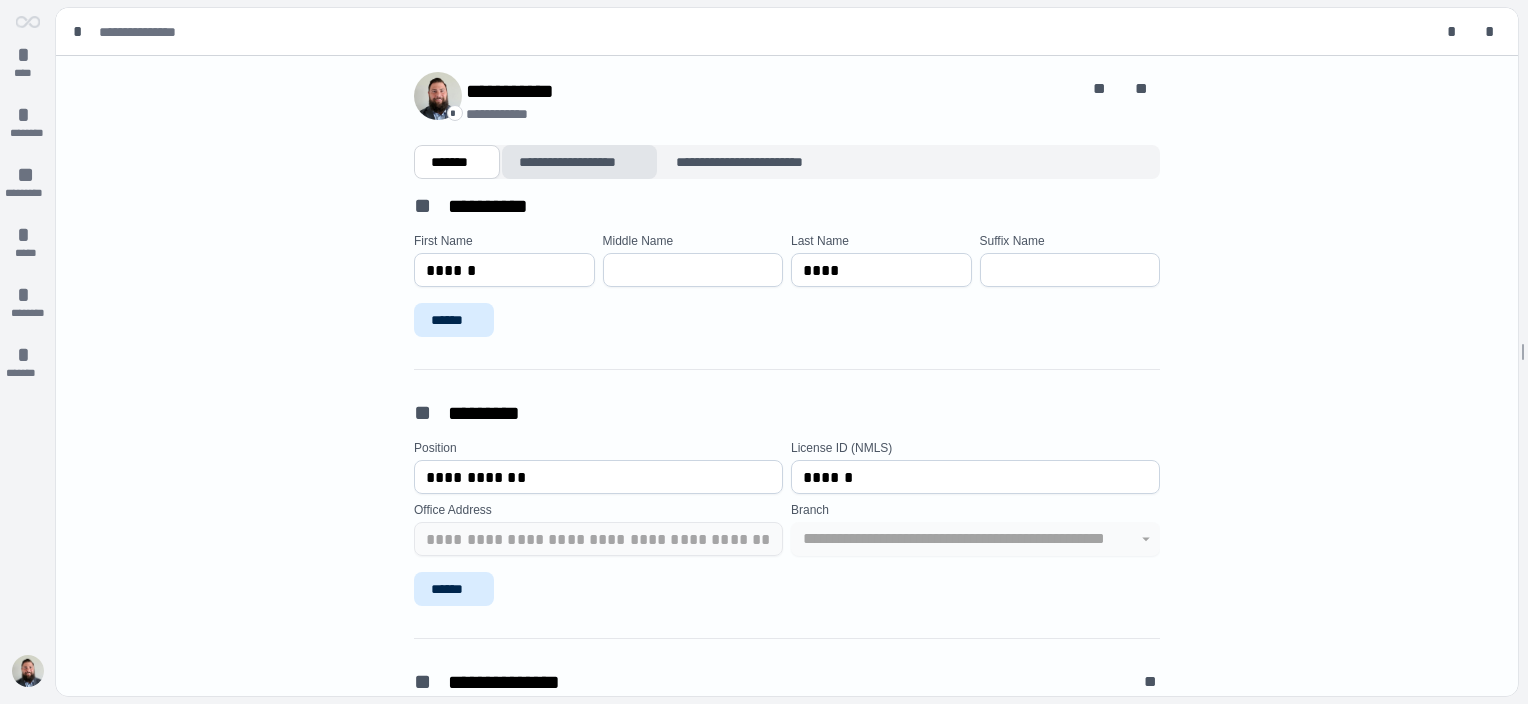 click on "**********" at bounding box center [579, 162] 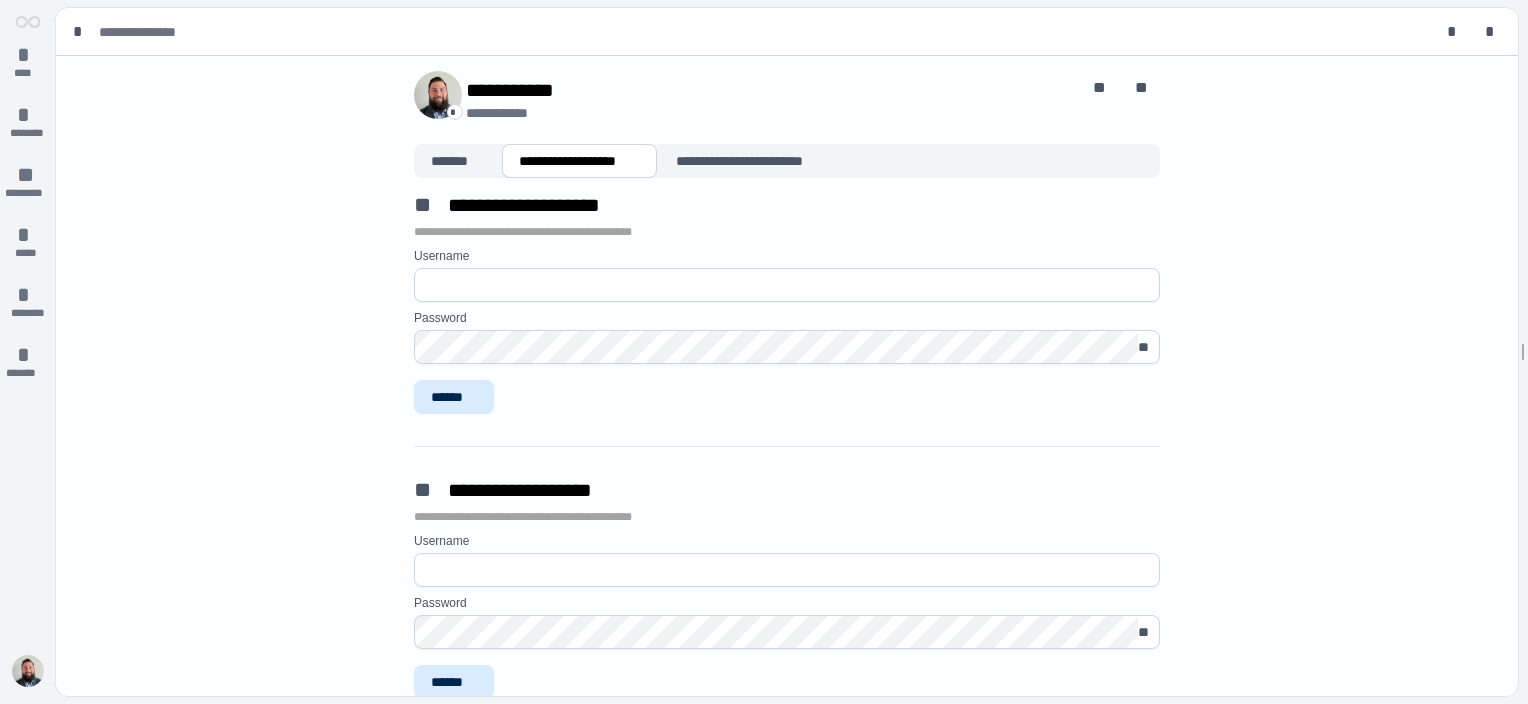 scroll, scrollTop: 0, scrollLeft: 0, axis: both 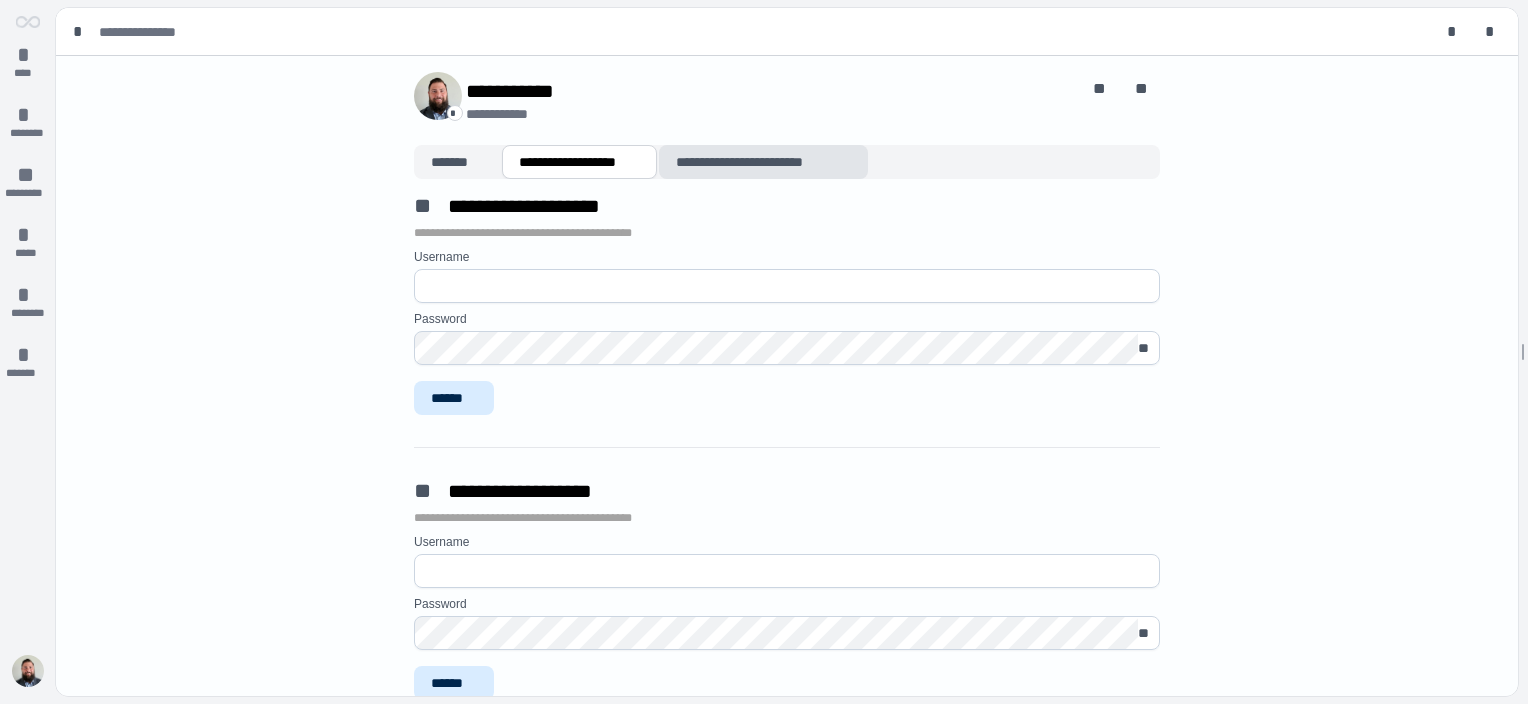 click on "**********" at bounding box center (764, 162) 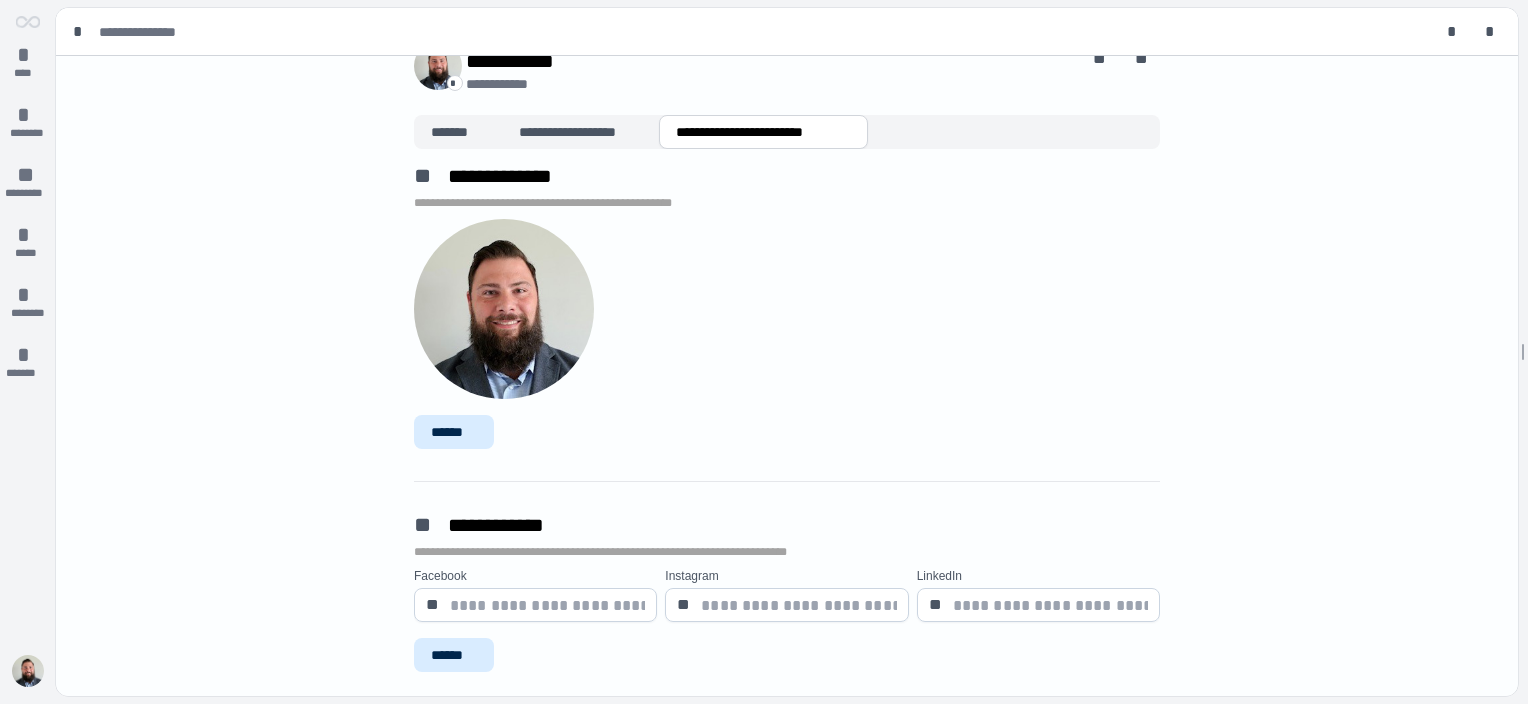 scroll, scrollTop: 0, scrollLeft: 0, axis: both 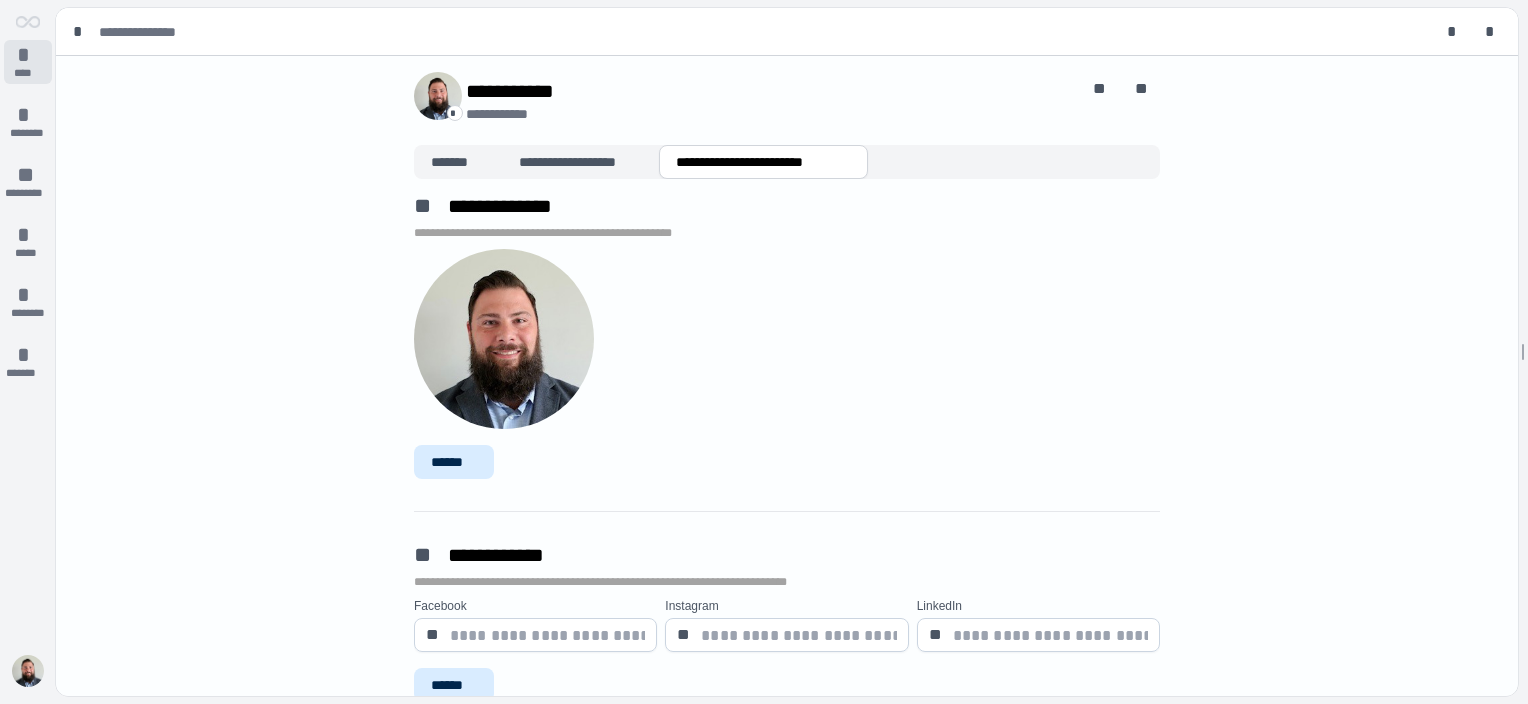click on "*" at bounding box center [28, 55] 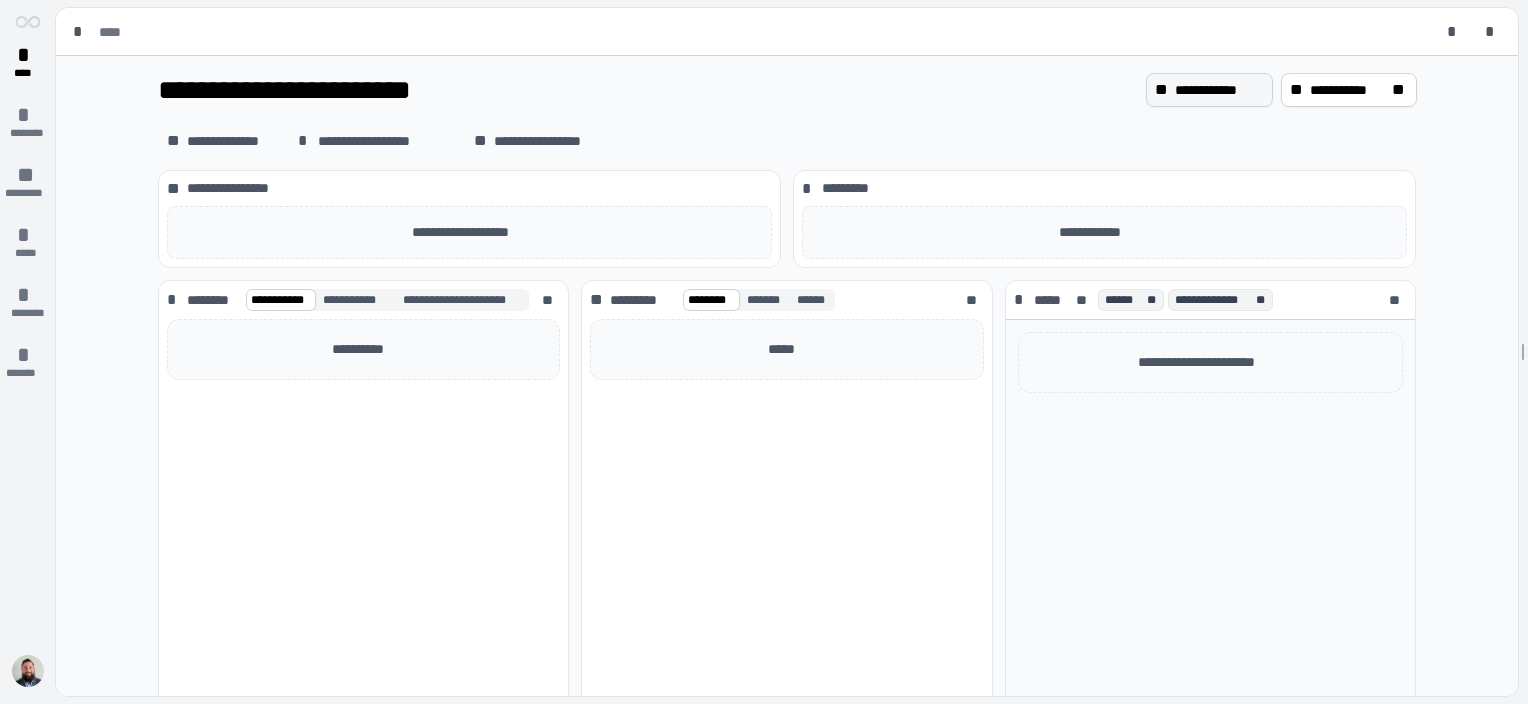 click on "**********" at bounding box center (1219, 90) 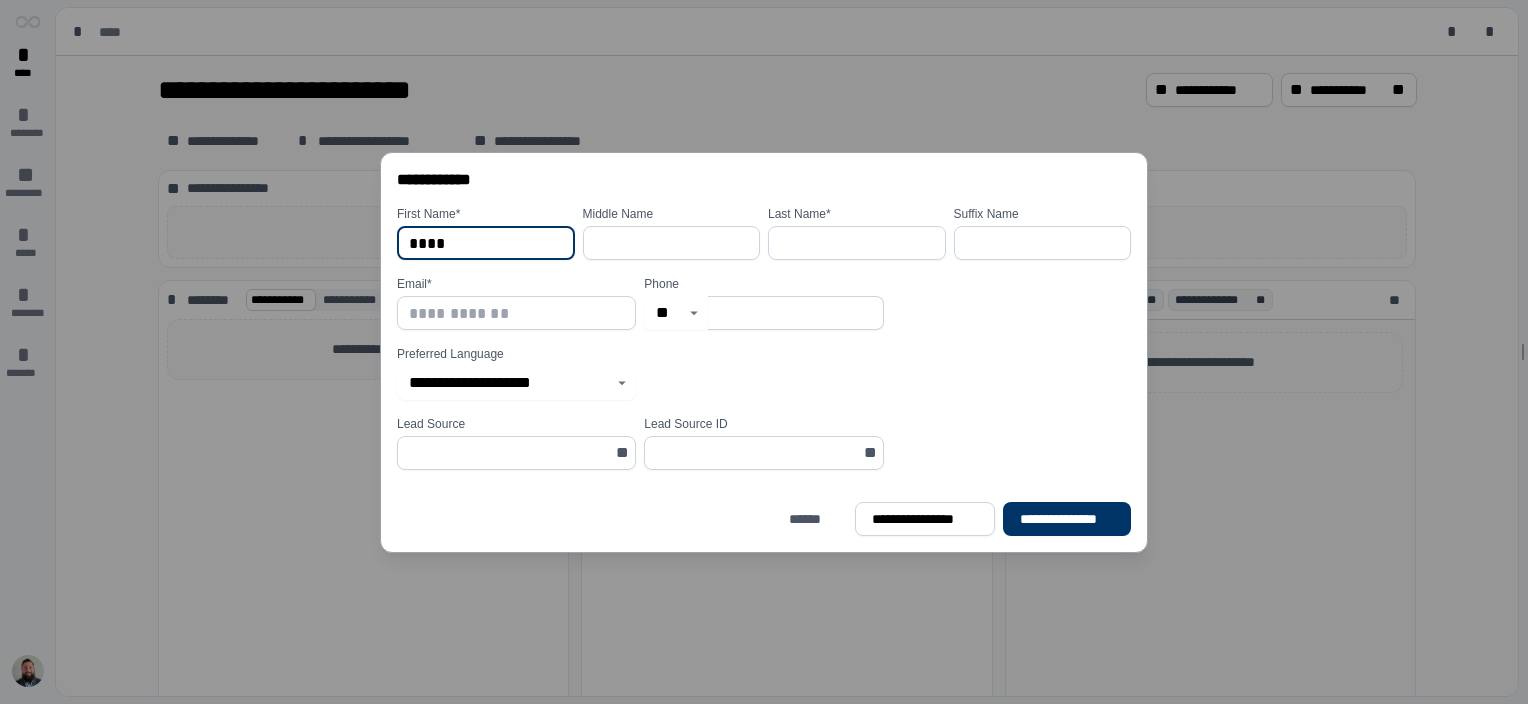 type on "****" 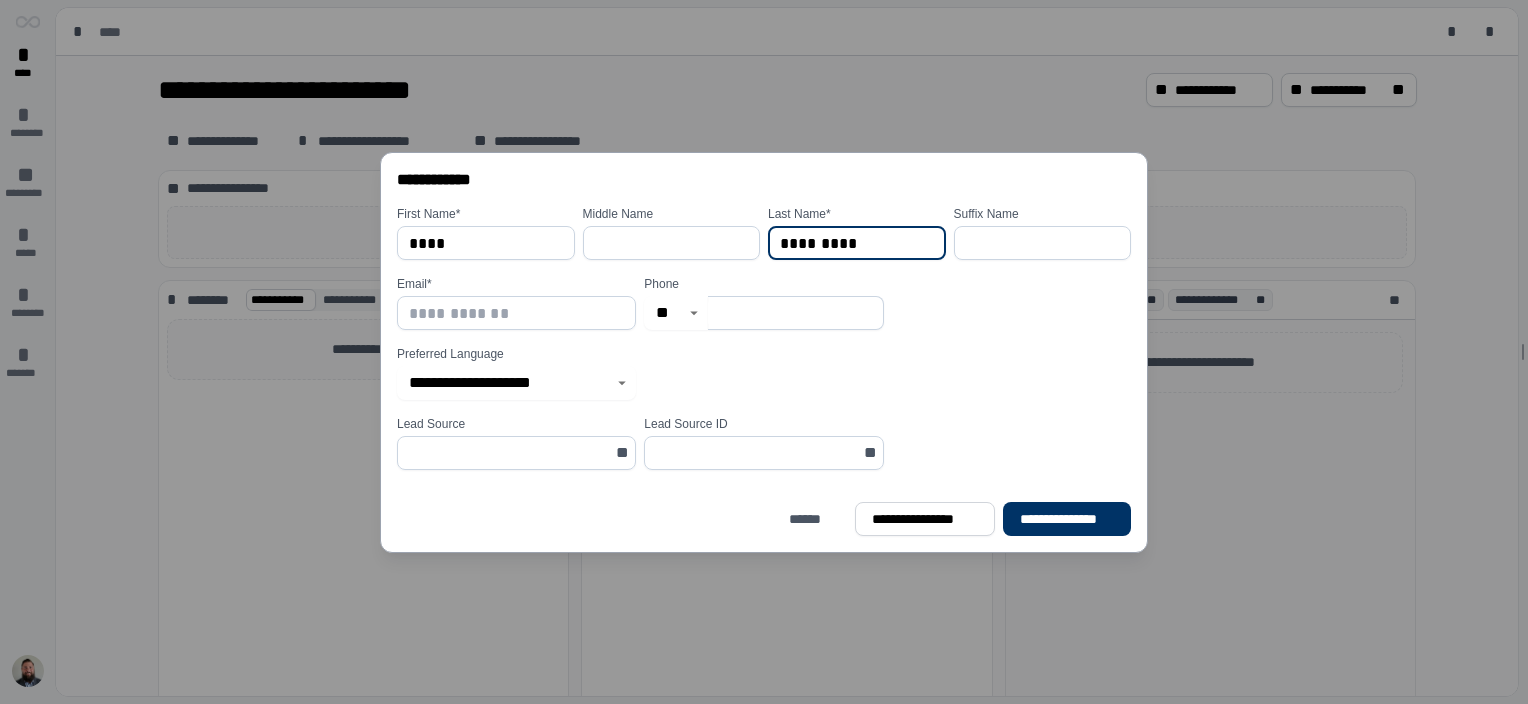 type on "*********" 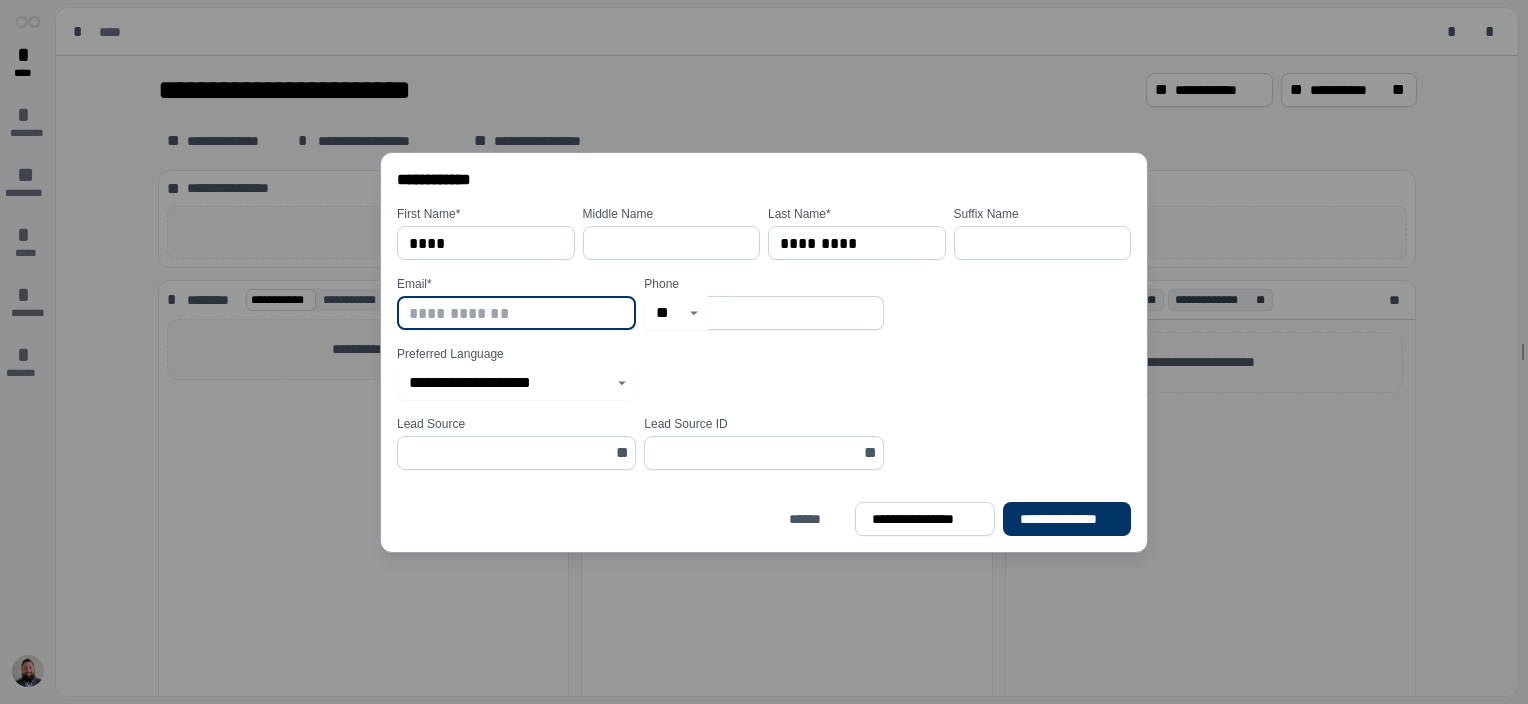 click at bounding box center [516, 313] 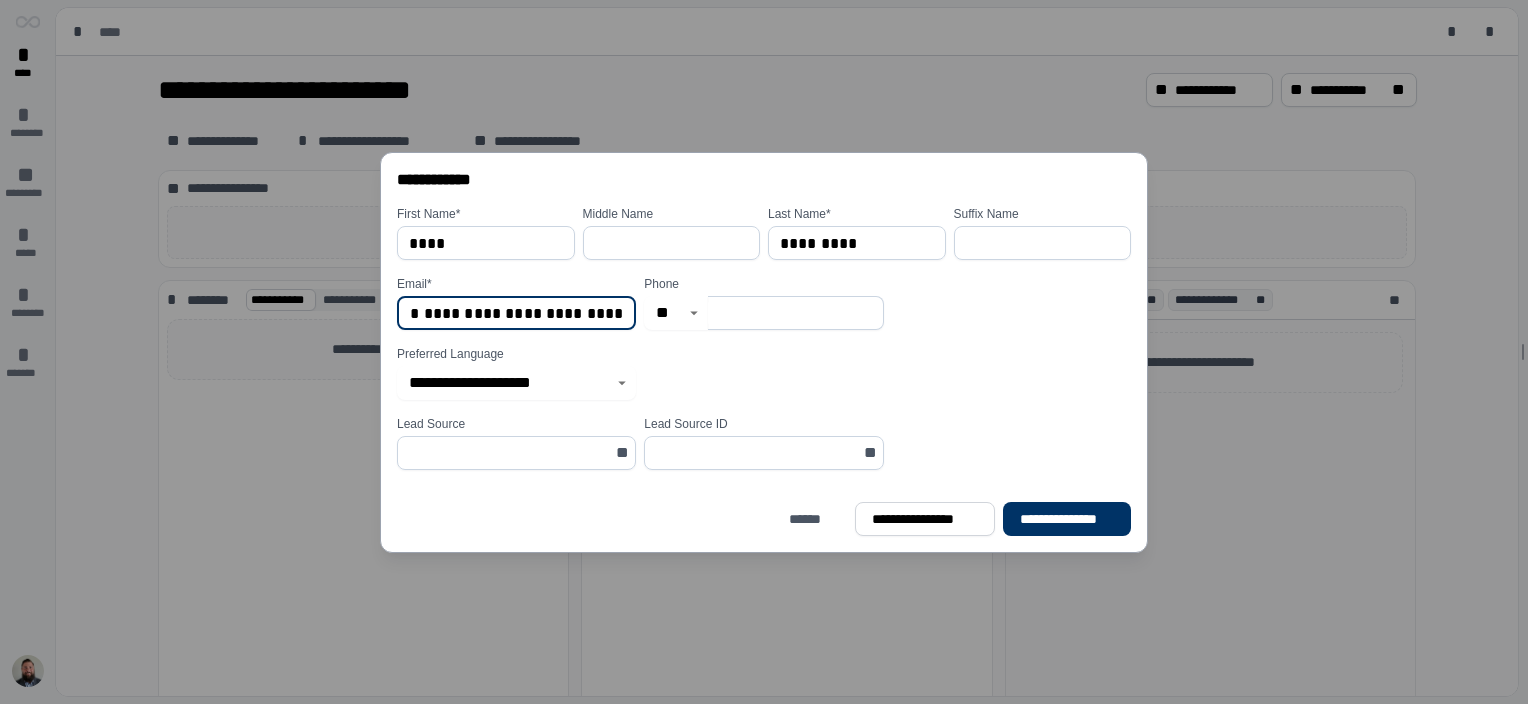 scroll, scrollTop: 0, scrollLeft: 35, axis: horizontal 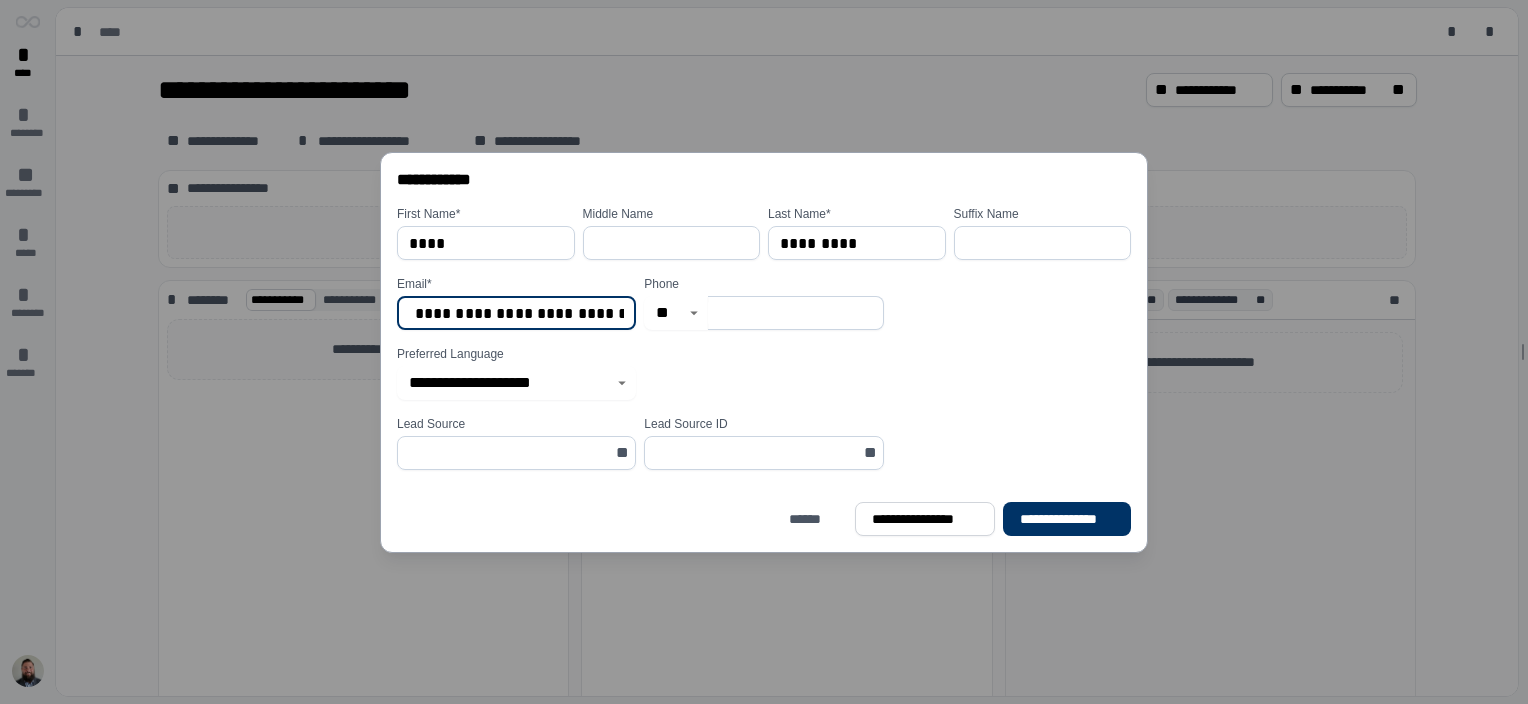 type on "**********" 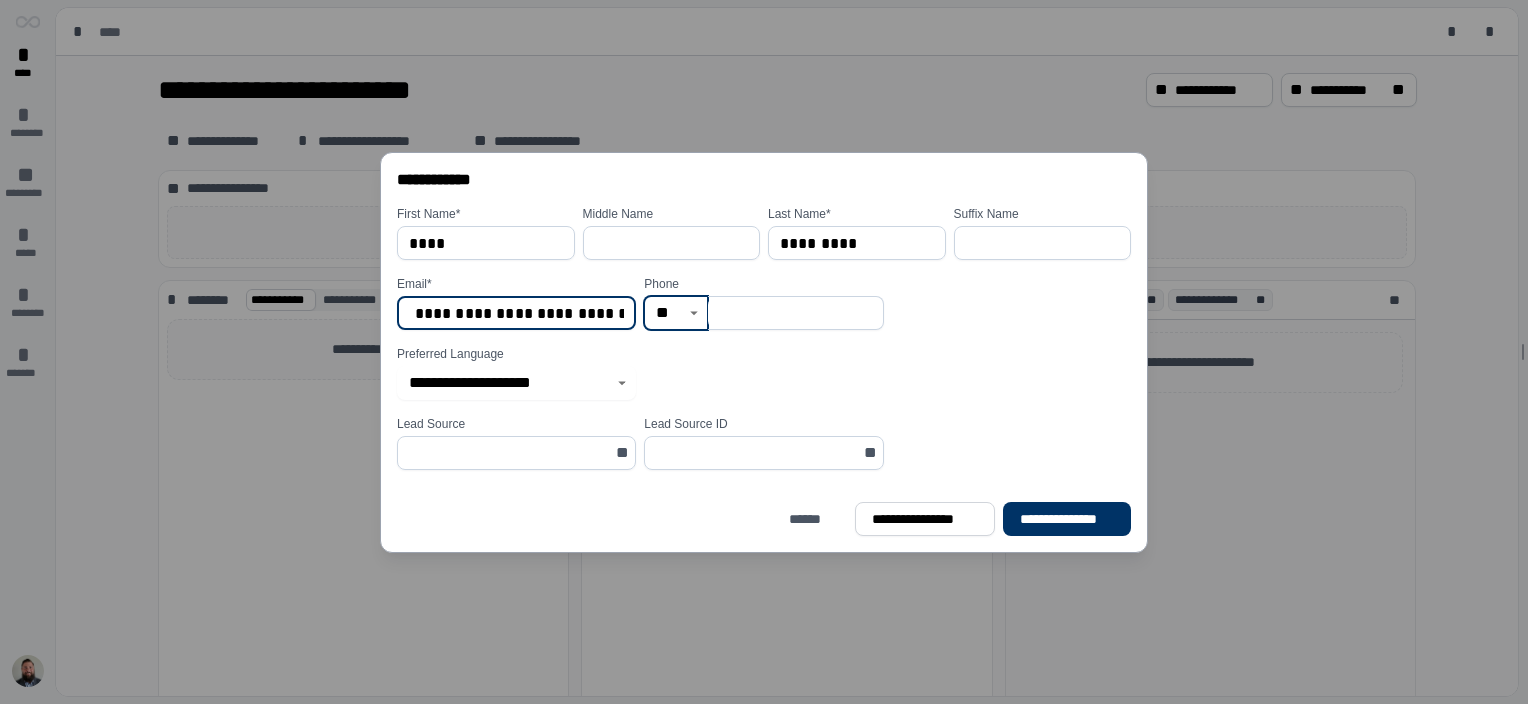 scroll, scrollTop: 0, scrollLeft: 0, axis: both 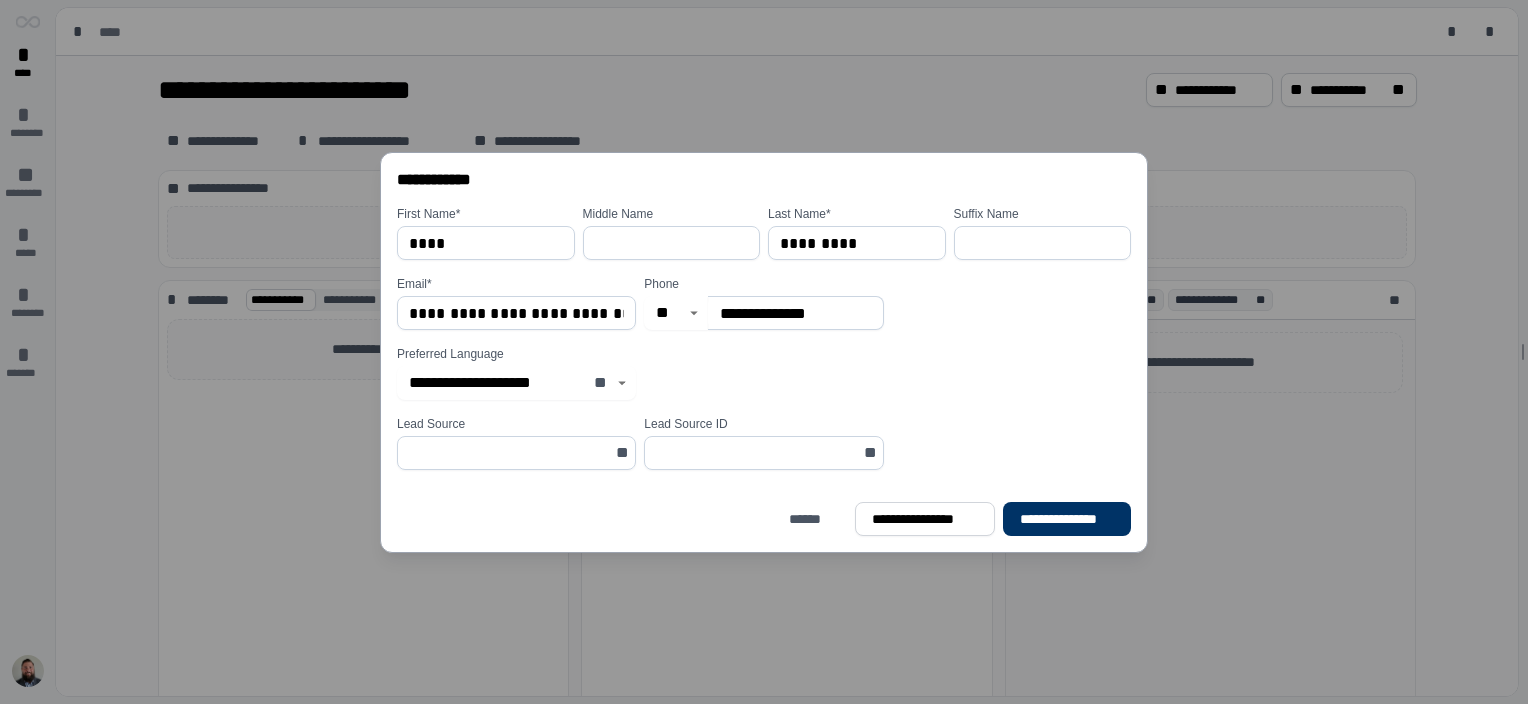 click on "**********" at bounding box center (516, 383) 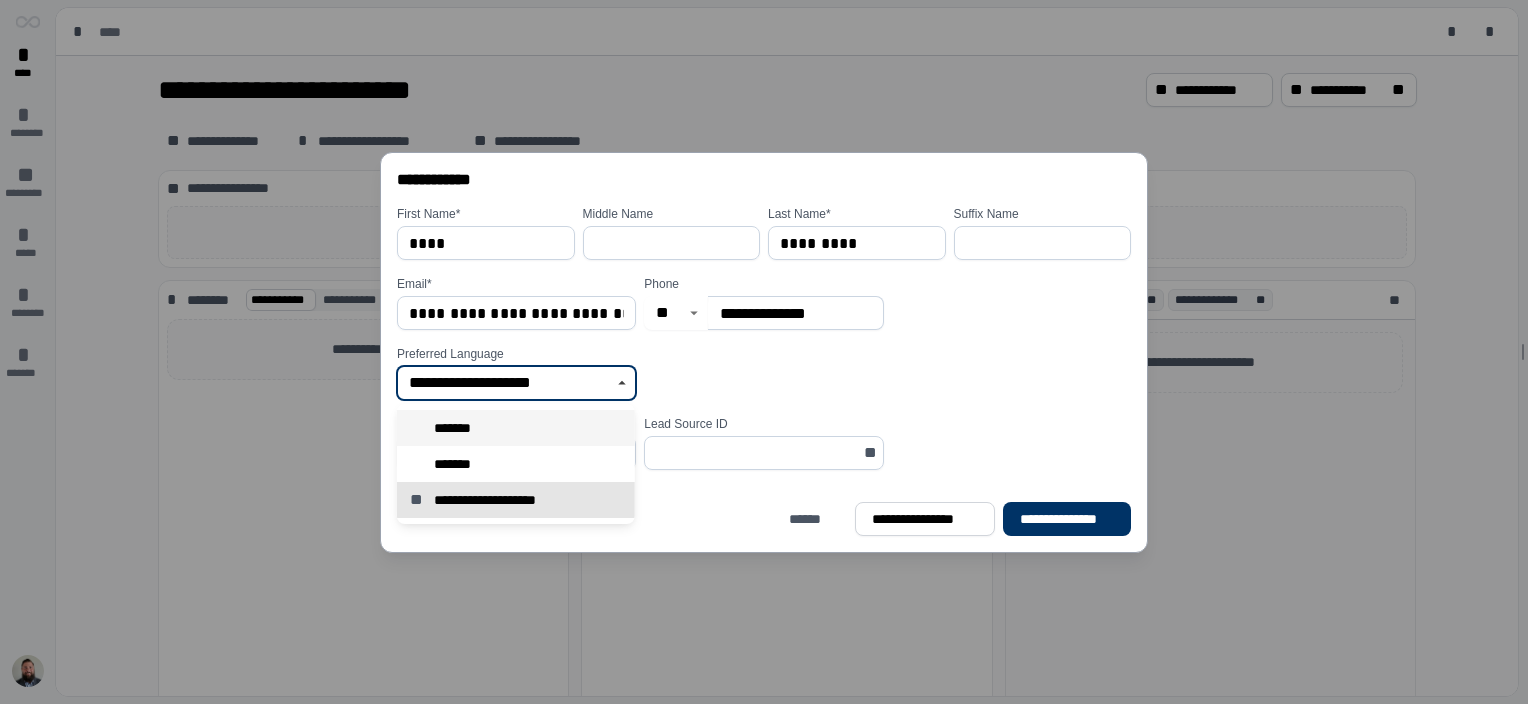 click on "*******" at bounding box center [516, 428] 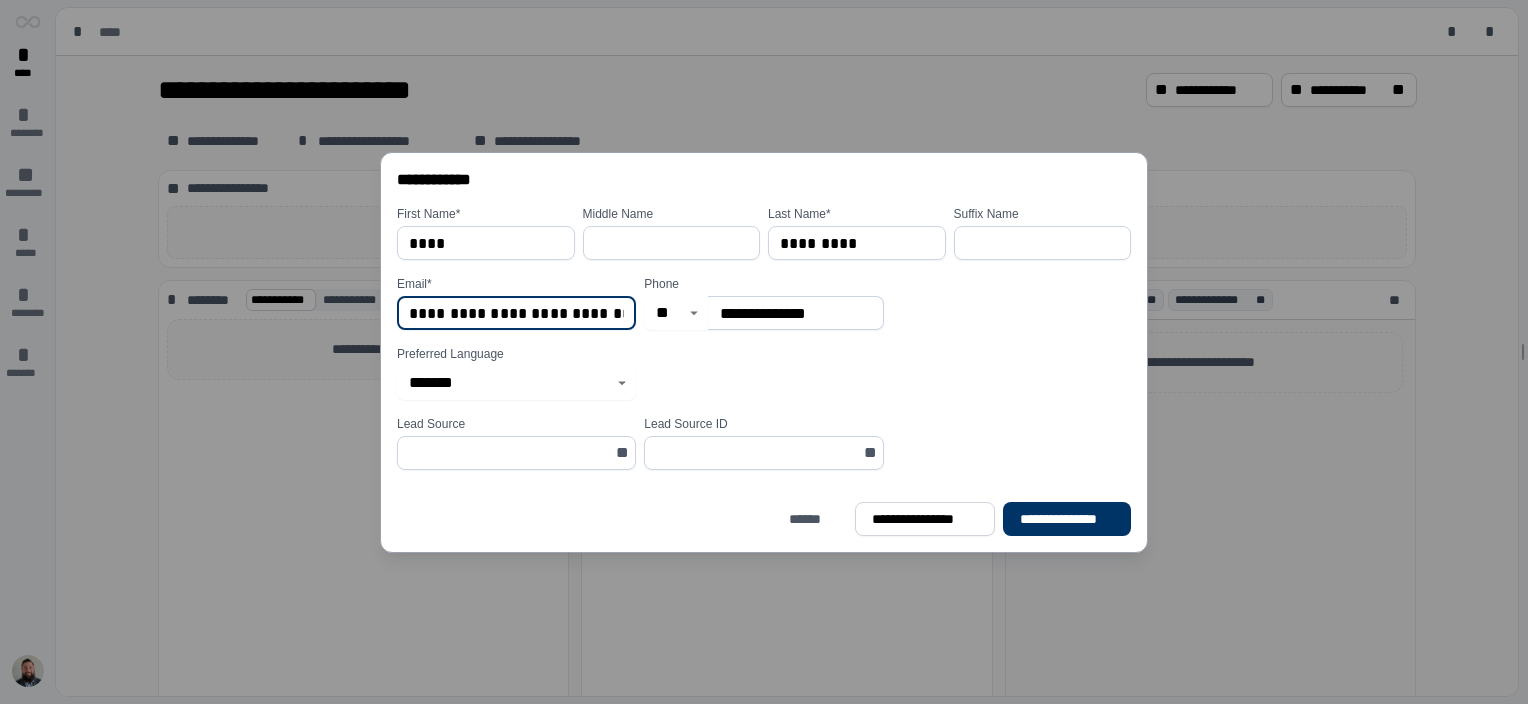 click on "**********" at bounding box center [516, 313] 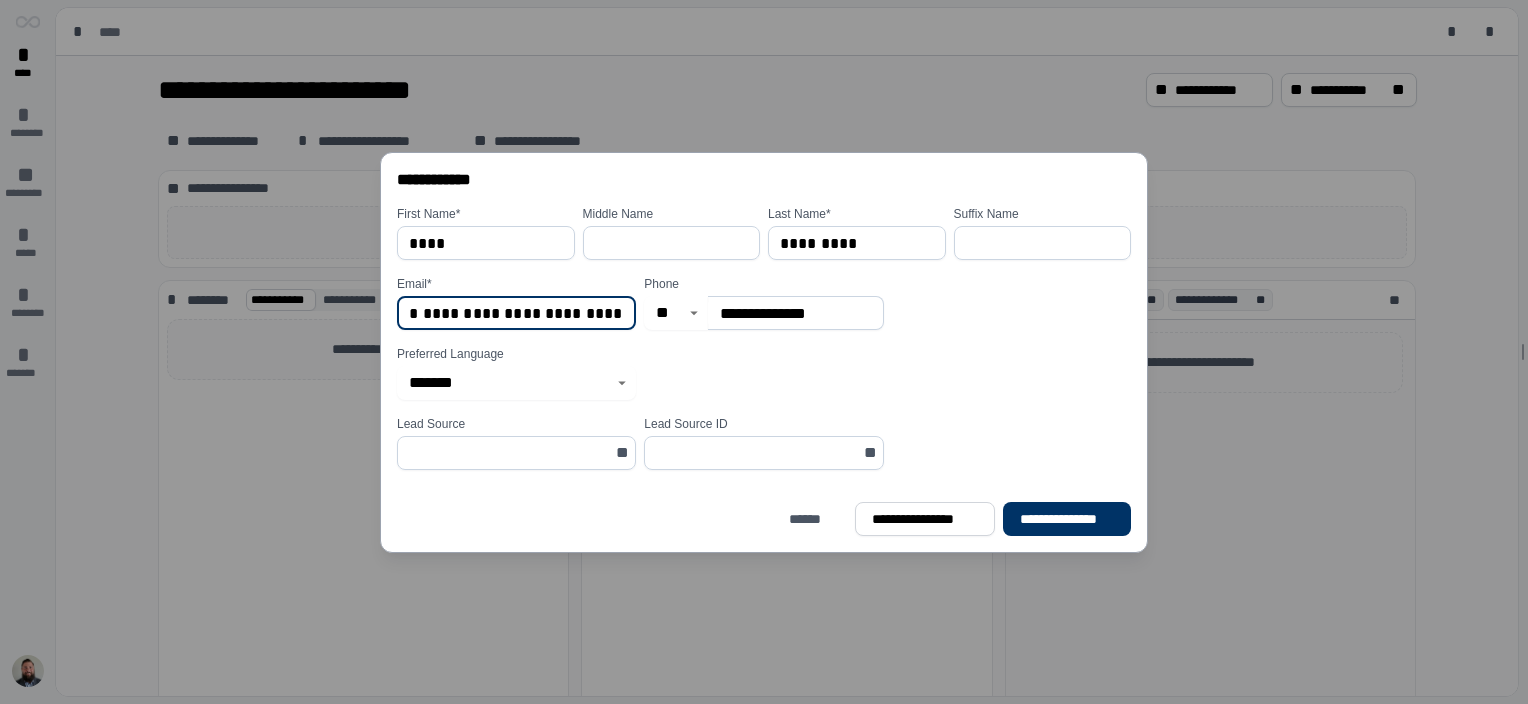 scroll, scrollTop: 0, scrollLeft: 35, axis: horizontal 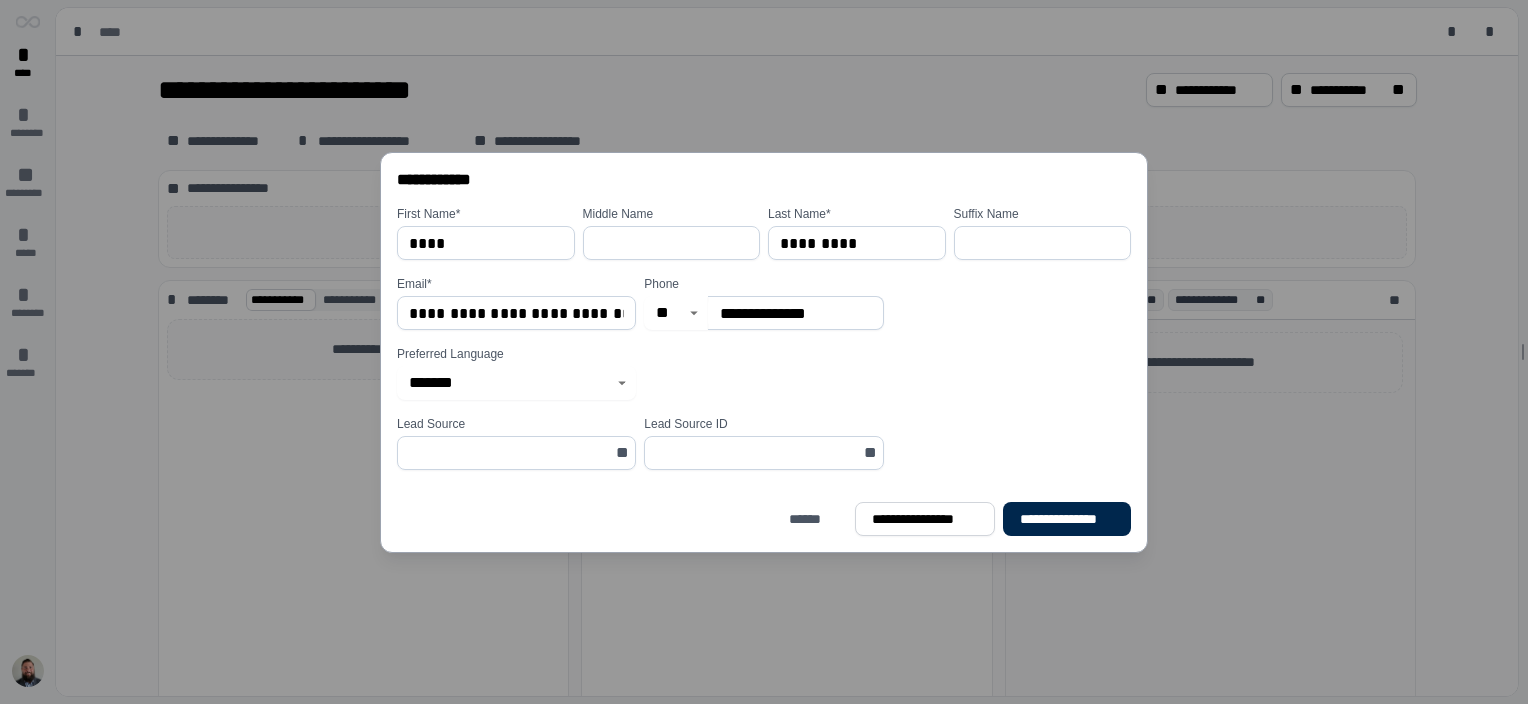 click on "**********" at bounding box center [1067, 518] 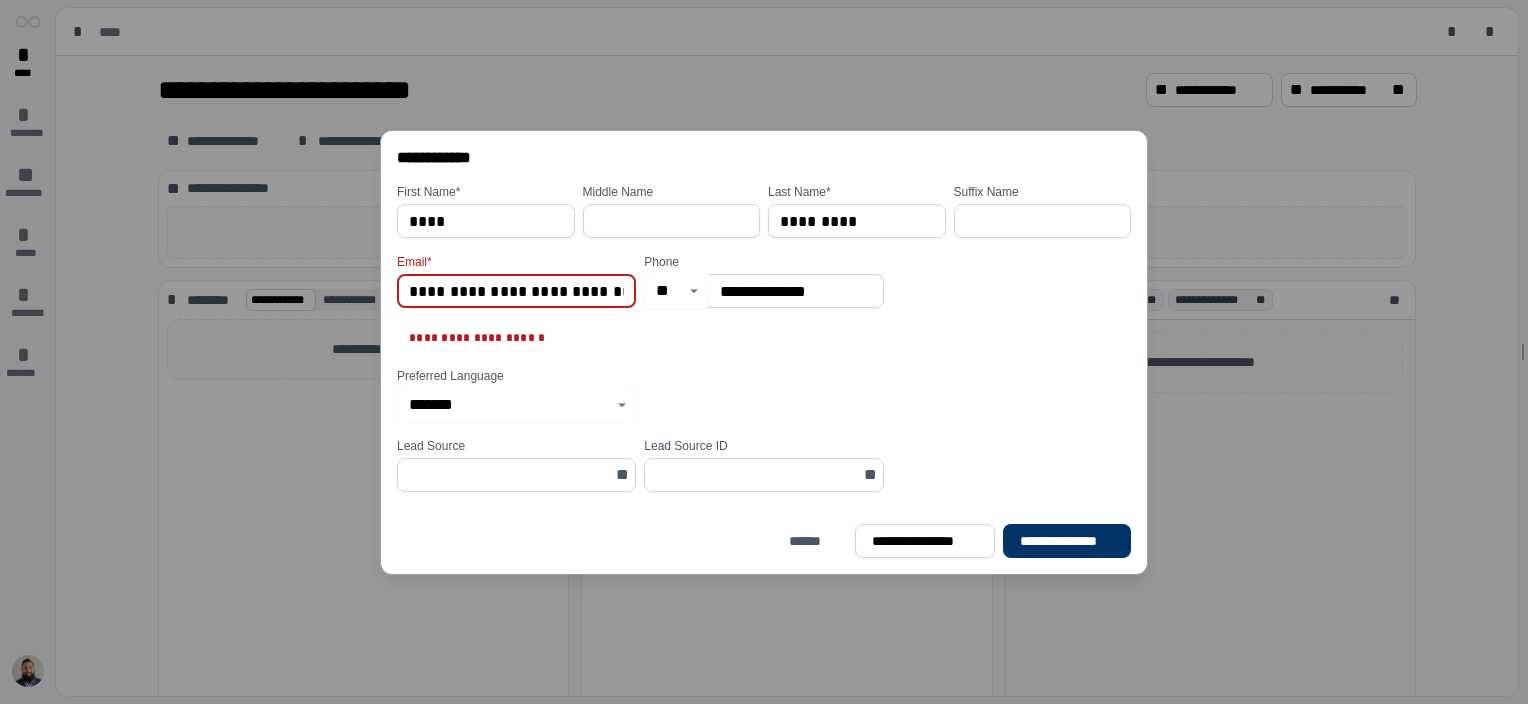 click on "**********" at bounding box center [516, 291] 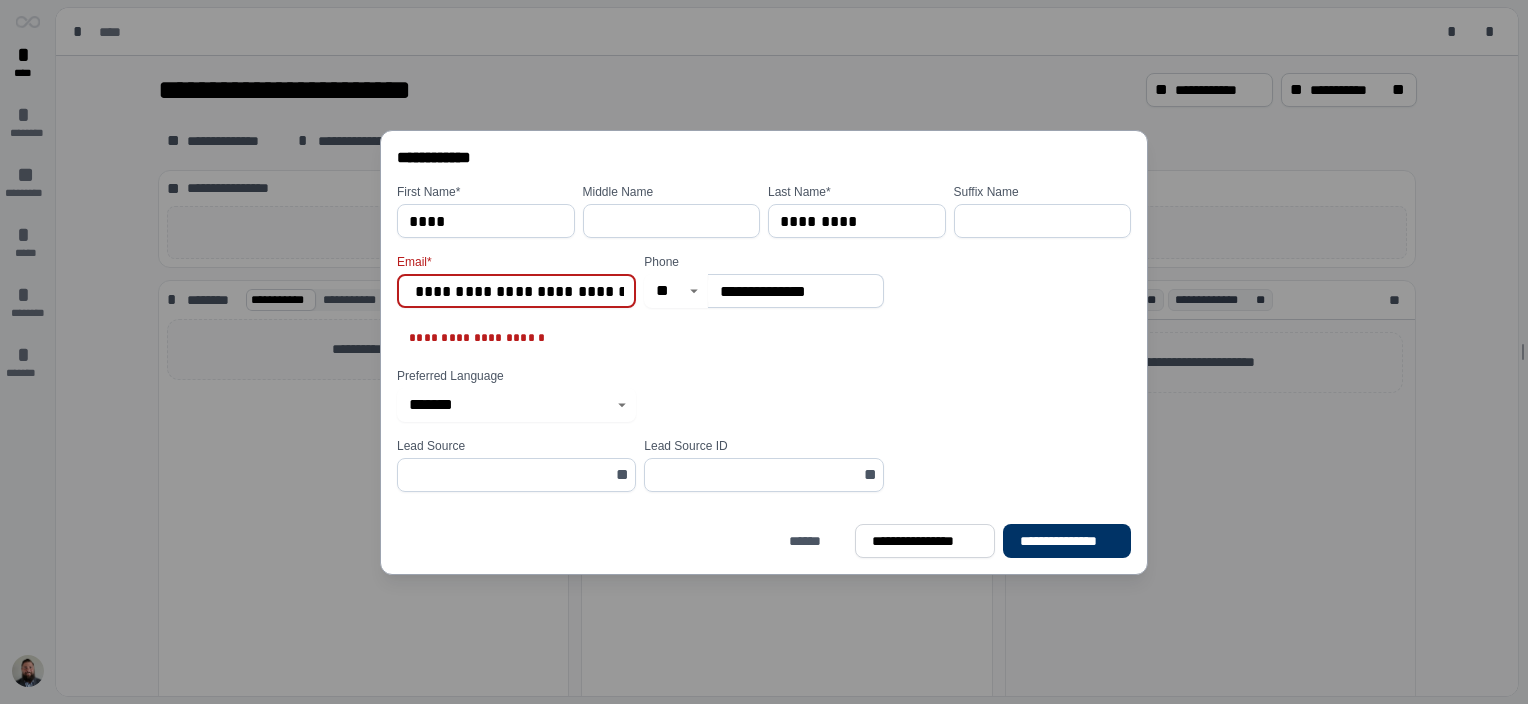 scroll, scrollTop: 0, scrollLeft: 44, axis: horizontal 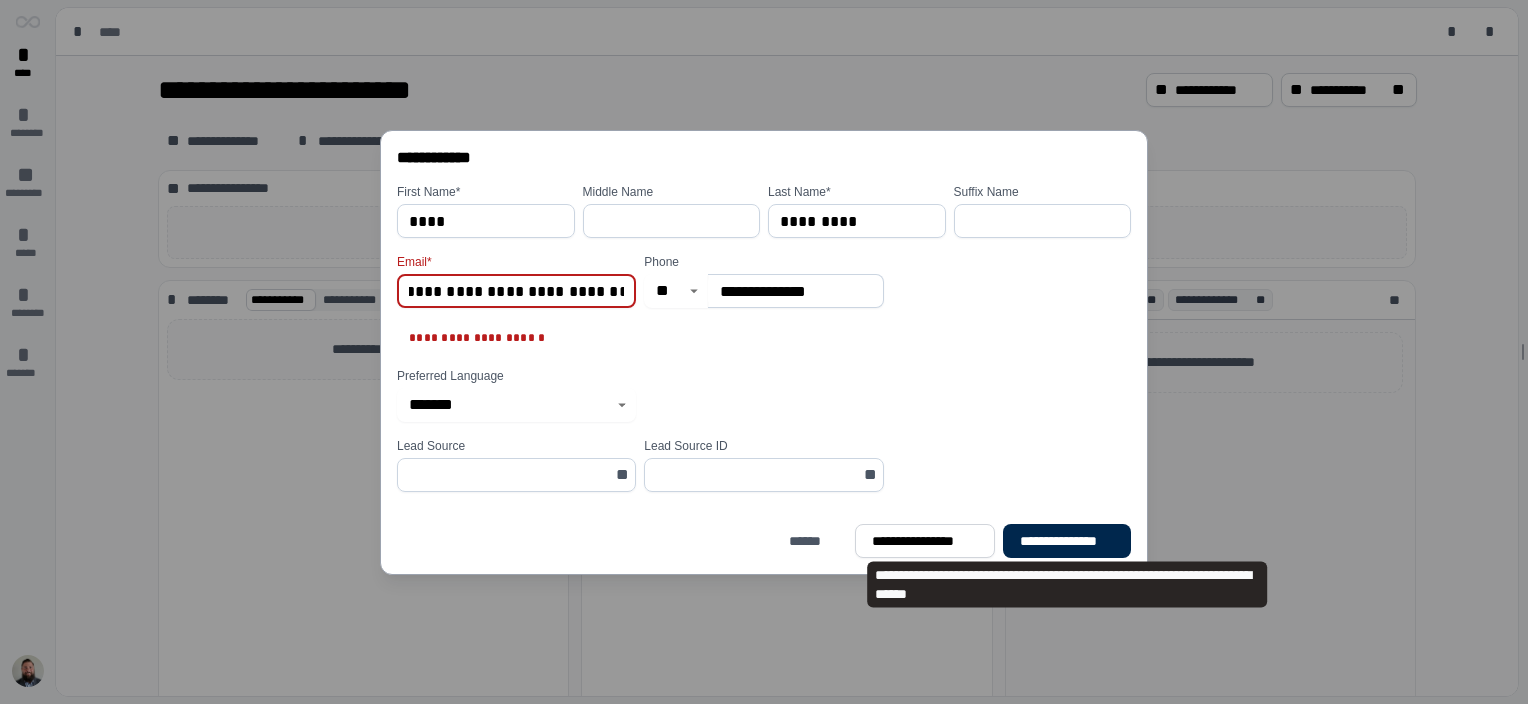 click on "**********" at bounding box center [1067, 540] 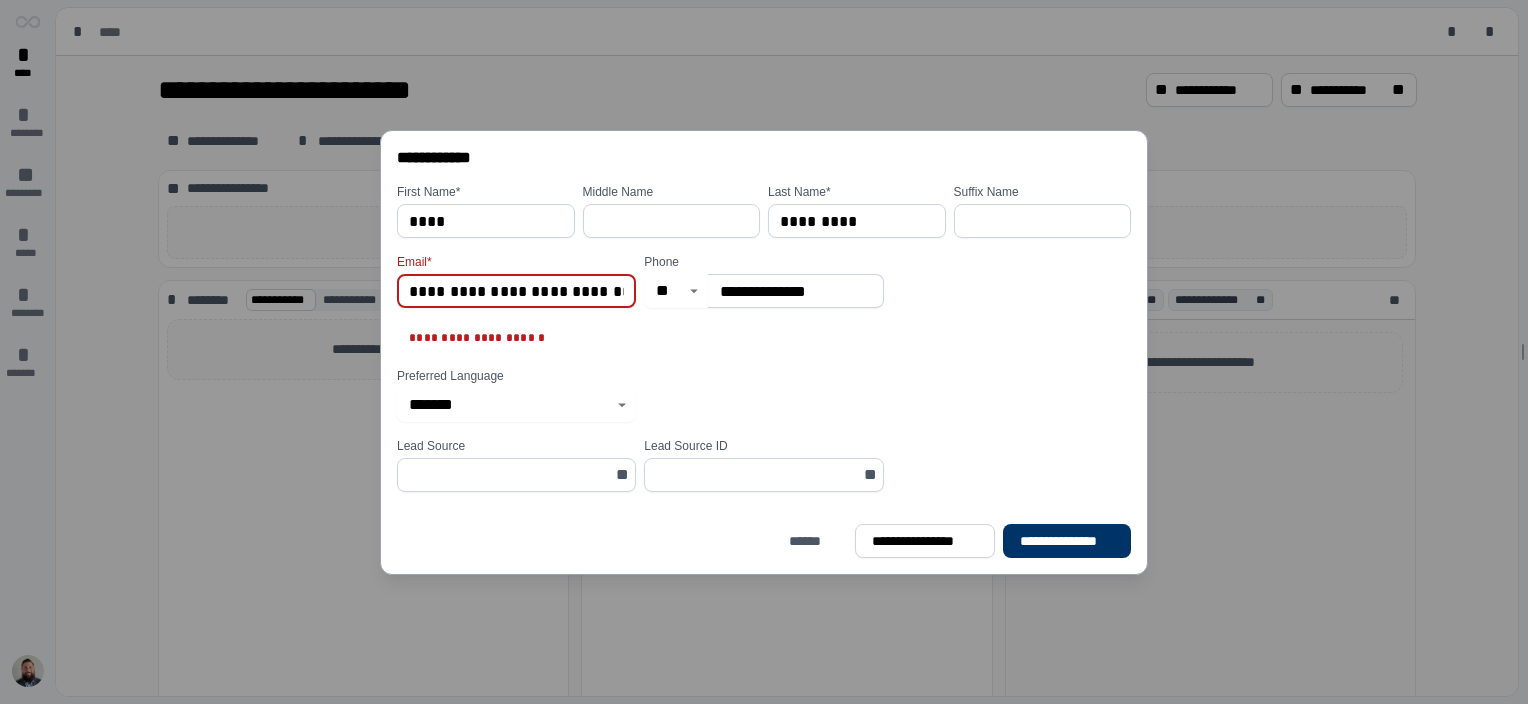 click on "**********" at bounding box center [516, 291] 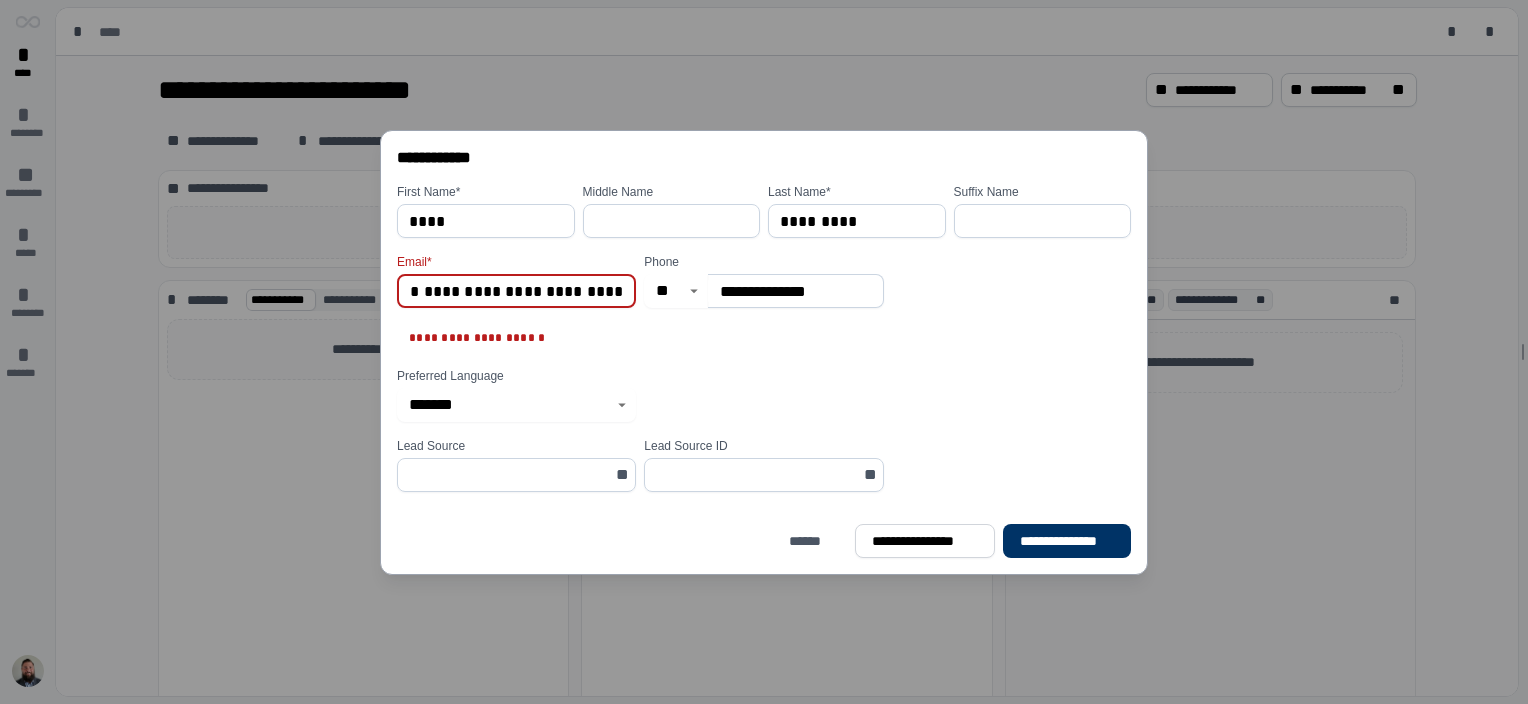 scroll, scrollTop: 0, scrollLeft: 16, axis: horizontal 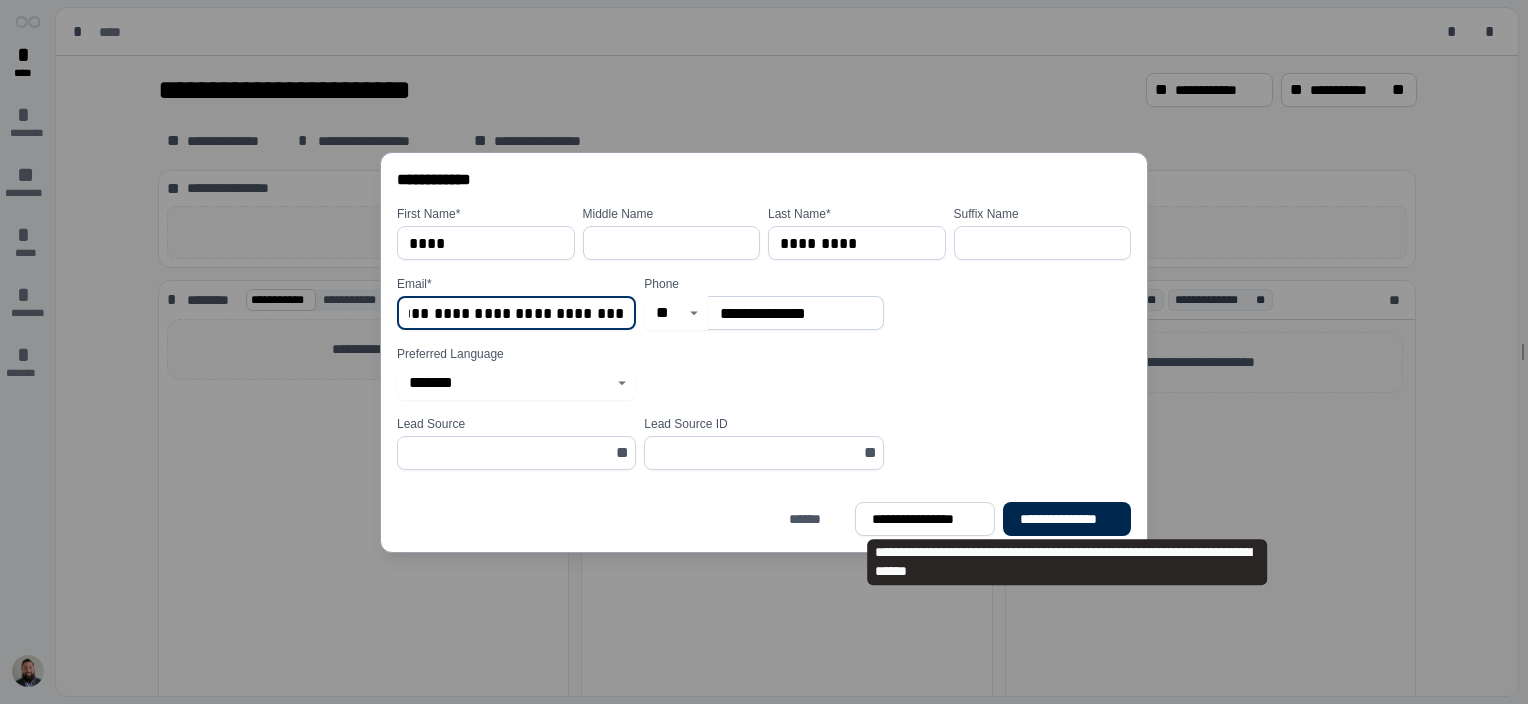 type on "**********" 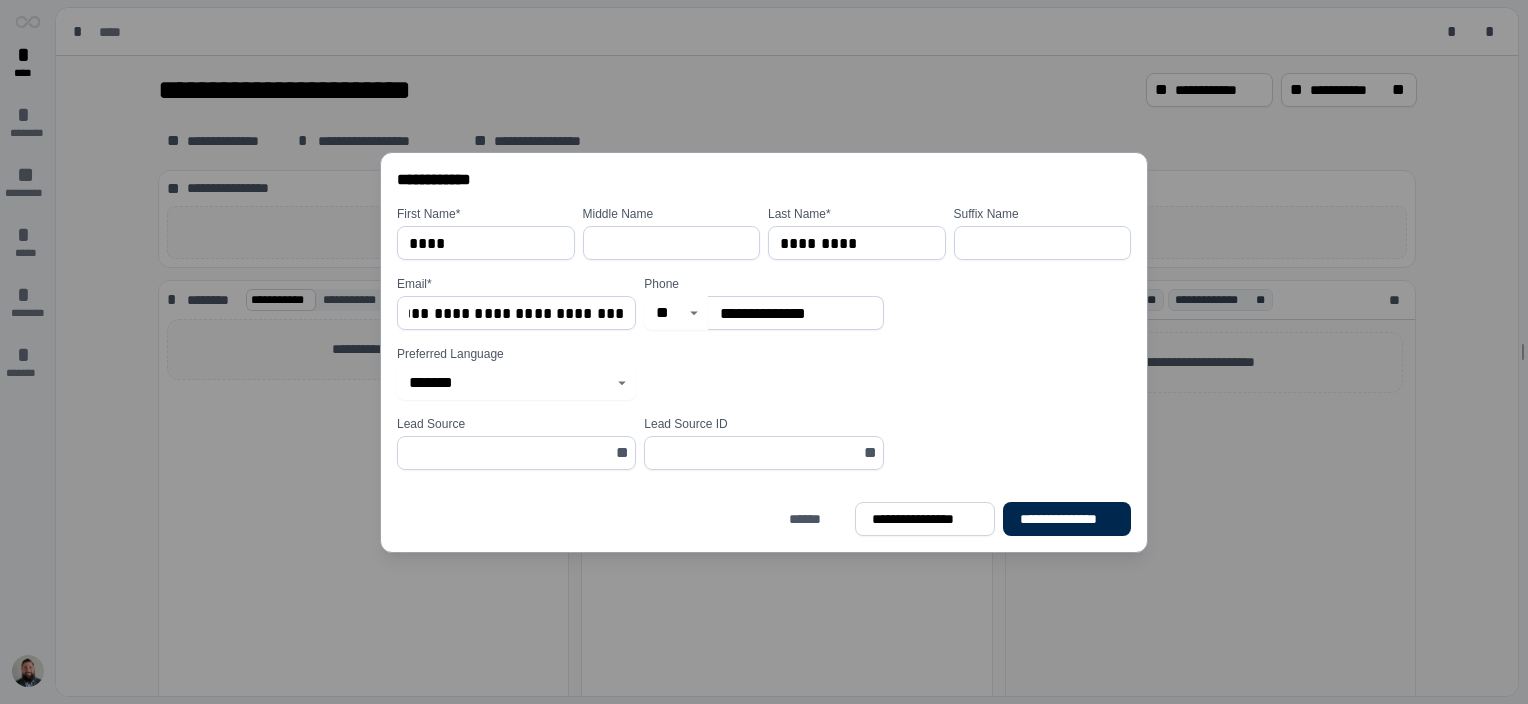scroll, scrollTop: 0, scrollLeft: 0, axis: both 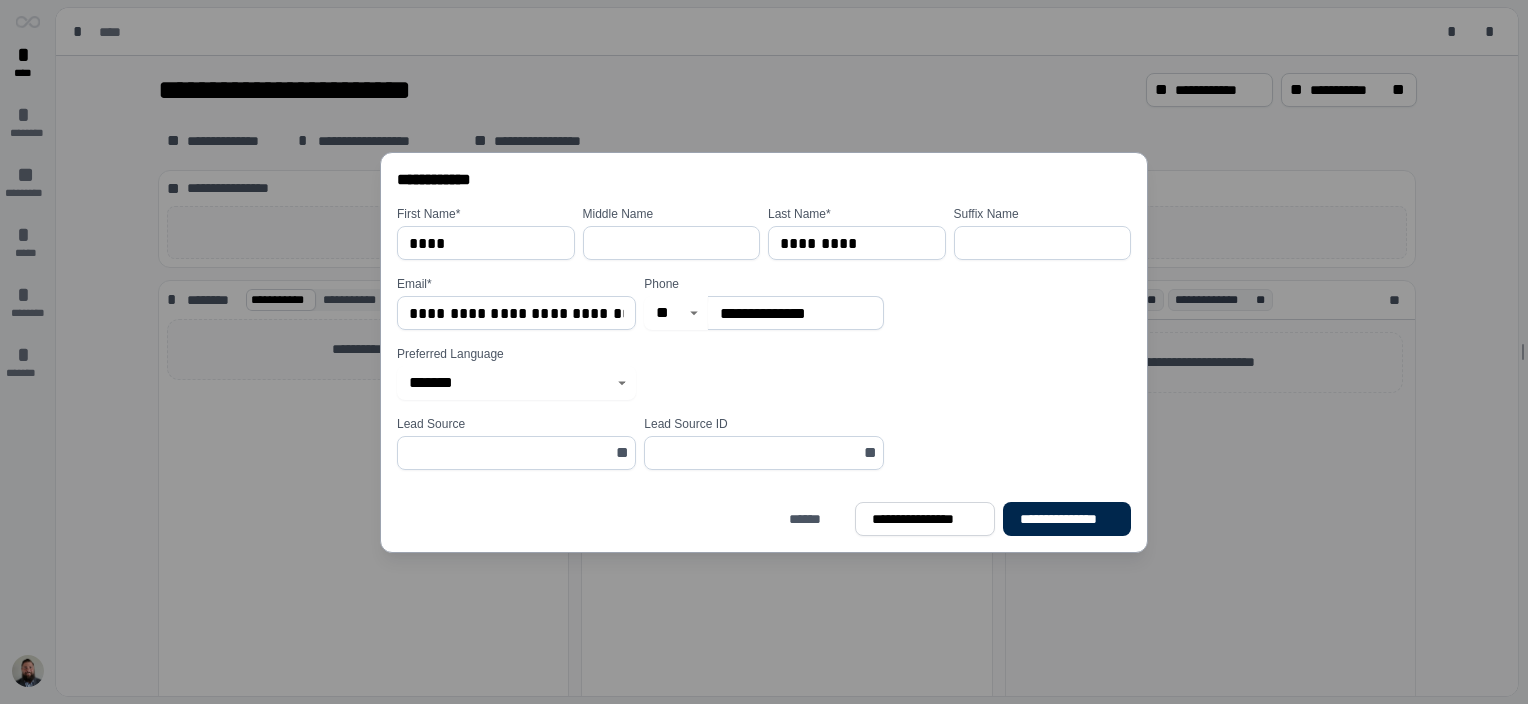 click on "**********" at bounding box center [1067, 518] 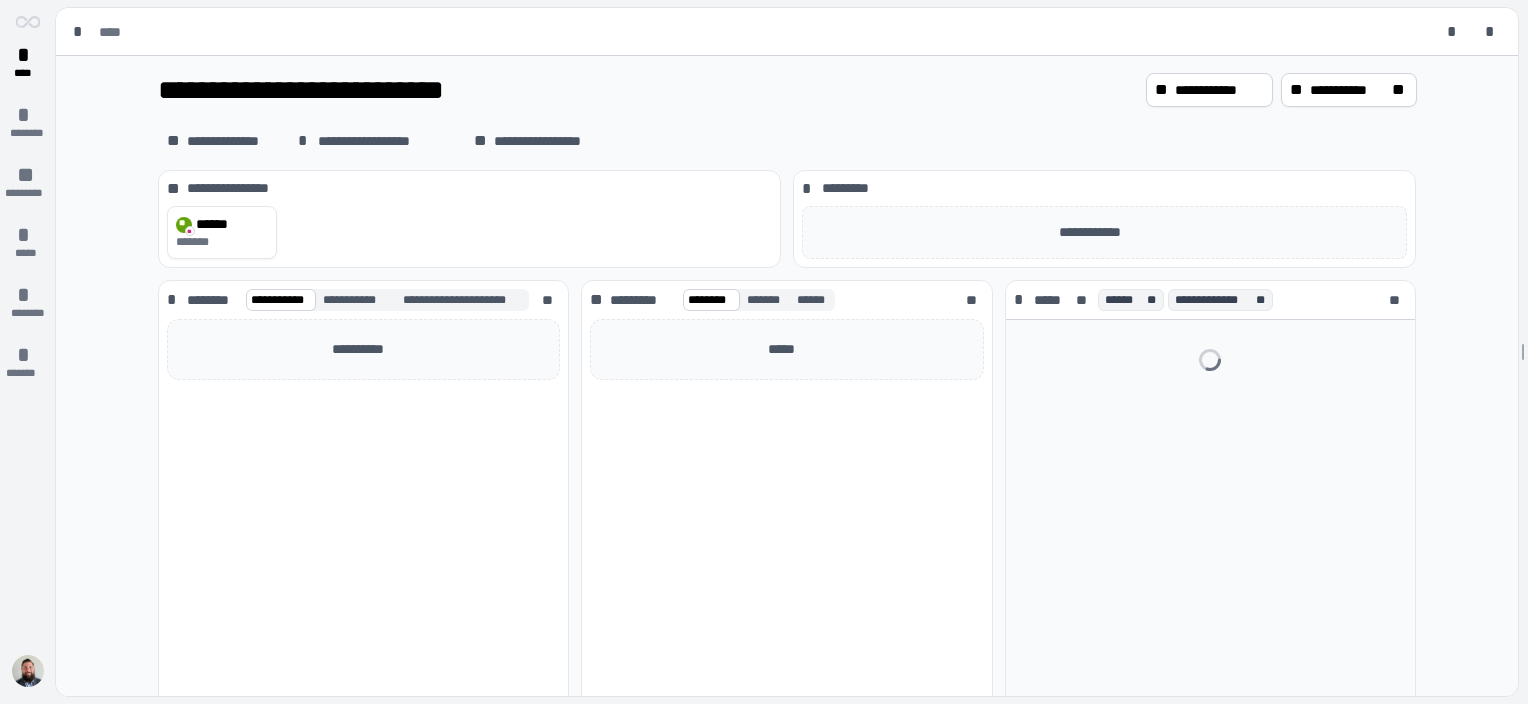 scroll, scrollTop: 0, scrollLeft: 0, axis: both 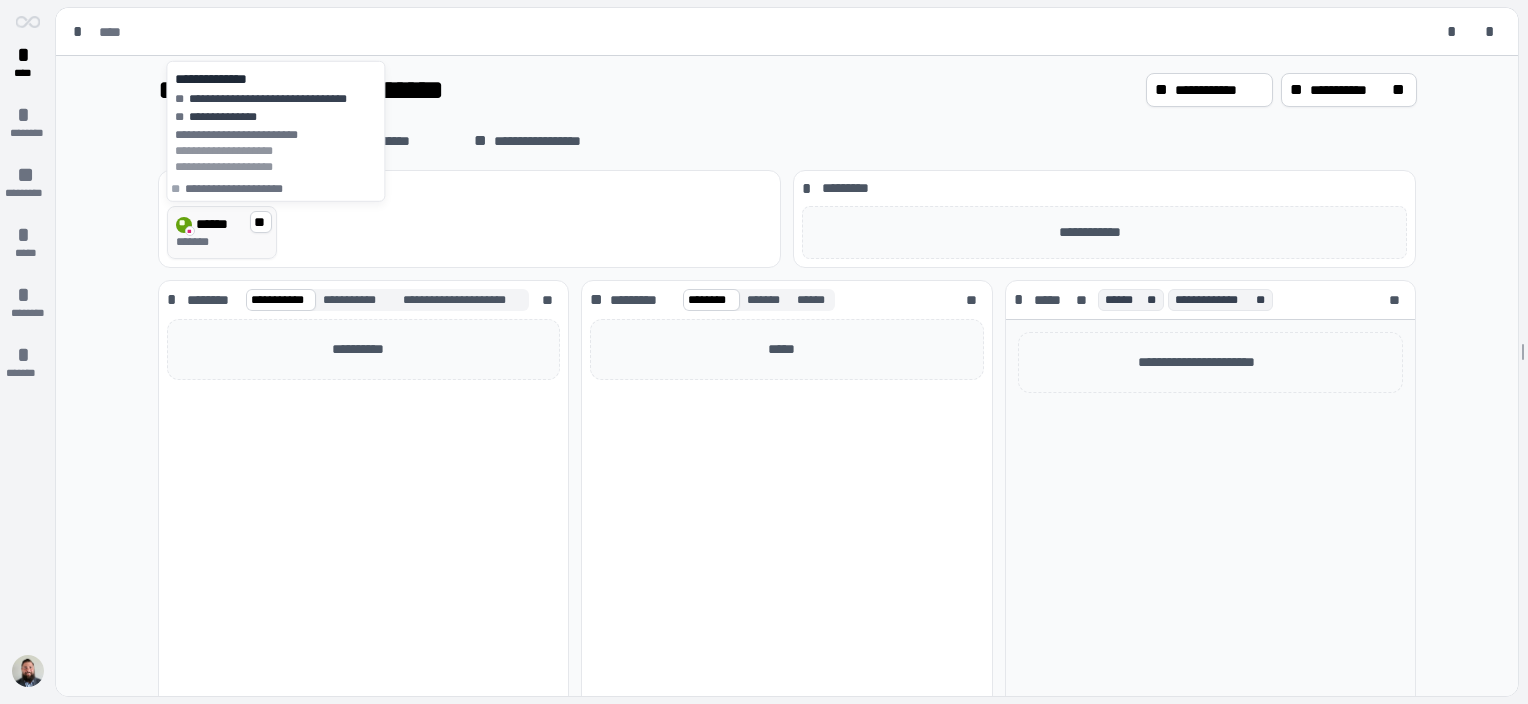 click on "******" at bounding box center [217, 224] 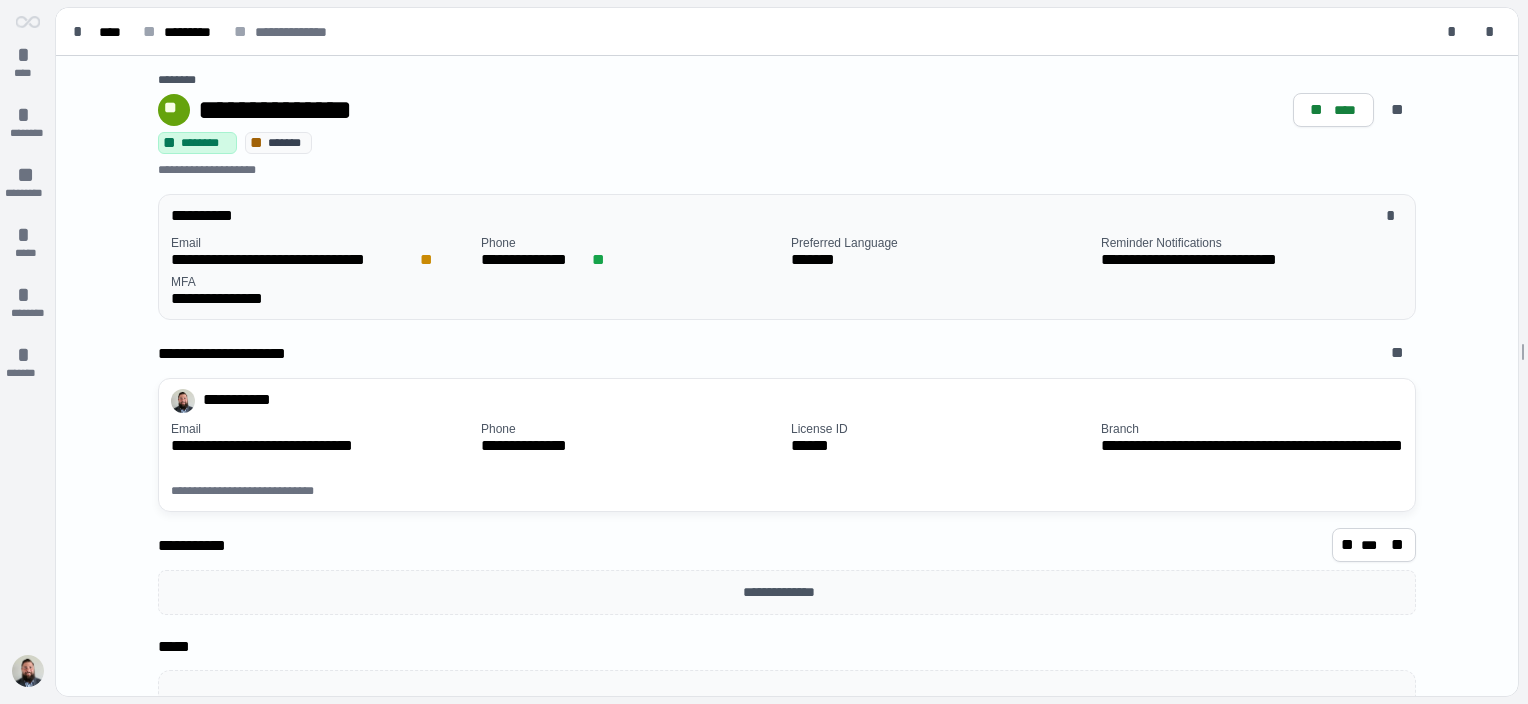 click on "**********" at bounding box center (791, 272) 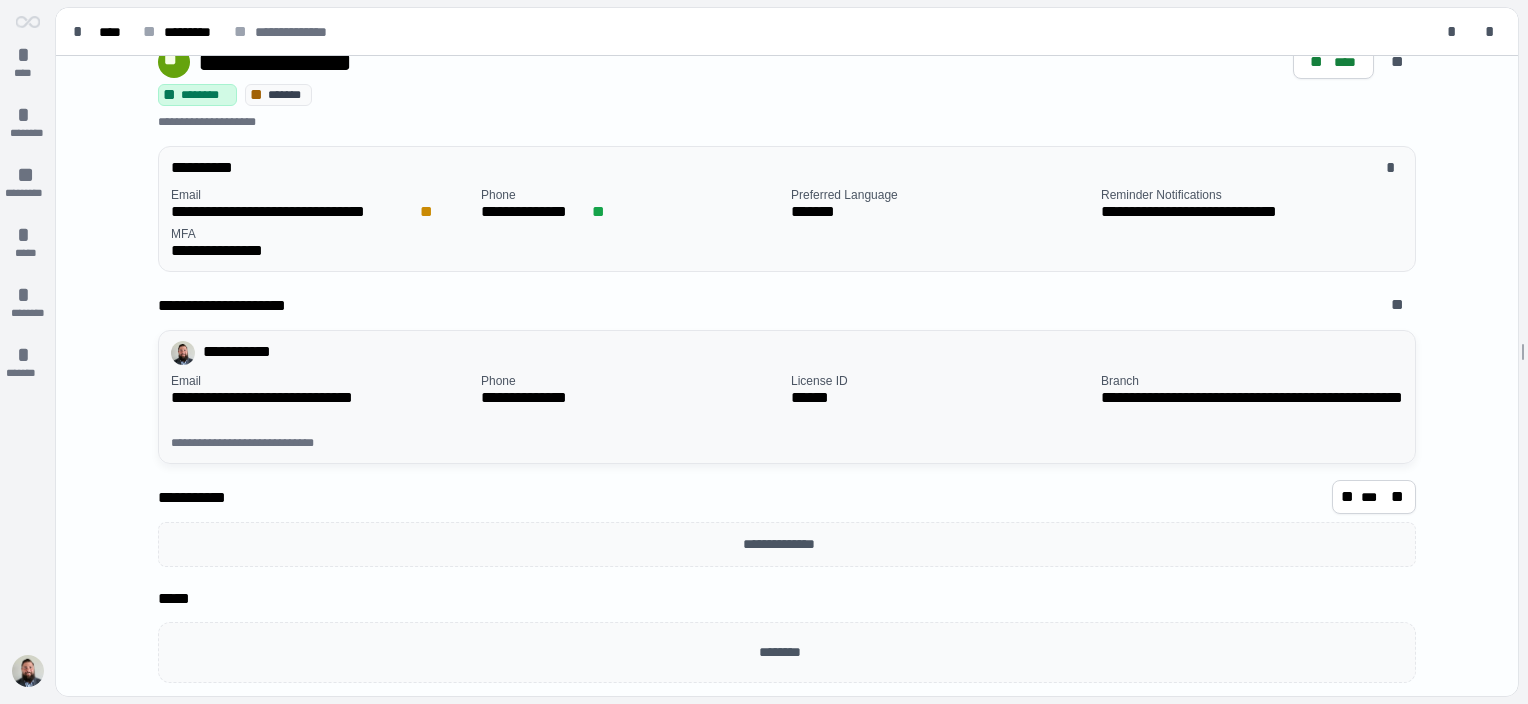 scroll, scrollTop: 0, scrollLeft: 0, axis: both 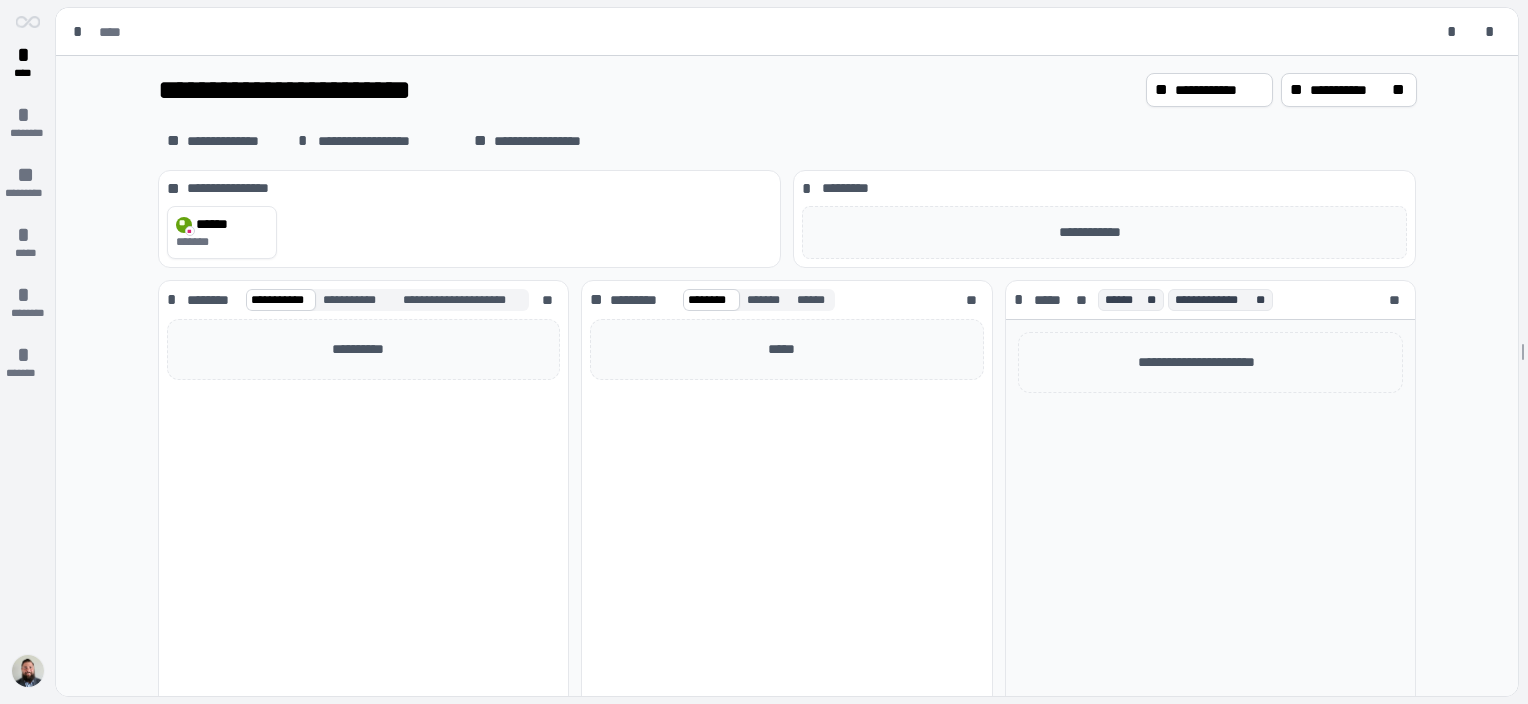 click at bounding box center (28, 671) 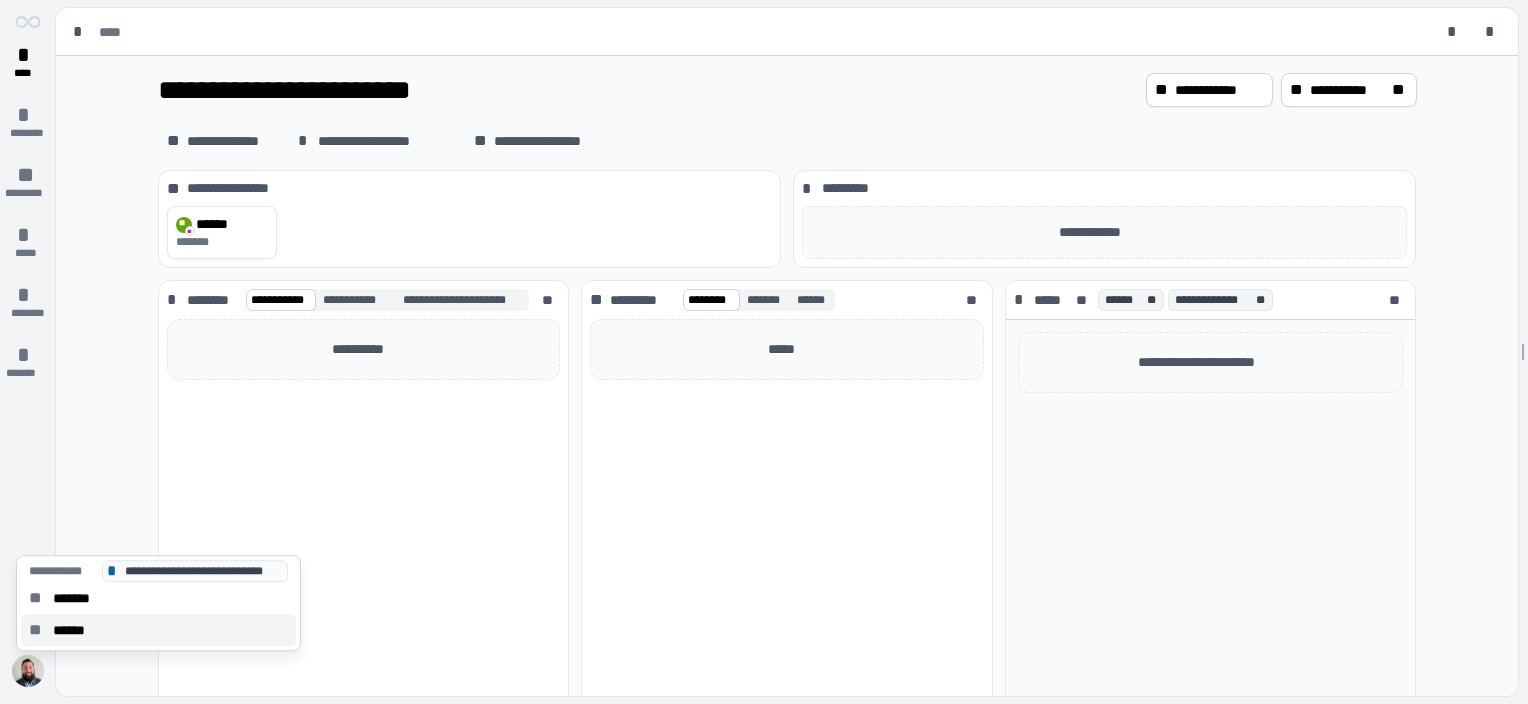 click on "******" at bounding box center [75, 630] 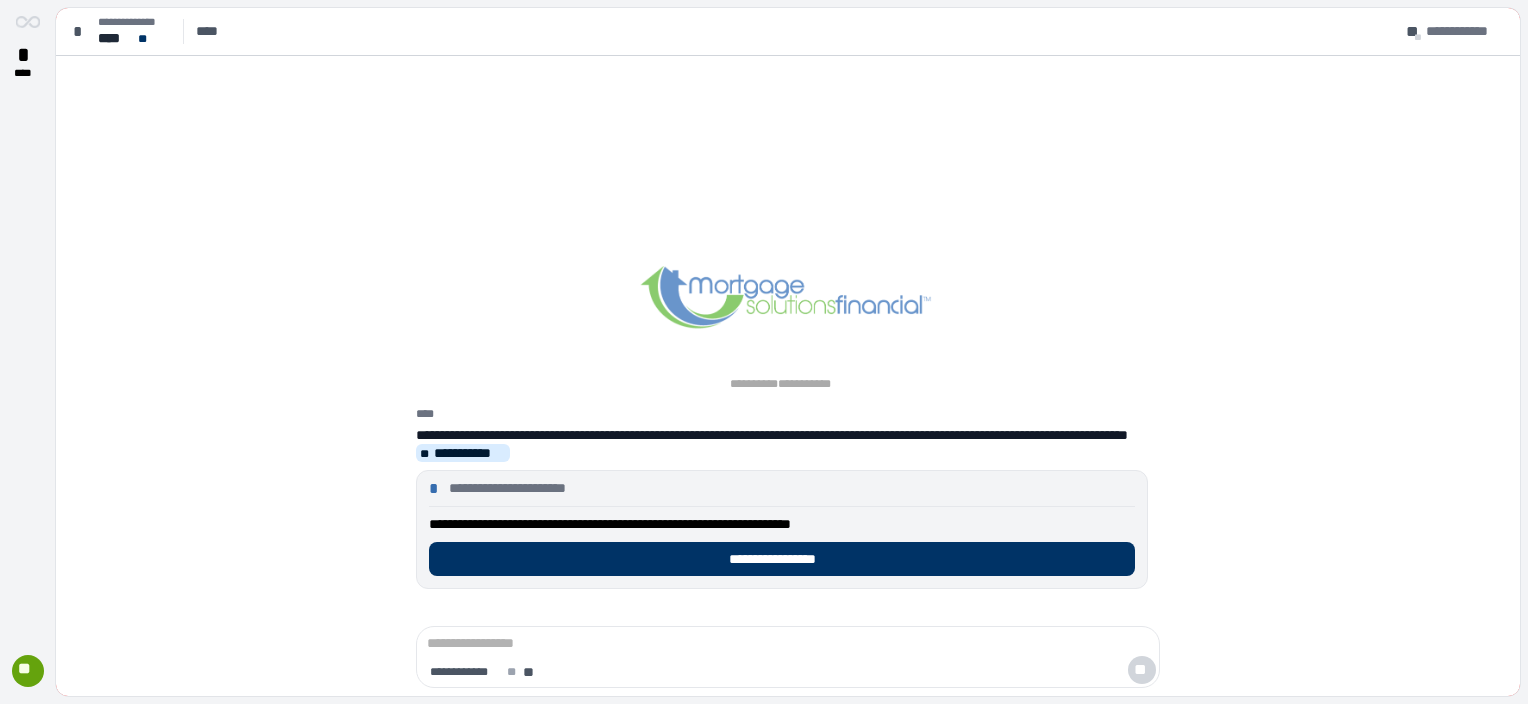 scroll, scrollTop: 0, scrollLeft: 0, axis: both 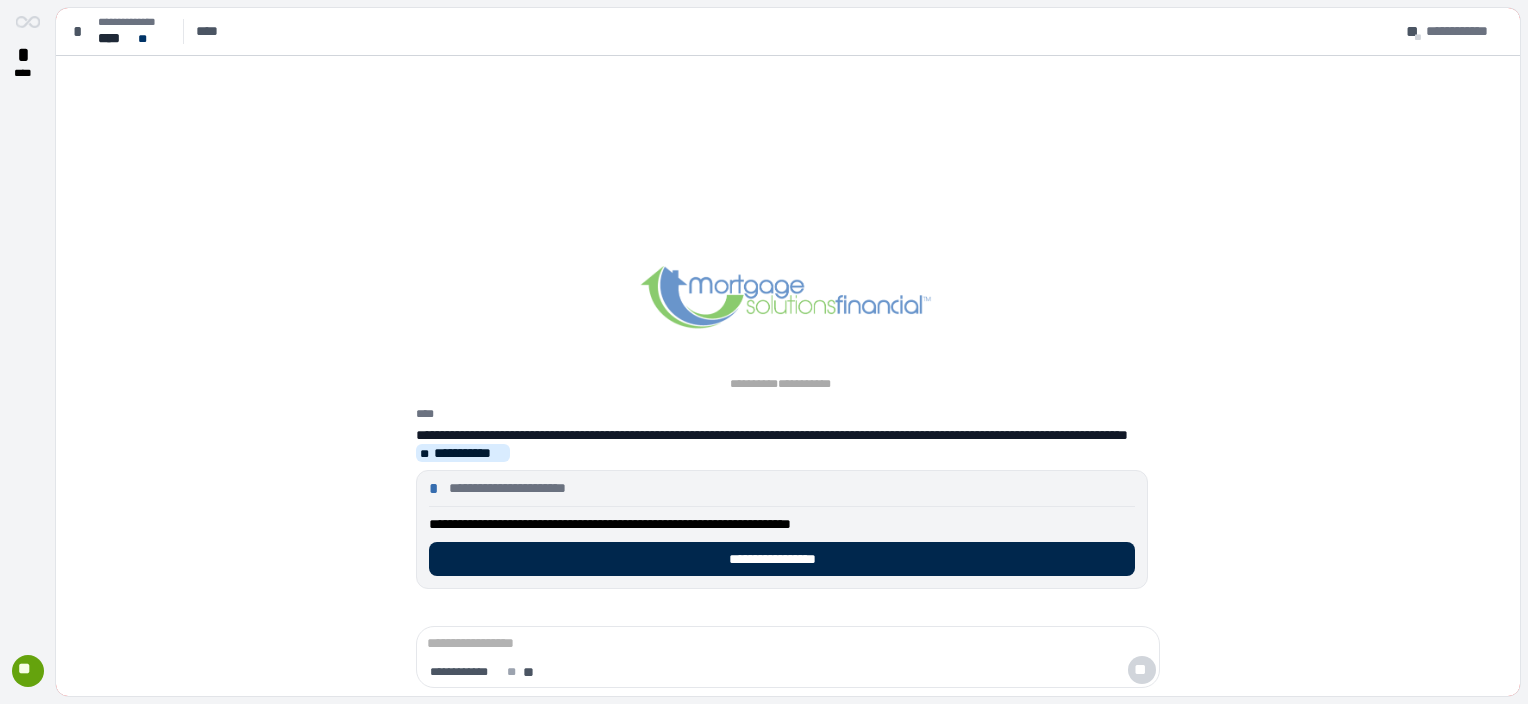 click on "**********" at bounding box center (782, 559) 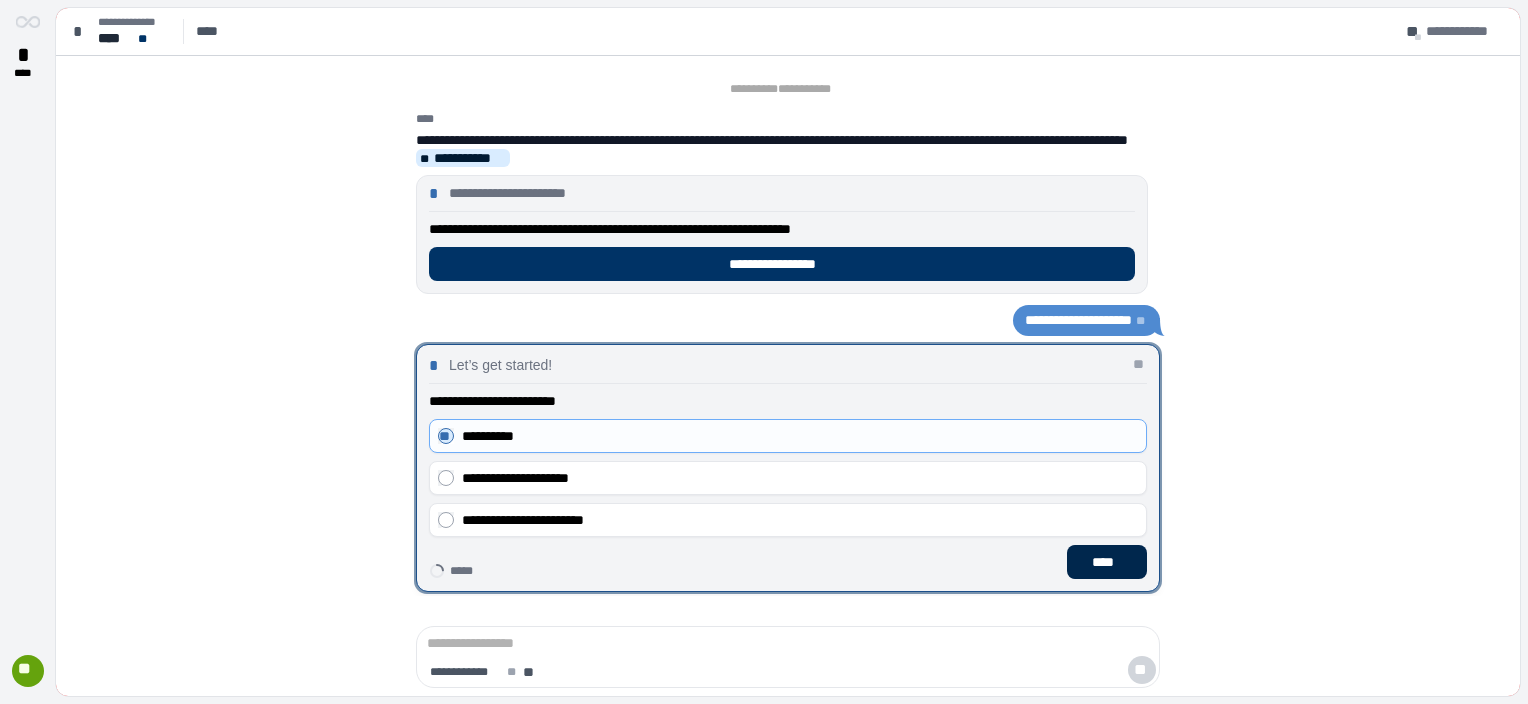 click on "****" at bounding box center (1107, 562) 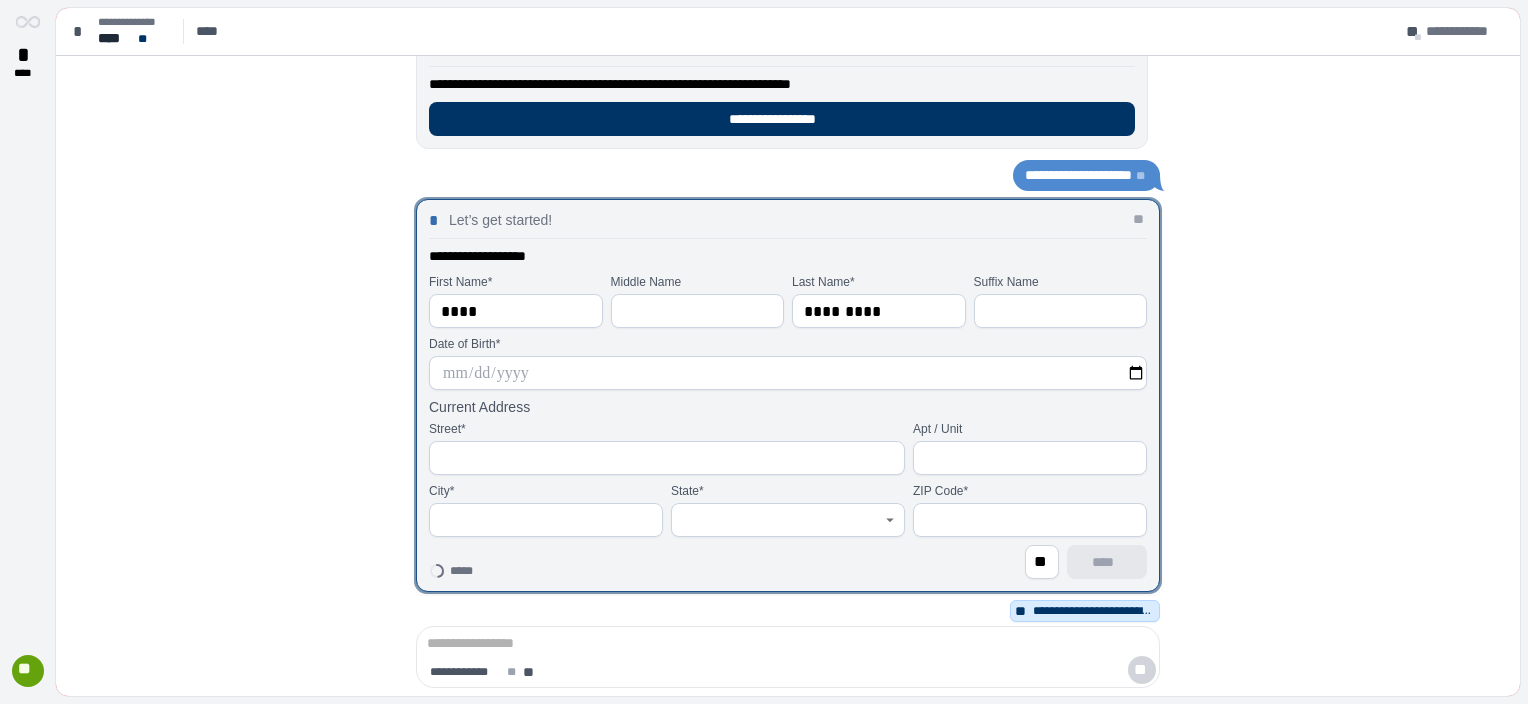 click at bounding box center (788, 373) 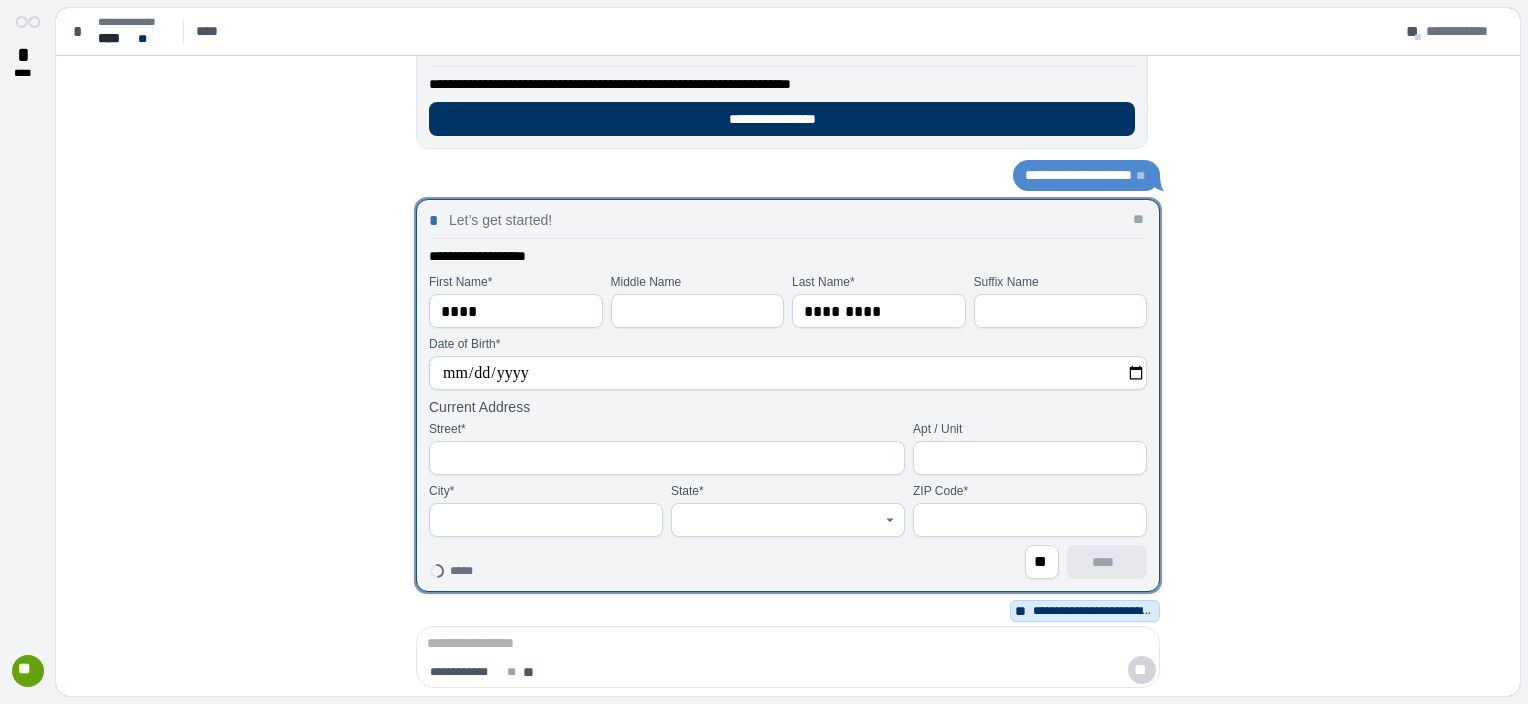 type on "**********" 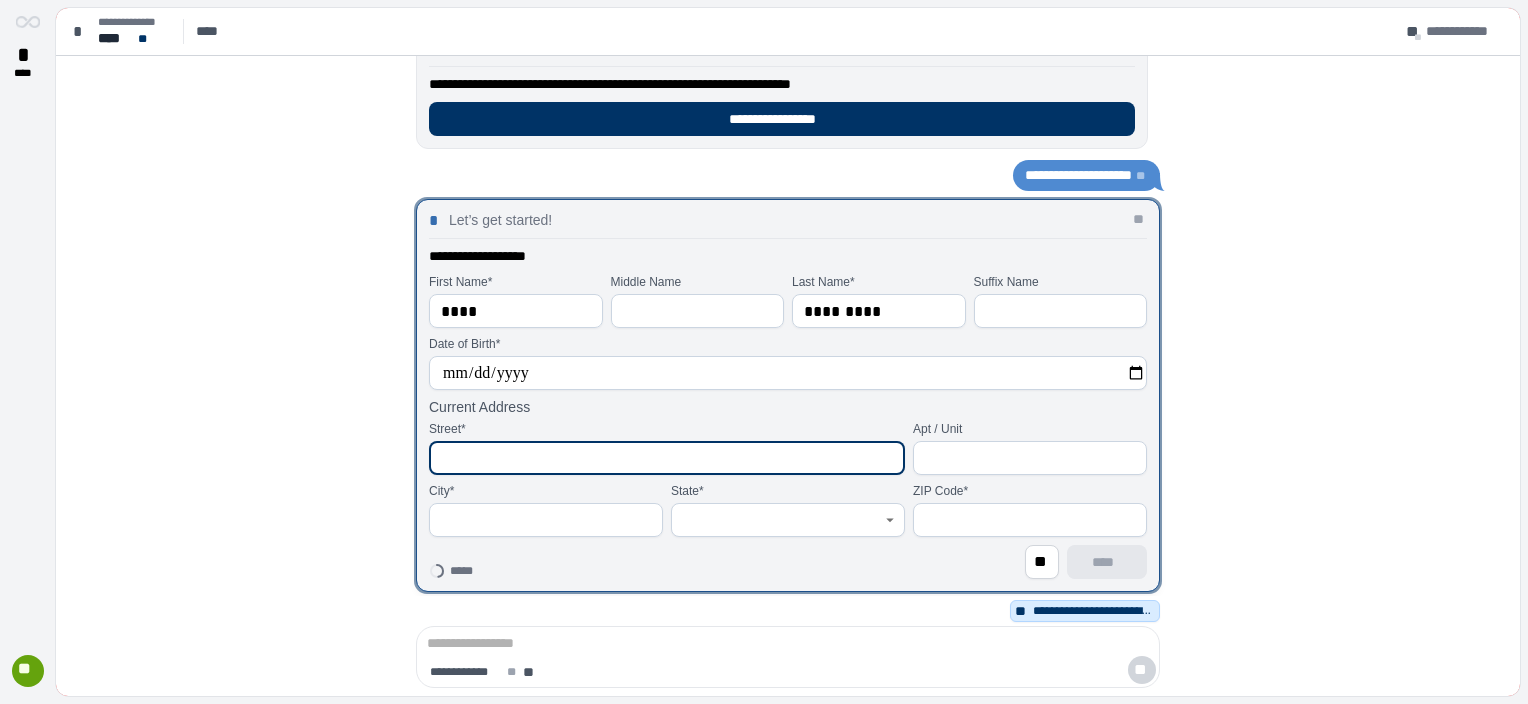 click at bounding box center [667, 458] 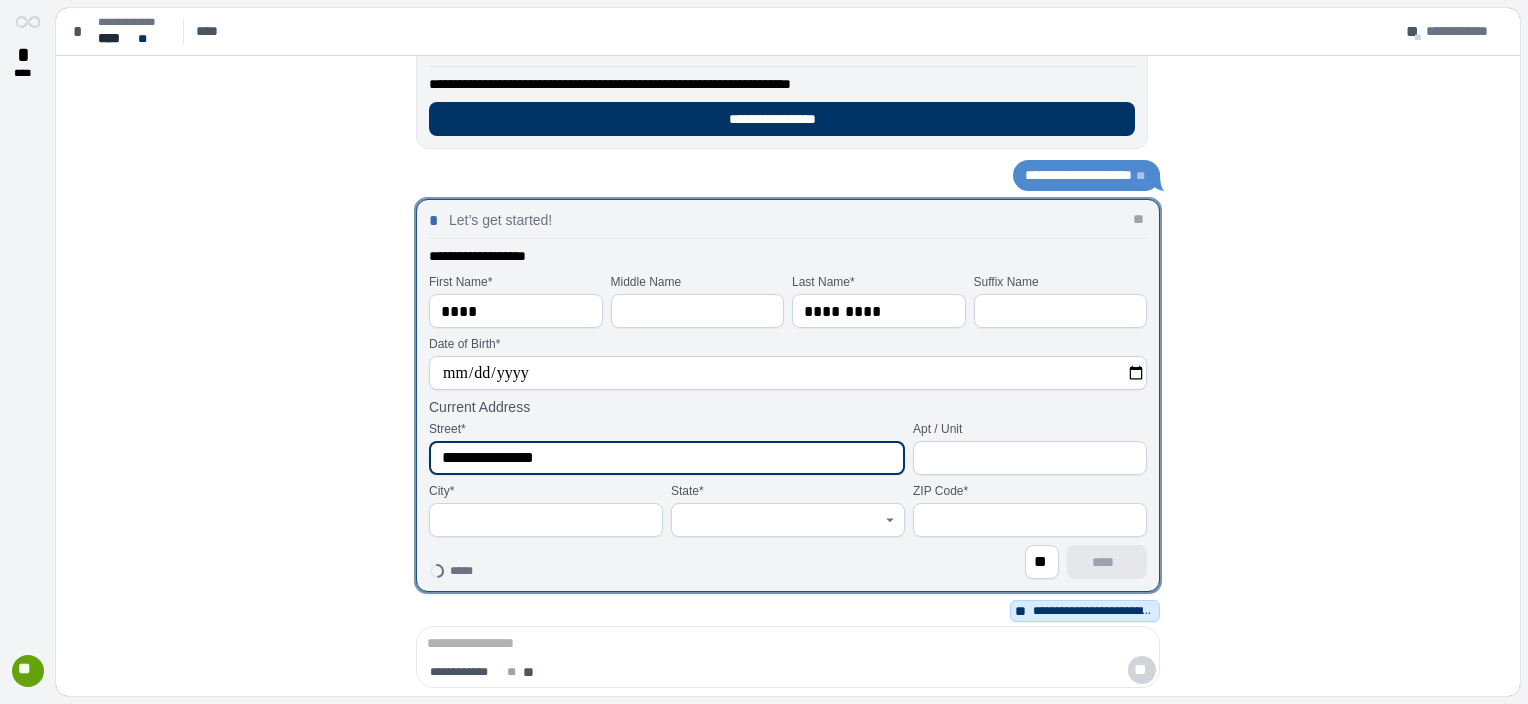 type on "**********" 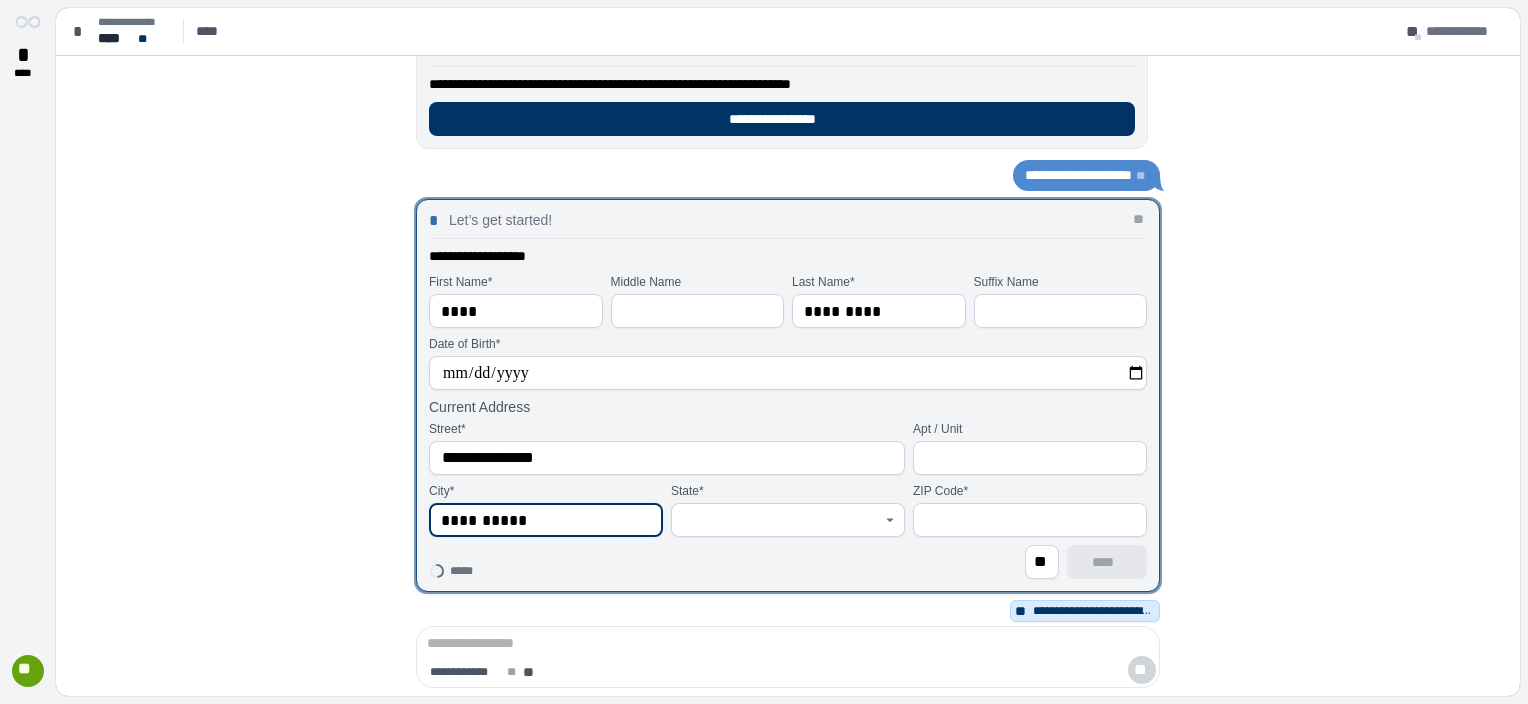 type on "**********" 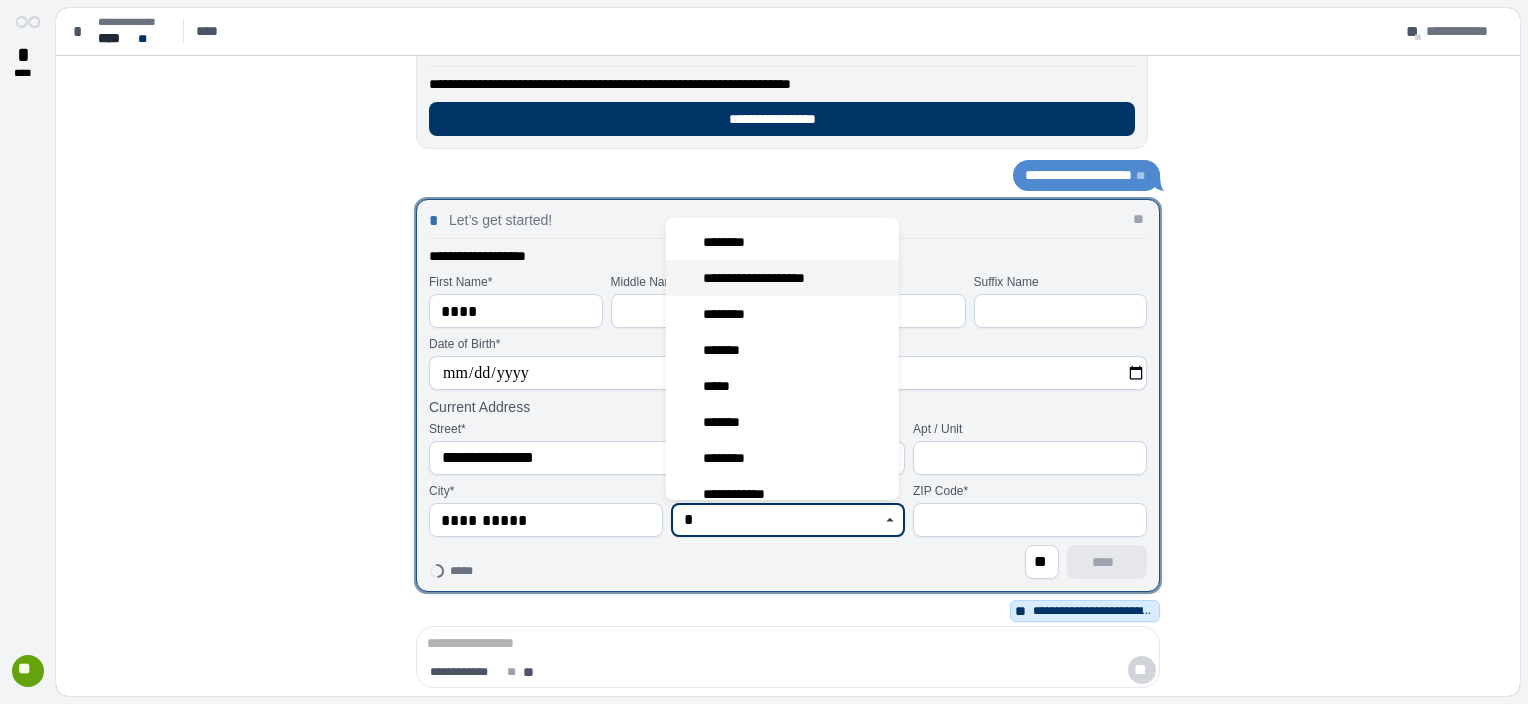 click on "**********" at bounding box center [764, 278] 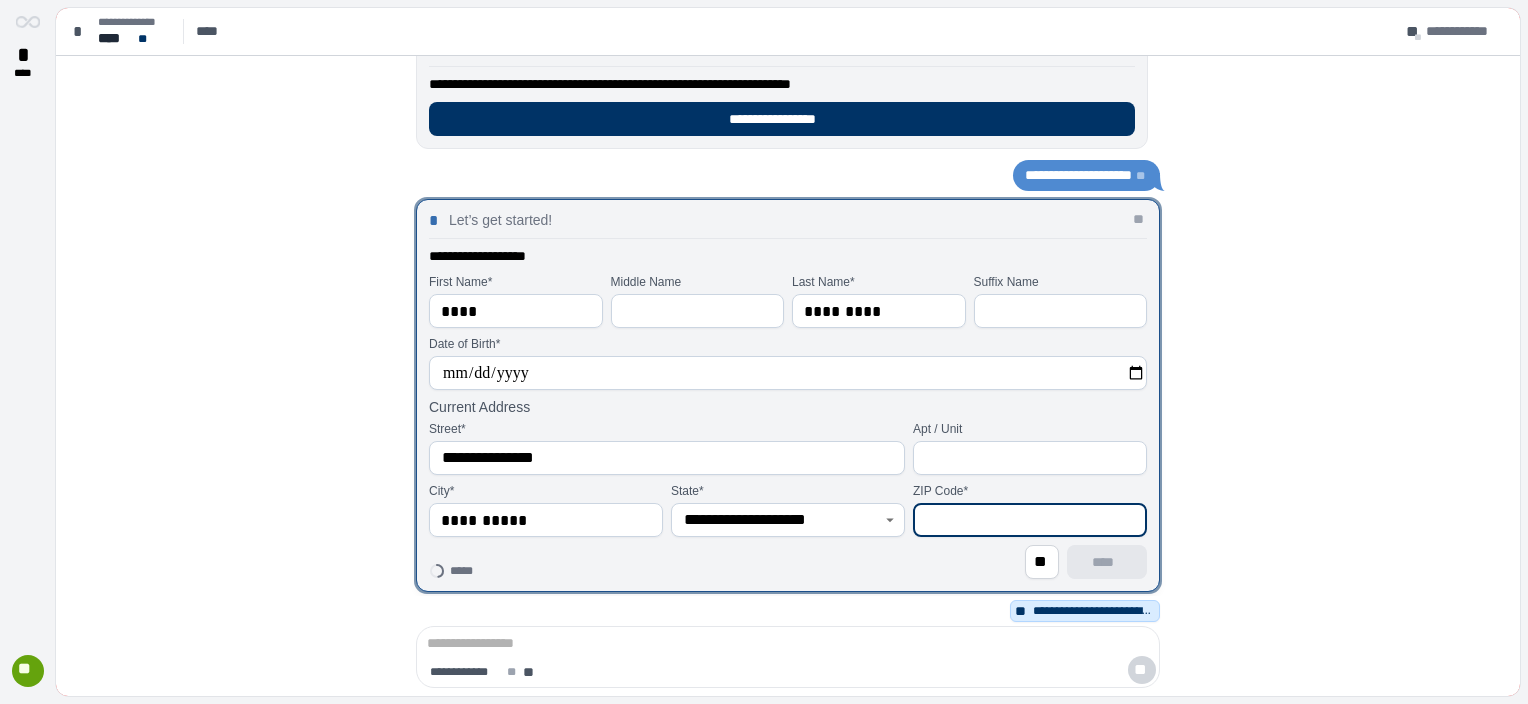 click 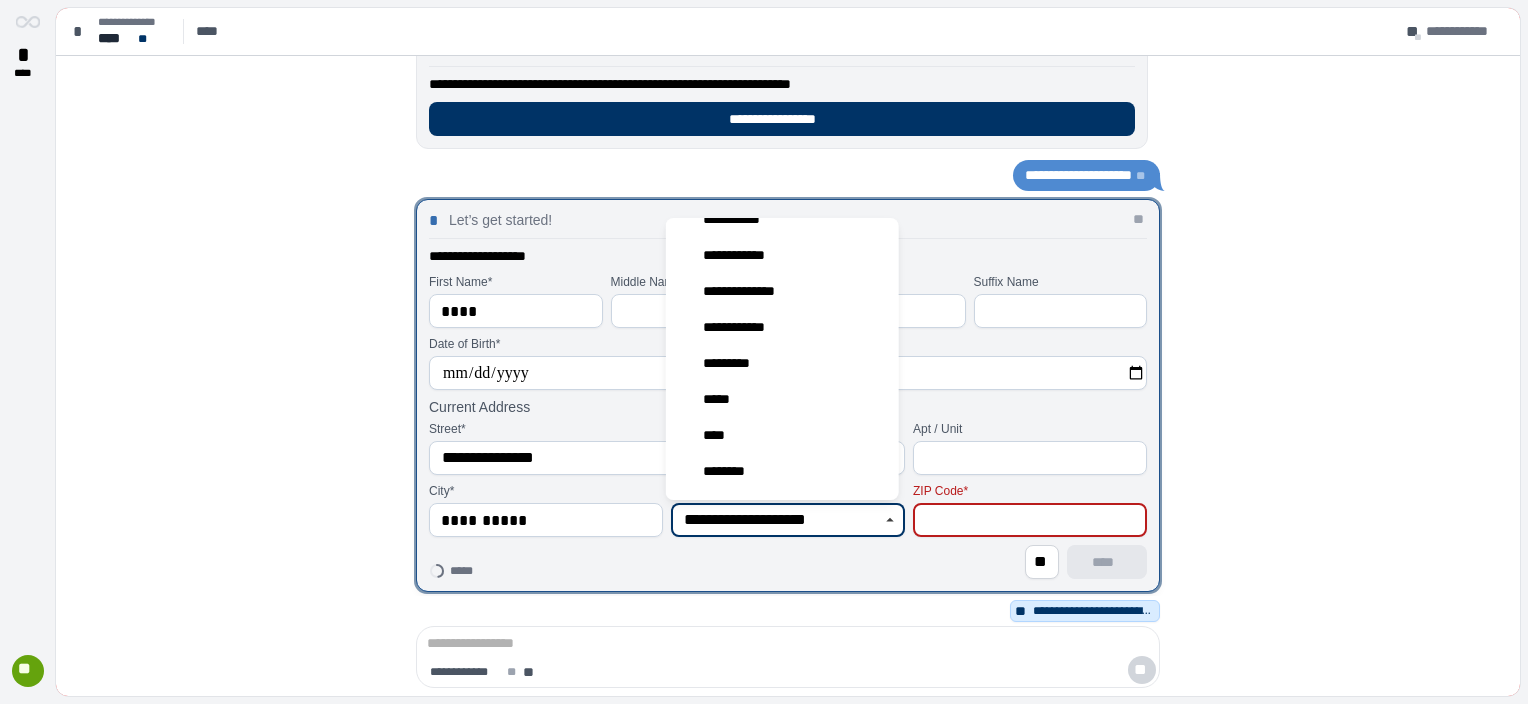 scroll, scrollTop: 1500, scrollLeft: 0, axis: vertical 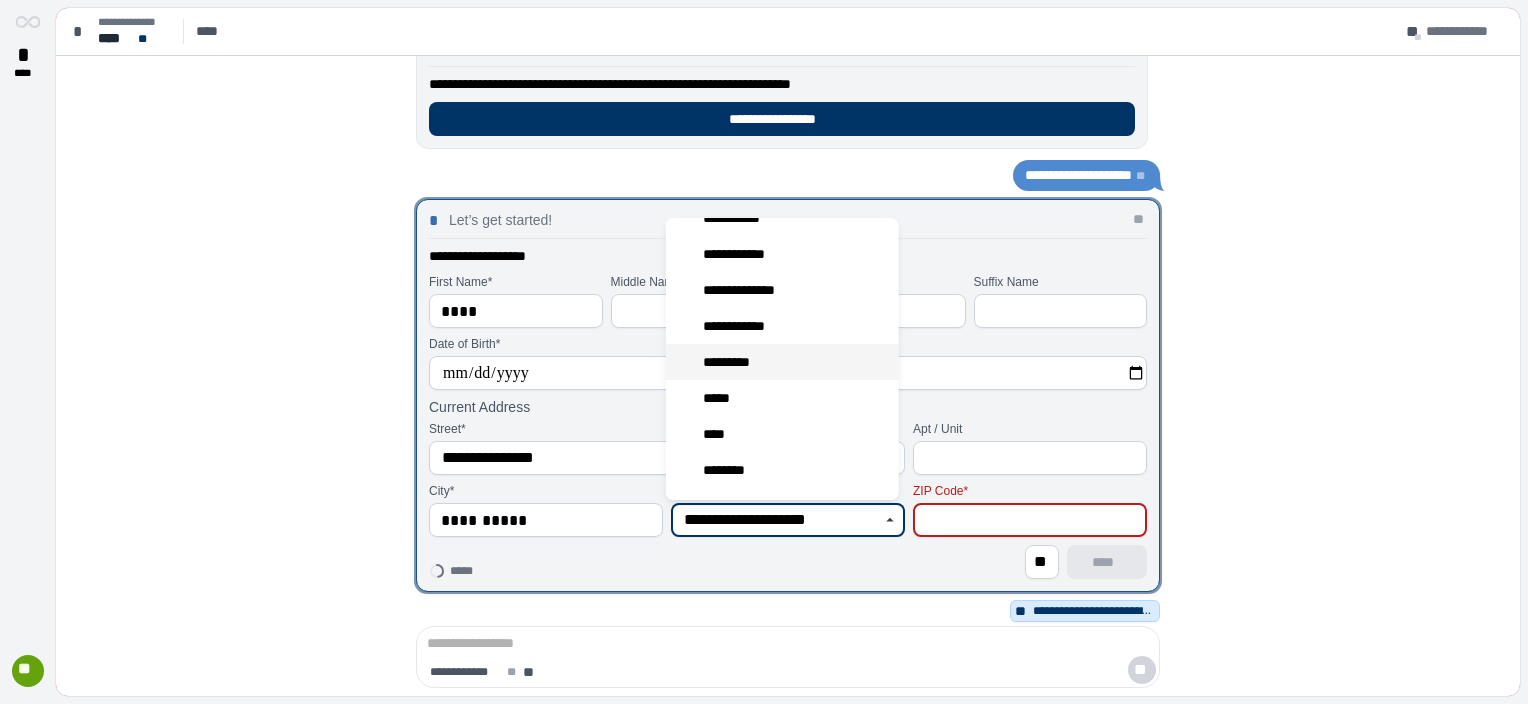 click on "*********" at bounding box center [782, 362] 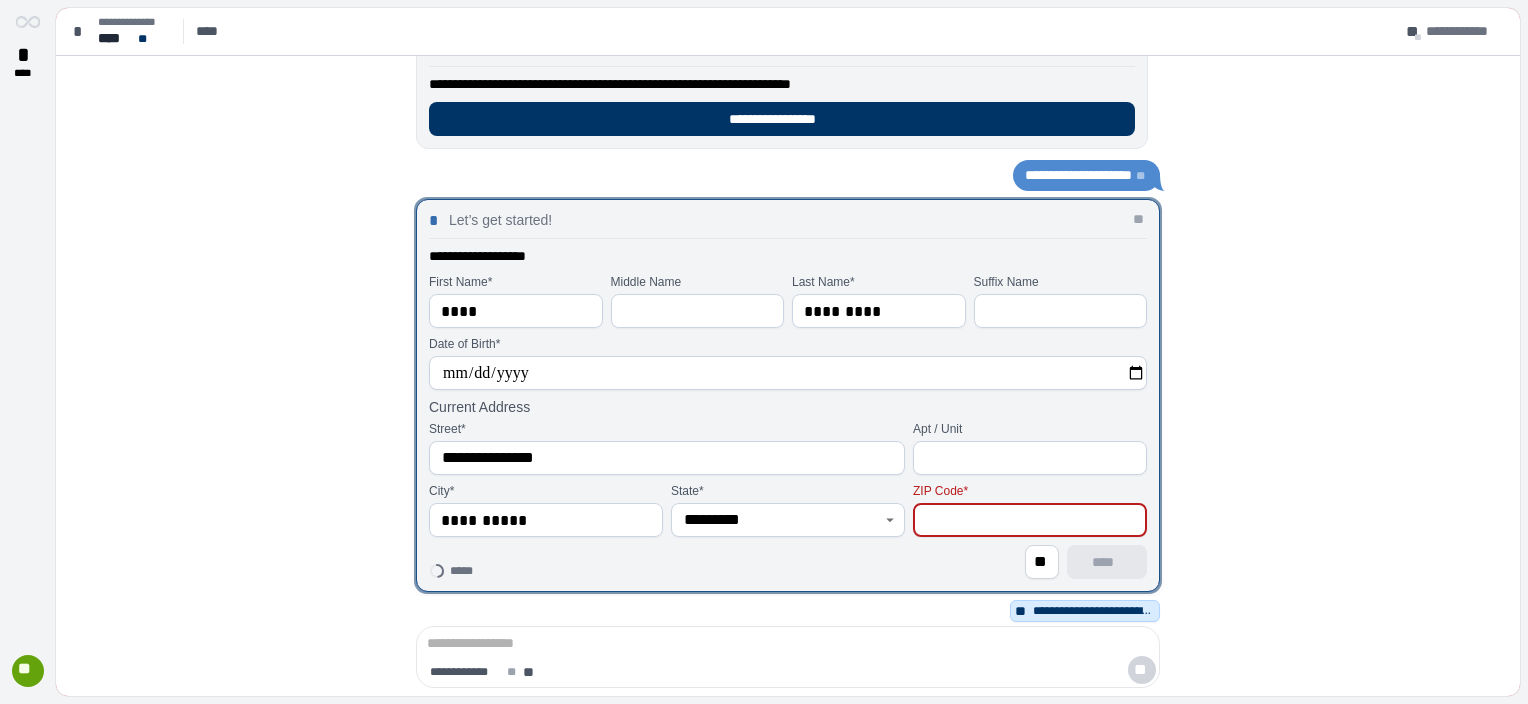 click at bounding box center [1030, 520] 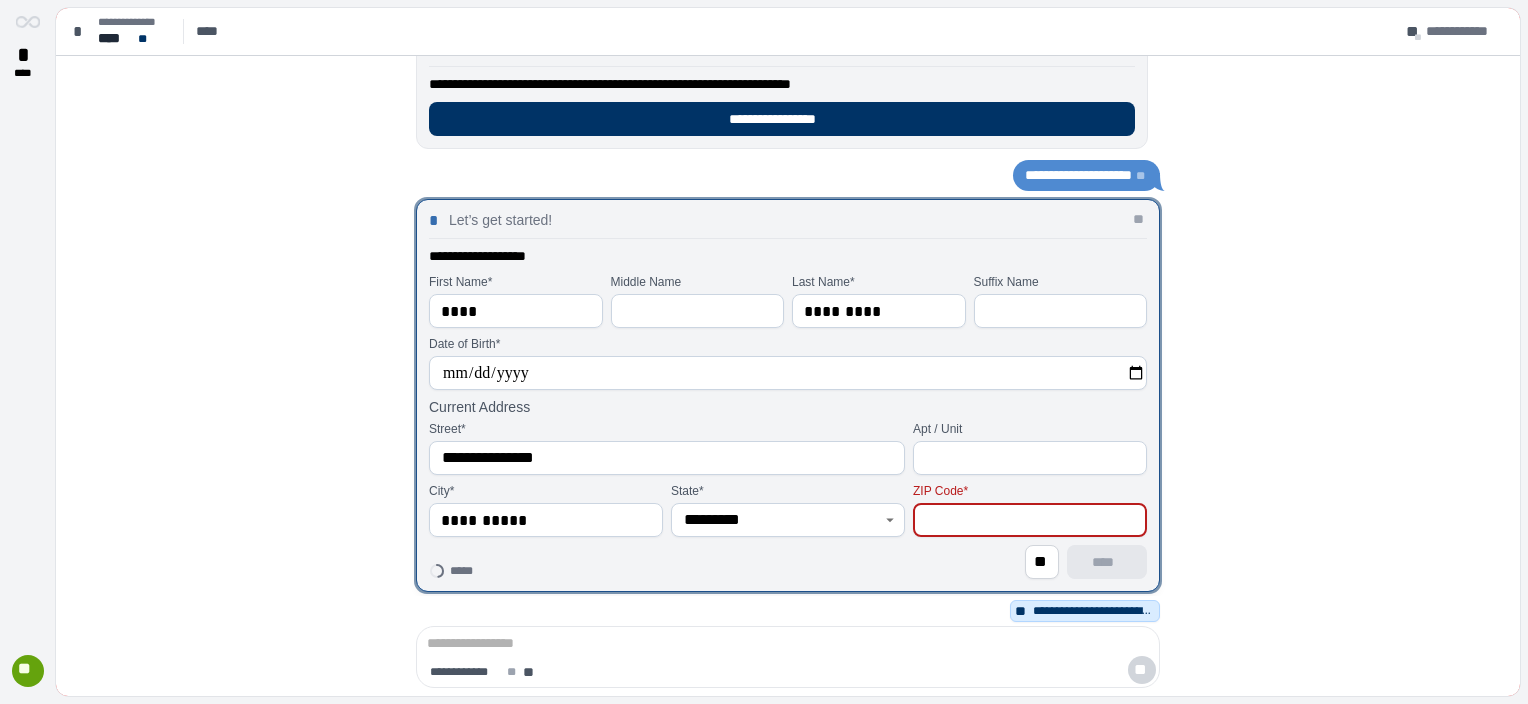 click 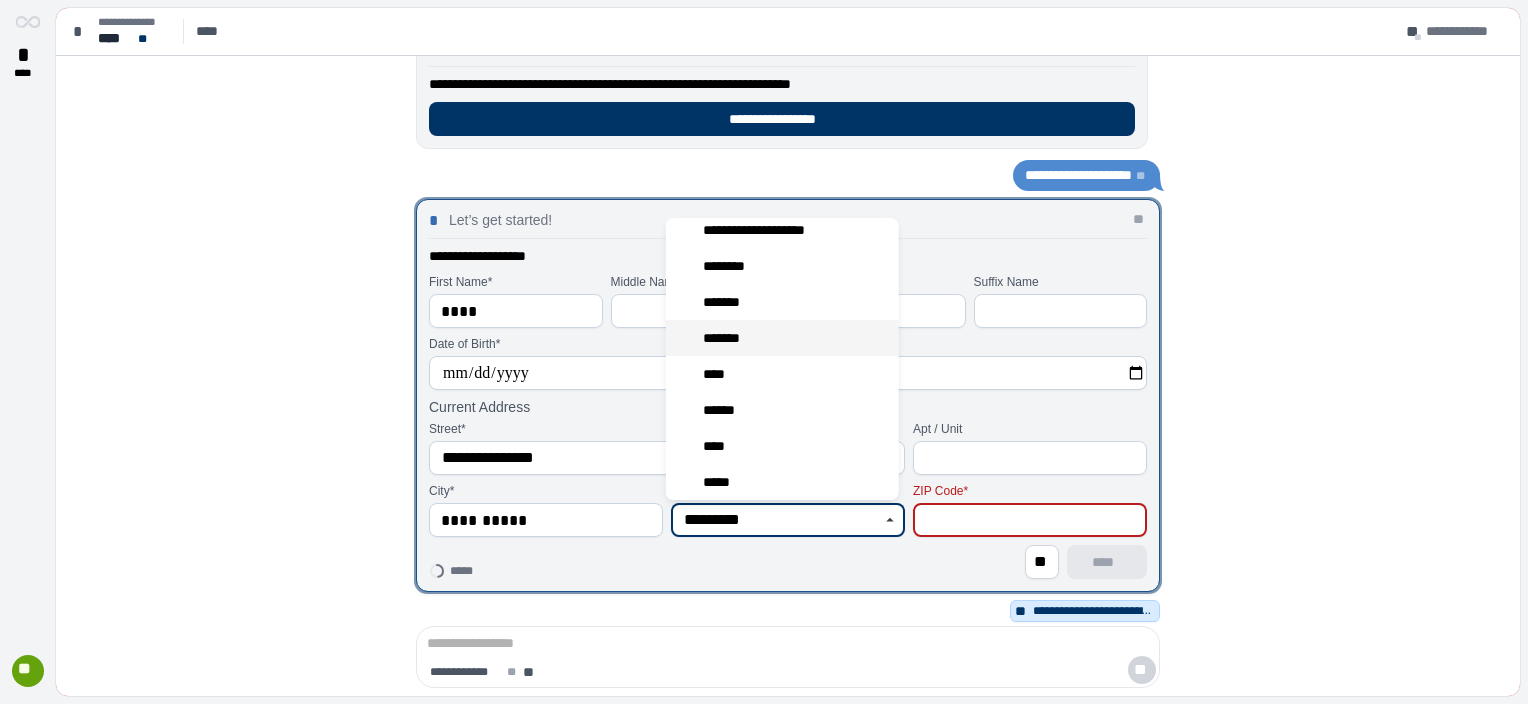 scroll, scrollTop: 200, scrollLeft: 0, axis: vertical 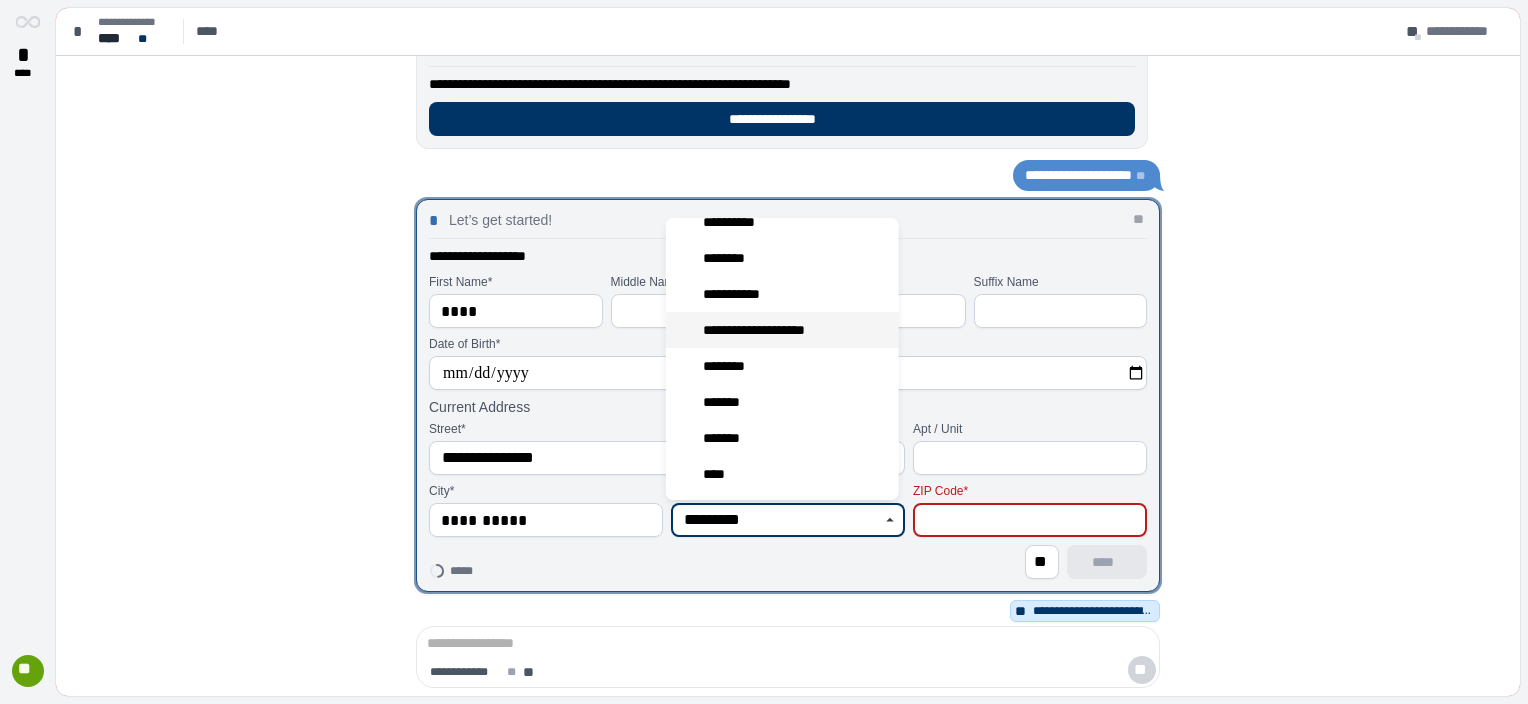 click on "**********" at bounding box center [764, 330] 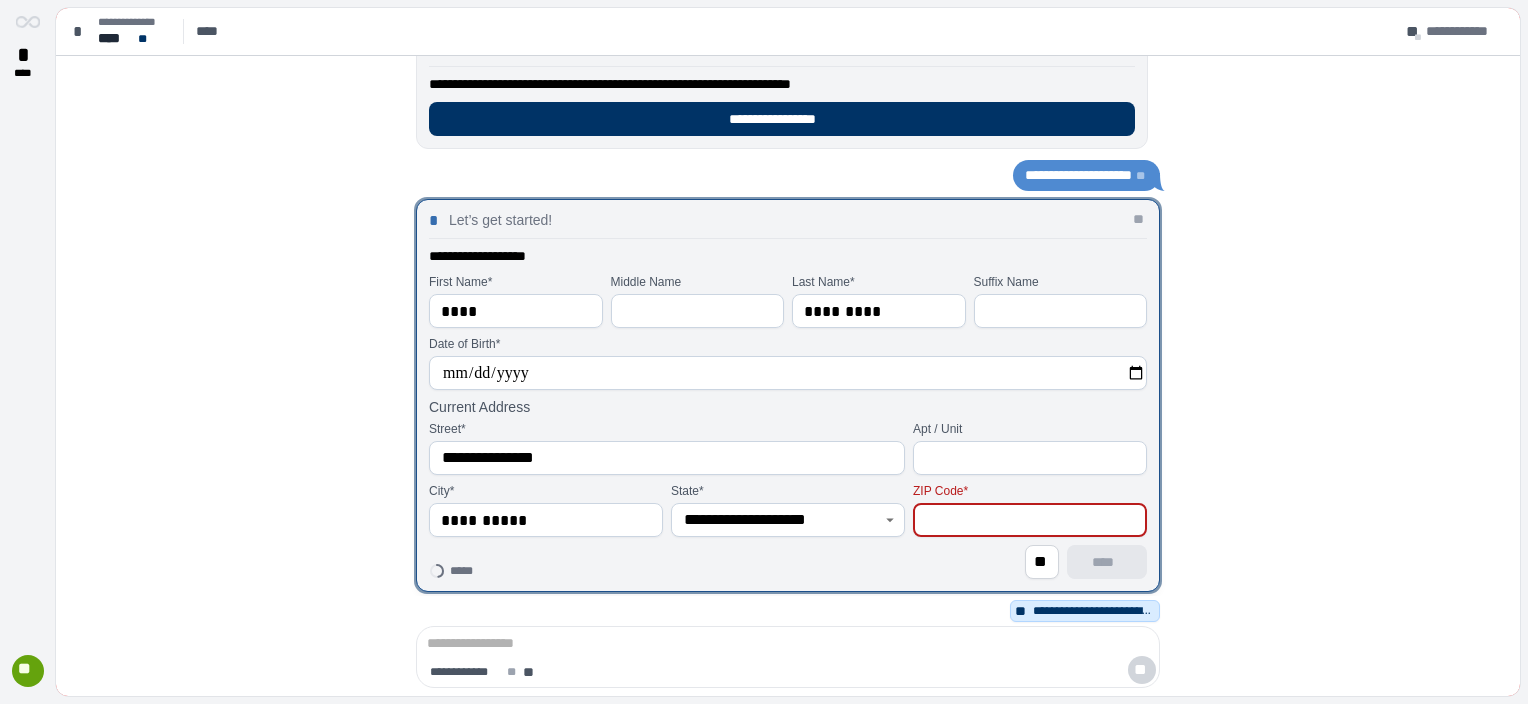 click at bounding box center (1030, 520) 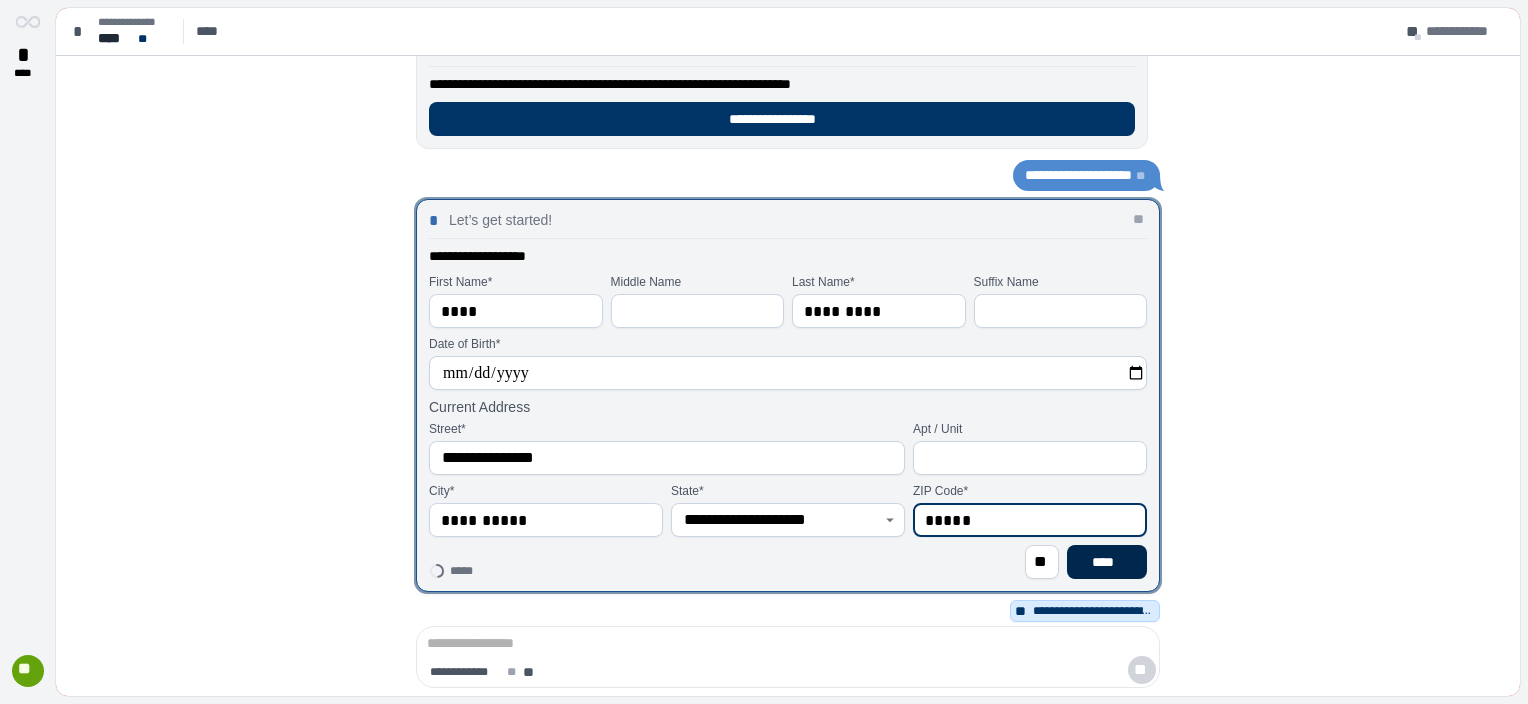 type on "*****" 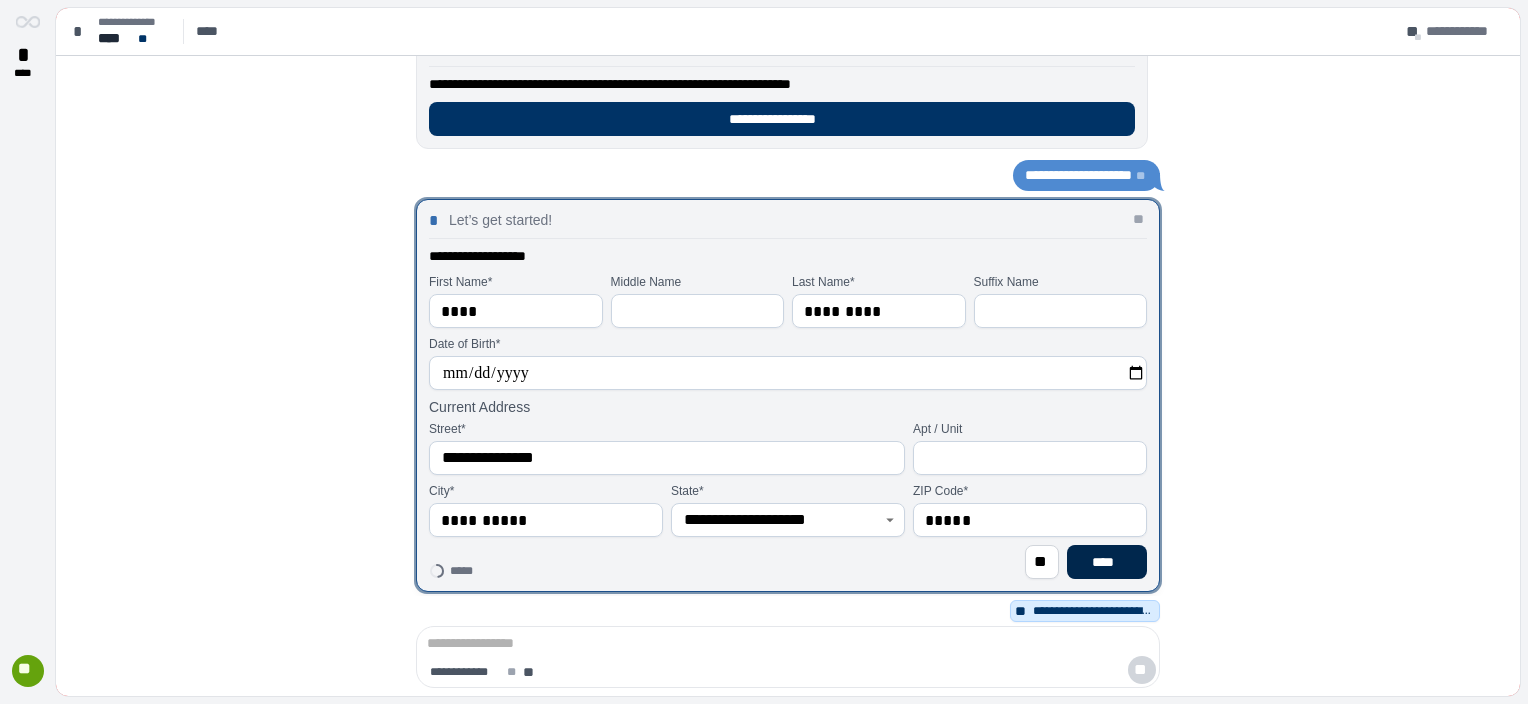 click on "****" at bounding box center [1107, 562] 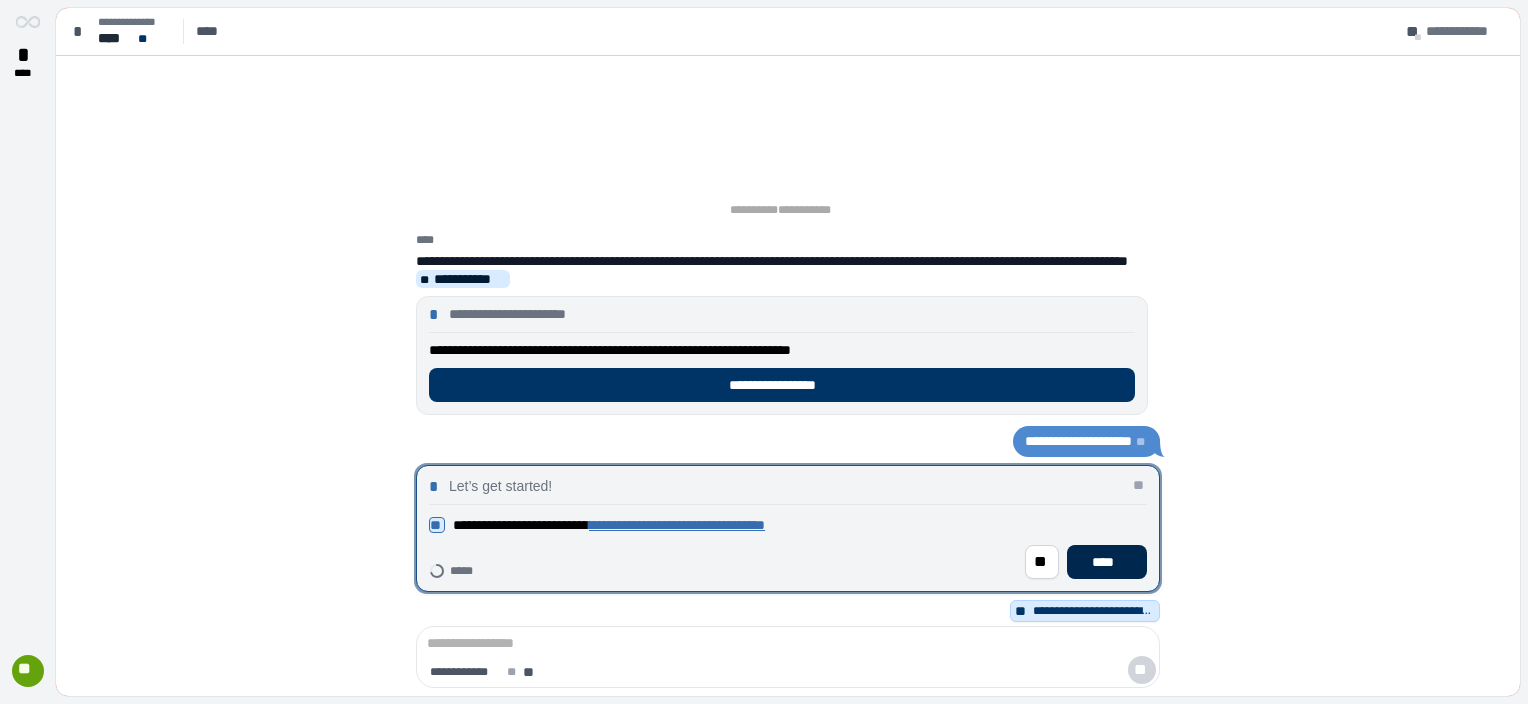 click on "****" at bounding box center (1107, 562) 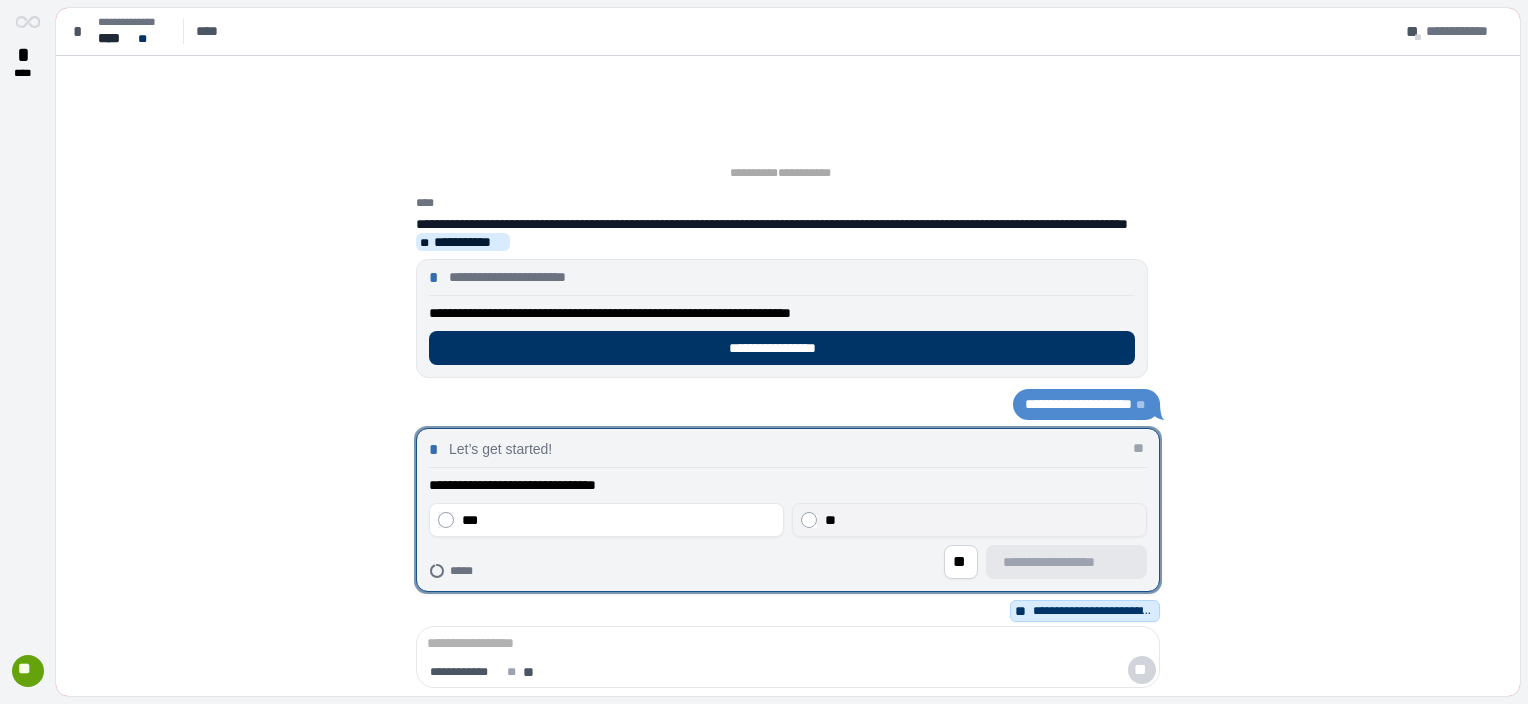 click on "**" at bounding box center (830, 520) 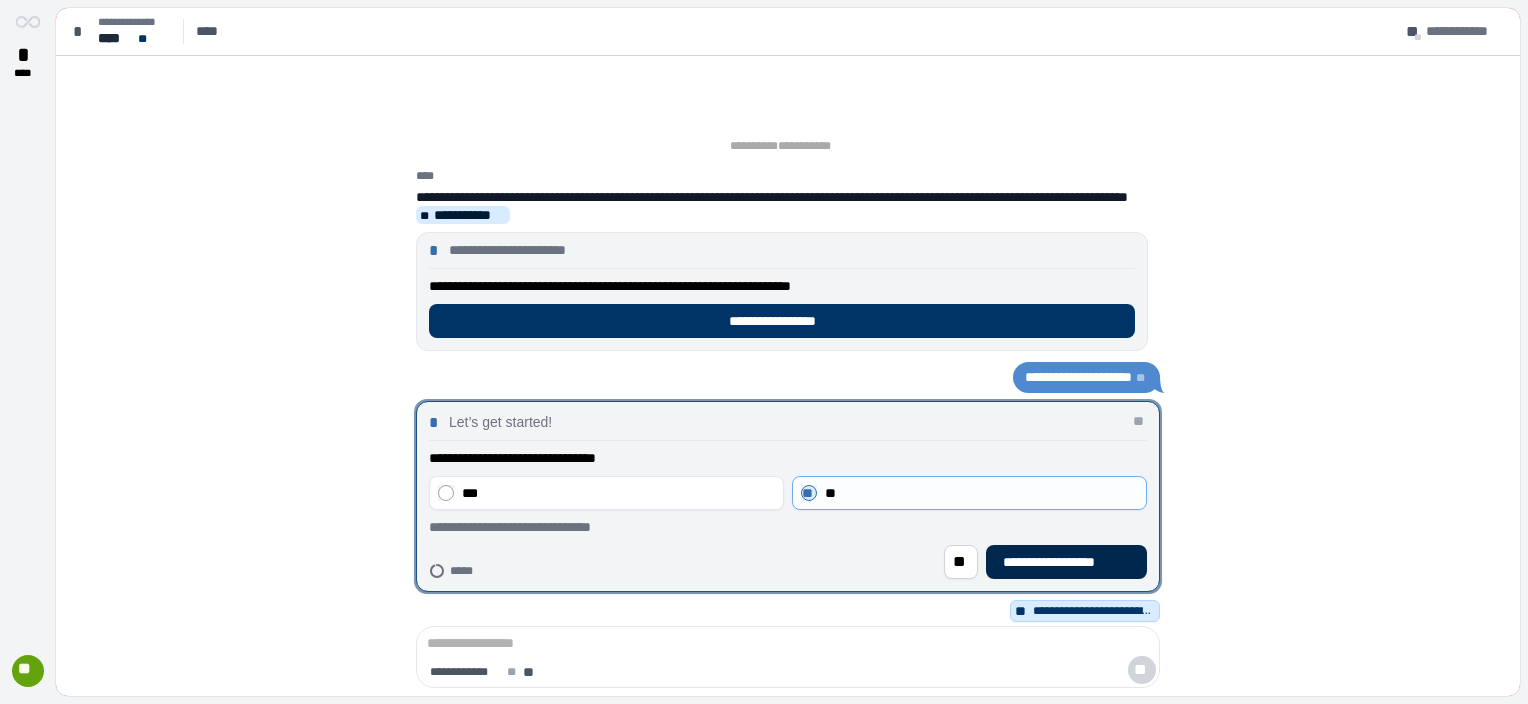 click on "**********" at bounding box center [1066, 562] 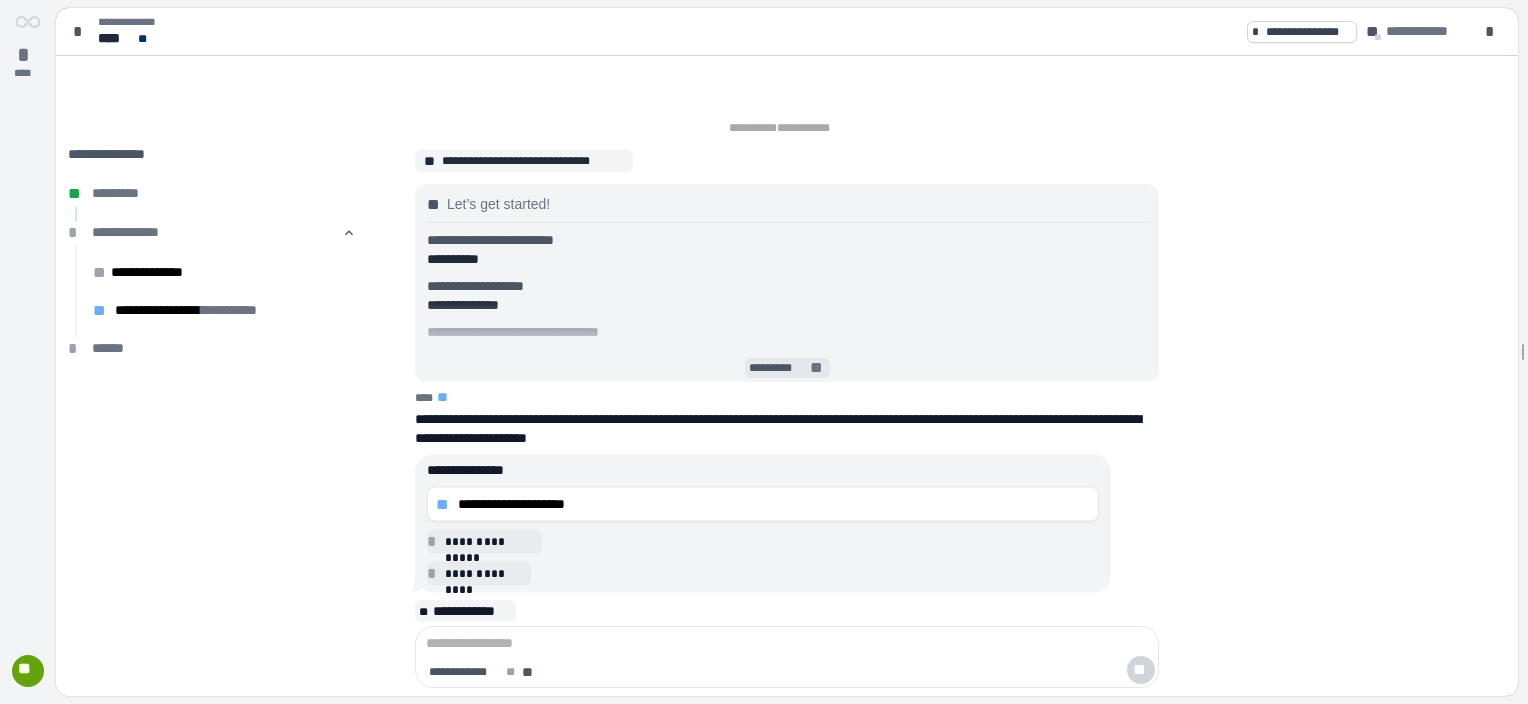 click on "*********" at bounding box center [778, 369] 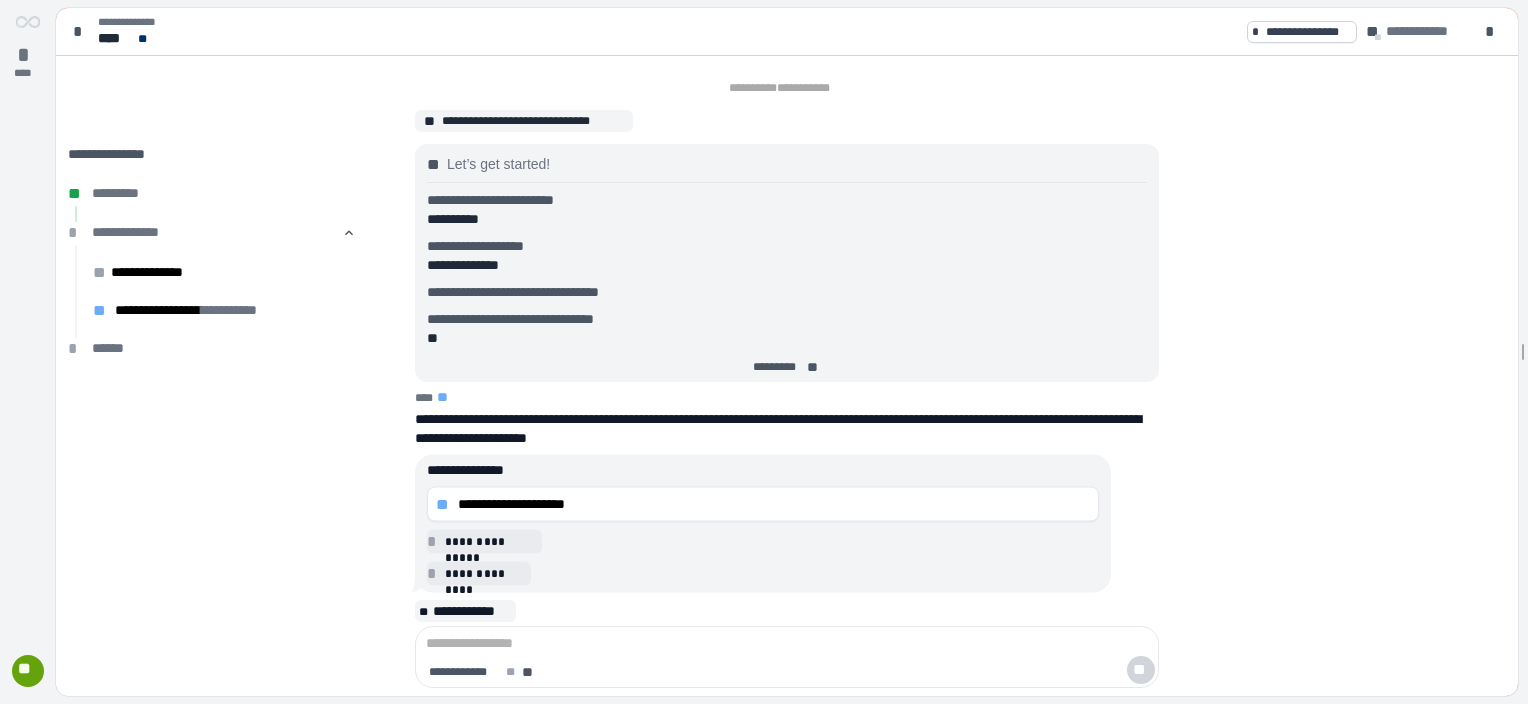 scroll, scrollTop: 12, scrollLeft: 0, axis: vertical 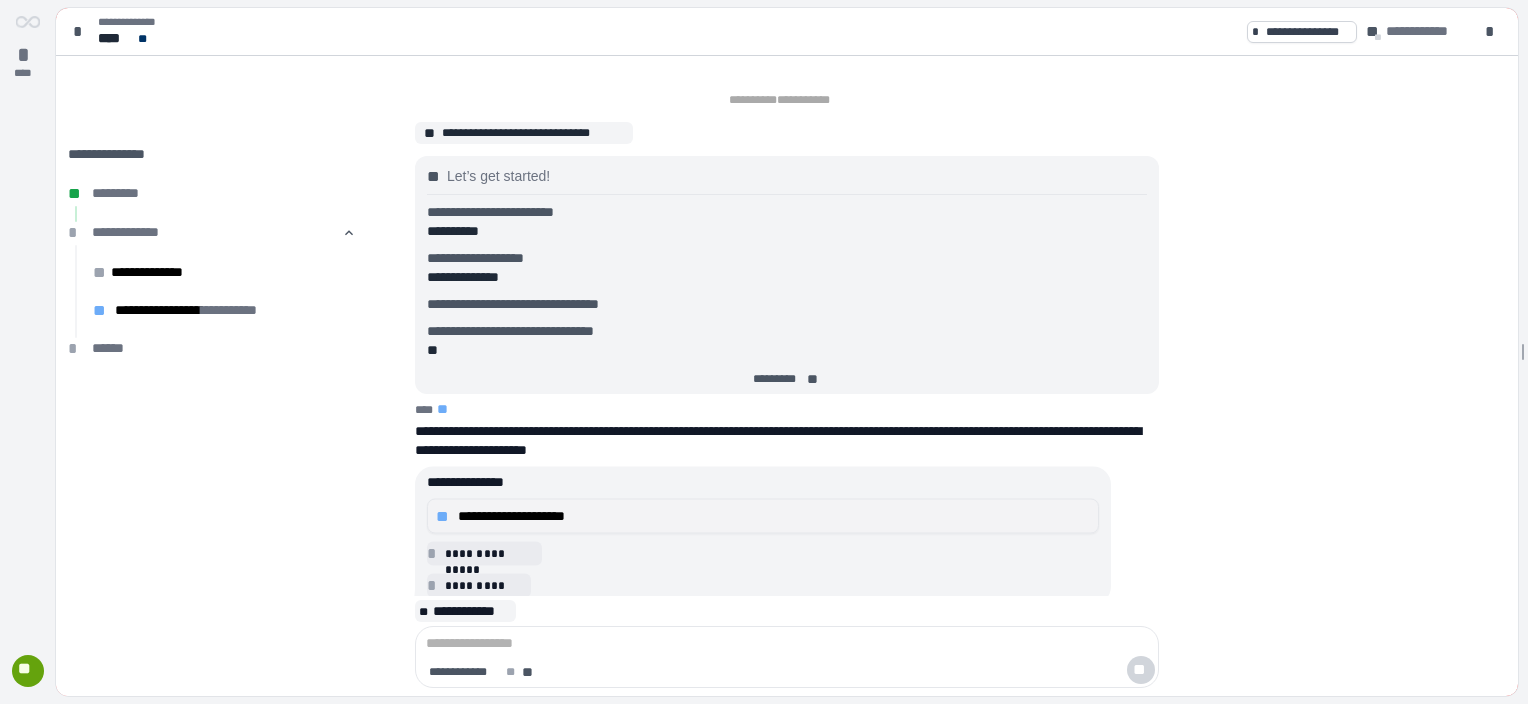 click on "**********" at bounding box center [774, 516] 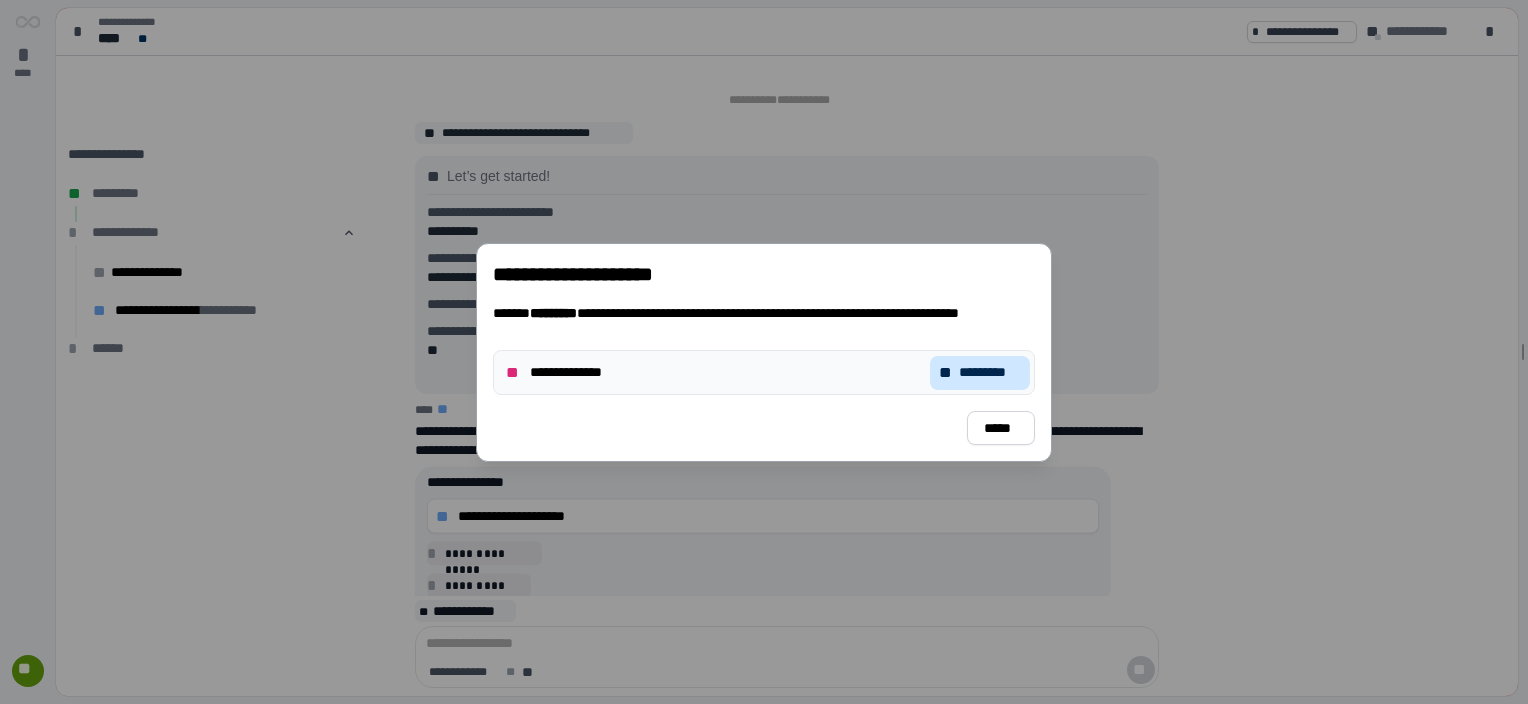 click on "*********" at bounding box center [990, 372] 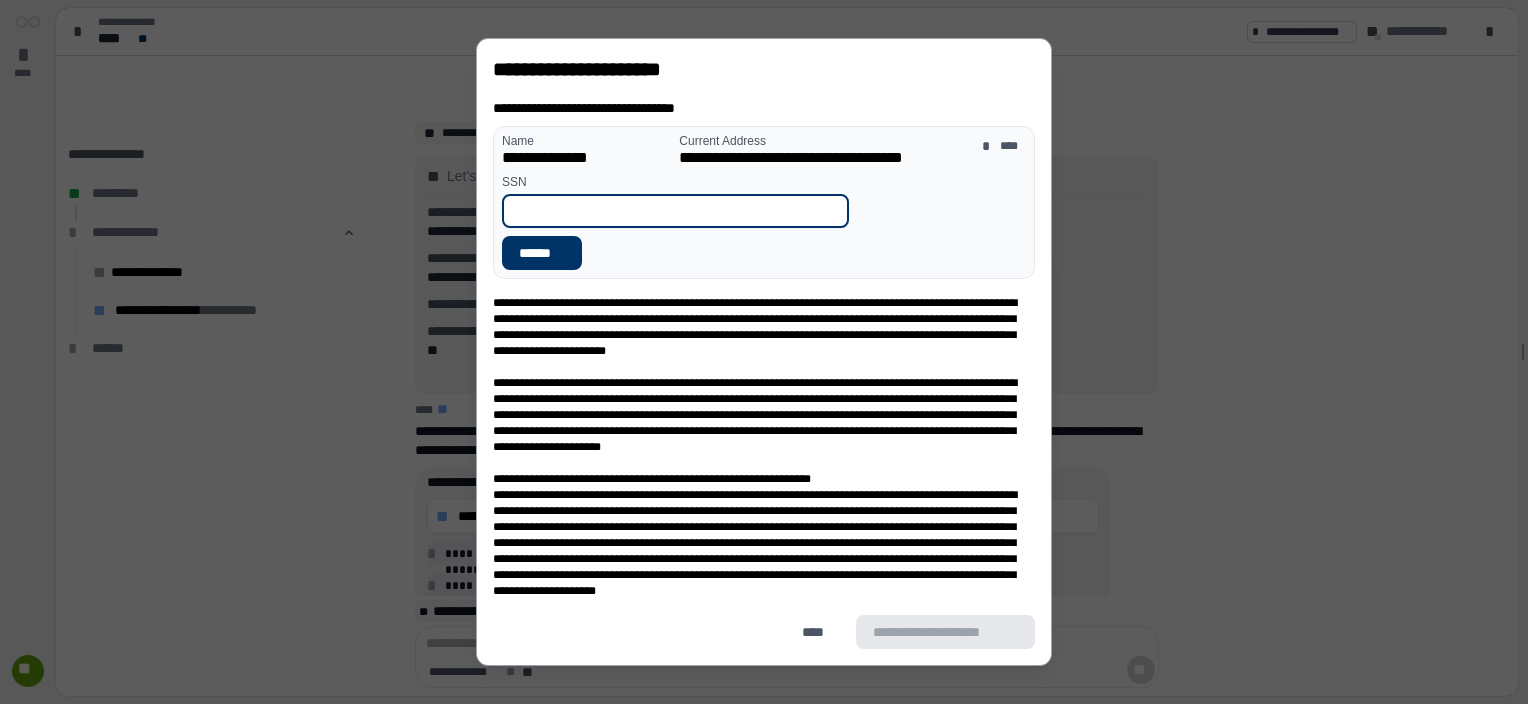 click at bounding box center (675, 211) 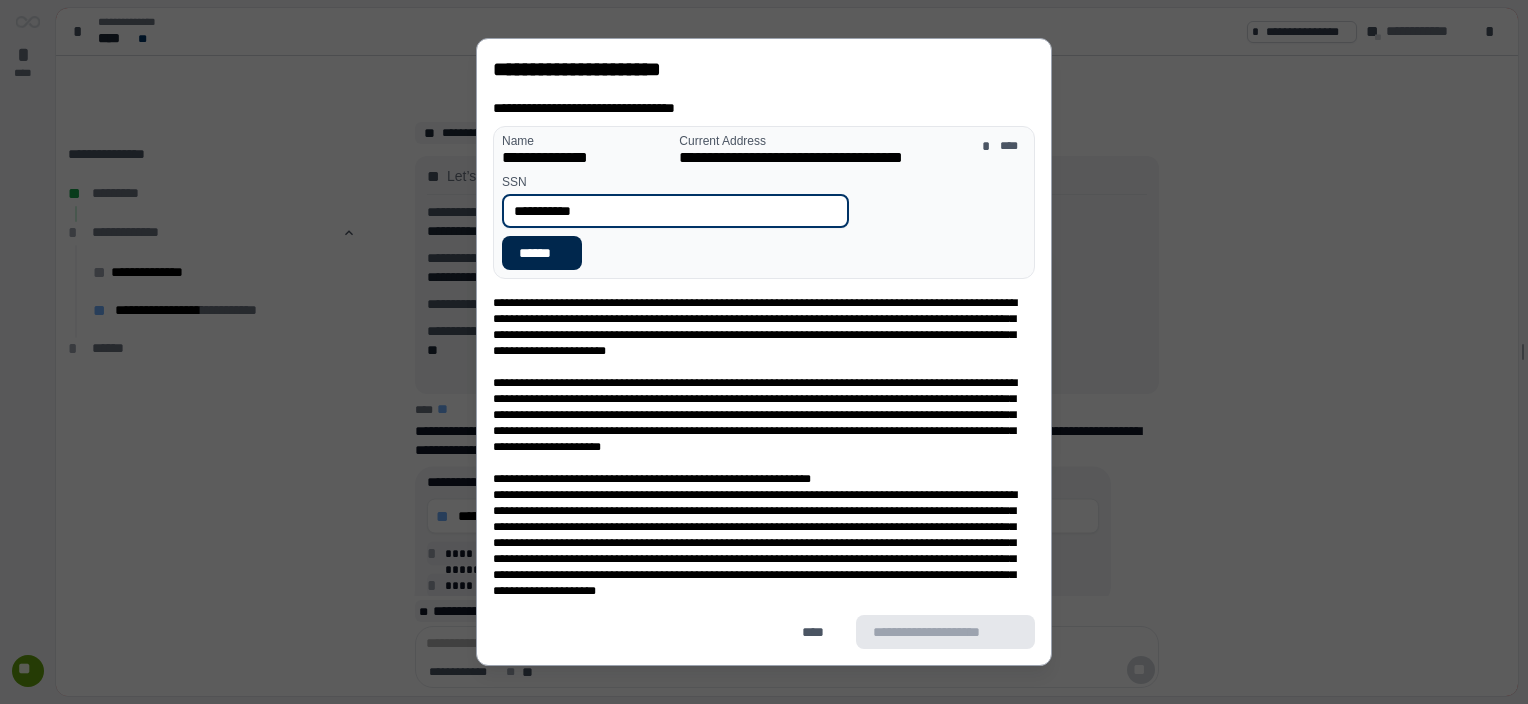 type on "**********" 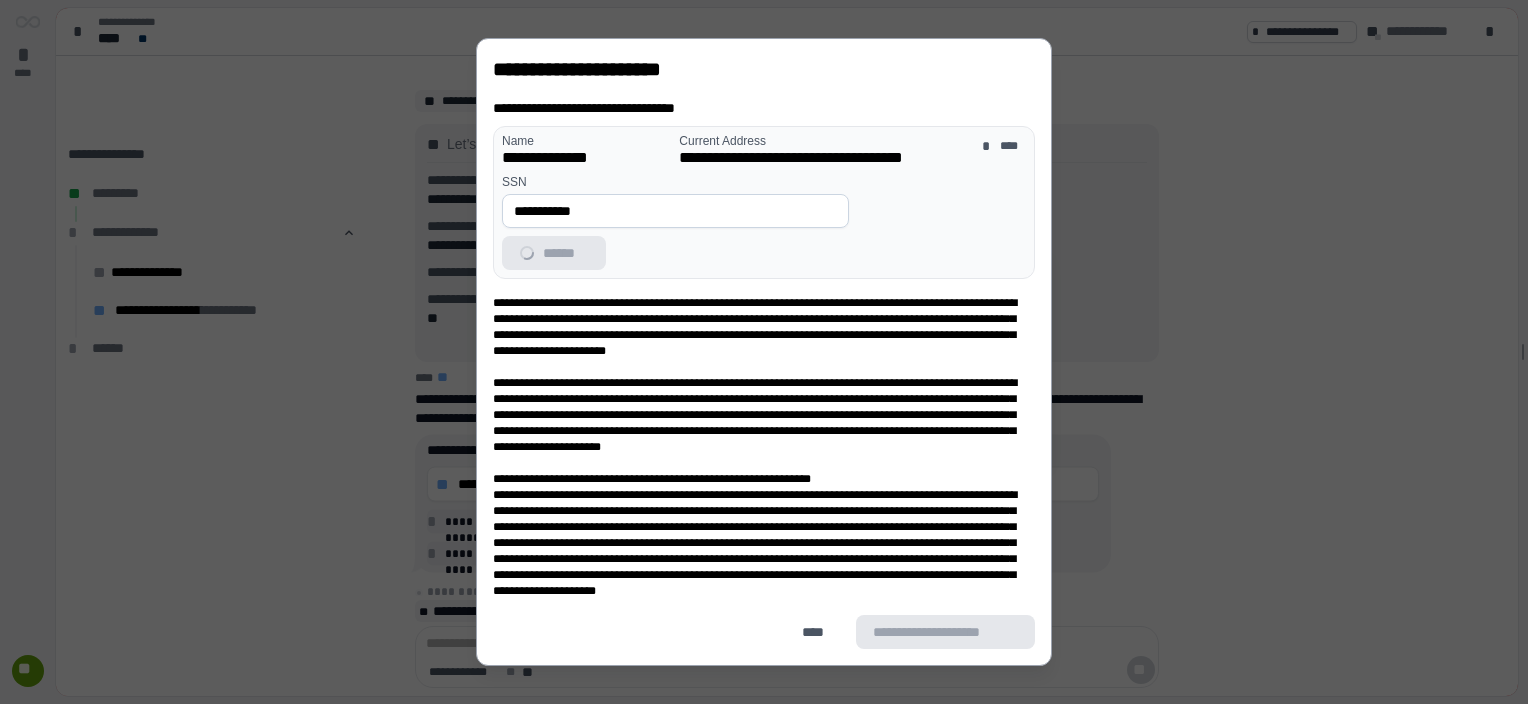 scroll, scrollTop: 46, scrollLeft: 0, axis: vertical 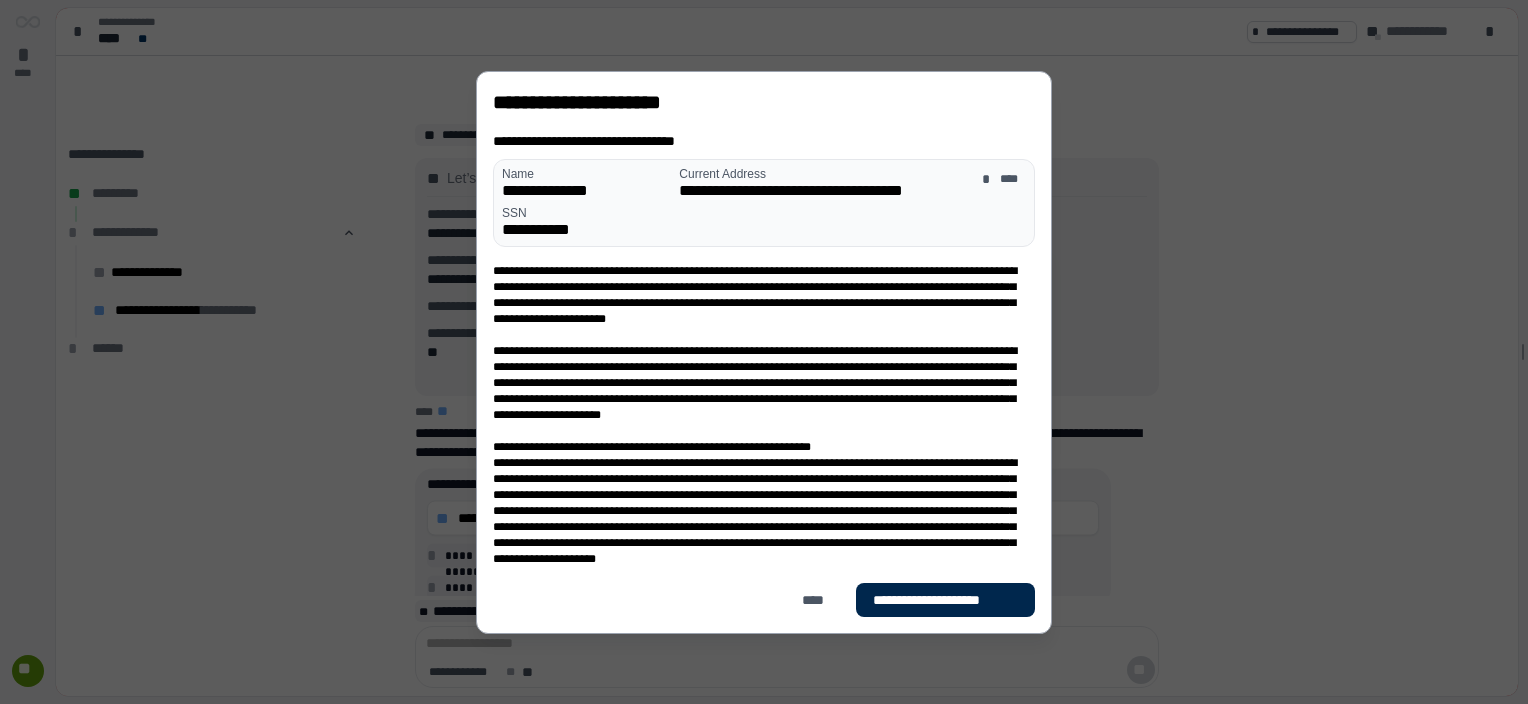 click on "**********" at bounding box center [945, 599] 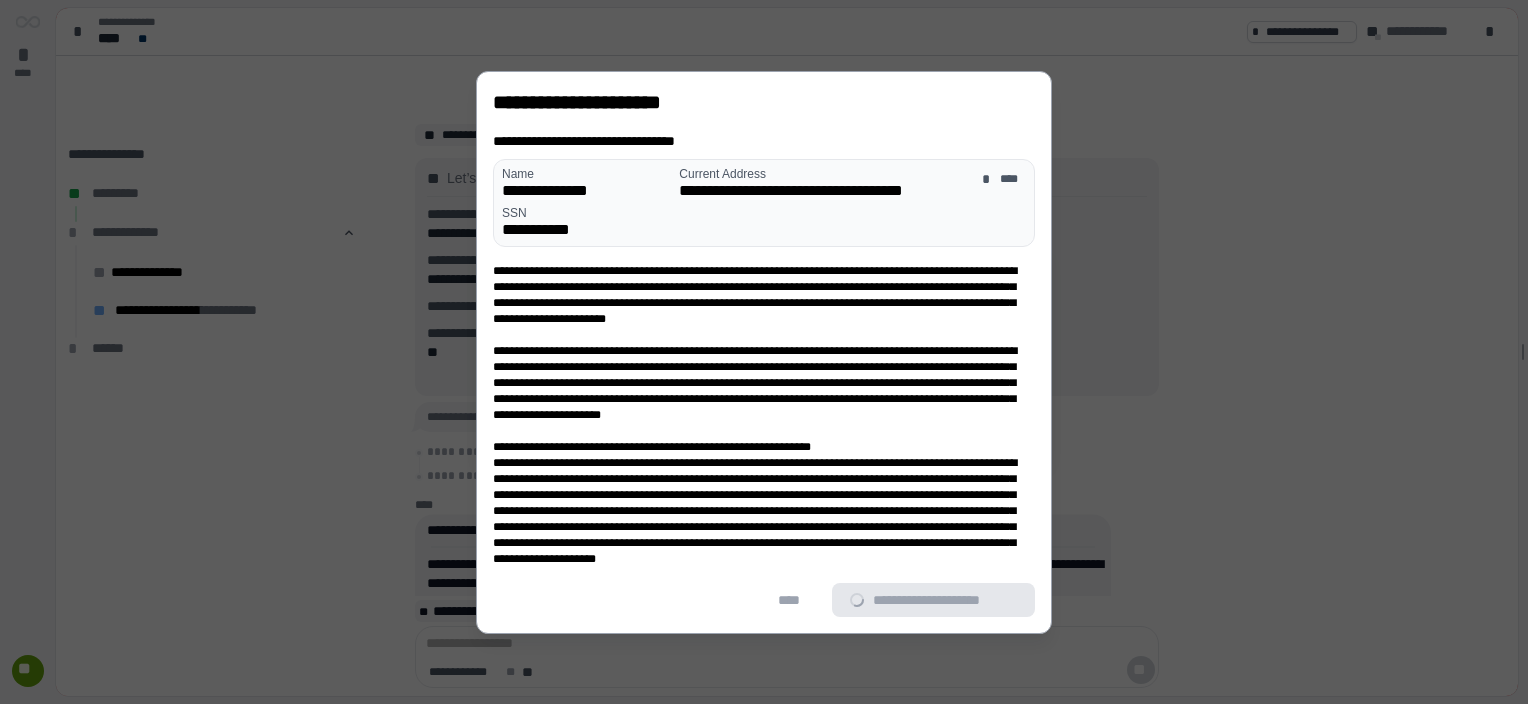scroll, scrollTop: 44, scrollLeft: 0, axis: vertical 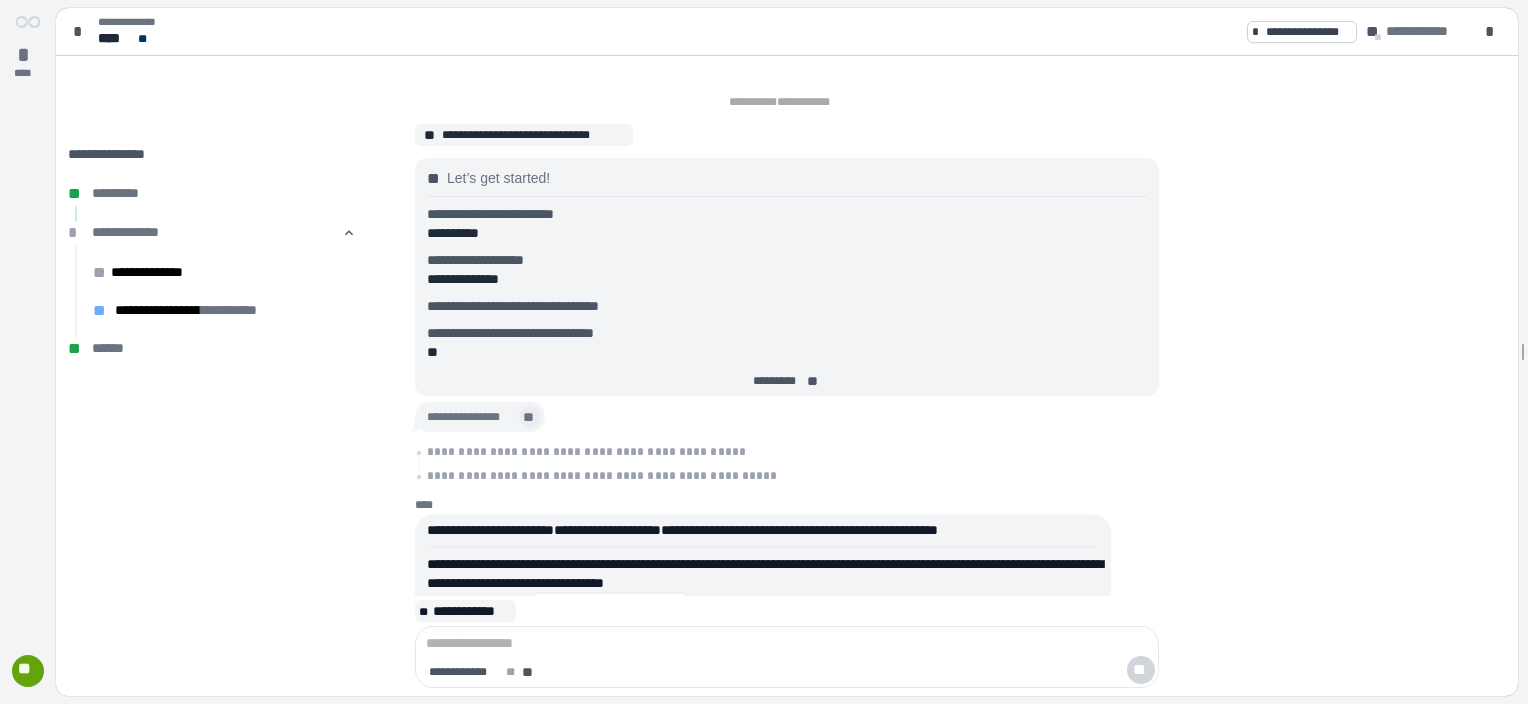 click on "**" at bounding box center (530, 418) 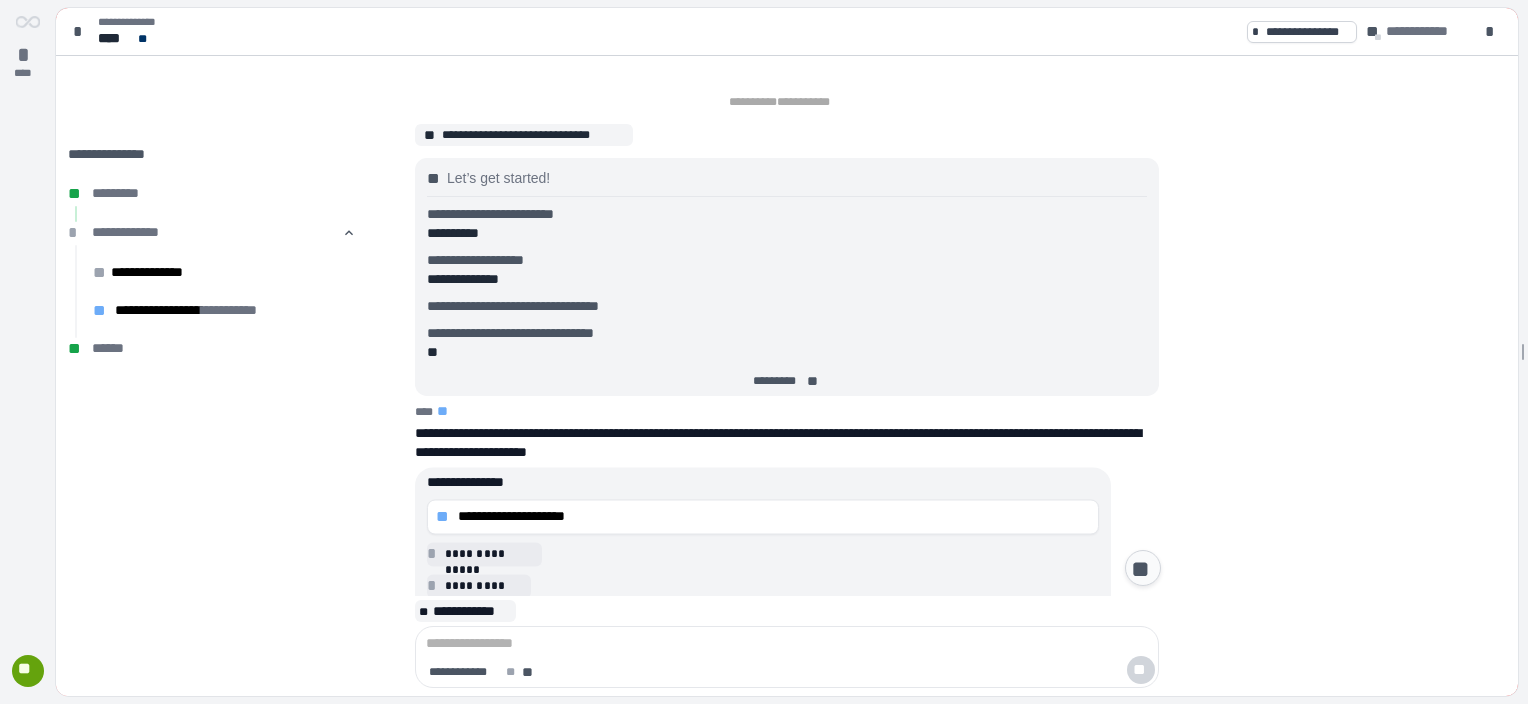 scroll, scrollTop: 143, scrollLeft: 0, axis: vertical 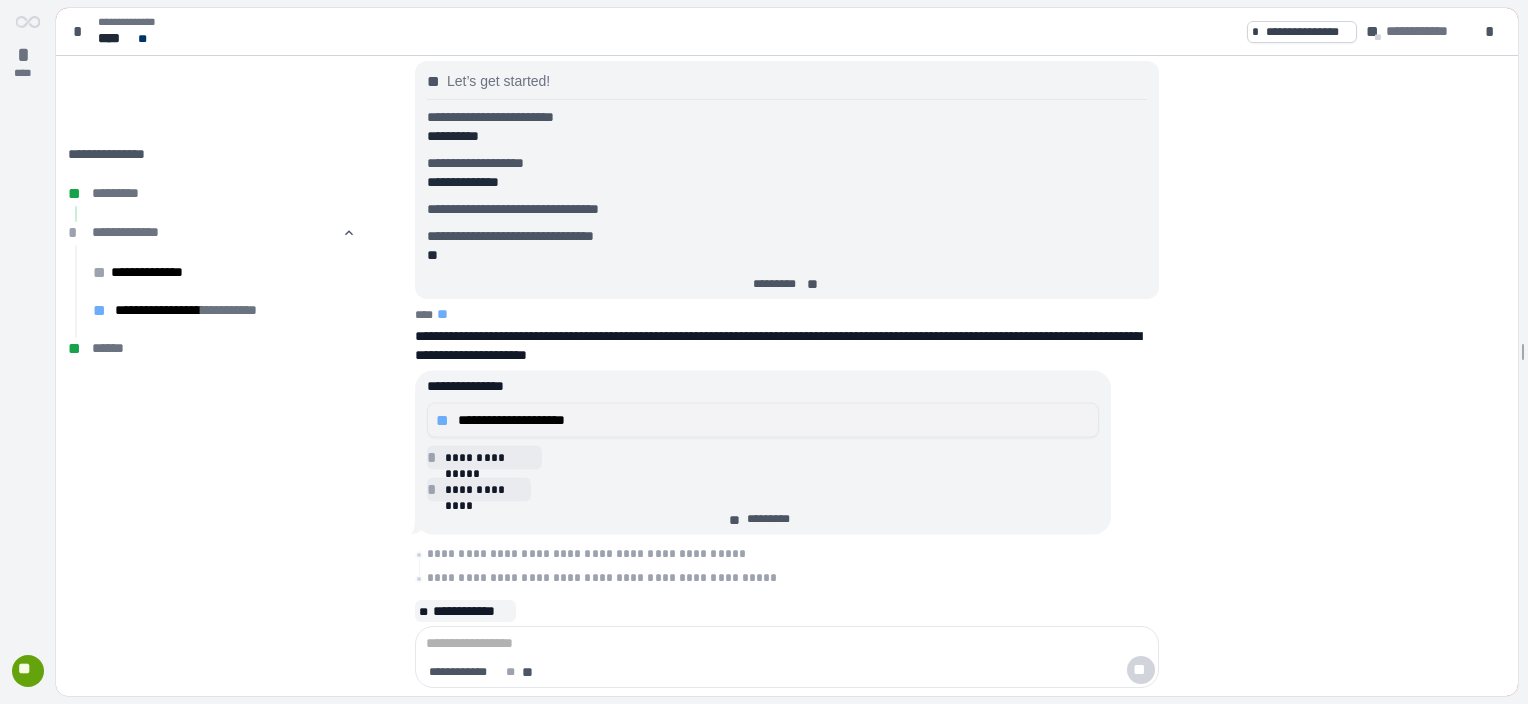 click on "**********" at bounding box center [774, 420] 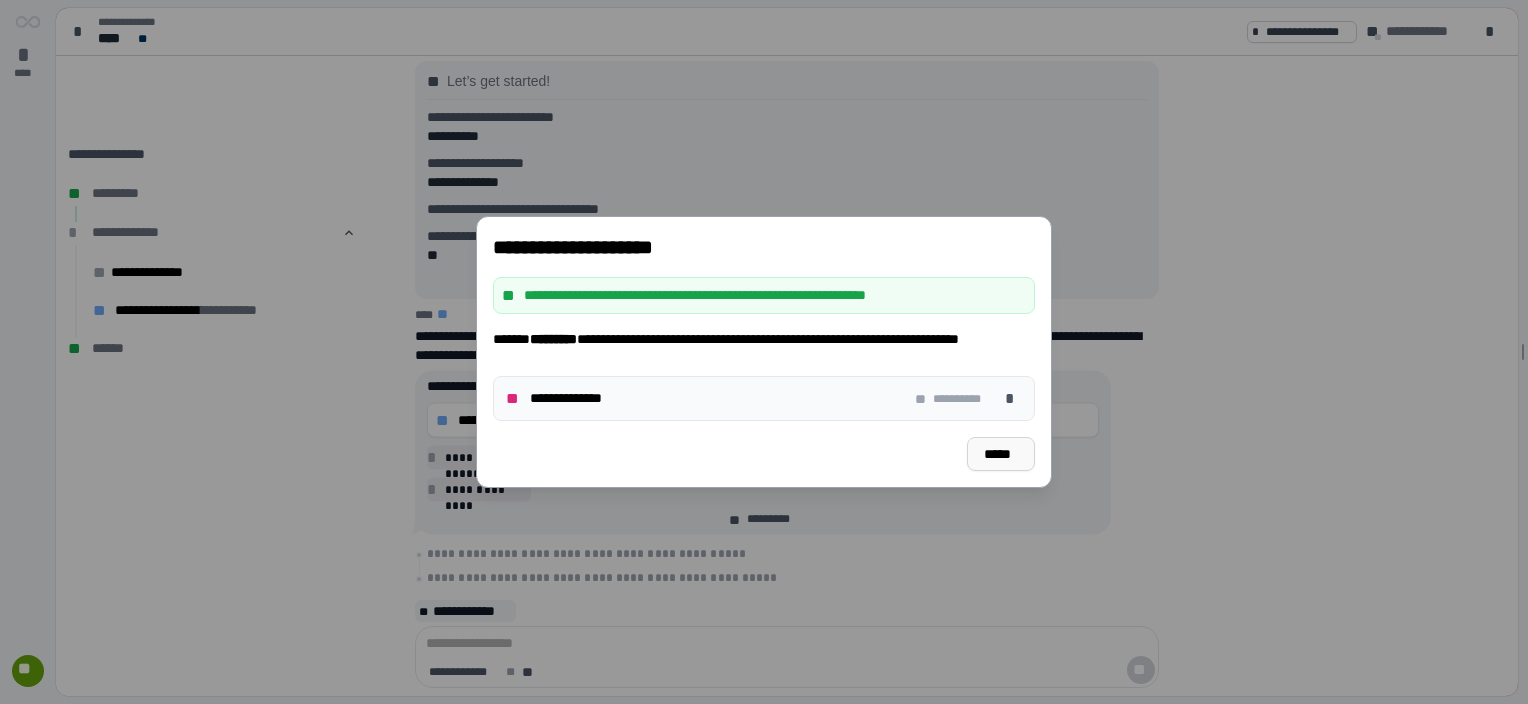 click on "*****" at bounding box center [1001, 454] 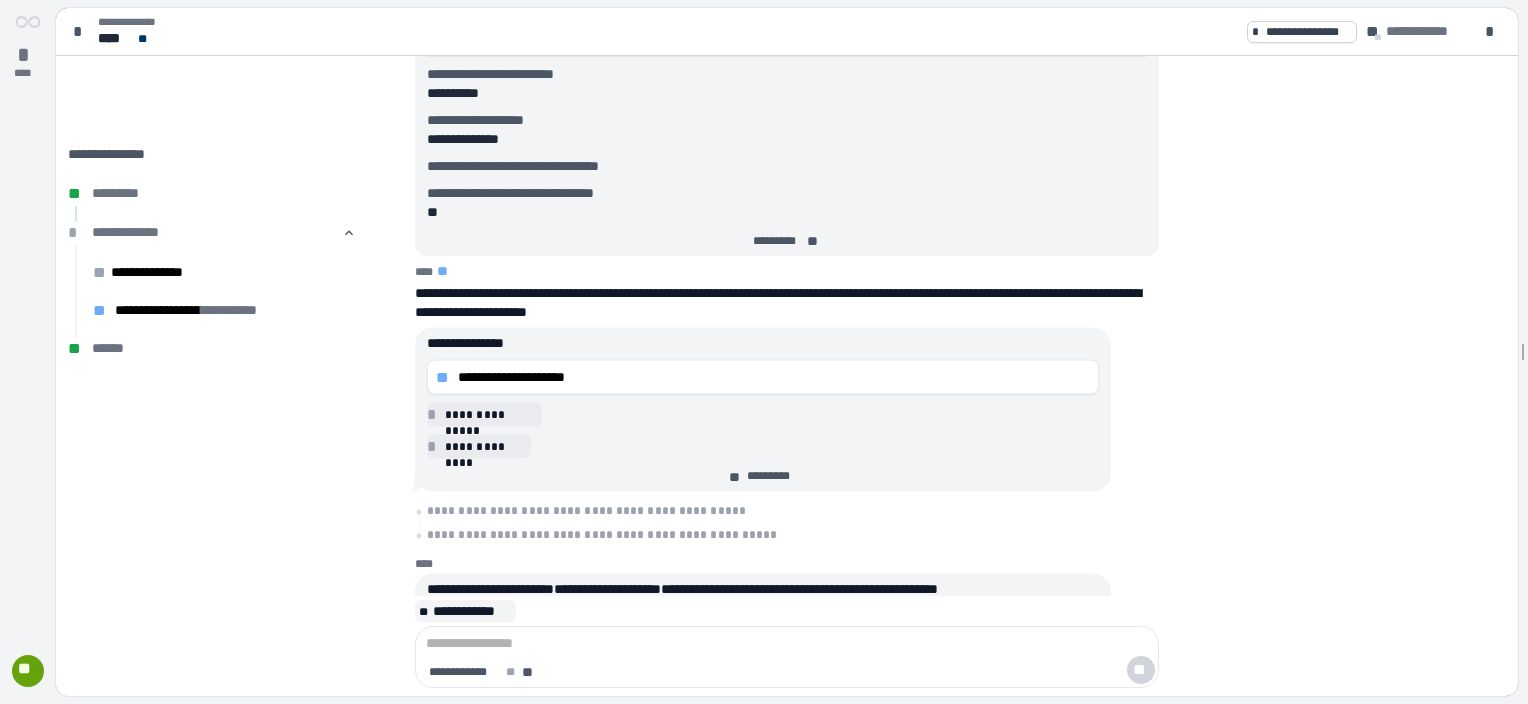 scroll, scrollTop: 0, scrollLeft: 0, axis: both 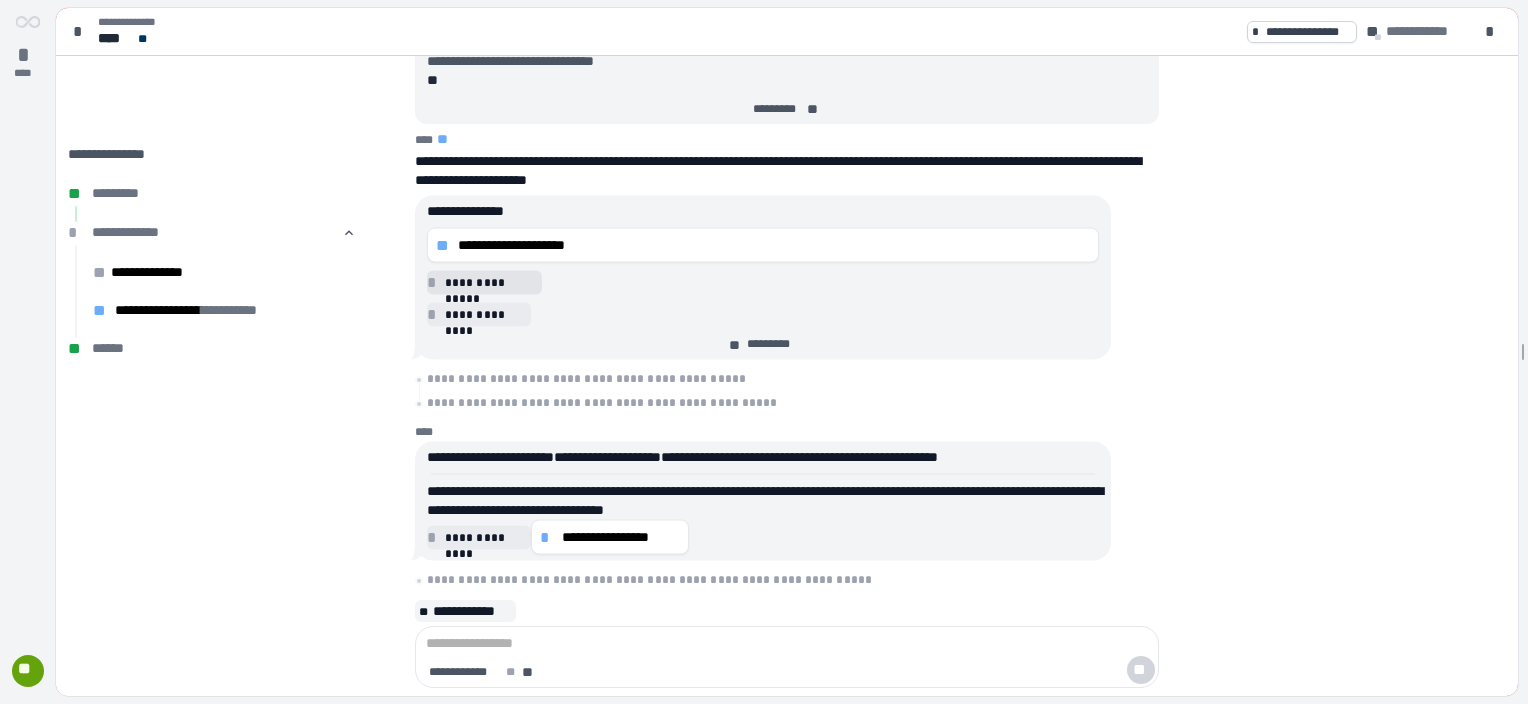 click on "**********" at bounding box center (490, 283) 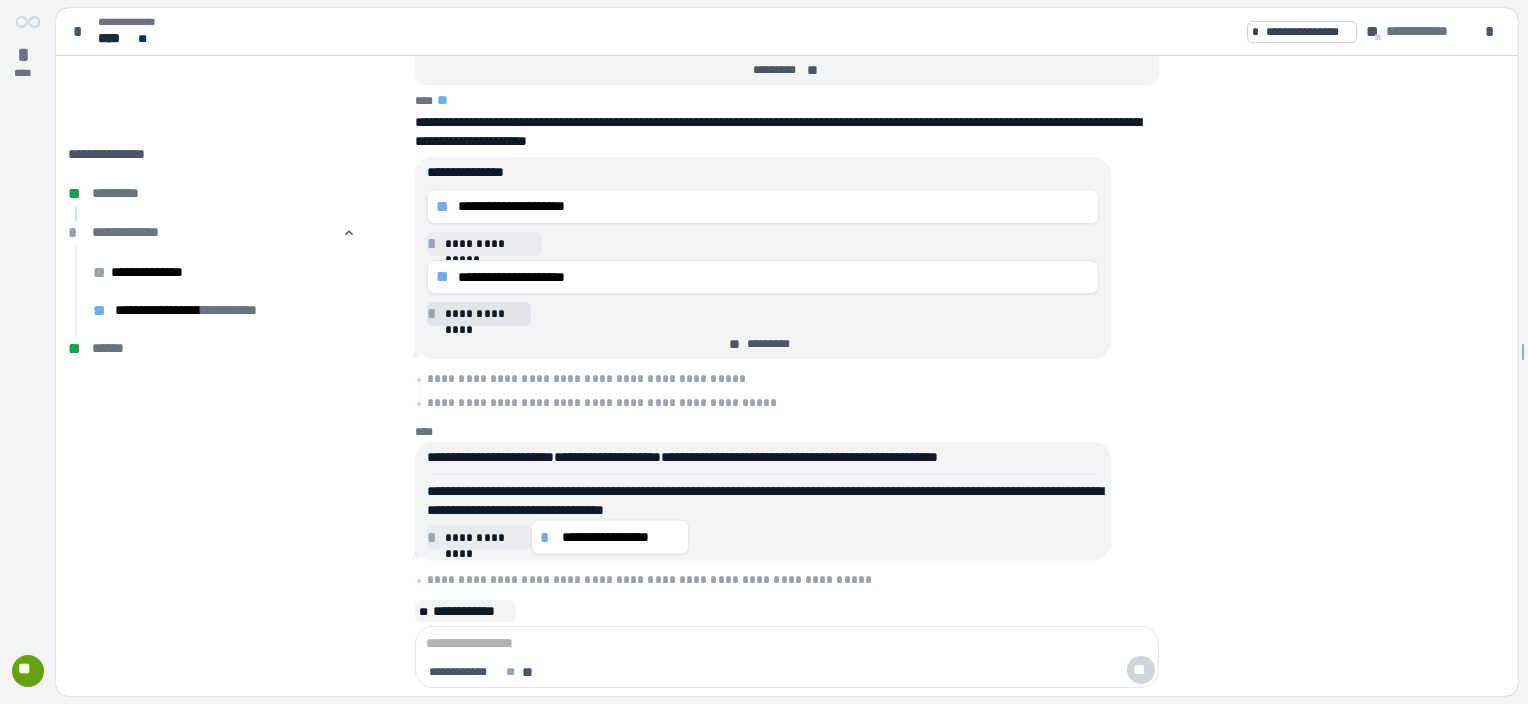 click on "**********" at bounding box center (485, 315) 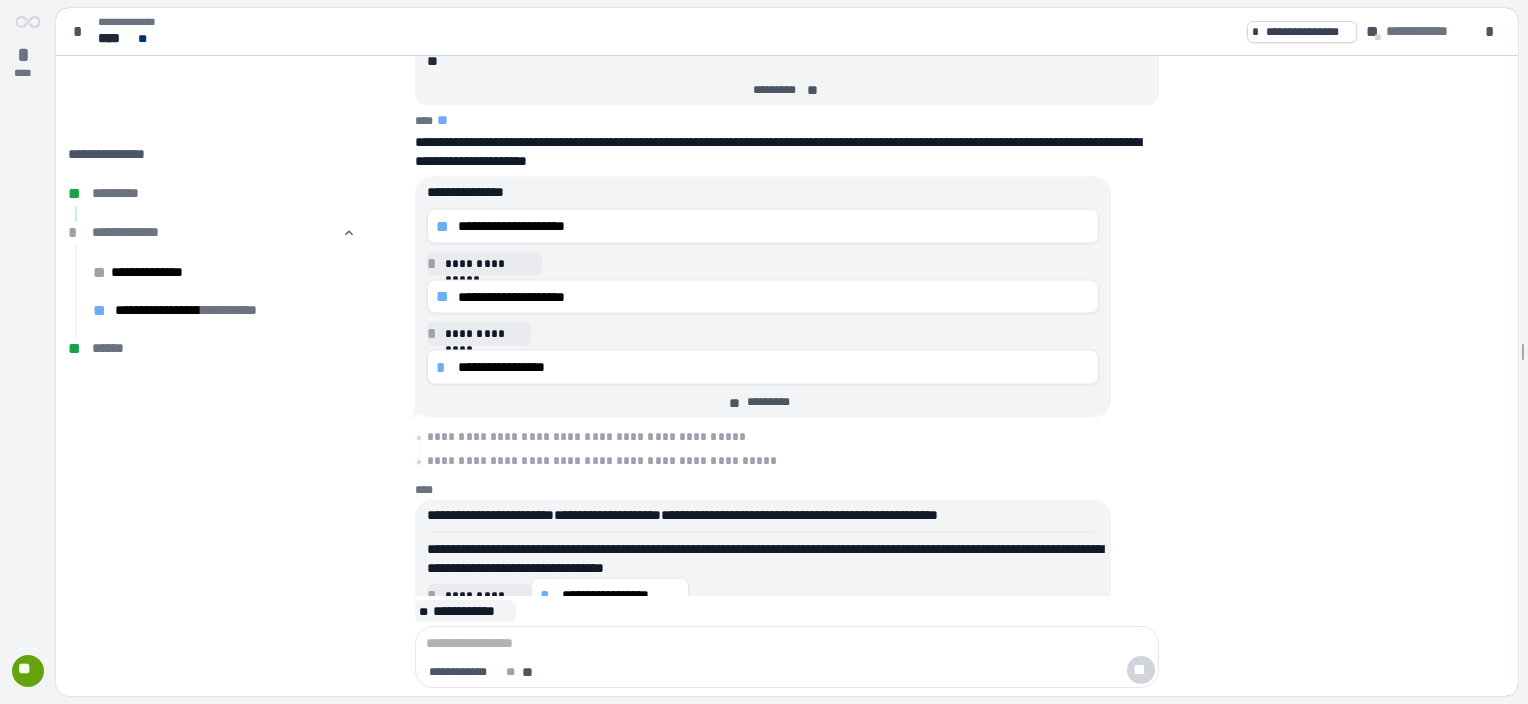 scroll, scrollTop: 0, scrollLeft: 0, axis: both 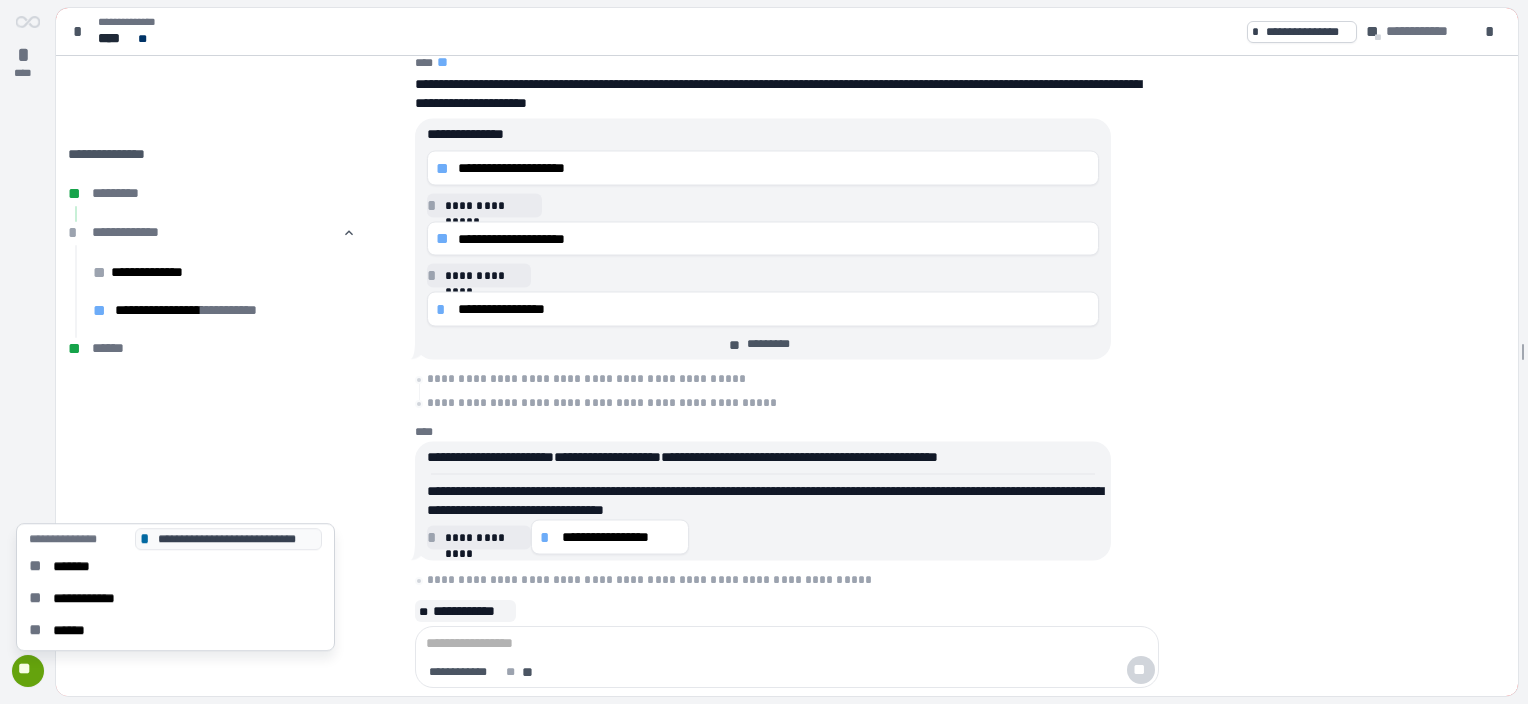 click on "**" at bounding box center (27, 671) 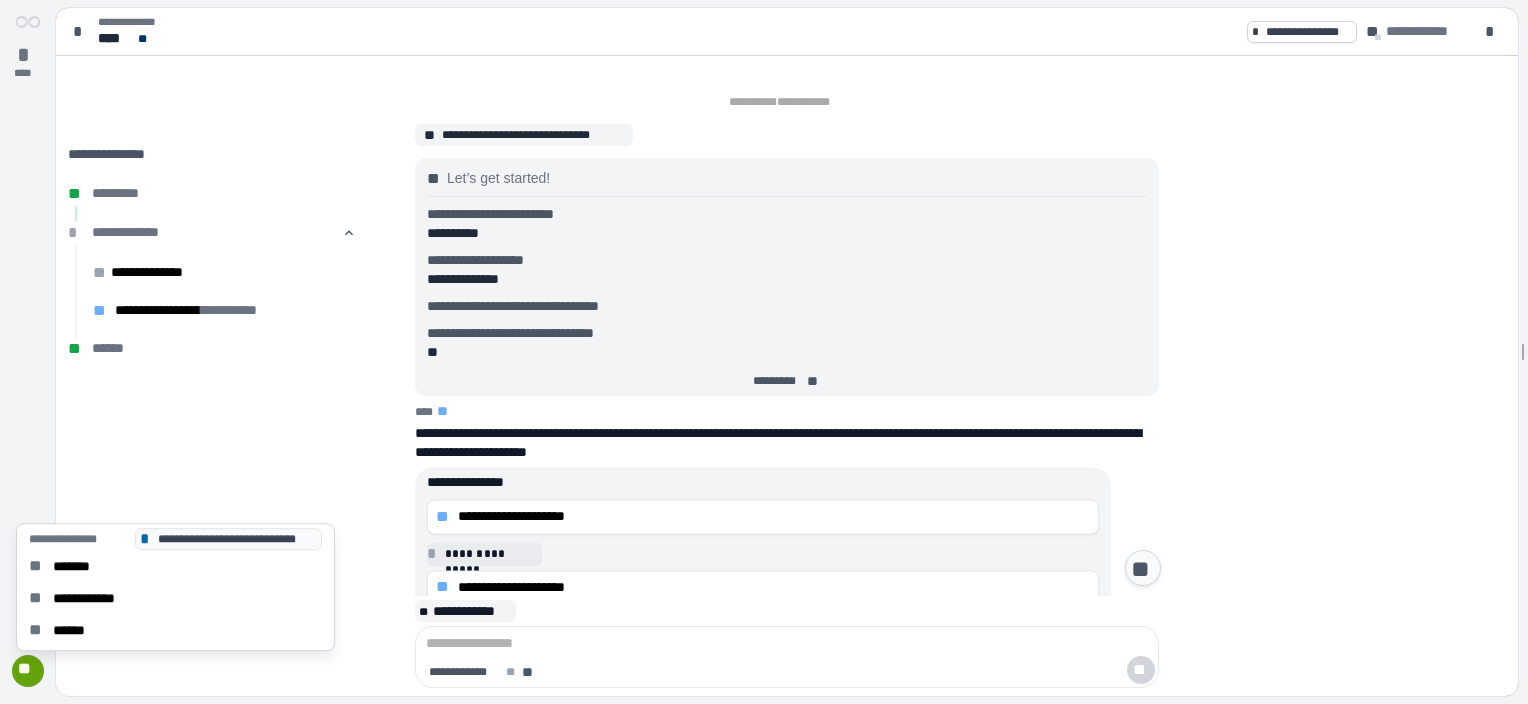 scroll, scrollTop: 56, scrollLeft: 0, axis: vertical 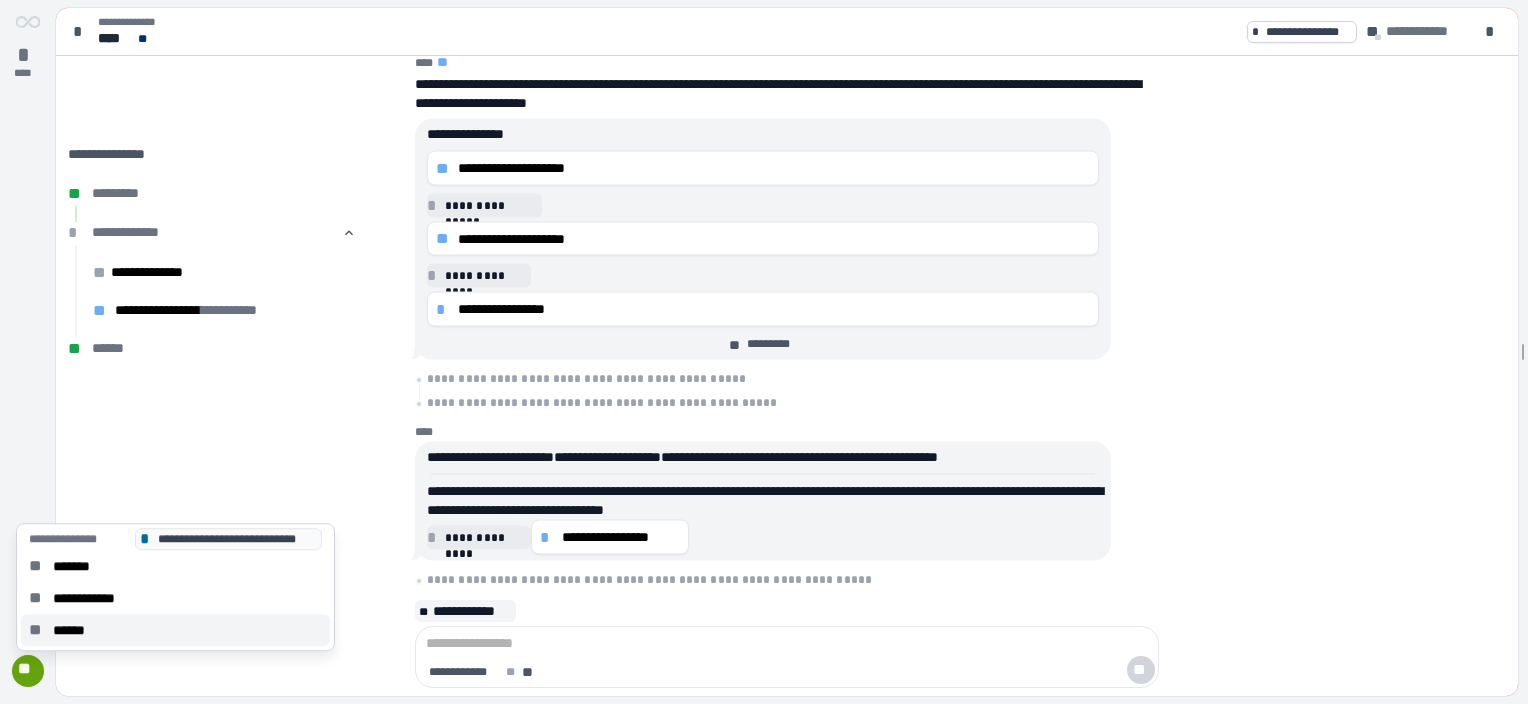 click on "** ******" at bounding box center [175, 630] 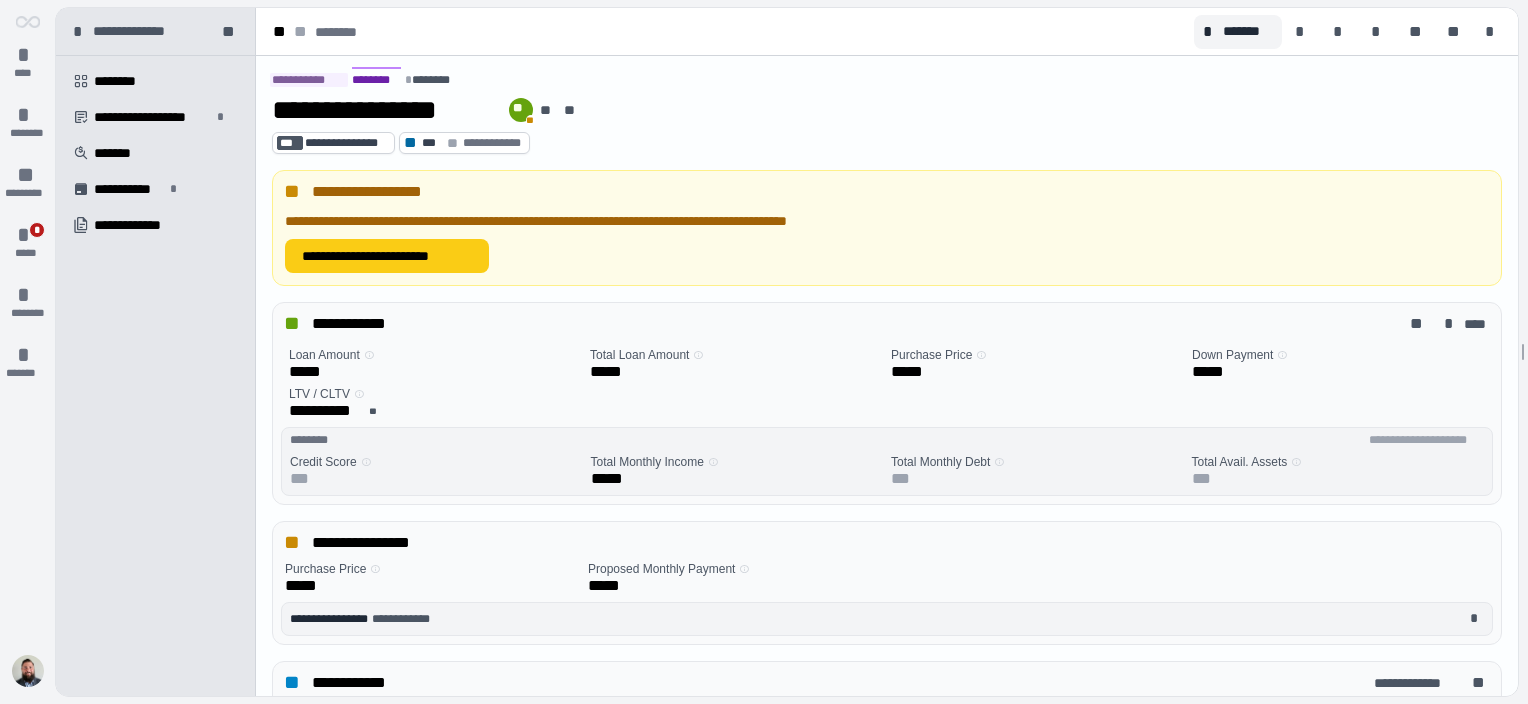 scroll, scrollTop: 0, scrollLeft: 0, axis: both 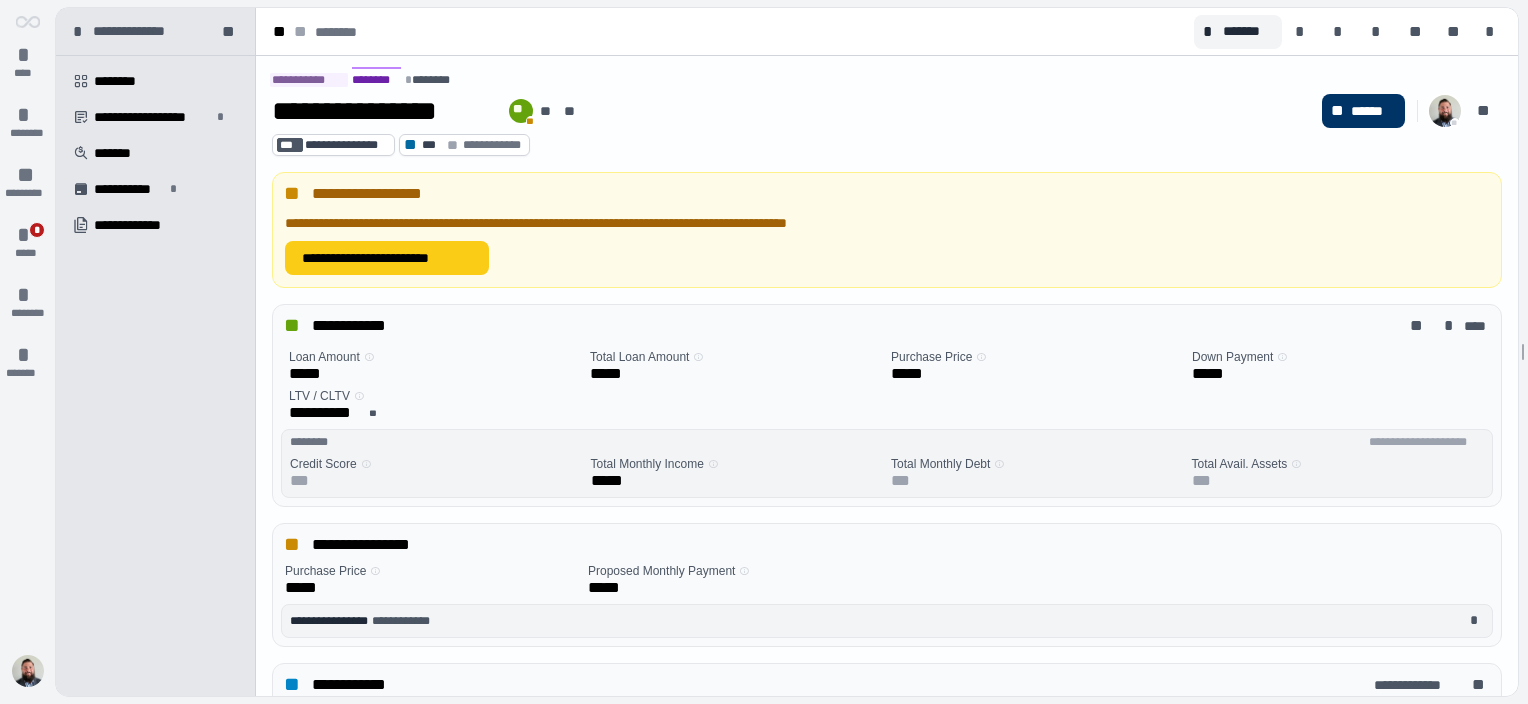 click on "**********" at bounding box center (887, 244) 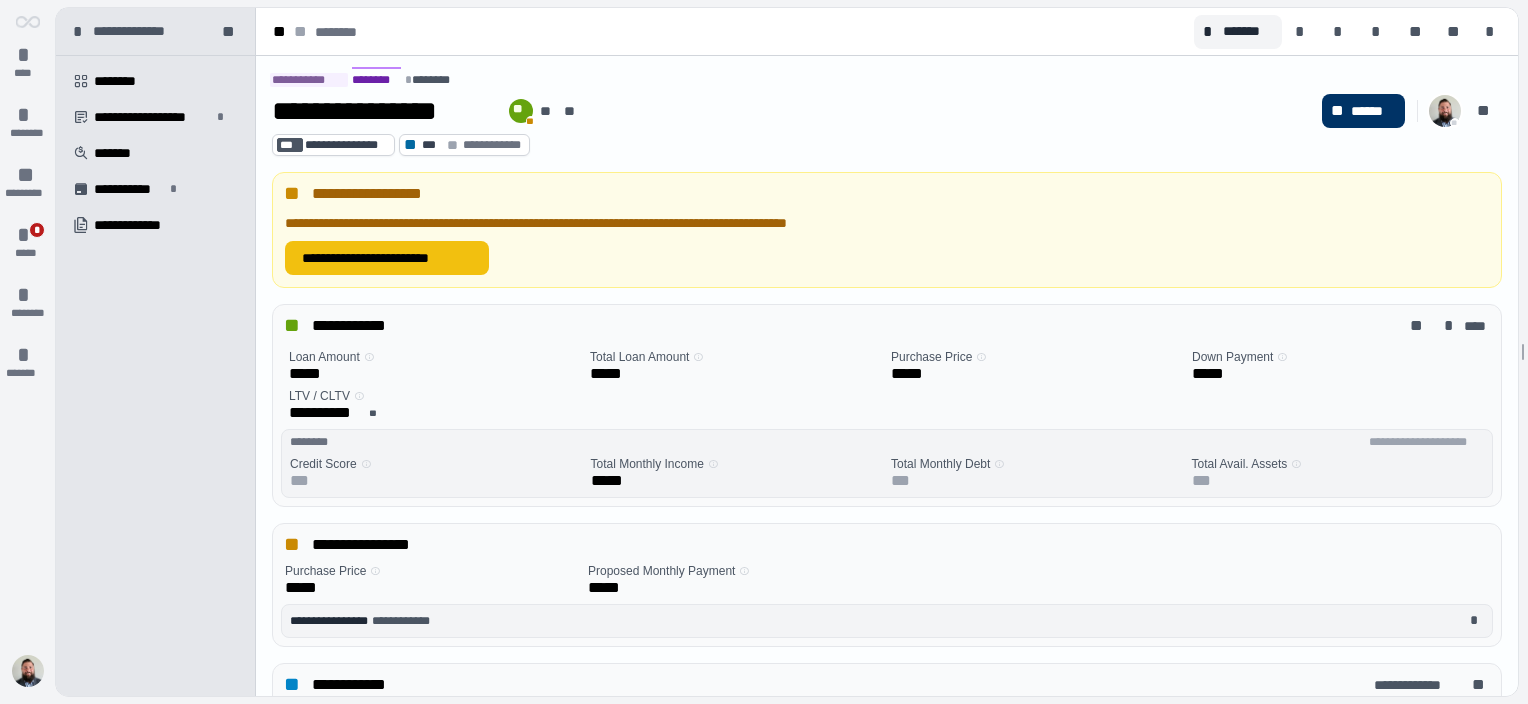 click on "**********" at bounding box center [387, 258] 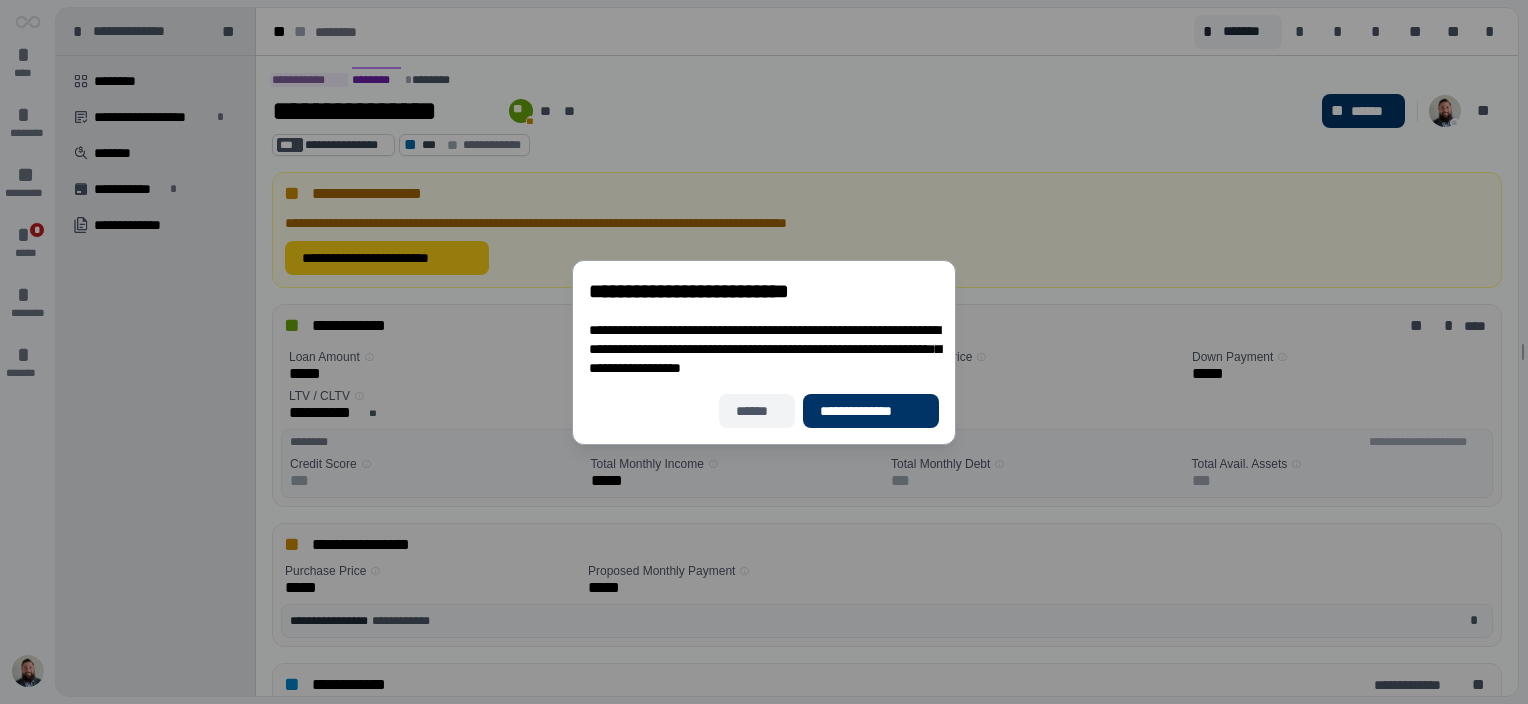 click on "******" at bounding box center [757, 410] 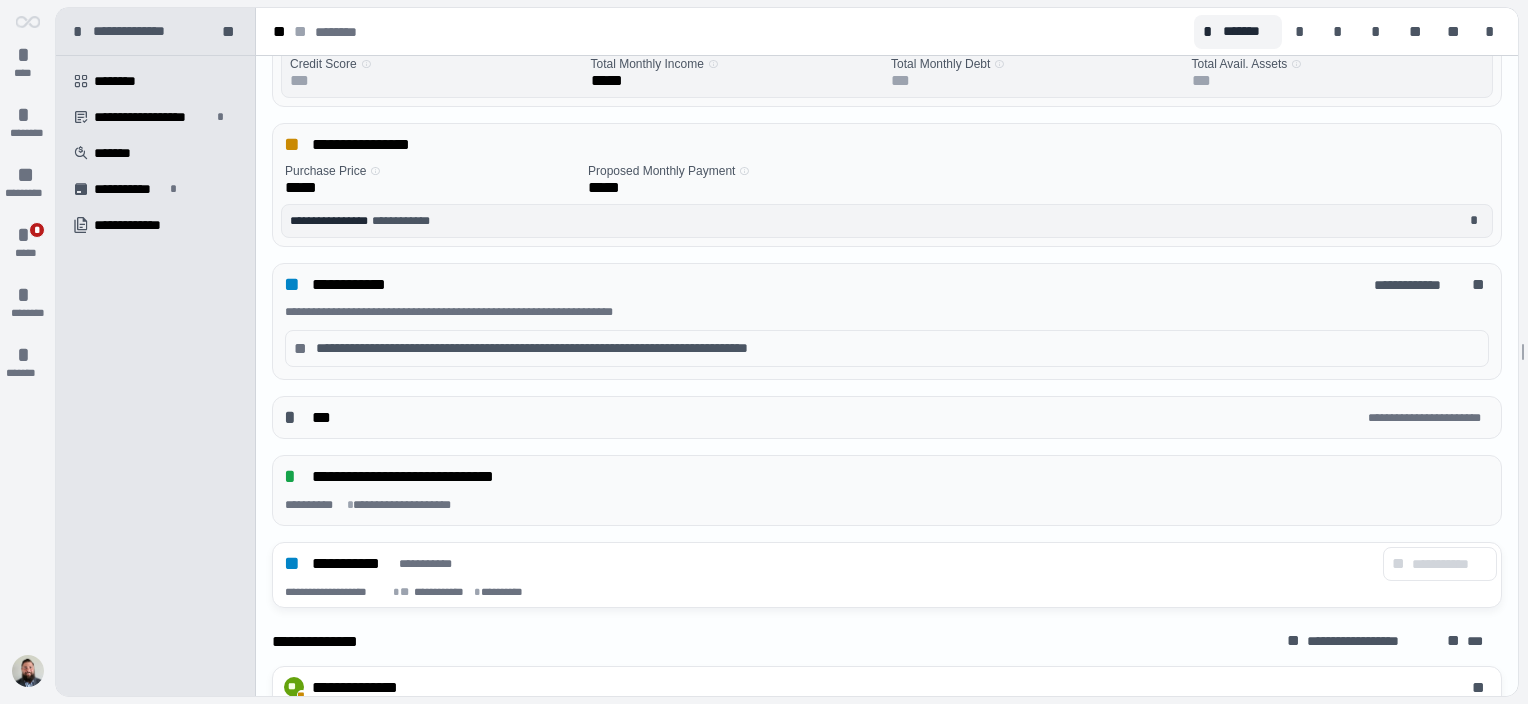 scroll, scrollTop: 0, scrollLeft: 0, axis: both 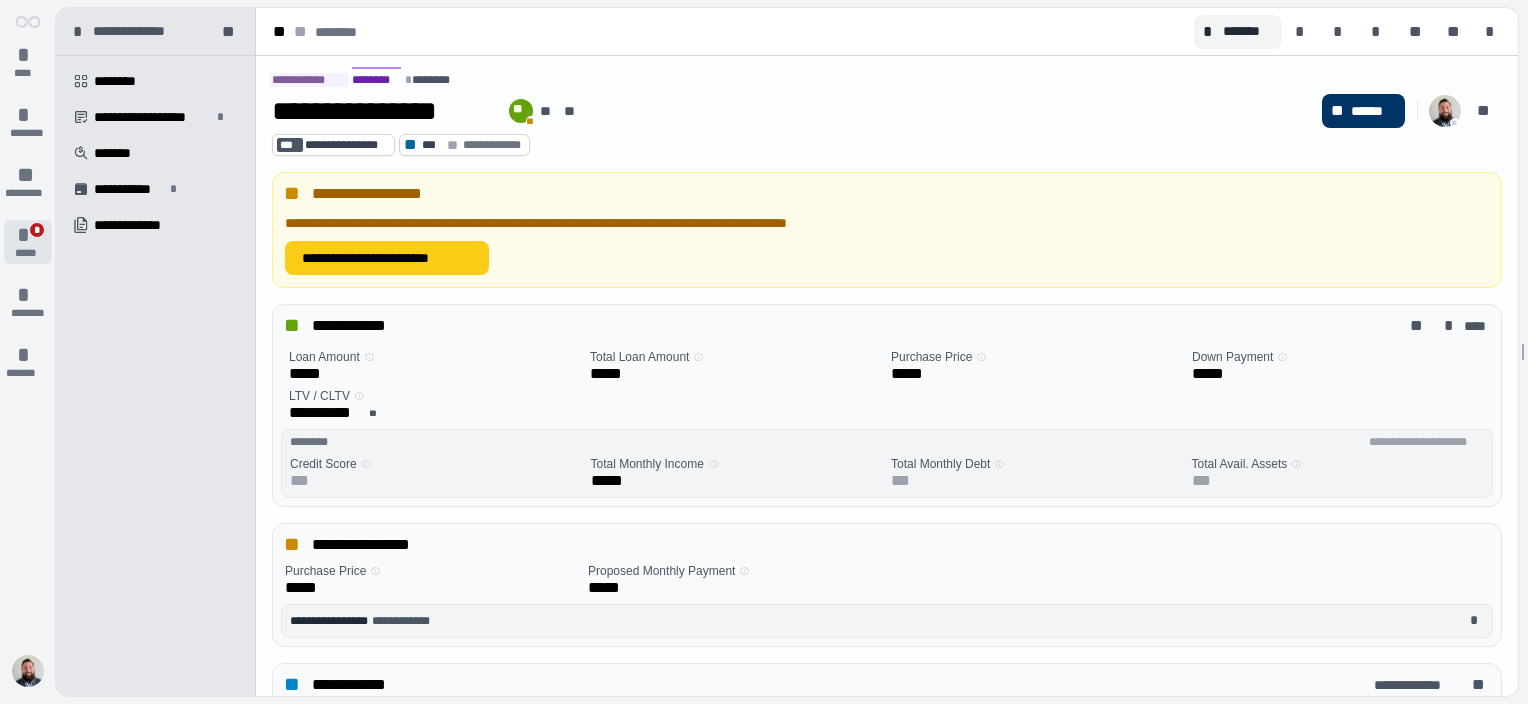 click on "* * *****" at bounding box center (28, 242) 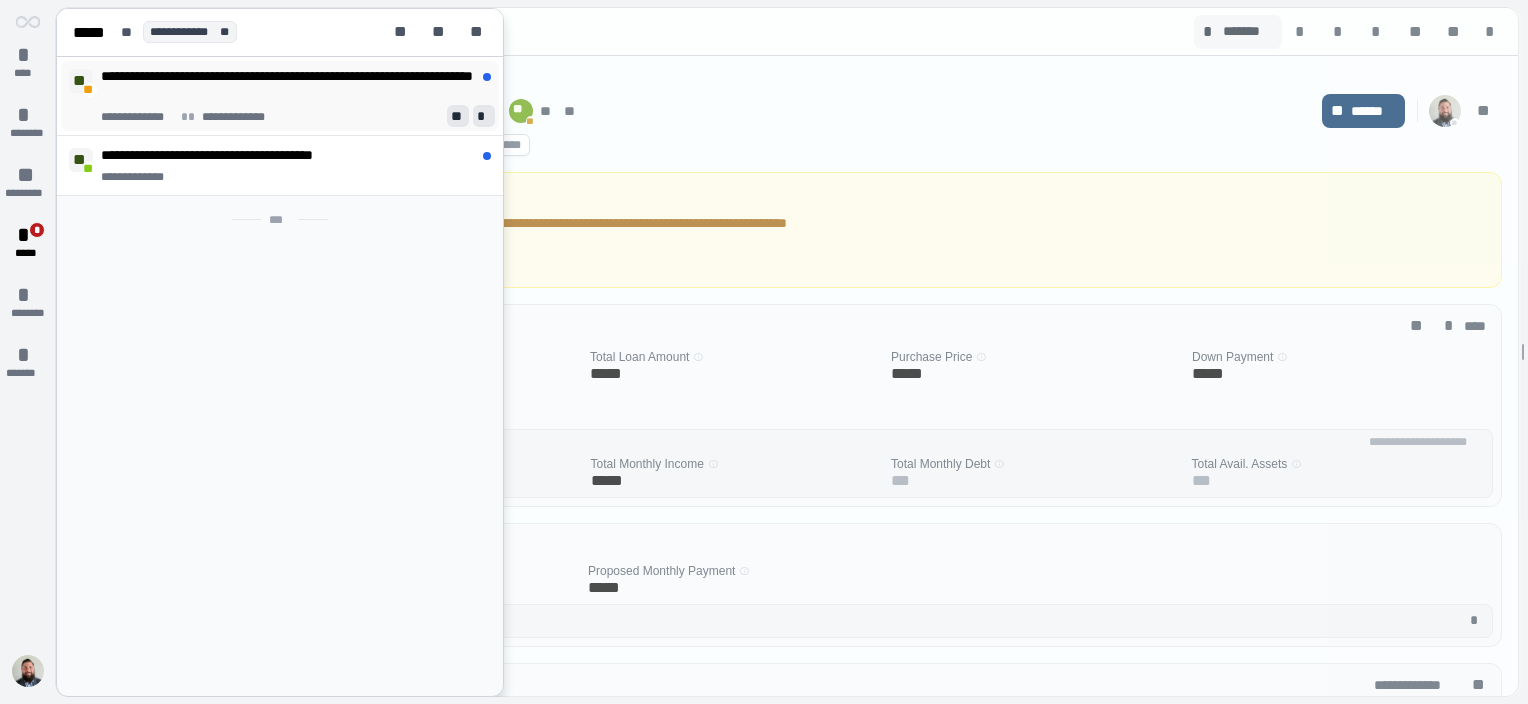 click on "**********" at bounding box center (296, 96) 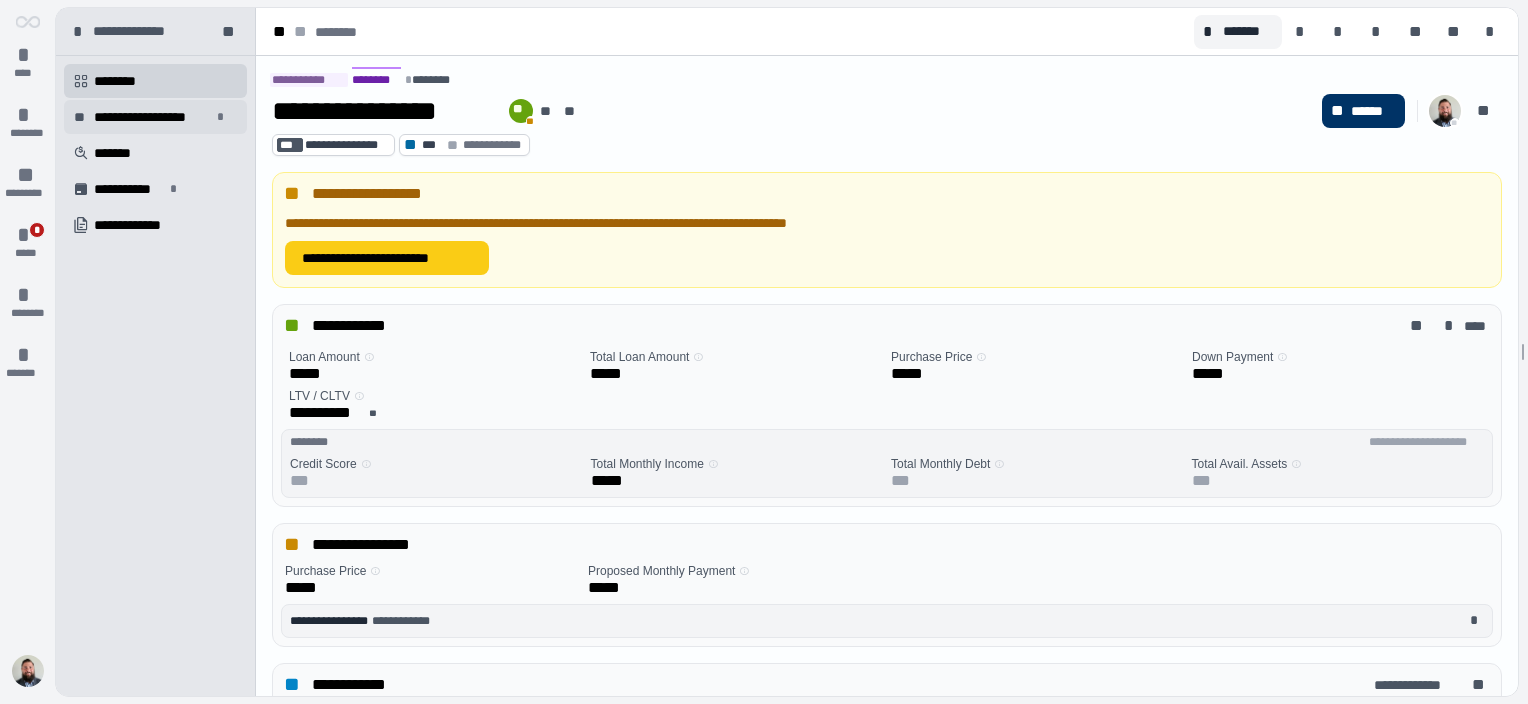click on "**********" at bounding box center (152, 117) 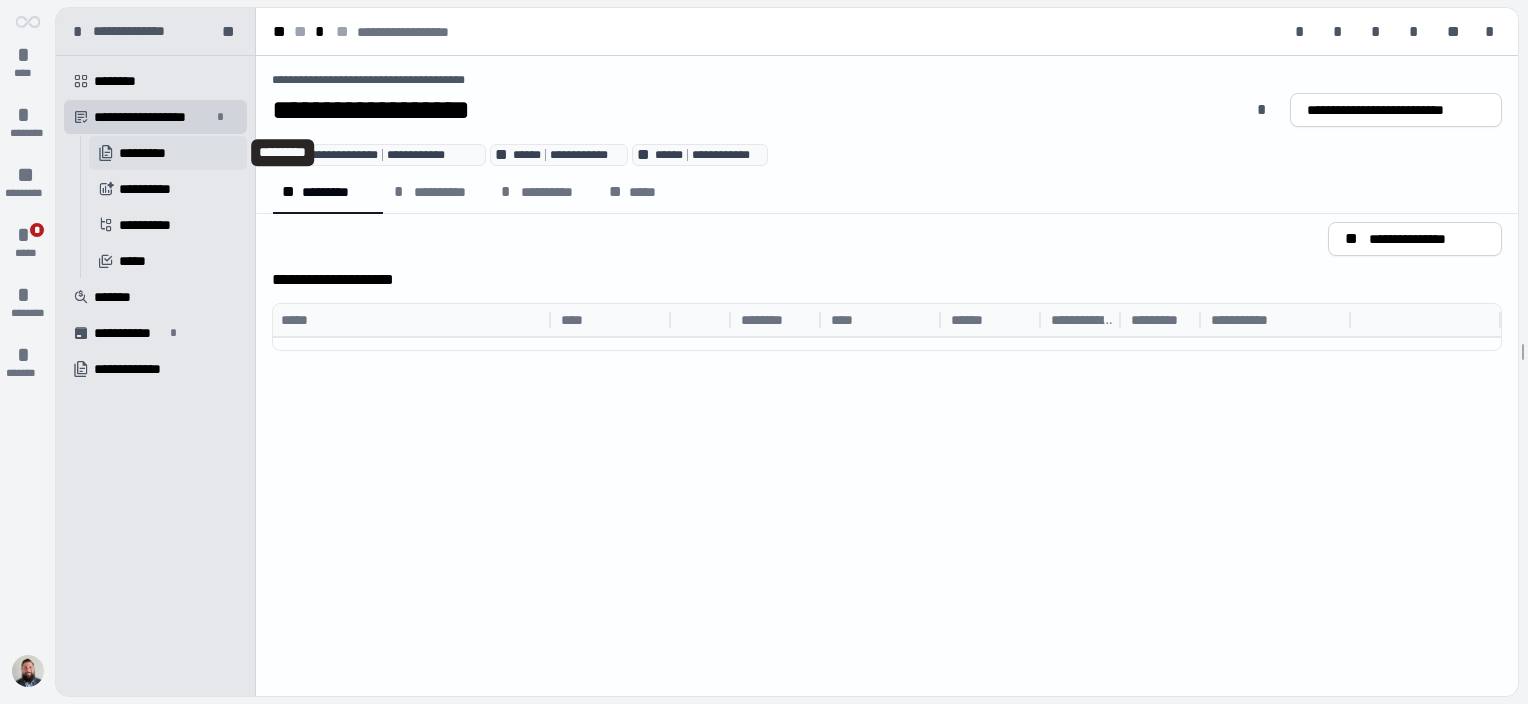click on "*********" at bounding box center (154, 153) 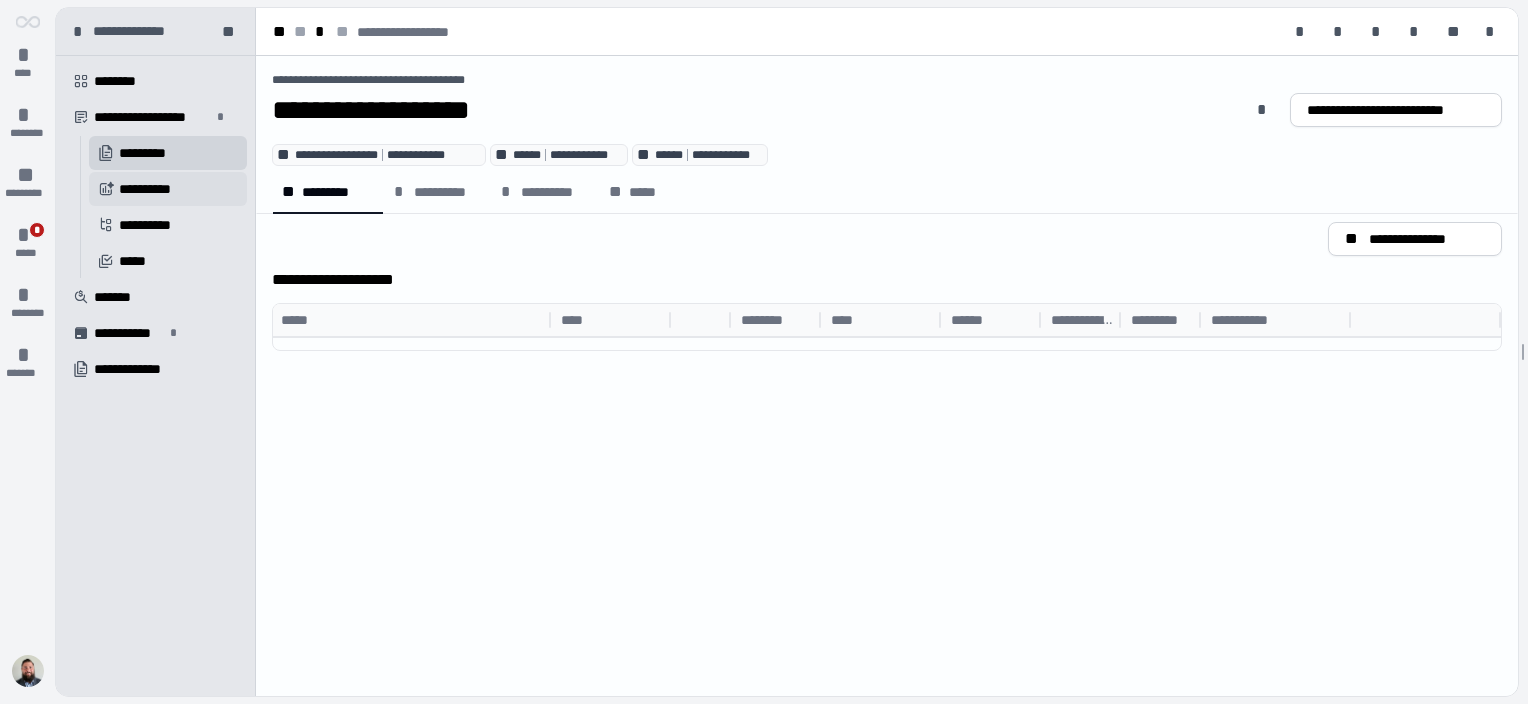 click on "**********" at bounding box center (151, 189) 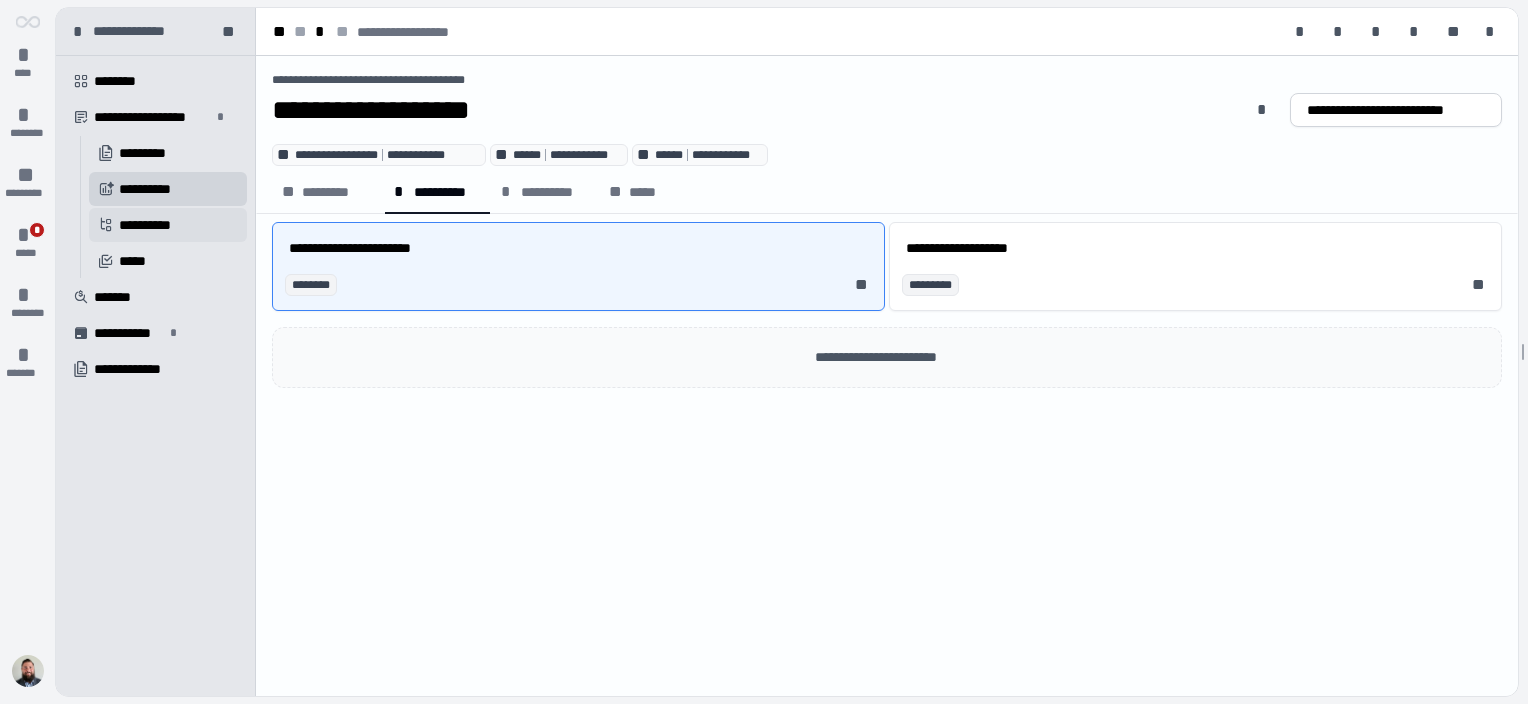 click on "**********" at bounding box center [152, 225] 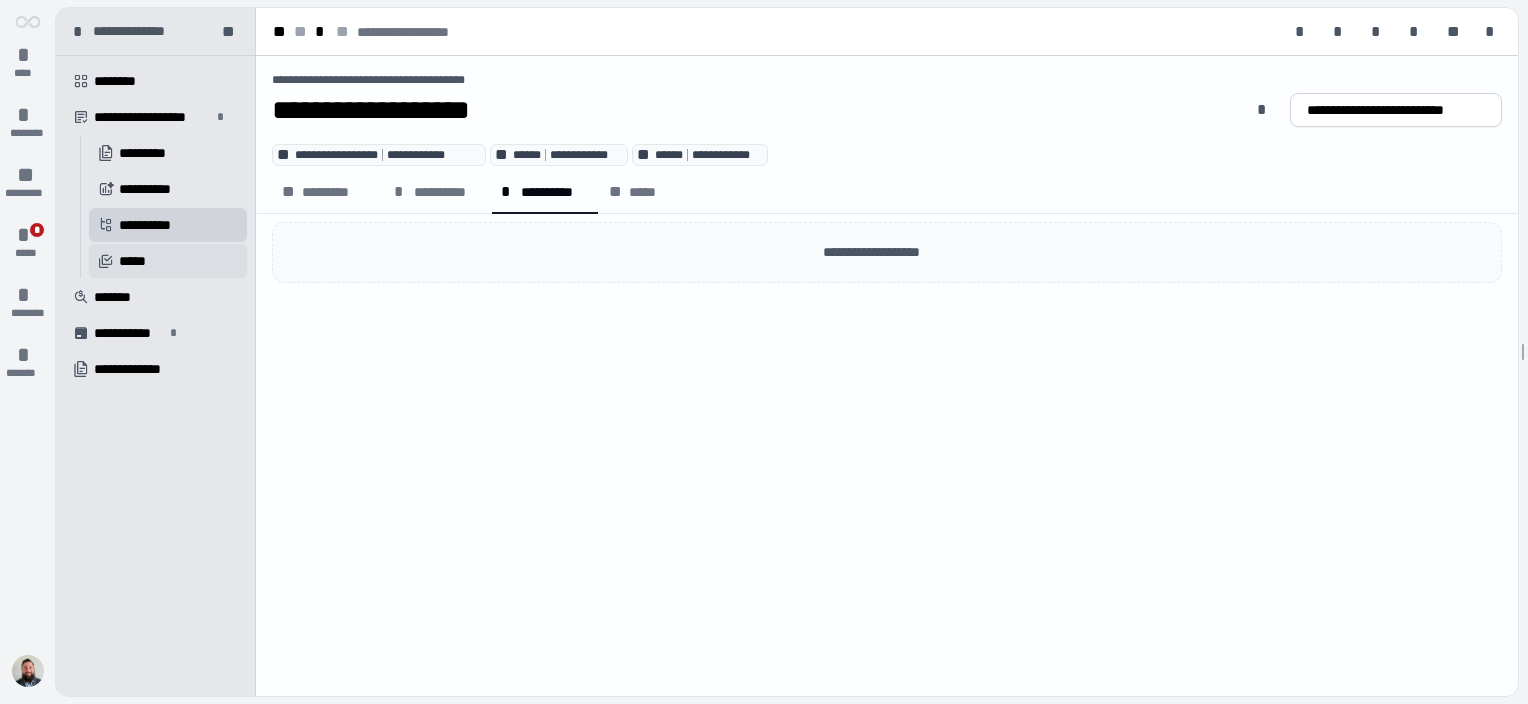 click on "*****" at bounding box center [135, 261] 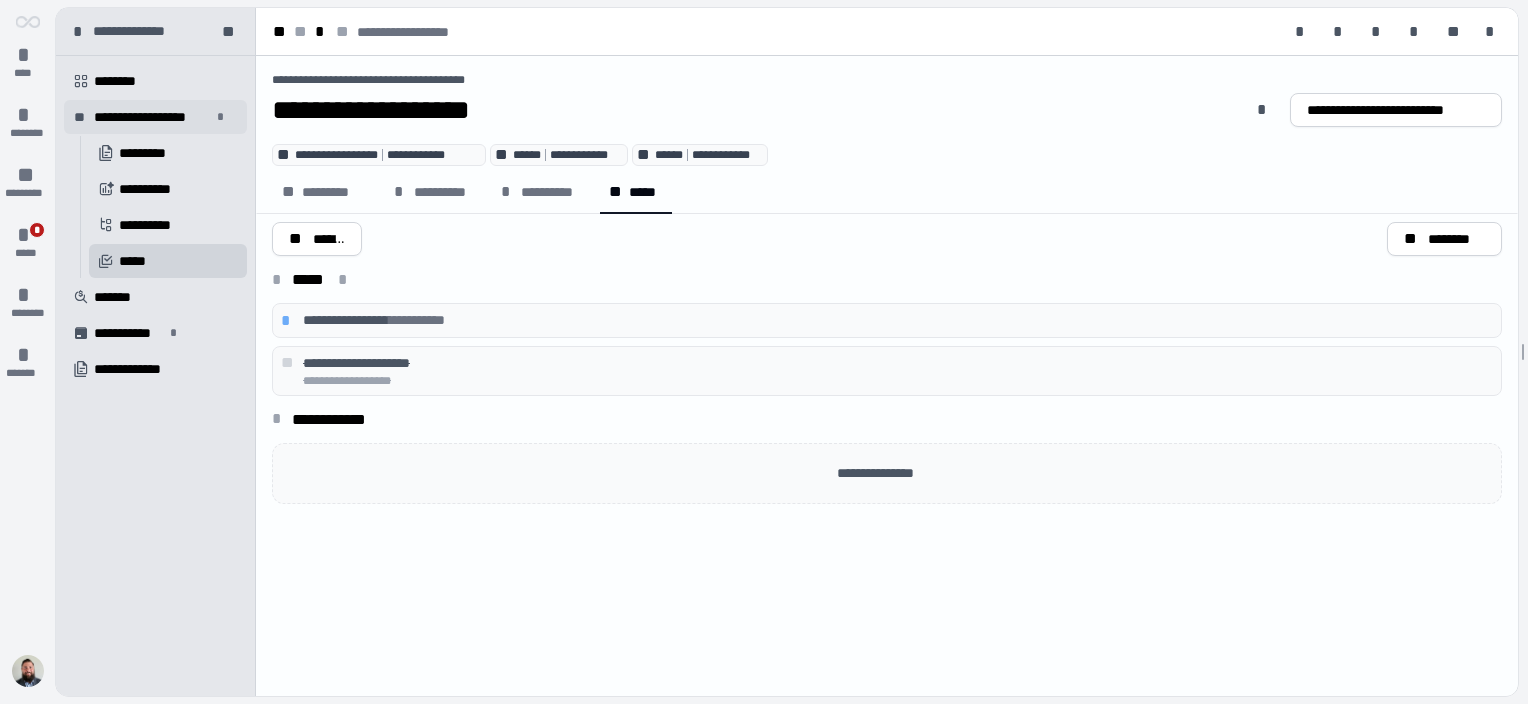 click on "**********" at bounding box center (152, 117) 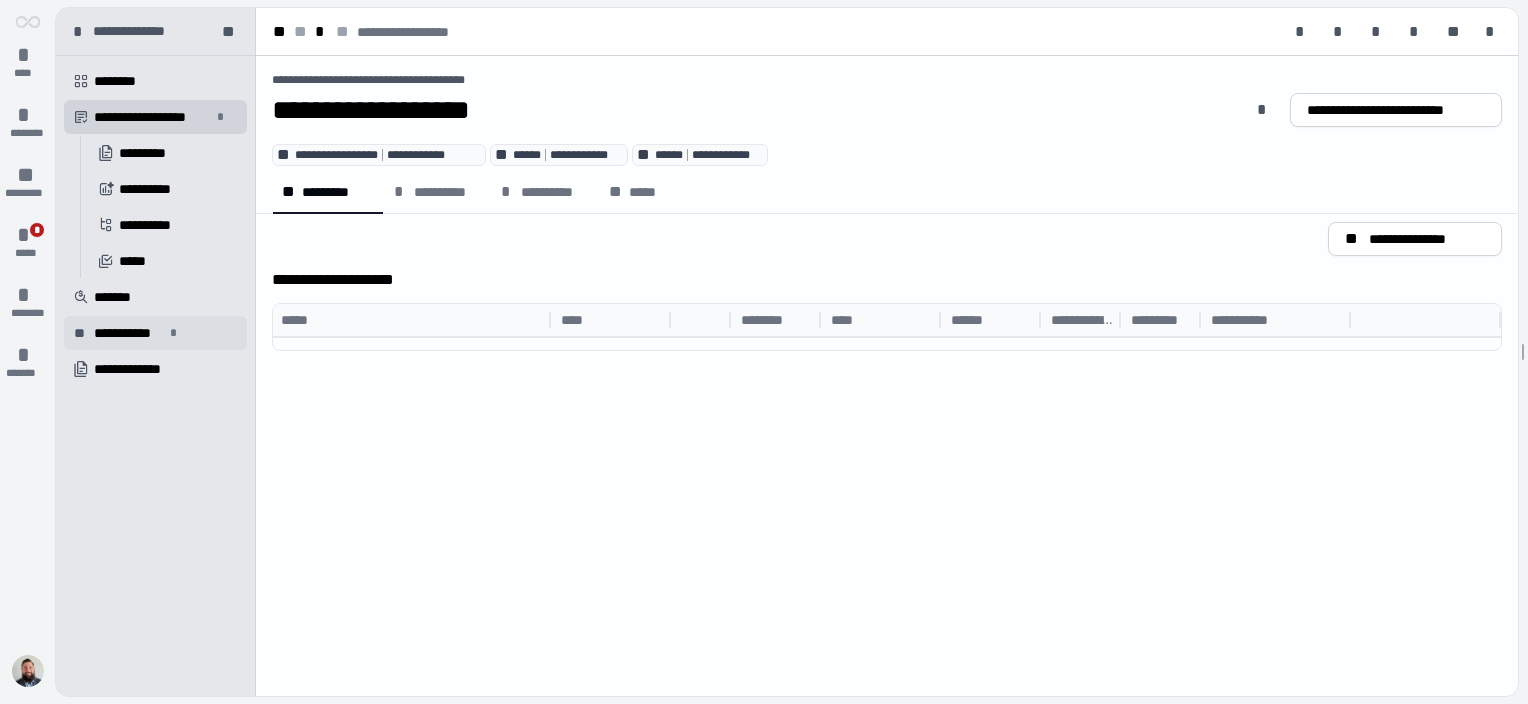 click on "**********" at bounding box center (129, 333) 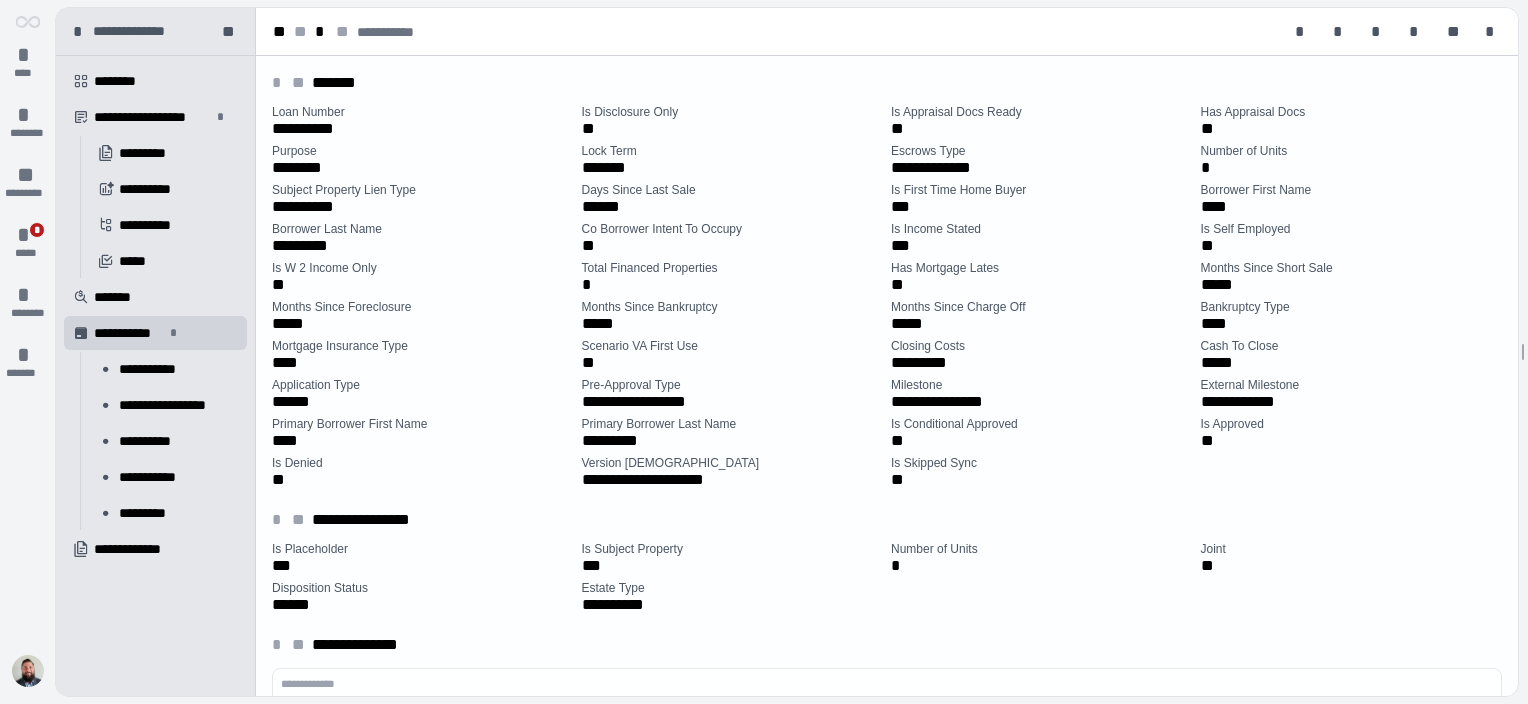 scroll, scrollTop: 0, scrollLeft: 0, axis: both 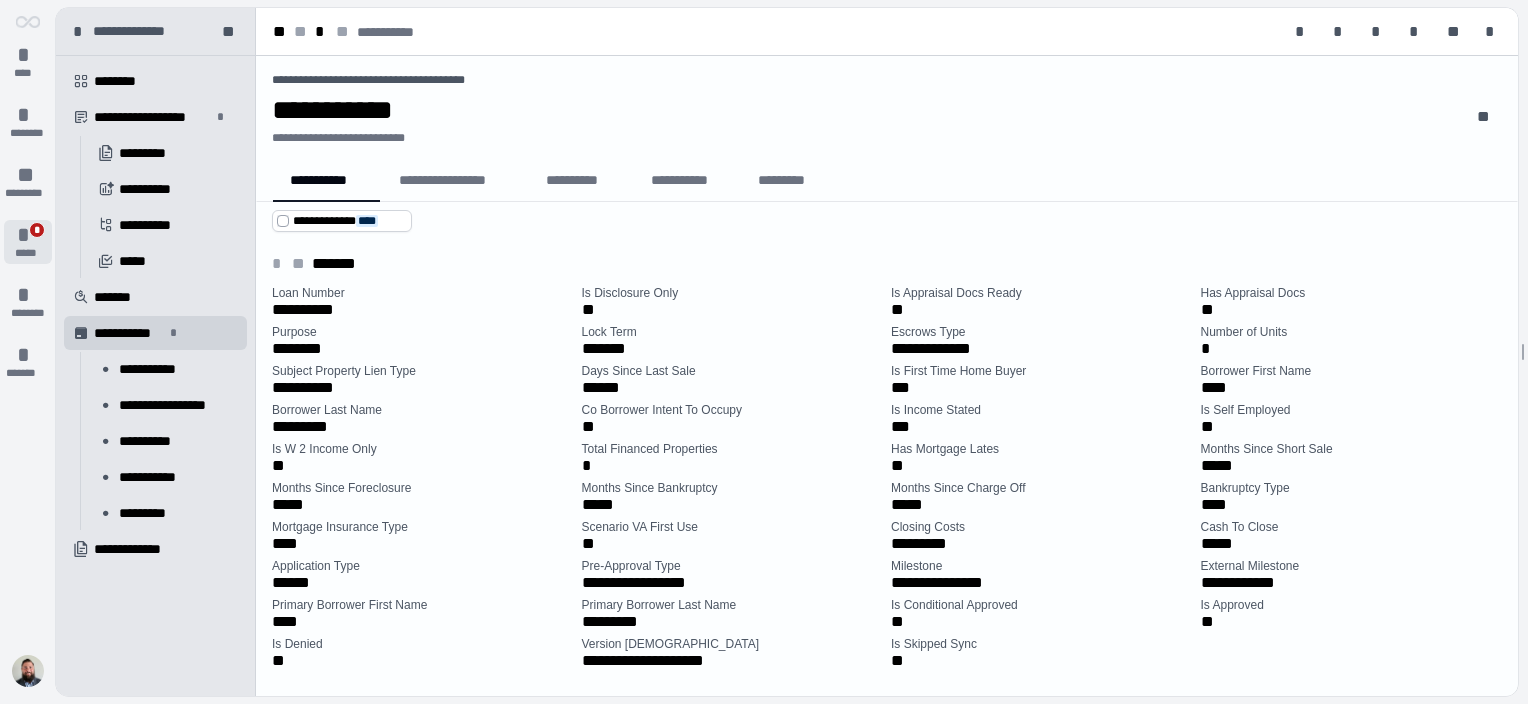 click on "*" at bounding box center (37, 230) 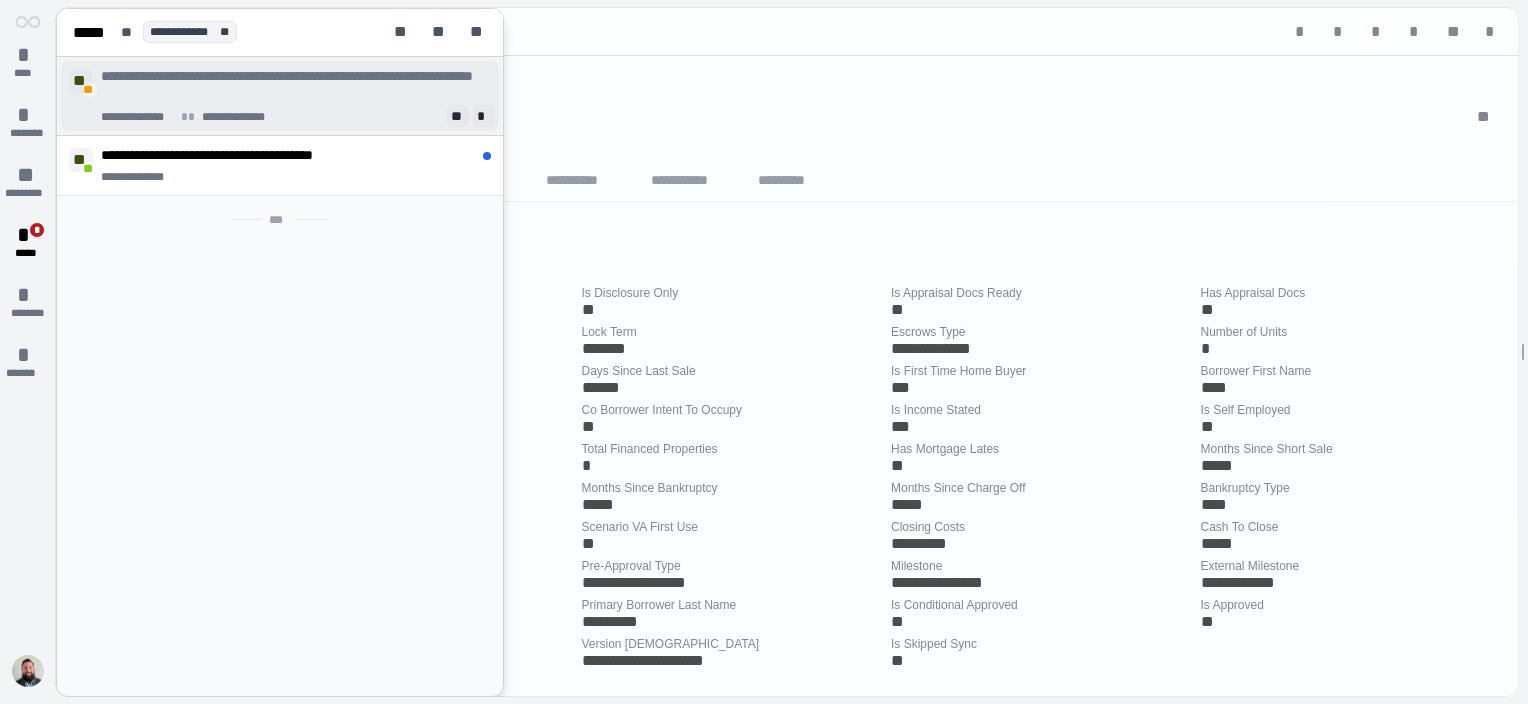 click on "**********" at bounding box center (294, 86) 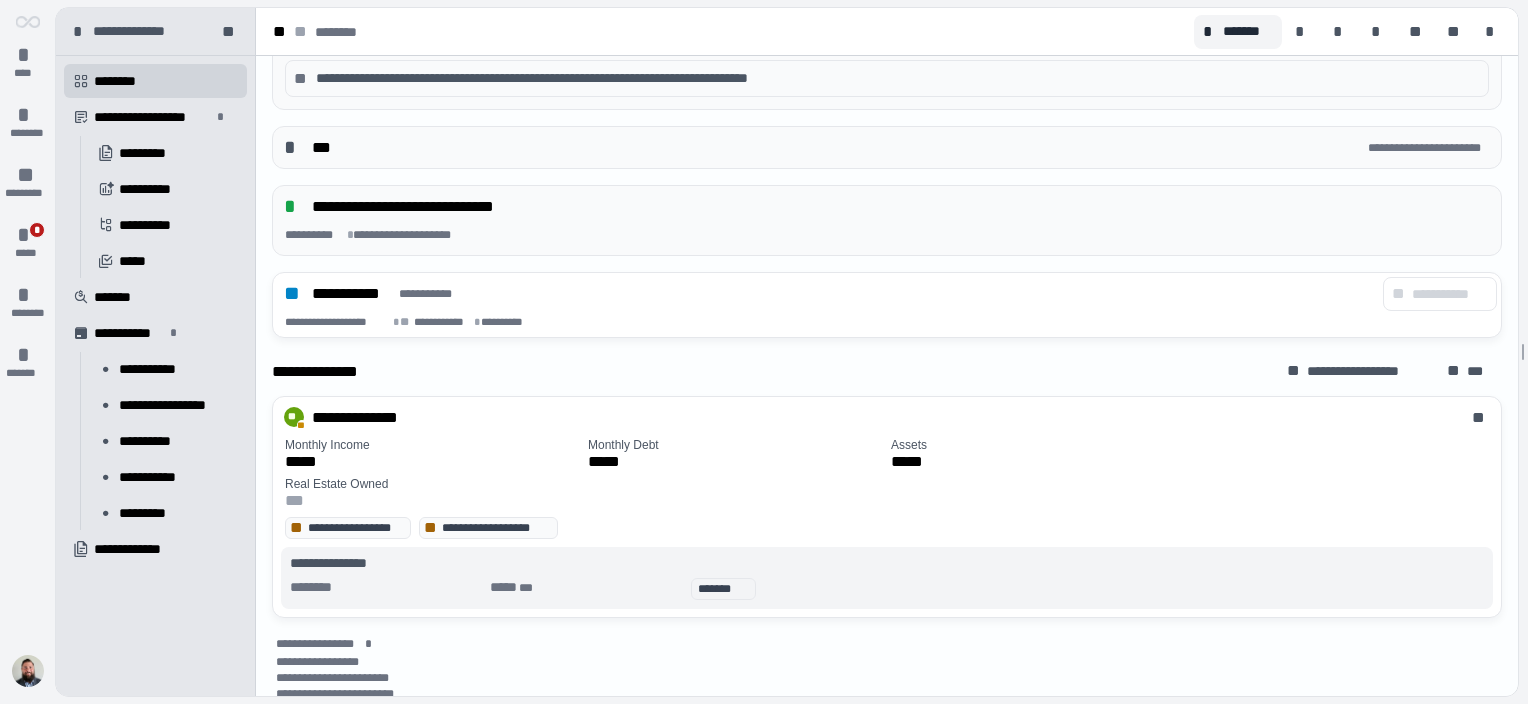 scroll, scrollTop: 700, scrollLeft: 0, axis: vertical 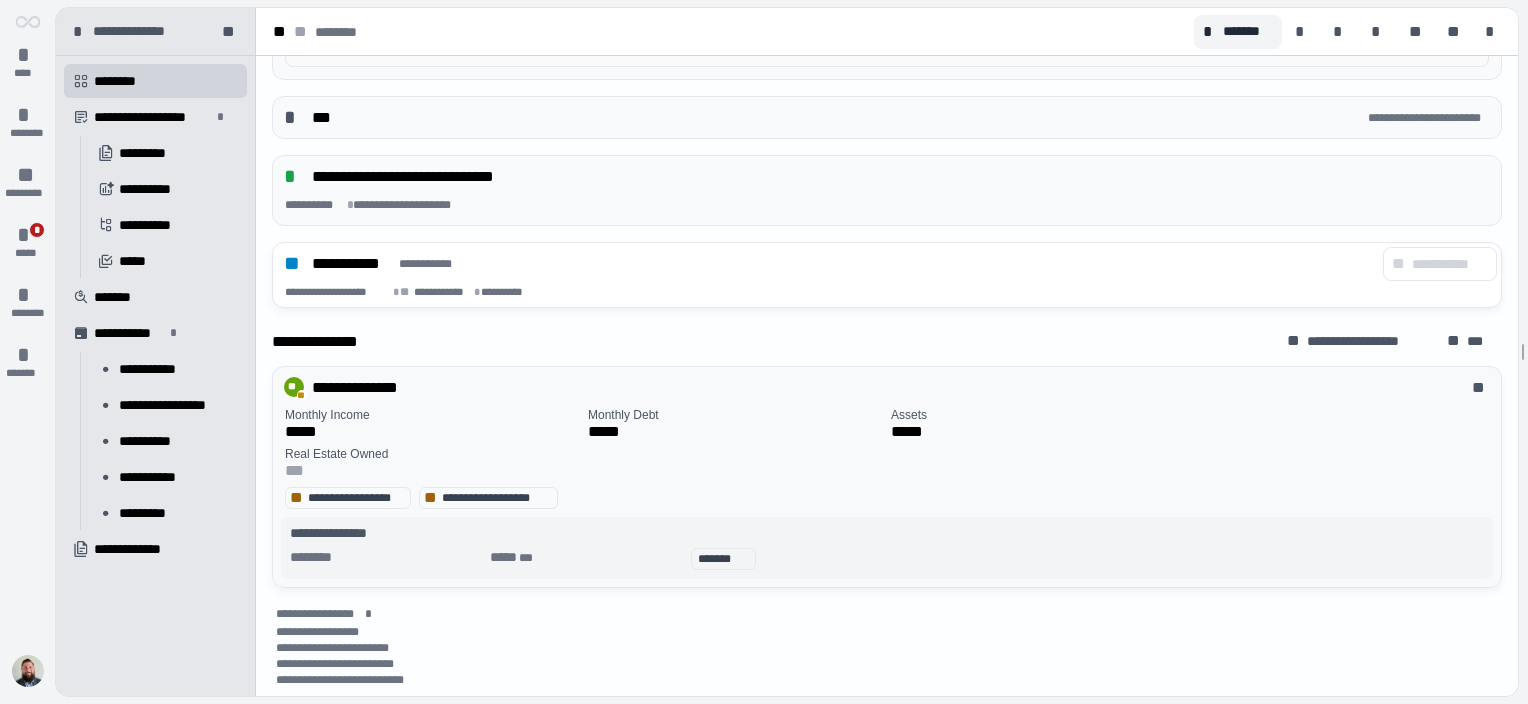click on "**********" at bounding box center (872, 387) 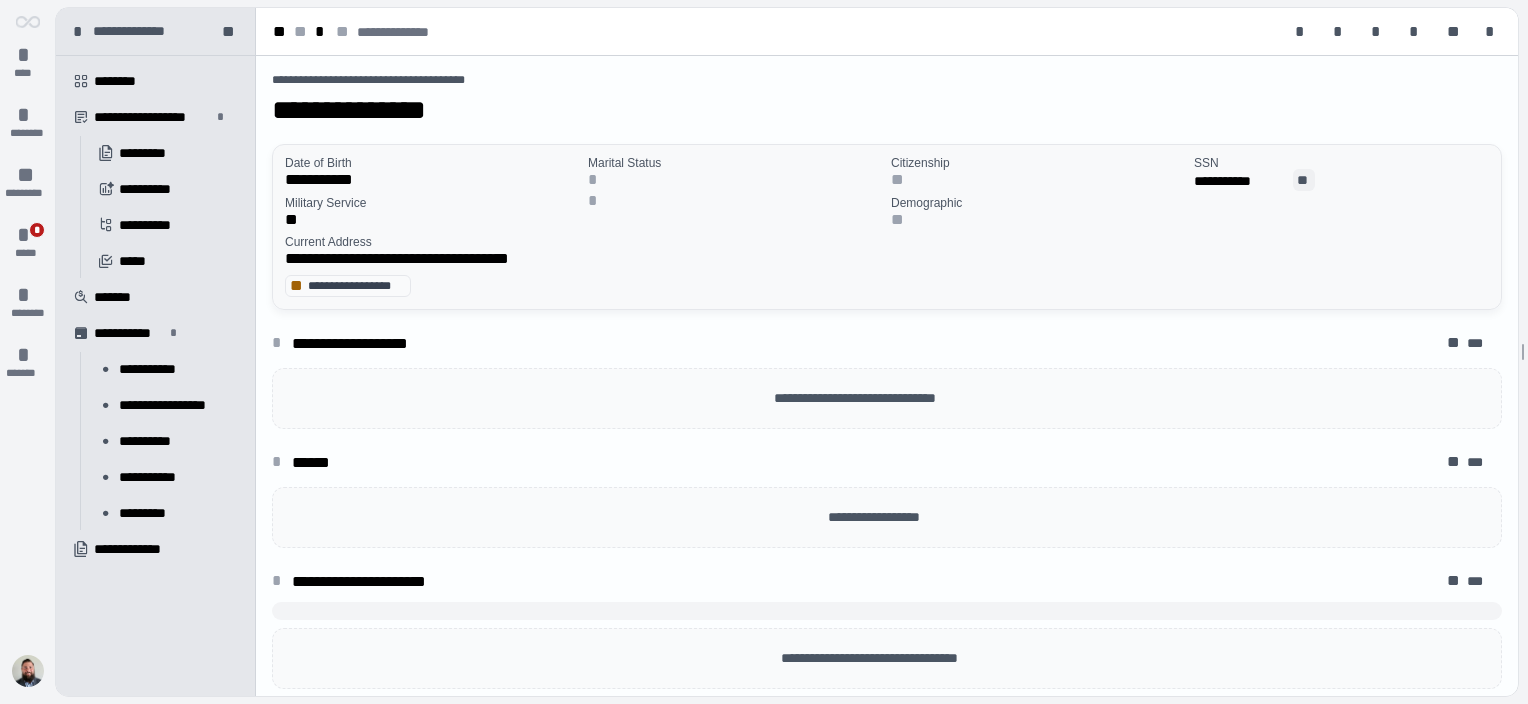 click on "**" at bounding box center [1304, 180] 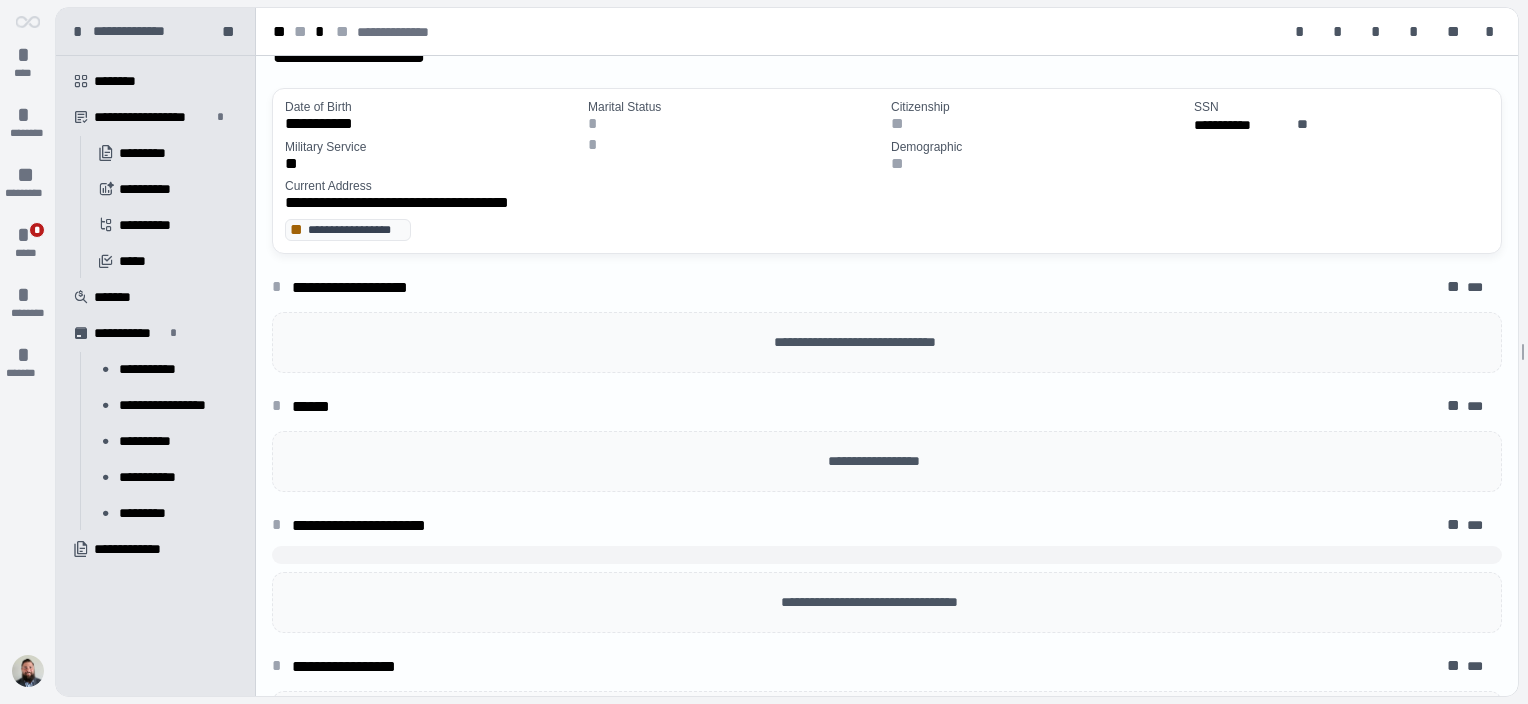 scroll, scrollTop: 0, scrollLeft: 0, axis: both 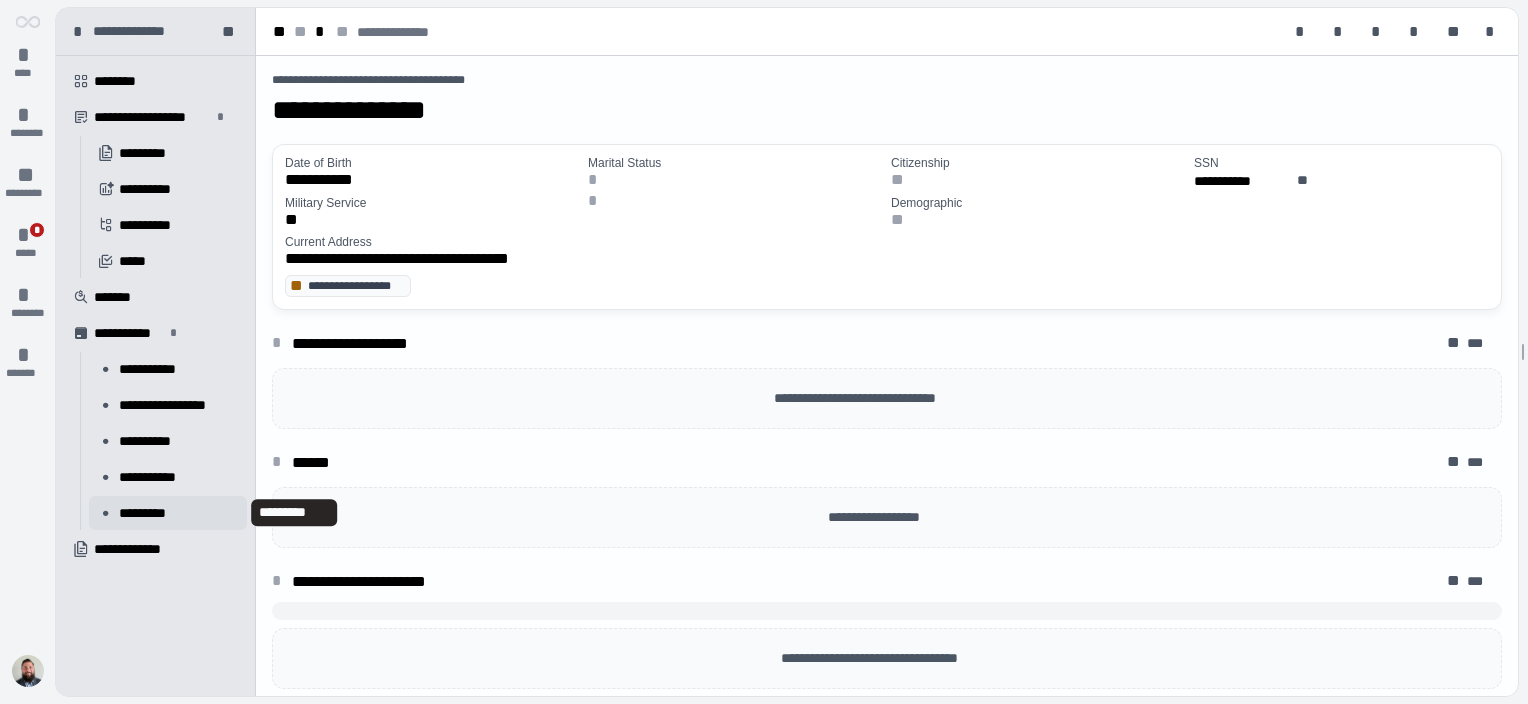 click on "*********" at bounding box center [154, 513] 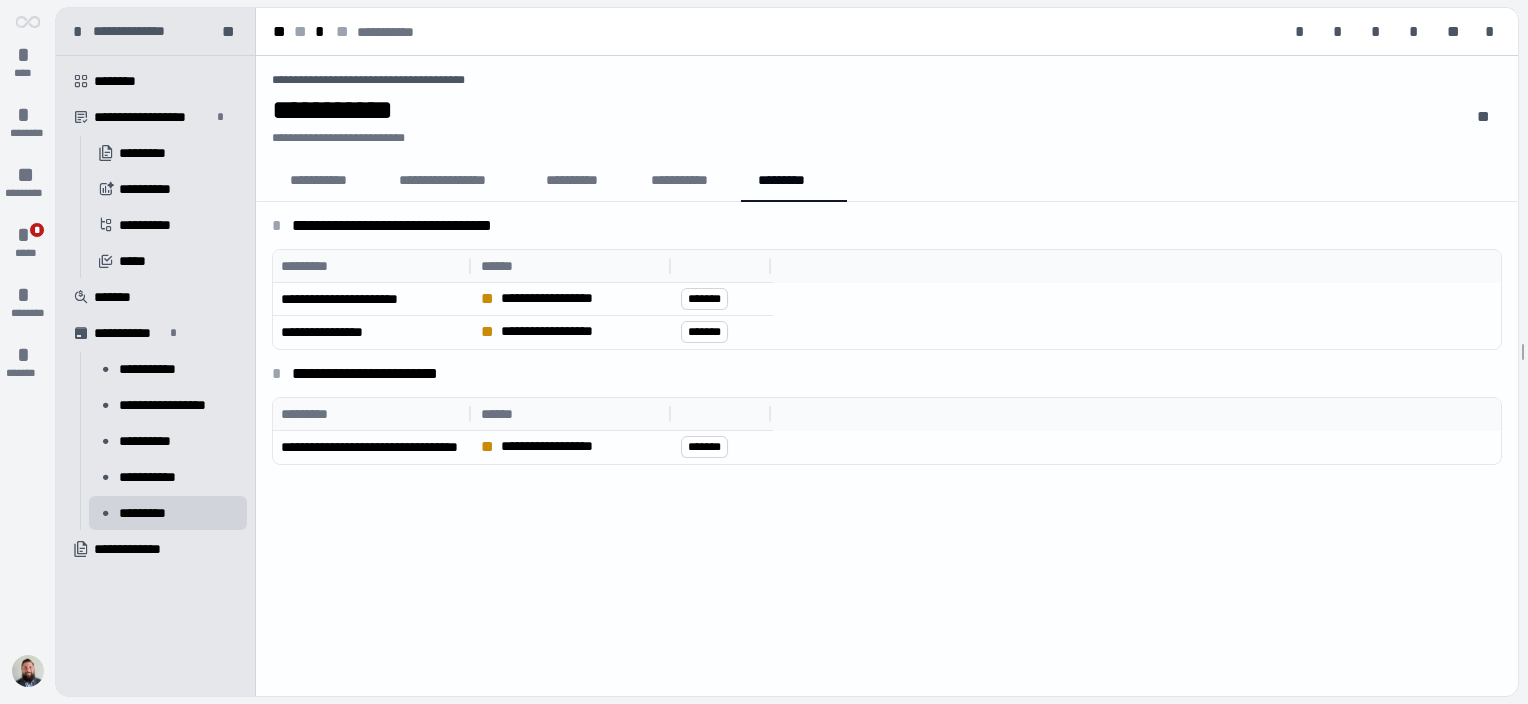 click on "**********" at bounding box center (887, 376) 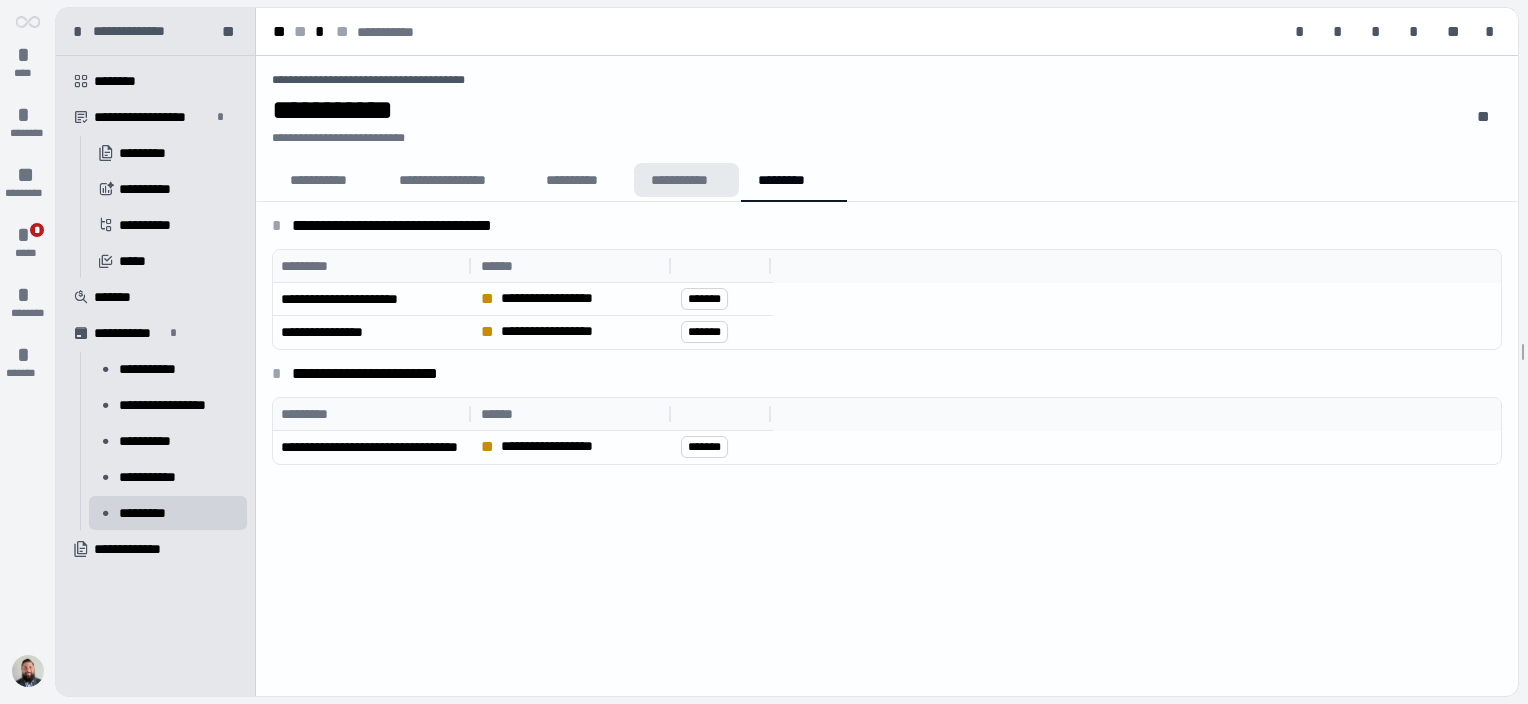 click on "**********" at bounding box center (686, 180) 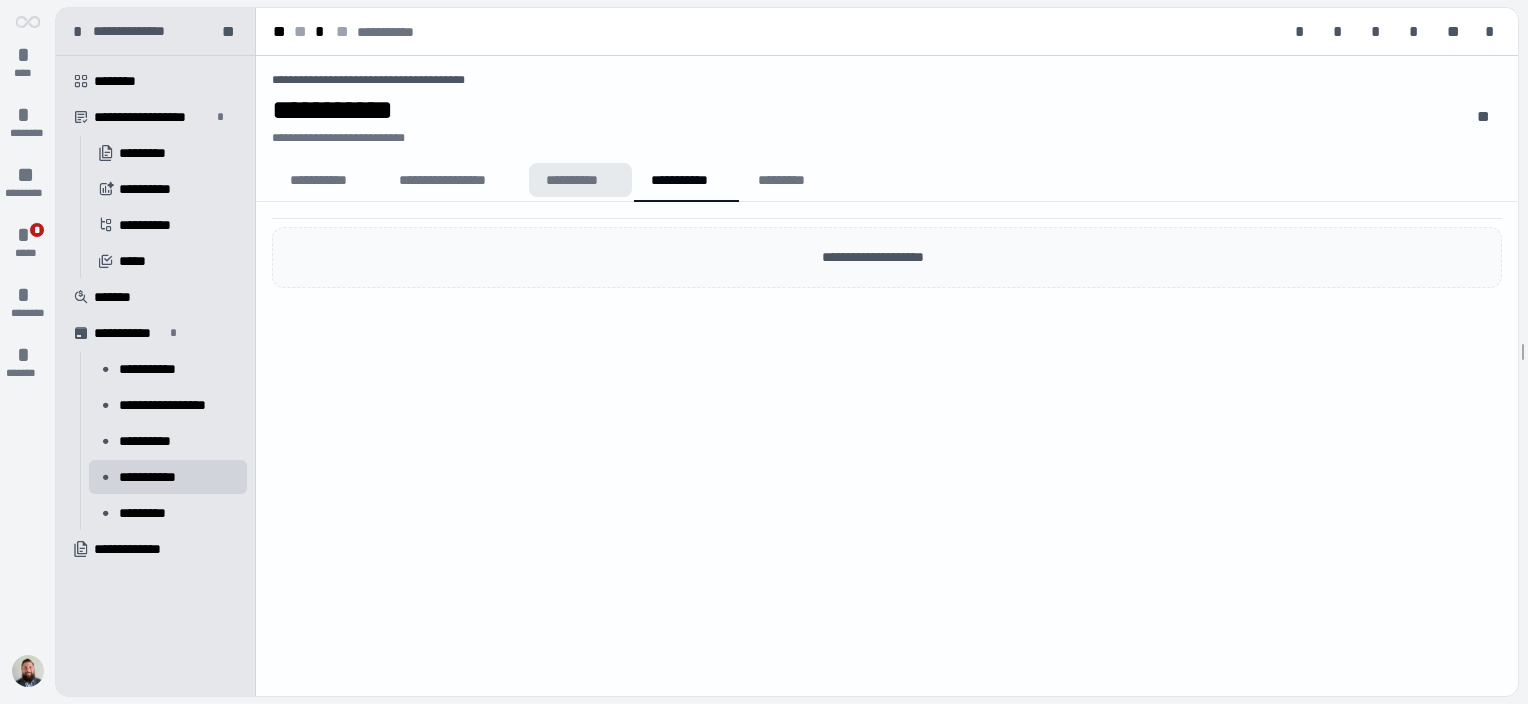 click on "**********" at bounding box center (580, 180) 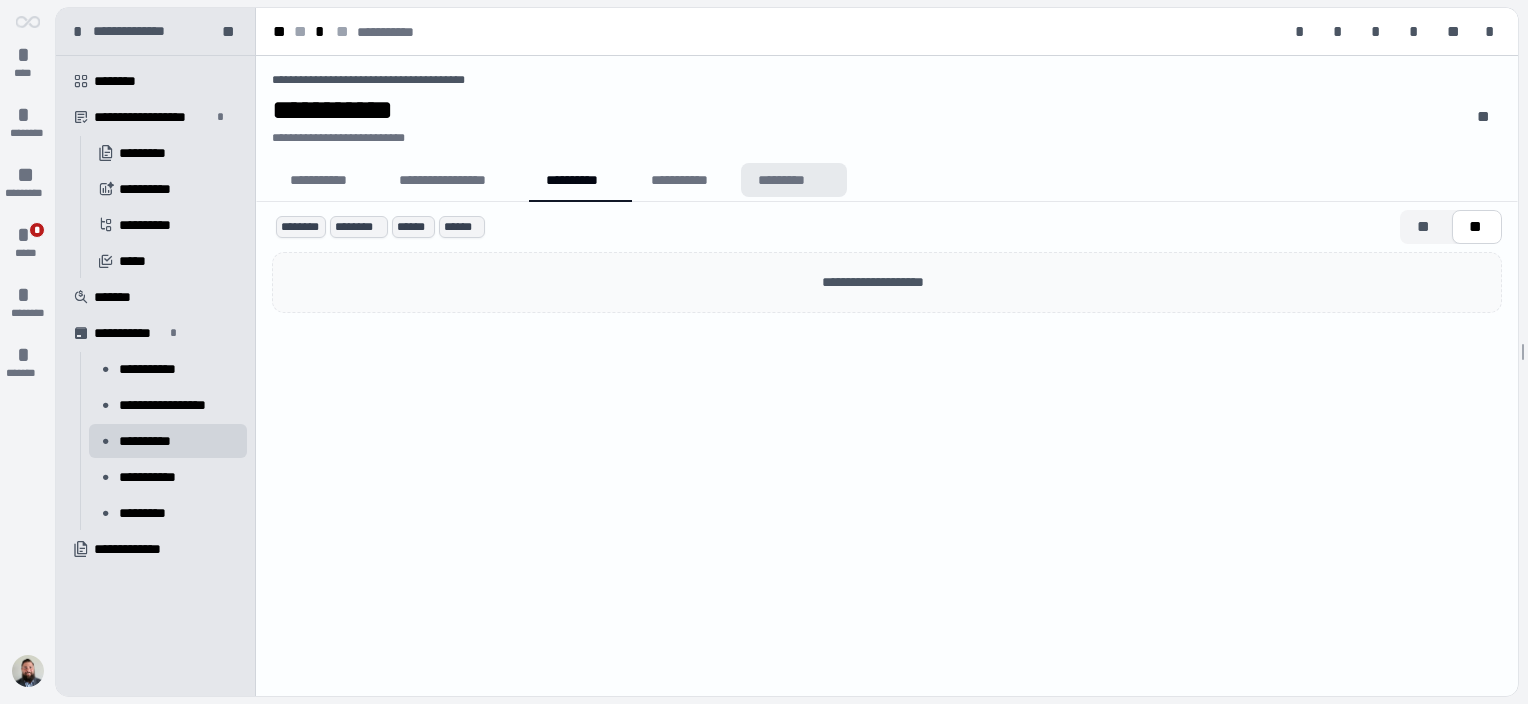 click on "*********" at bounding box center (794, 180) 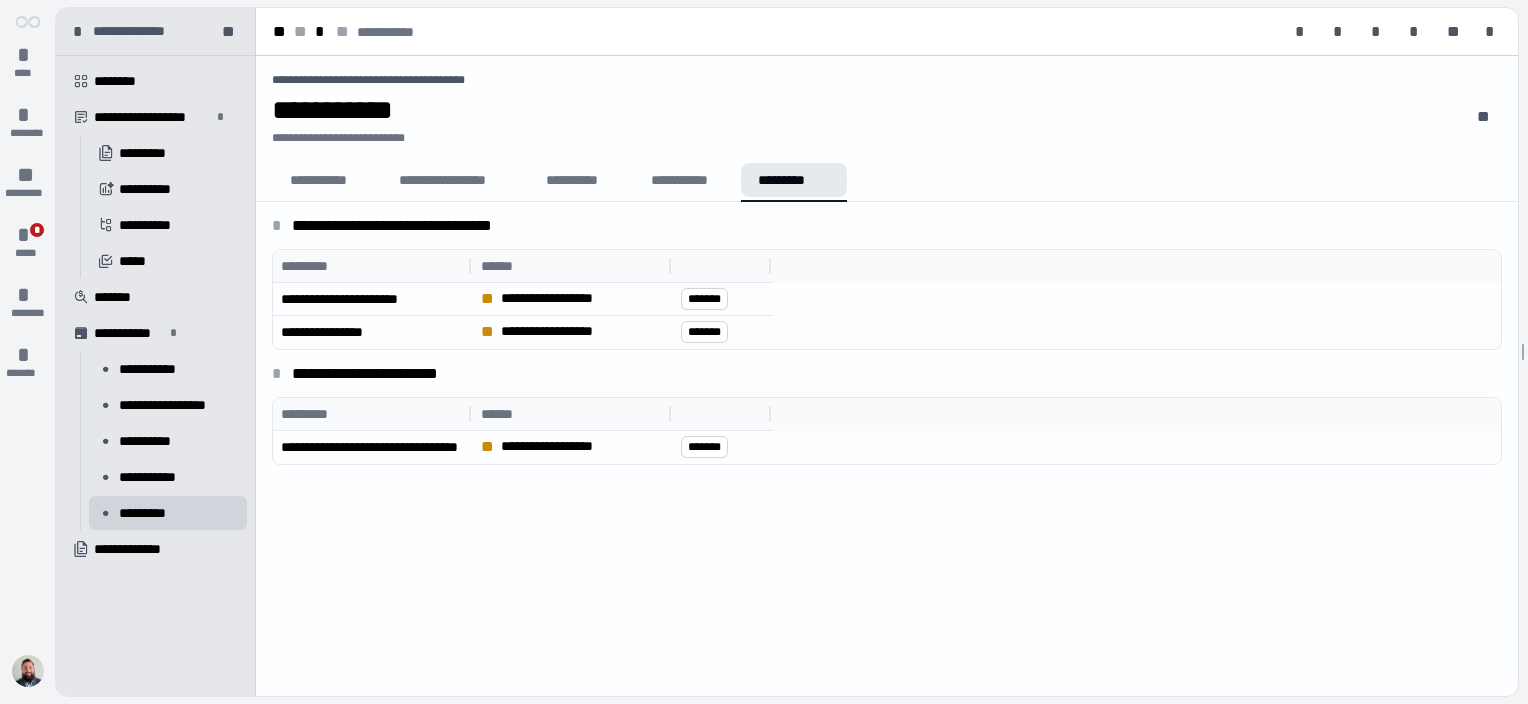 click on "*********" at bounding box center (794, 180) 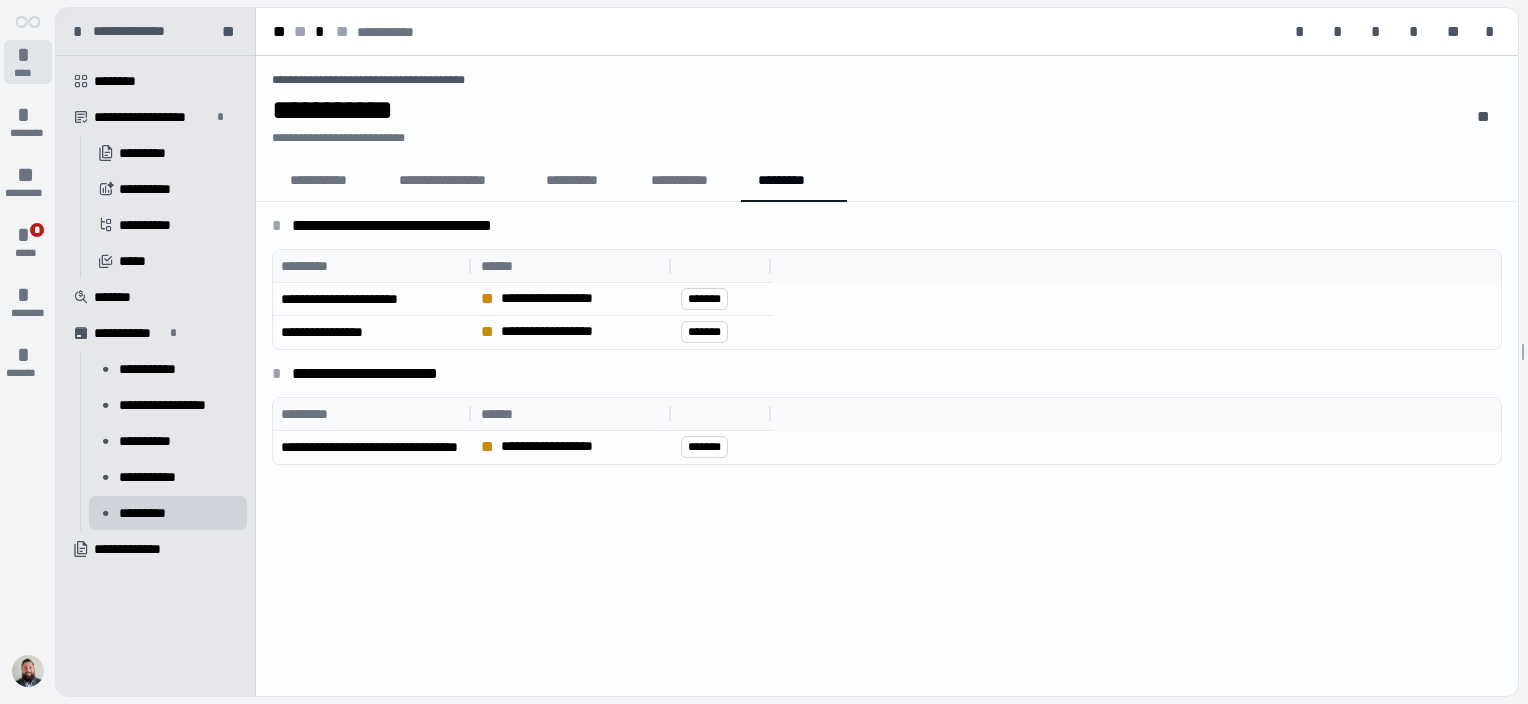 click on "*" at bounding box center (28, 55) 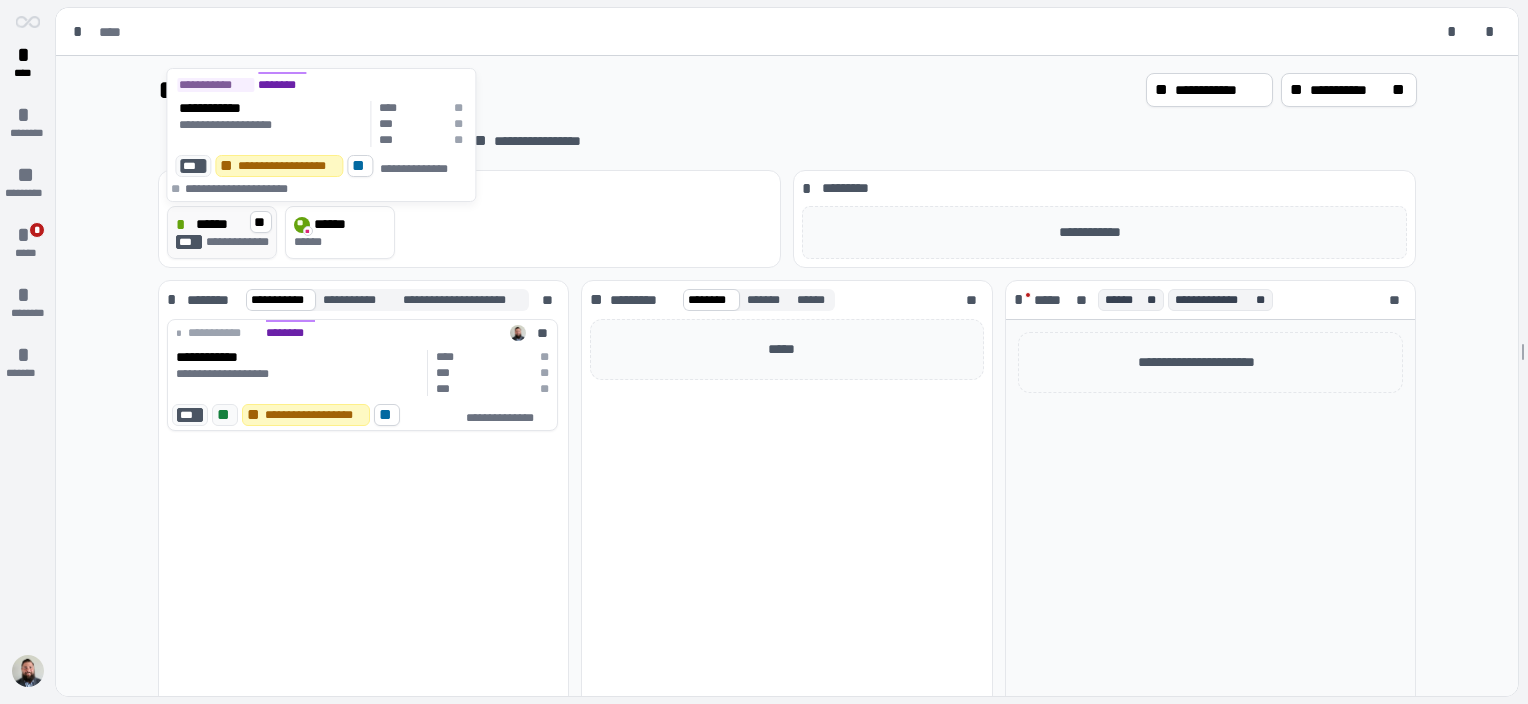 click on "**********" at bounding box center [237, 242] 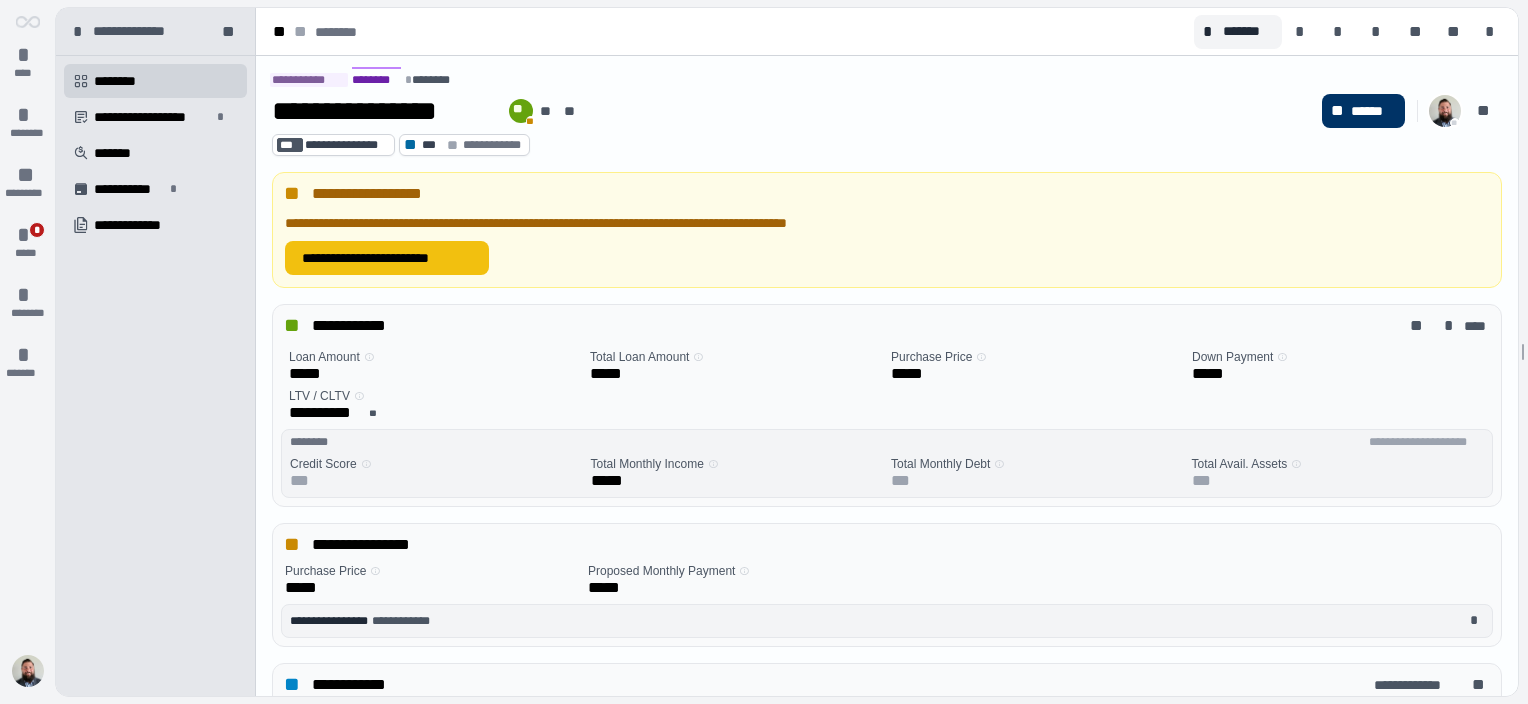 click on "**********" at bounding box center (387, 258) 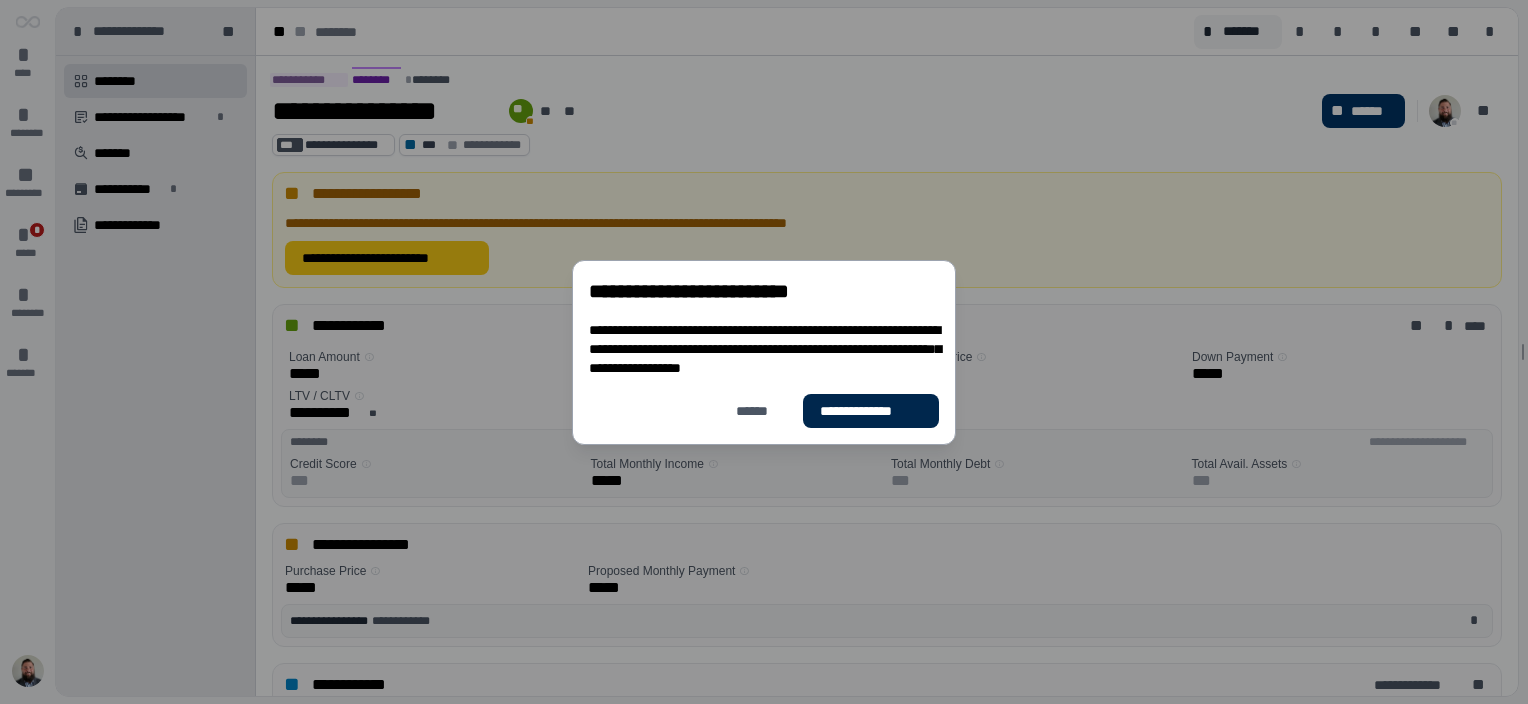 click on "**********" at bounding box center [871, 410] 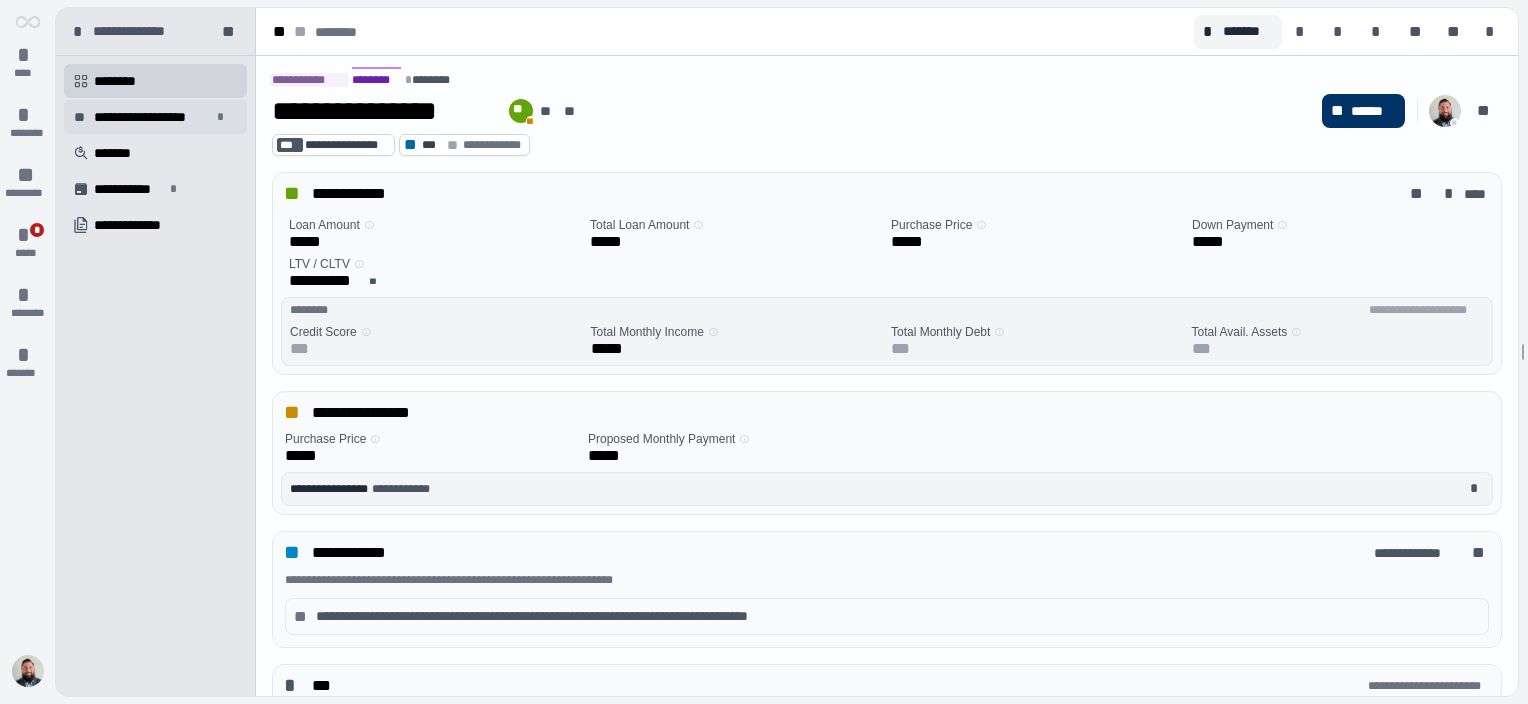 click on "**********" at bounding box center [152, 117] 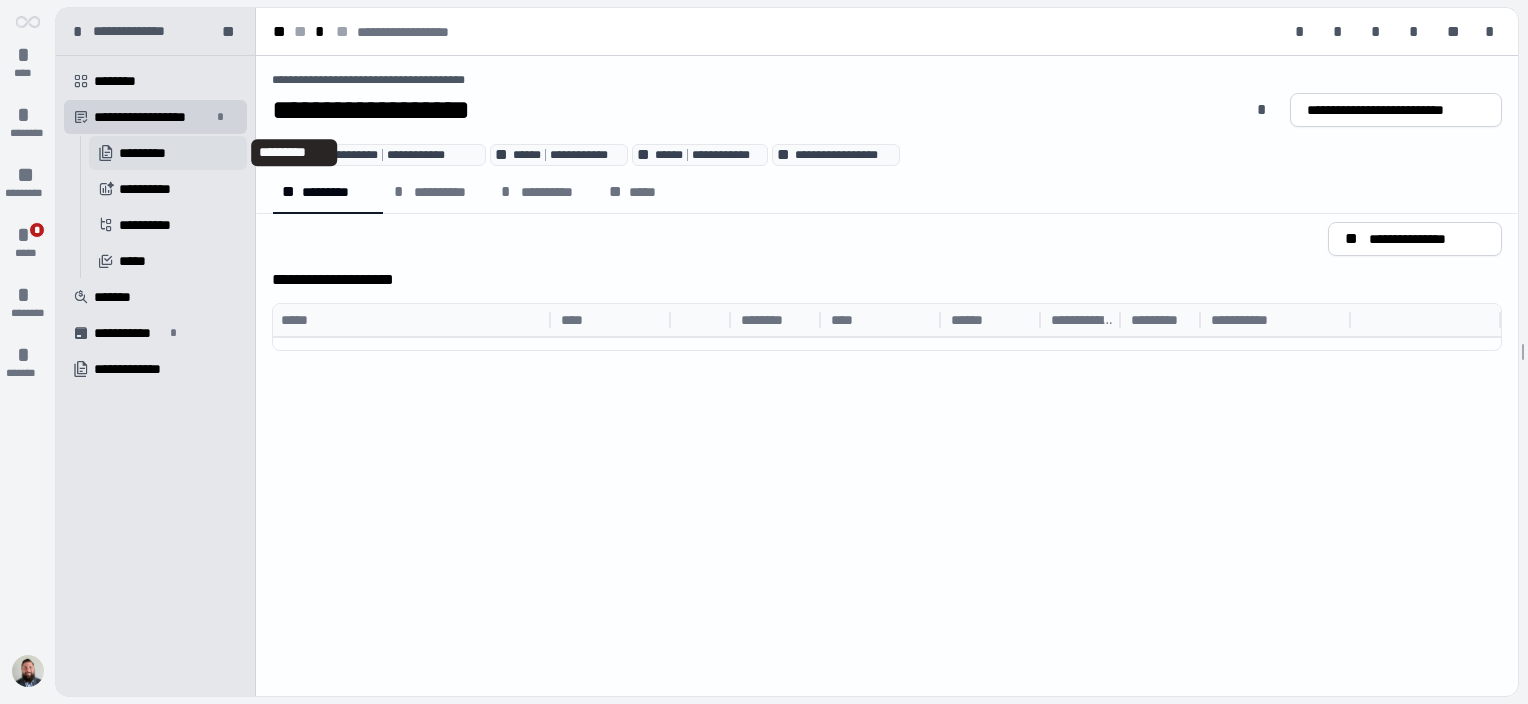click on "*********" at bounding box center [154, 153] 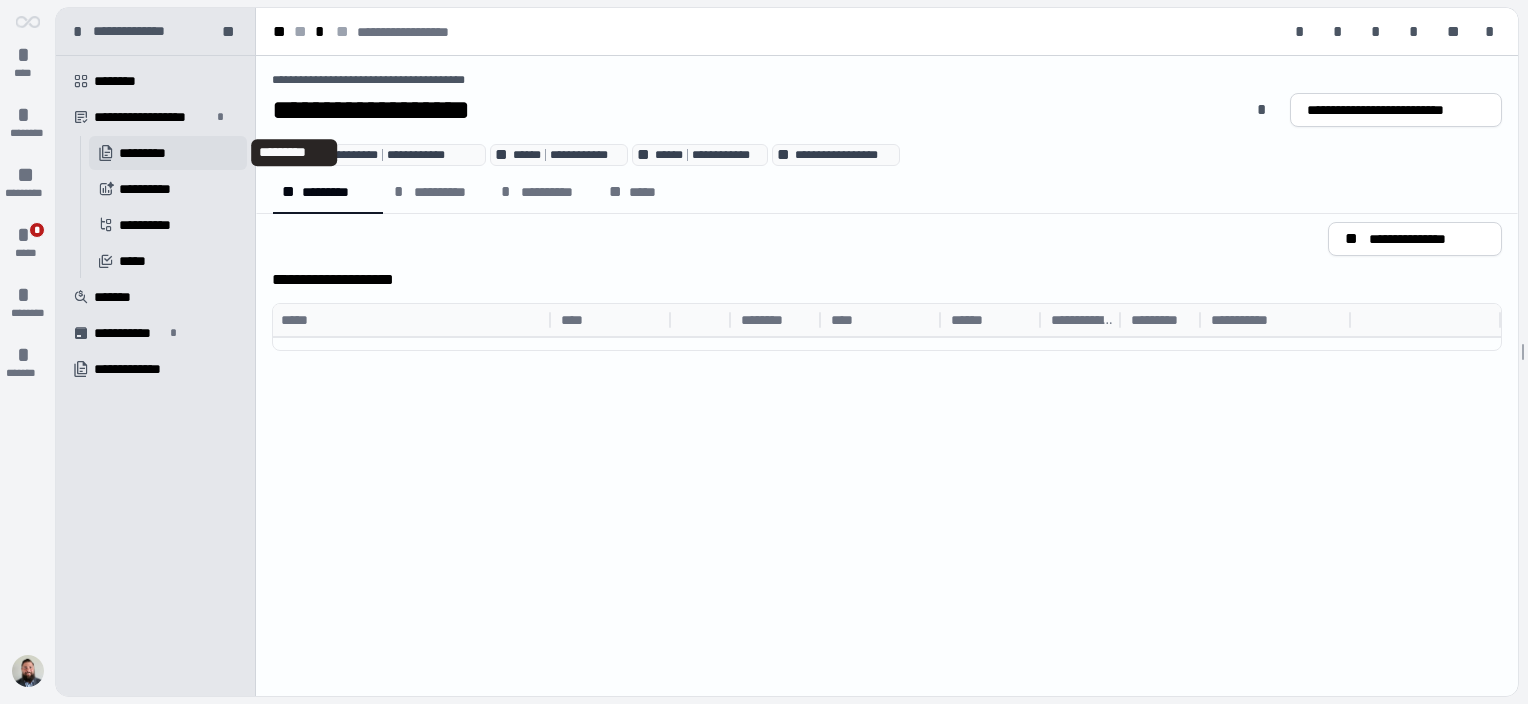 click on "*********" at bounding box center (154, 153) 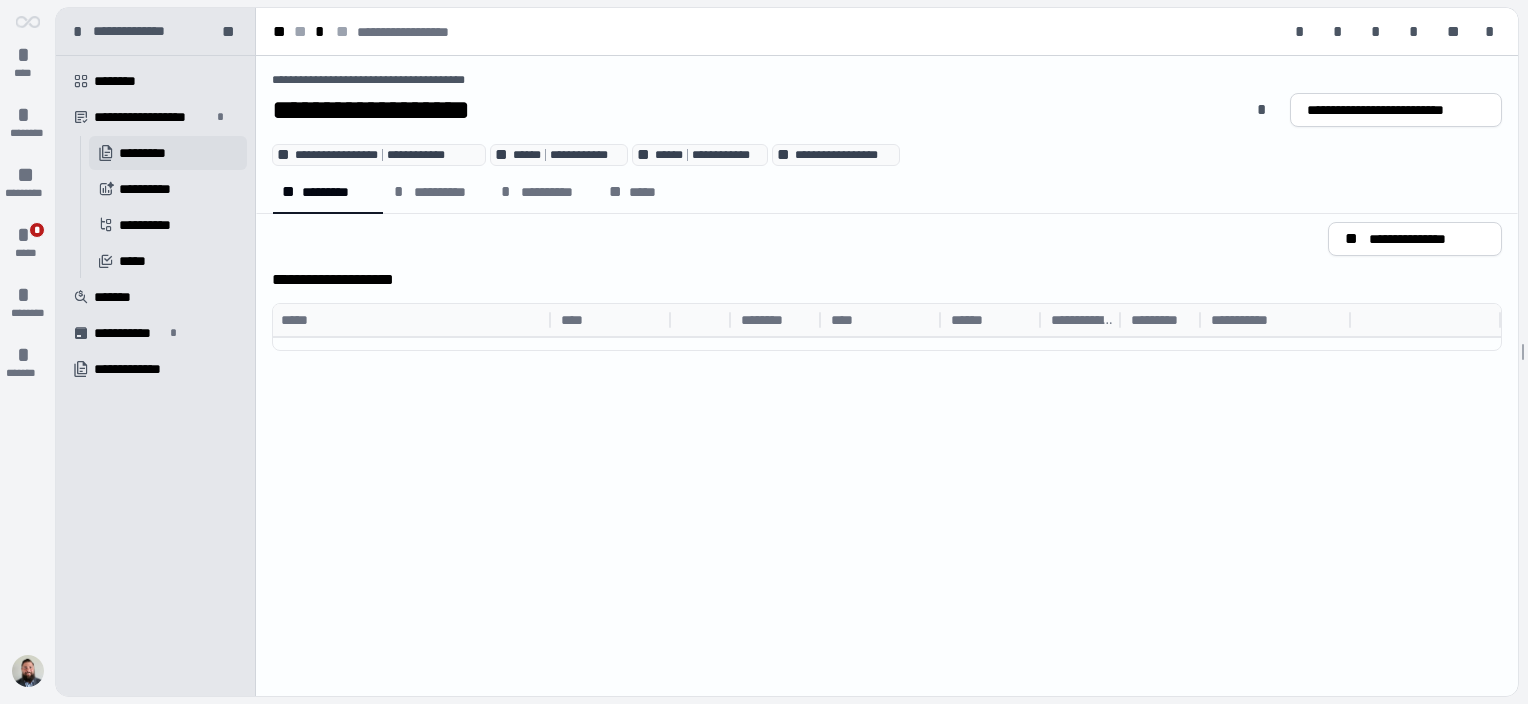 click on "*********" at bounding box center (154, 153) 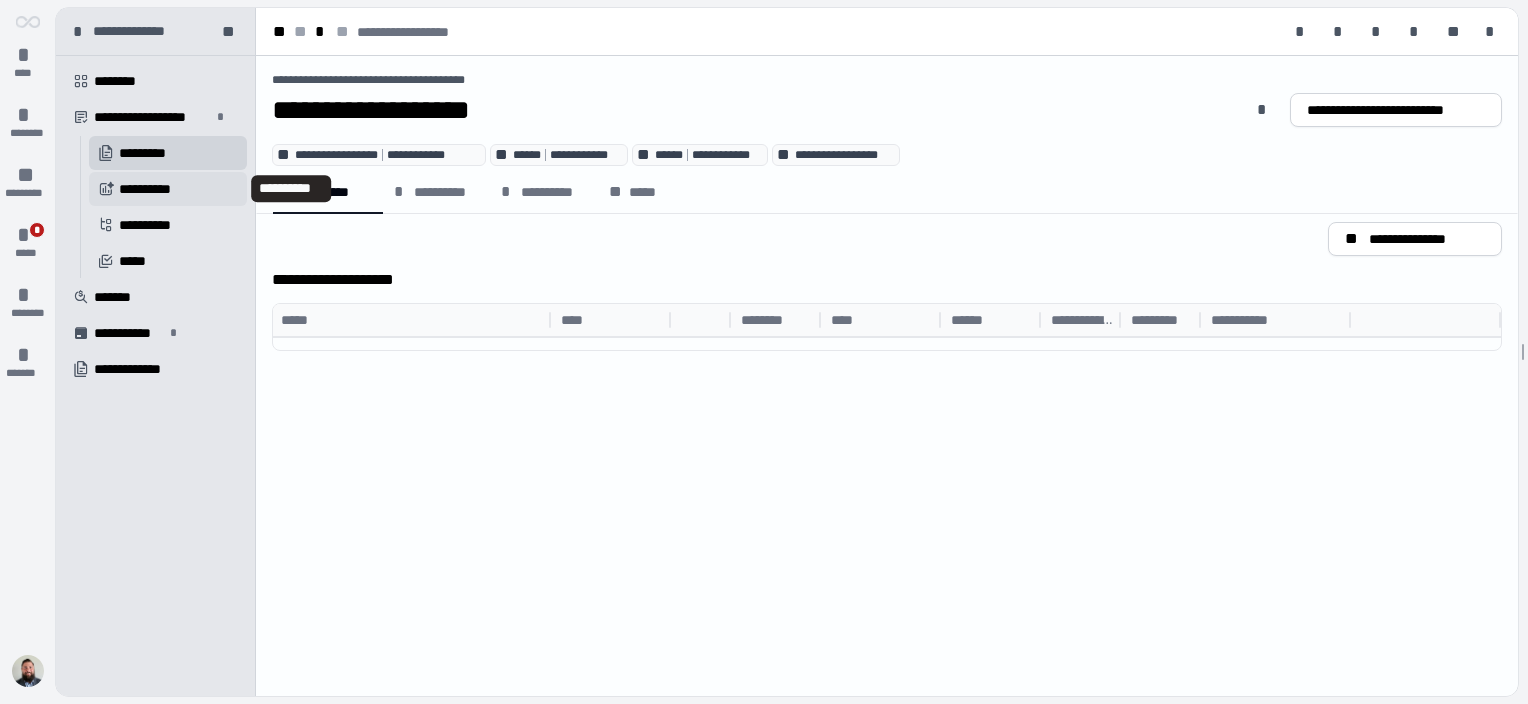 click on "**********" at bounding box center [151, 189] 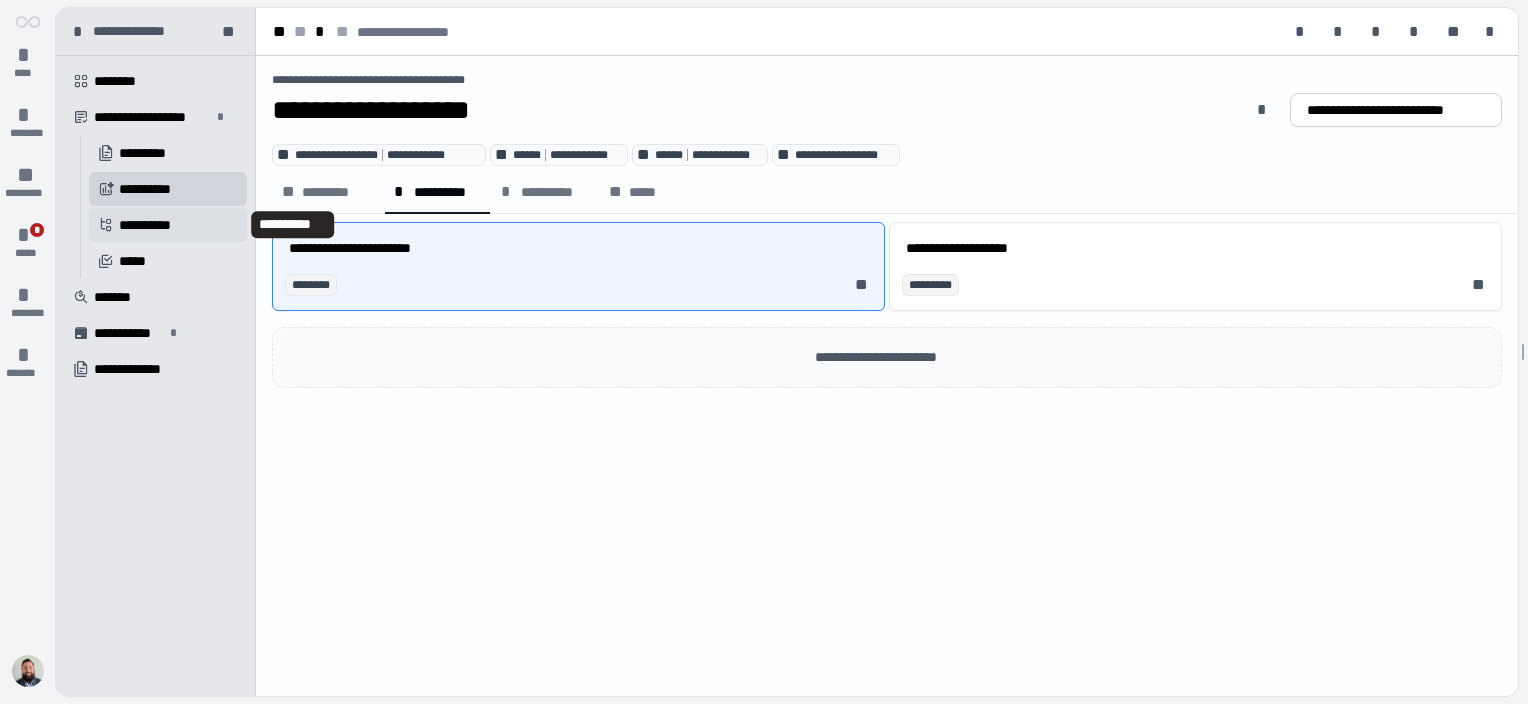 click on "**********" at bounding box center [152, 225] 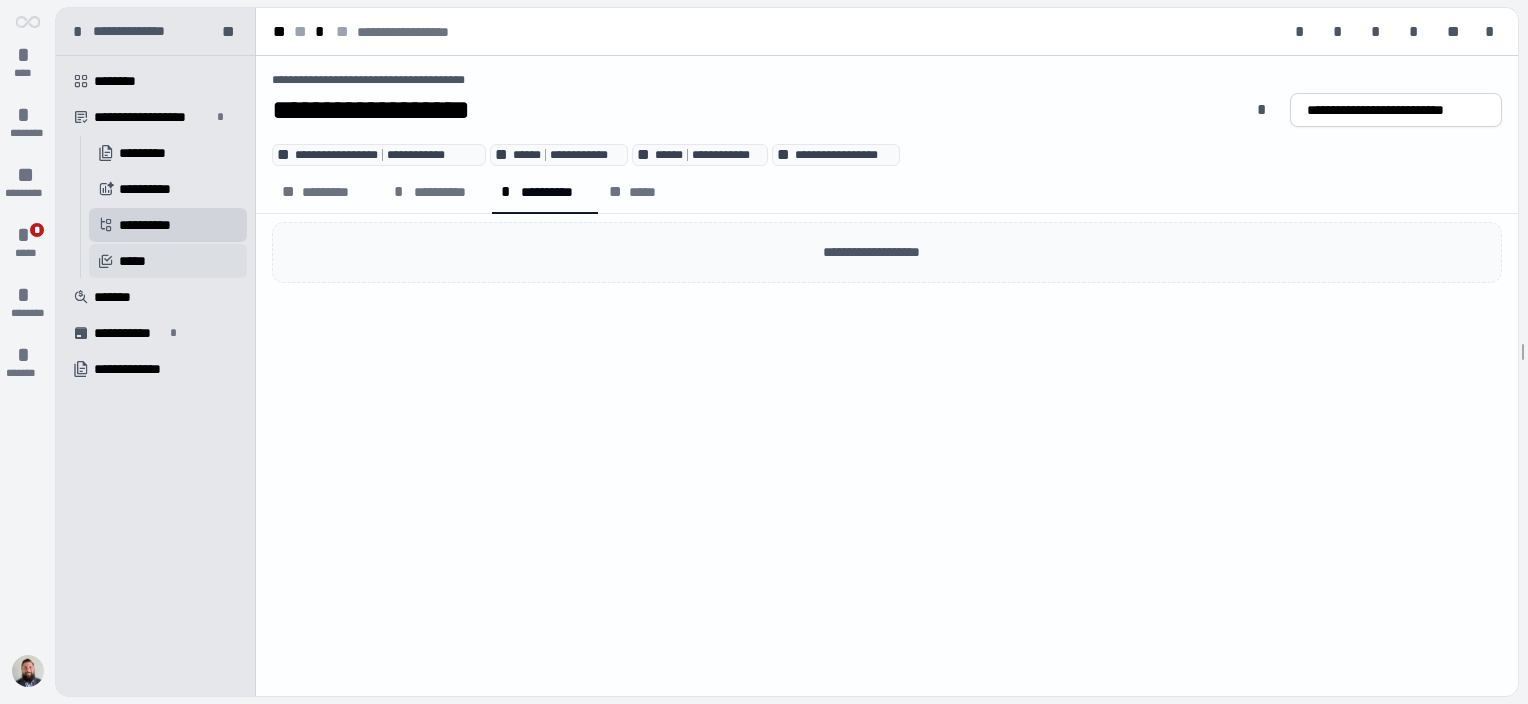 click on "*****" at bounding box center (135, 261) 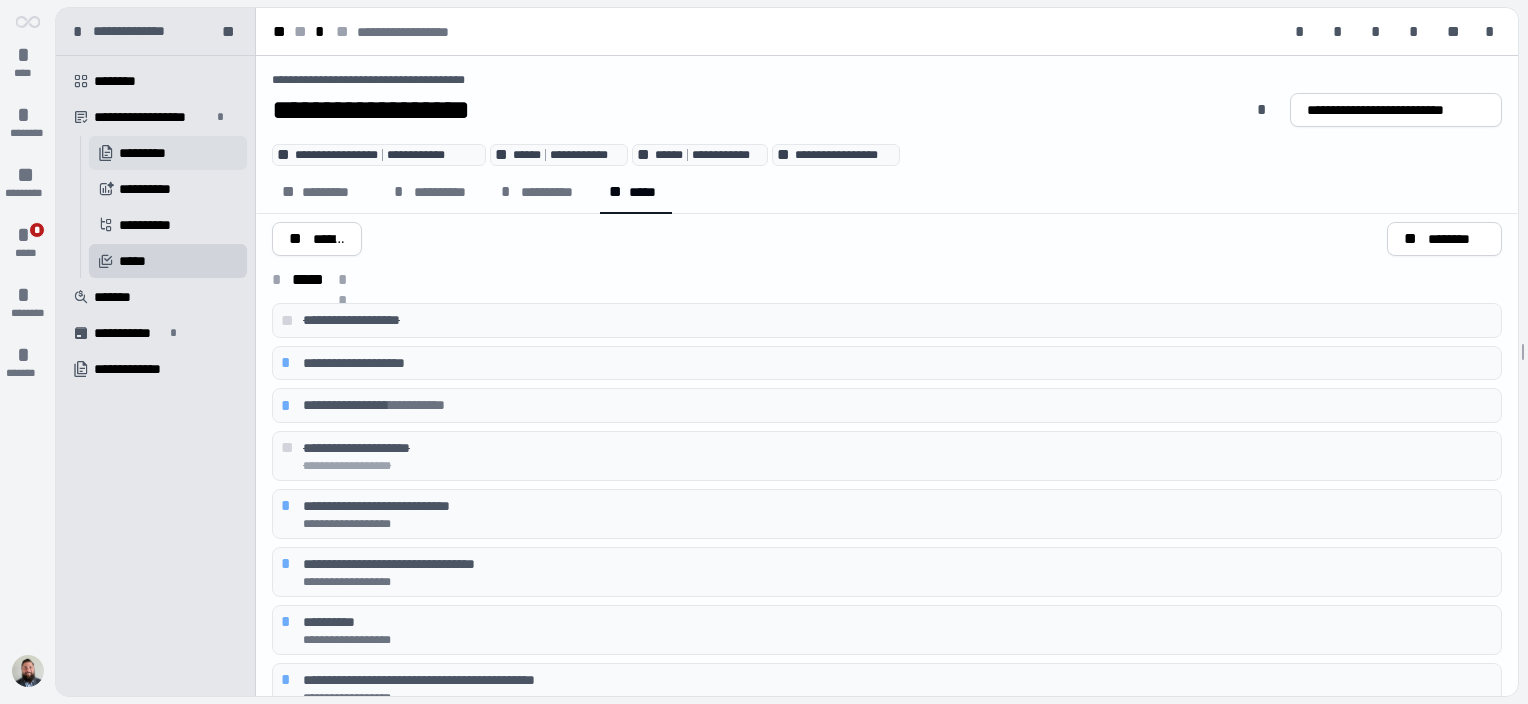 click on "*********" at bounding box center (154, 153) 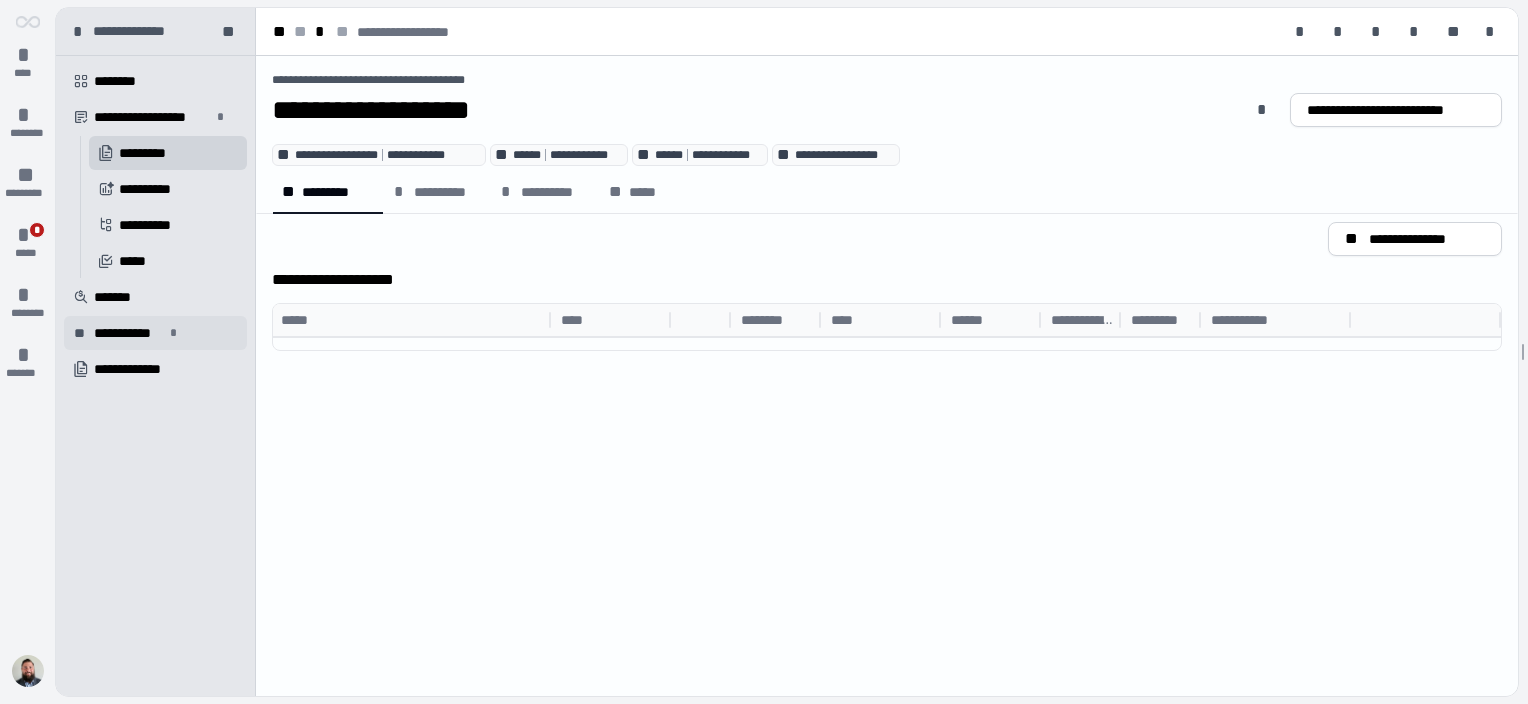 click on "**********" at bounding box center (129, 333) 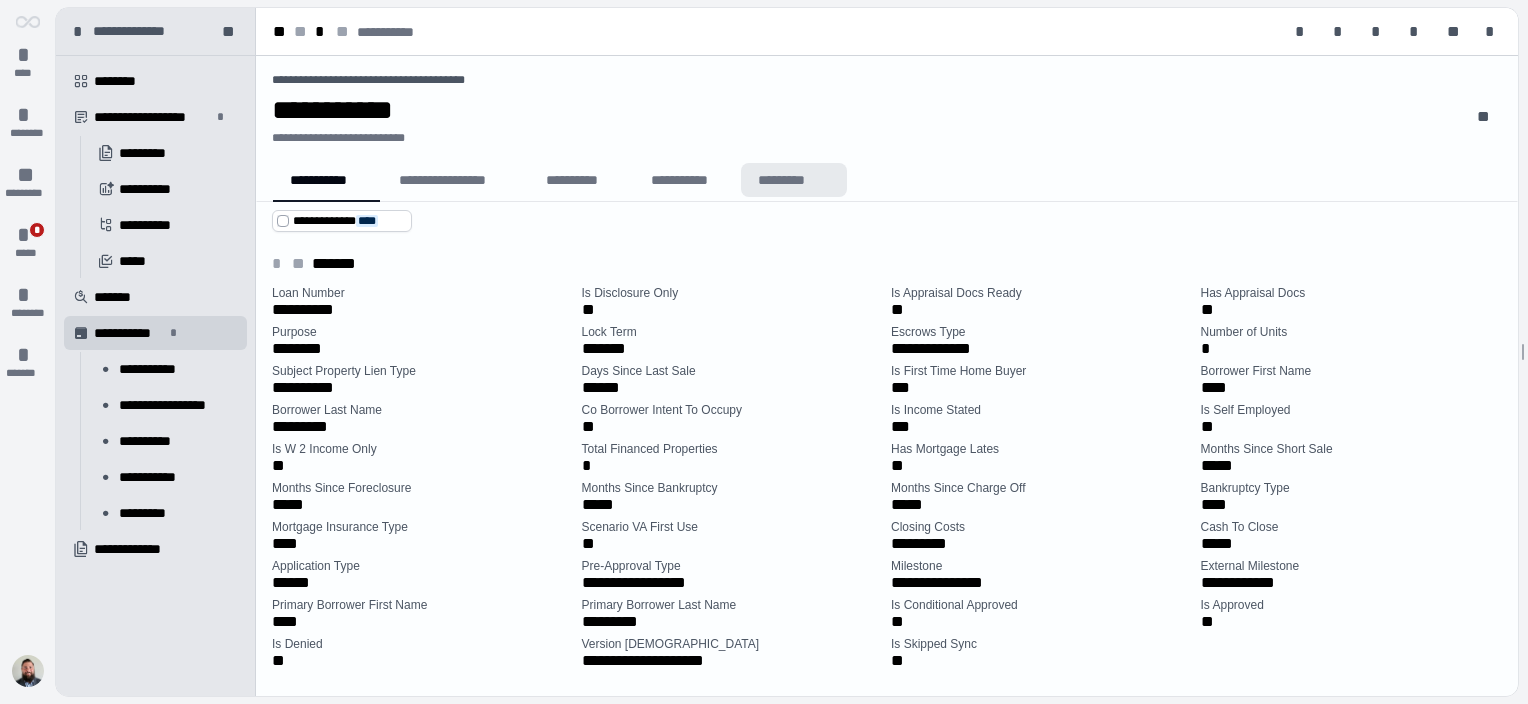 click on "*********" at bounding box center [794, 180] 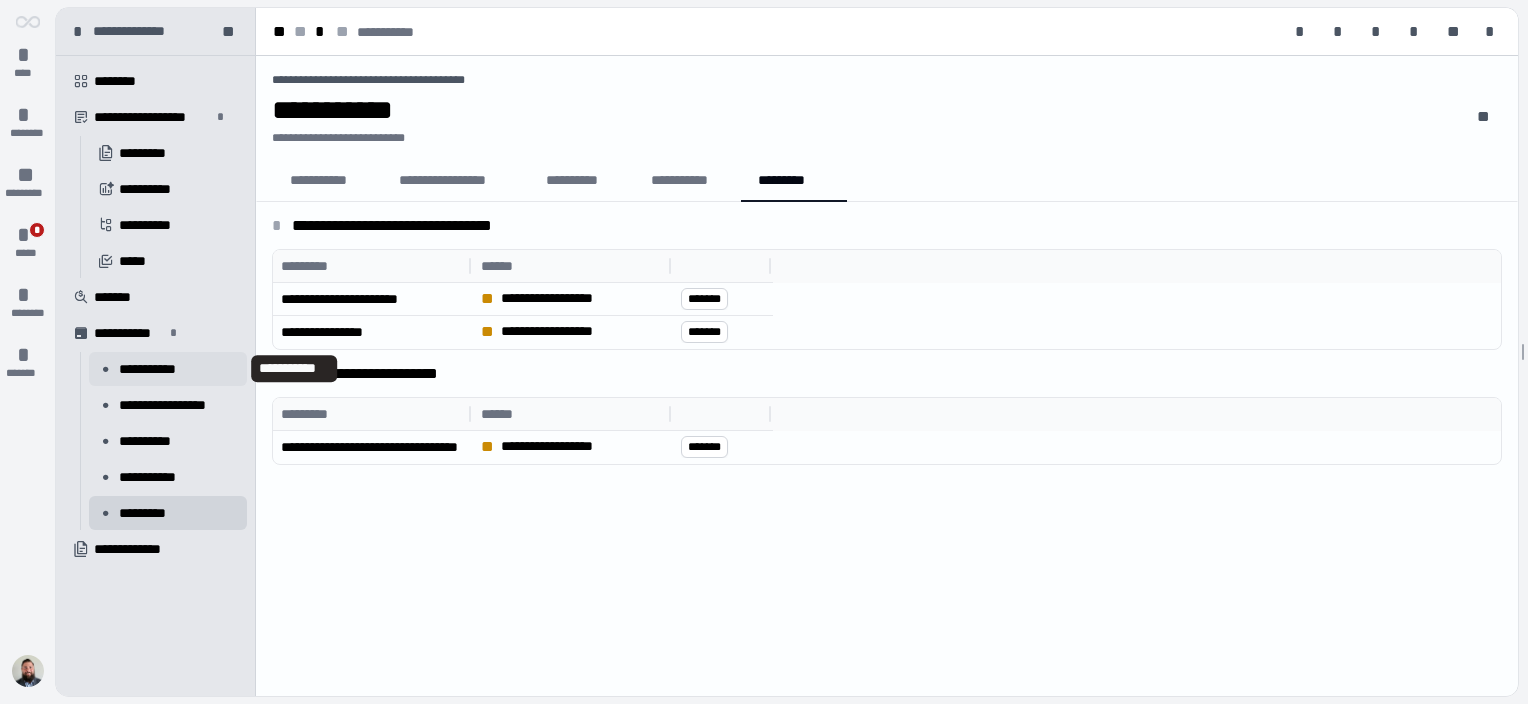 click on "**********" at bounding box center [154, 369] 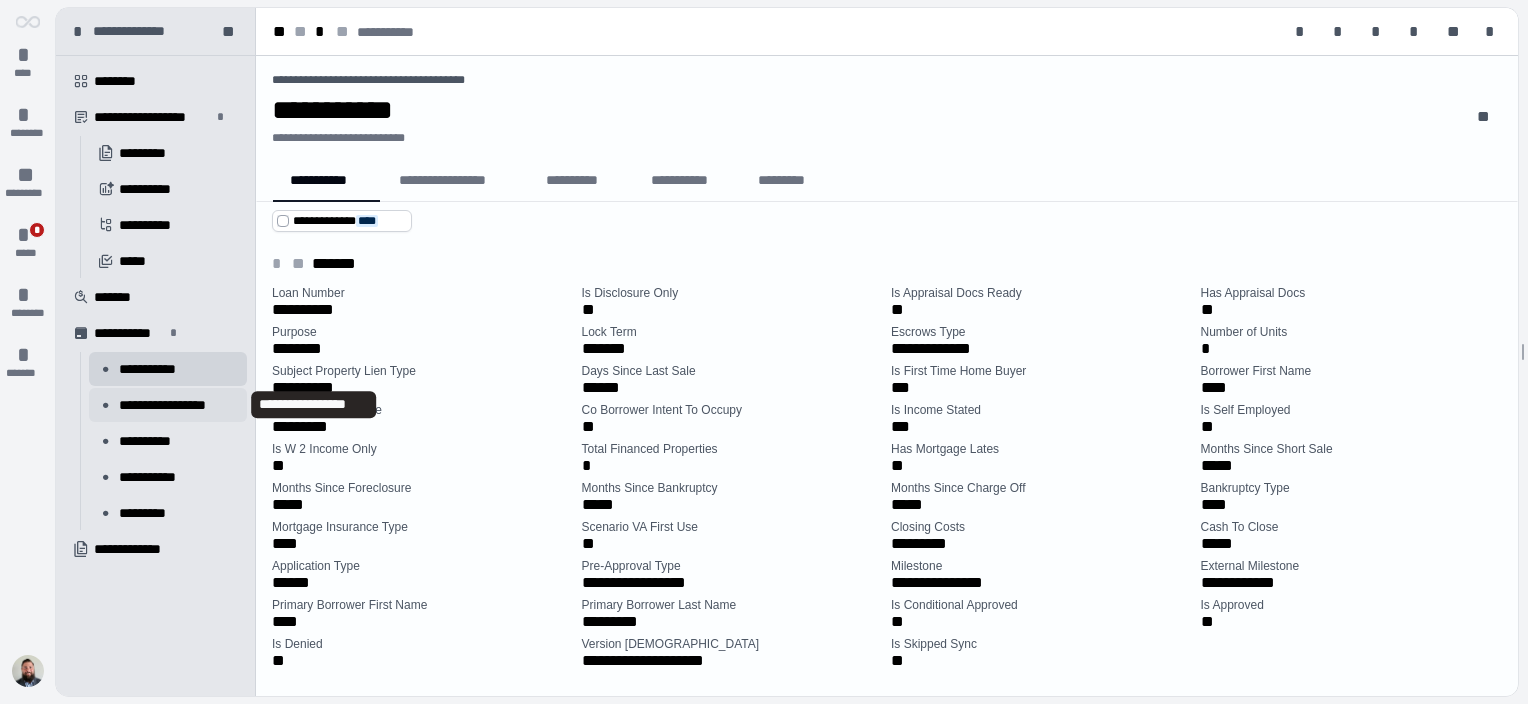 click on "**********" at bounding box center [173, 405] 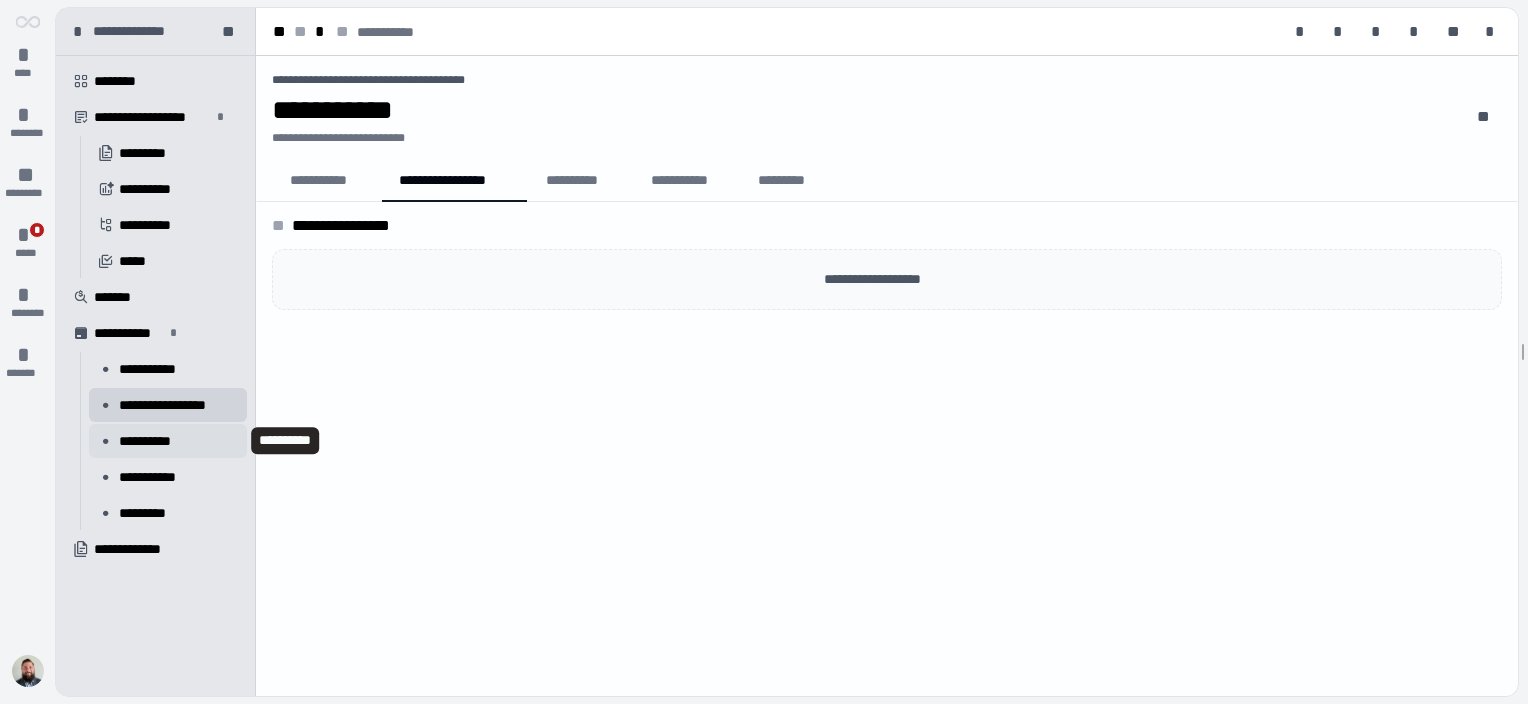 click on "**********" at bounding box center (152, 441) 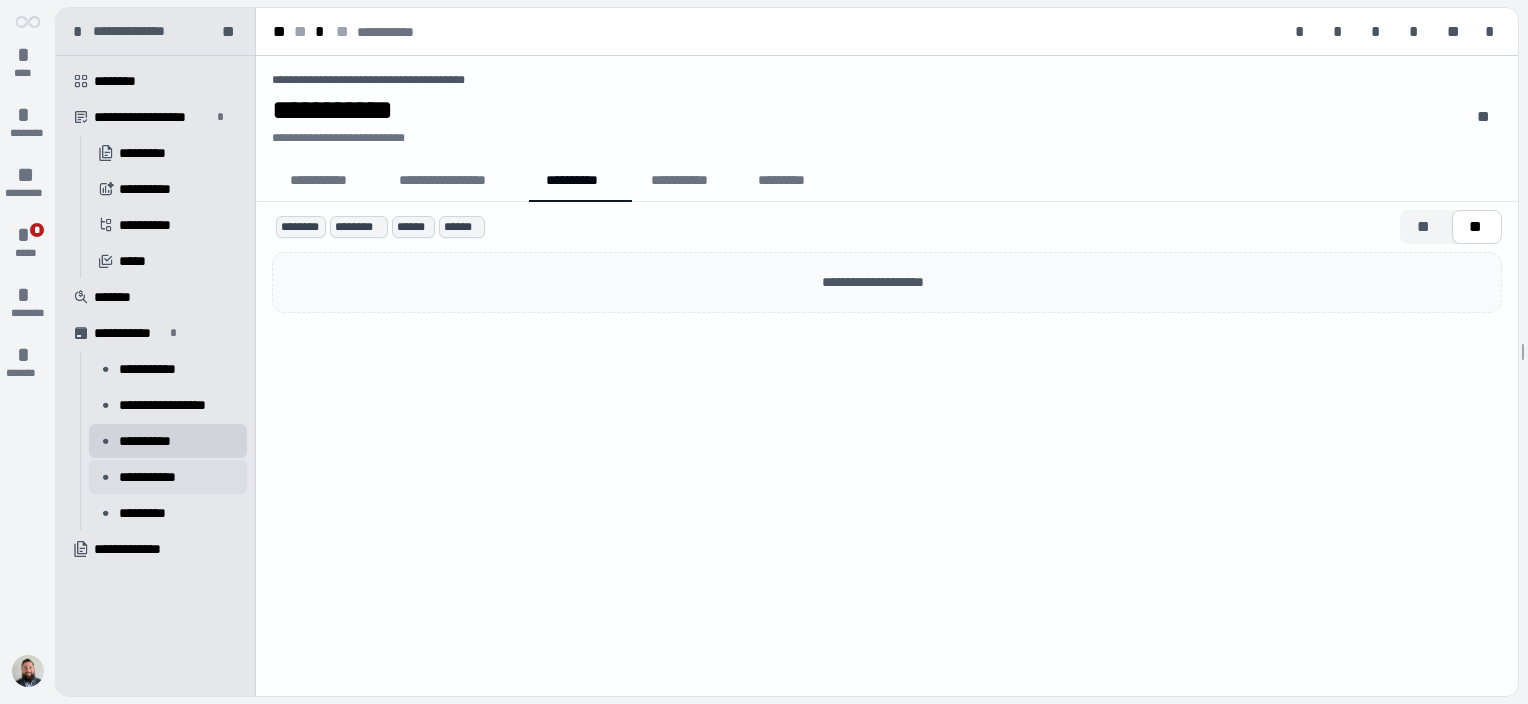 click on "**********" at bounding box center (153, 477) 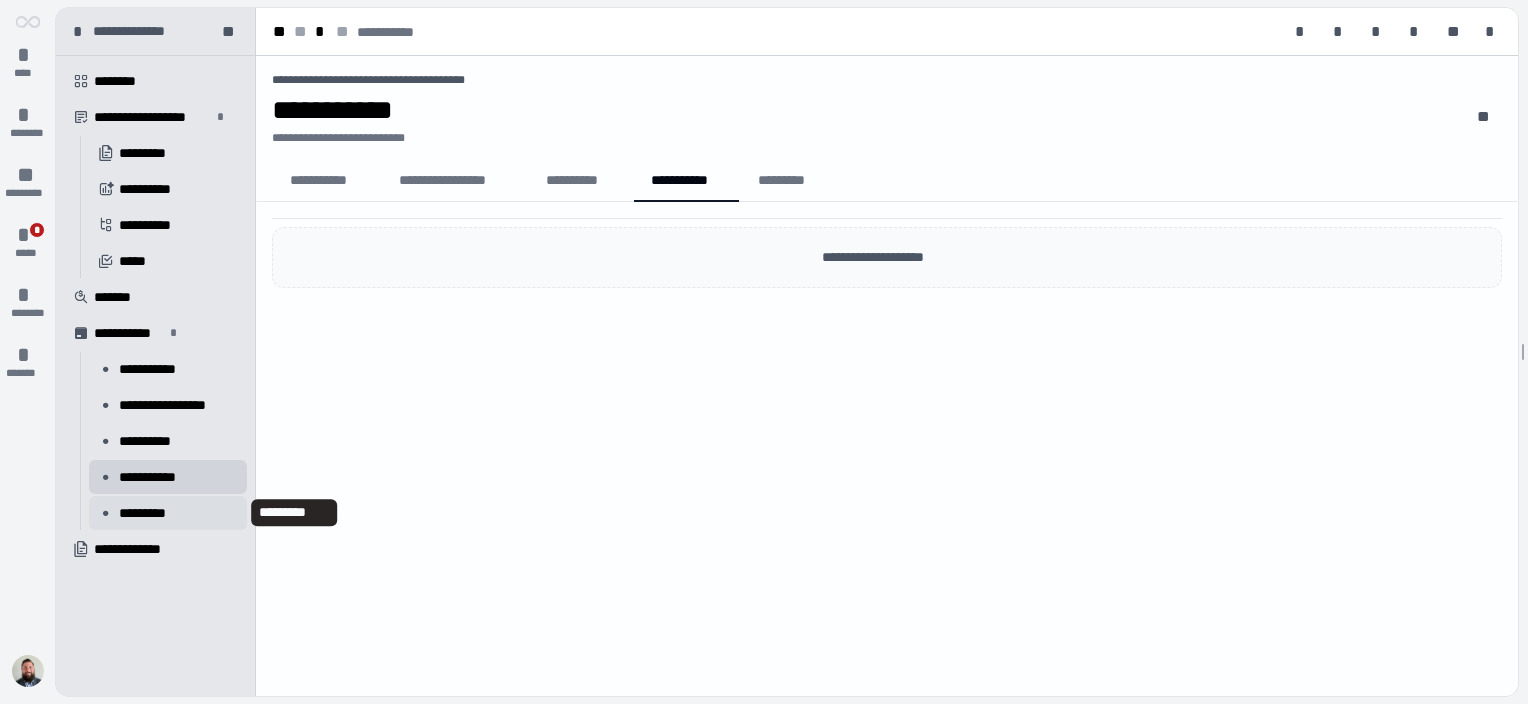 click on "*********" at bounding box center [154, 513] 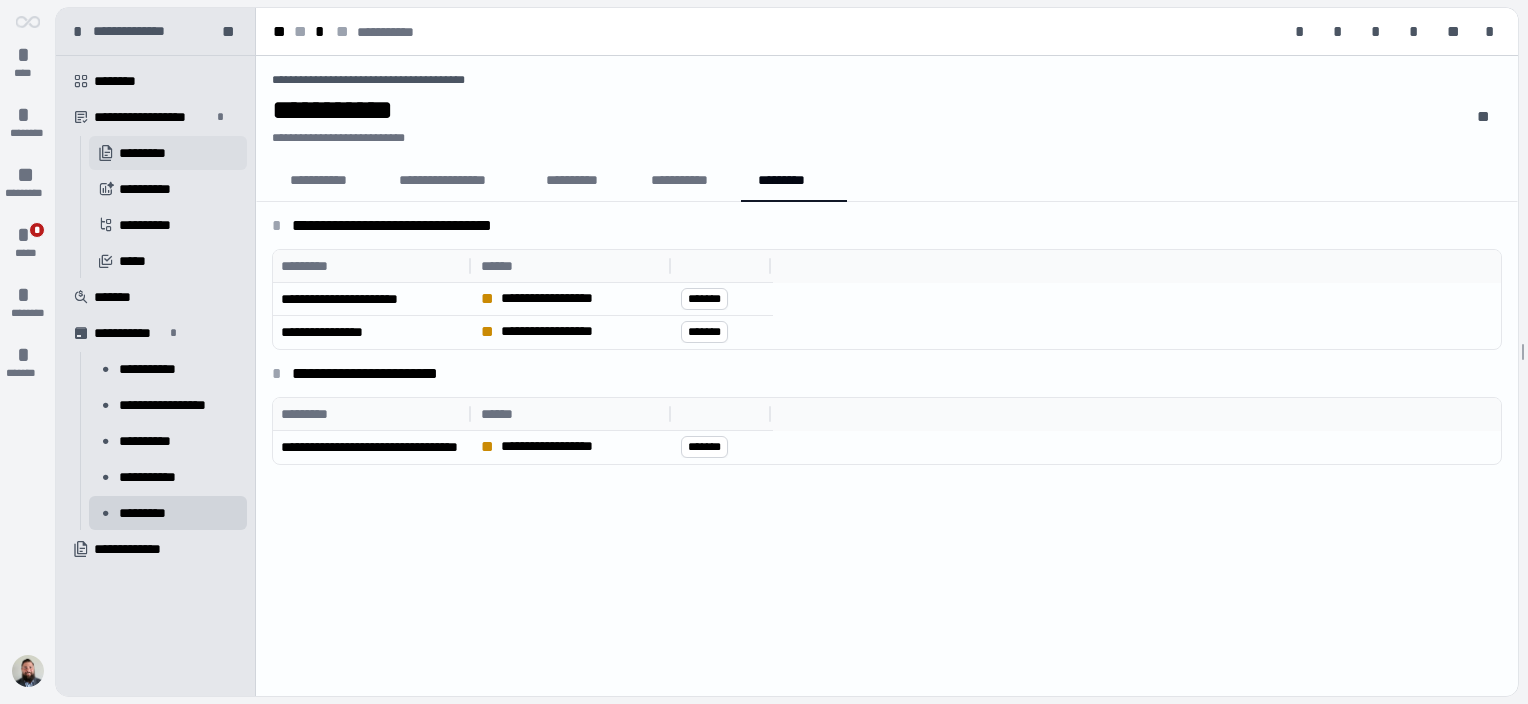 click on "*********" at bounding box center [154, 153] 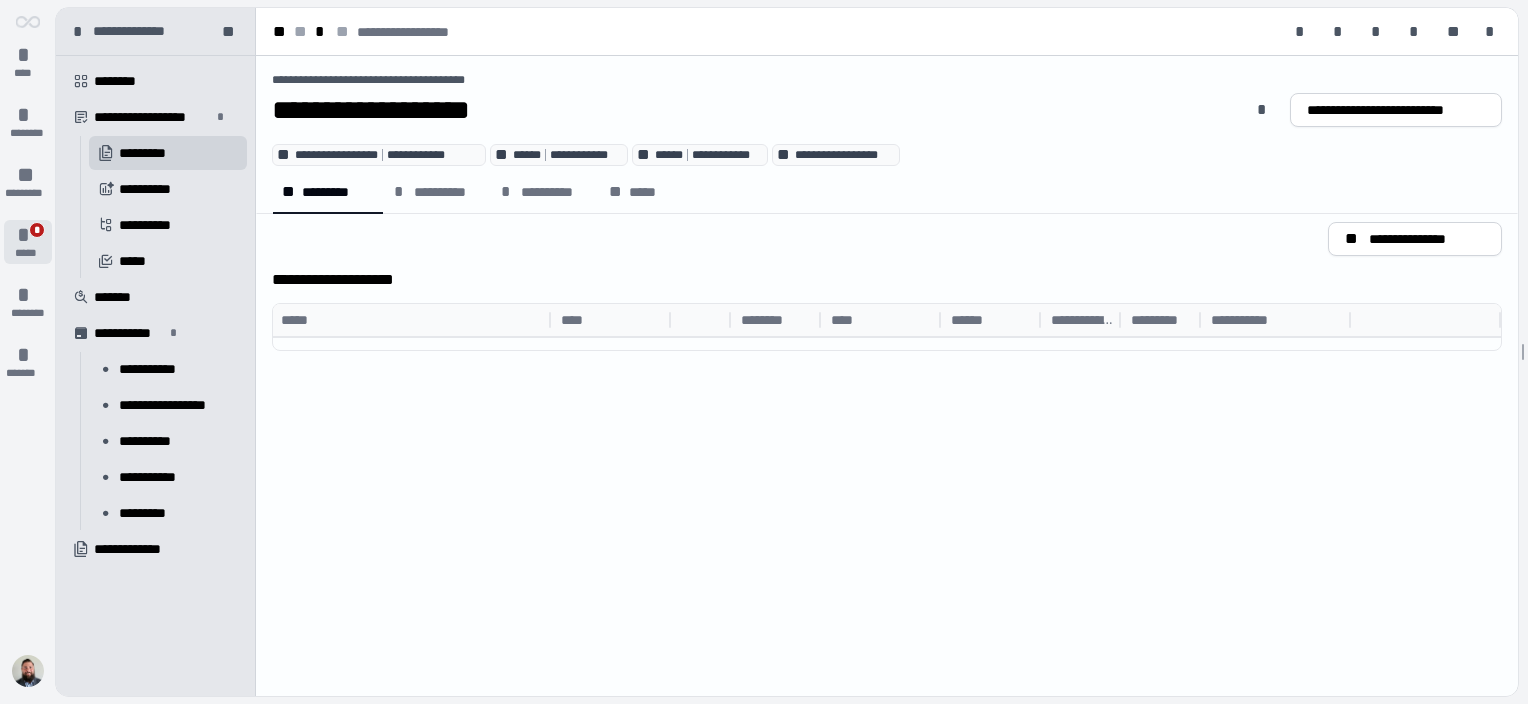 click on "*" at bounding box center [28, 235] 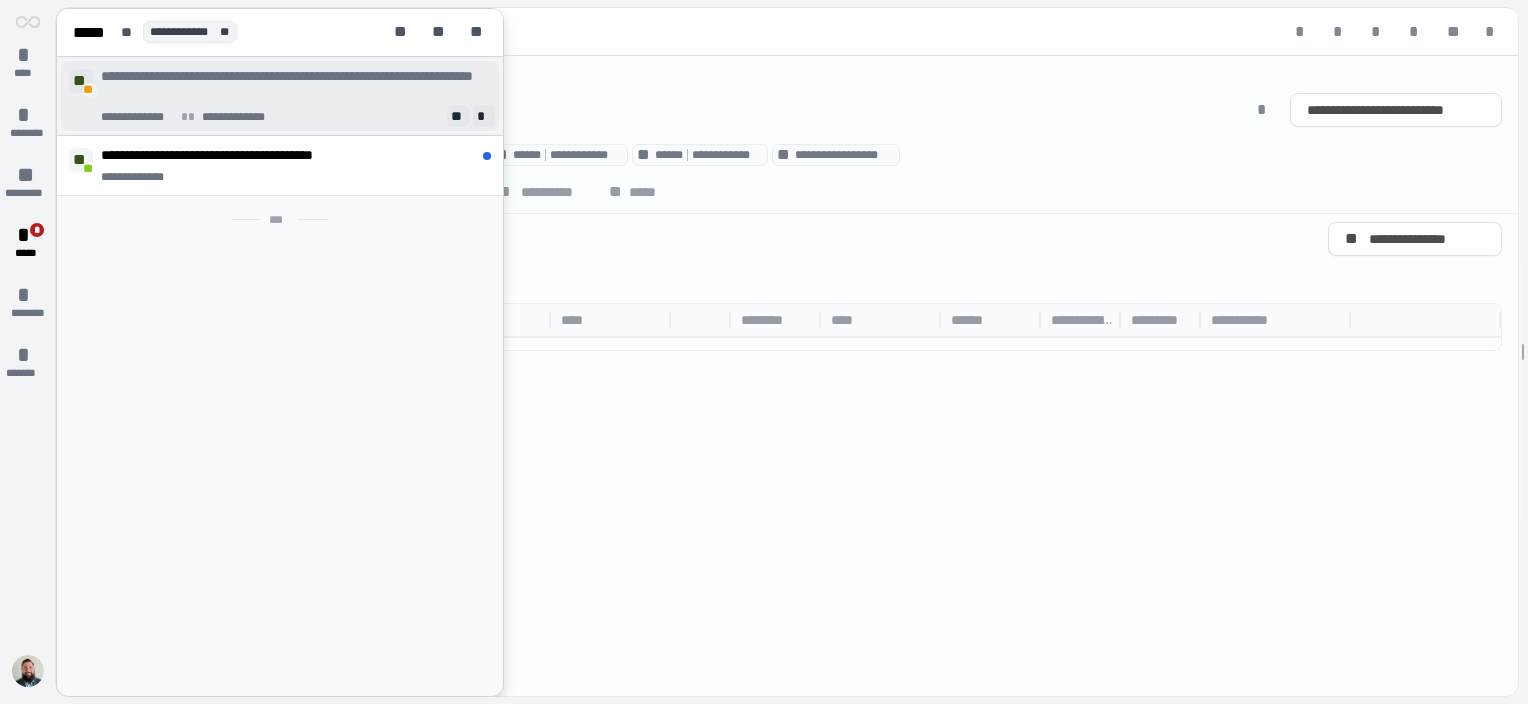 click on "**********" at bounding box center [294, 86] 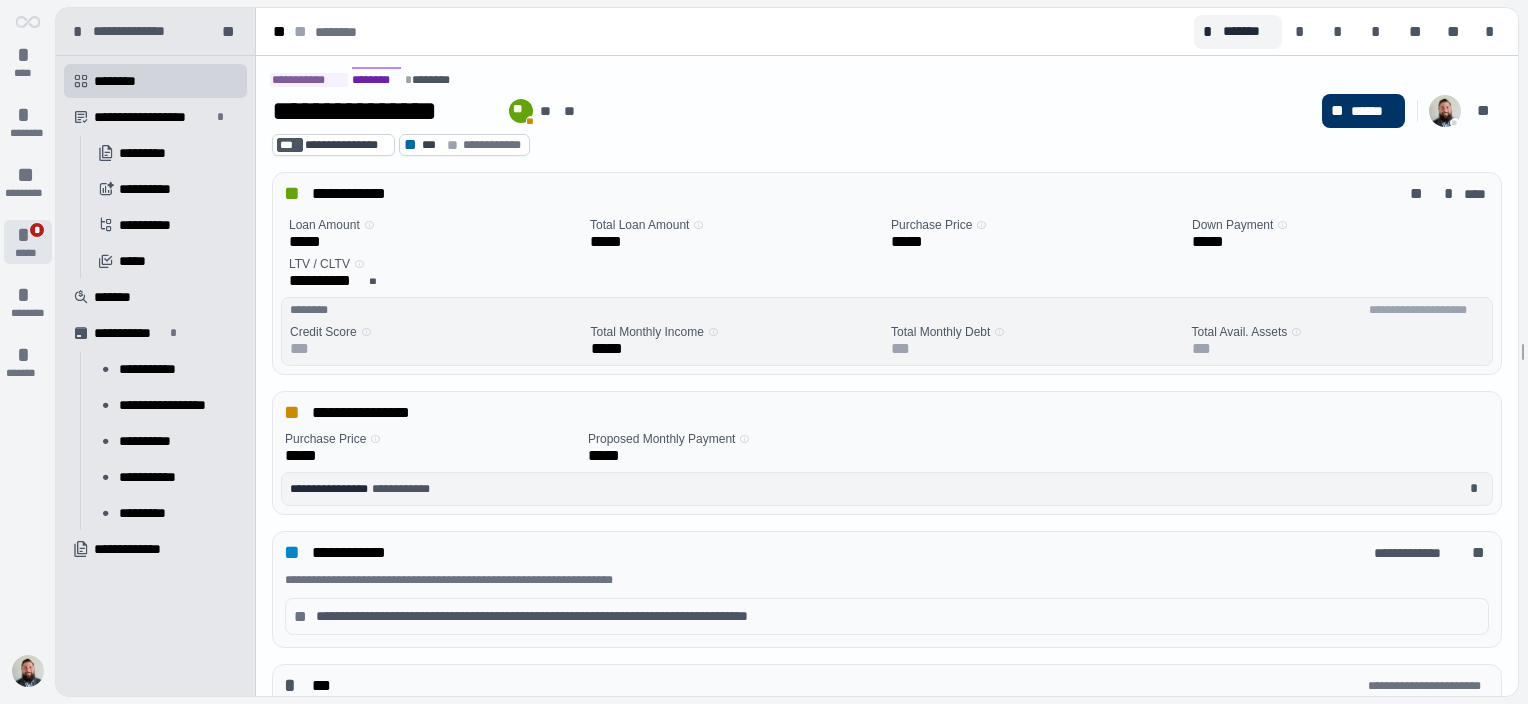 click on "*" at bounding box center [28, 235] 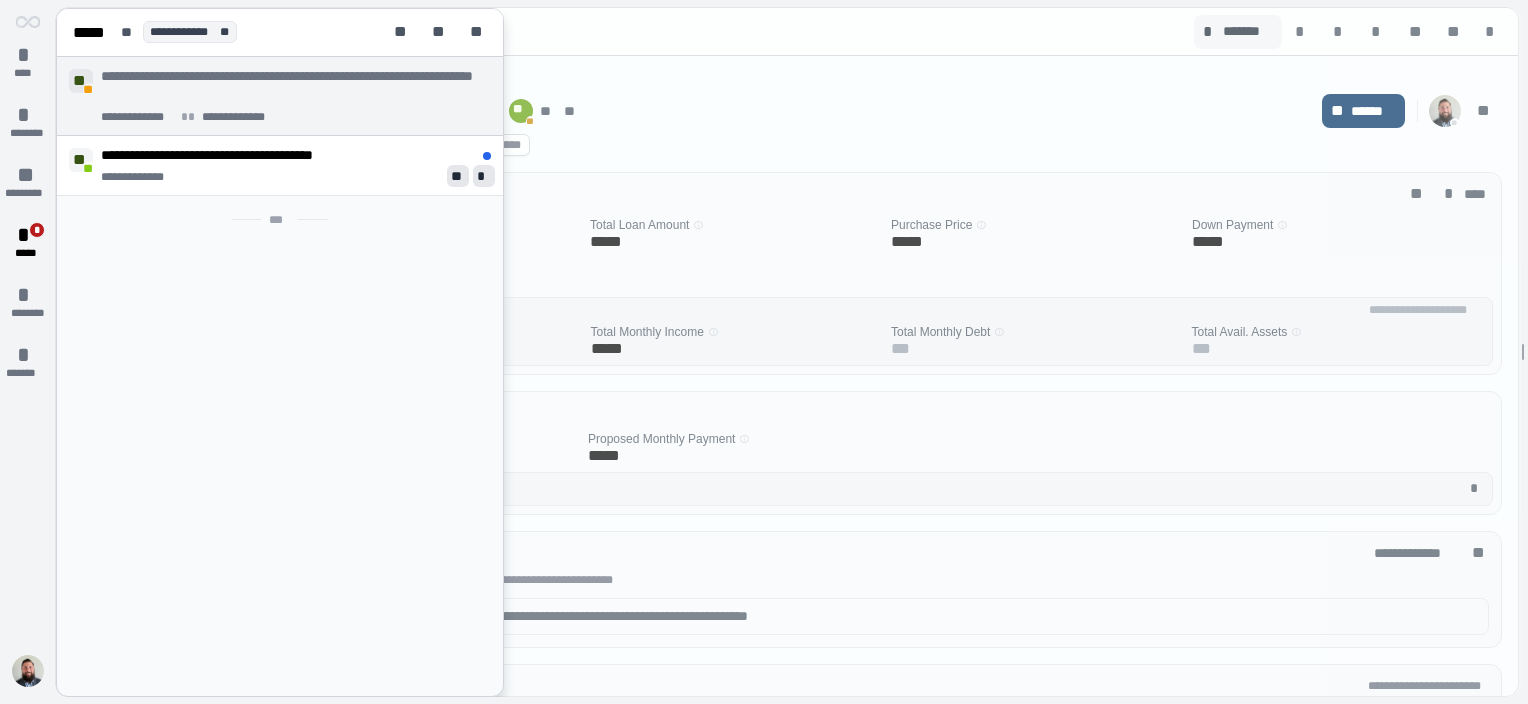 click on "**********" at bounding box center [238, 155] 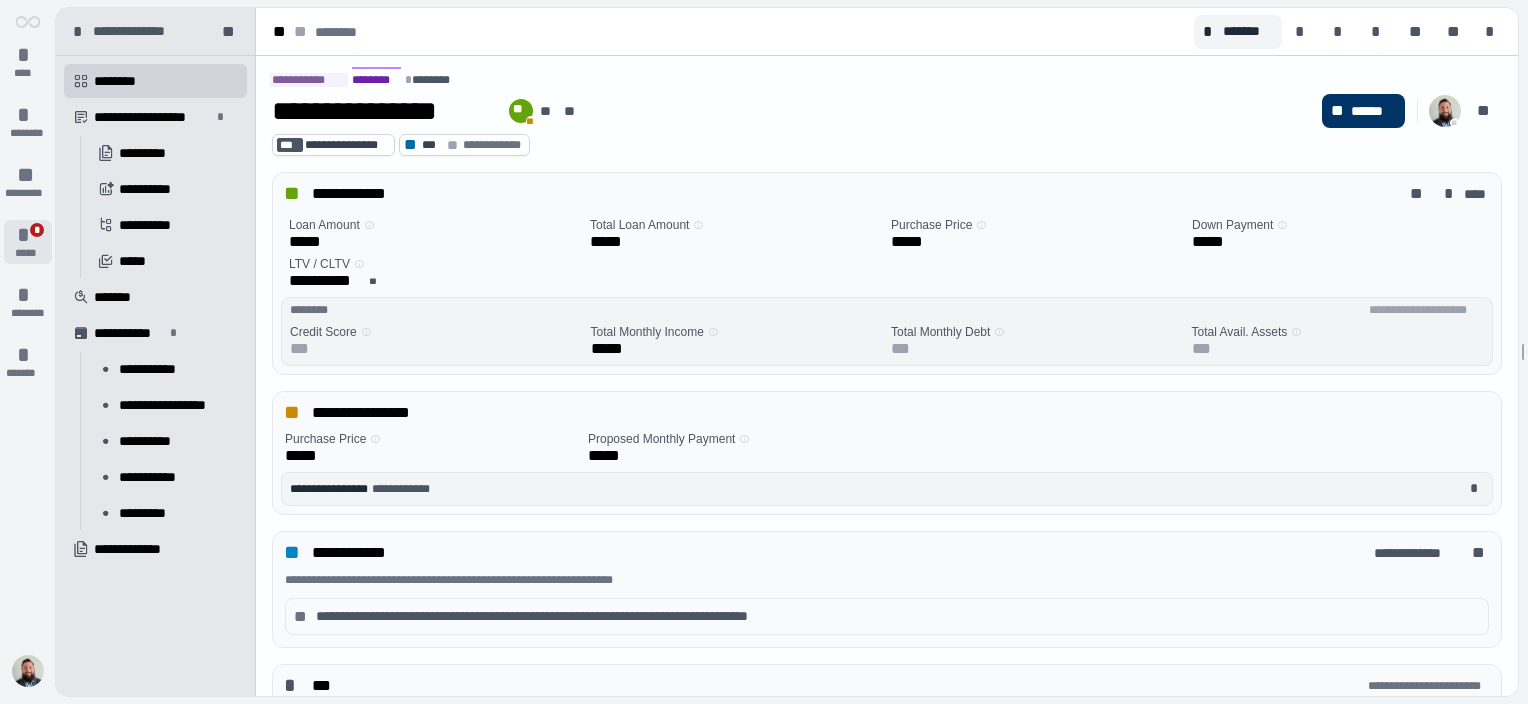 click on "*" at bounding box center [28, 235] 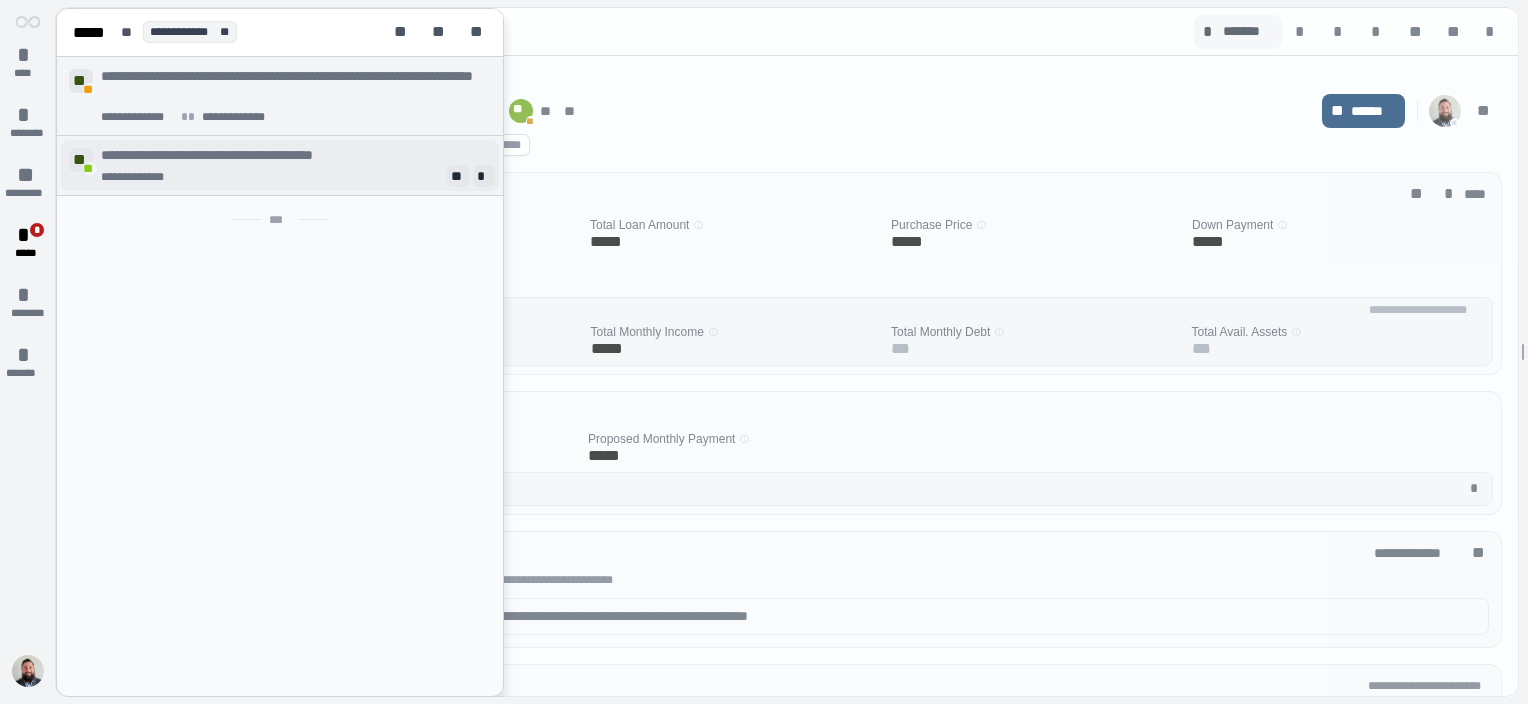 click on "**********" at bounding box center (296, 165) 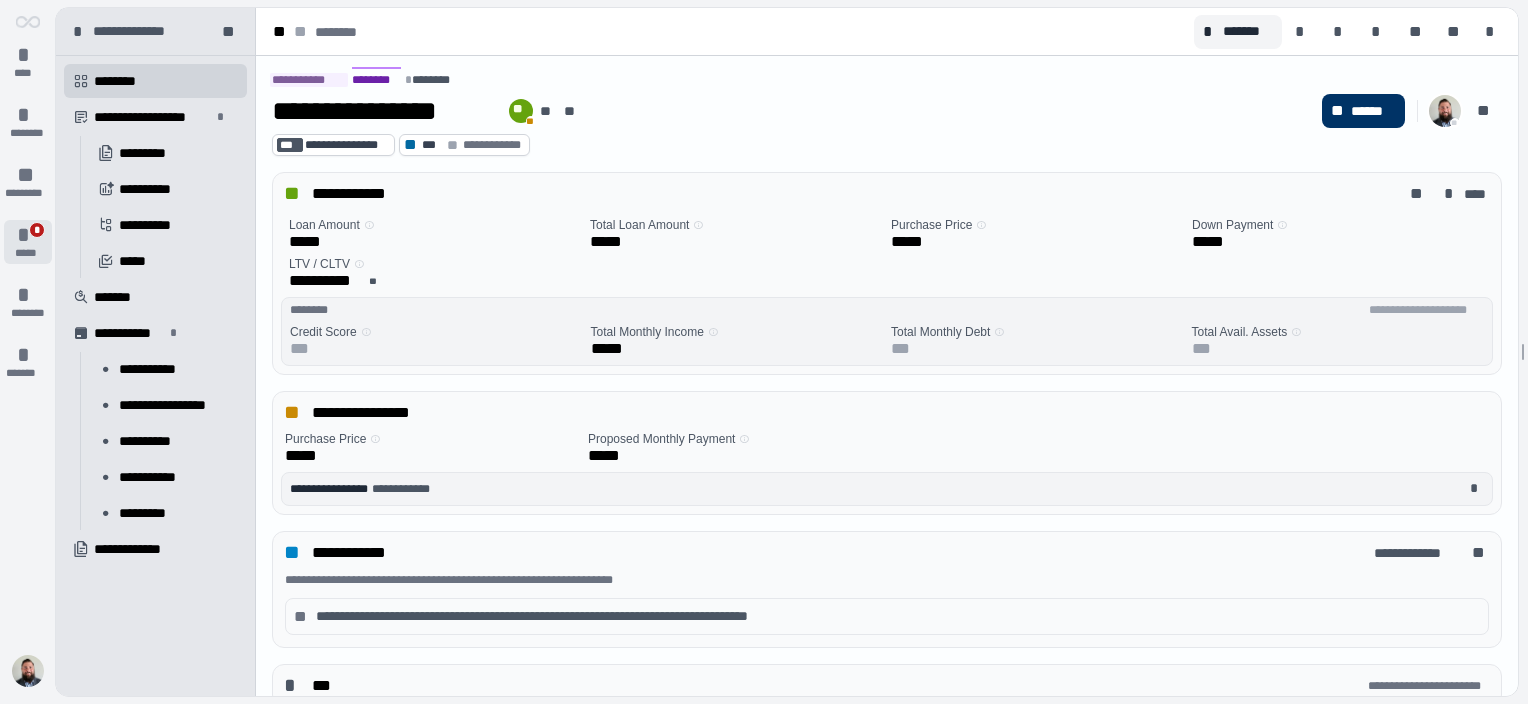 click on "*" at bounding box center [36, 230] 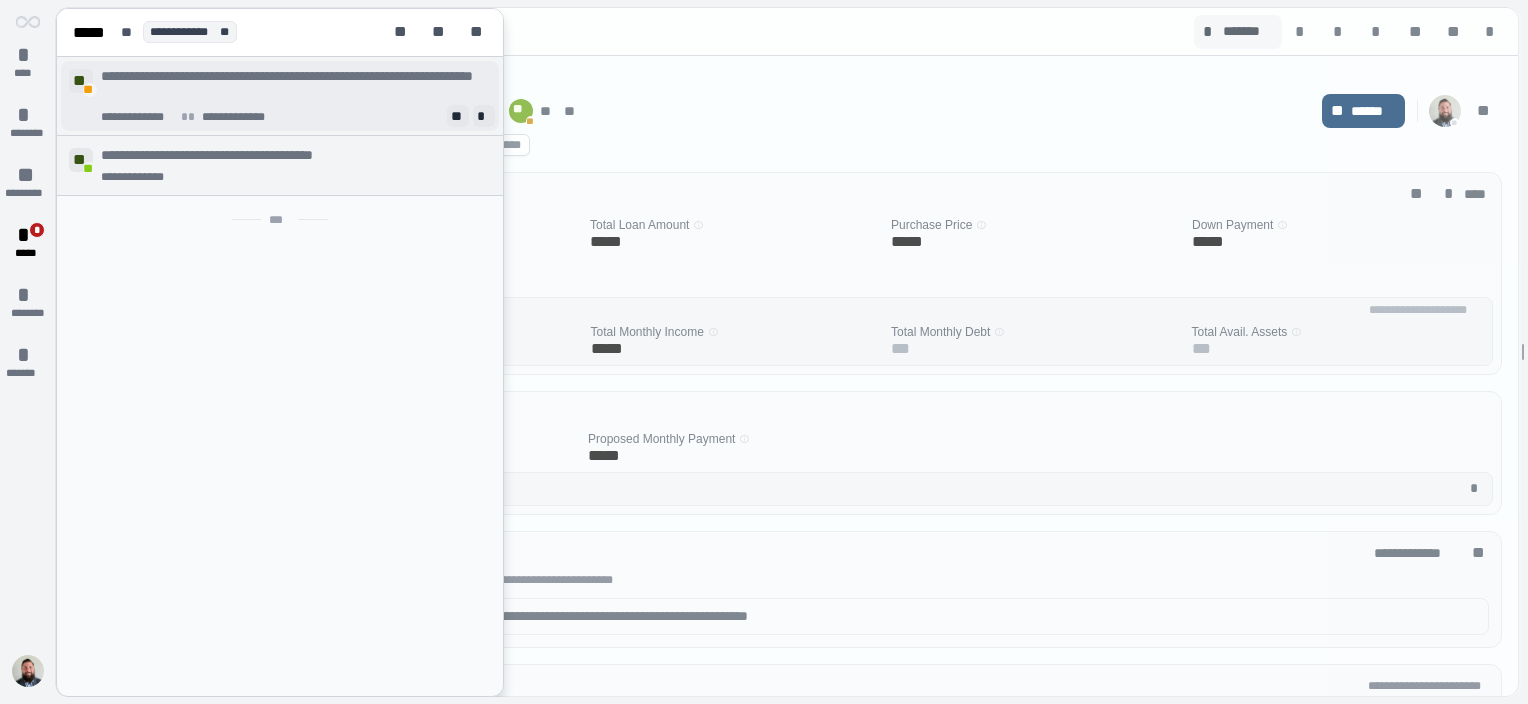 click on "**********" at bounding box center [294, 86] 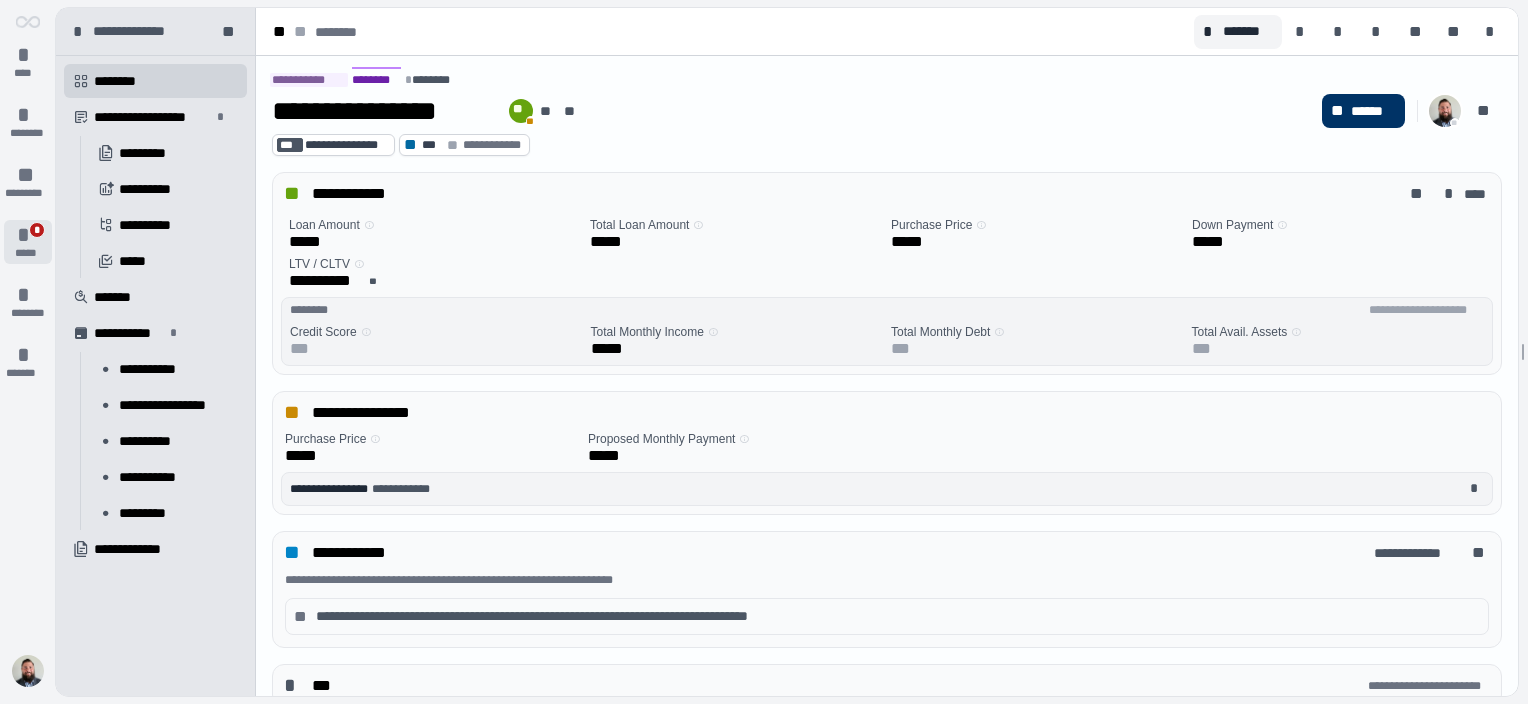 click on "*" at bounding box center (34, 231) 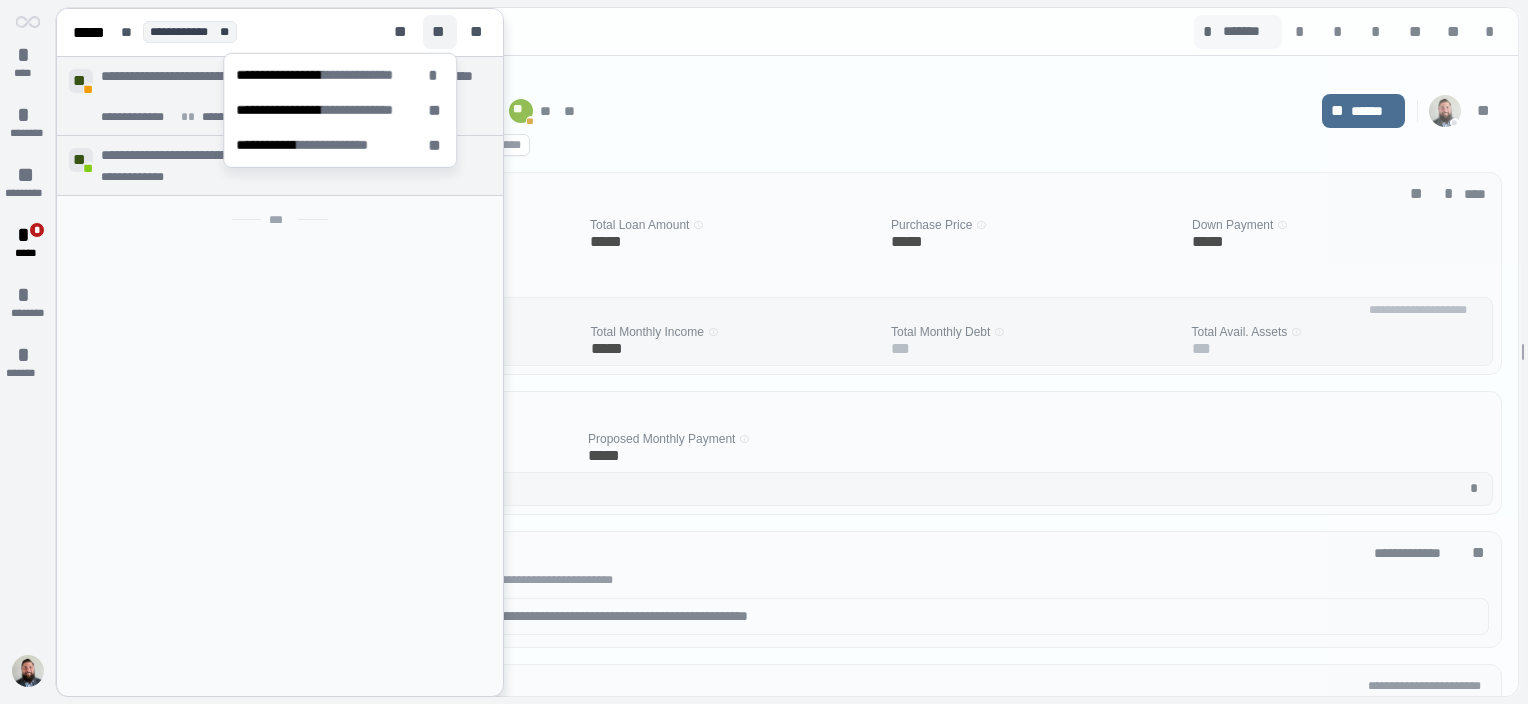 click on "**" at bounding box center [440, 32] 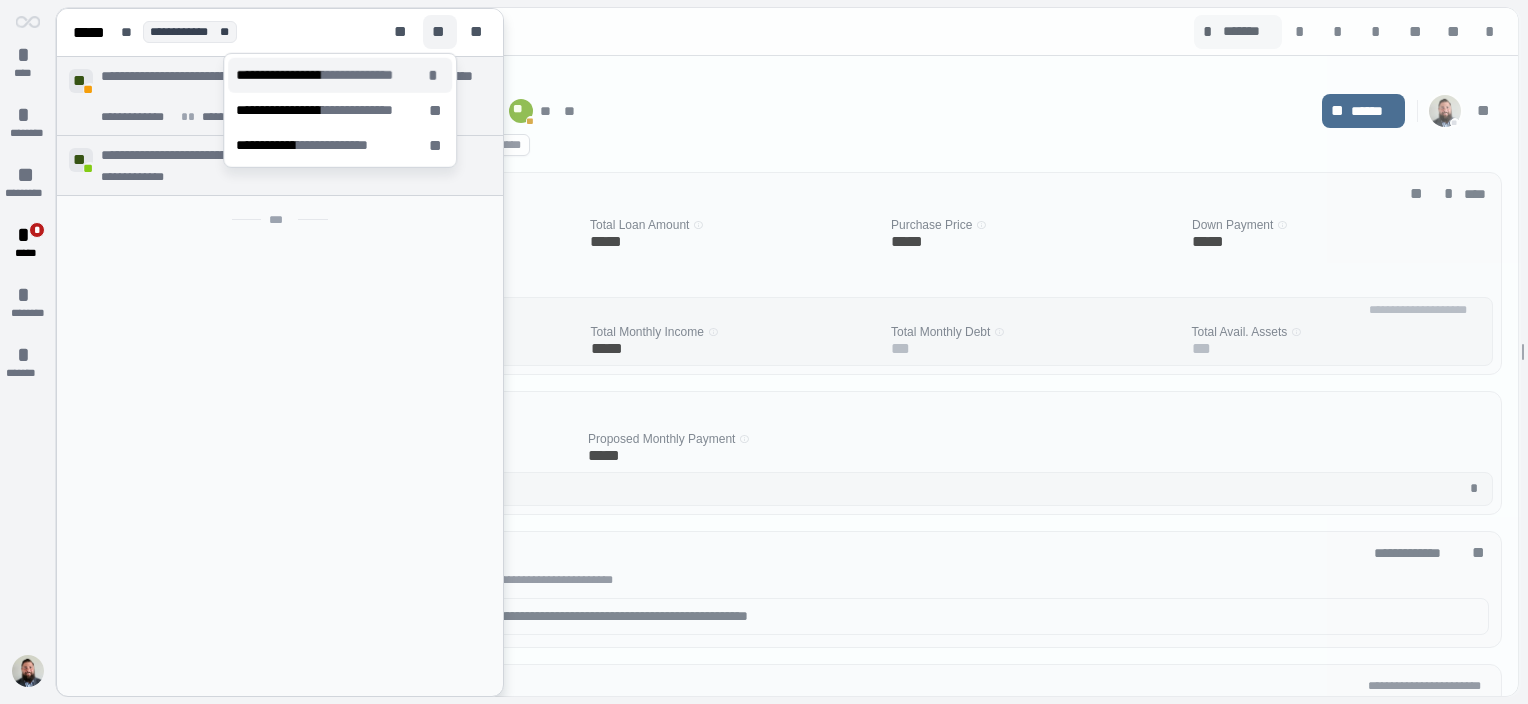 click on "**********" at bounding box center [328, 75] 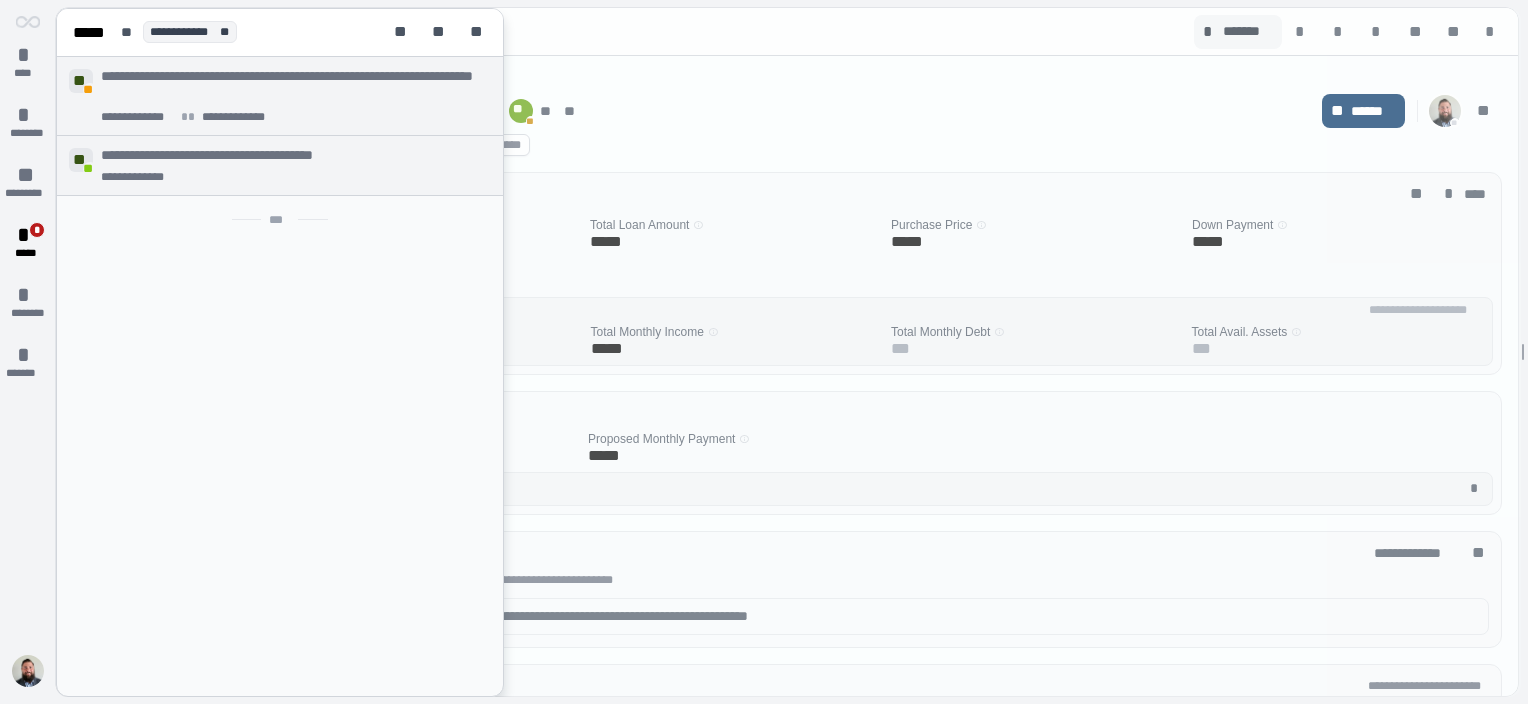 click on "*****" at bounding box center [93, 32] 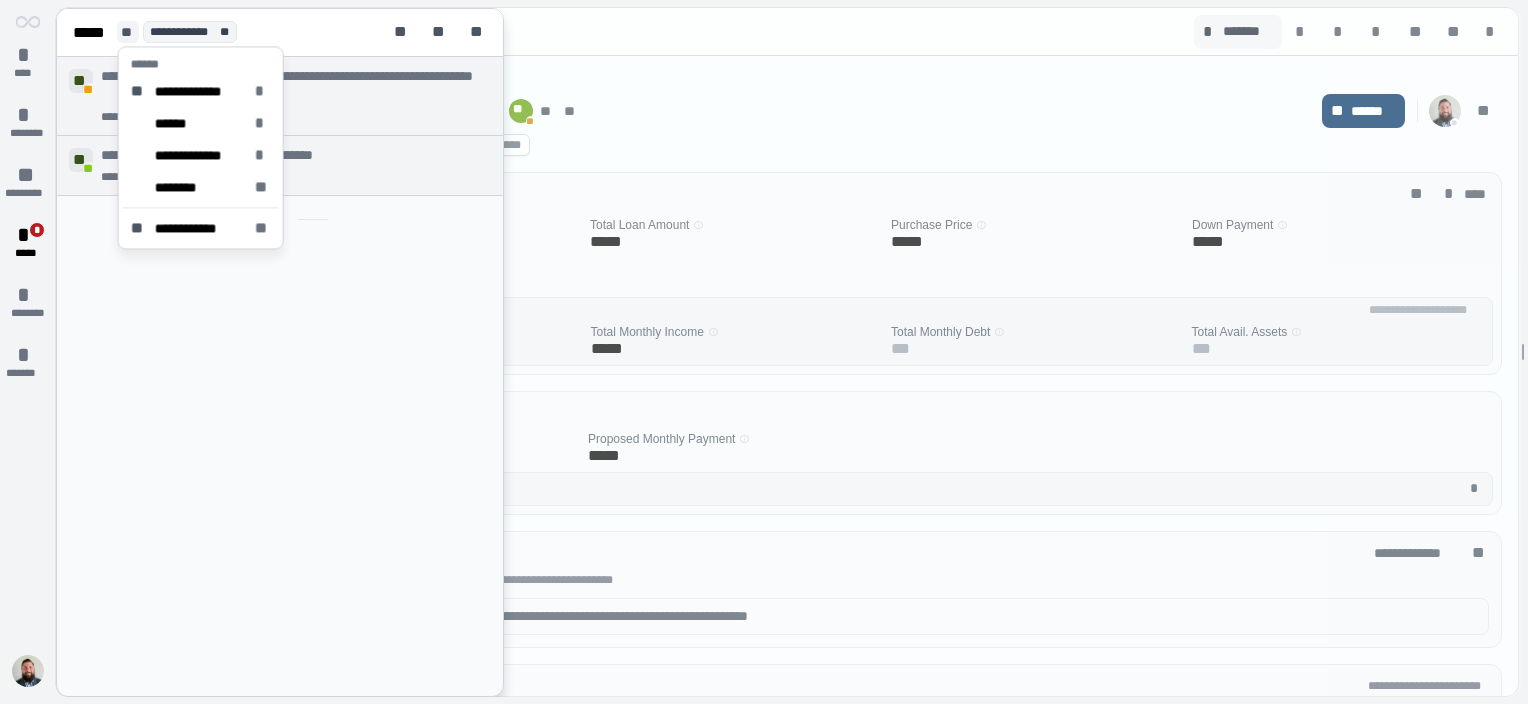 click on "**" at bounding box center (128, 32) 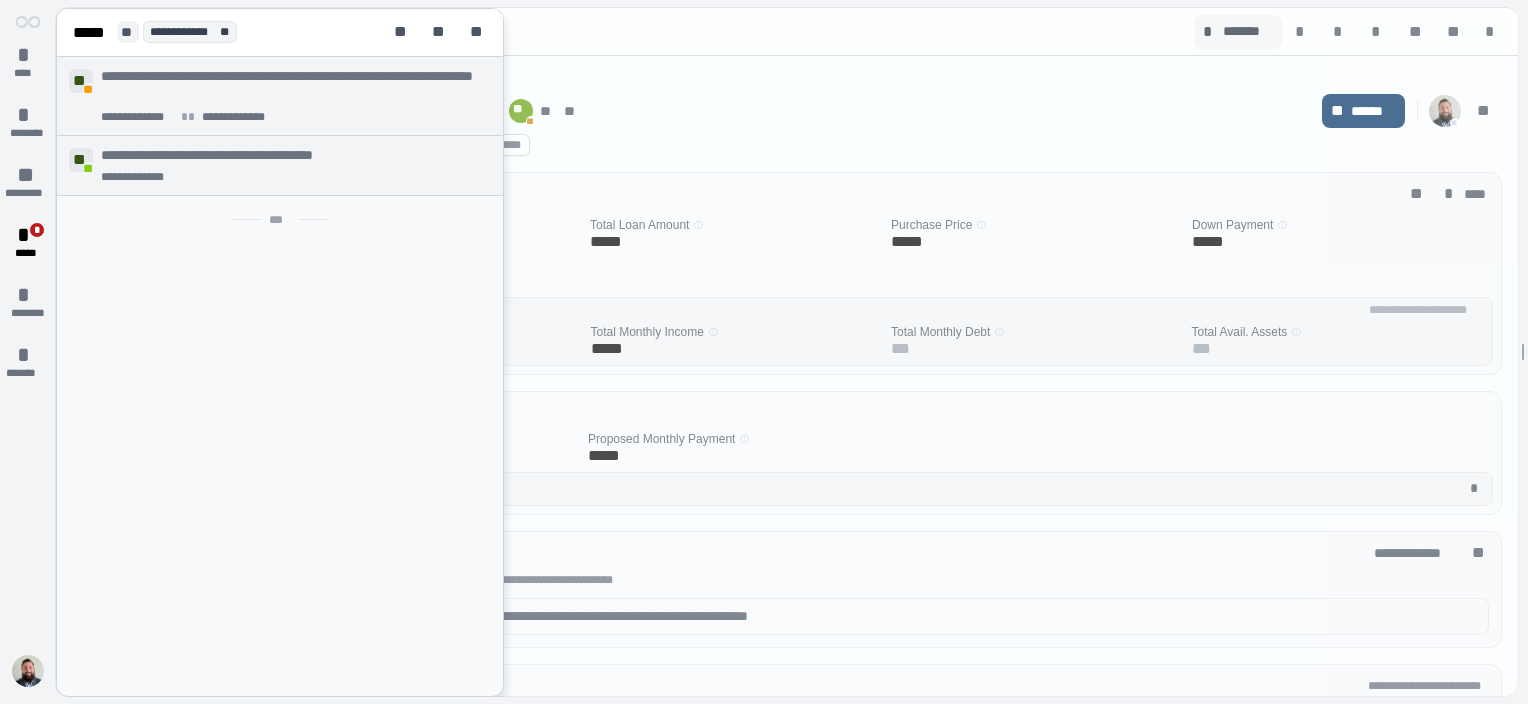 click on "**" at bounding box center [128, 32] 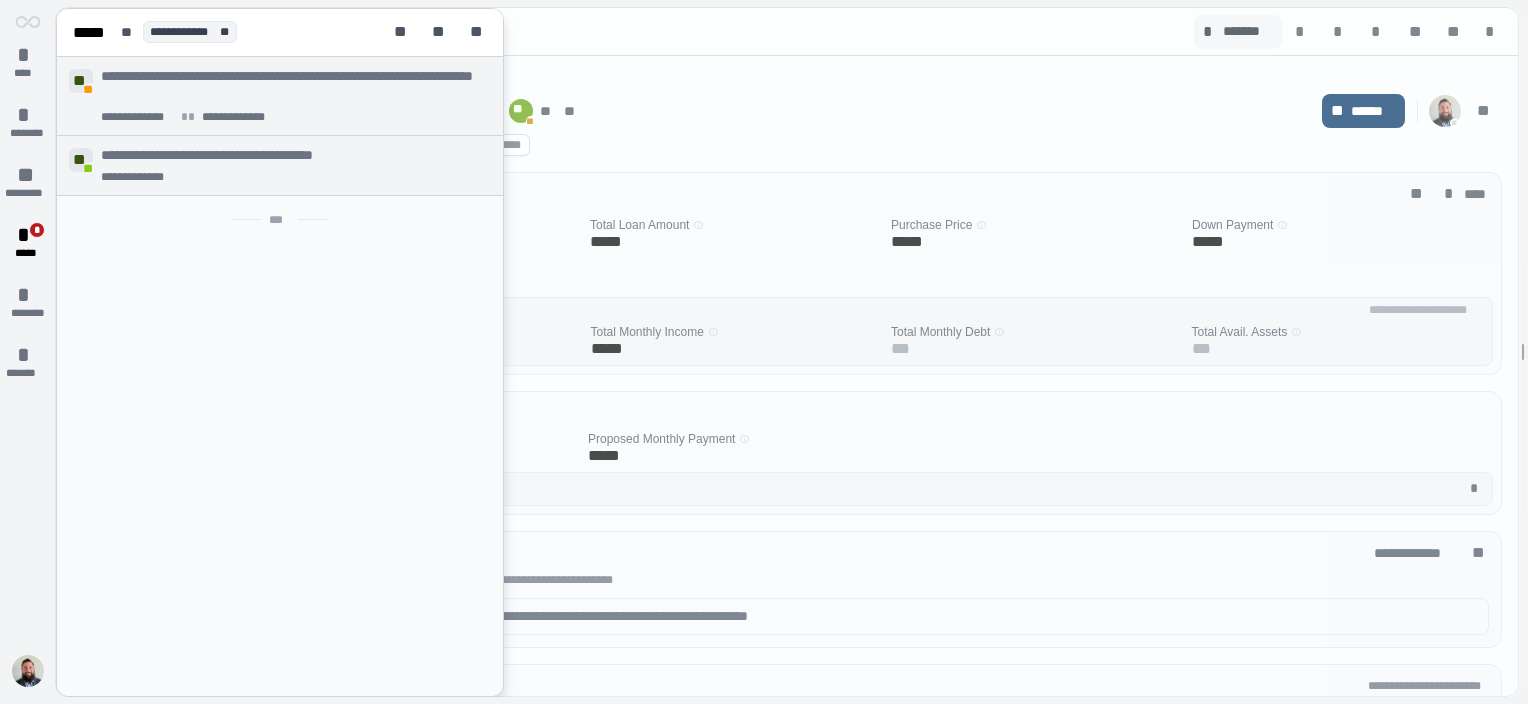 click on "*****" at bounding box center (93, 32) 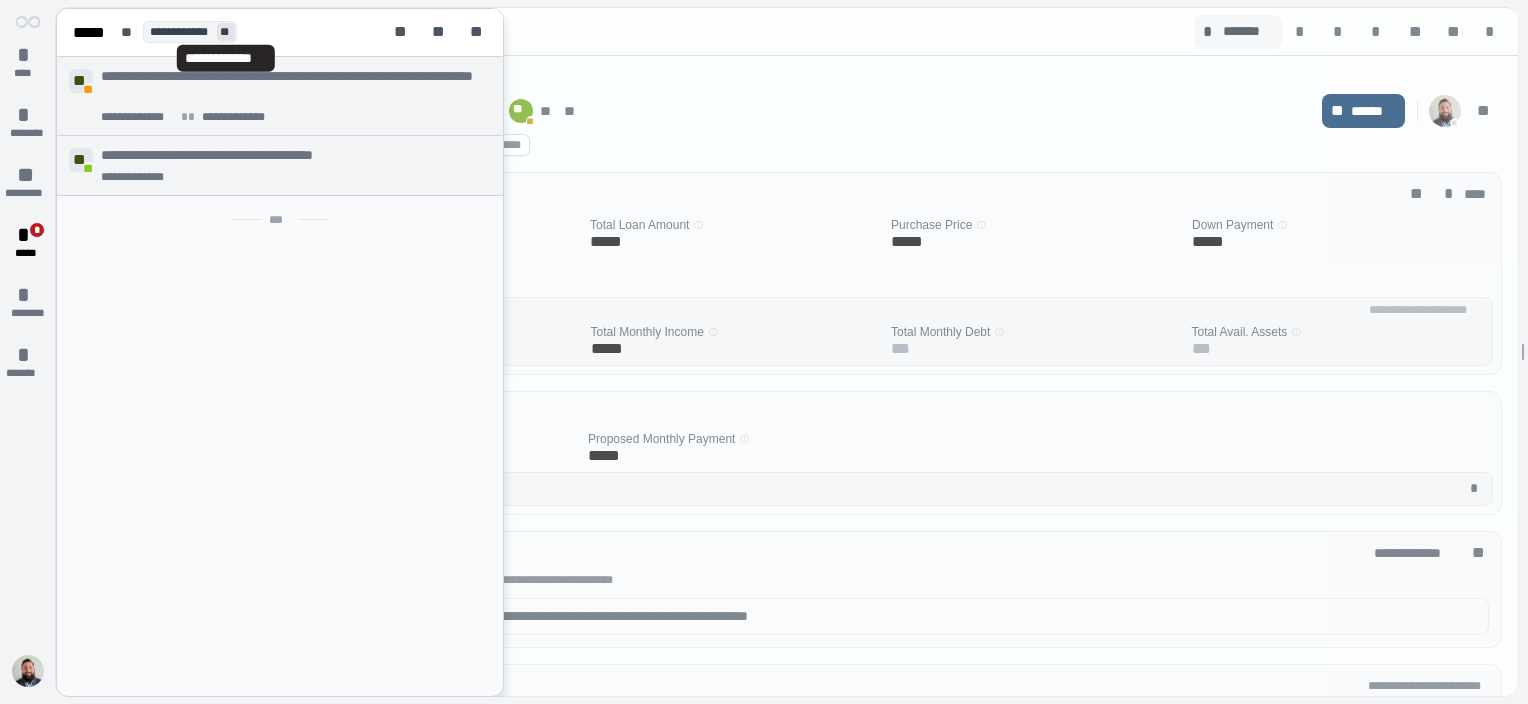 click on "**" at bounding box center (226, 32) 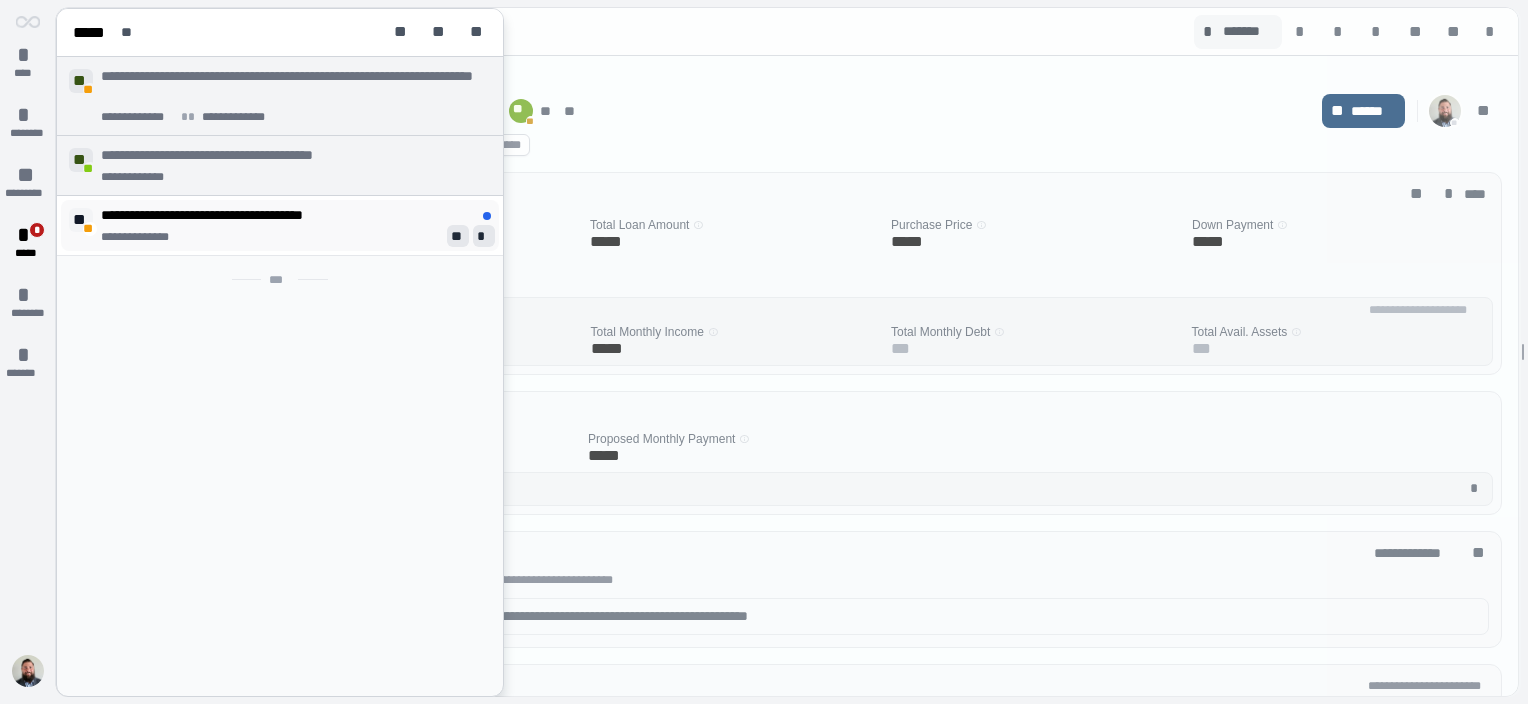 click on "**********" at bounding box center (235, 215) 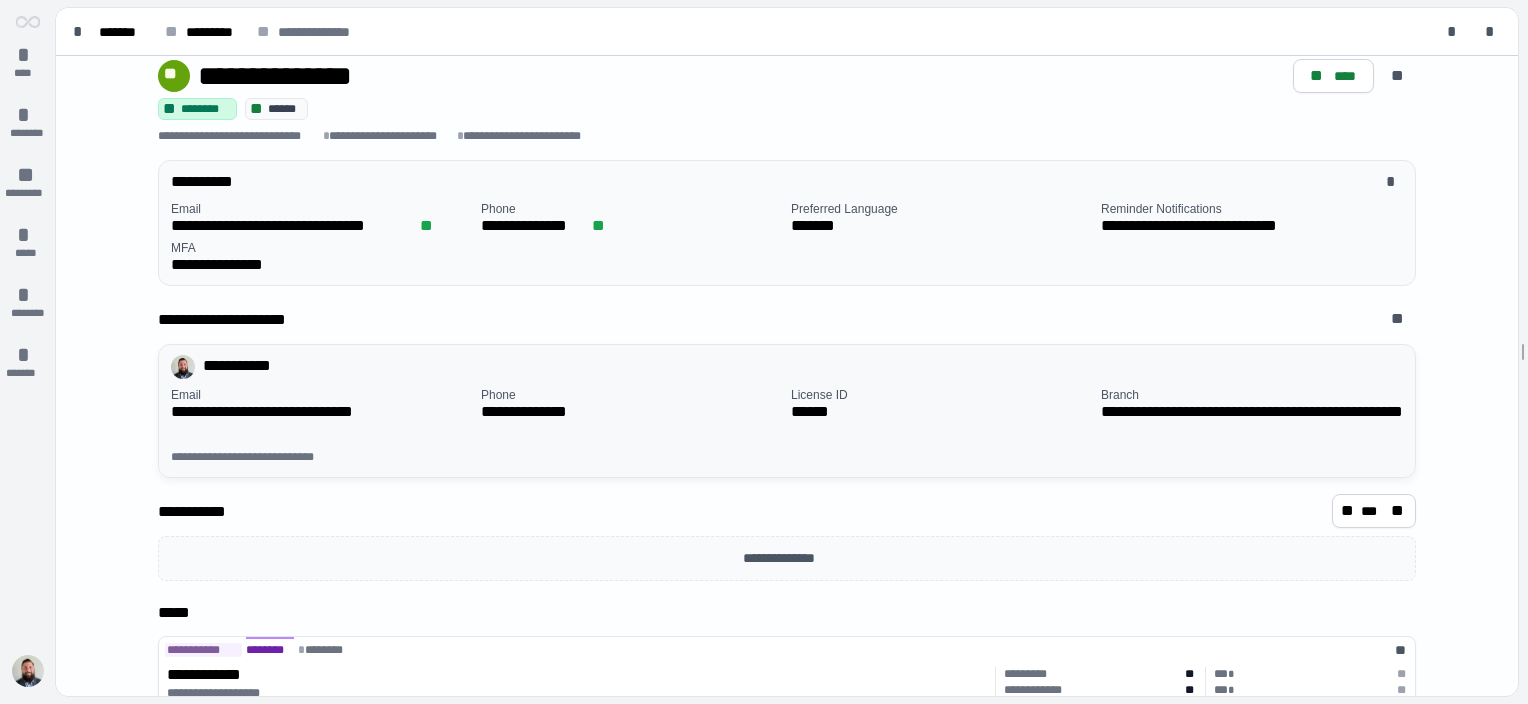 scroll, scrollTop: 0, scrollLeft: 0, axis: both 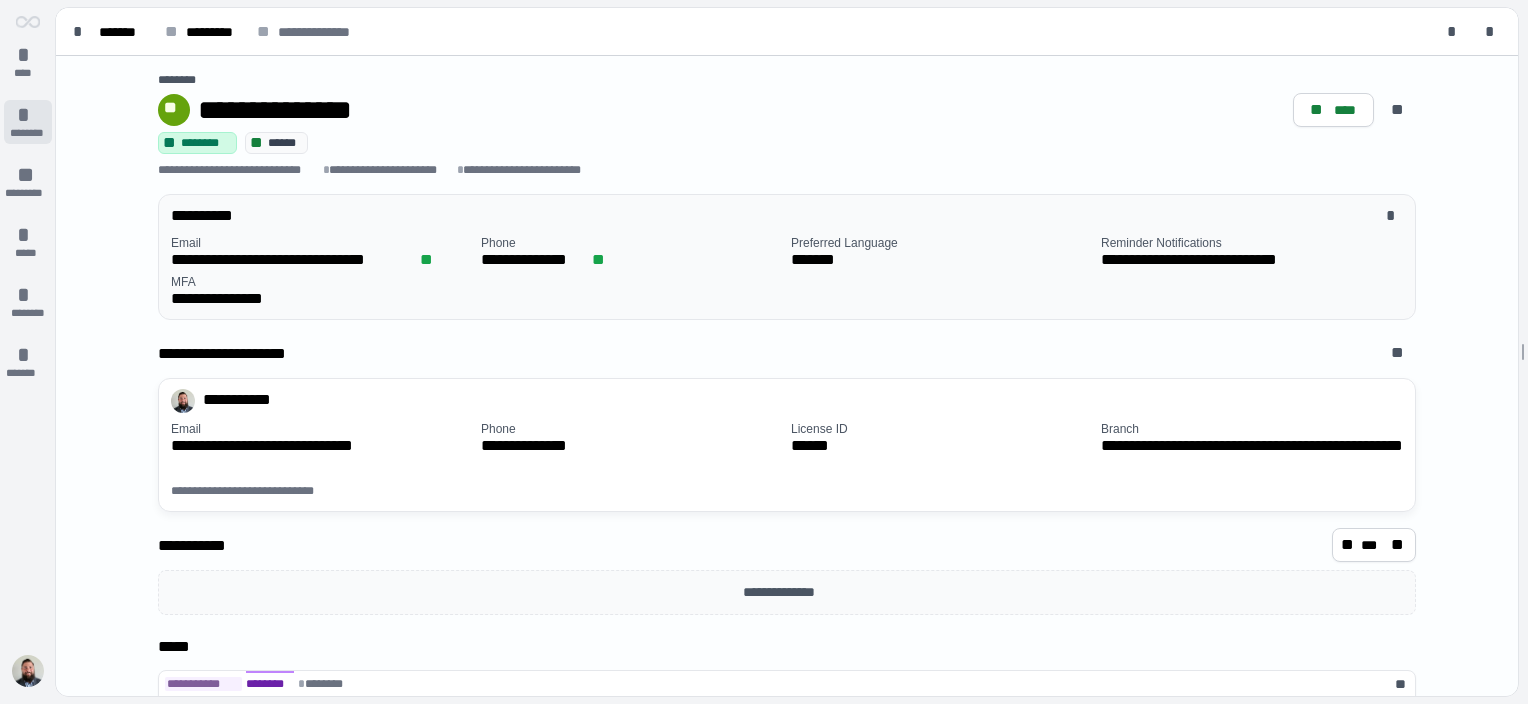 click on "* ********" at bounding box center (28, 122) 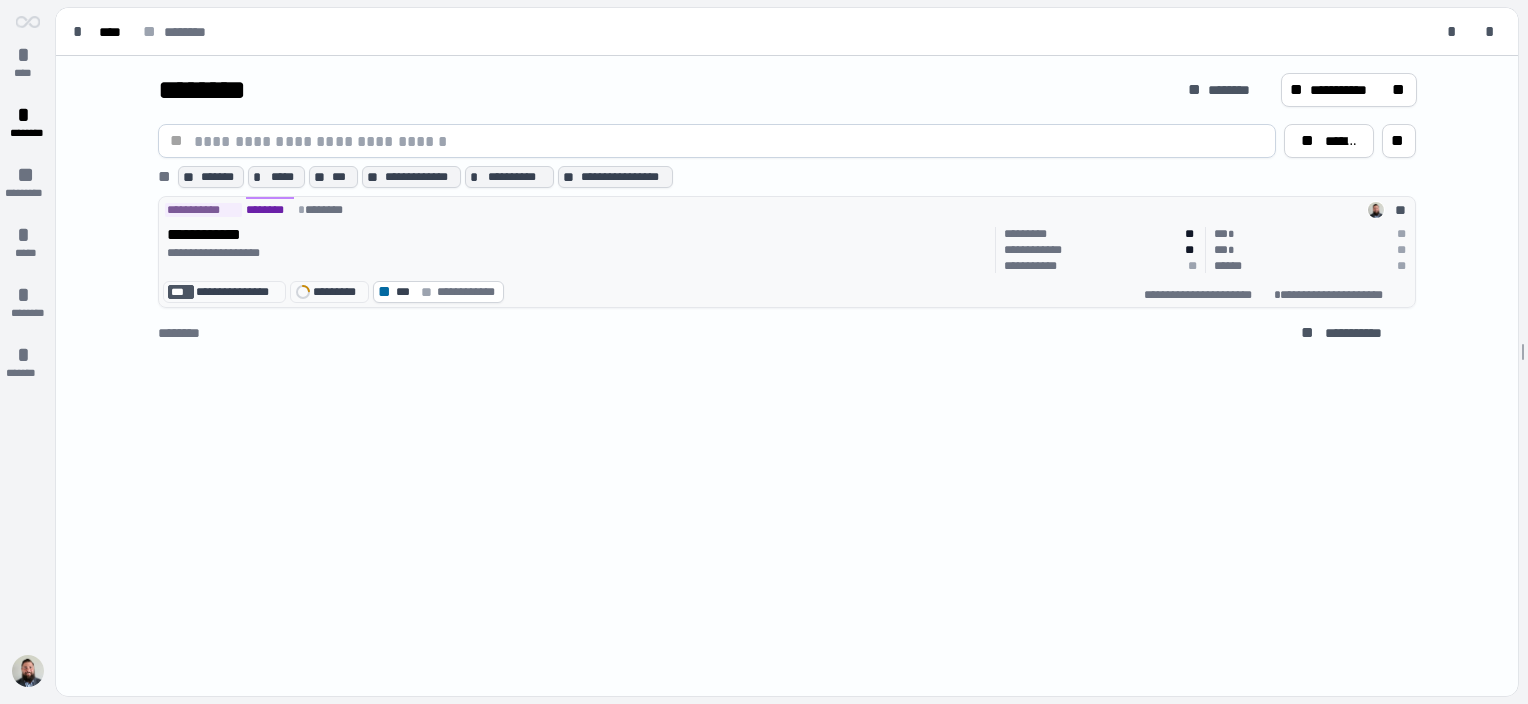 click on "**********" at bounding box center [221, 253] 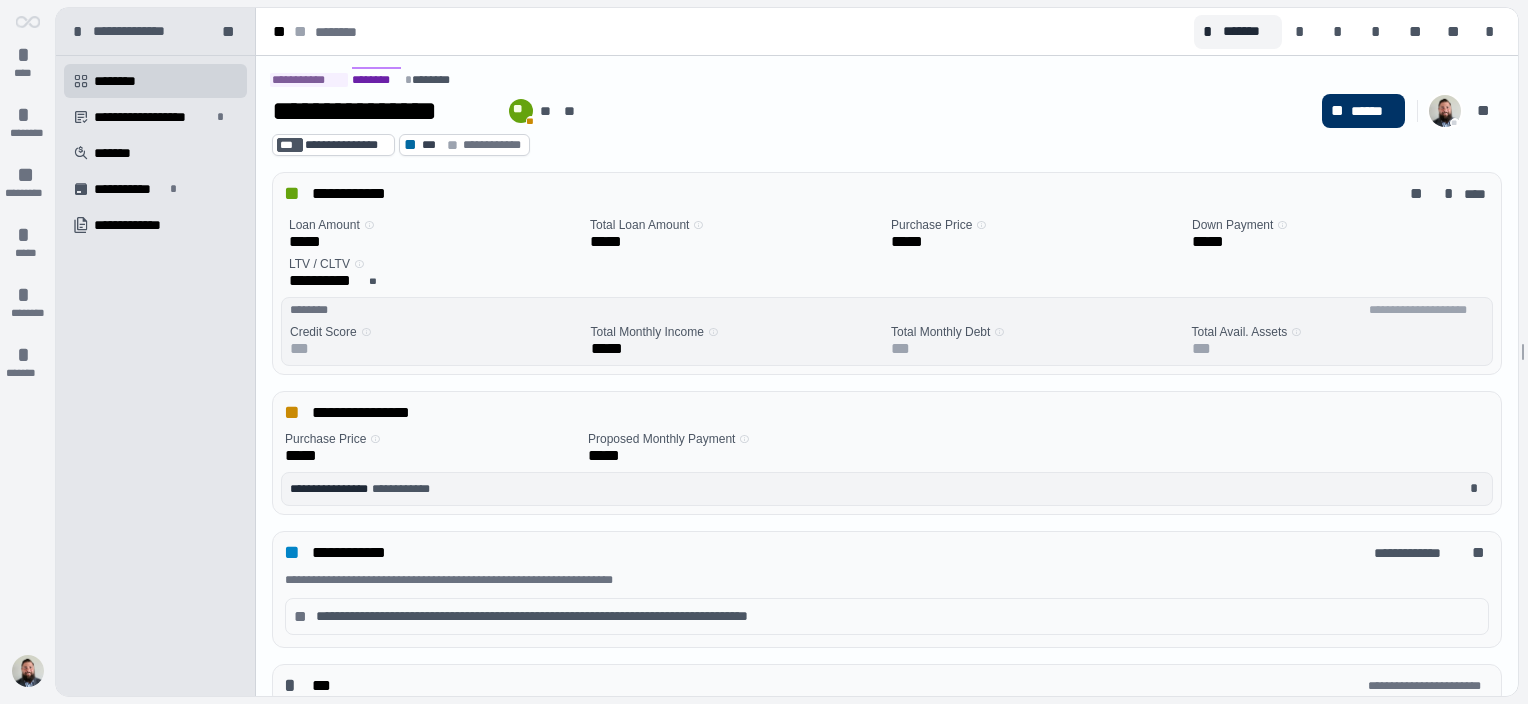scroll, scrollTop: 100, scrollLeft: 0, axis: vertical 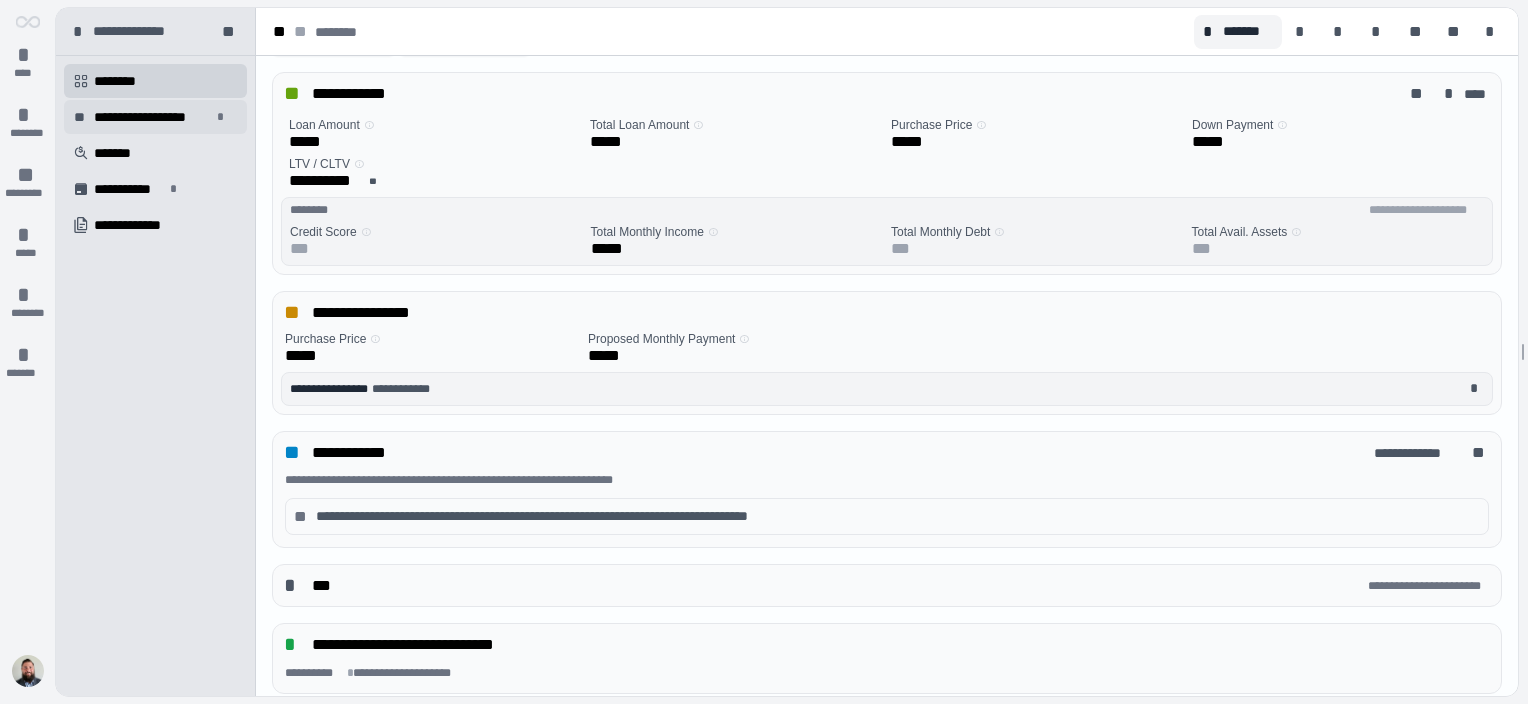 click on "**********" at bounding box center (152, 117) 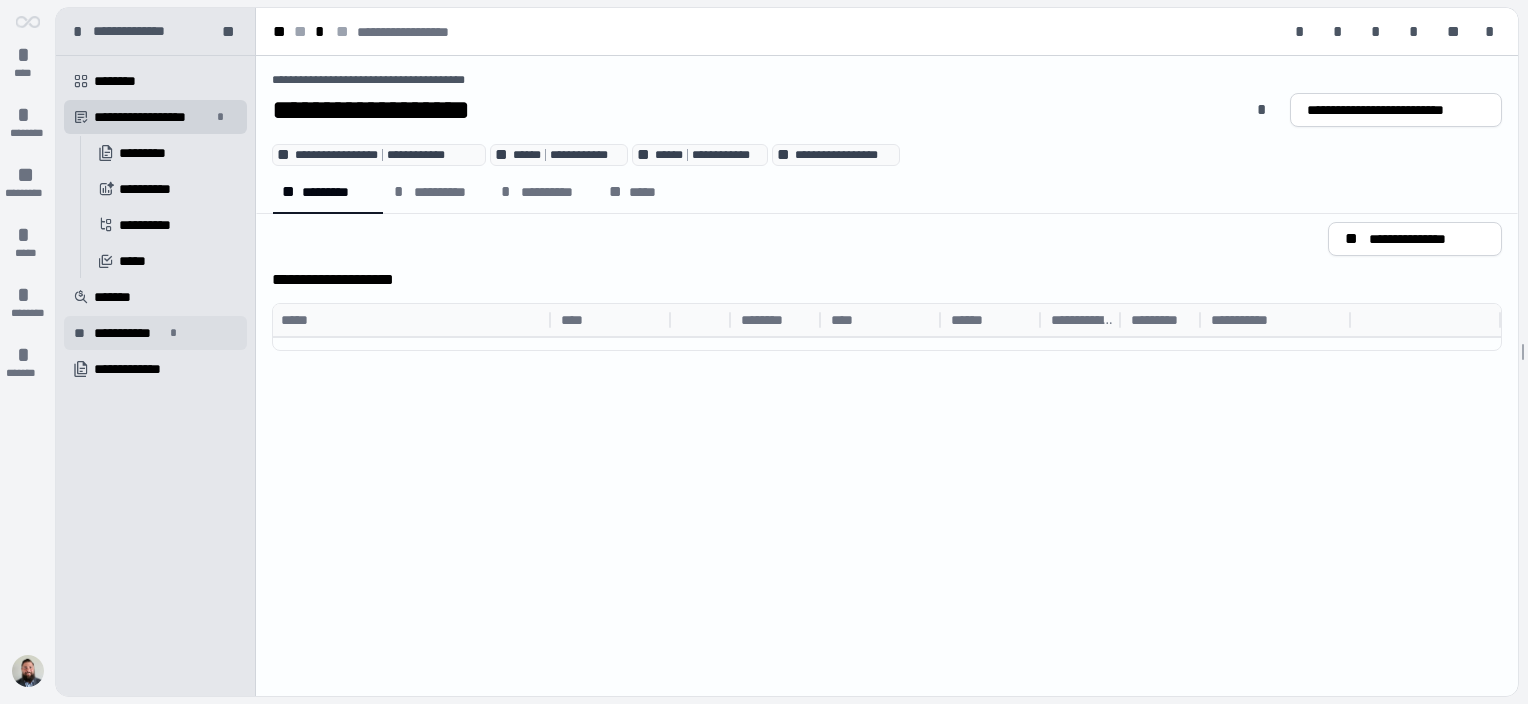 click on "**********" at bounding box center (129, 333) 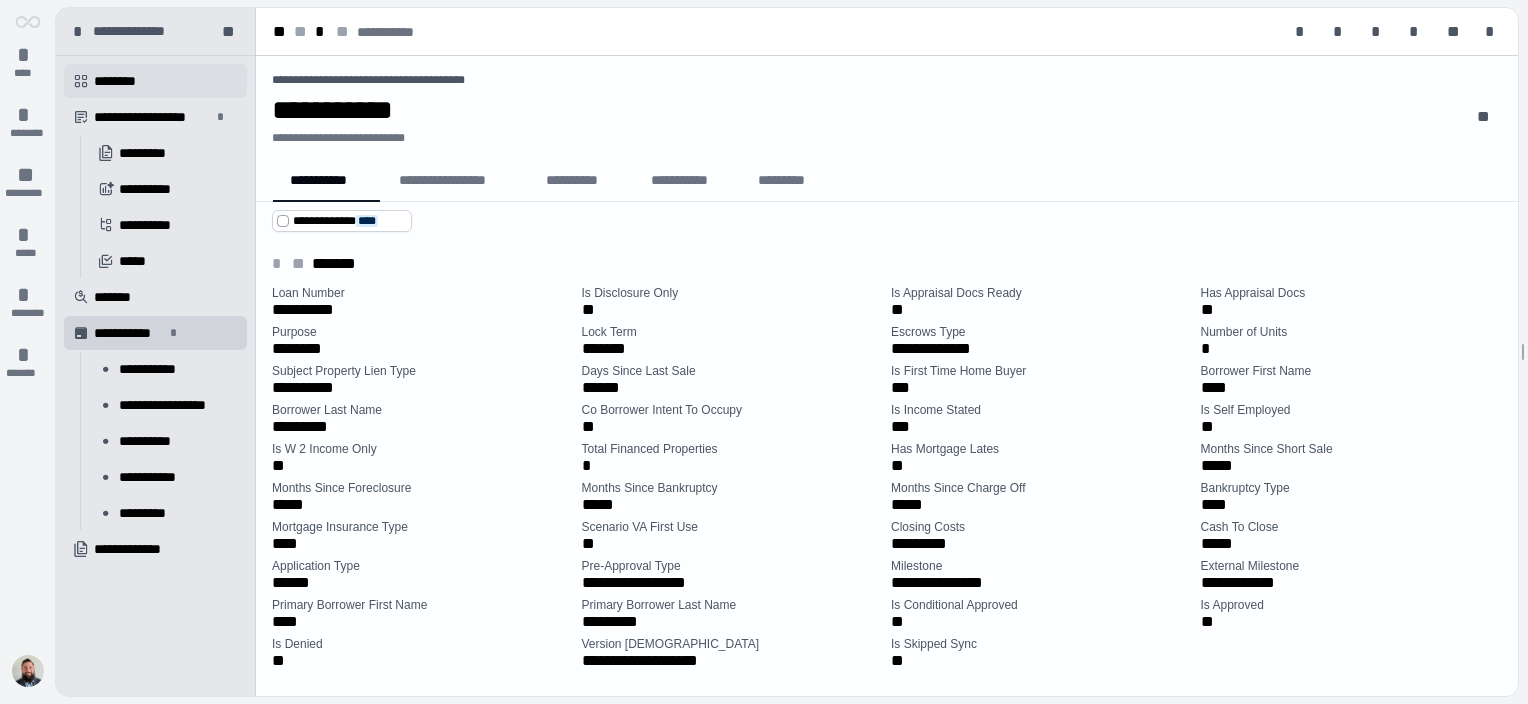 click on "********" at bounding box center (122, 81) 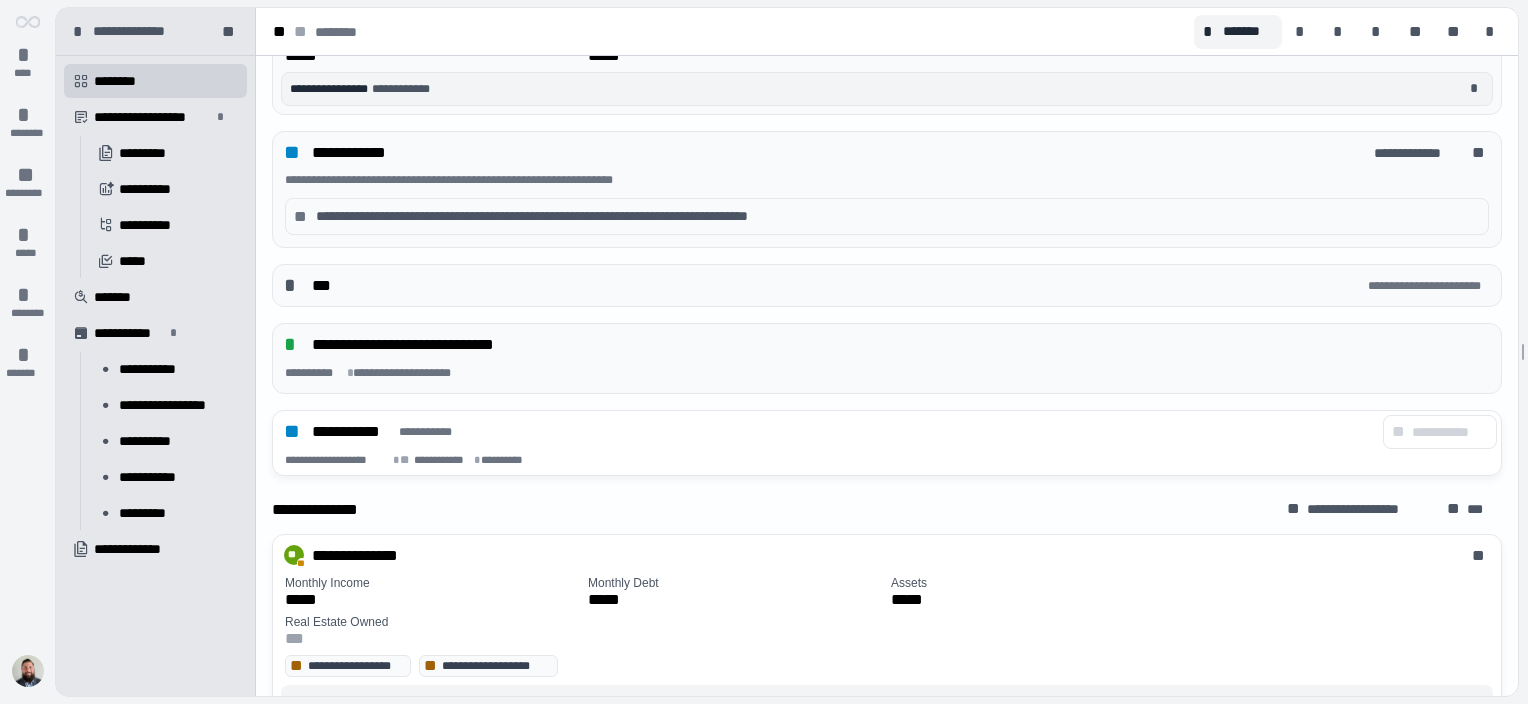 scroll, scrollTop: 569, scrollLeft: 0, axis: vertical 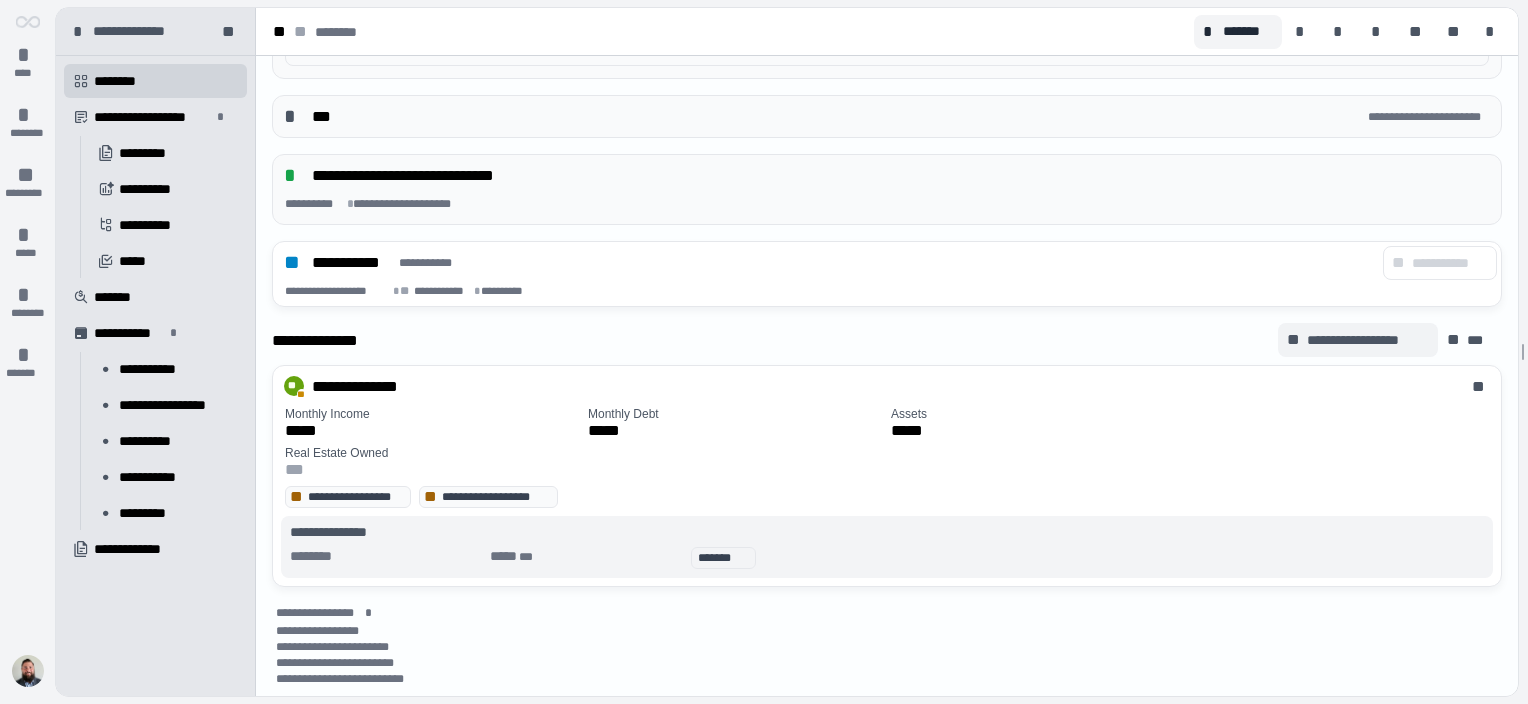 click on "**********" at bounding box center [1367, 340] 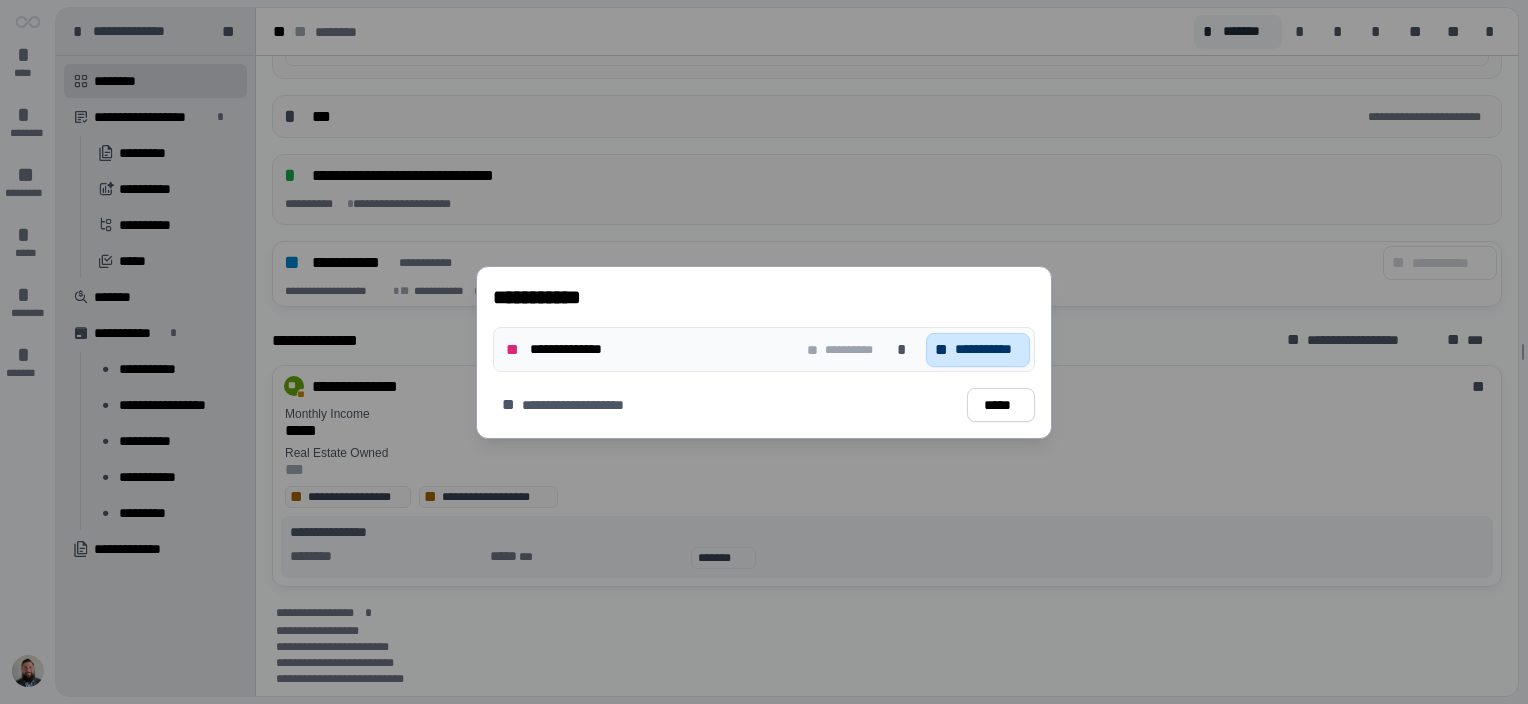 click on "**********" at bounding box center [988, 349] 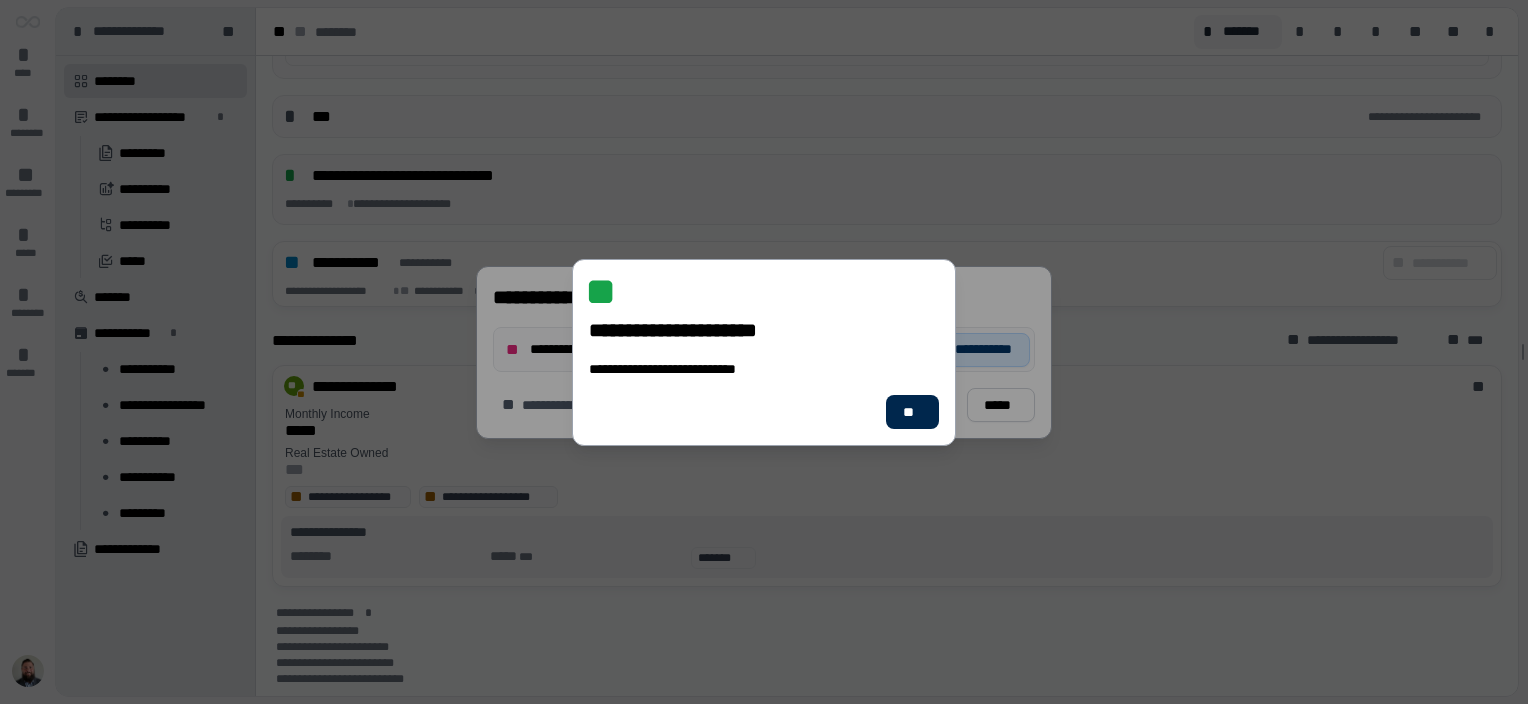 click on "**" at bounding box center (912, 412) 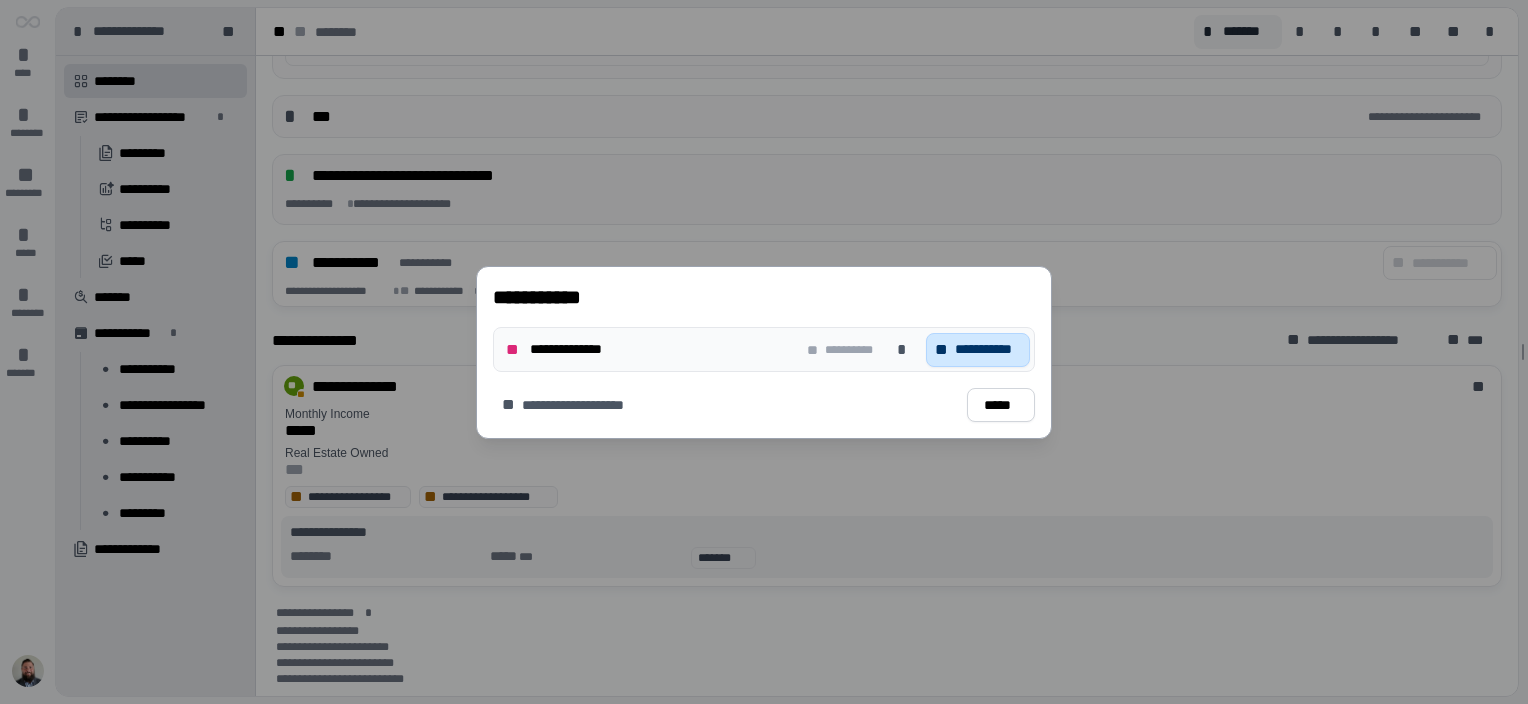 click on "**********" at bounding box center (978, 349) 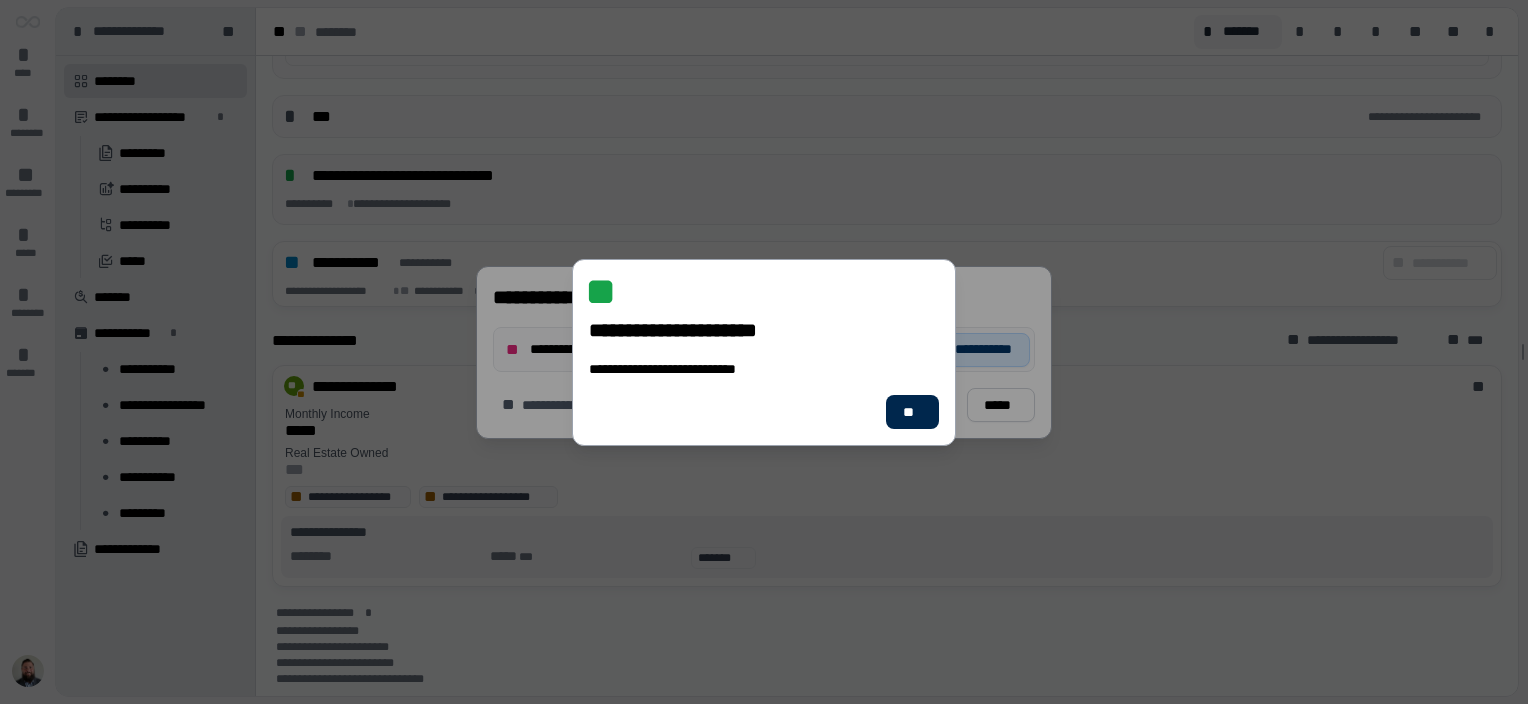 click on "**" at bounding box center (912, 411) 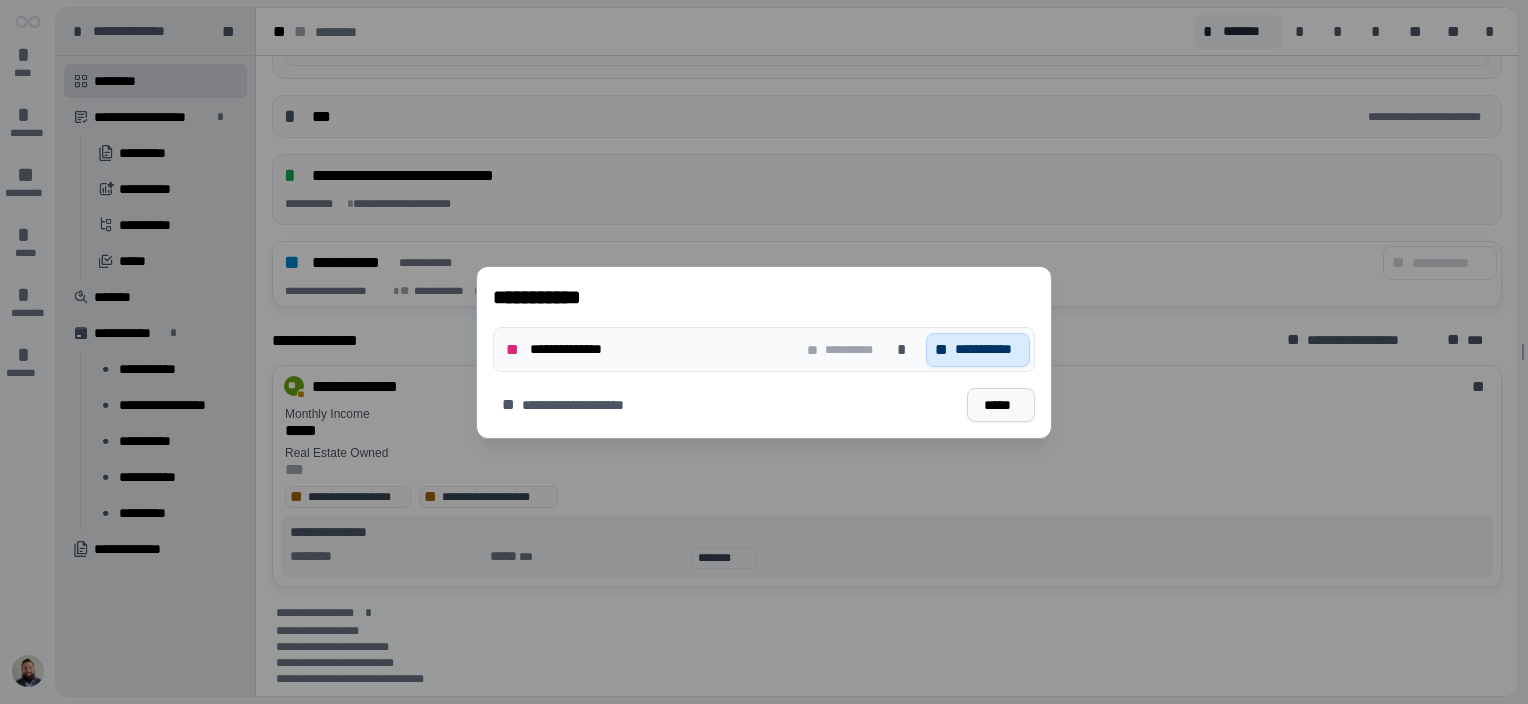 click on "*****" at bounding box center (1001, 404) 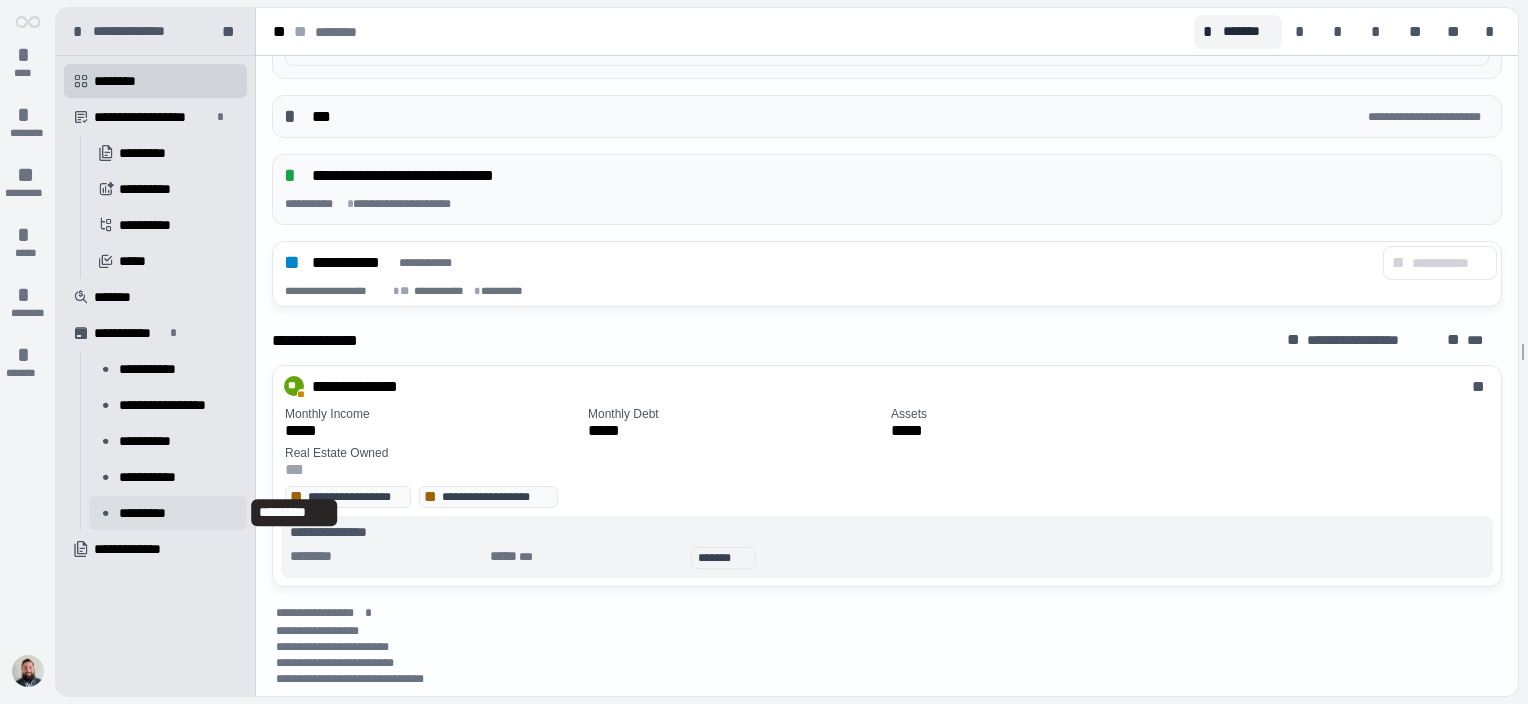 click on "*********" at bounding box center (154, 513) 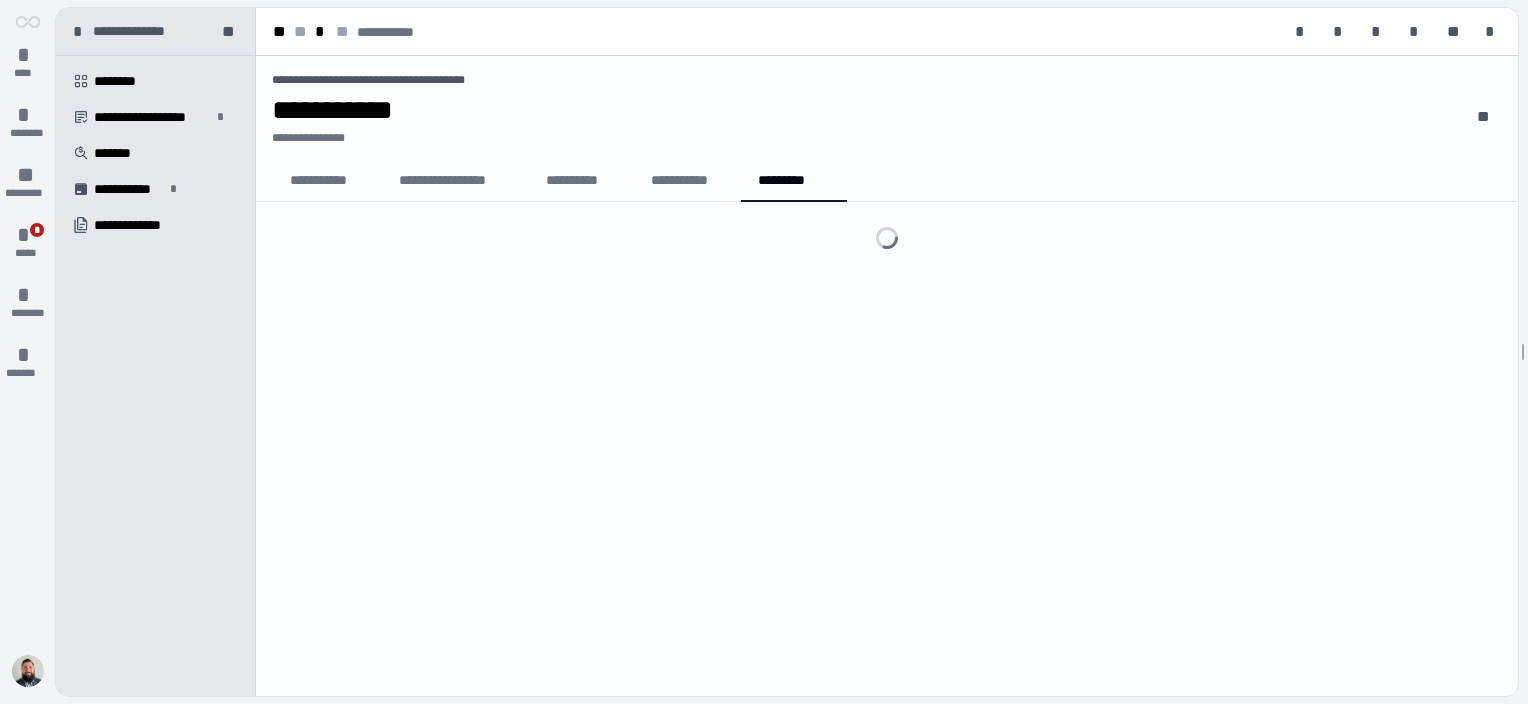 scroll, scrollTop: 0, scrollLeft: 0, axis: both 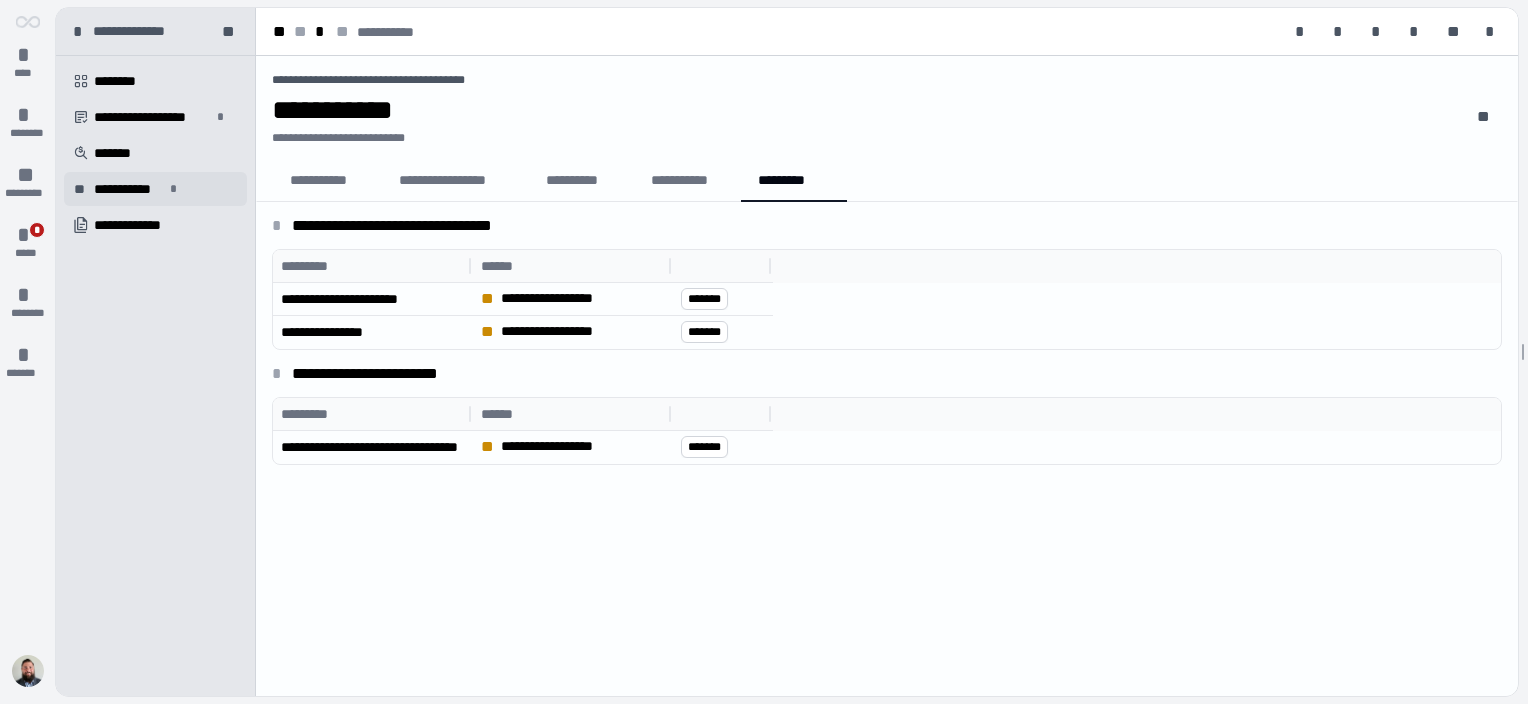 click on "**********" at bounding box center [129, 189] 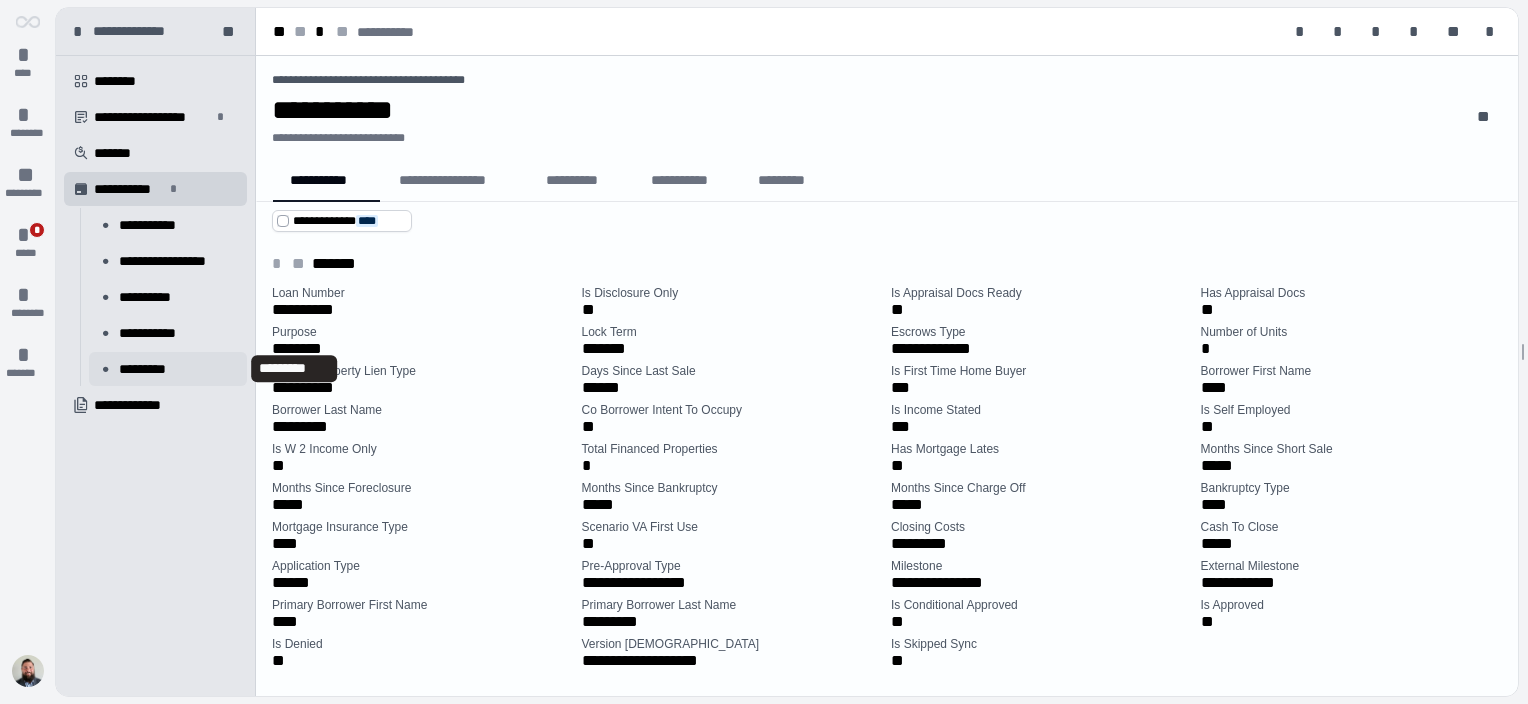 click on "*********" at bounding box center (154, 369) 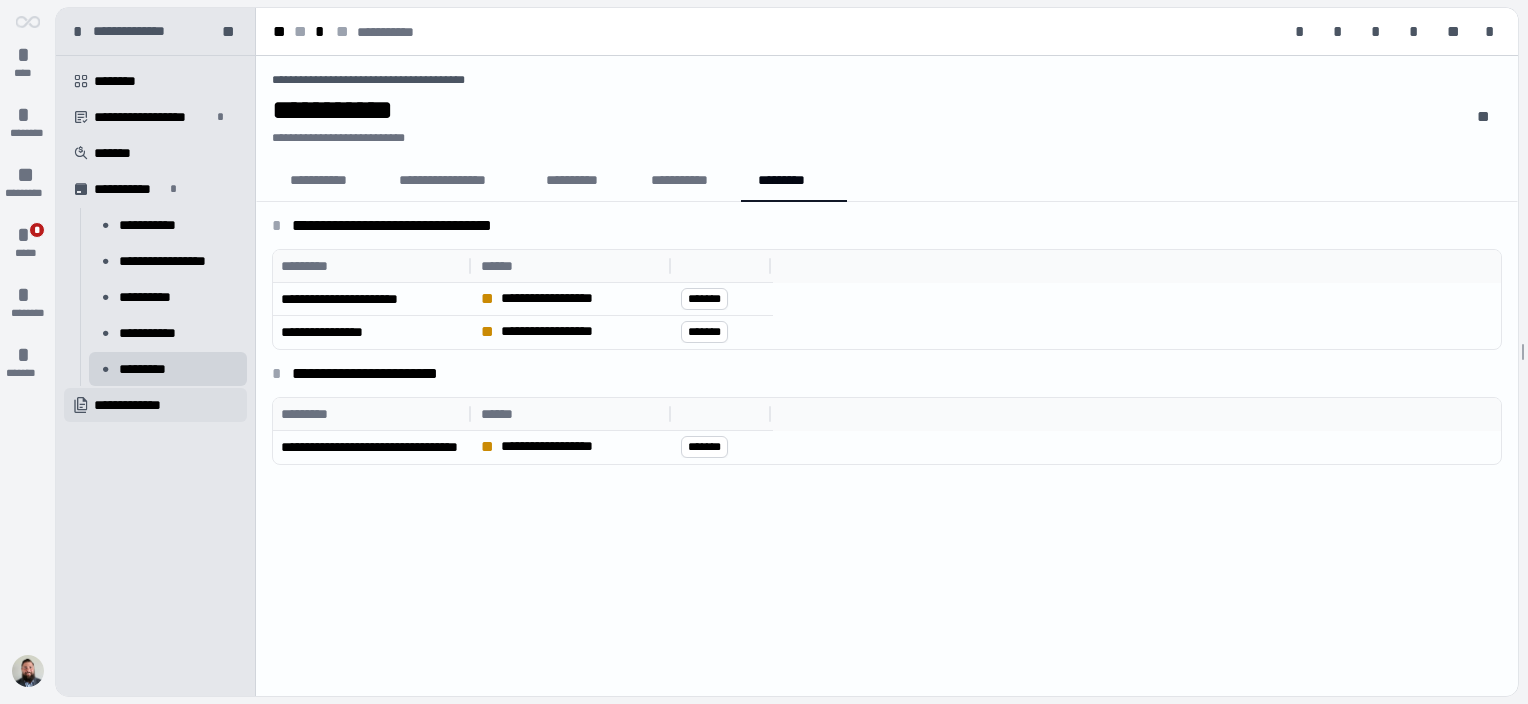 click on "**********" at bounding box center (139, 405) 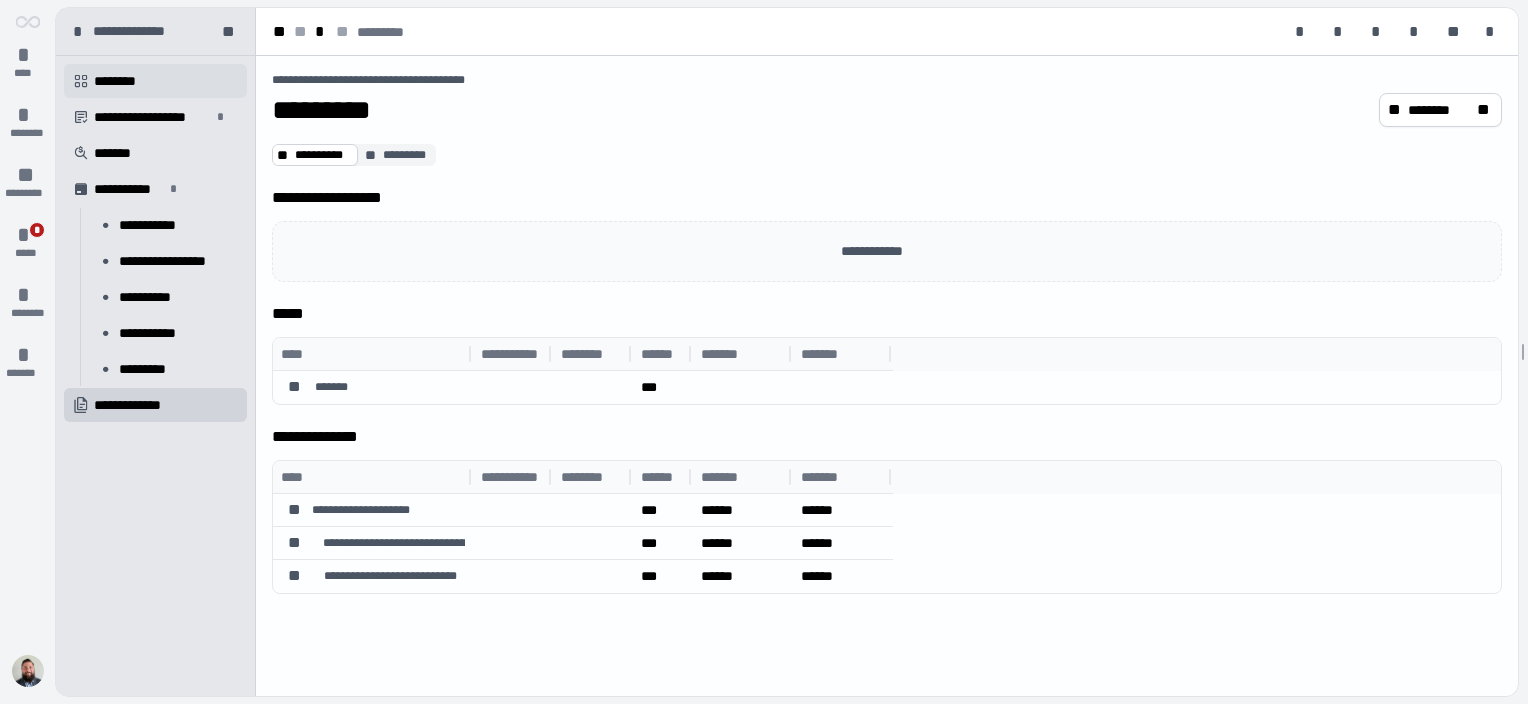 click on "********" at bounding box center (122, 81) 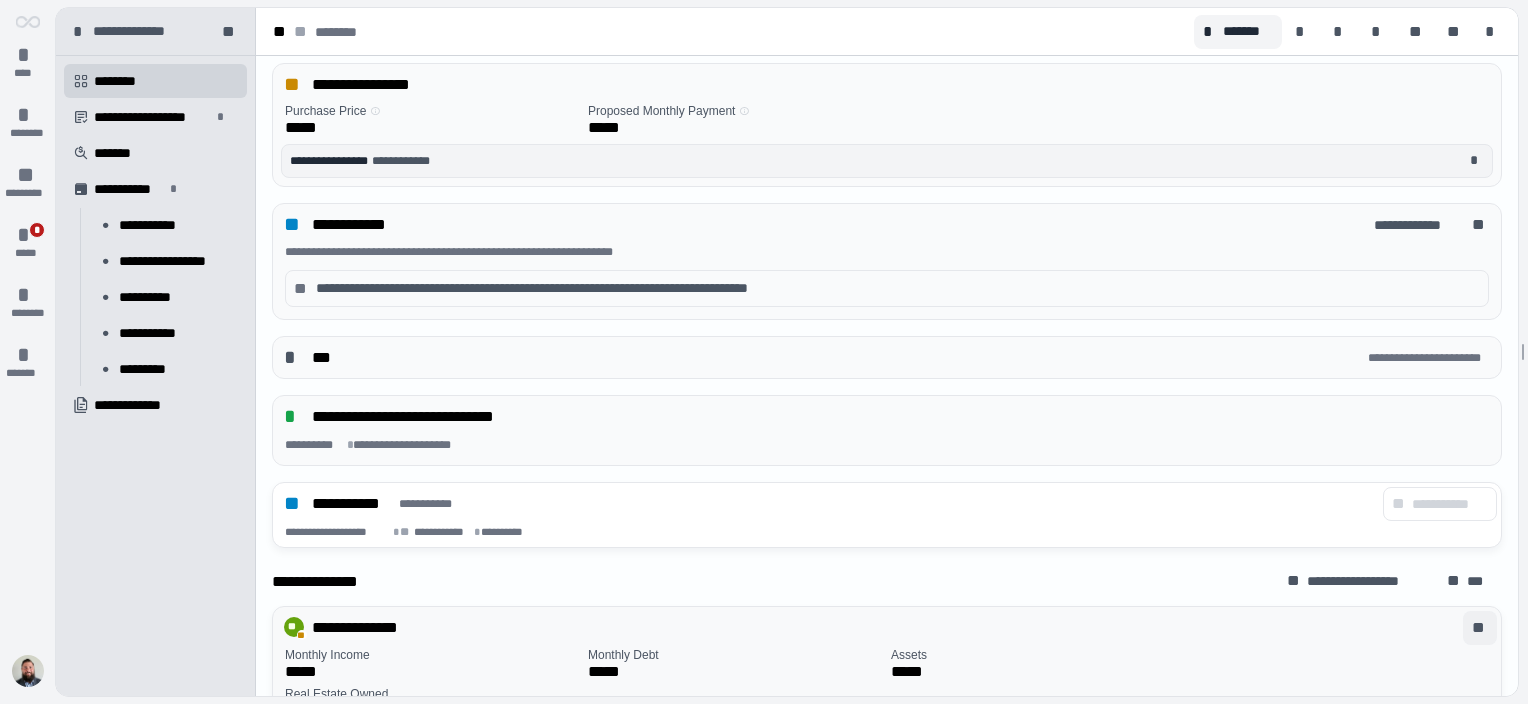 scroll, scrollTop: 400, scrollLeft: 0, axis: vertical 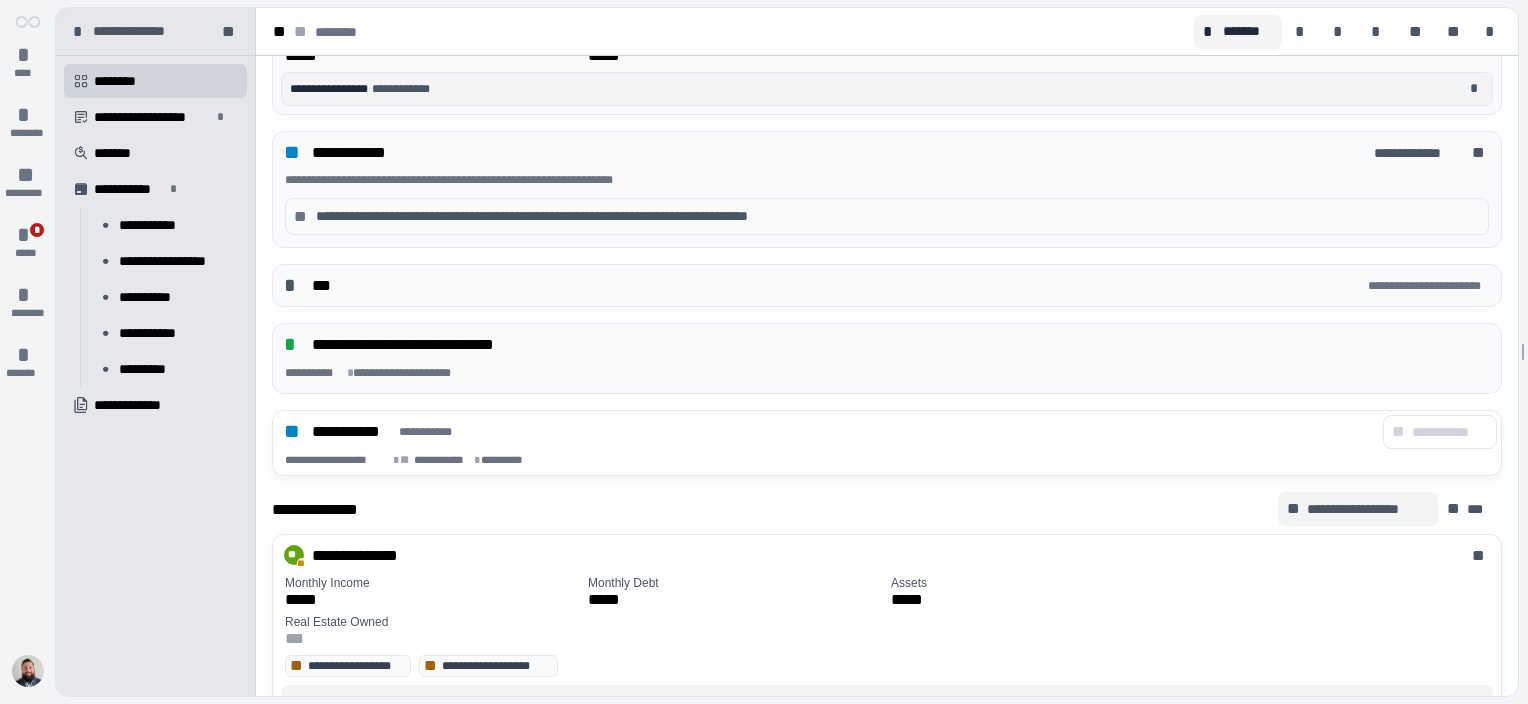 click on "**********" at bounding box center (1367, 509) 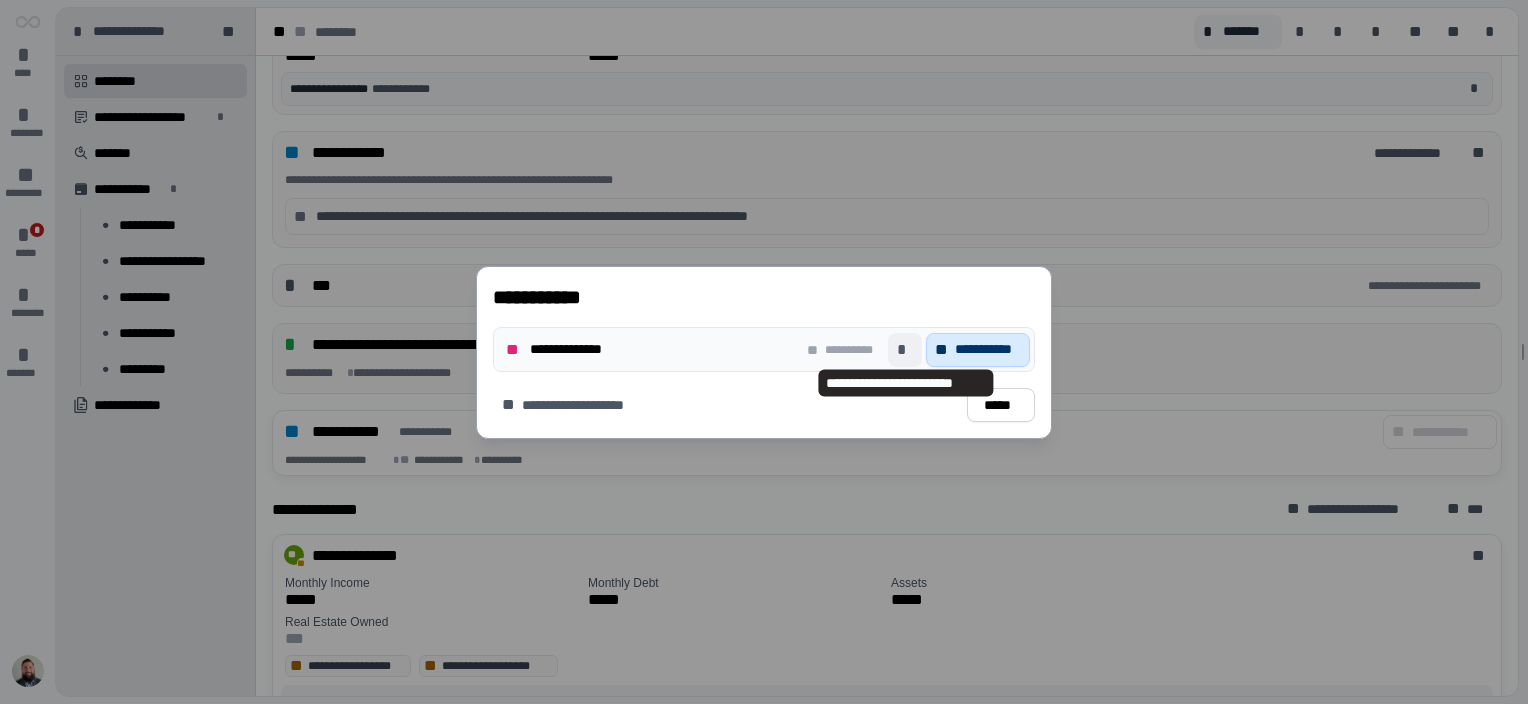 click on "*" at bounding box center (905, 349) 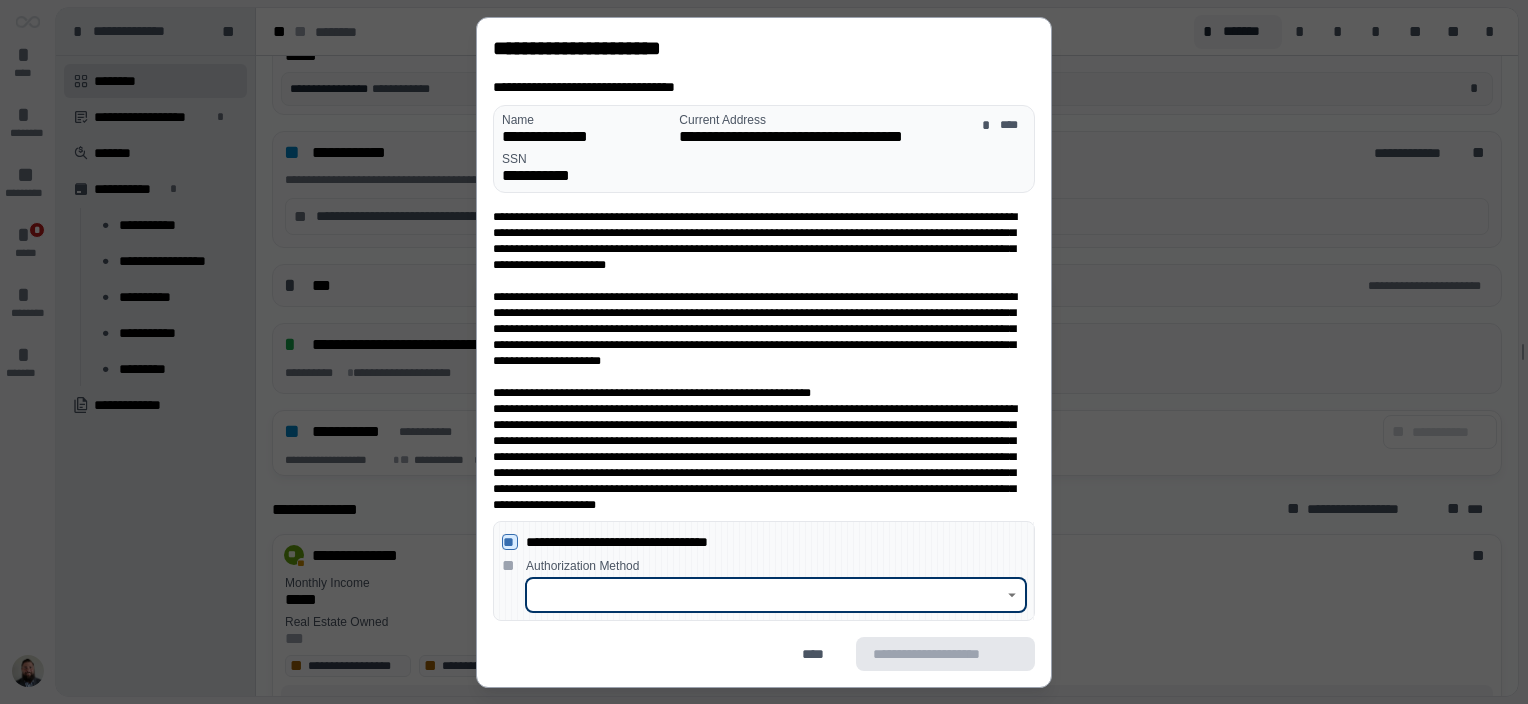click at bounding box center [765, 595] 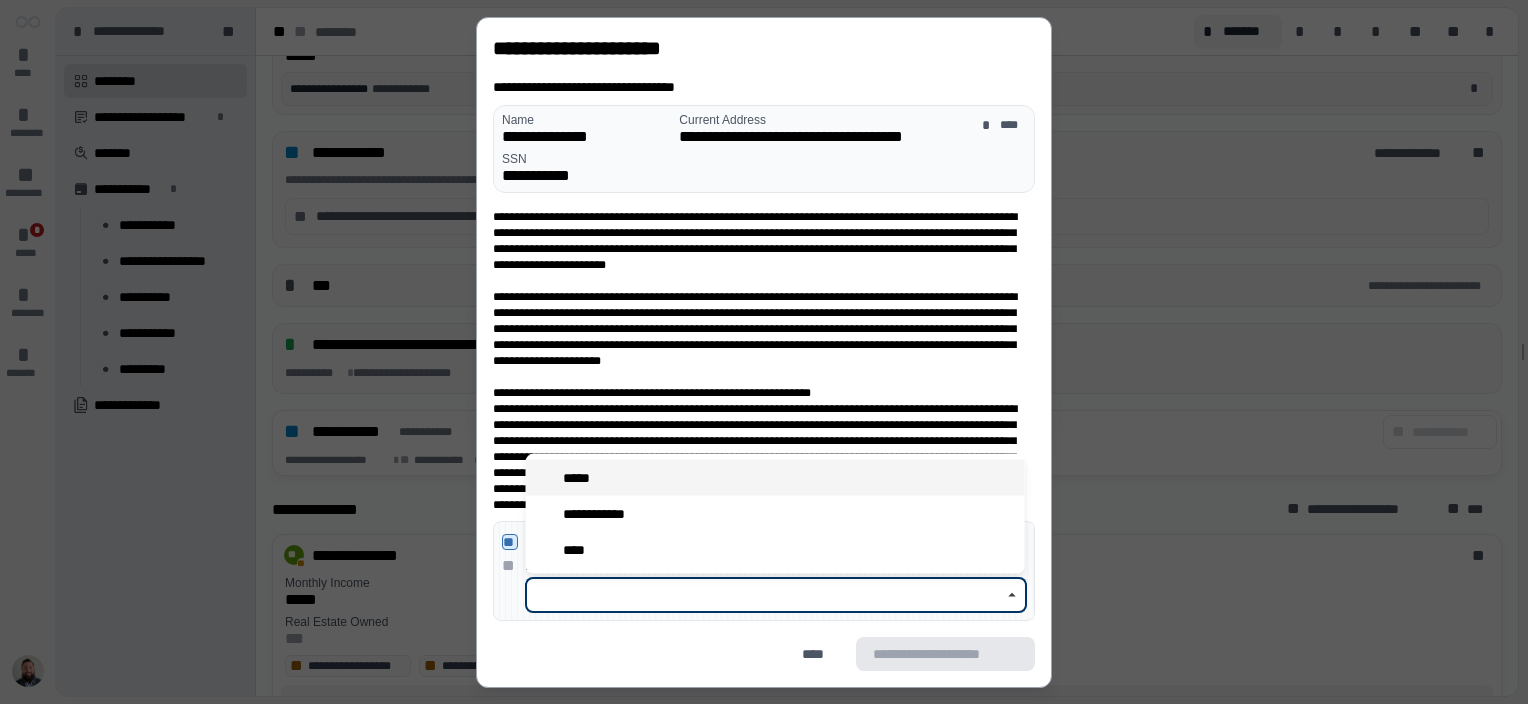 click on "*****" at bounding box center [775, 478] 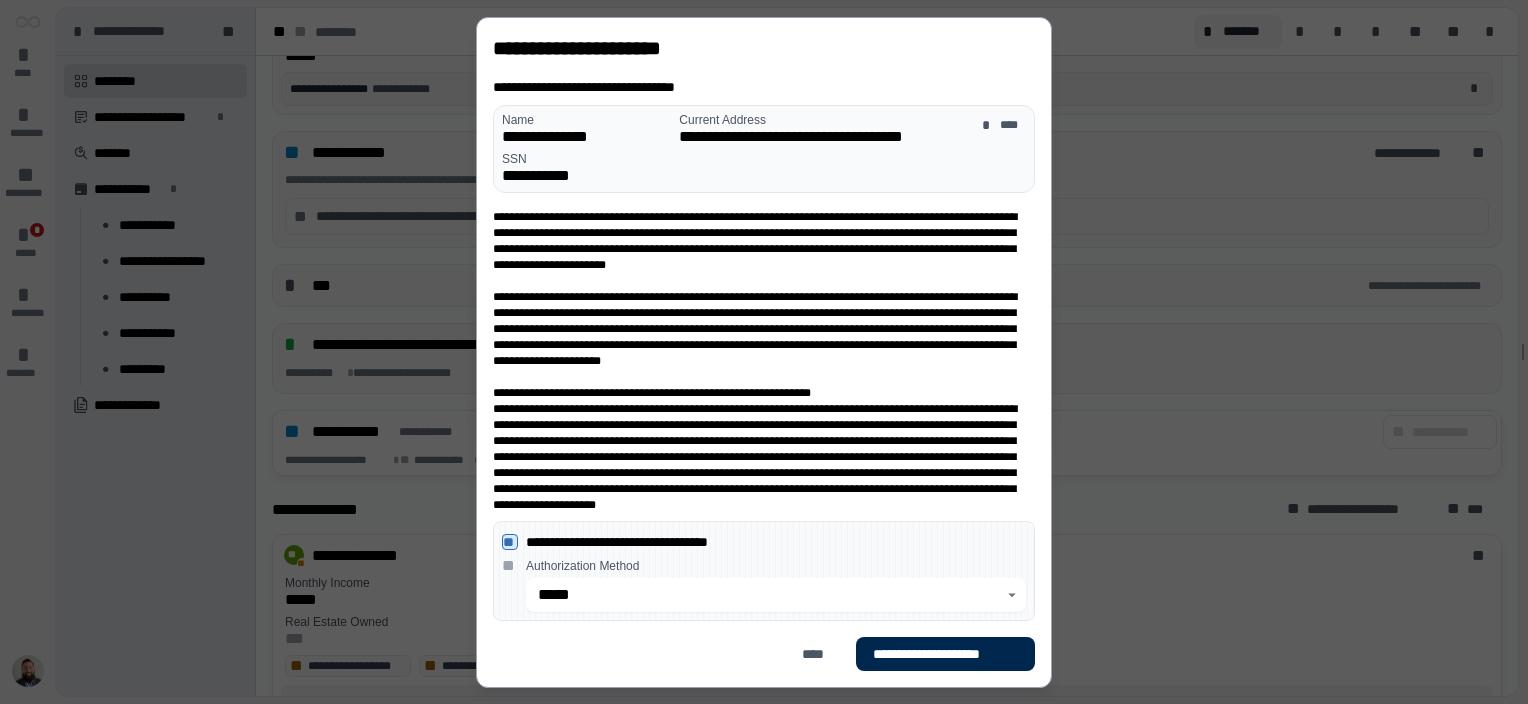 click on "**********" at bounding box center (945, 653) 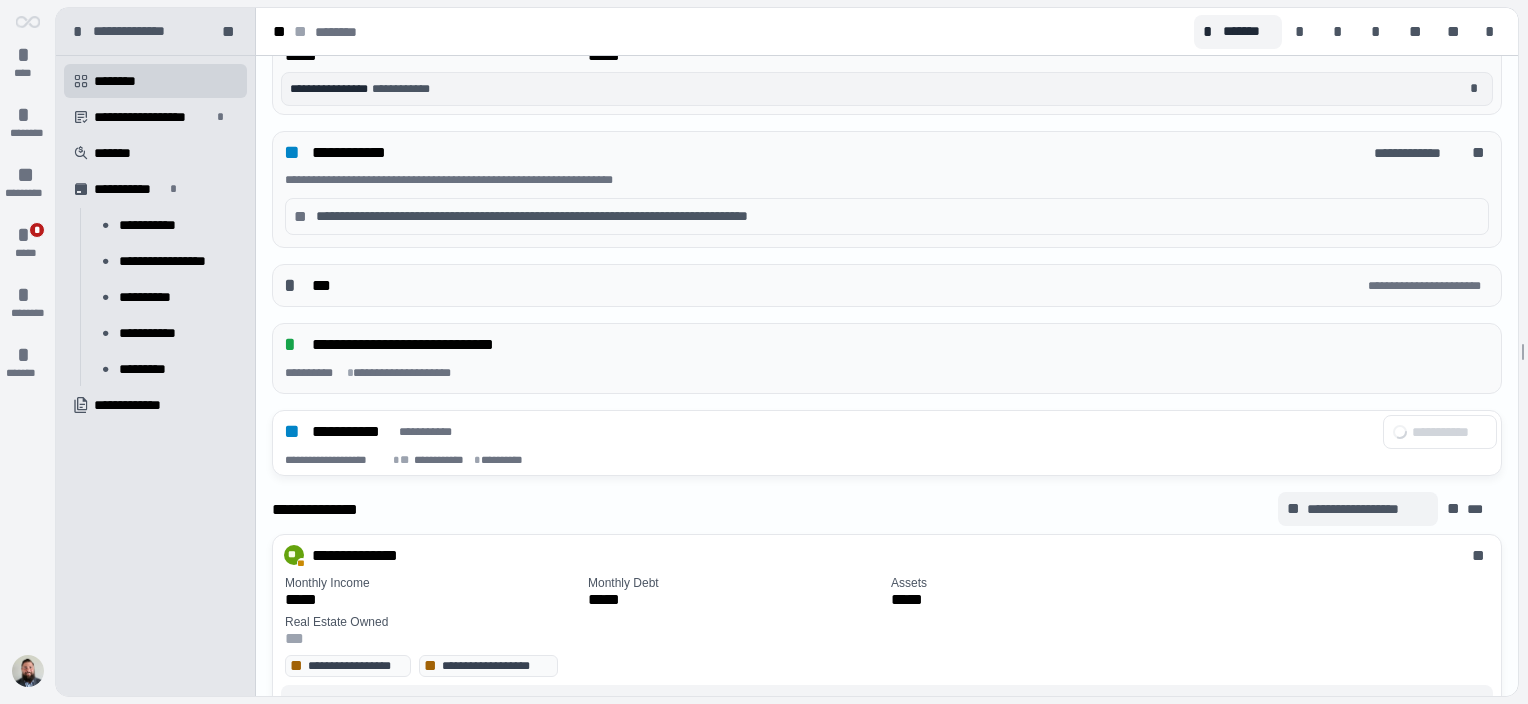click on "**********" at bounding box center (1367, 509) 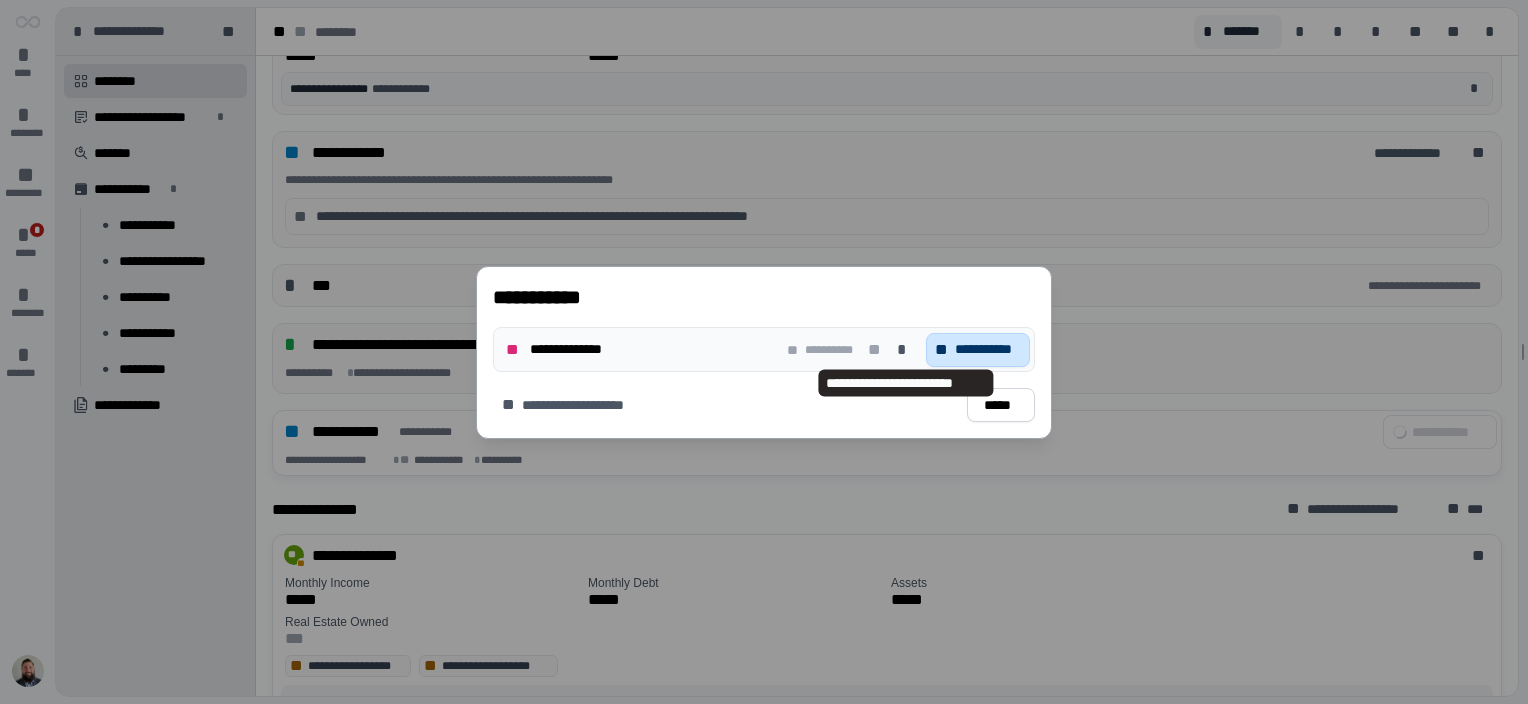 click on "**********" at bounding box center (988, 349) 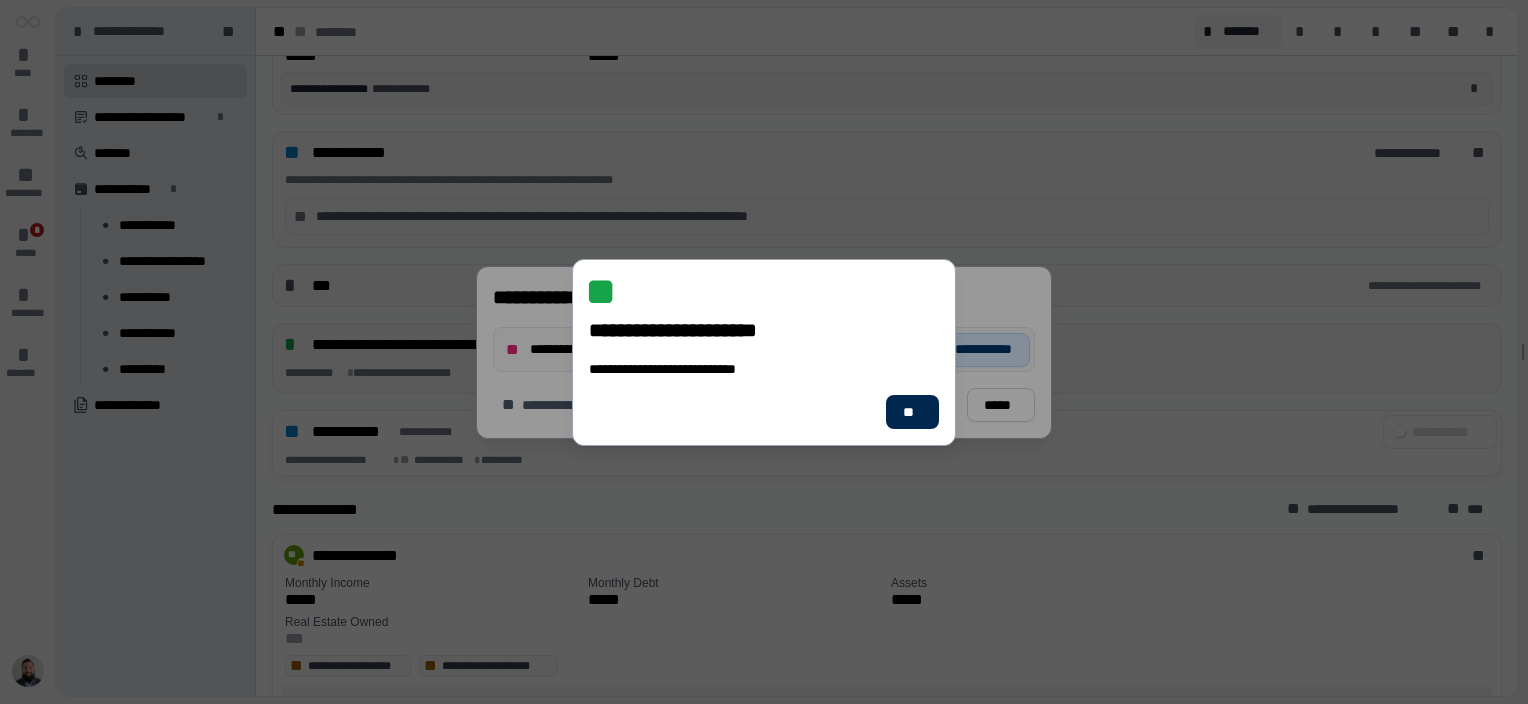 click on "**" at bounding box center (912, 411) 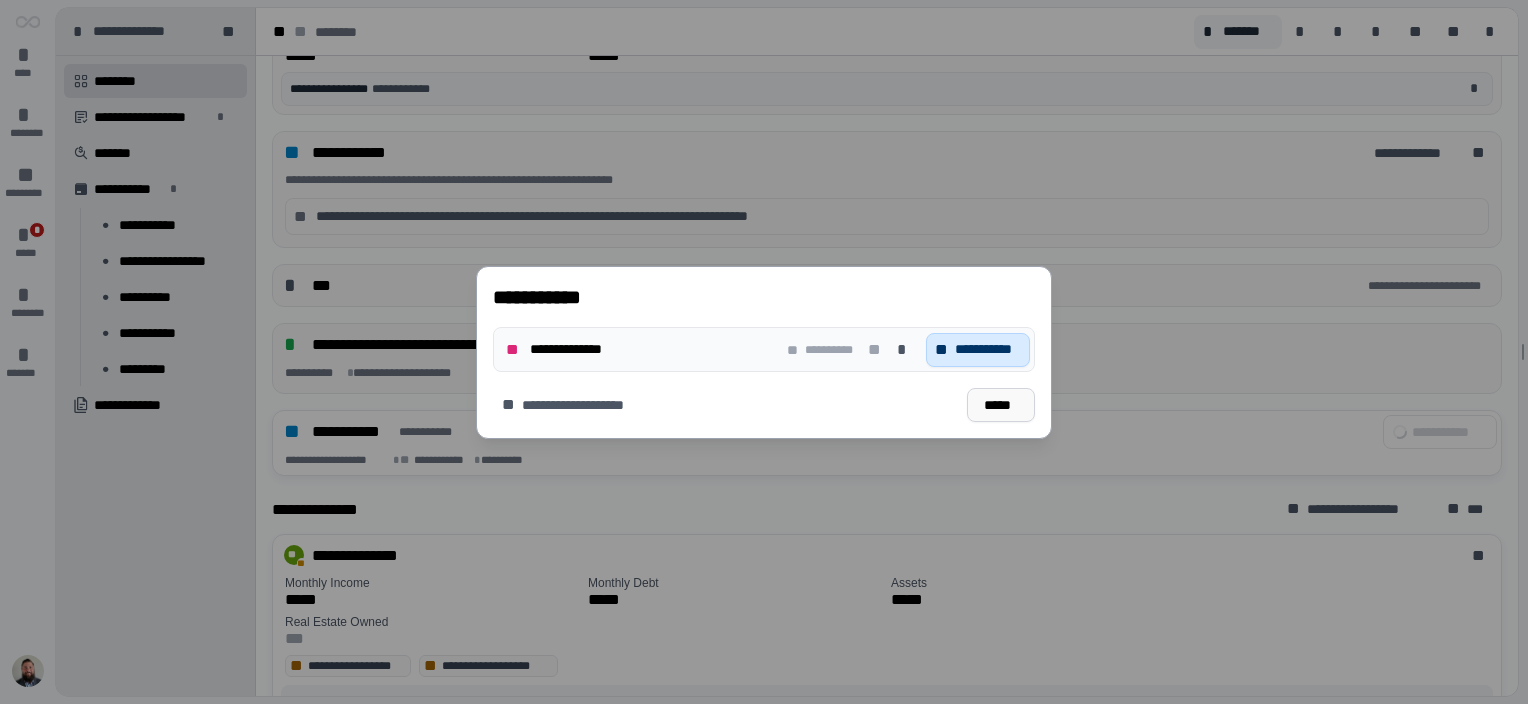 click on "*****" at bounding box center [1001, 404] 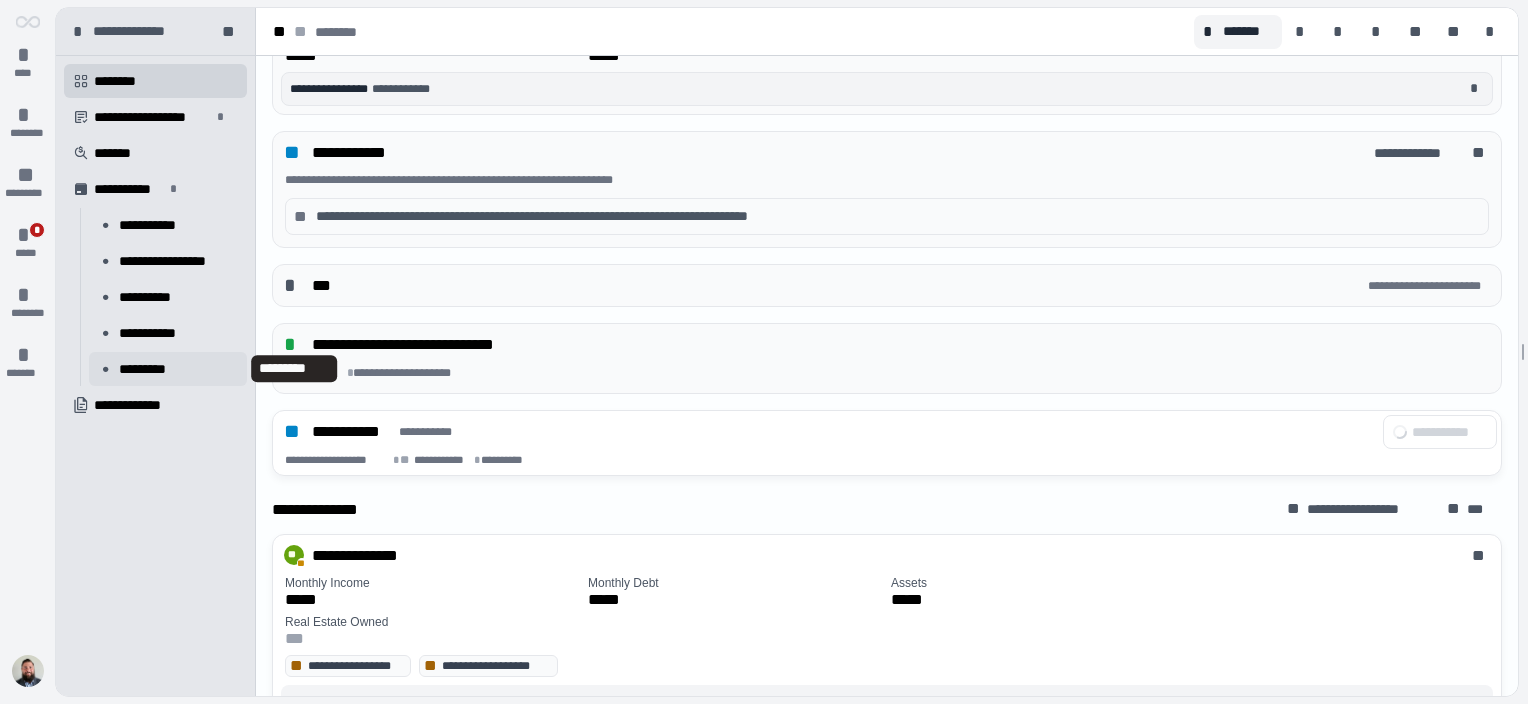 click on "󰧞 *********" at bounding box center [168, 369] 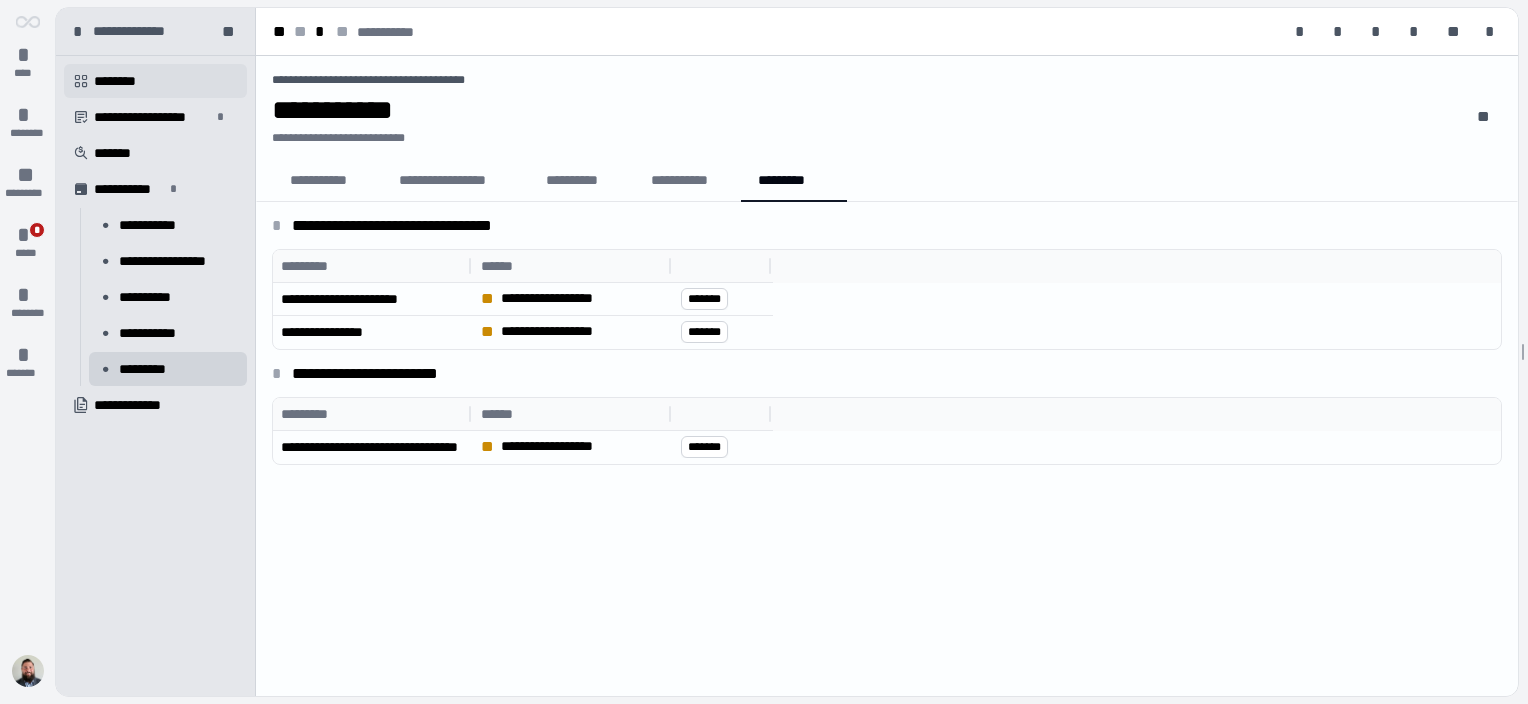 click on "********" at bounding box center [122, 81] 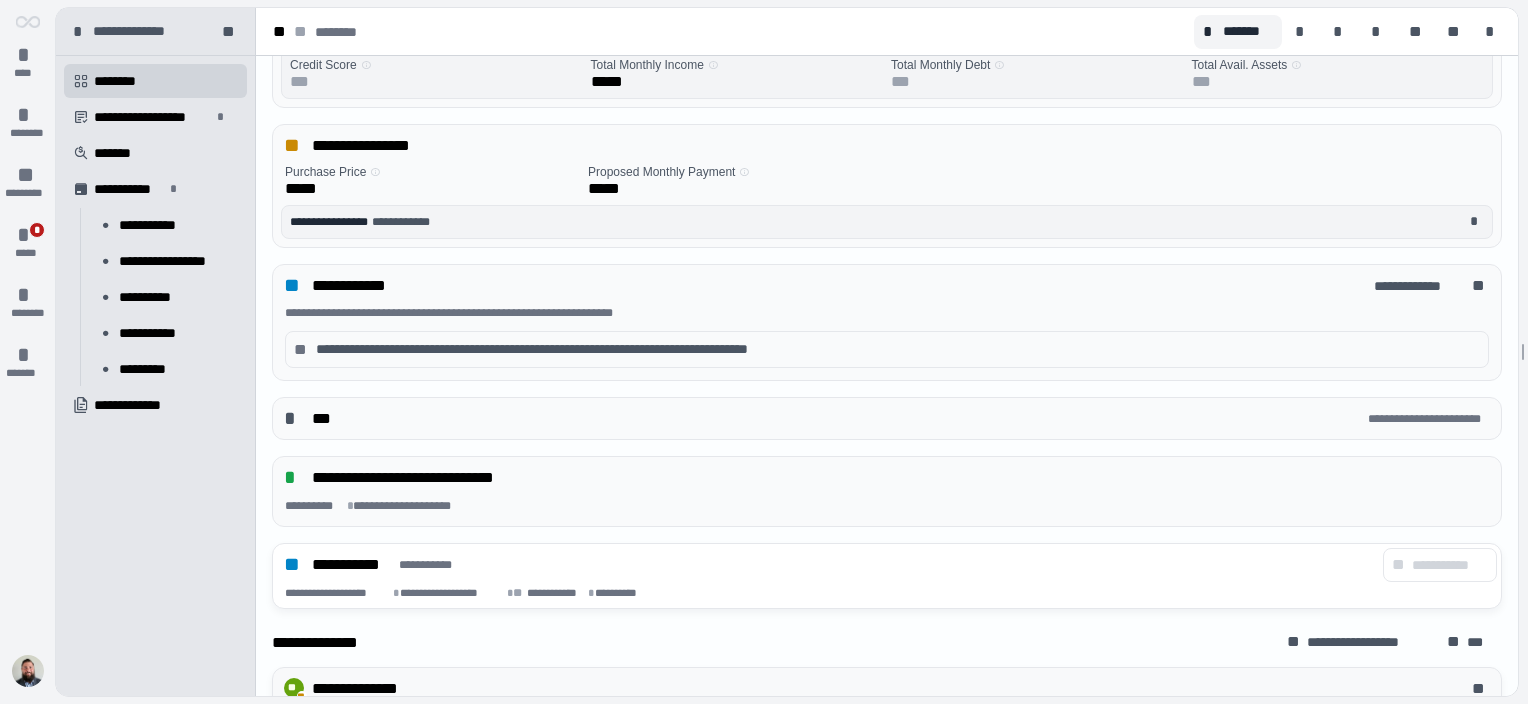 scroll, scrollTop: 400, scrollLeft: 0, axis: vertical 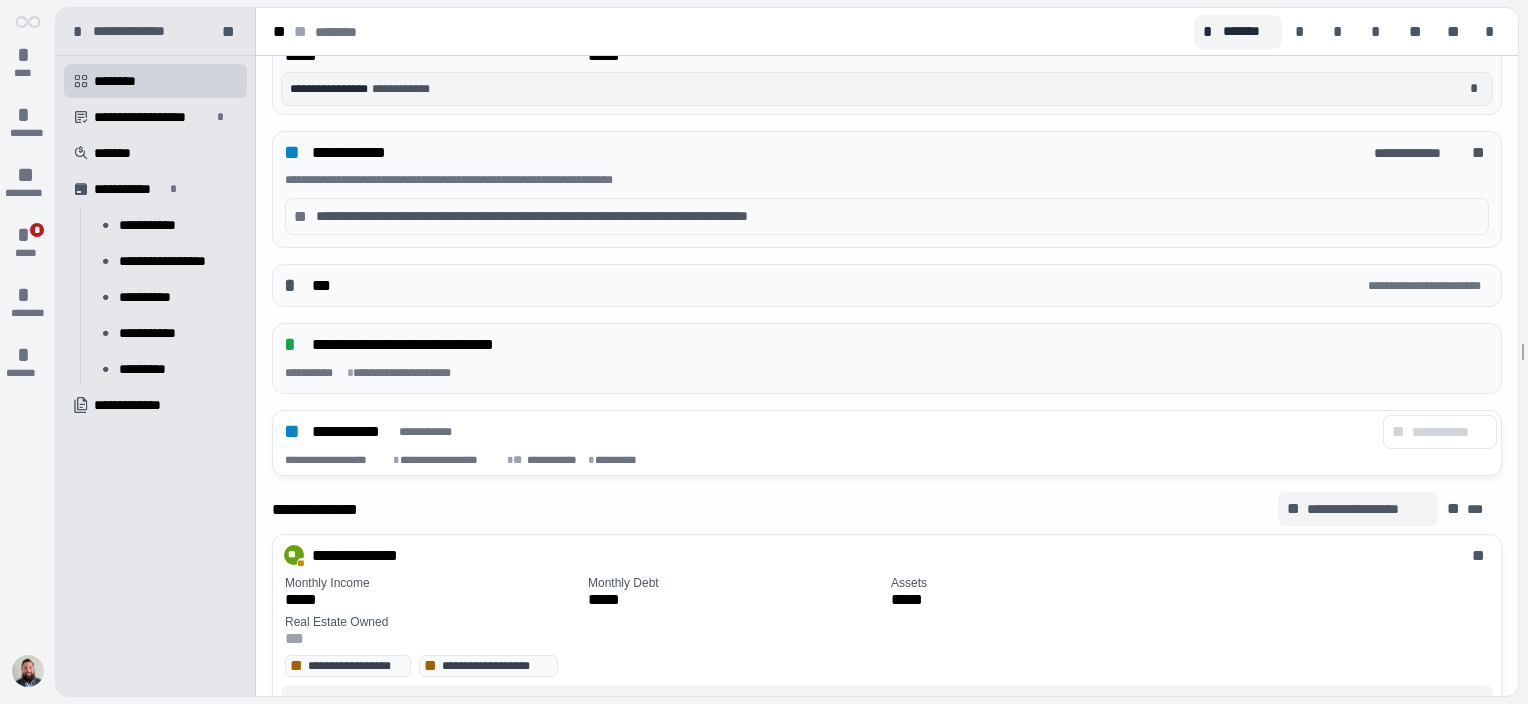 click on "**********" at bounding box center (1367, 509) 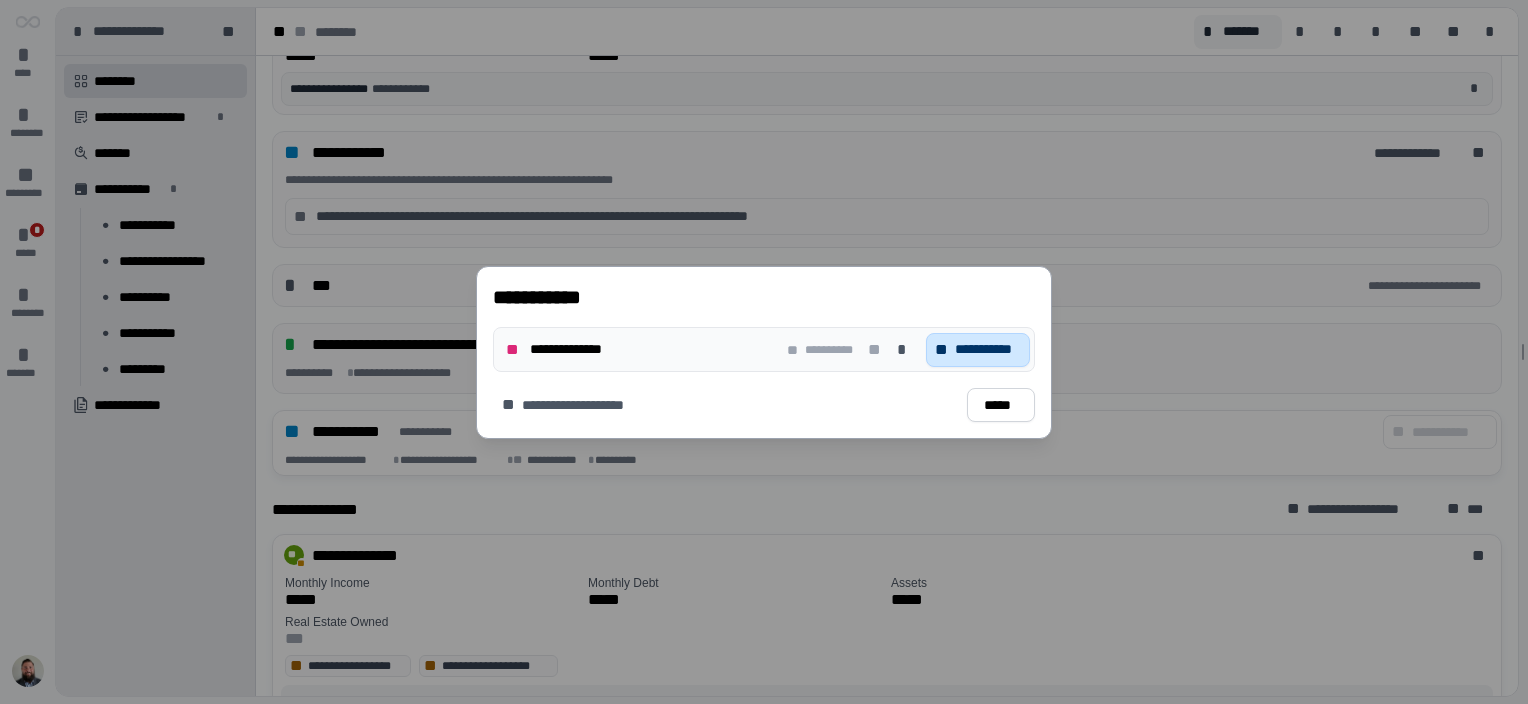 click on "**********" at bounding box center (988, 349) 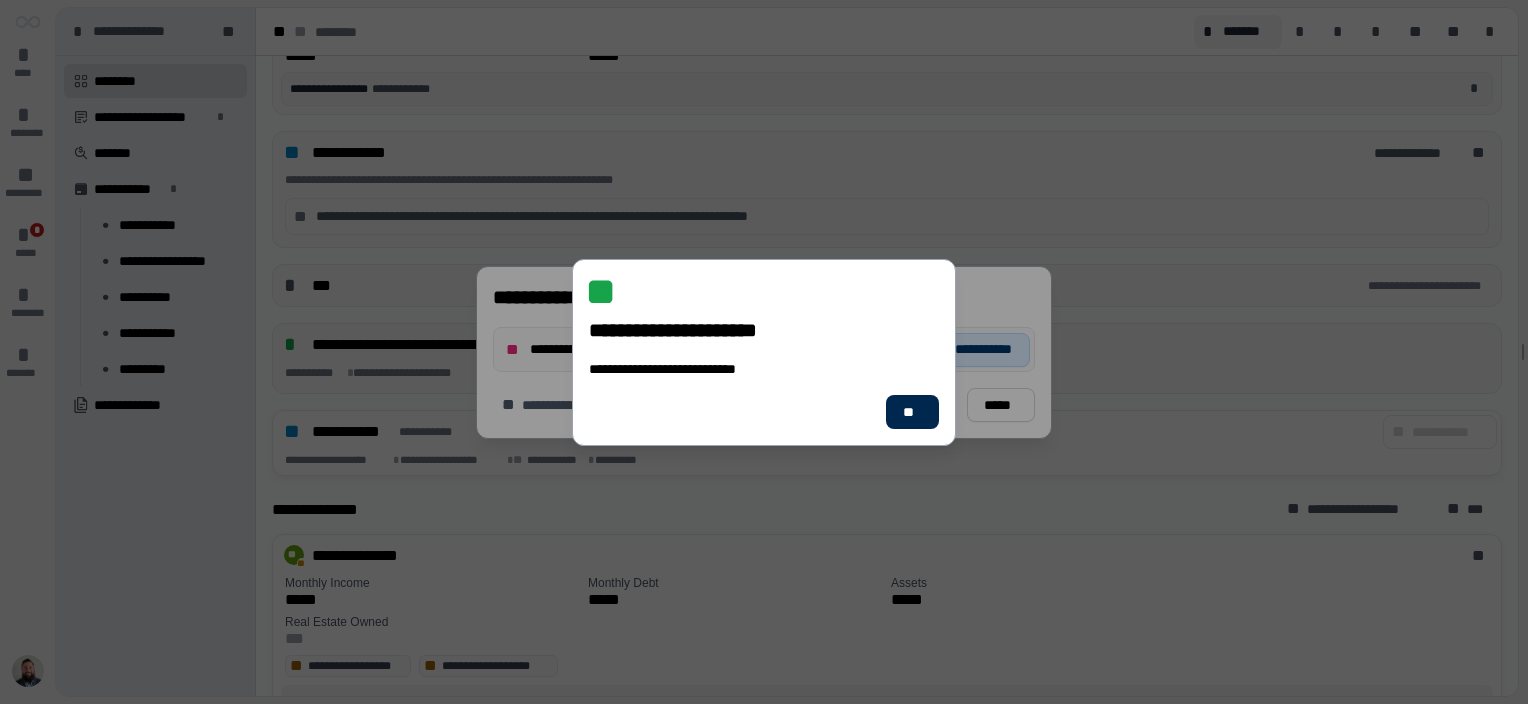 click on "**" at bounding box center (912, 412) 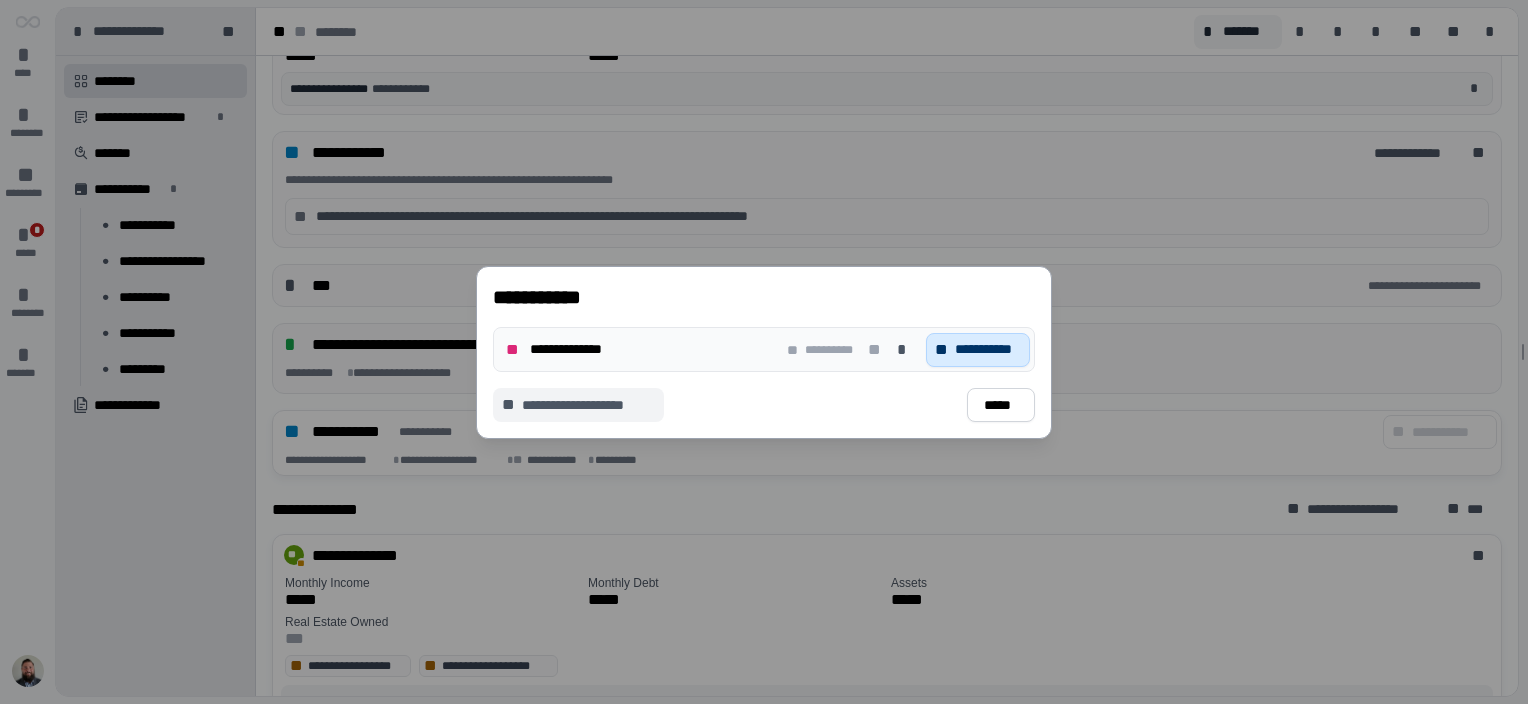 click on "**********" at bounding box center (588, 404) 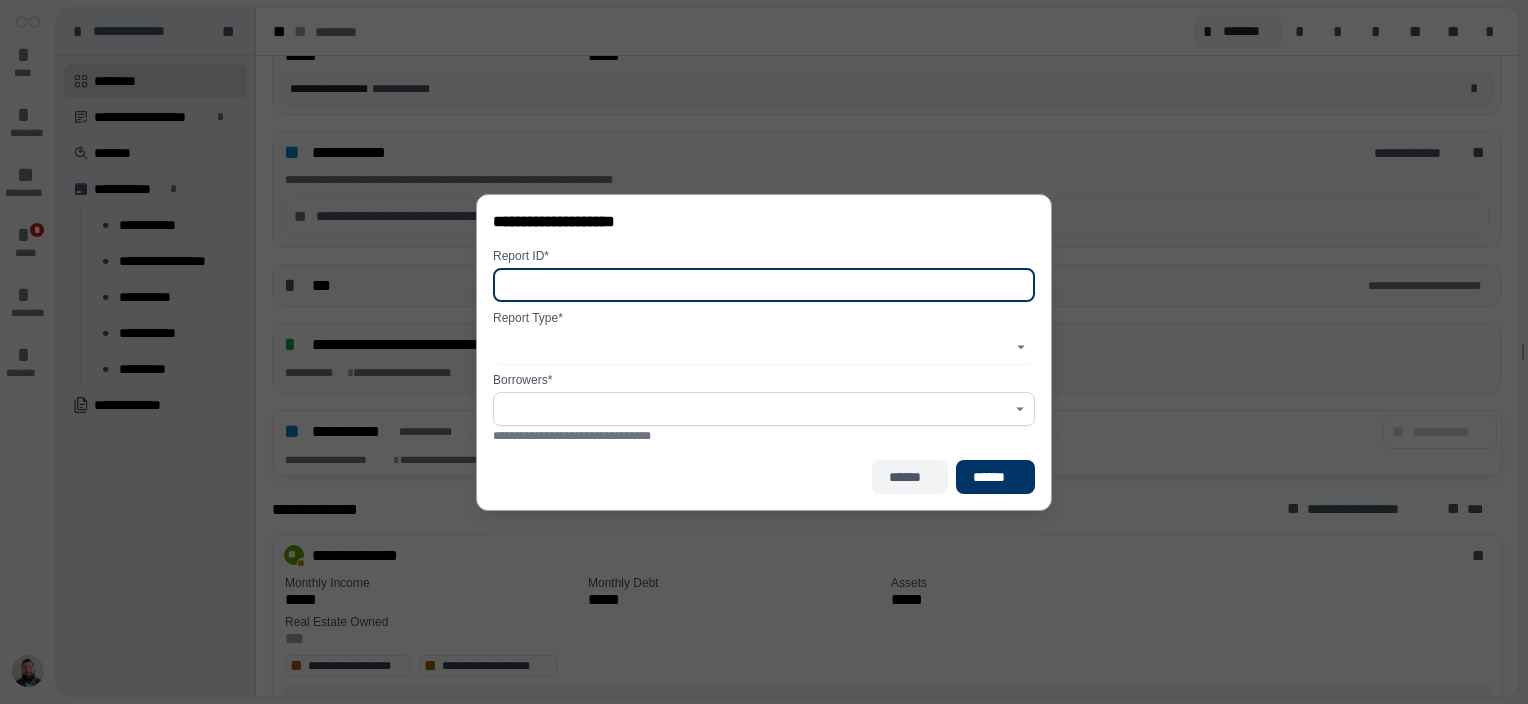 click on "******" at bounding box center (910, 476) 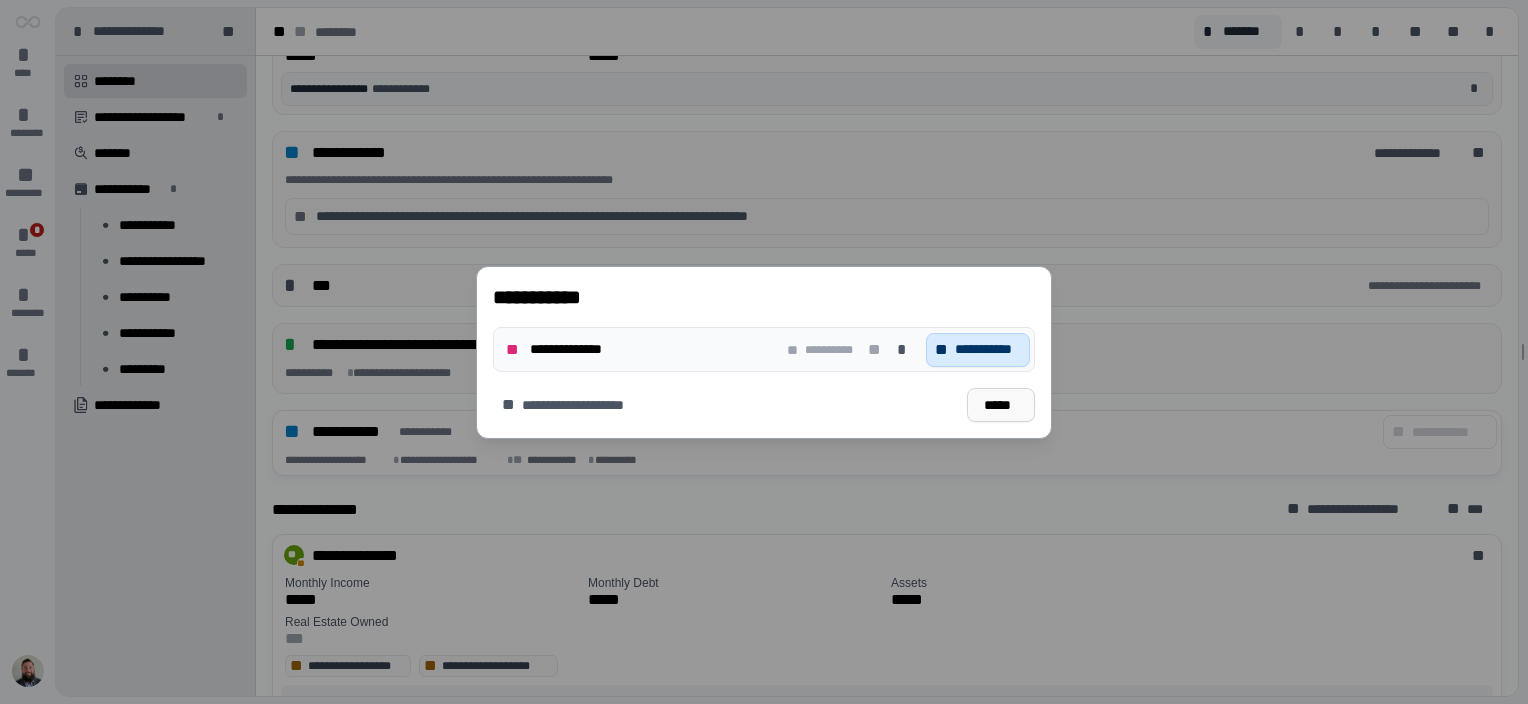 click on "*****" at bounding box center [1001, 404] 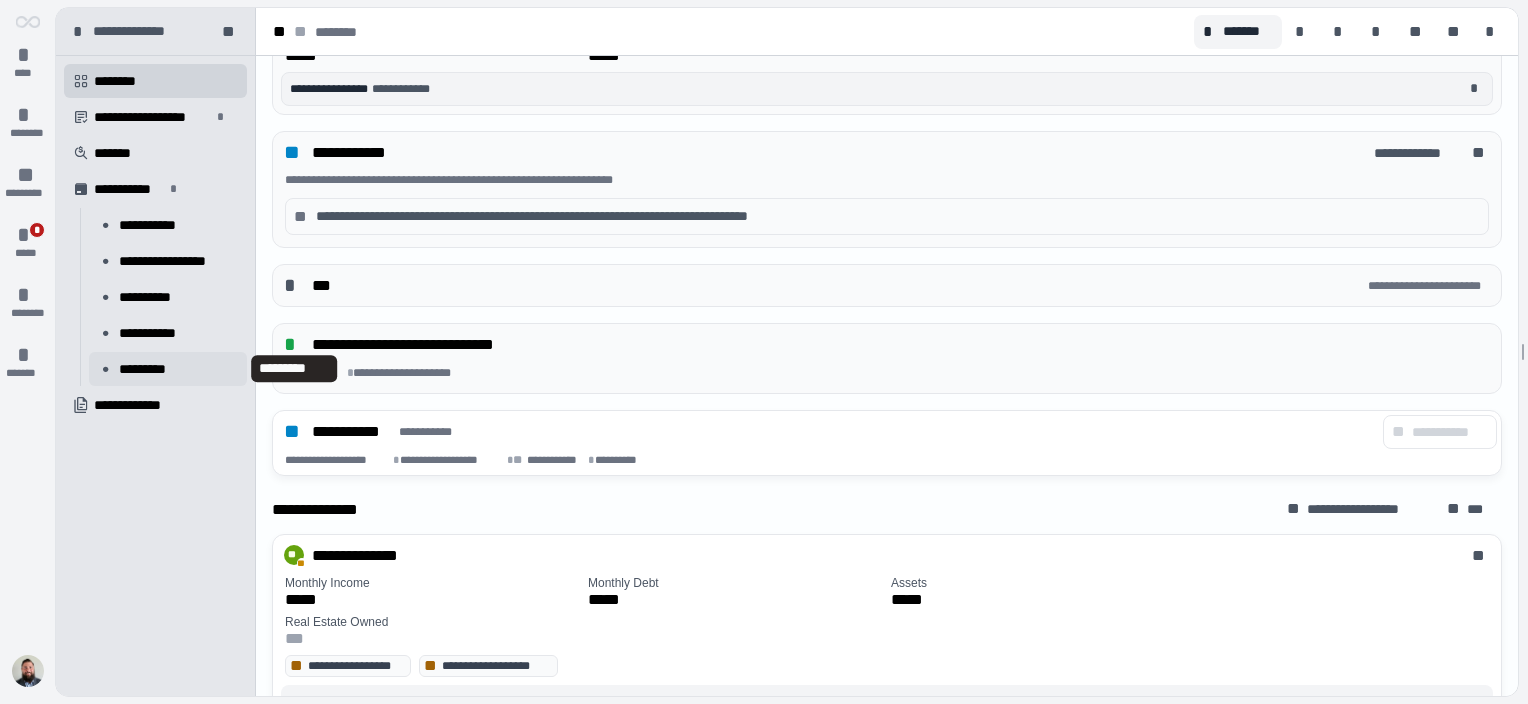 click on "*********" at bounding box center [154, 369] 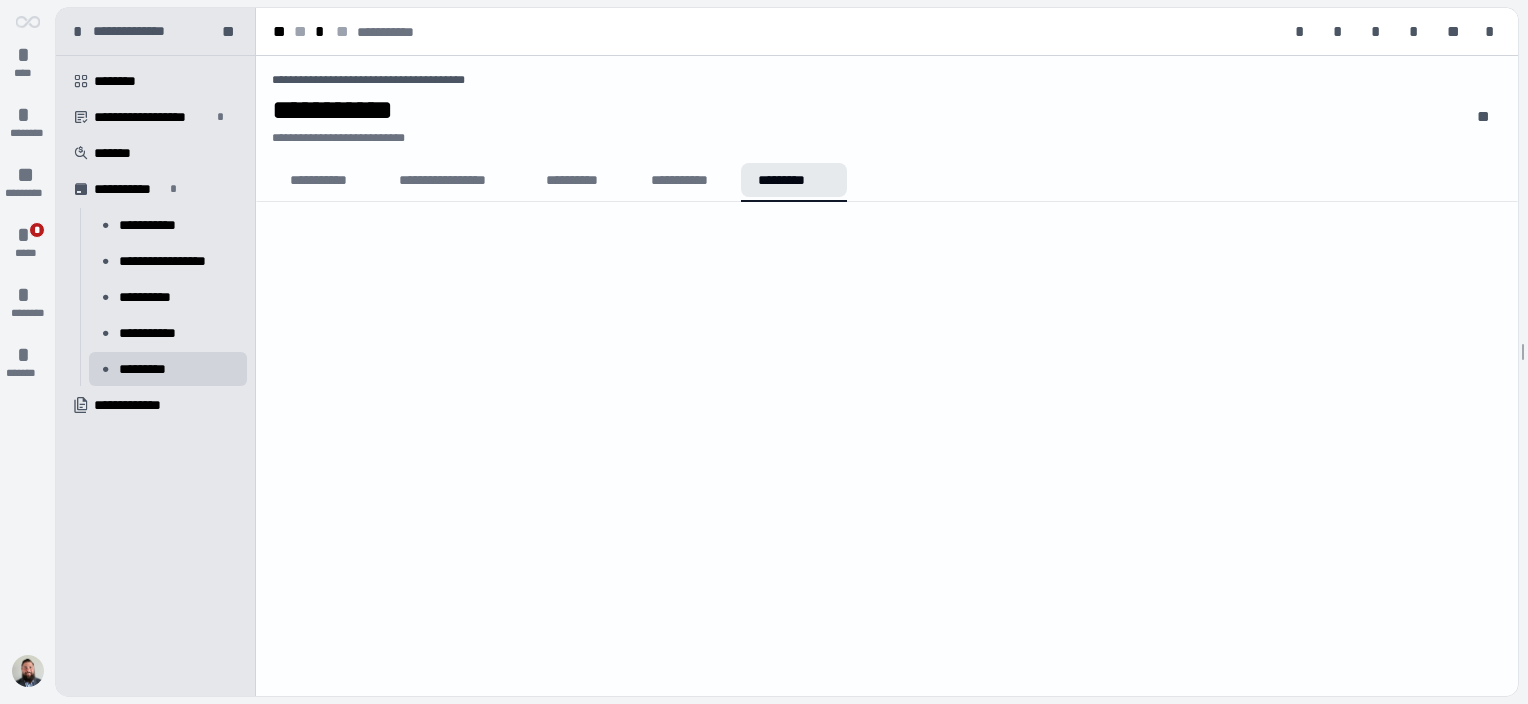 click on "*********" at bounding box center [794, 180] 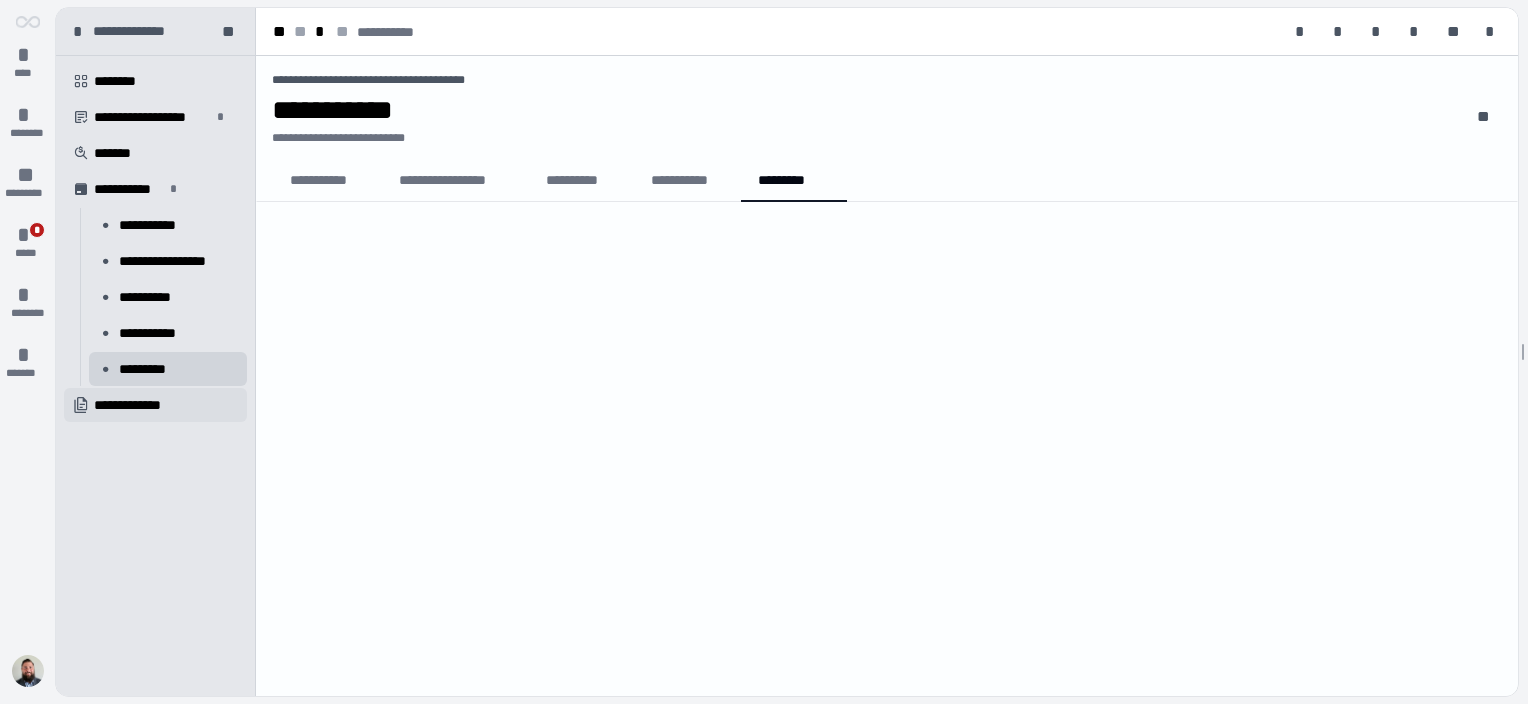 click on "**********" at bounding box center [139, 405] 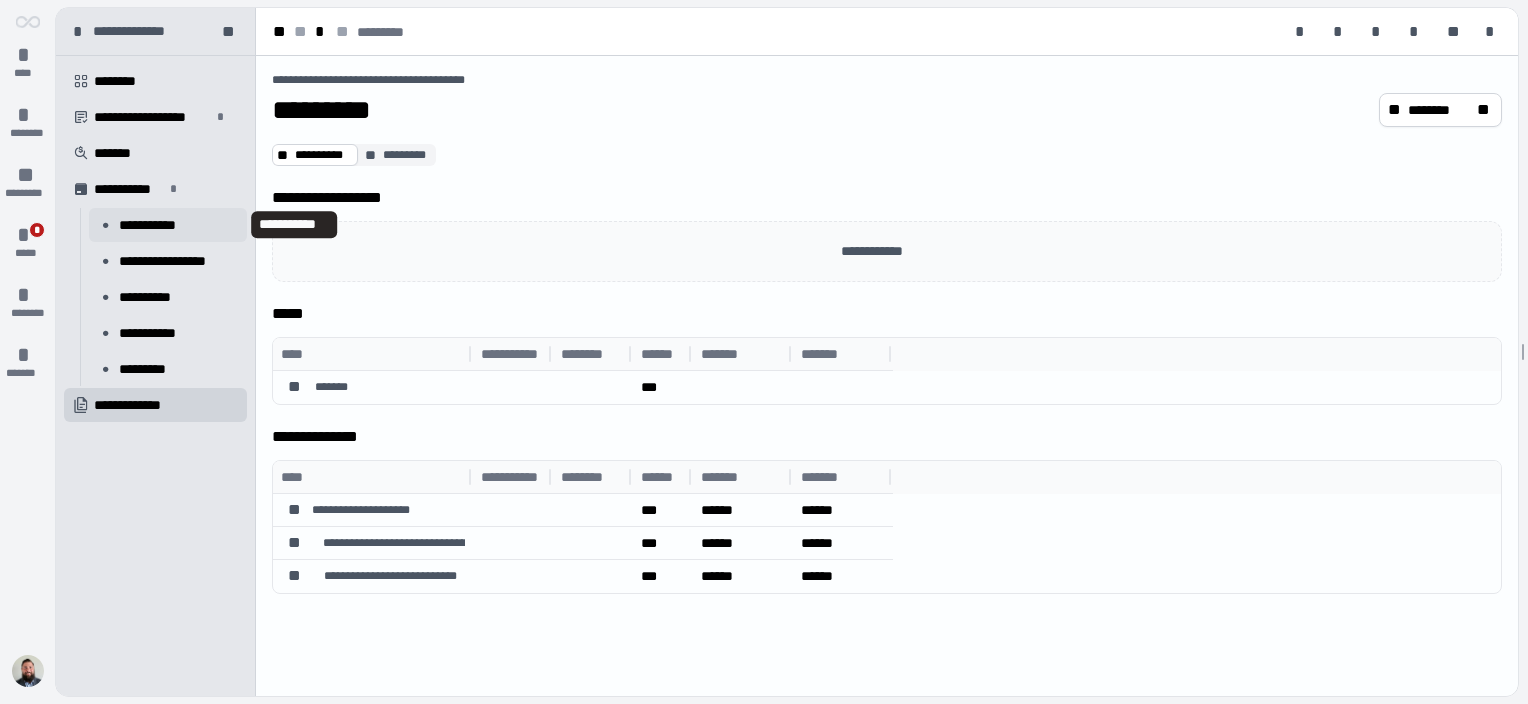 click on "**********" at bounding box center [154, 225] 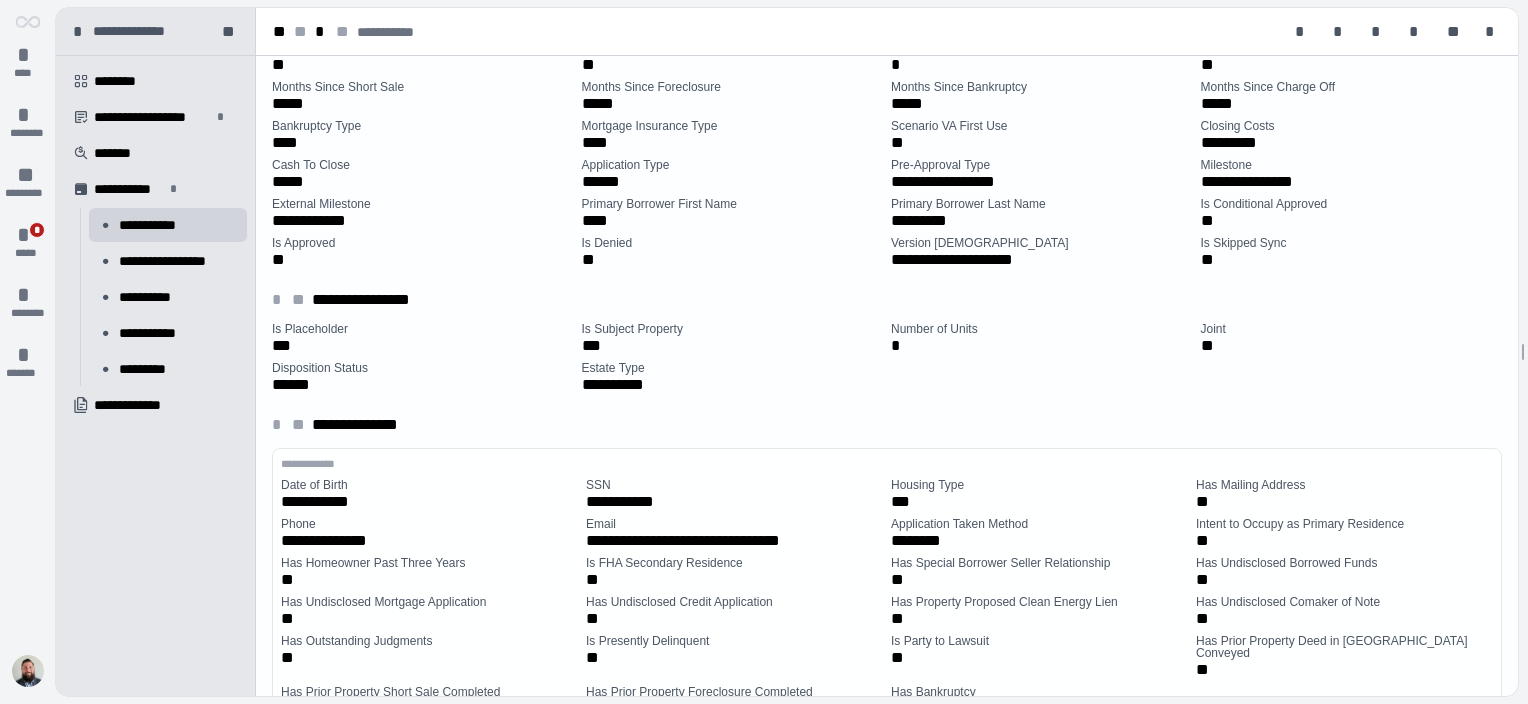 scroll, scrollTop: 433, scrollLeft: 0, axis: vertical 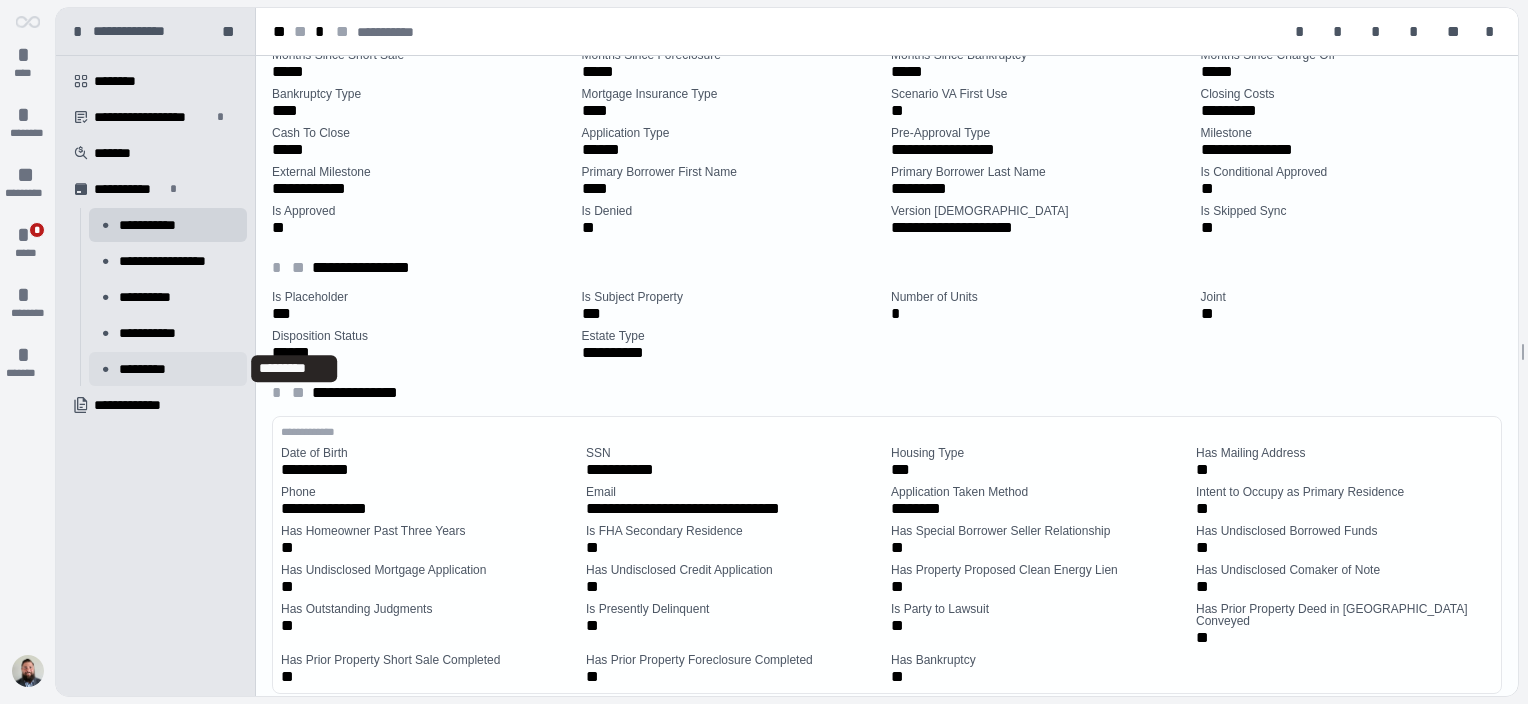 click on "*********" at bounding box center [154, 369] 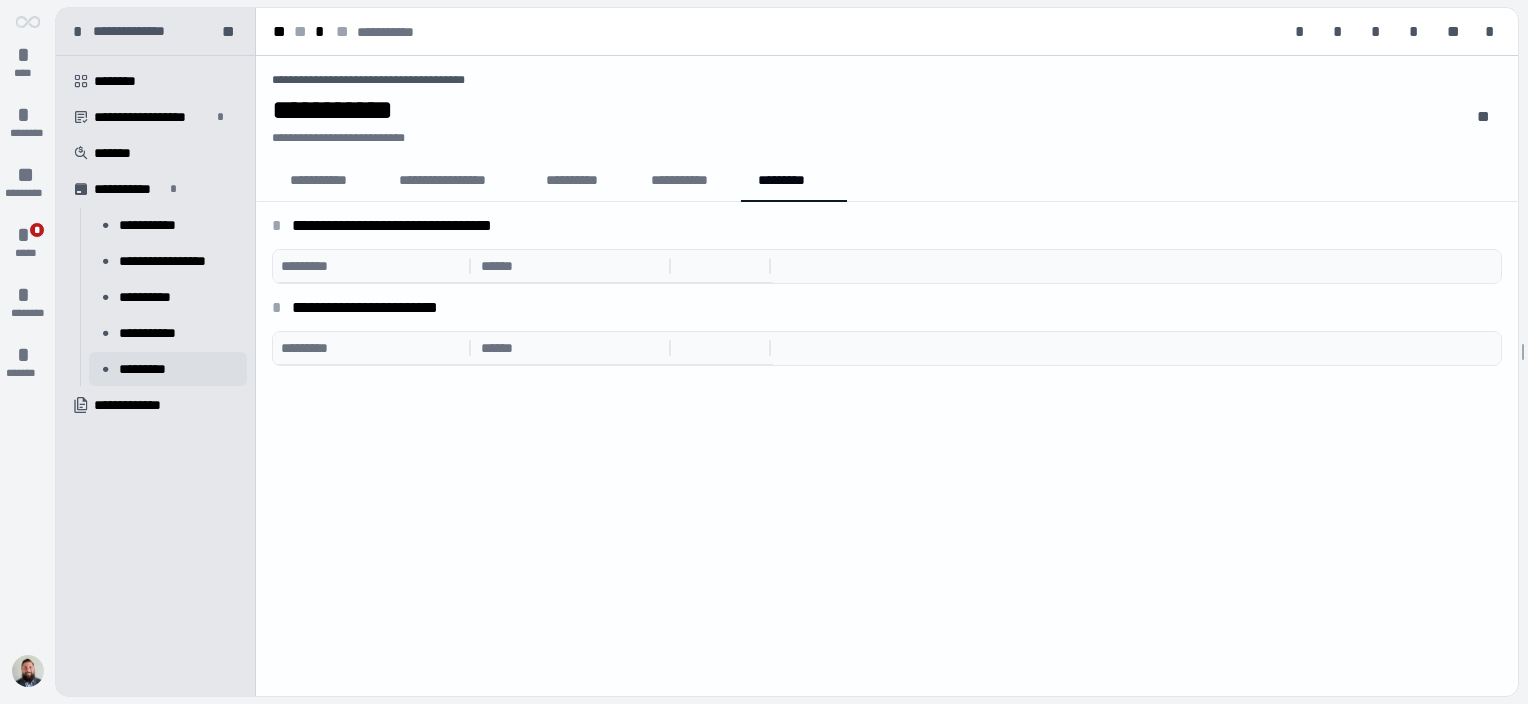 scroll, scrollTop: 0, scrollLeft: 0, axis: both 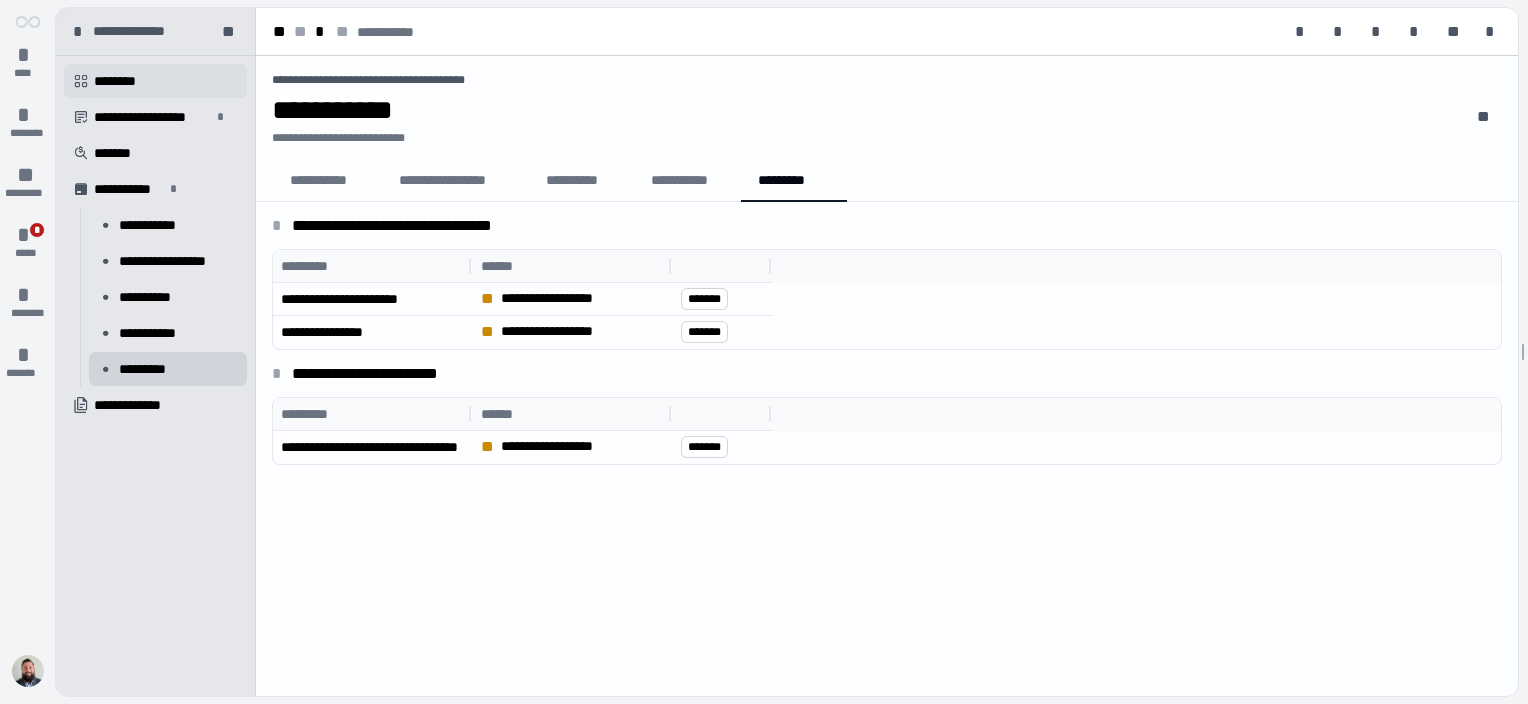 click on "********" at bounding box center (122, 81) 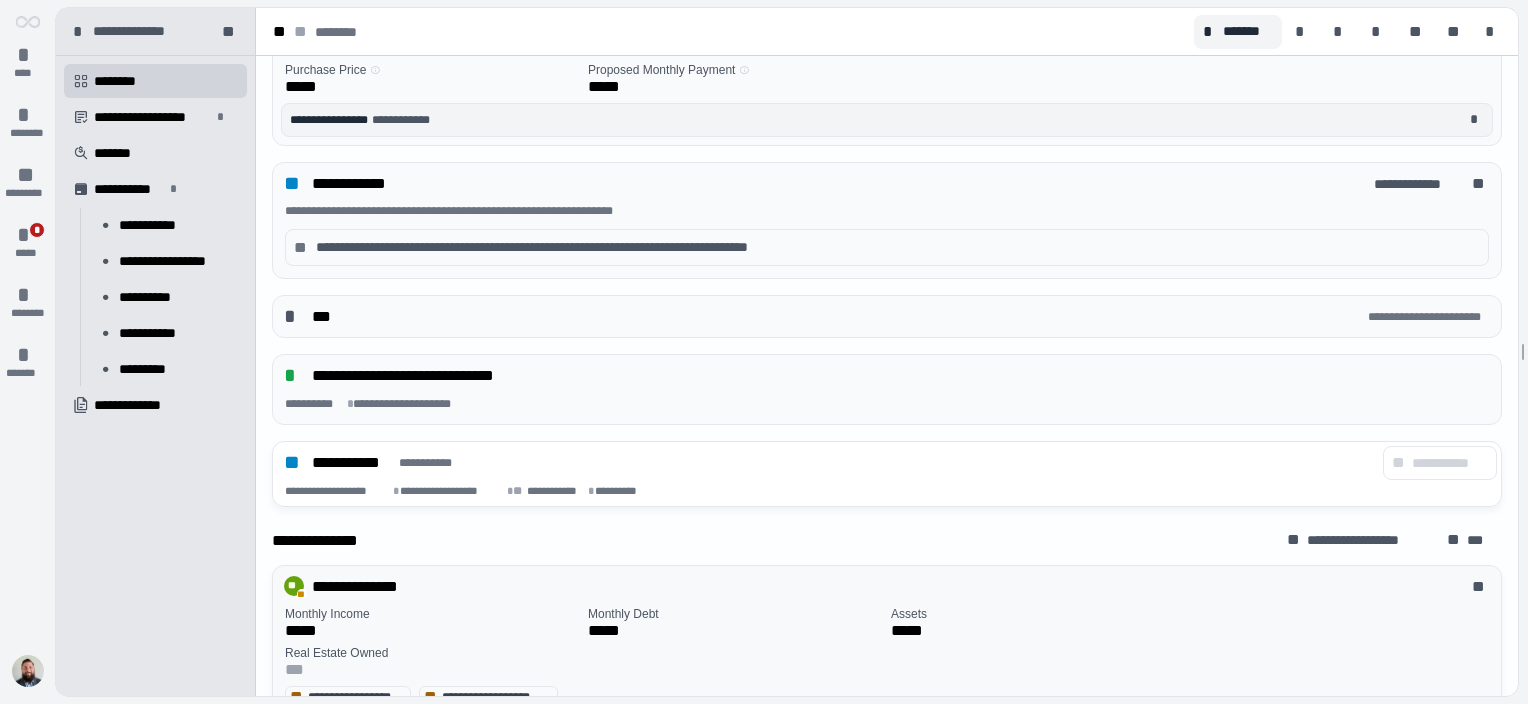scroll, scrollTop: 569, scrollLeft: 0, axis: vertical 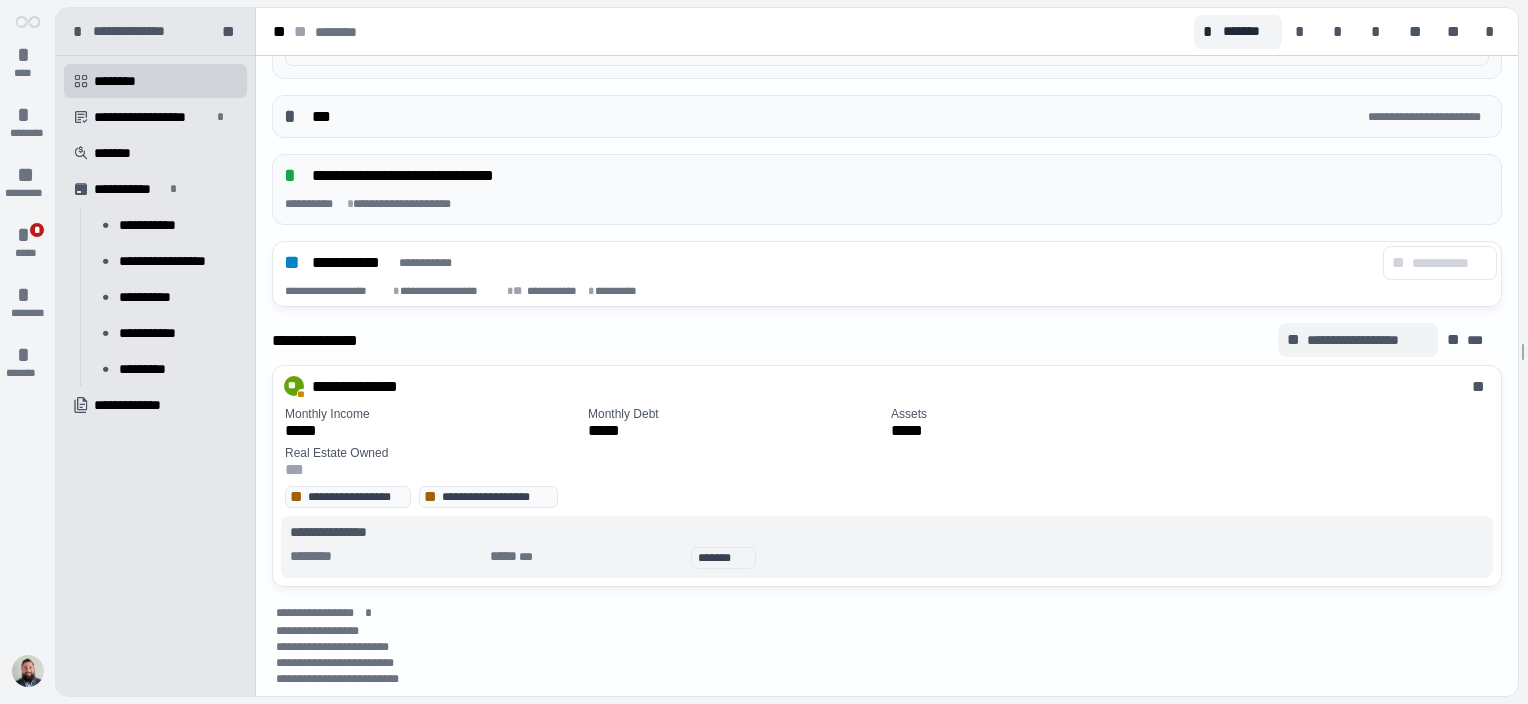 click on "**********" at bounding box center [1367, 340] 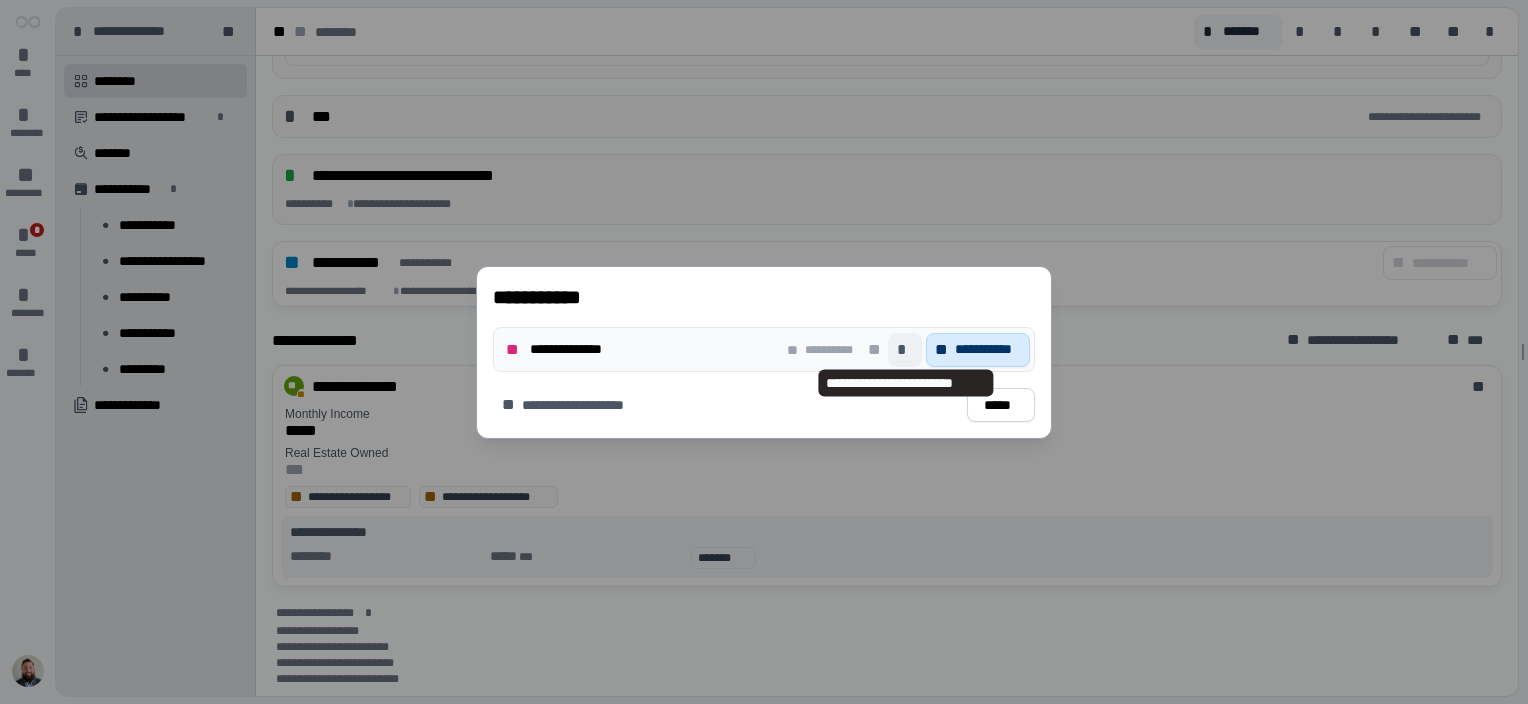 click on "*" at bounding box center [905, 349] 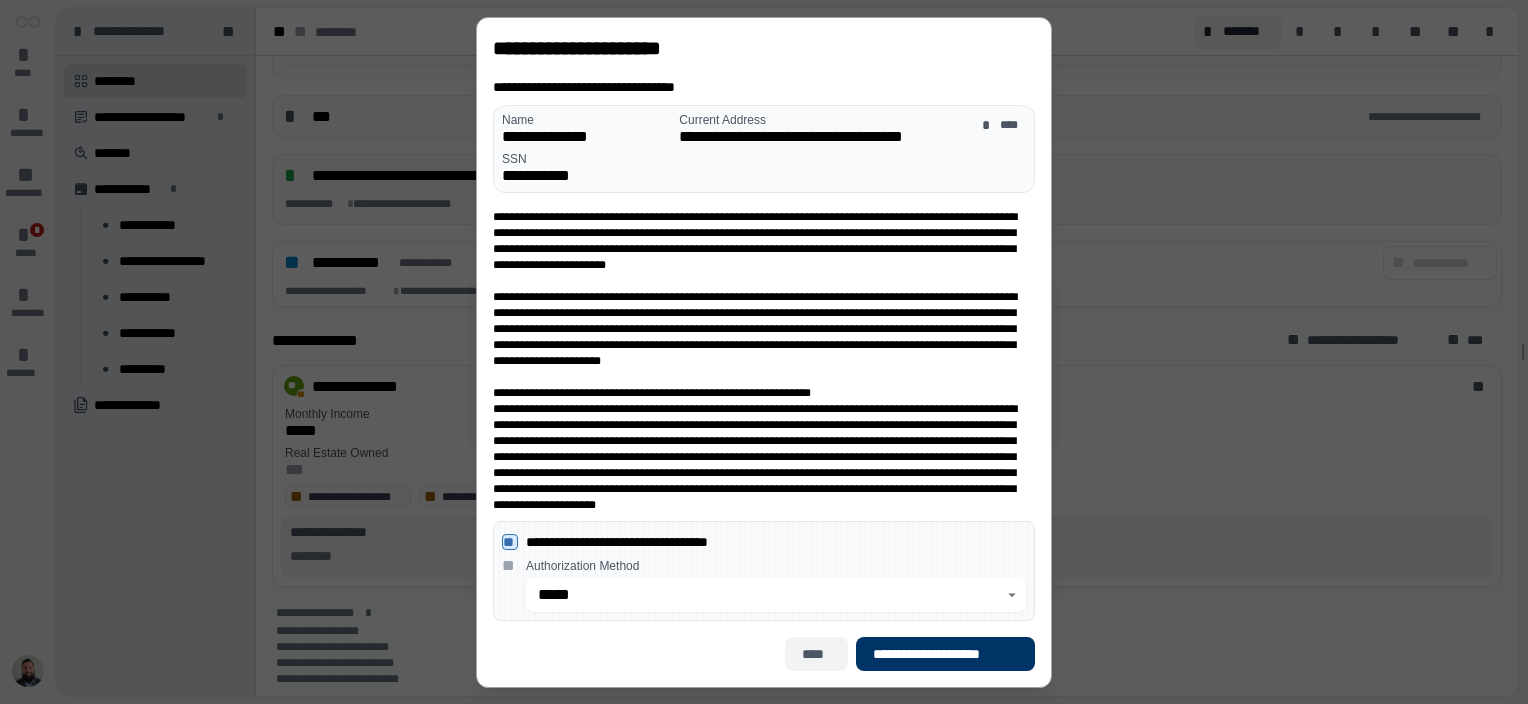 click on "****" at bounding box center (817, 653) 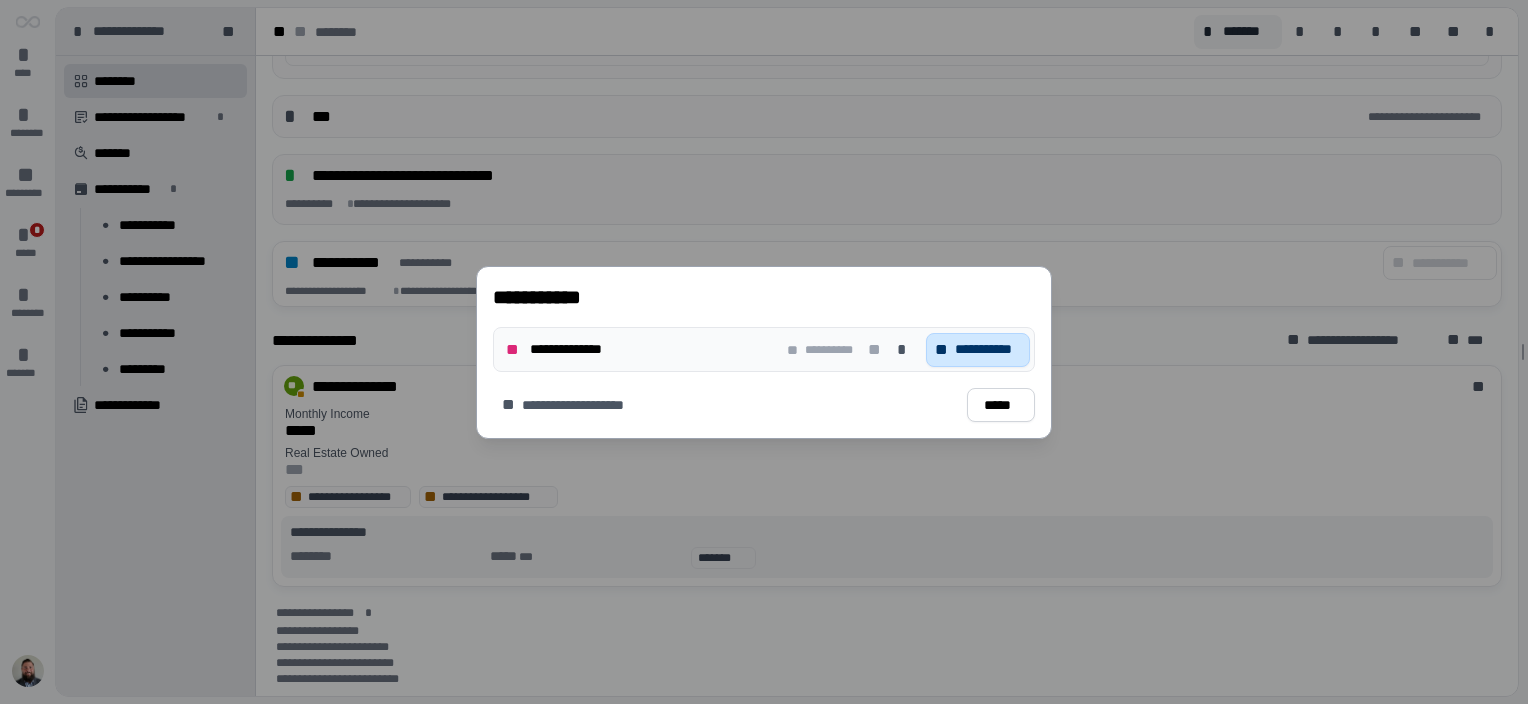 click on "**********" at bounding box center [988, 349] 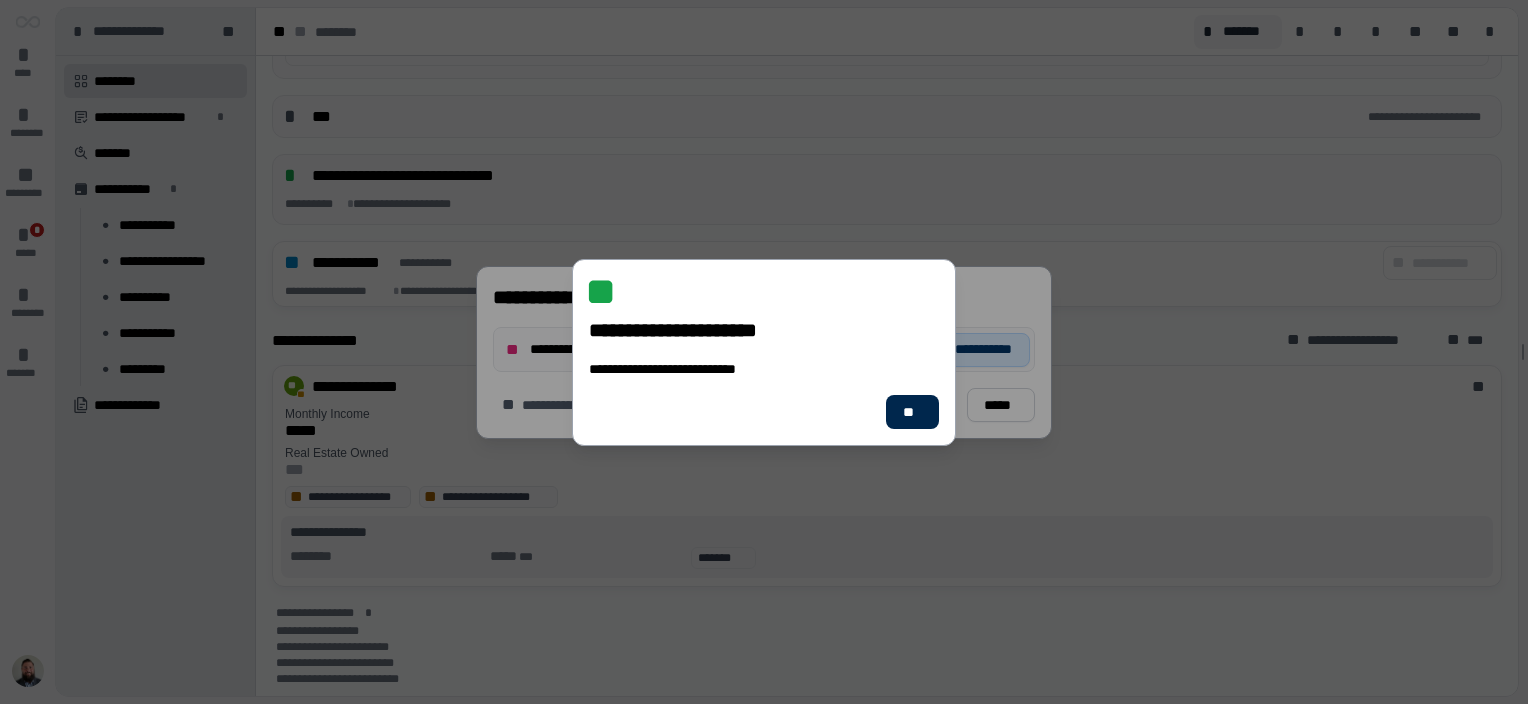 click on "**" at bounding box center (912, 411) 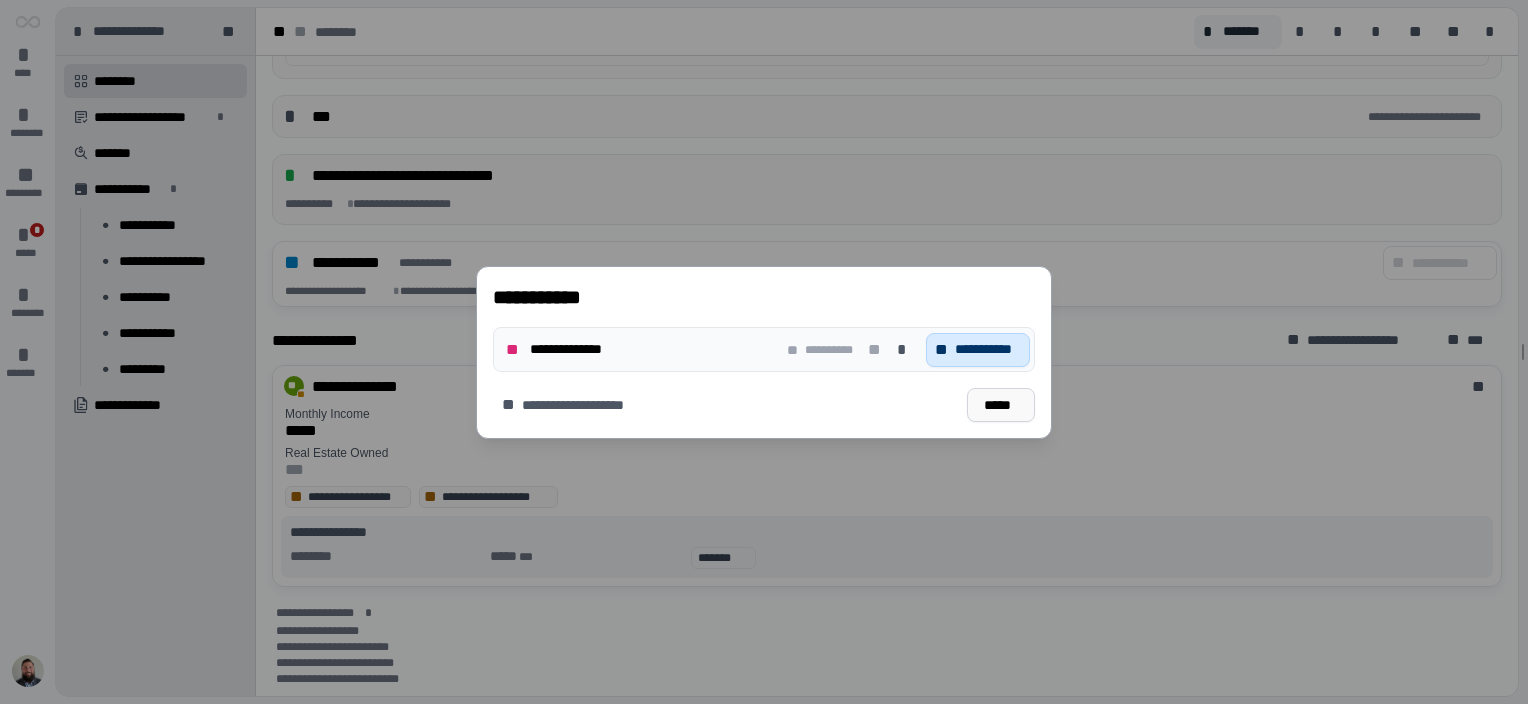click on "*****" at bounding box center (1001, 404) 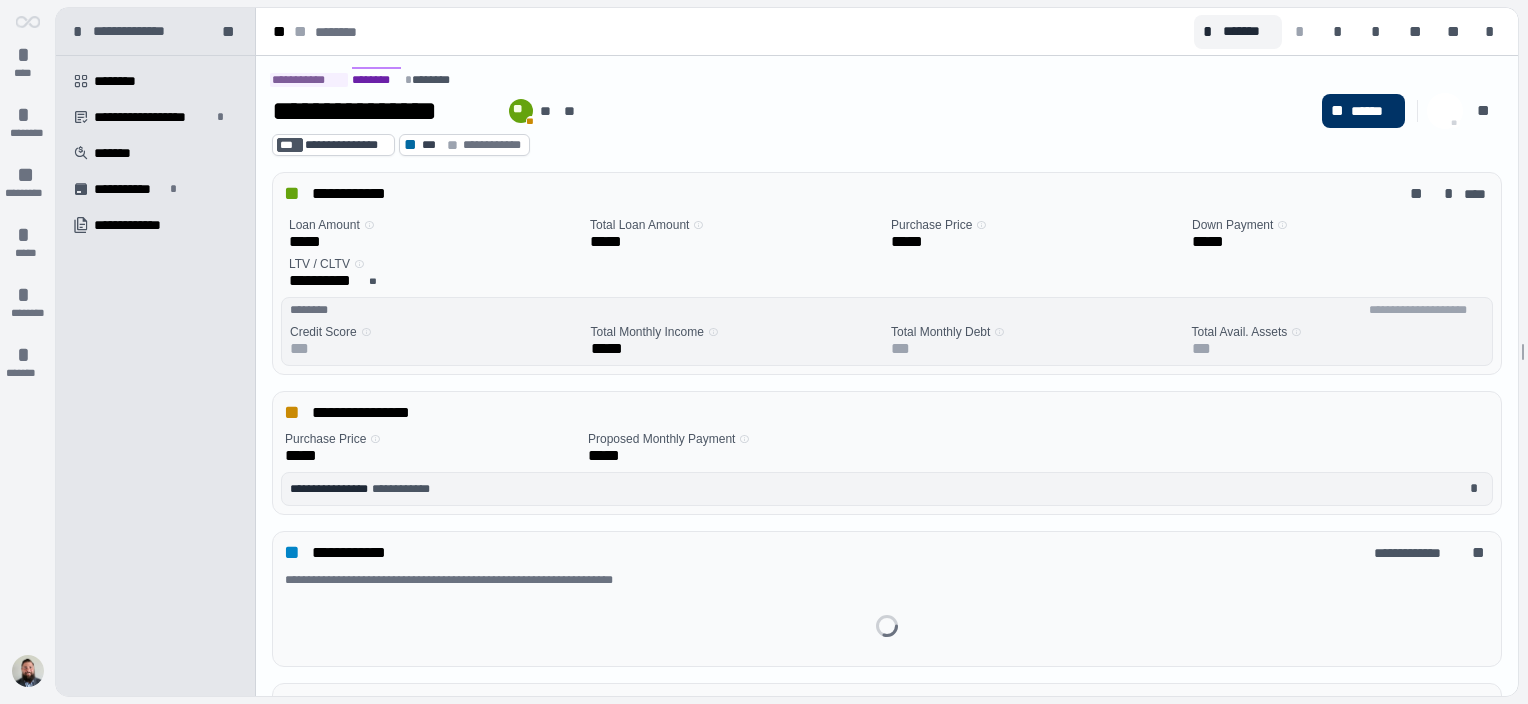 scroll, scrollTop: 0, scrollLeft: 0, axis: both 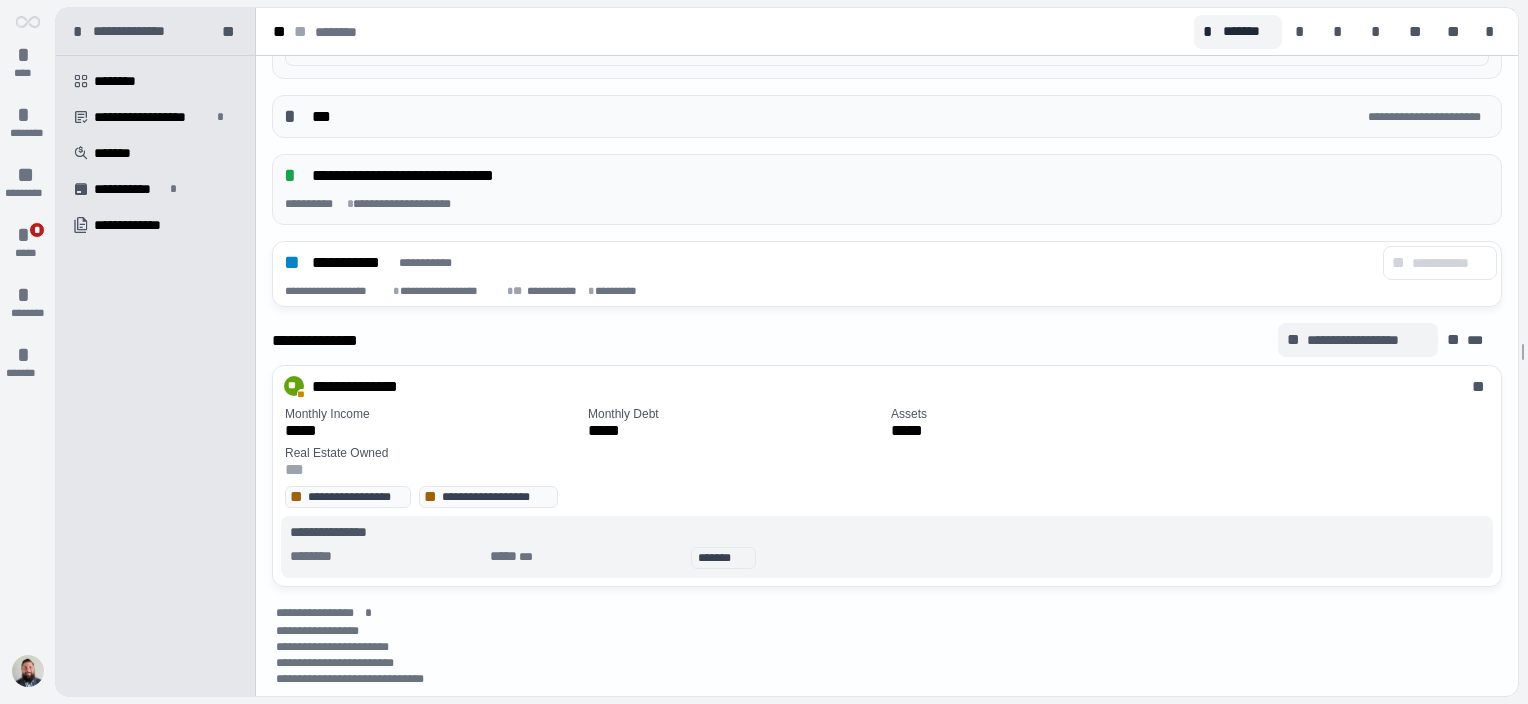 click on "**********" at bounding box center (1367, 340) 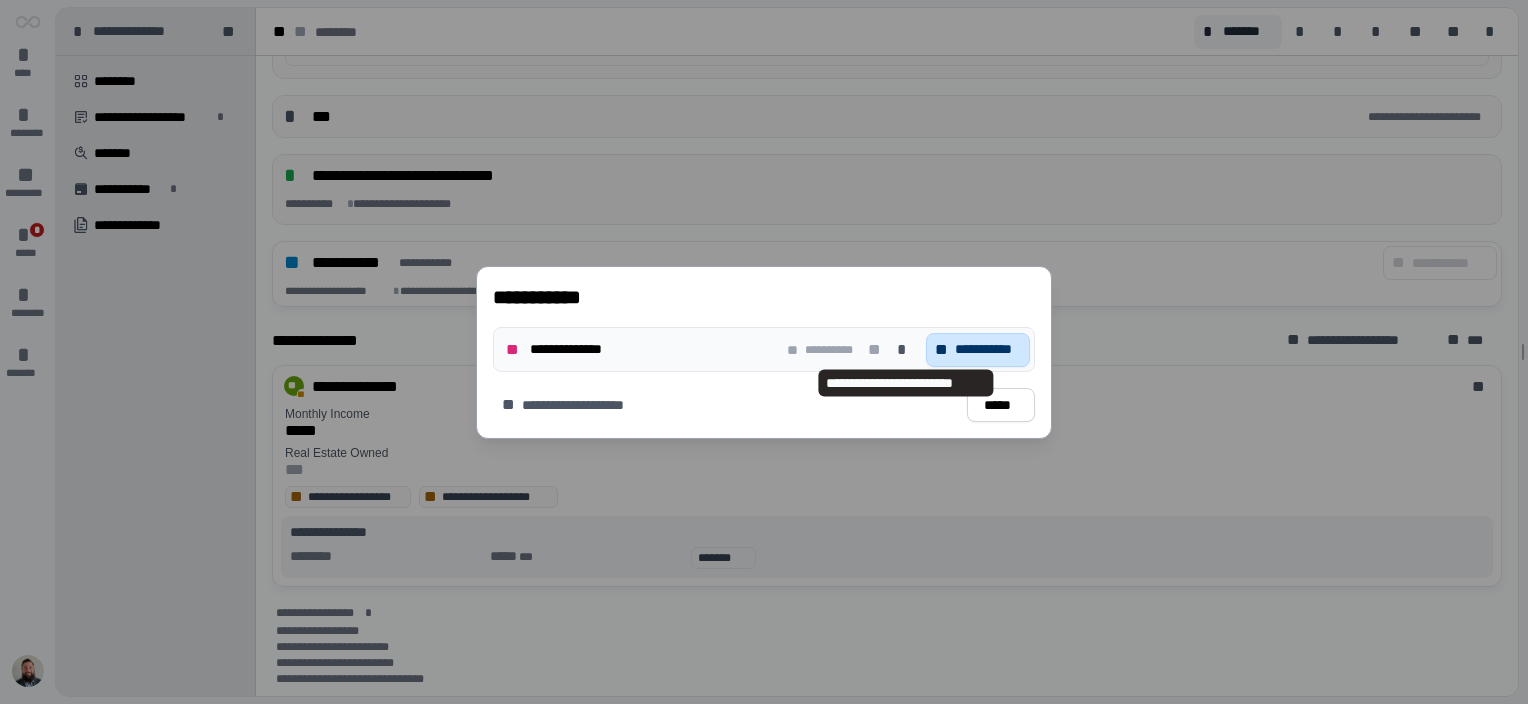 click on "**********" at bounding box center (988, 349) 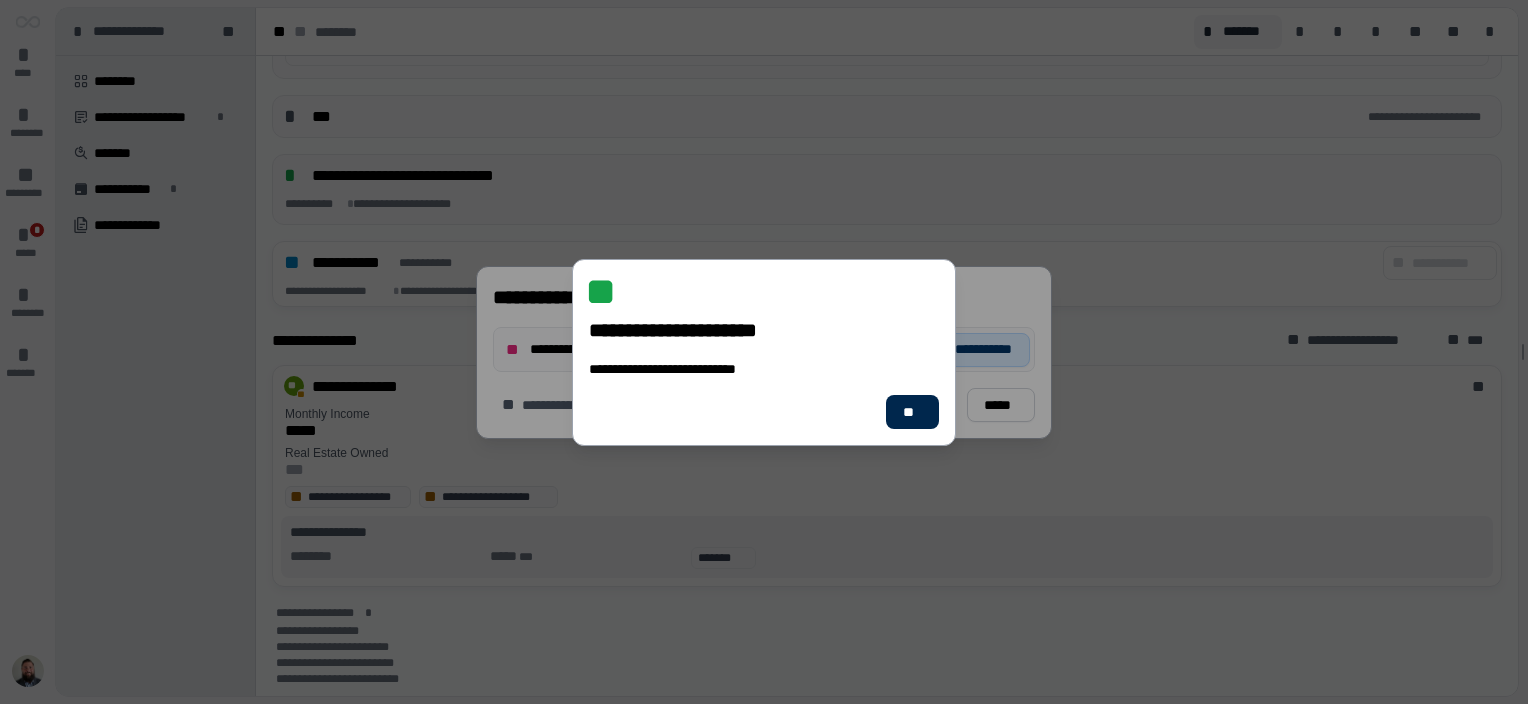 click on "**" at bounding box center [912, 412] 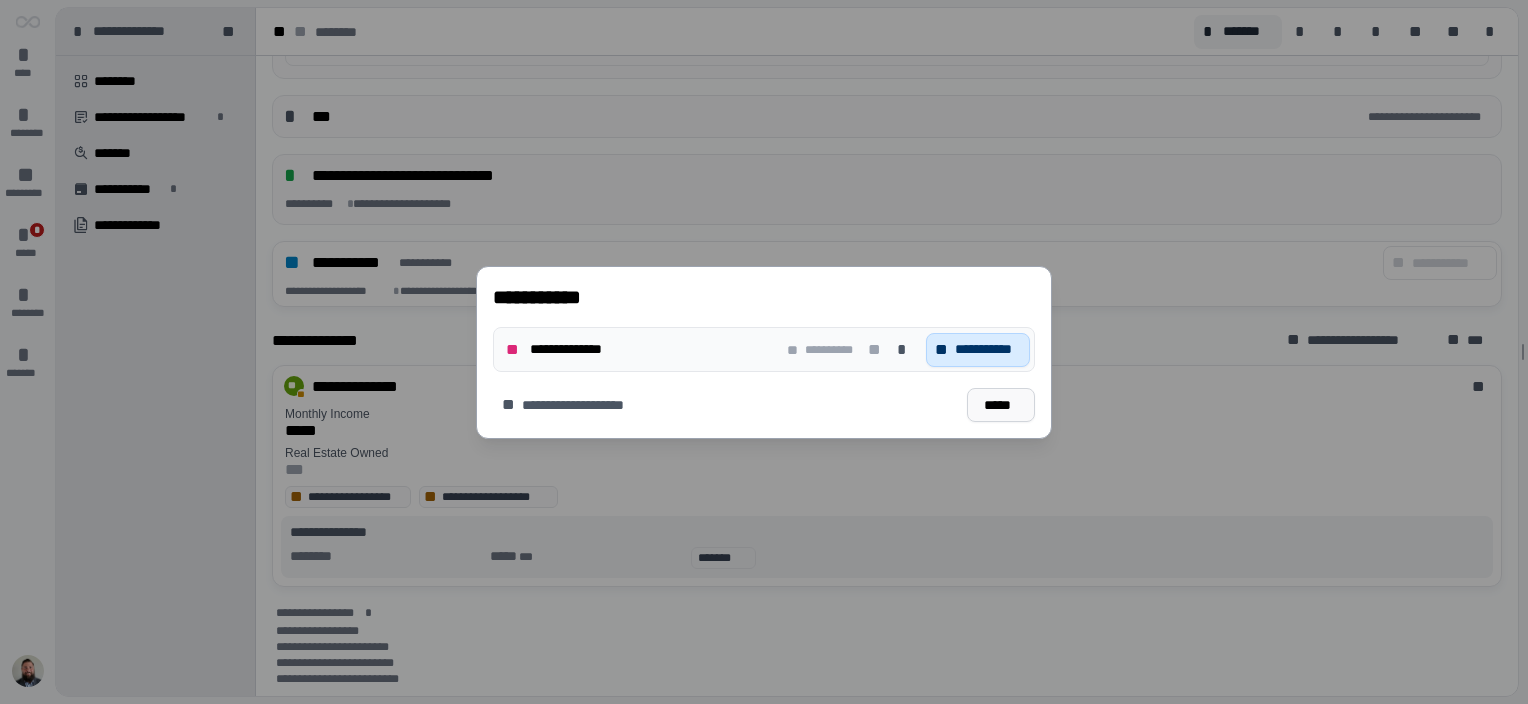 click on "*****" at bounding box center [1001, 404] 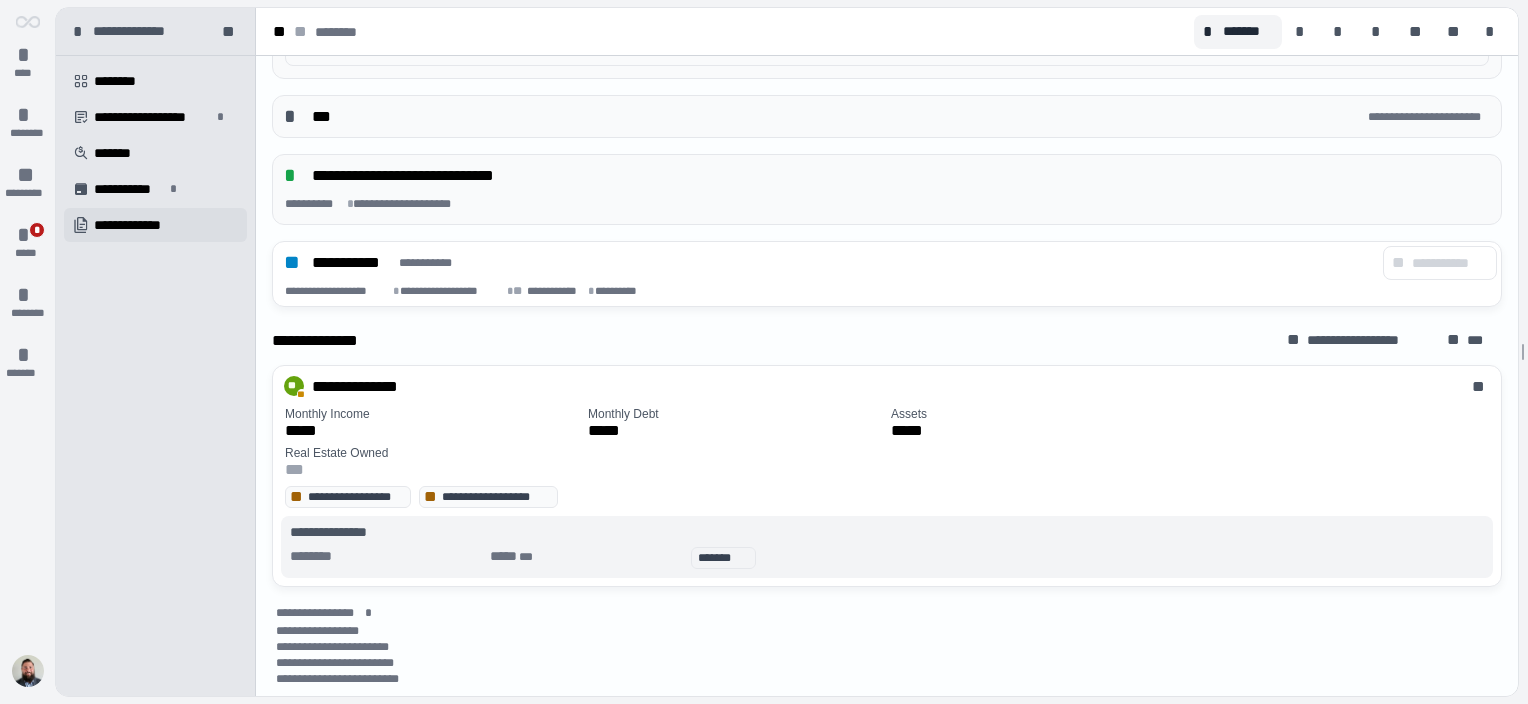 click on "**********" at bounding box center [139, 225] 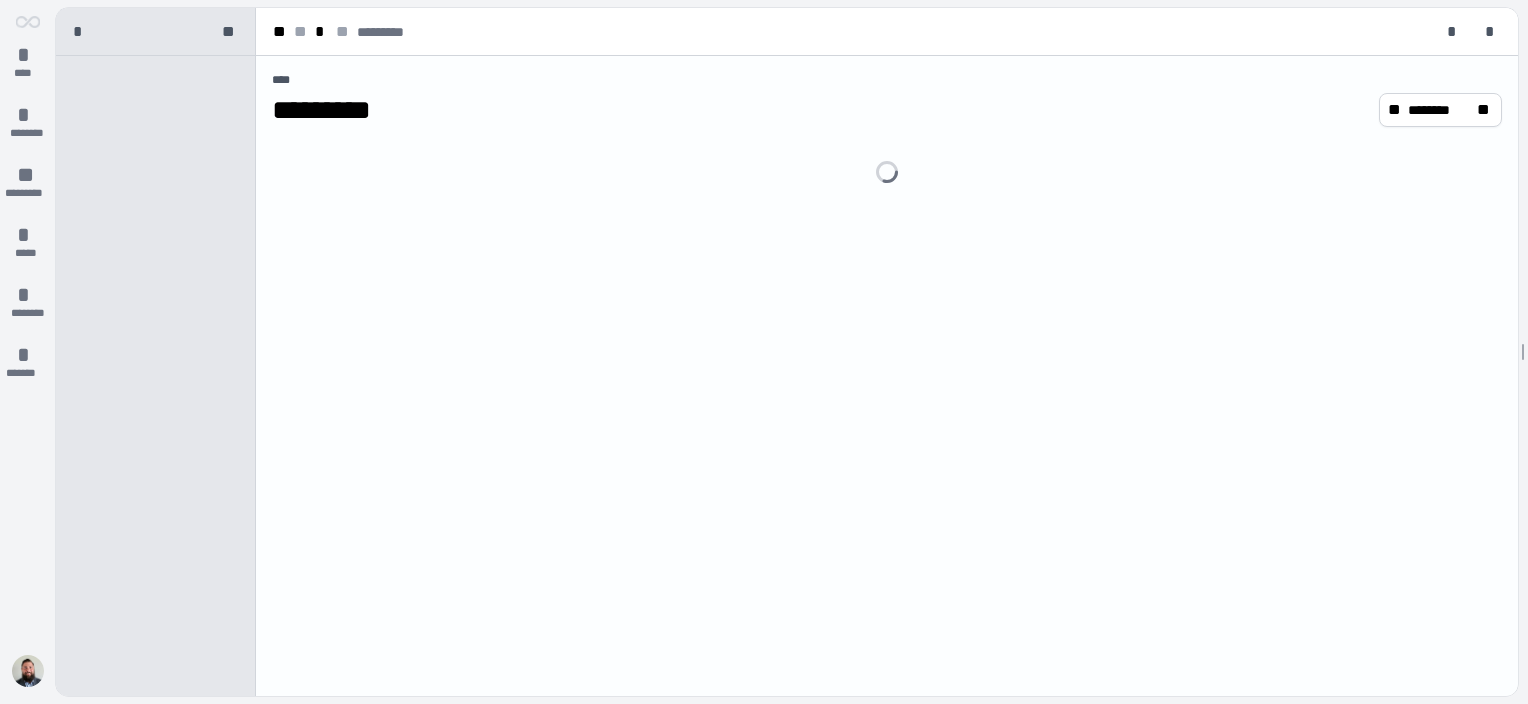 scroll, scrollTop: 0, scrollLeft: 0, axis: both 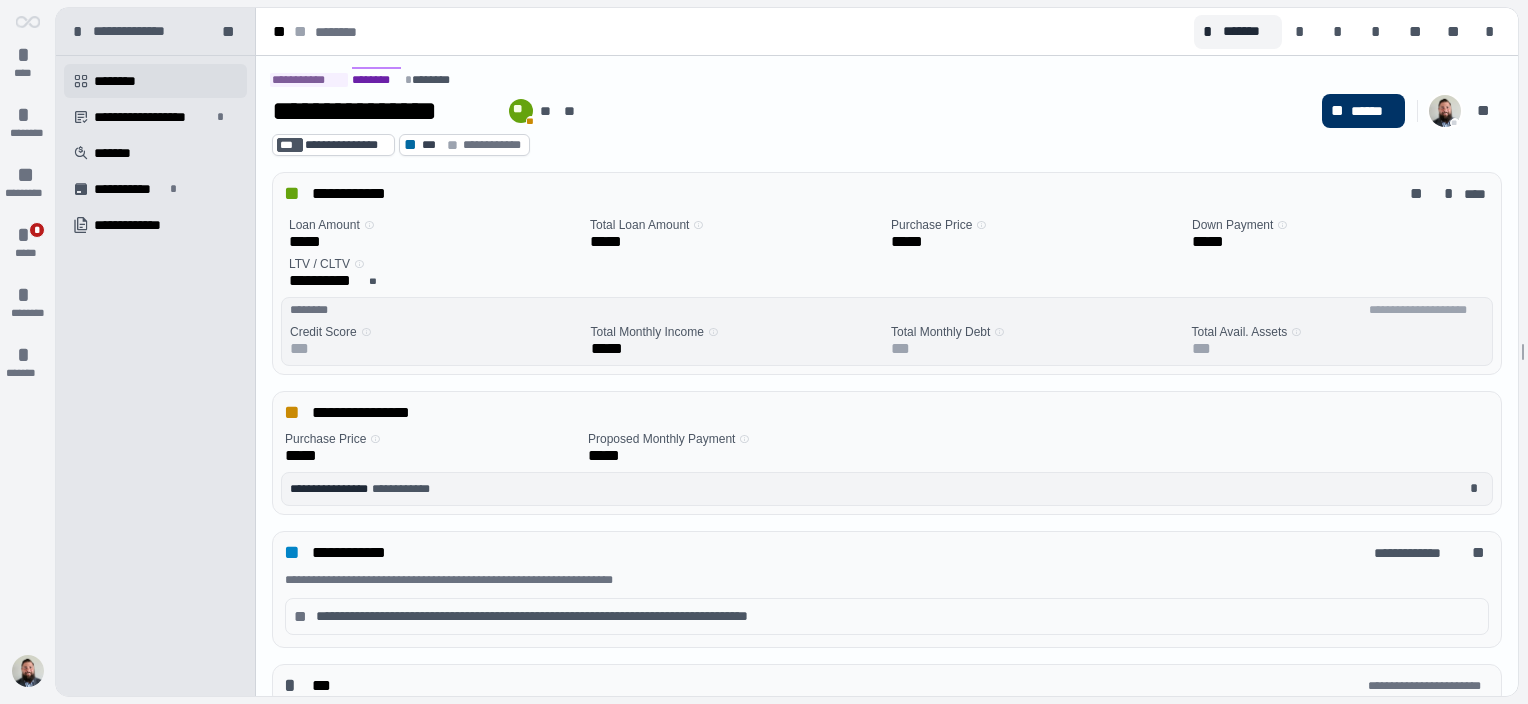 click on "********" at bounding box center [122, 81] 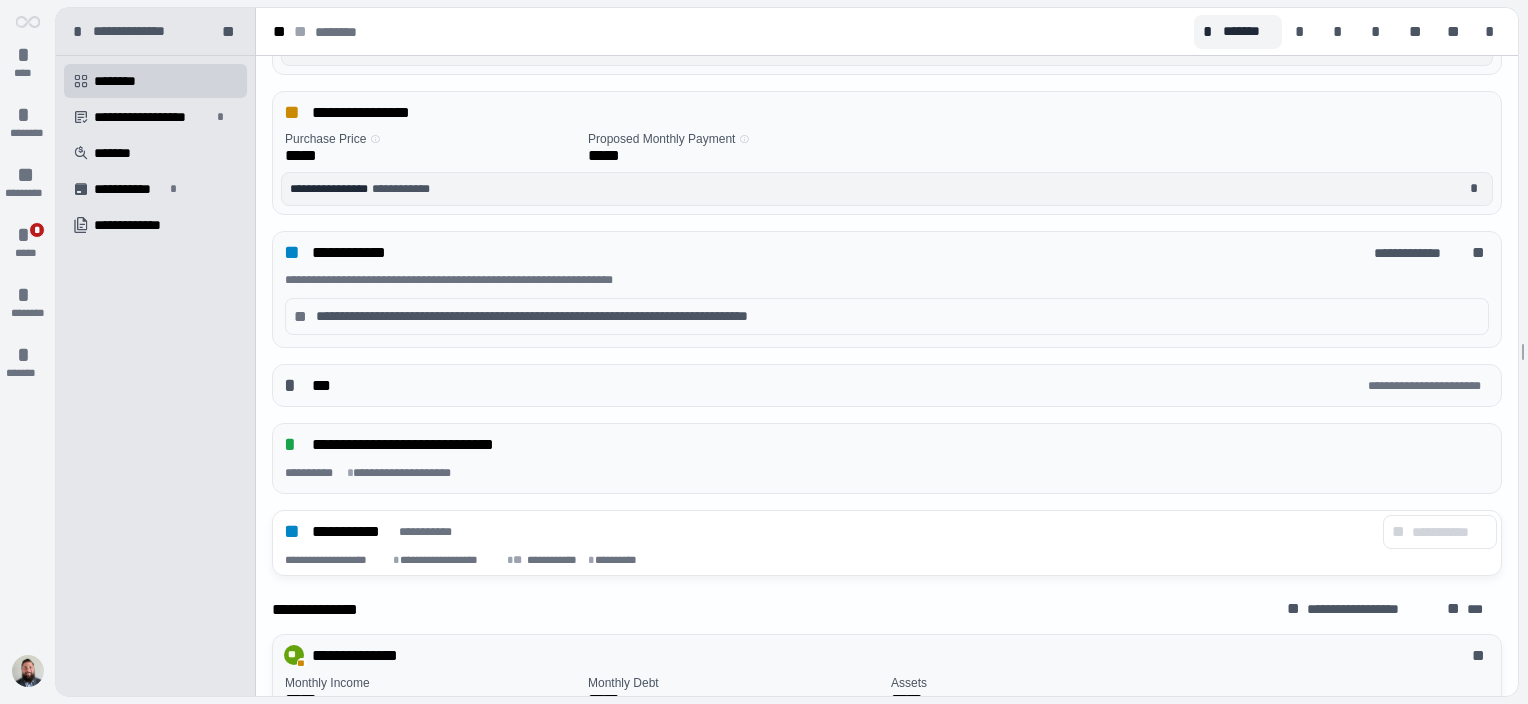scroll, scrollTop: 500, scrollLeft: 0, axis: vertical 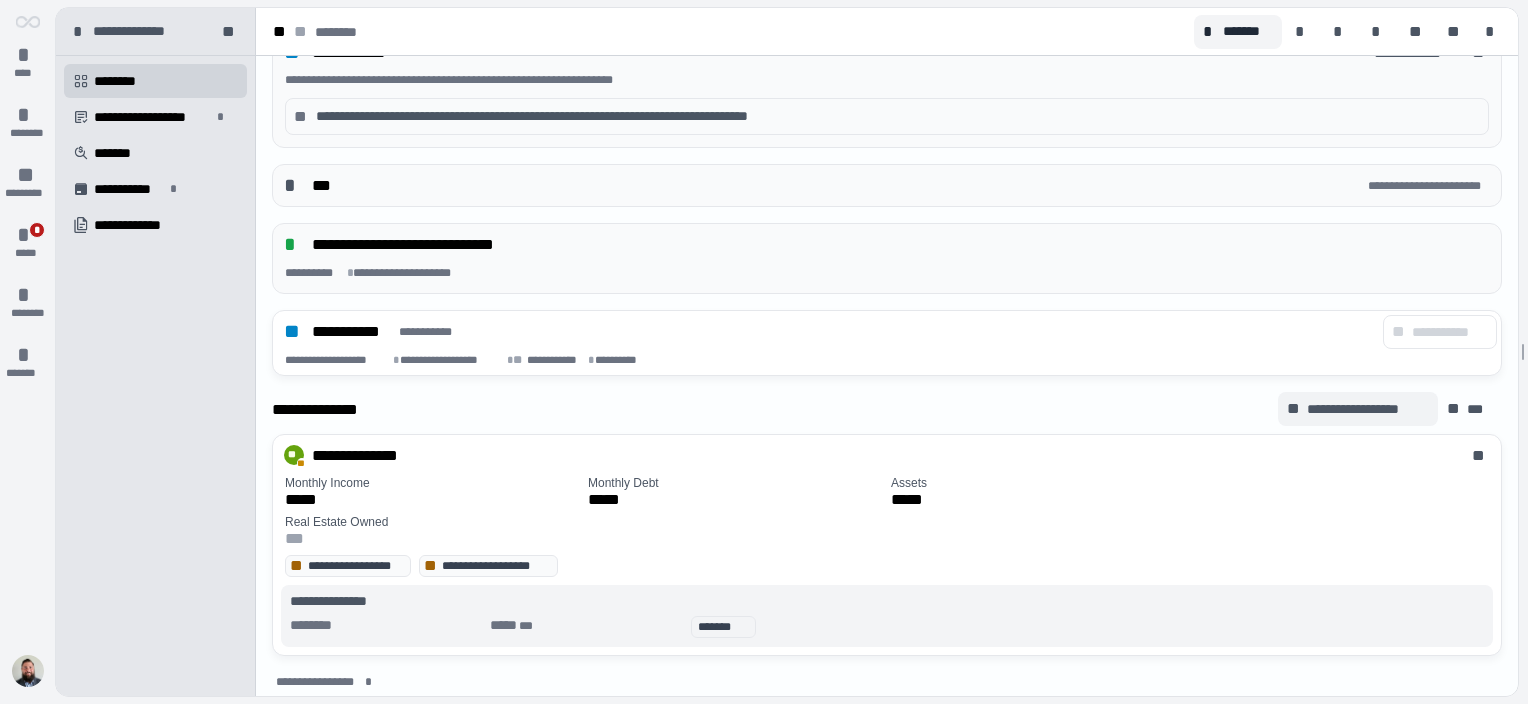 click on "**********" at bounding box center [1367, 409] 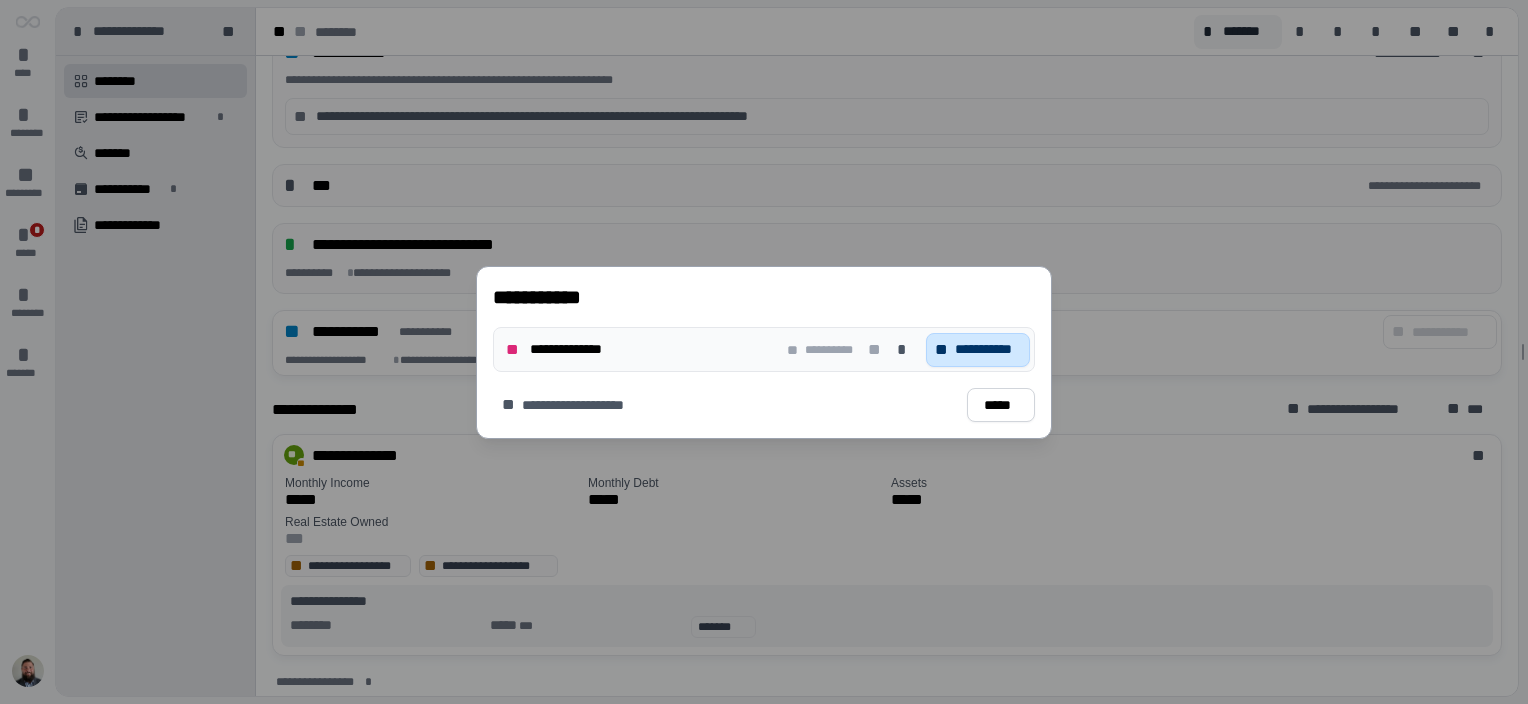 click on "**********" at bounding box center (988, 349) 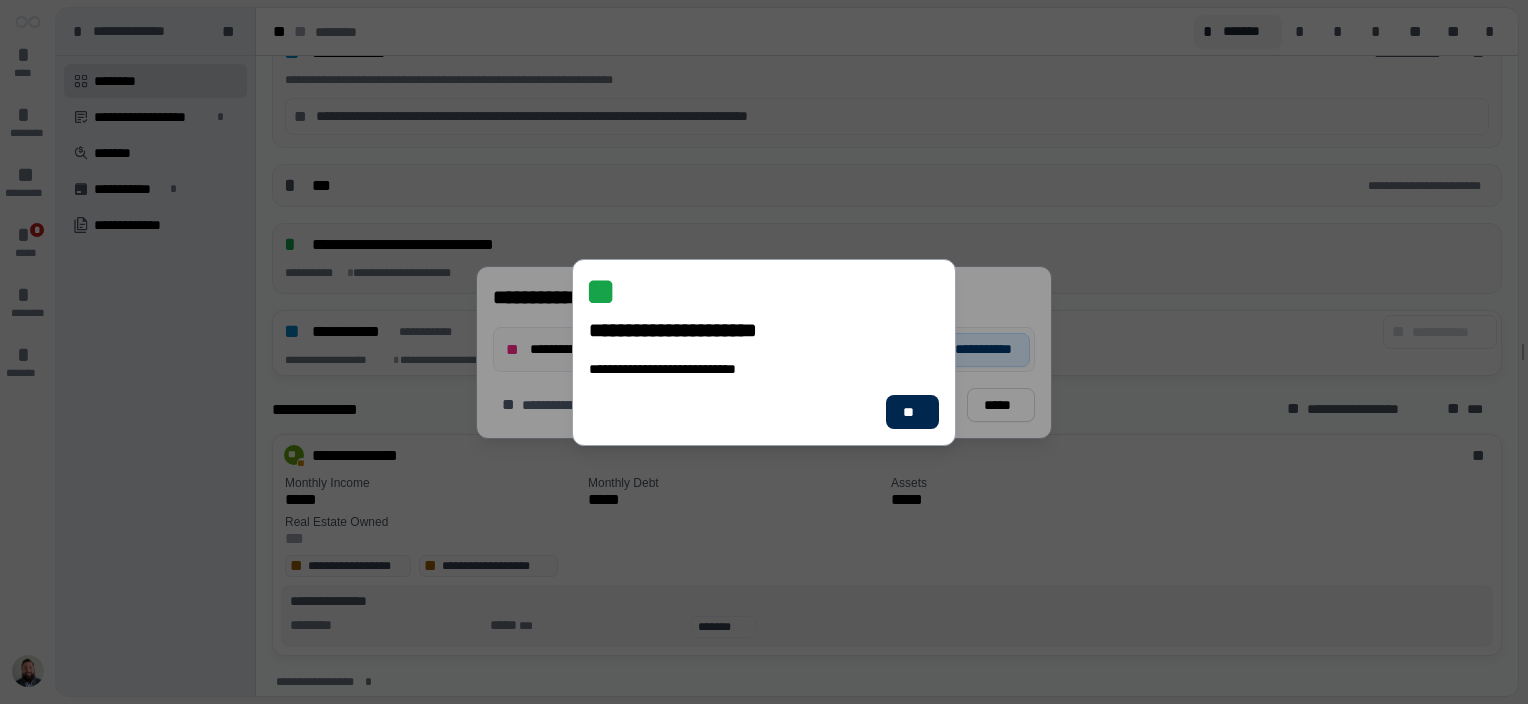 click on "**" at bounding box center (912, 411) 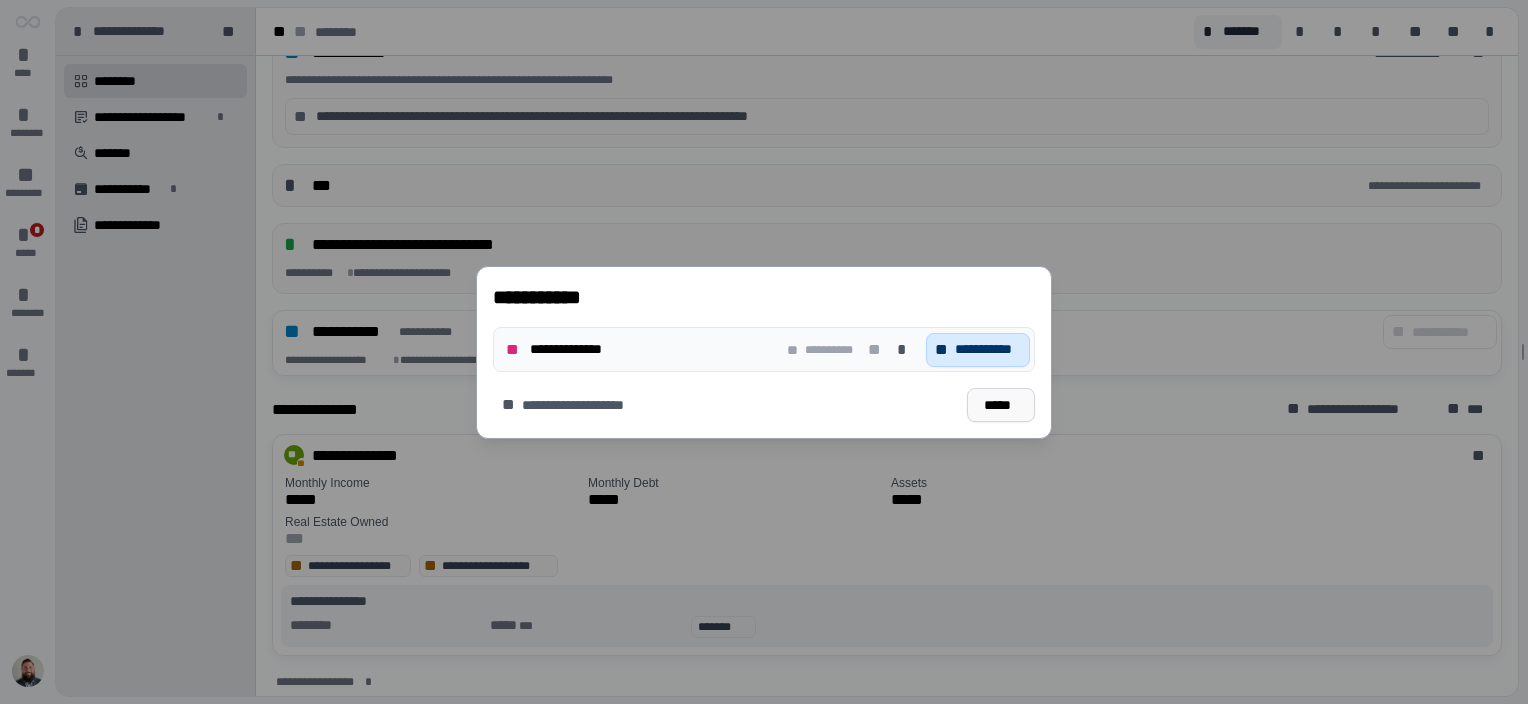 click on "*****" at bounding box center [1001, 404] 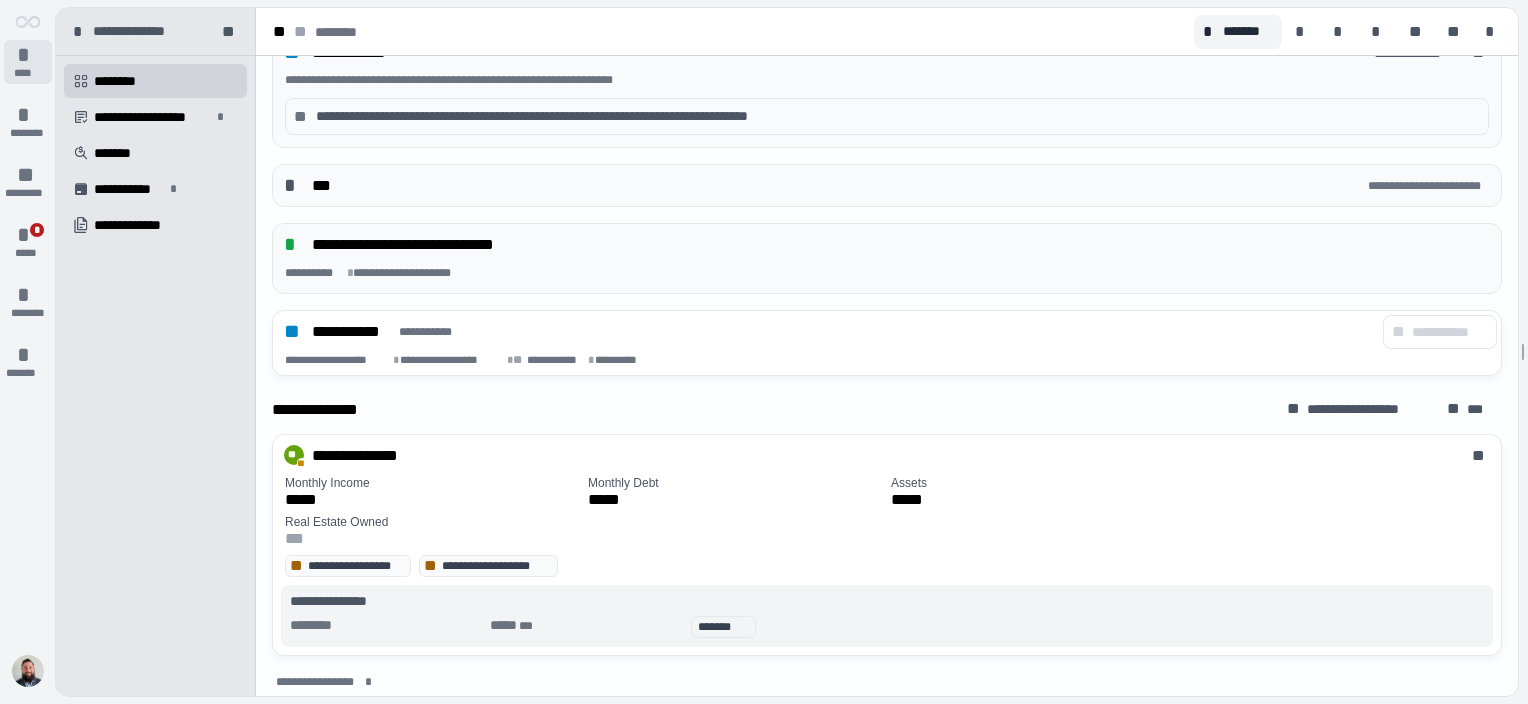 click on "*" at bounding box center [28, 55] 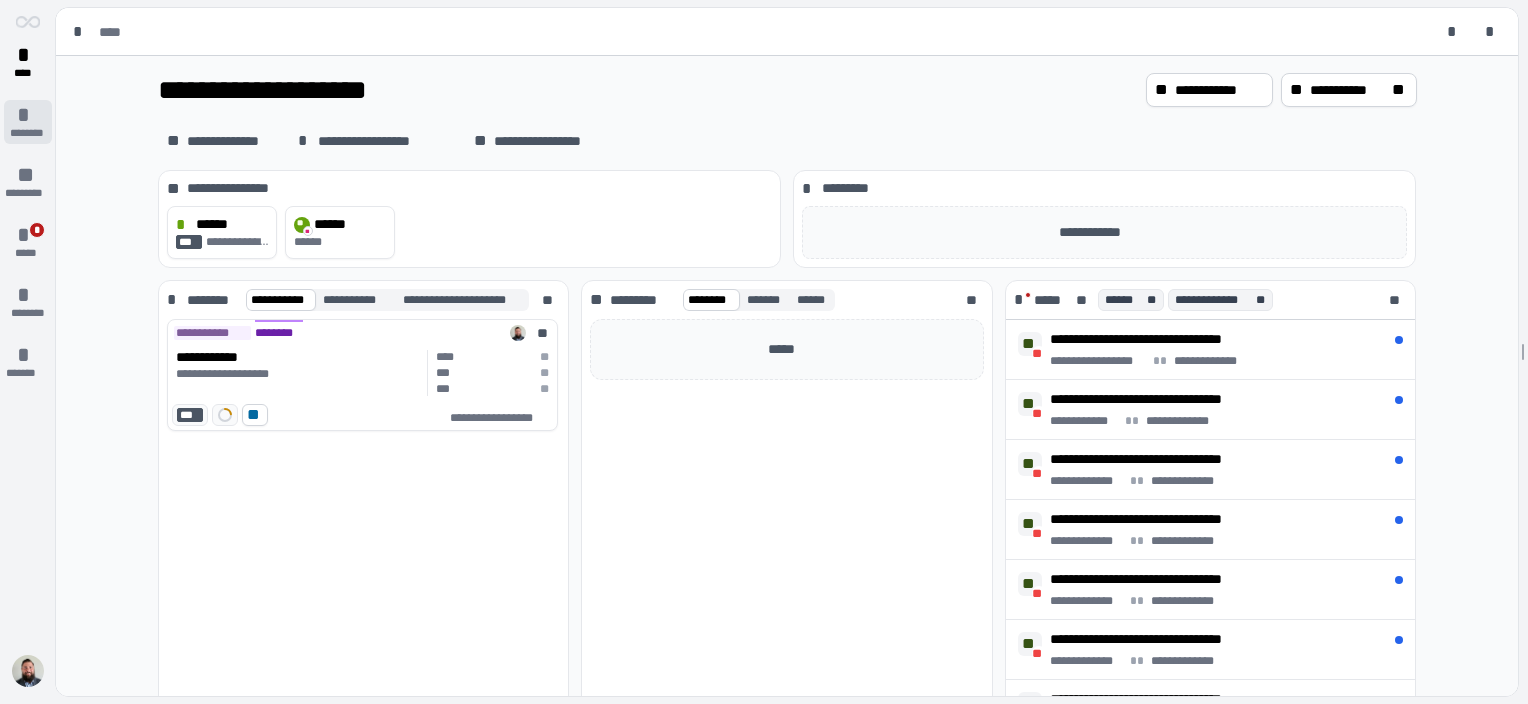 click on "********" at bounding box center [27, 133] 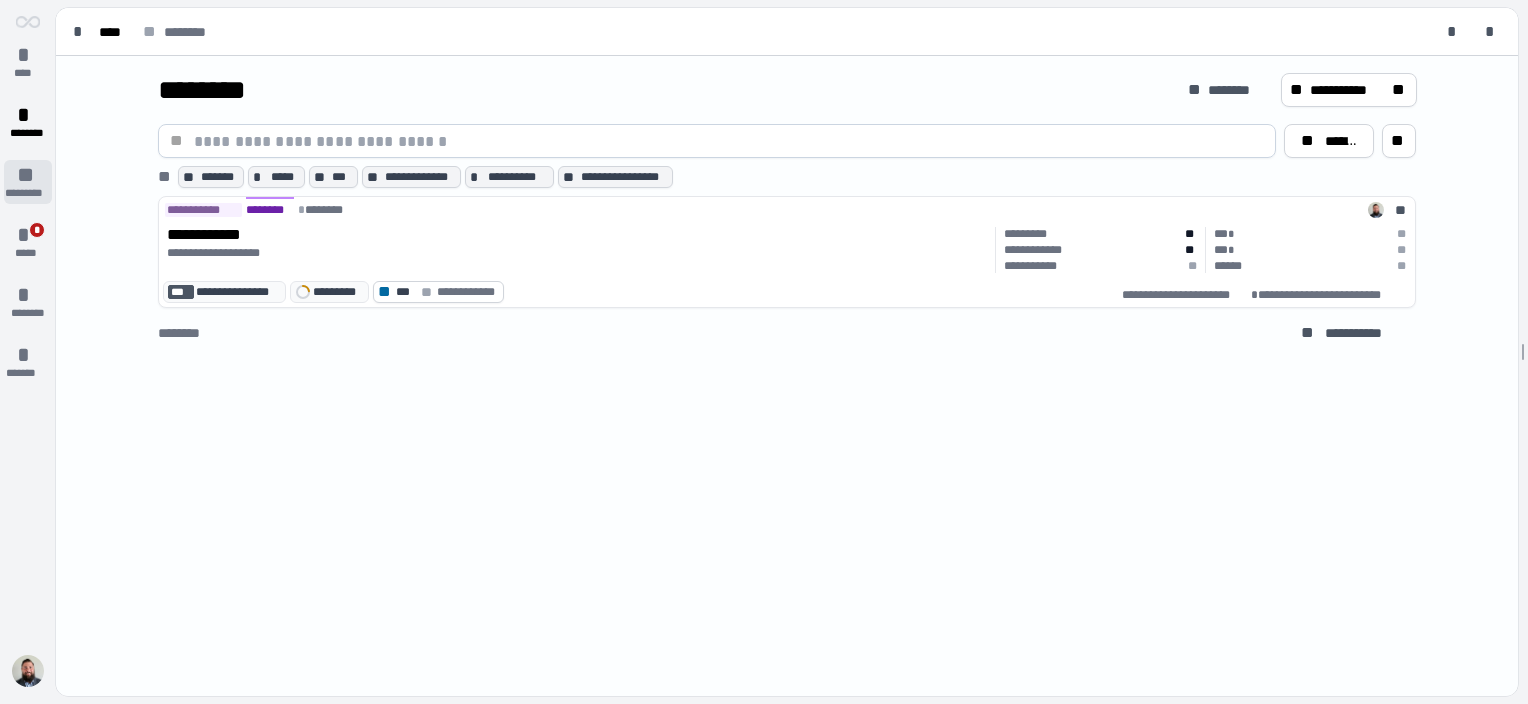 click on "**" at bounding box center [28, 175] 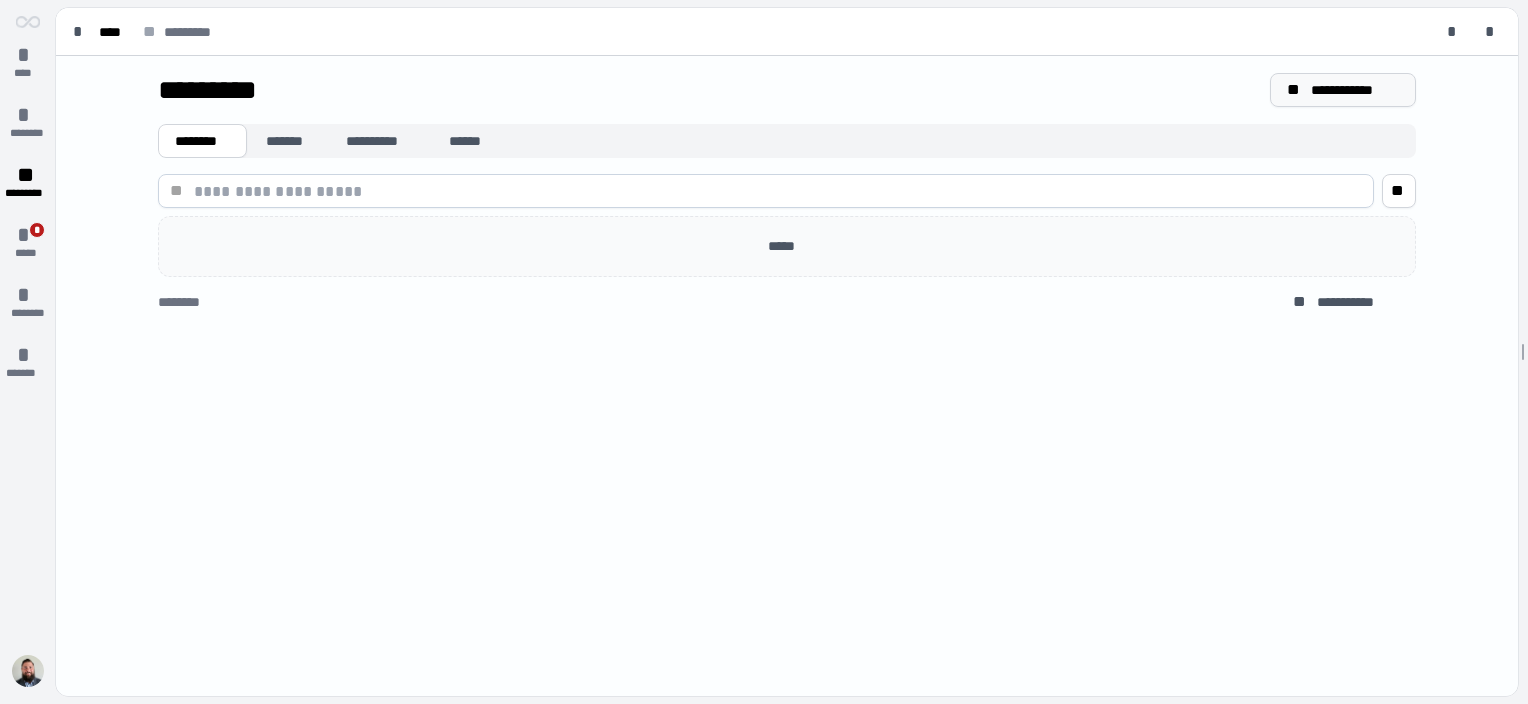 click on "**********" at bounding box center [1355, 90] 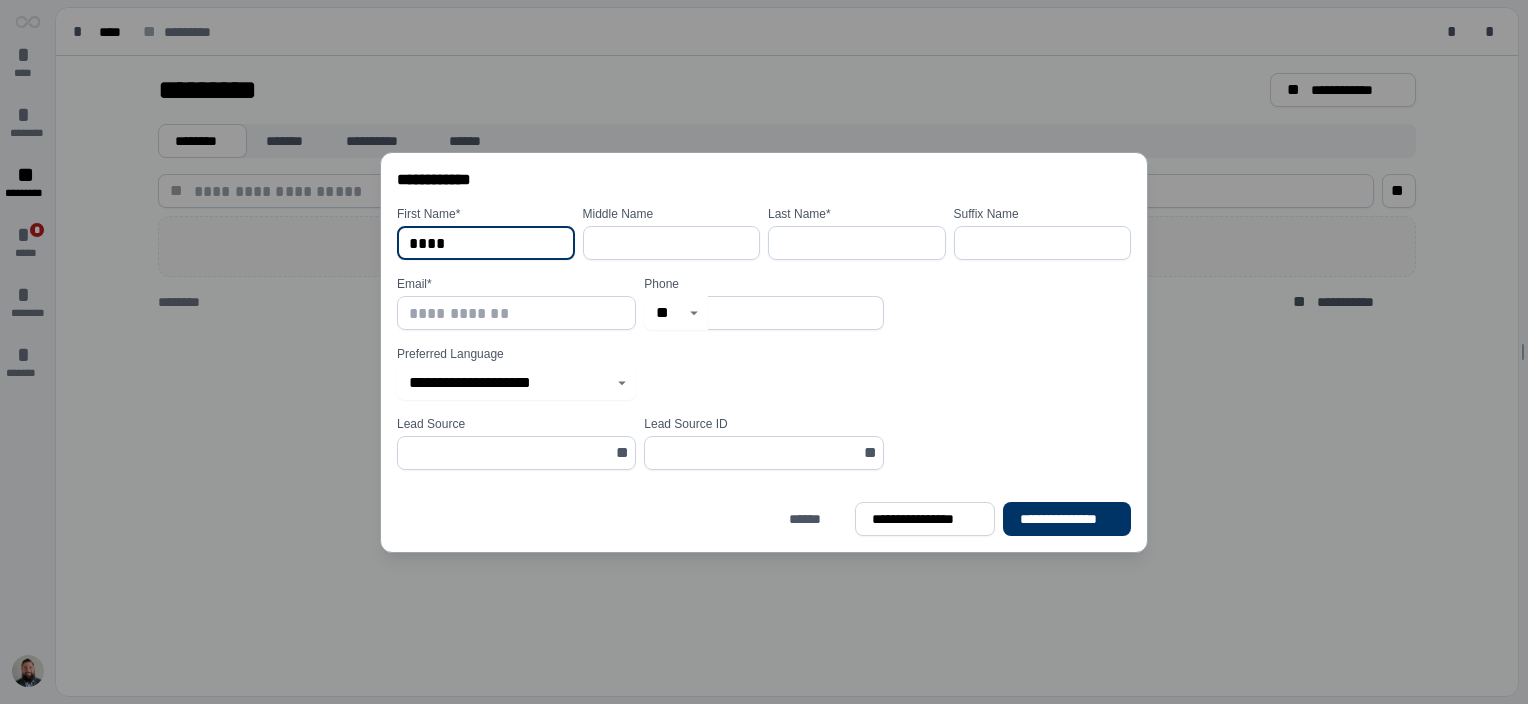 type on "****" 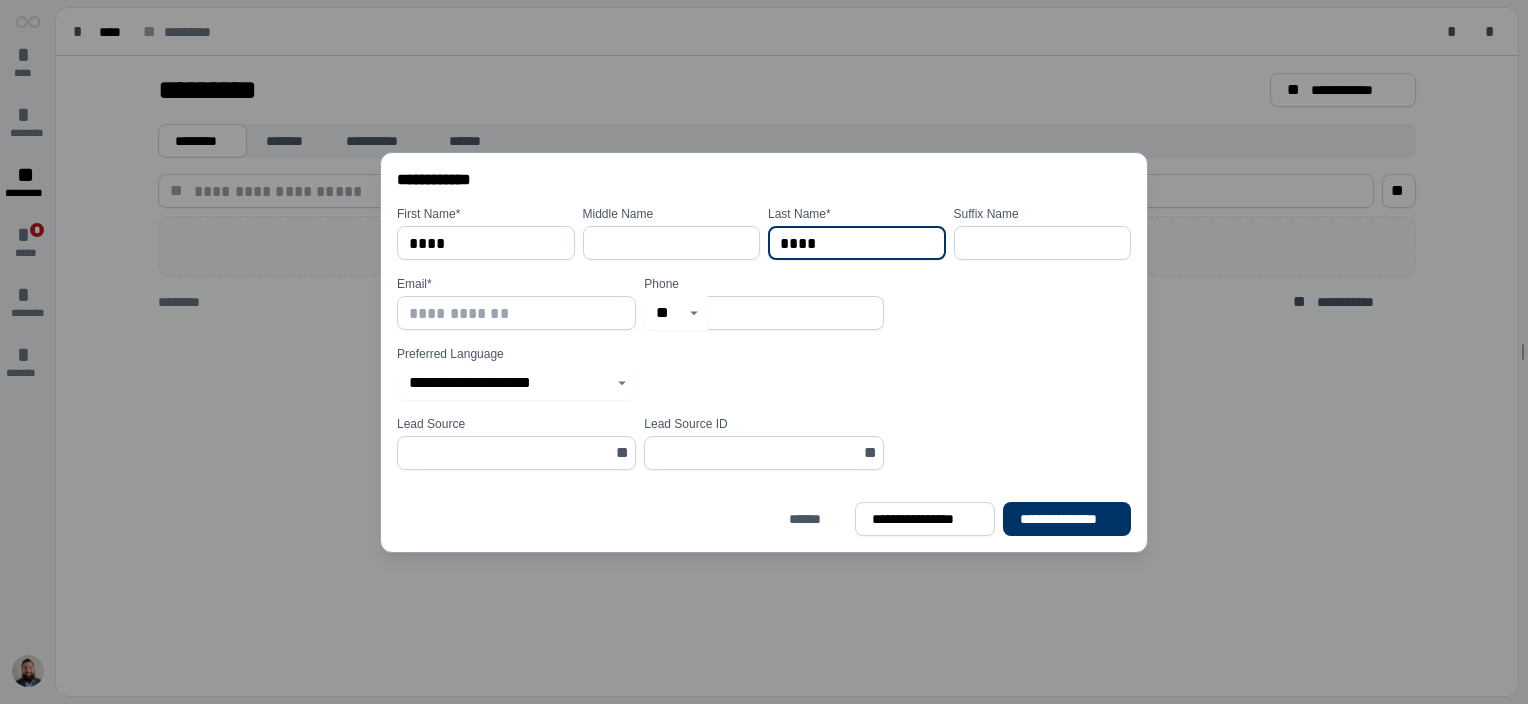 type on "*********" 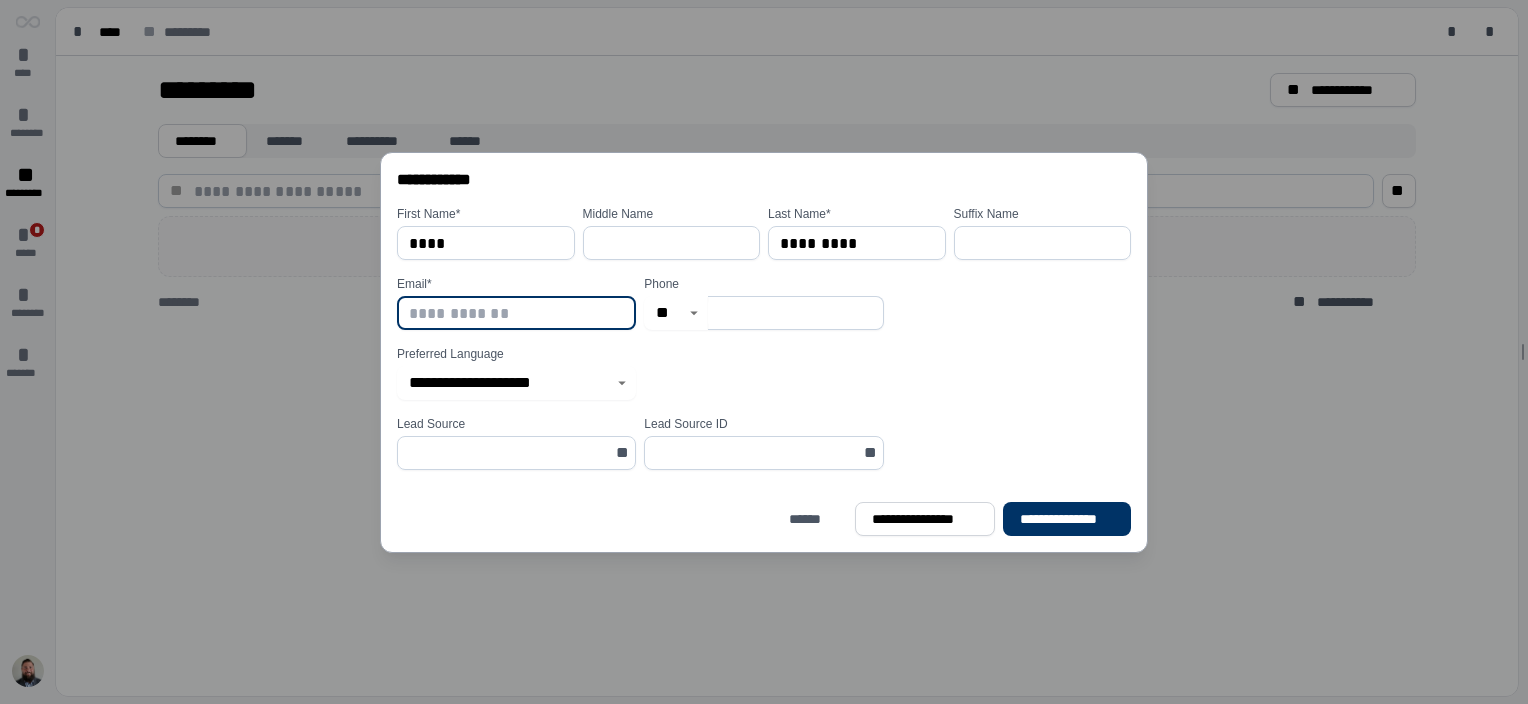 click at bounding box center (516, 313) 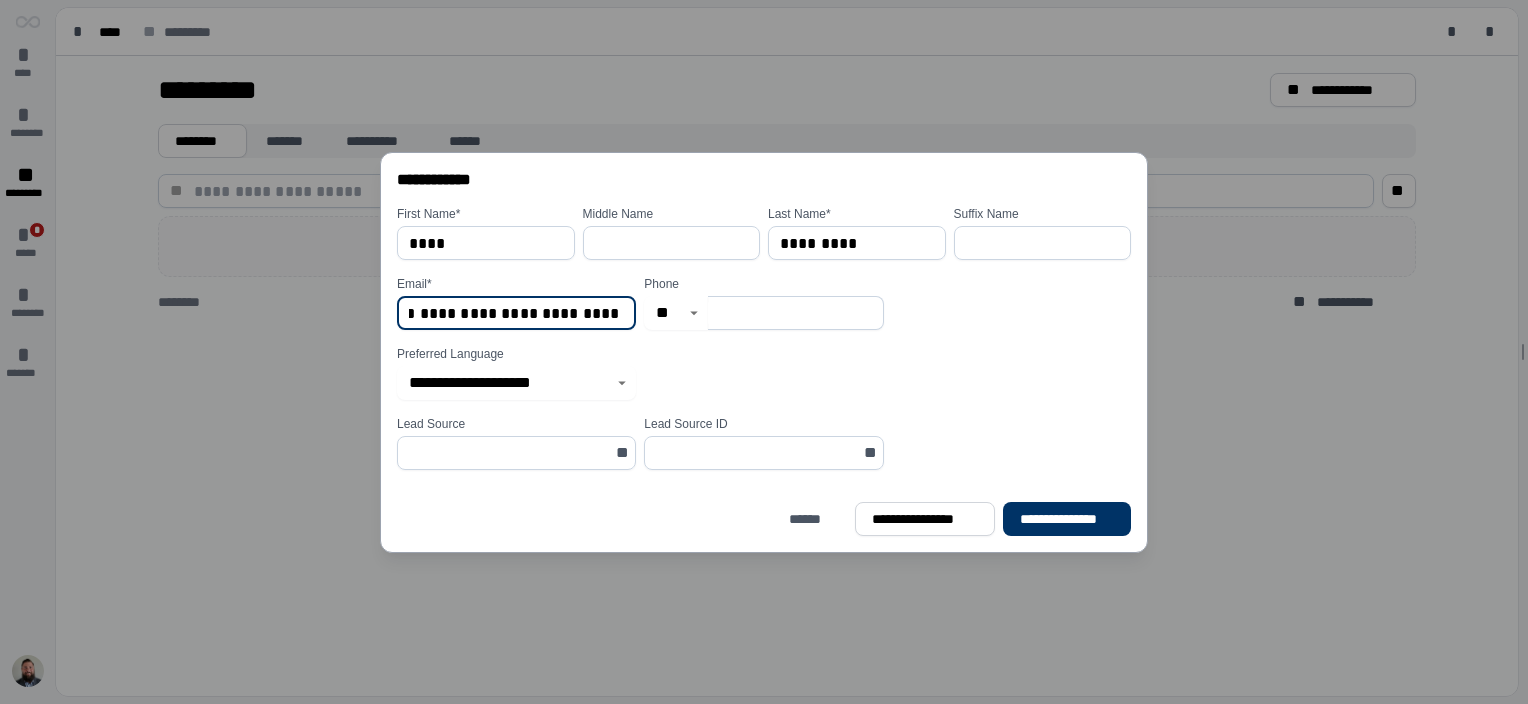 scroll, scrollTop: 0, scrollLeft: 35, axis: horizontal 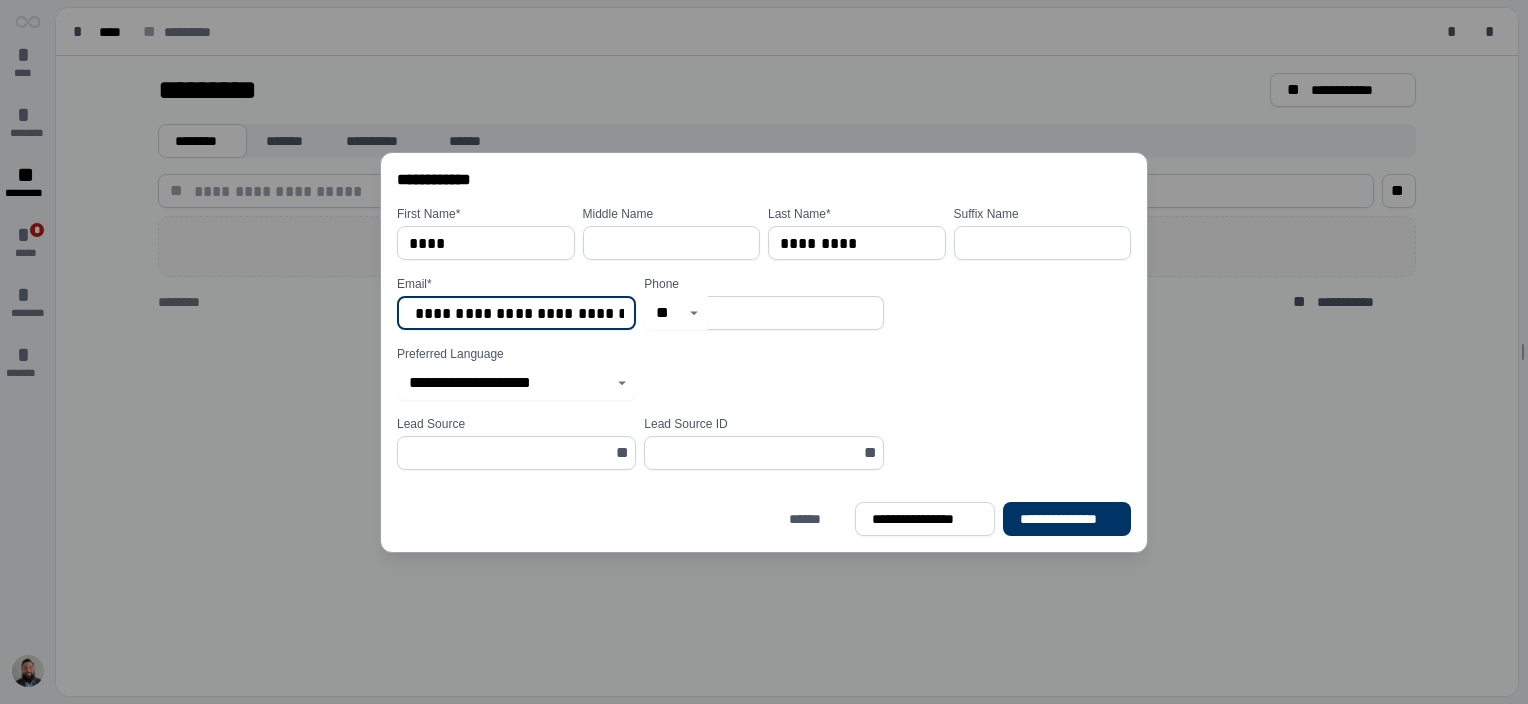 type on "**********" 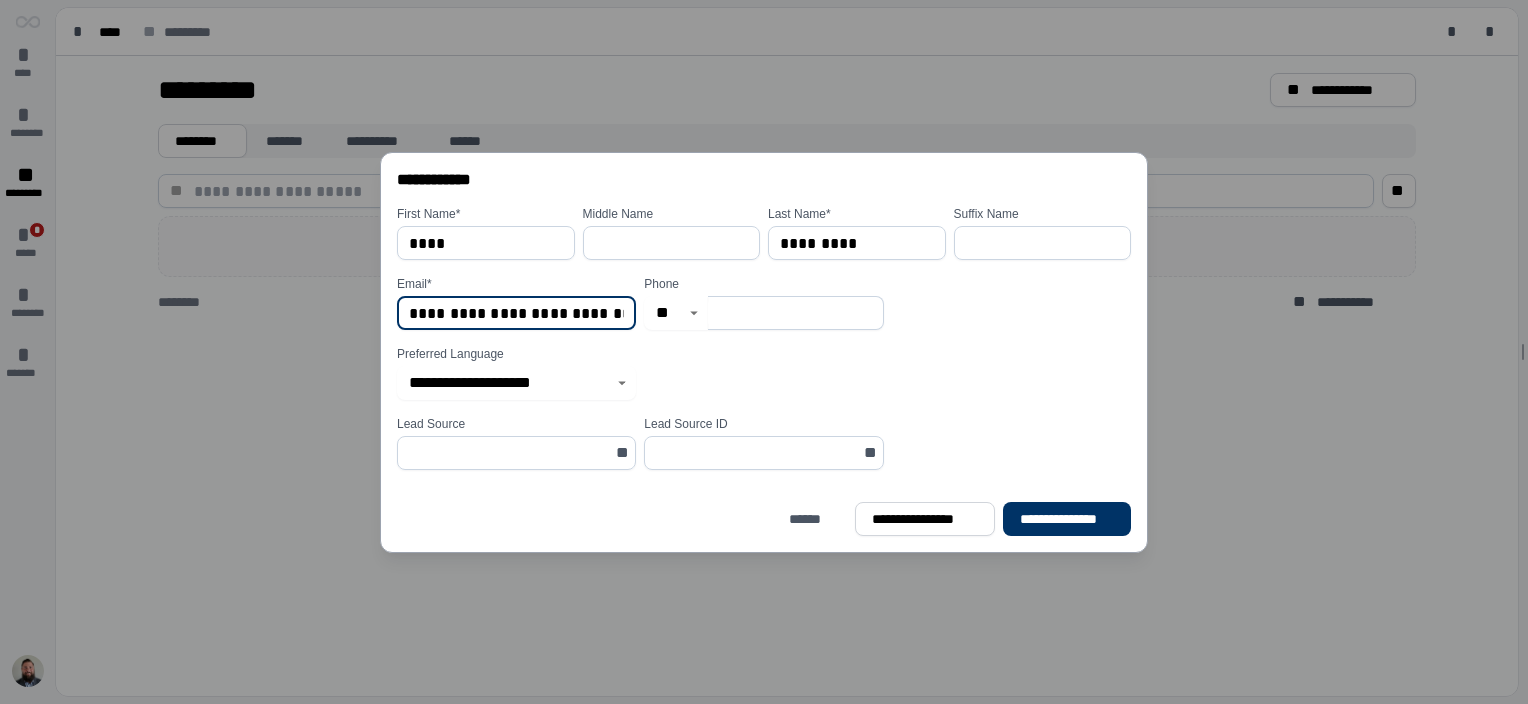 click at bounding box center (795, 313) 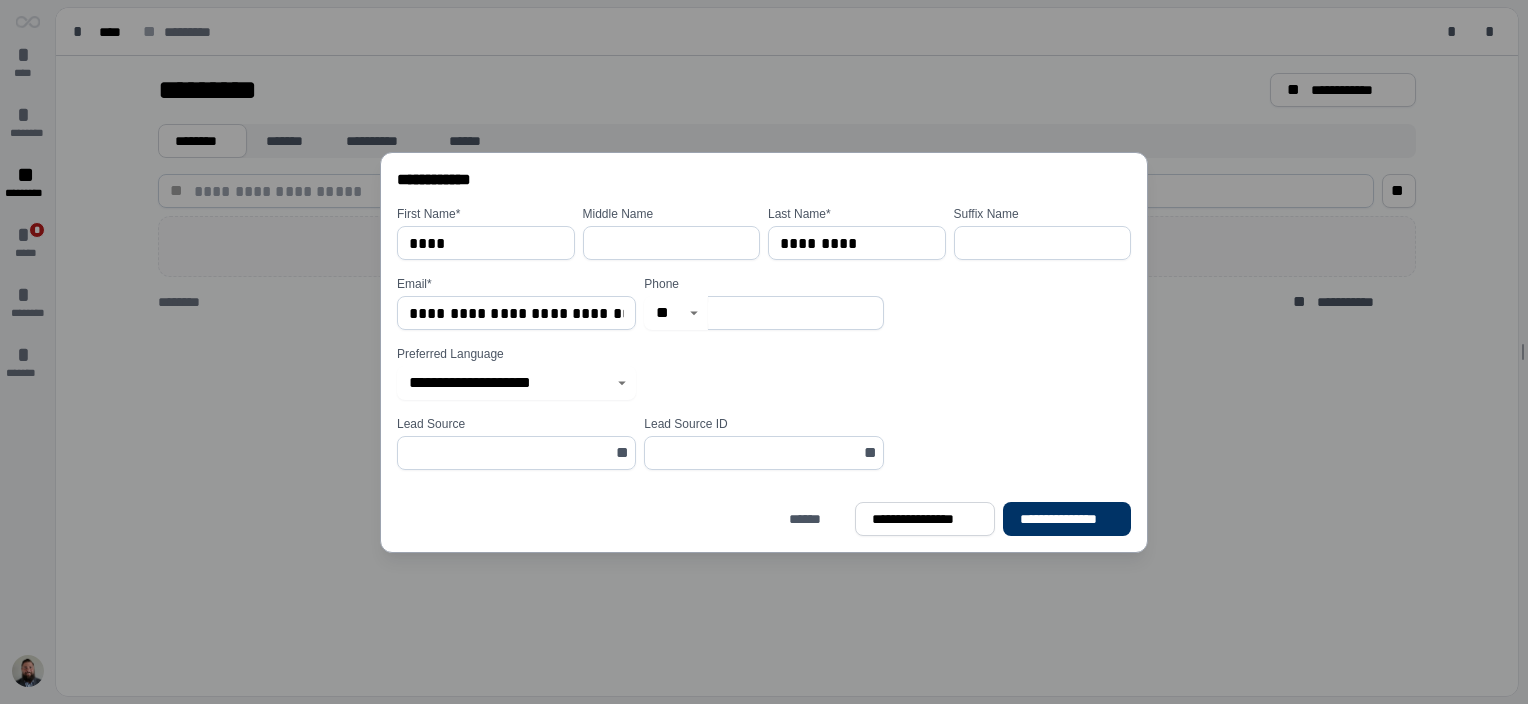 type on "**********" 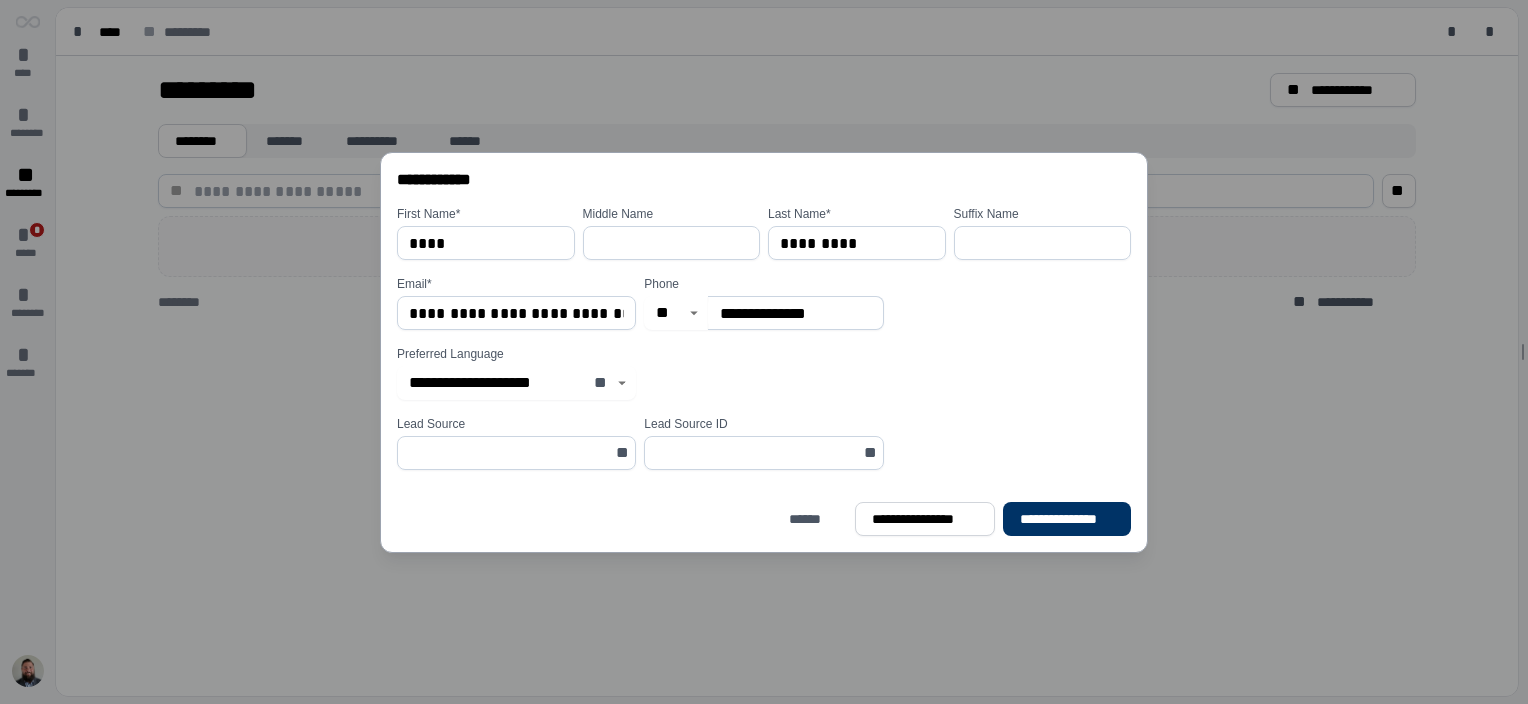 click 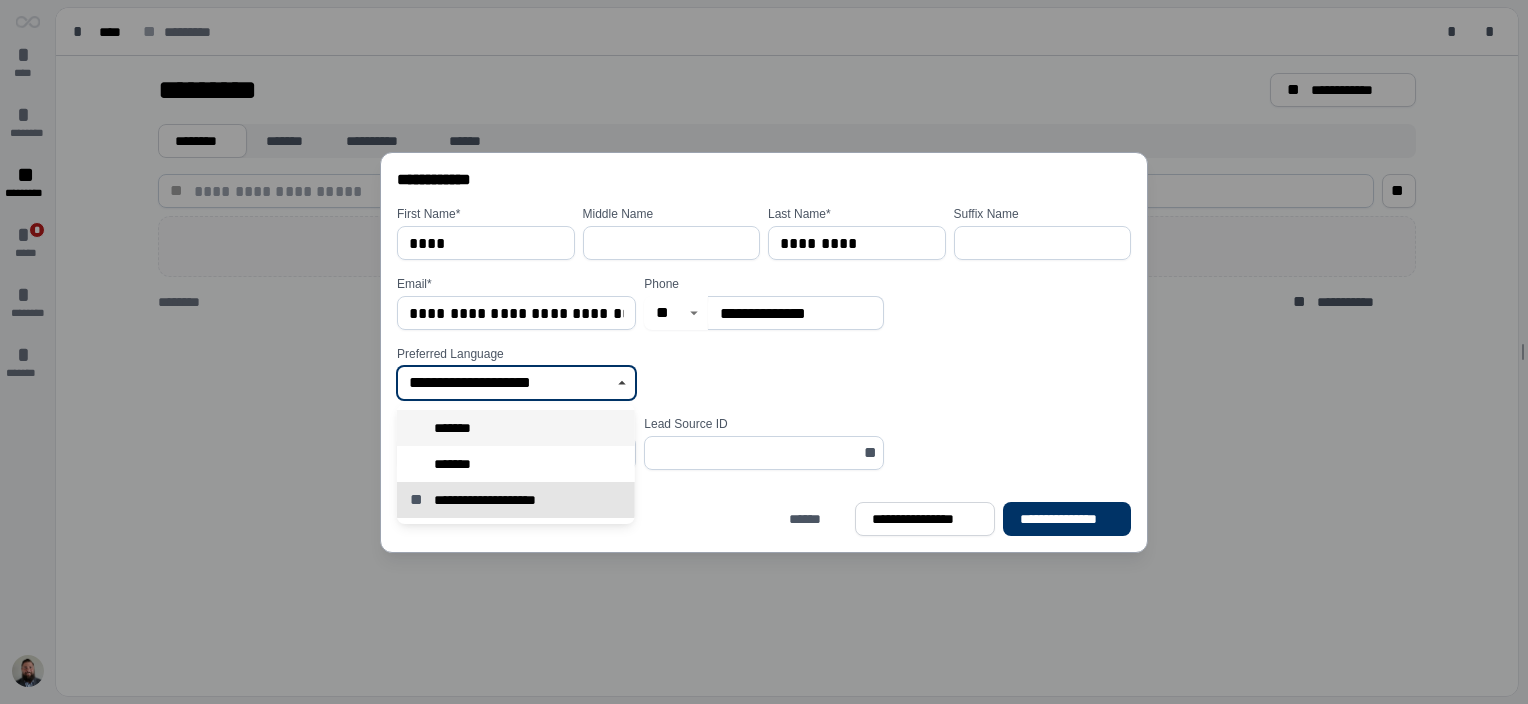 click on "*******" at bounding box center (516, 428) 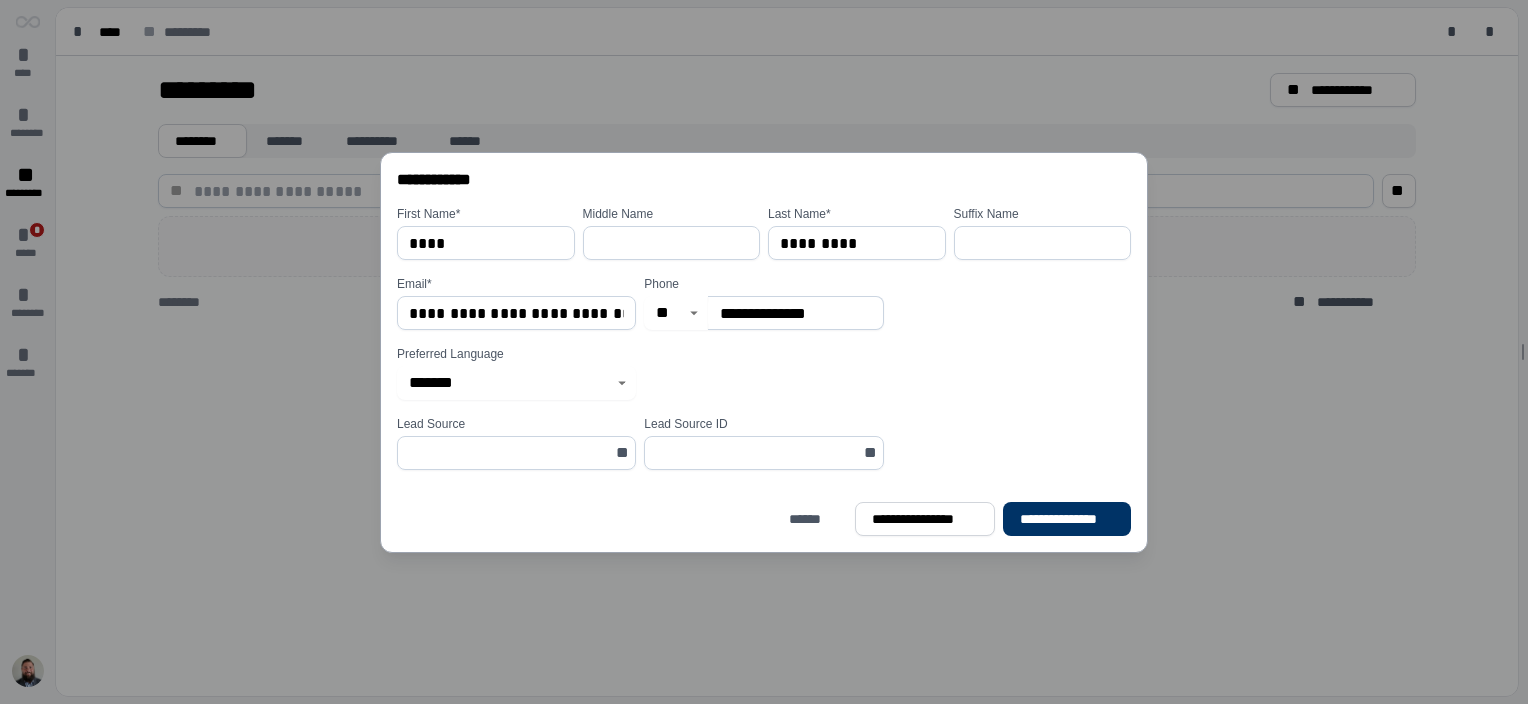 click at bounding box center (510, 453) 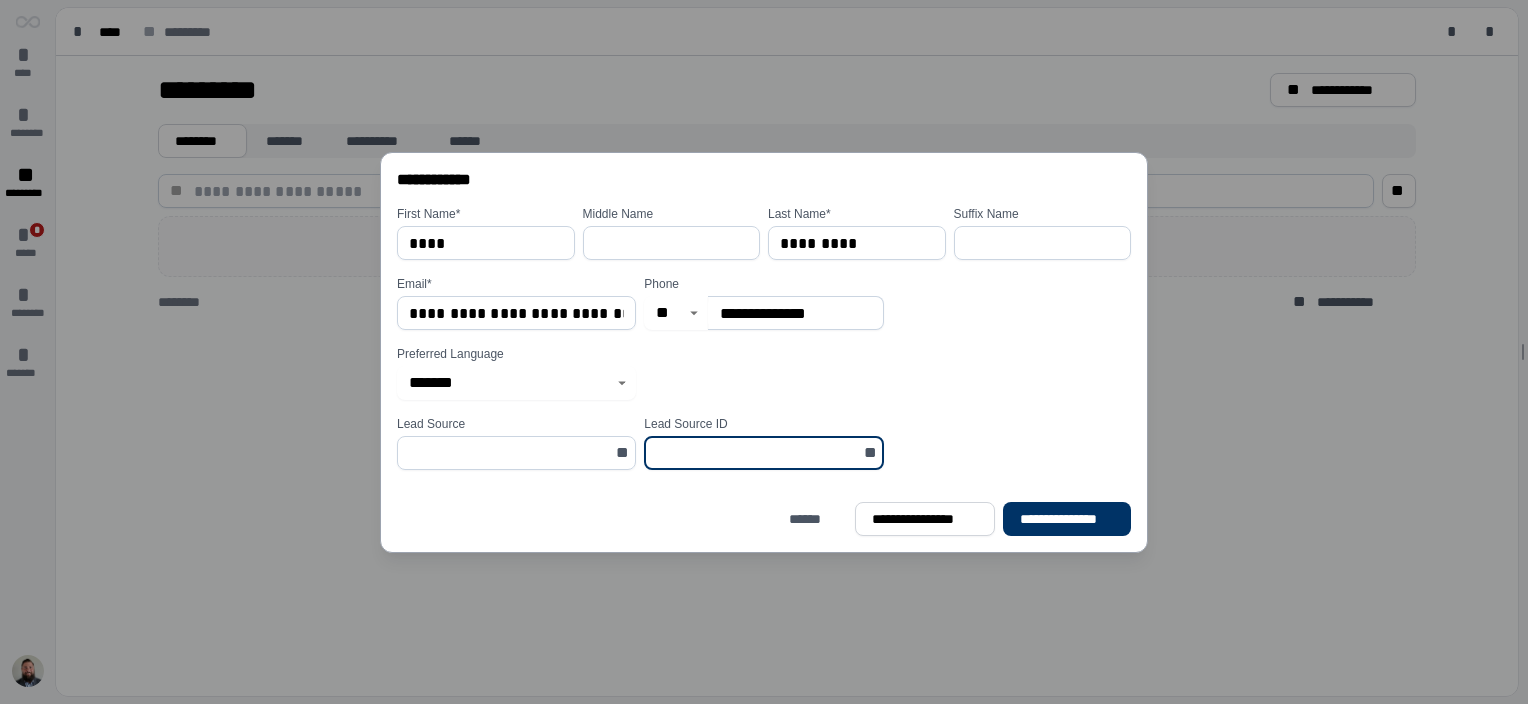 click at bounding box center [757, 453] 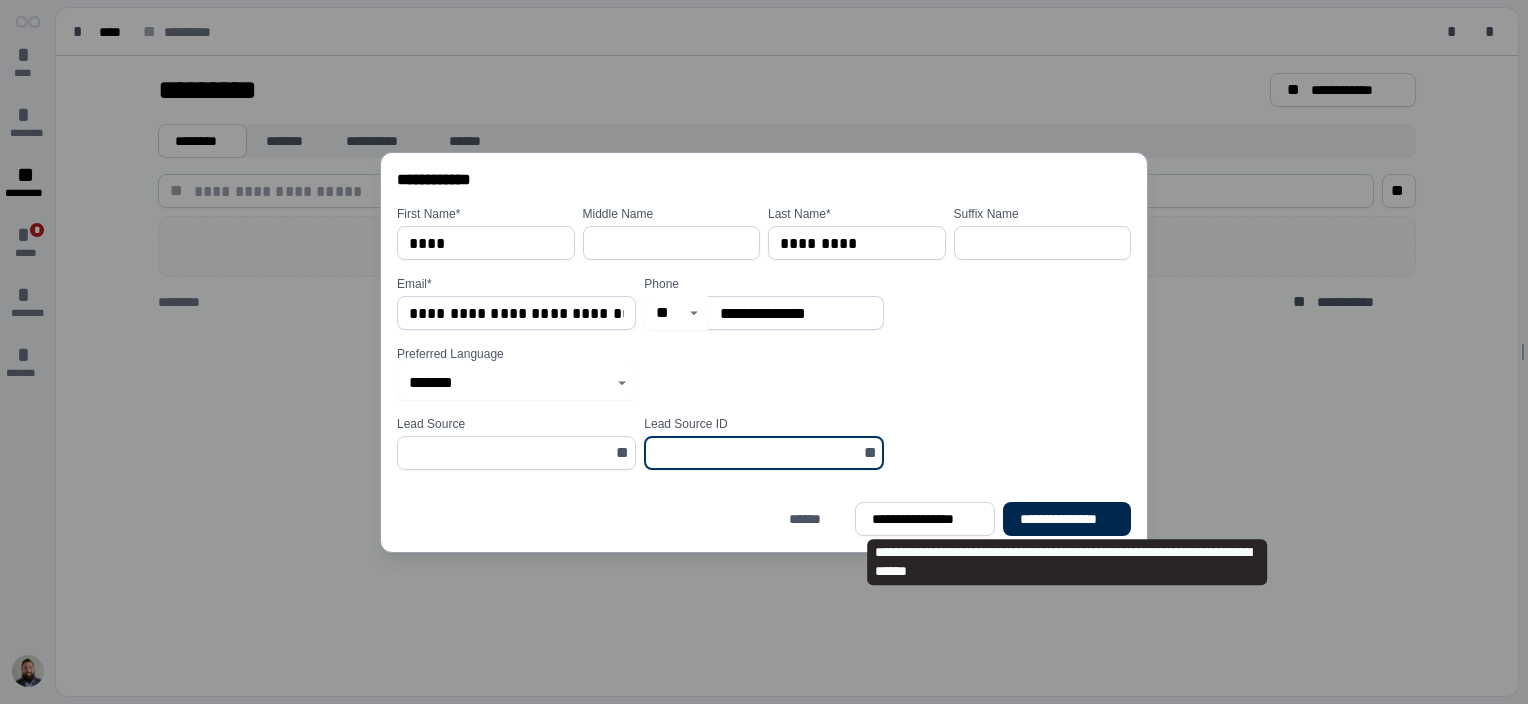 click on "**********" at bounding box center (1067, 518) 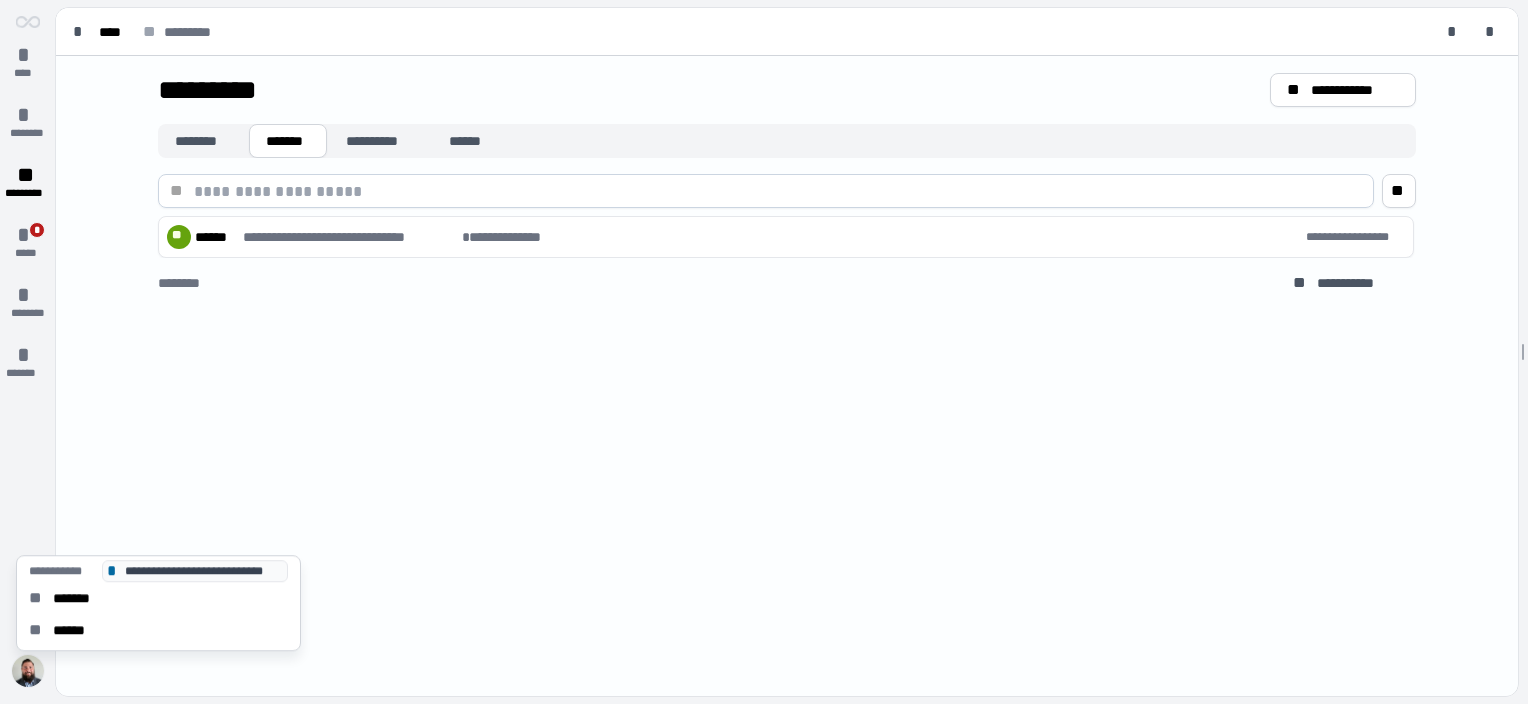 click at bounding box center (28, 671) 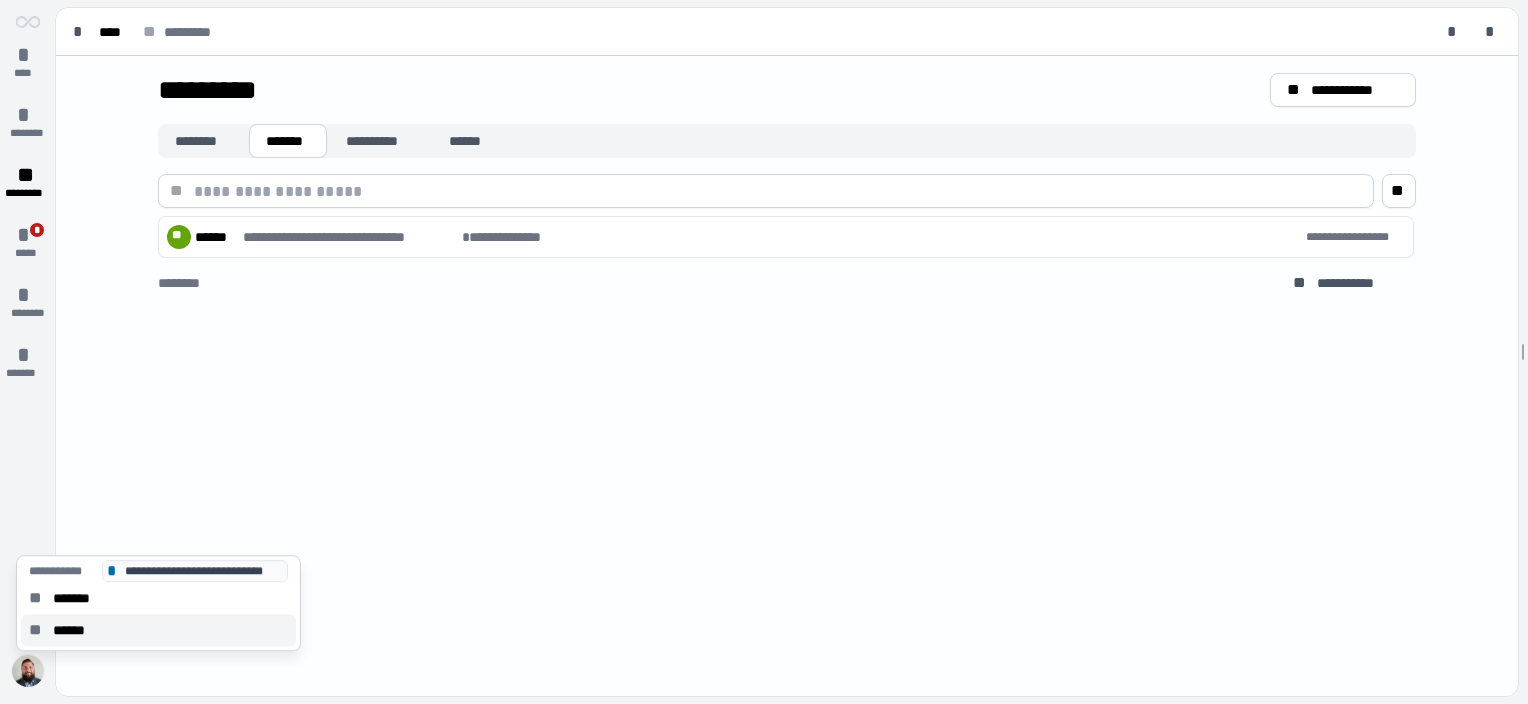 click on "******" at bounding box center (75, 630) 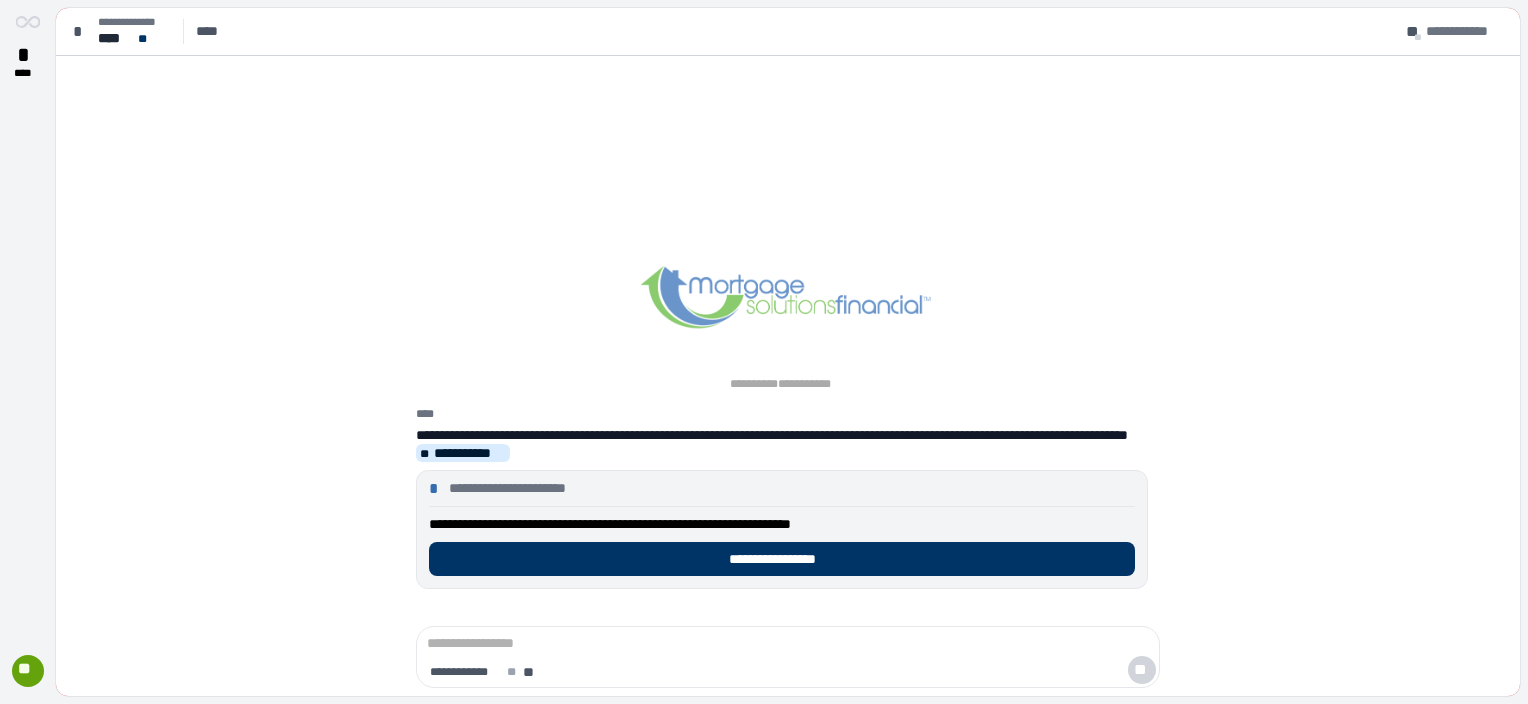 scroll, scrollTop: 0, scrollLeft: 0, axis: both 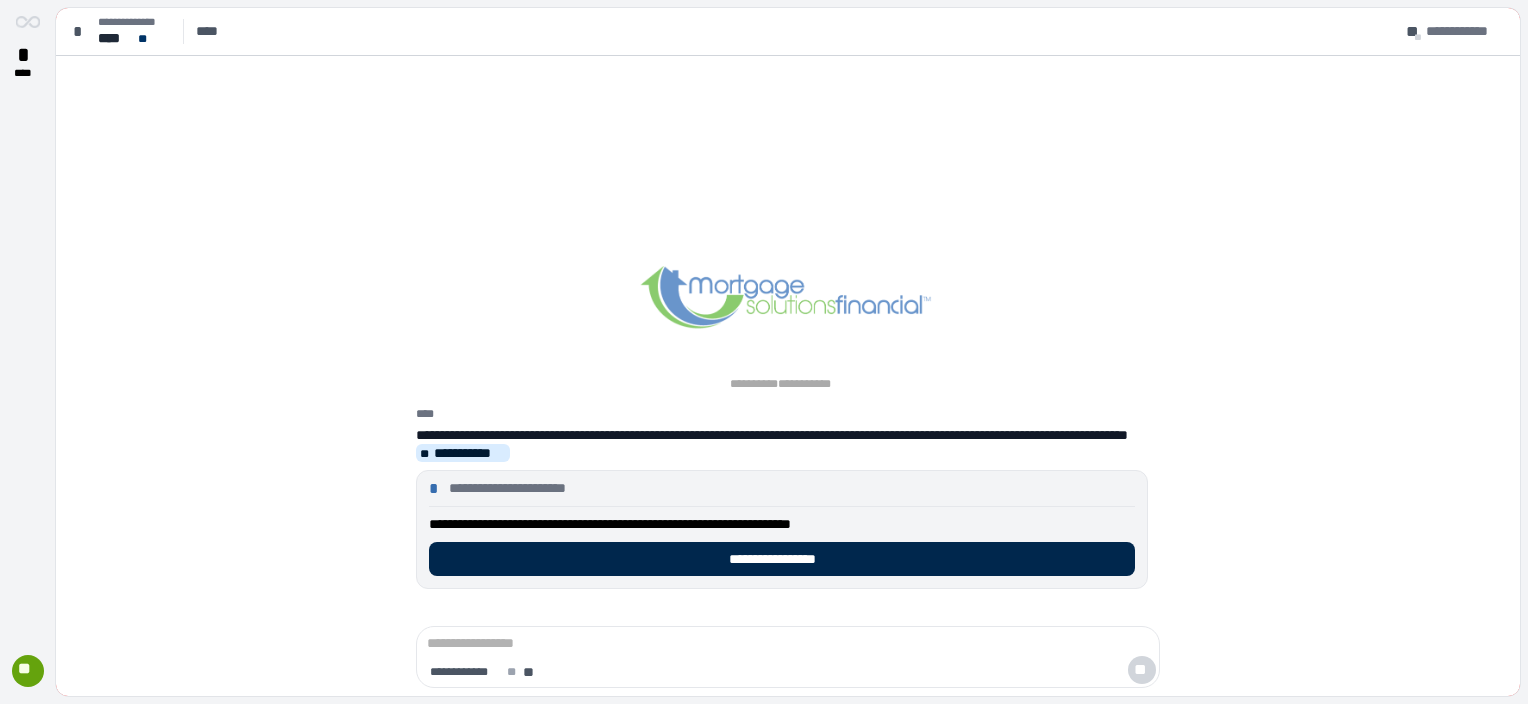 click on "**********" at bounding box center [782, 559] 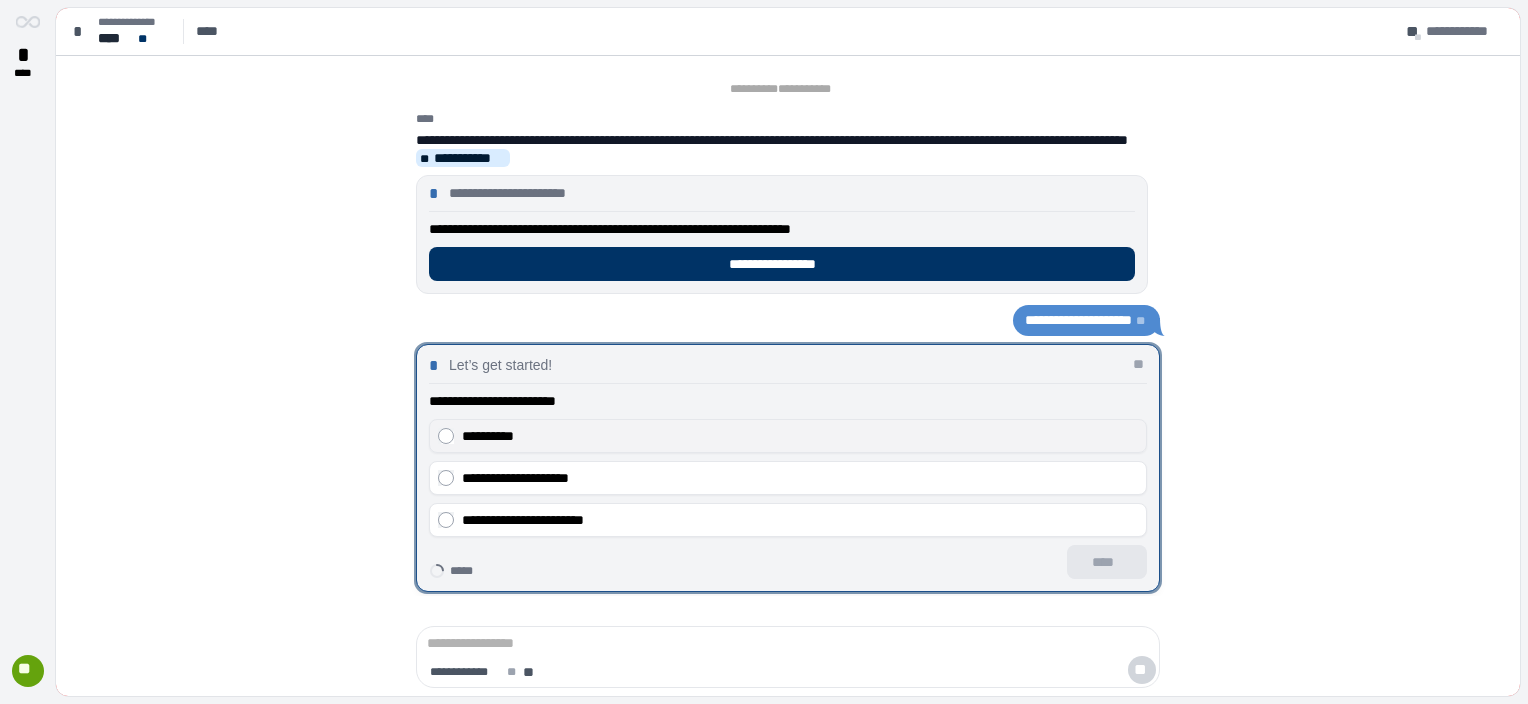 click on "**********" at bounding box center (488, 436) 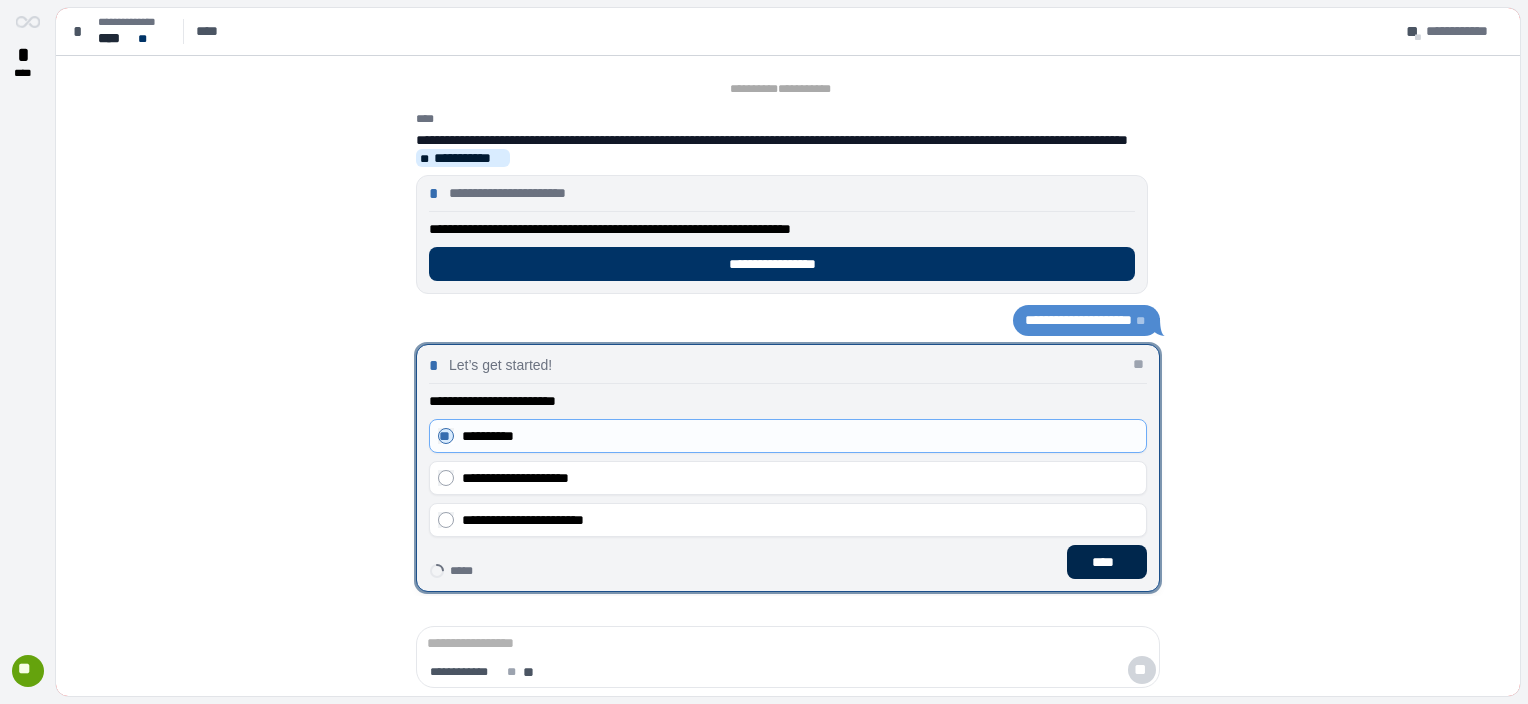 click on "****" at bounding box center [1107, 562] 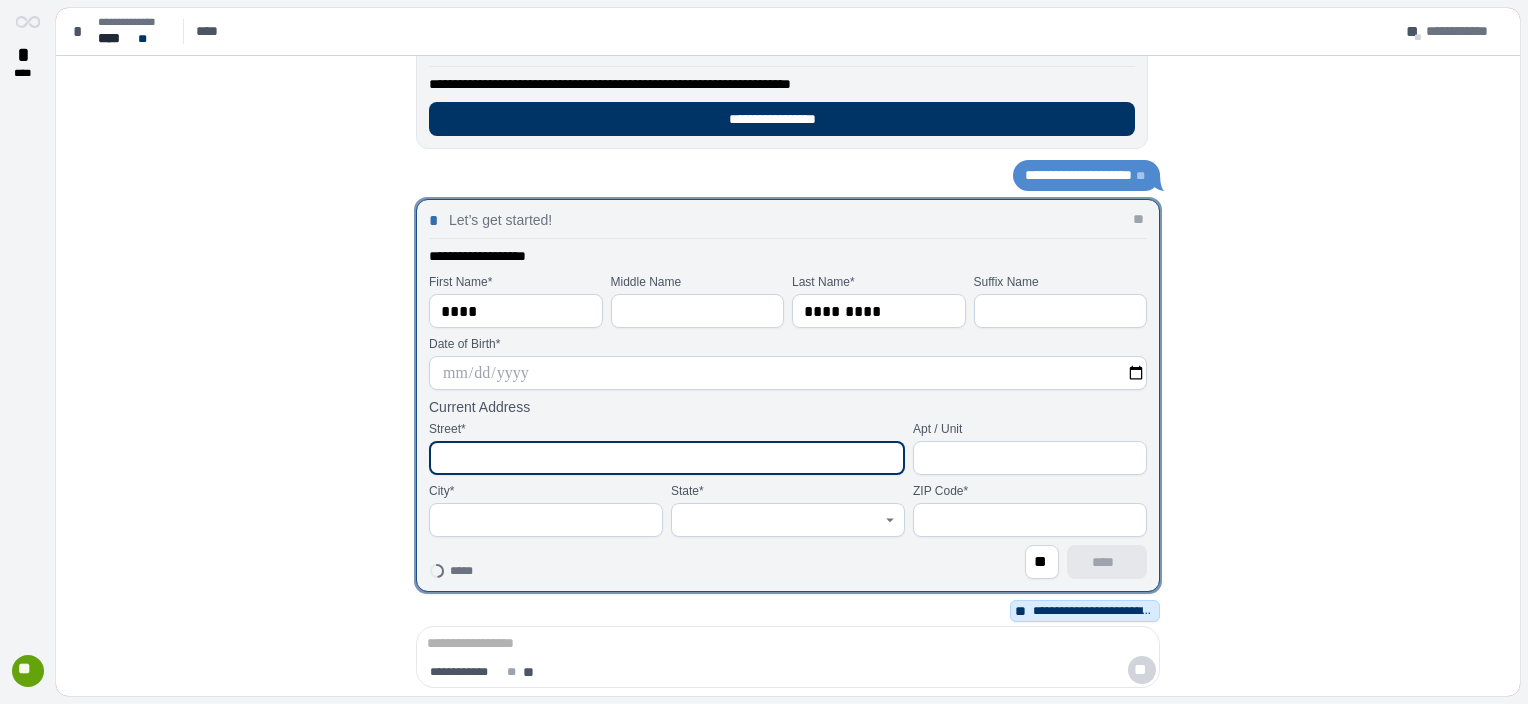 click at bounding box center [667, 458] 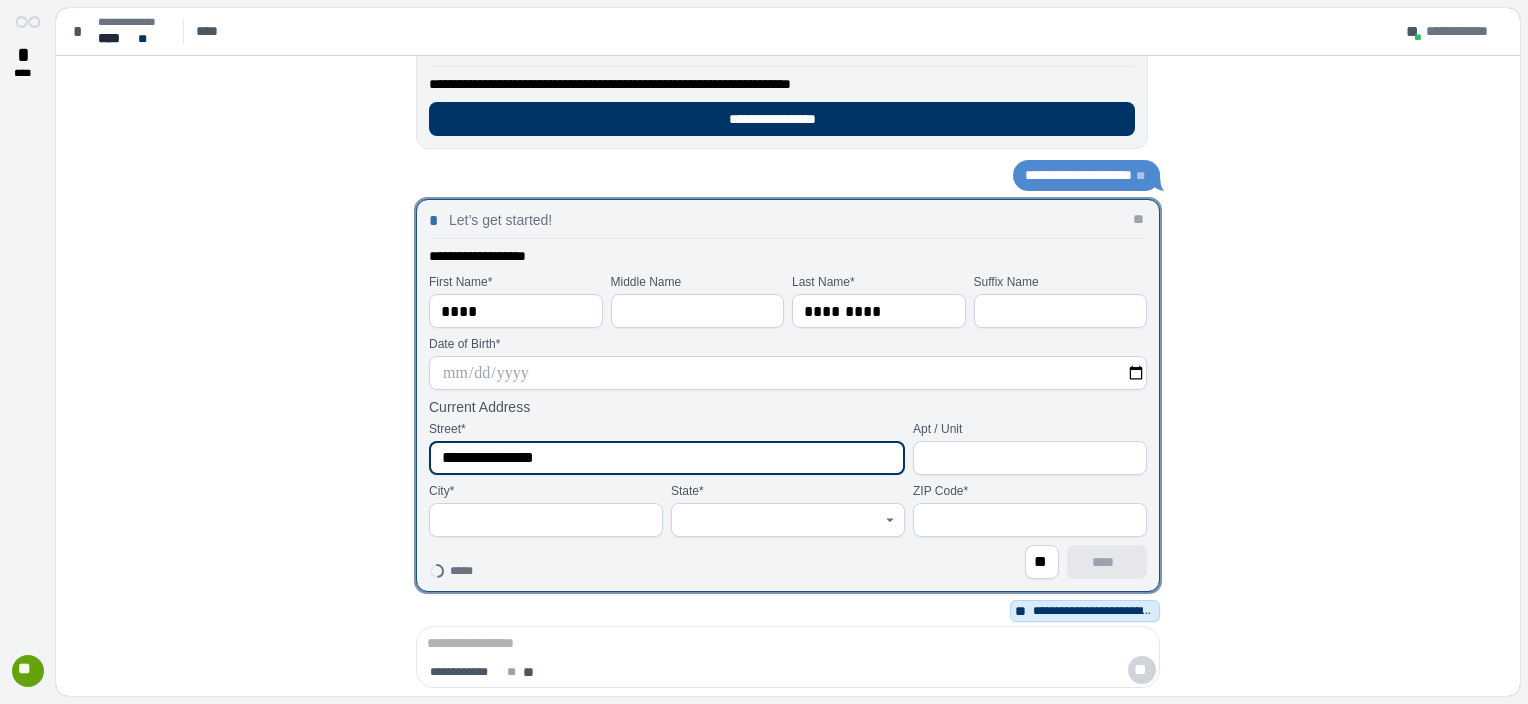 type on "**********" 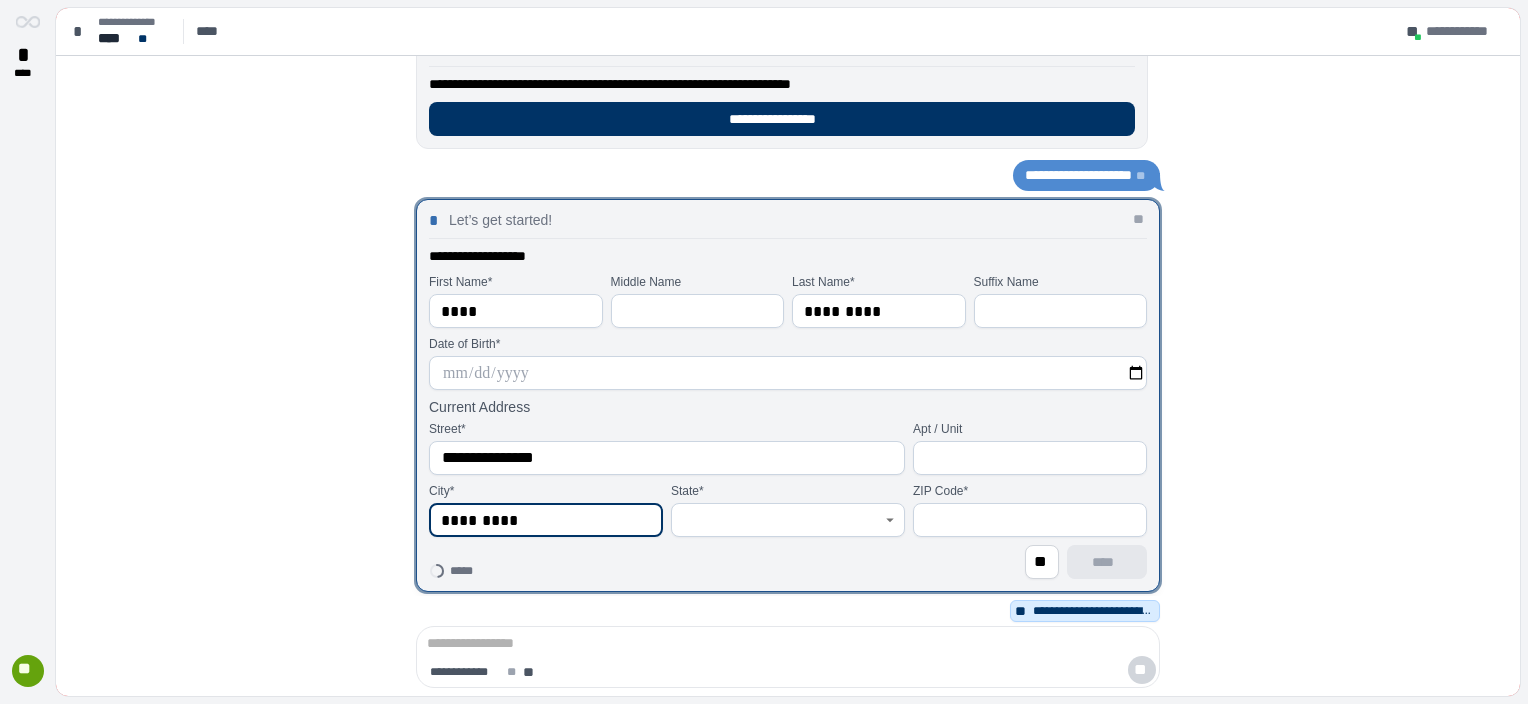 type on "**********" 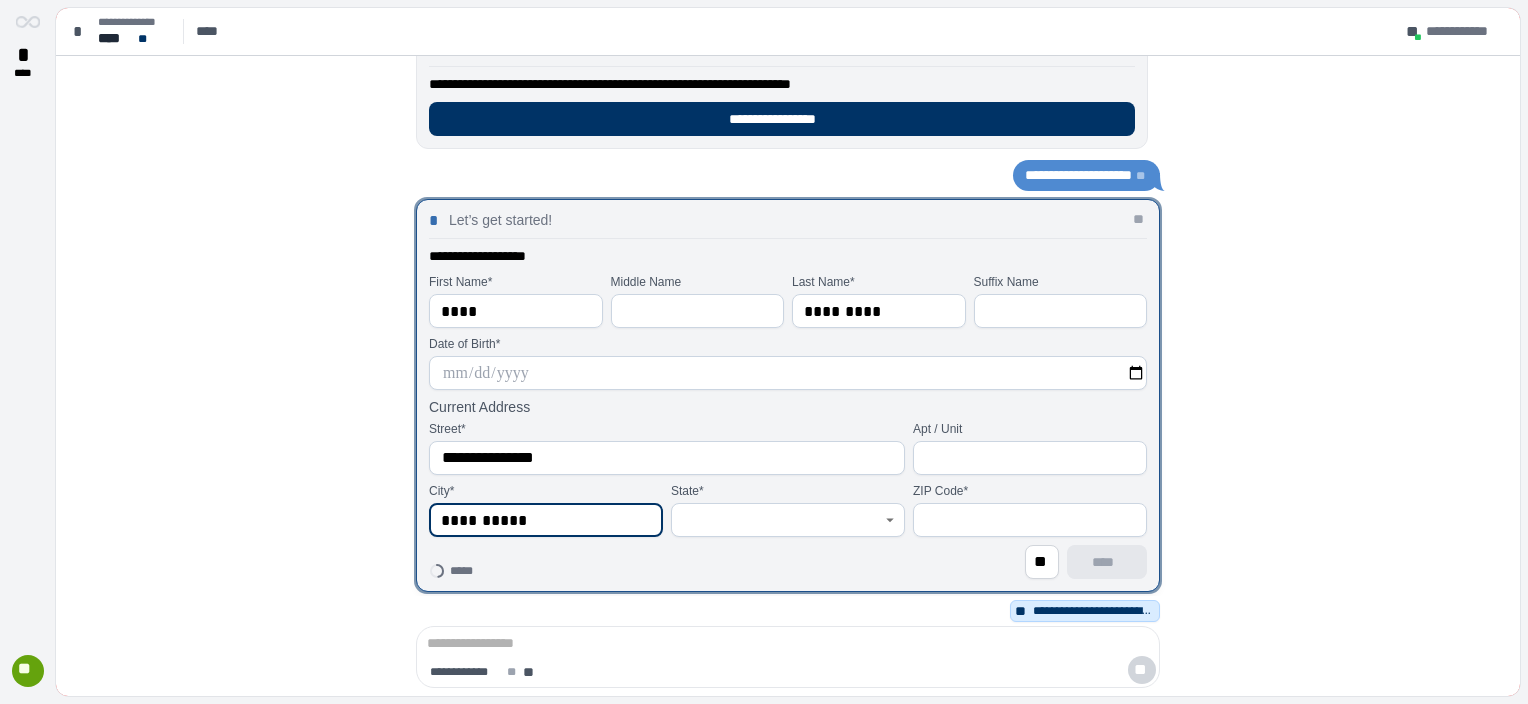 type on "**********" 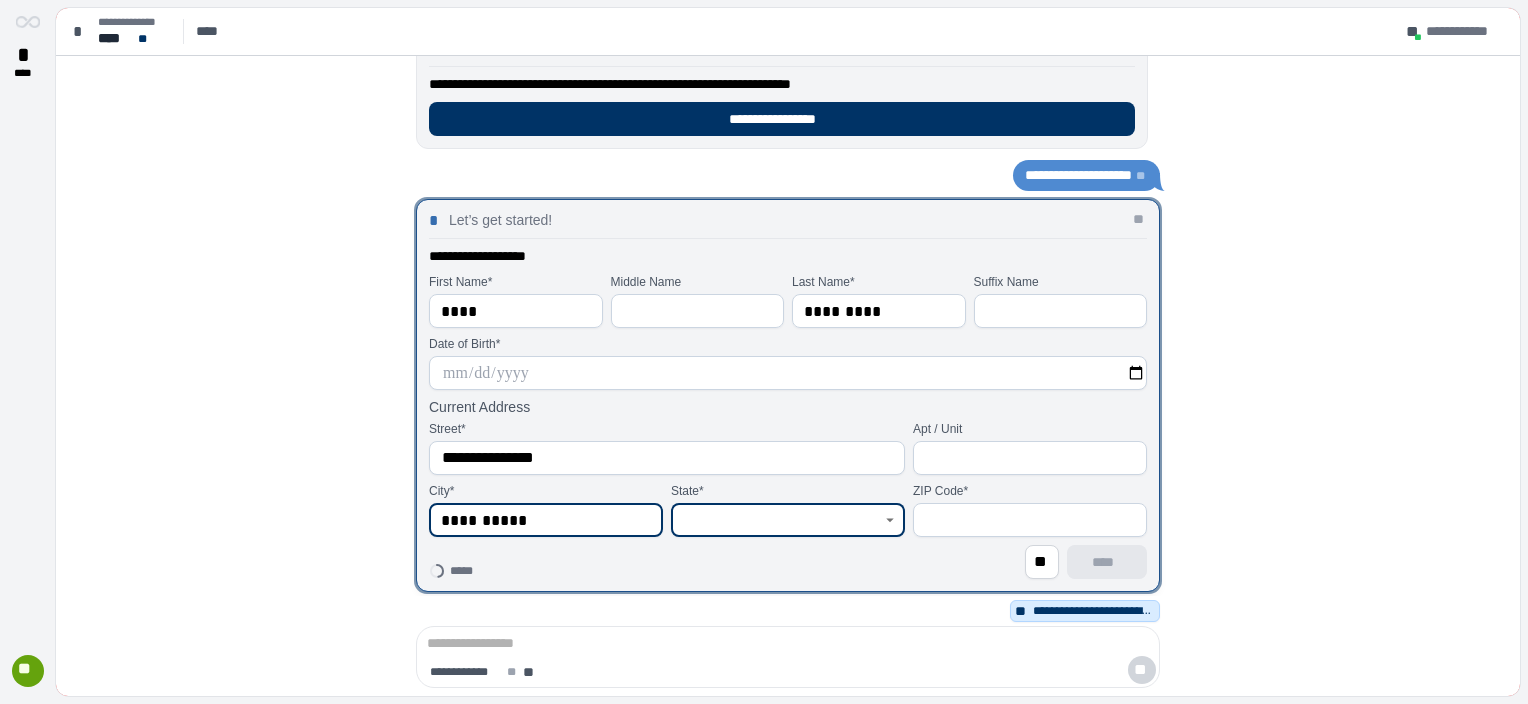 type on "**********" 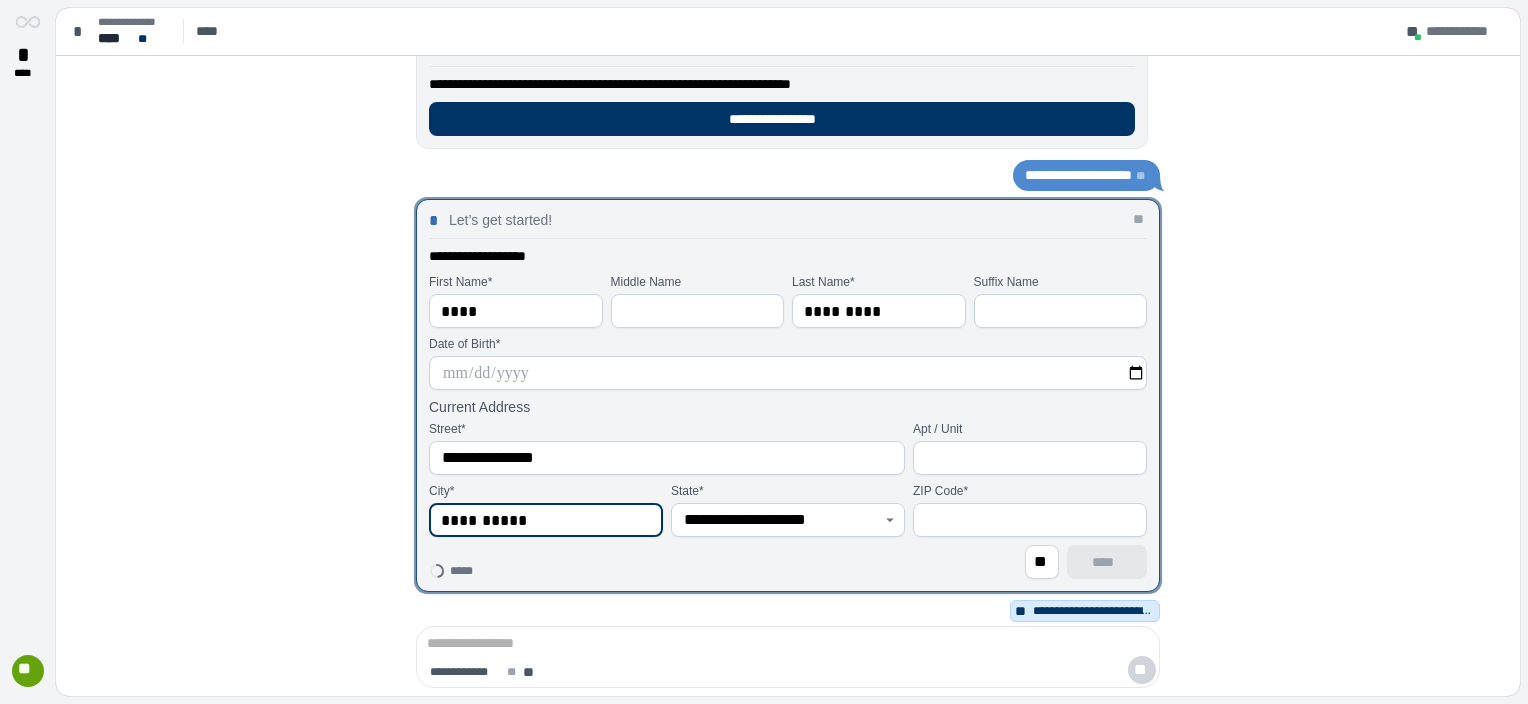 type on "*****" 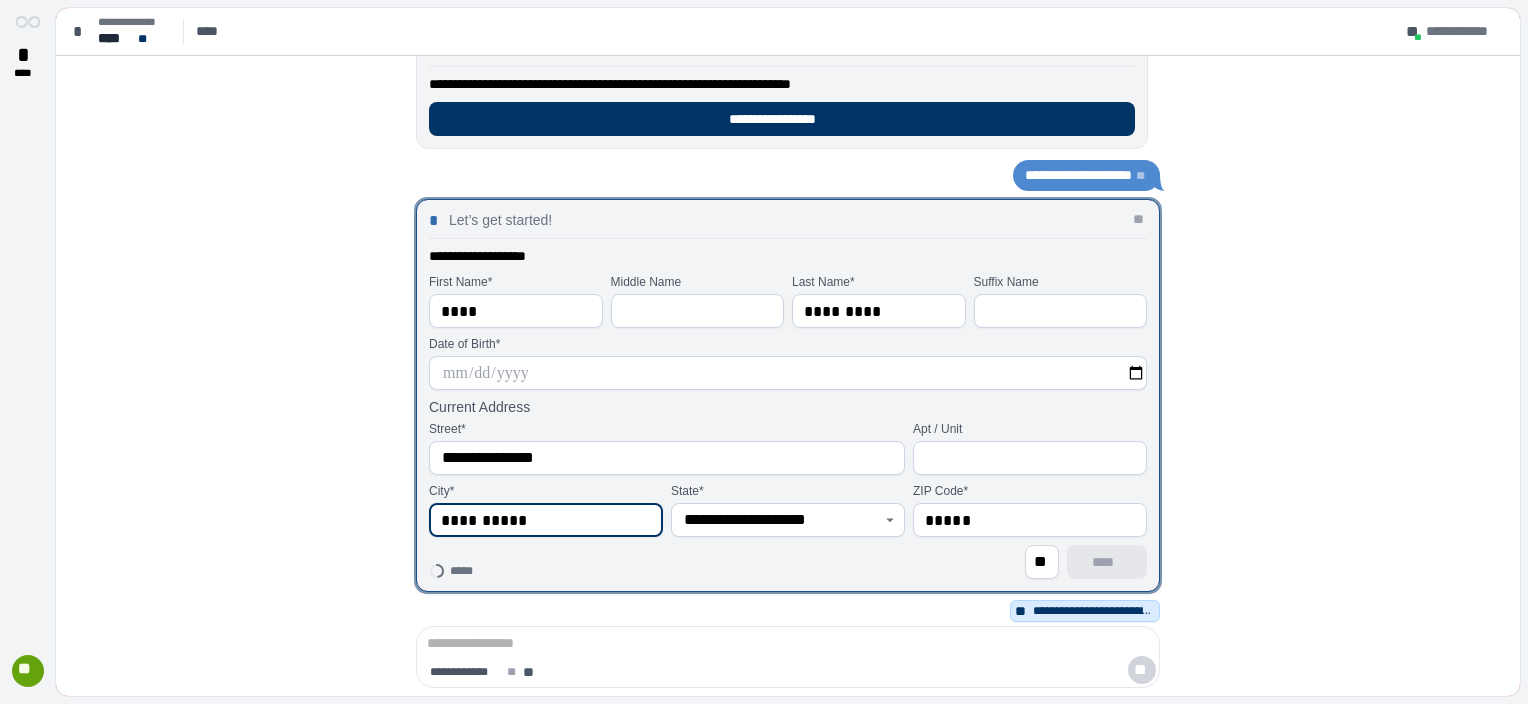 type 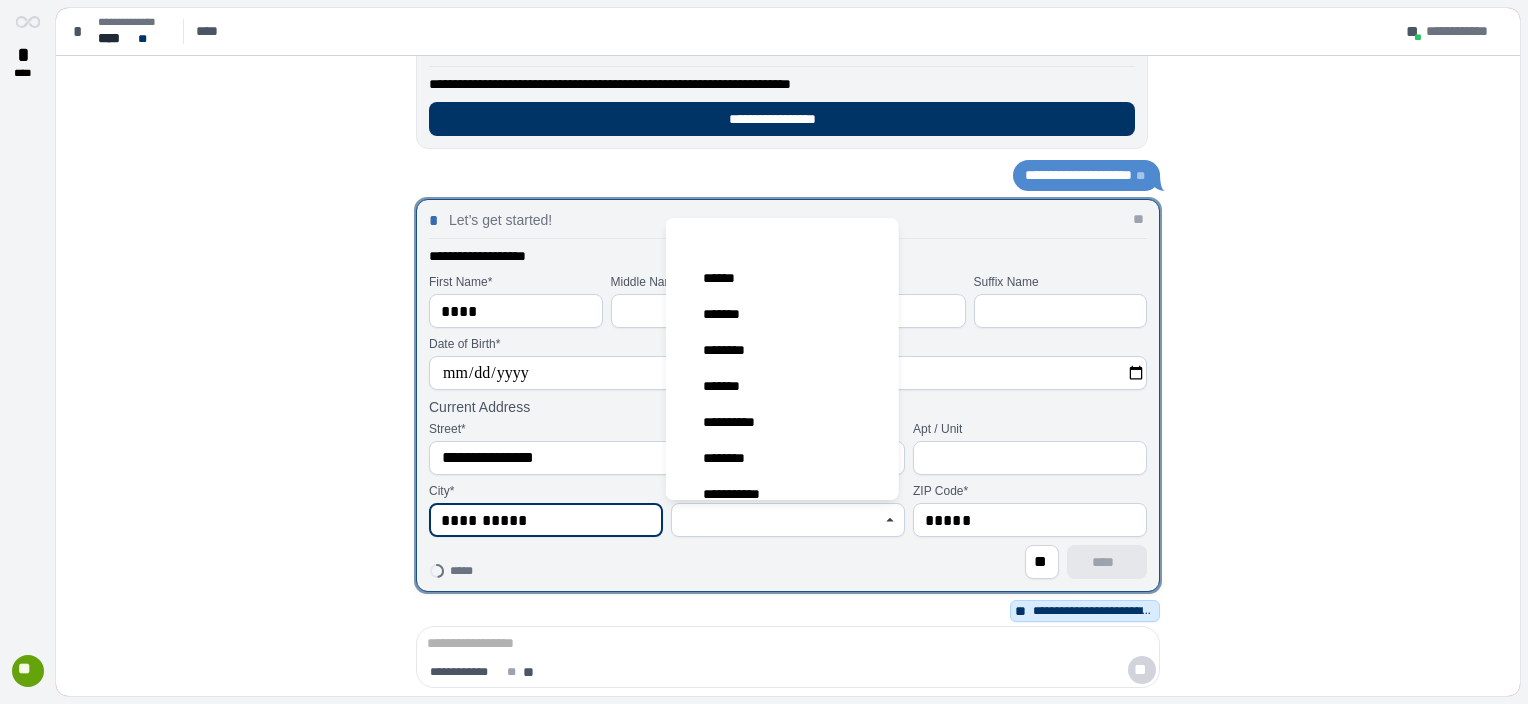 click at bounding box center [777, 520] 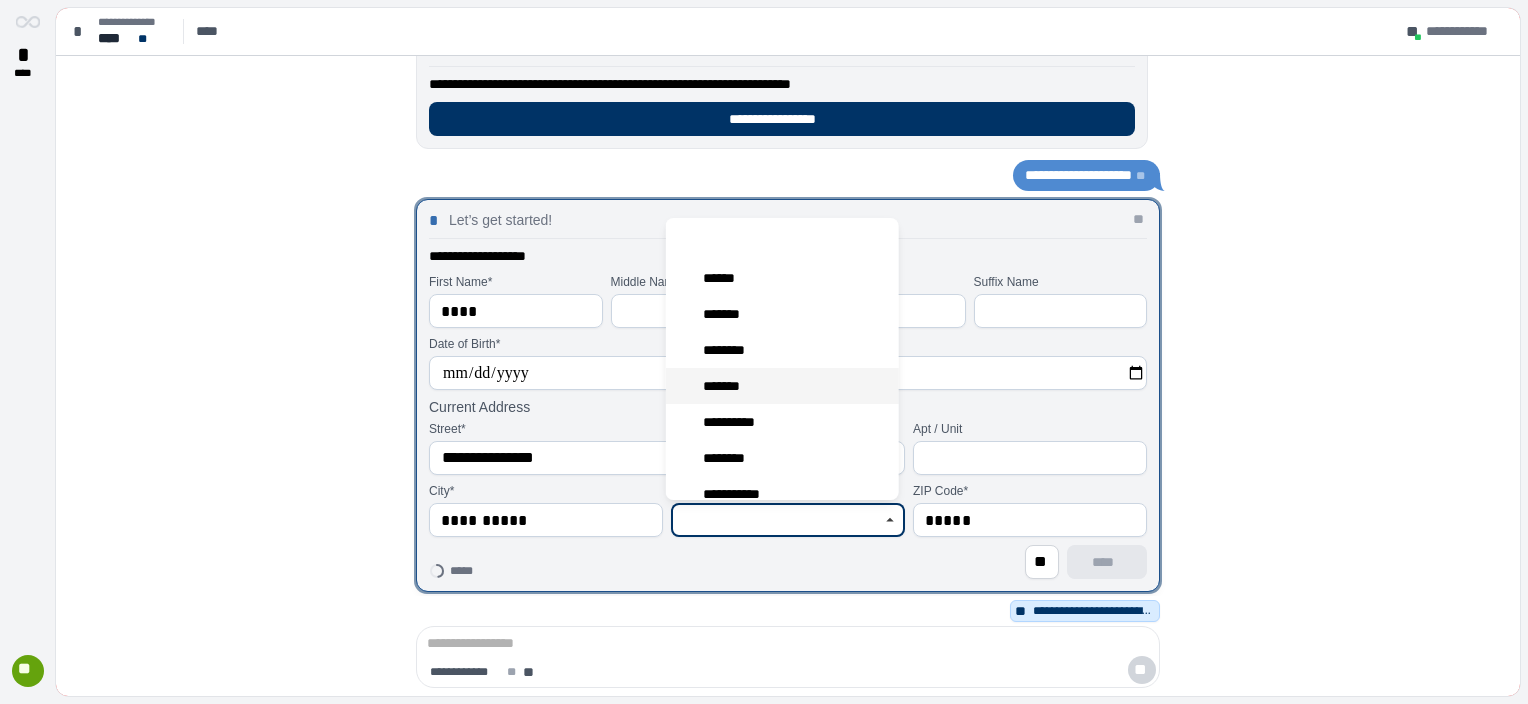 scroll, scrollTop: 100, scrollLeft: 0, axis: vertical 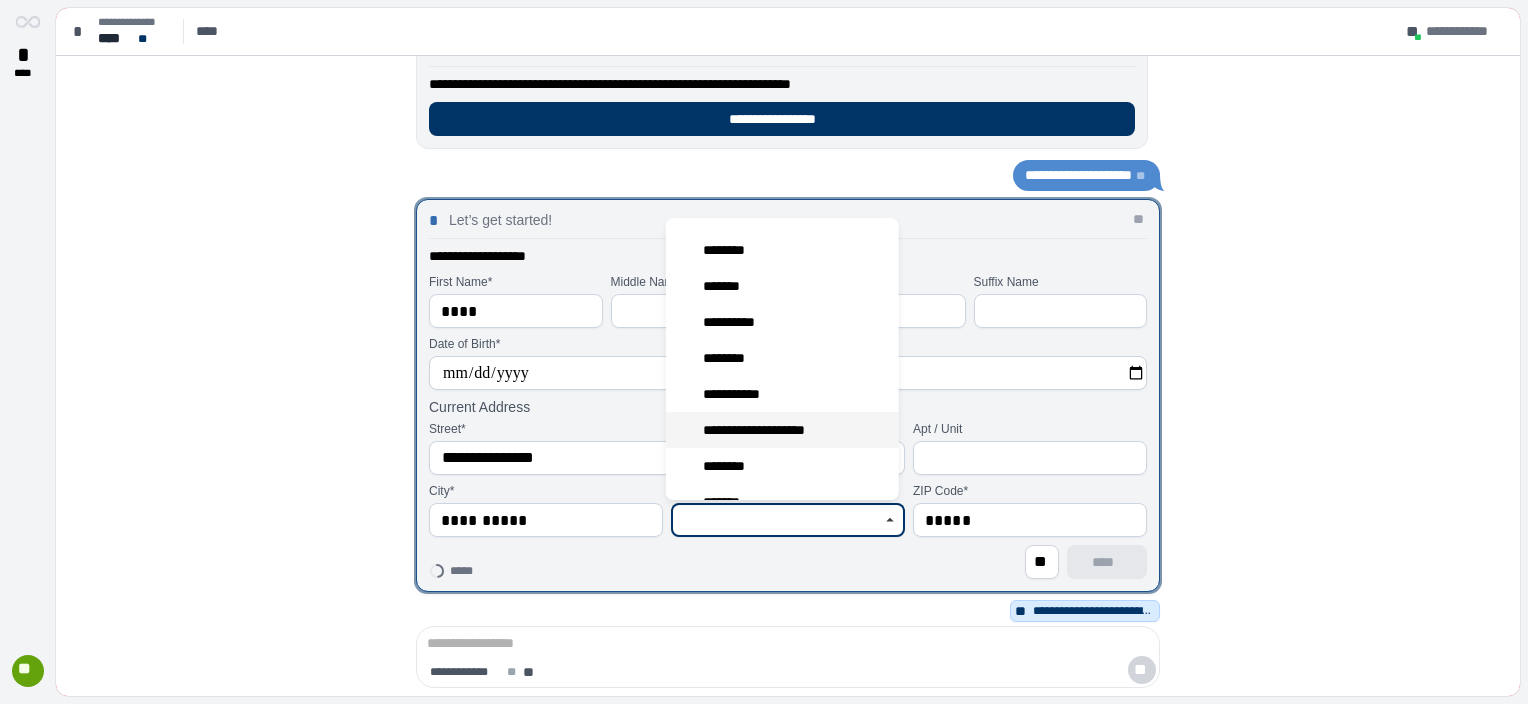 click on "**********" at bounding box center [764, 430] 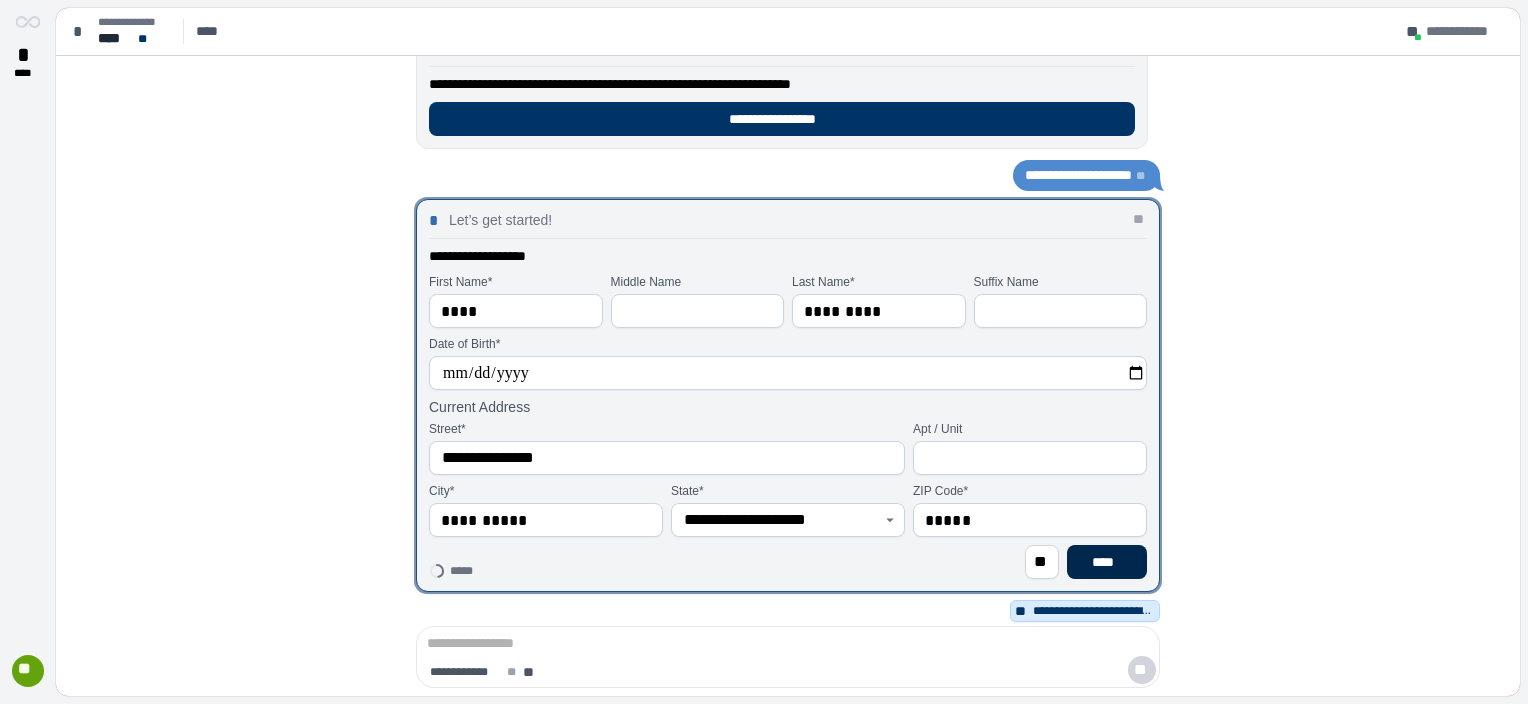 click on "****" at bounding box center (1107, 562) 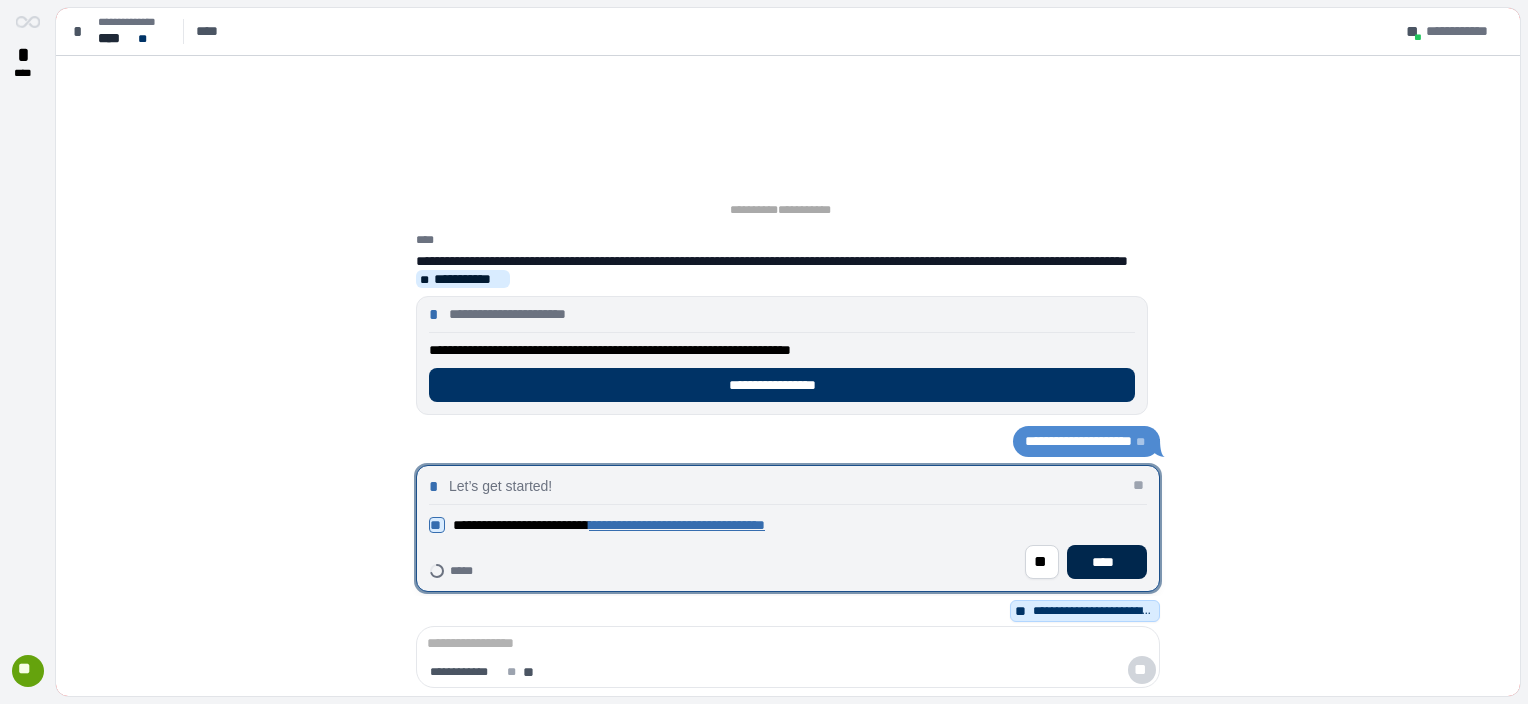 click on "****" at bounding box center [1107, 562] 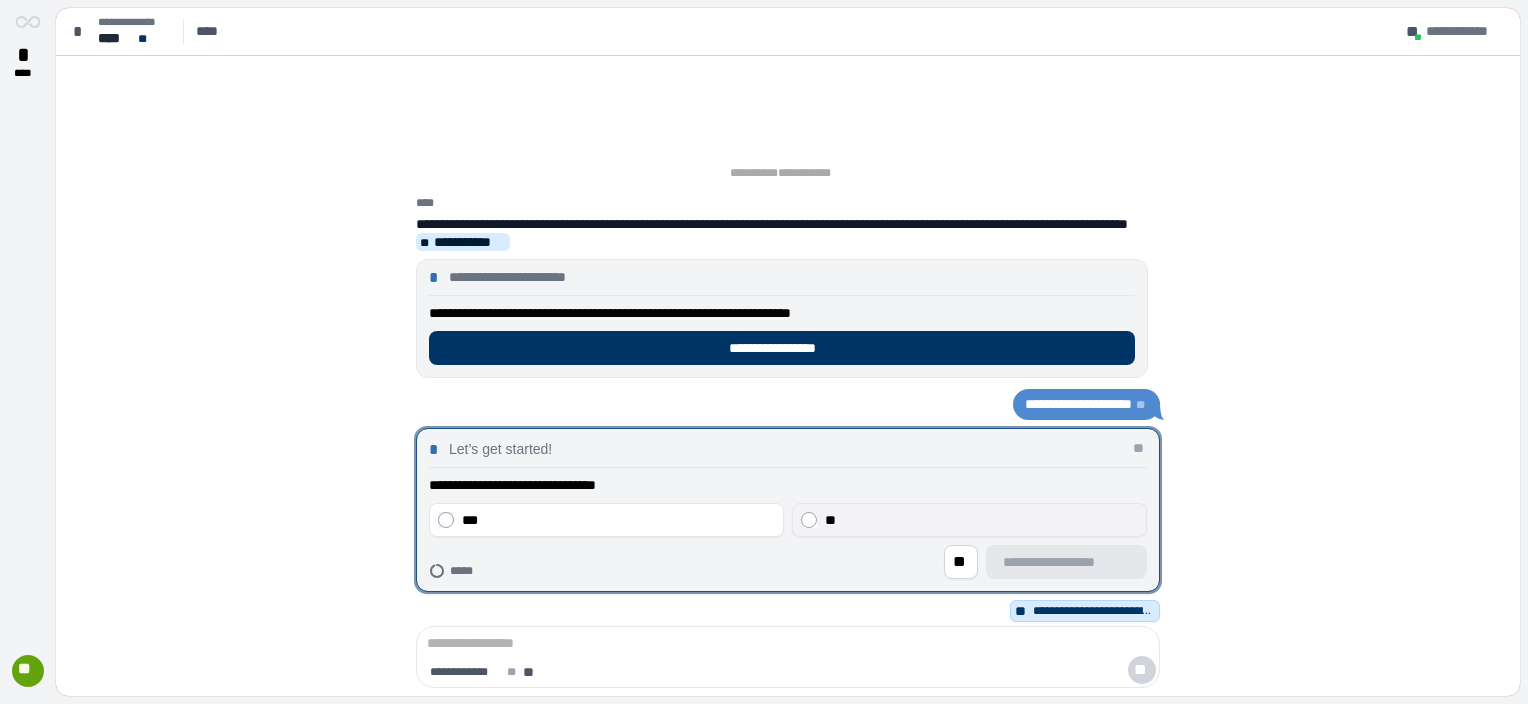 click on "**" at bounding box center [981, 520] 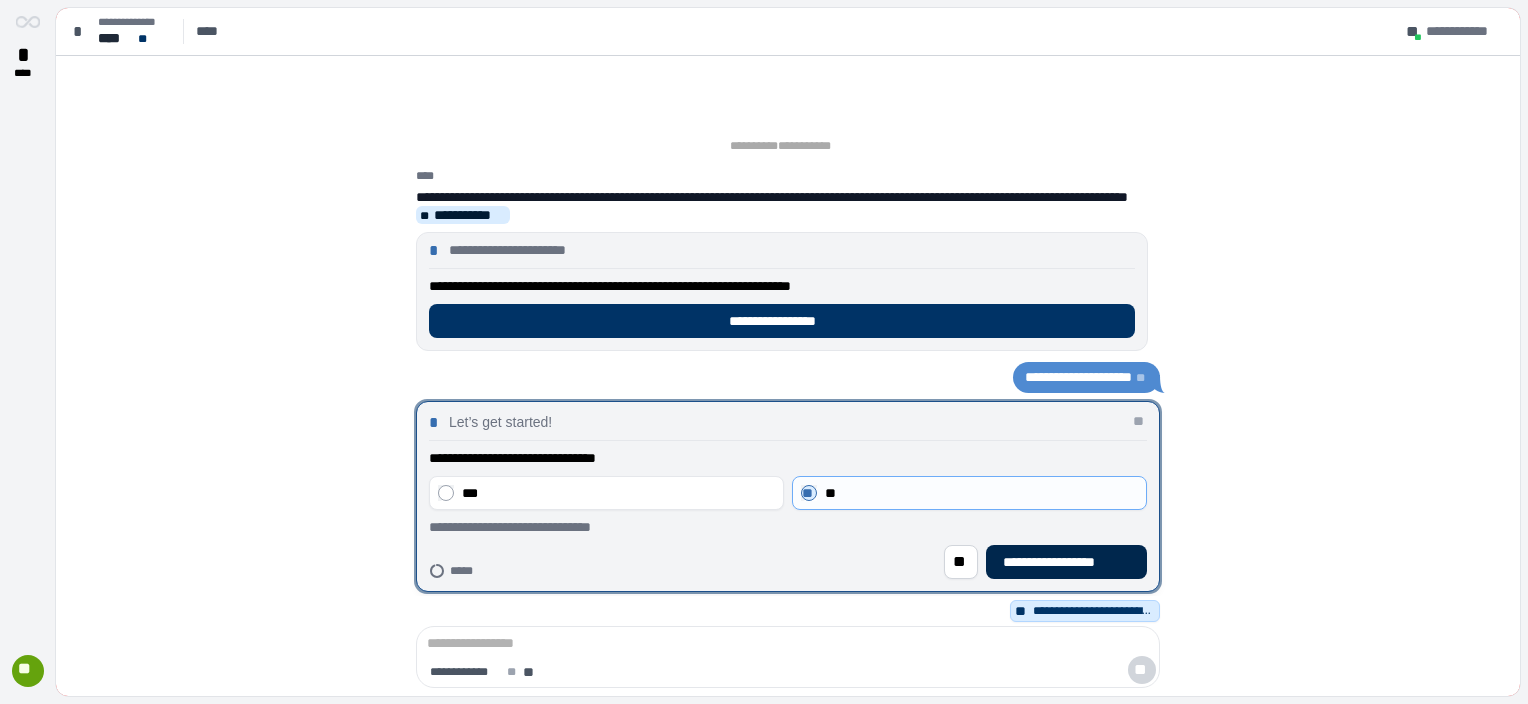 click on "**********" at bounding box center (1066, 562) 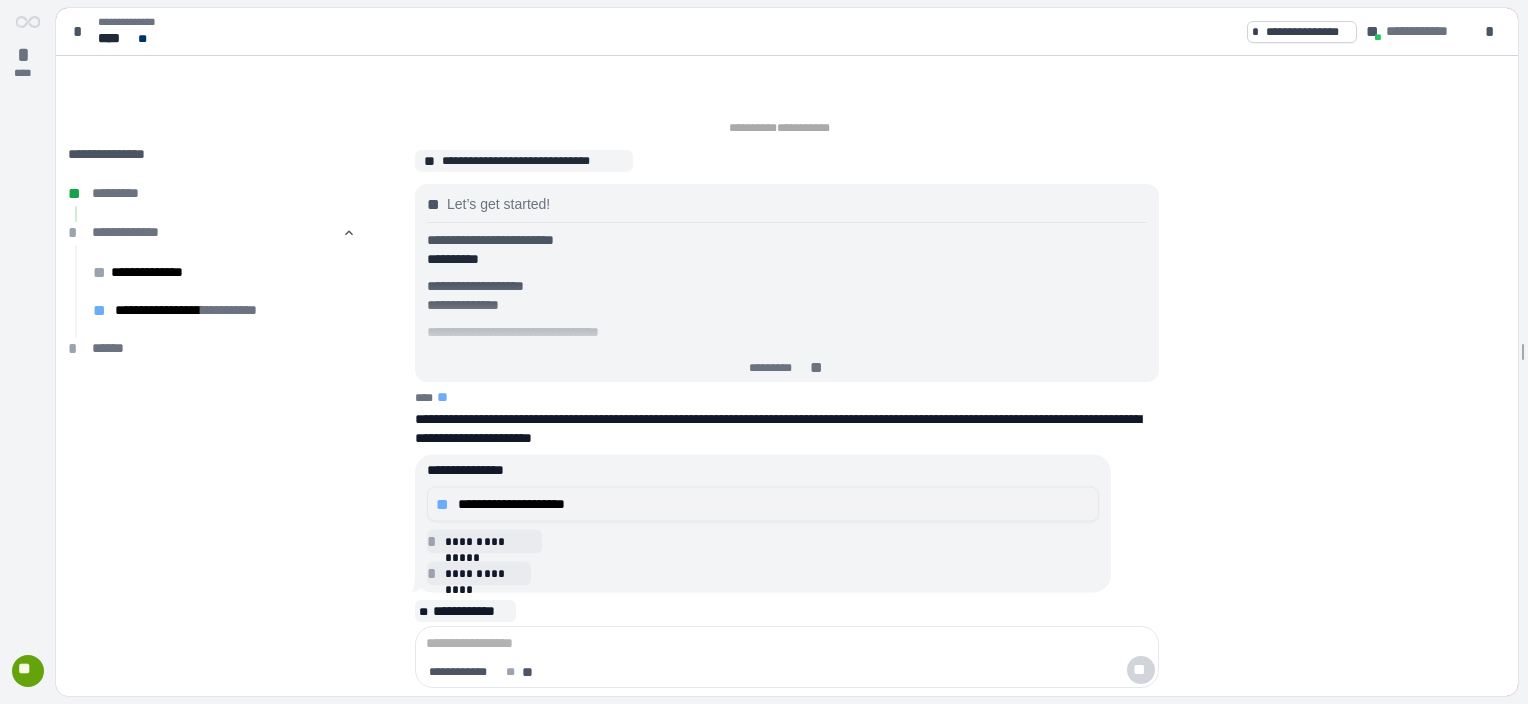 click on "**********" at bounding box center [774, 504] 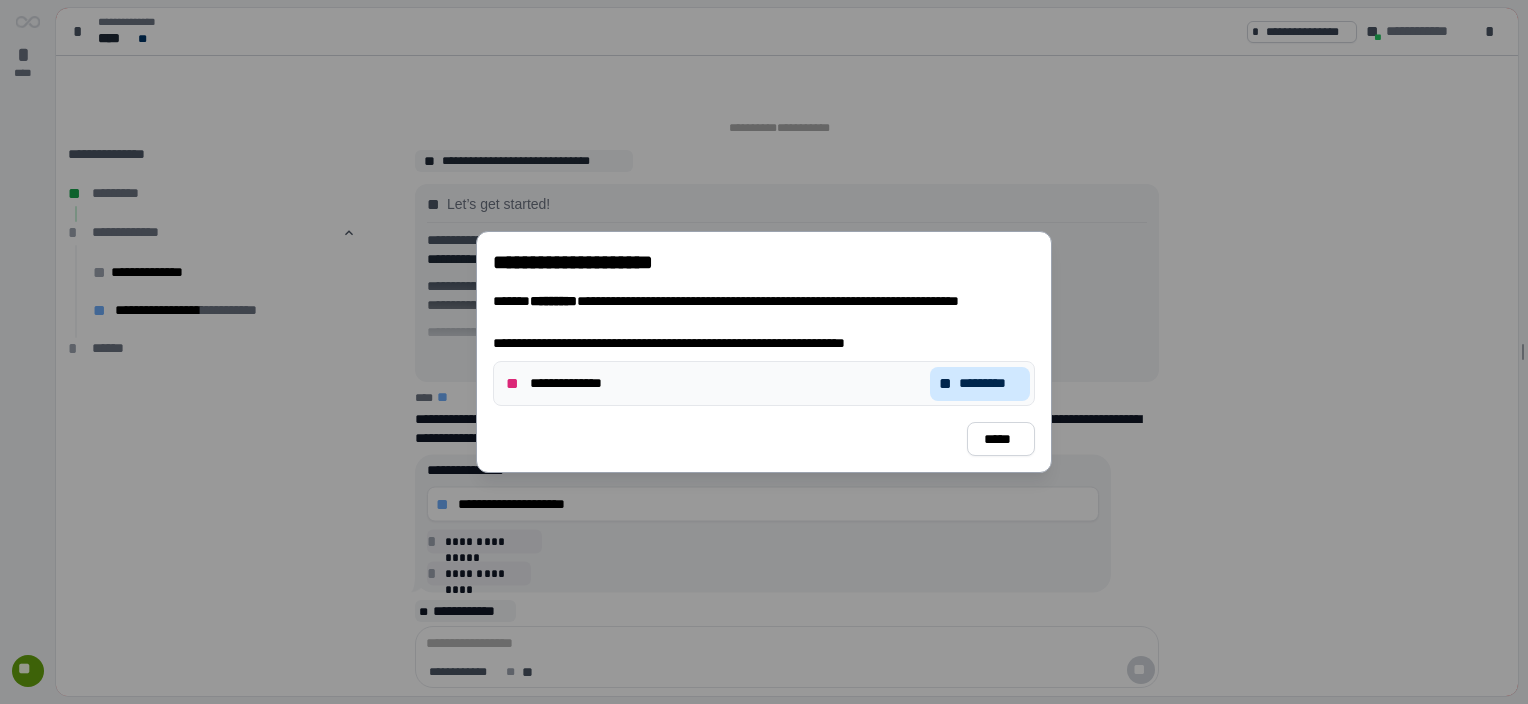 click on "*********" at bounding box center [990, 383] 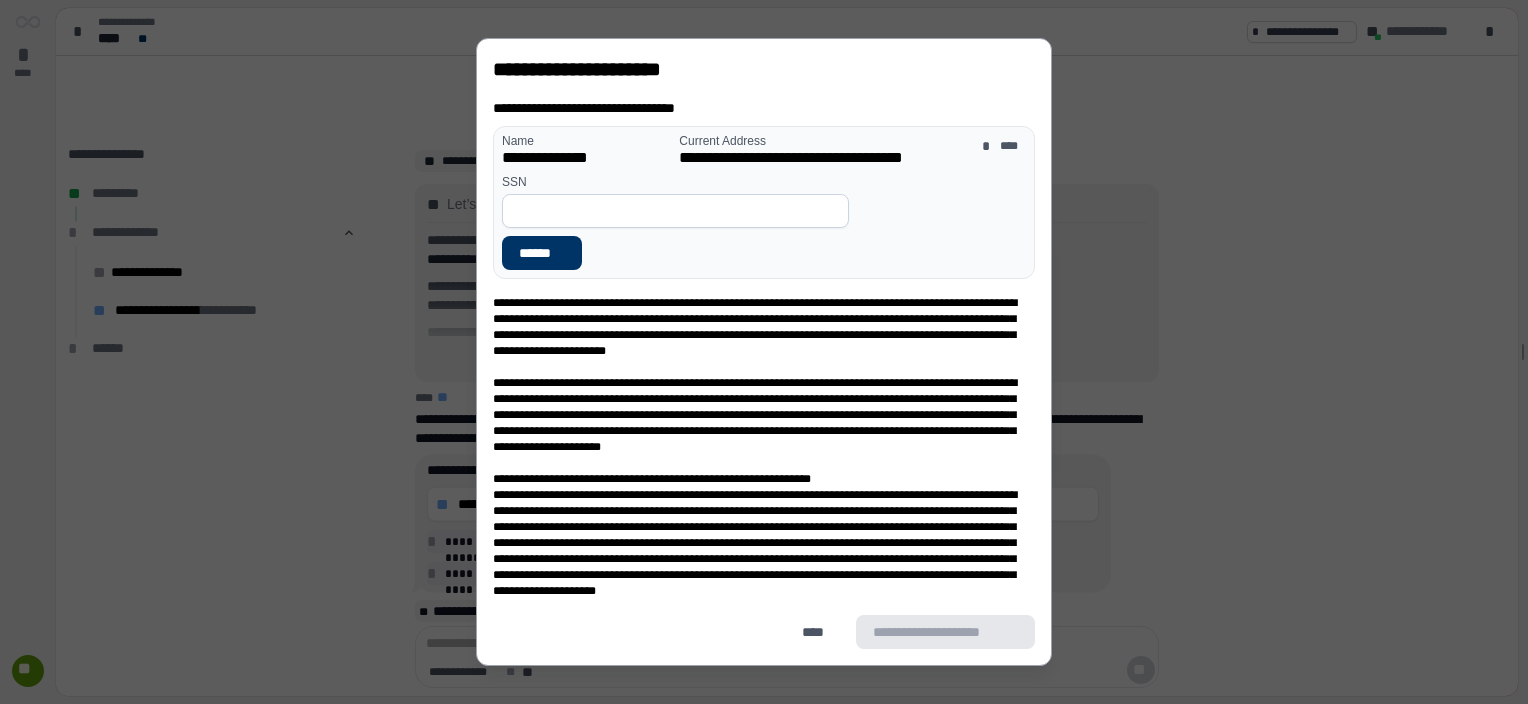 click at bounding box center (675, 211) 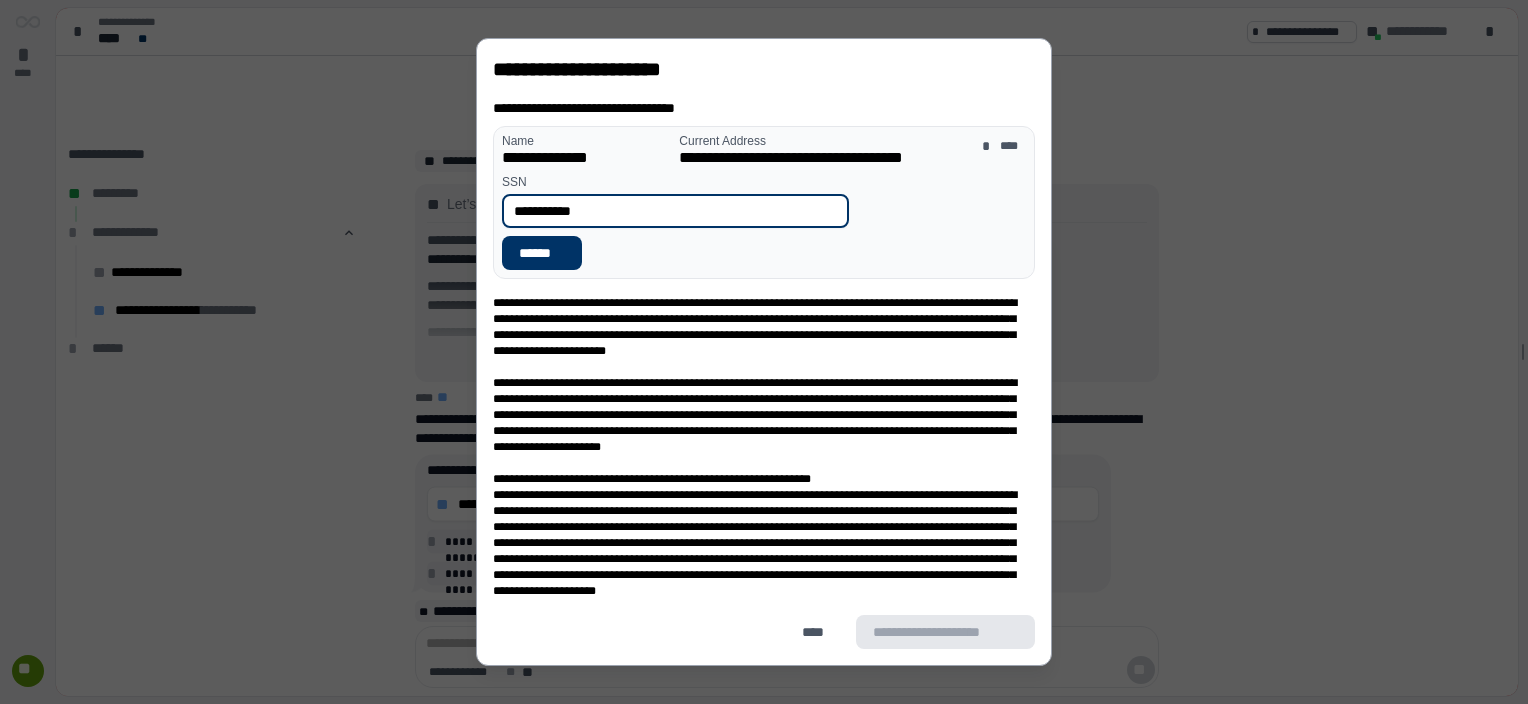 type on "**********" 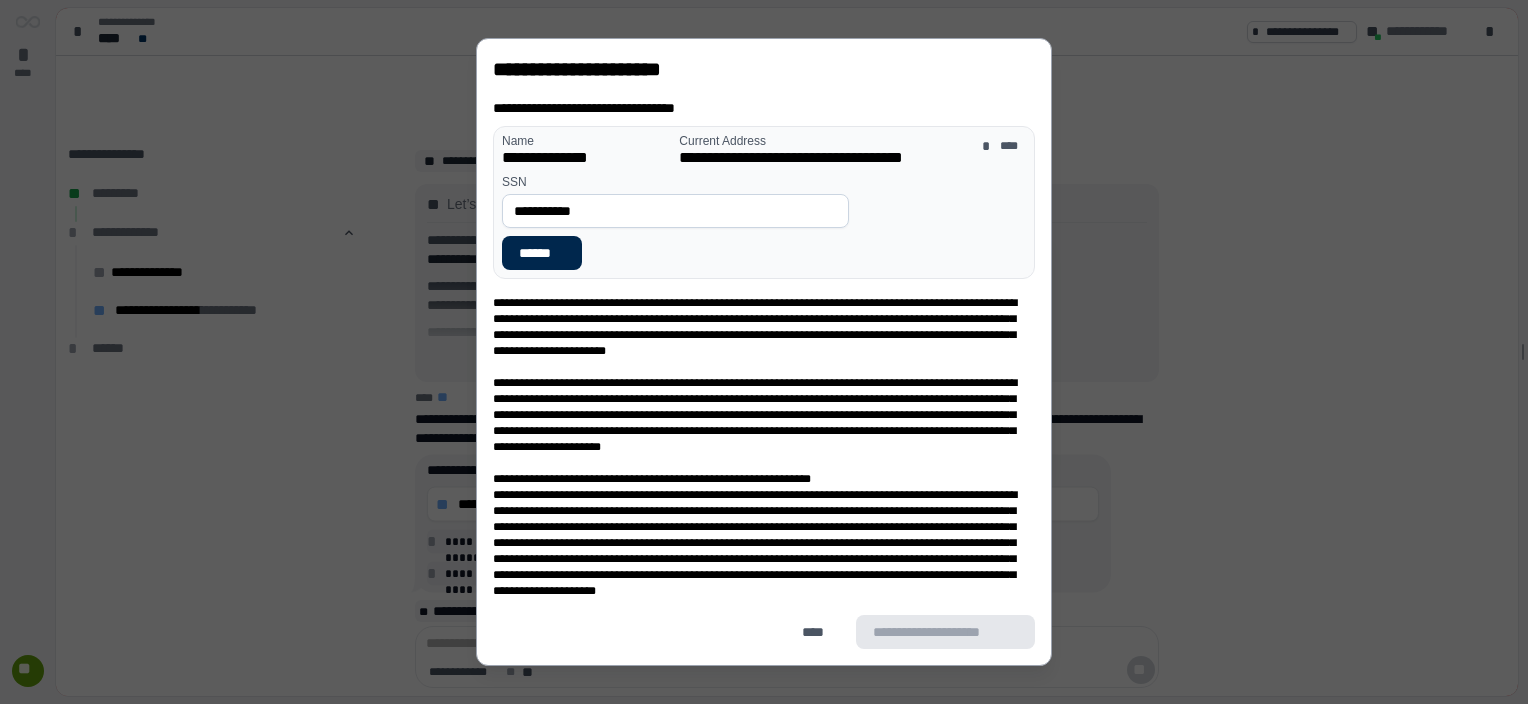 click on "******" at bounding box center [542, 253] 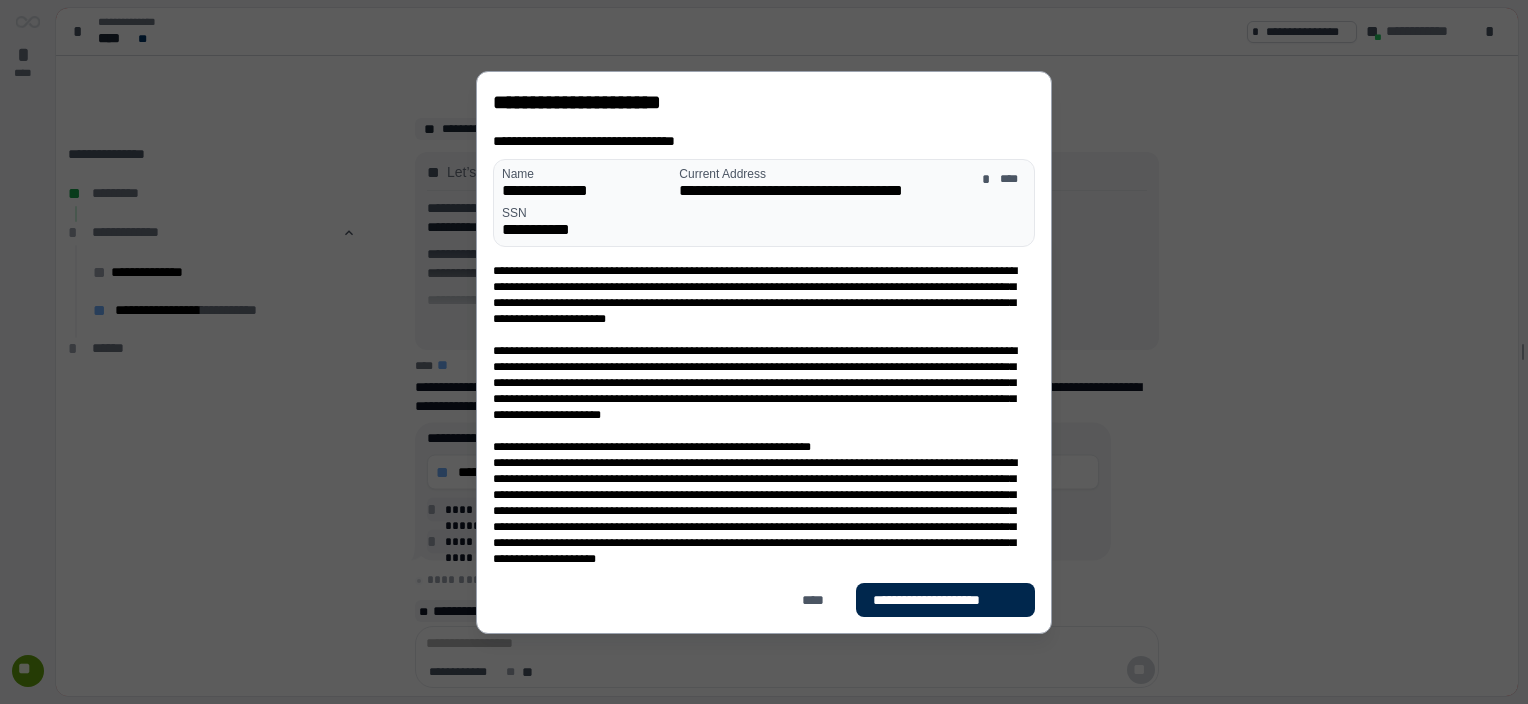 click on "**********" at bounding box center [945, 599] 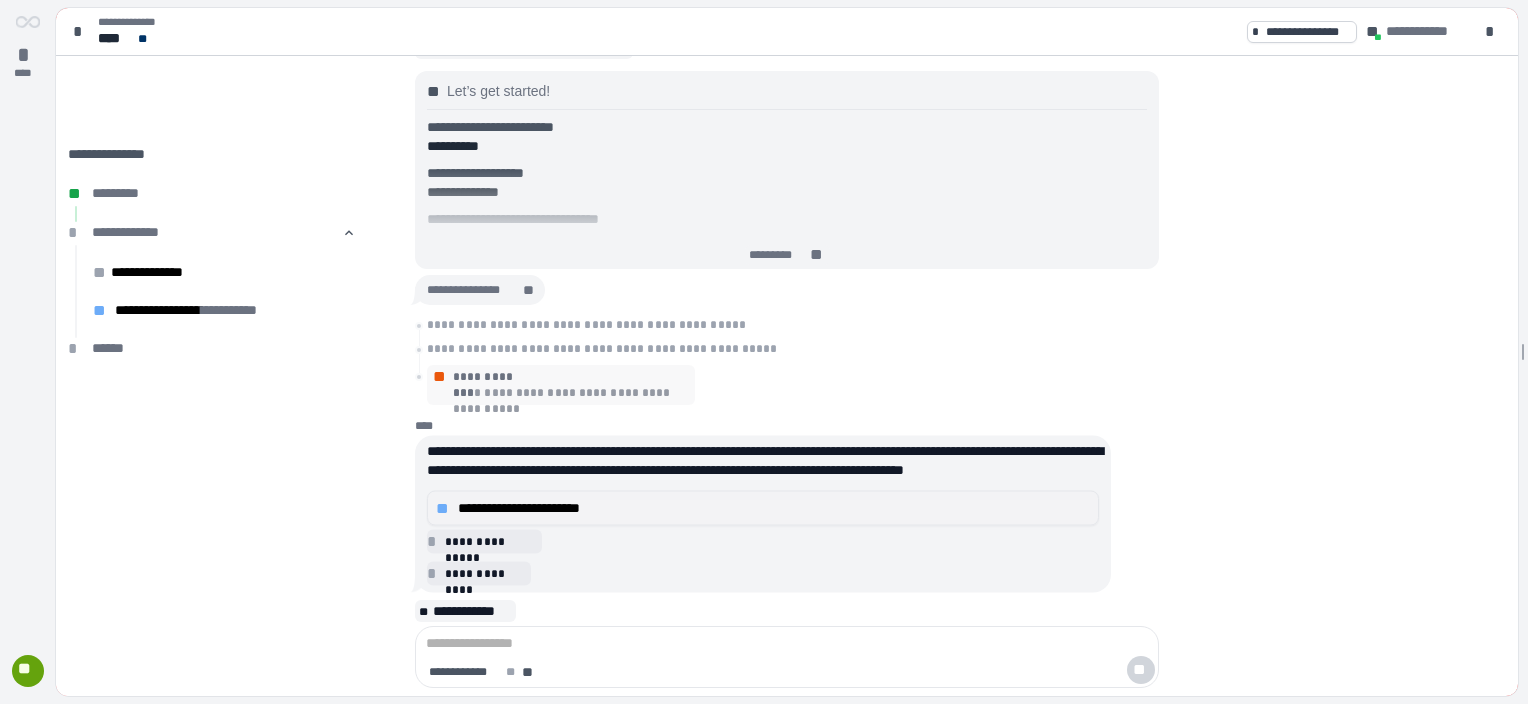 click on "**********" at bounding box center [774, 508] 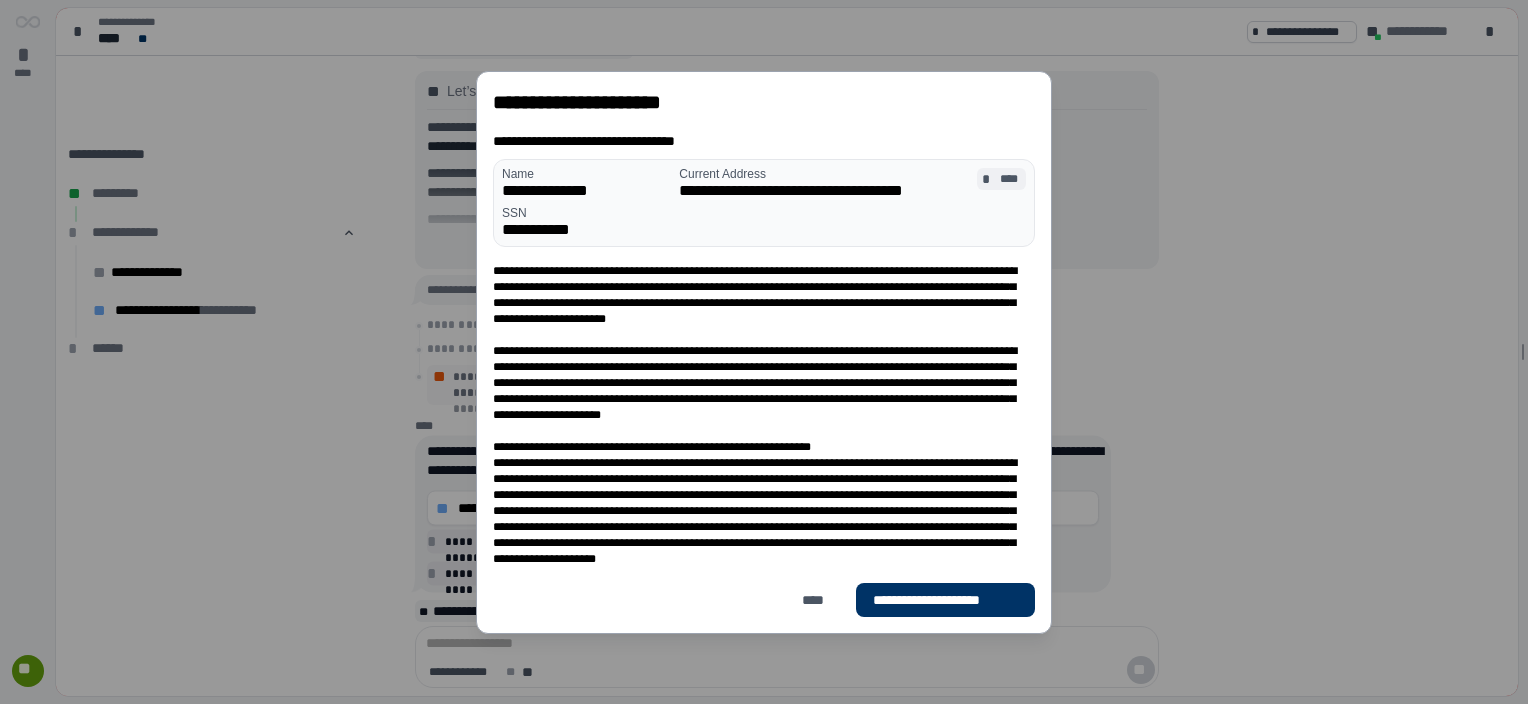 click on "****" at bounding box center (1010, 178) 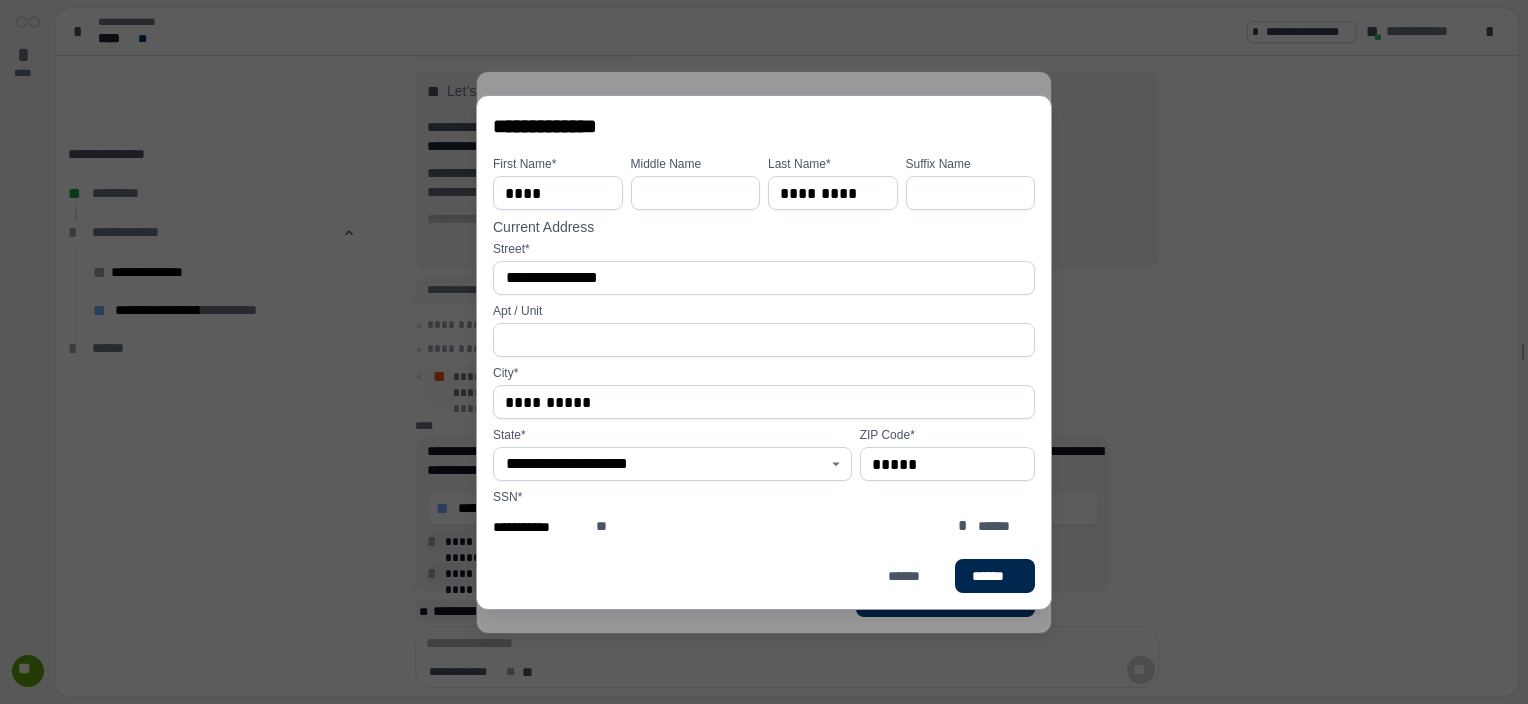 click on "******" at bounding box center [995, 575] 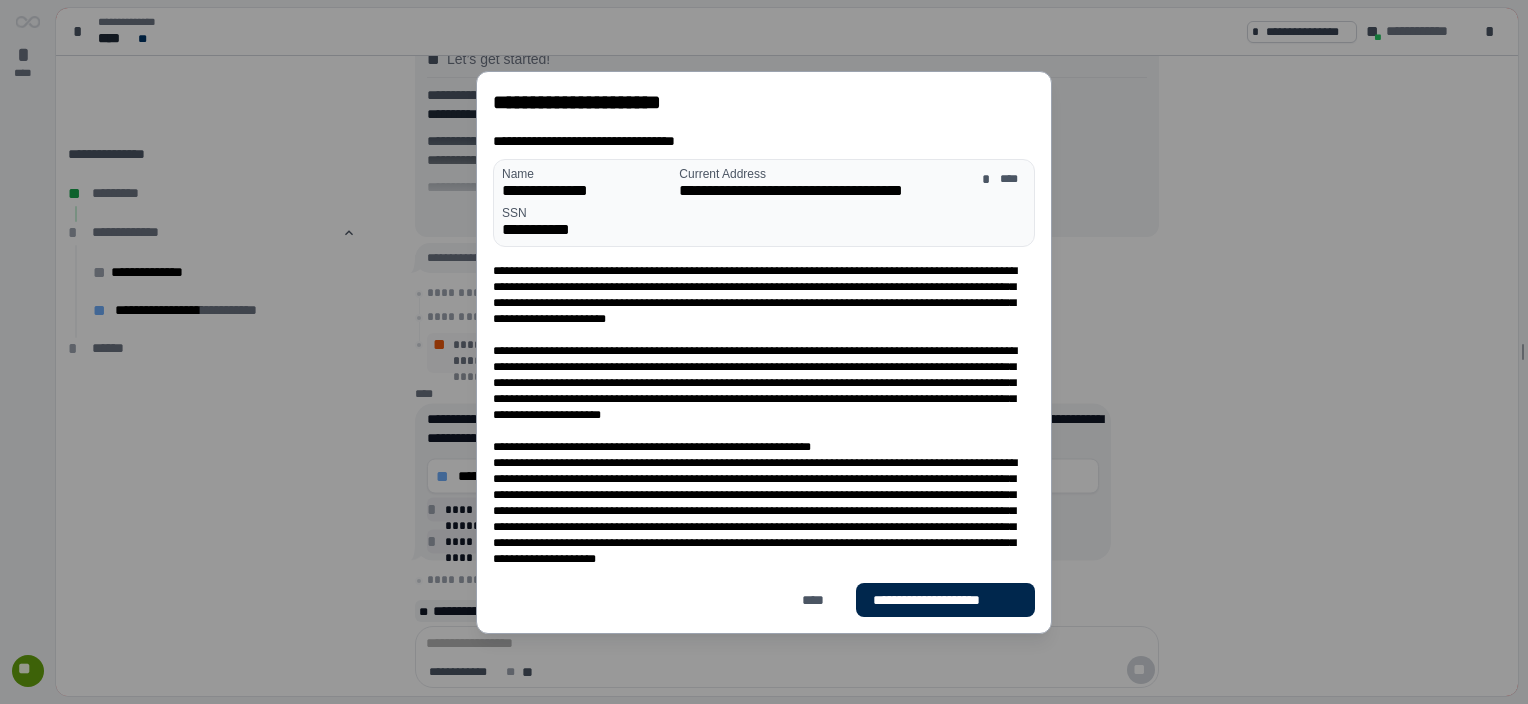 click on "**********" at bounding box center [945, 599] 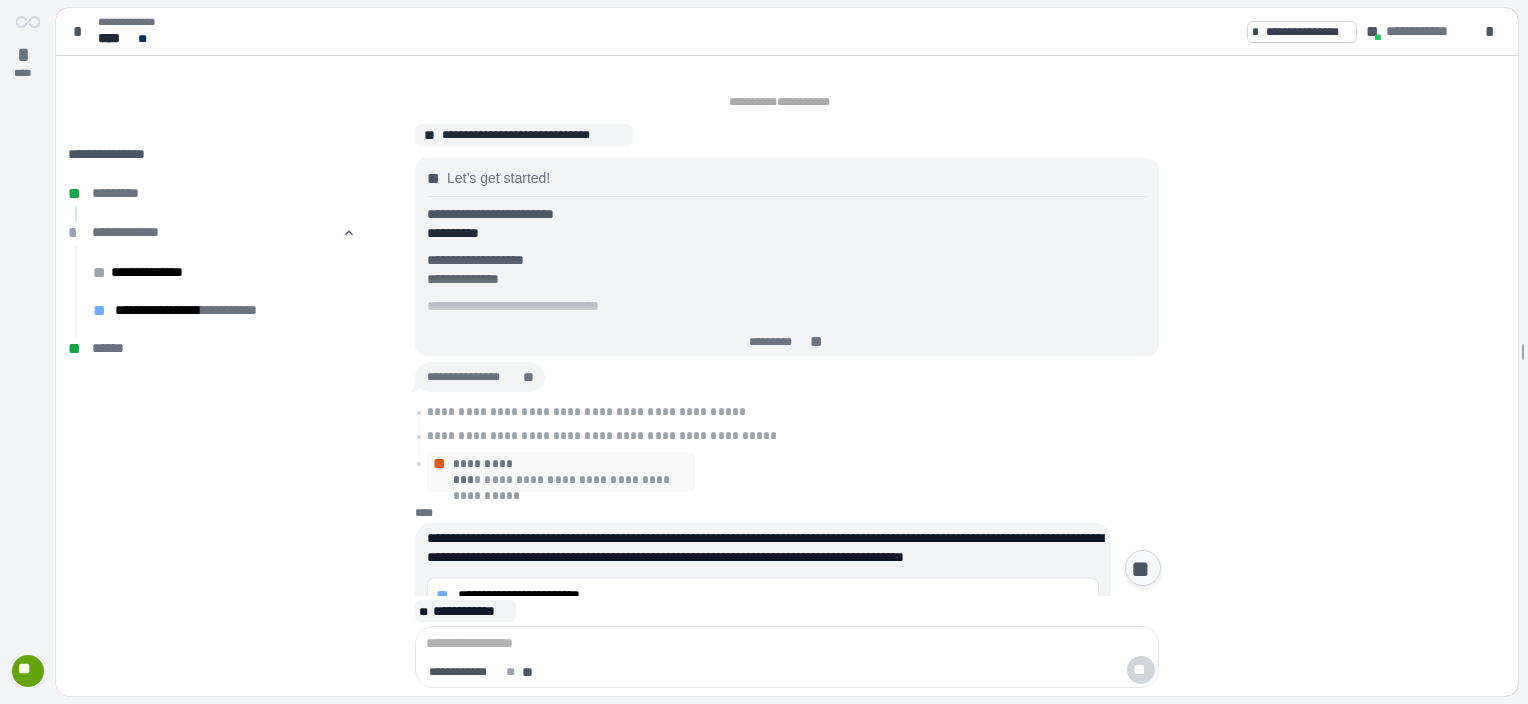 scroll, scrollTop: 0, scrollLeft: 0, axis: both 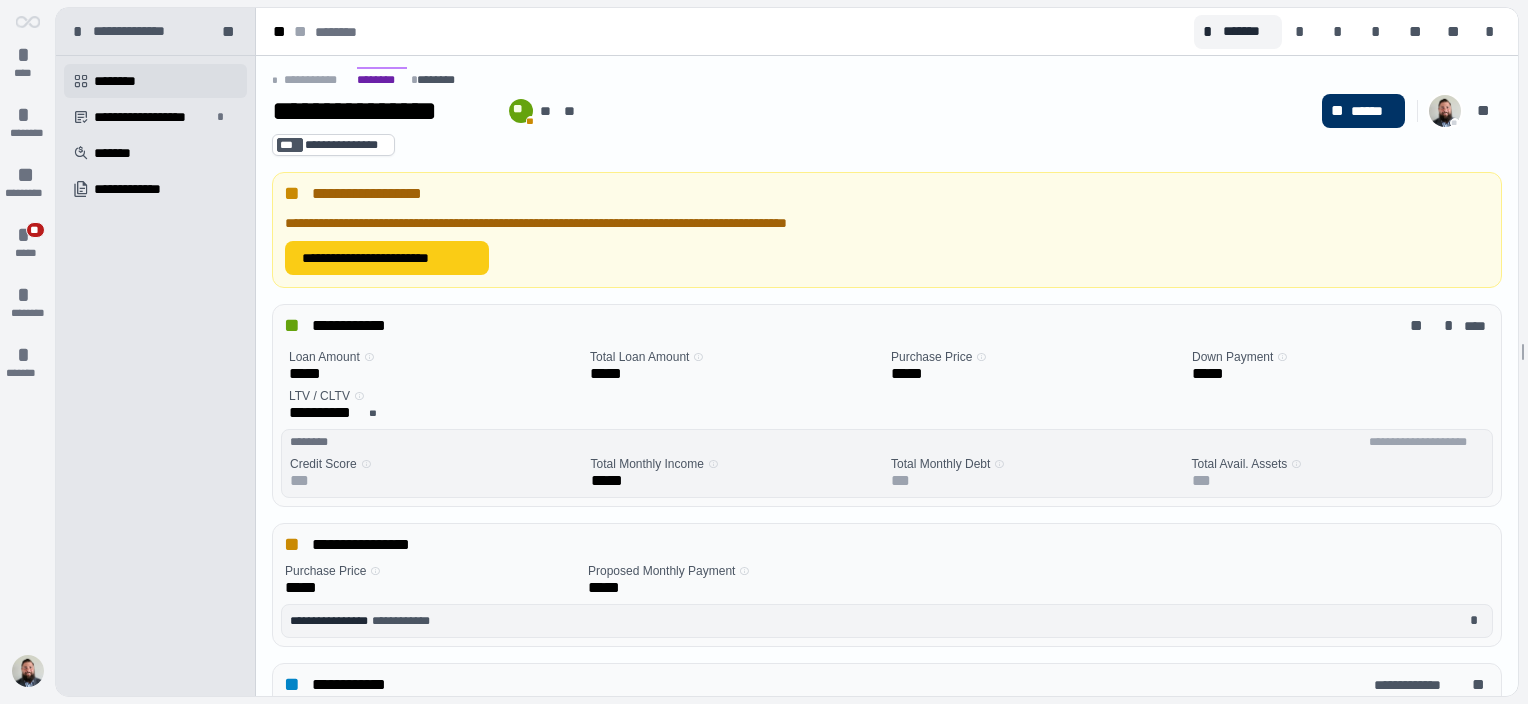 click on "********" at bounding box center (122, 81) 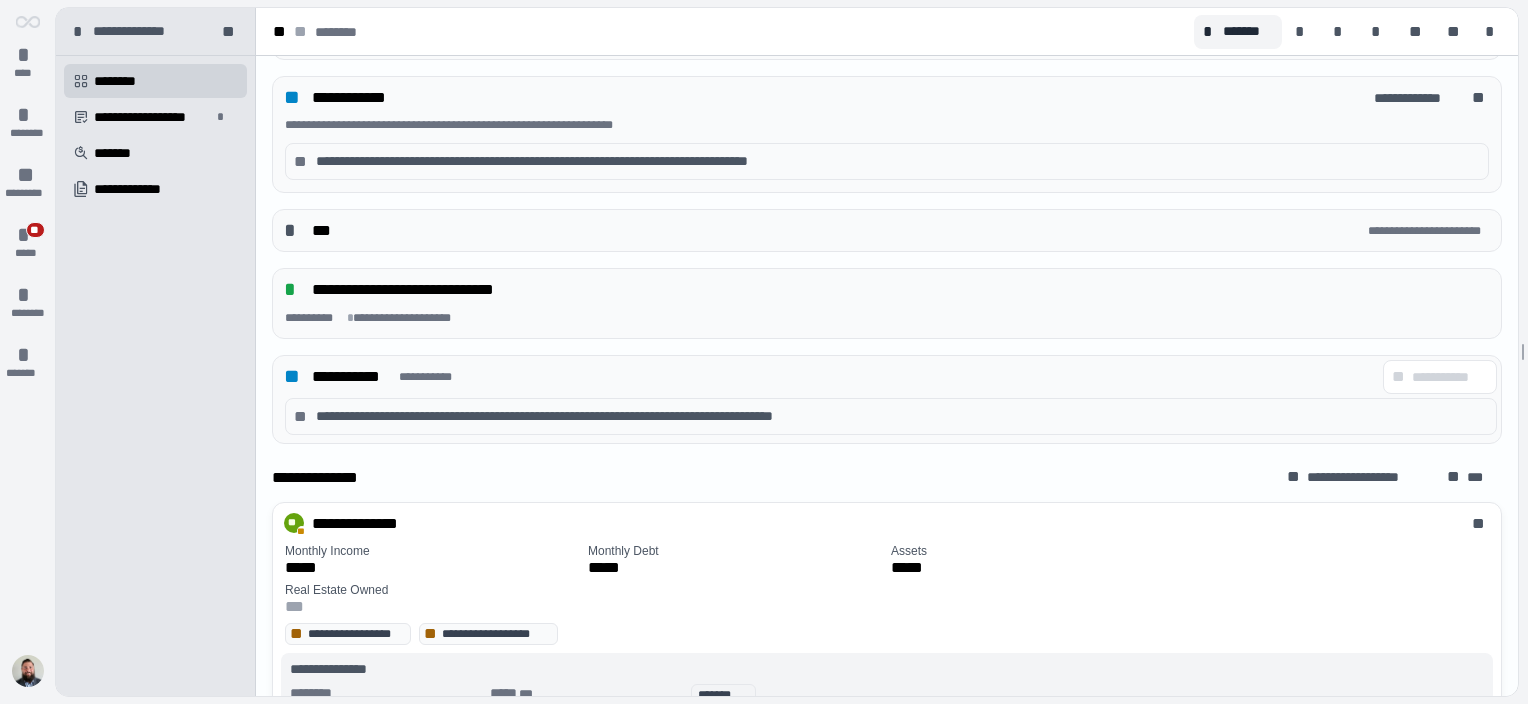 scroll, scrollTop: 600, scrollLeft: 0, axis: vertical 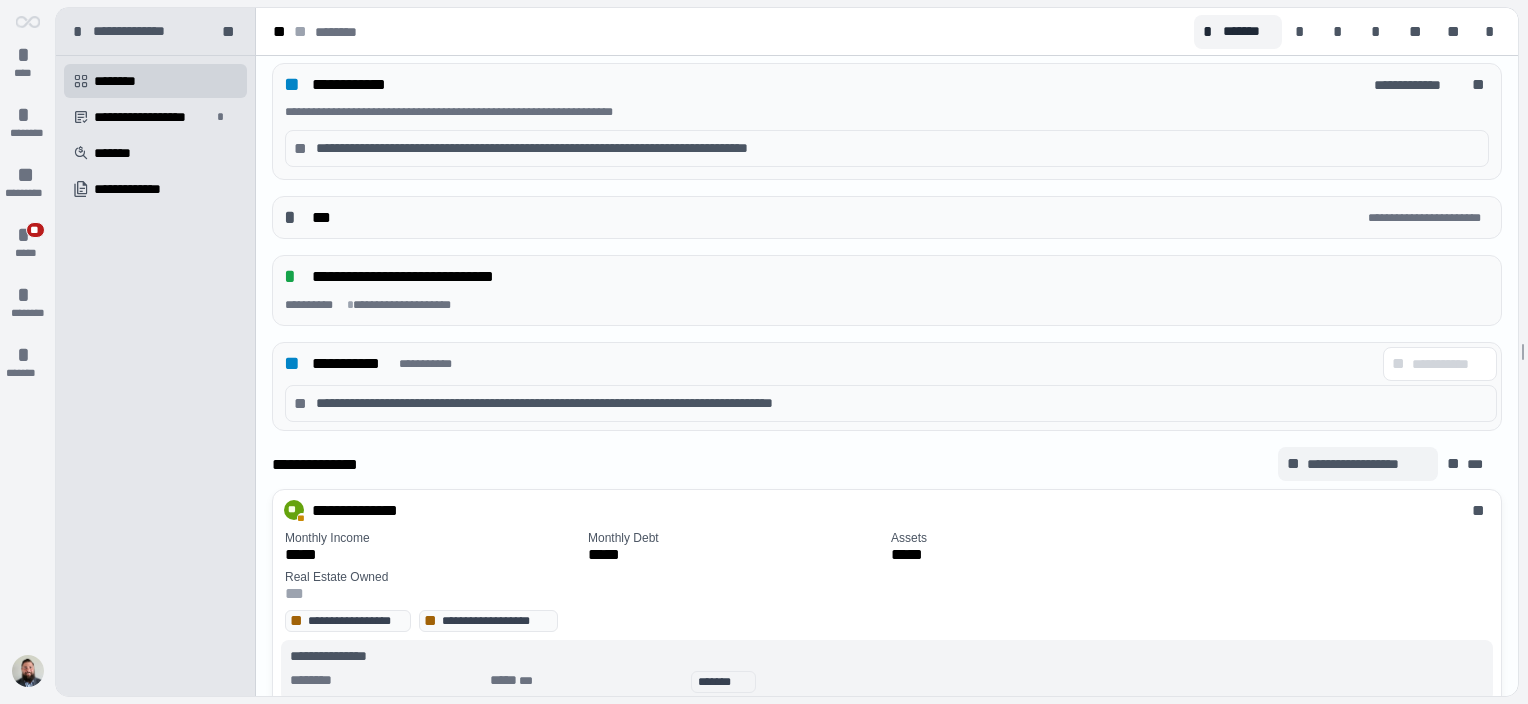 click on "**********" at bounding box center [1367, 464] 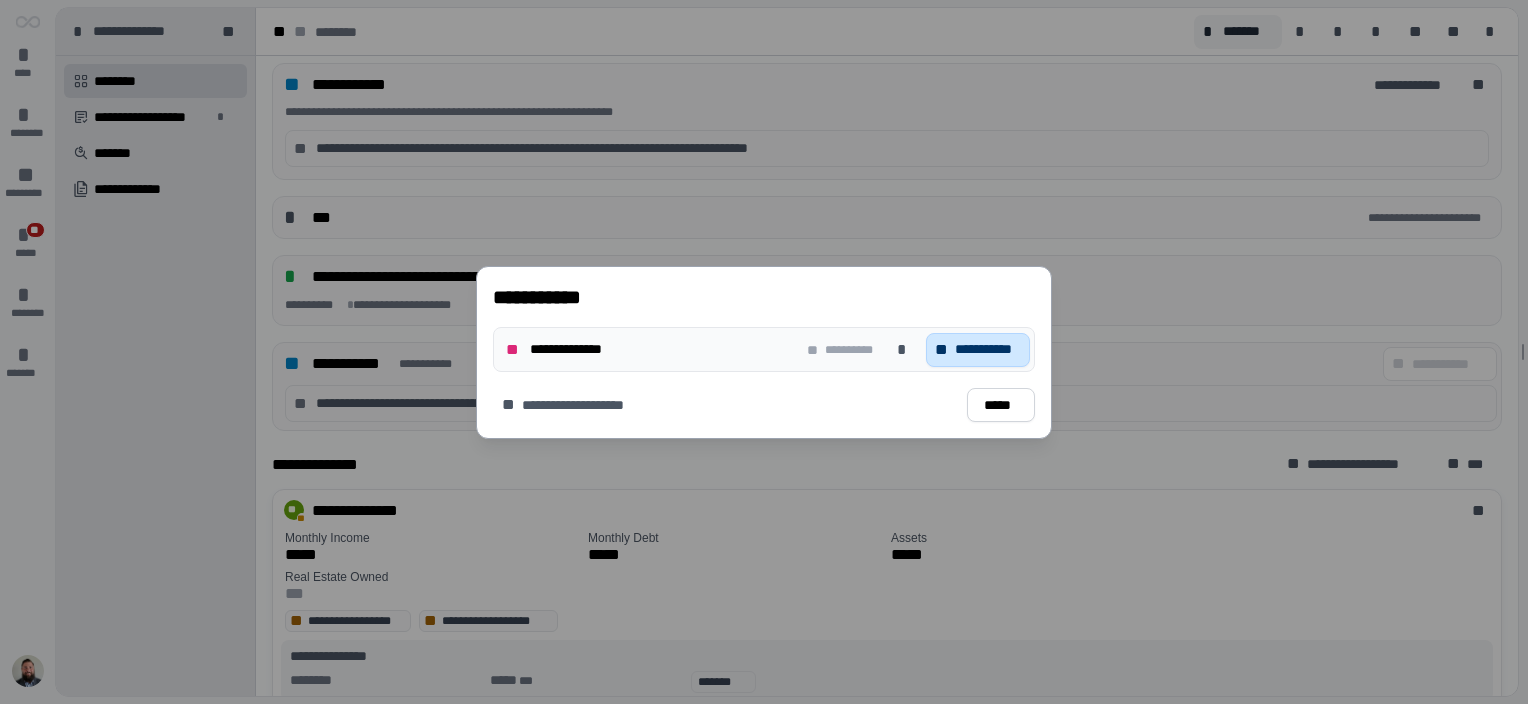 click on "**********" at bounding box center (988, 349) 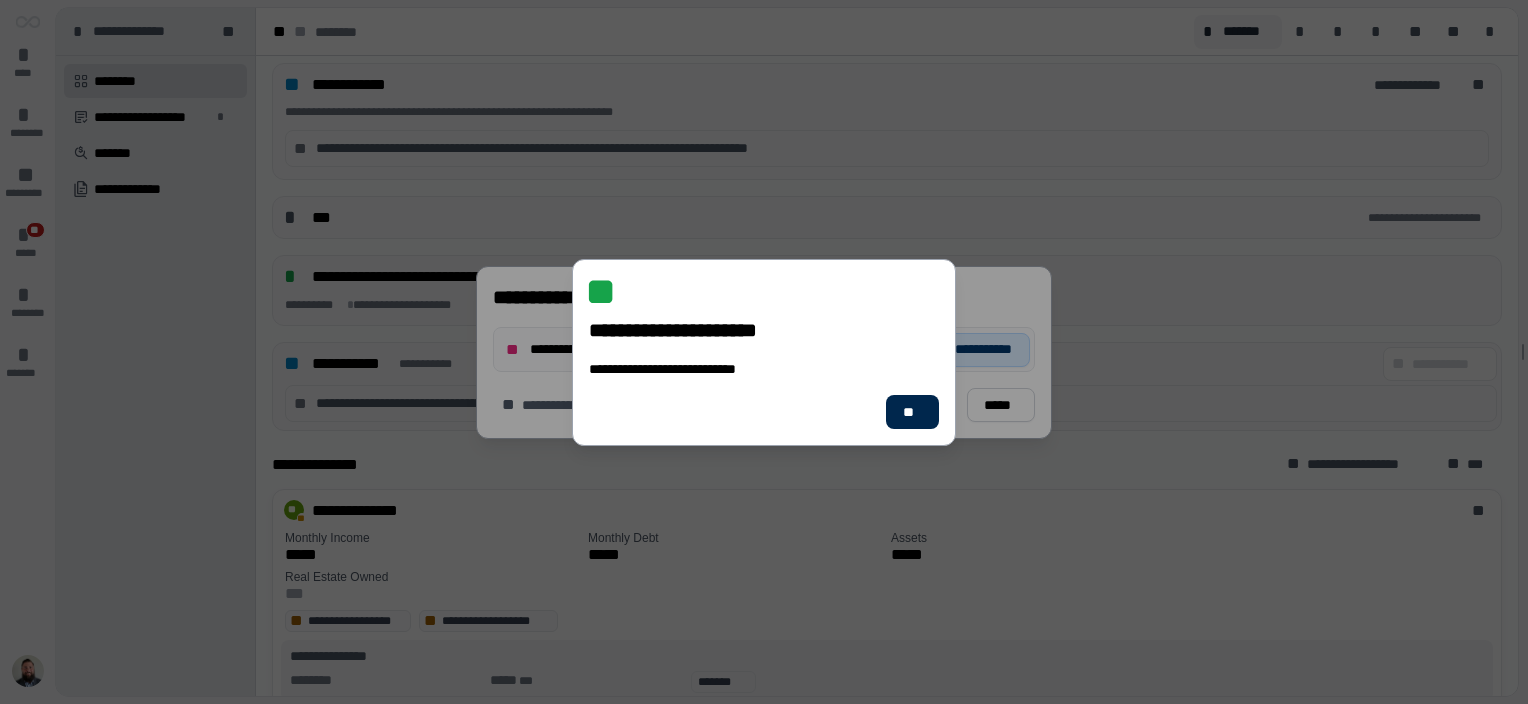 click on "**" at bounding box center [912, 411] 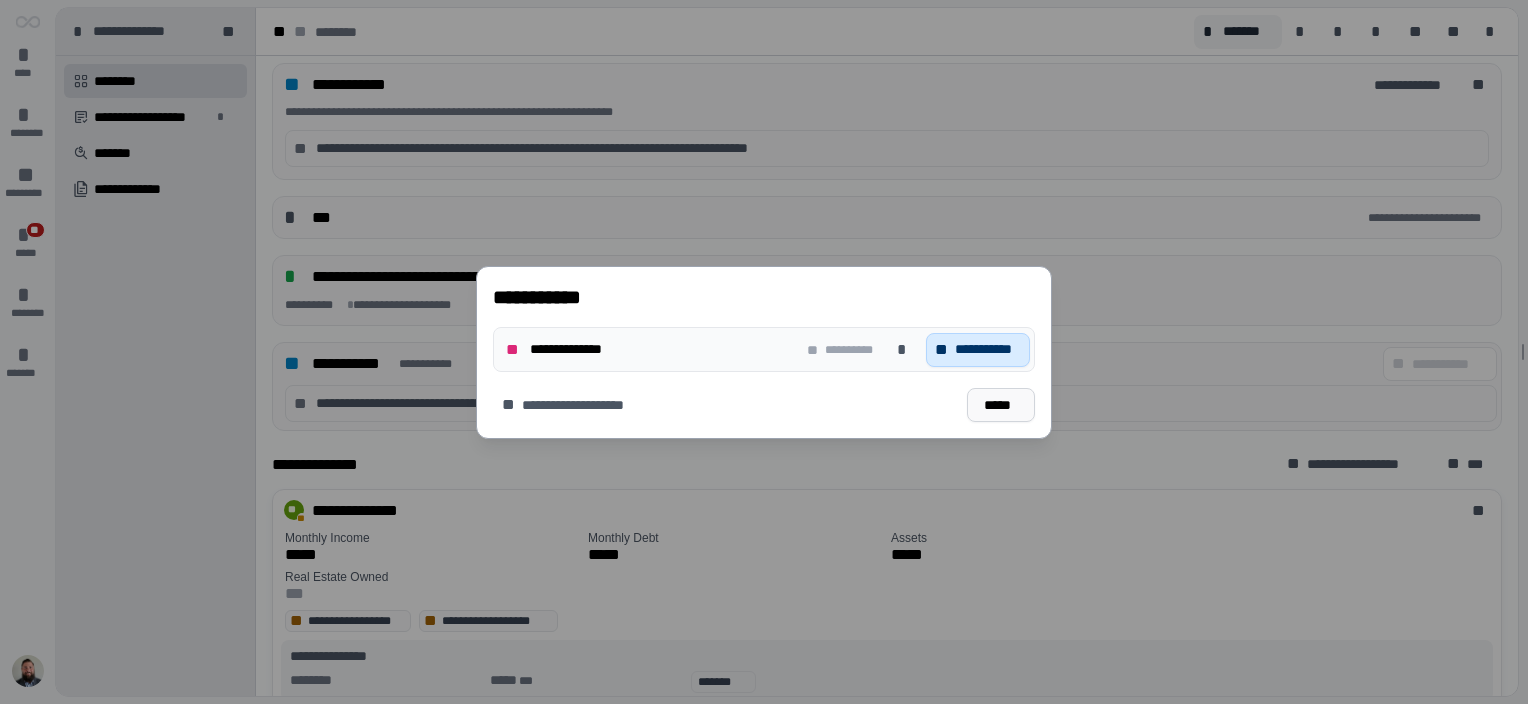 click on "*****" at bounding box center [1001, 404] 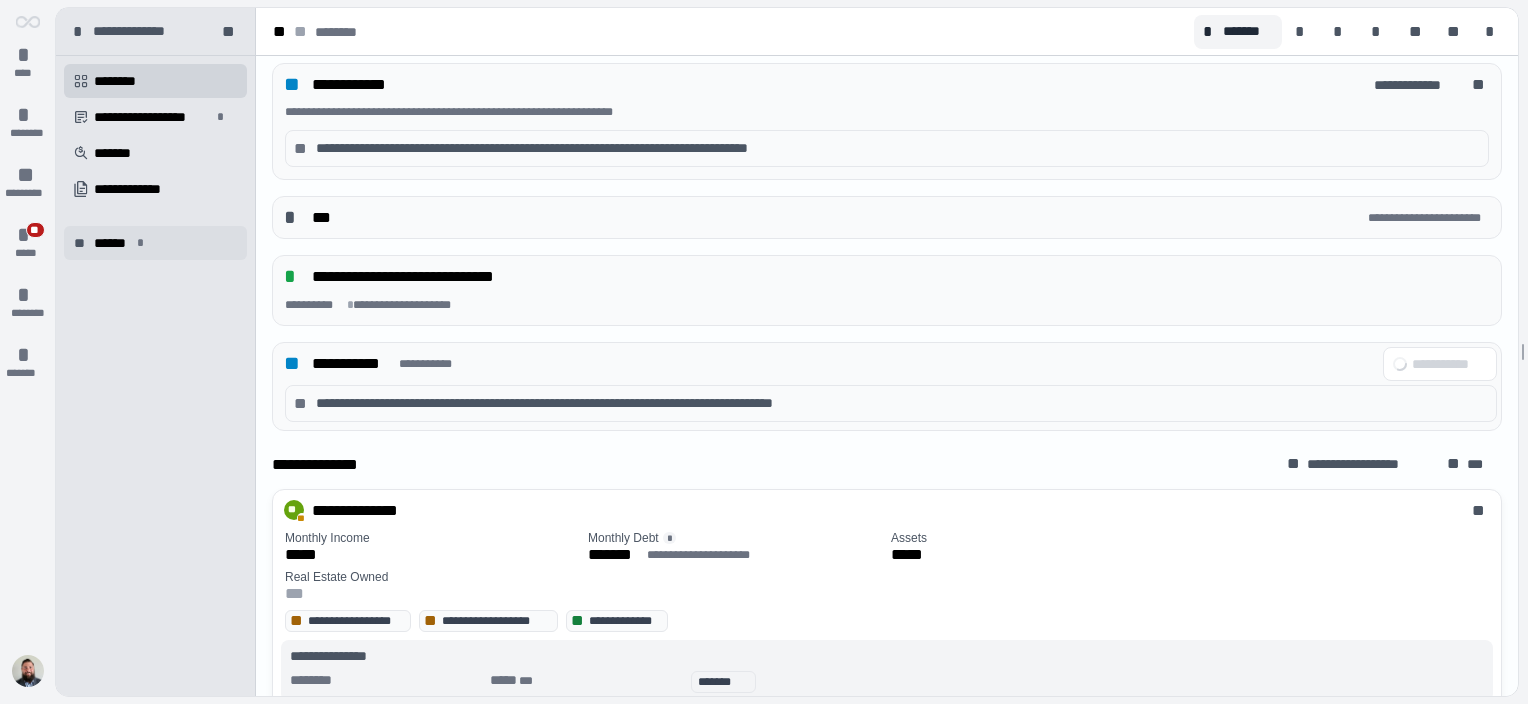 click on "******" at bounding box center (112, 243) 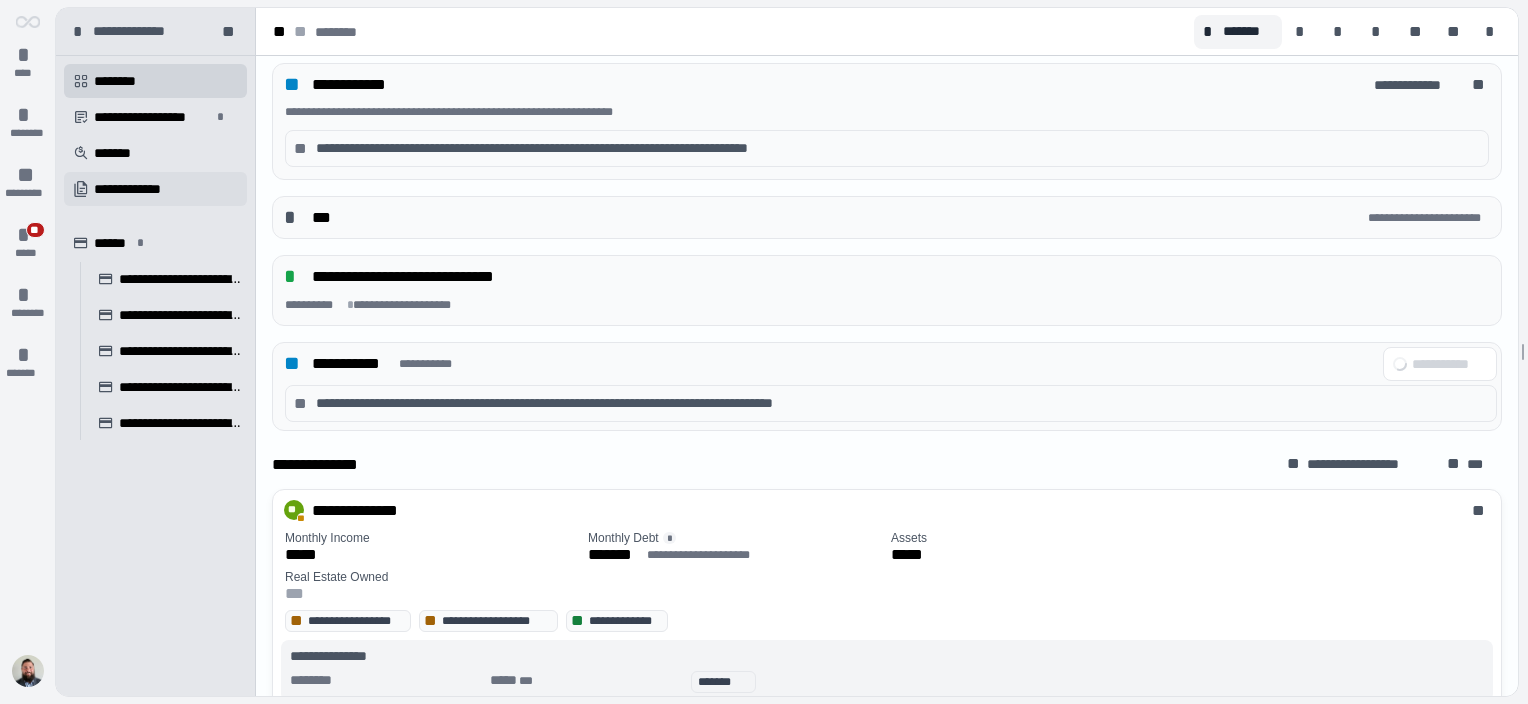 click on "**********" at bounding box center [139, 189] 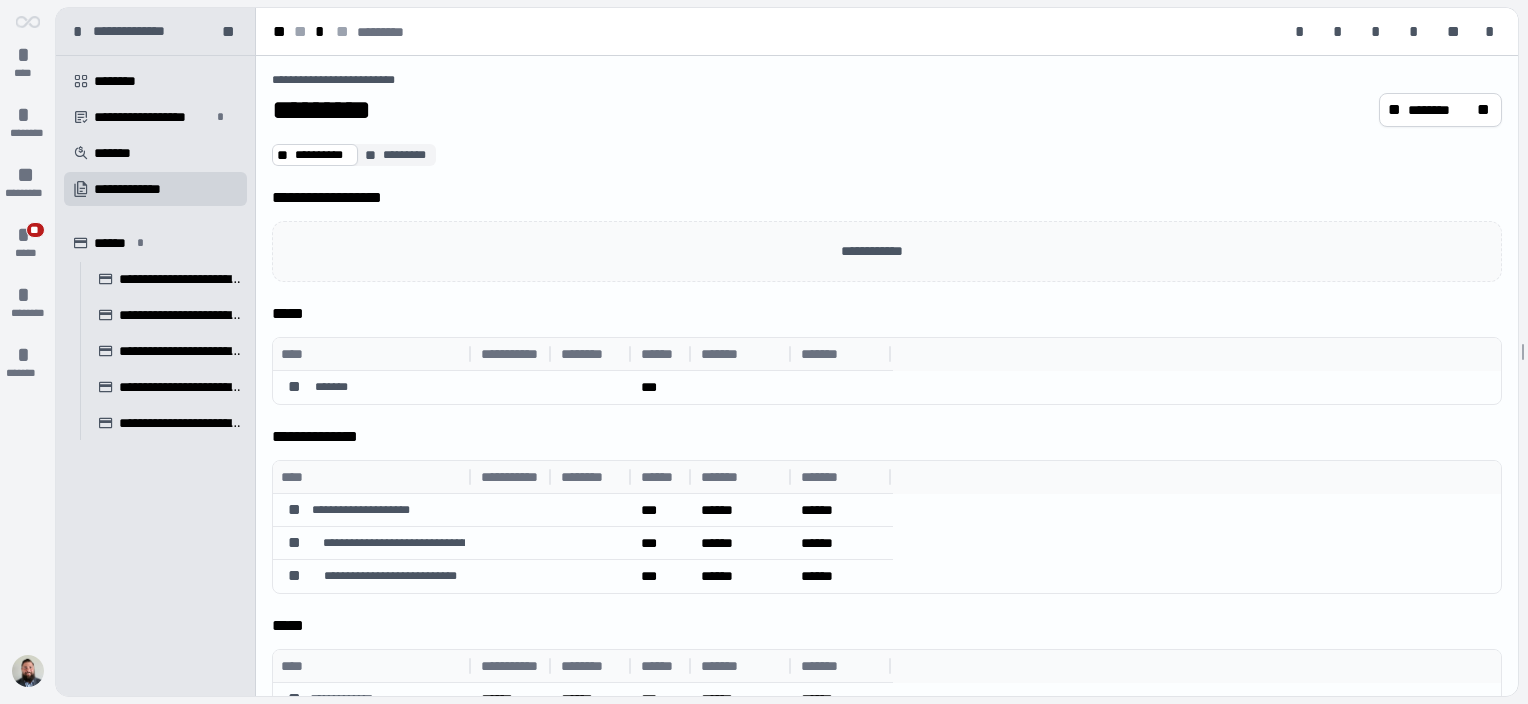 scroll, scrollTop: 34, scrollLeft: 0, axis: vertical 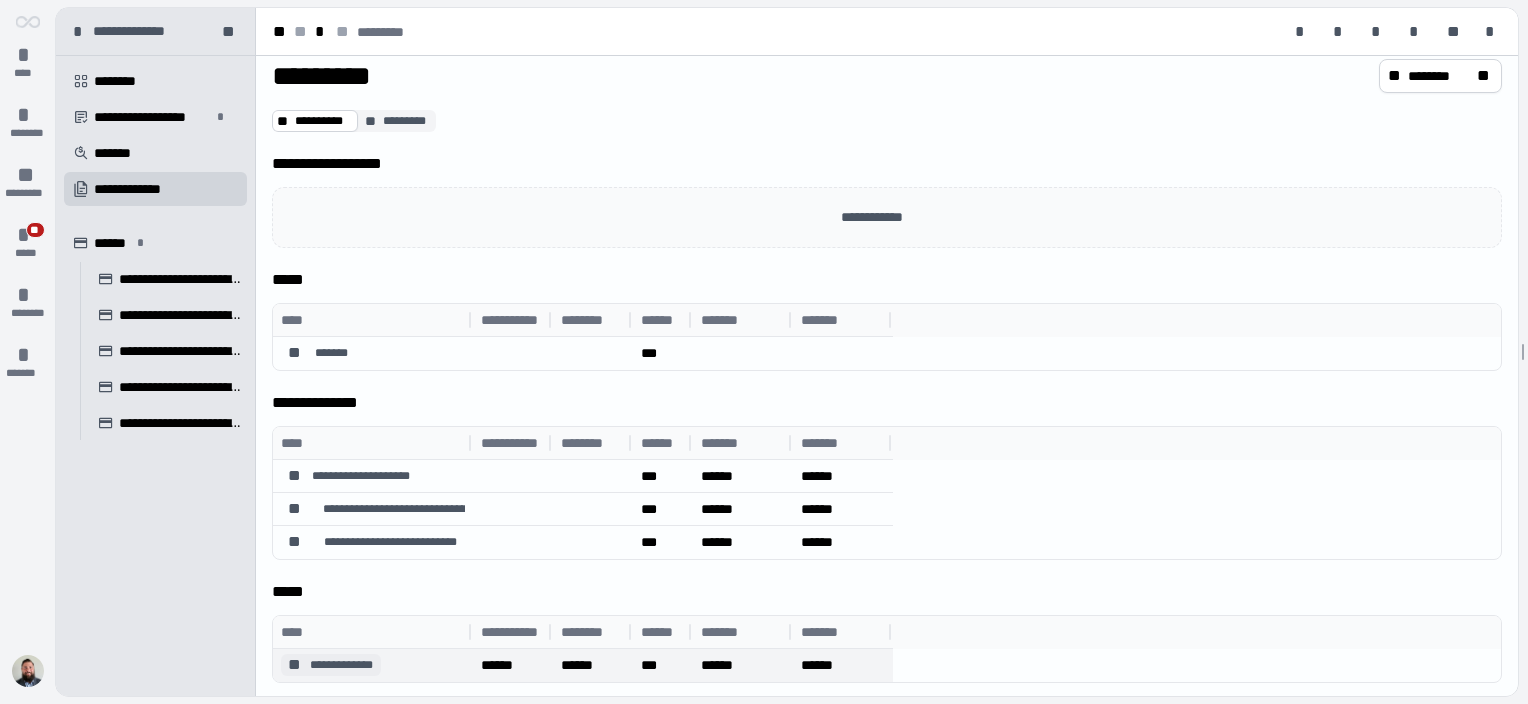 click on "**********" at bounding box center (341, 665) 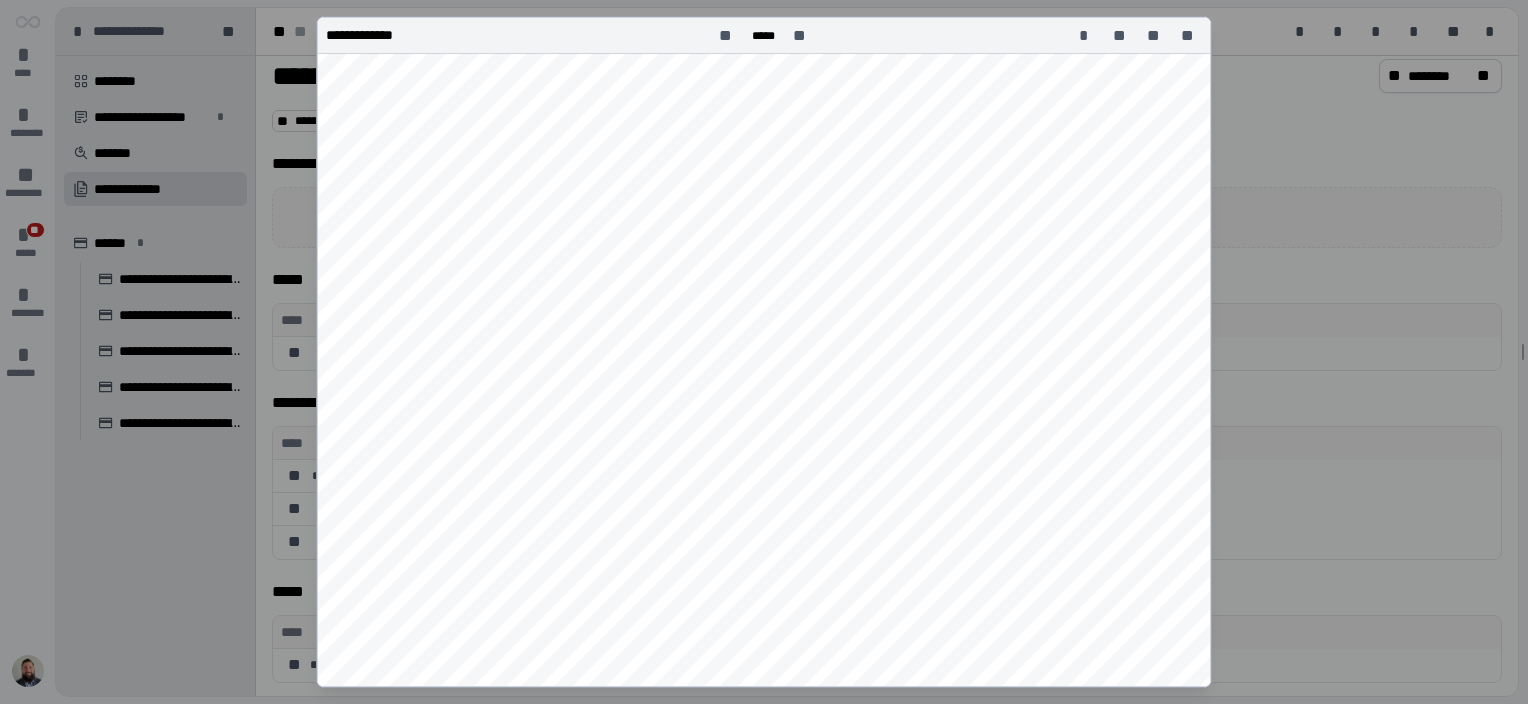 scroll, scrollTop: 2800, scrollLeft: 0, axis: vertical 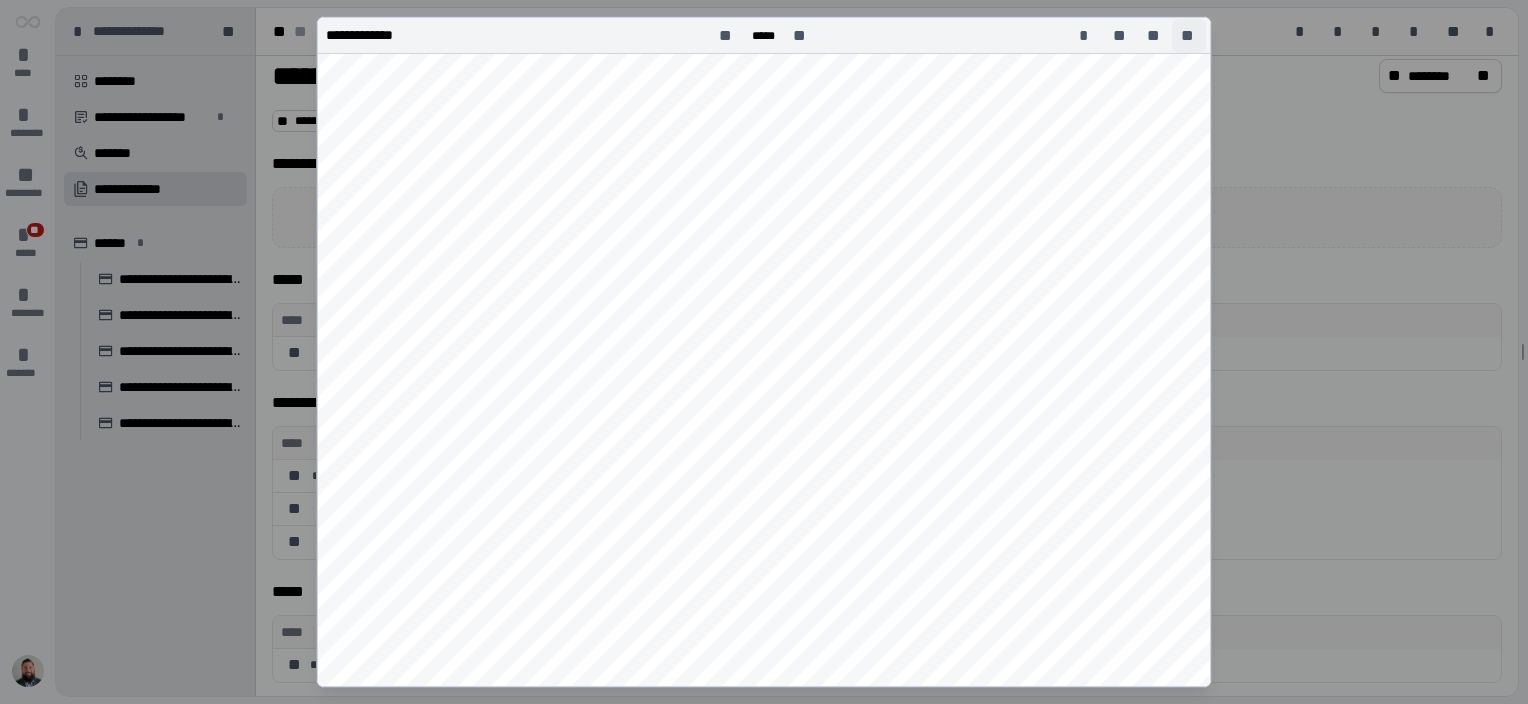 click on "**" at bounding box center (1189, 36) 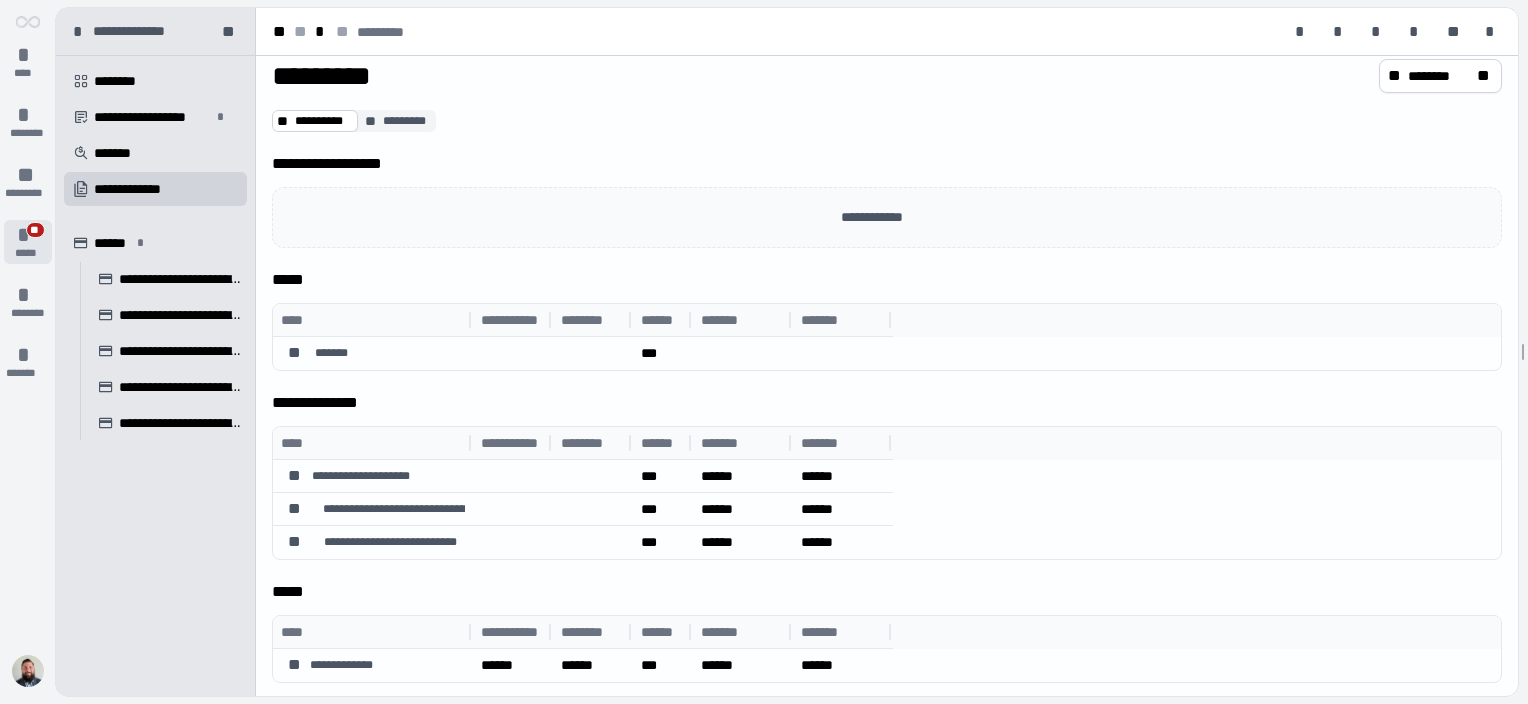 click on "*" at bounding box center [28, 235] 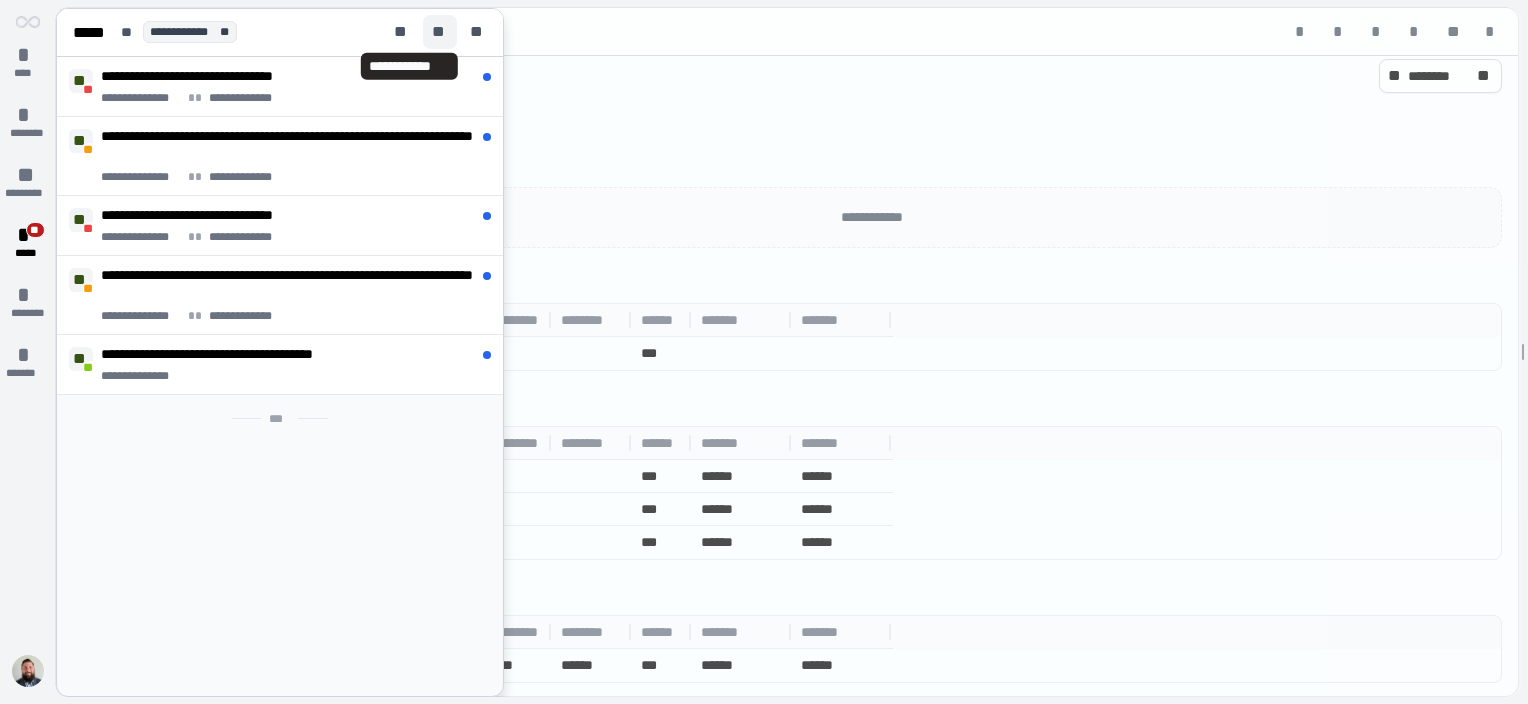 click on "**" at bounding box center [440, 32] 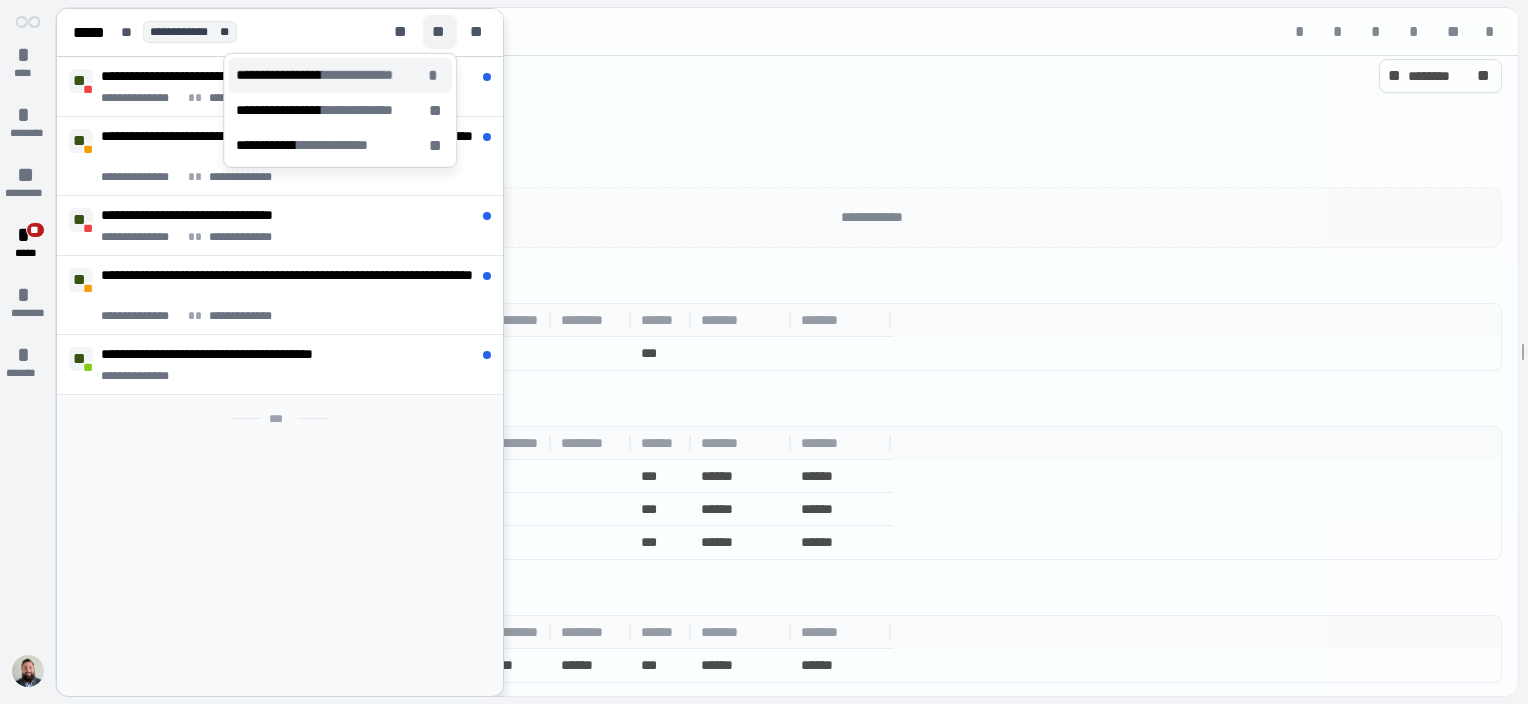 click on "**********" at bounding box center (357, 75) 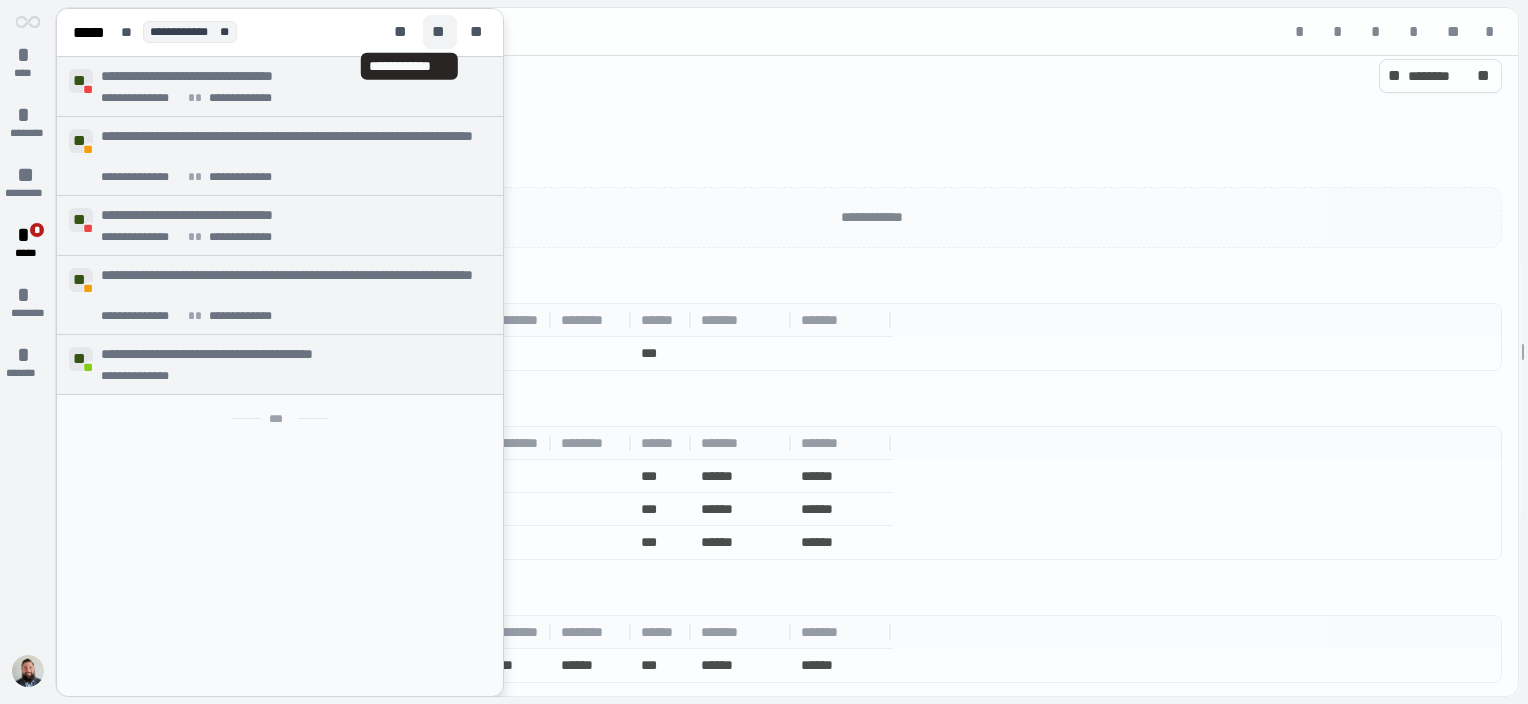 click on "**" at bounding box center (440, 32) 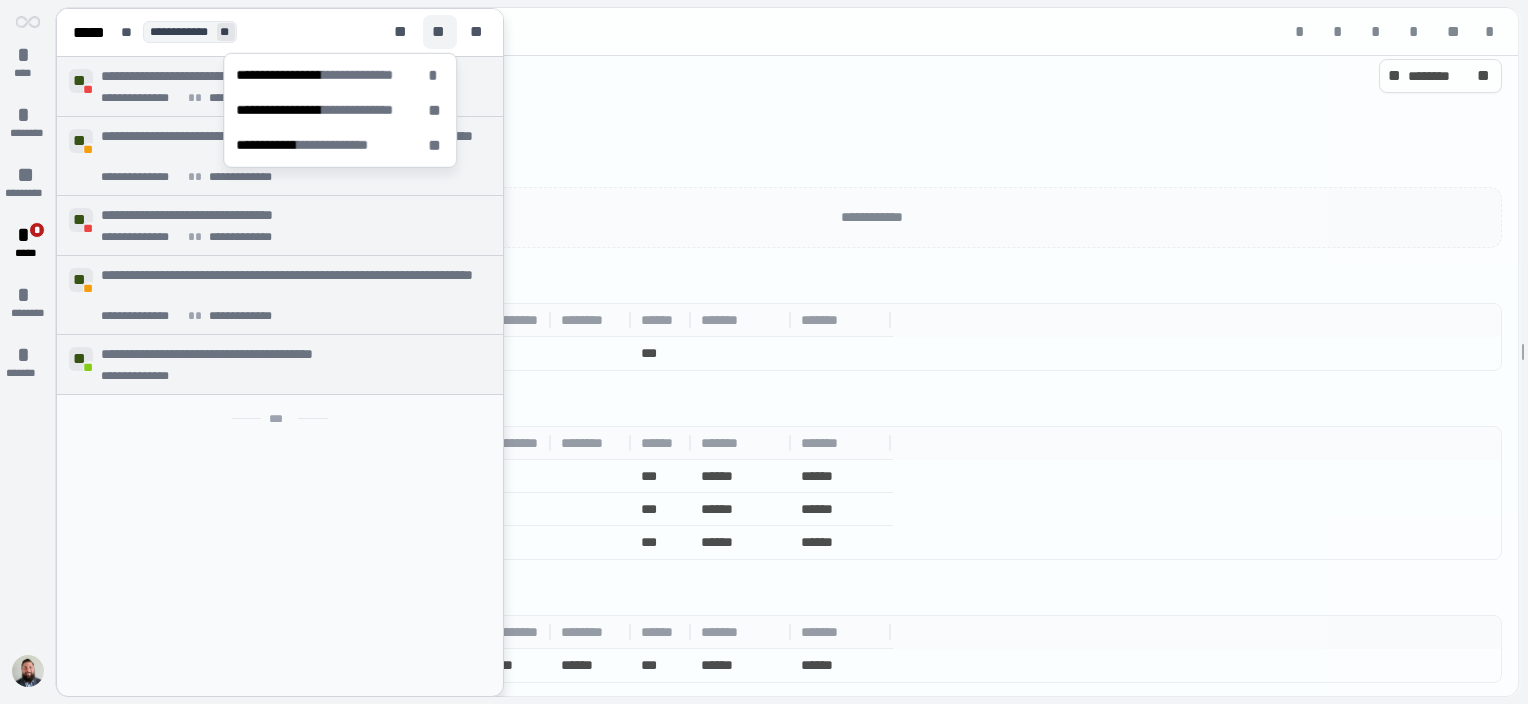 click on "**" at bounding box center (226, 32) 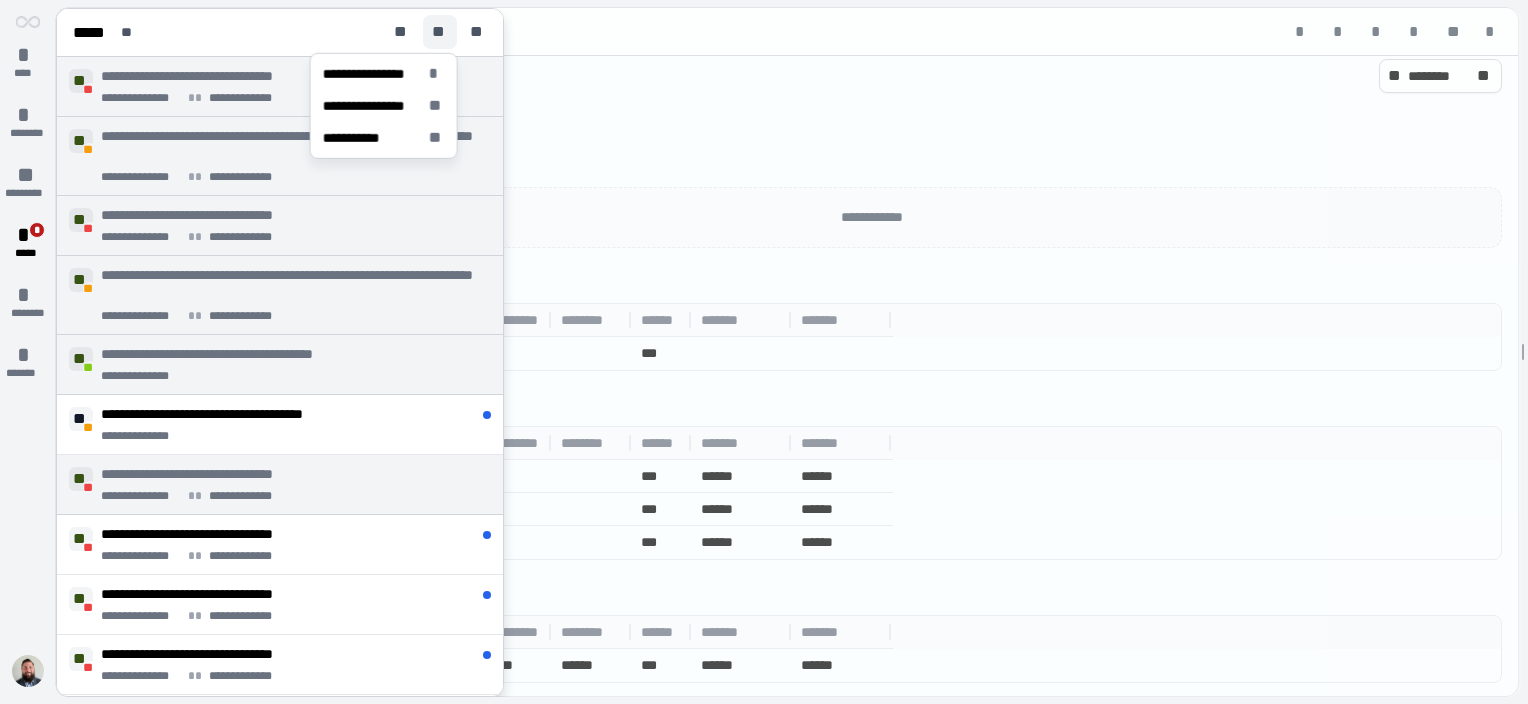click on "**" at bounding box center (440, 32) 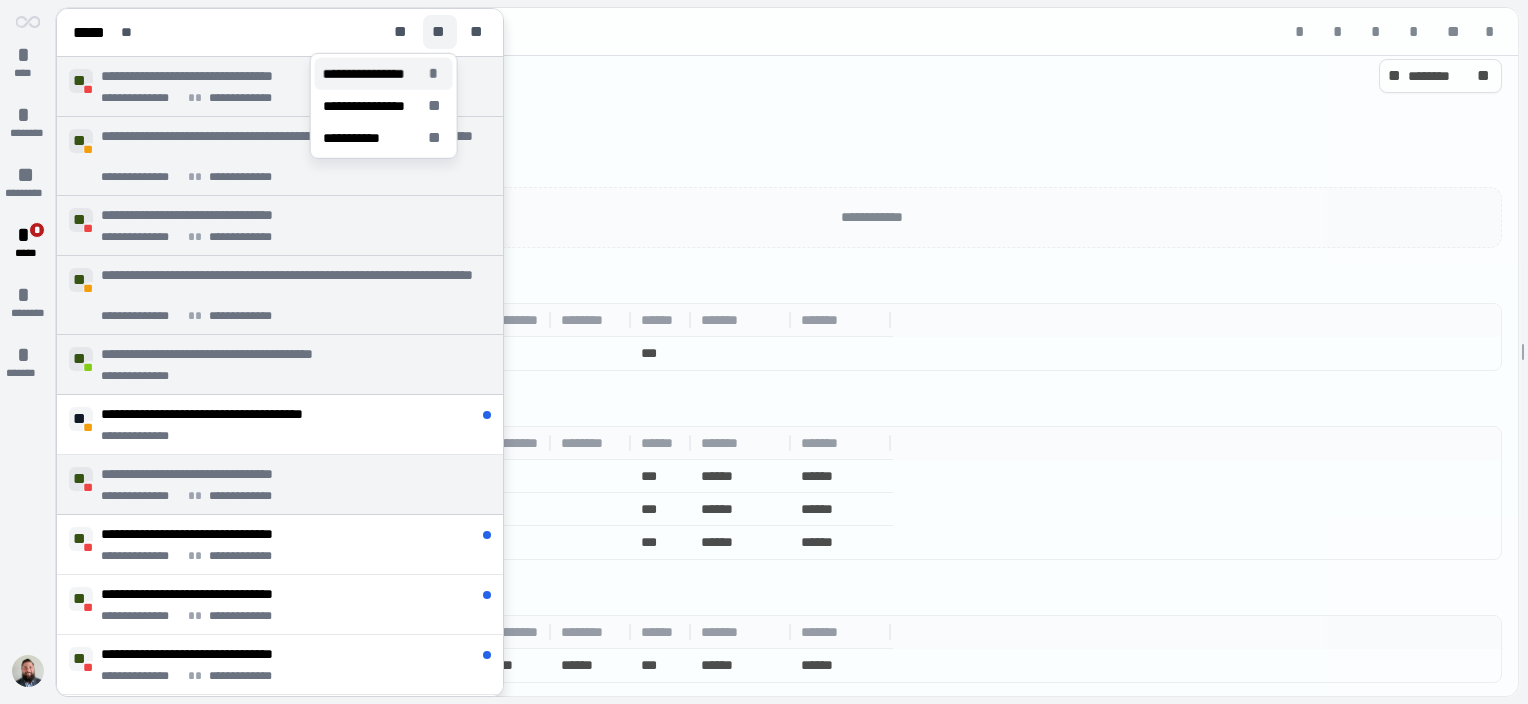 click on "**********" at bounding box center (372, 74) 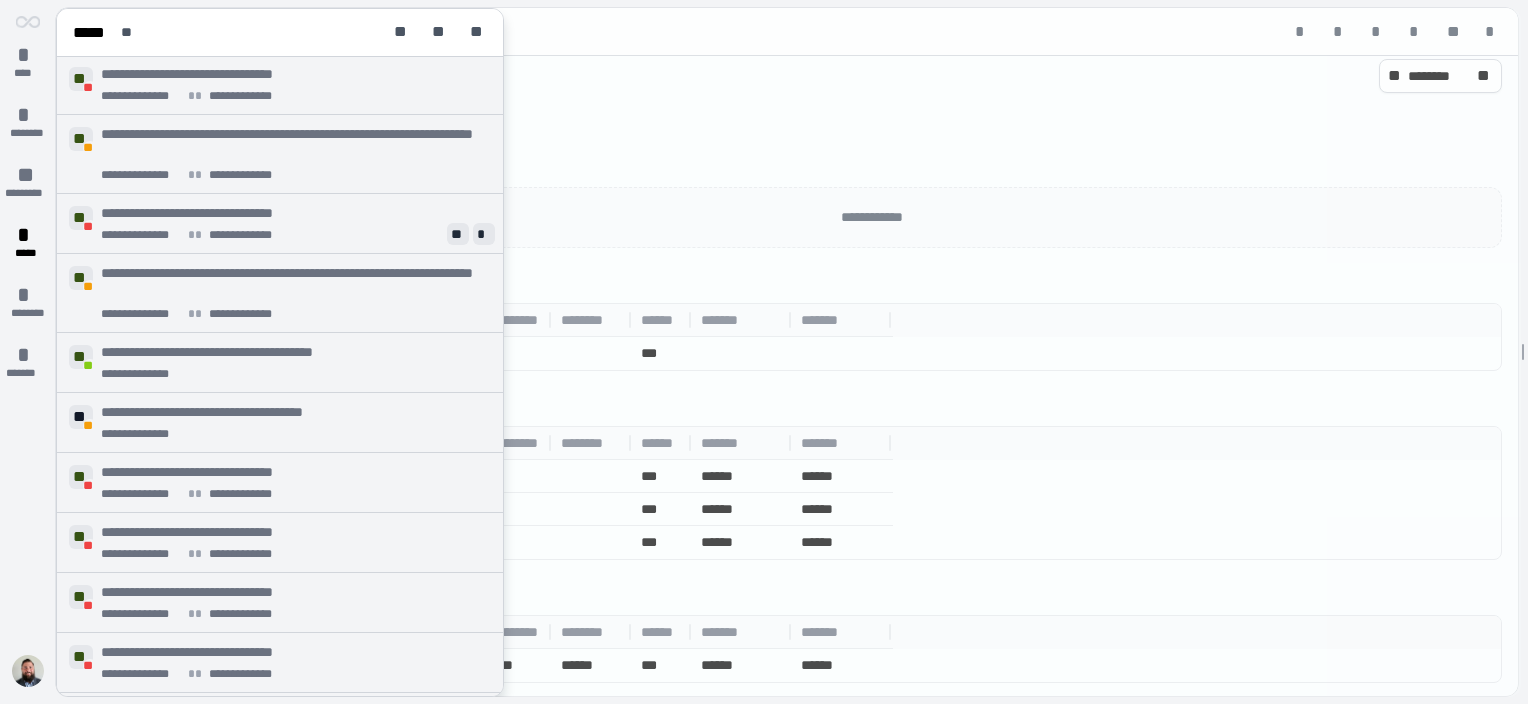 scroll, scrollTop: 0, scrollLeft: 0, axis: both 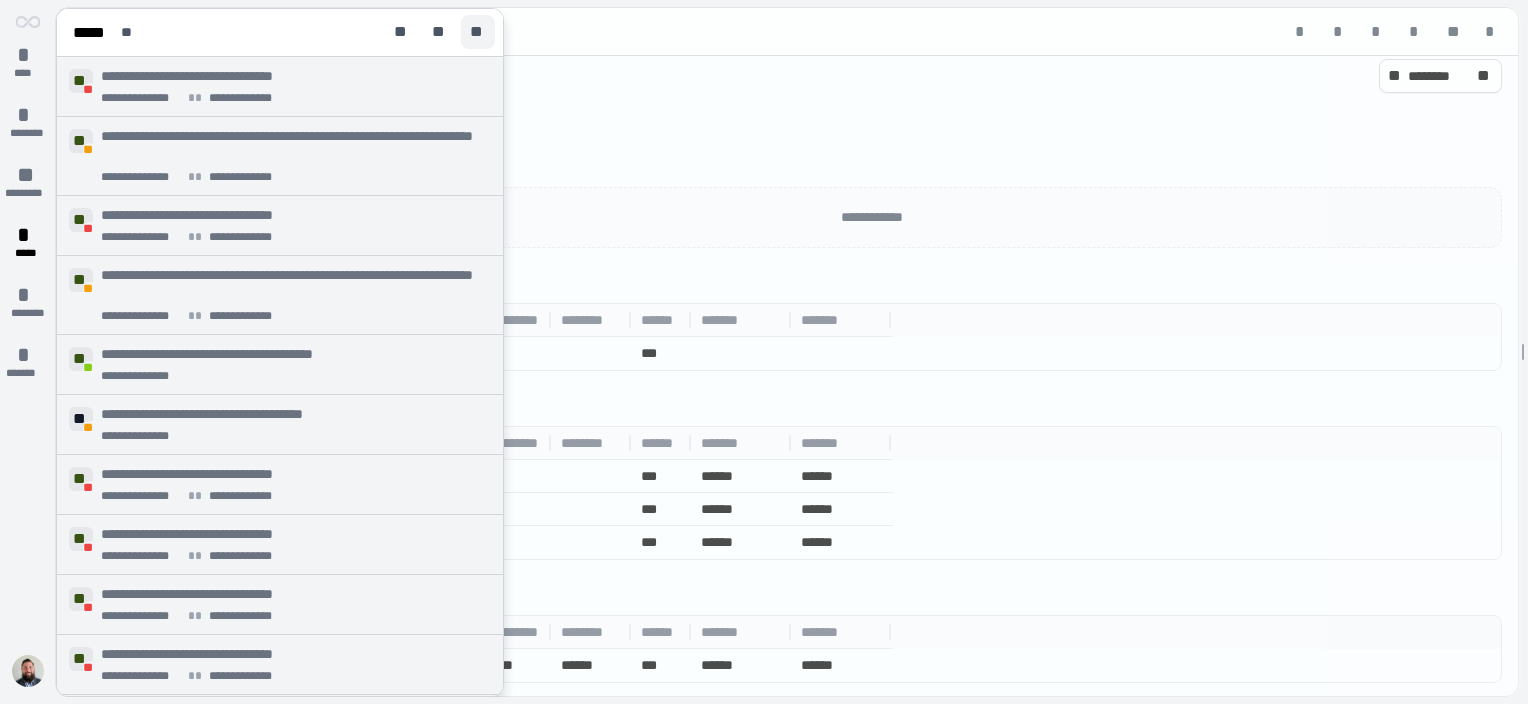 click on "**" at bounding box center (478, 32) 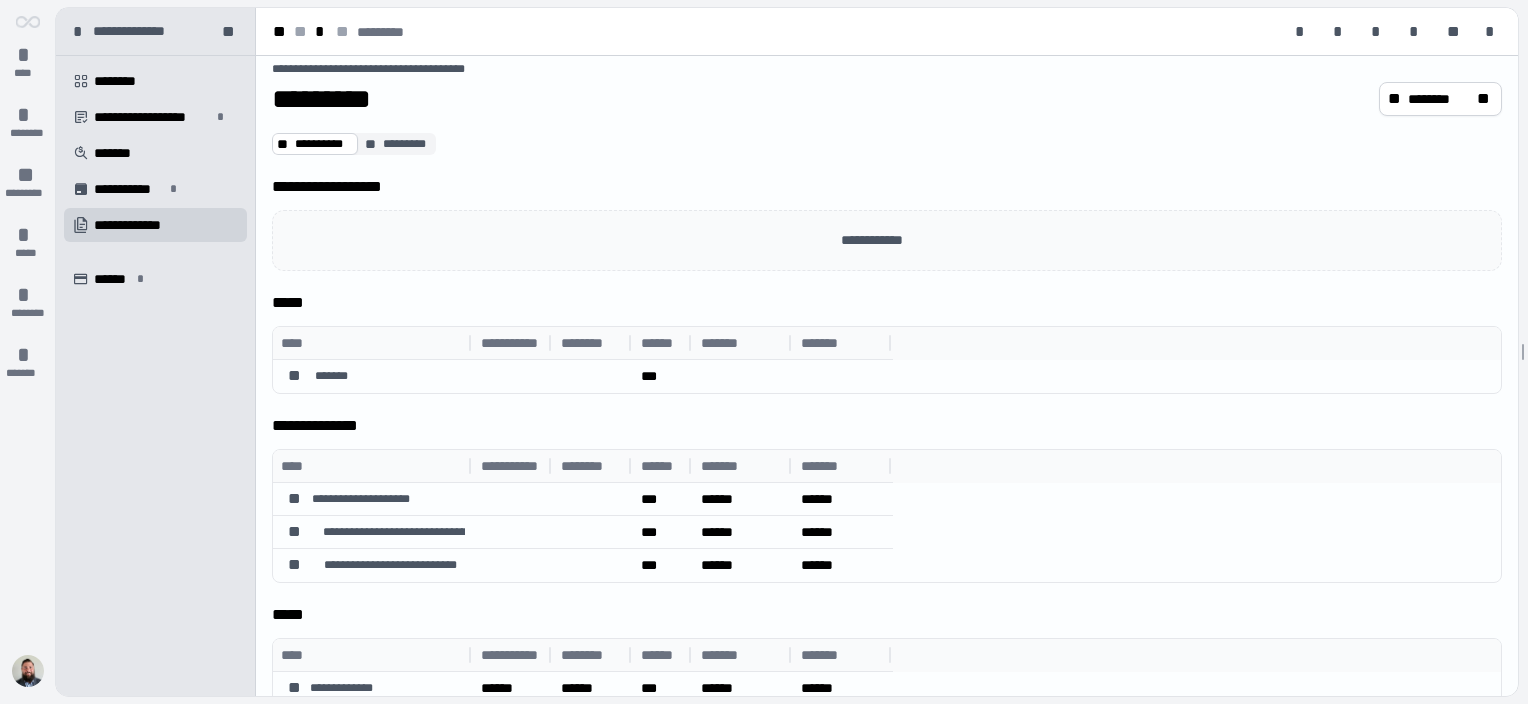 scroll, scrollTop: 0, scrollLeft: 0, axis: both 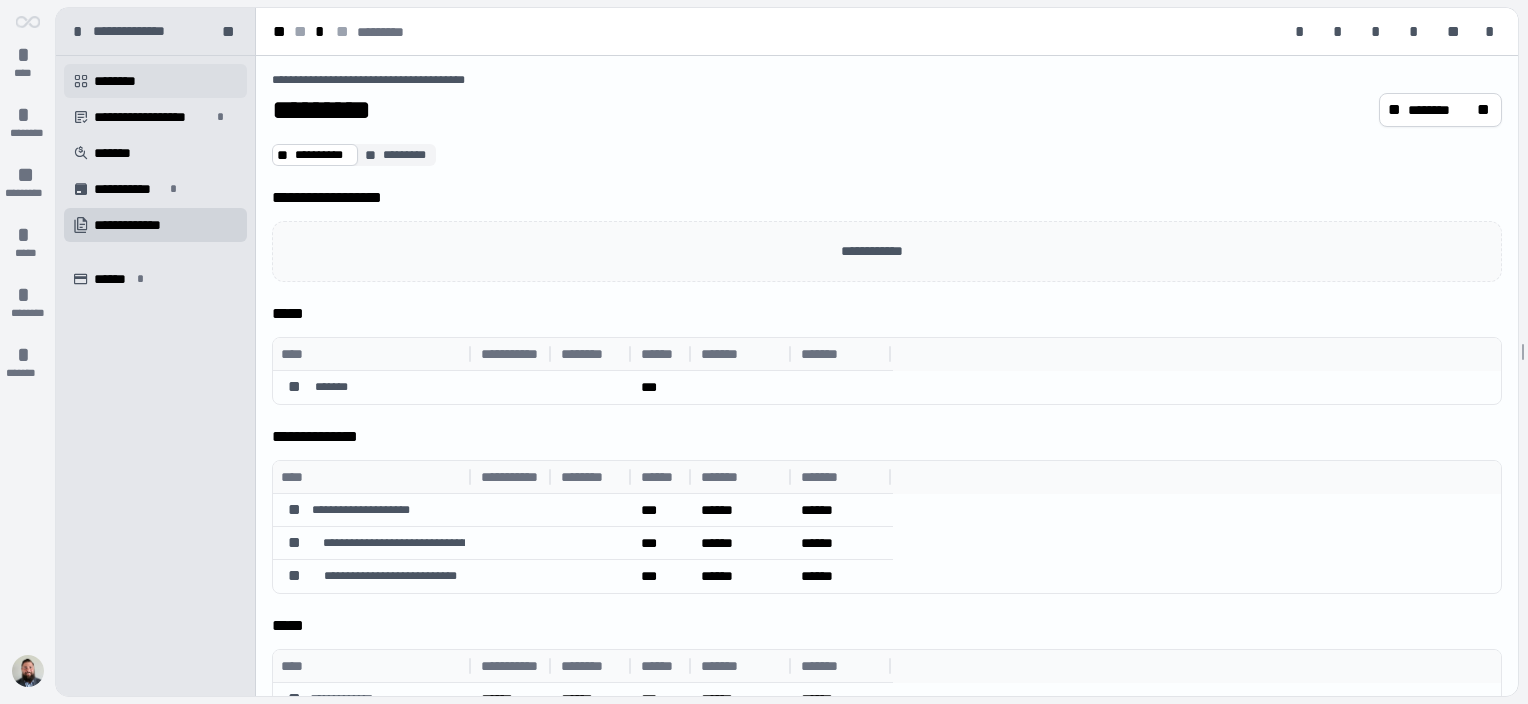 click on "********" at bounding box center (122, 81) 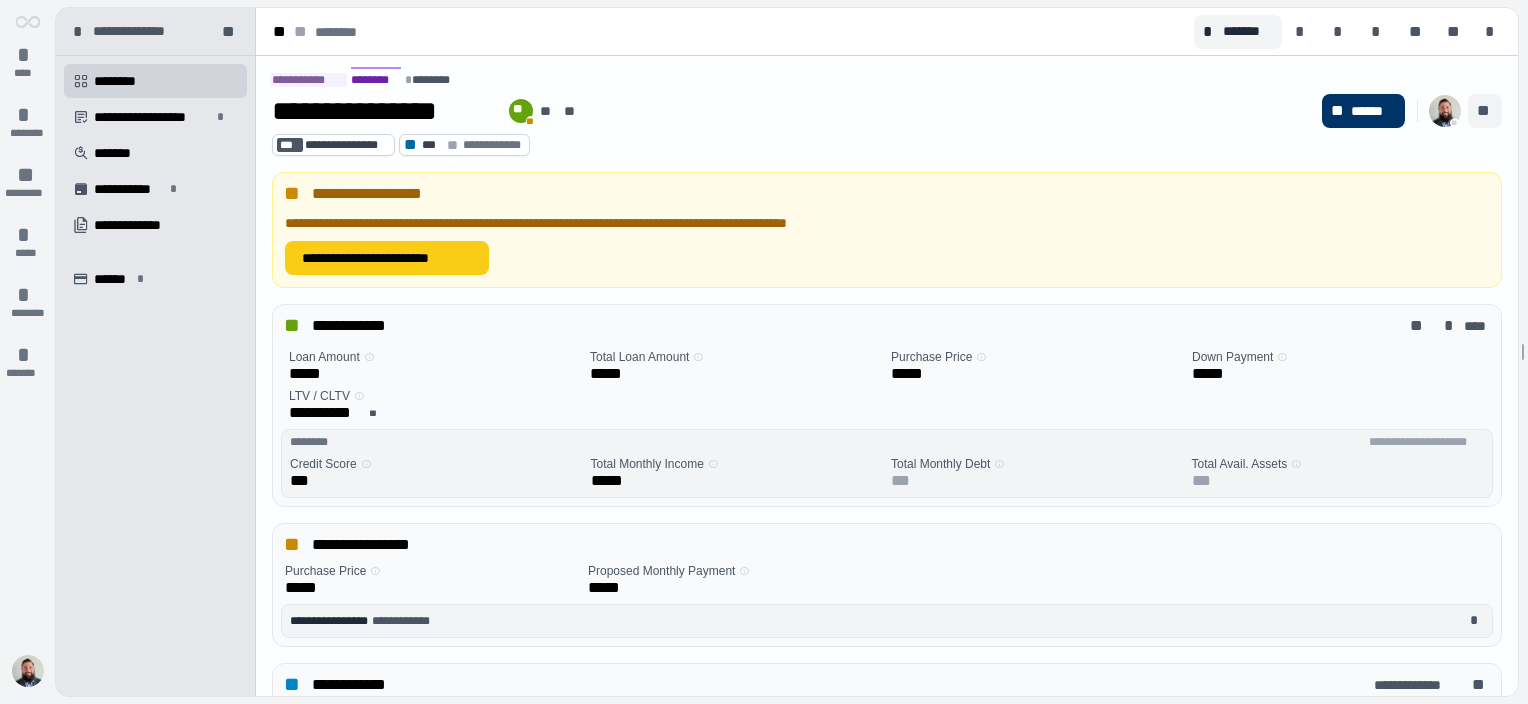 click on "**" at bounding box center [1485, 111] 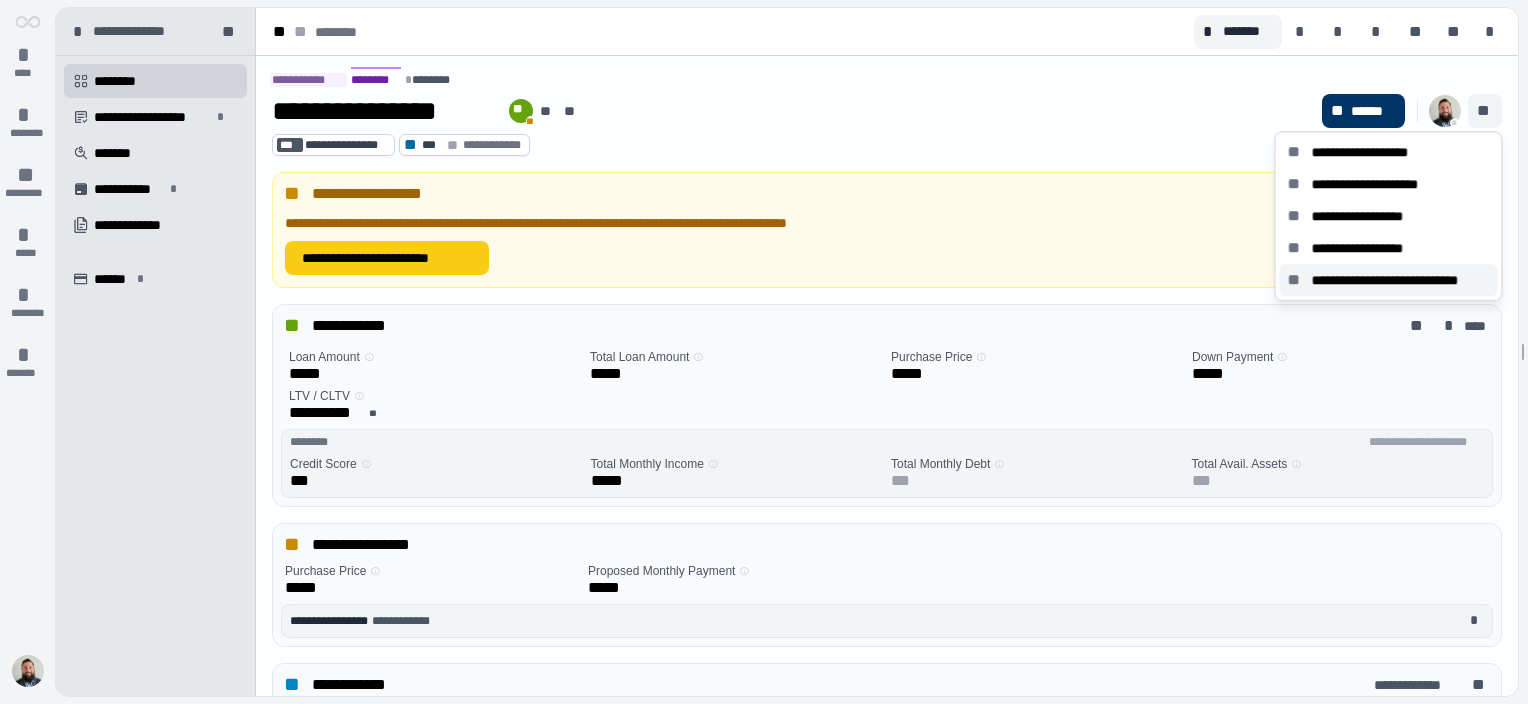 click on "**********" at bounding box center (1400, 280) 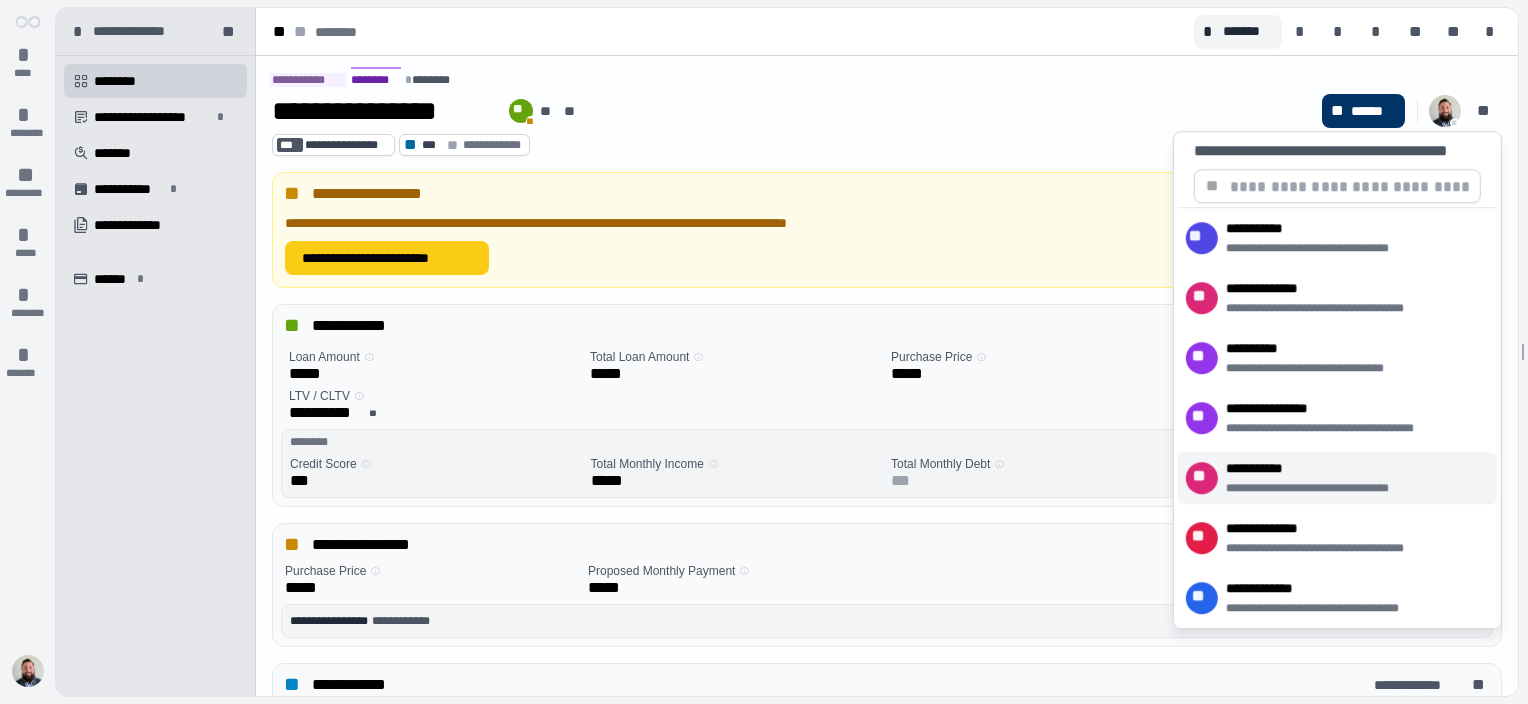 click on "**********" at bounding box center (1321, 488) 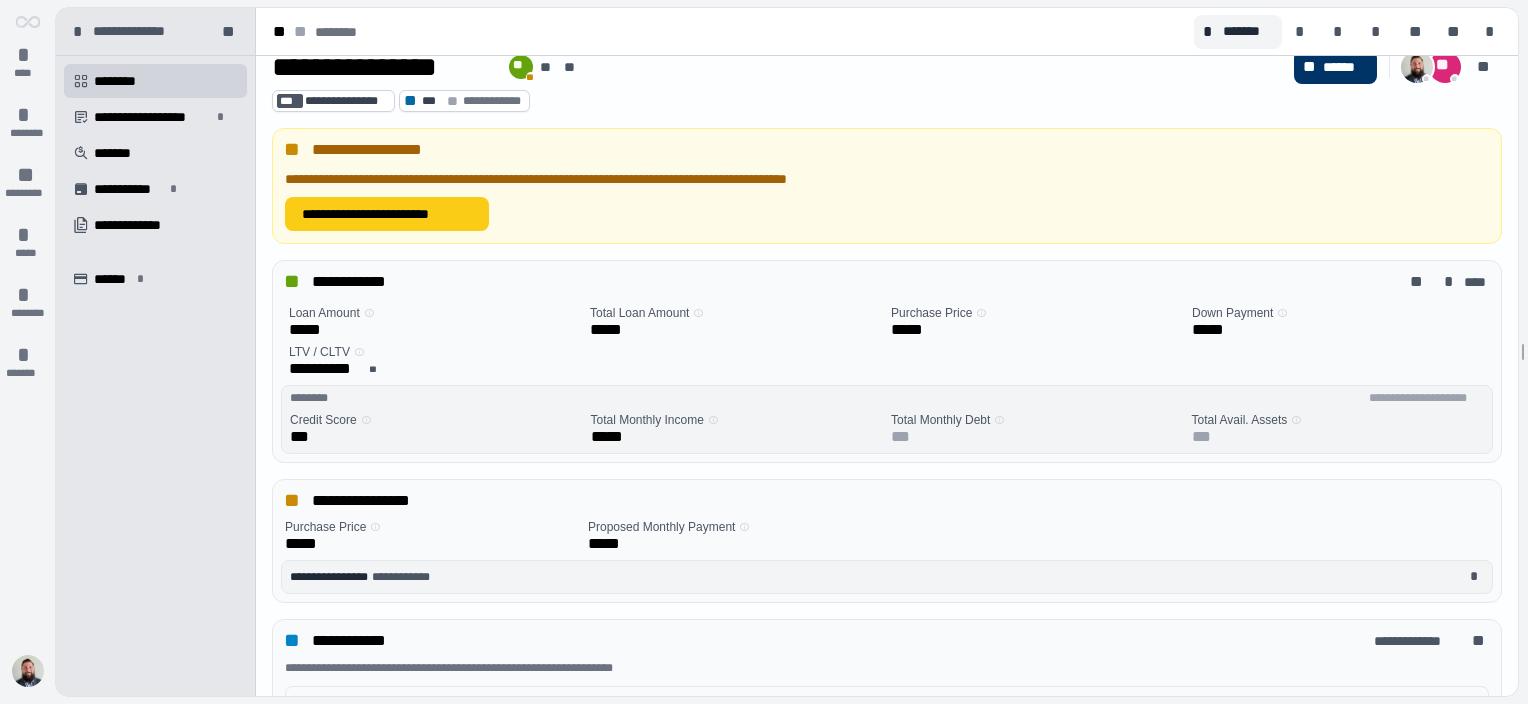 scroll, scrollTop: 0, scrollLeft: 0, axis: both 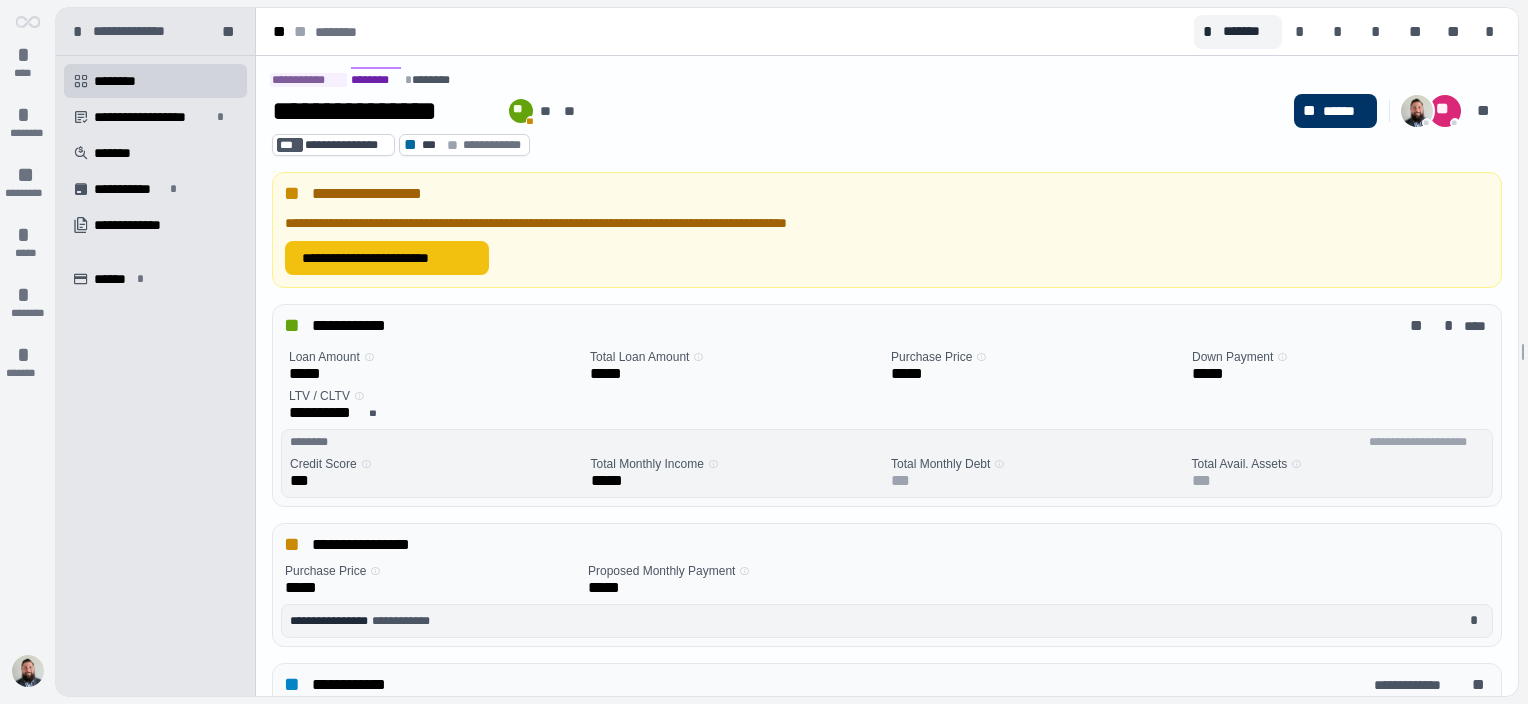 click on "**********" at bounding box center (387, 258) 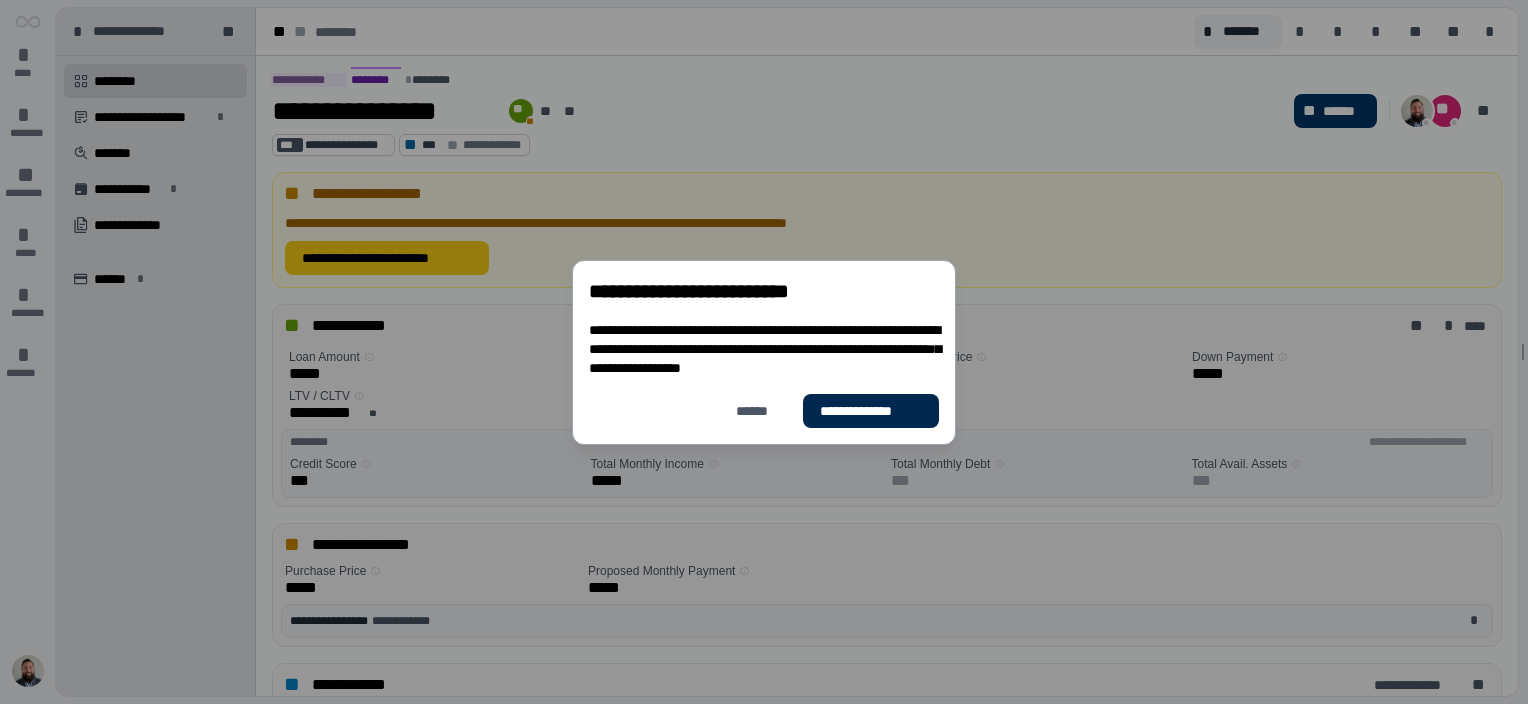 click on "**********" at bounding box center (871, 410) 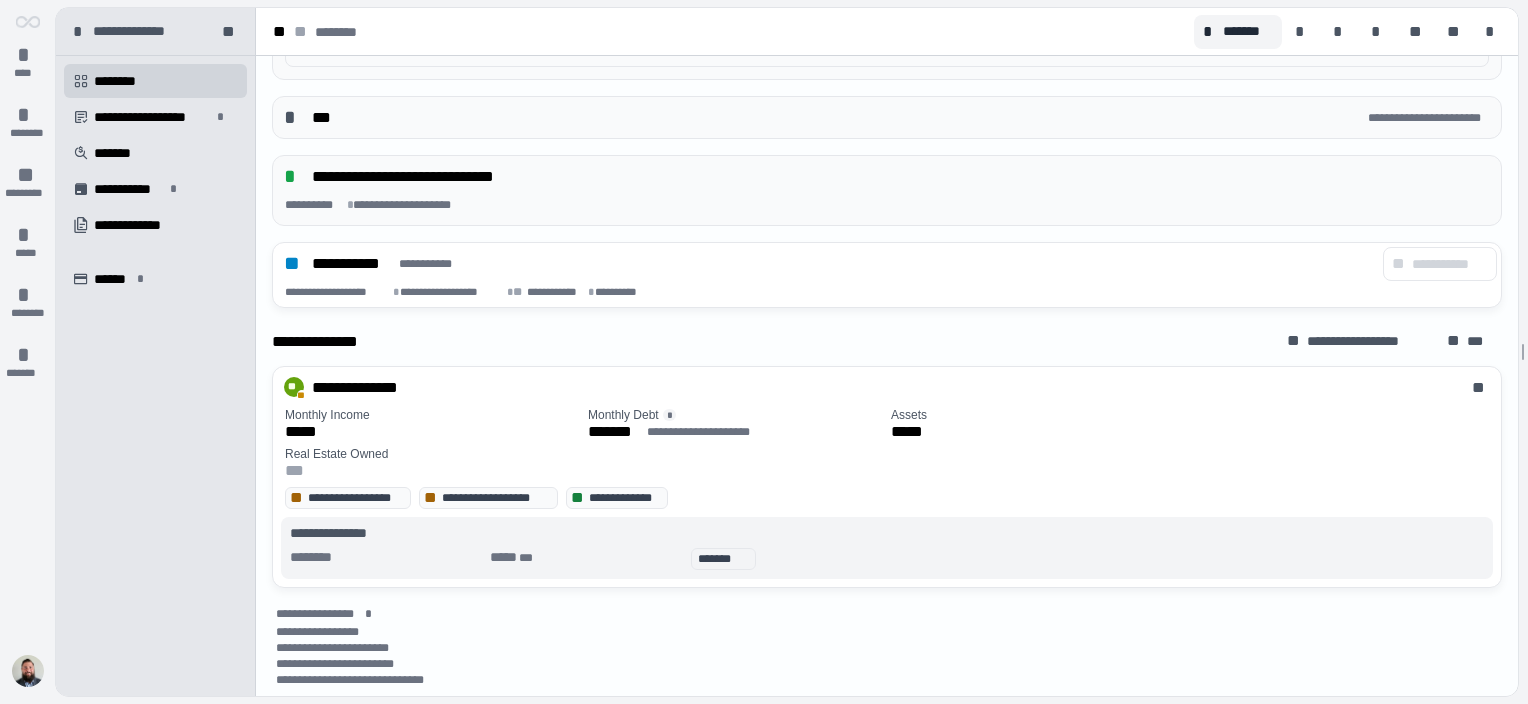 scroll, scrollTop: 569, scrollLeft: 0, axis: vertical 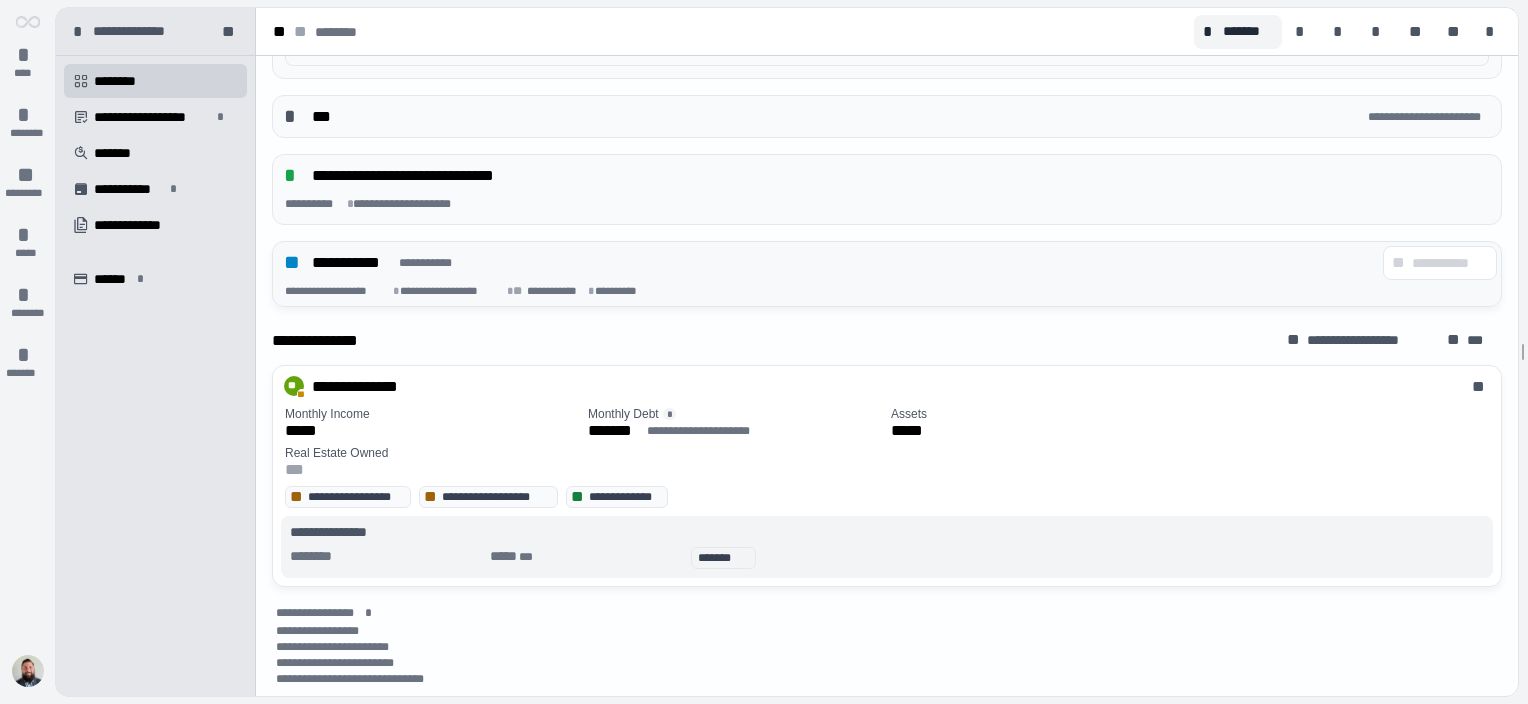 click on "**********" at bounding box center [891, 263] 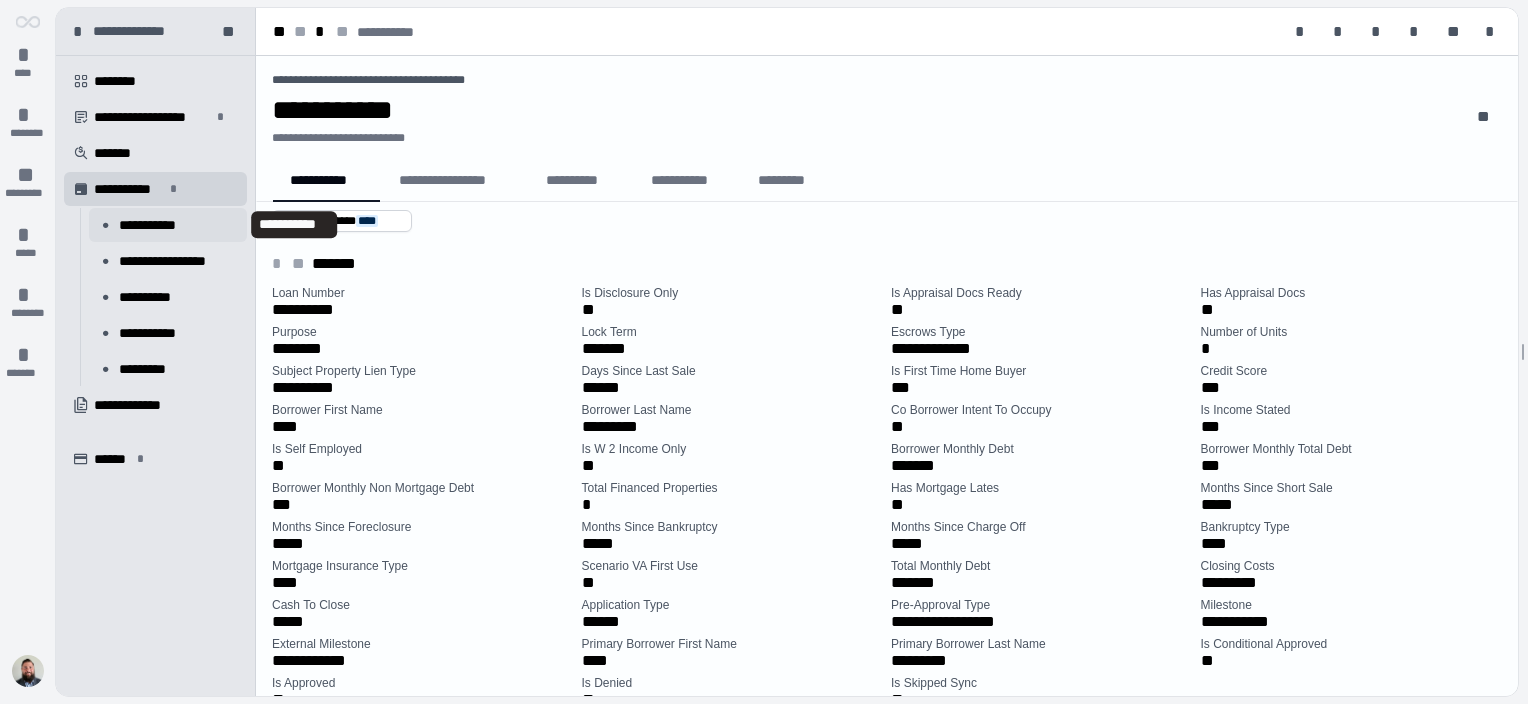 click on "**********" at bounding box center [154, 225] 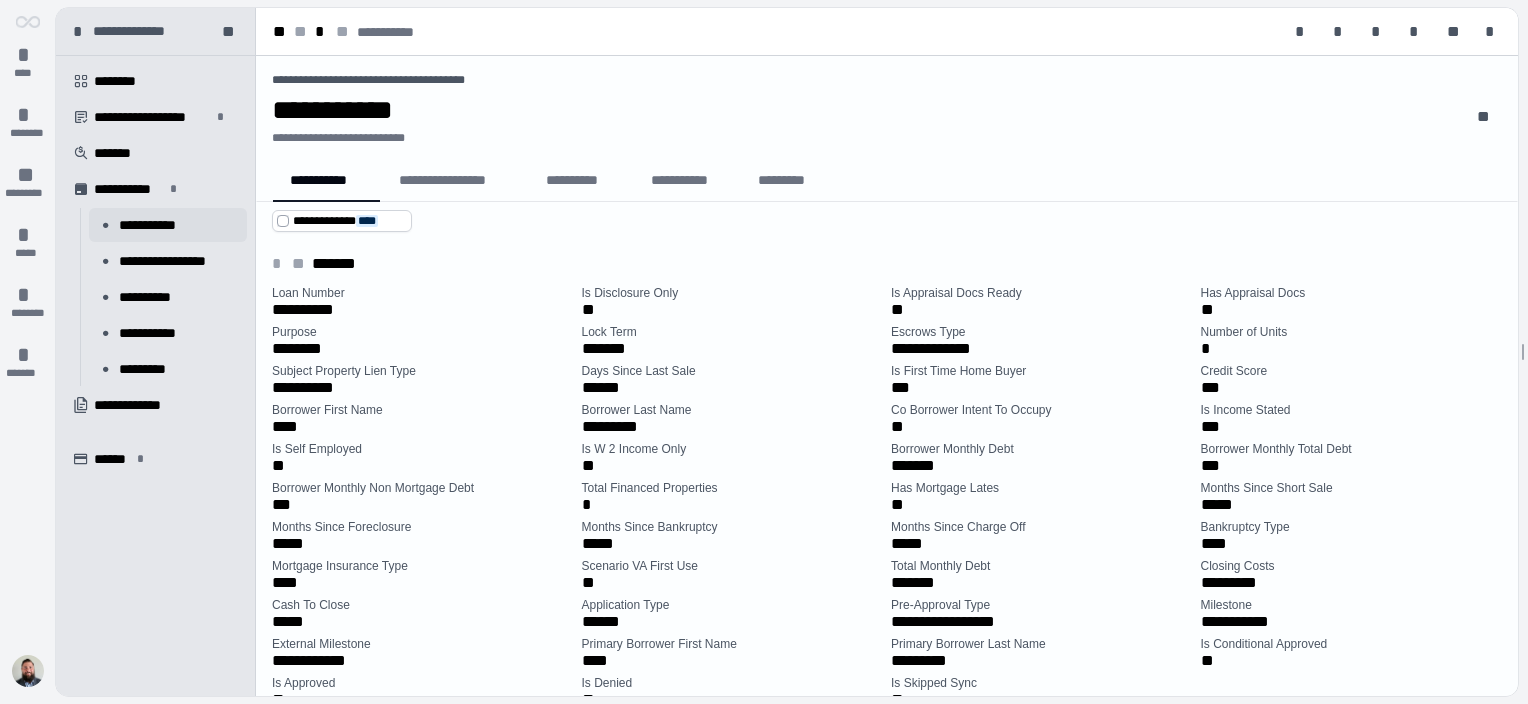 click on "**********" at bounding box center [154, 225] 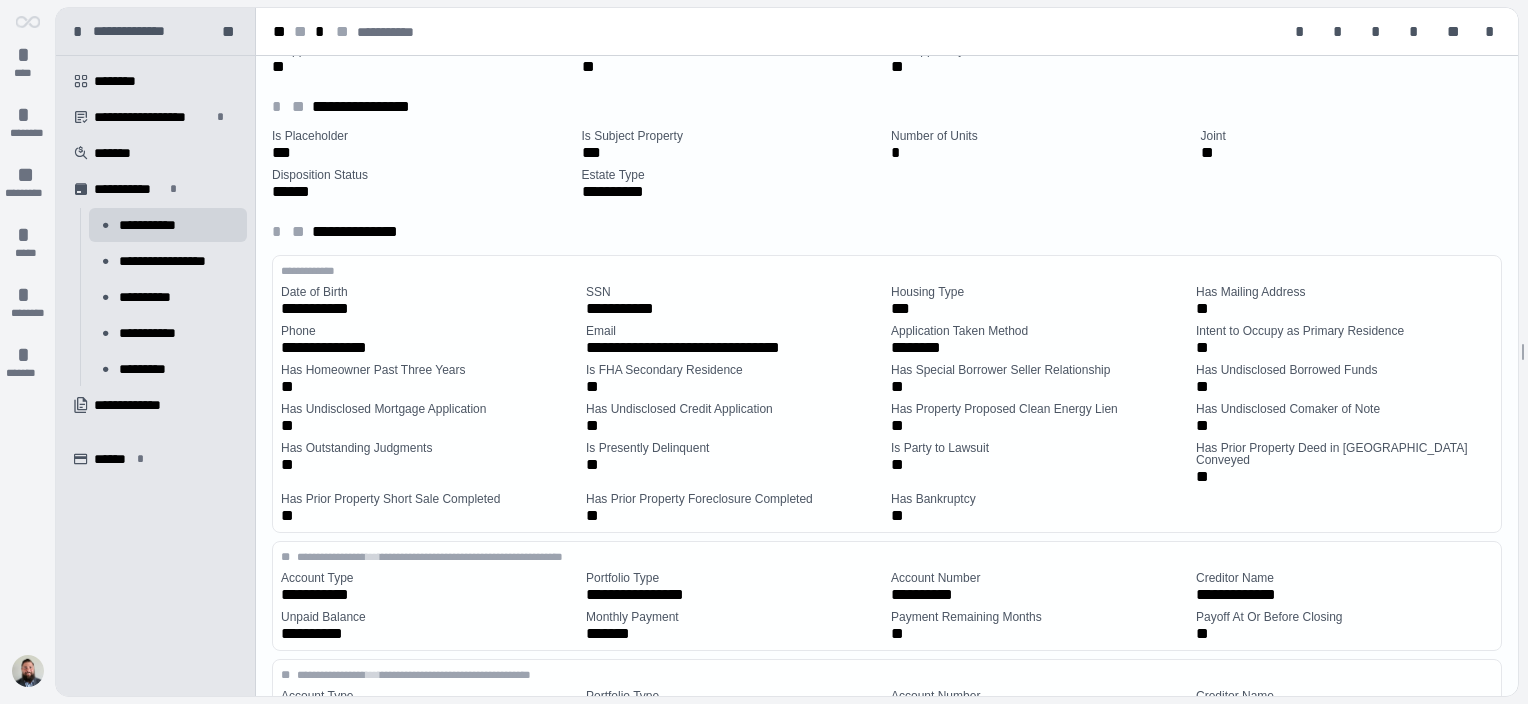 scroll, scrollTop: 700, scrollLeft: 0, axis: vertical 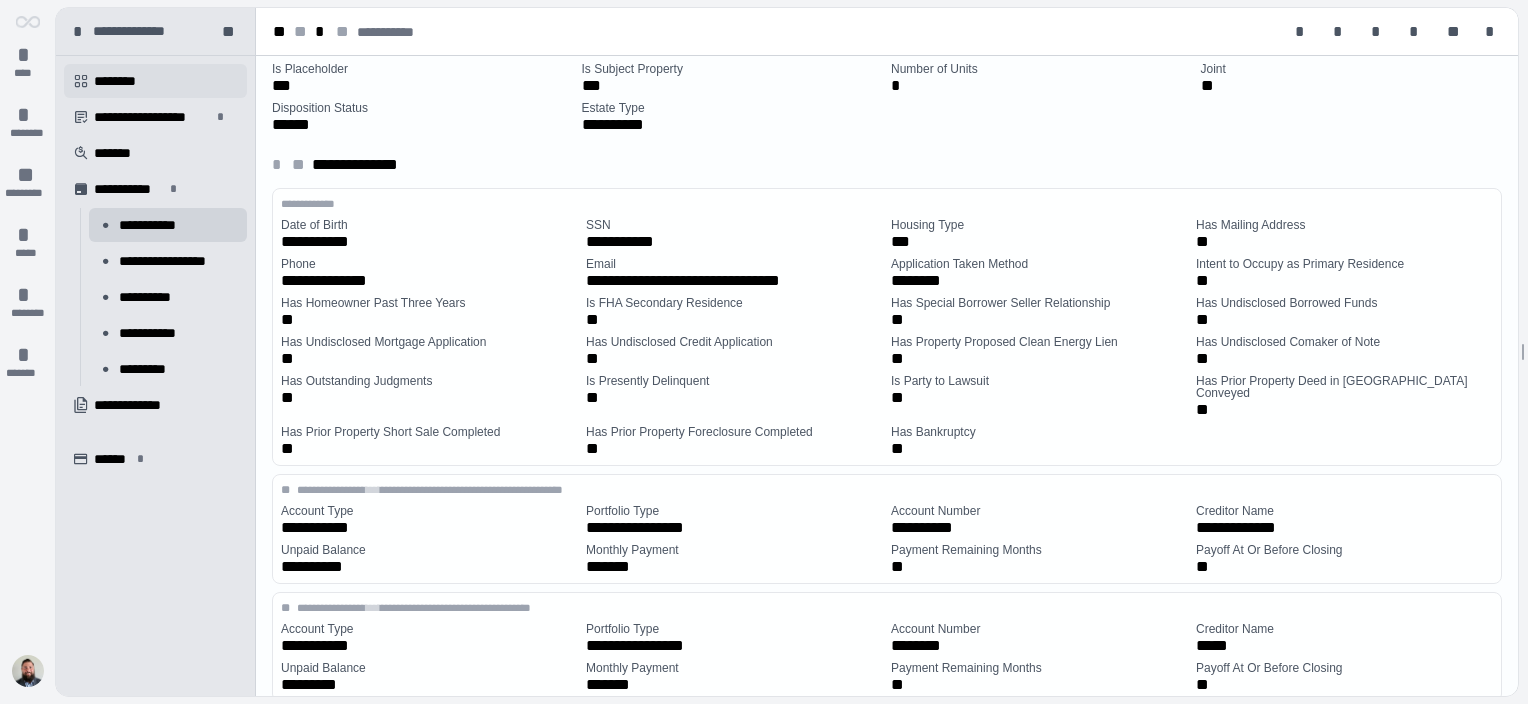 click on "********" at bounding box center [122, 81] 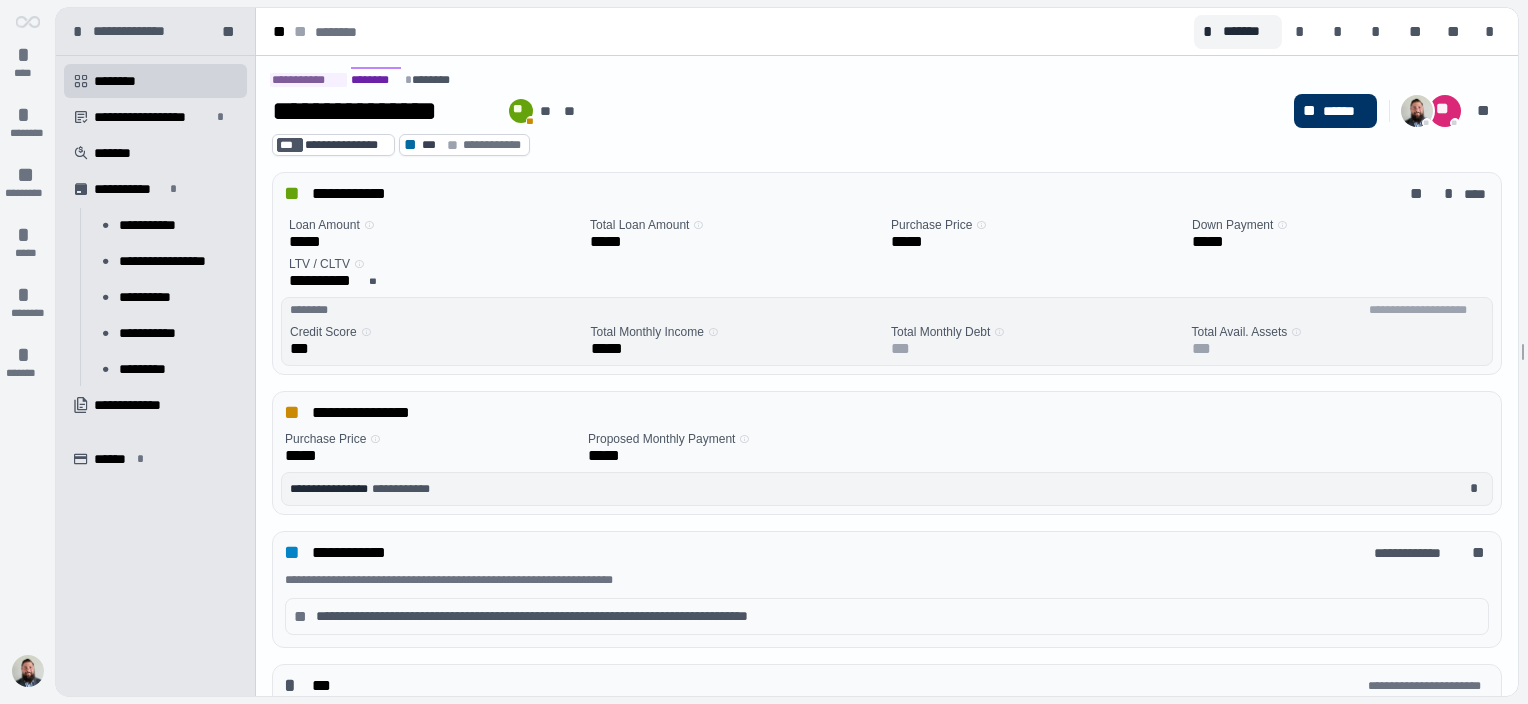 click on "Purchase Price 󰋽" at bounding box center [938, 225] 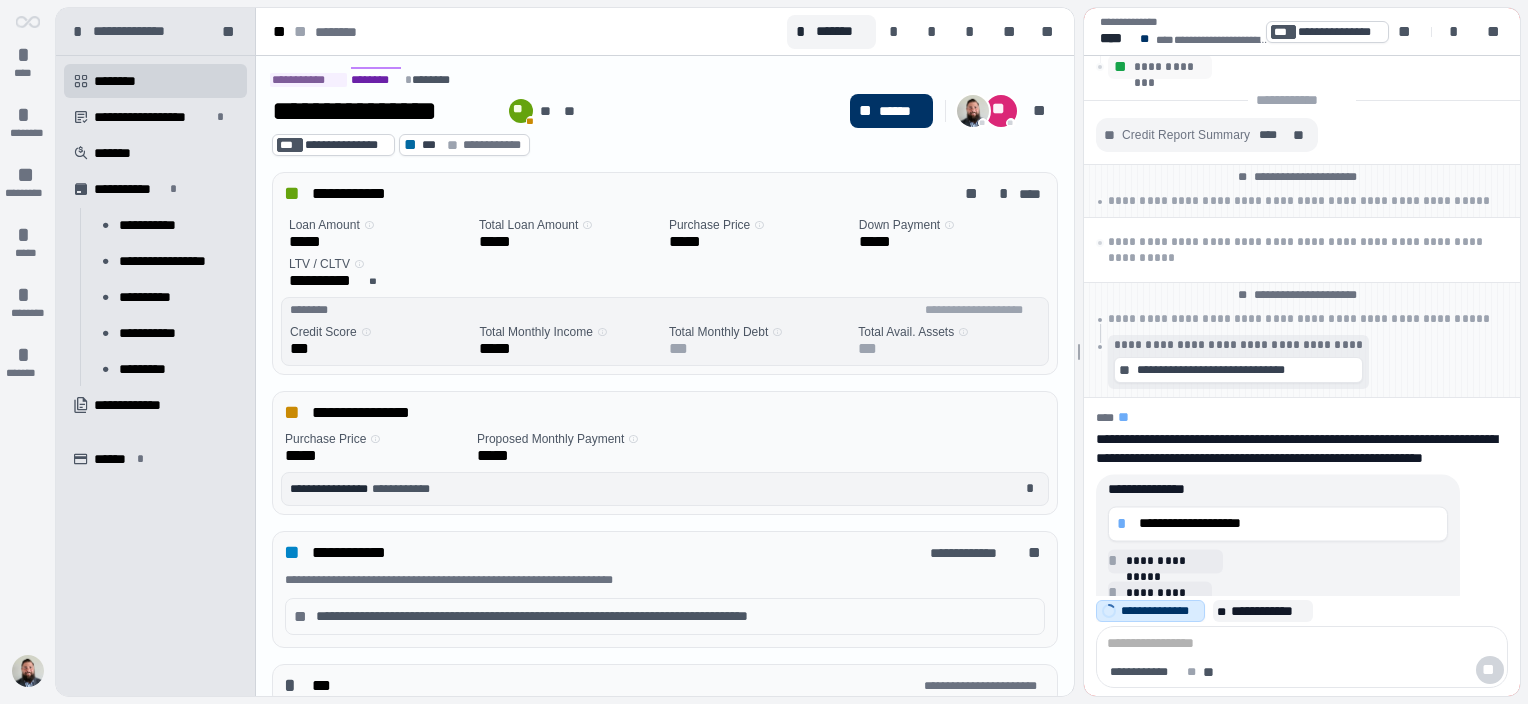 scroll, scrollTop: 100, scrollLeft: 0, axis: vertical 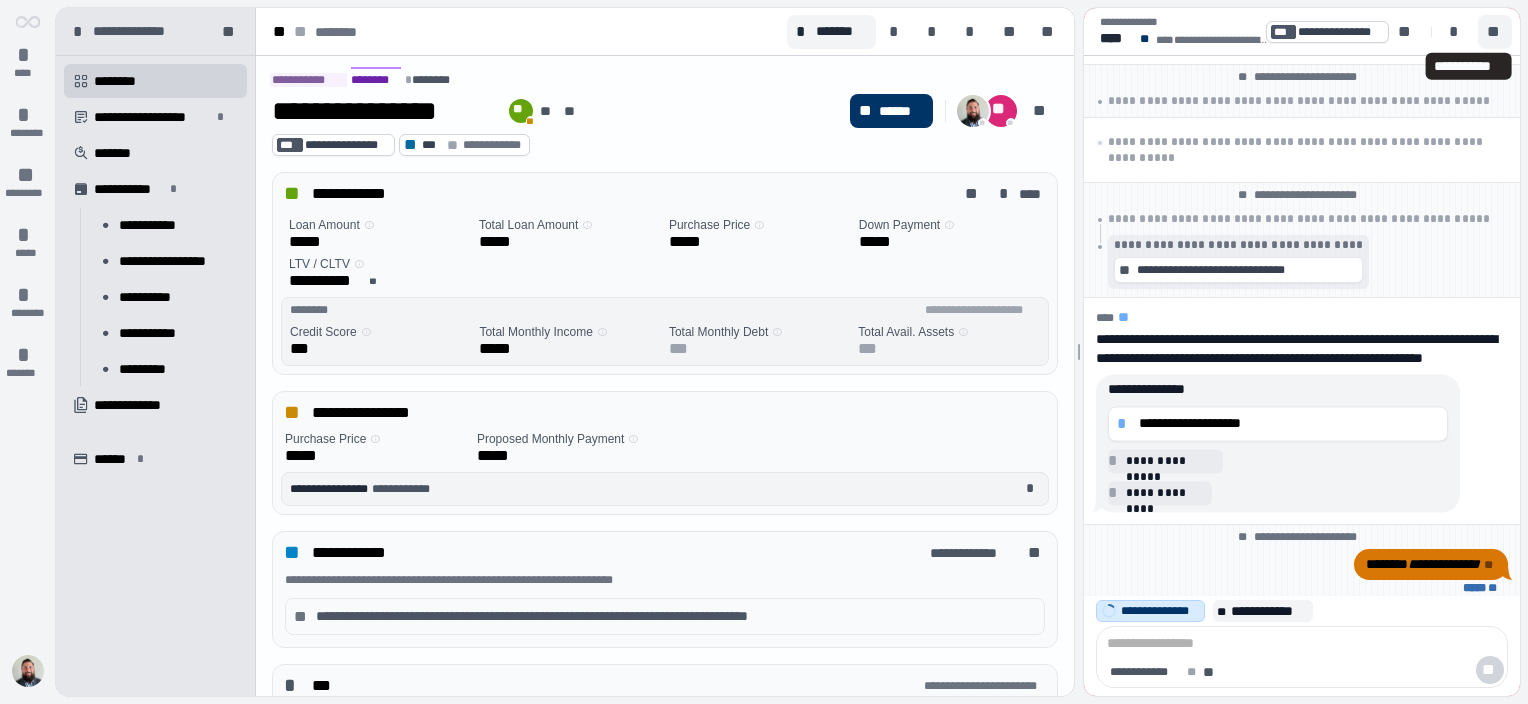 click on "**" at bounding box center (1495, 32) 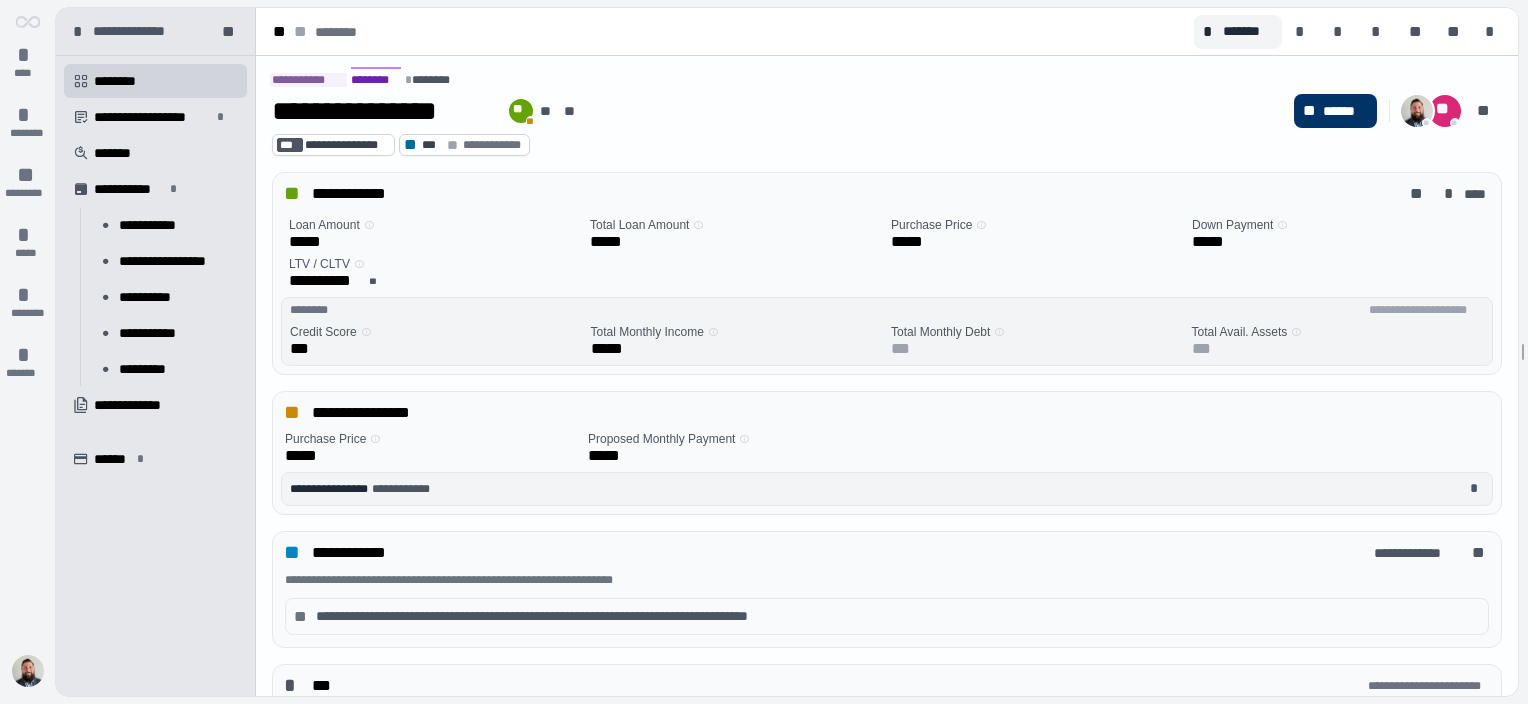 click on "Purchase Price 󰋽" at bounding box center [938, 225] 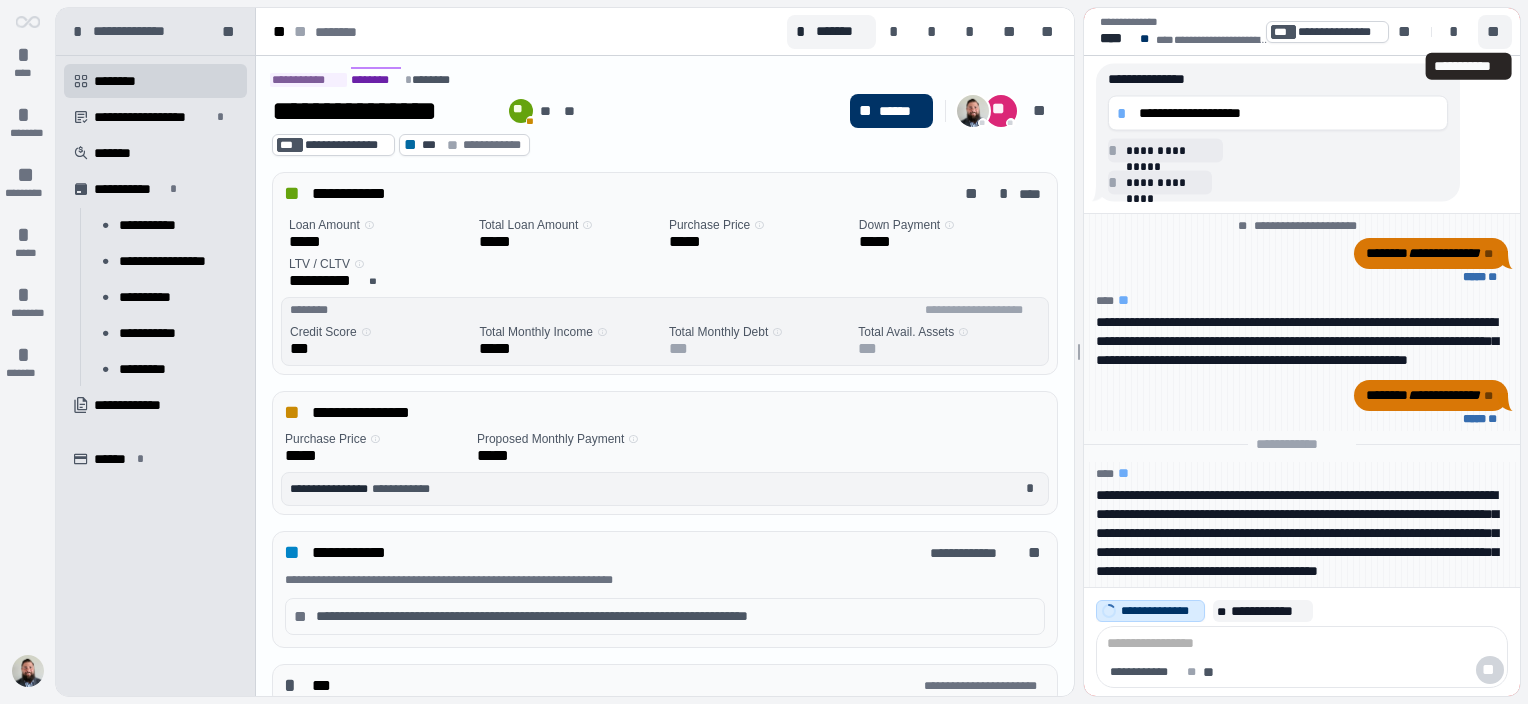 click on "**" at bounding box center [1495, 32] 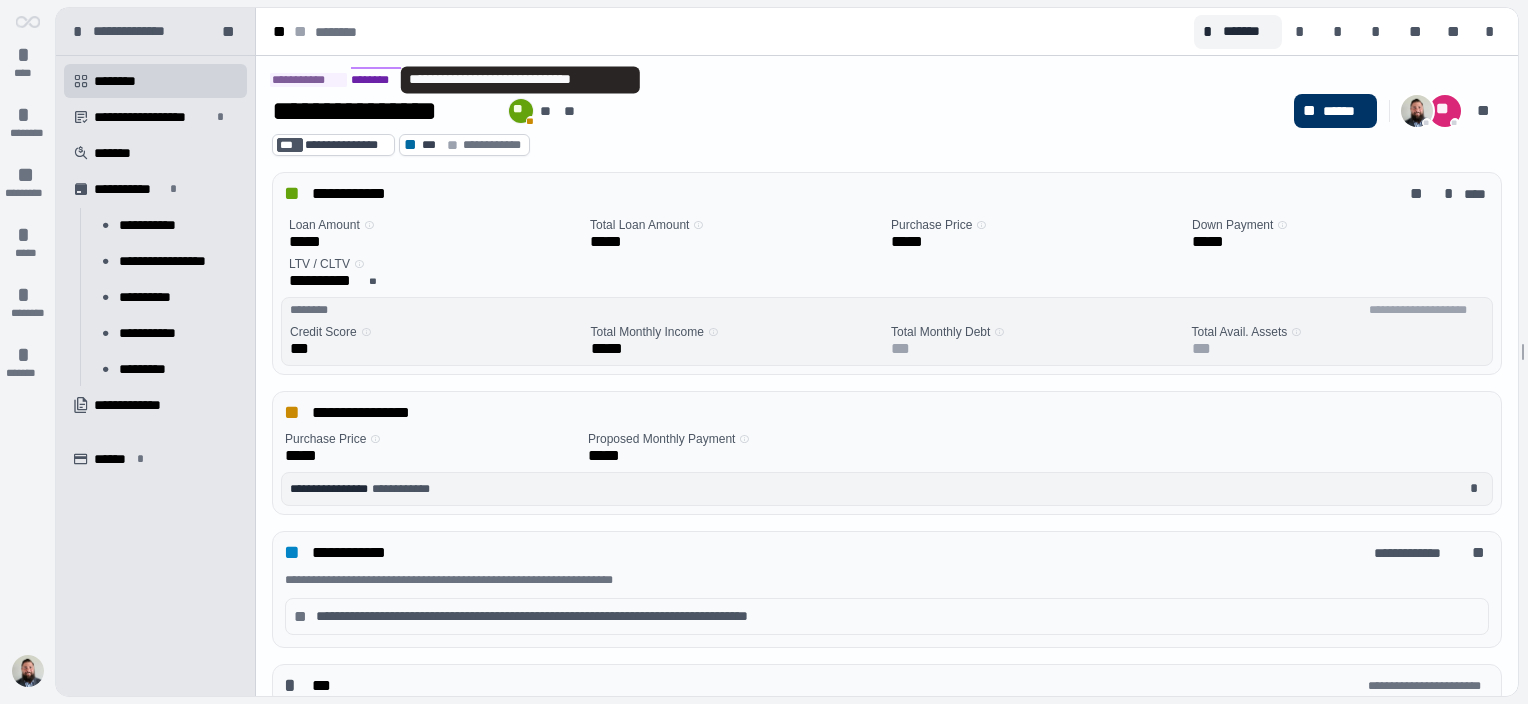 click on "**" at bounding box center (520, 111) 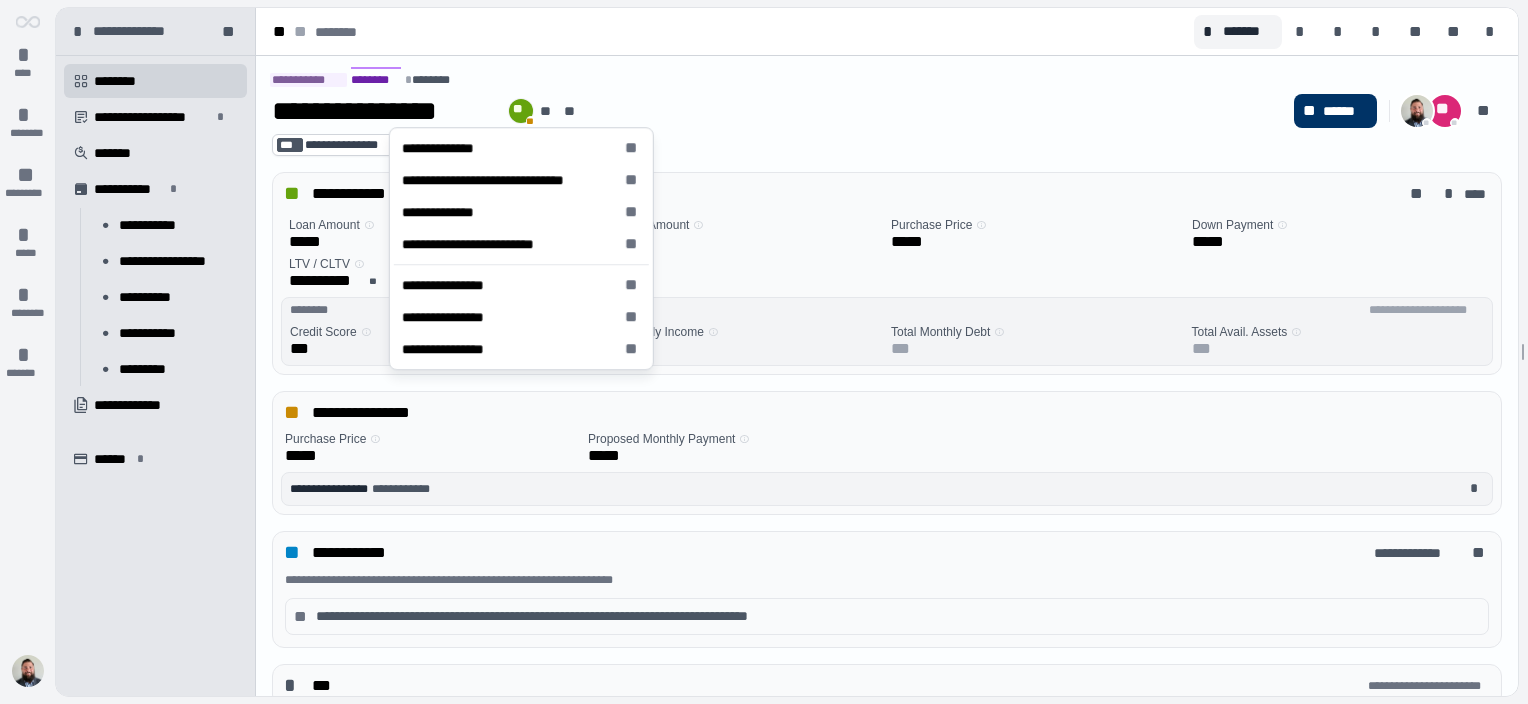 click on "**********" at bounding box center [779, 111] 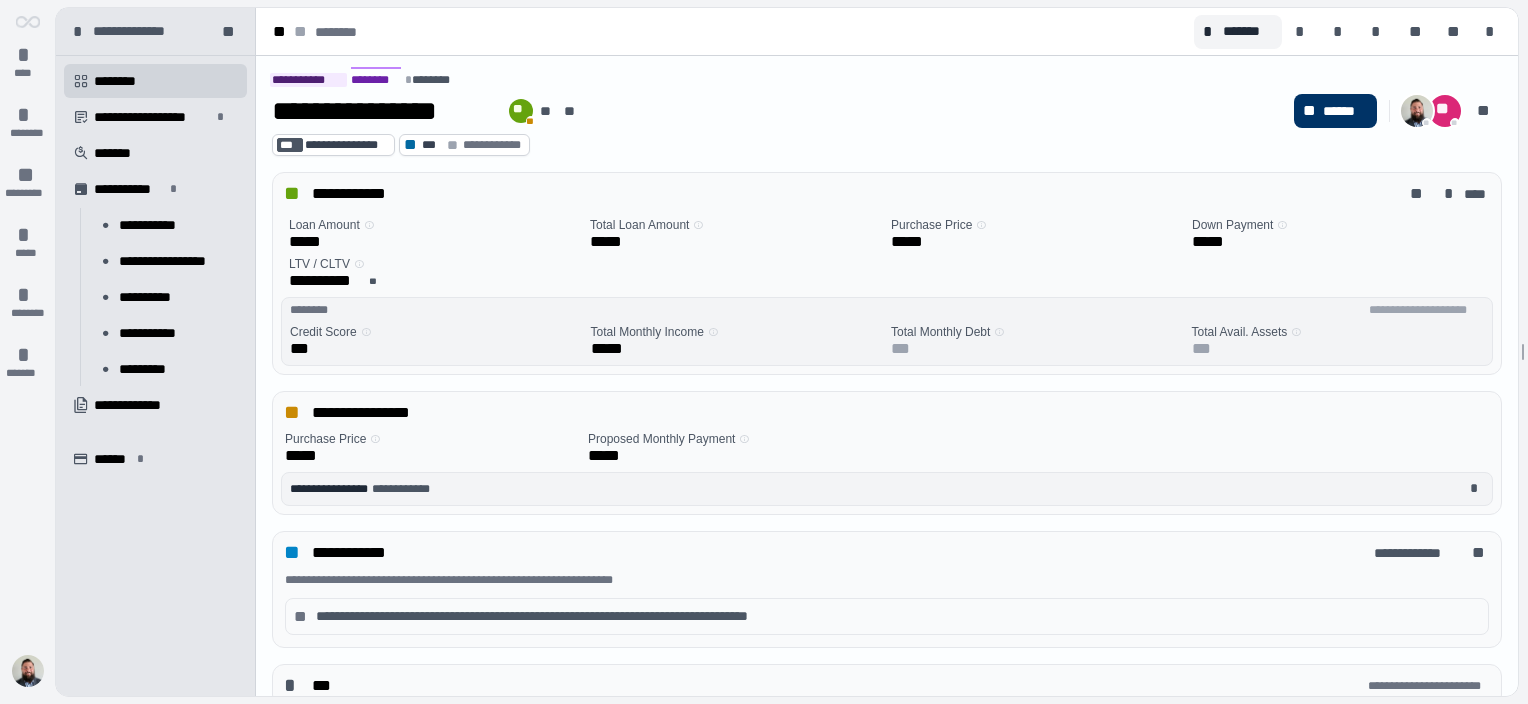 click on "**********" at bounding box center [308, 80] 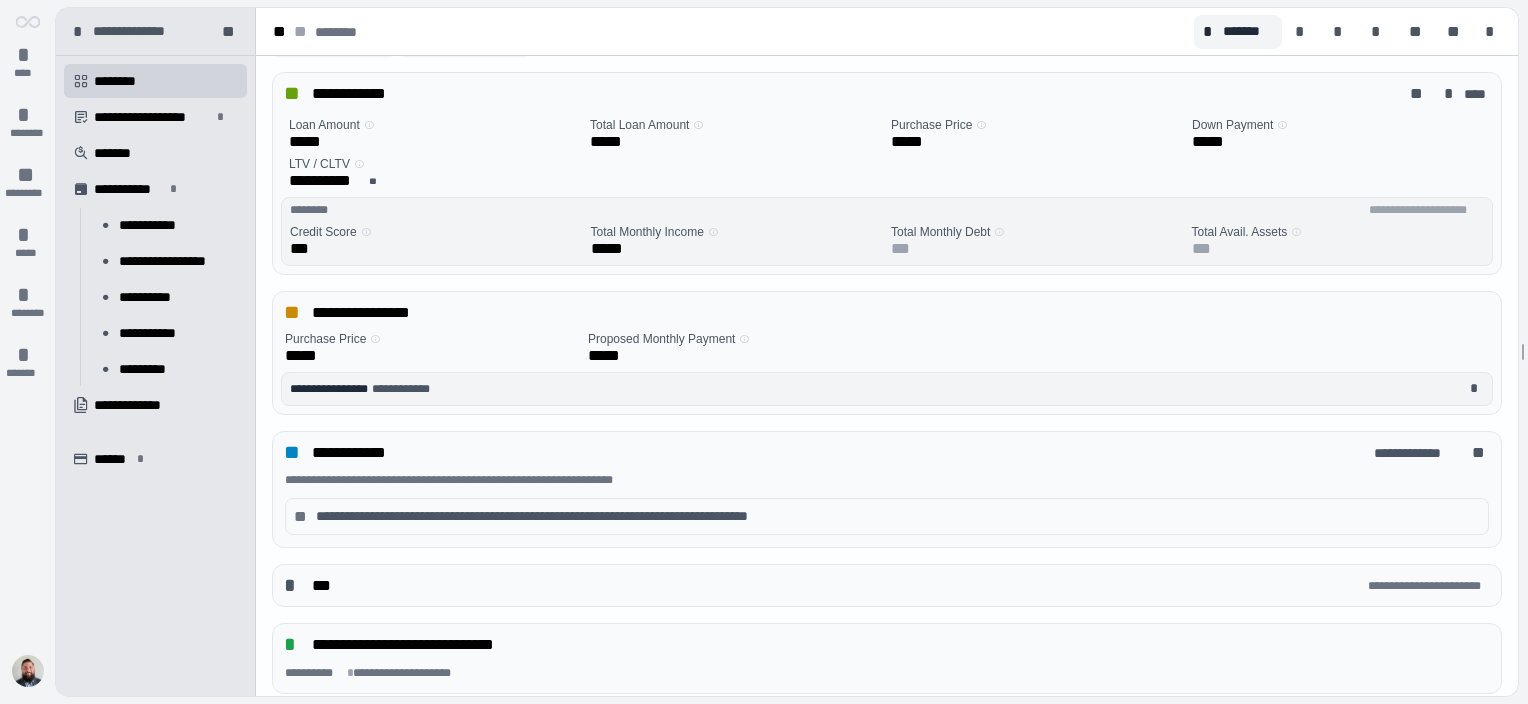 scroll, scrollTop: 0, scrollLeft: 0, axis: both 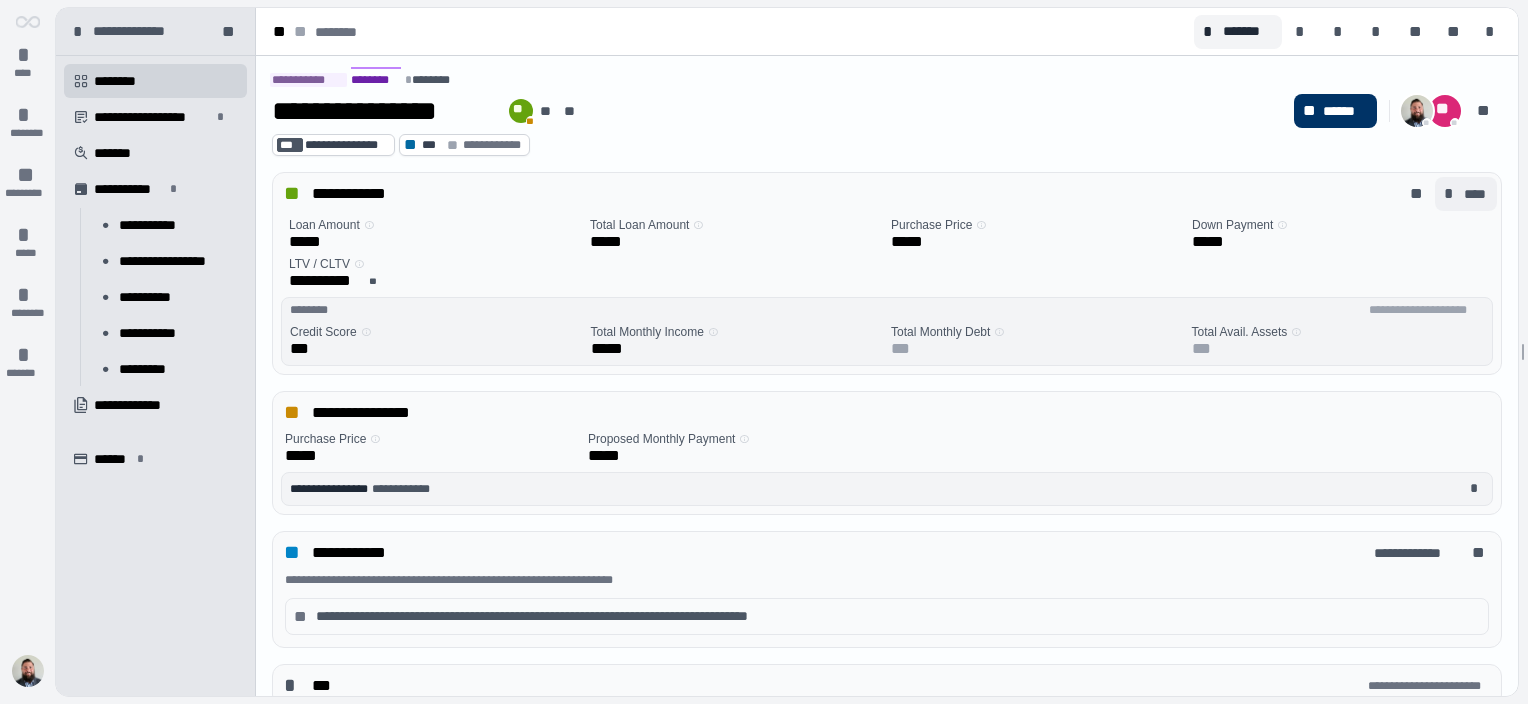 click on "* ****" at bounding box center (1466, 194) 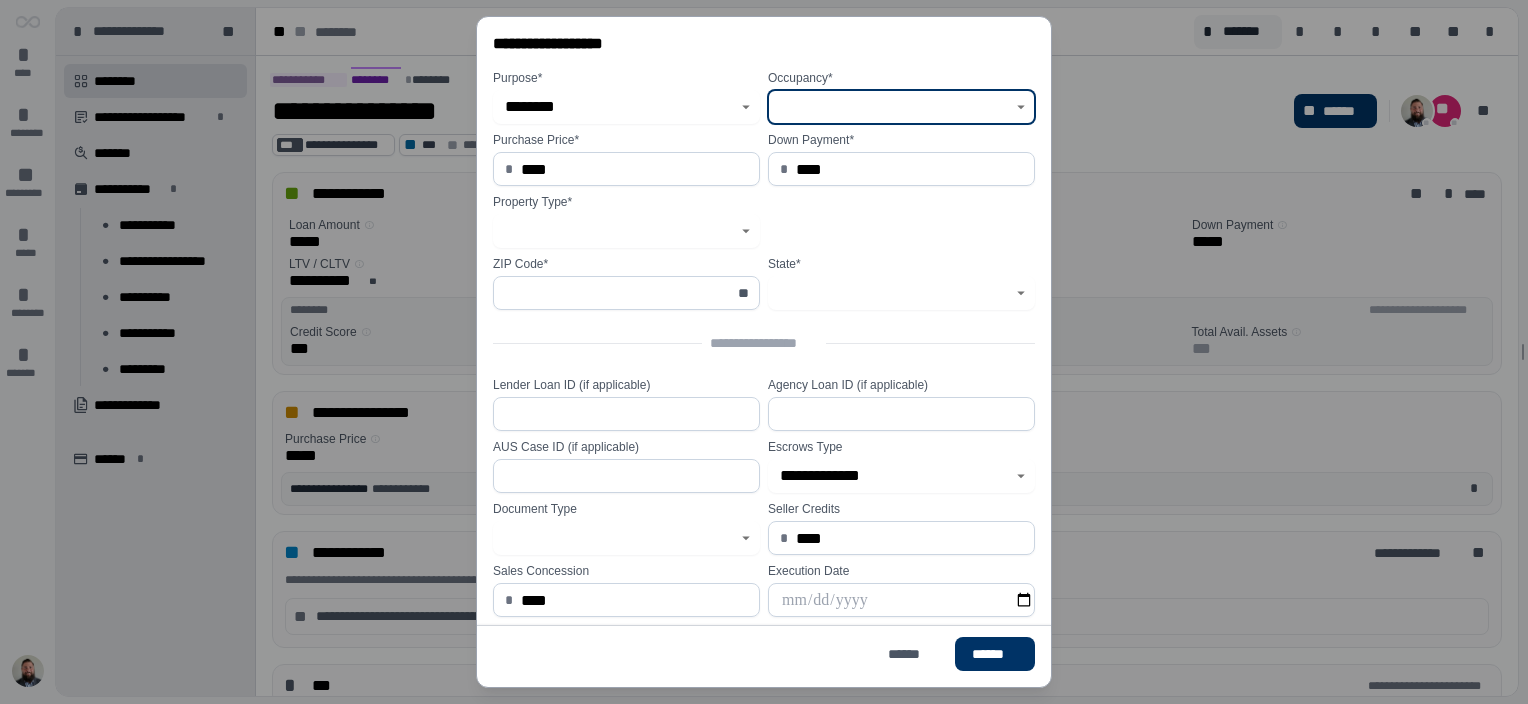 click at bounding box center (890, 107) 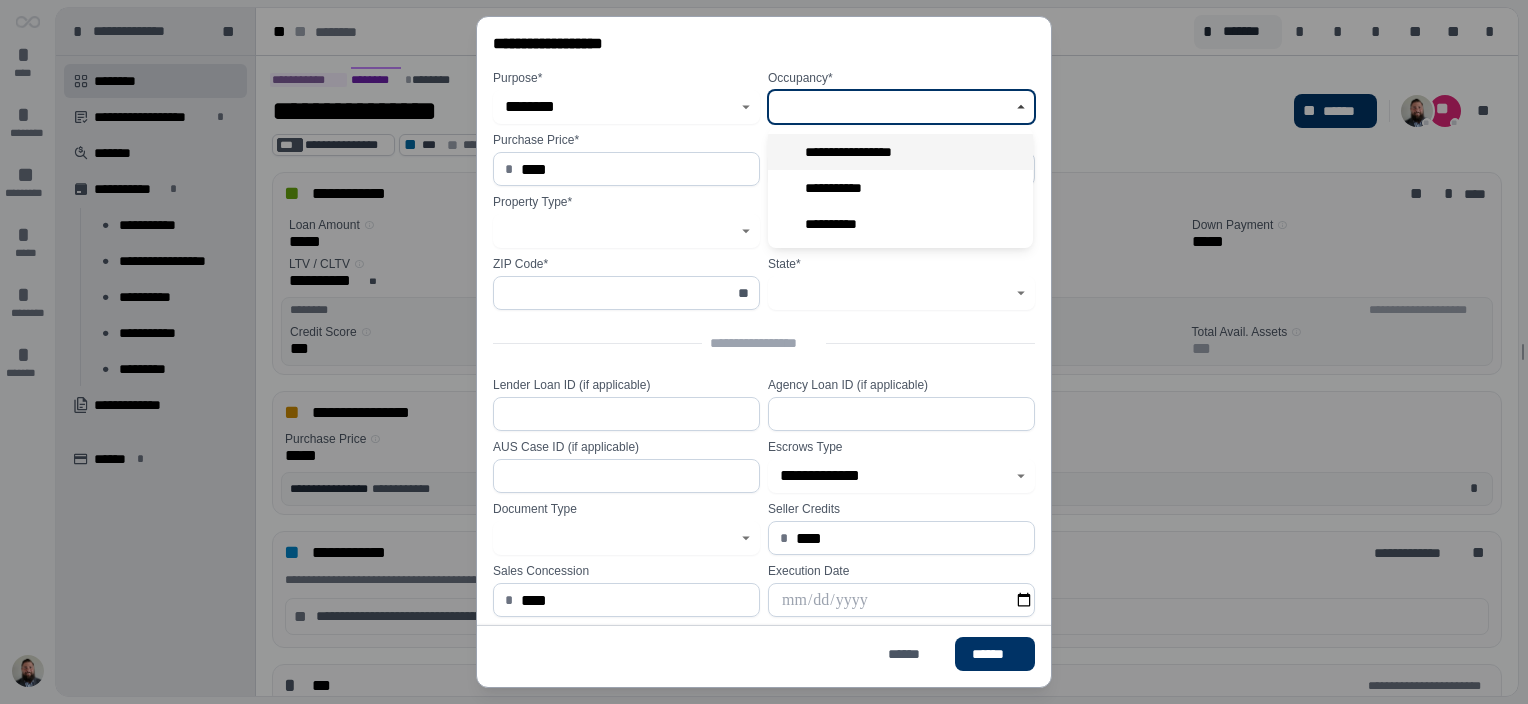 click on "**********" at bounding box center (861, 152) 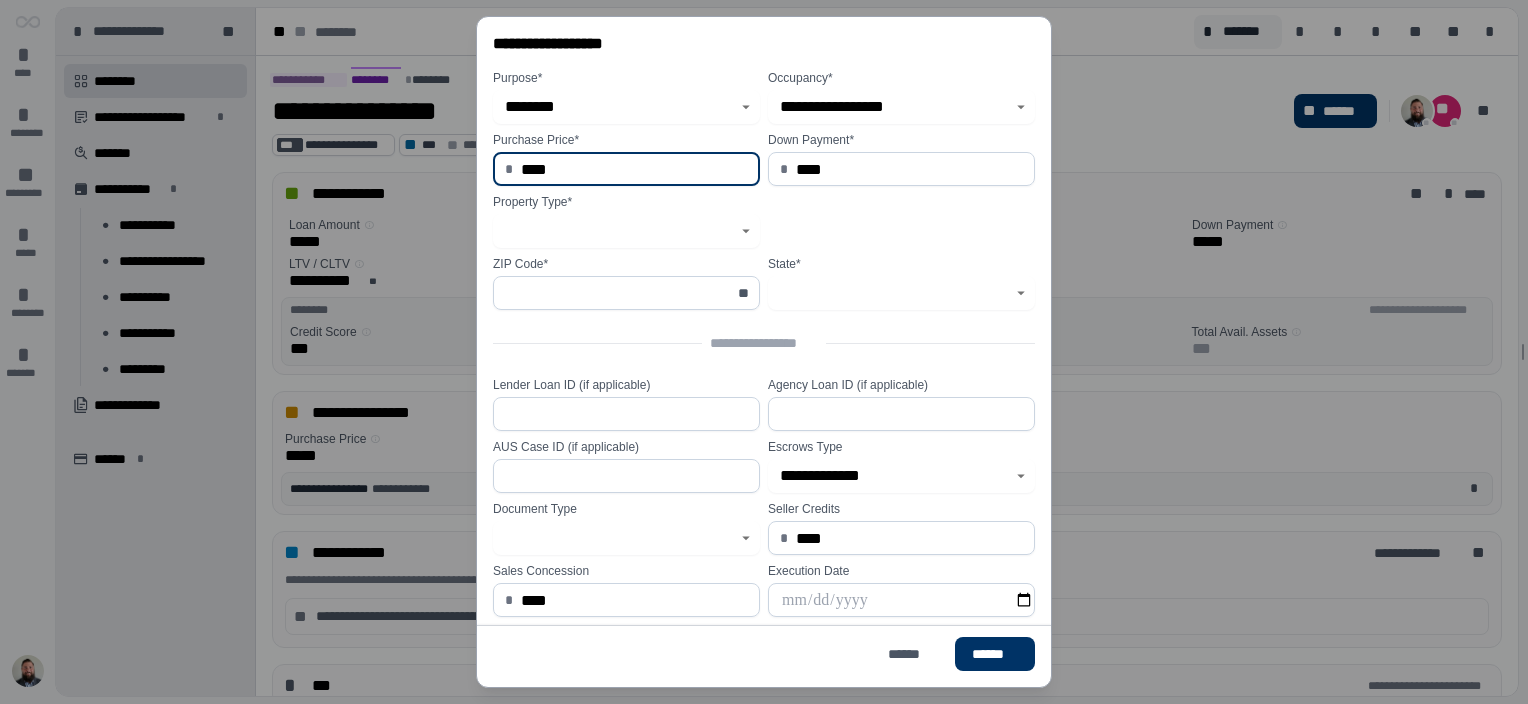 drag, startPoint x: 562, startPoint y: 168, endPoint x: 500, endPoint y: 167, distance: 62.008064 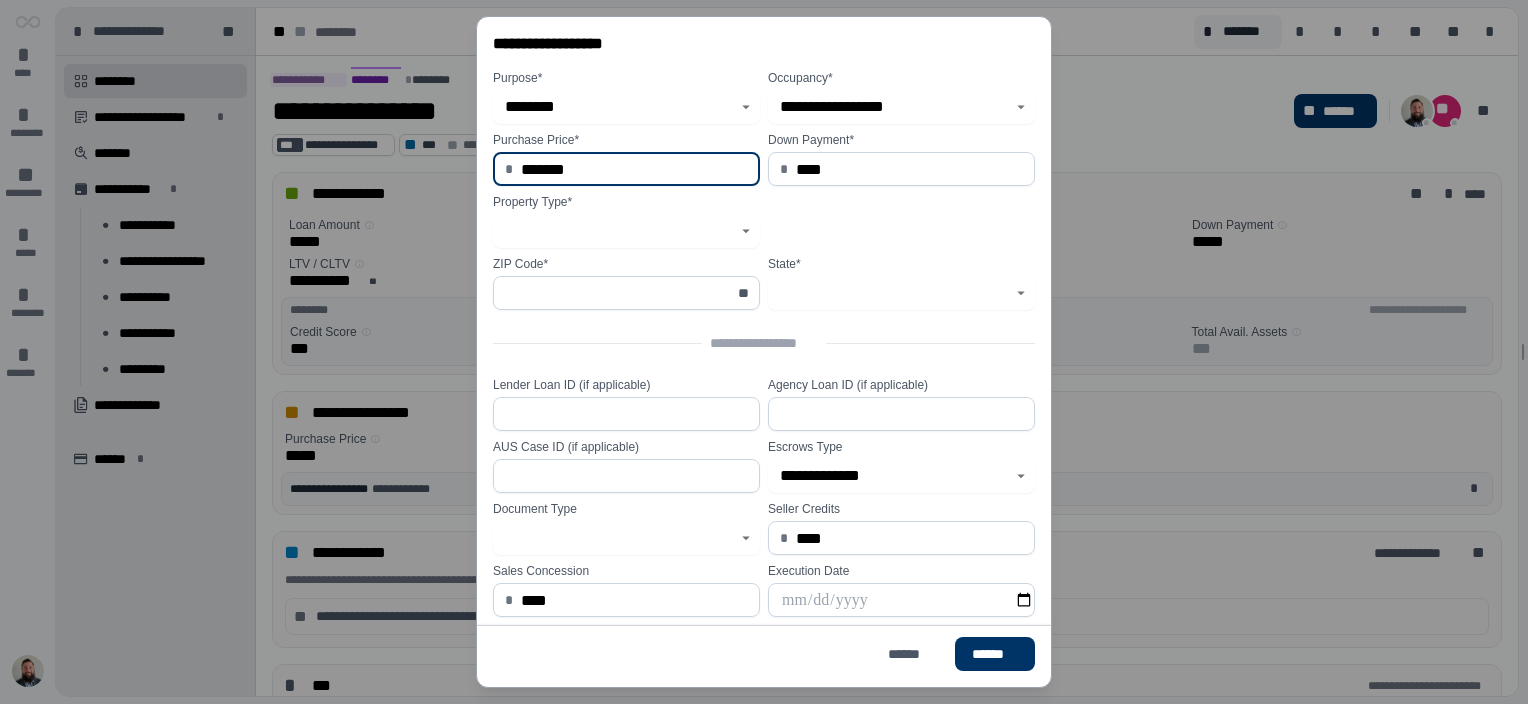 type on "**********" 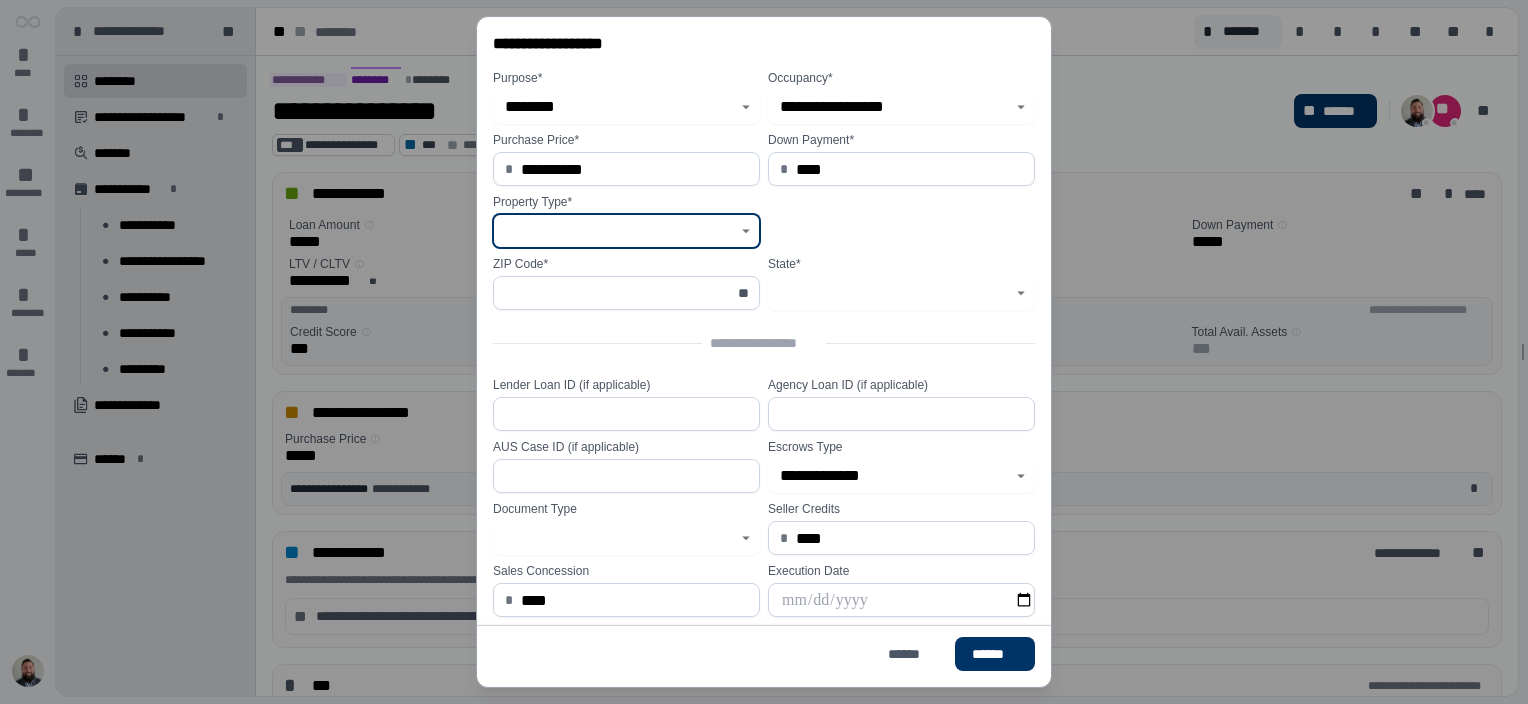 click 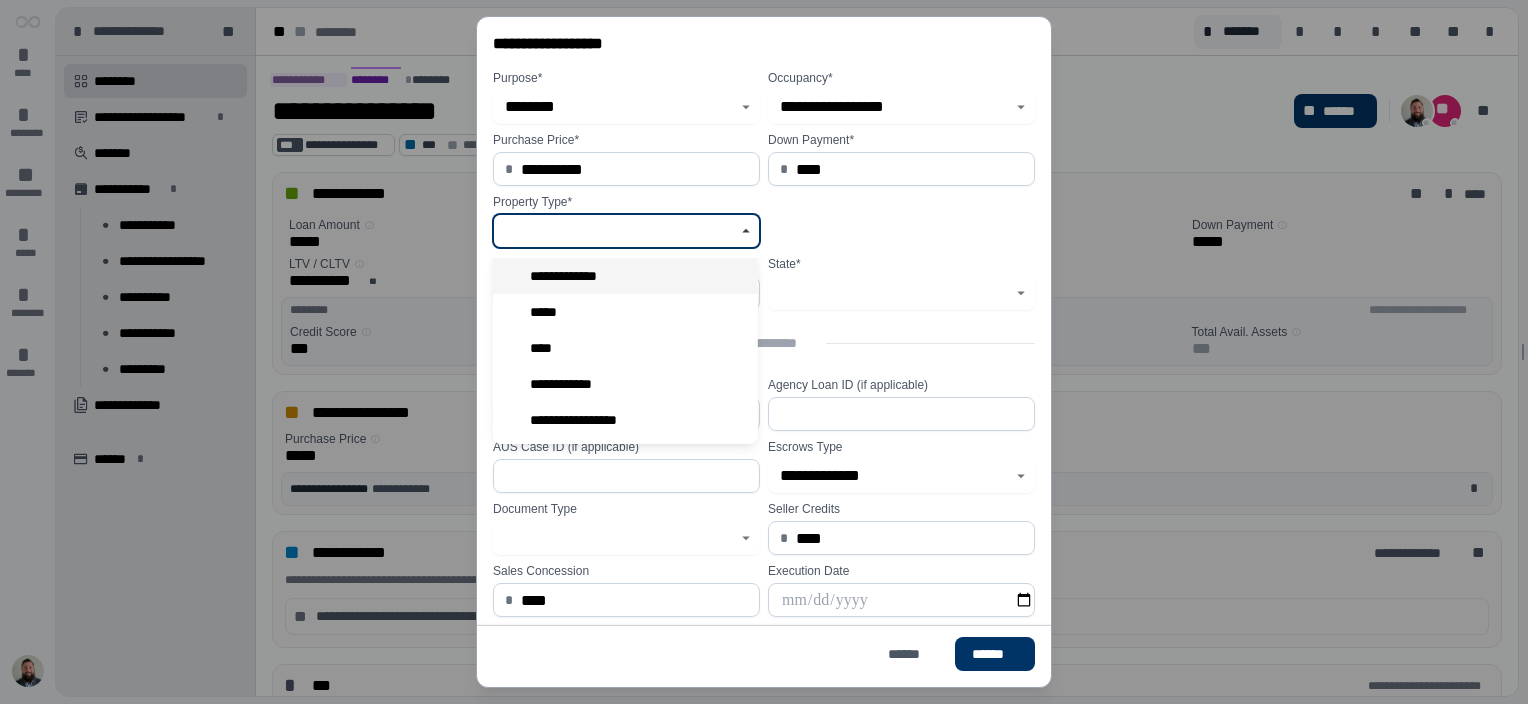 click on "**********" at bounding box center (570, 276) 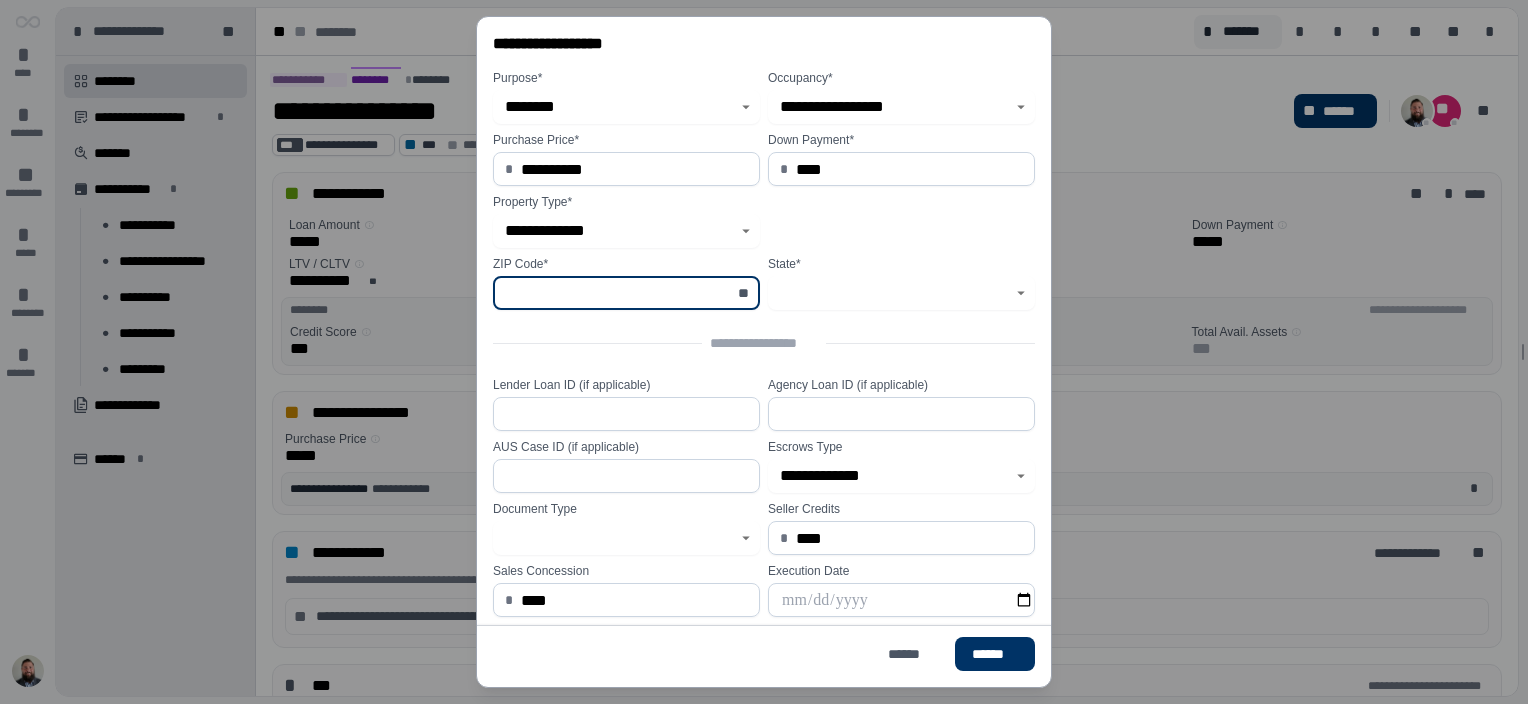 click at bounding box center (615, 293) 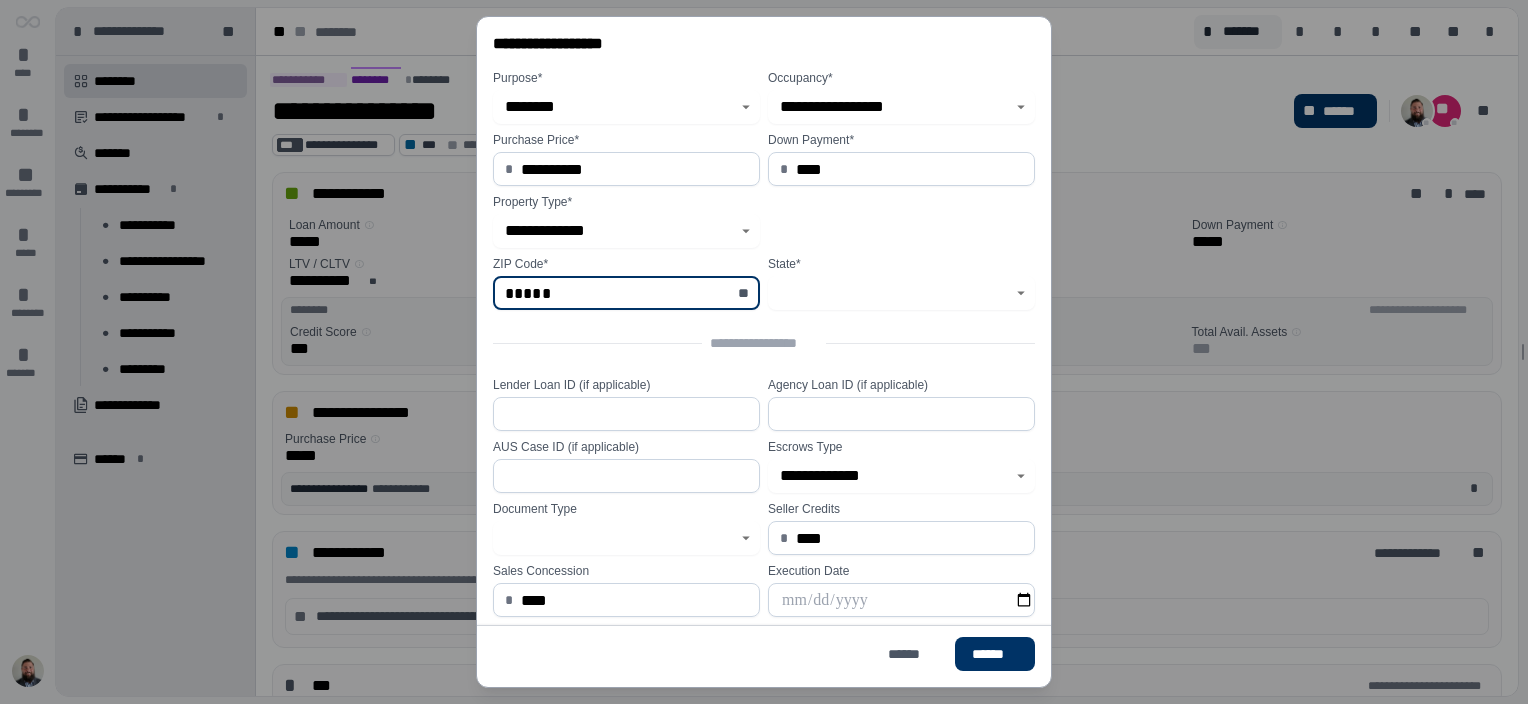 type on "*****" 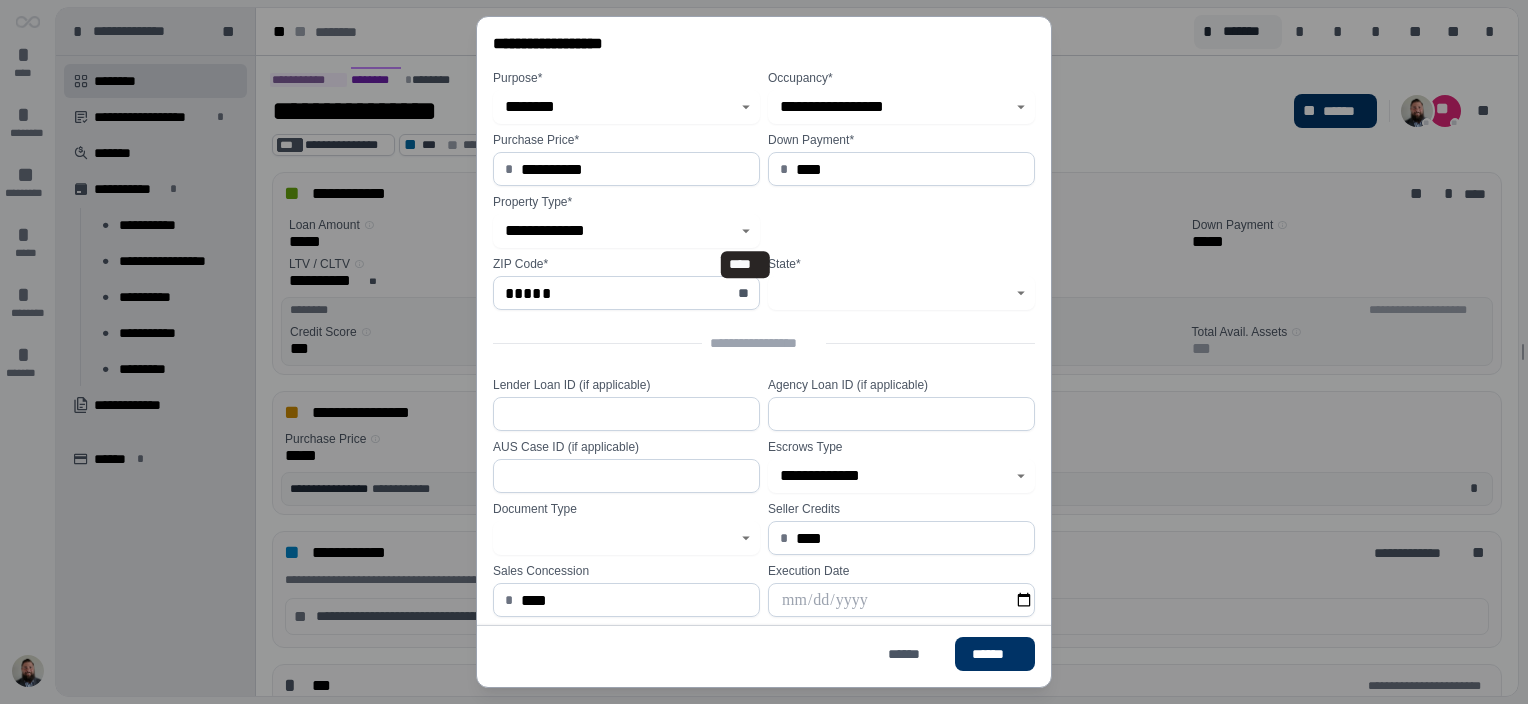type 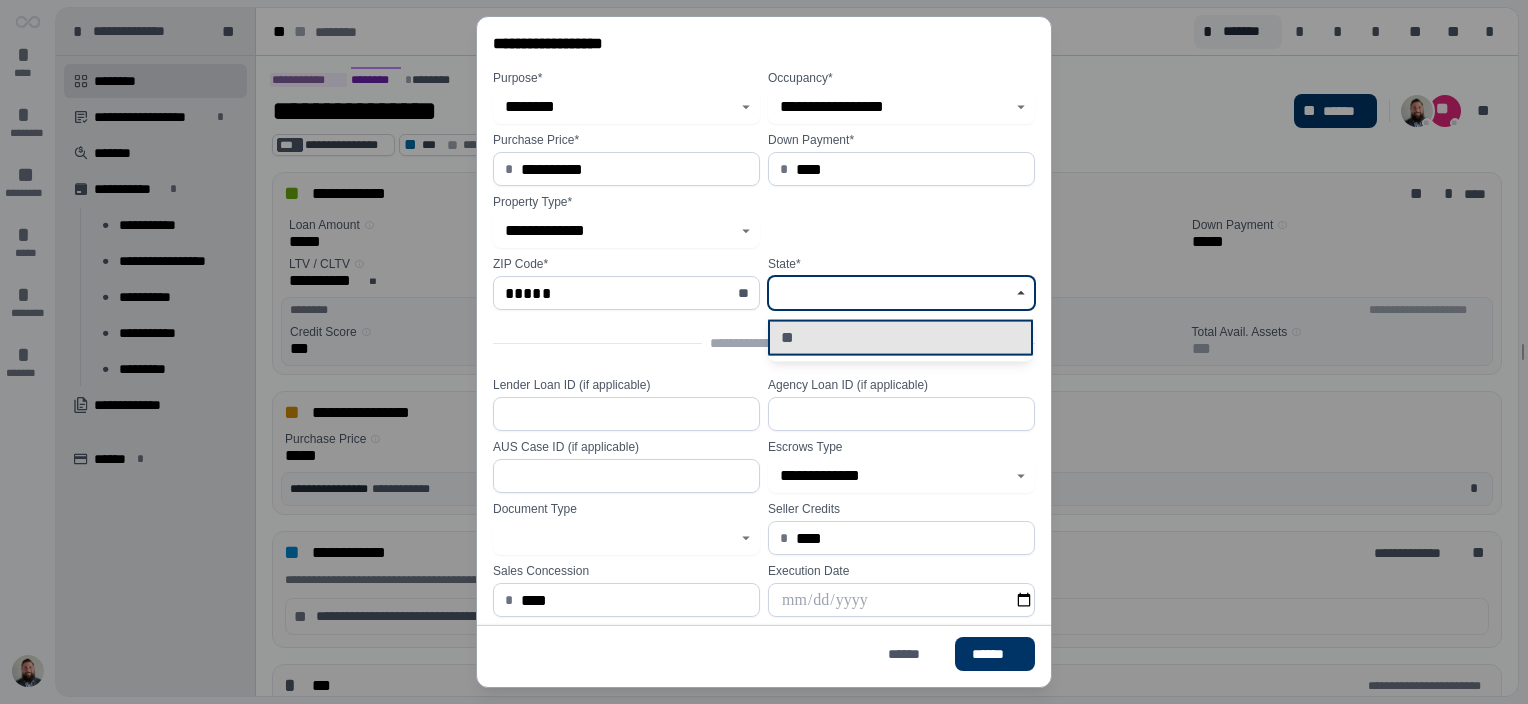 click 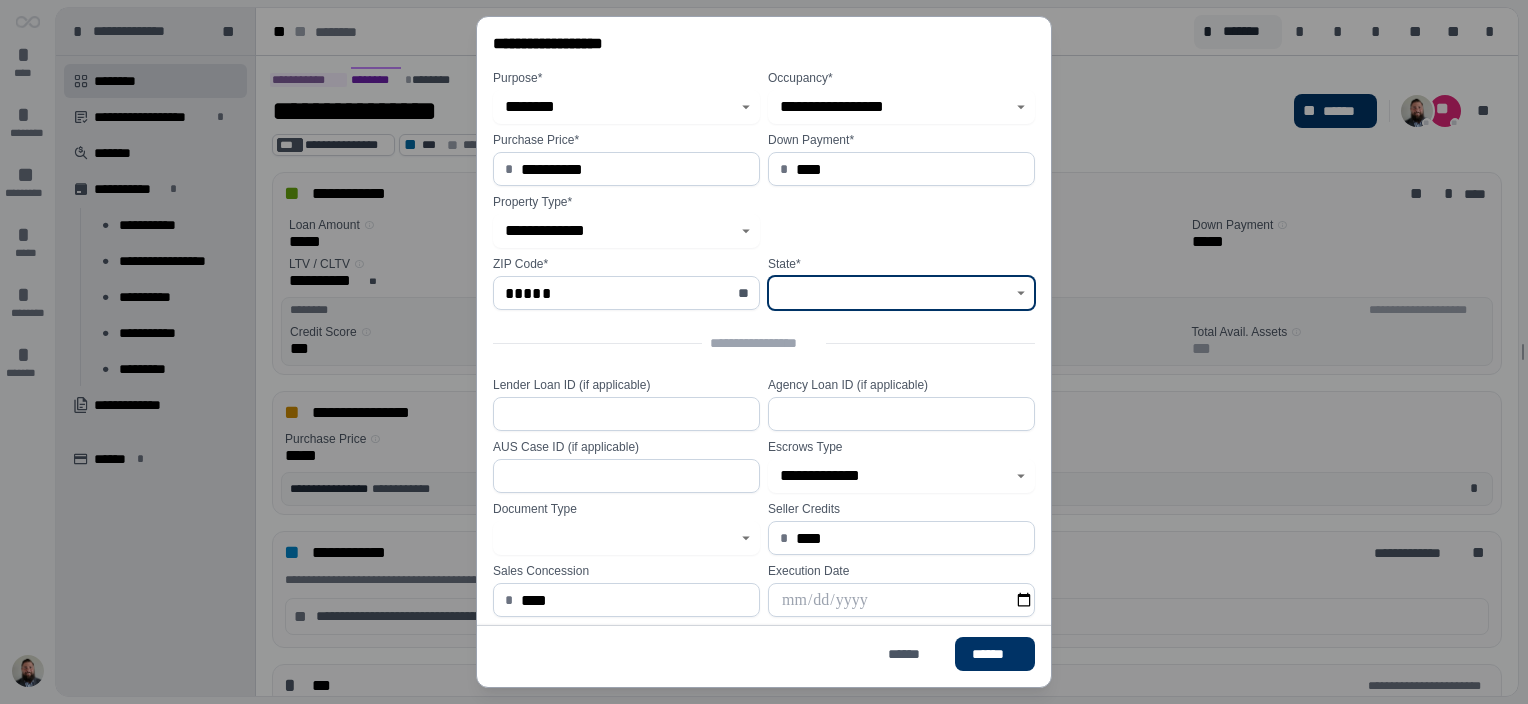 click 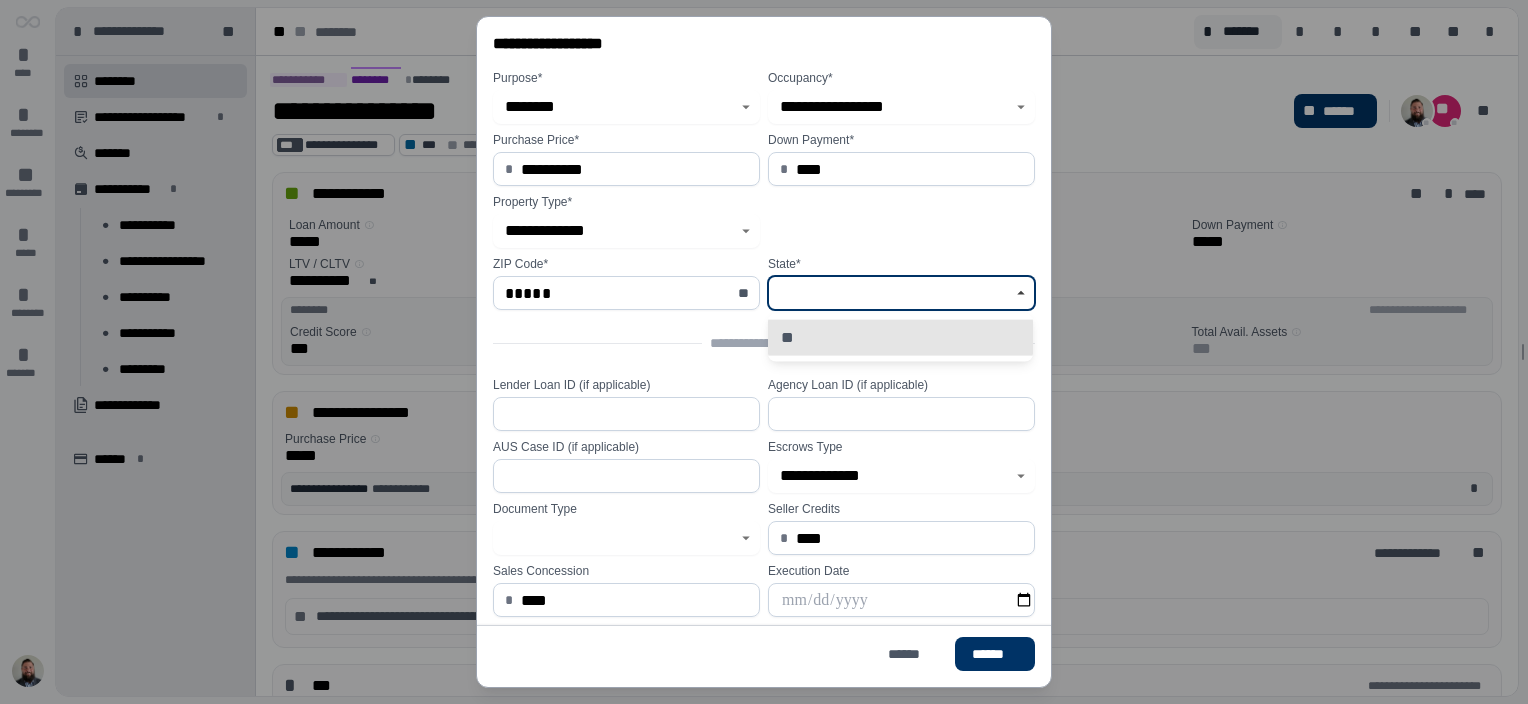 click at bounding box center (890, 293) 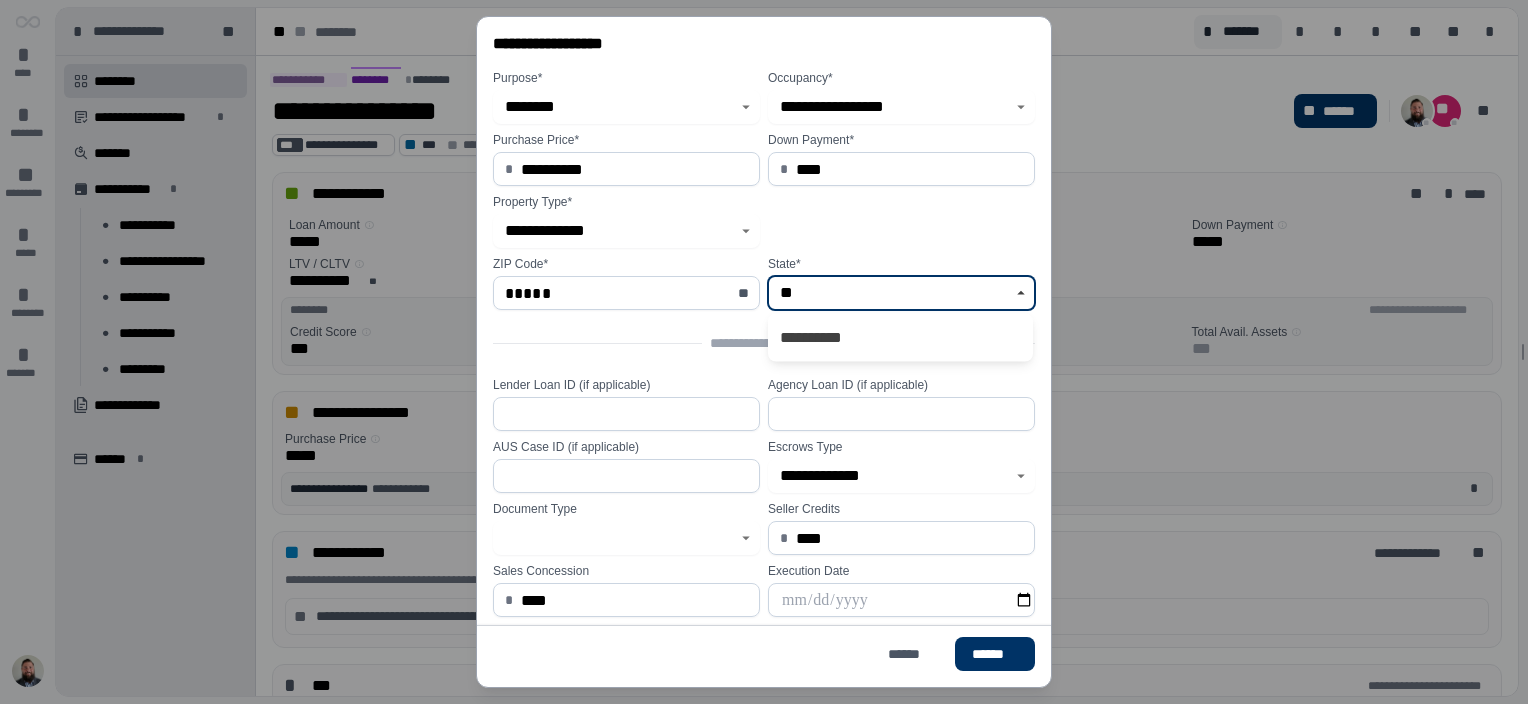 type on "**" 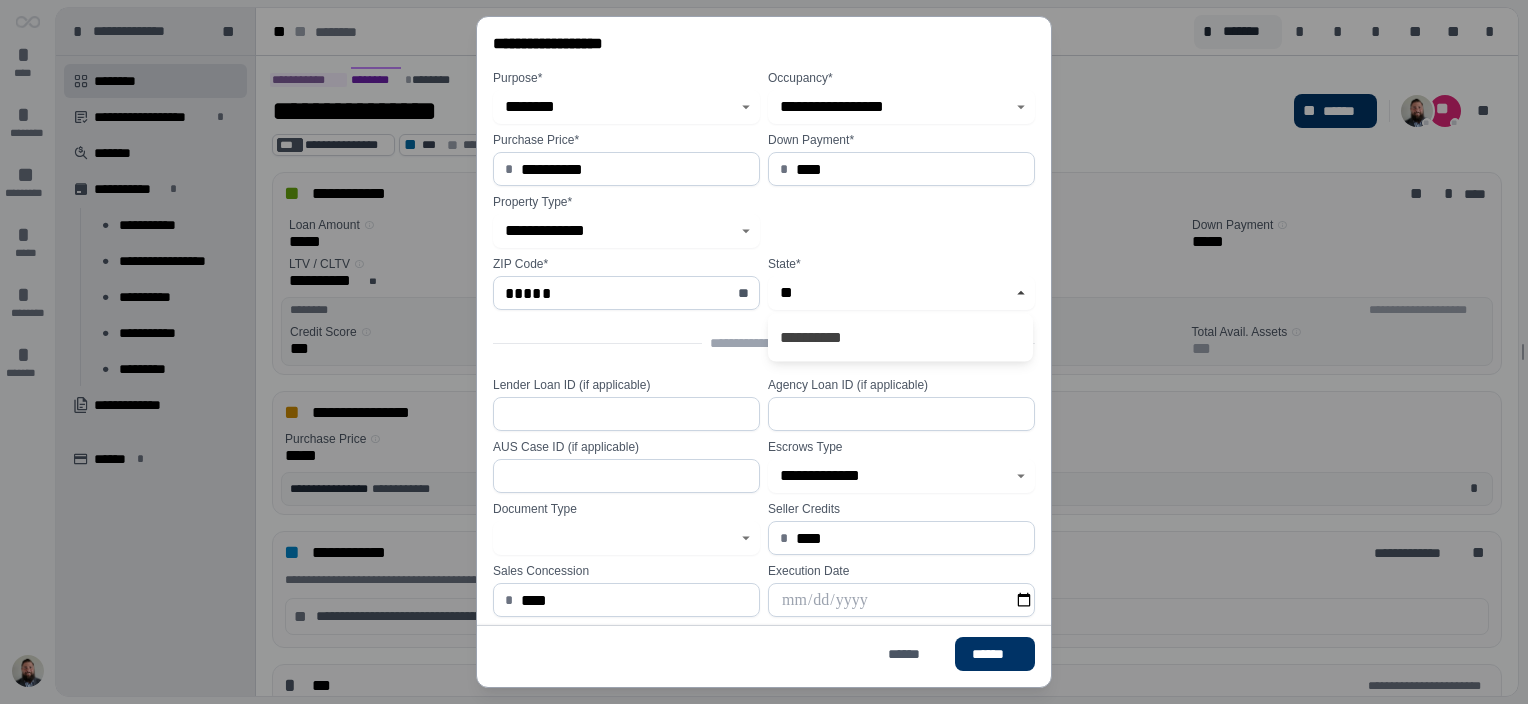 type 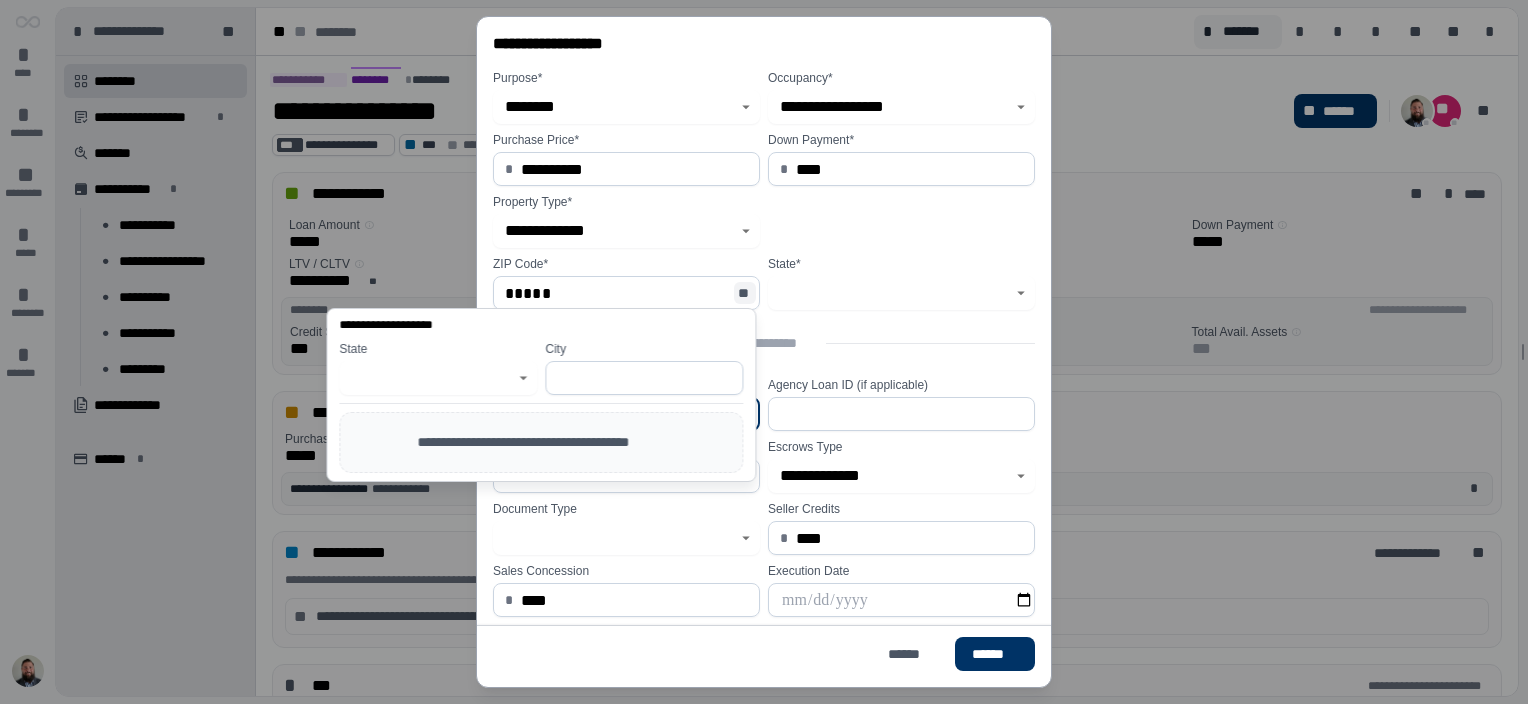 click on "**" at bounding box center (745, 293) 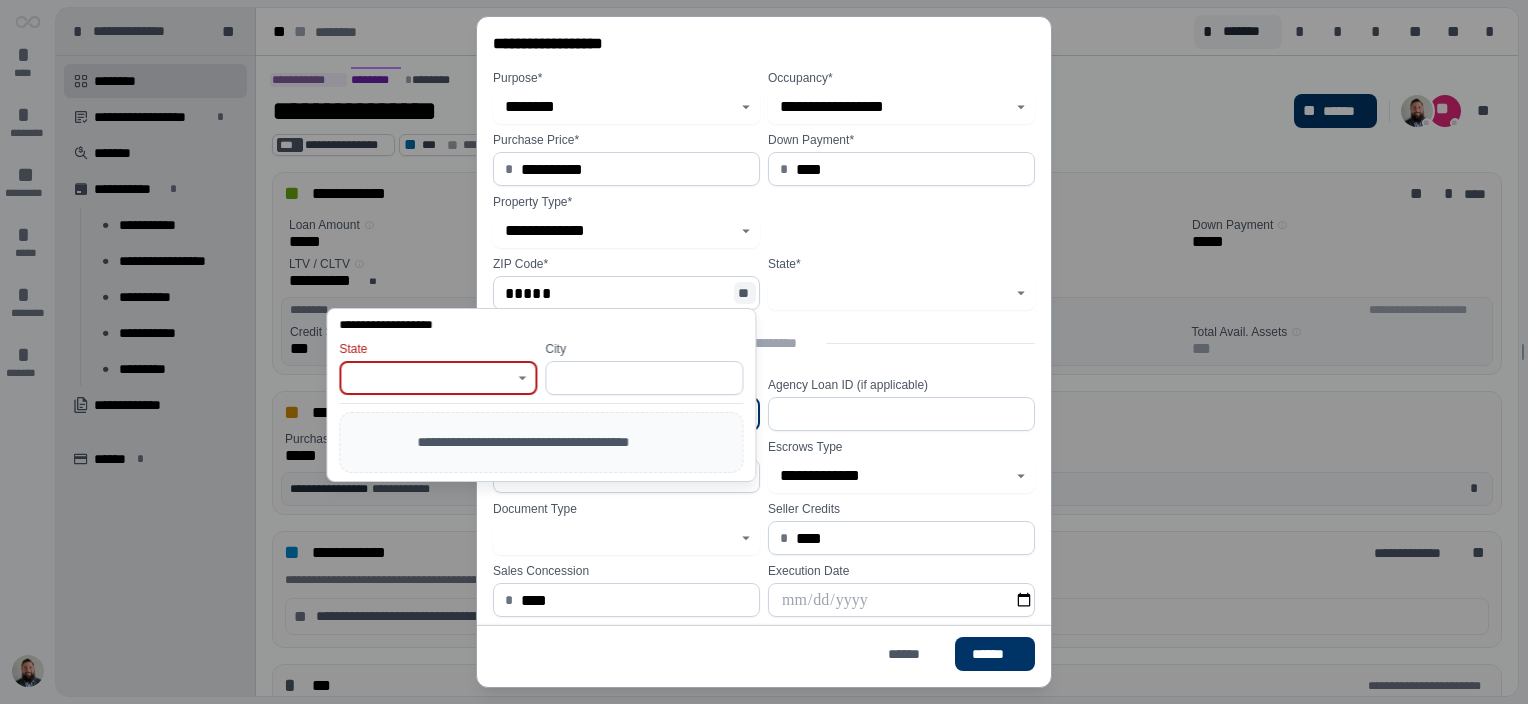 click 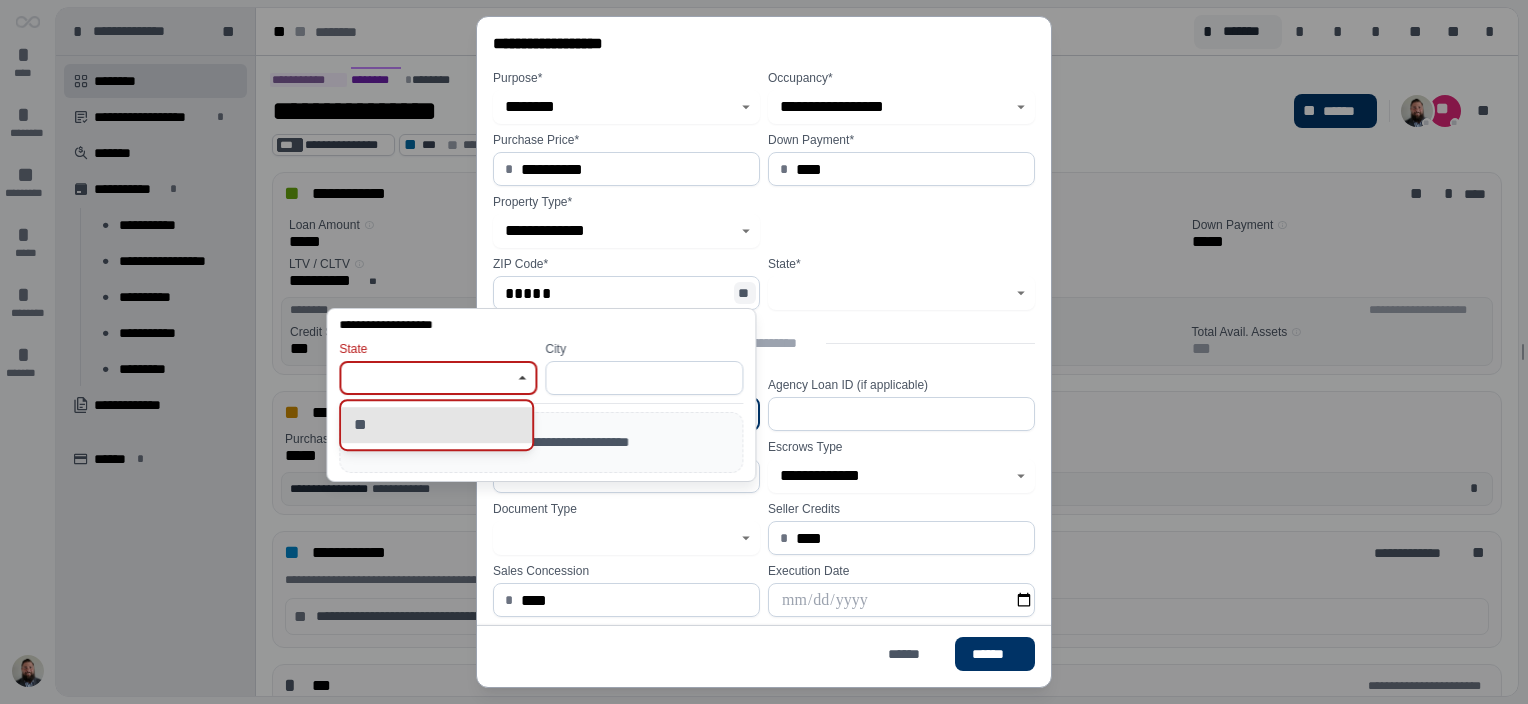 click 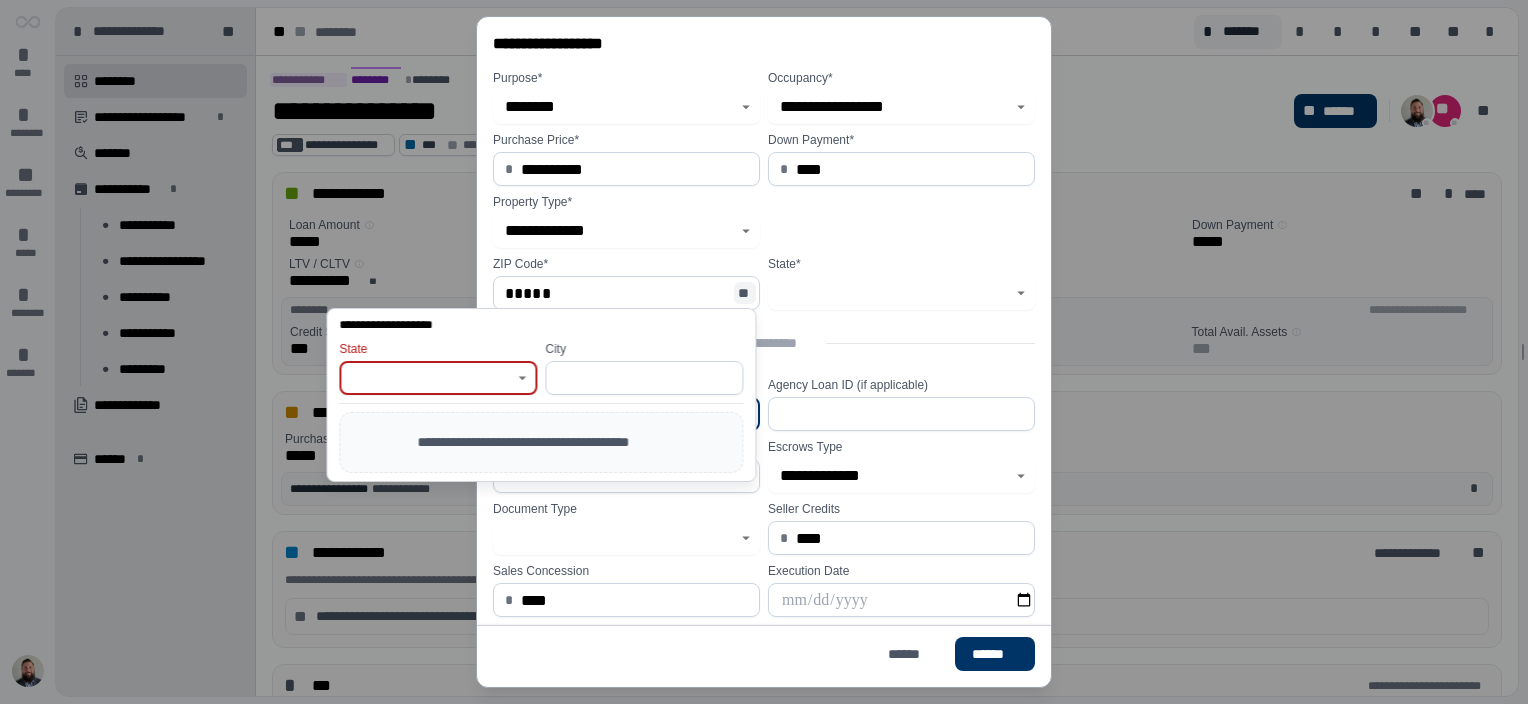 click at bounding box center (427, 378) 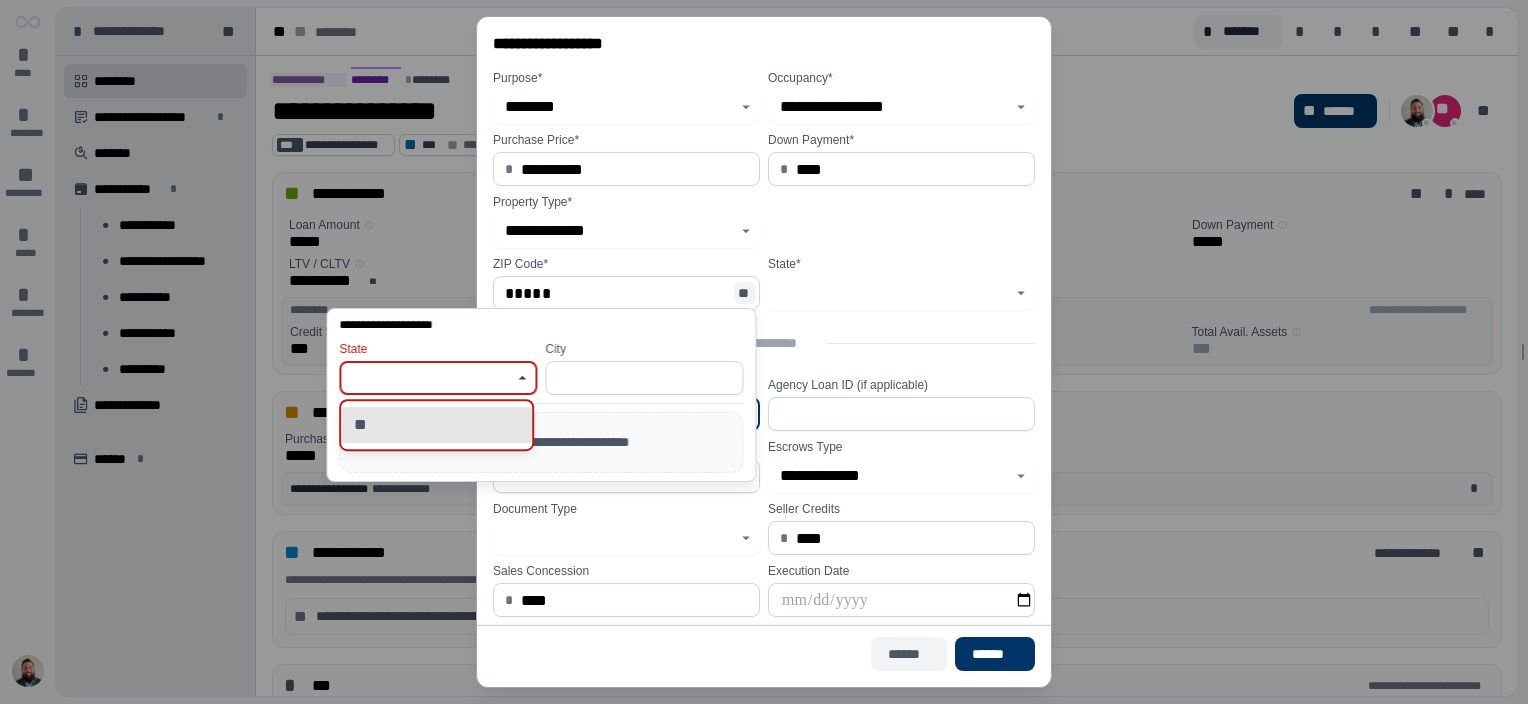 type on "**" 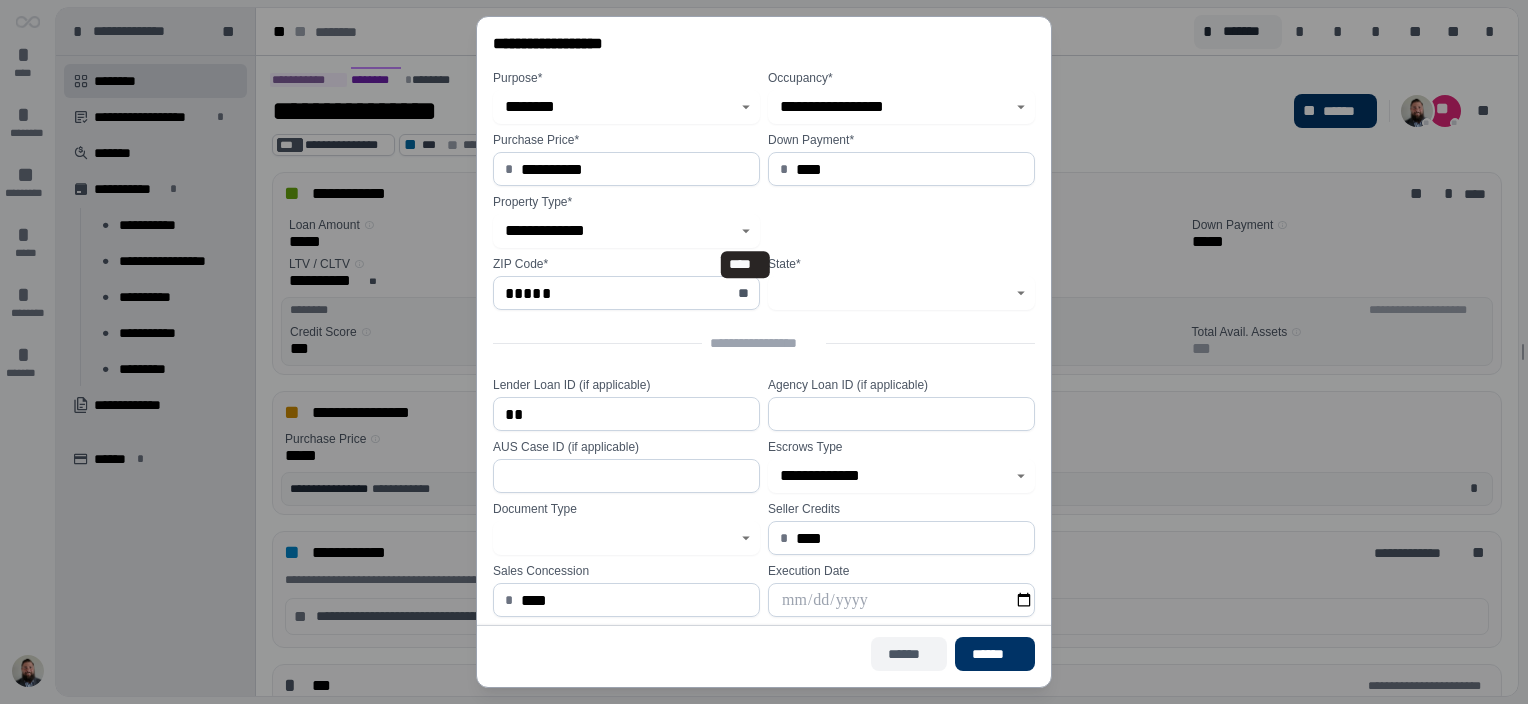 click on "******" at bounding box center [909, 654] 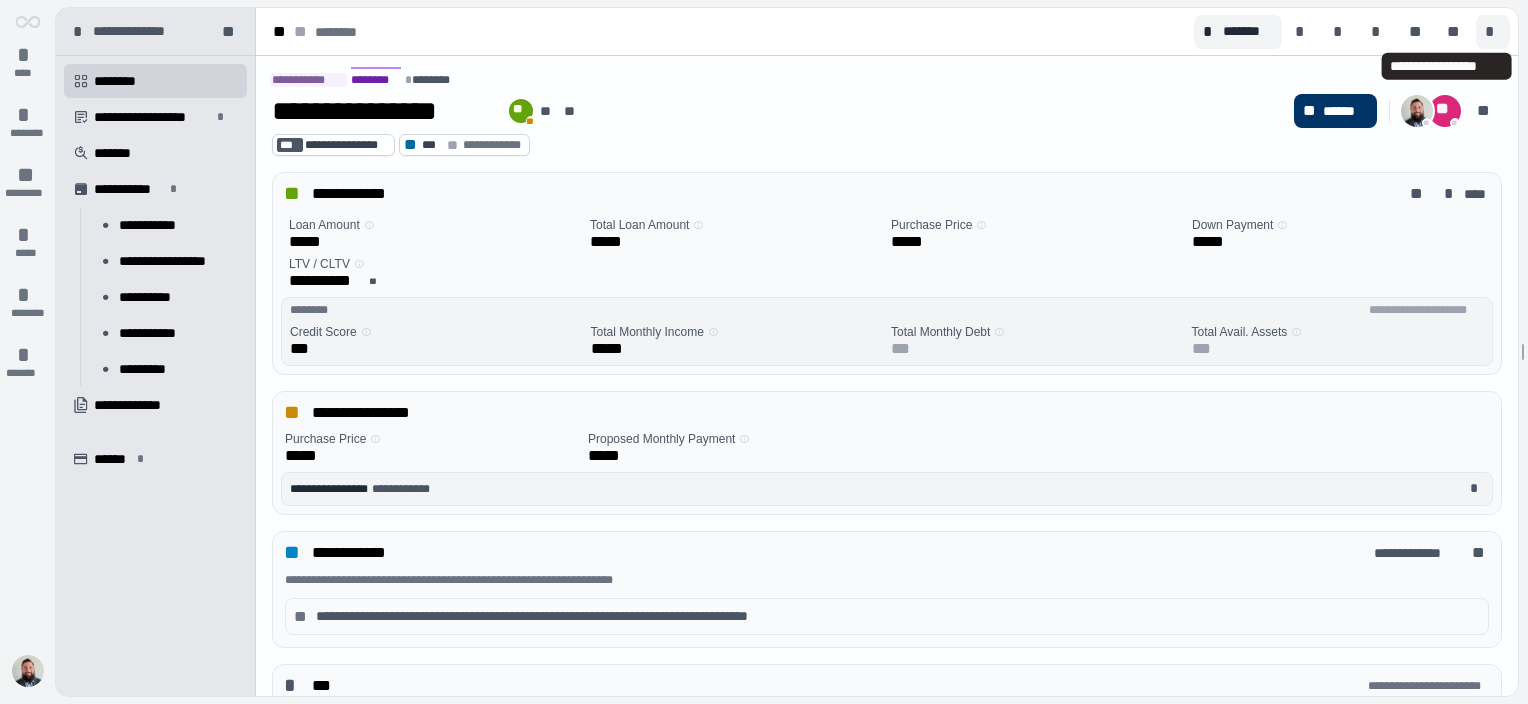 click on "*" at bounding box center (1493, 32) 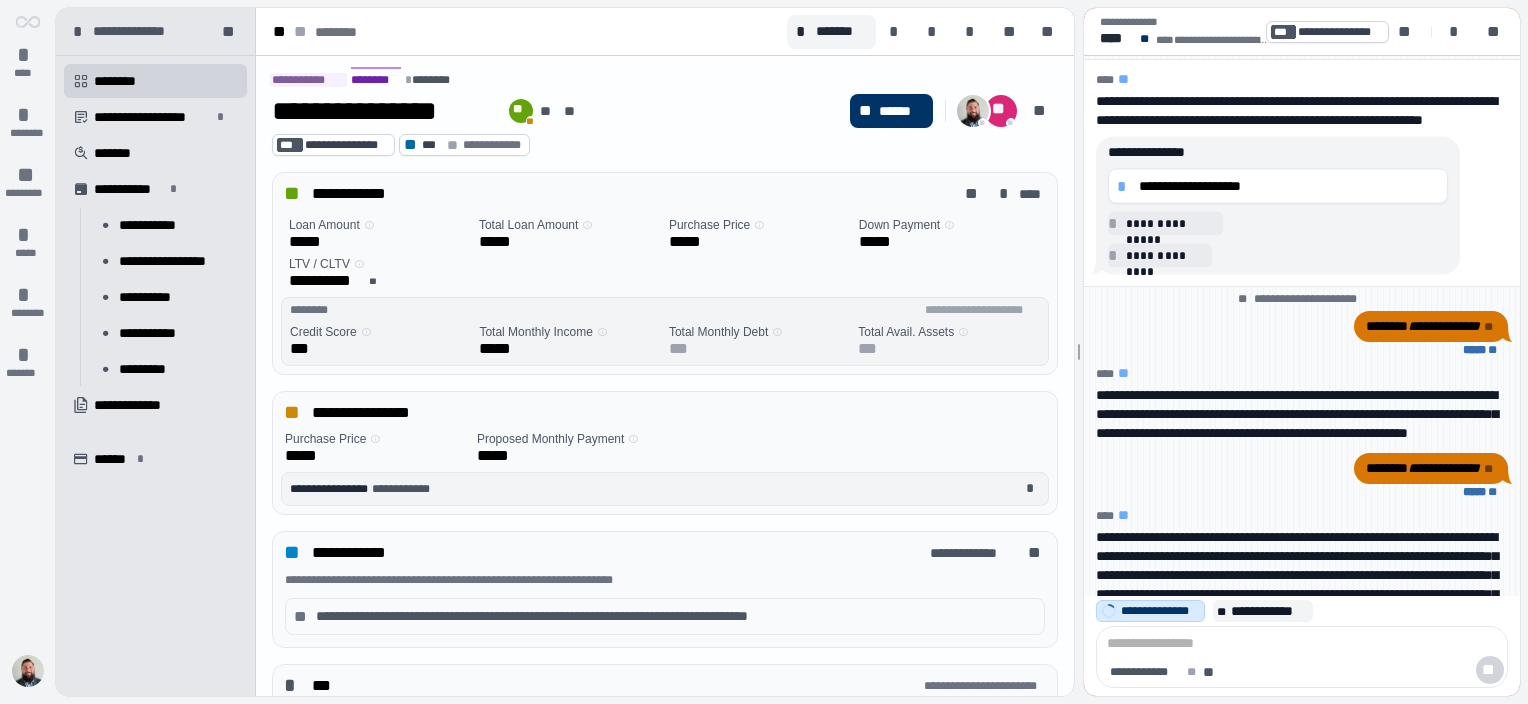 scroll, scrollTop: 86, scrollLeft: 0, axis: vertical 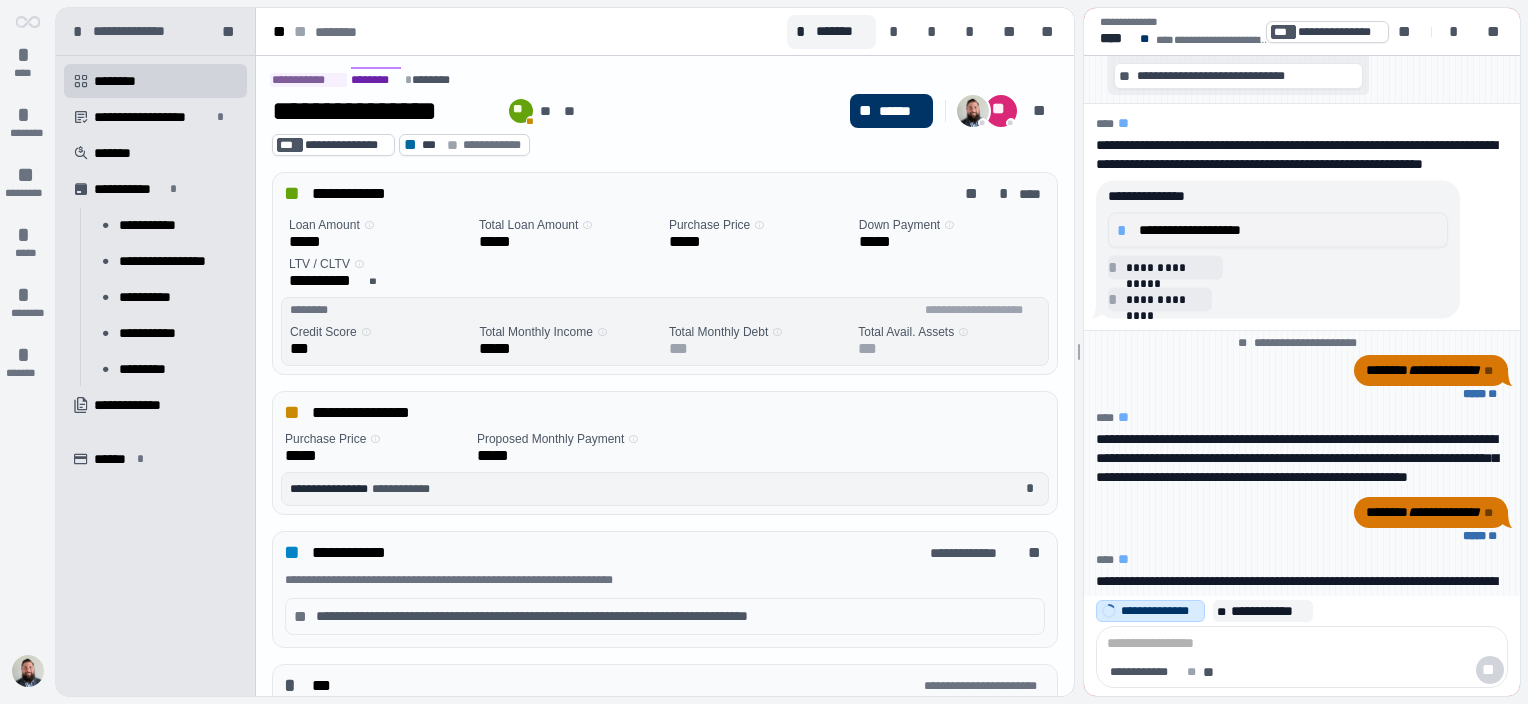 click on "**********" at bounding box center (1289, 230) 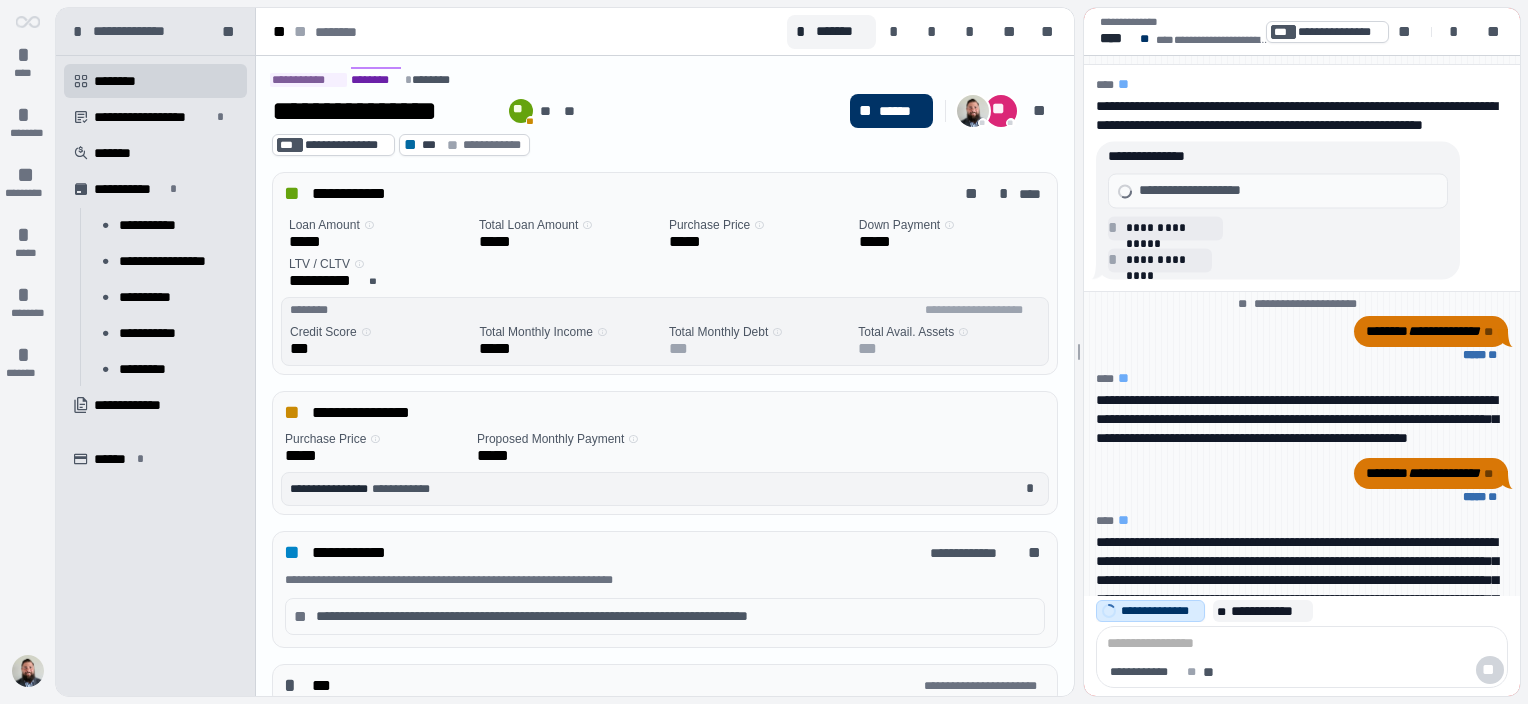 scroll, scrollTop: 0, scrollLeft: 0, axis: both 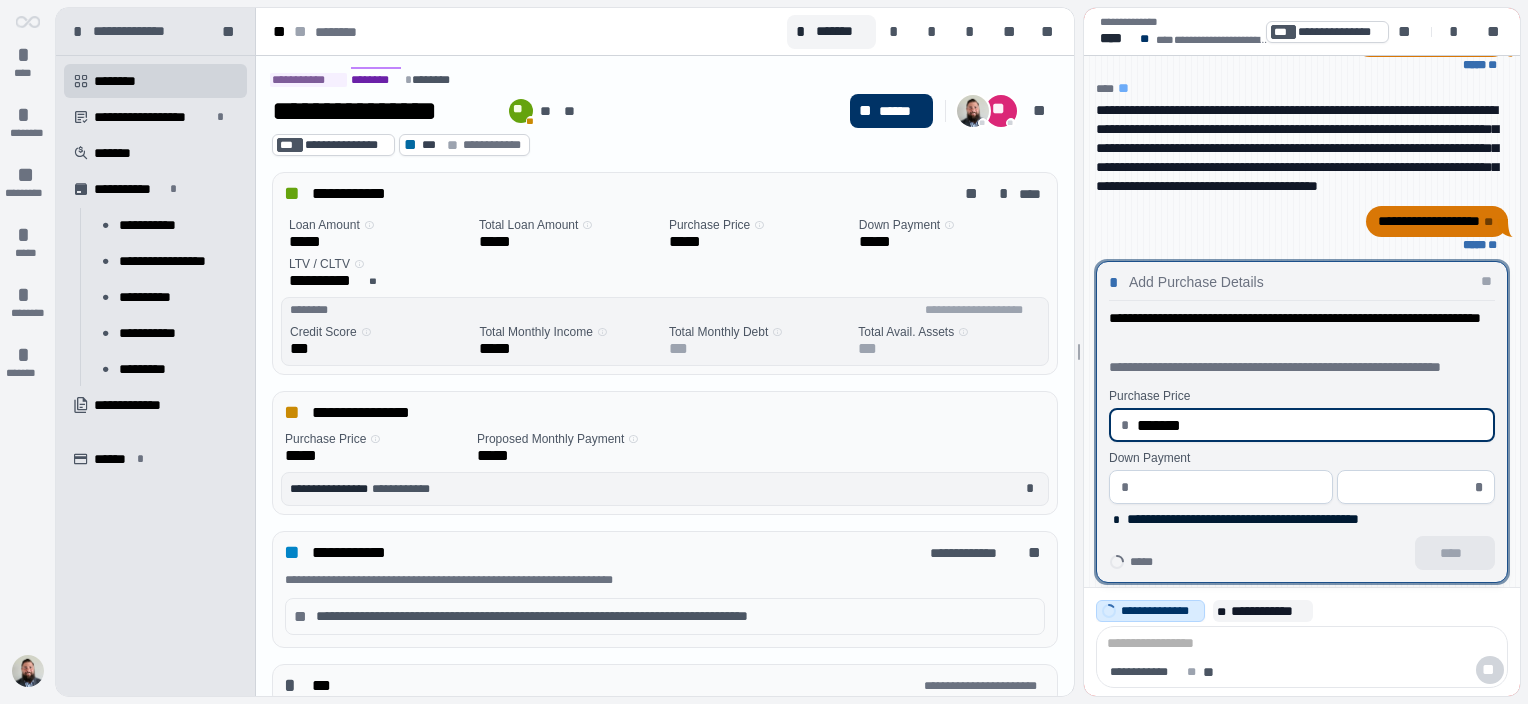 type on "**********" 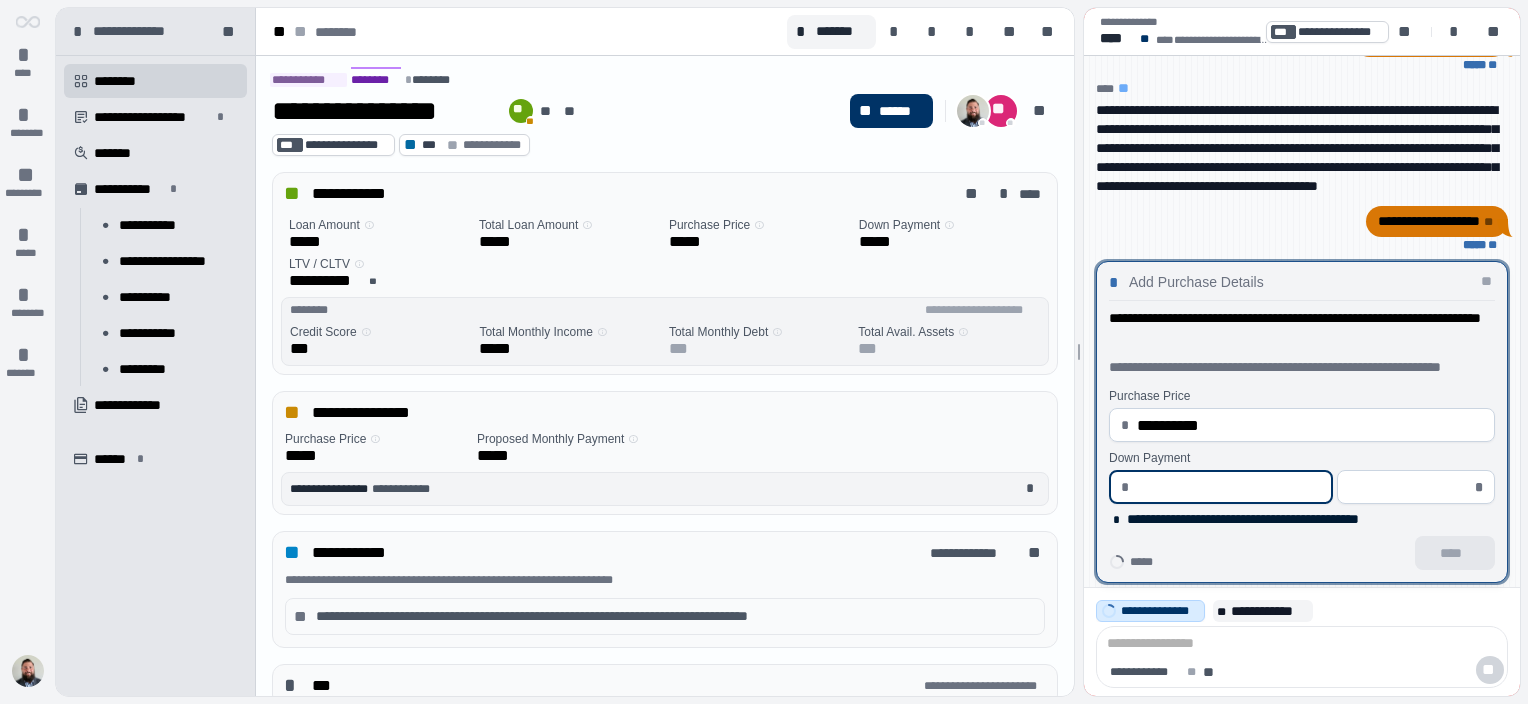 type on "*" 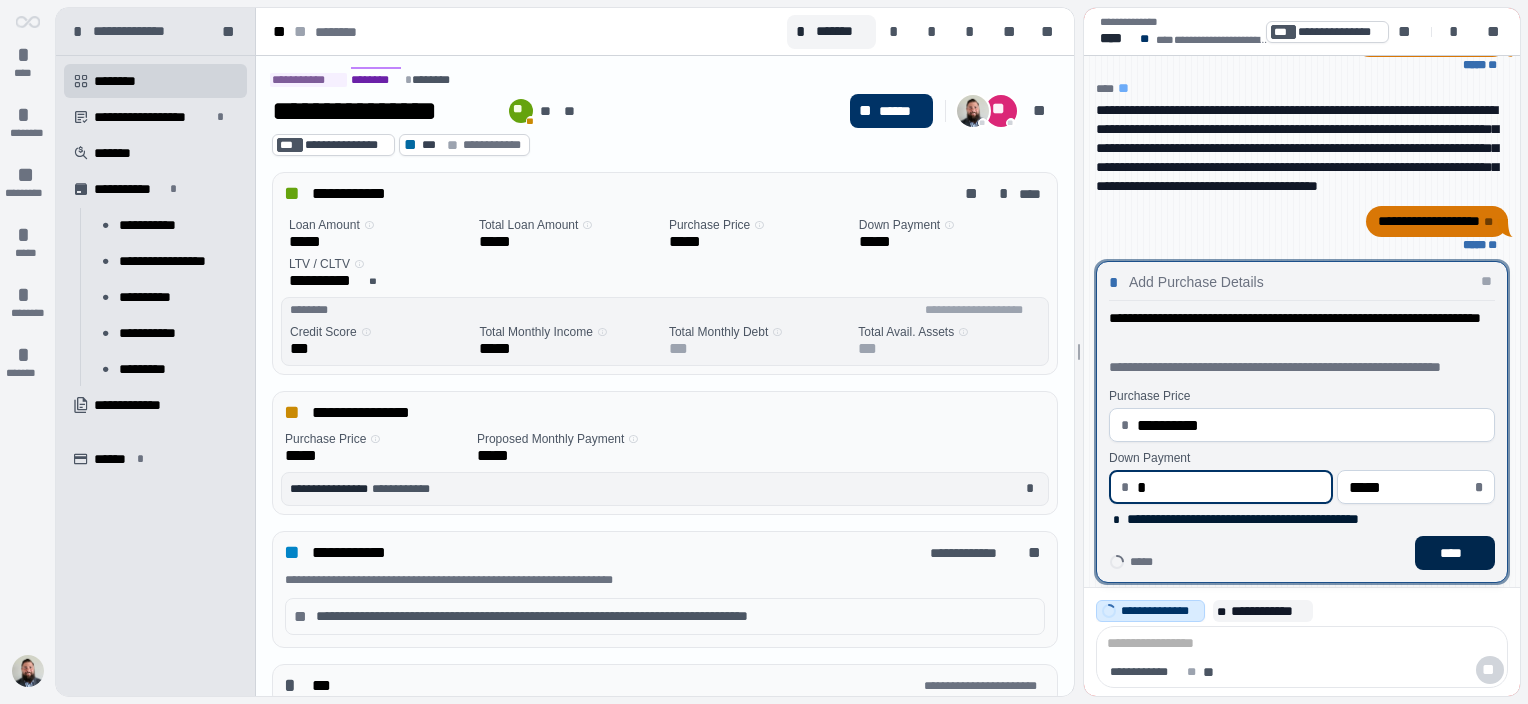type on "****" 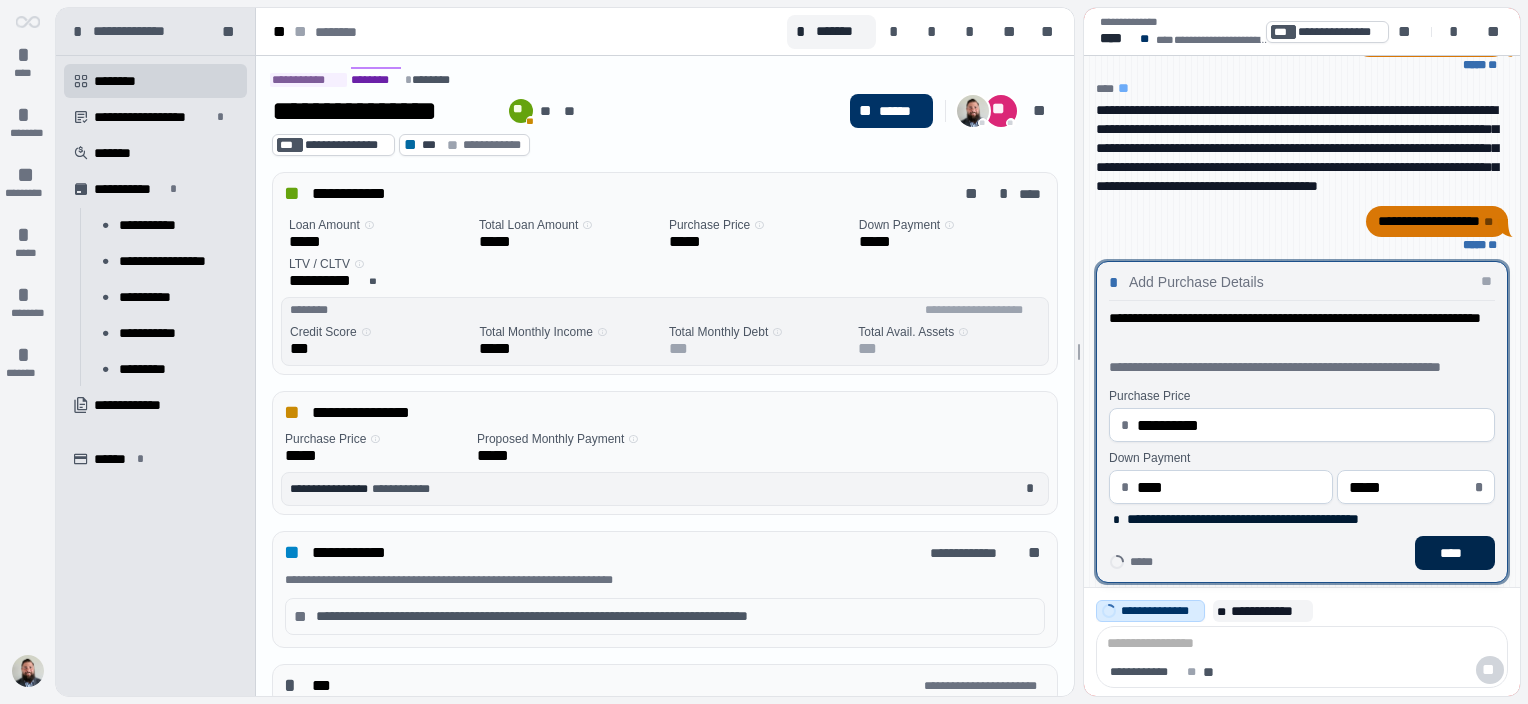 click on "****" at bounding box center [1455, 553] 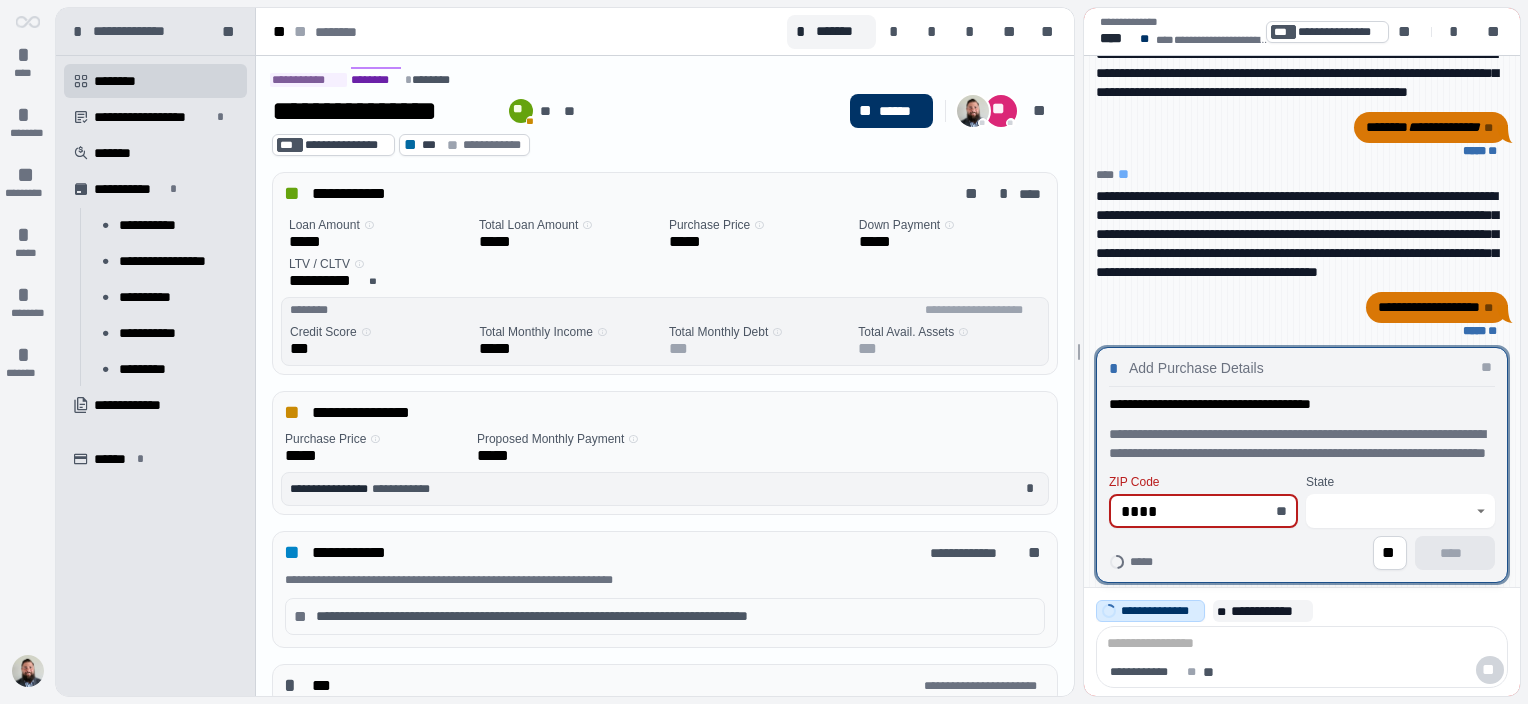 type on "*****" 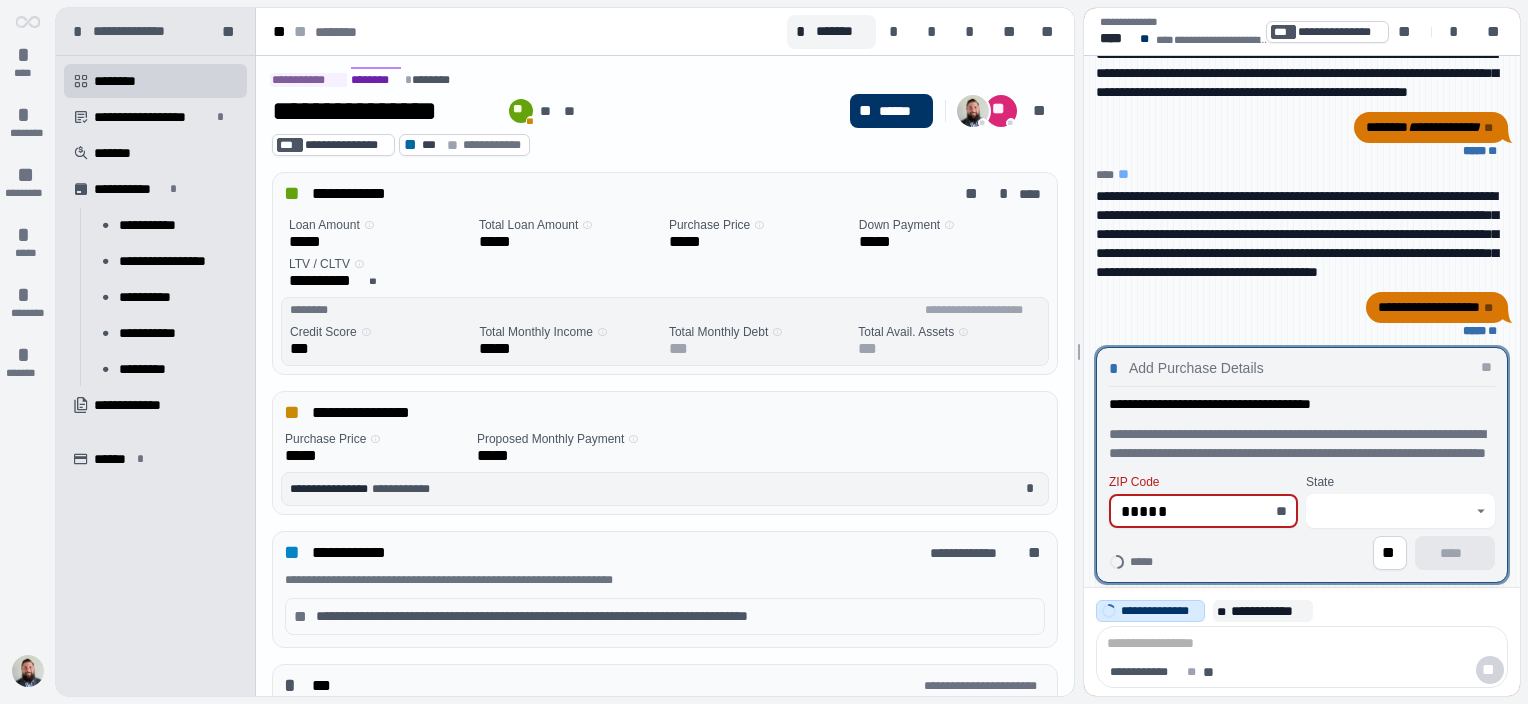 type on "*********" 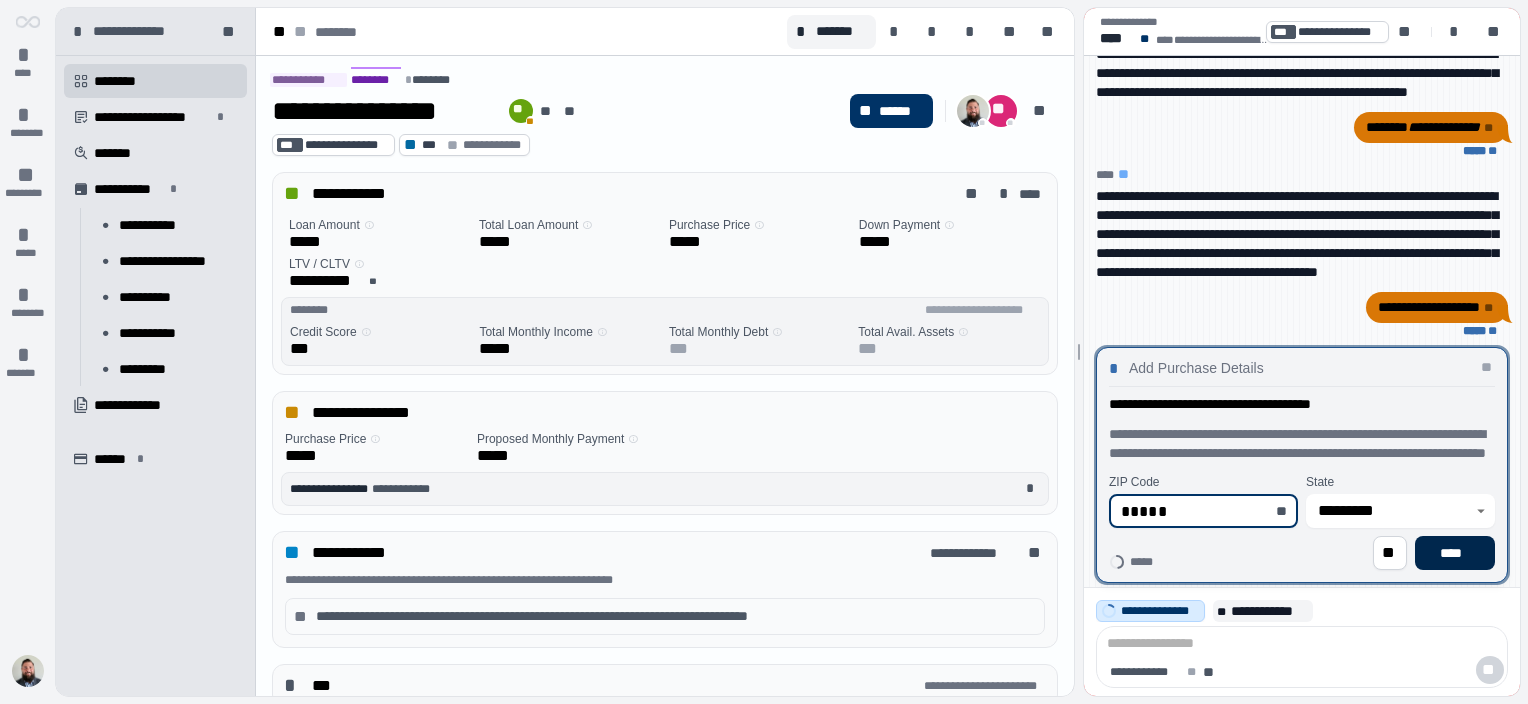 type on "*****" 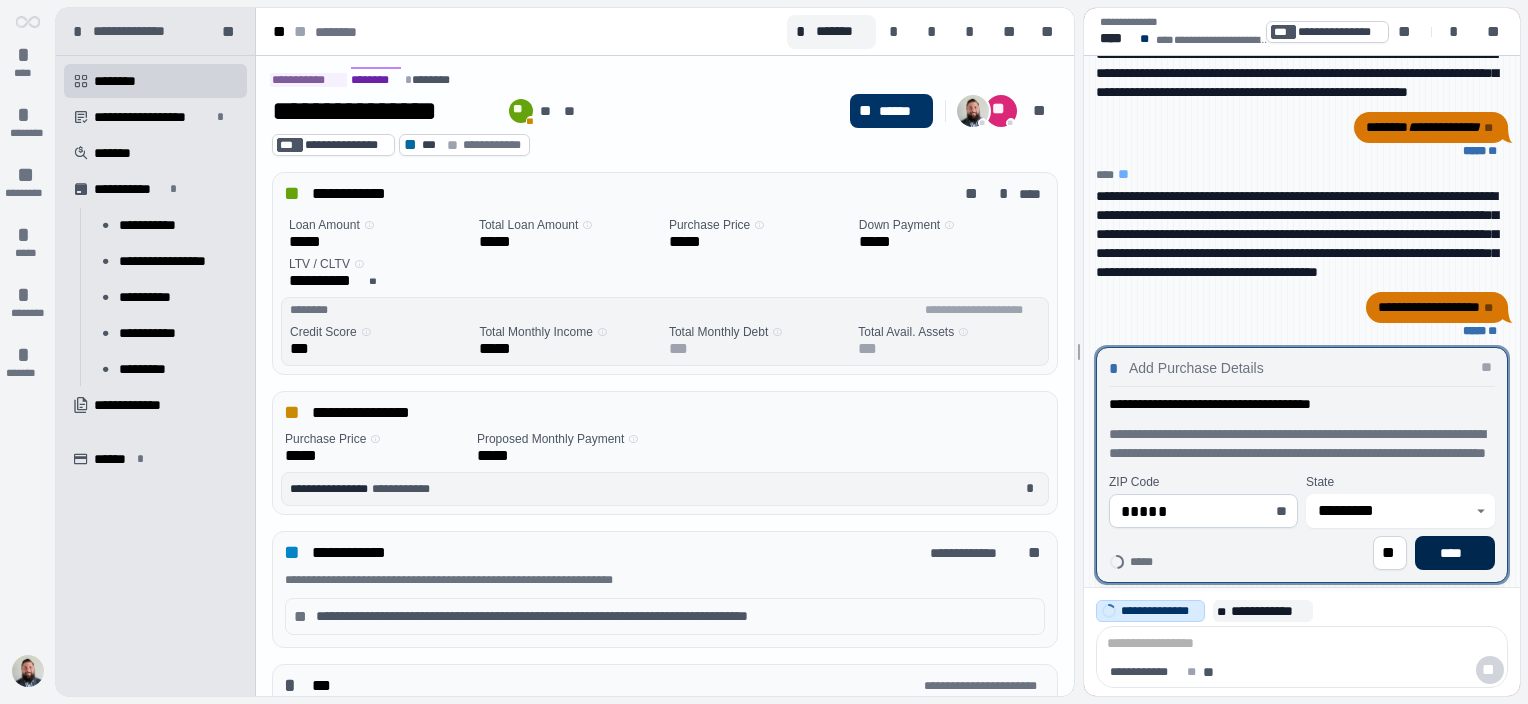 click on "****" at bounding box center (1455, 553) 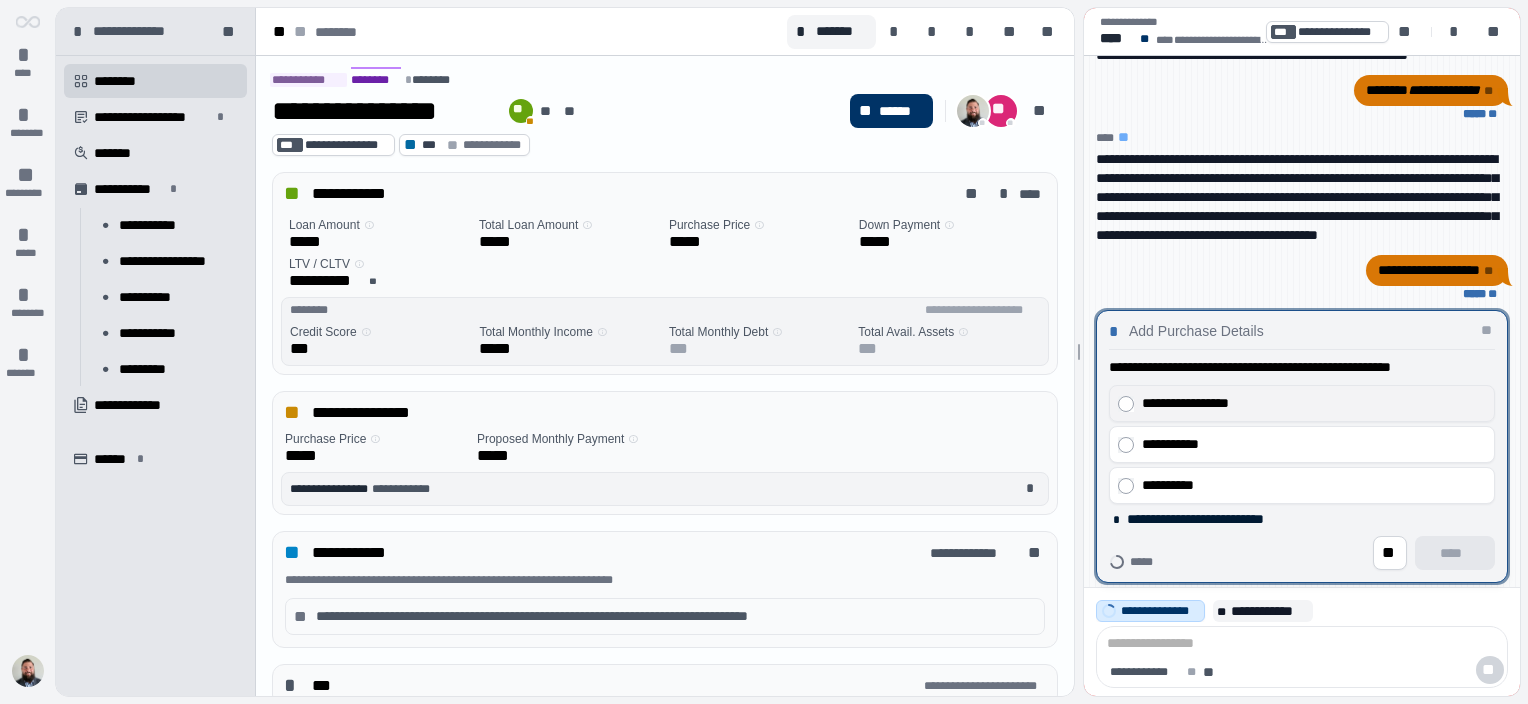 click on "**********" at bounding box center (1309, 403) 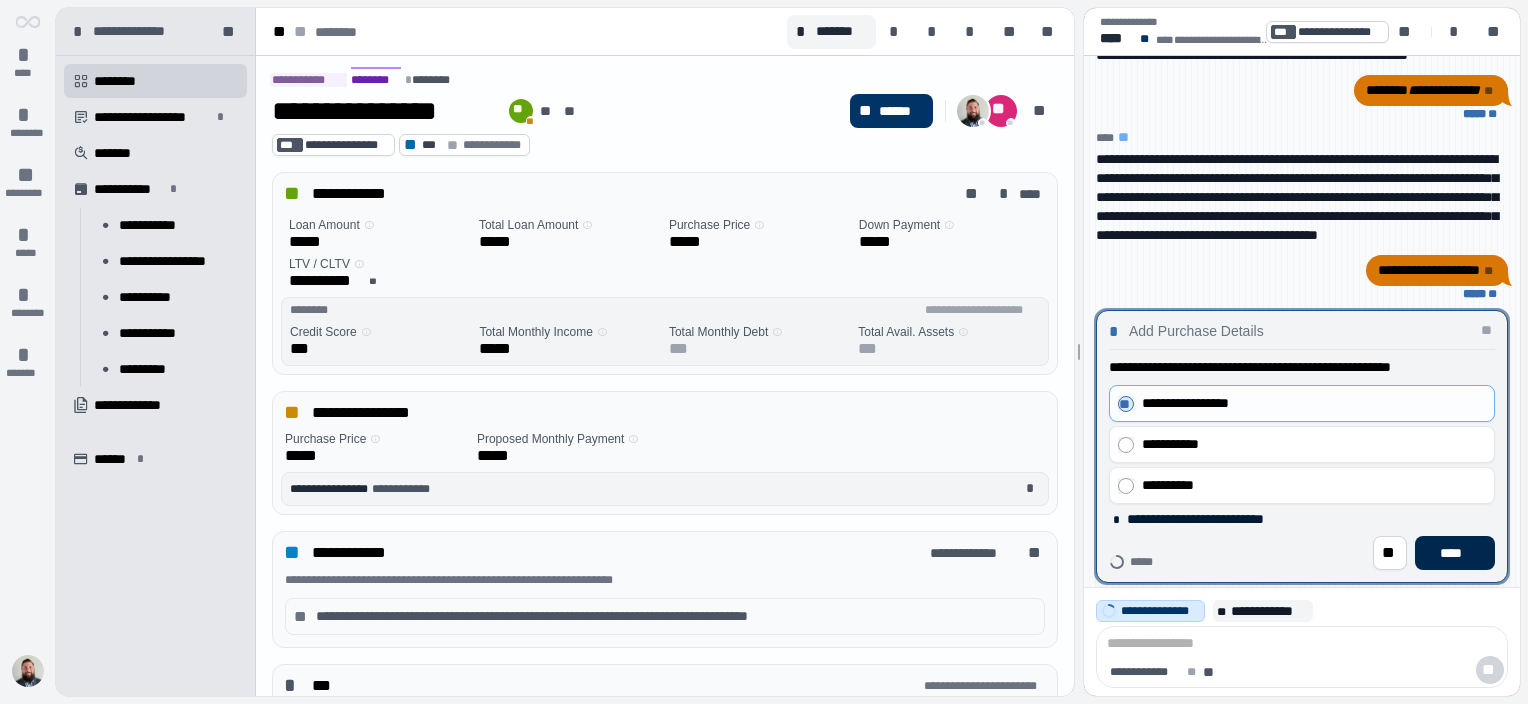 click on "****" at bounding box center [1455, 553] 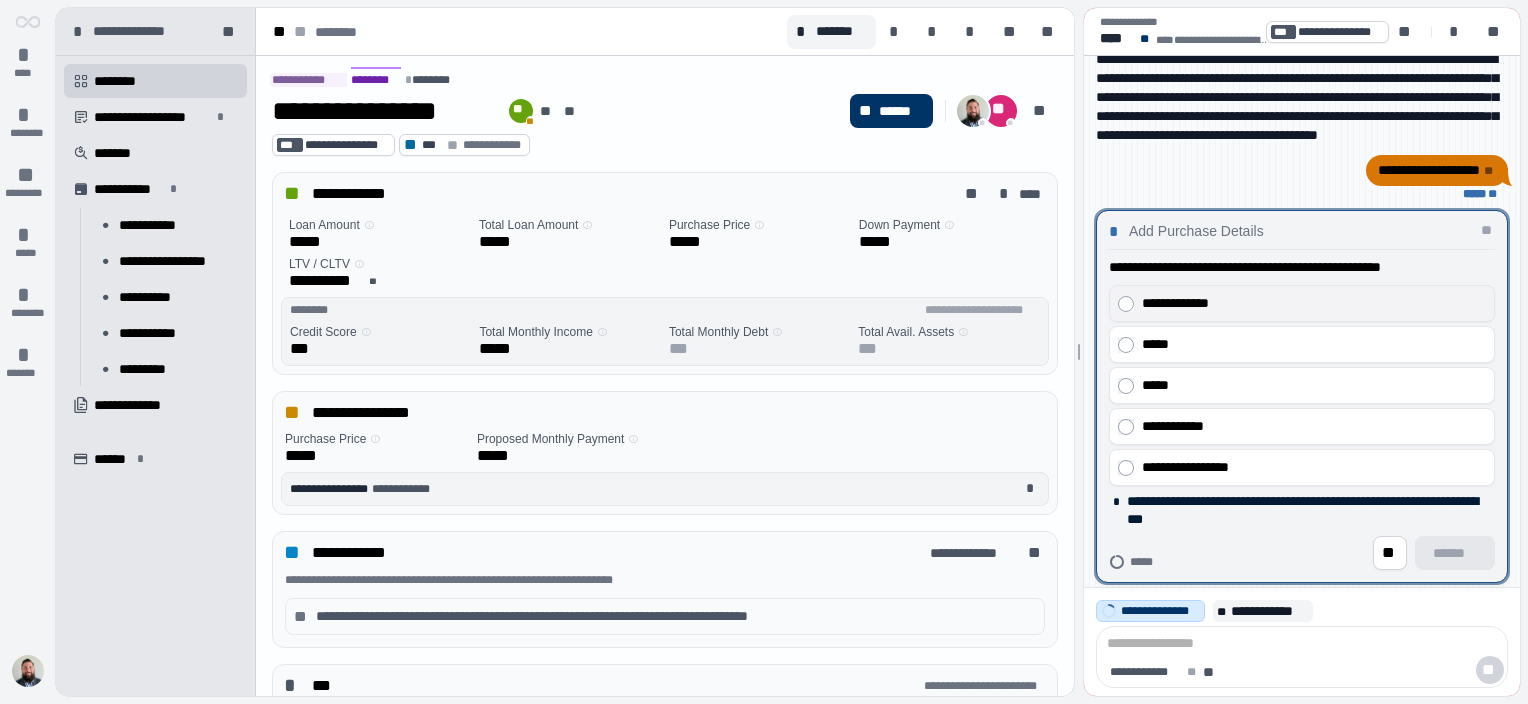 click on "**********" at bounding box center (1309, 303) 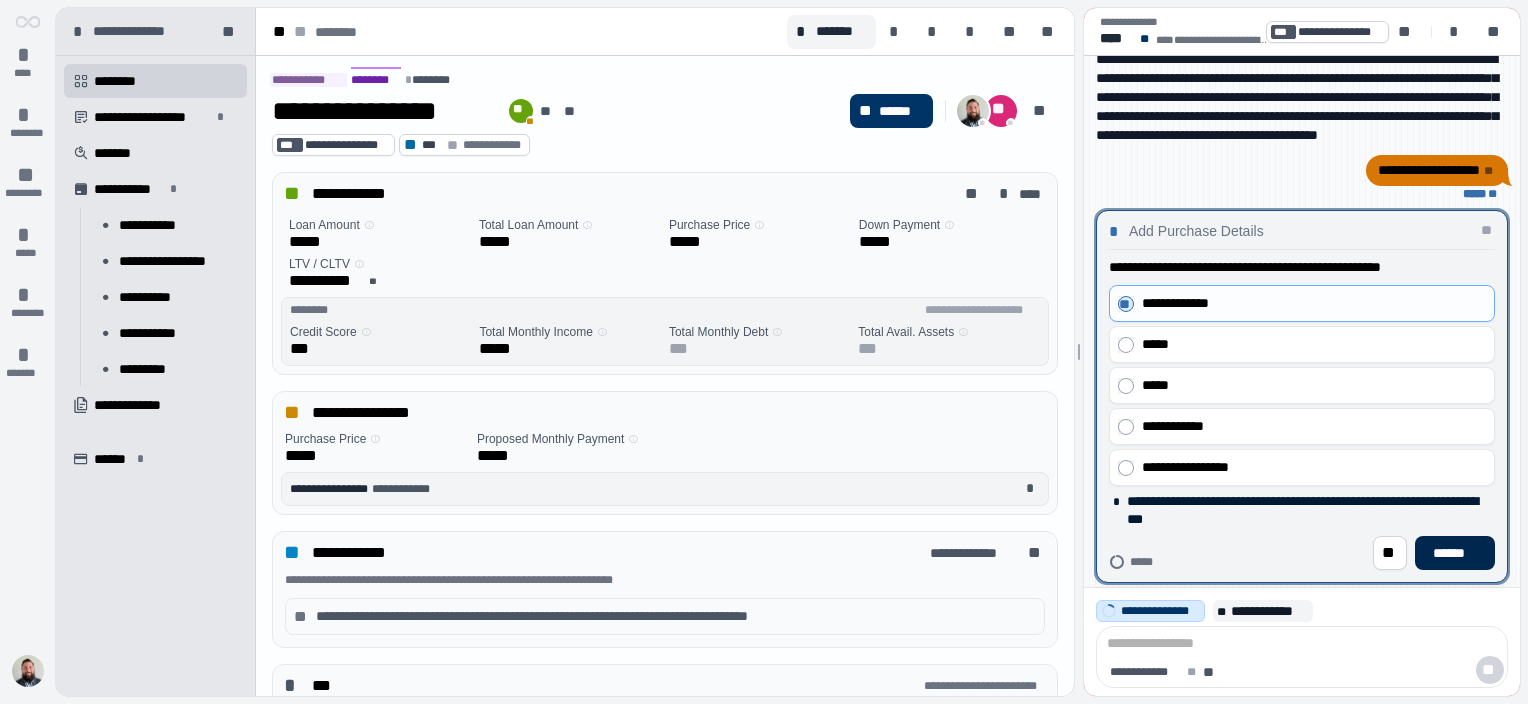 click on "******" at bounding box center [1455, 553] 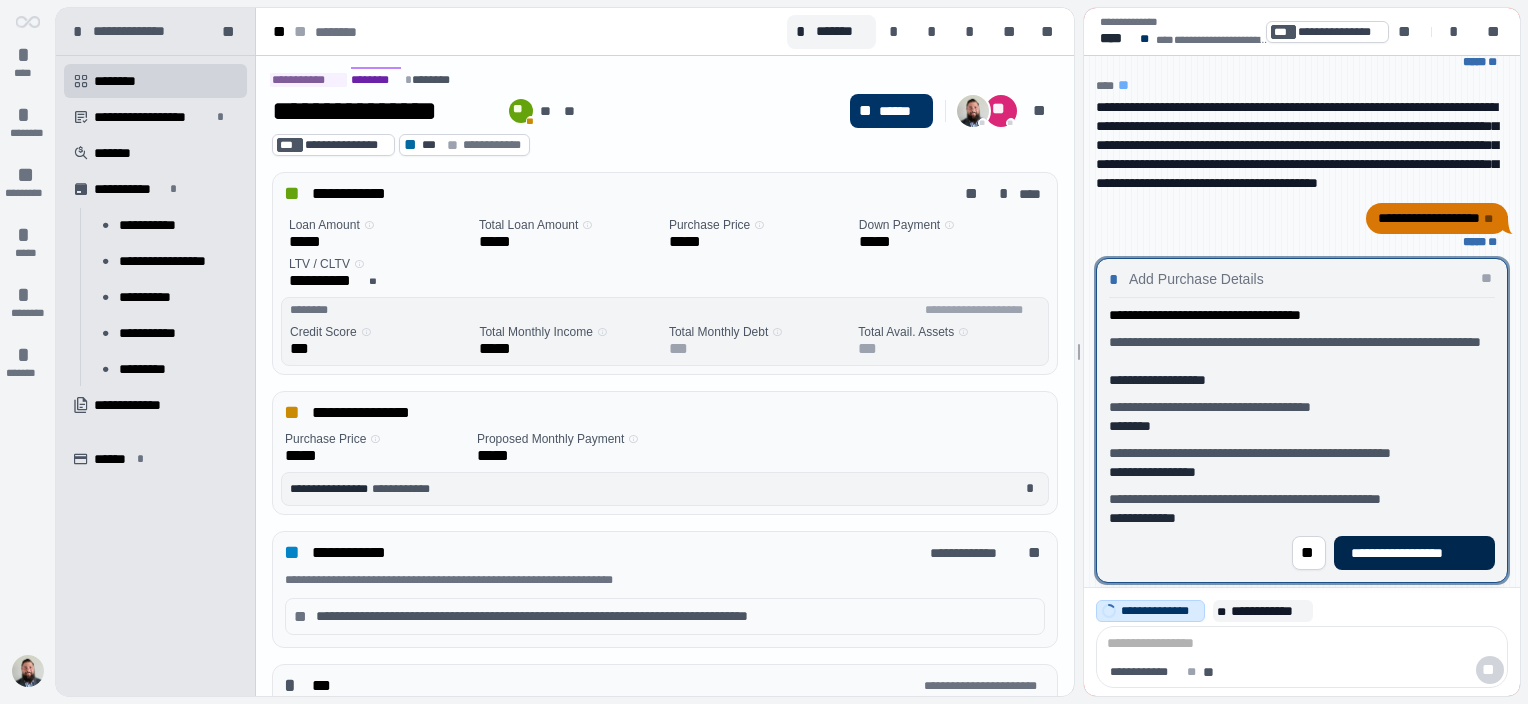 click on "**********" at bounding box center (1414, 553) 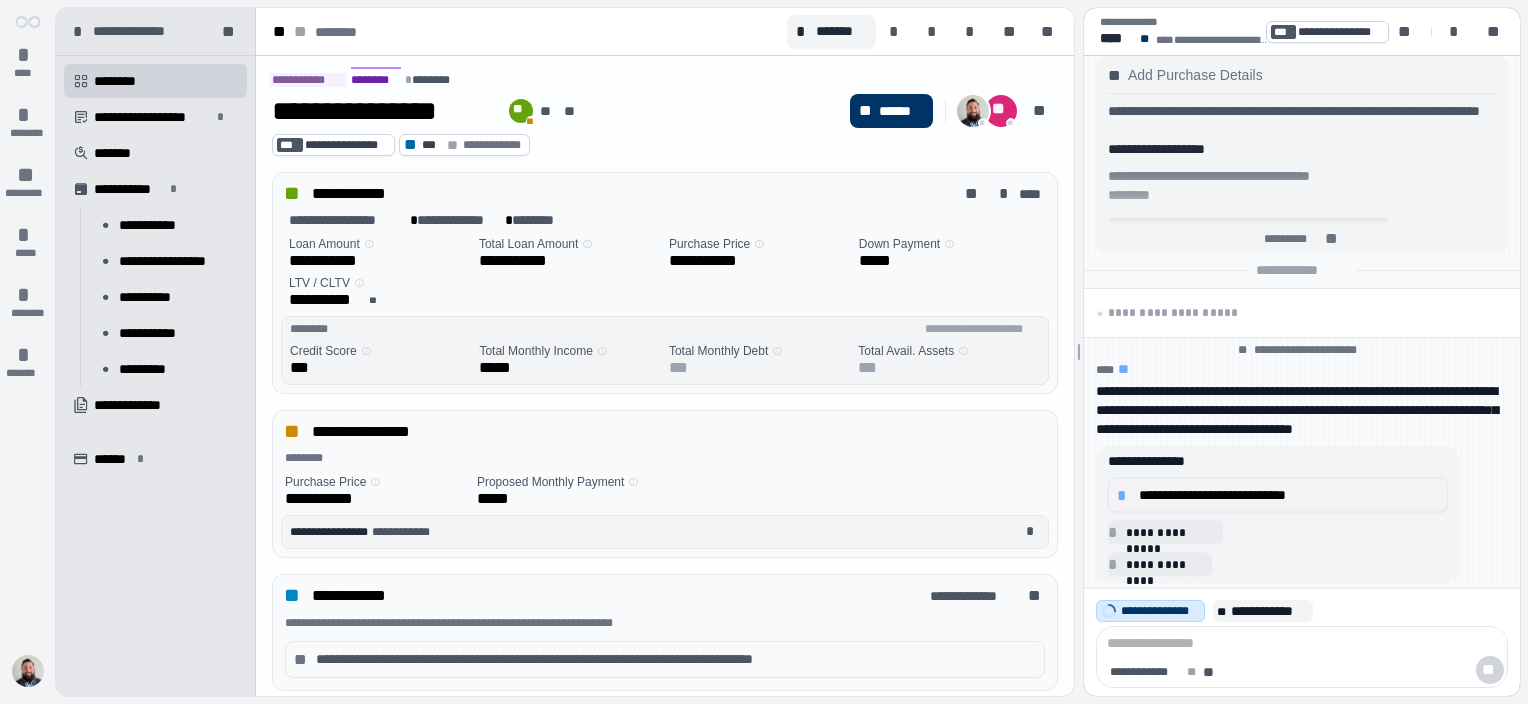 click on "**********" at bounding box center (1289, 495) 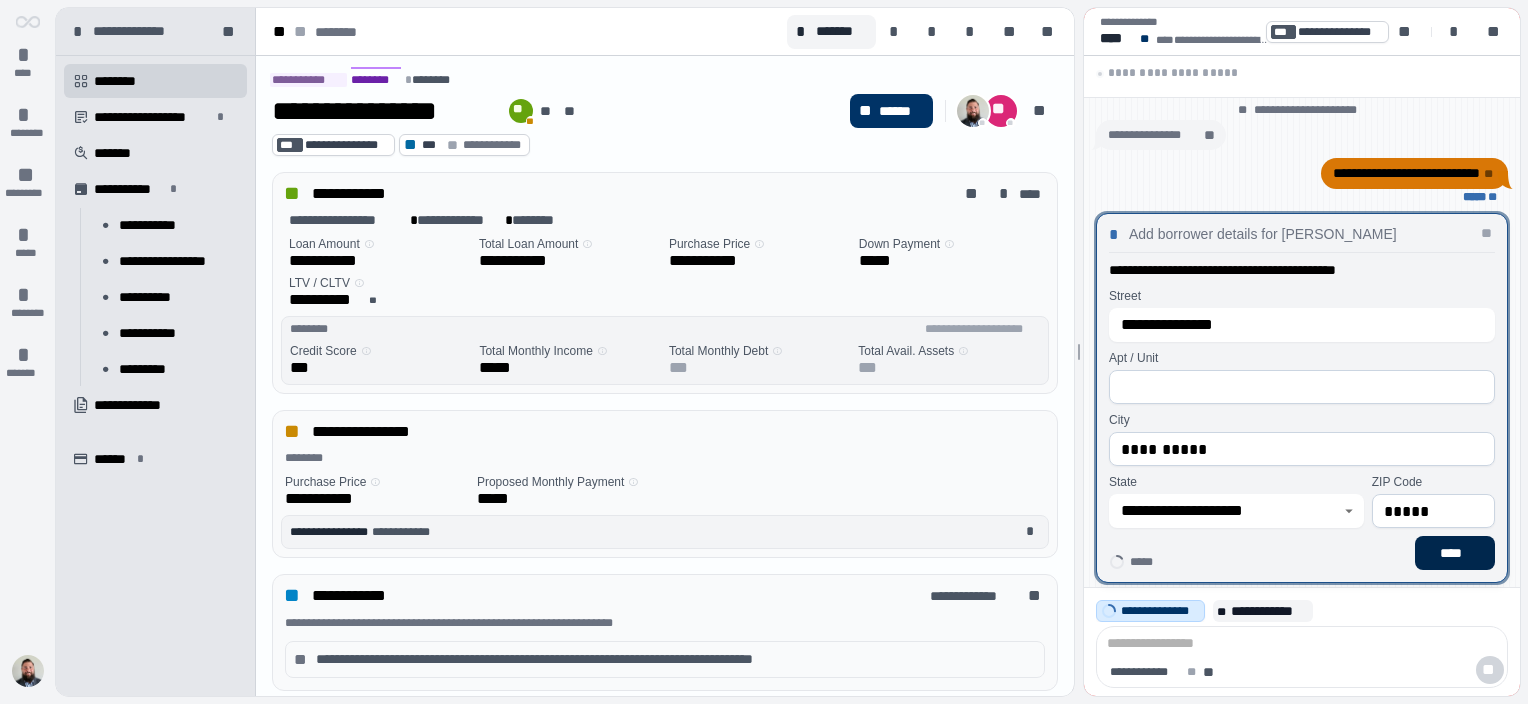 click on "****" at bounding box center (1455, 553) 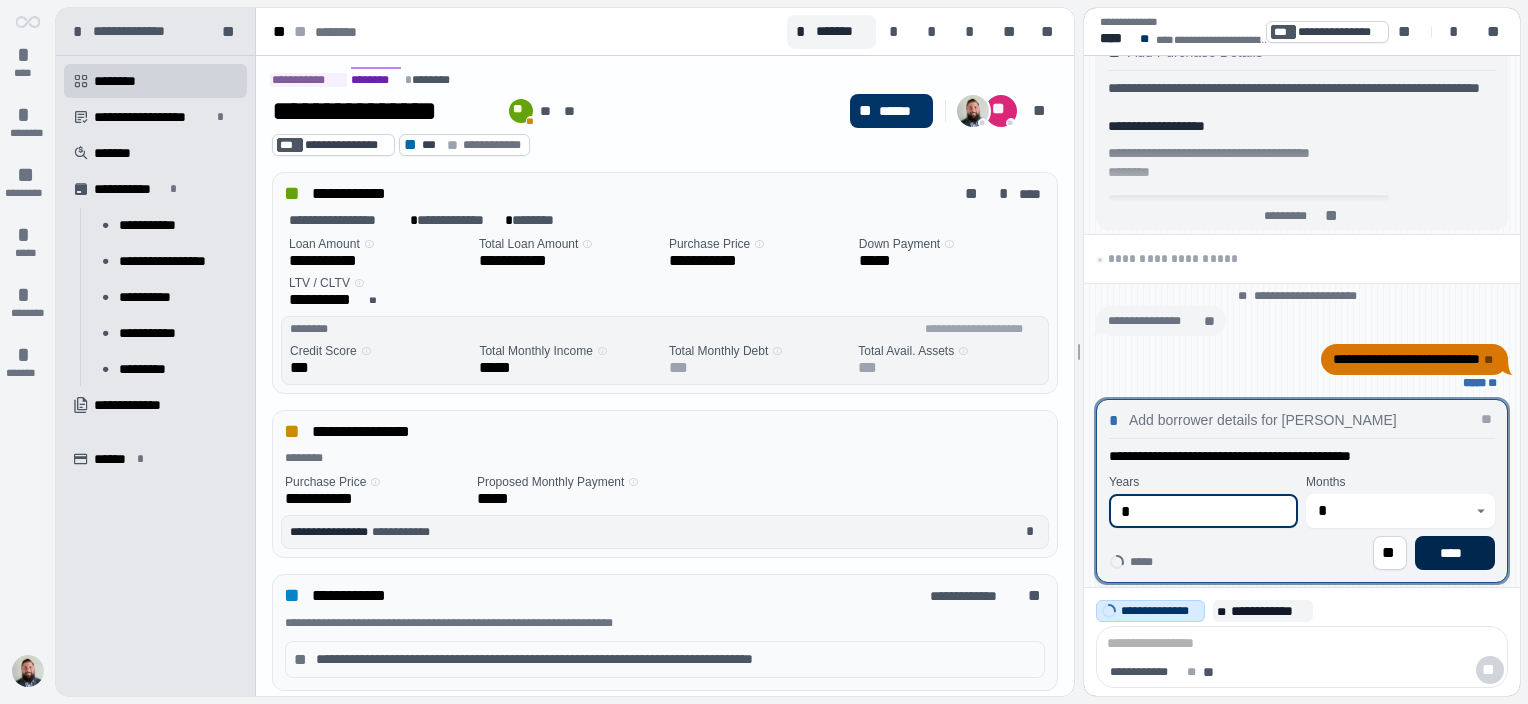 type on "*" 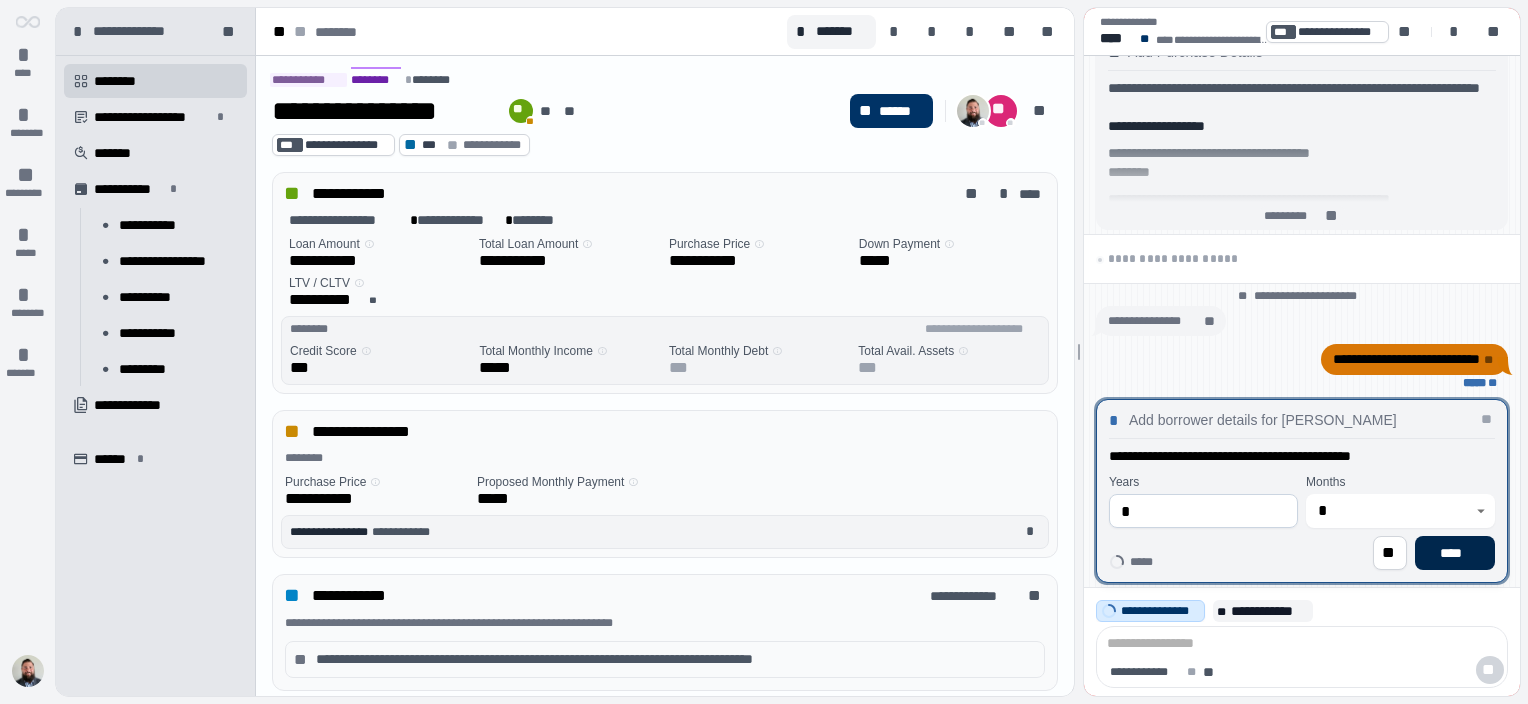 click on "****" at bounding box center [1455, 553] 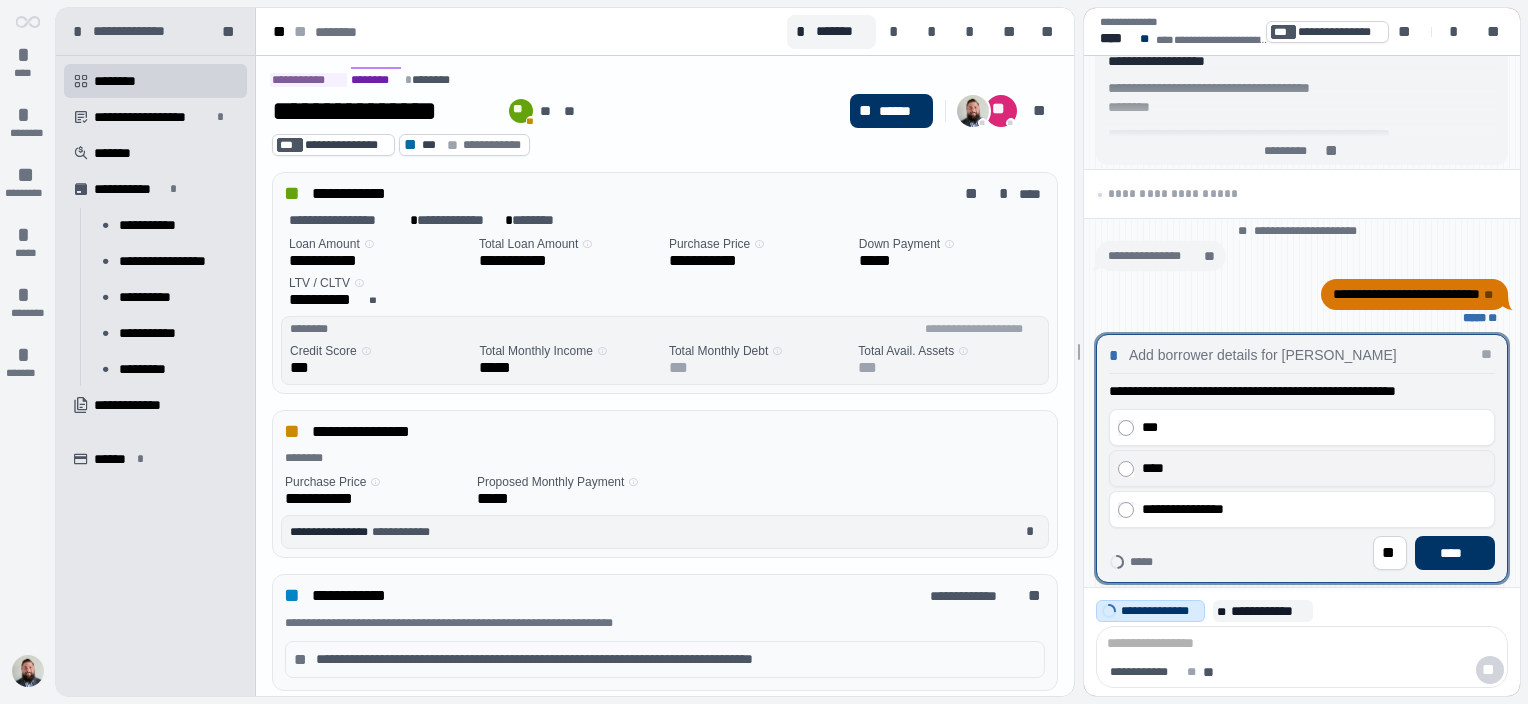 click on "****" at bounding box center [1309, 468] 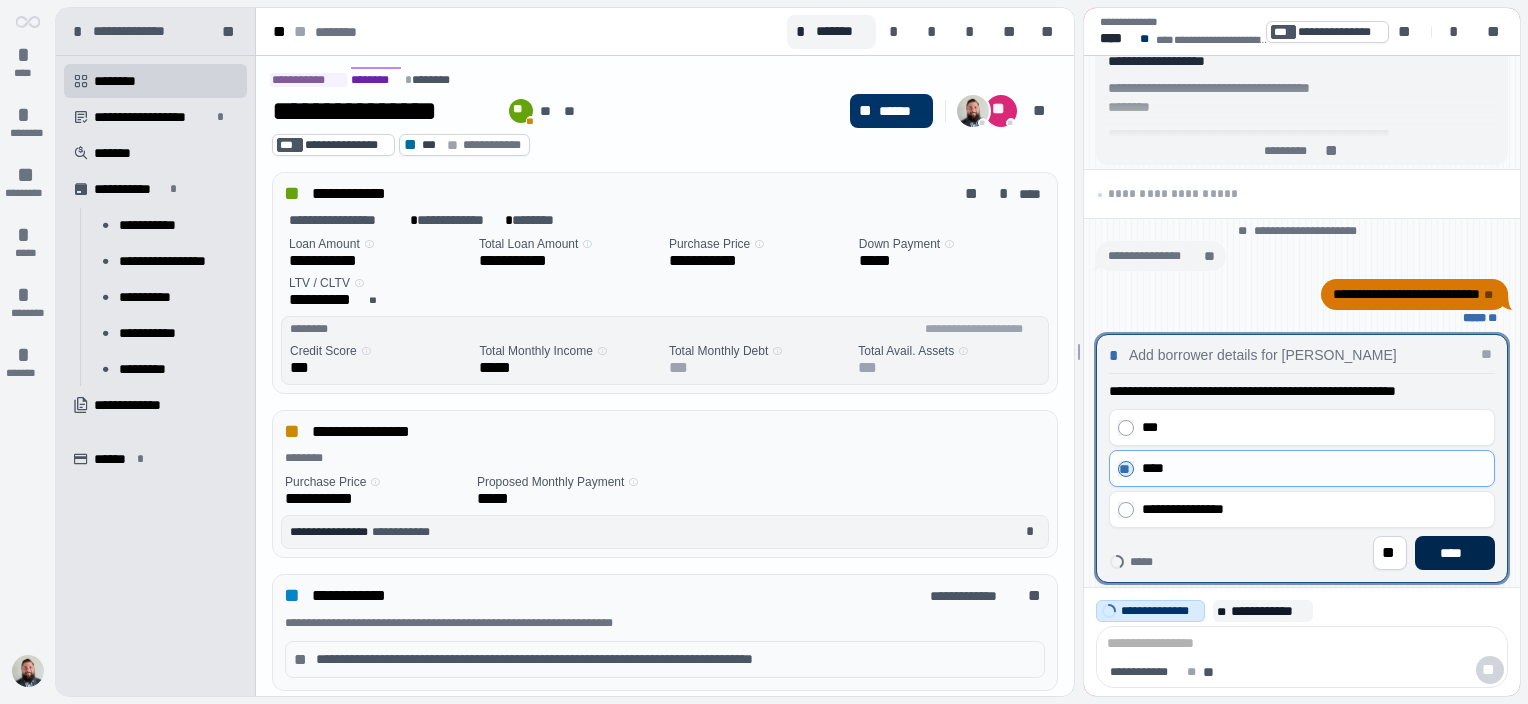 click on "****" at bounding box center (1455, 553) 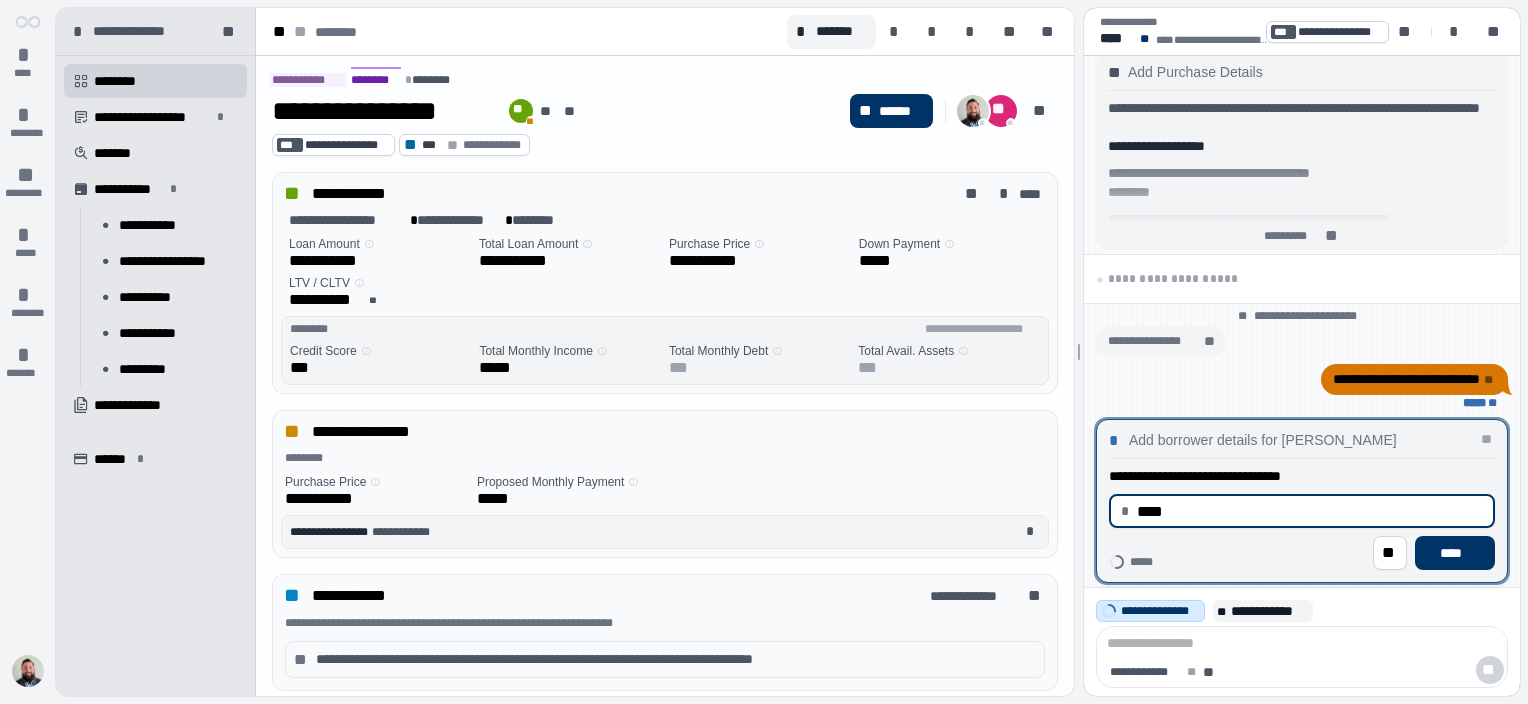 drag, startPoint x: 1172, startPoint y: 512, endPoint x: 1085, endPoint y: 519, distance: 87.28116 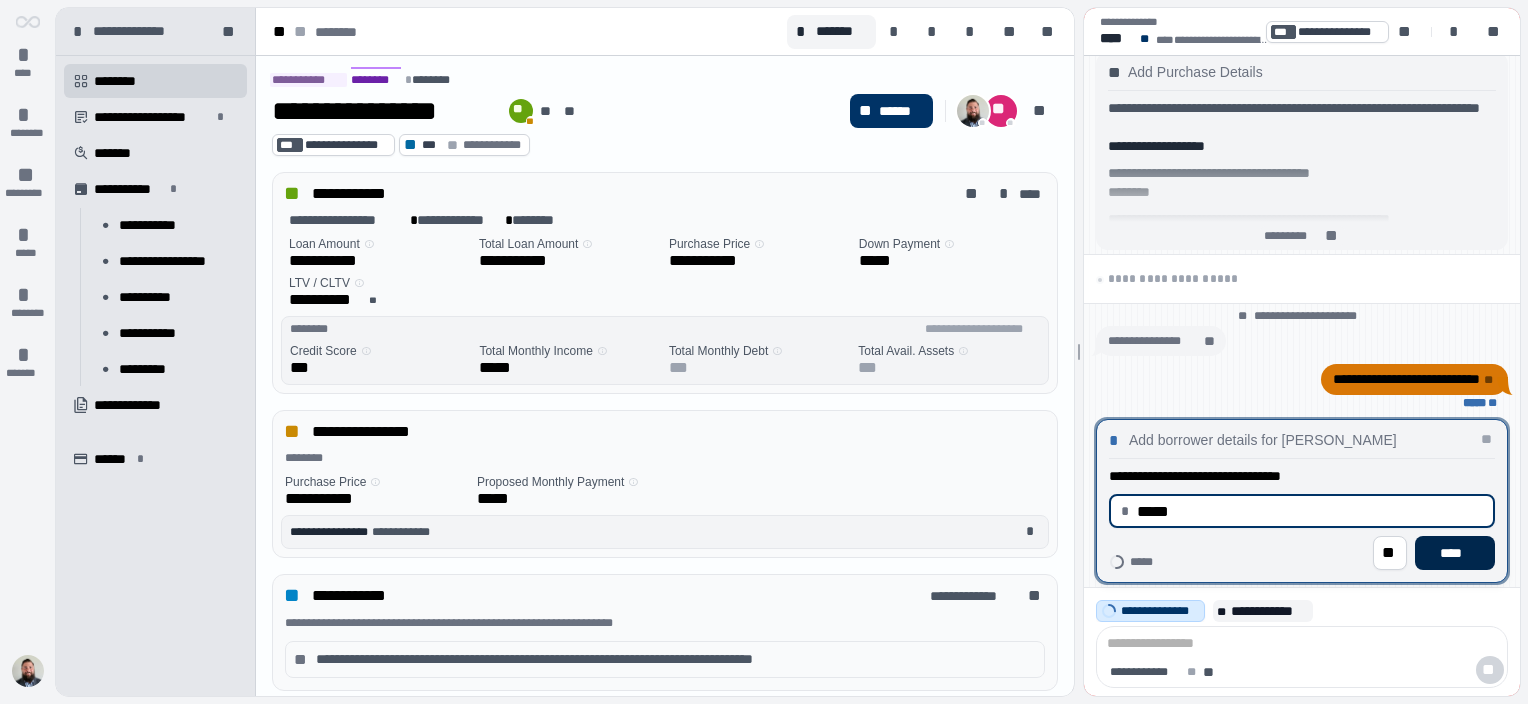 type on "********" 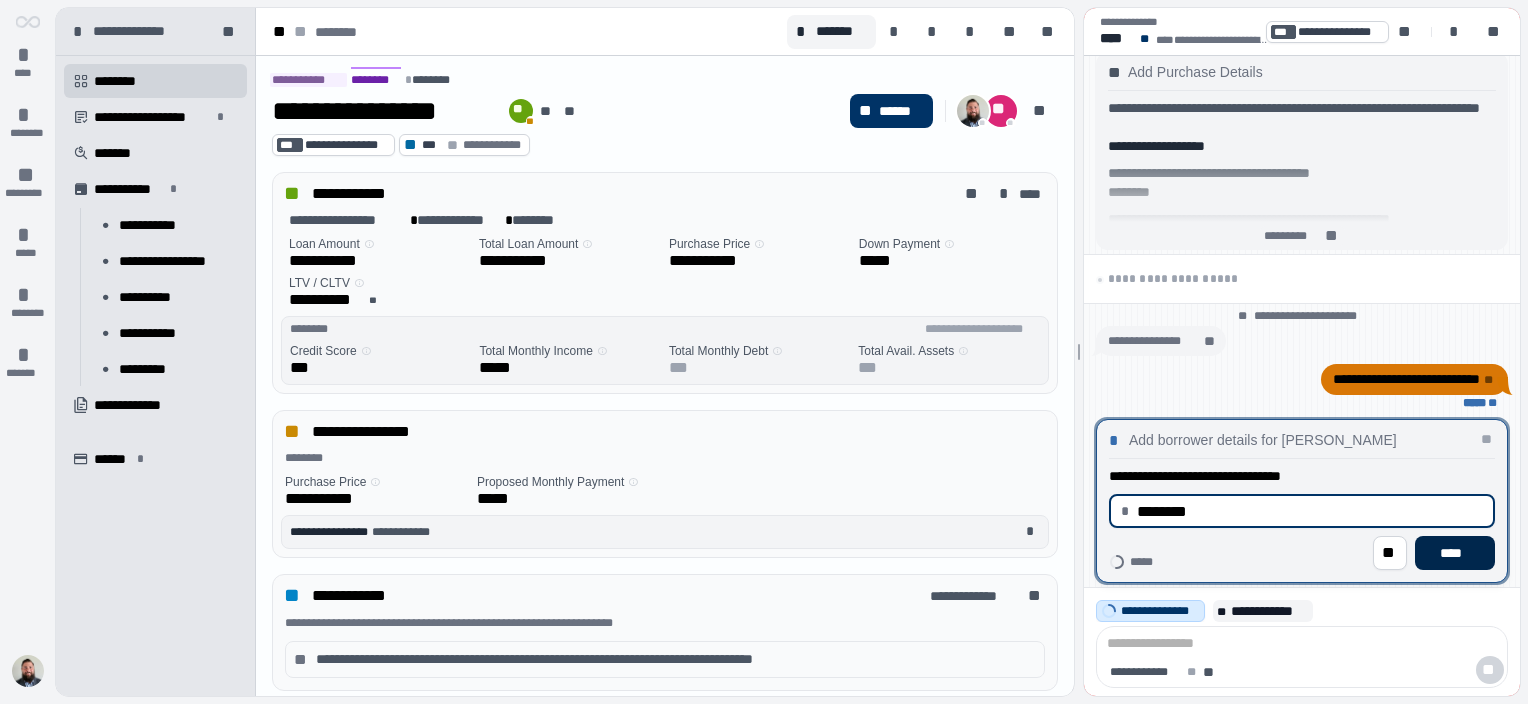 click on "****" at bounding box center (1455, 553) 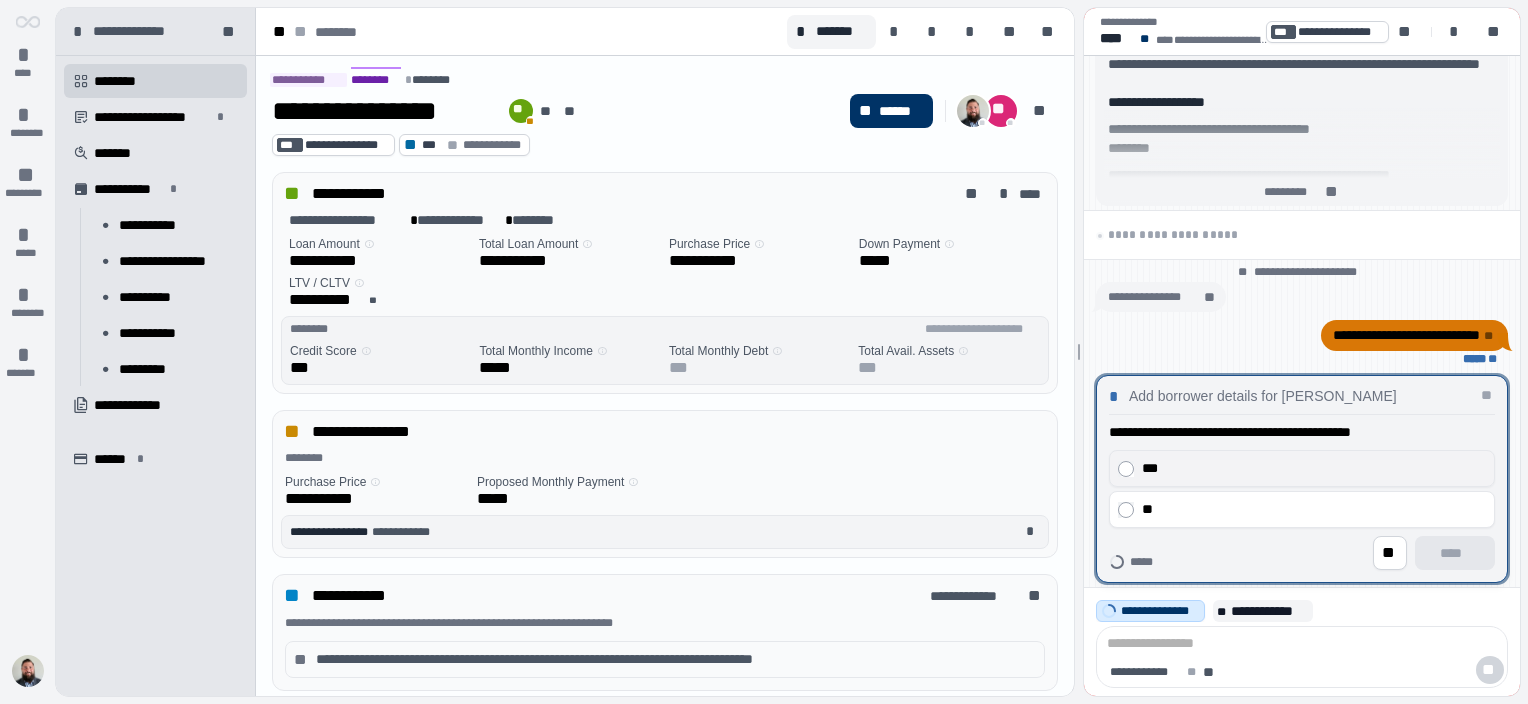 click on "***" at bounding box center [1309, 468] 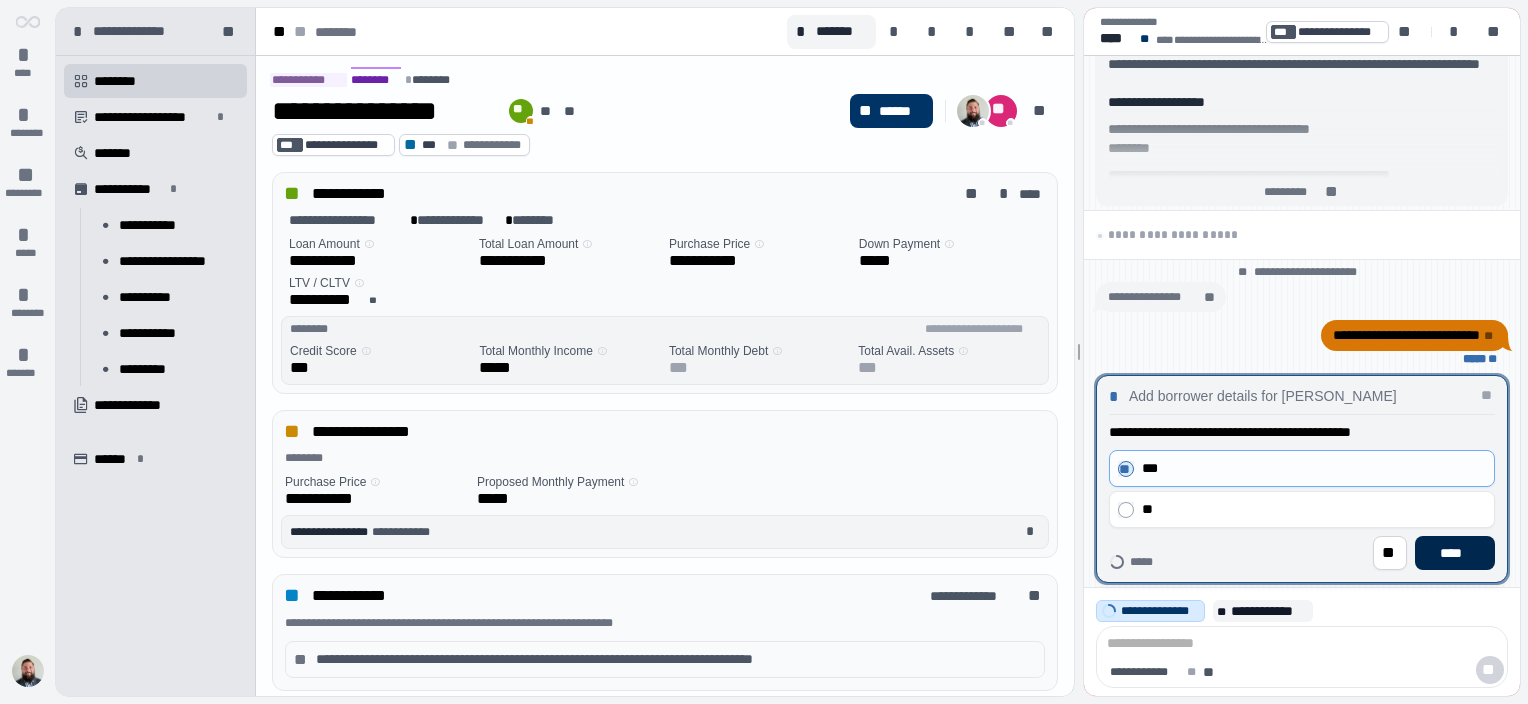 click on "****" at bounding box center [1455, 553] 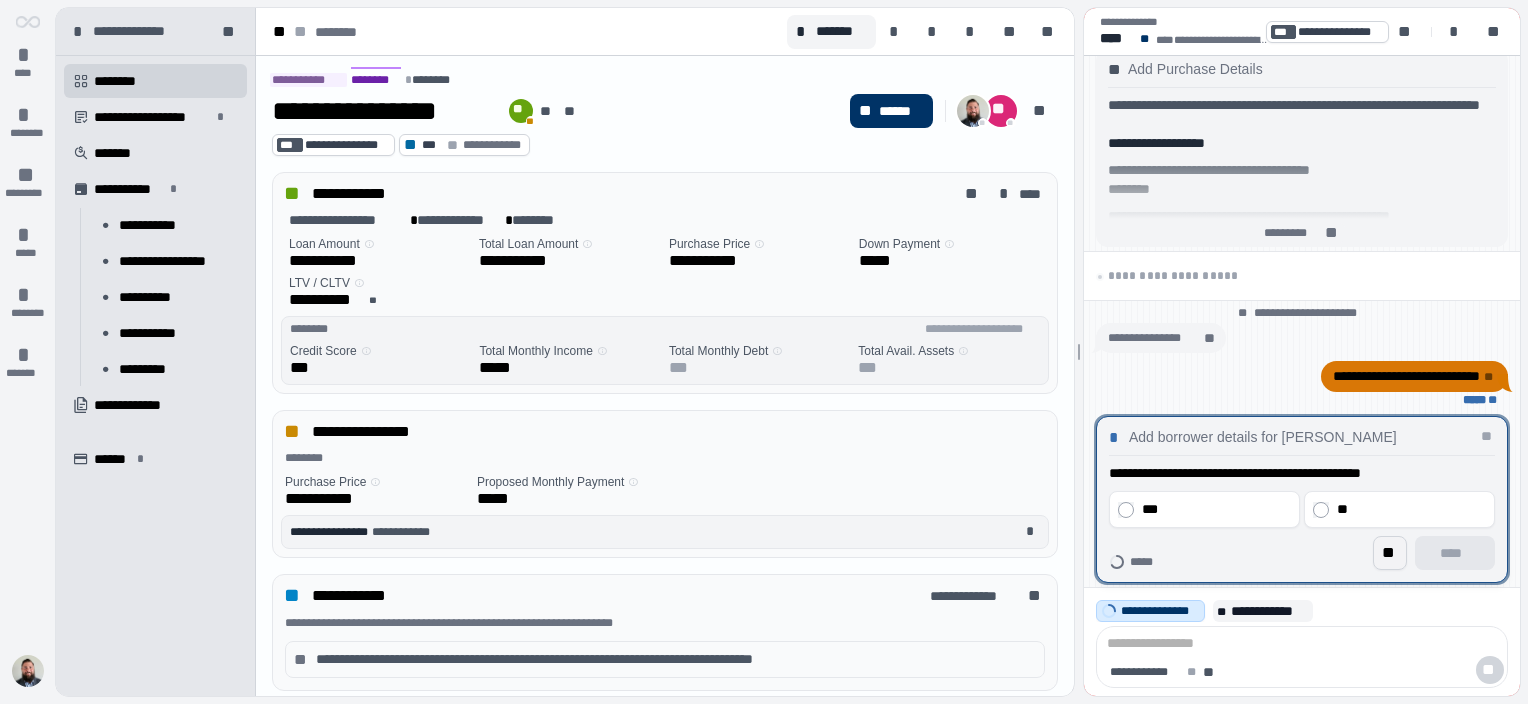 click on "**" at bounding box center [1390, 553] 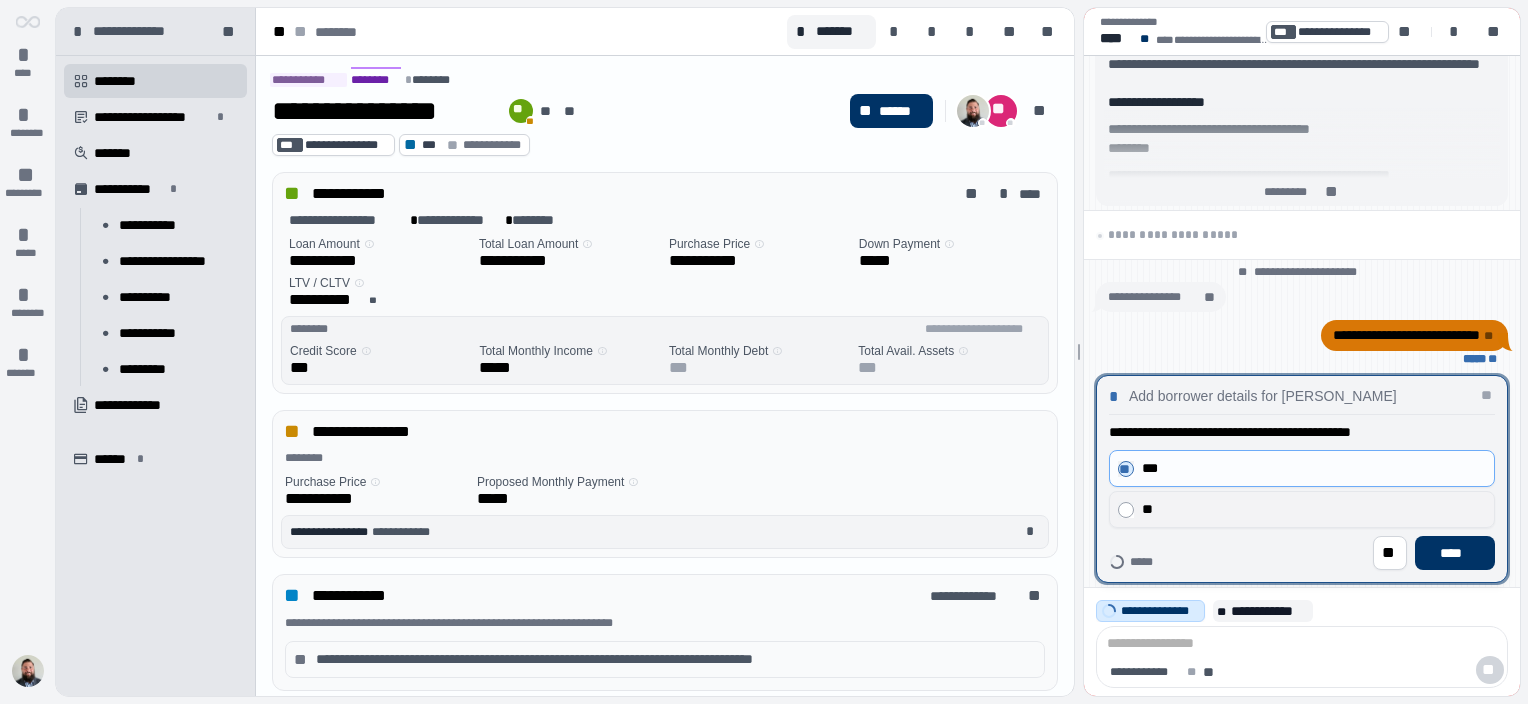click on "**" at bounding box center (1302, 509) 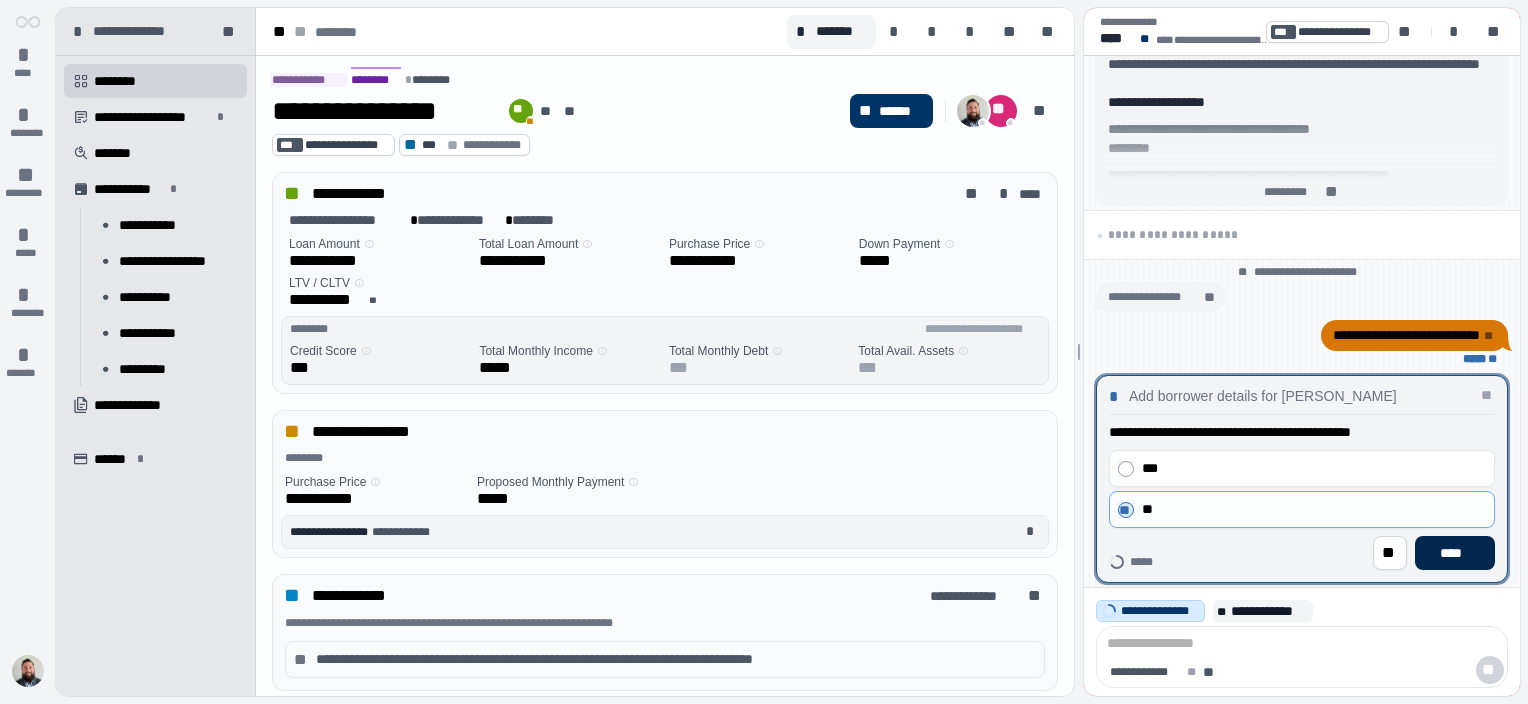 click on "****" at bounding box center [1455, 553] 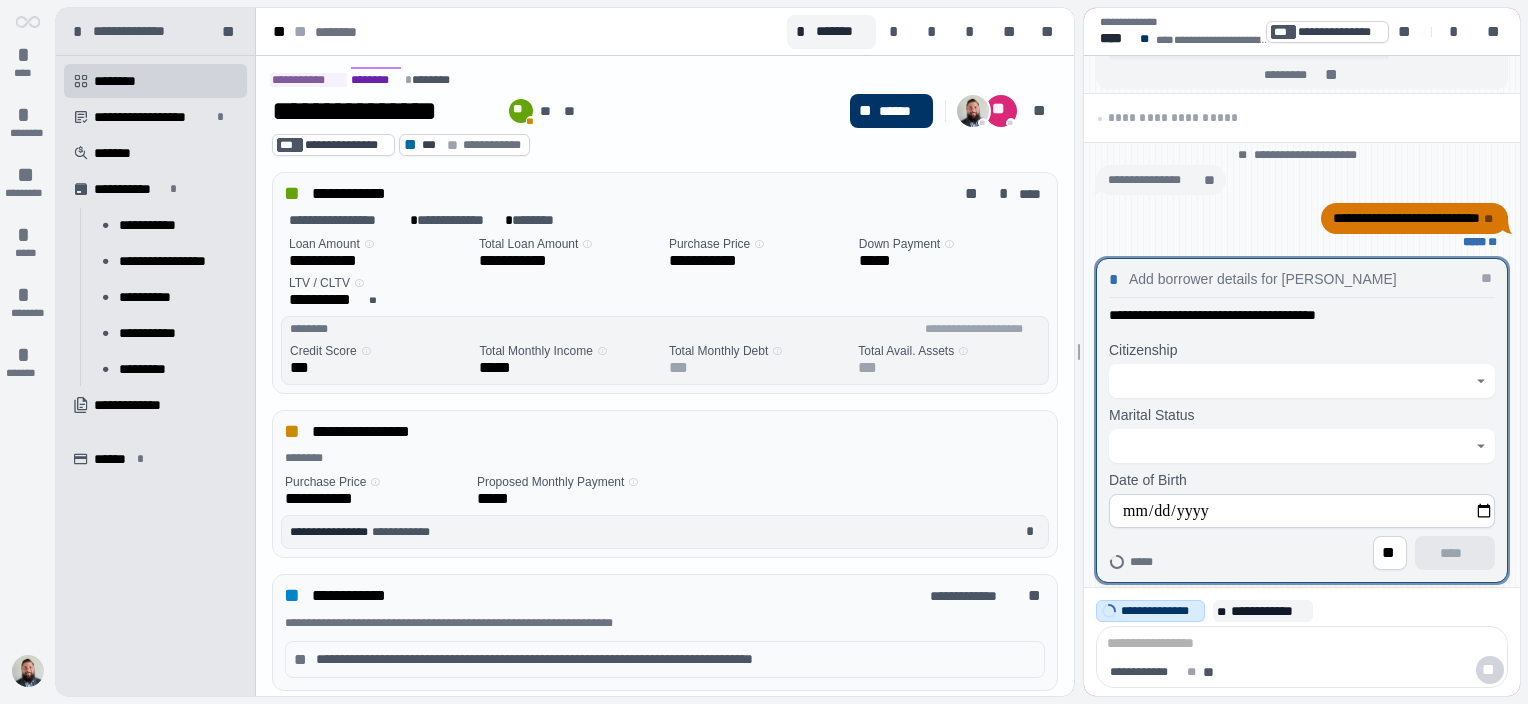 click 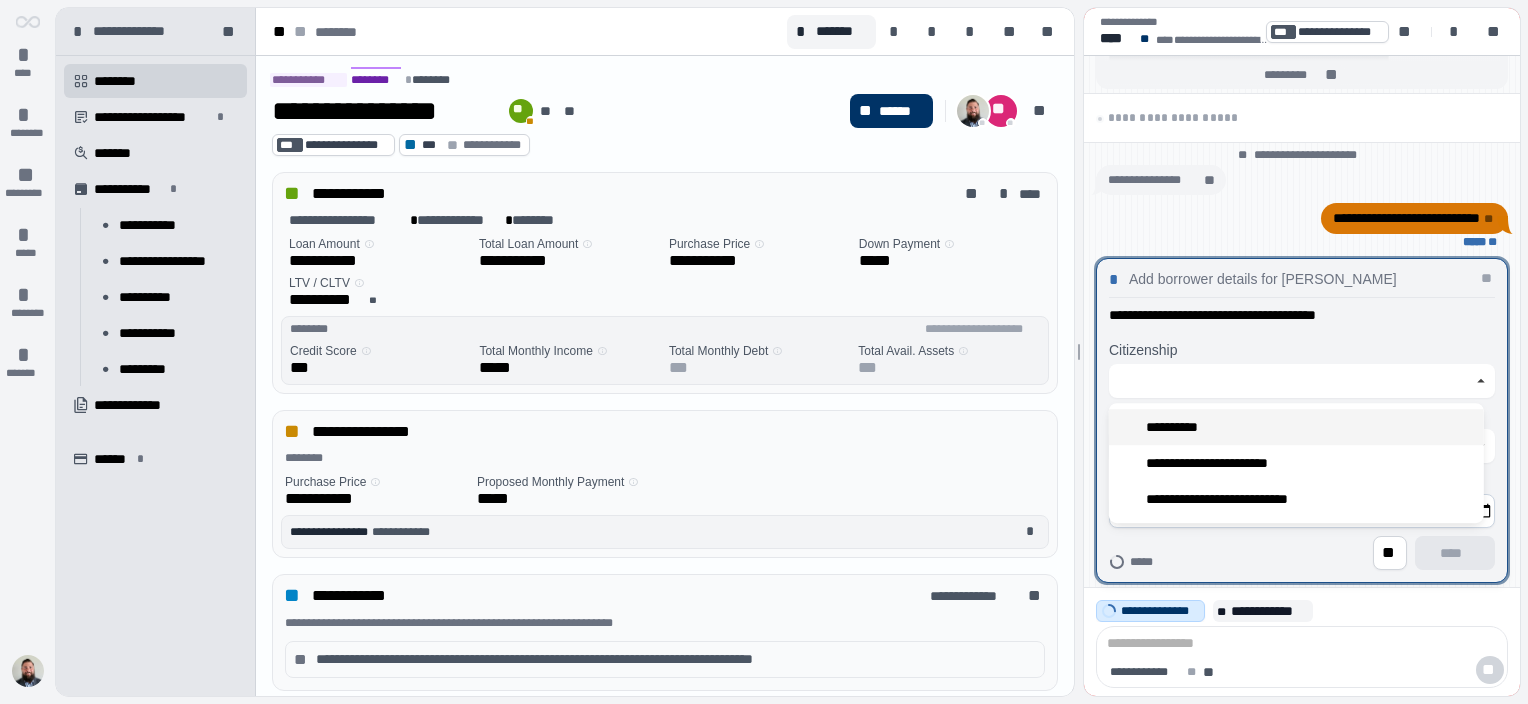 click on "**********" at bounding box center [1296, 427] 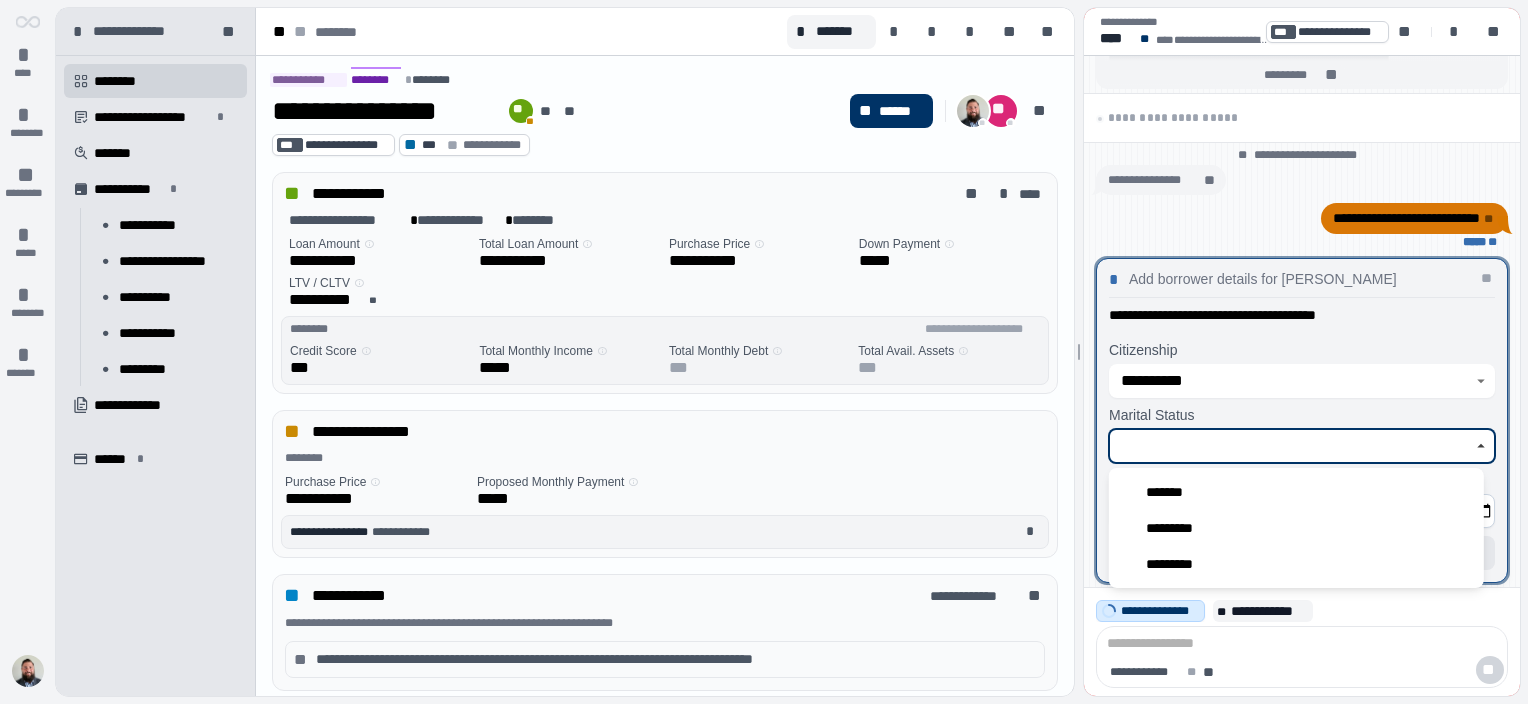 click at bounding box center (1291, 446) 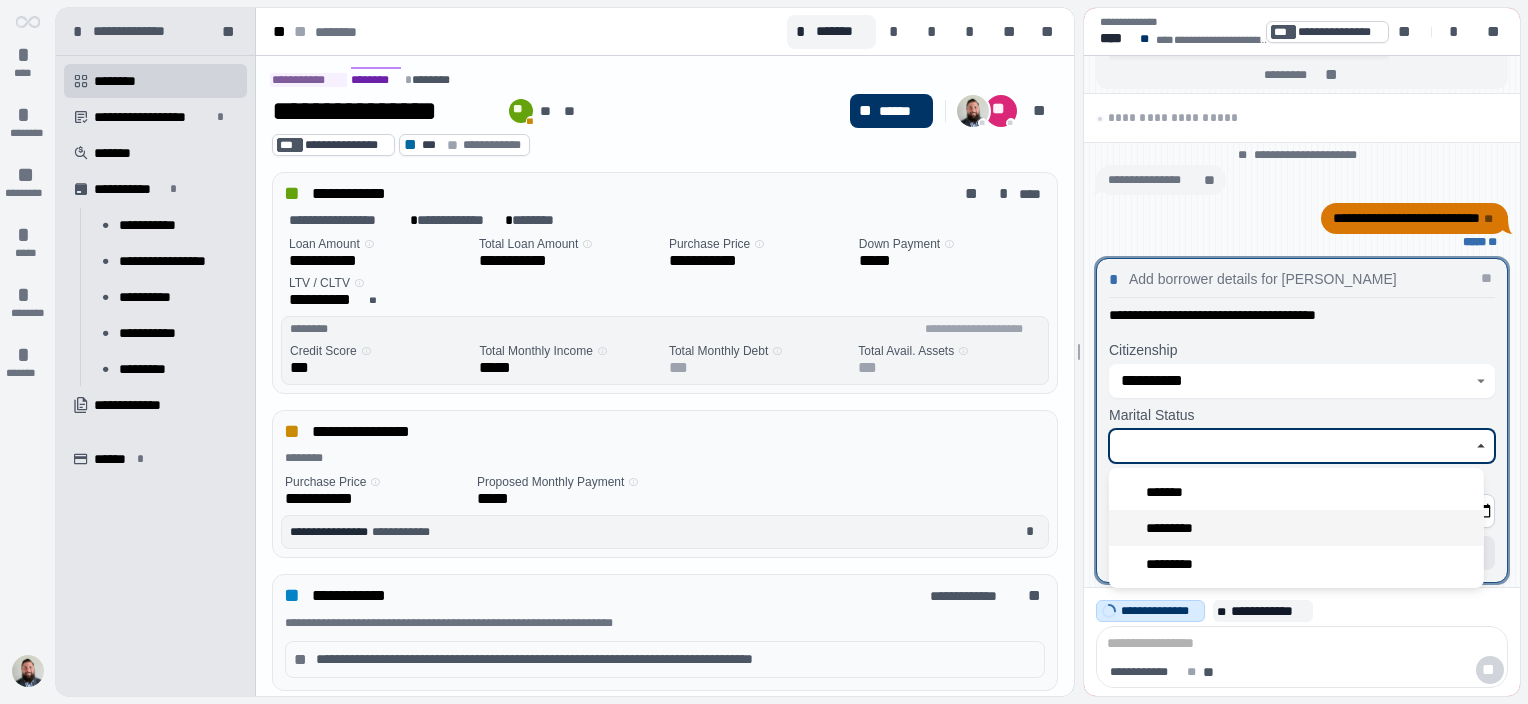 click on "*********" at bounding box center (1296, 528) 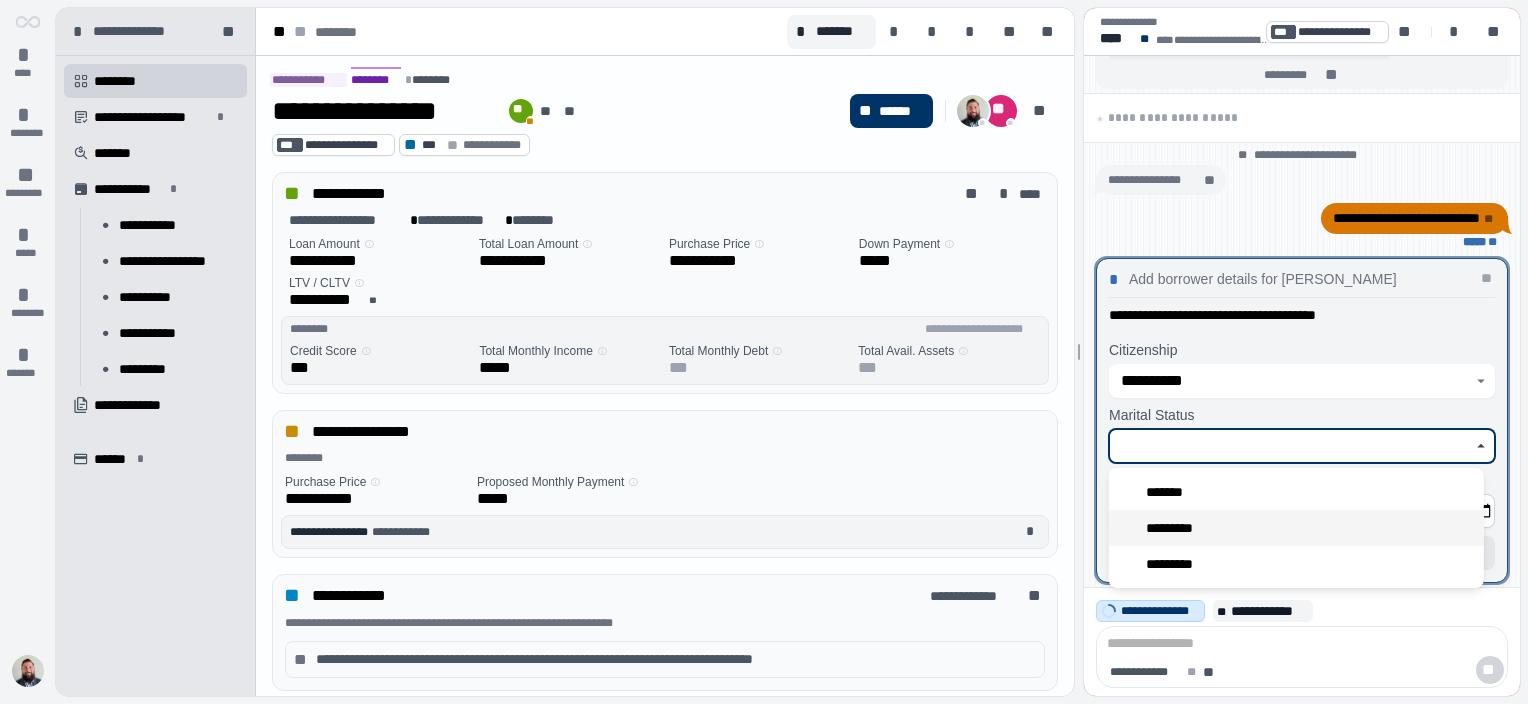 type on "*********" 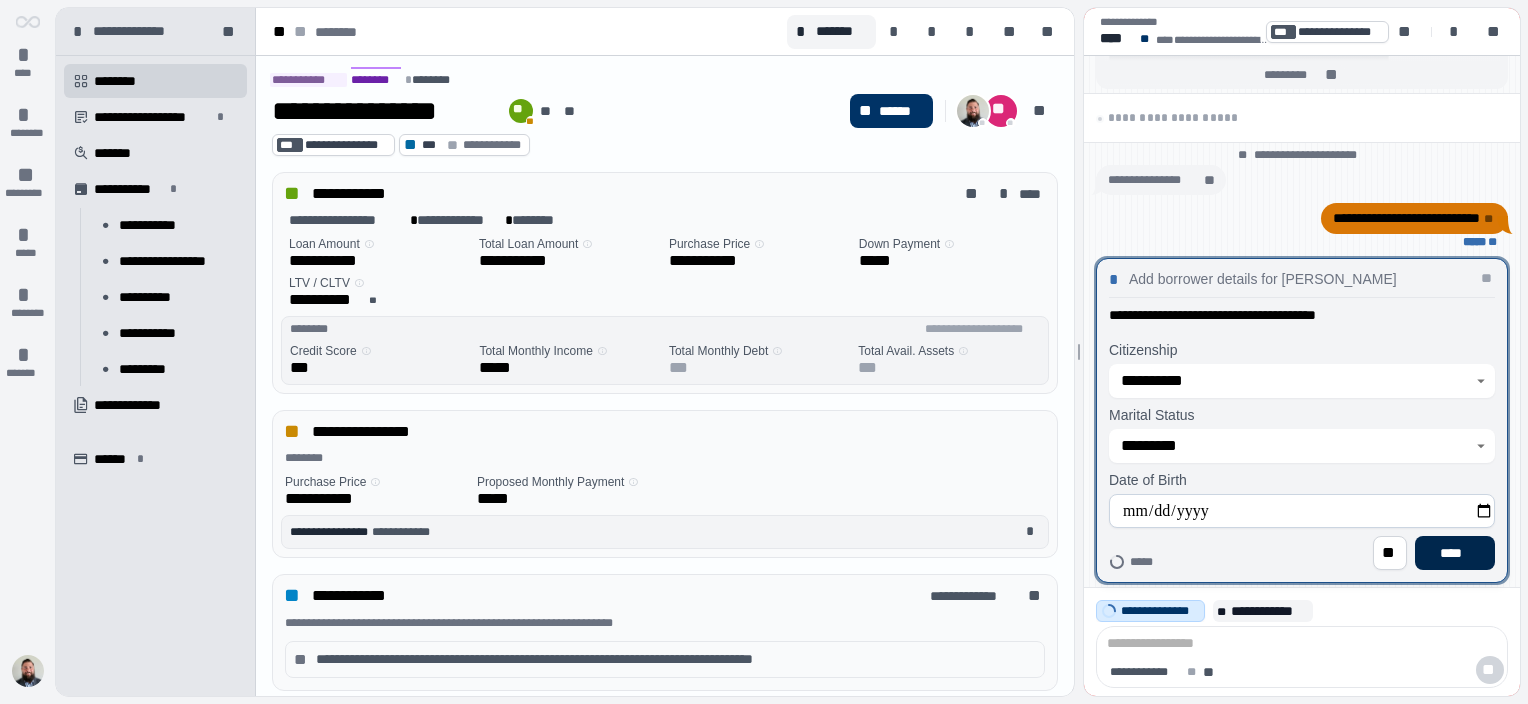 click on "****" at bounding box center [1455, 553] 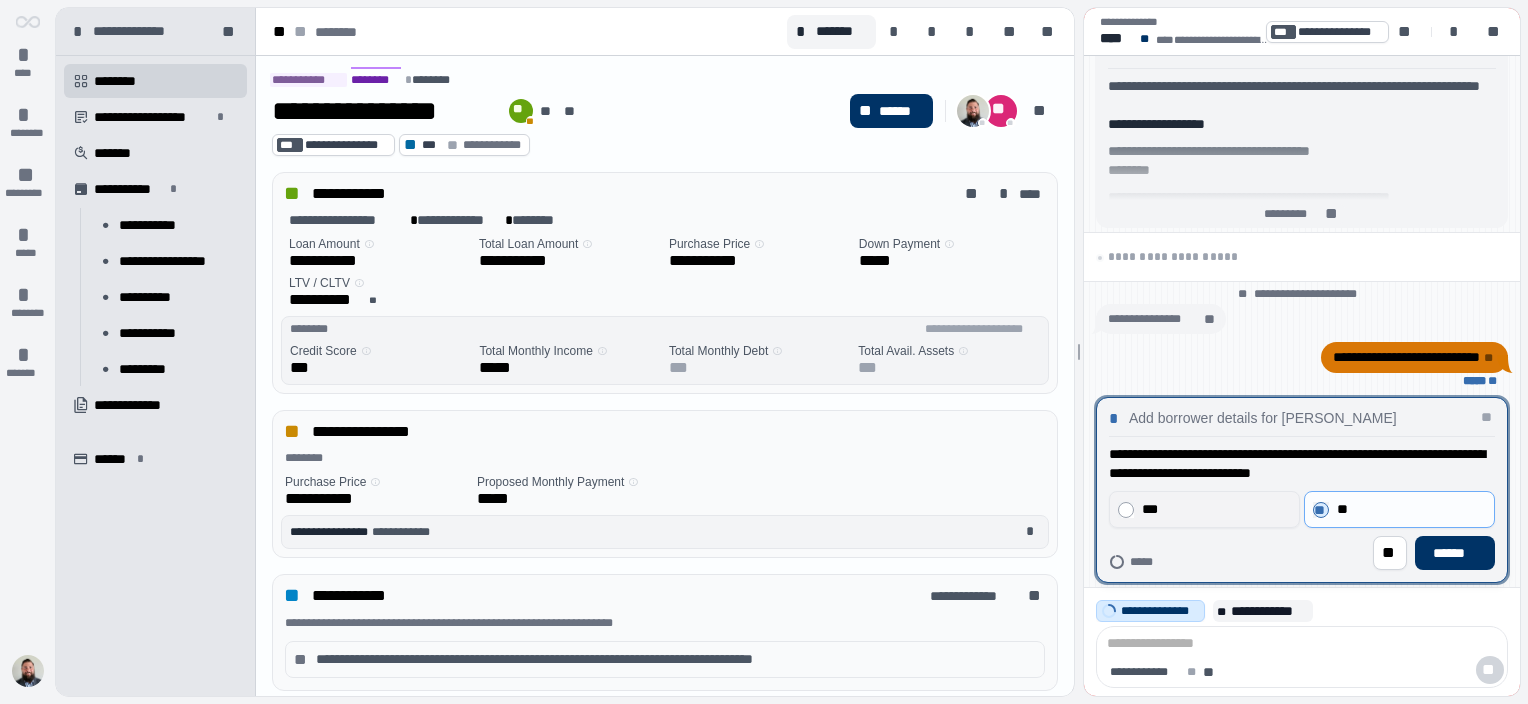 click on "***" at bounding box center [1214, 509] 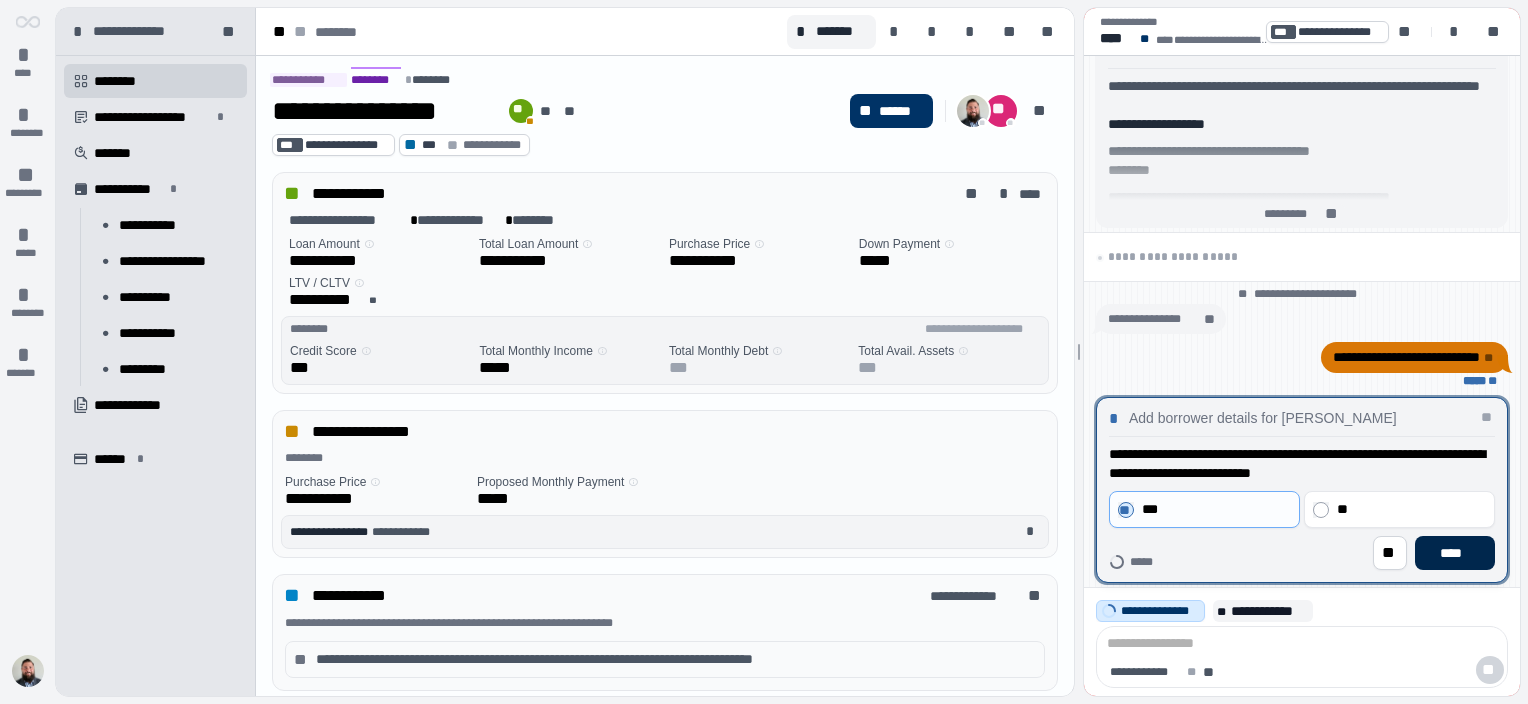 click on "****" at bounding box center (1455, 553) 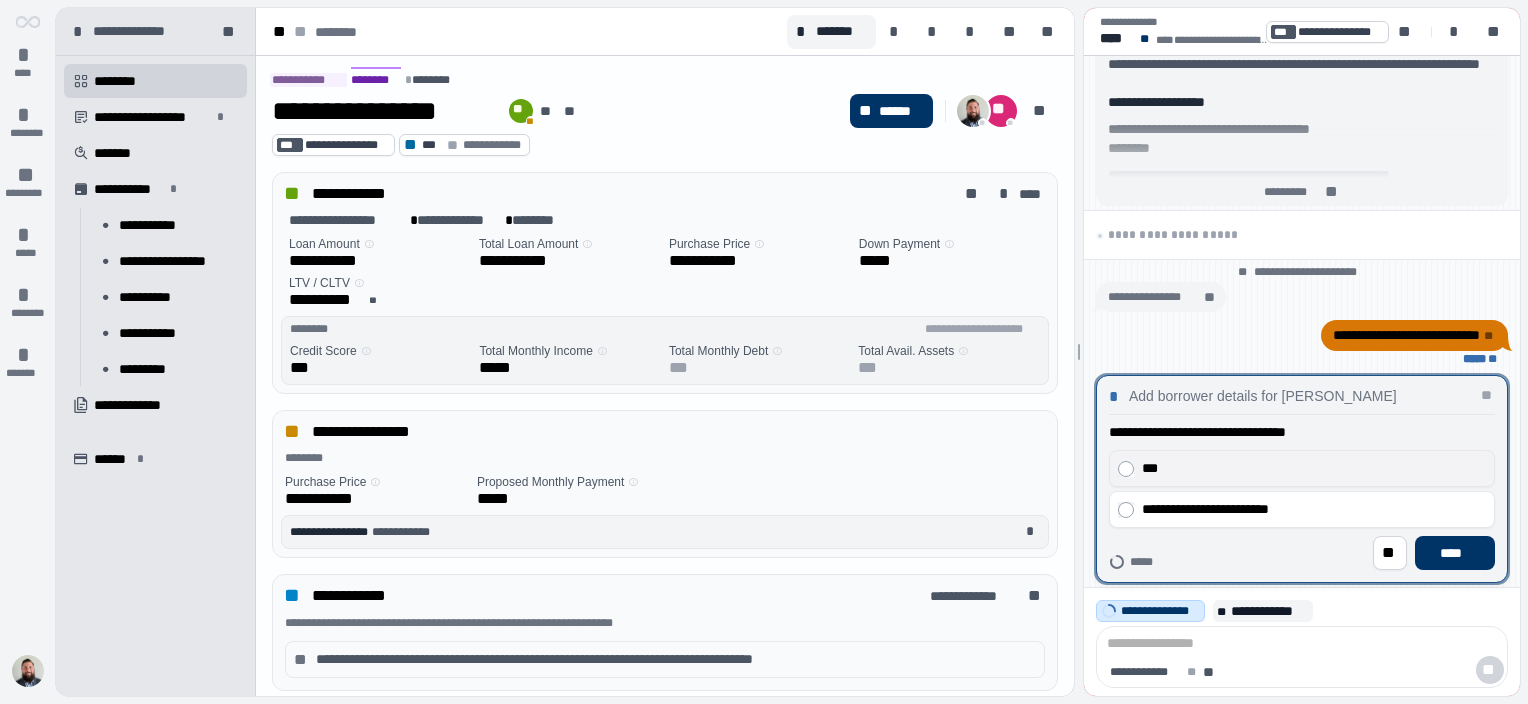 click on "***" at bounding box center (1309, 468) 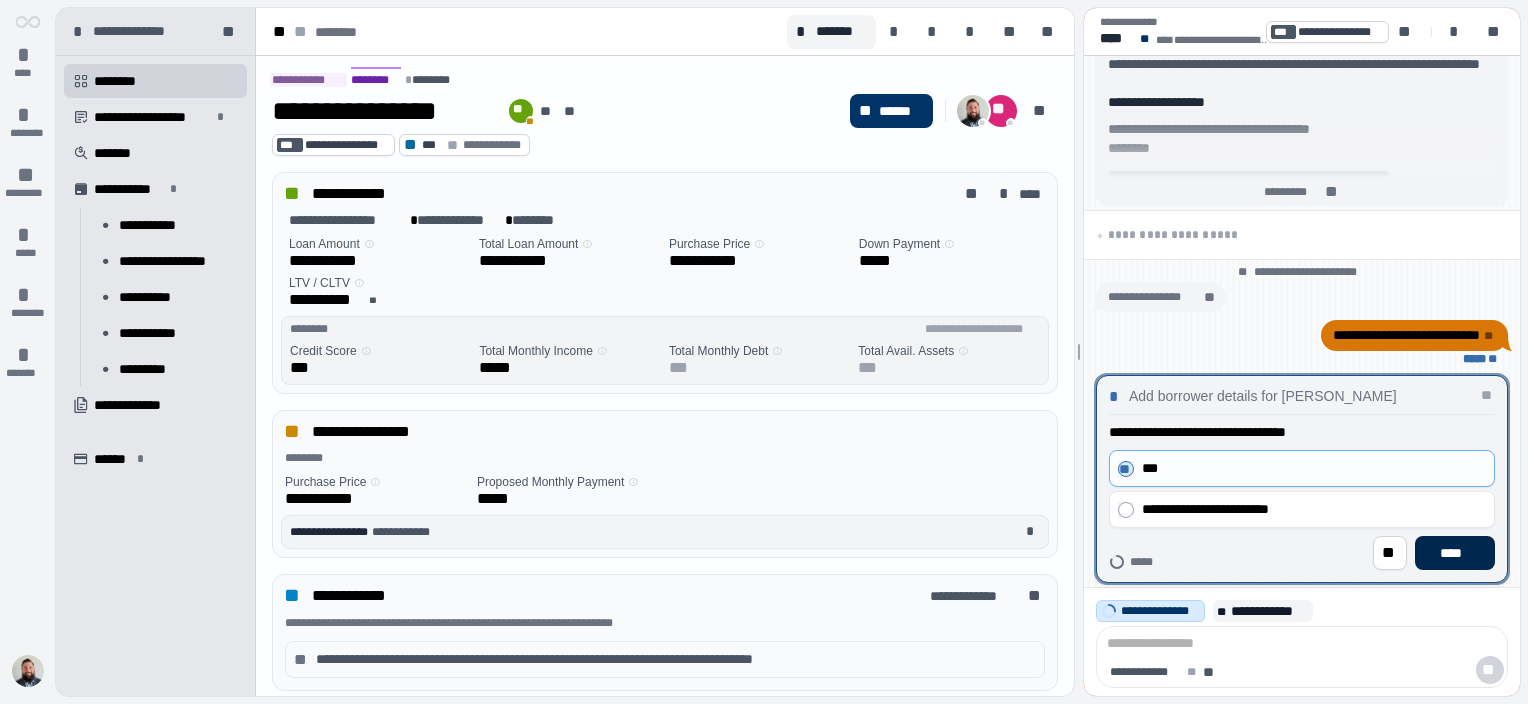 click on "****" at bounding box center [1455, 553] 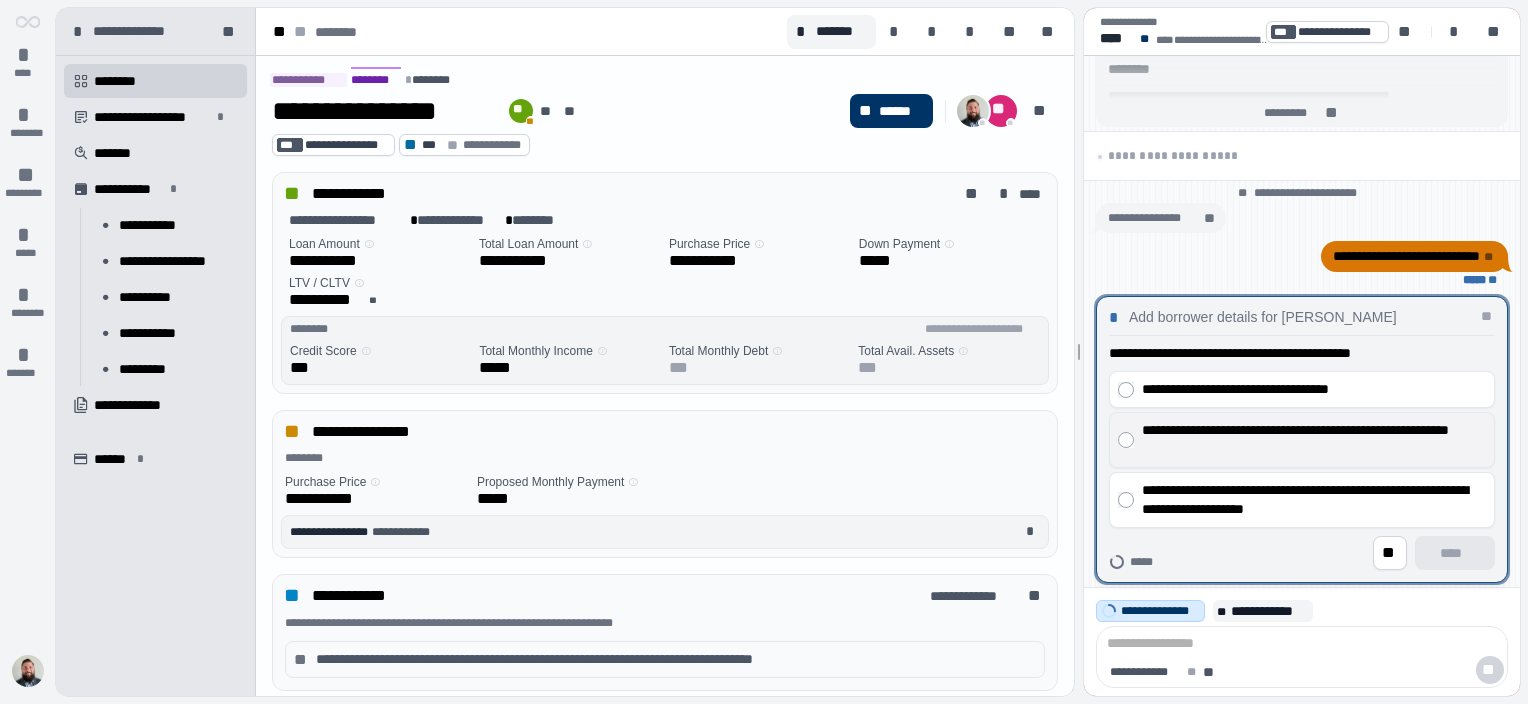 click on "**********" at bounding box center [1309, 440] 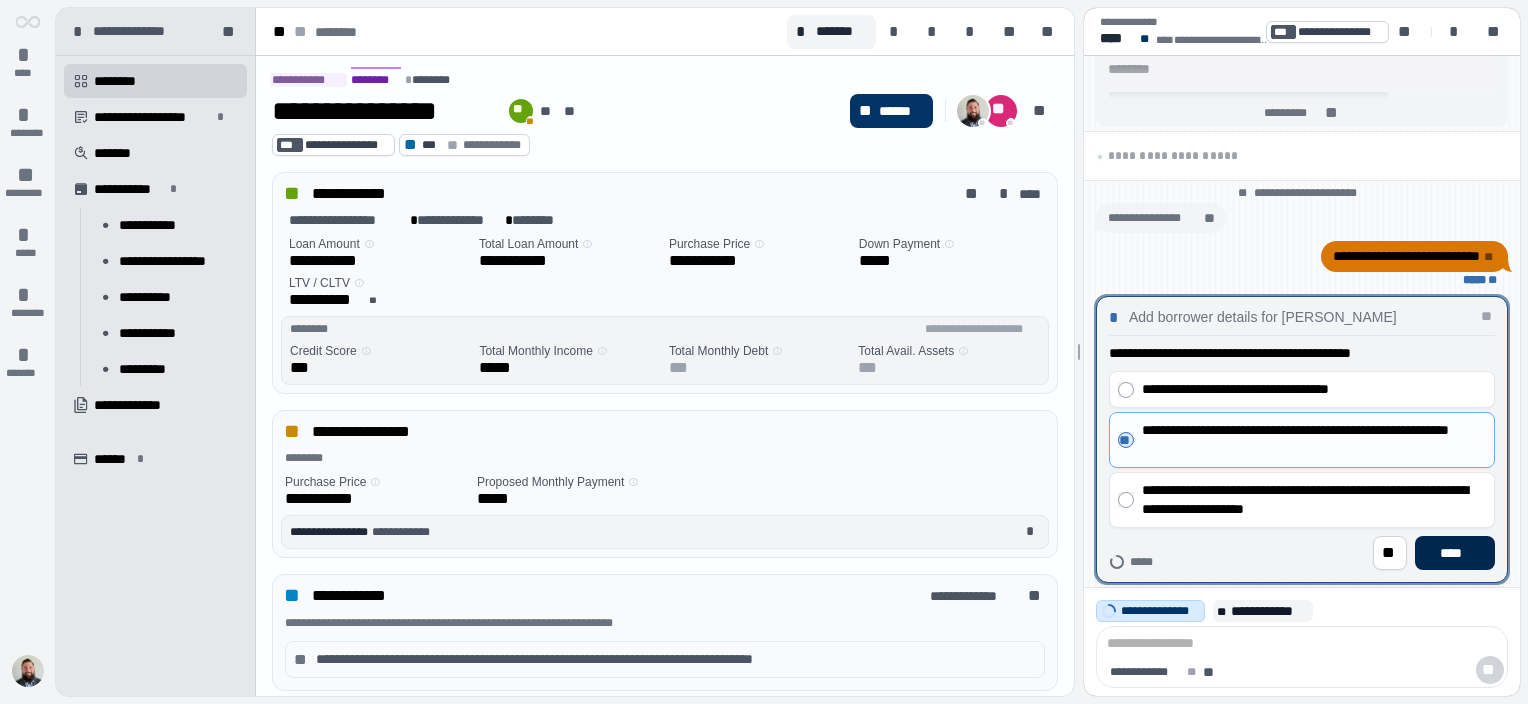 click on "****" at bounding box center [1455, 553] 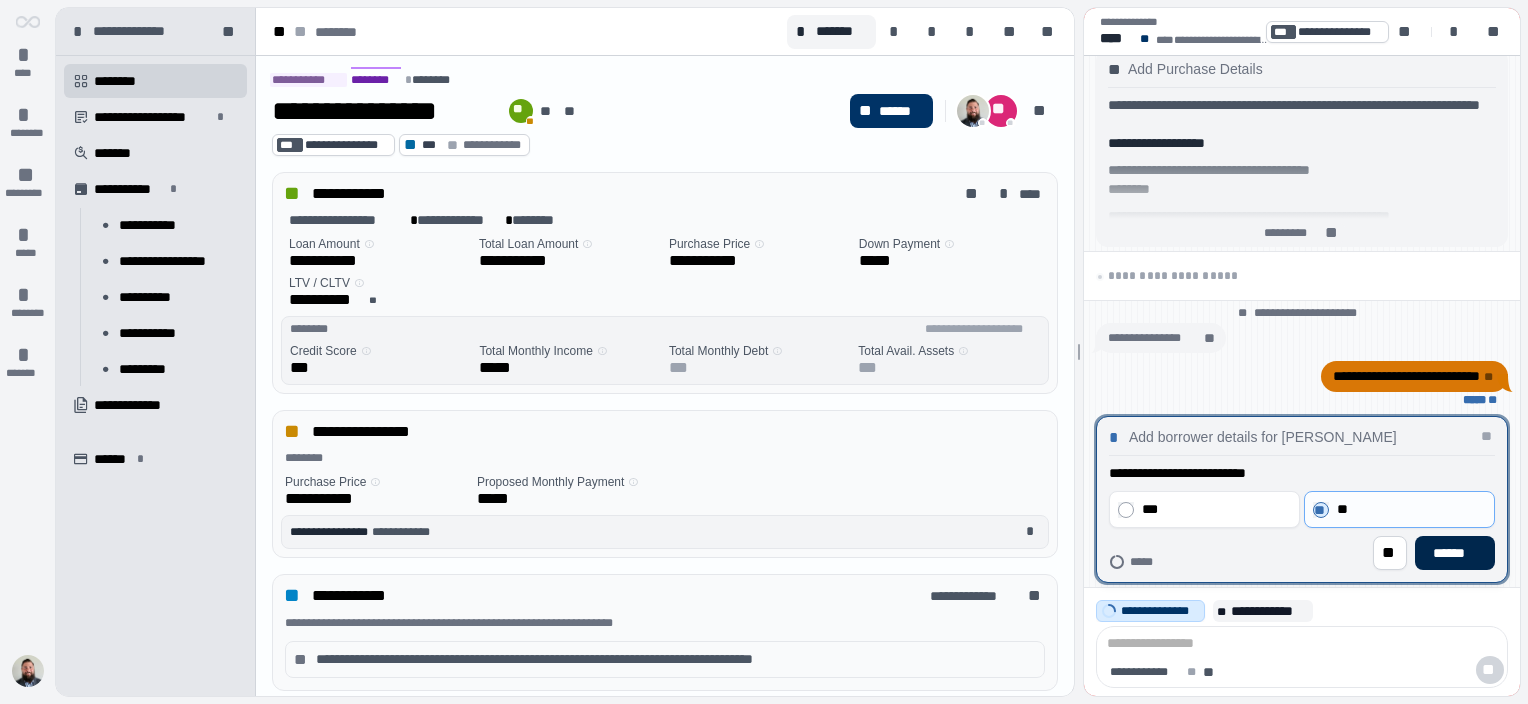 click on "******" at bounding box center [1455, 553] 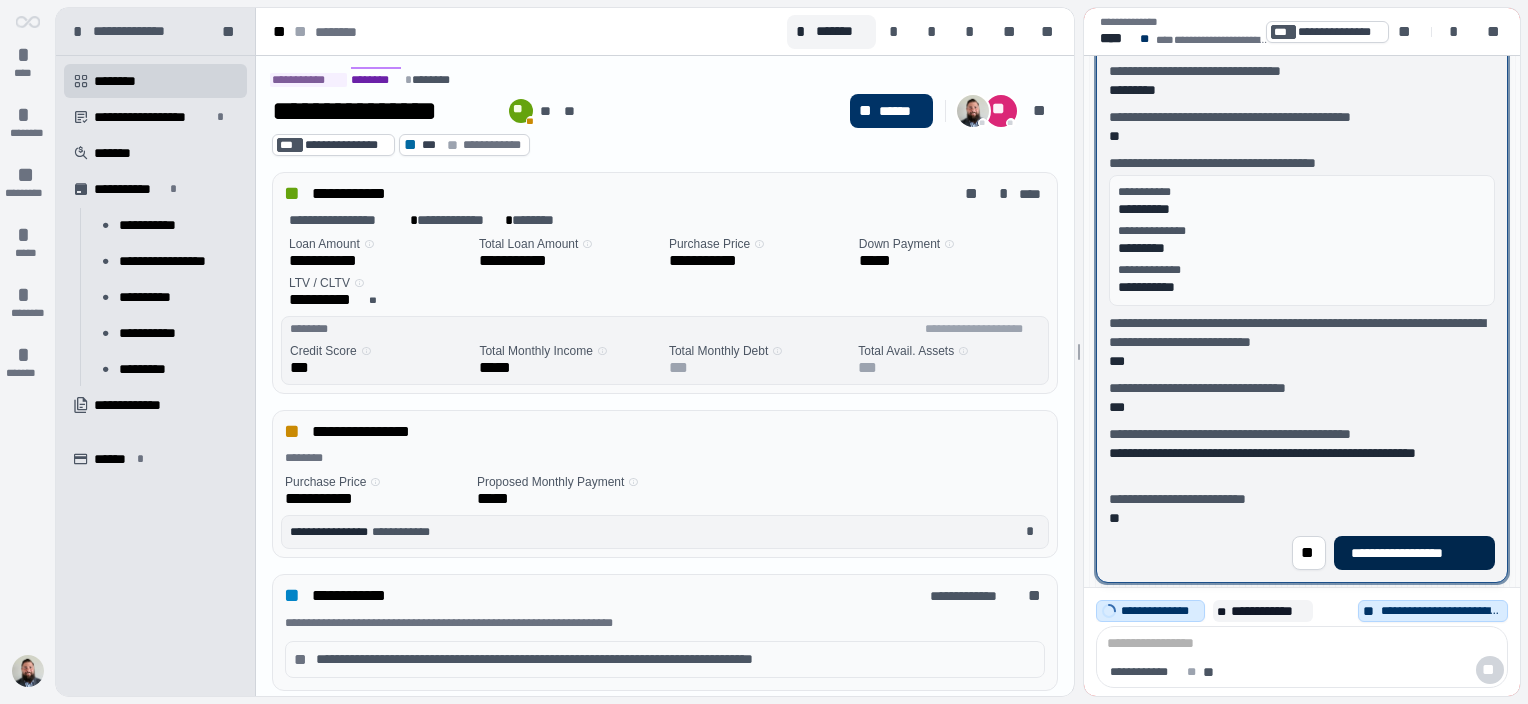 click on "**********" at bounding box center [1414, 553] 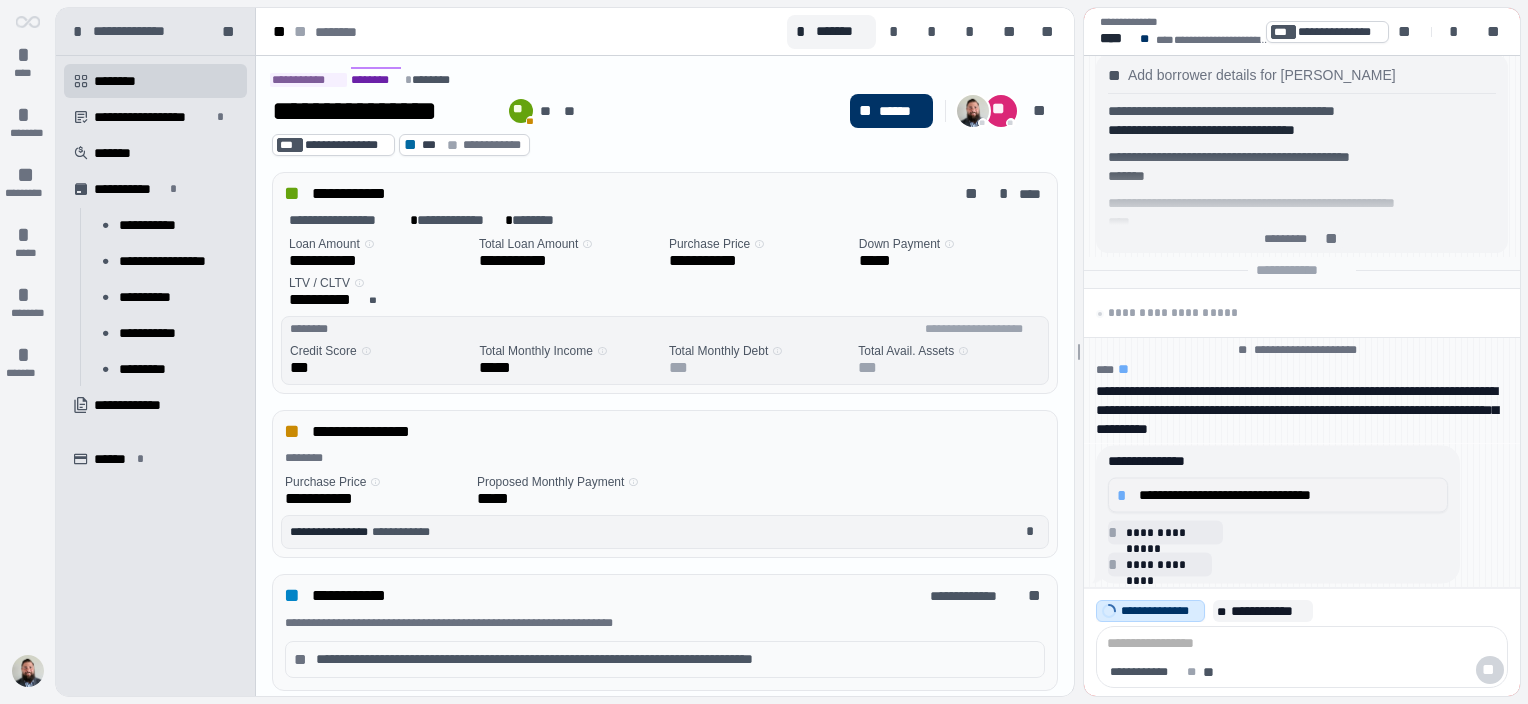 click on "**********" at bounding box center [1289, 495] 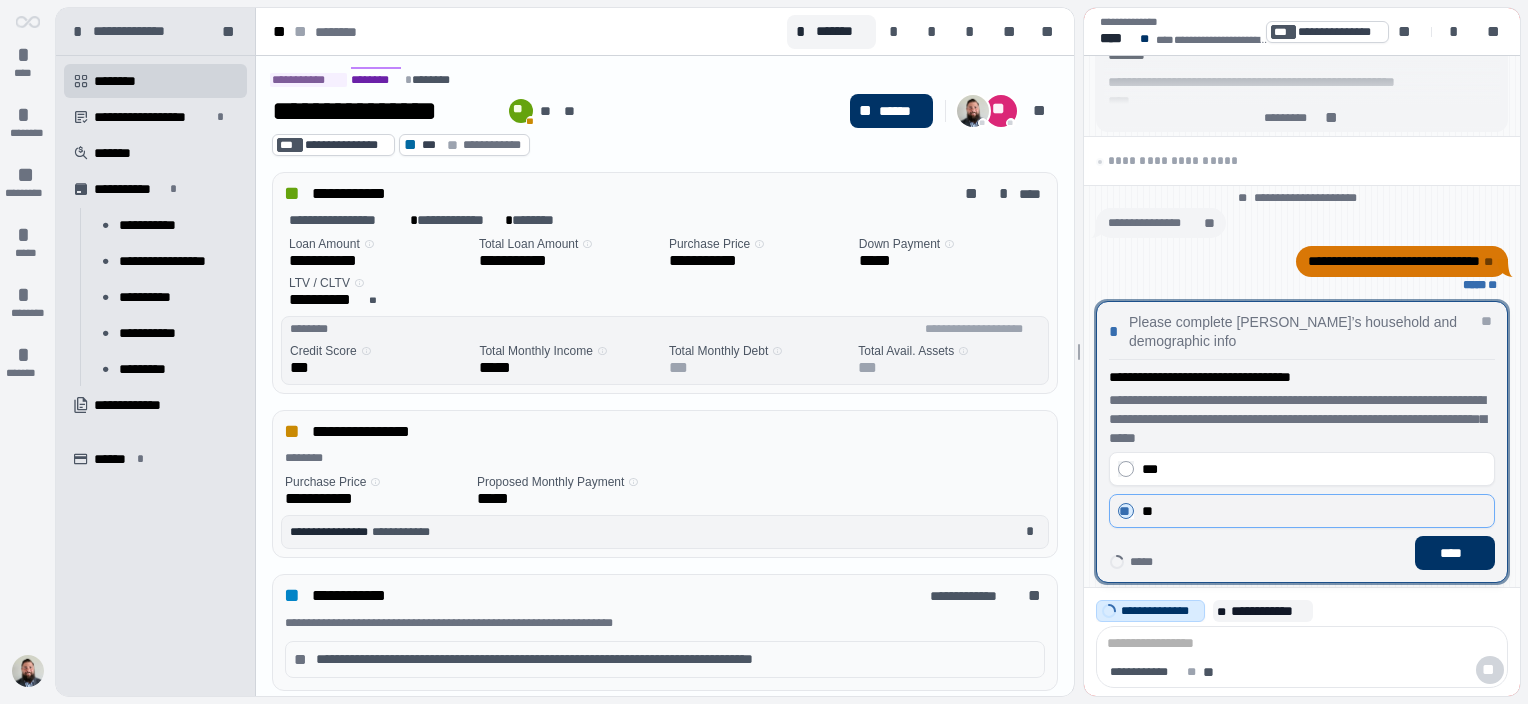 click on "**" at bounding box center [1314, 511] 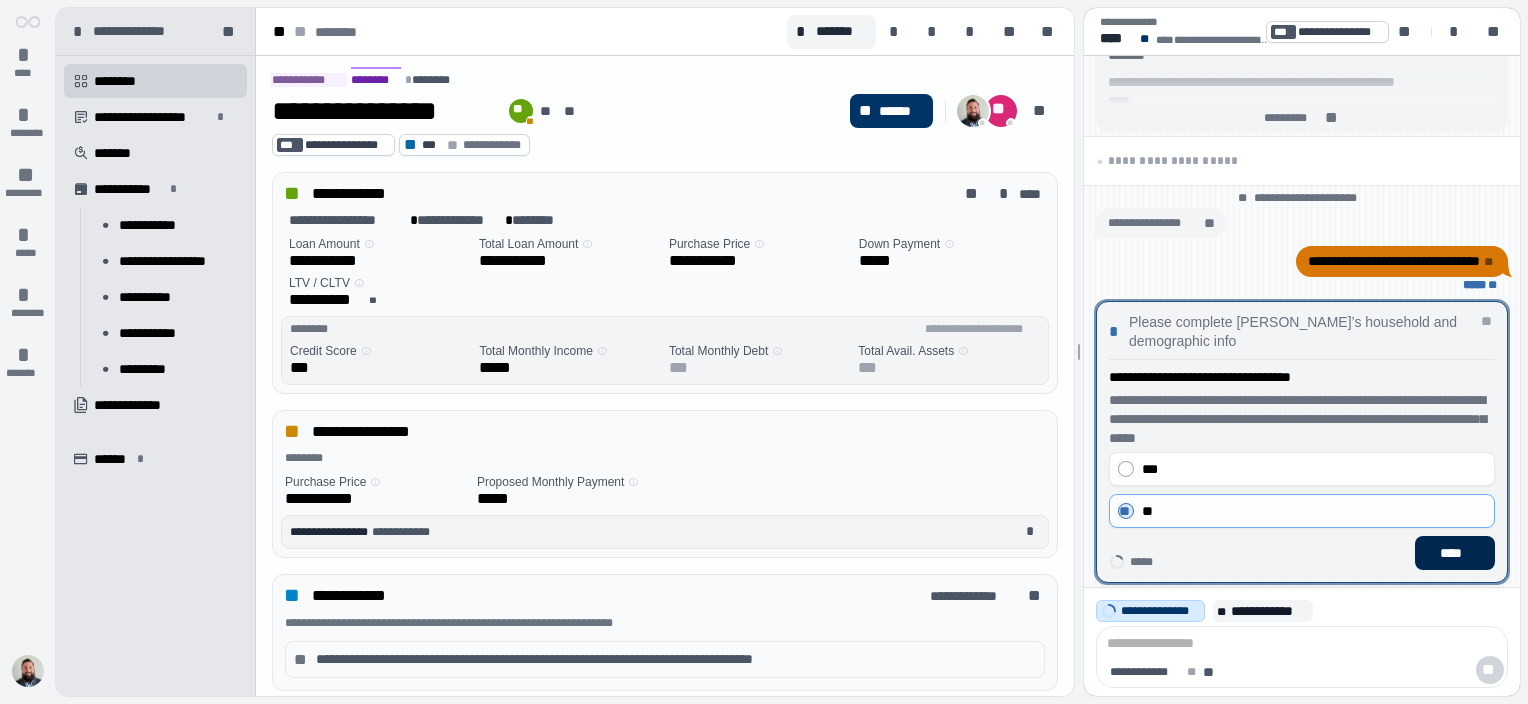 click on "****" at bounding box center [1455, 553] 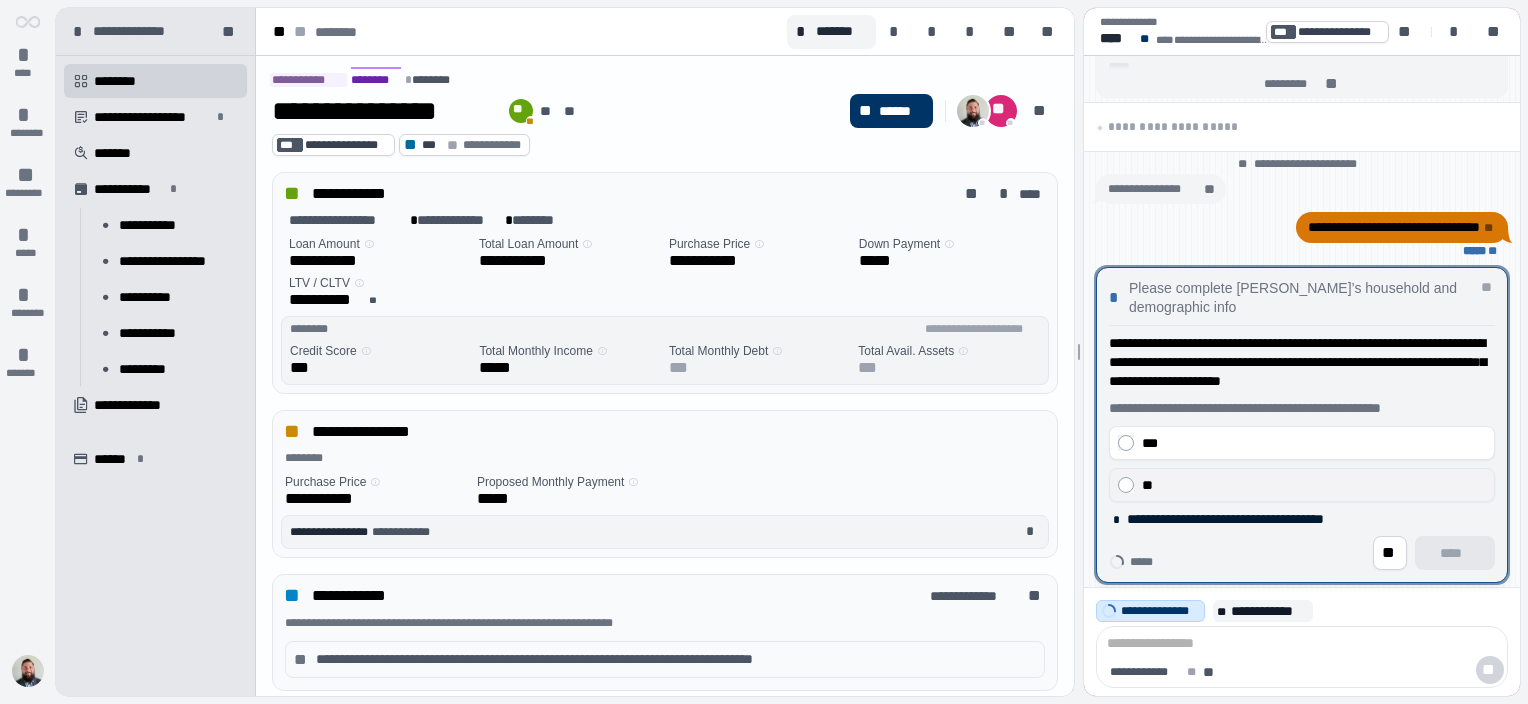 click on "**" at bounding box center (1314, 485) 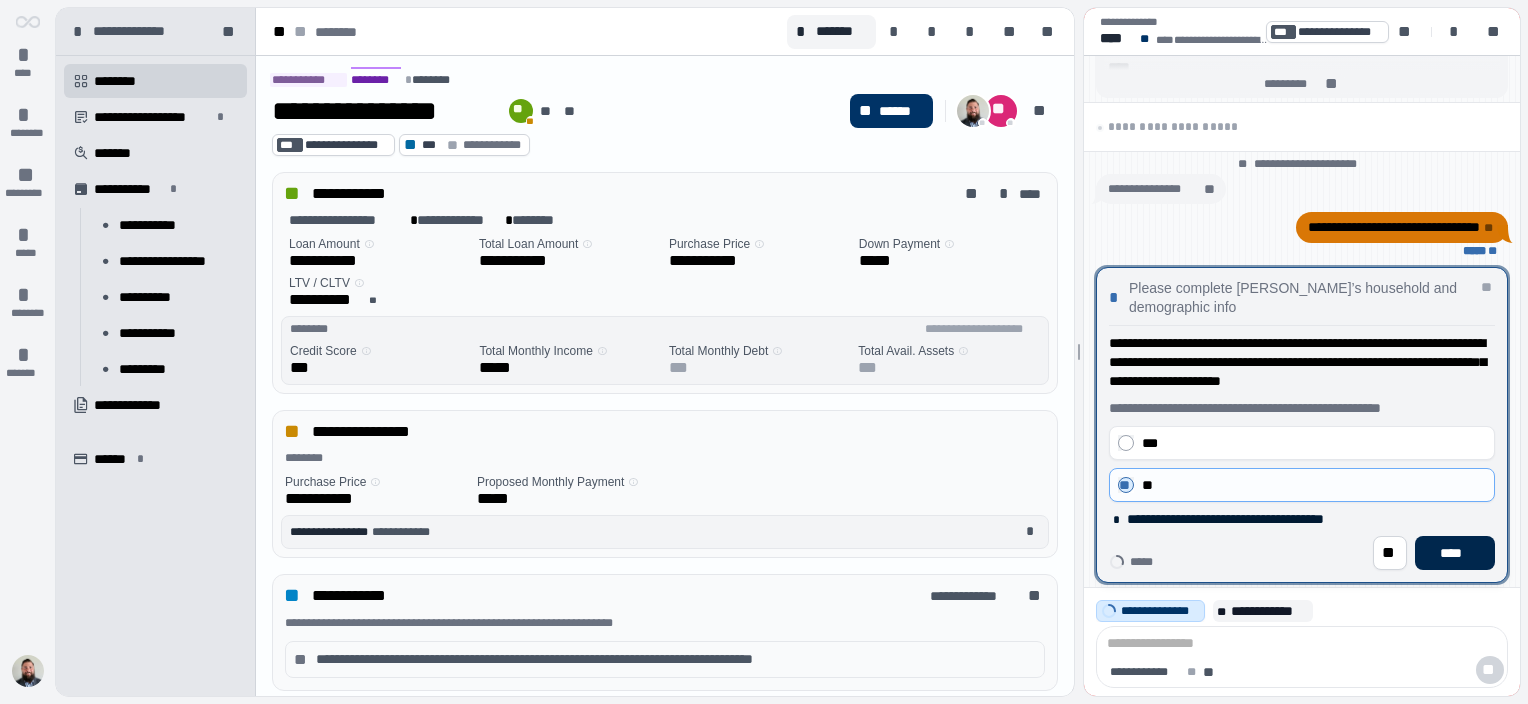 click on "****" at bounding box center (1455, 553) 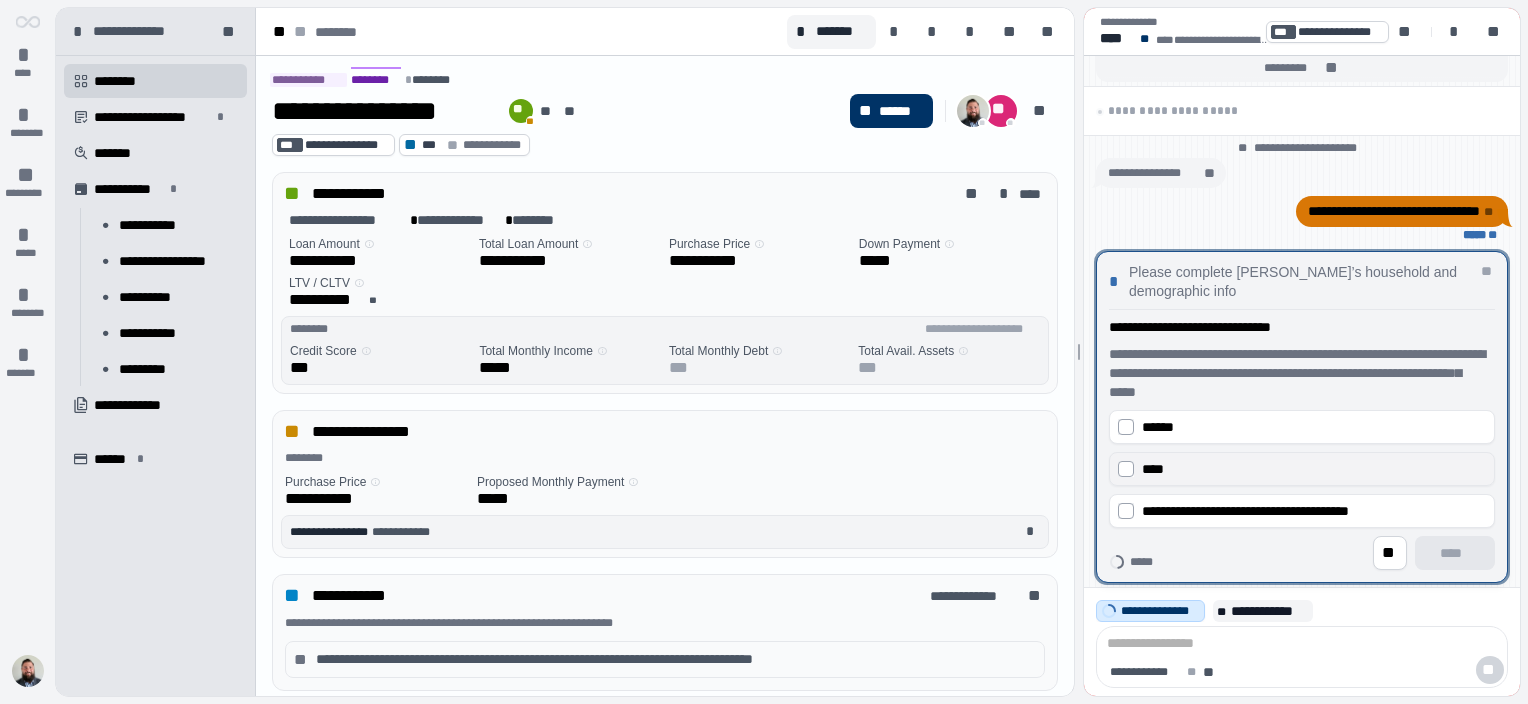 click on "****" at bounding box center [1314, 469] 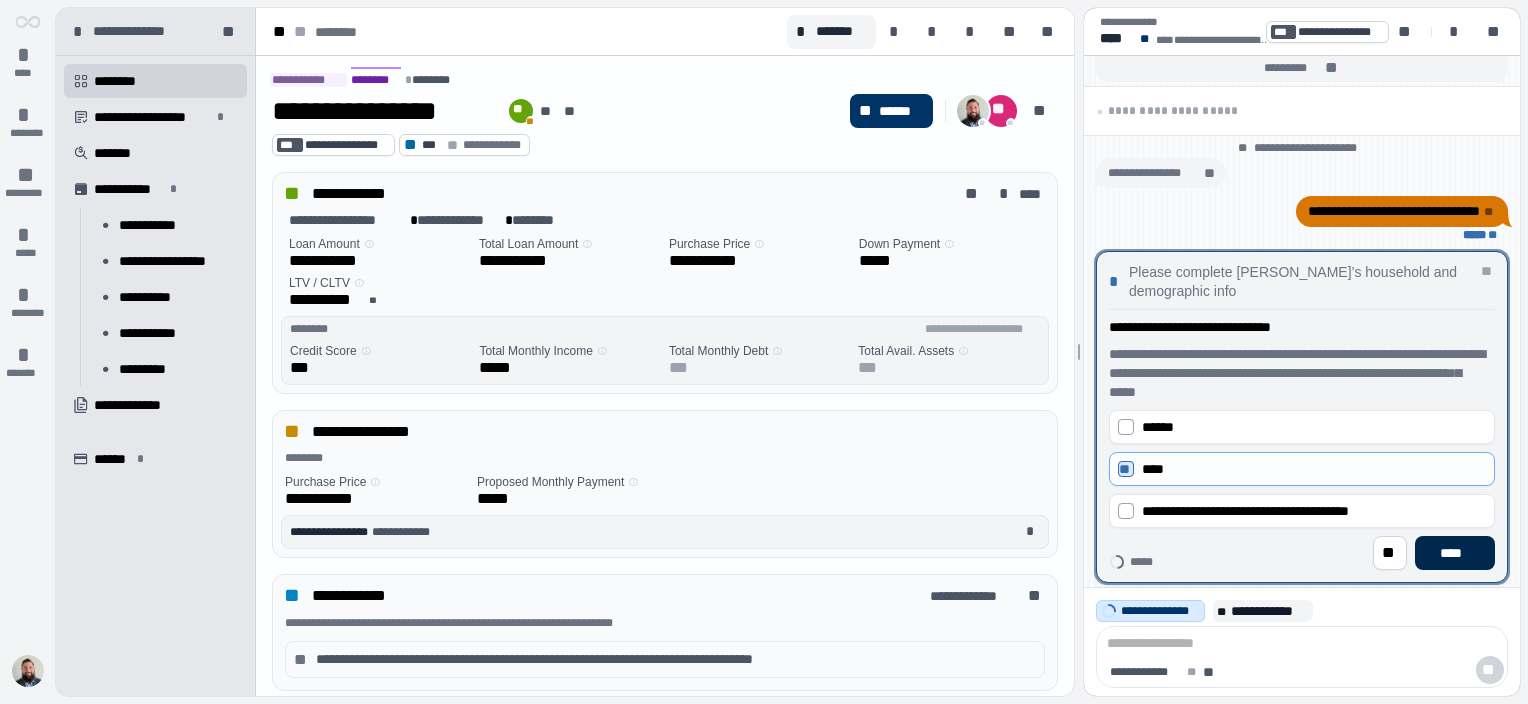 click on "****" at bounding box center [1455, 553] 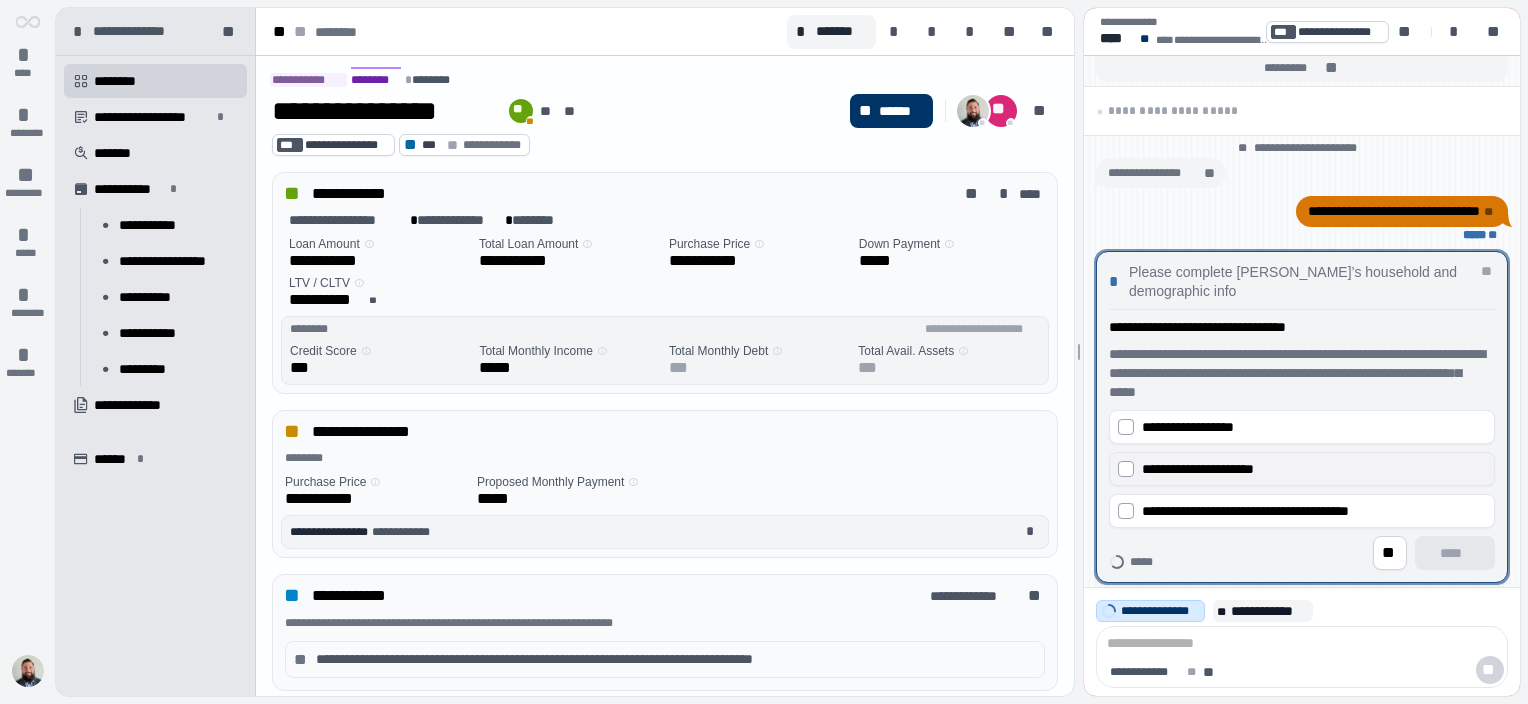 click on "**********" at bounding box center (1314, 469) 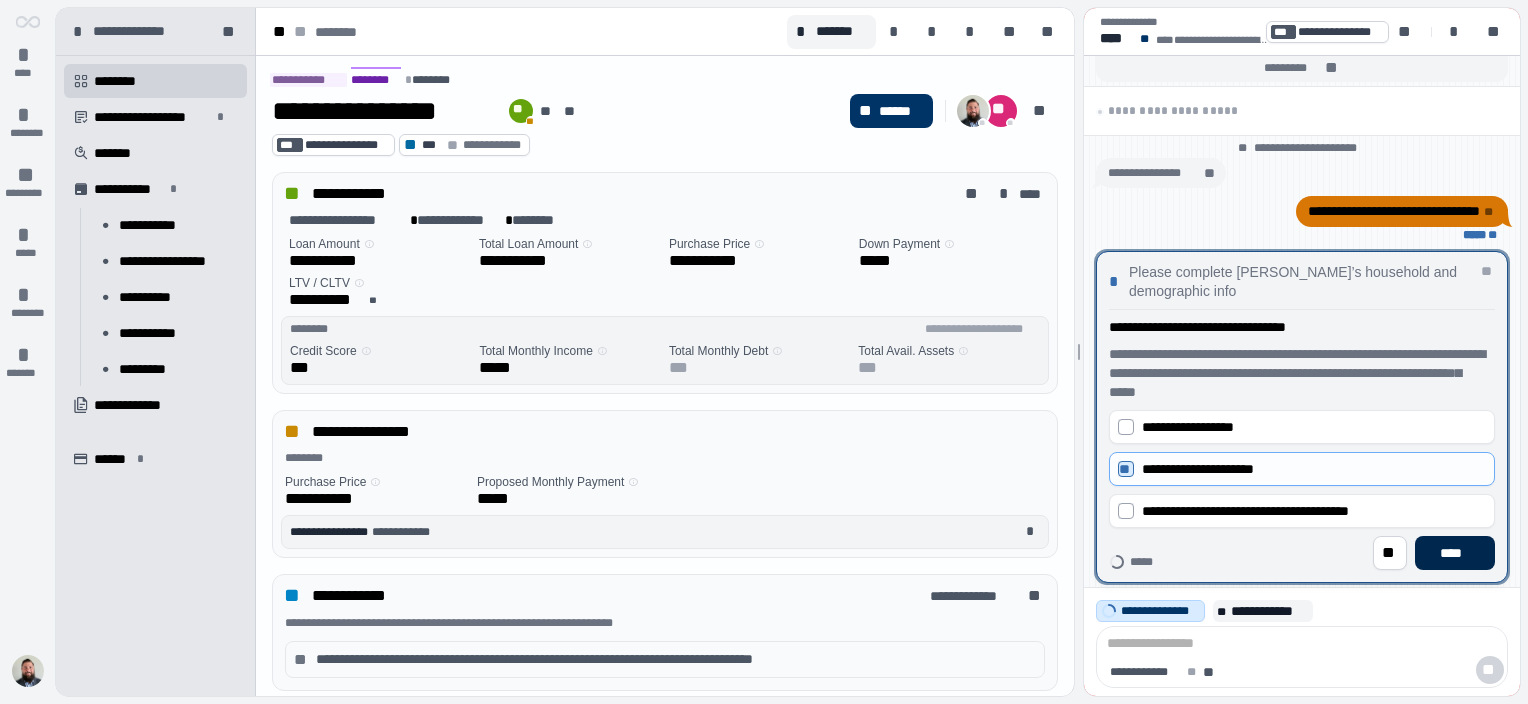 click on "****" at bounding box center [1455, 553] 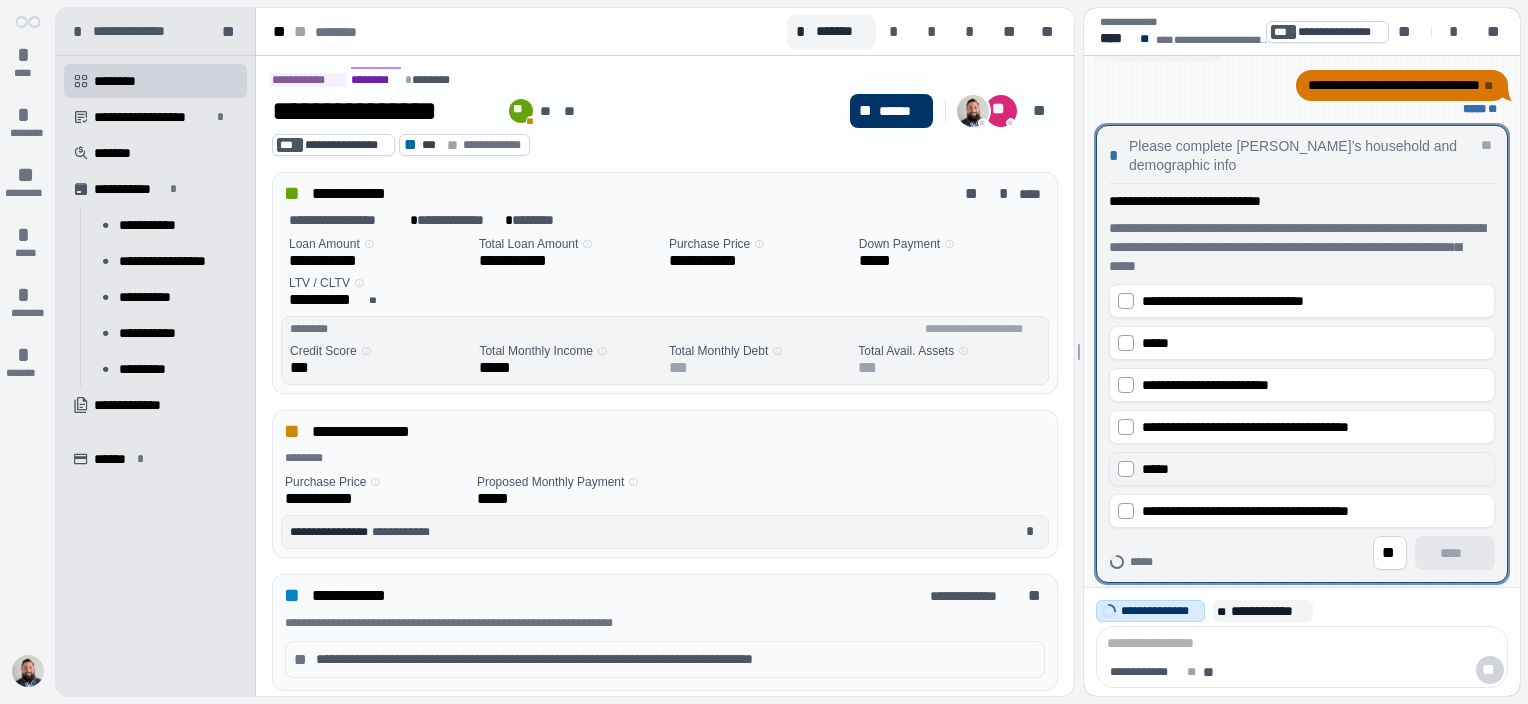 click on "*****" at bounding box center [1314, 469] 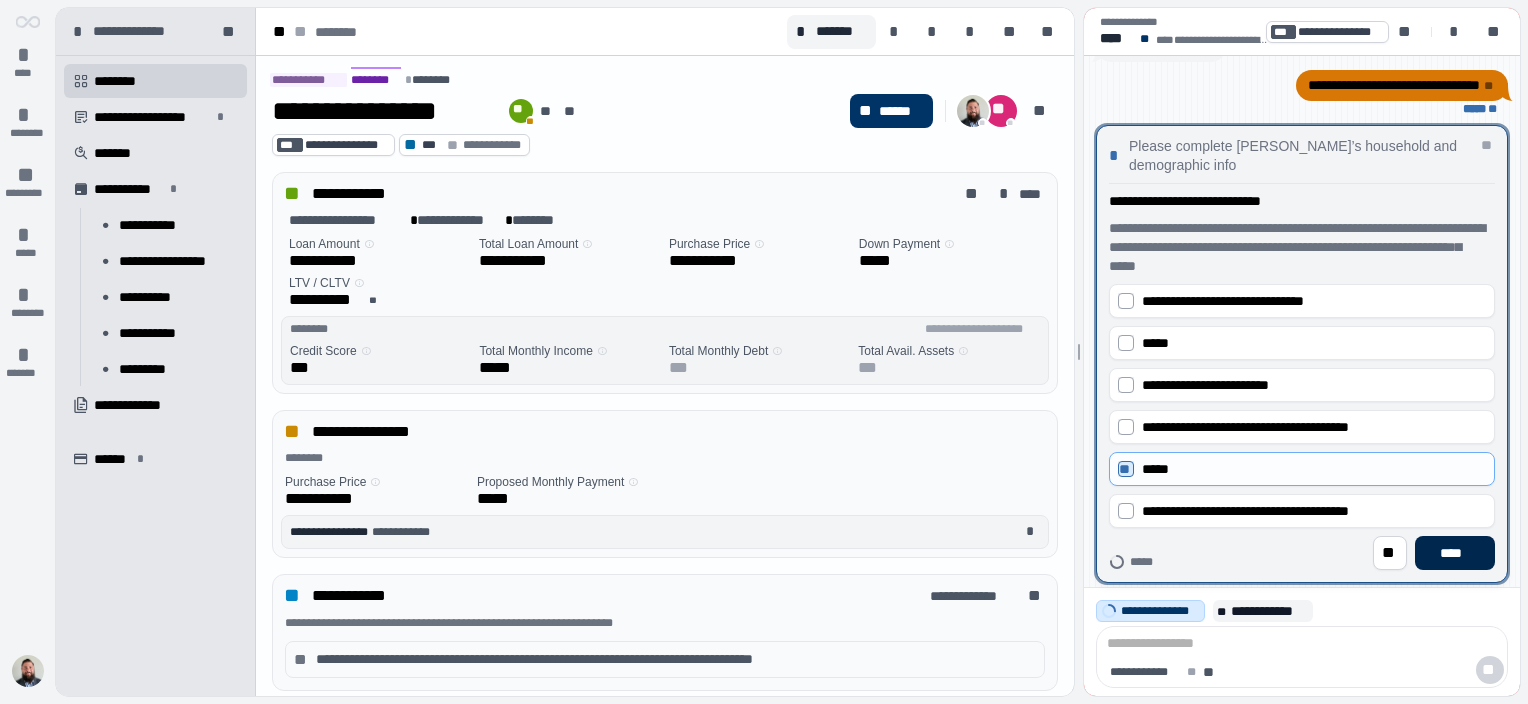 click on "****" at bounding box center [1455, 553] 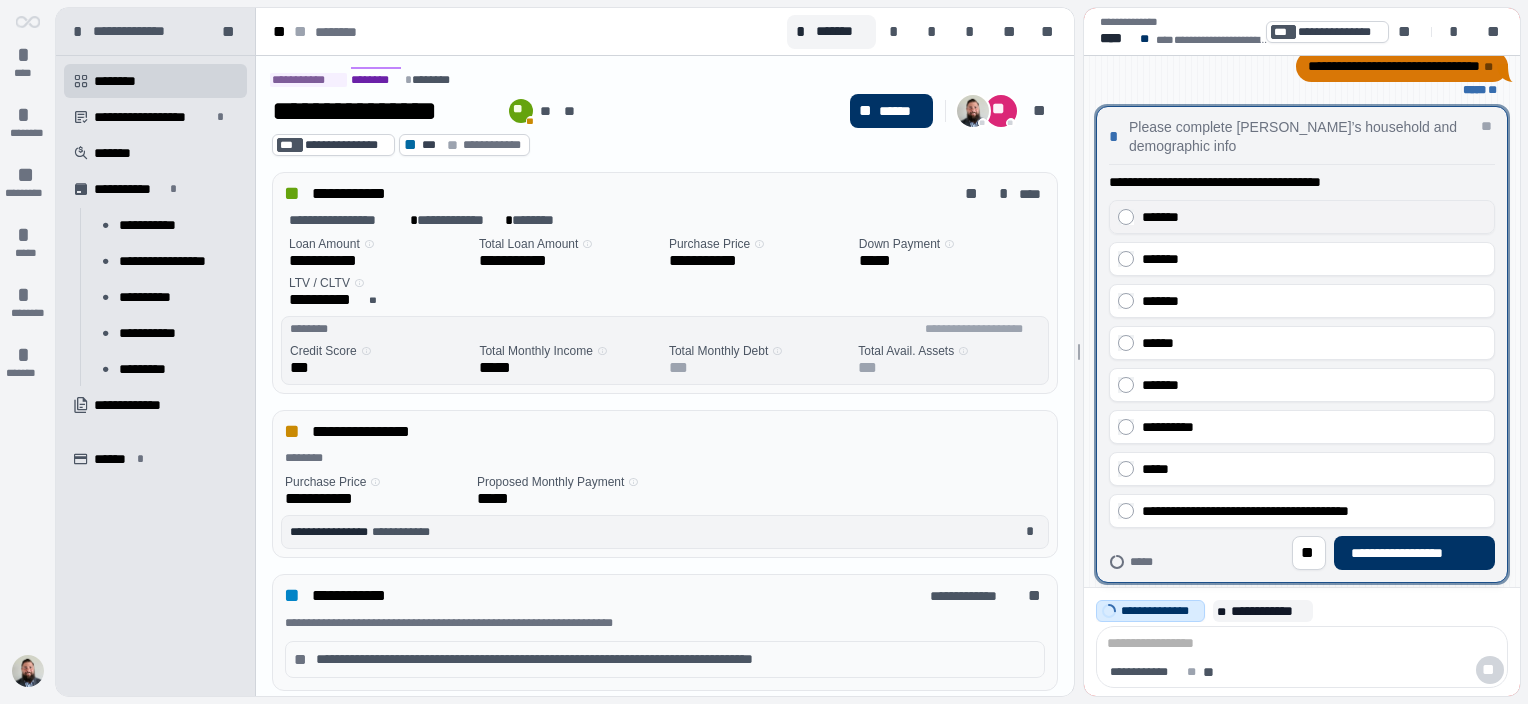 click on "*******" at bounding box center [1314, 217] 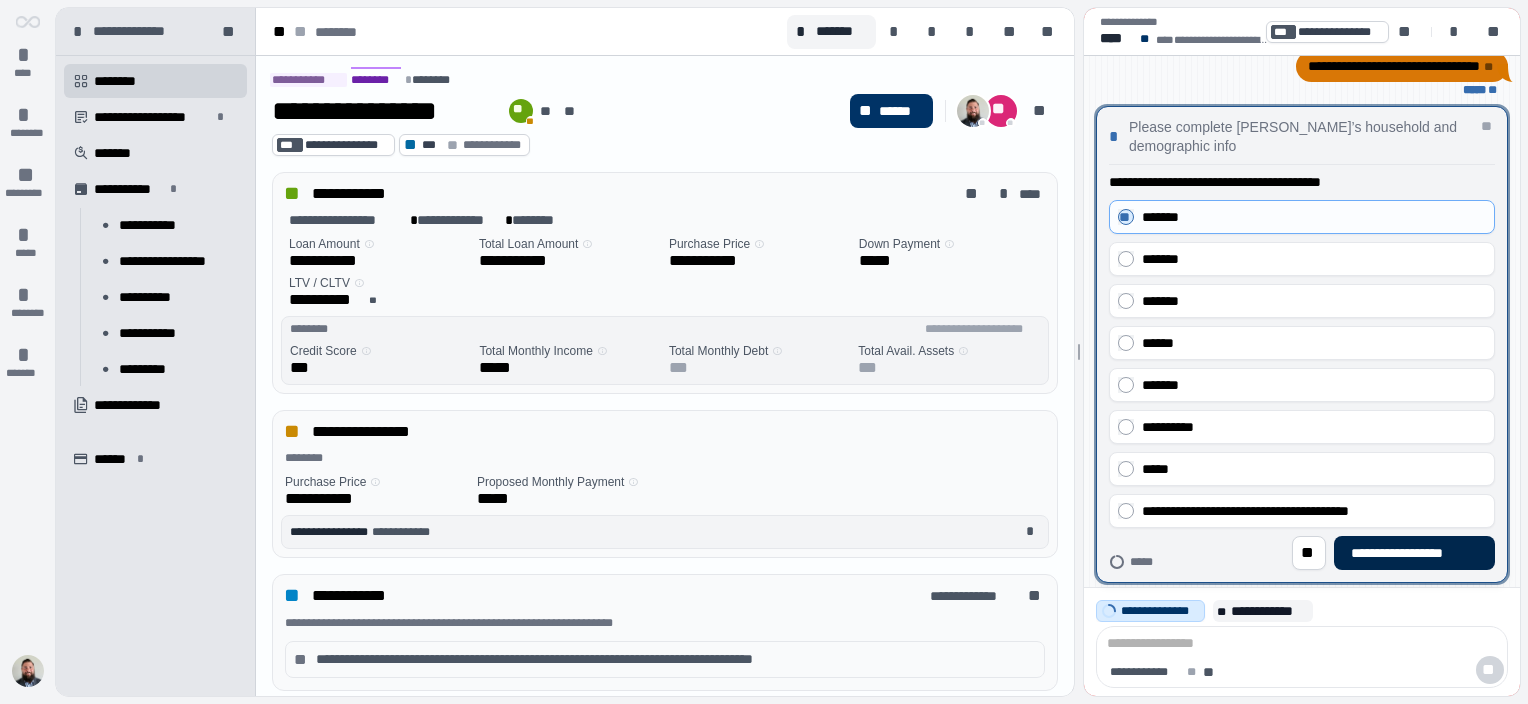 click on "**********" at bounding box center [1414, 553] 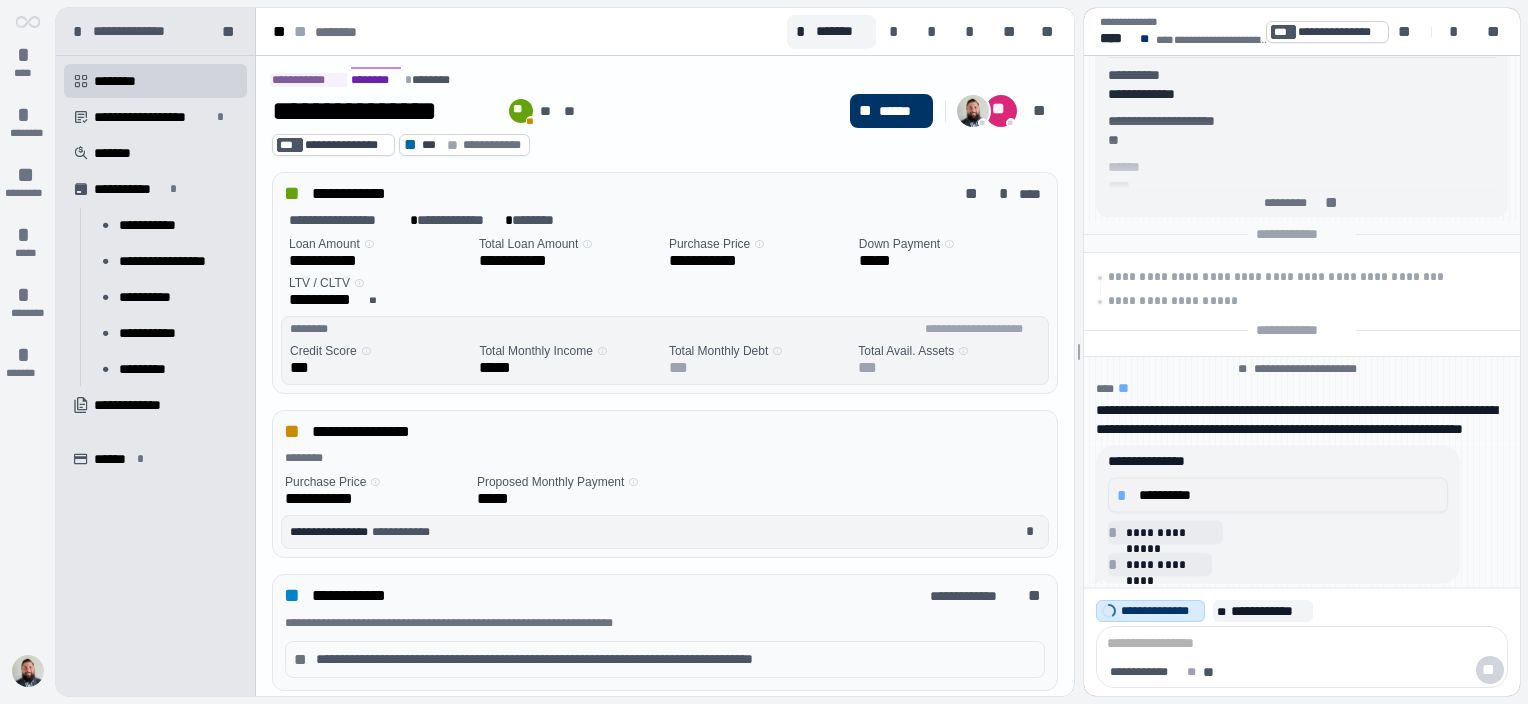 click on "**********" at bounding box center (1289, 495) 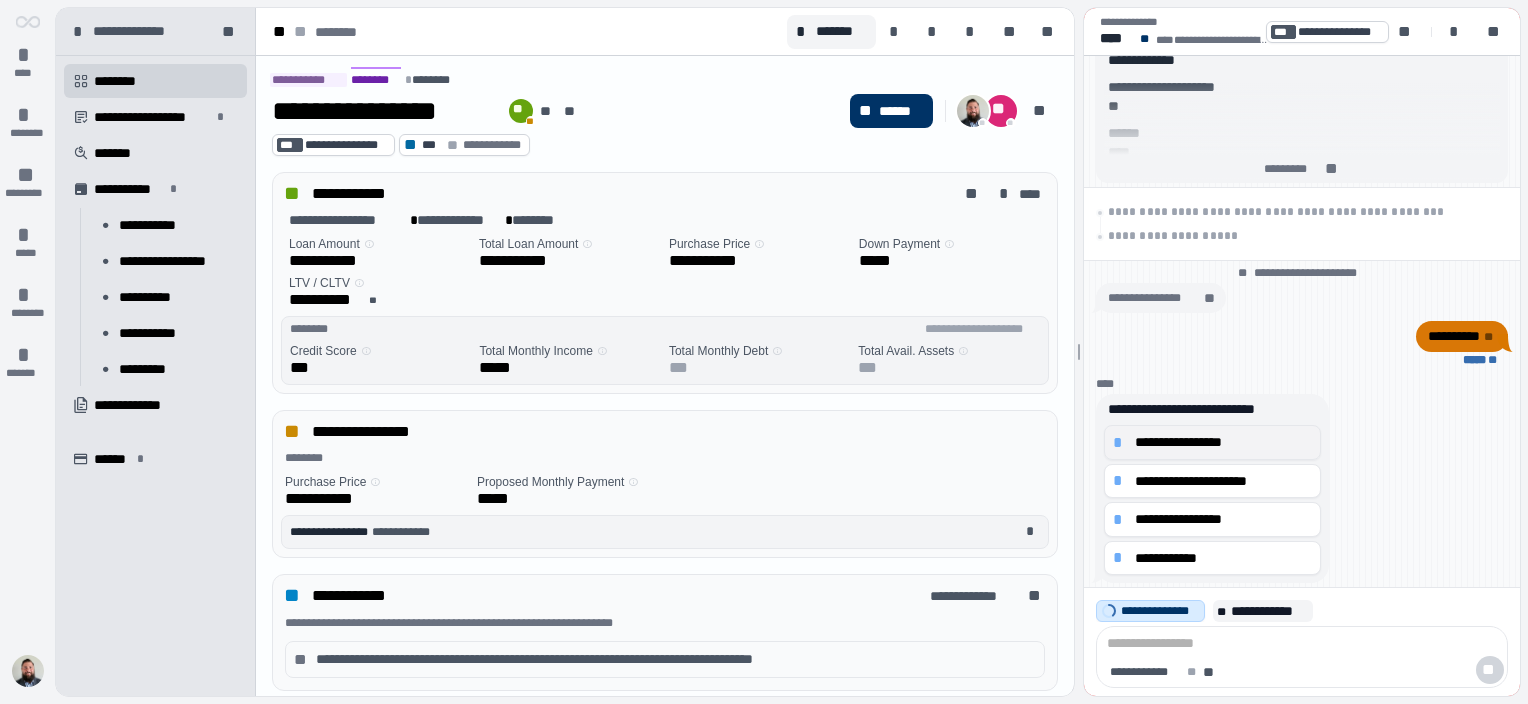 click on "**********" at bounding box center (1223, 442) 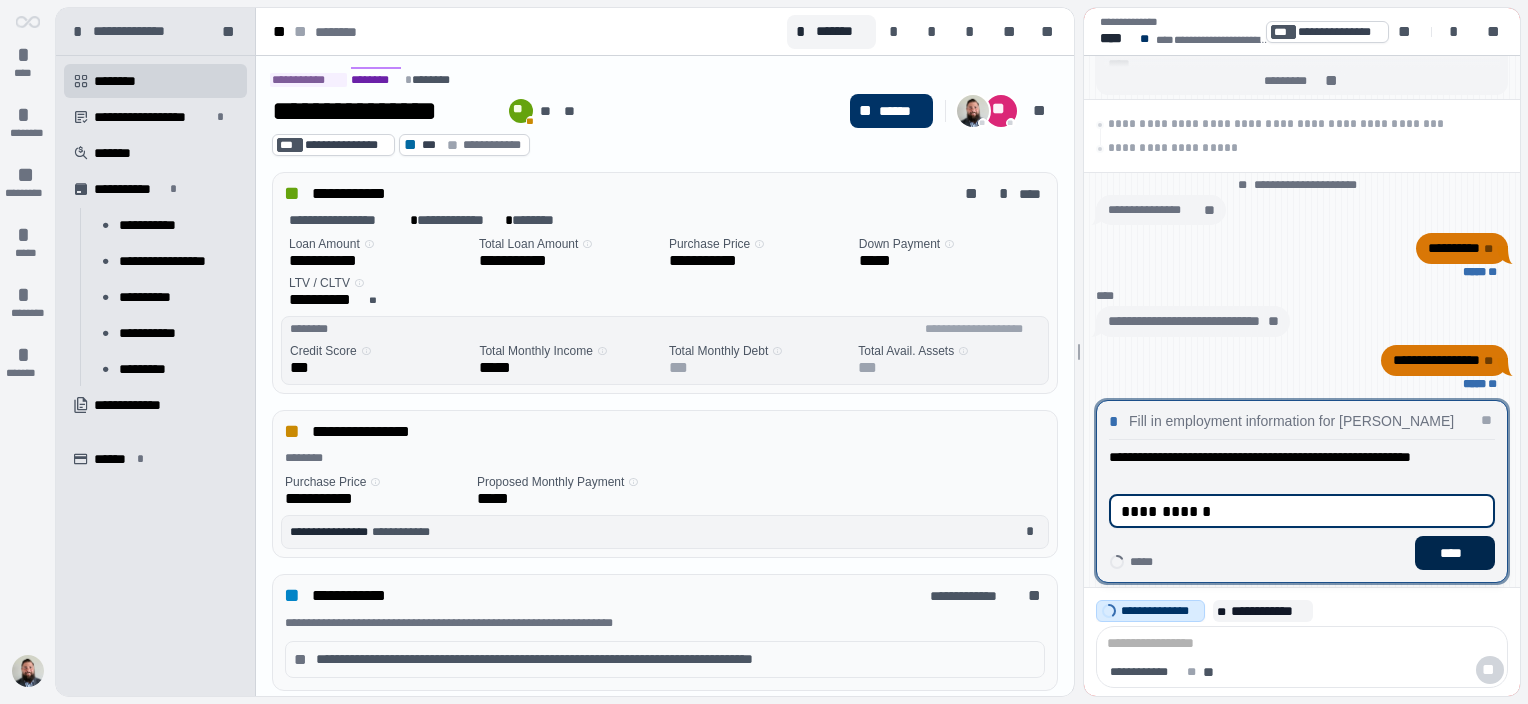 type on "**********" 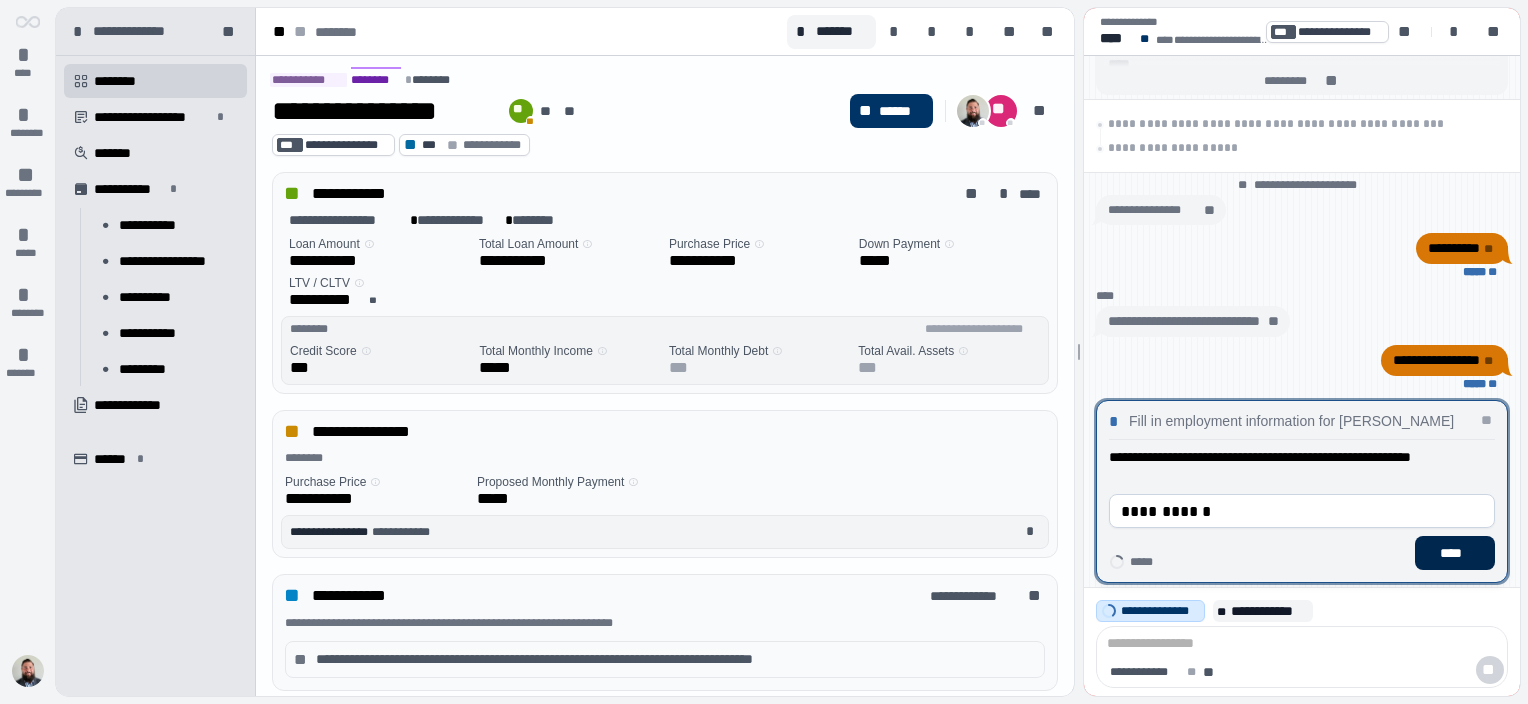 click on "****" at bounding box center [1455, 553] 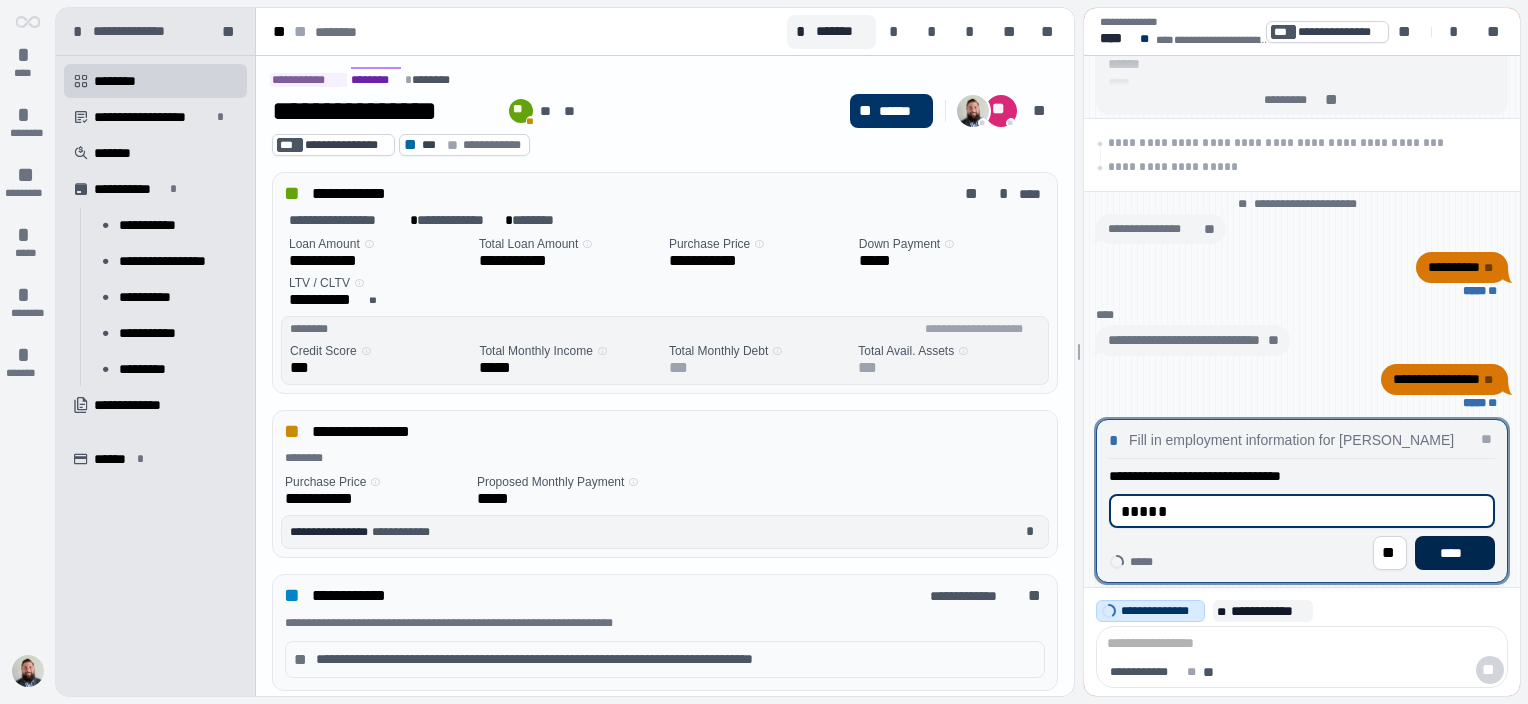 type on "*****" 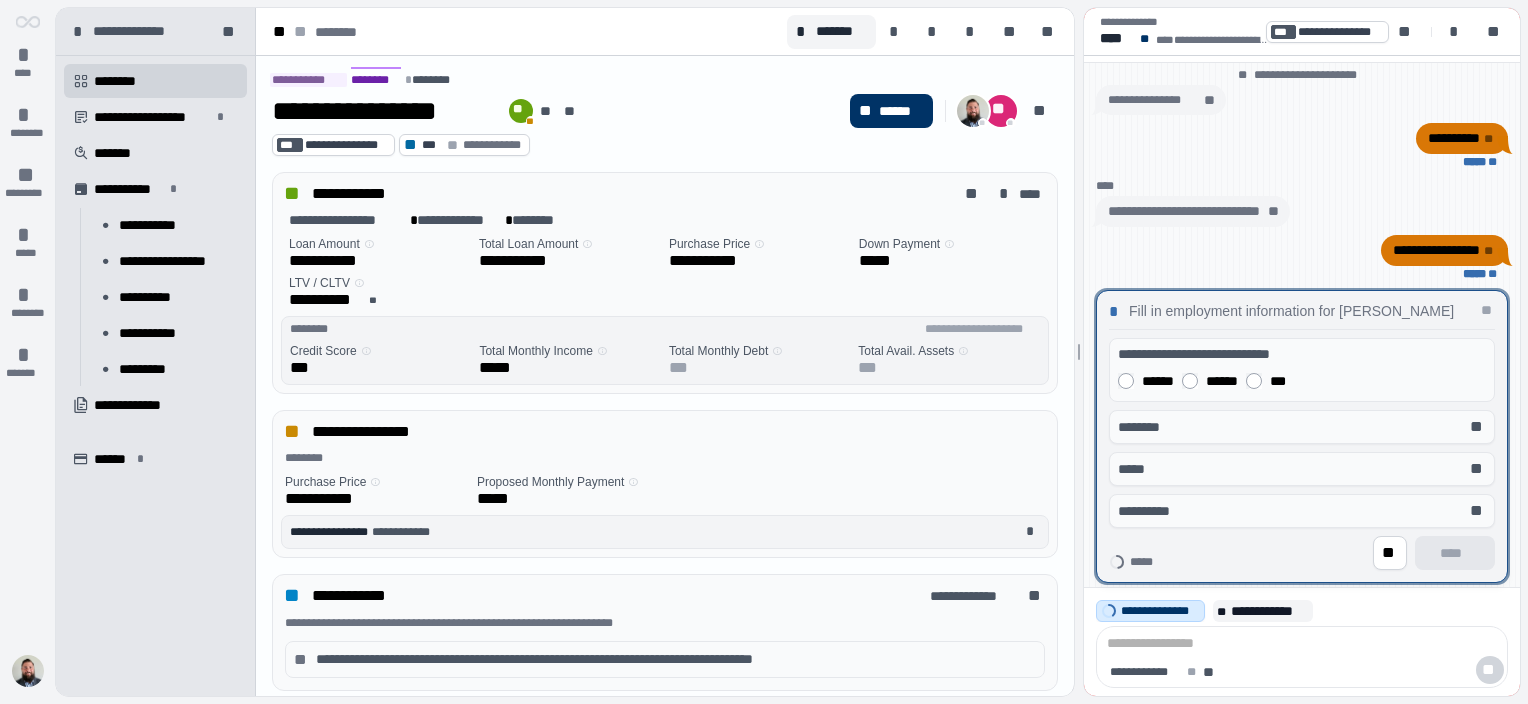 click on "******" at bounding box center [1146, 381] 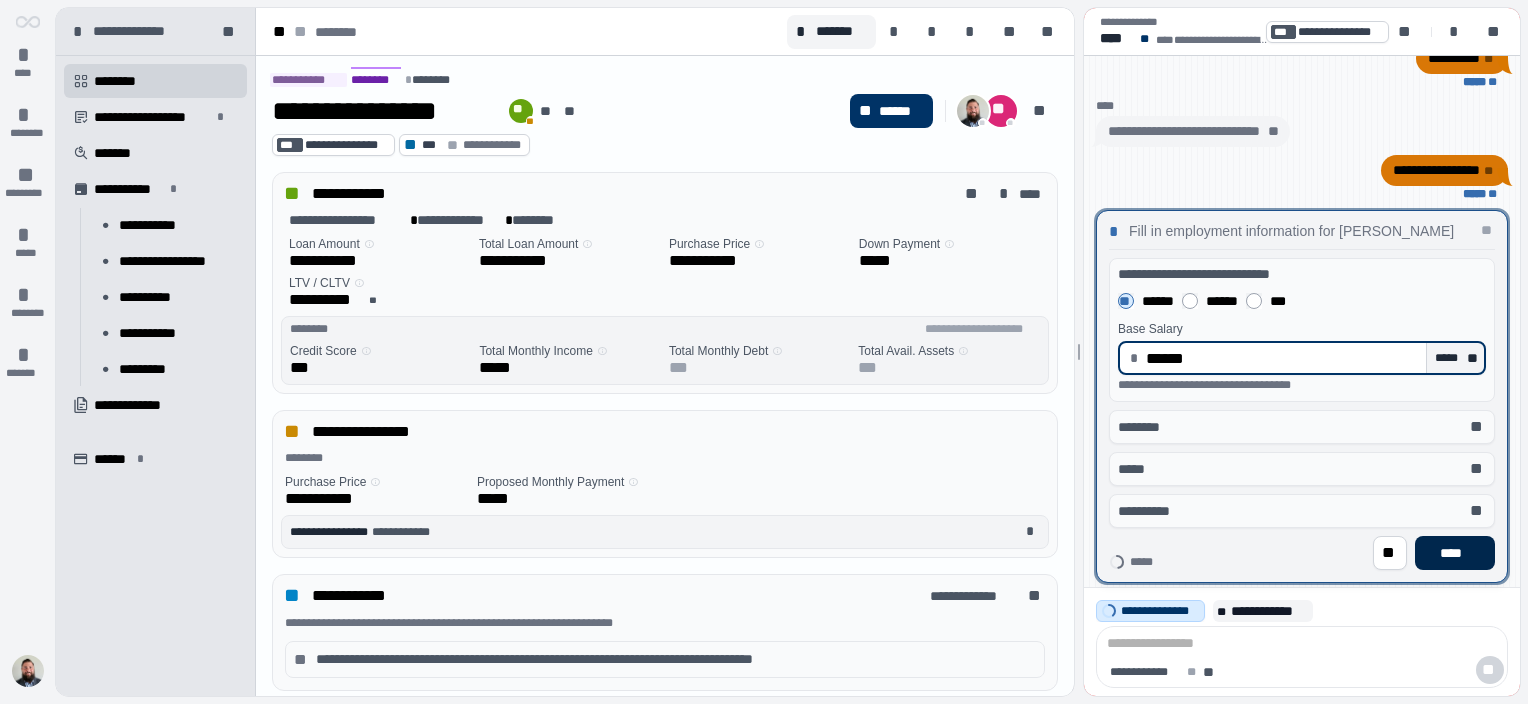 type on "*********" 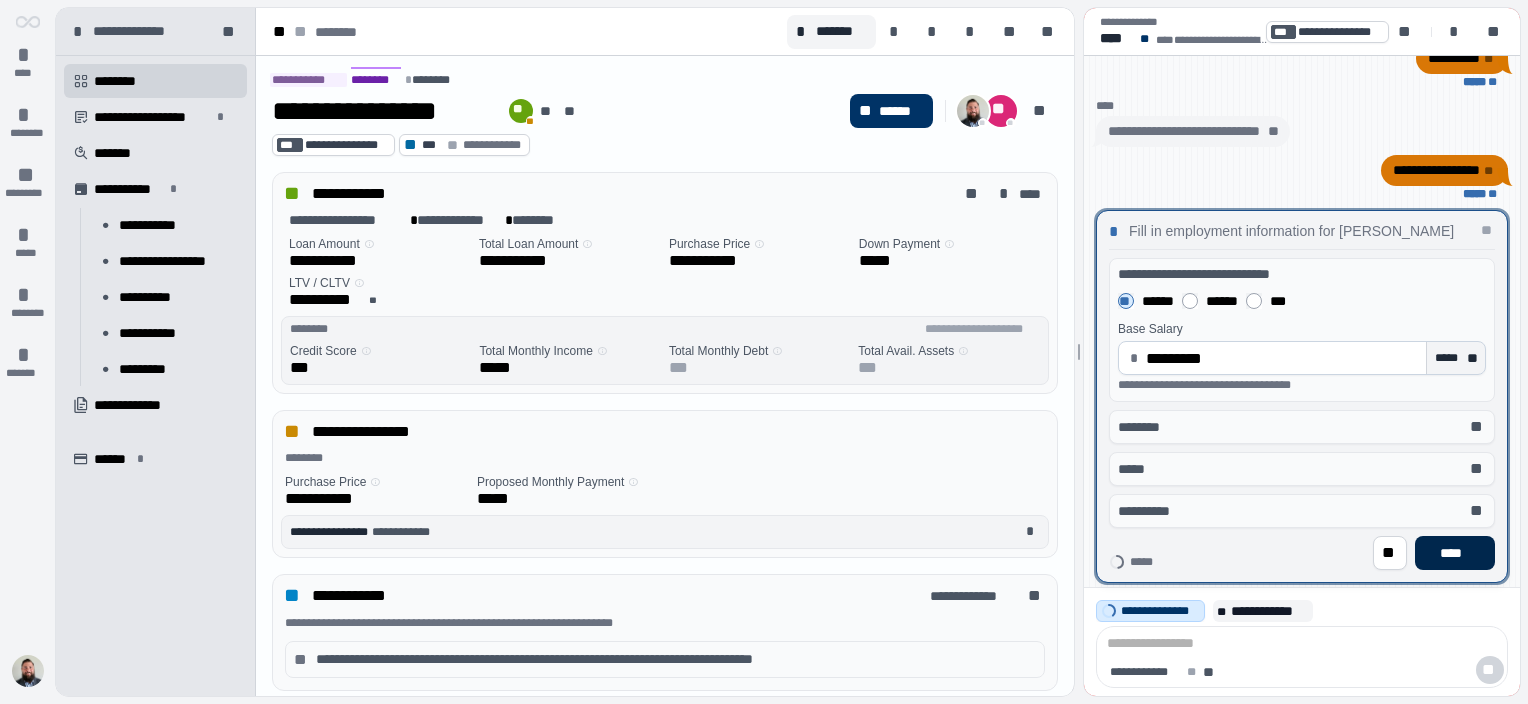 click on "****" at bounding box center (1455, 553) 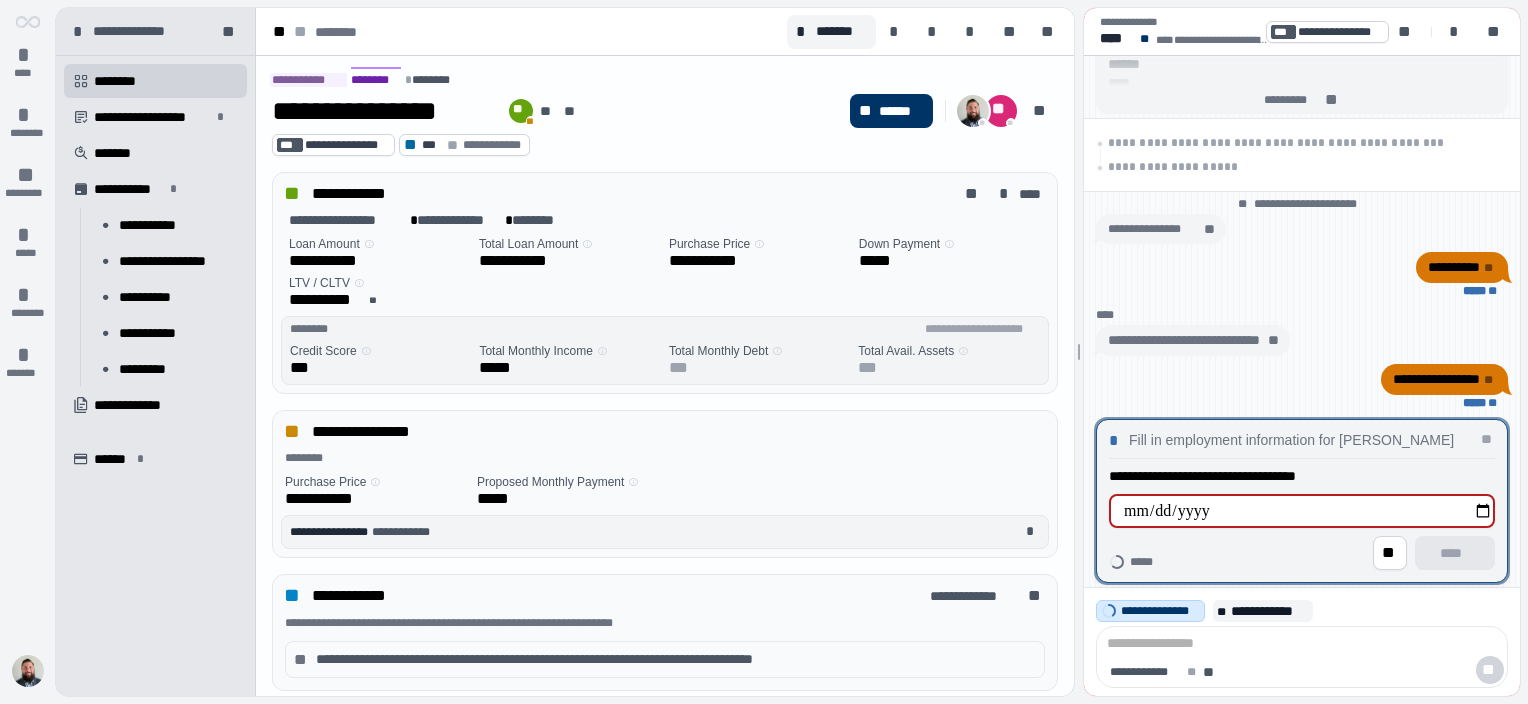 type on "**********" 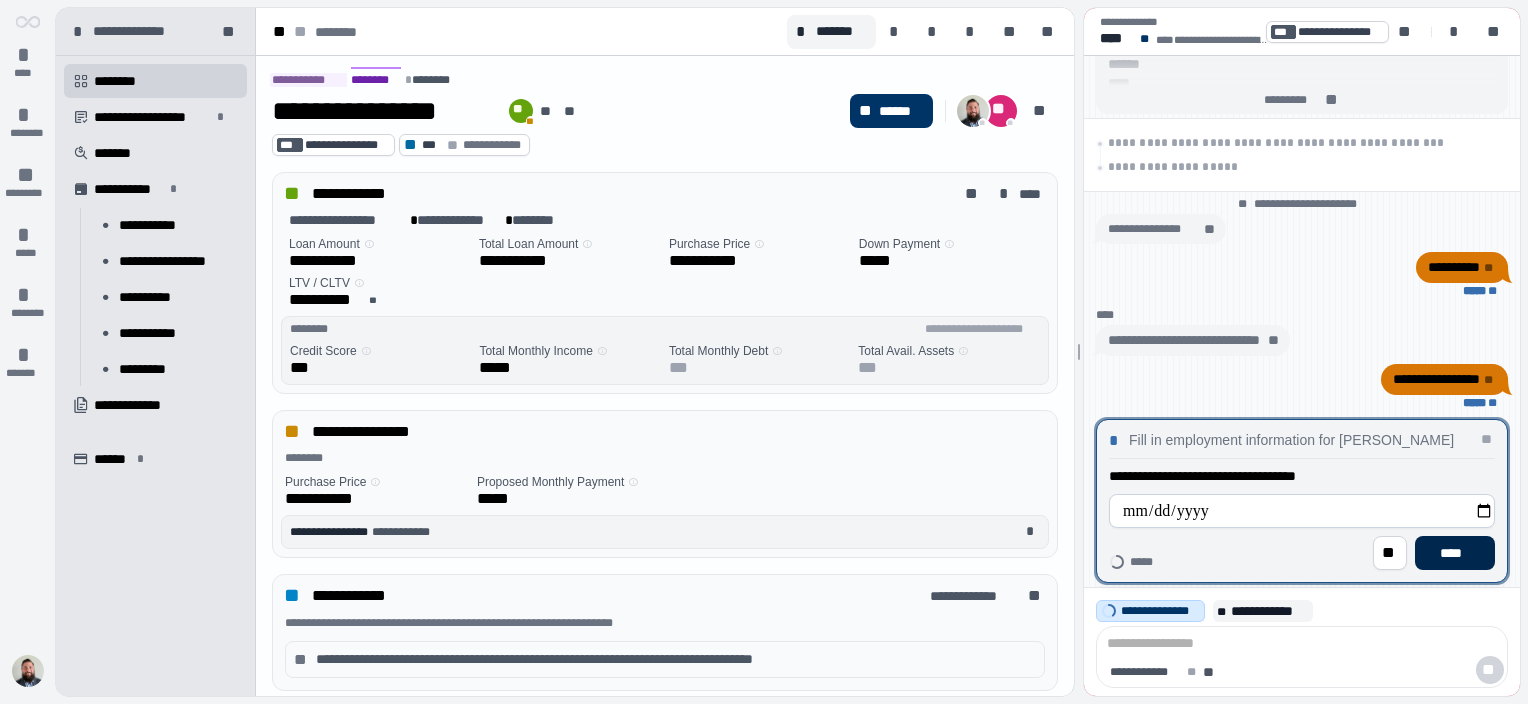 click on "****" at bounding box center (1455, 553) 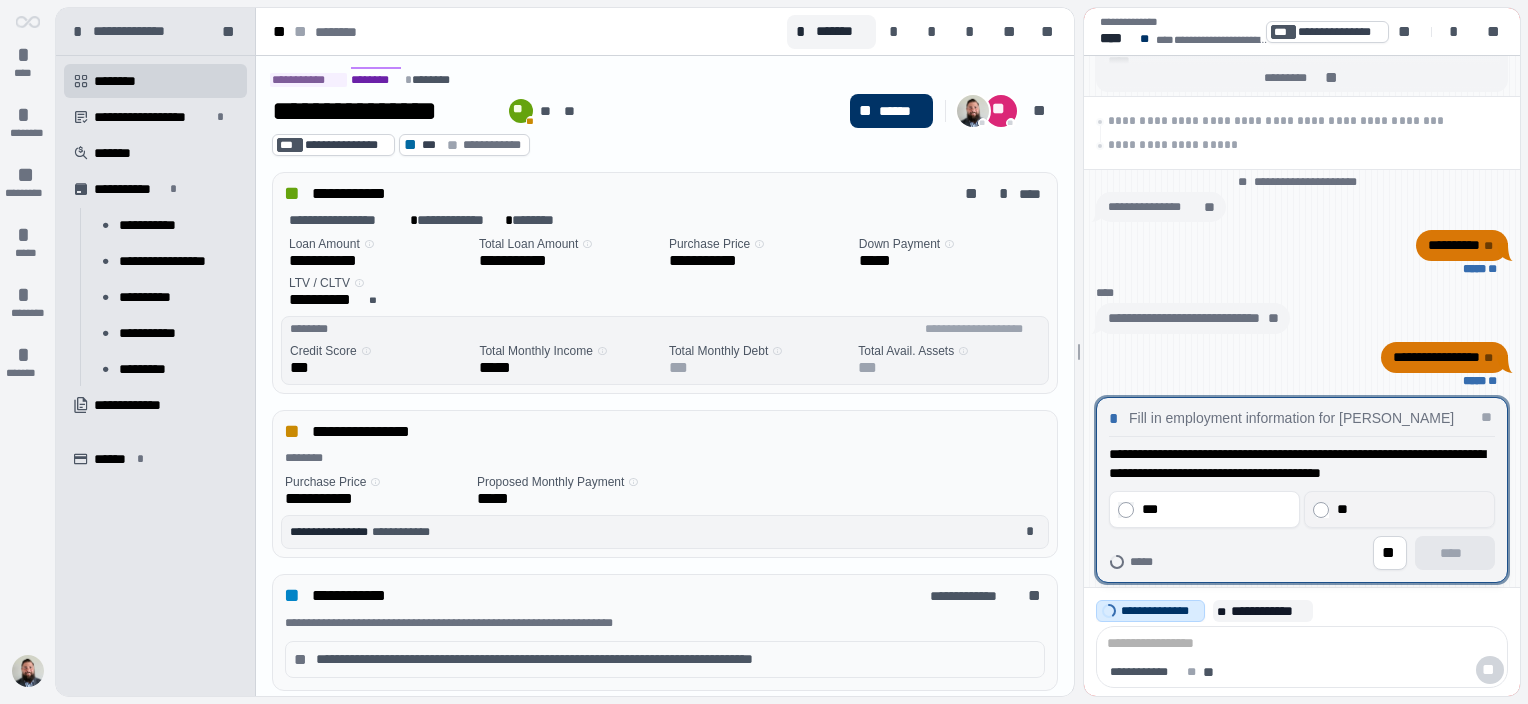 click on "**" at bounding box center [1409, 509] 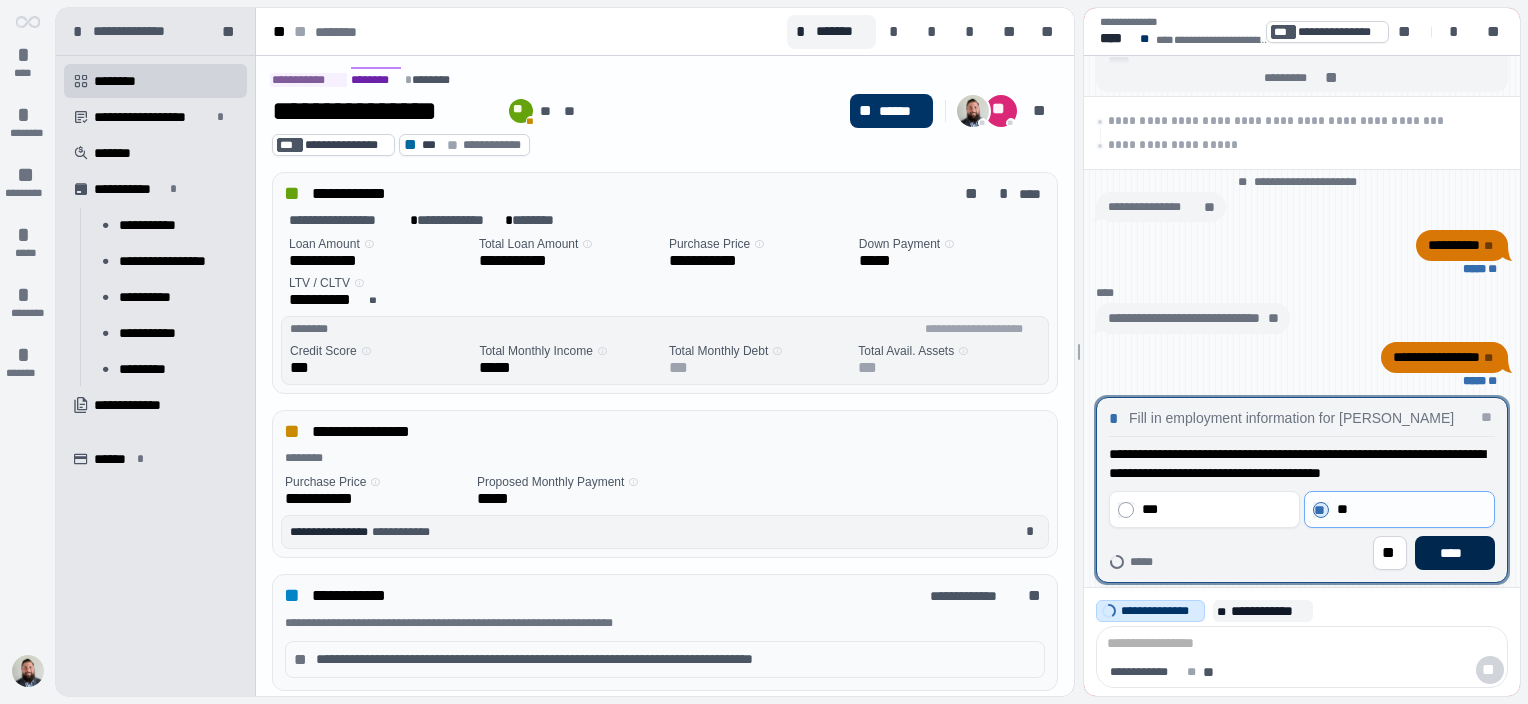 click on "****" at bounding box center [1455, 553] 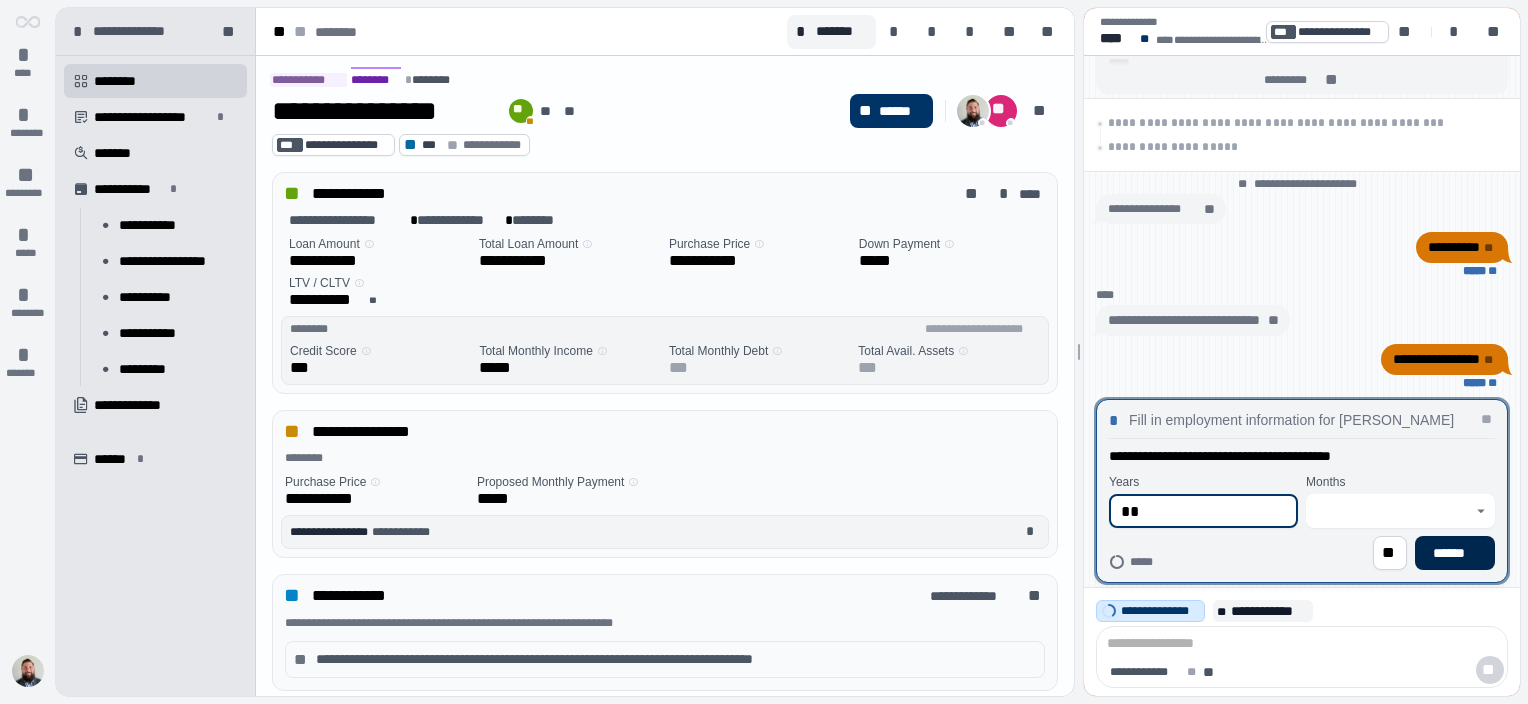 type on "**" 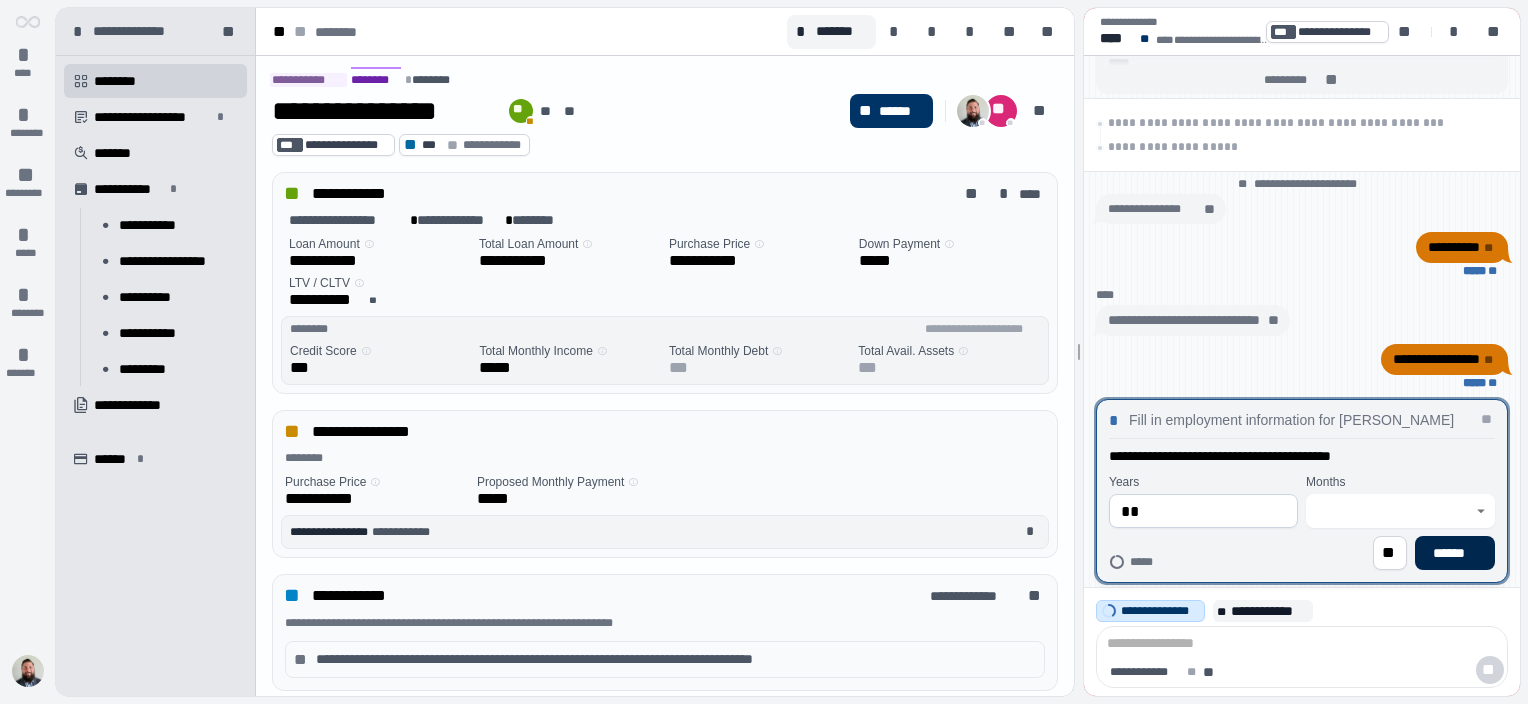 click on "******" at bounding box center (1455, 553) 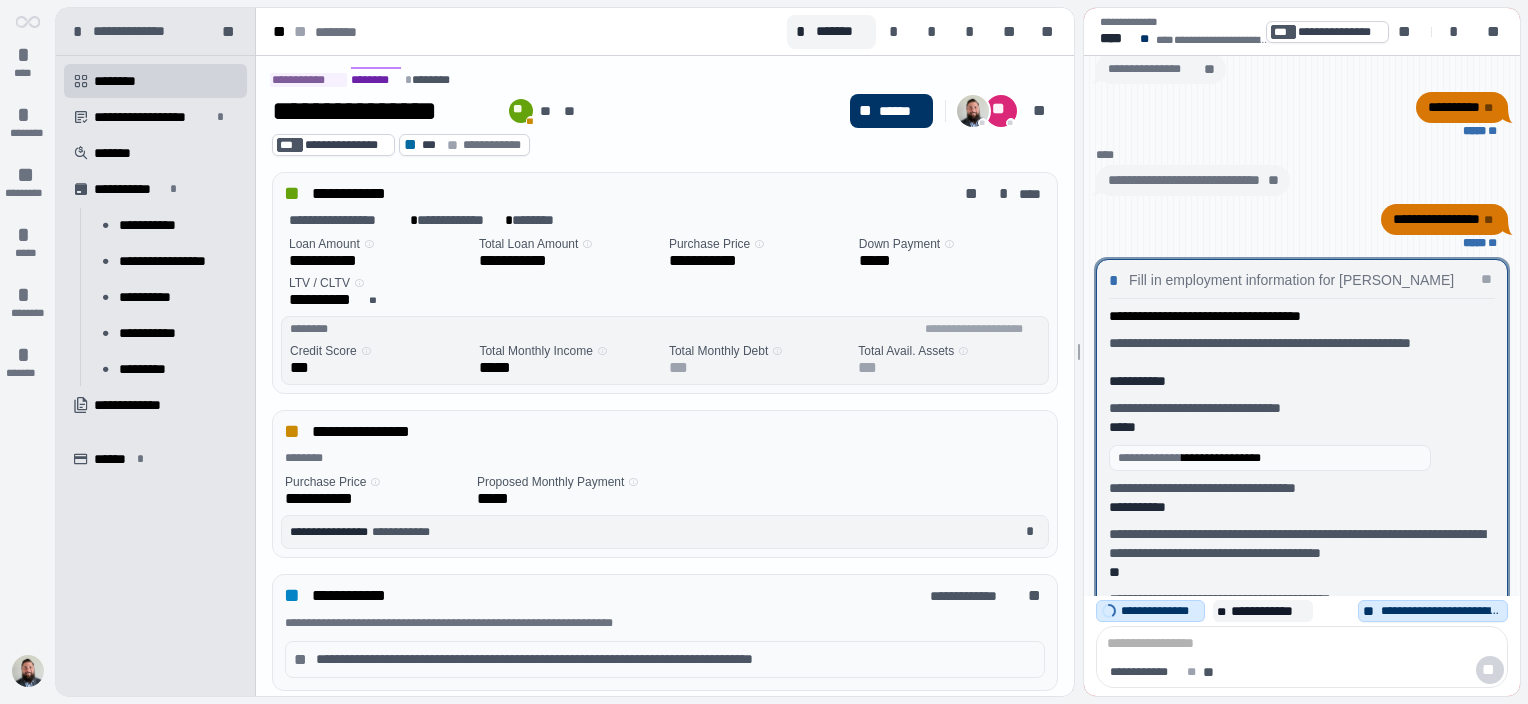 scroll, scrollTop: 0, scrollLeft: 0, axis: both 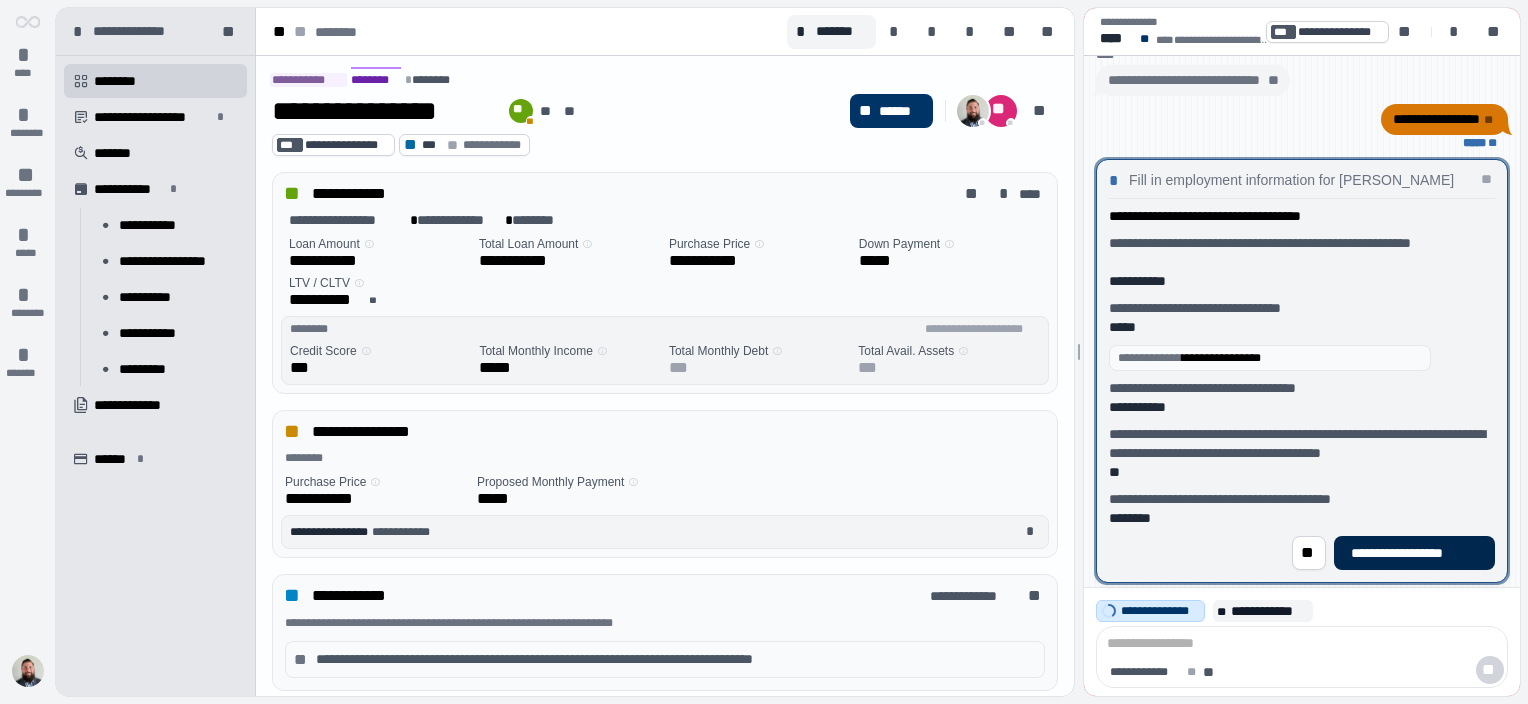 click on "**********" at bounding box center (1414, 553) 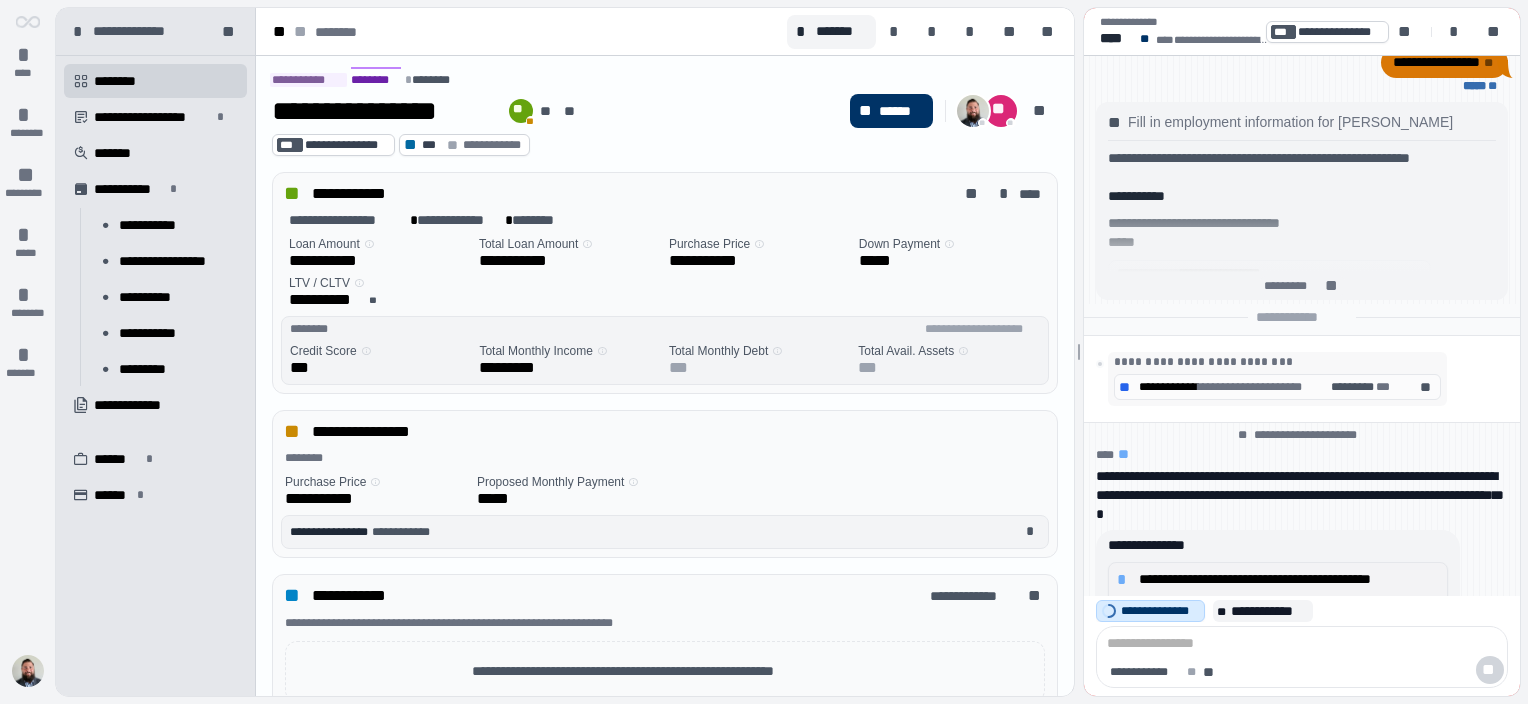 scroll, scrollTop: 0, scrollLeft: 0, axis: both 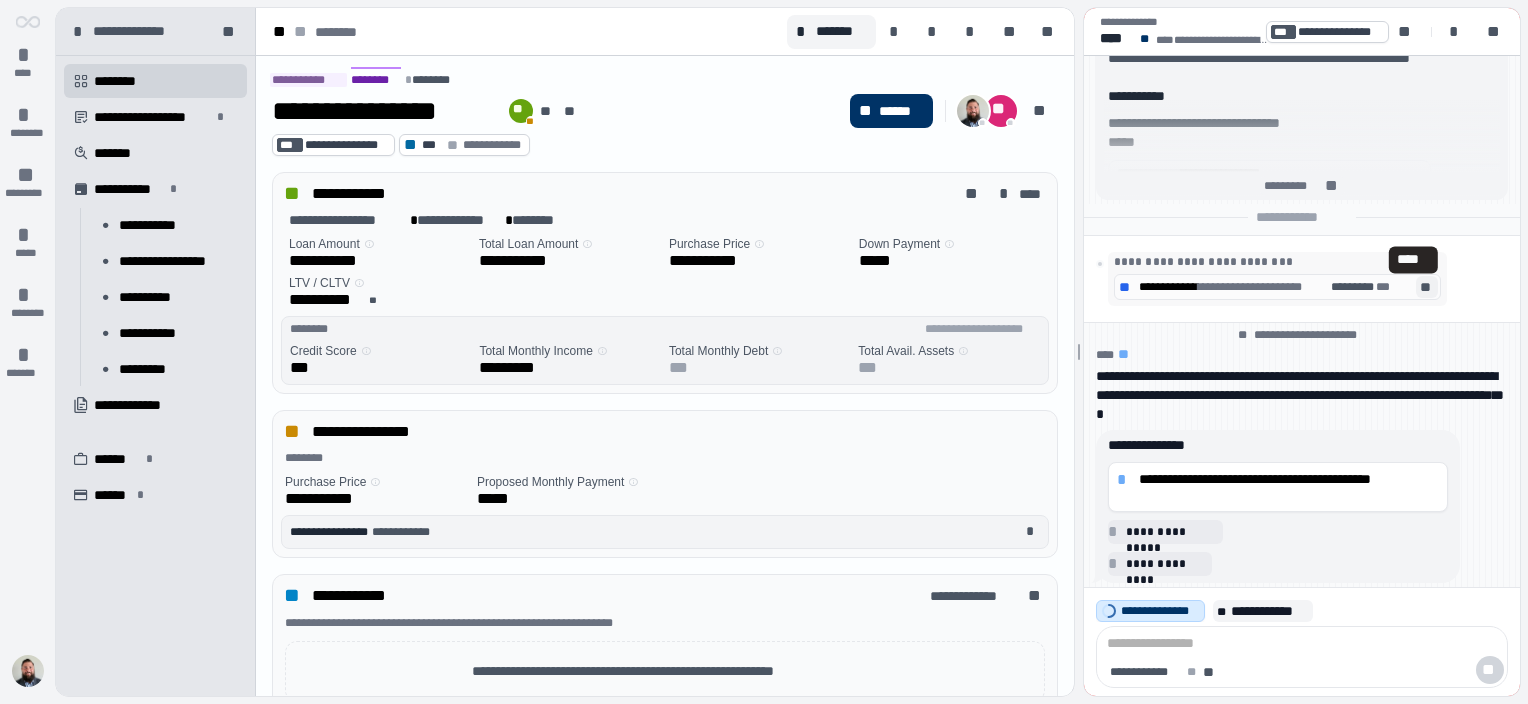 click on "**" at bounding box center (1427, 287) 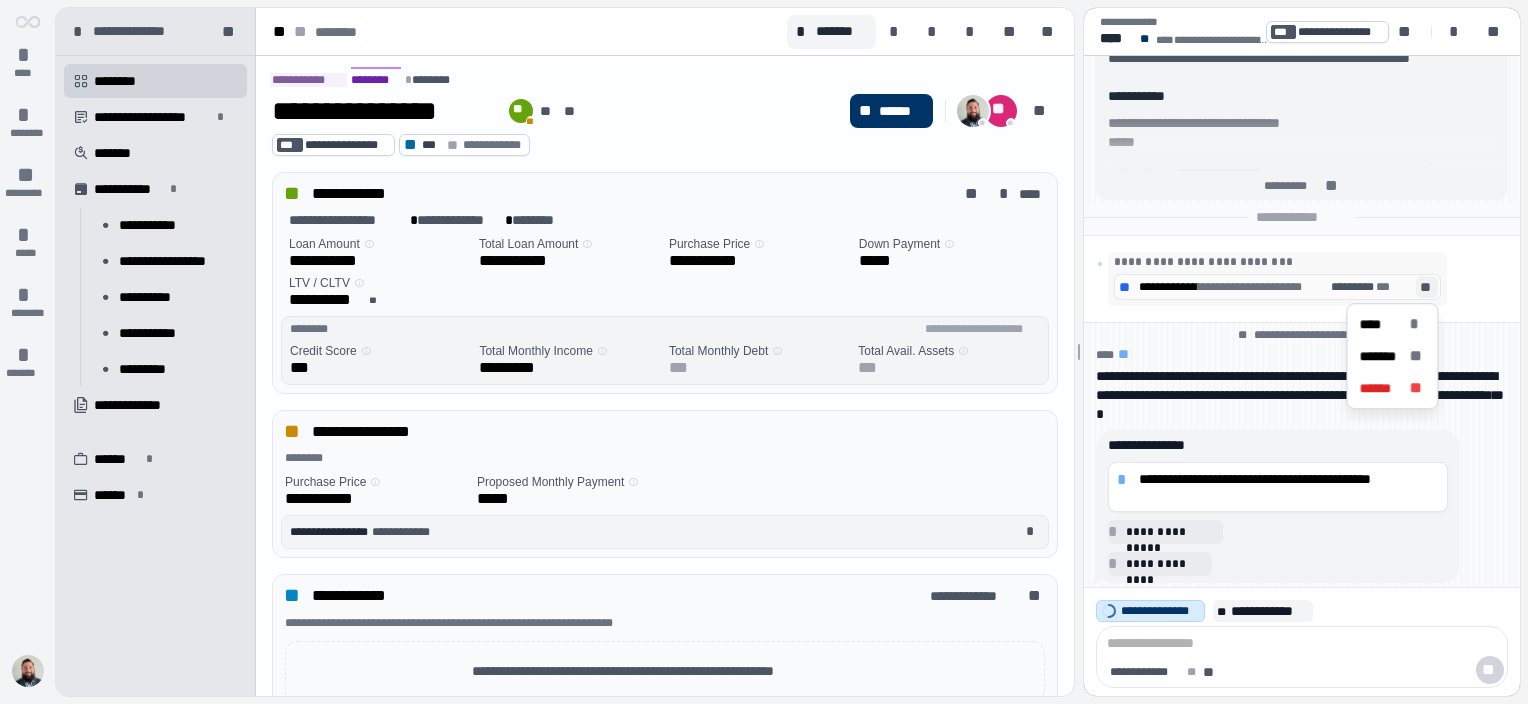 click on "**********" at bounding box center [1302, 279] 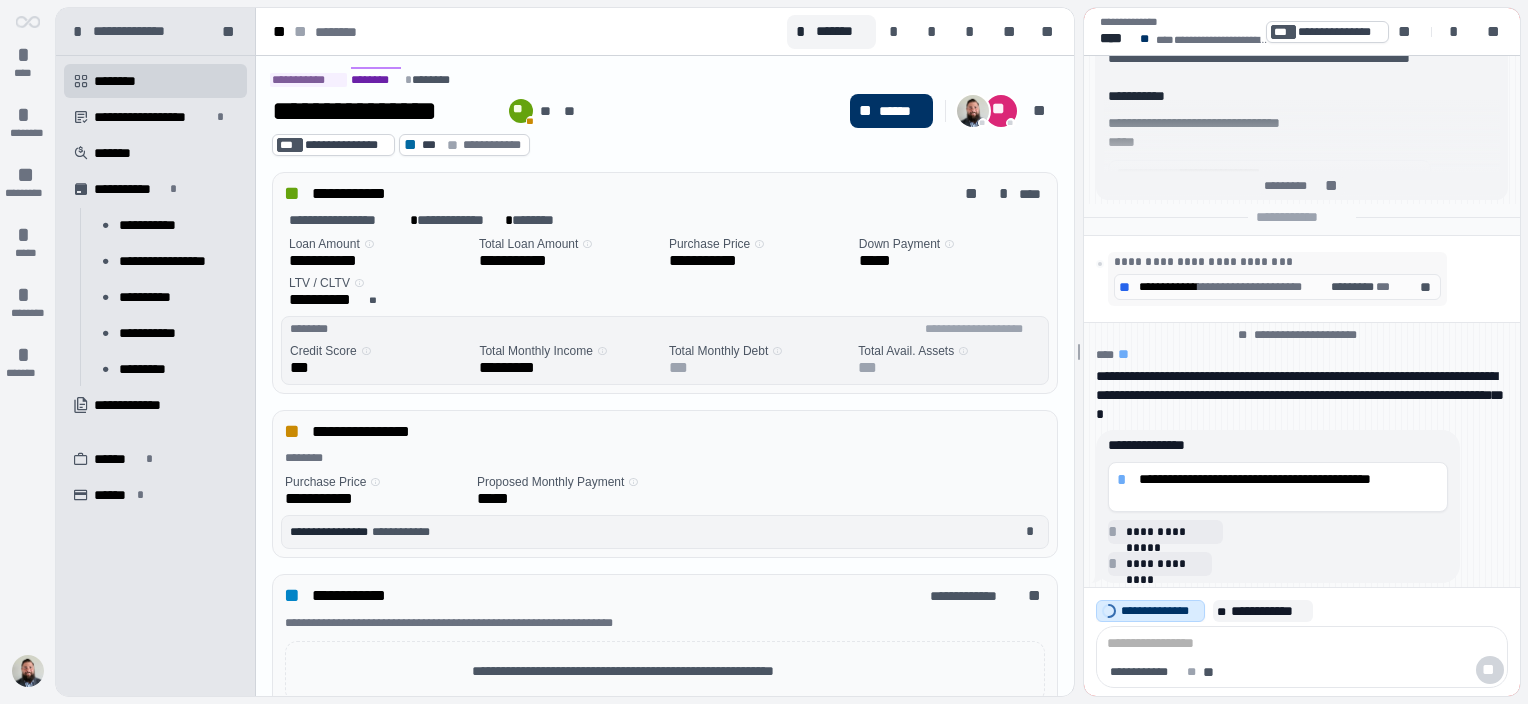 click on "**********" at bounding box center (1203, 262) 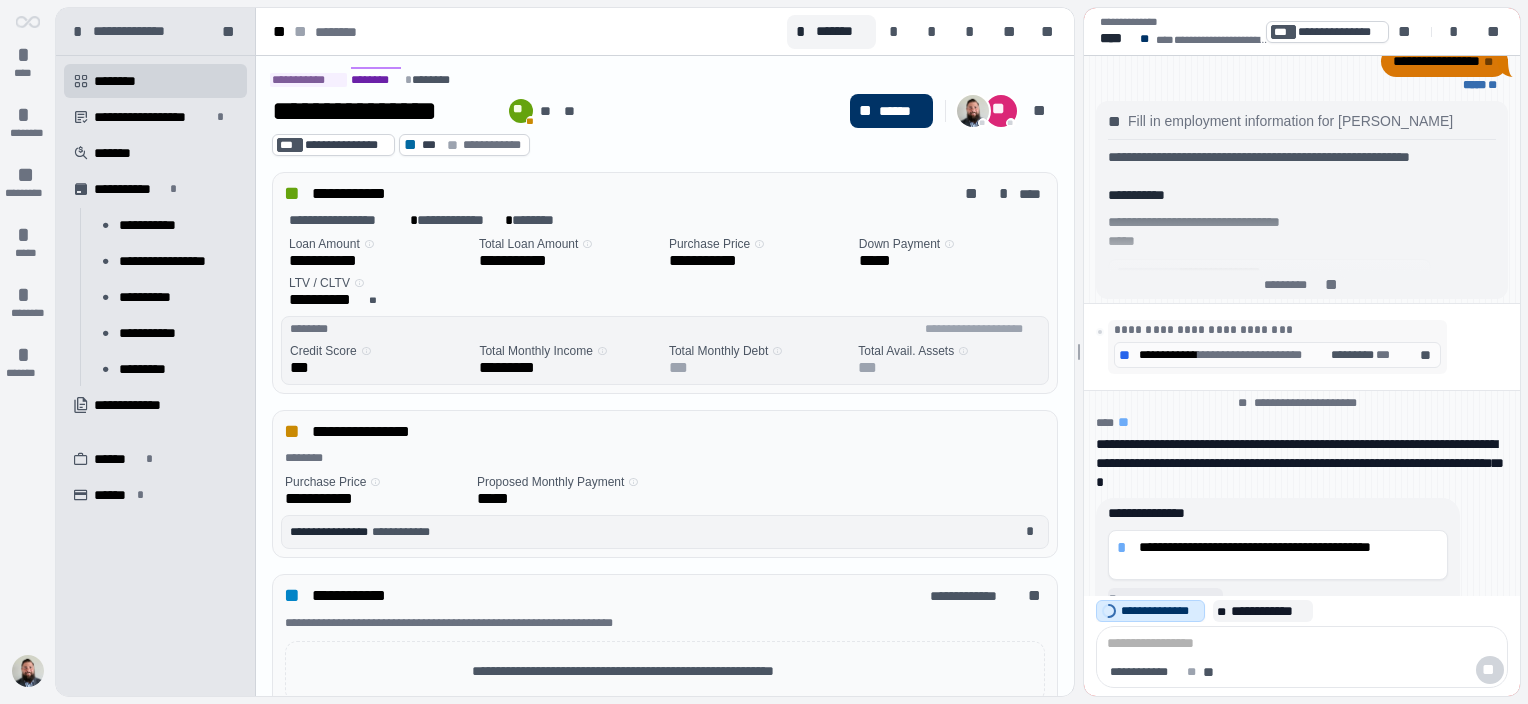 scroll, scrollTop: 0, scrollLeft: 0, axis: both 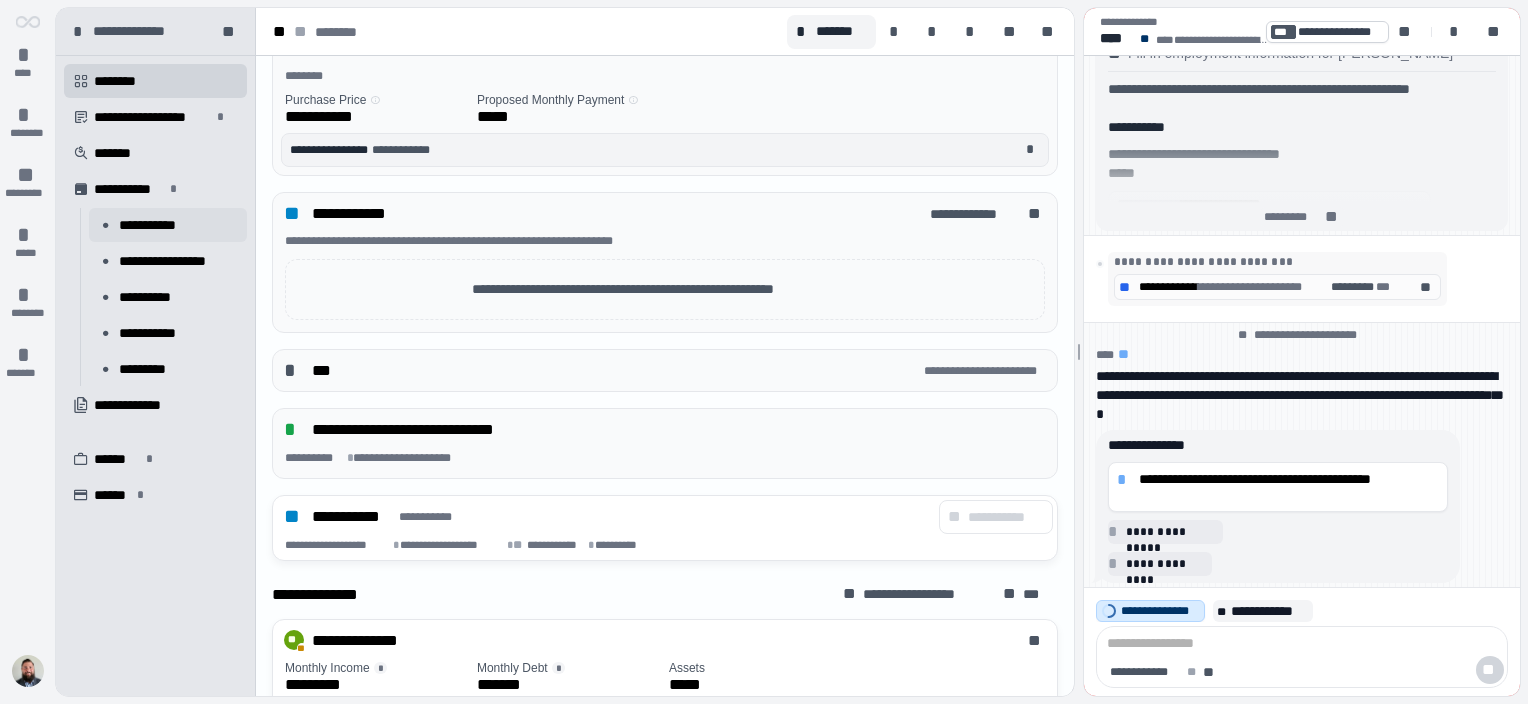 click on "**********" at bounding box center [154, 225] 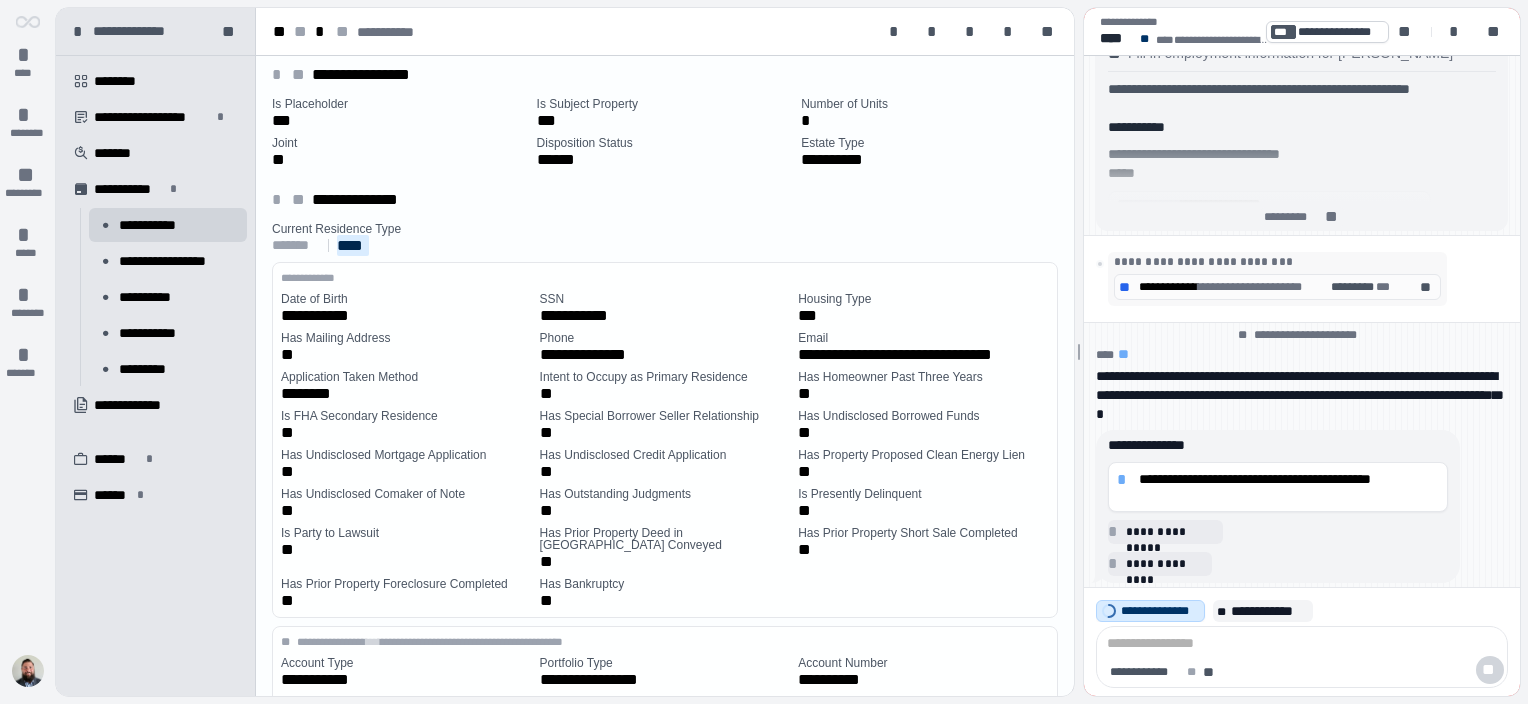 scroll, scrollTop: 900, scrollLeft: 0, axis: vertical 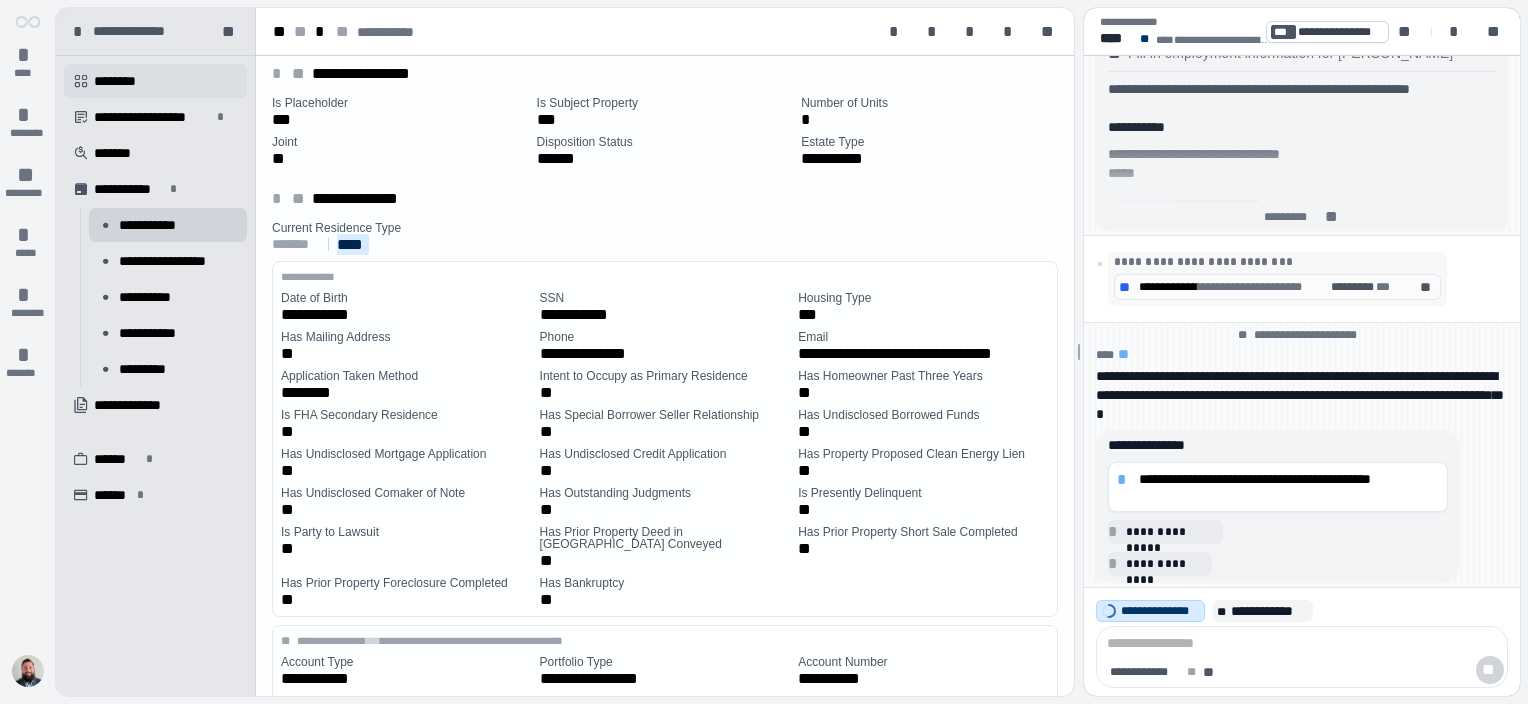 click on "********" at bounding box center (122, 81) 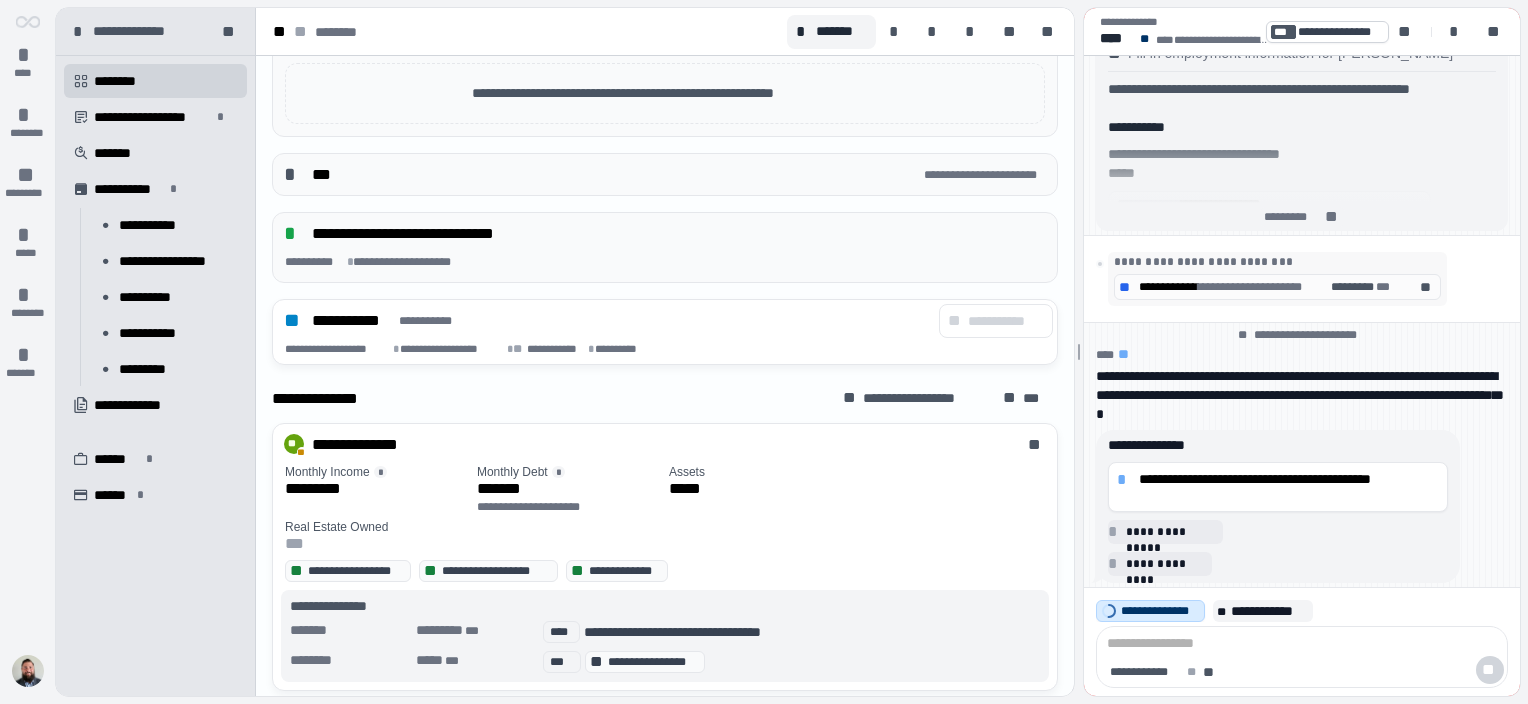 scroll, scrollTop: 600, scrollLeft: 0, axis: vertical 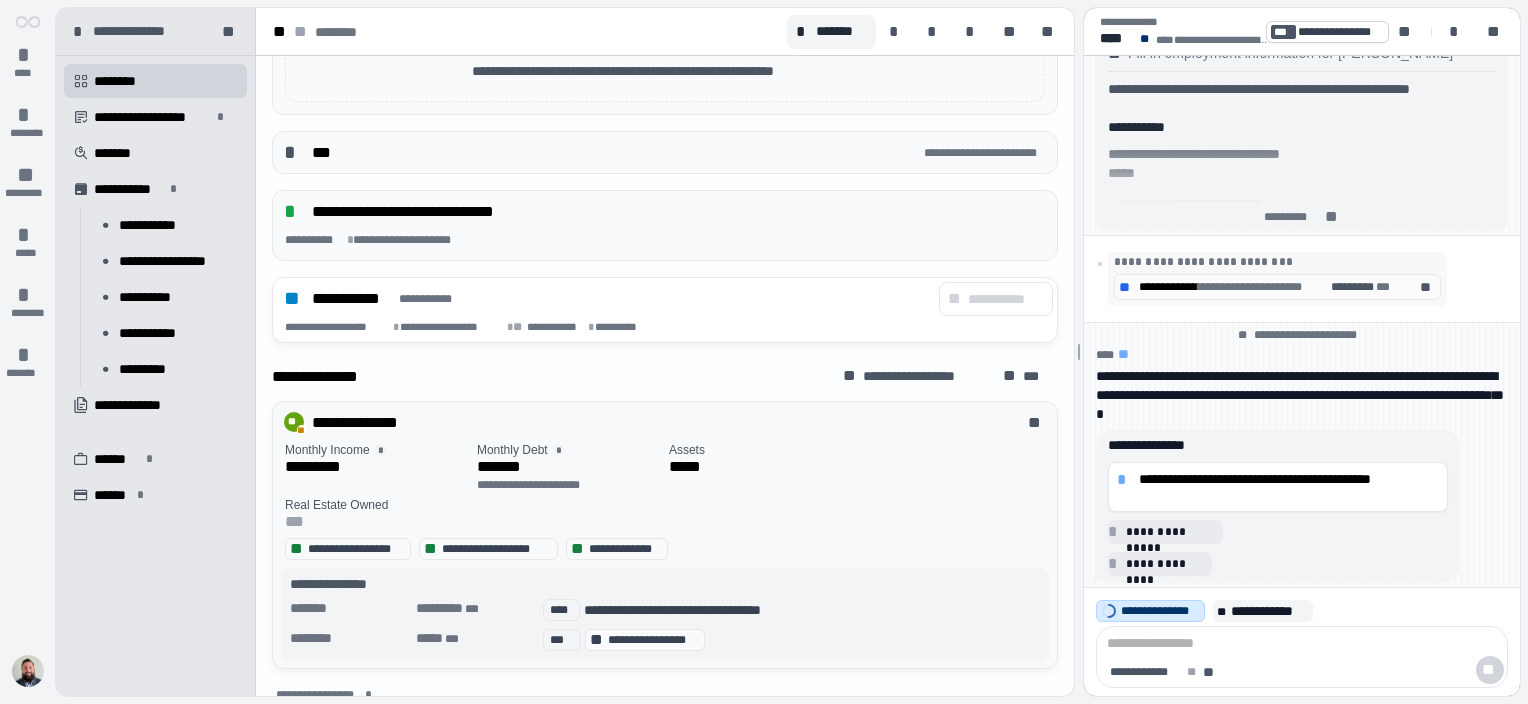 click on "**********" at bounding box center [376, 422] 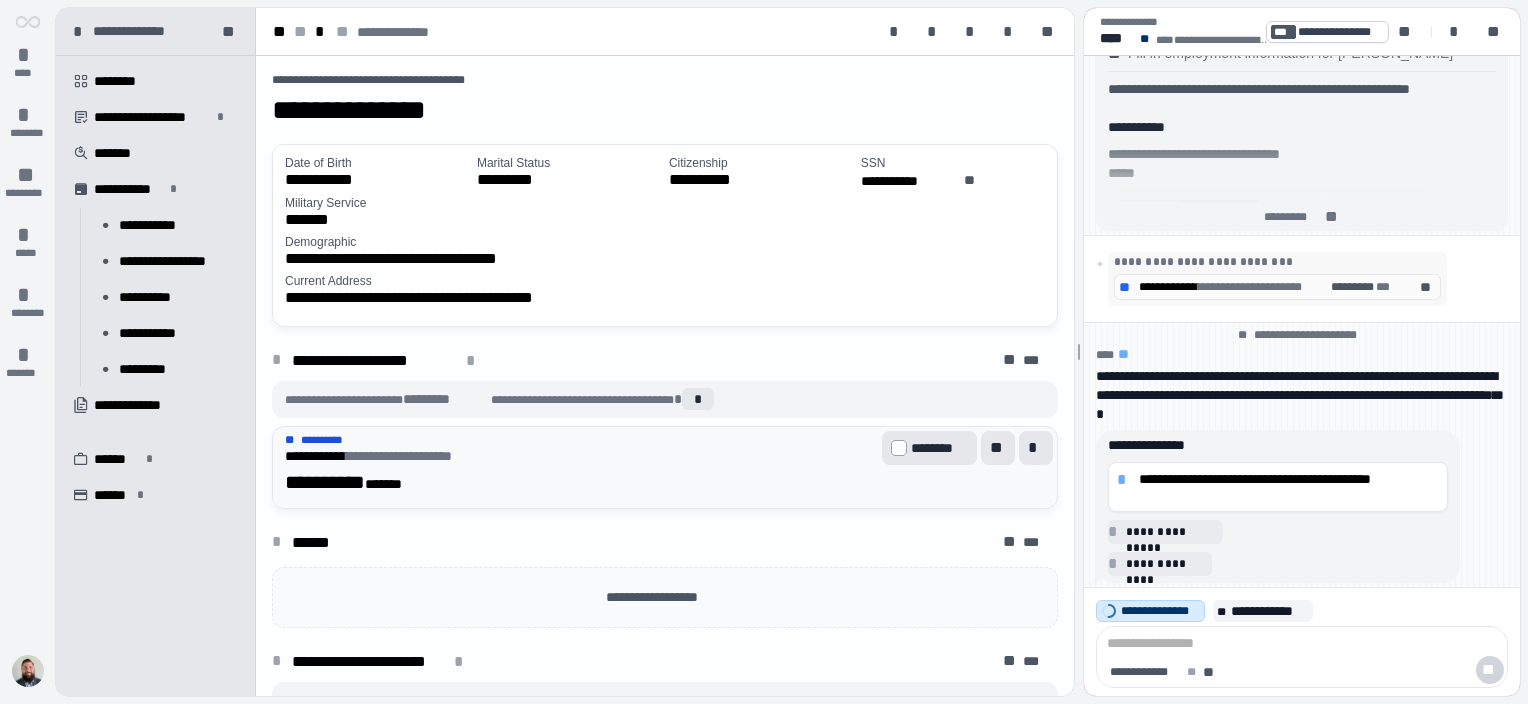 scroll, scrollTop: 100, scrollLeft: 0, axis: vertical 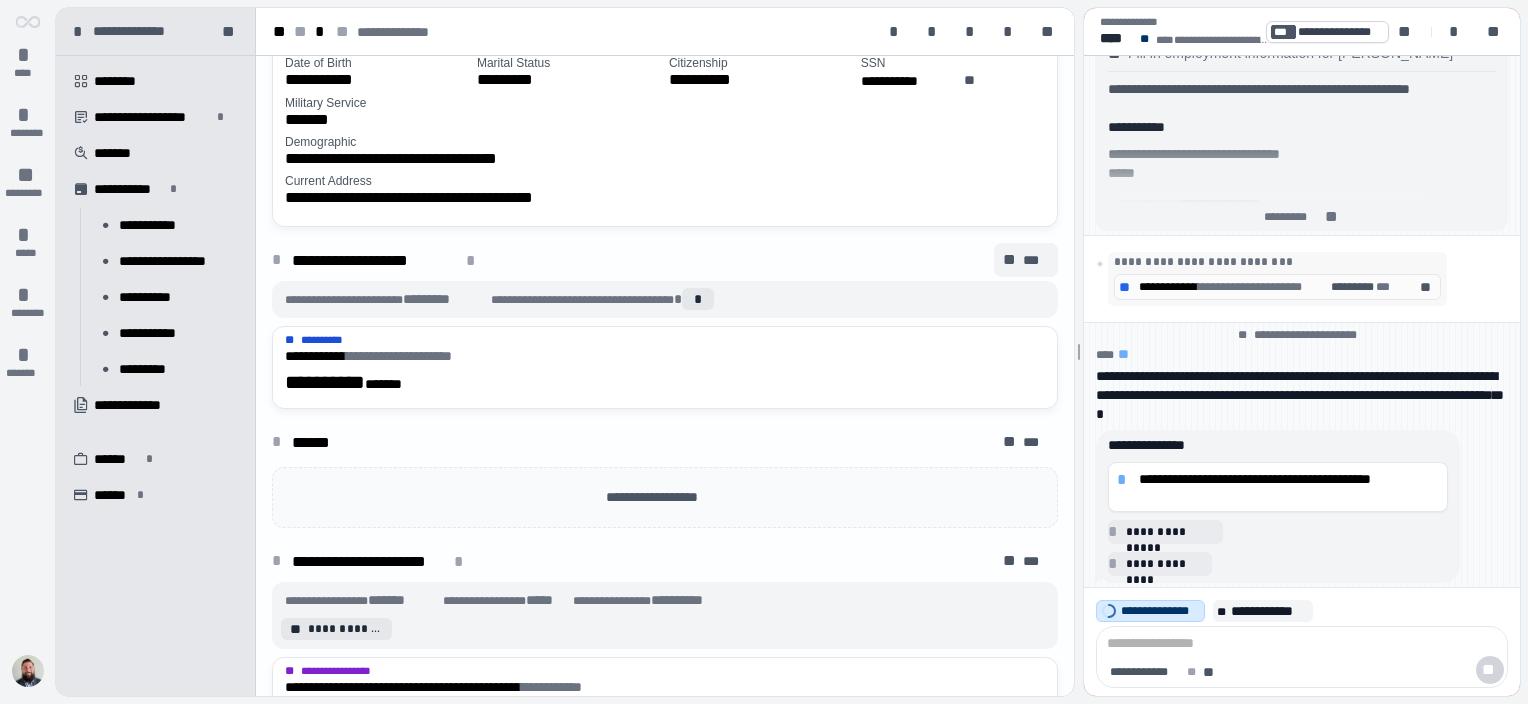 click on "** ***" at bounding box center (1026, 260) 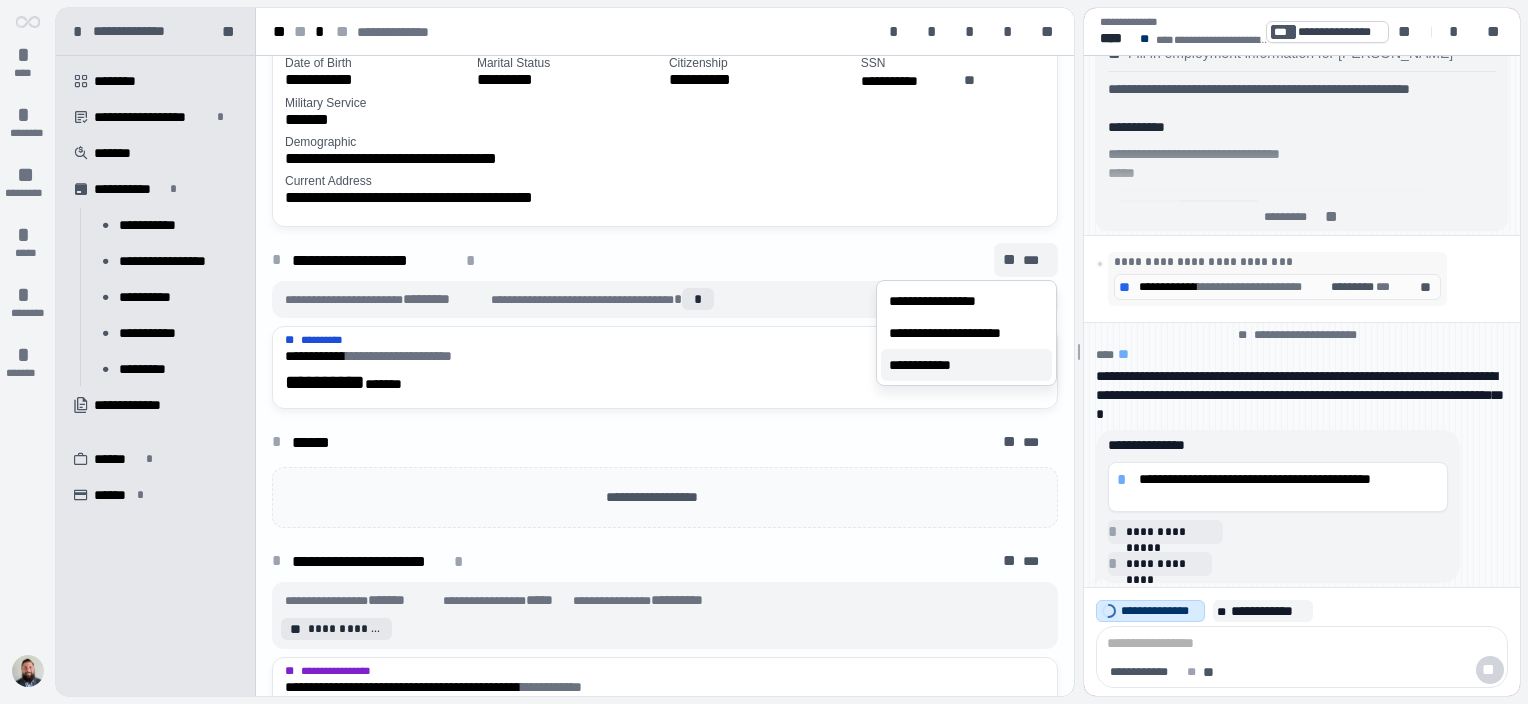 click on "**********" at bounding box center [931, 365] 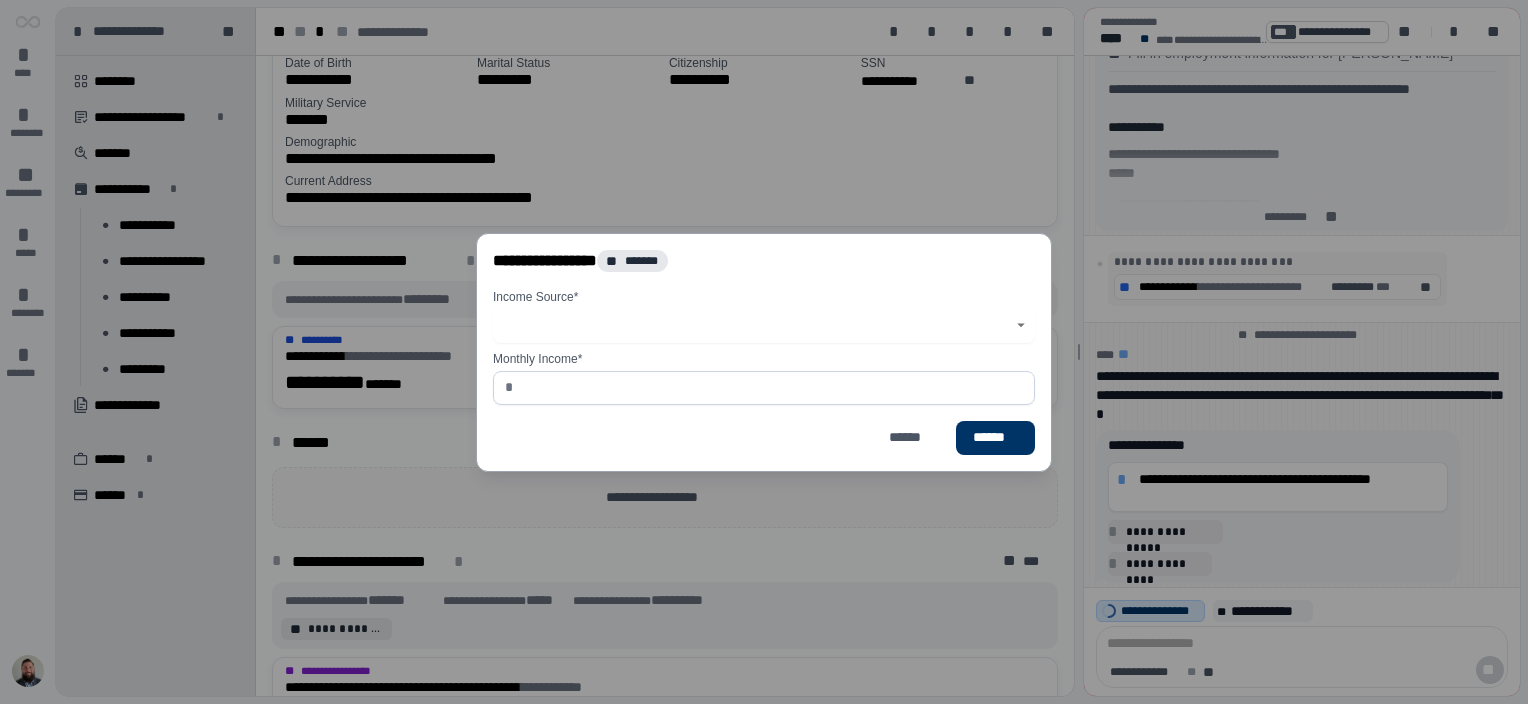 click 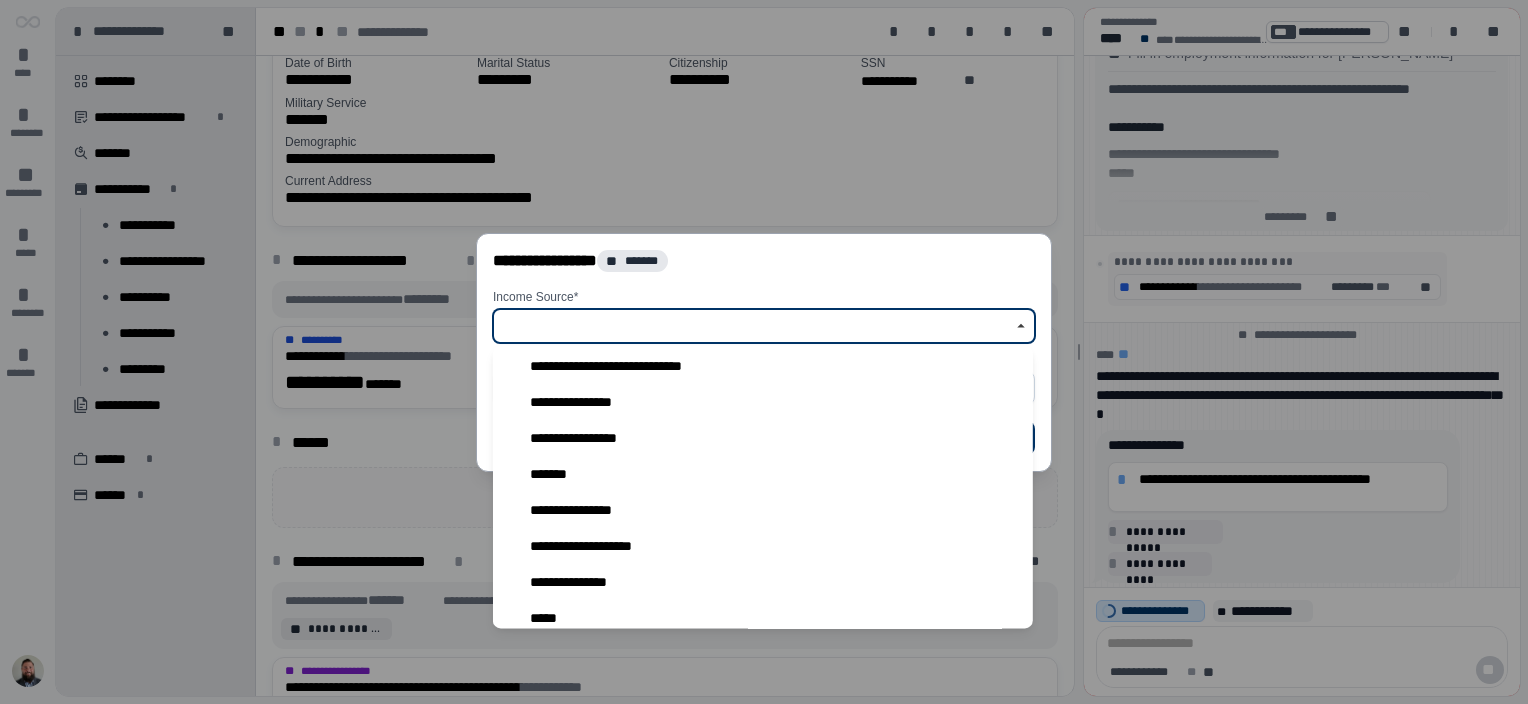 scroll, scrollTop: 668, scrollLeft: 0, axis: vertical 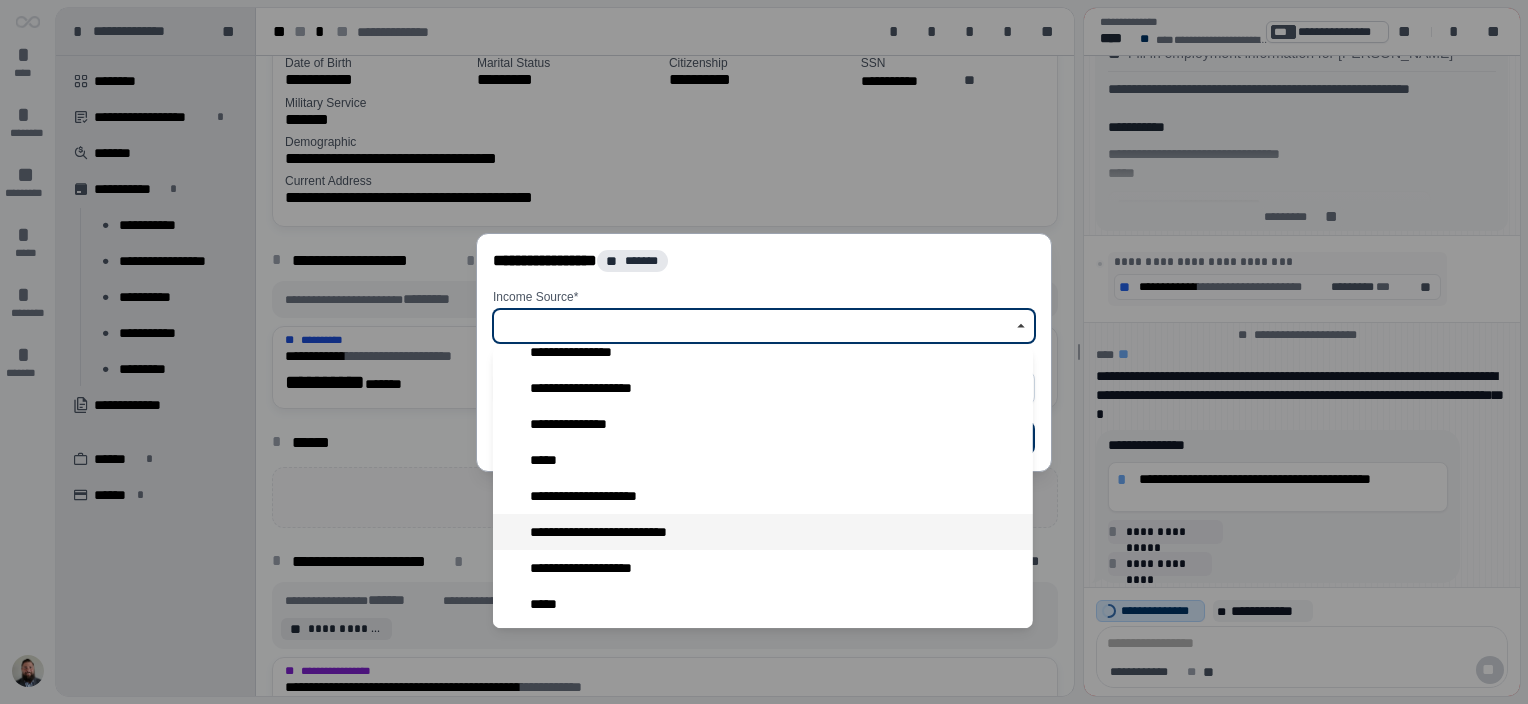 click on "**********" at bounding box center [763, 532] 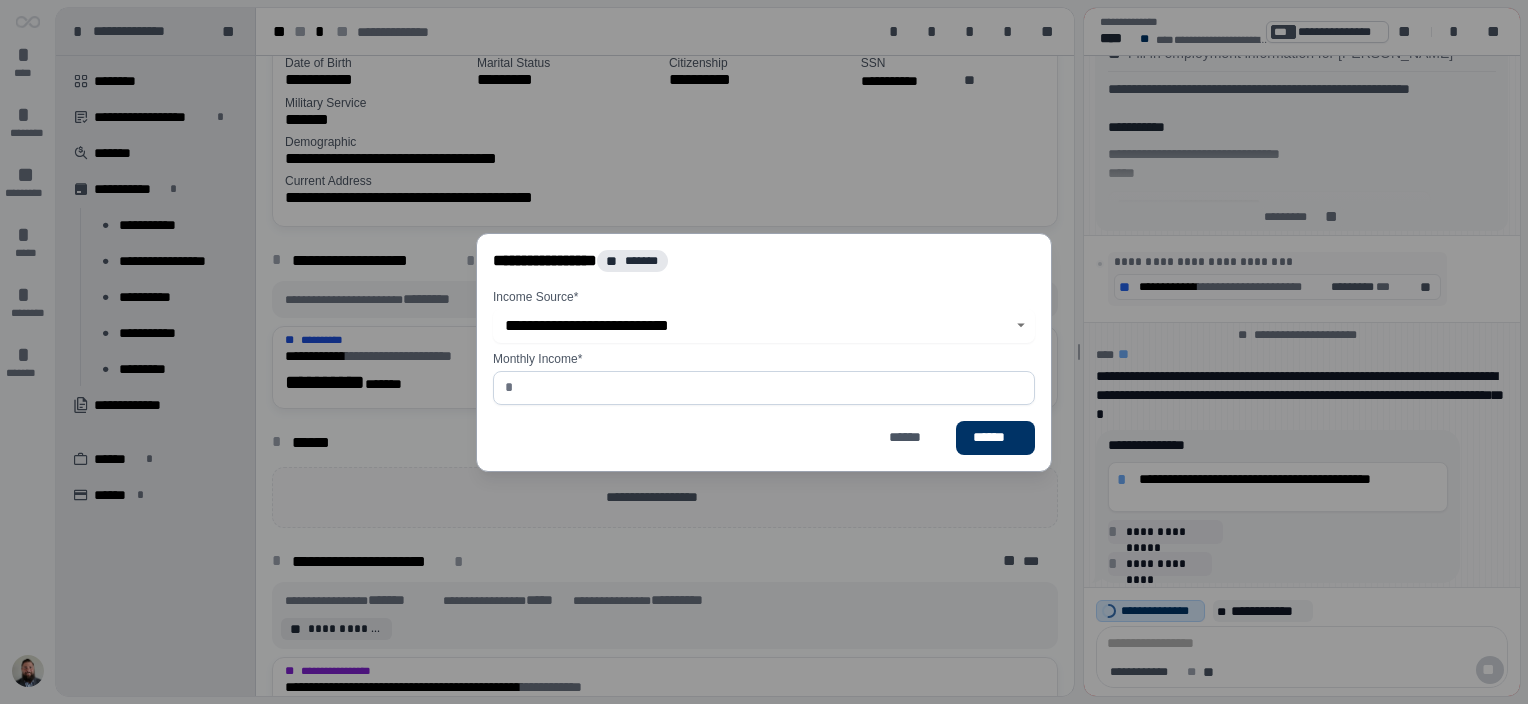 click at bounding box center (772, 387) 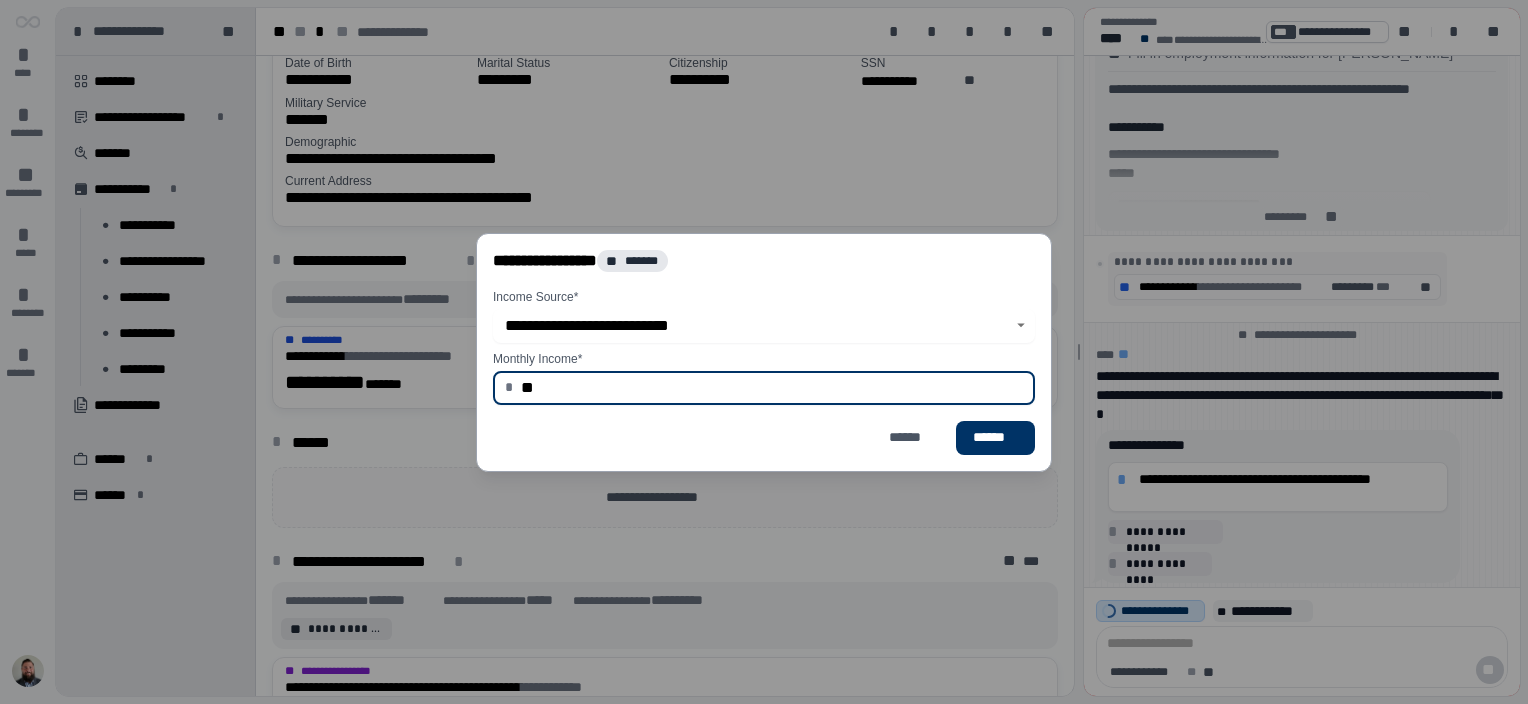 type on "*" 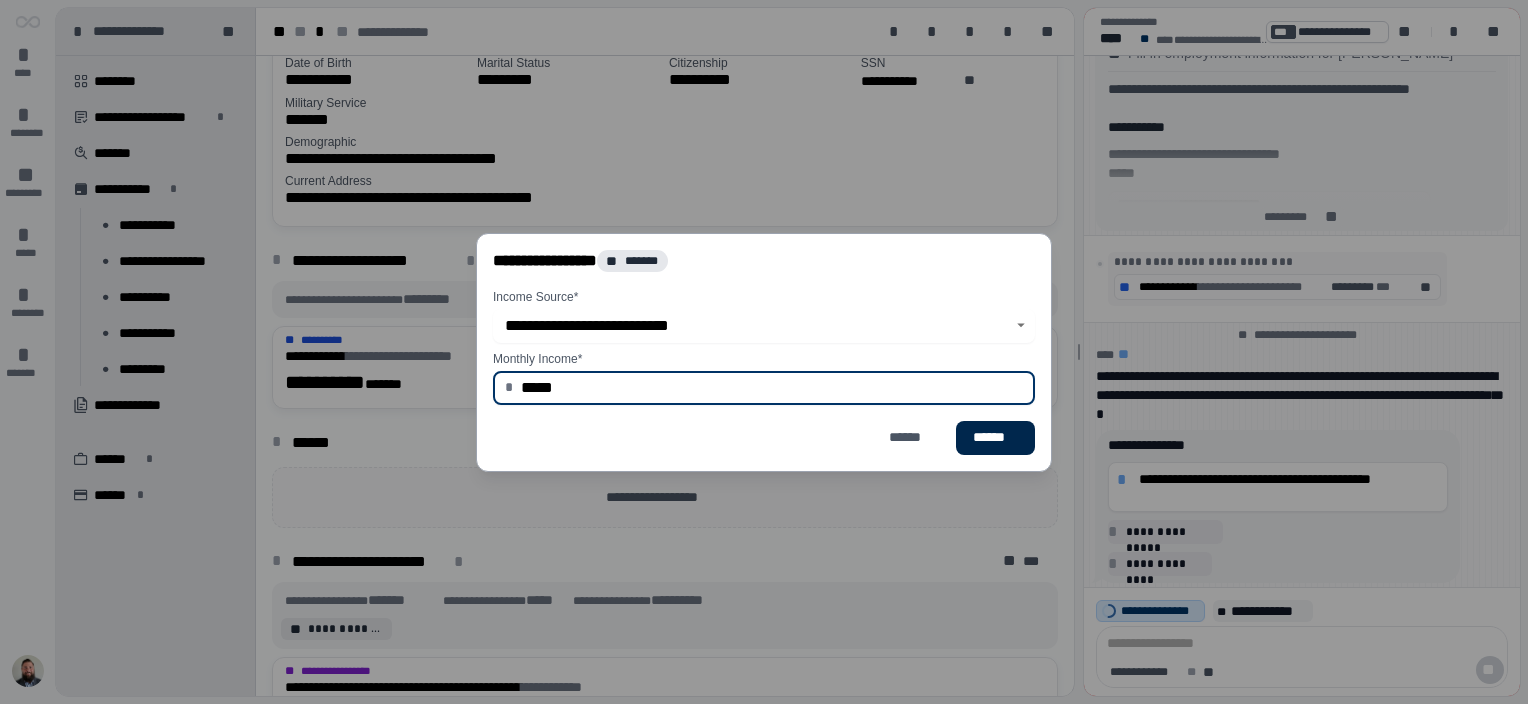 type on "********" 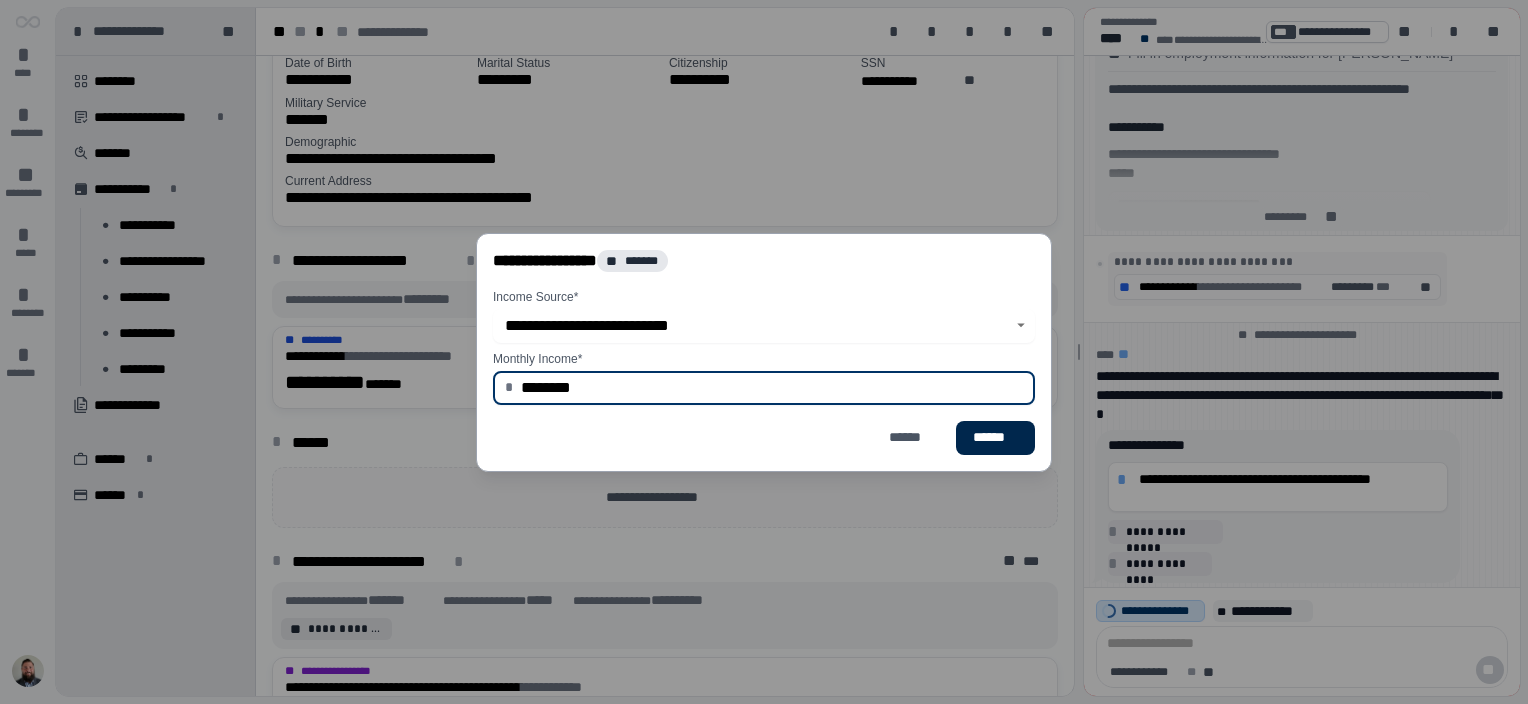 click on "******" at bounding box center [995, 437] 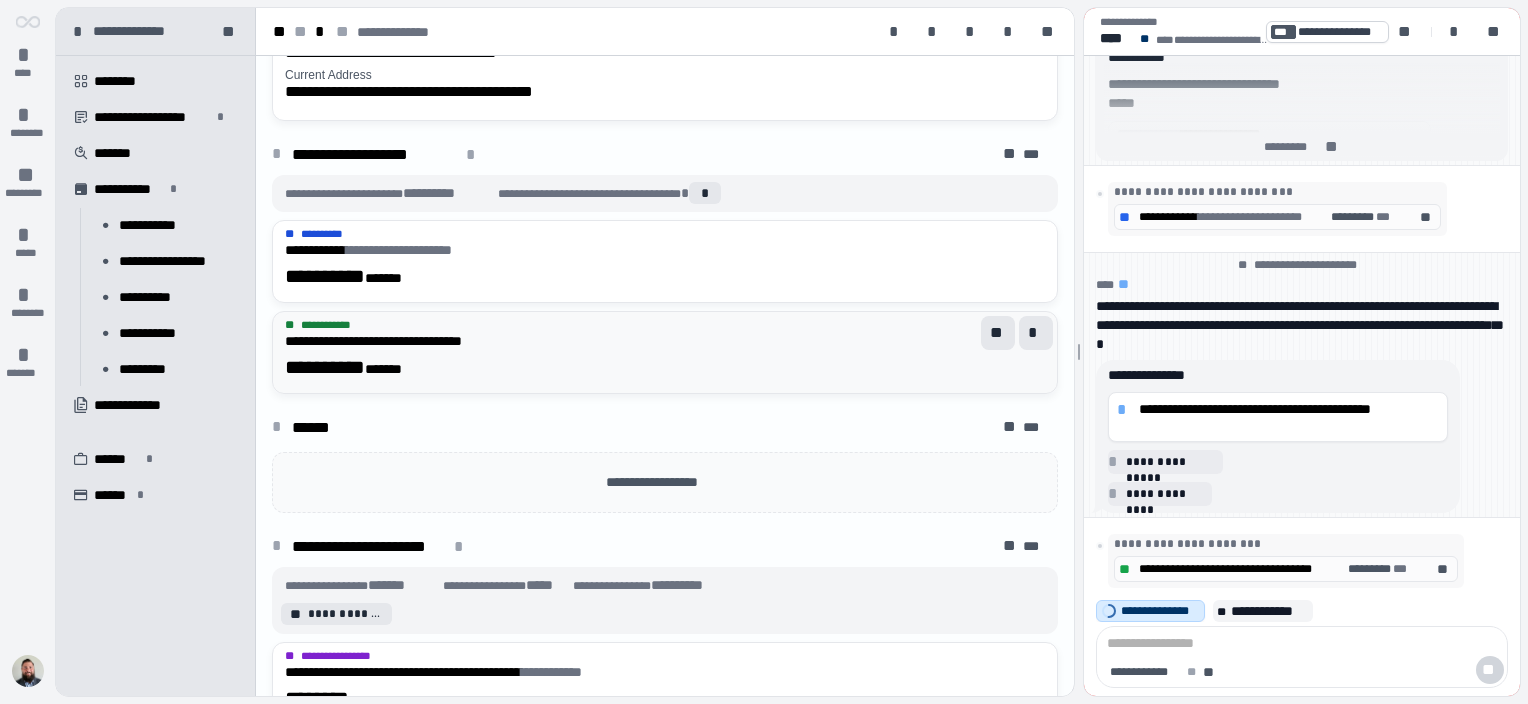 scroll, scrollTop: 300, scrollLeft: 0, axis: vertical 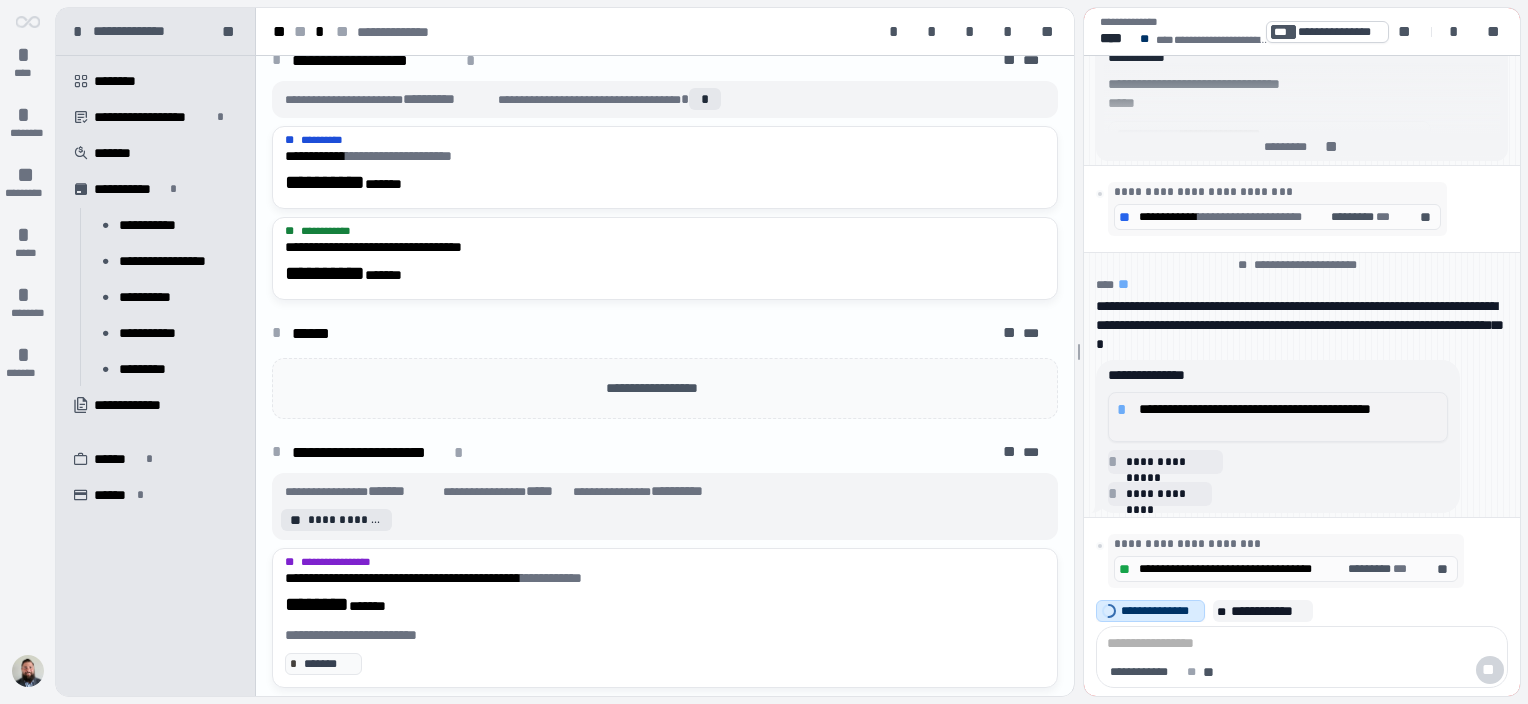 click on "**********" at bounding box center (1289, 417) 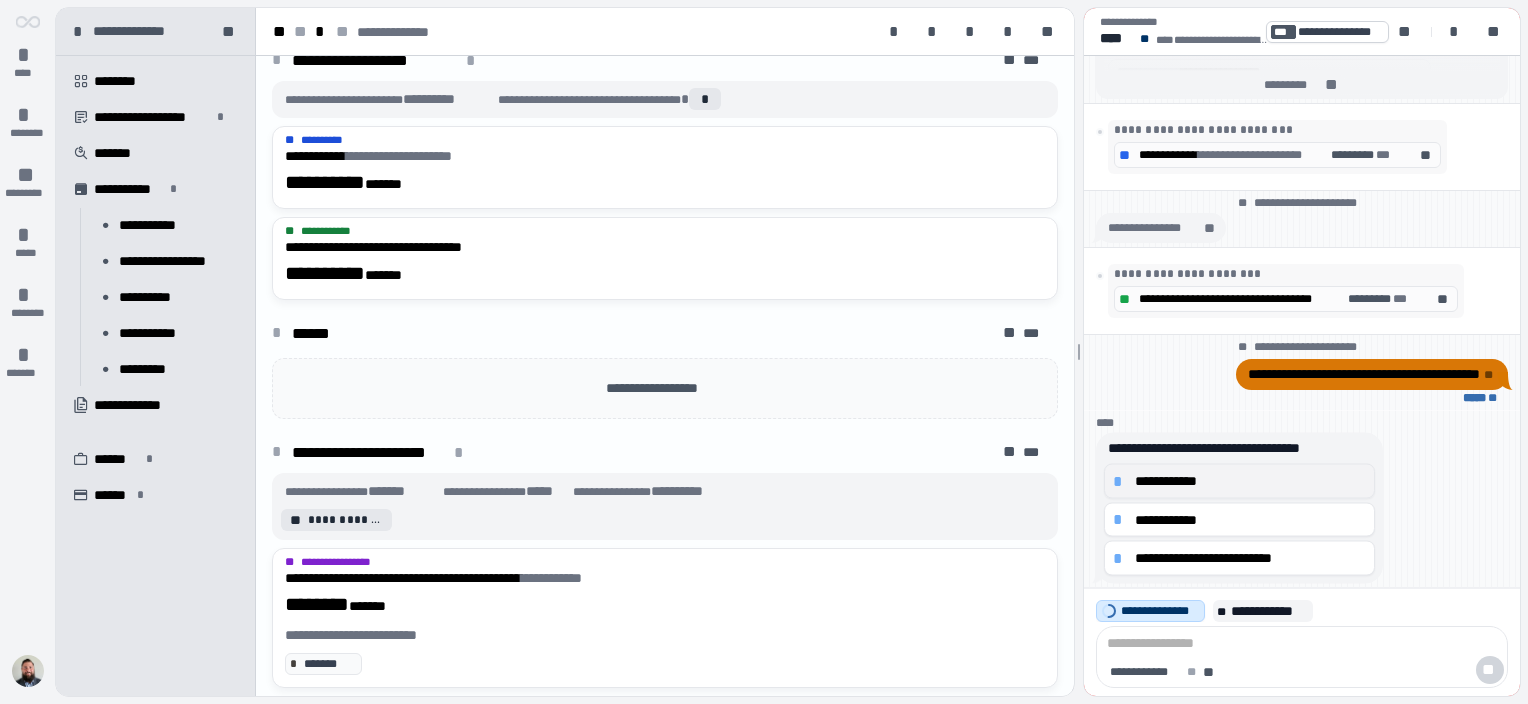 click on "**********" at bounding box center (1250, 481) 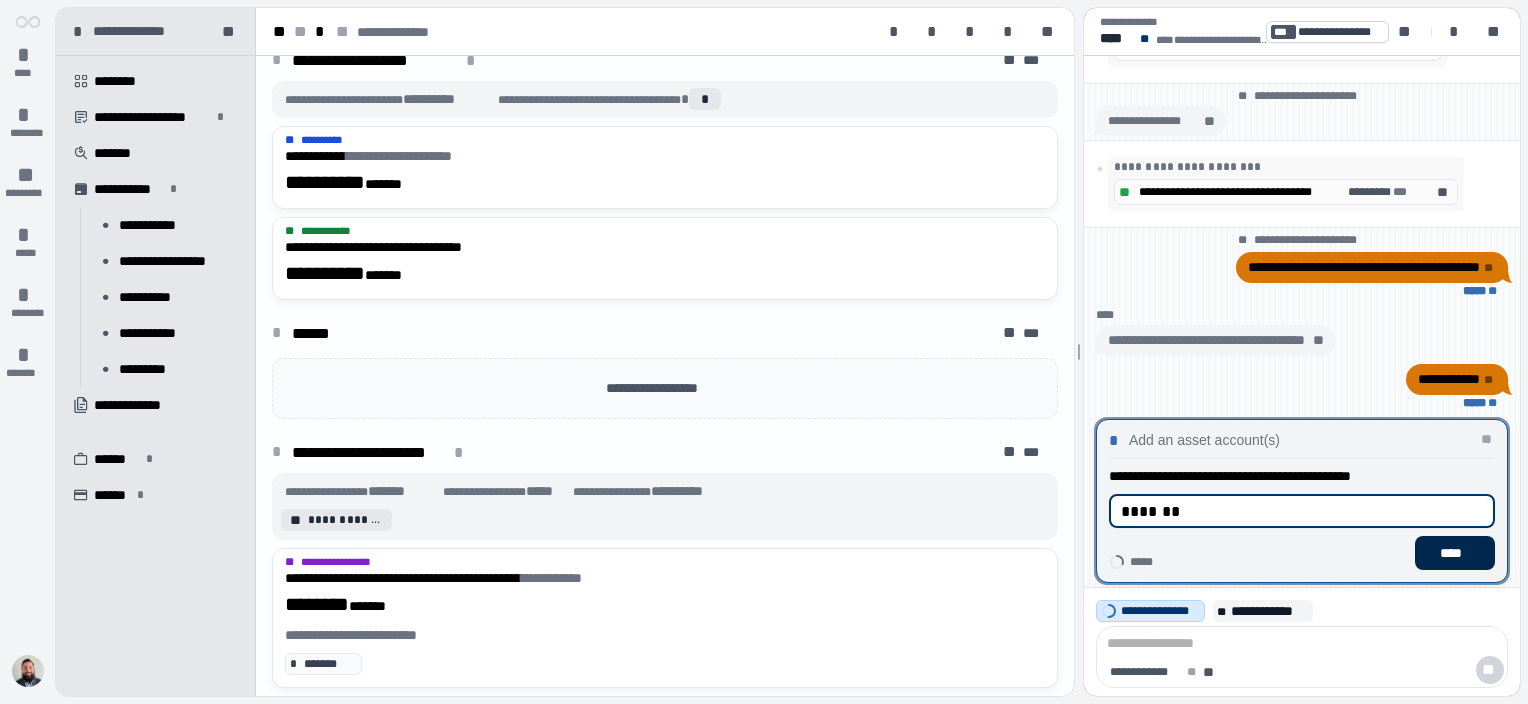 type on "*******" 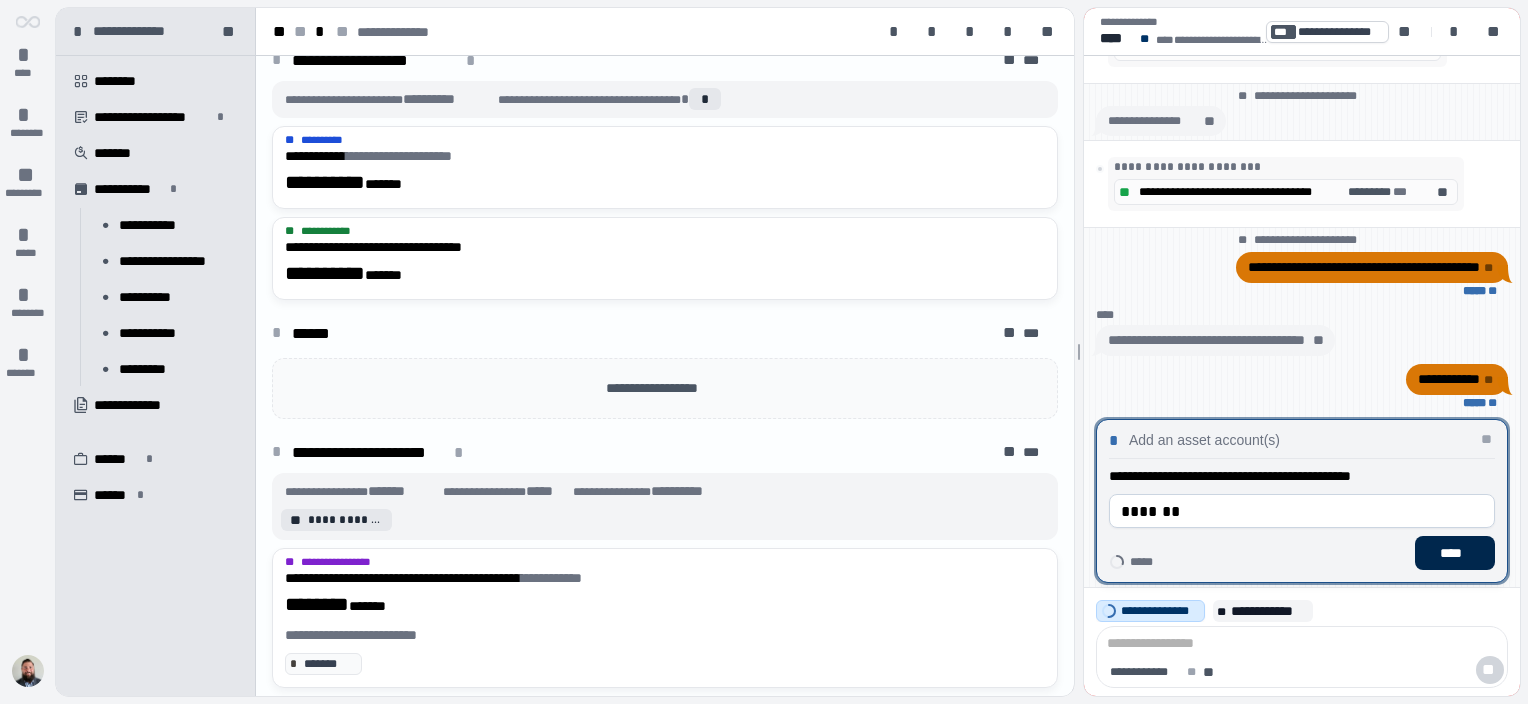 click on "****" at bounding box center (1455, 553) 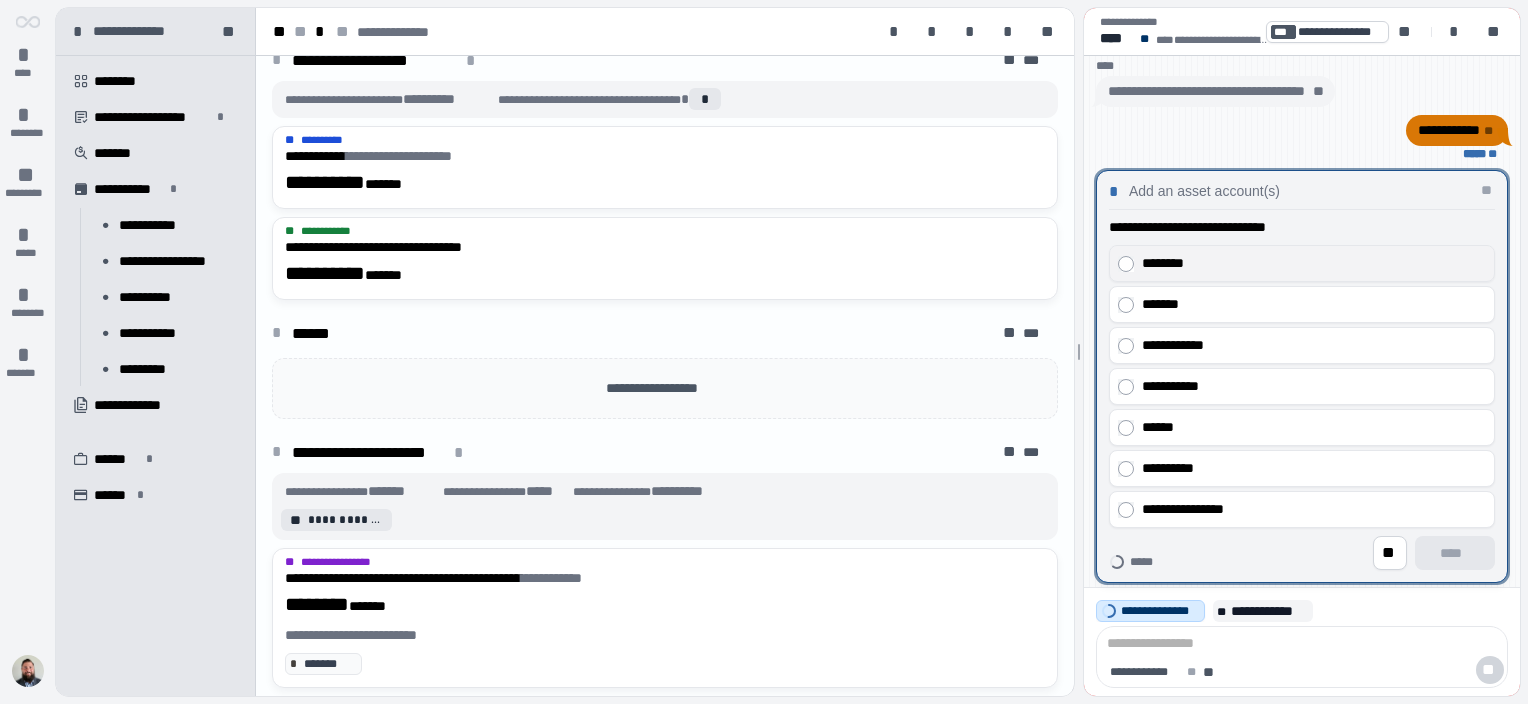 click on "********" at bounding box center (1309, 263) 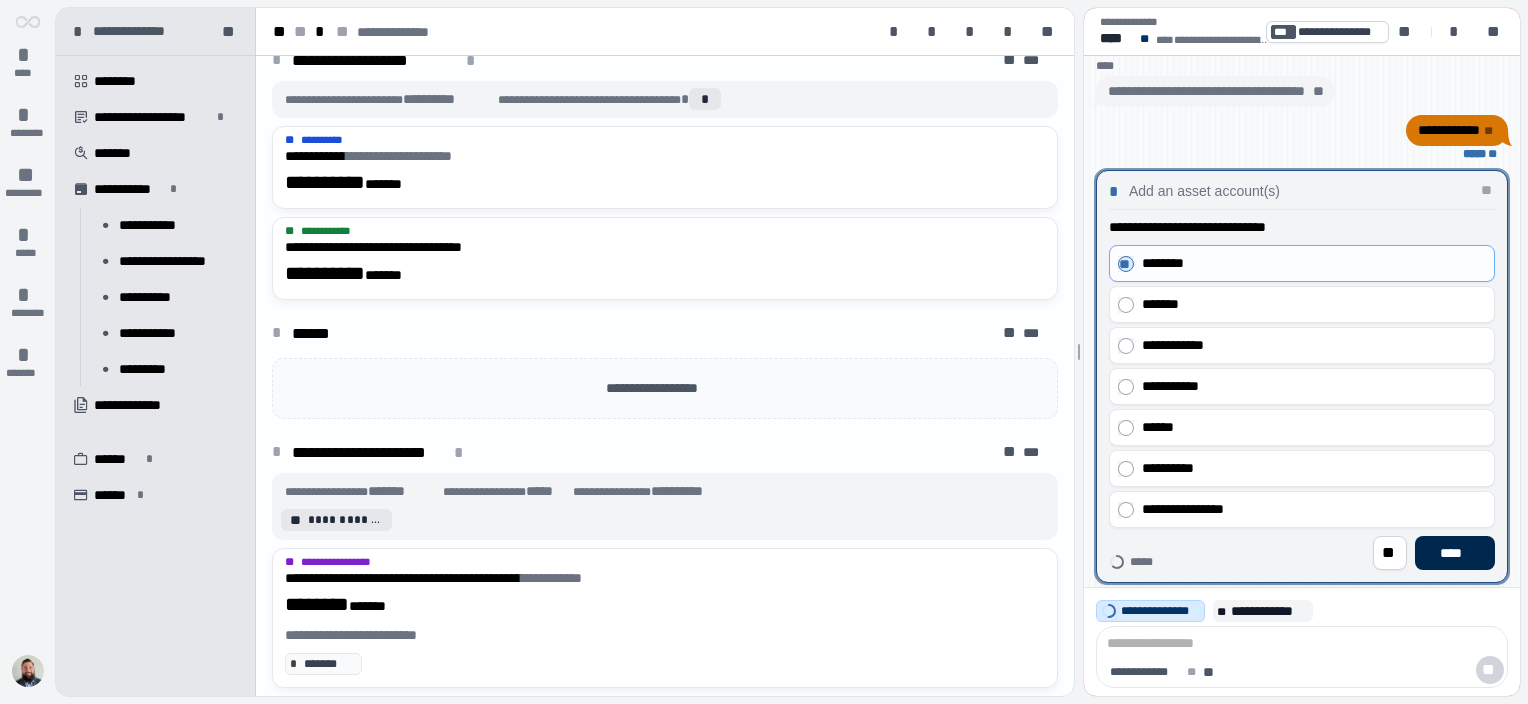 click on "****" at bounding box center [1455, 553] 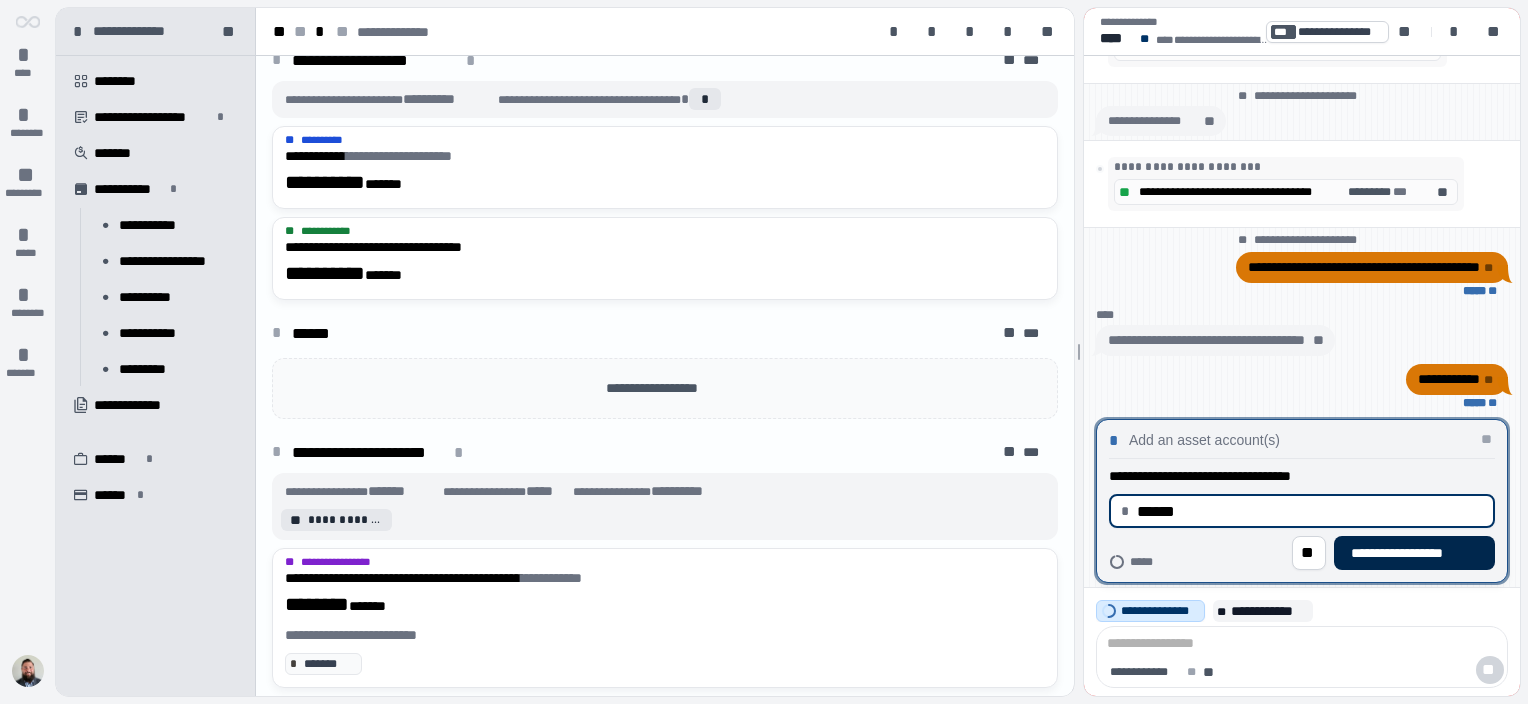 type on "*********" 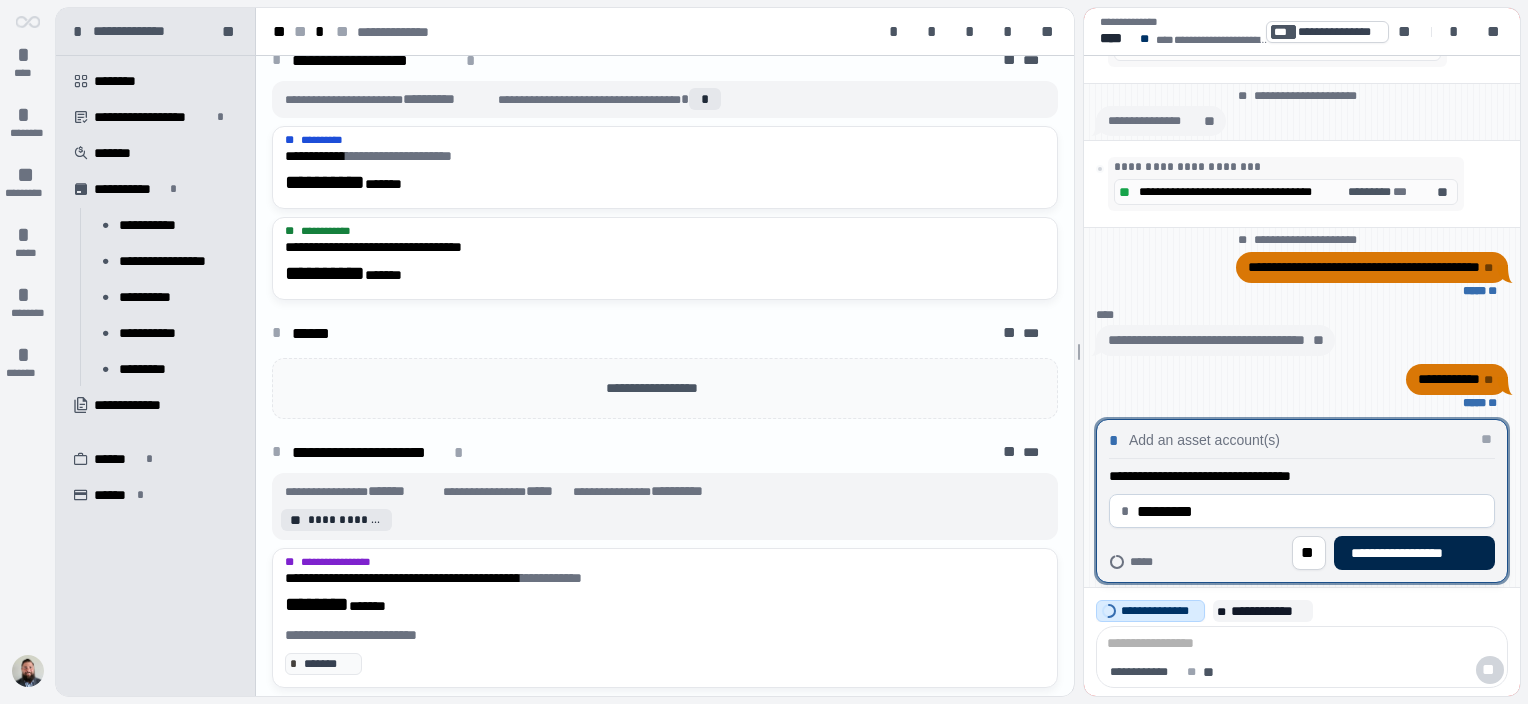click on "**********" at bounding box center [1414, 553] 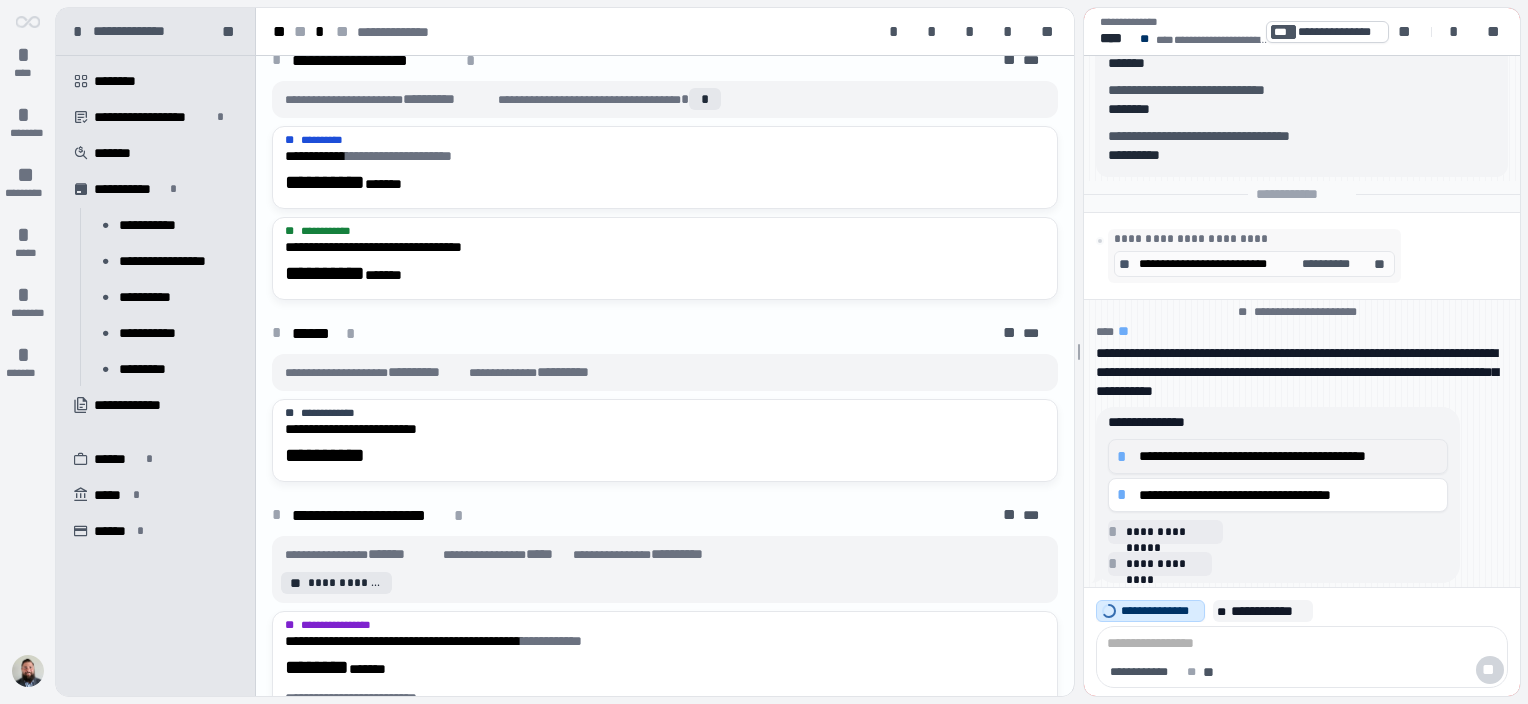 click on "**********" at bounding box center [1289, 456] 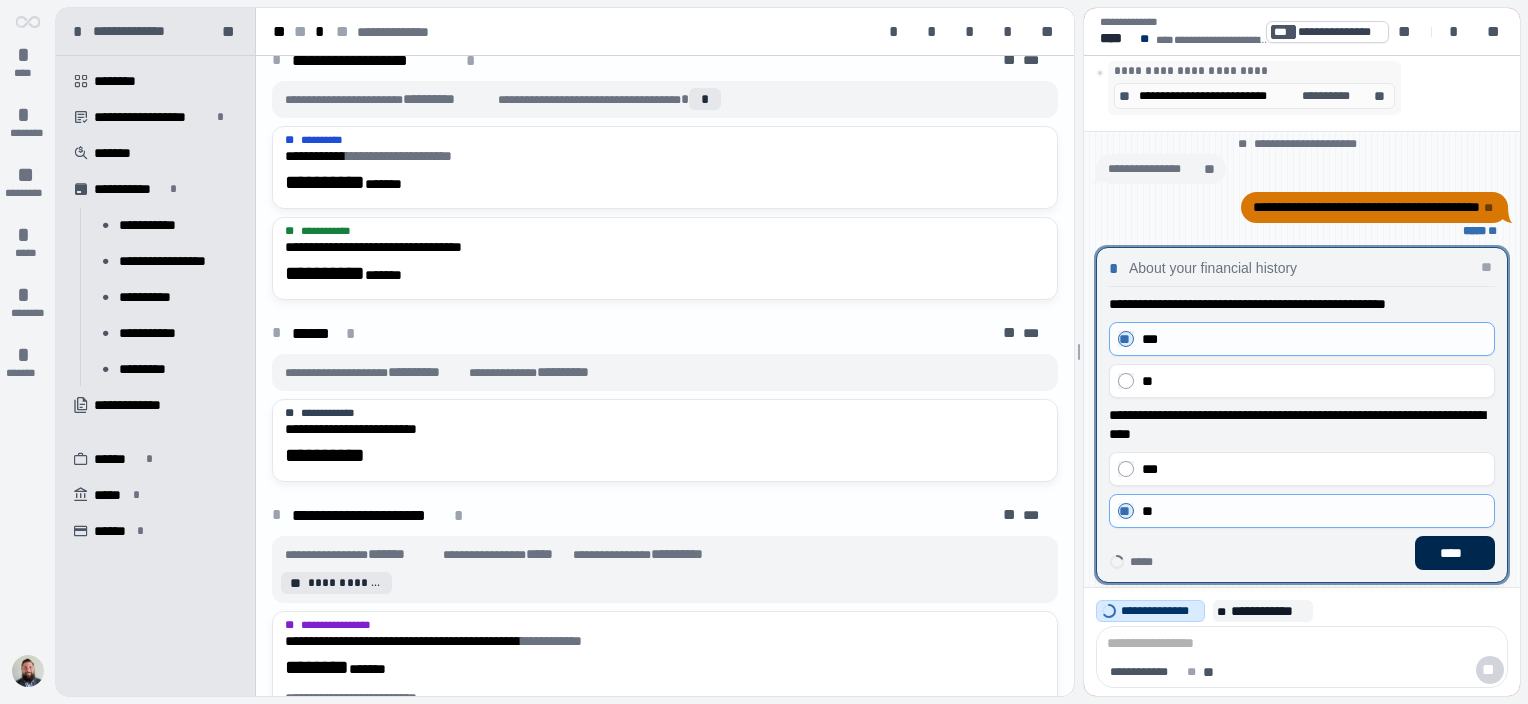 click on "****" at bounding box center [1455, 553] 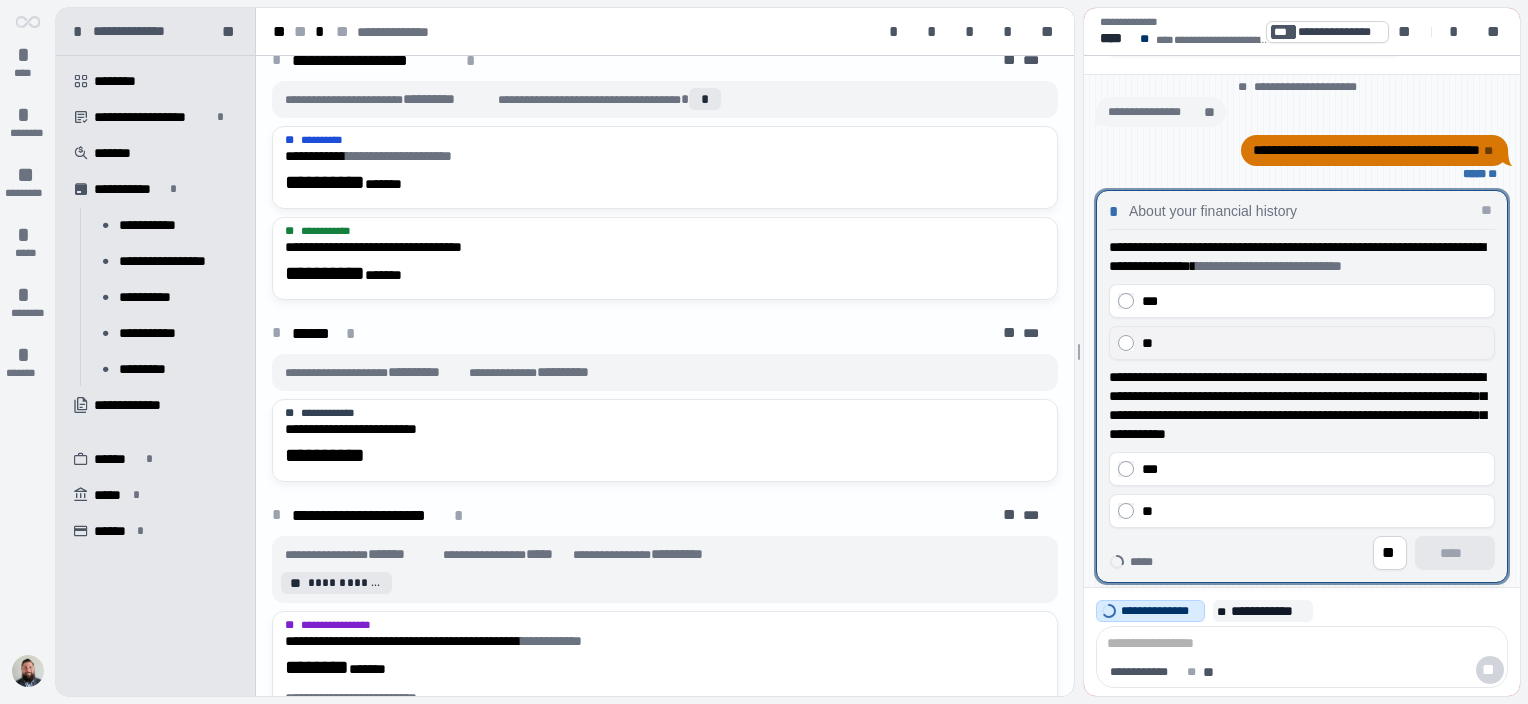click on "**" at bounding box center [1314, 343] 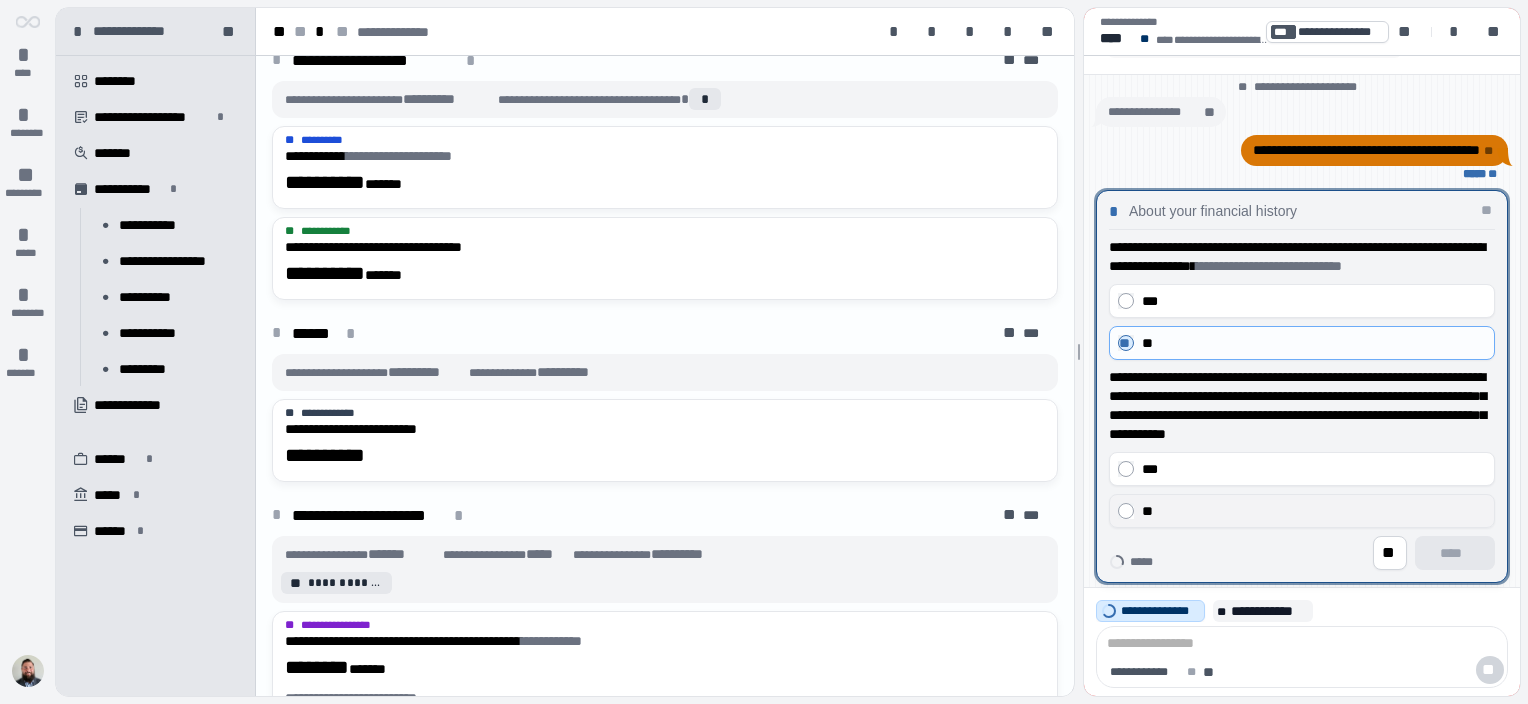 click on "**" at bounding box center (1314, 511) 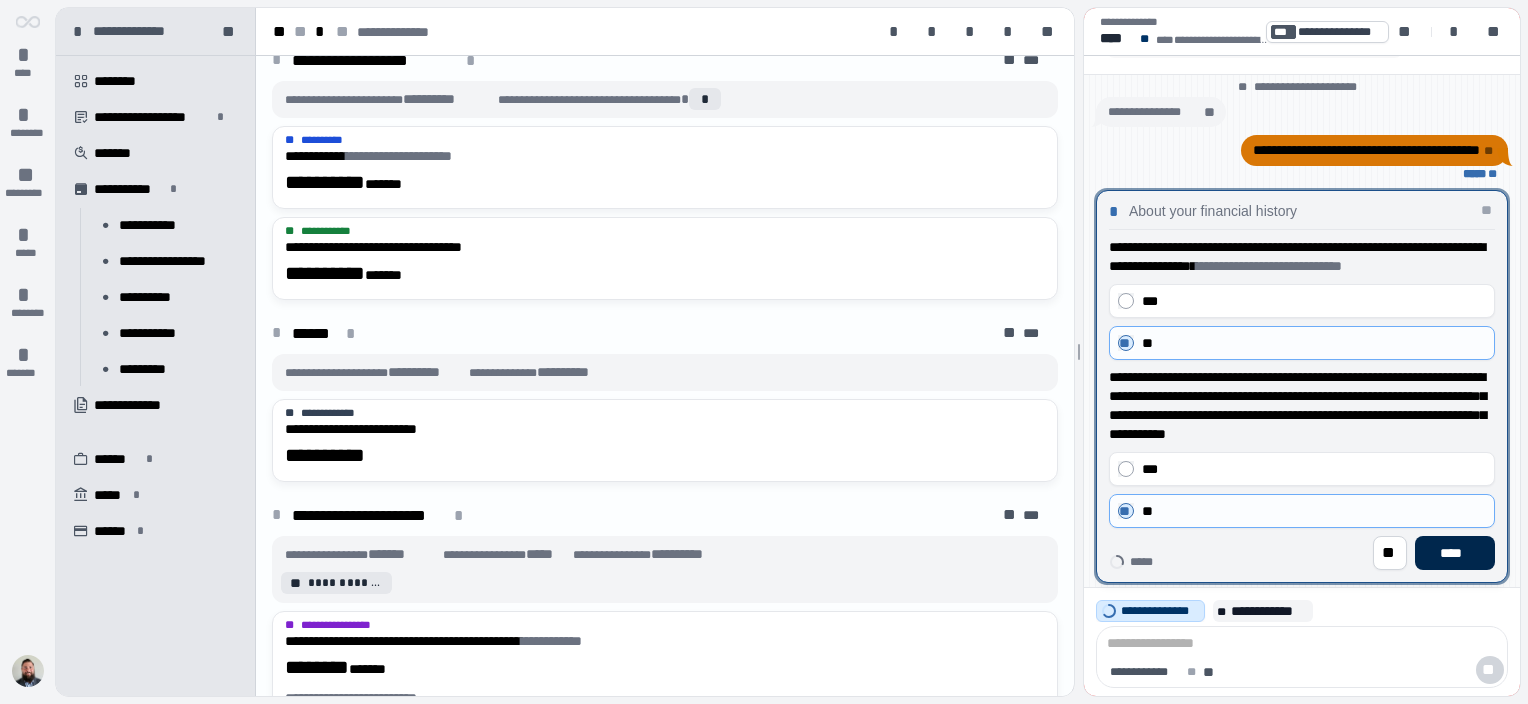 click on "****" at bounding box center [1455, 553] 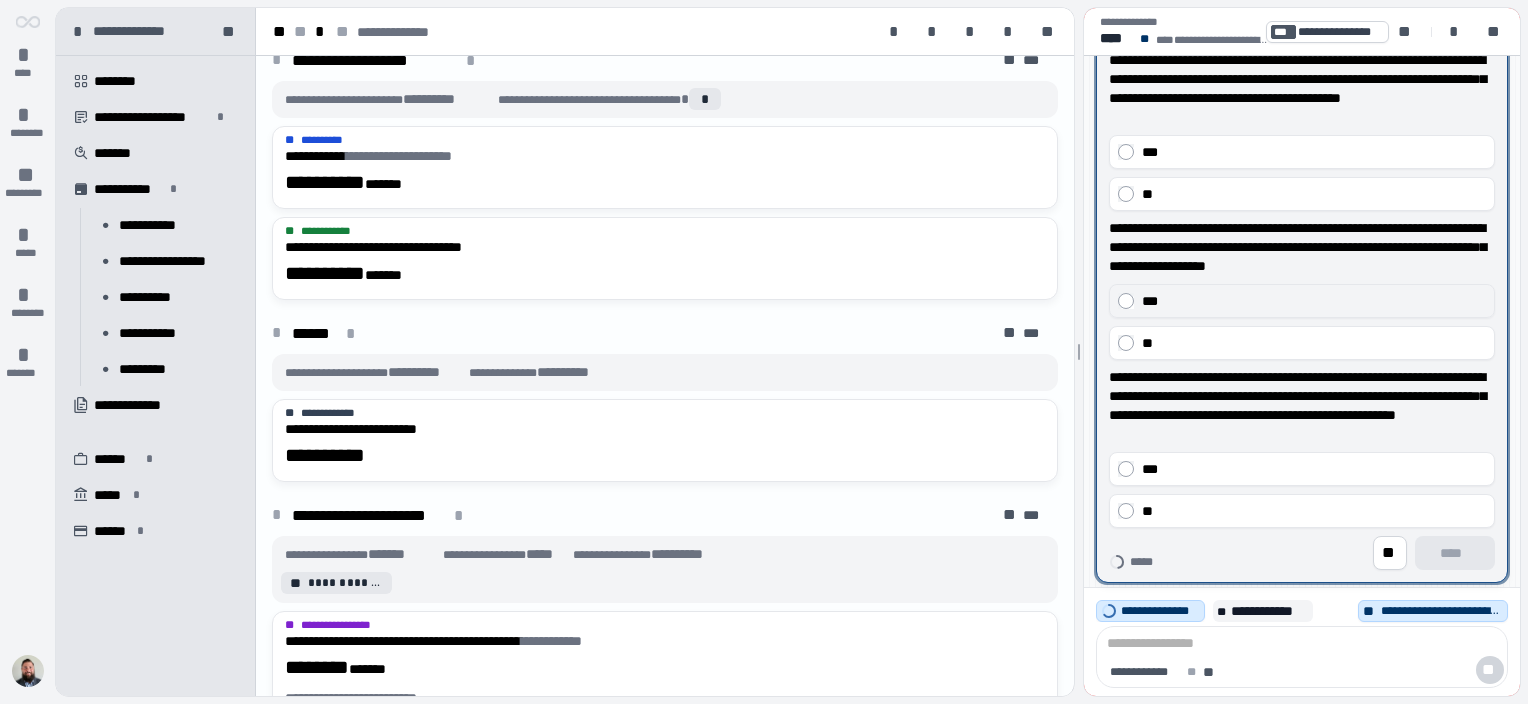 scroll, scrollTop: 100, scrollLeft: 0, axis: vertical 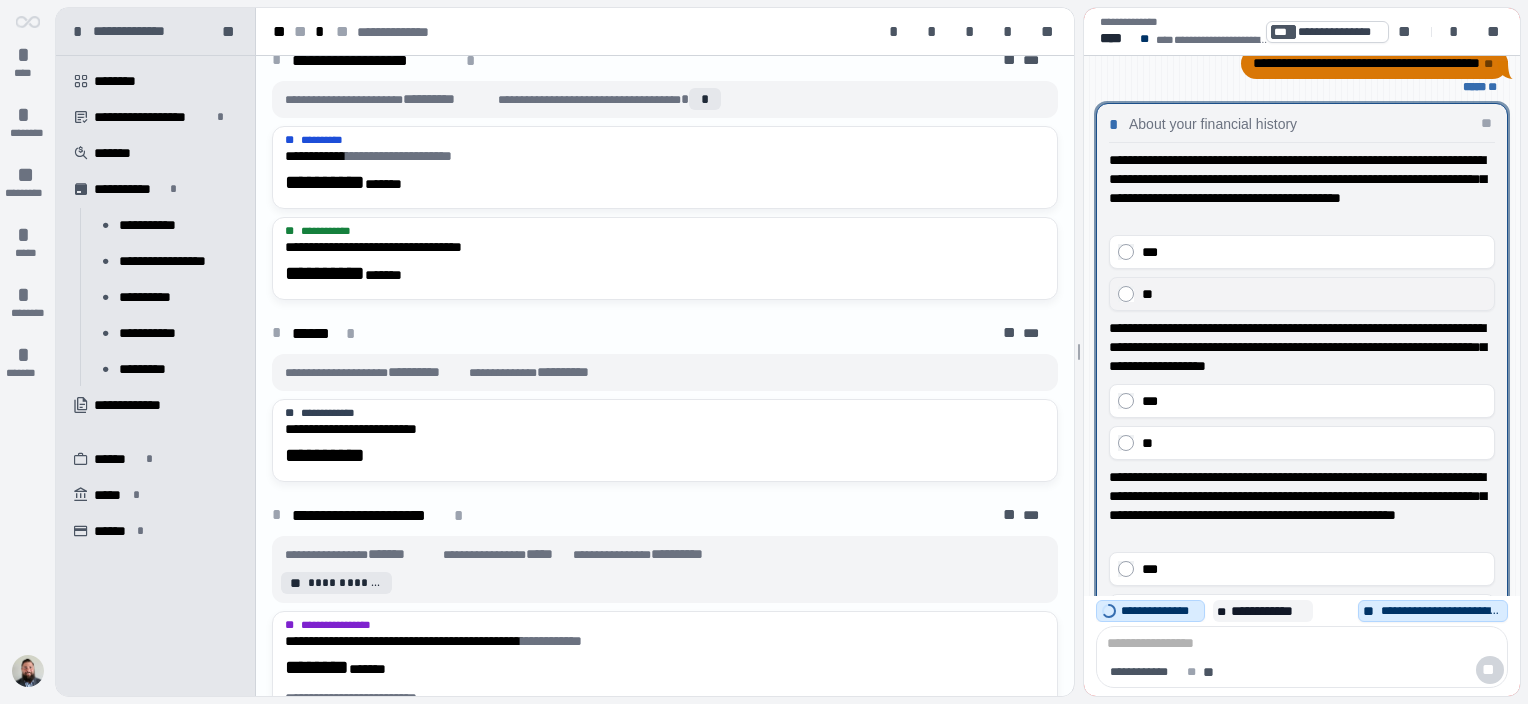 click on "**" at bounding box center (1314, 294) 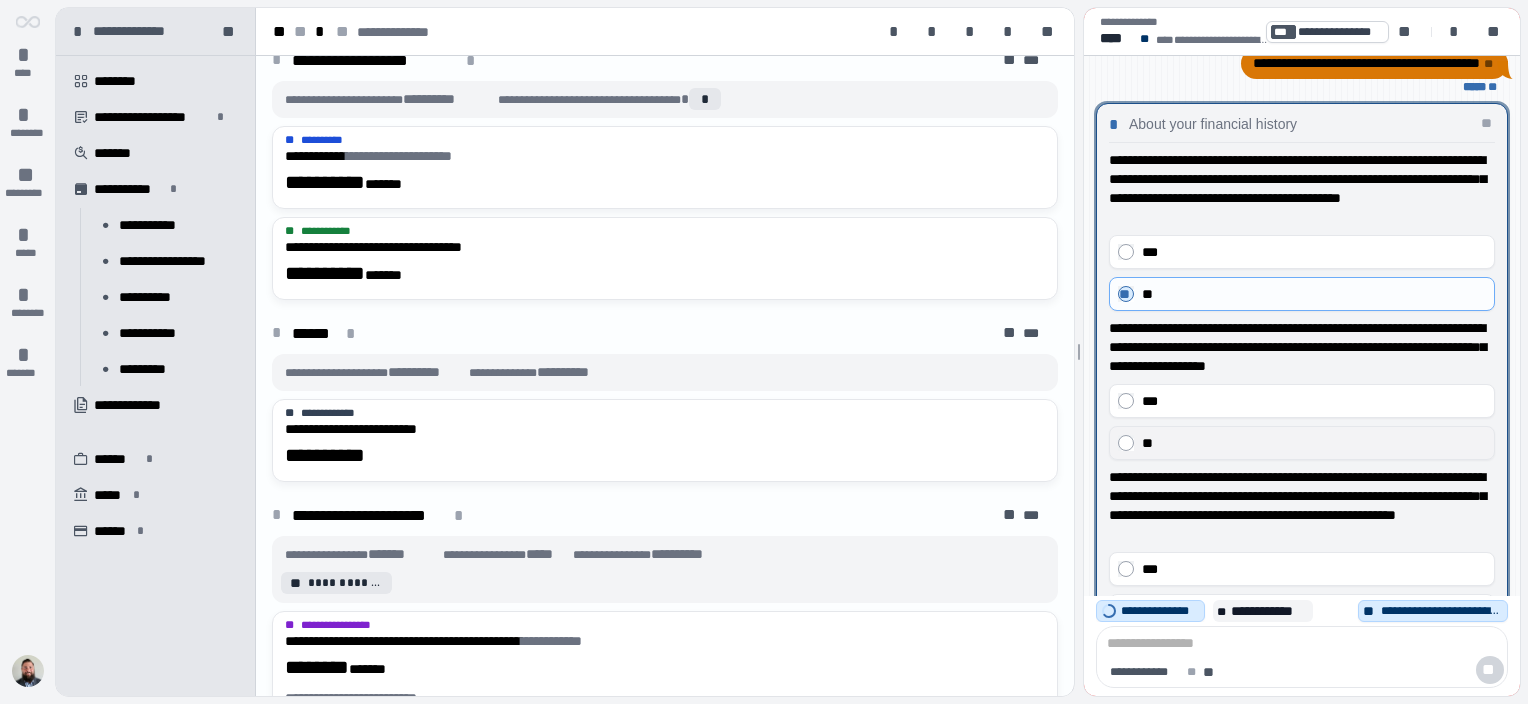 click on "**" at bounding box center [1314, 443] 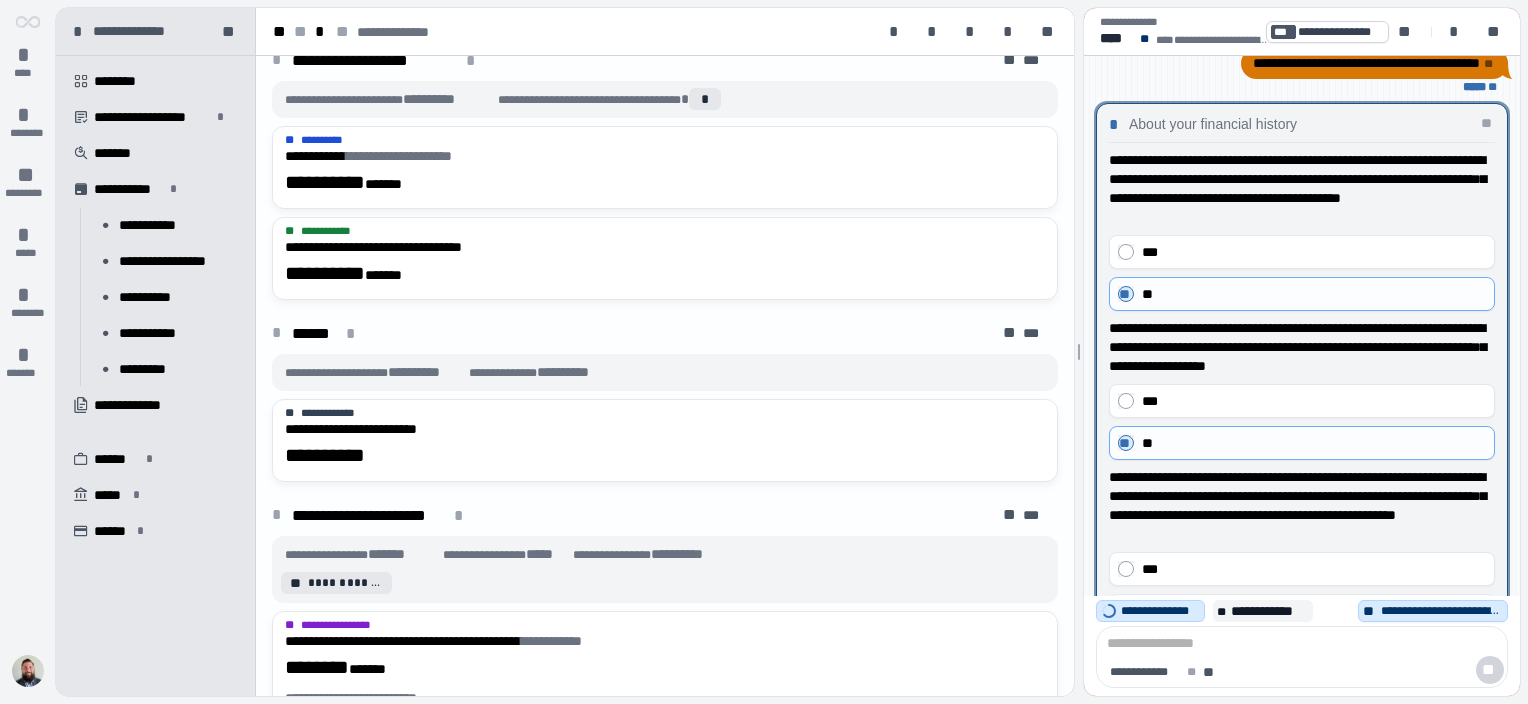 scroll, scrollTop: 0, scrollLeft: 0, axis: both 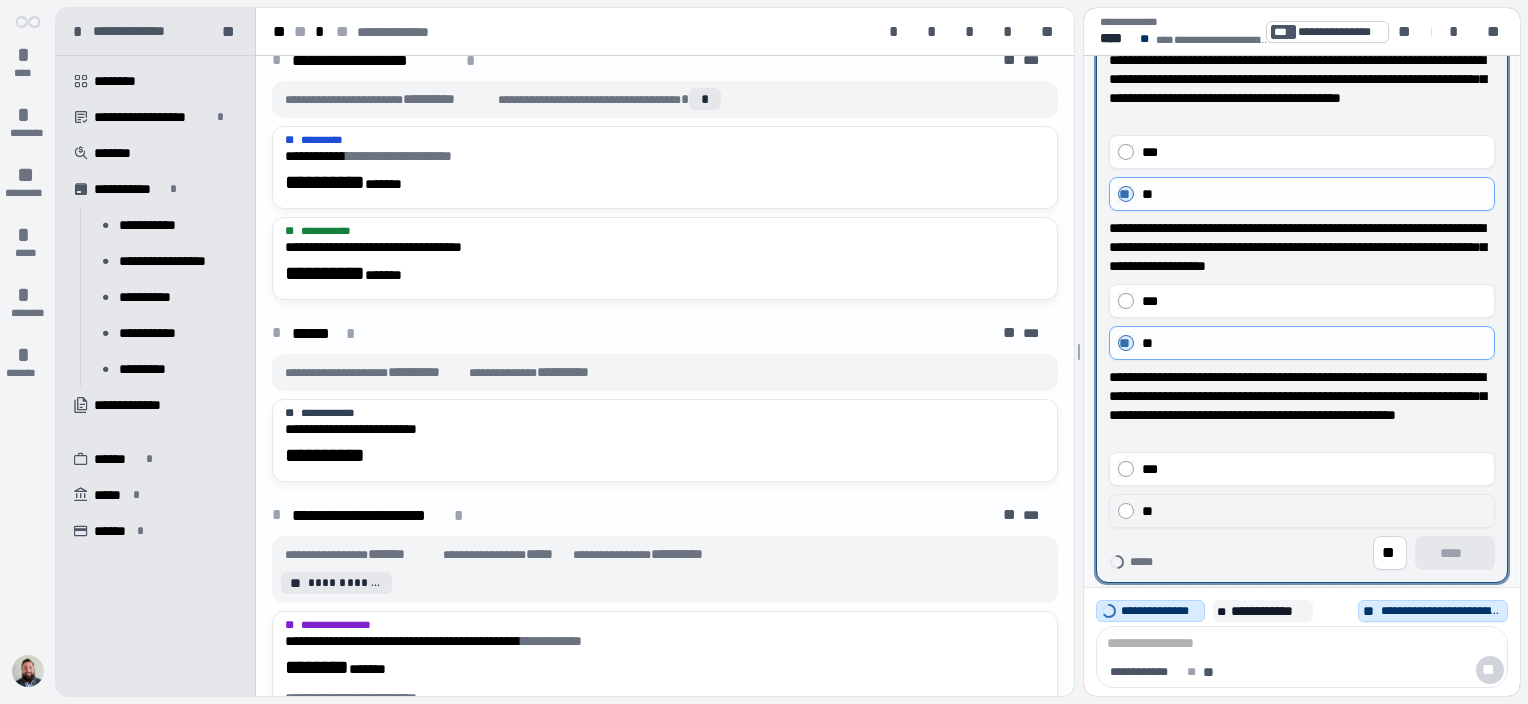click on "**" at bounding box center (1314, 511) 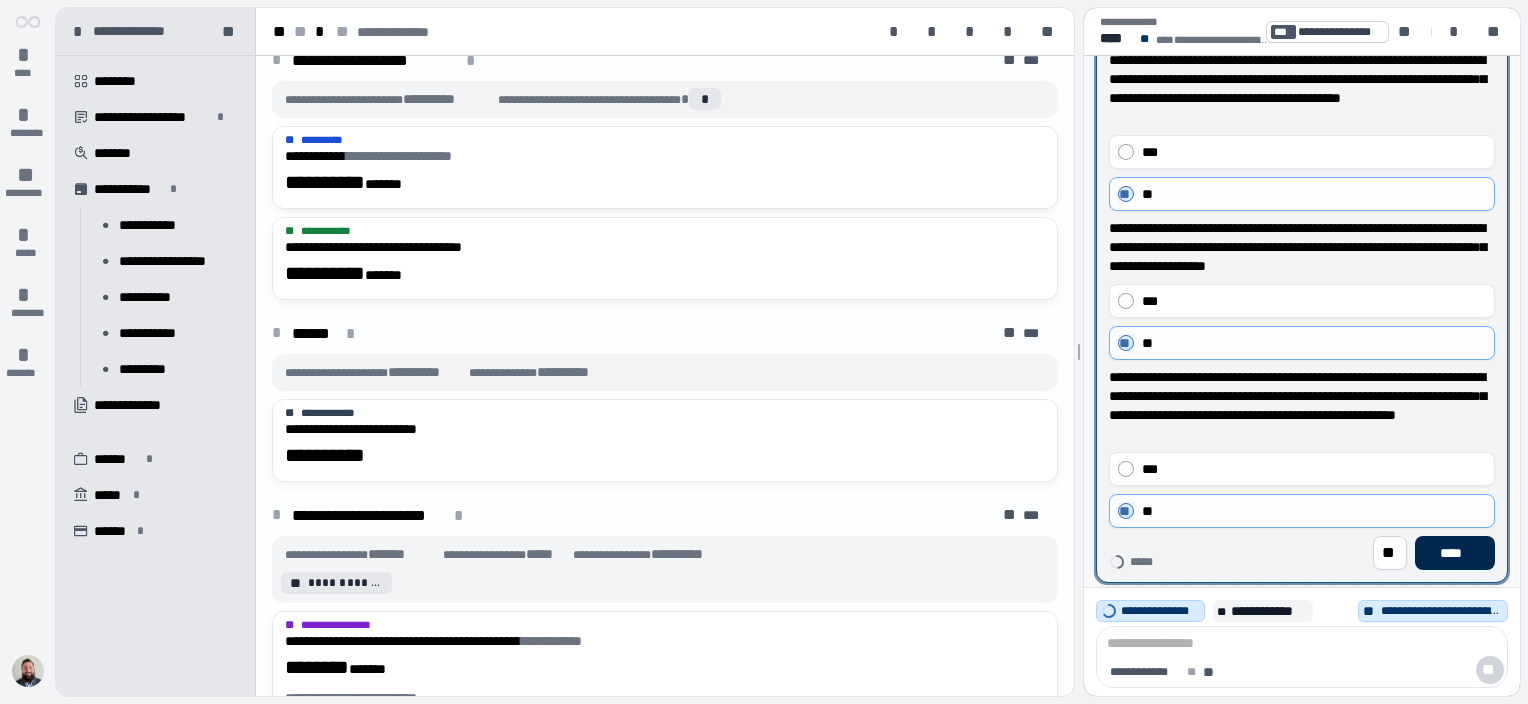 click on "****" at bounding box center [1455, 553] 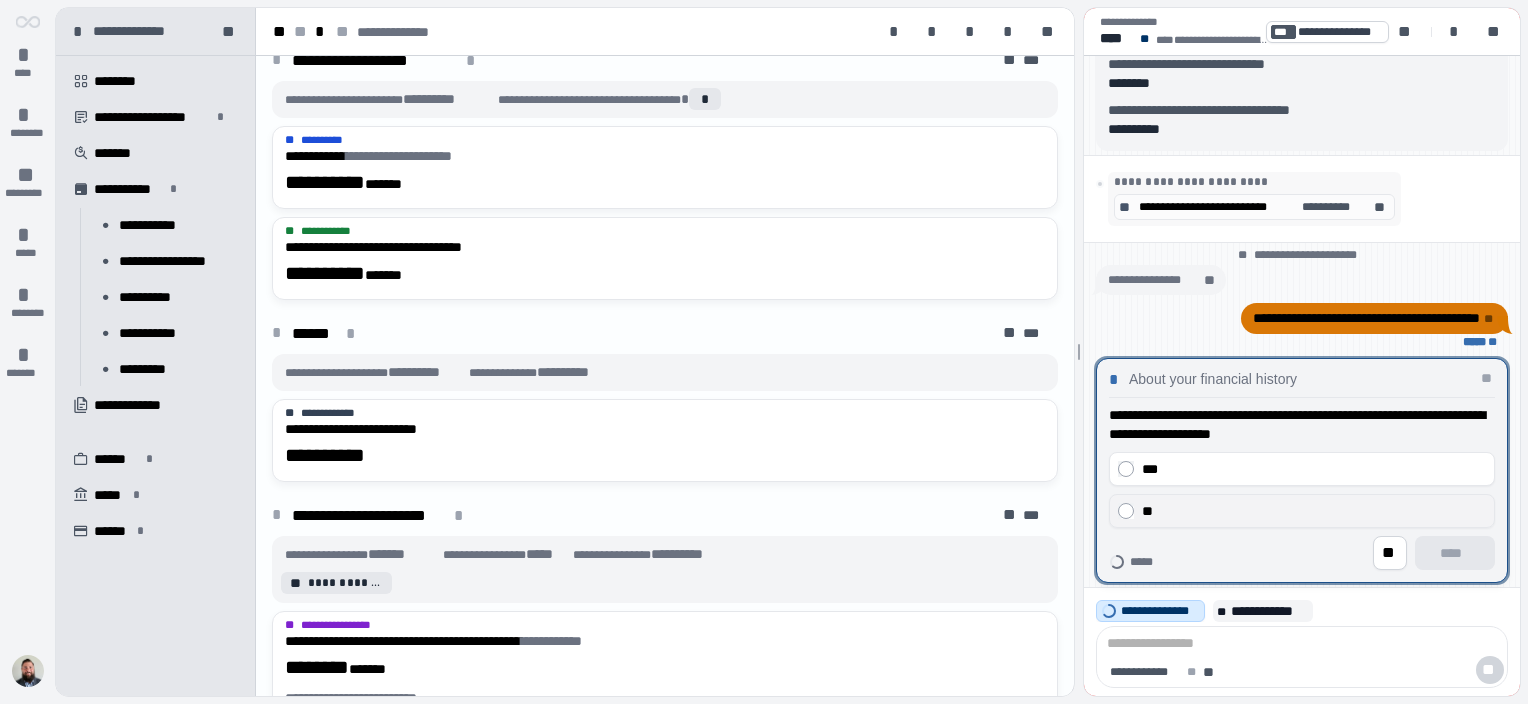 click on "**" at bounding box center [1314, 511] 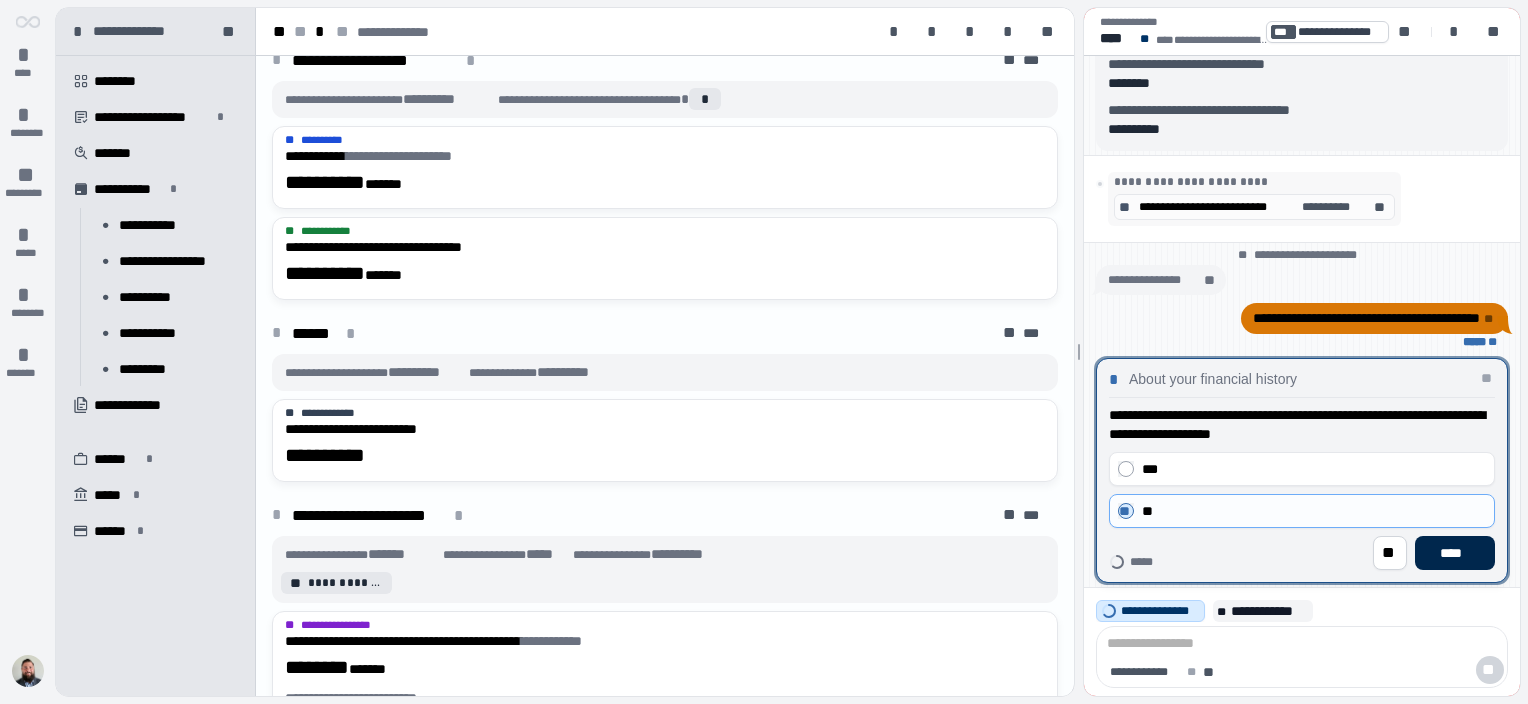 click on "****" at bounding box center (1455, 553) 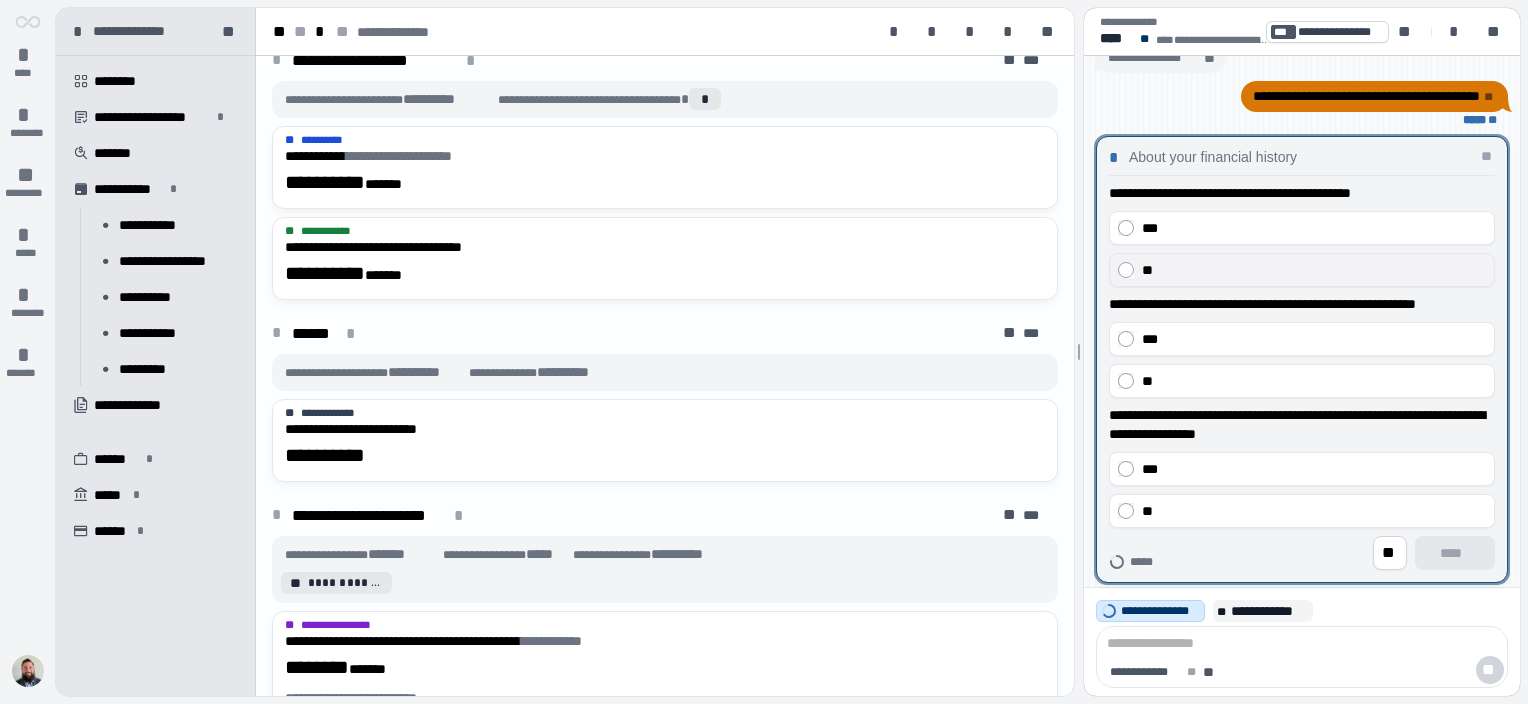 click on "**" at bounding box center (1314, 270) 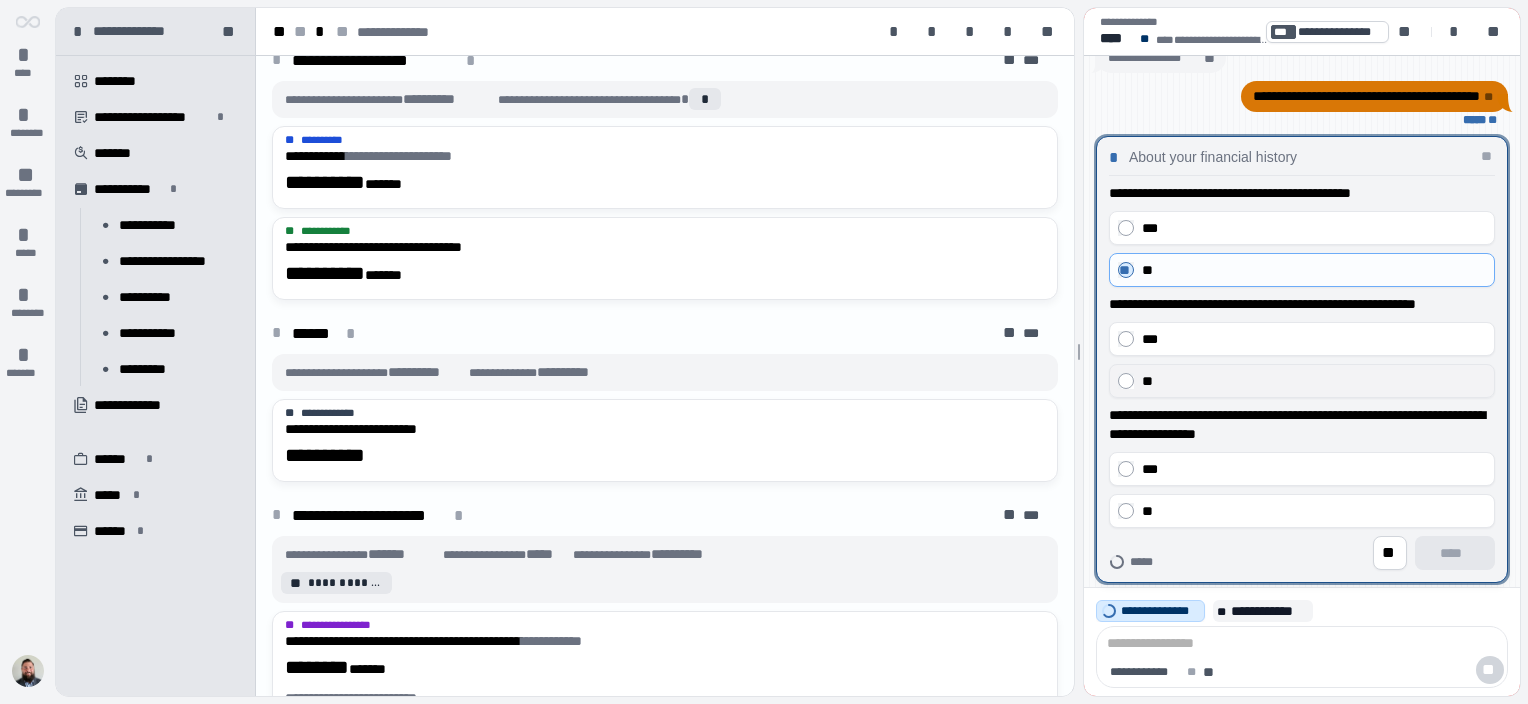 click on "**" at bounding box center [1314, 381] 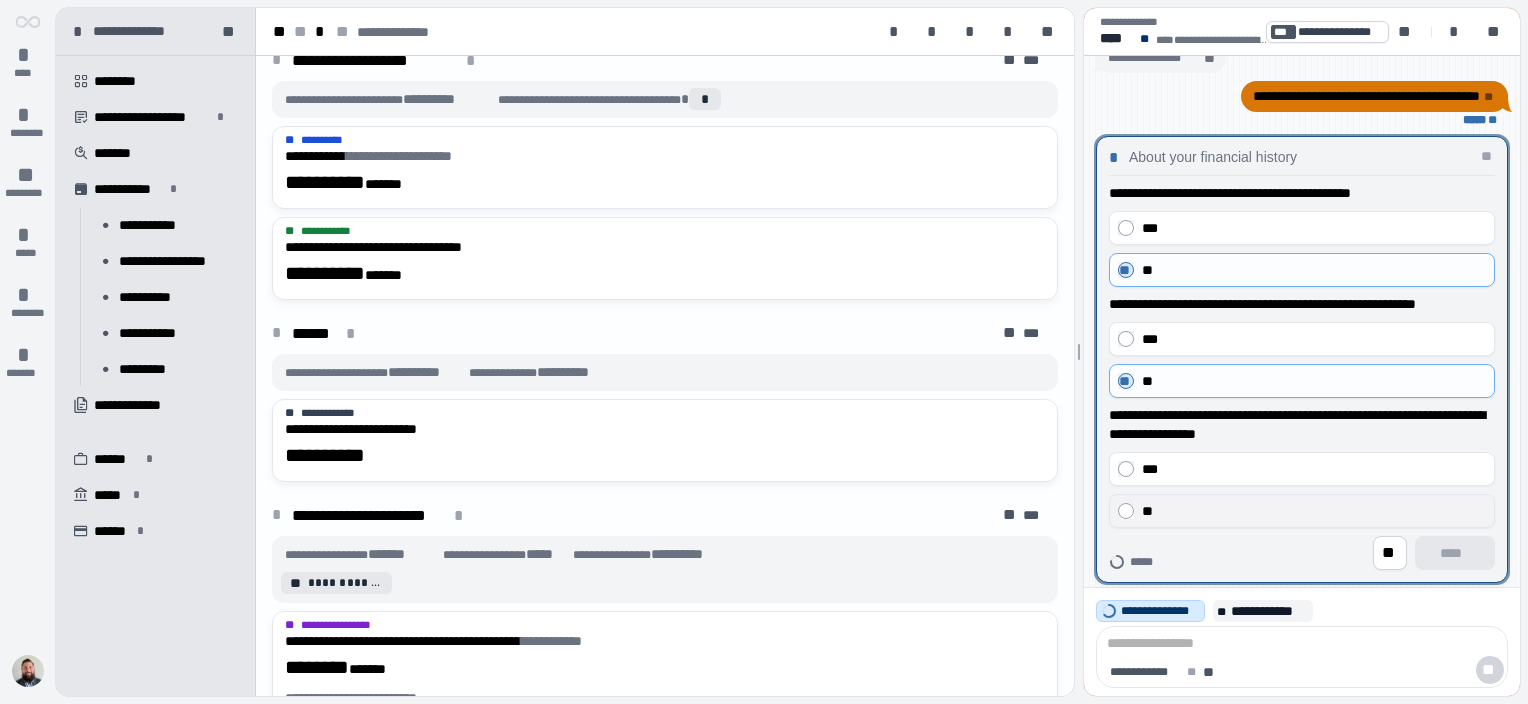 click on "**" at bounding box center [1314, 511] 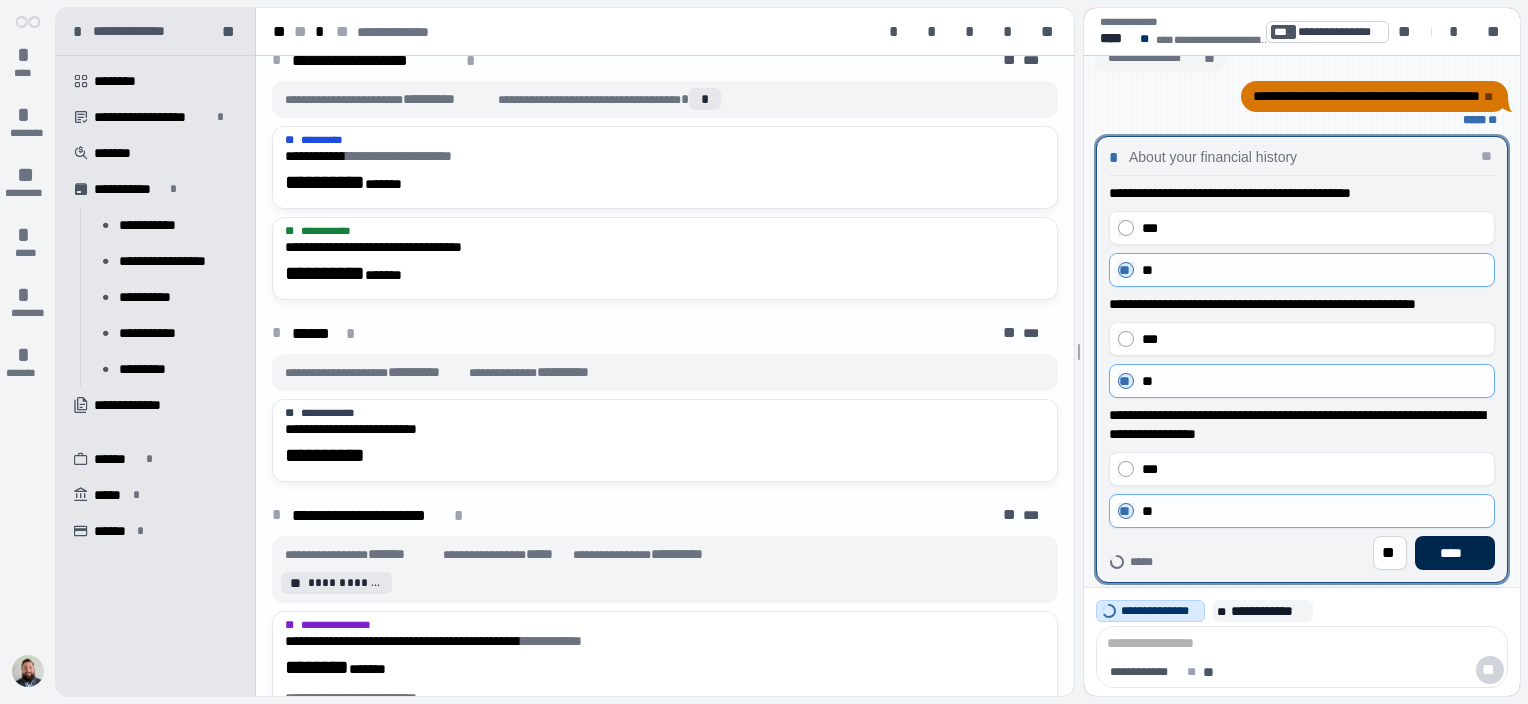click on "****" at bounding box center [1455, 553] 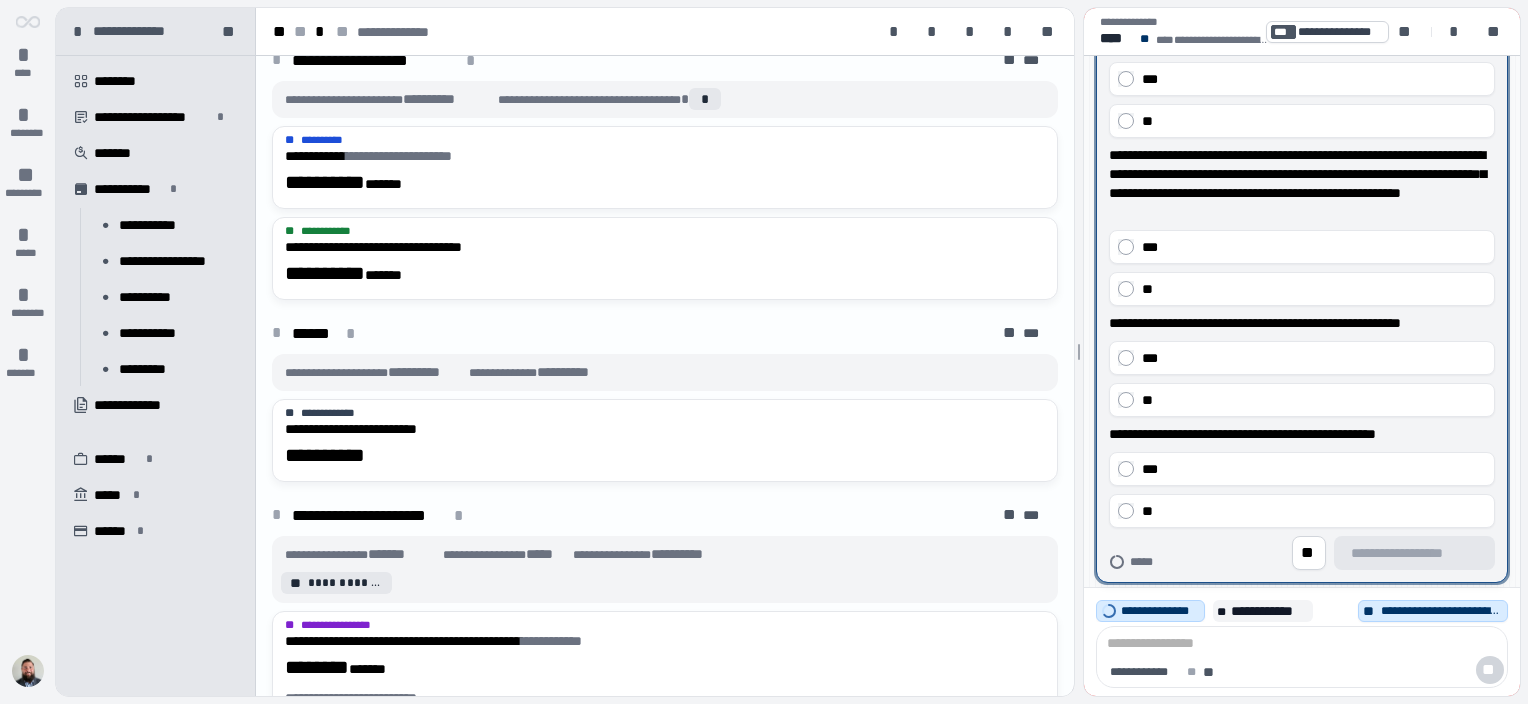 scroll, scrollTop: 200, scrollLeft: 0, axis: vertical 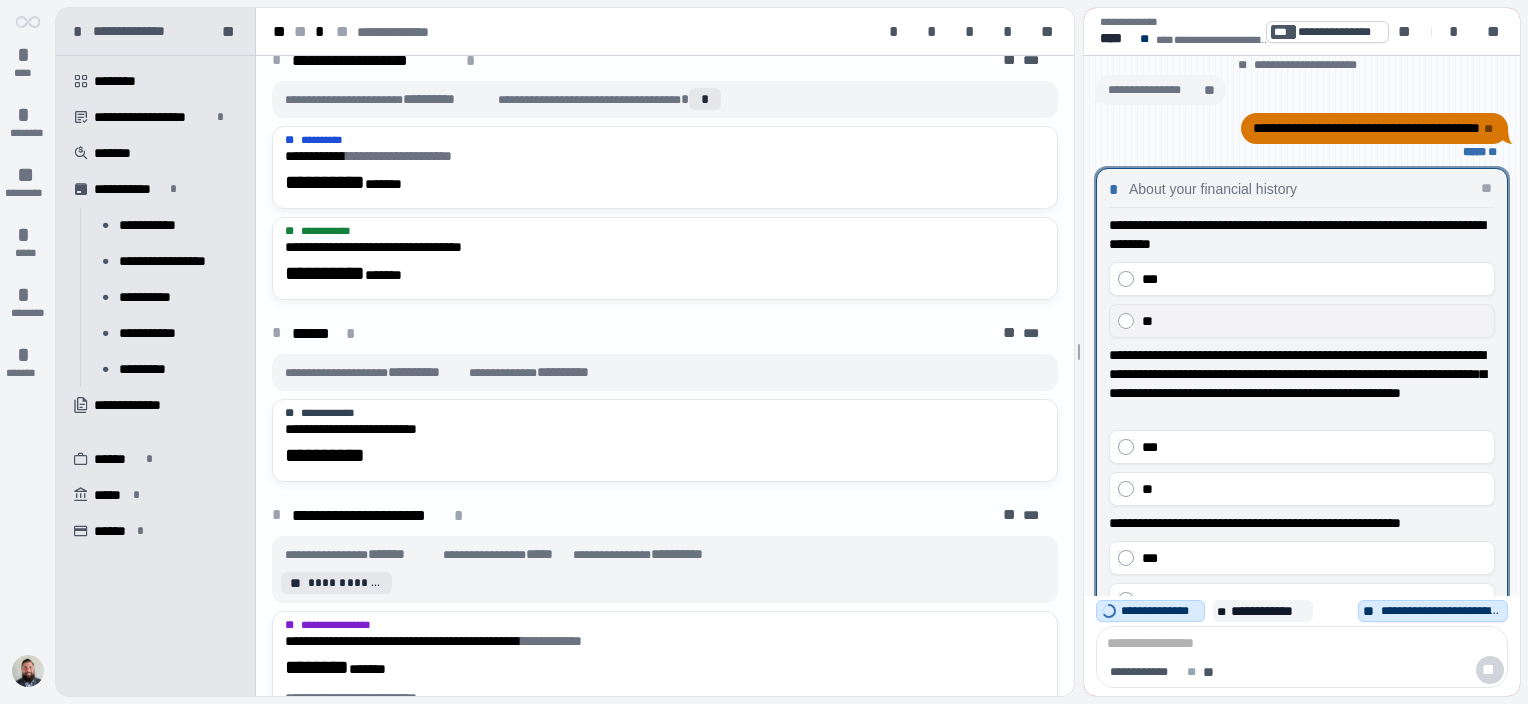 click on "**" at bounding box center (1314, 321) 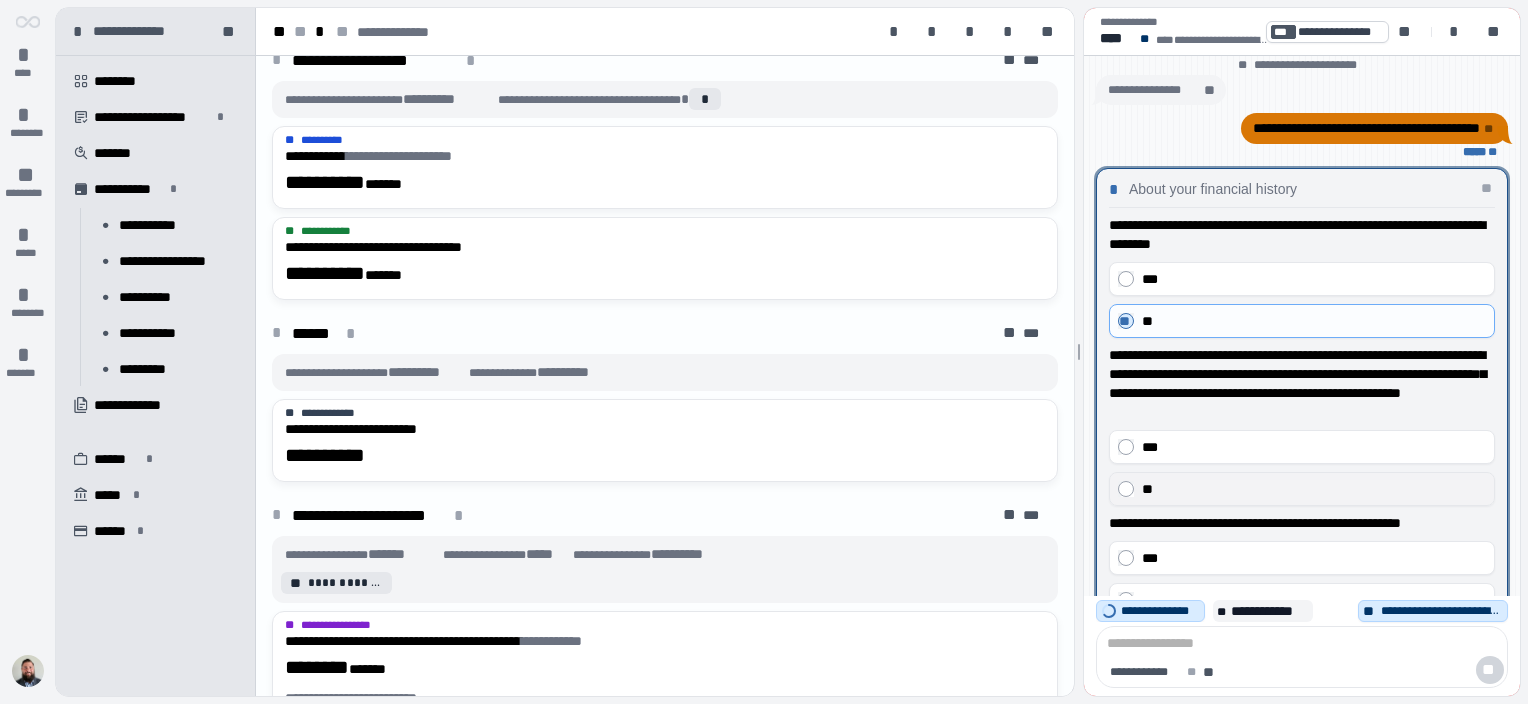 click on "**" at bounding box center (1314, 489) 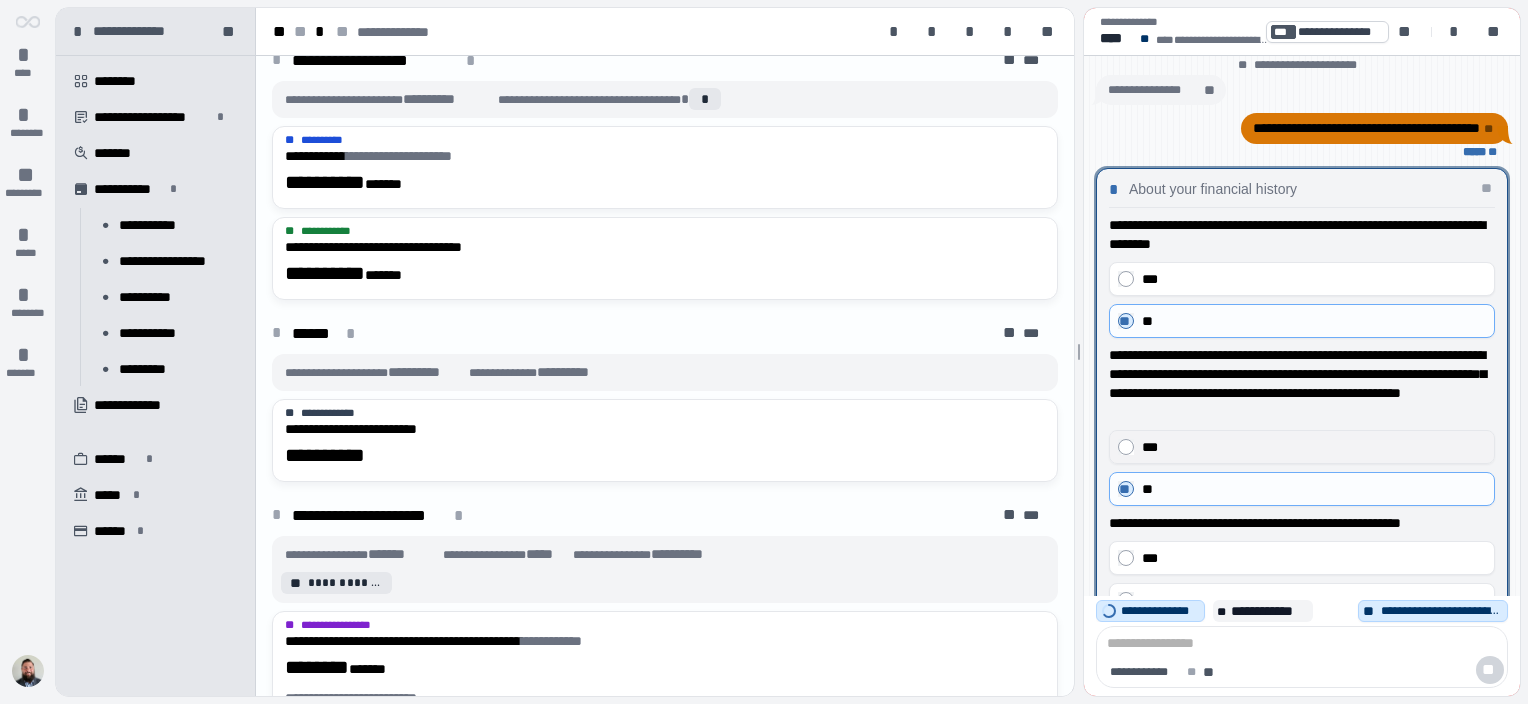 scroll, scrollTop: 0, scrollLeft: 0, axis: both 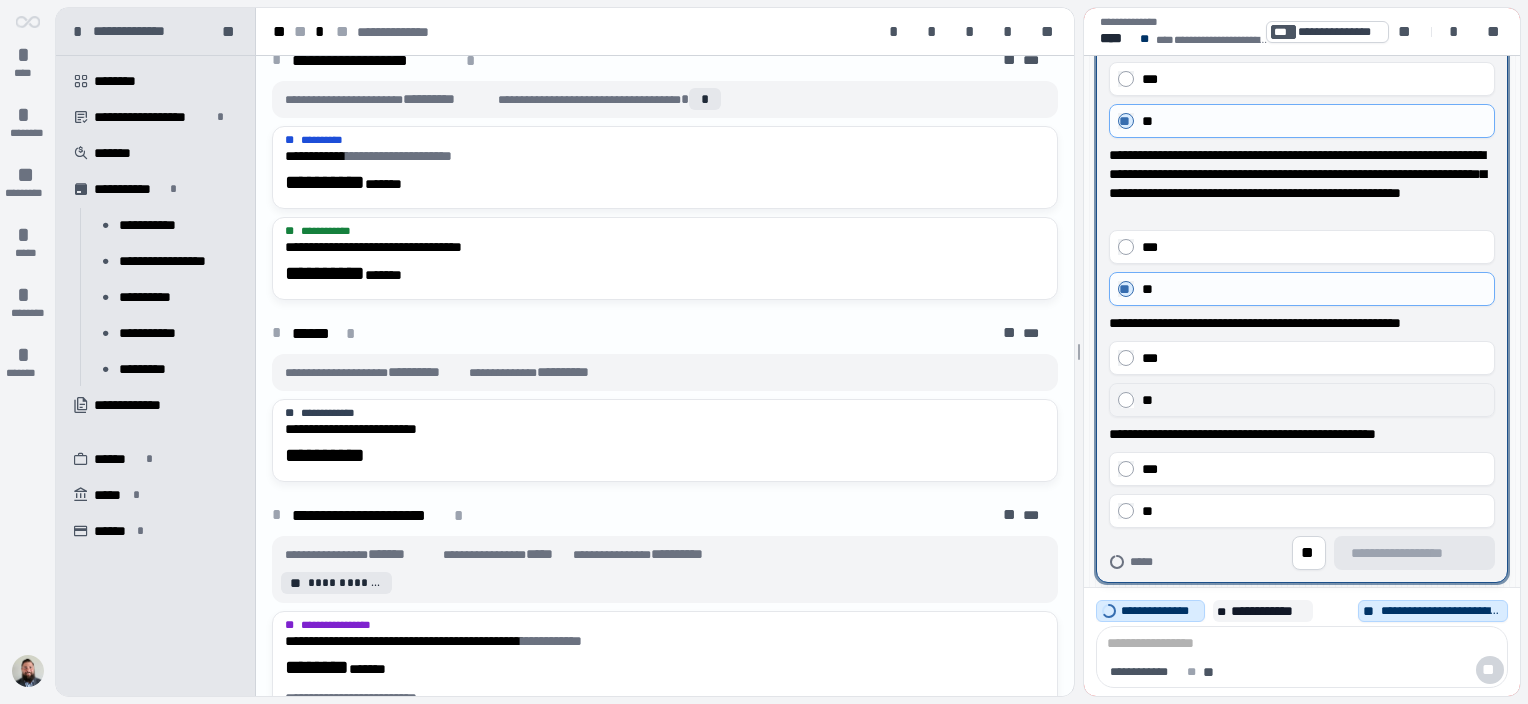click on "**" at bounding box center [1314, 400] 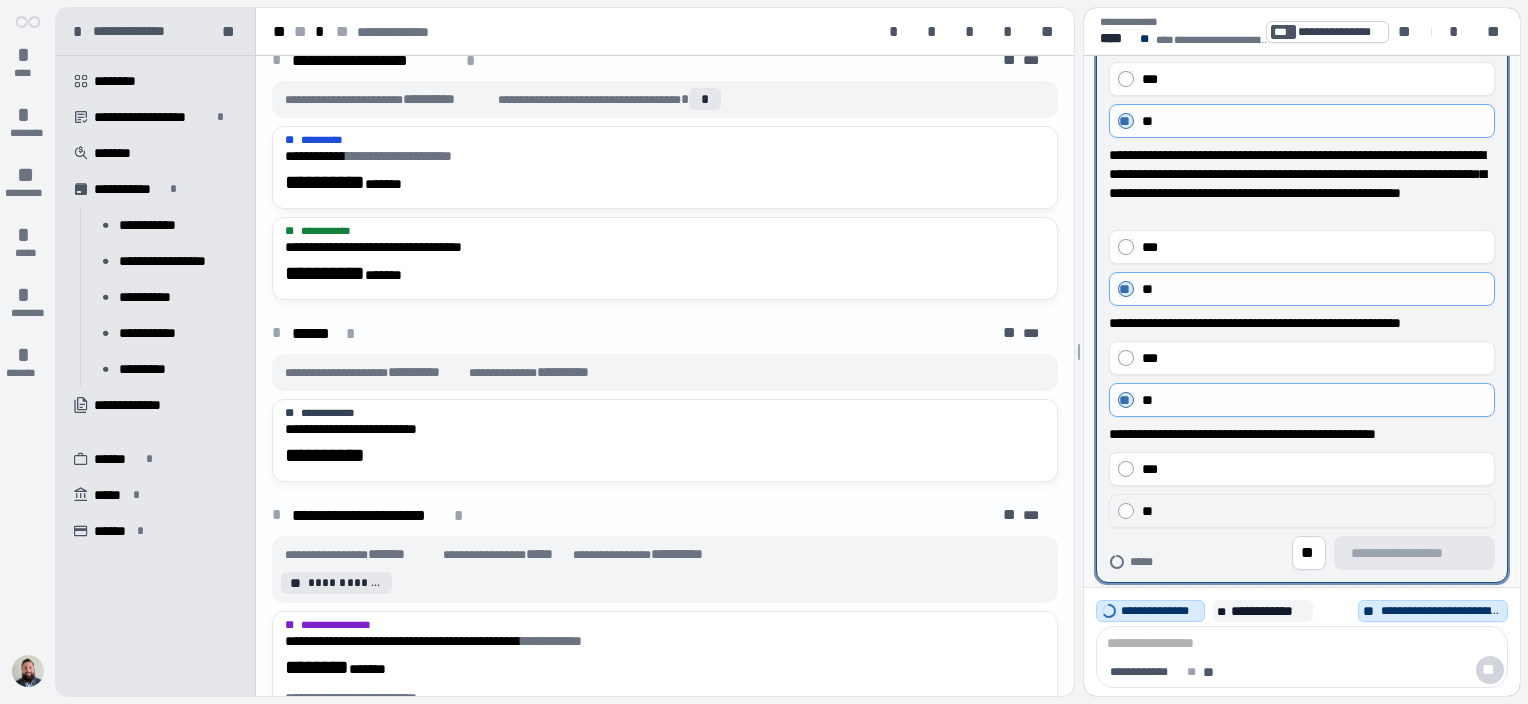 click on "**" at bounding box center (1314, 511) 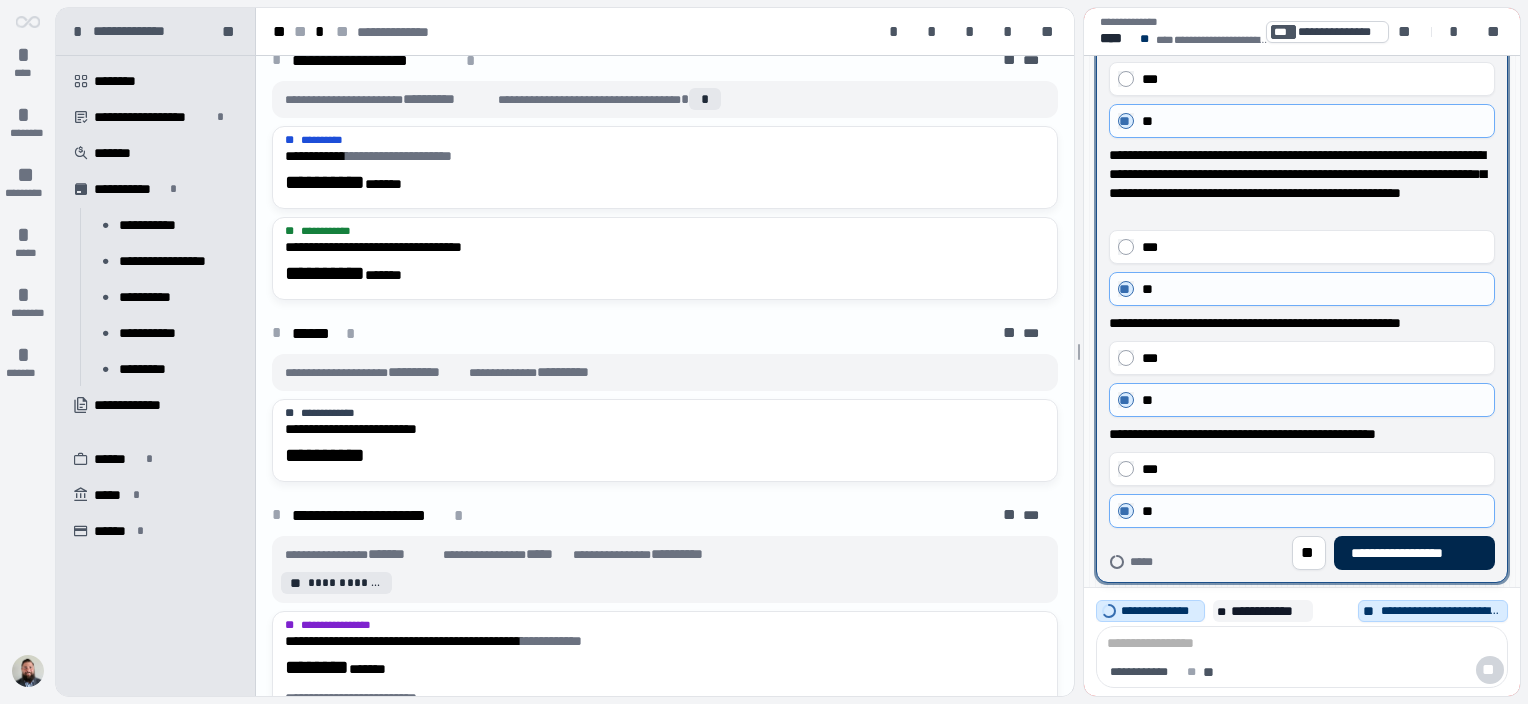 click on "**********" at bounding box center [1414, 553] 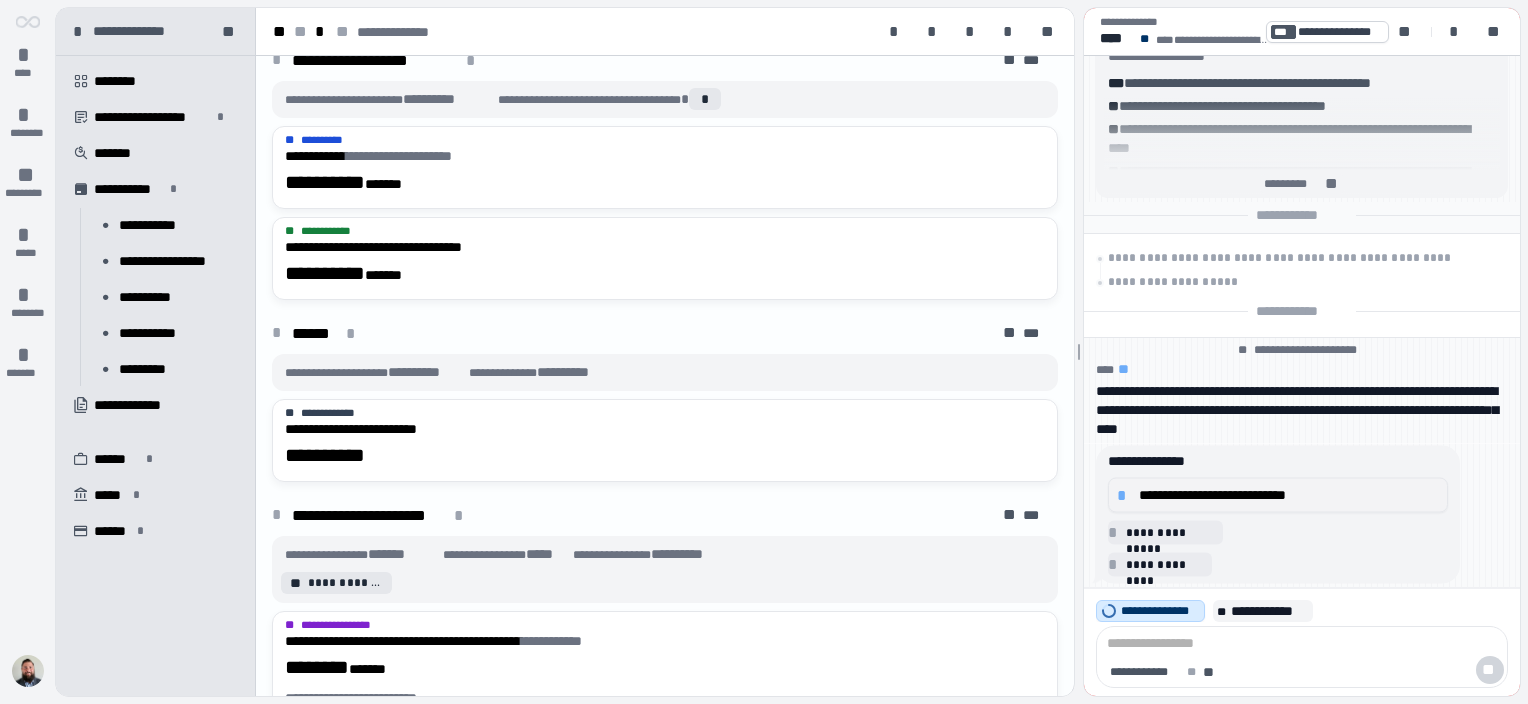 click on "**********" at bounding box center (1289, 495) 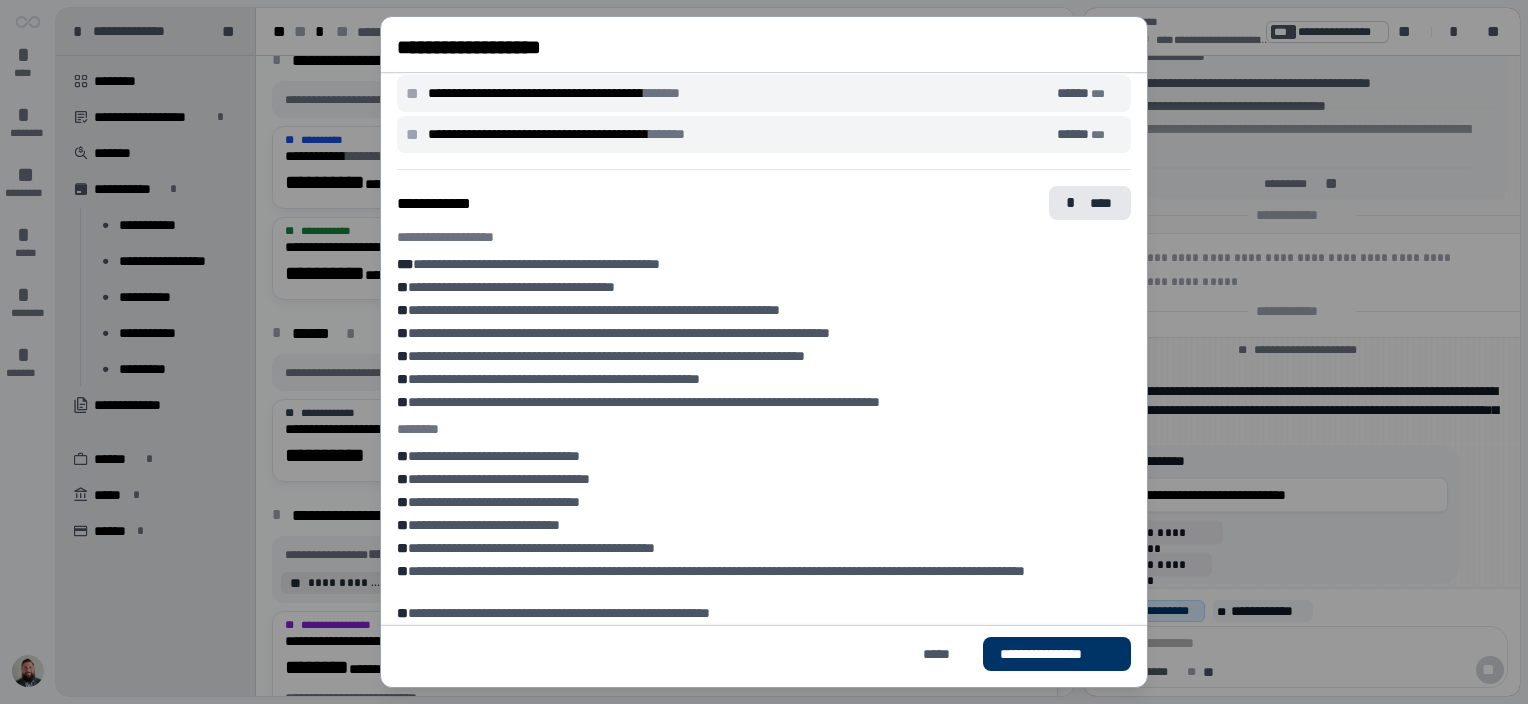 scroll, scrollTop: 766, scrollLeft: 0, axis: vertical 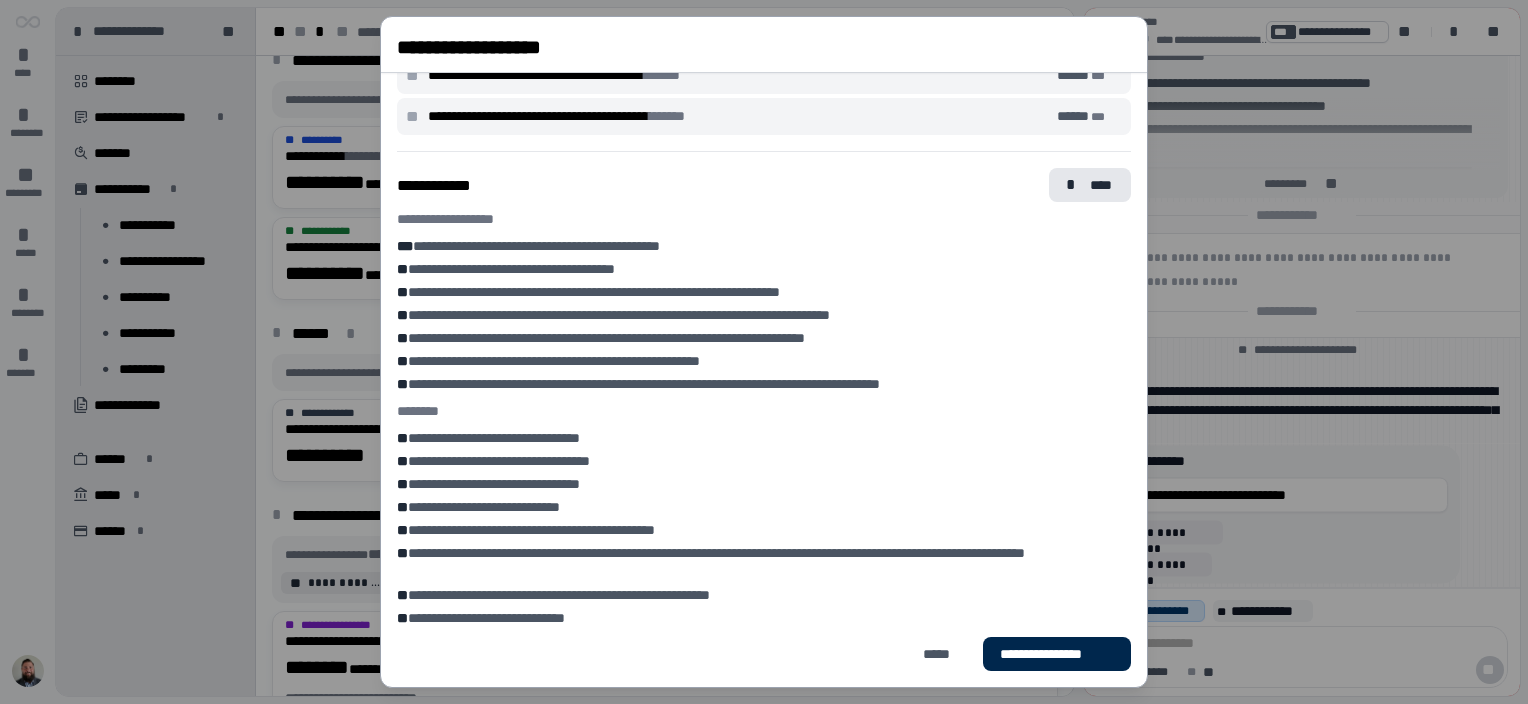 click on "**********" at bounding box center (1057, 654) 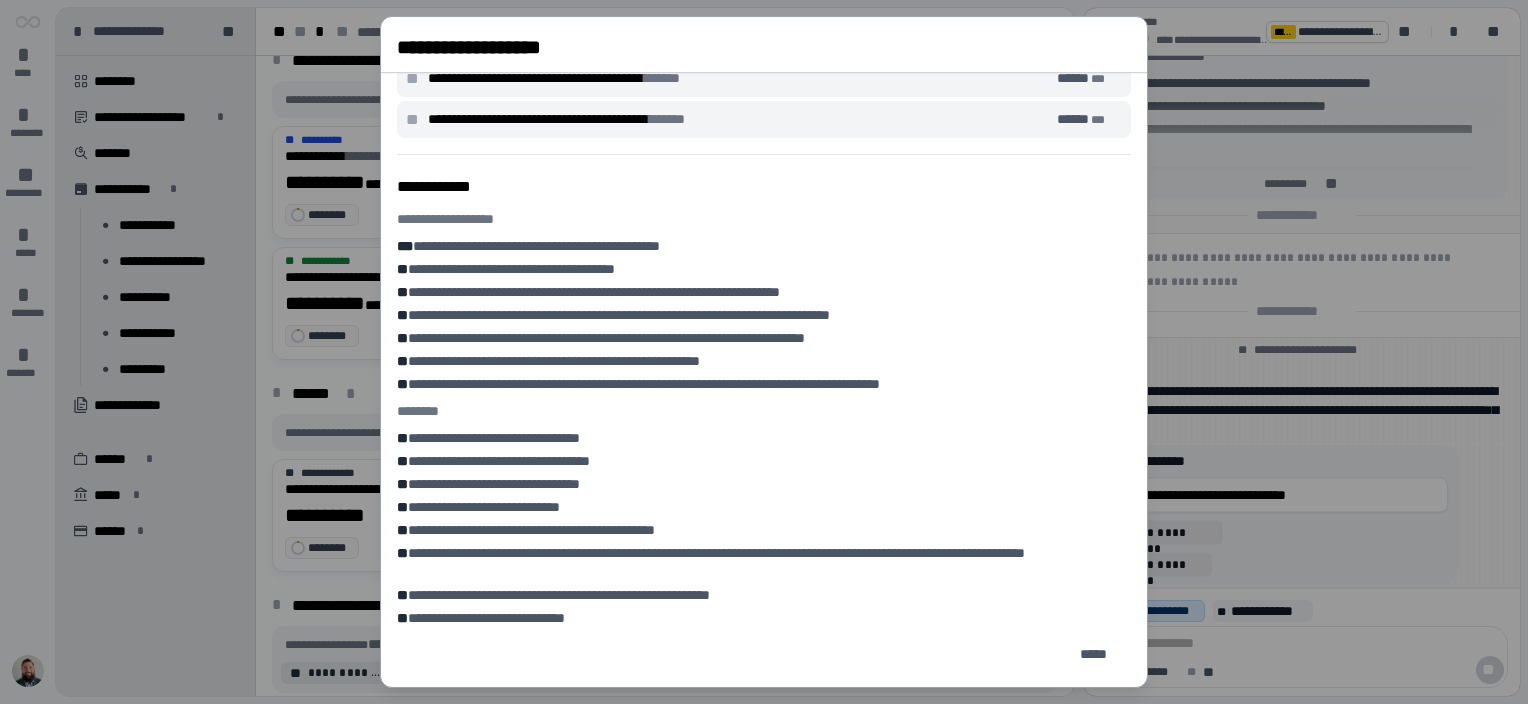 scroll, scrollTop: 0, scrollLeft: 0, axis: both 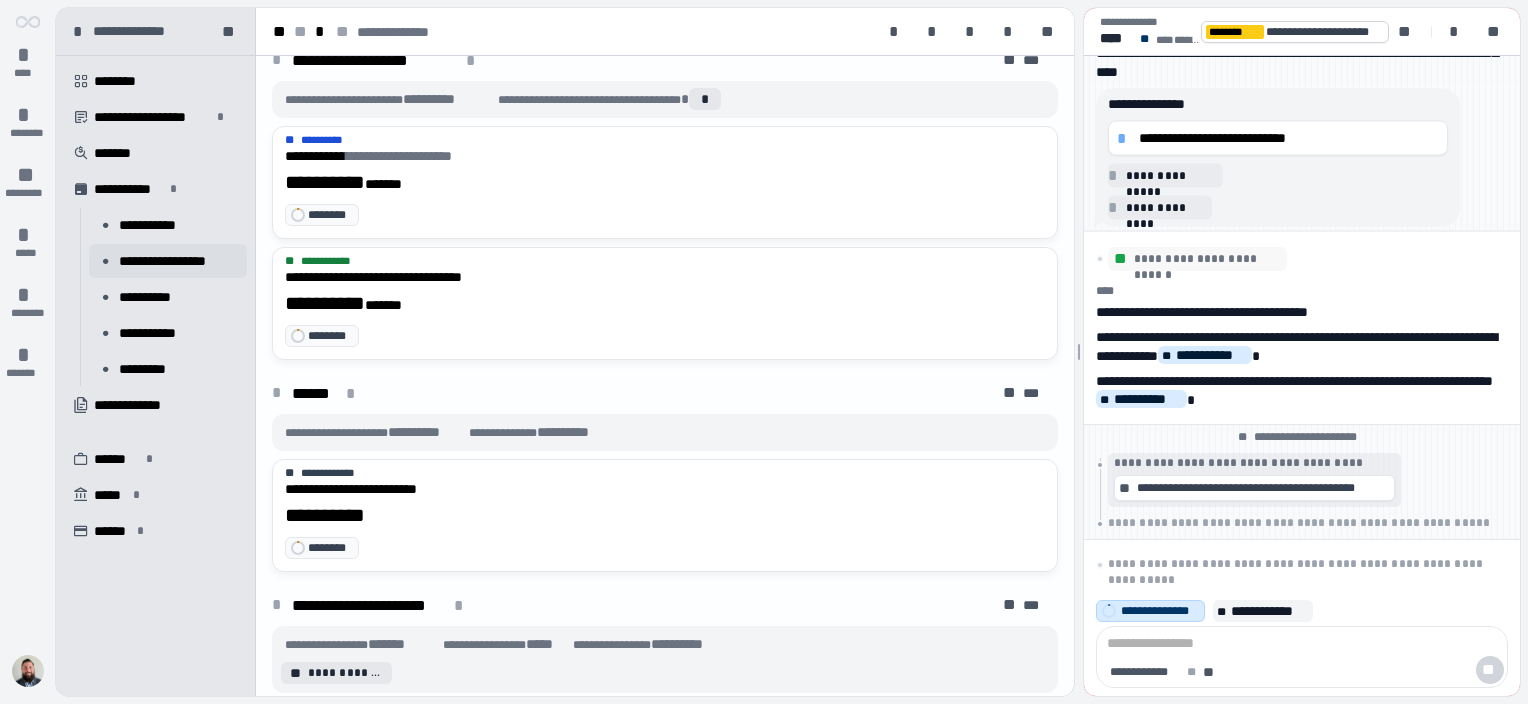 click on "**********" at bounding box center [173, 261] 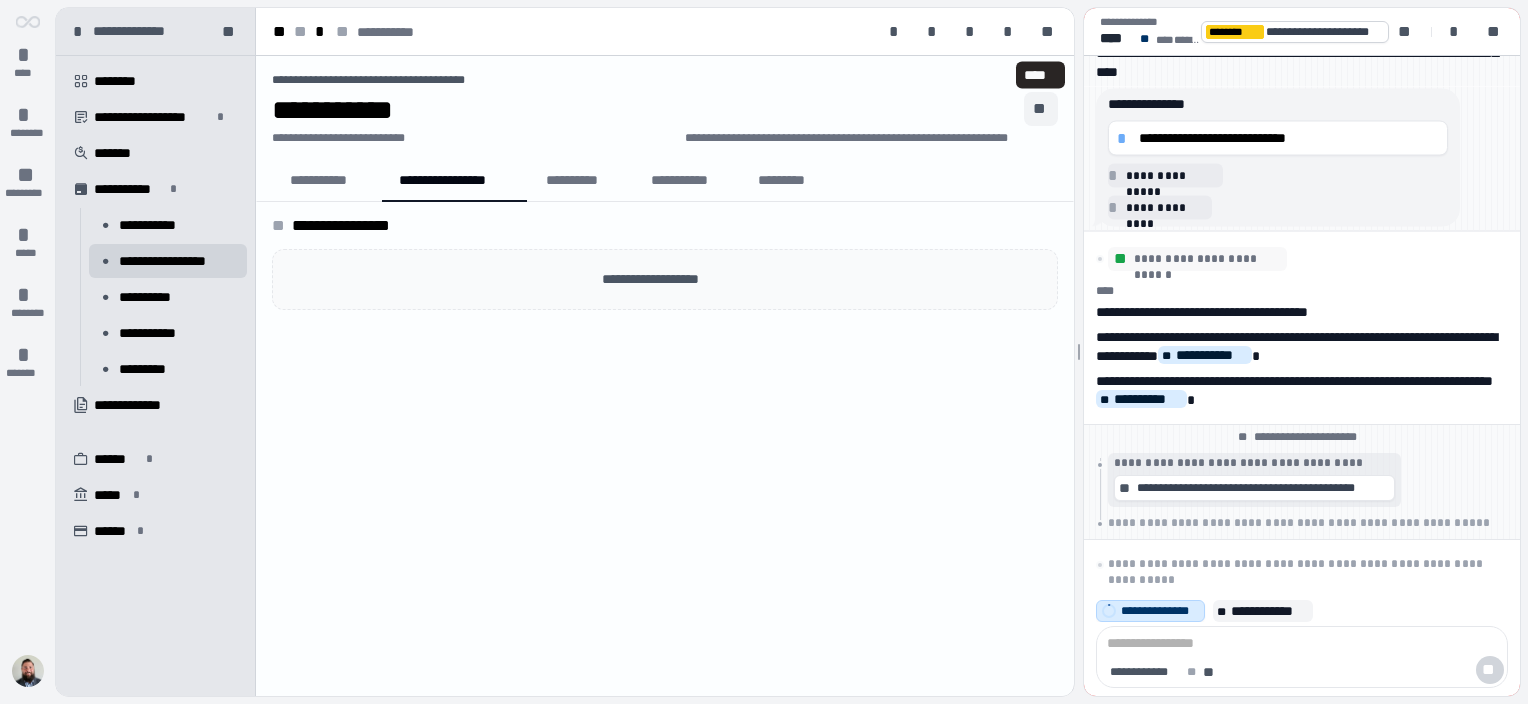 click on "**" at bounding box center (1041, 109) 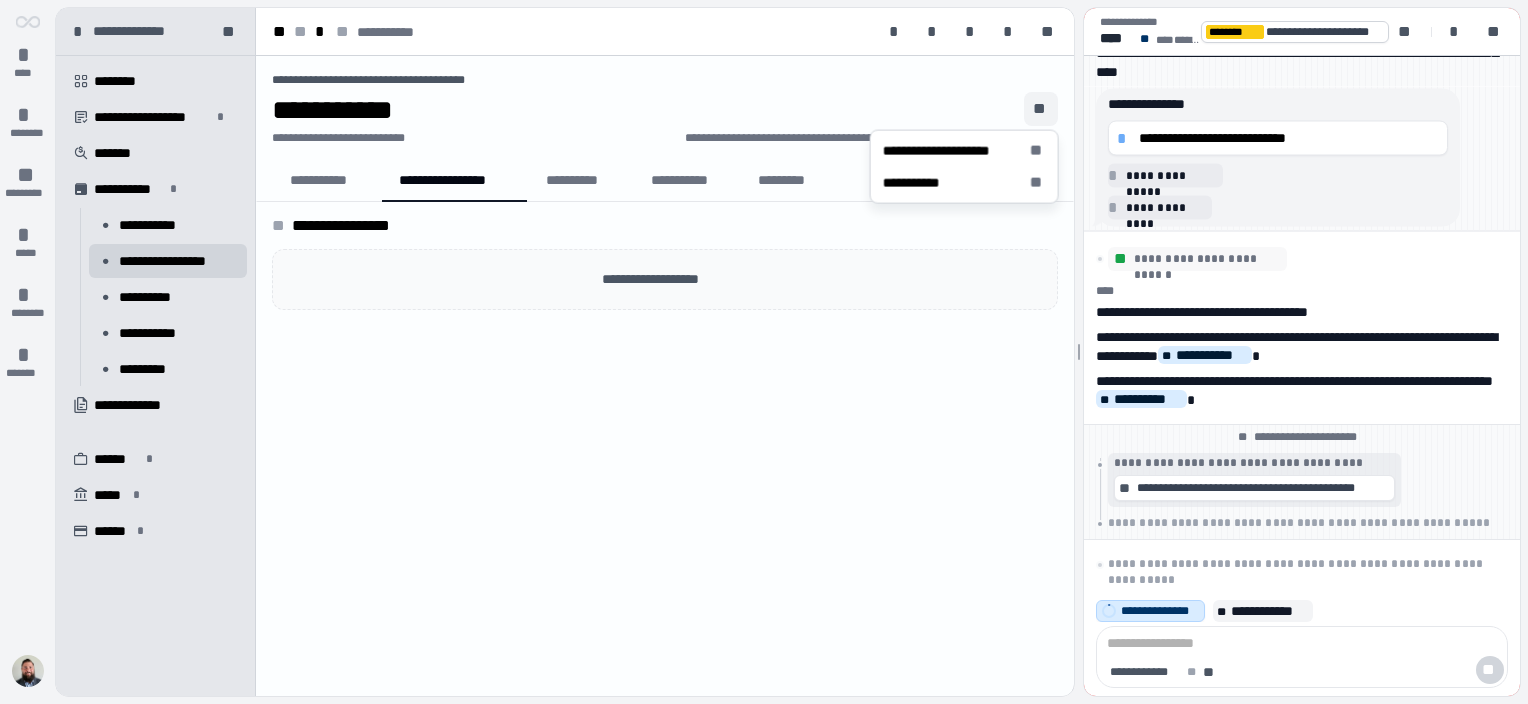 click on "**********" at bounding box center (665, 376) 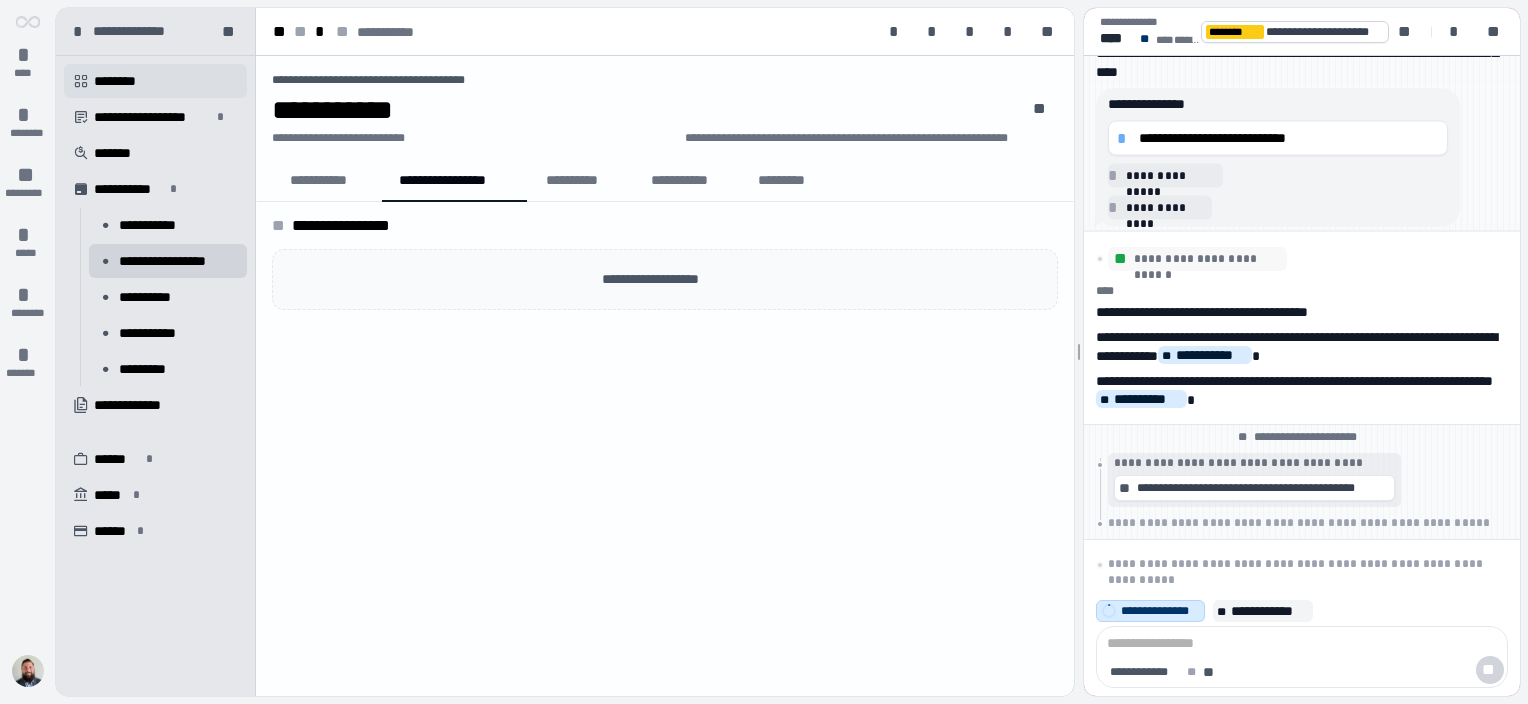 click on "********" at bounding box center [122, 81] 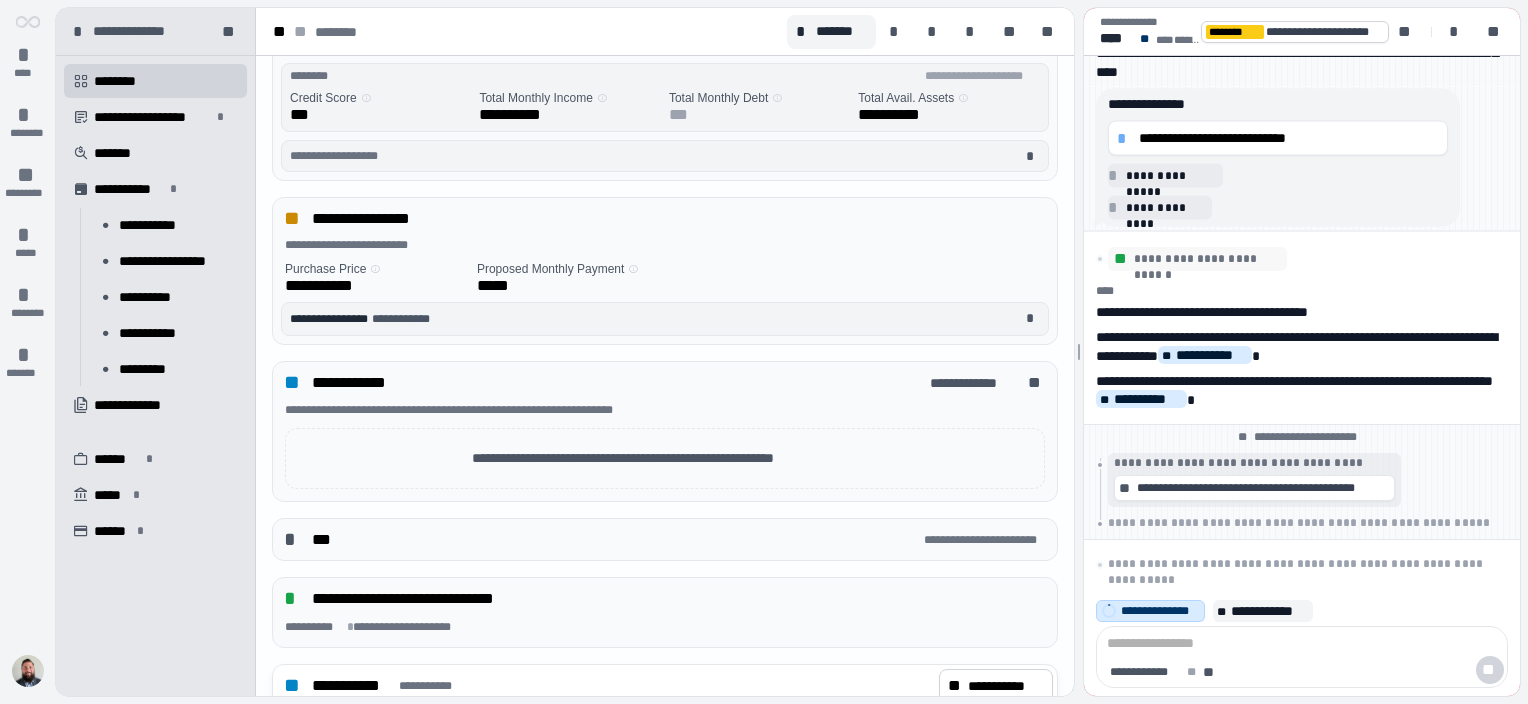 scroll, scrollTop: 221, scrollLeft: 0, axis: vertical 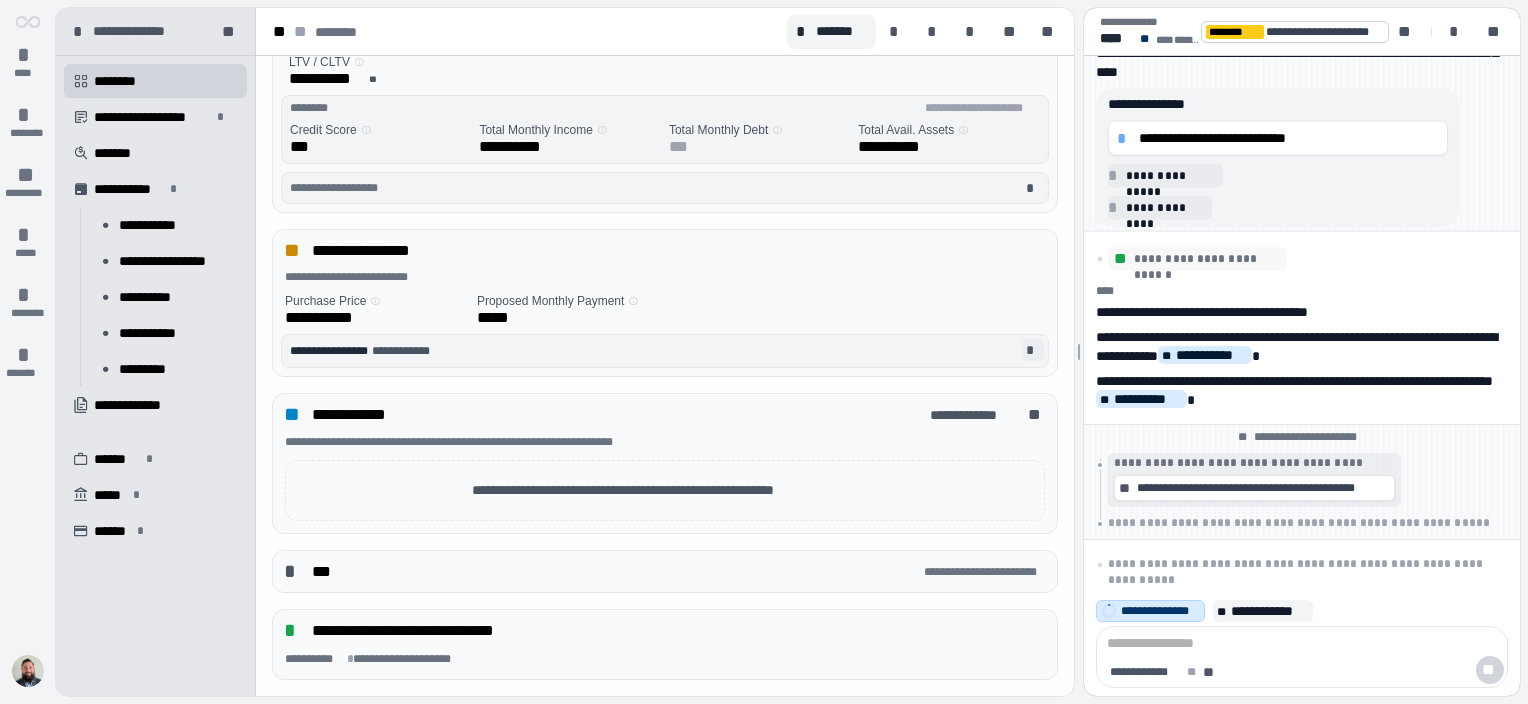 click on "*" at bounding box center (1033, 350) 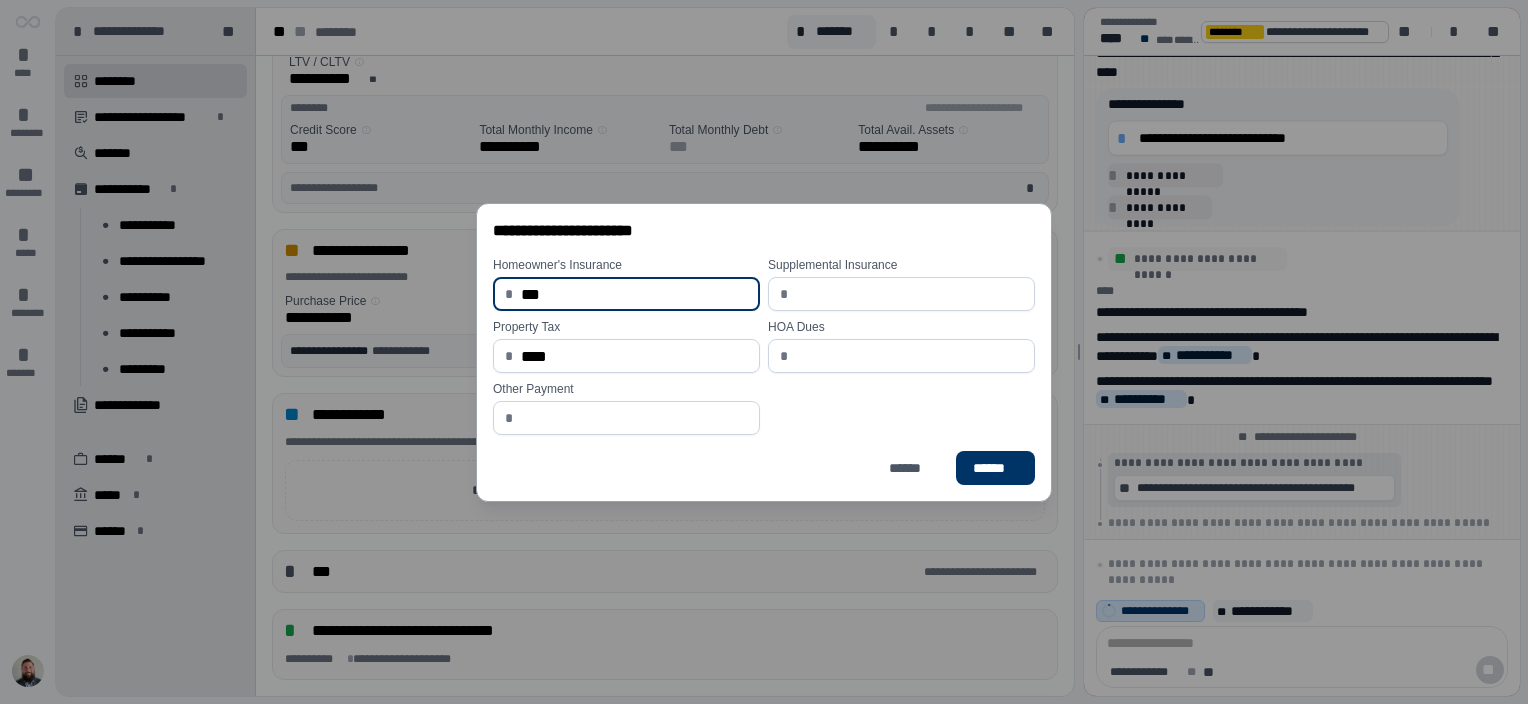 type on "******" 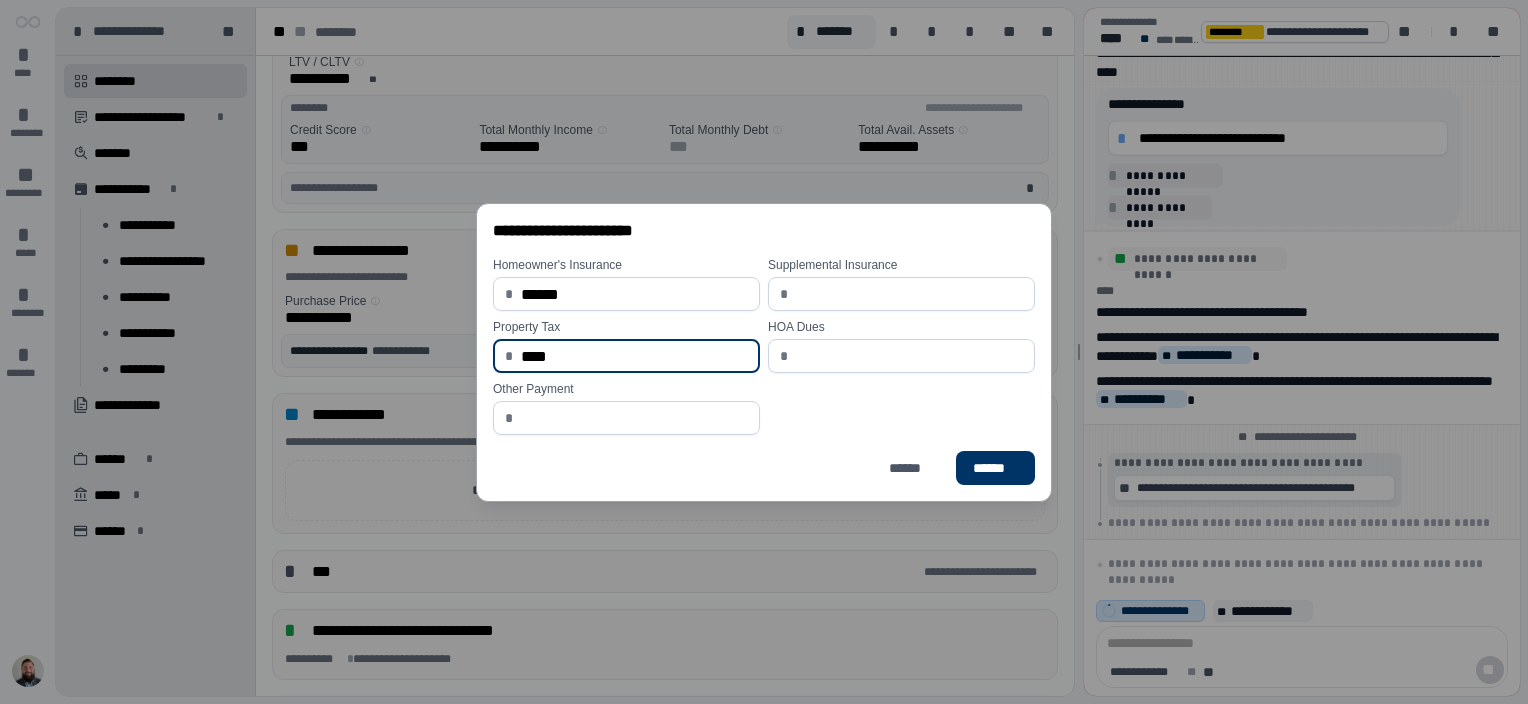 click on "****" at bounding box center [634, 356] 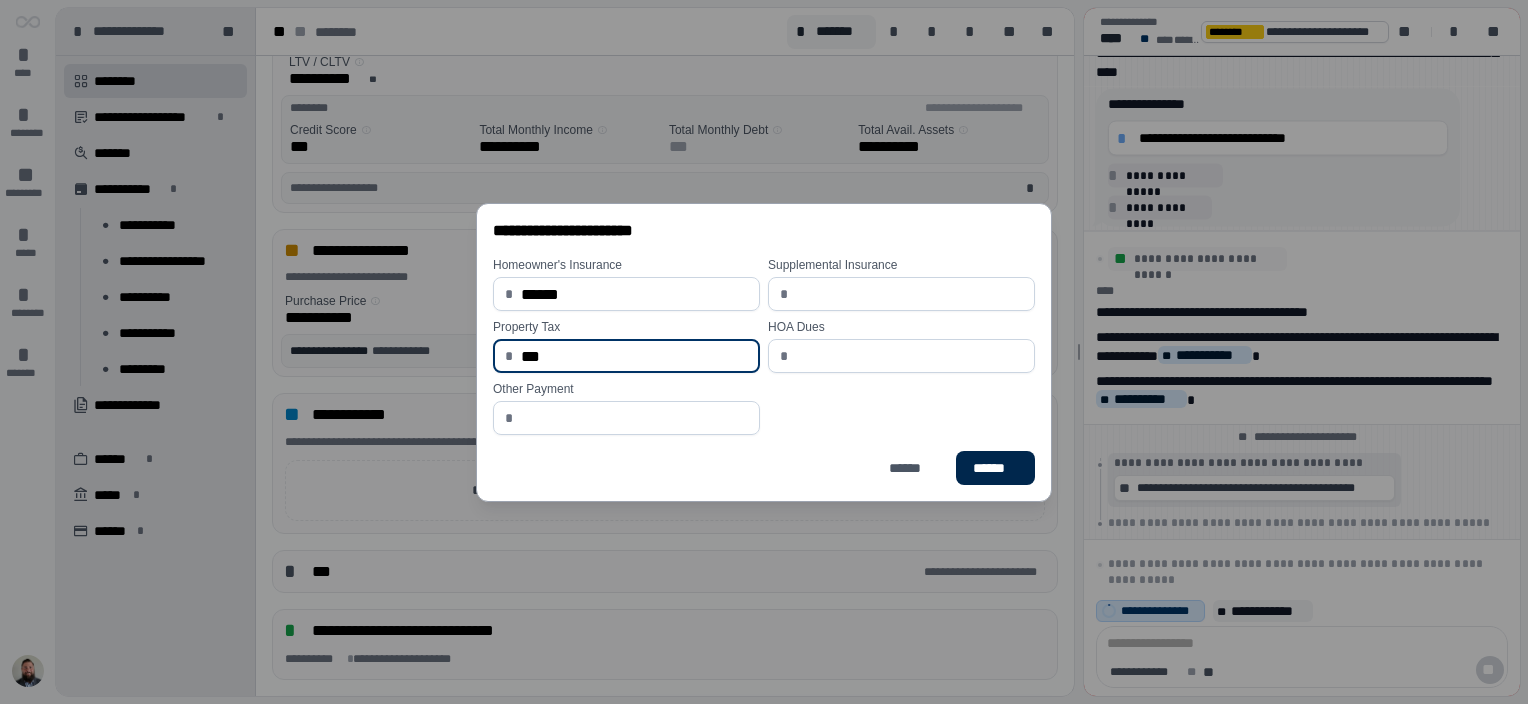 type on "******" 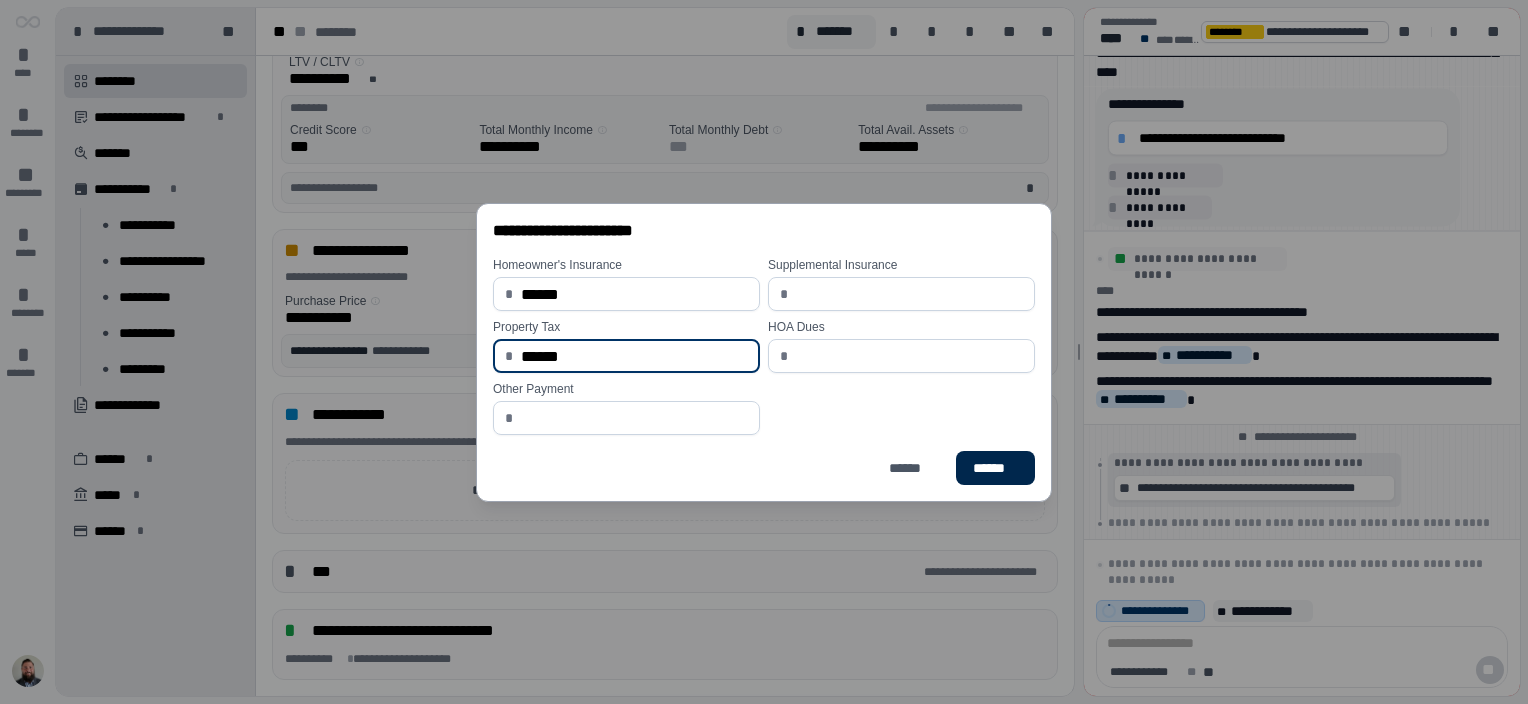click on "******" at bounding box center [995, 467] 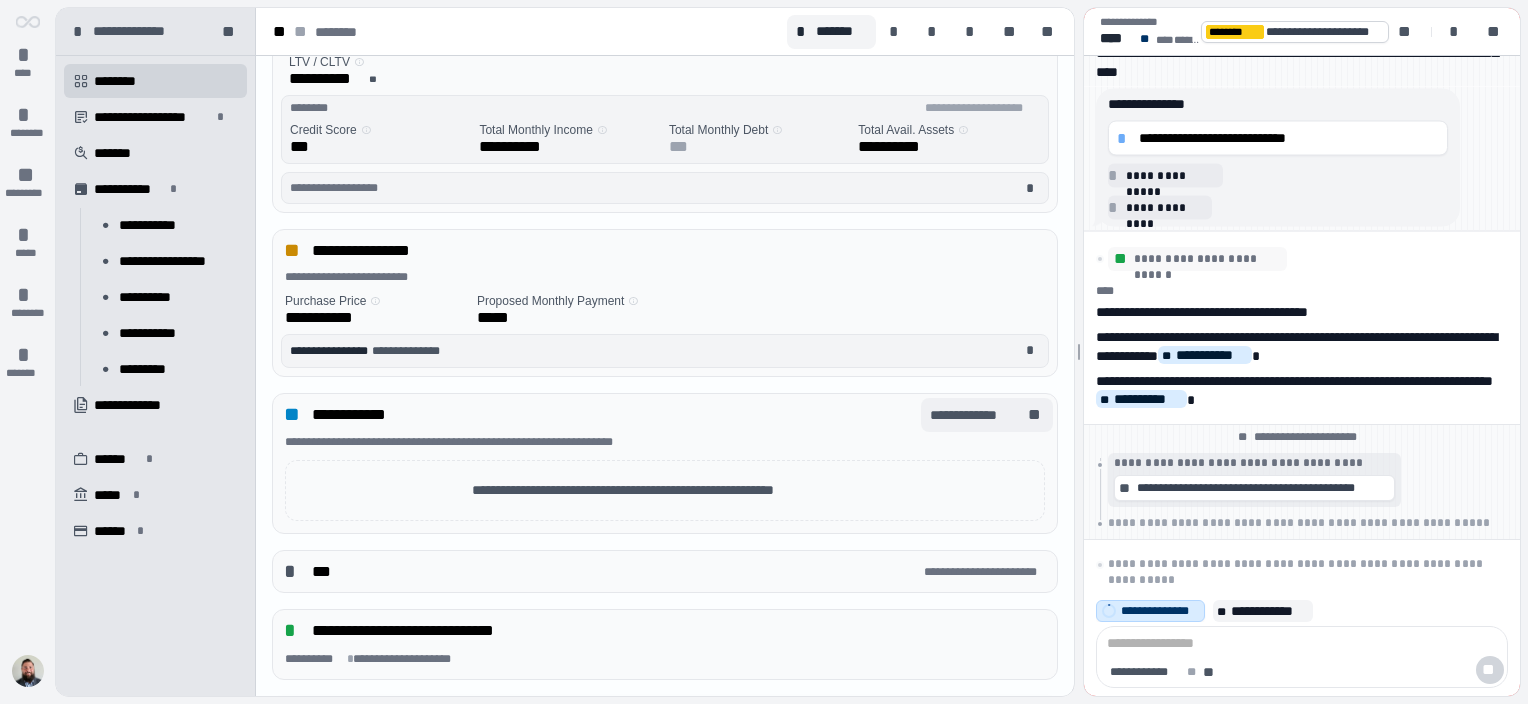 click on "**********" at bounding box center [977, 415] 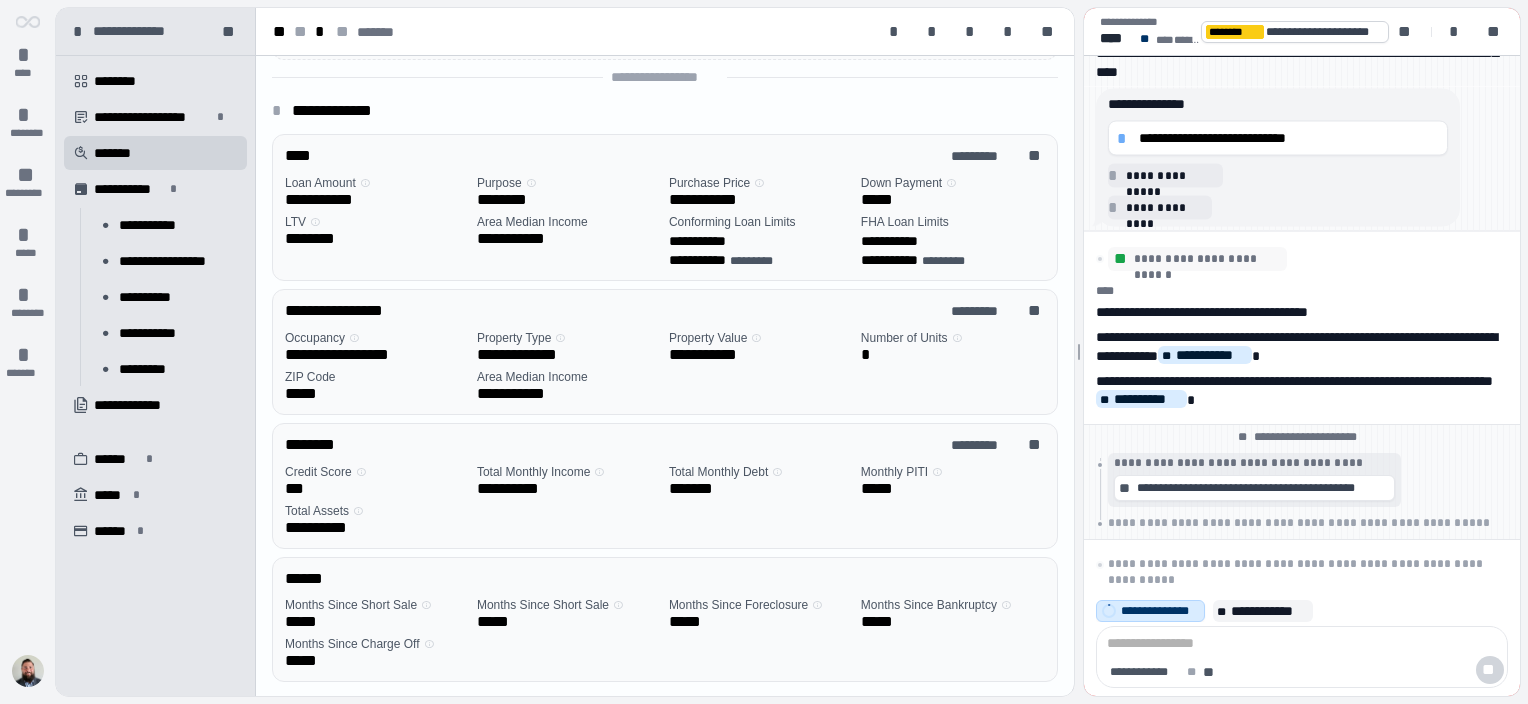 scroll, scrollTop: 0, scrollLeft: 0, axis: both 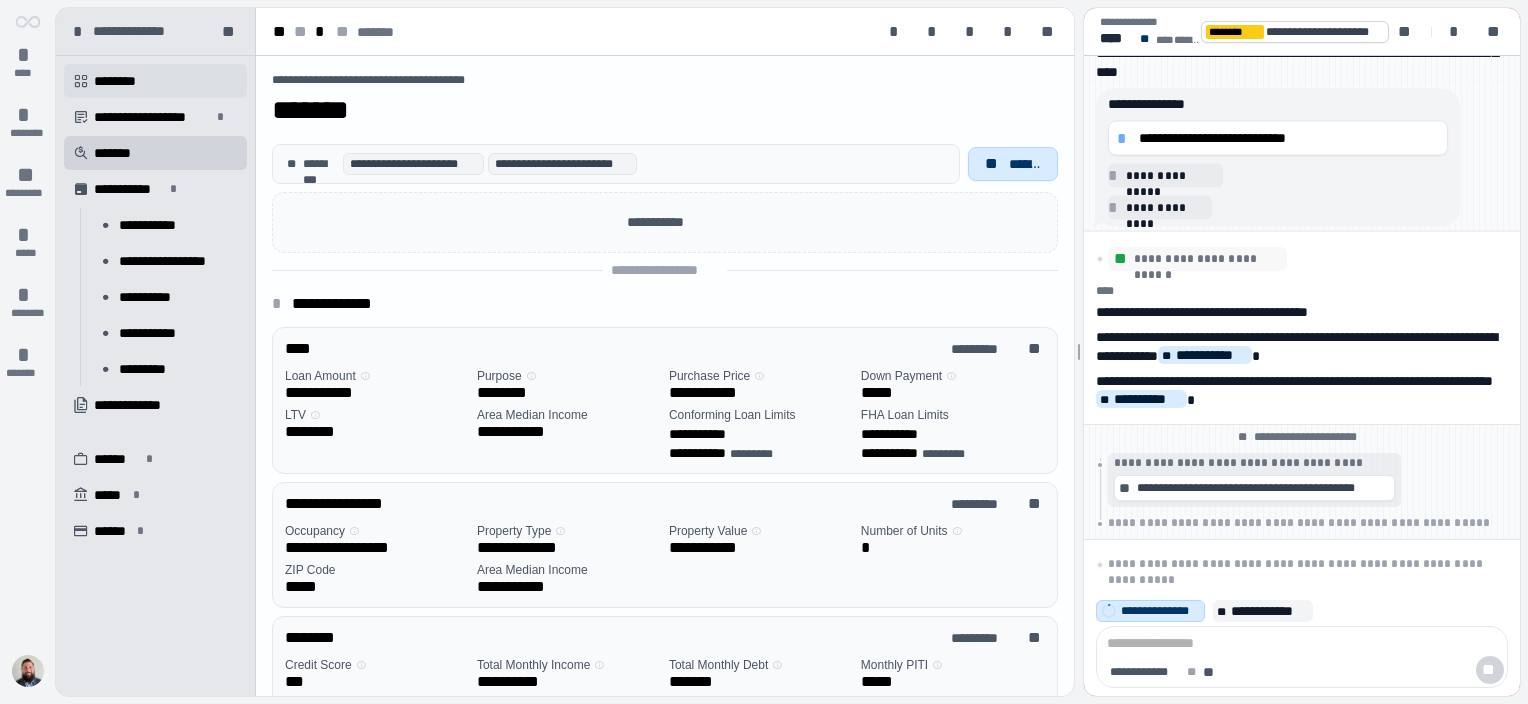click on " ********" at bounding box center [155, 81] 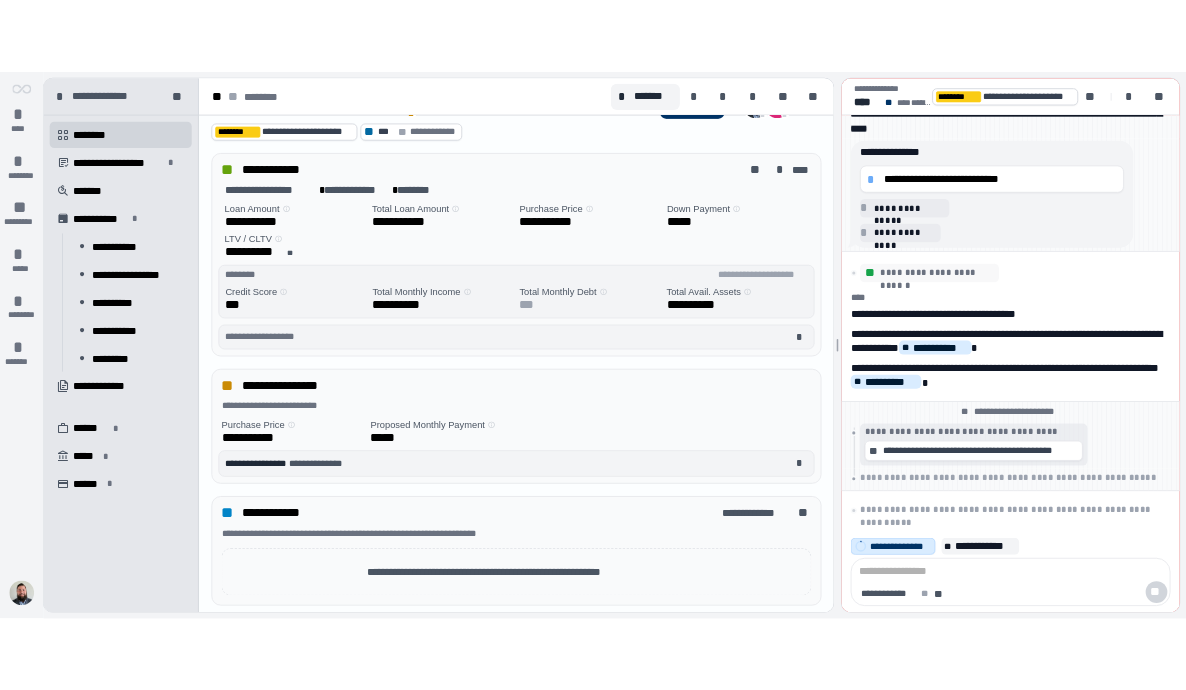 scroll, scrollTop: 100, scrollLeft: 0, axis: vertical 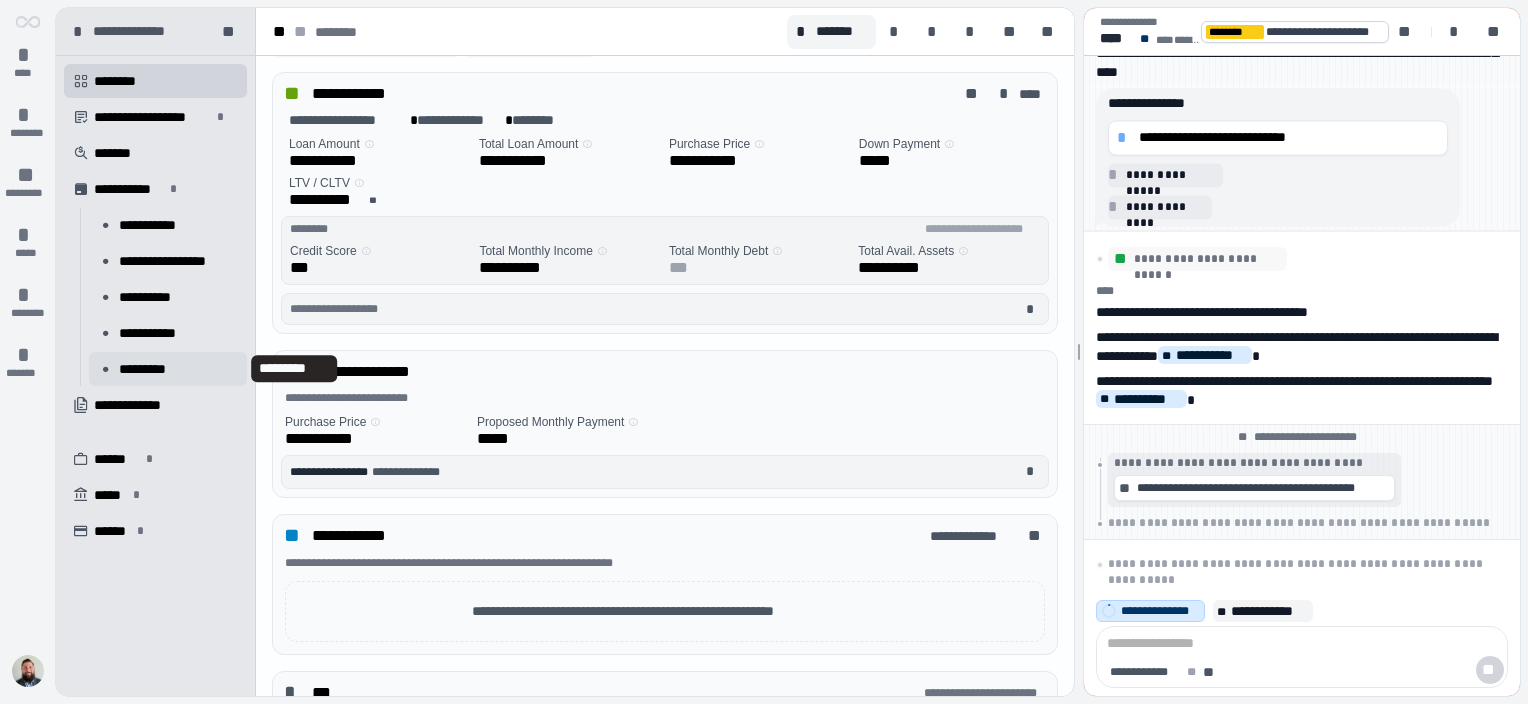click on "*********" at bounding box center (154, 369) 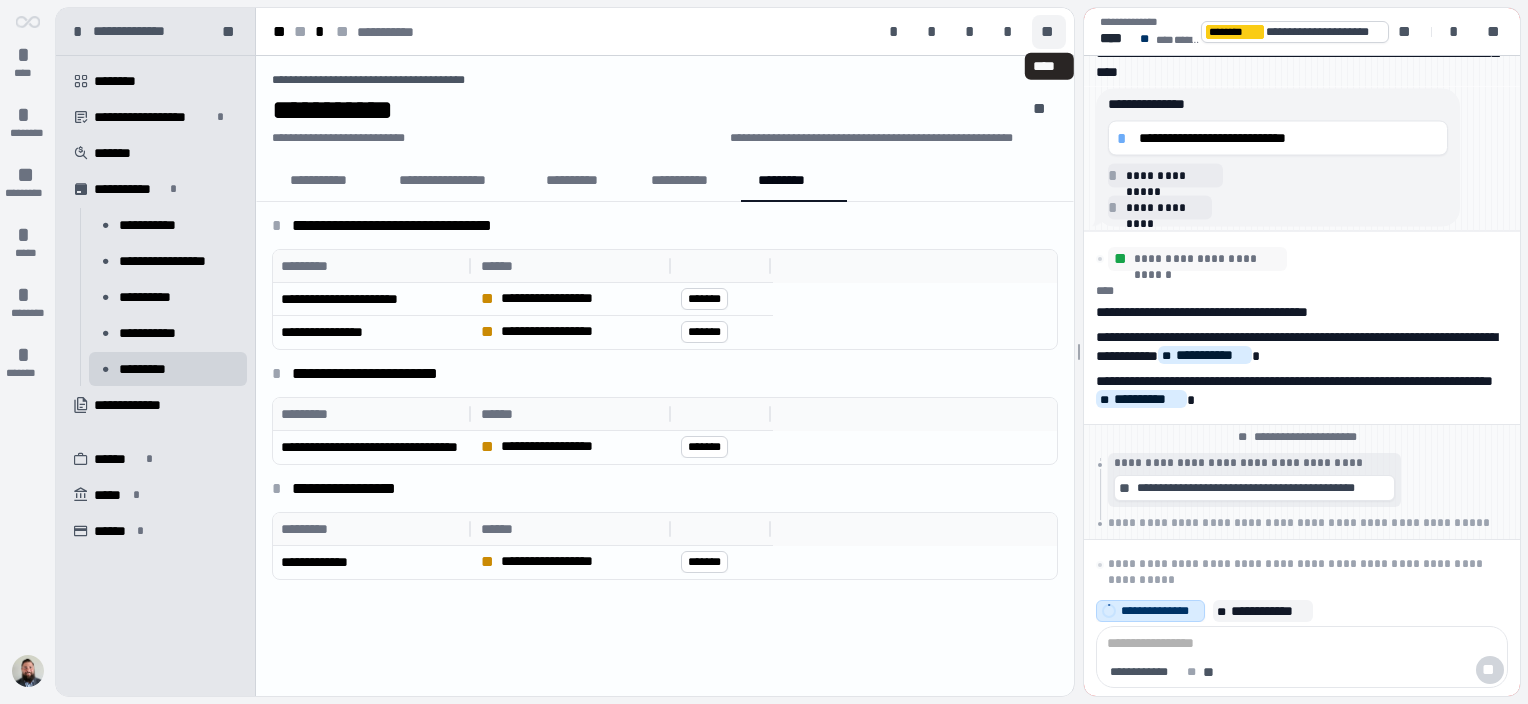 click on "**" at bounding box center [1049, 32] 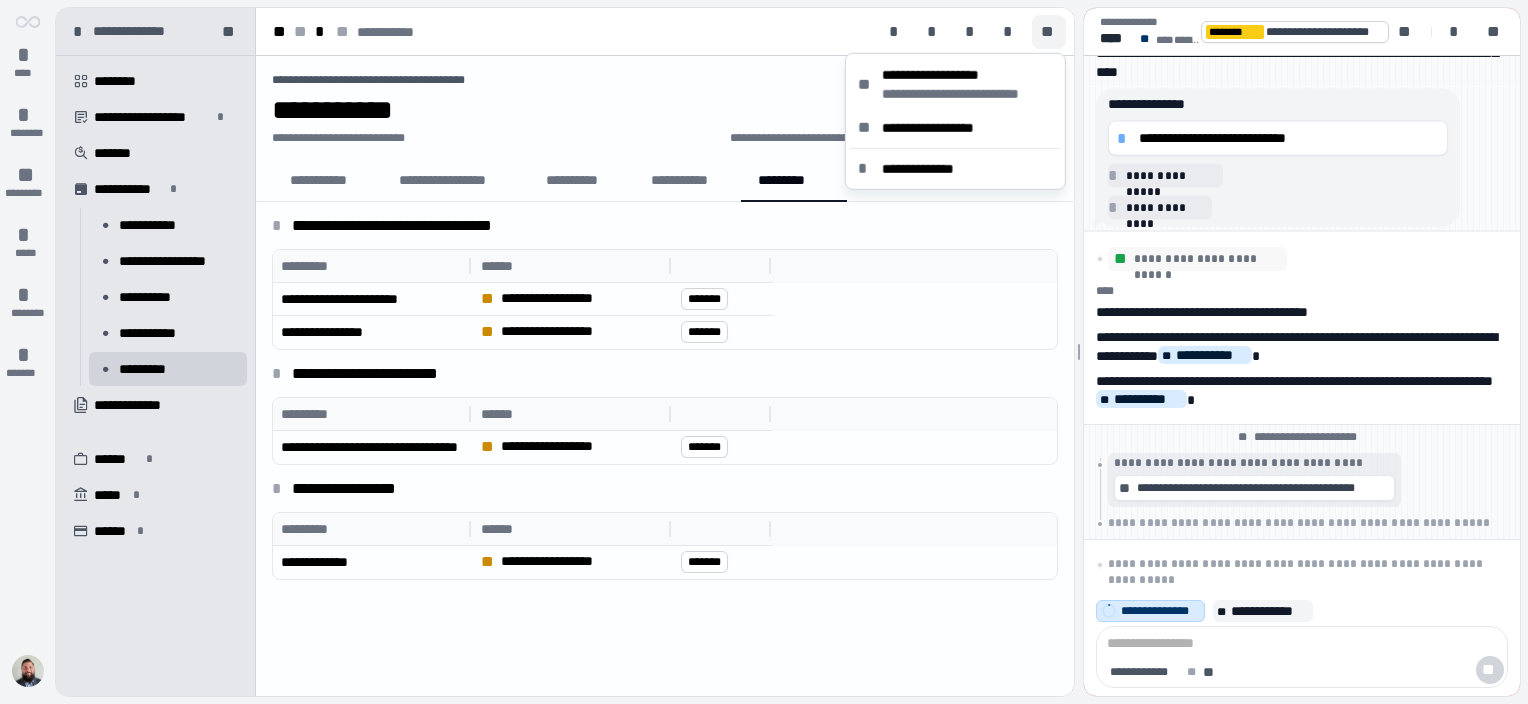 click on "**" at bounding box center [1049, 32] 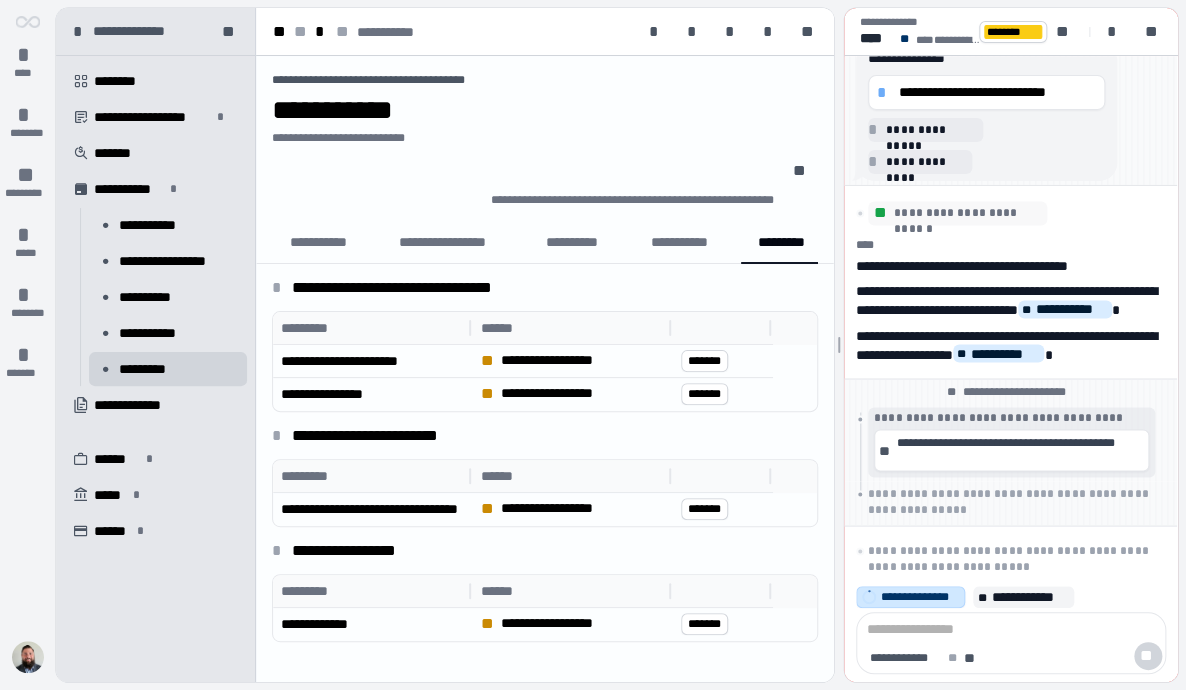 click on "**********" at bounding box center (920, 597) 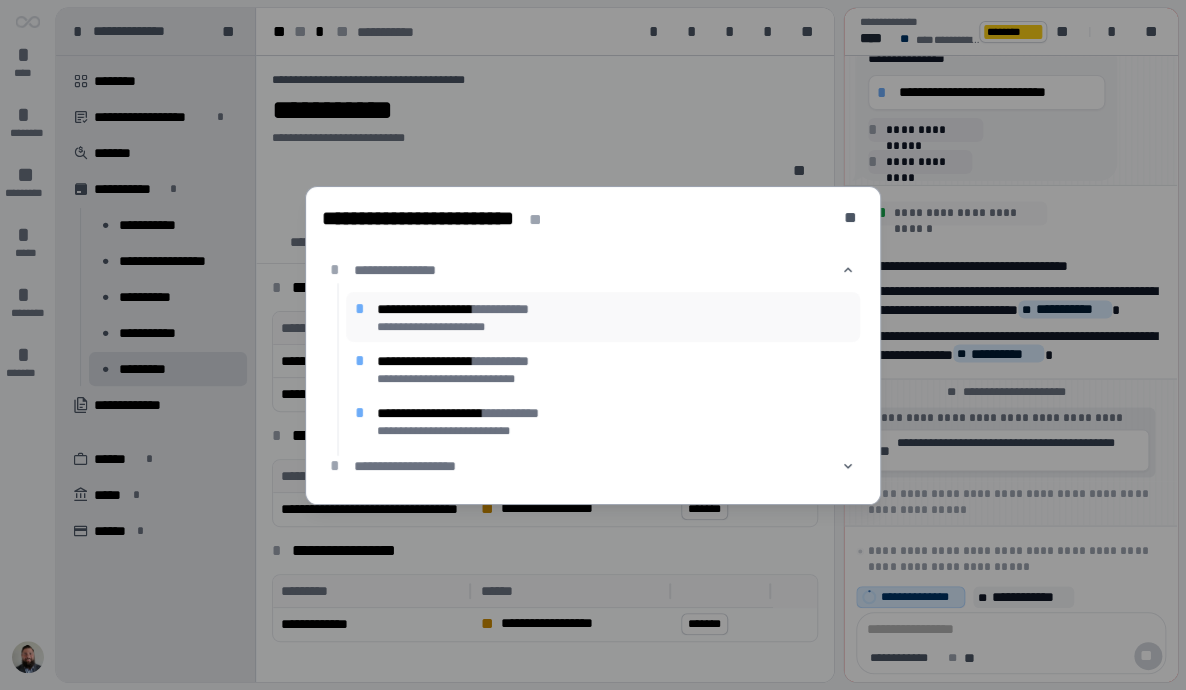 click on "**********" at bounding box center [614, 308] 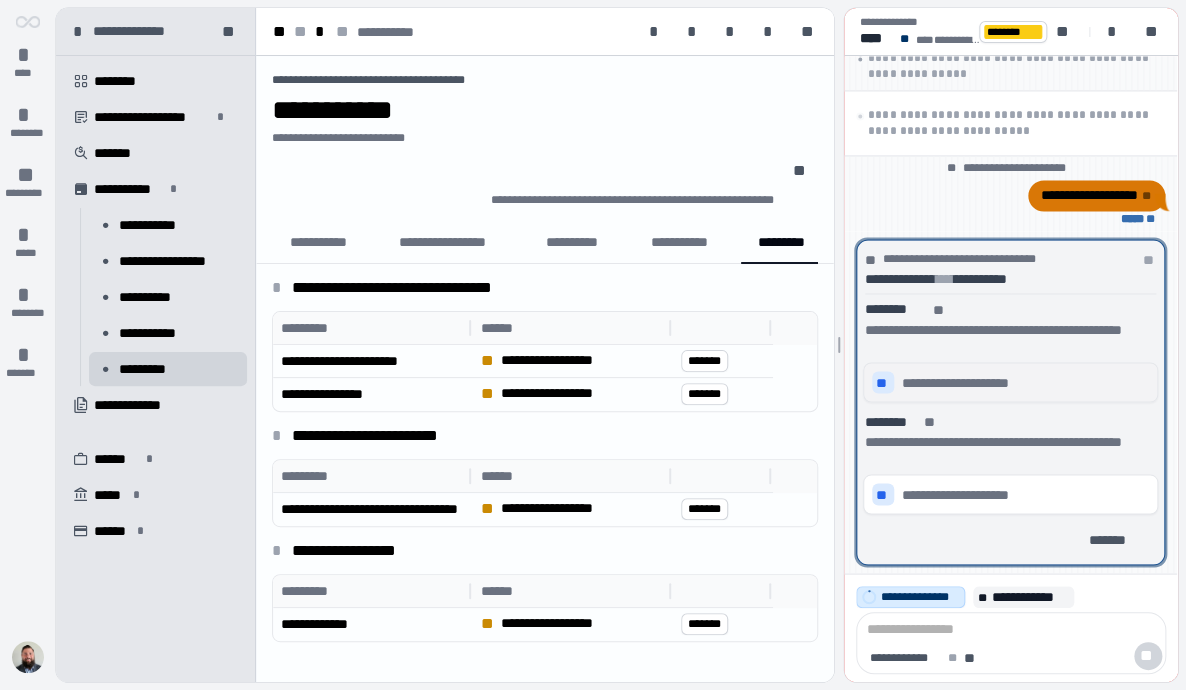 click on "**" at bounding box center [883, 382] 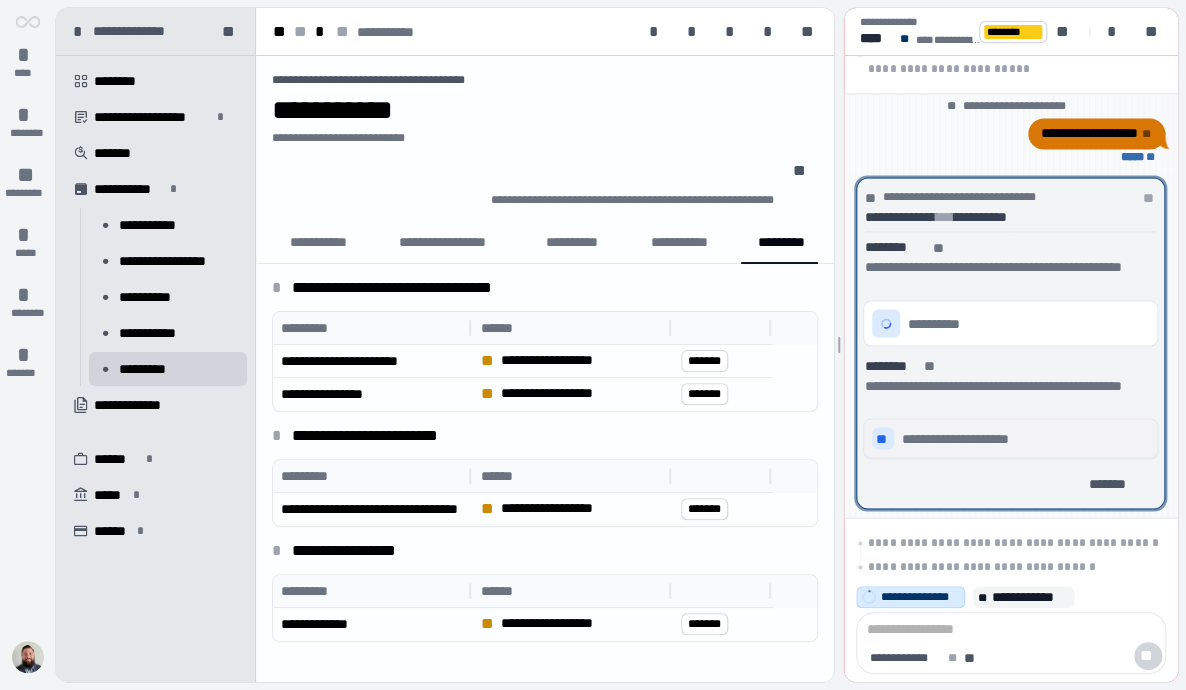 click on "**" at bounding box center (883, 439) 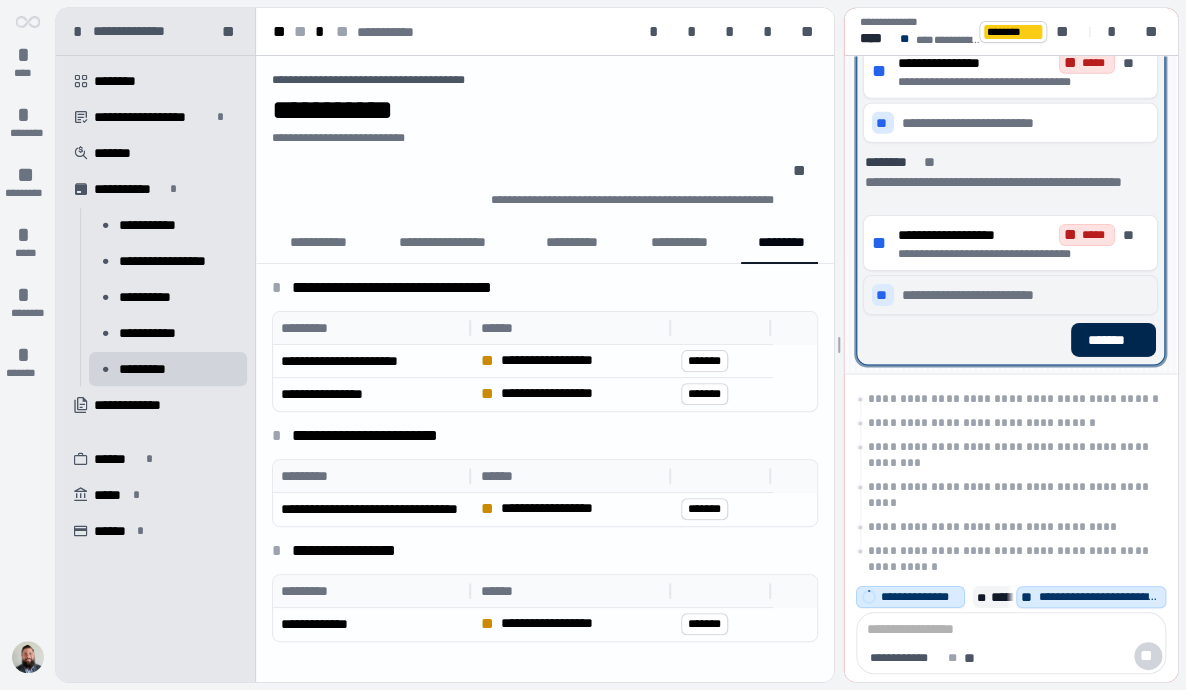 click on "*******" at bounding box center [1113, 339] 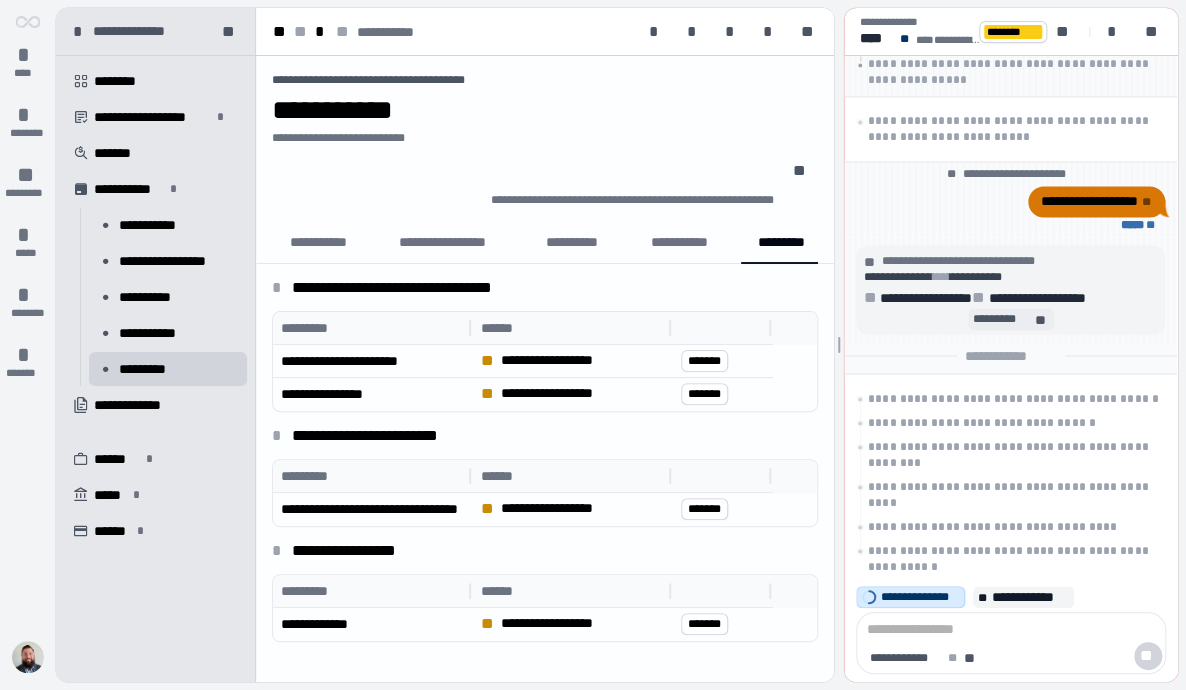 click on "*********" at bounding box center (1002, 319) 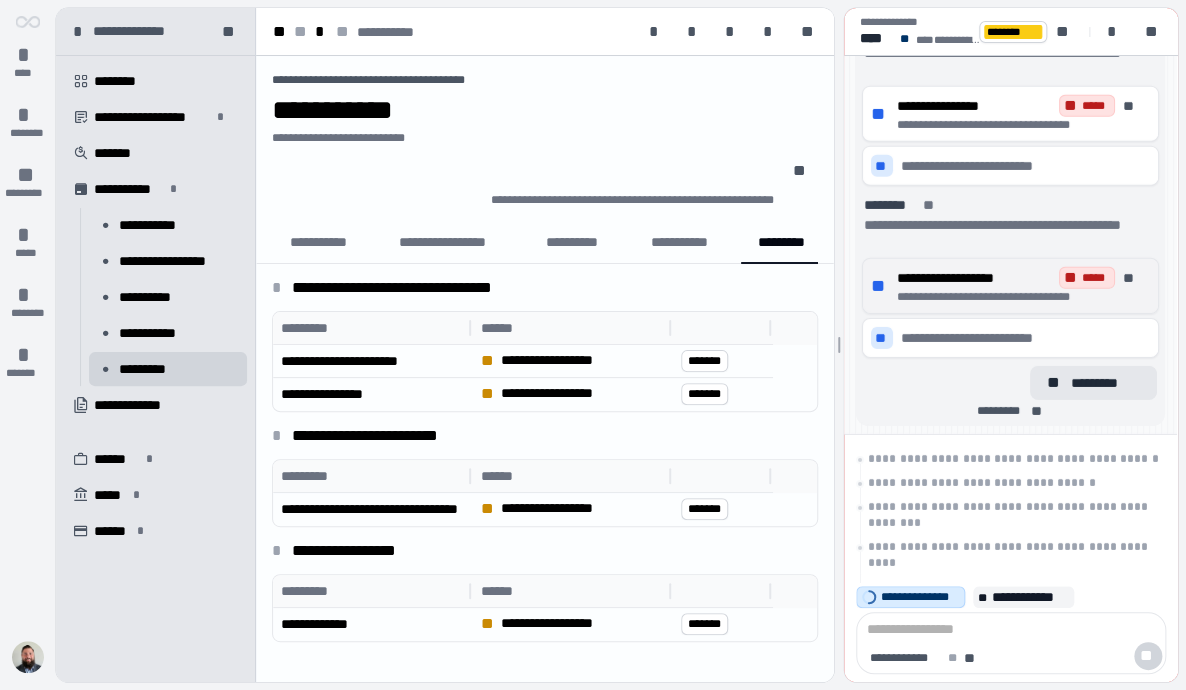 scroll, scrollTop: 0, scrollLeft: 0, axis: both 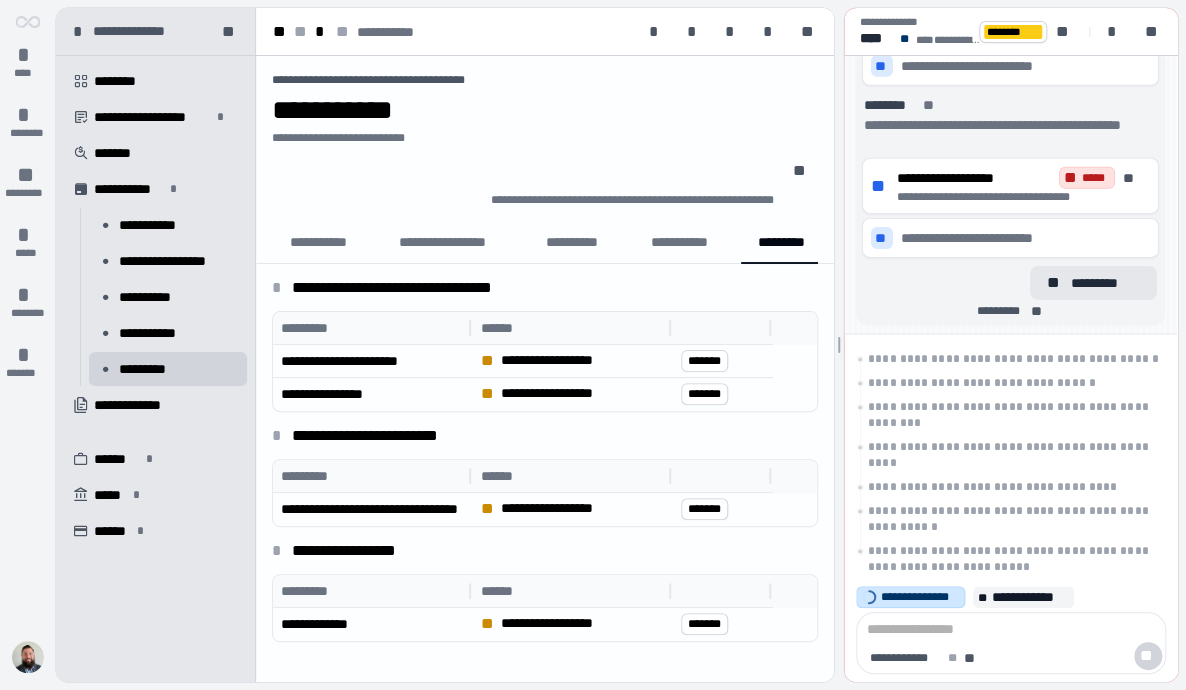 click on "**********" at bounding box center (920, 597) 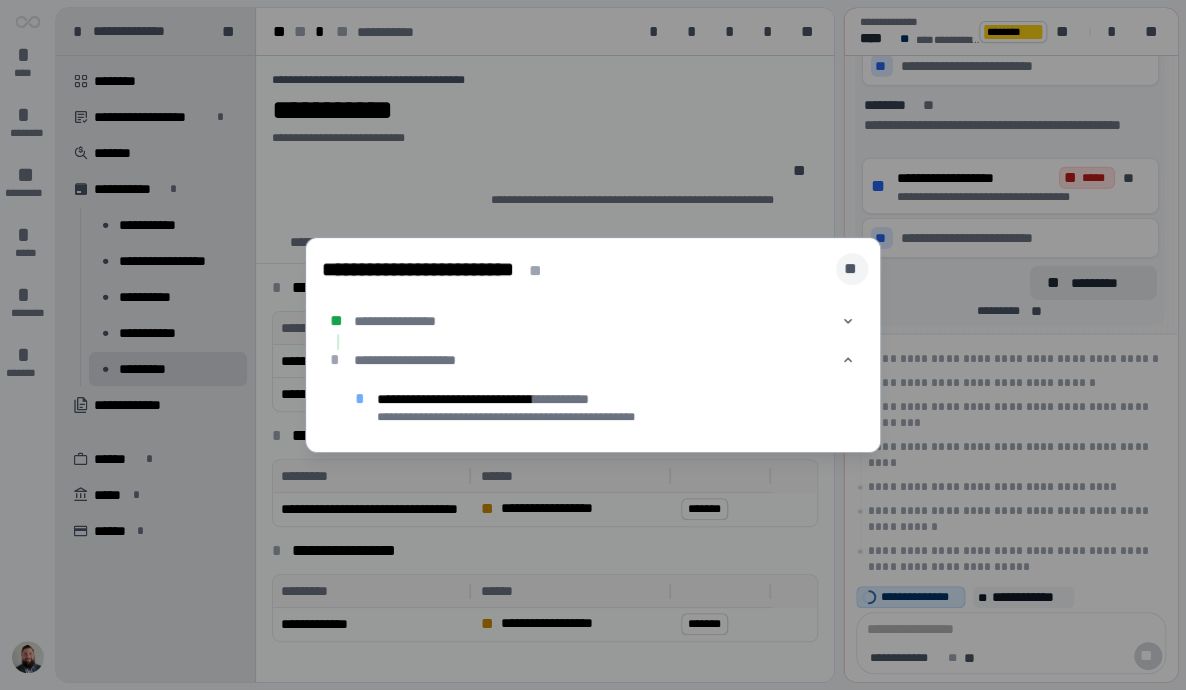 click on "**" at bounding box center (852, 269) 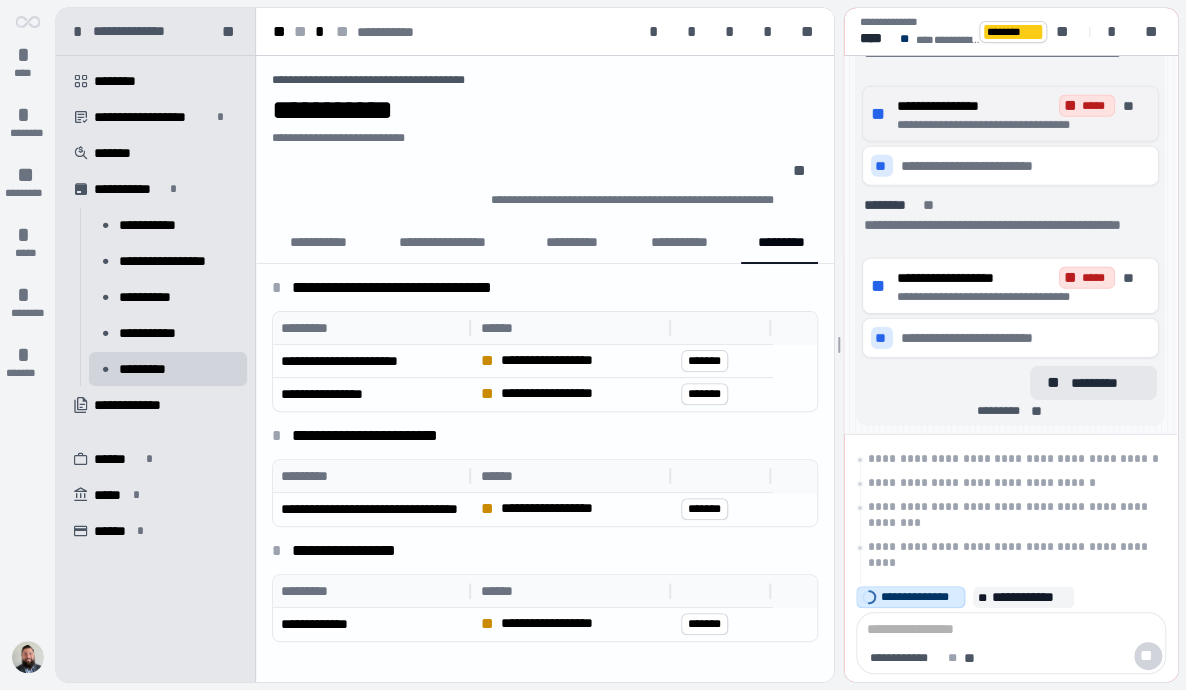 scroll, scrollTop: 0, scrollLeft: 0, axis: both 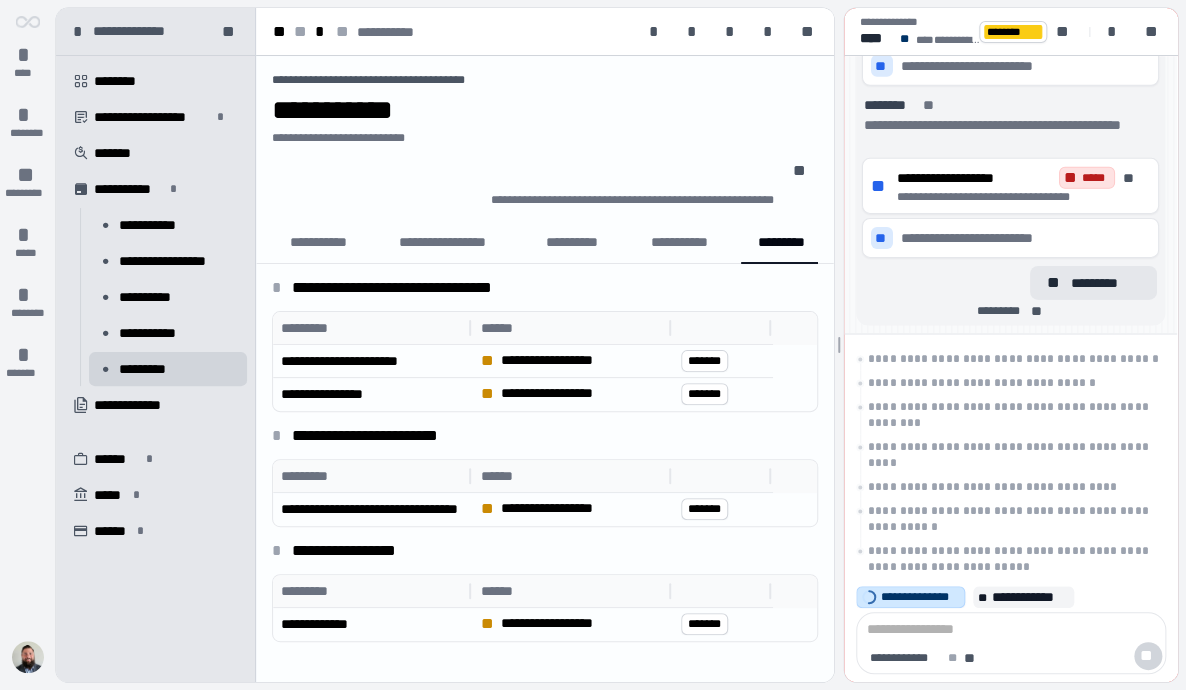 click on "**********" at bounding box center [920, 597] 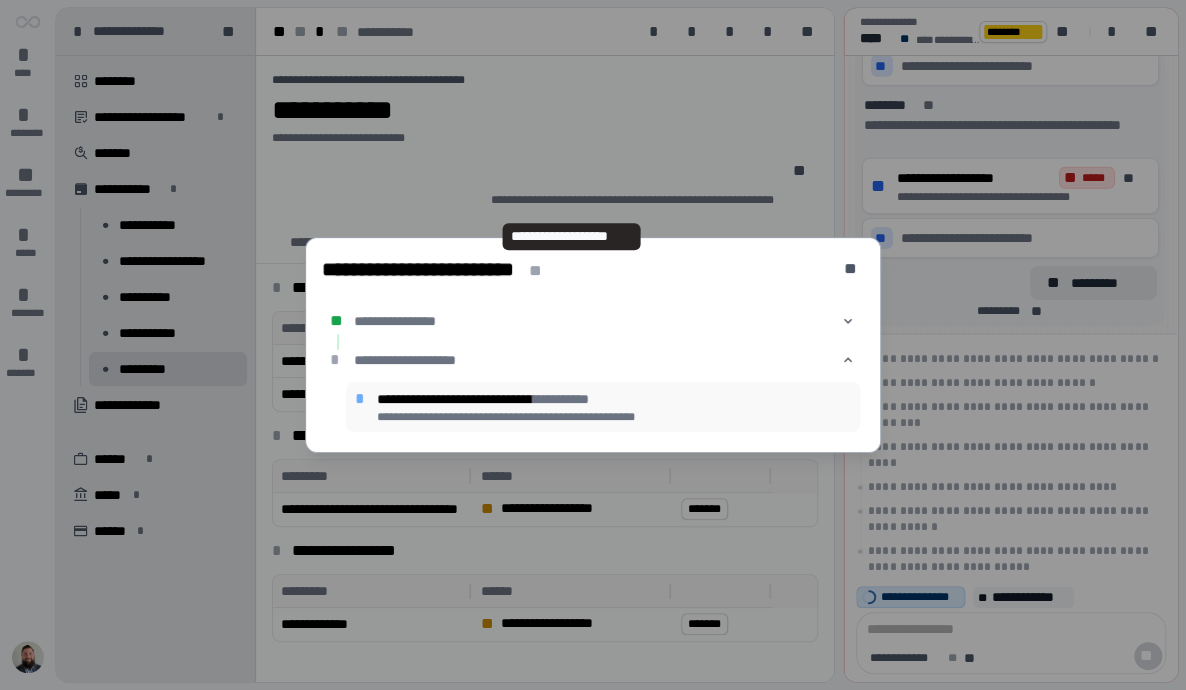 click on "**********" at bounding box center (614, 399) 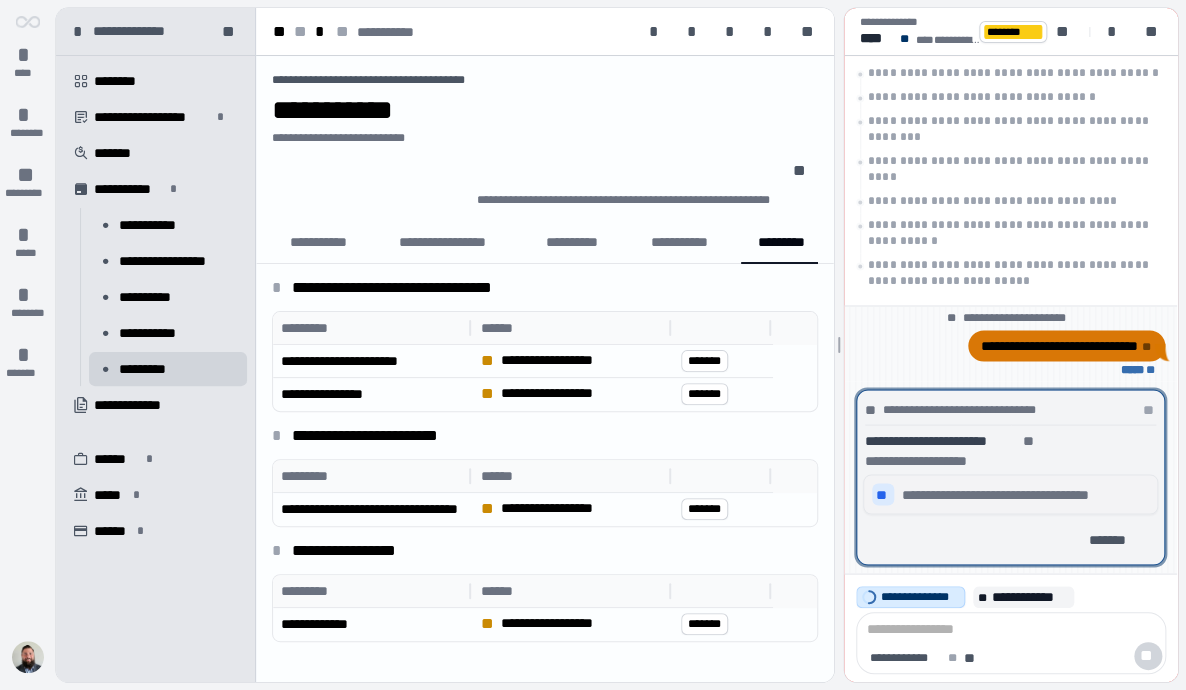 click on "**" at bounding box center [883, 495] 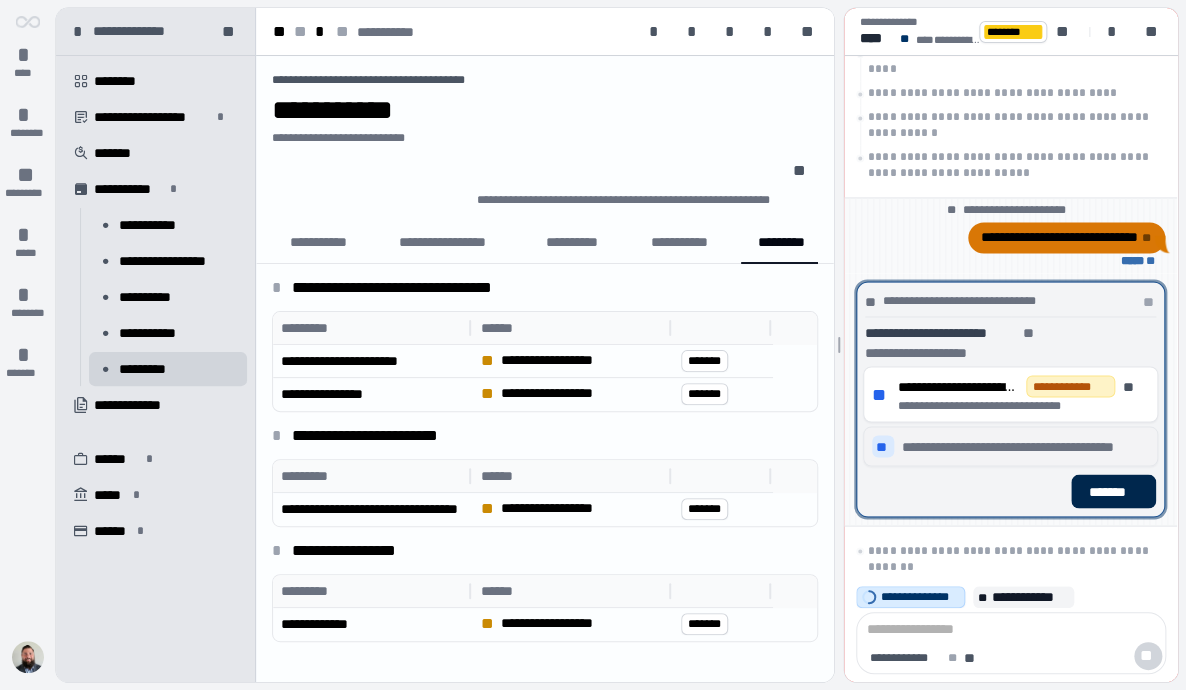 click on "*******" at bounding box center (1113, 491) 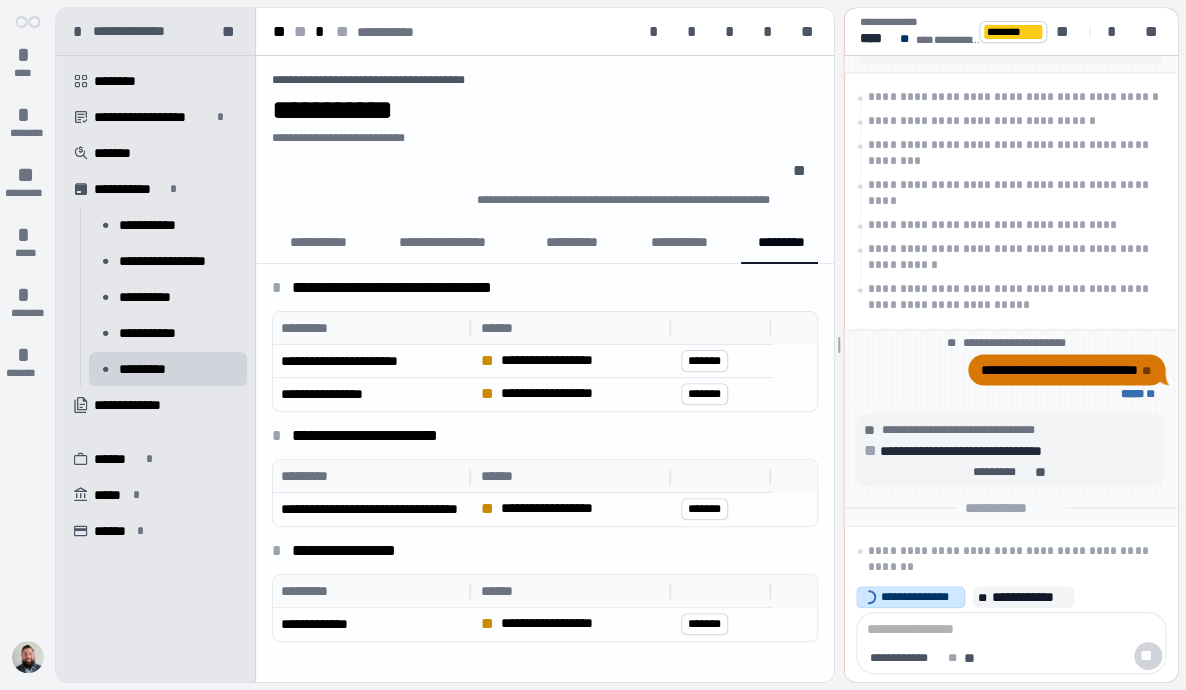 click on "**********" at bounding box center [920, 597] 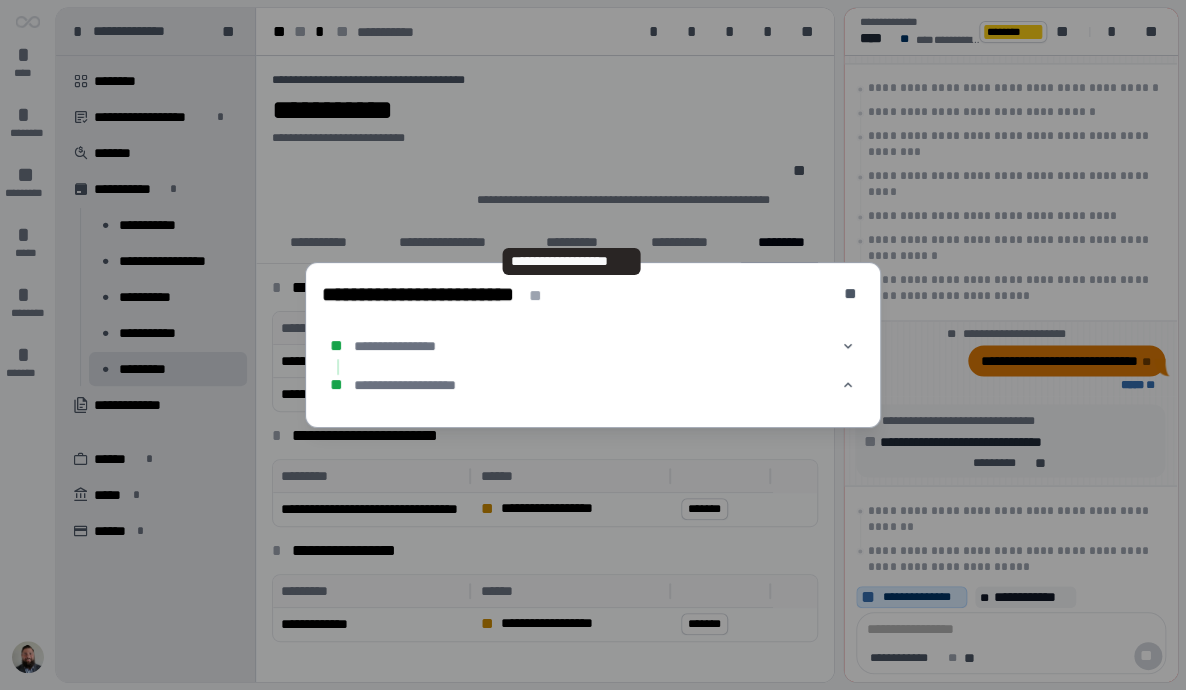 click on "**********" at bounding box center [593, 345] 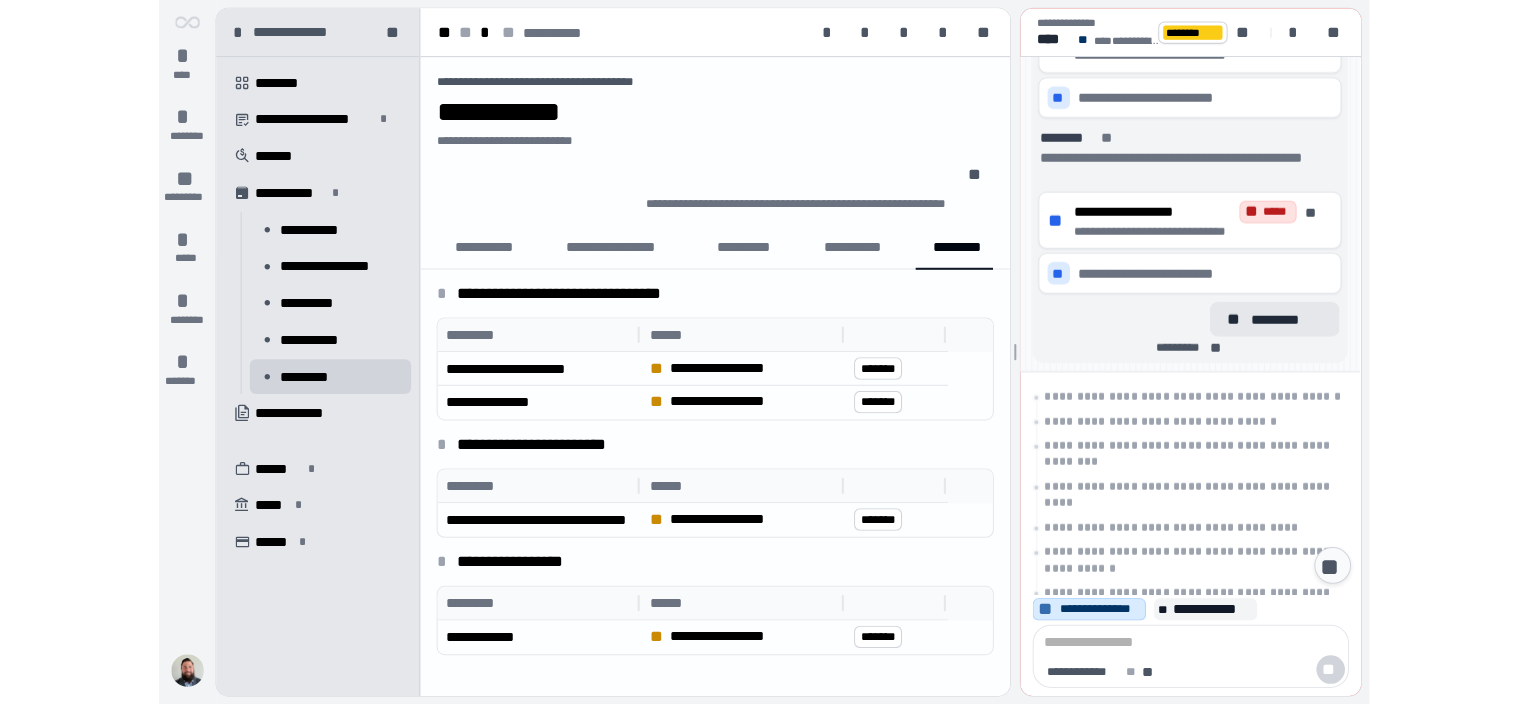 scroll, scrollTop: 0, scrollLeft: 0, axis: both 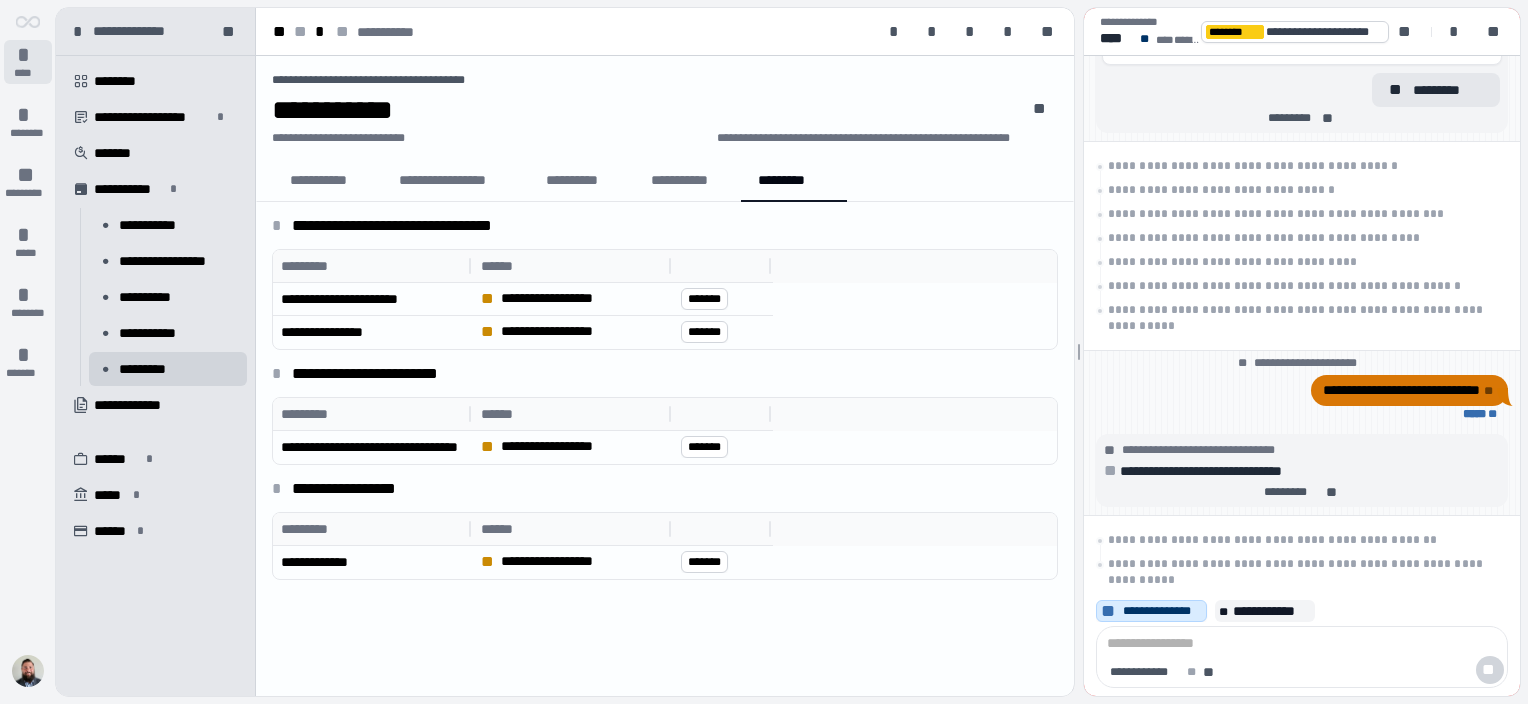 click on "*" at bounding box center (28, 55) 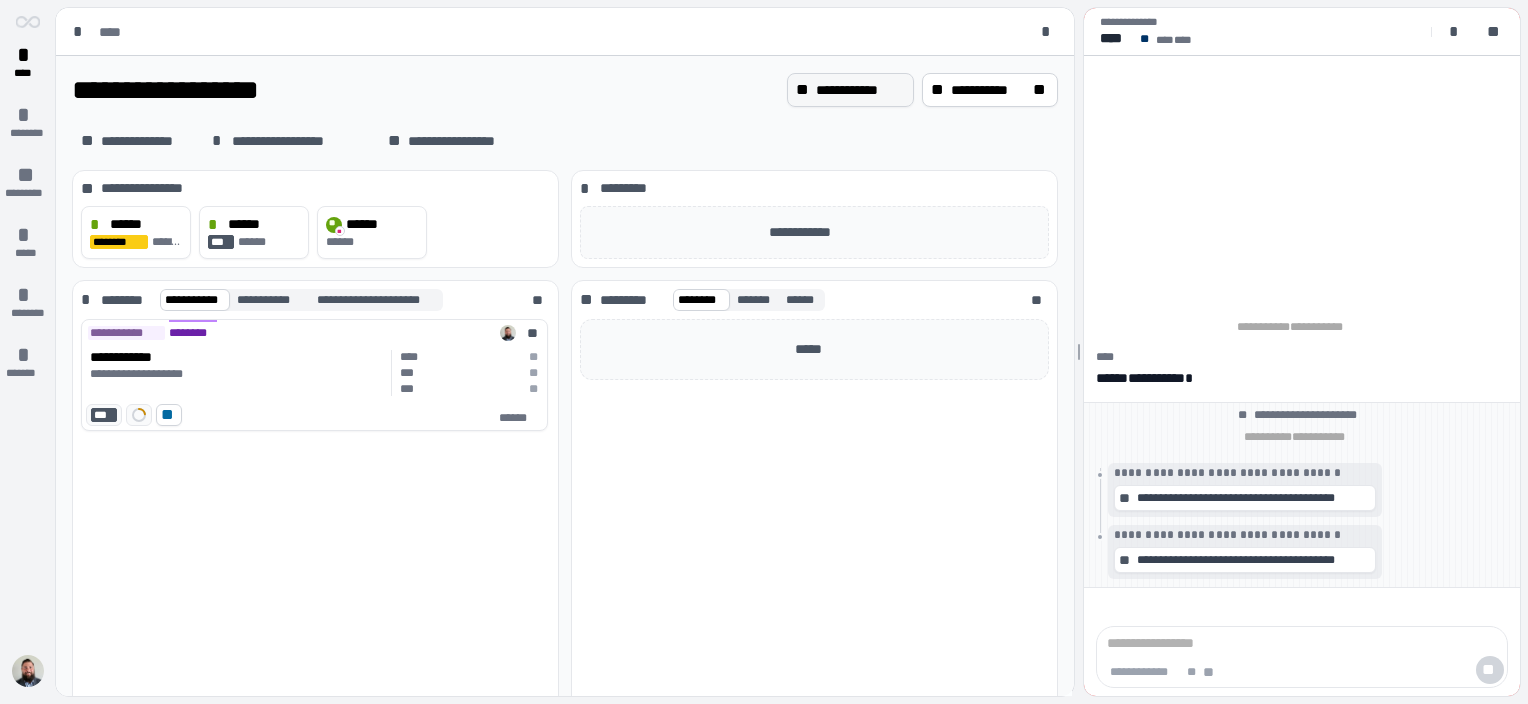 click on "**********" at bounding box center [860, 90] 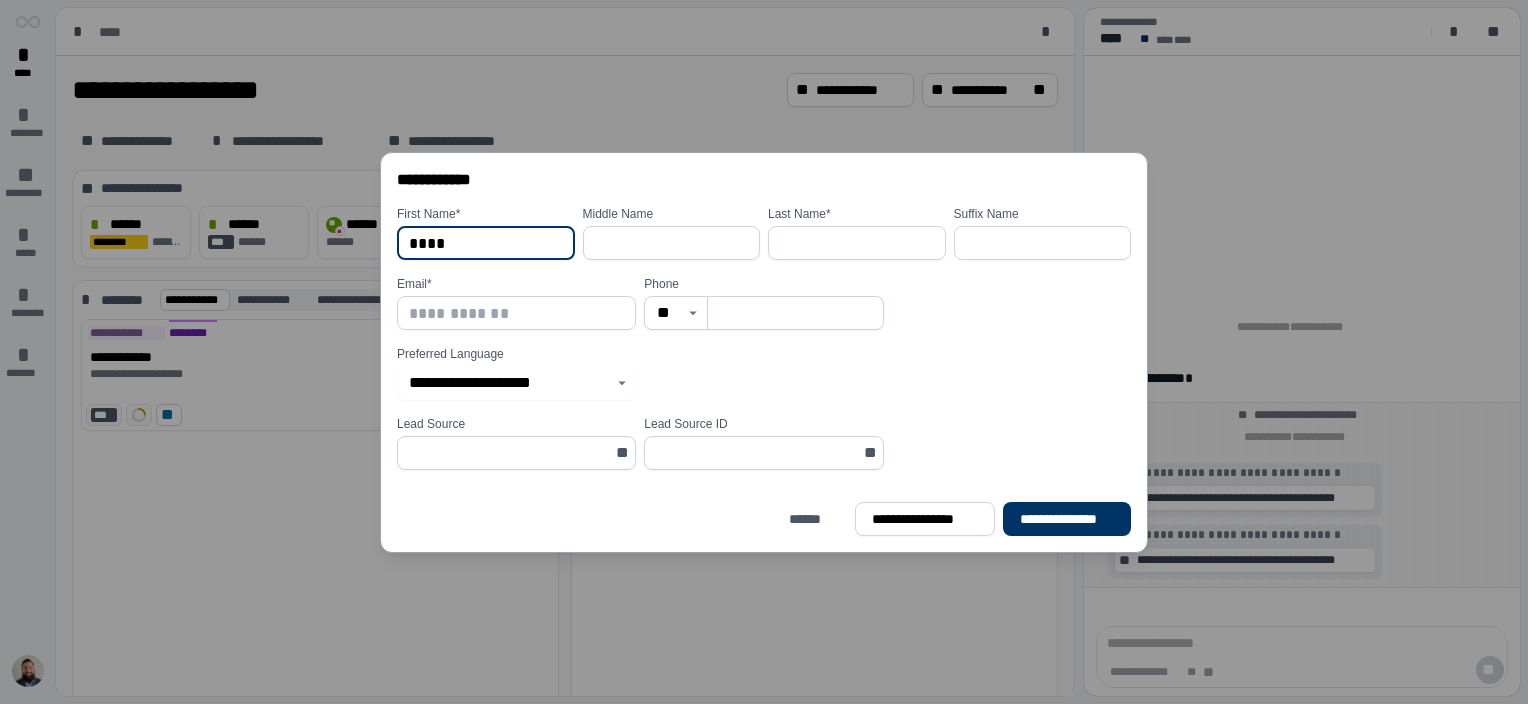 type on "****" 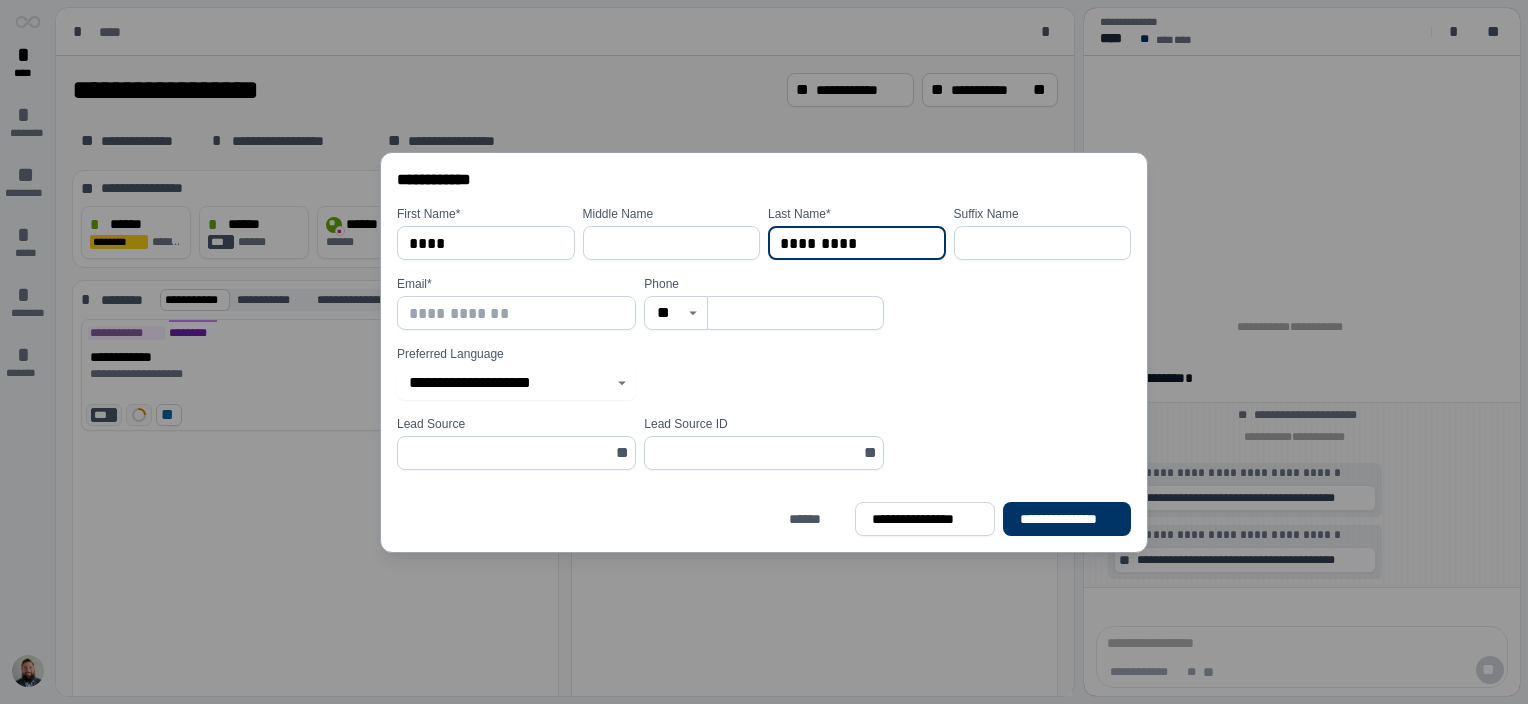 type on "*********" 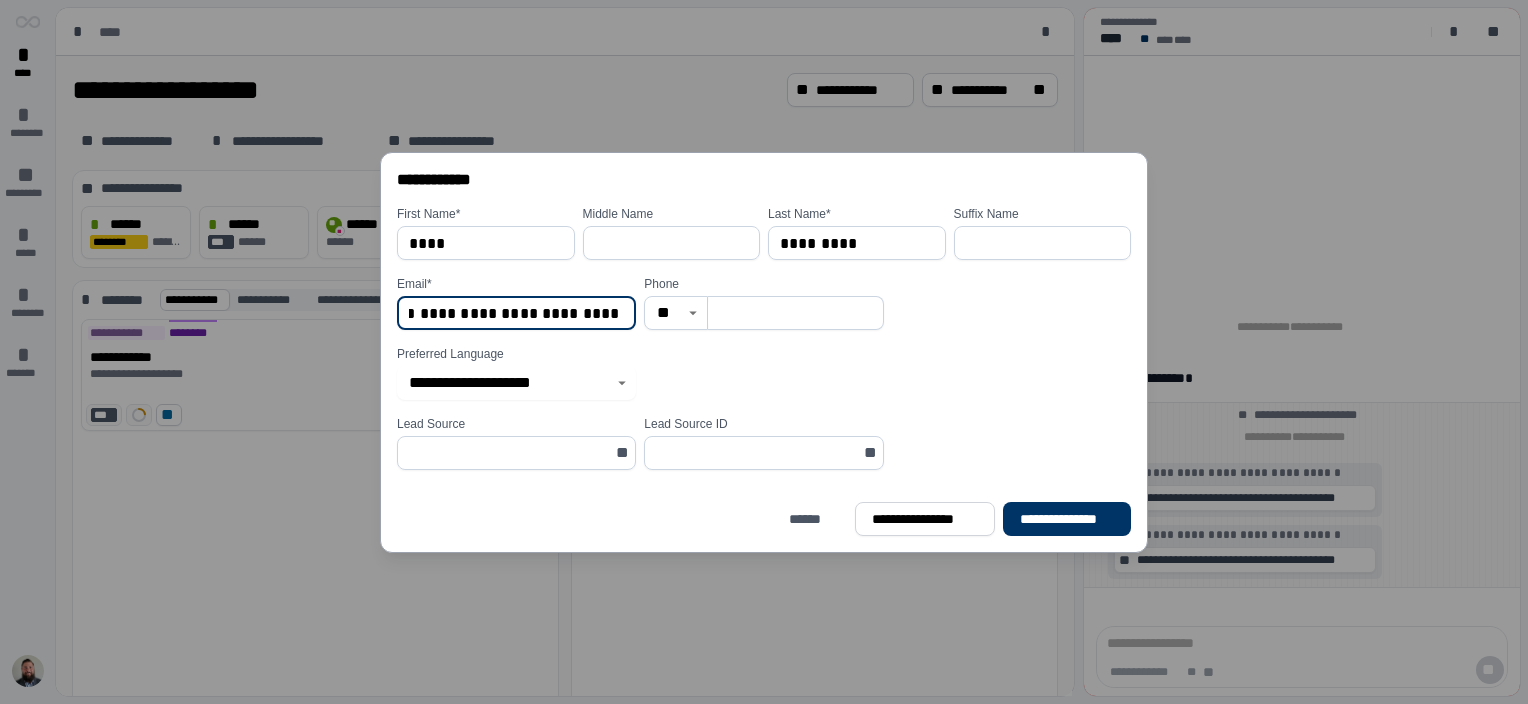 scroll, scrollTop: 0, scrollLeft: 35, axis: horizontal 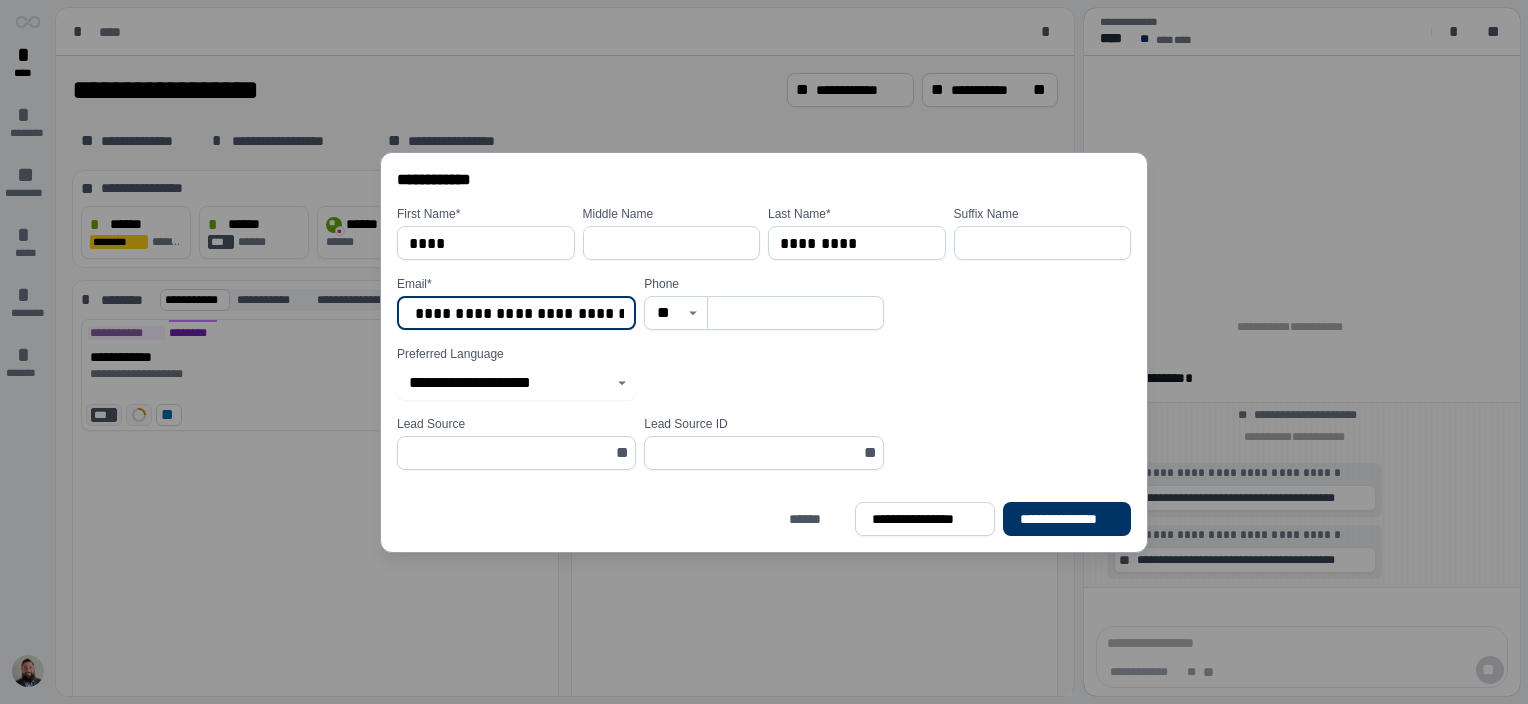 type on "**********" 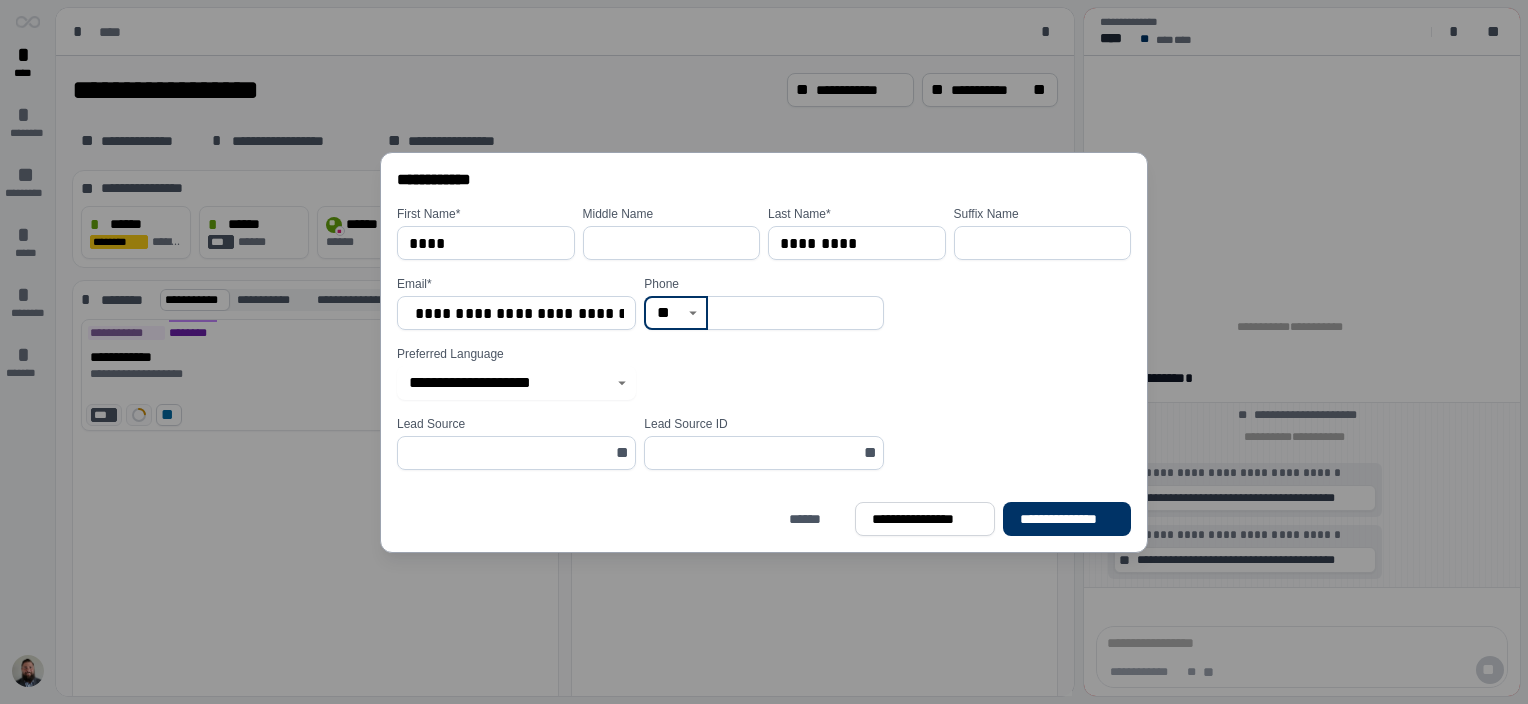 scroll, scrollTop: 0, scrollLeft: 0, axis: both 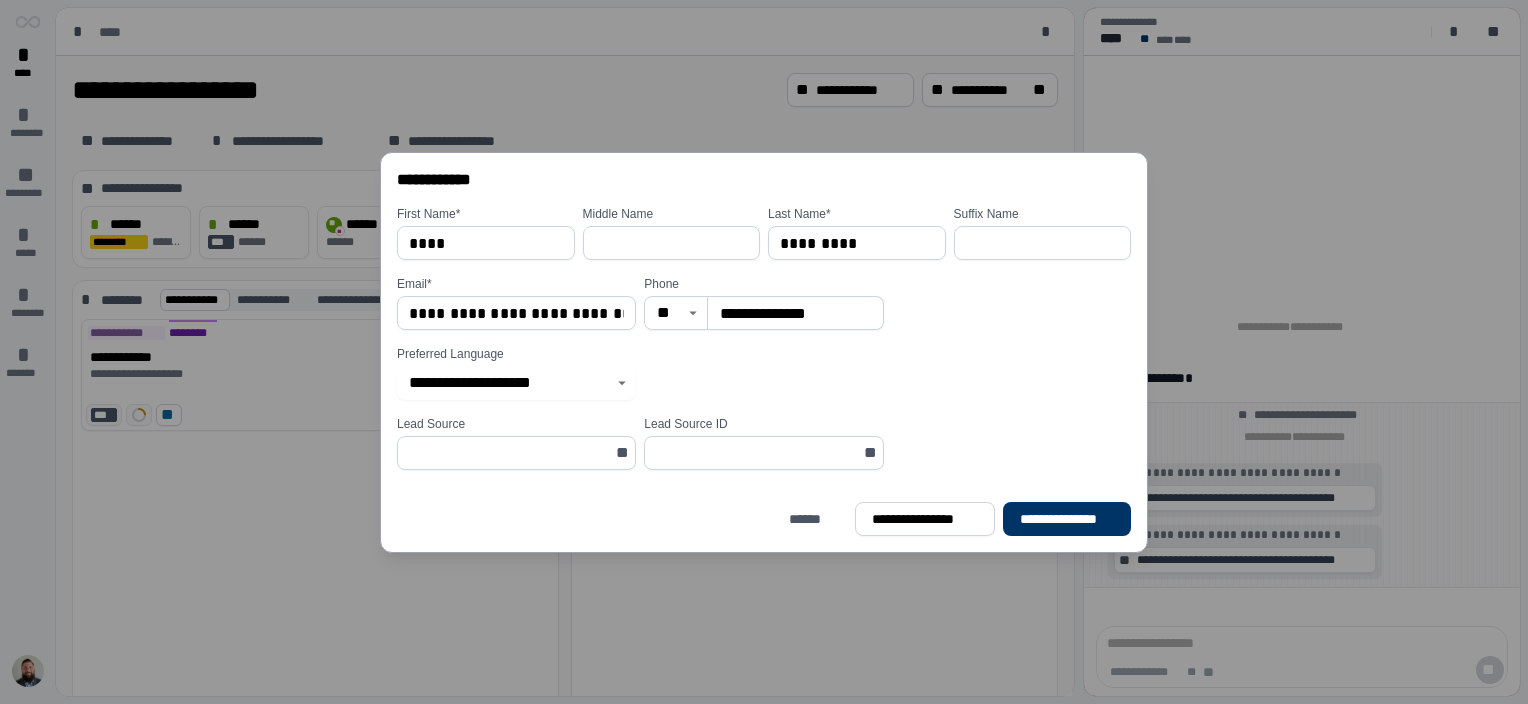 type on "**********" 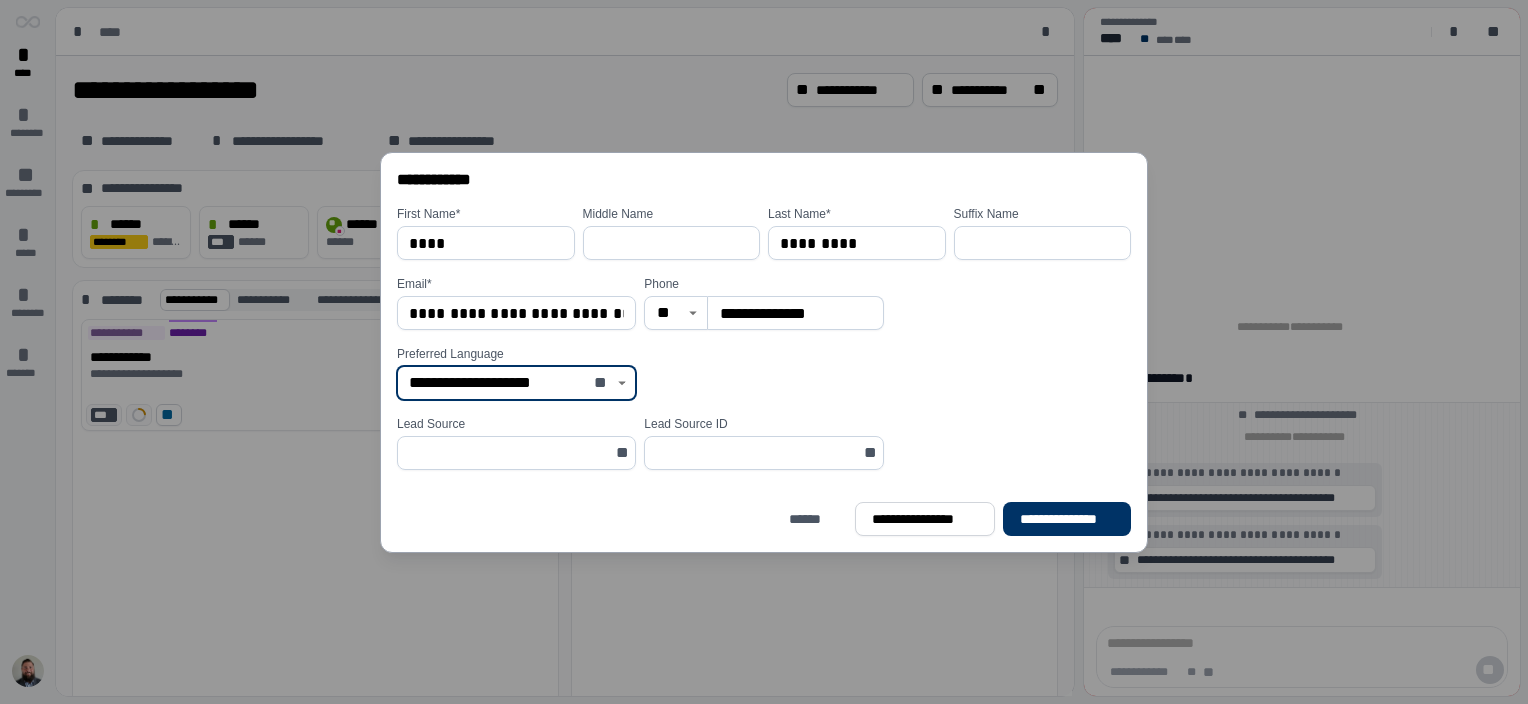 click 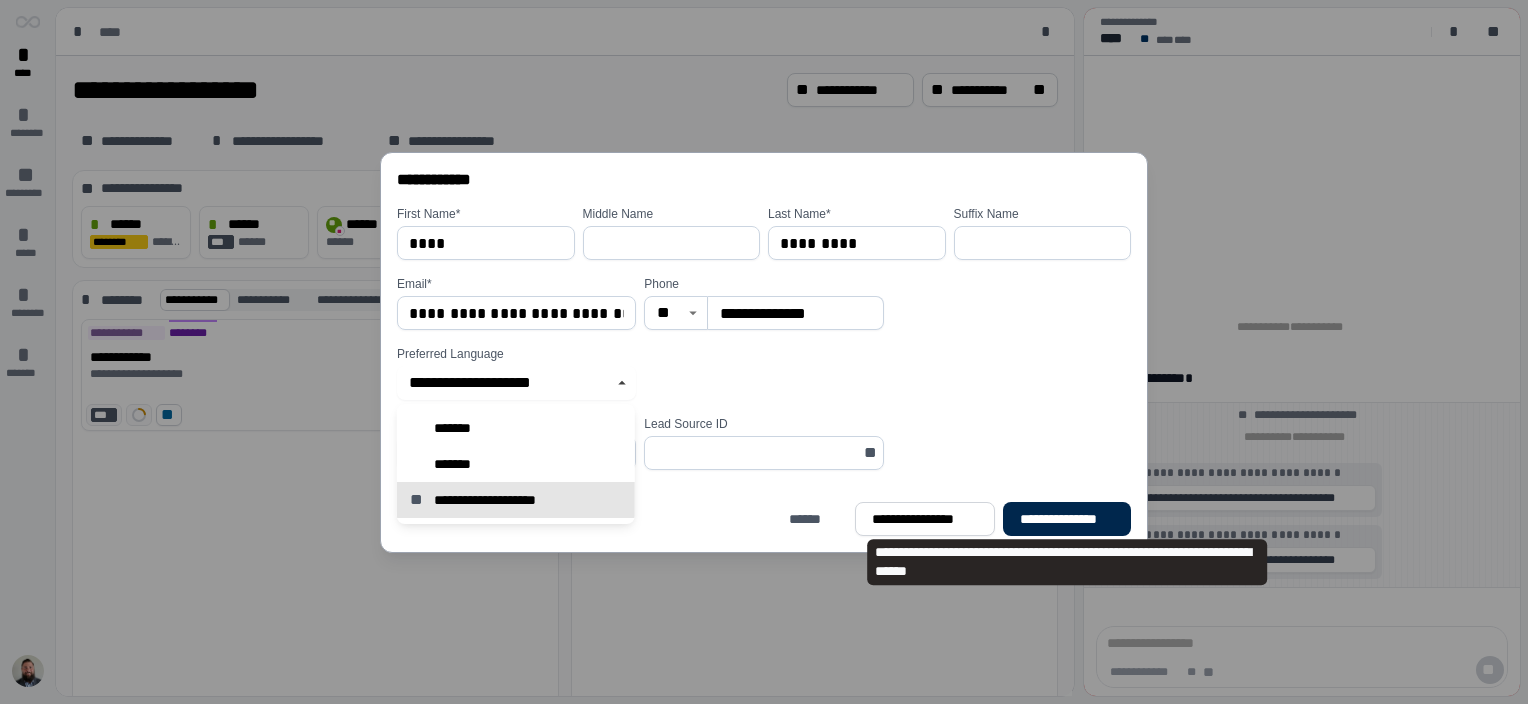 type on "*******" 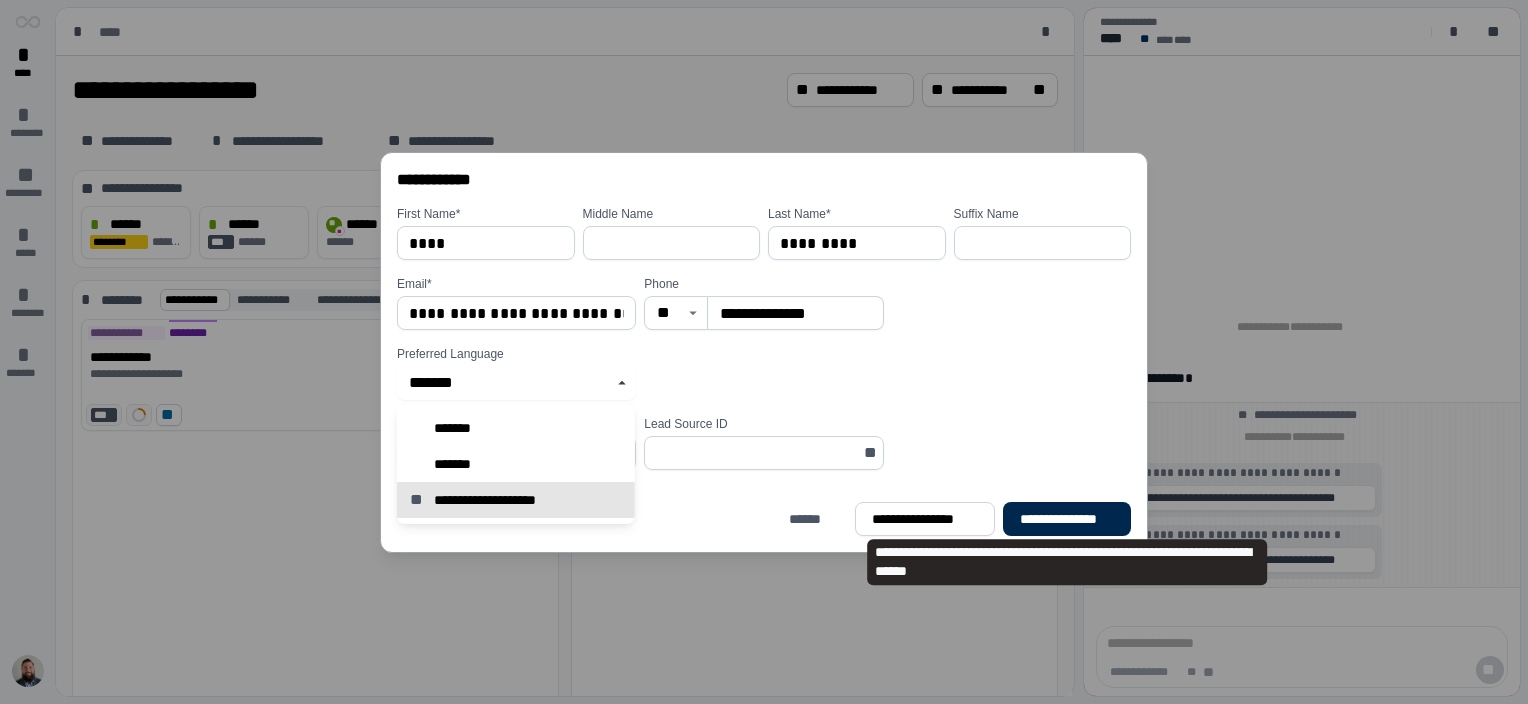 click on "**********" at bounding box center (1067, 519) 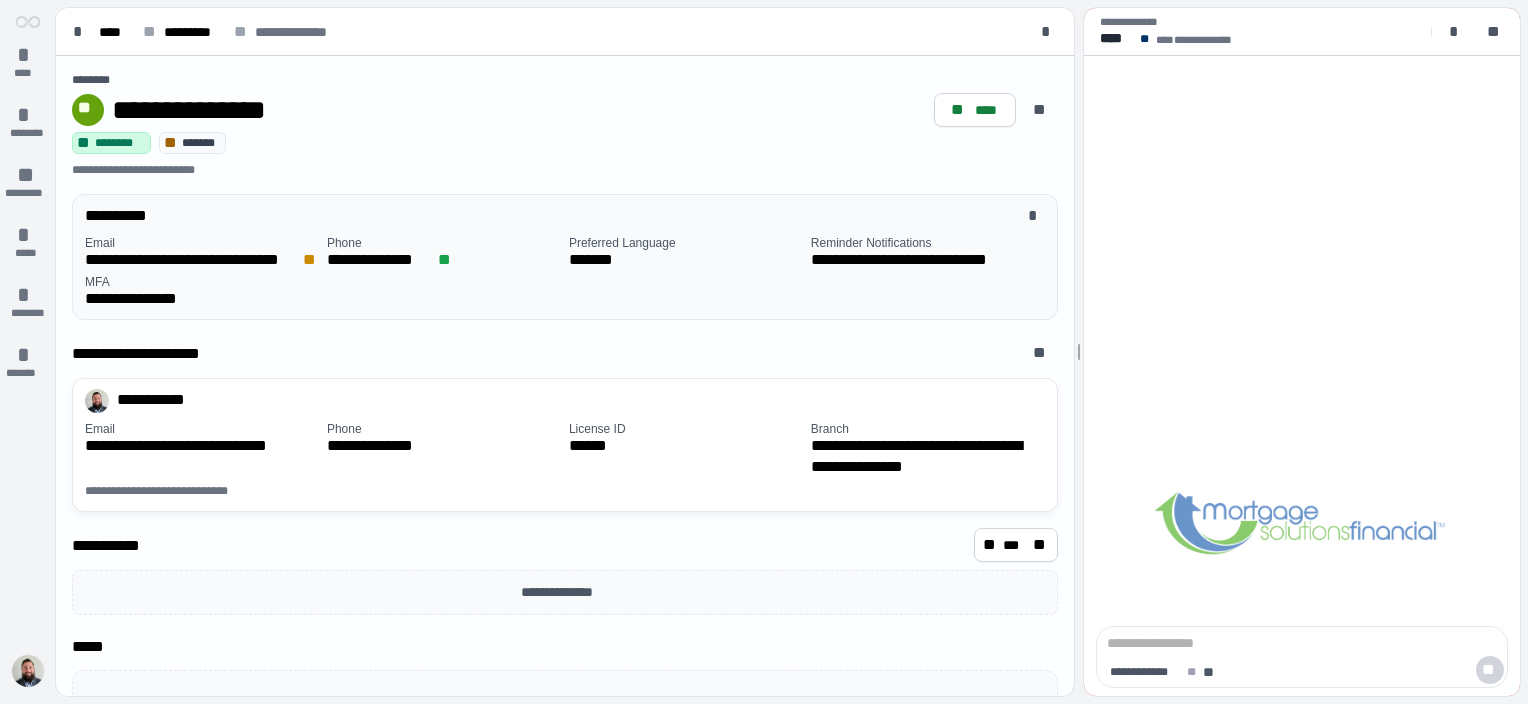 click at bounding box center [28, 671] 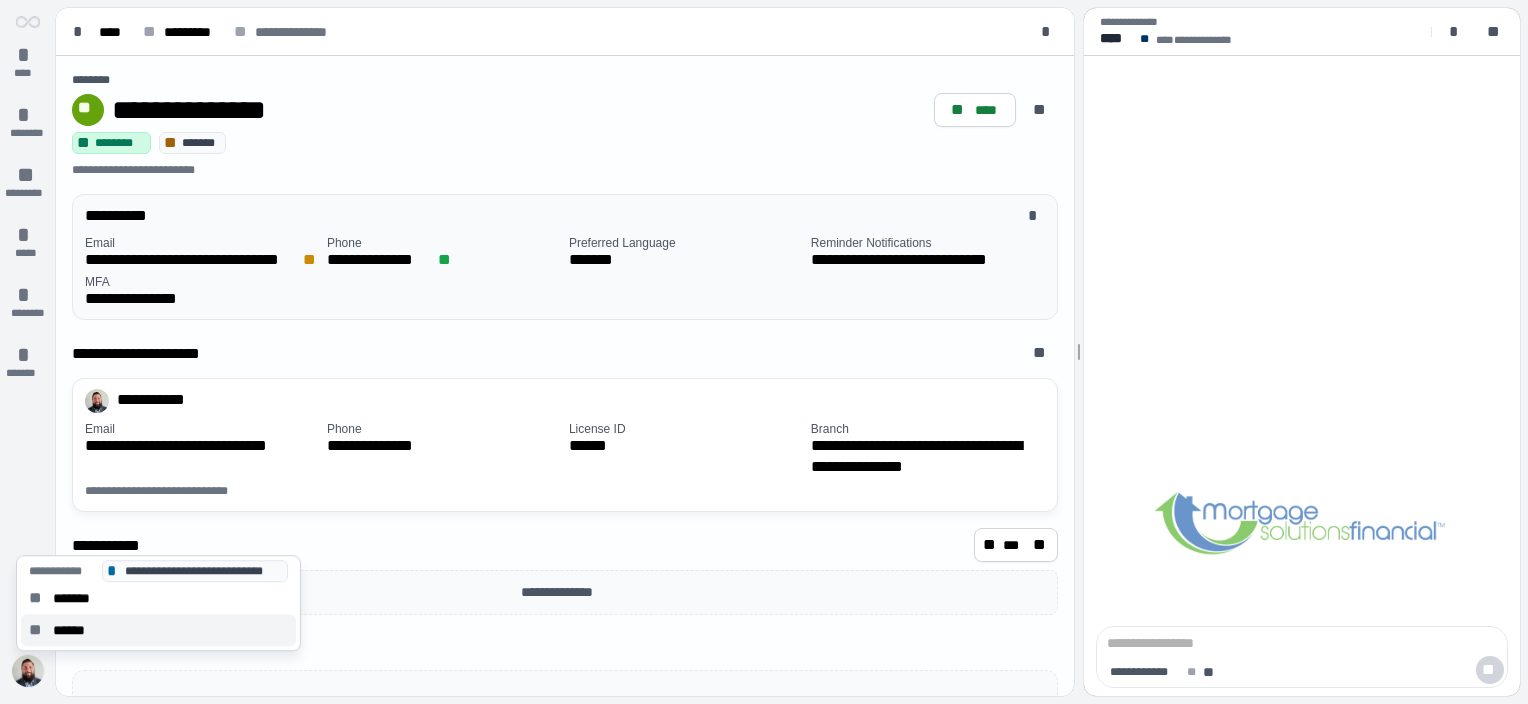 click on "******" at bounding box center (75, 630) 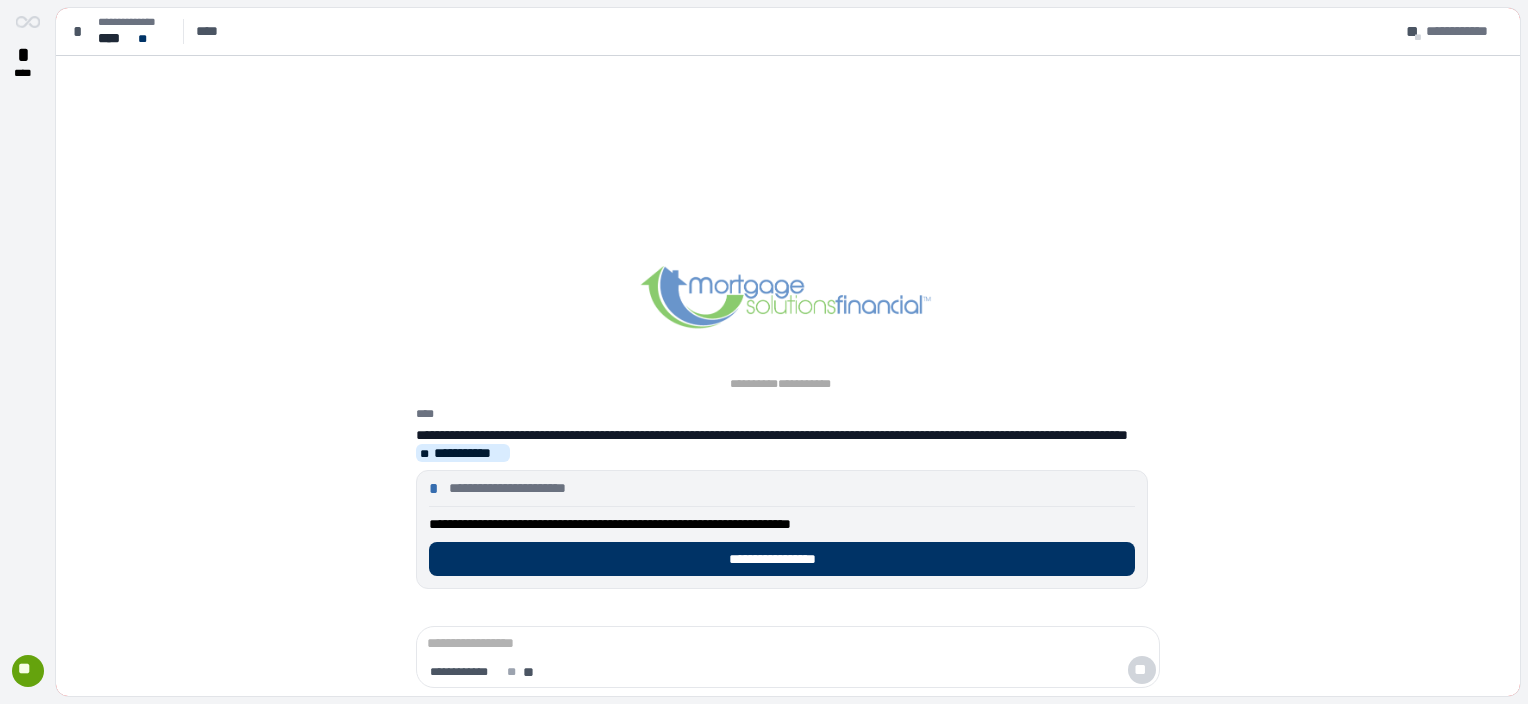 scroll, scrollTop: 0, scrollLeft: 0, axis: both 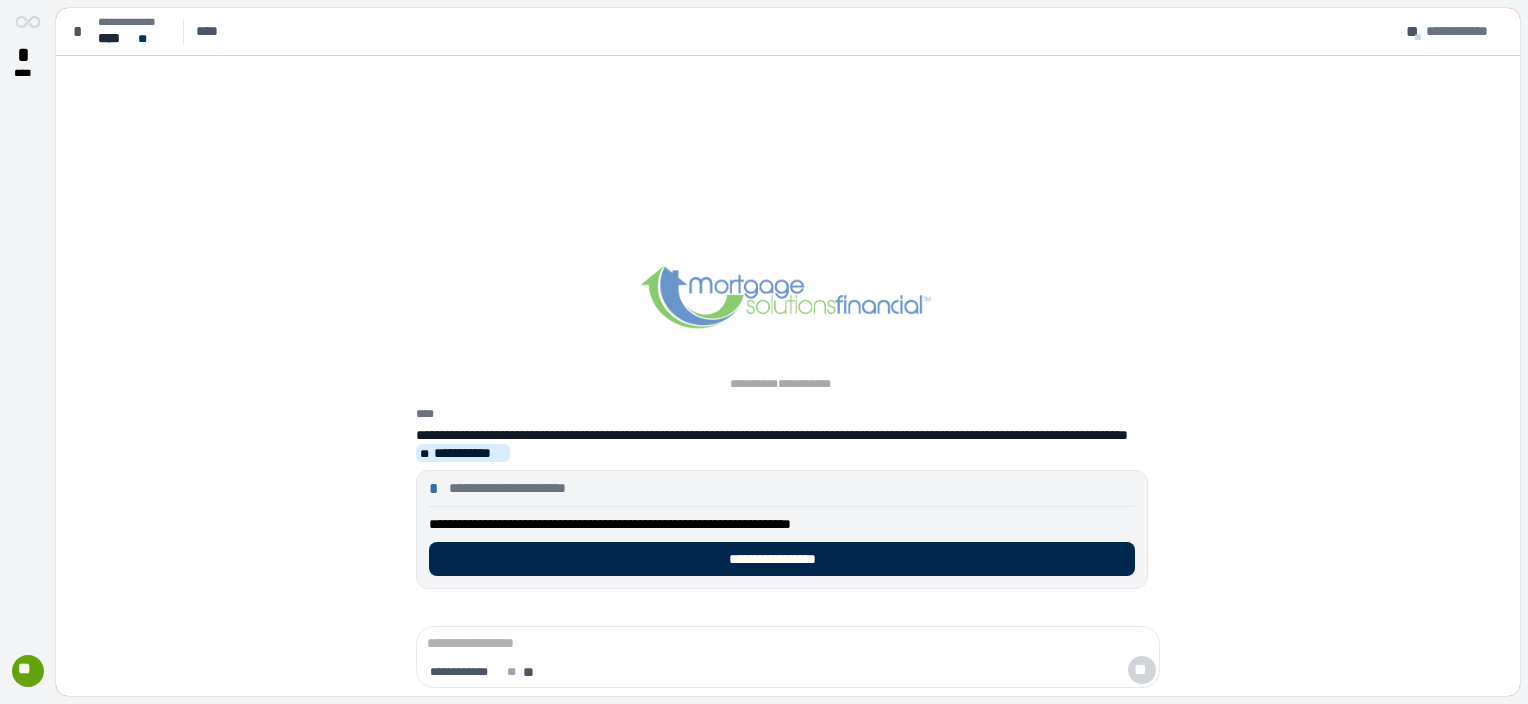 click on "**********" at bounding box center [782, 559] 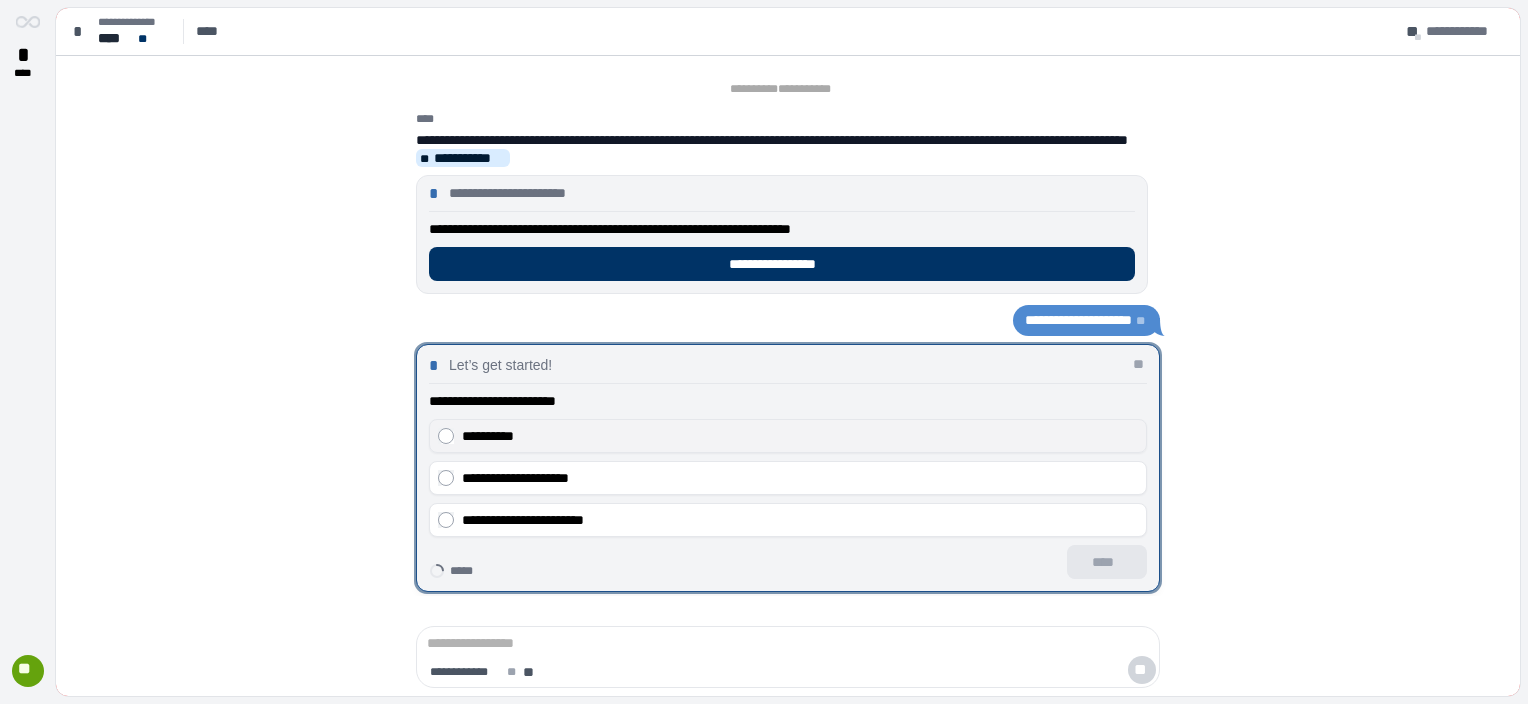 click on "**********" at bounding box center [488, 436] 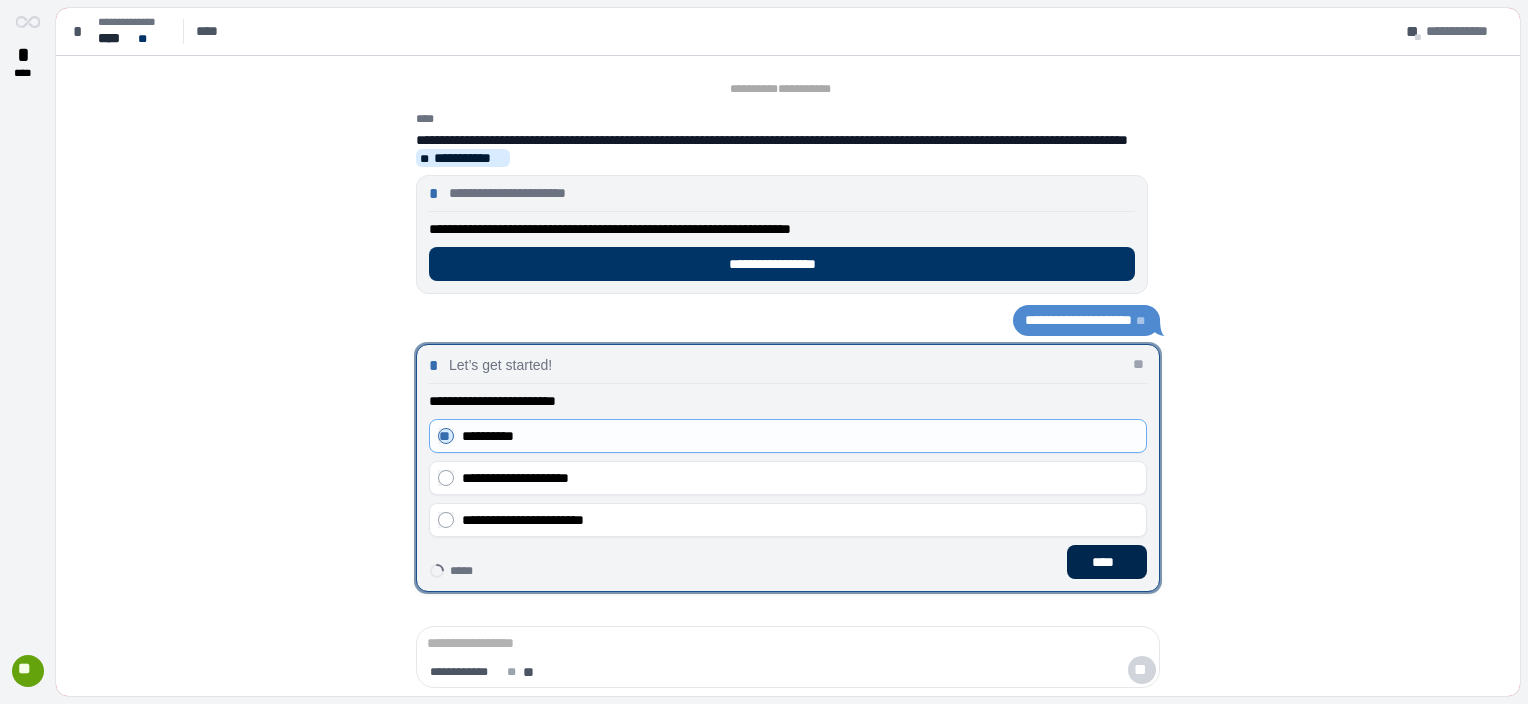 click on "****" at bounding box center [1107, 562] 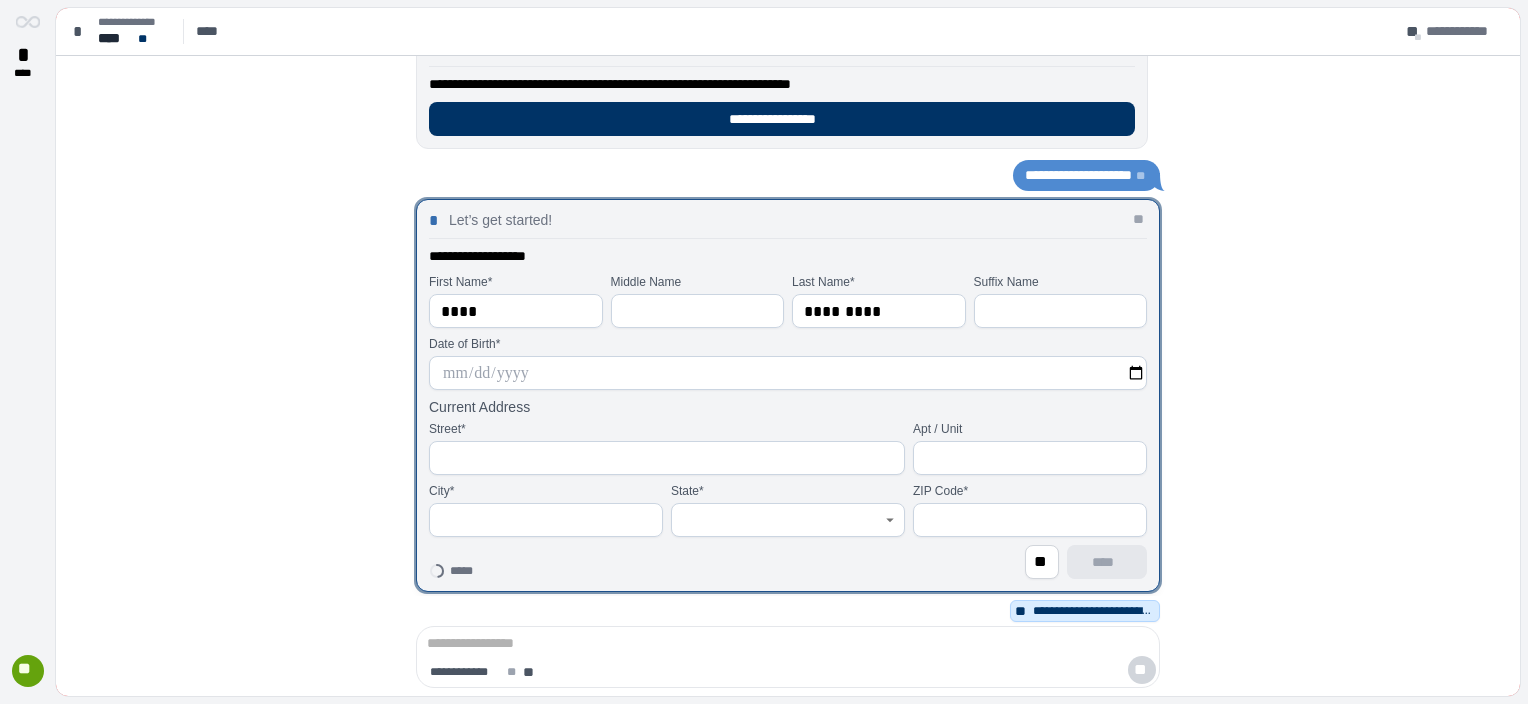 click at bounding box center [788, 373] 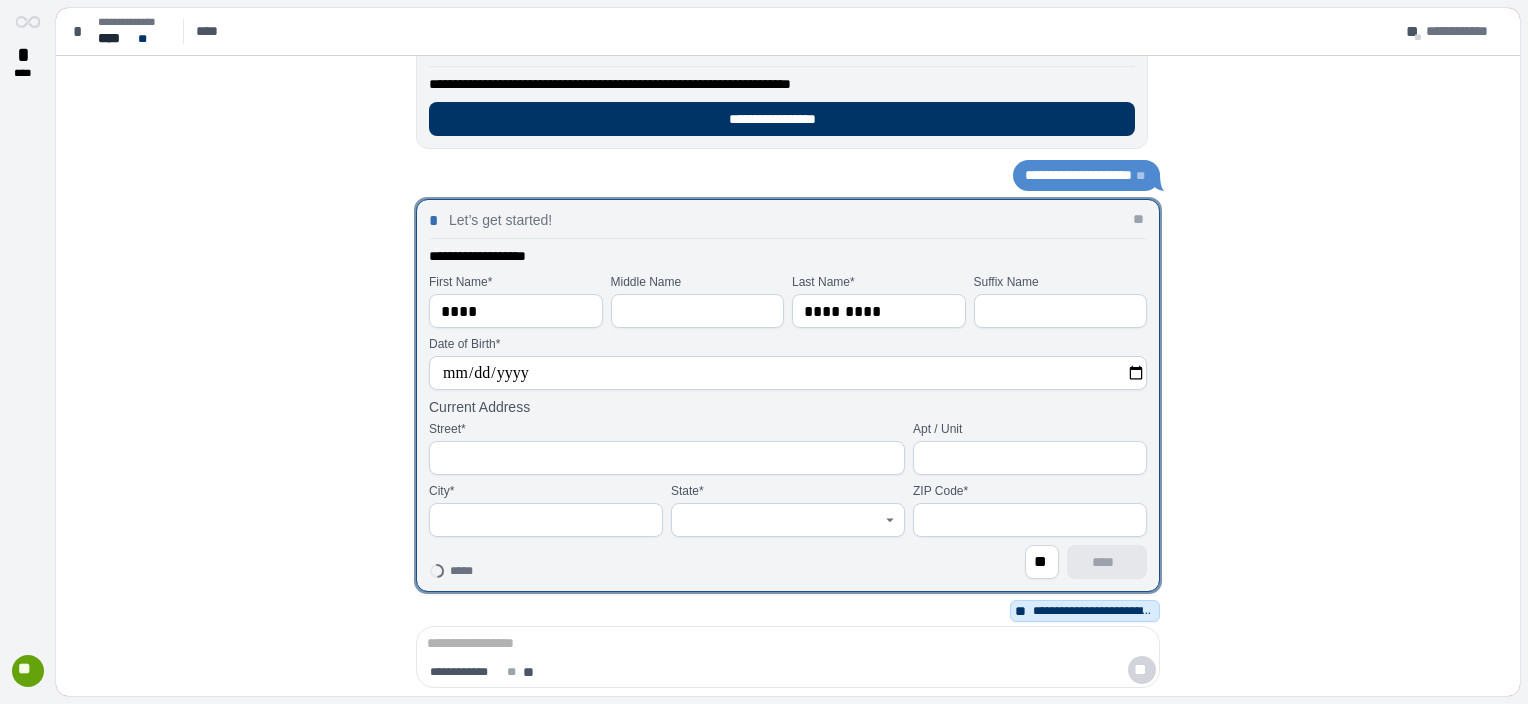 type on "**********" 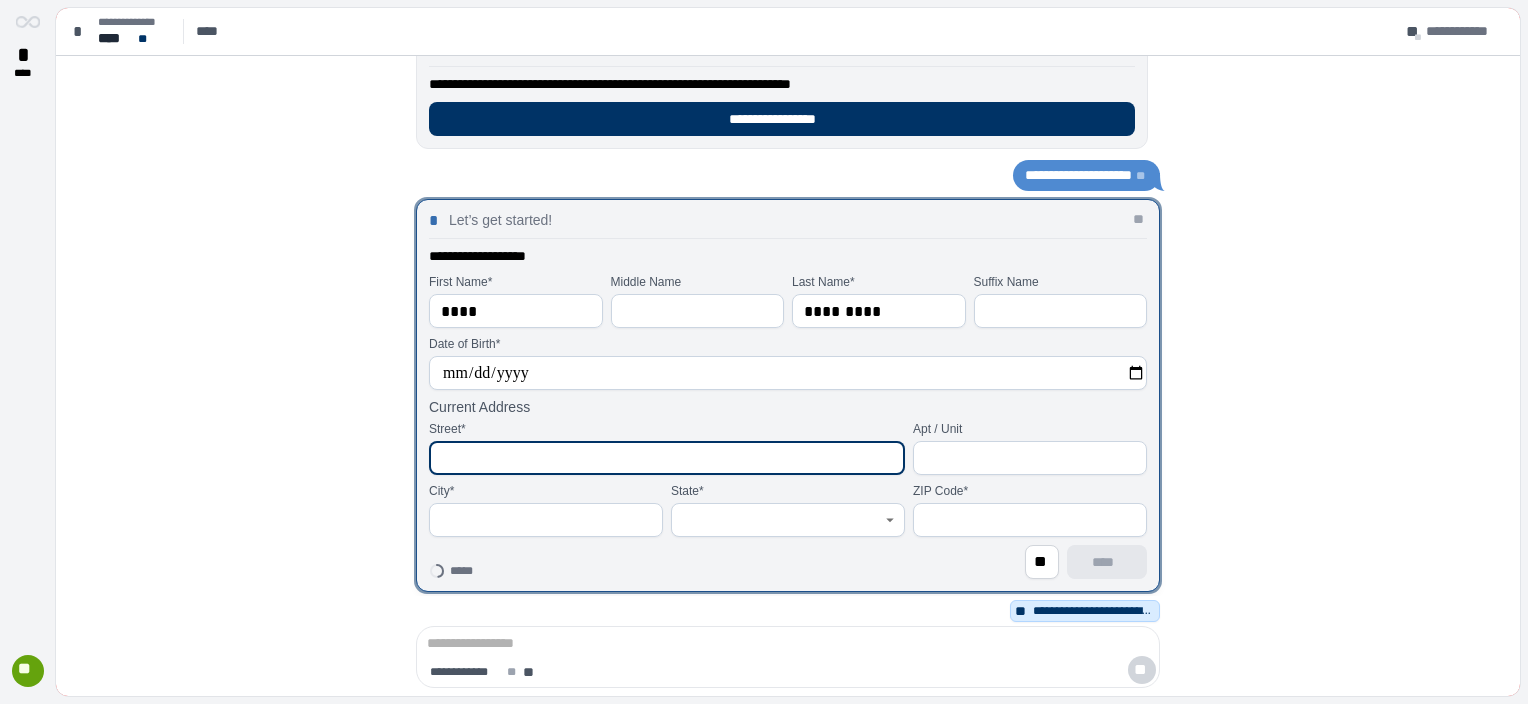 click at bounding box center [667, 458] 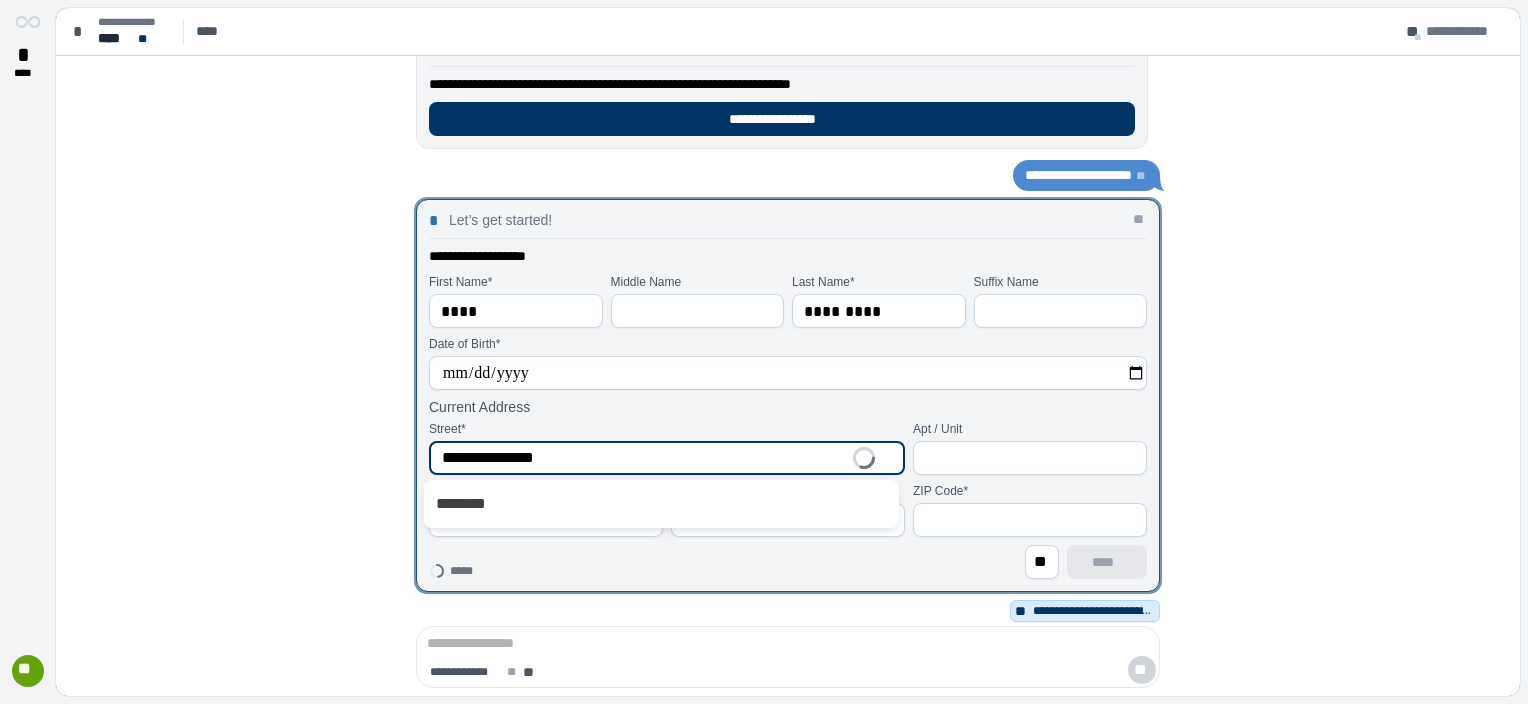 type on "**********" 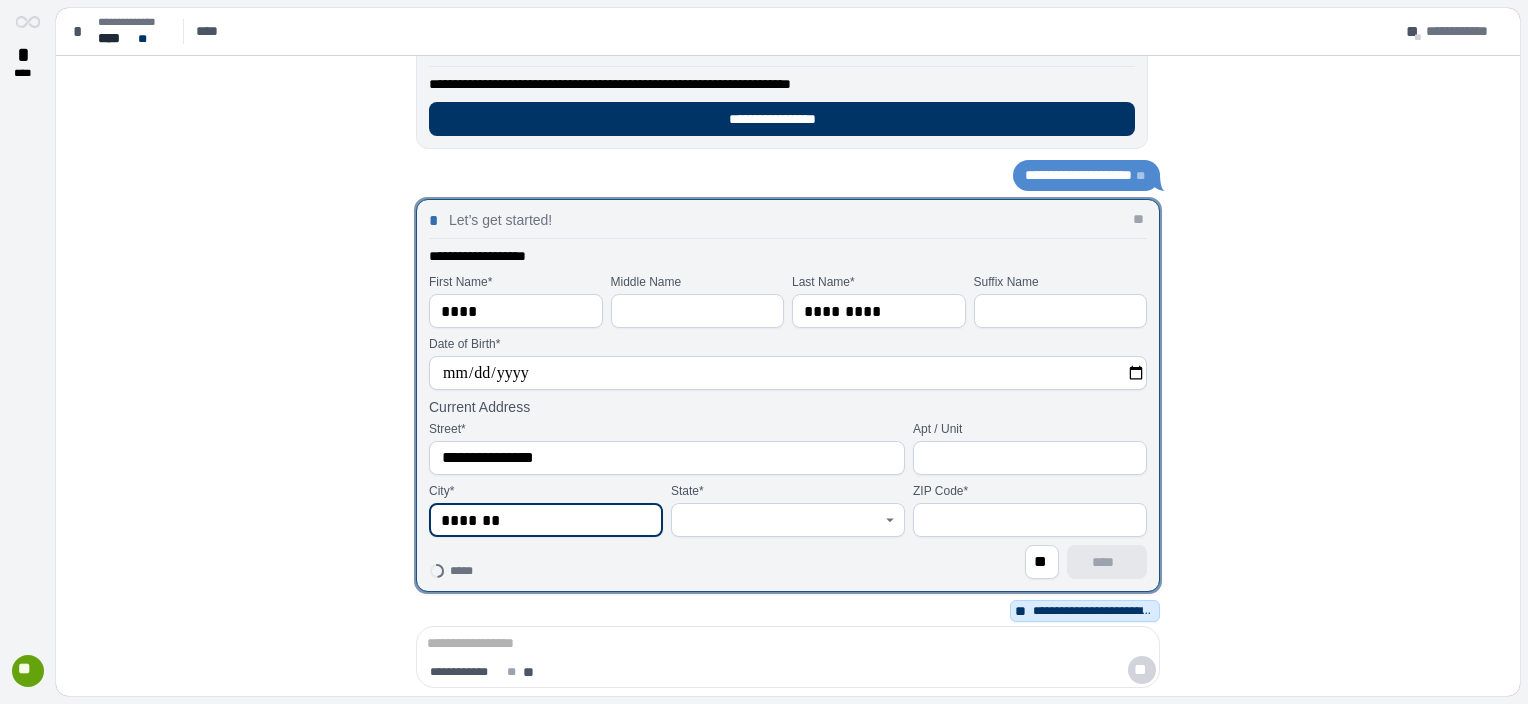 type on "**********" 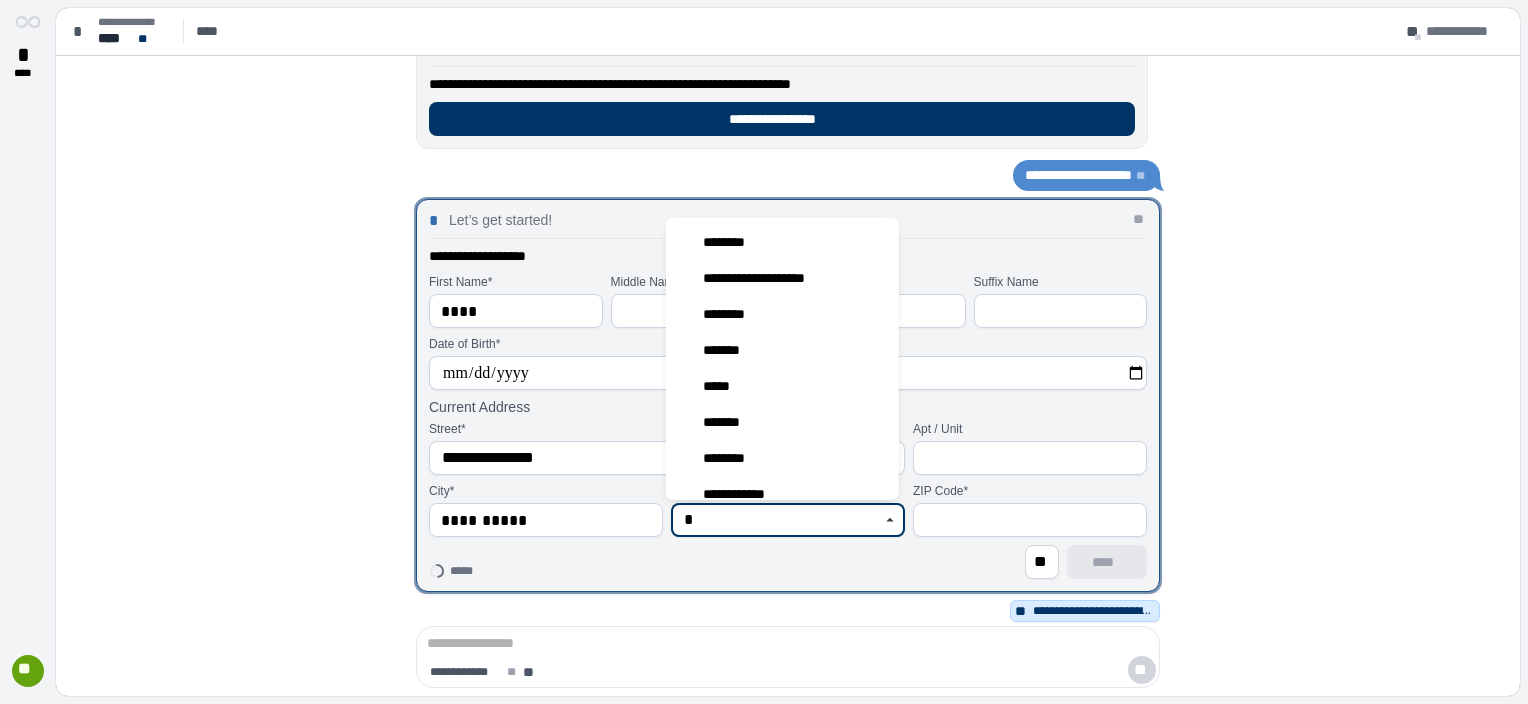 click on "**********" at bounding box center (782, 278) 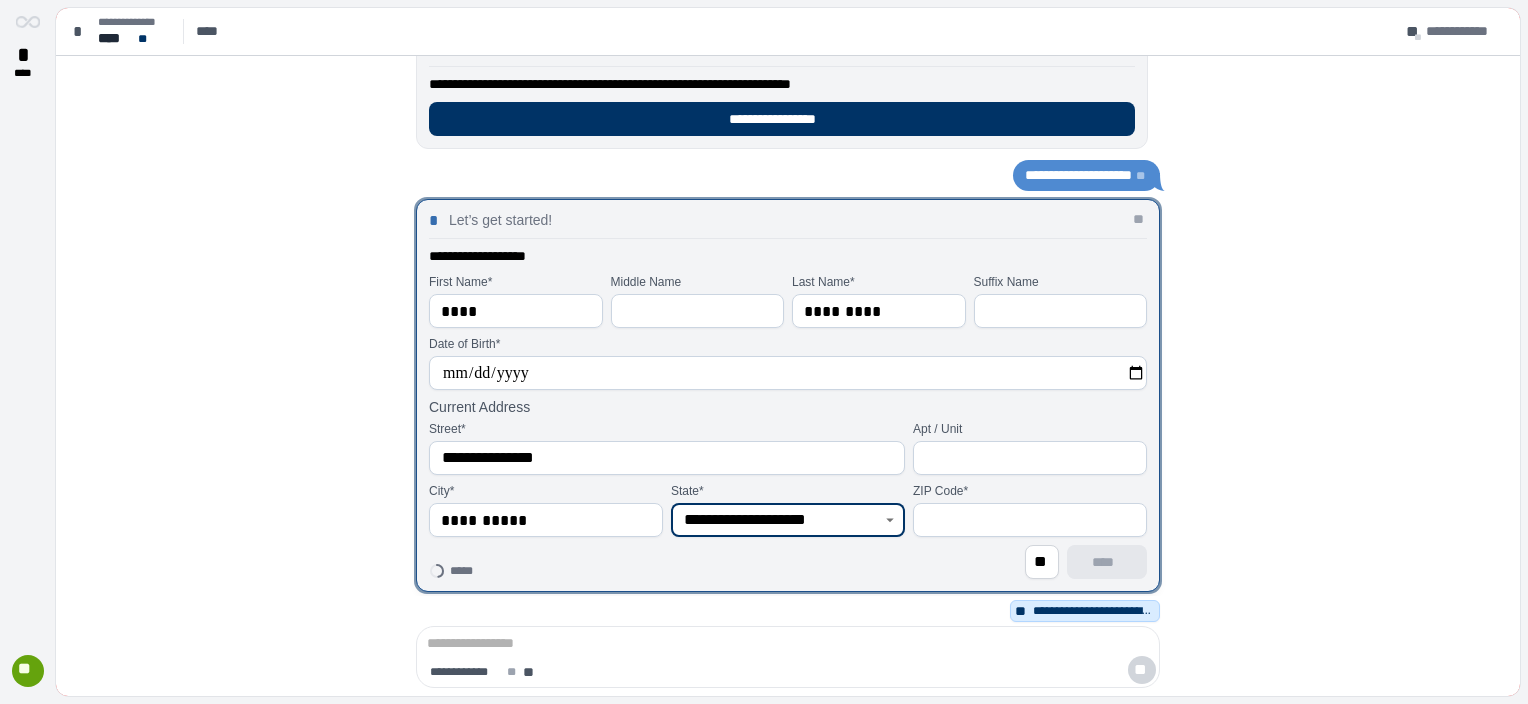 type on "**********" 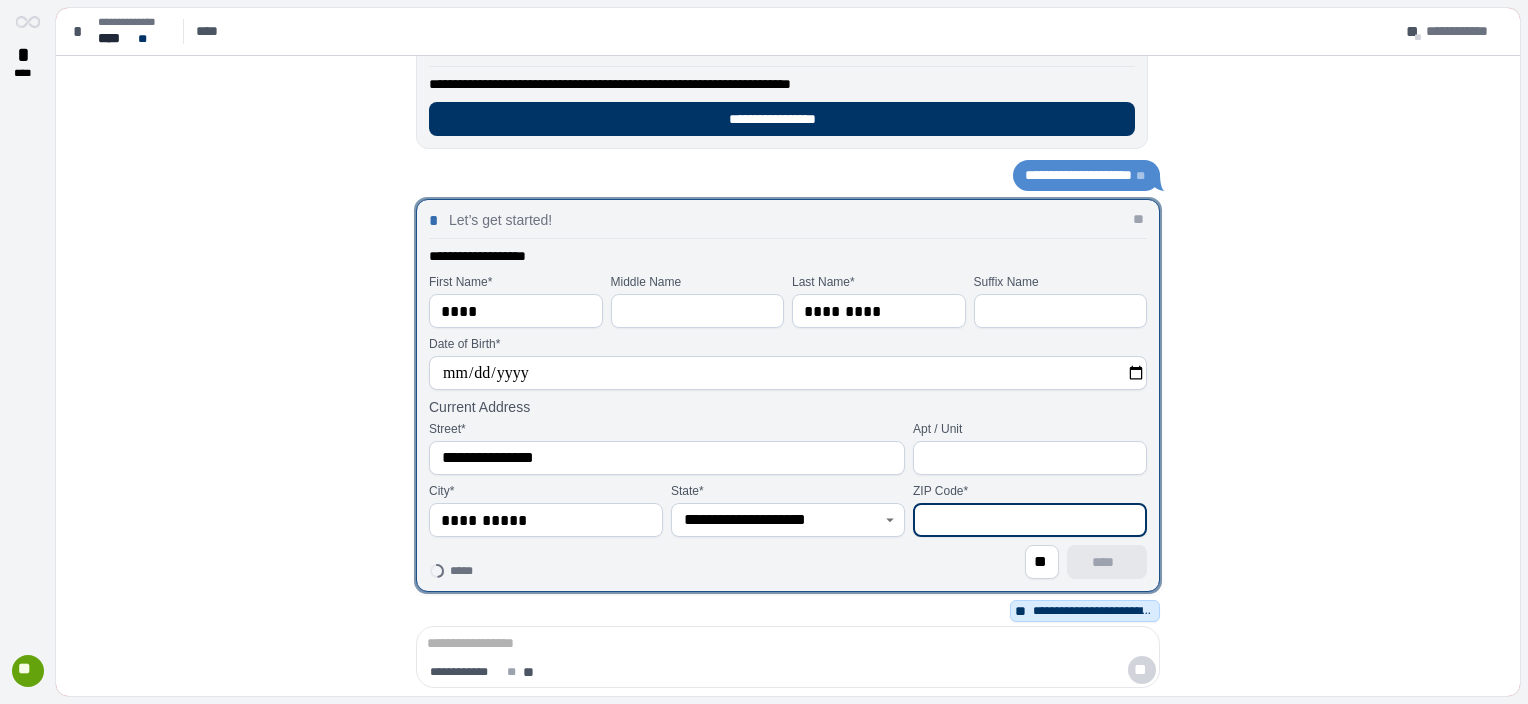 click at bounding box center [1030, 520] 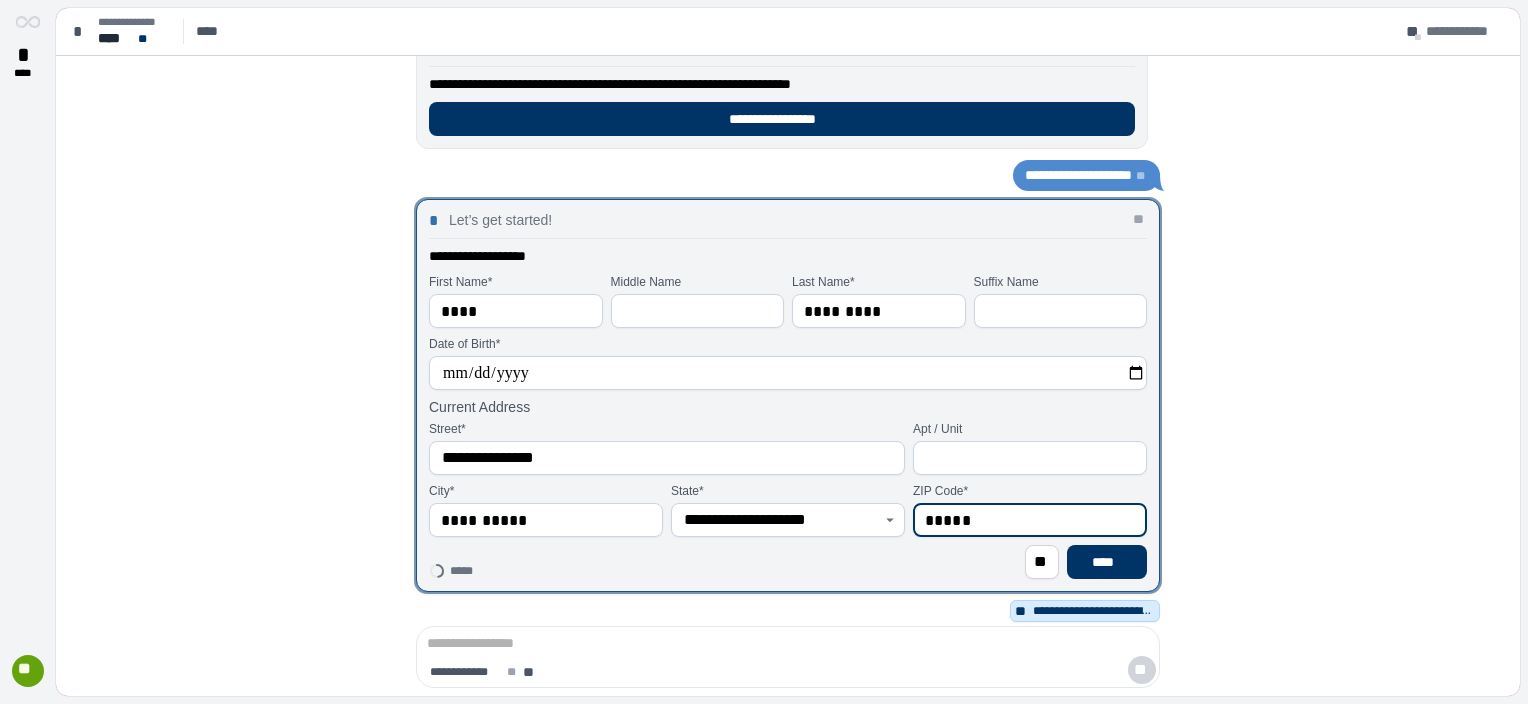 type on "*****" 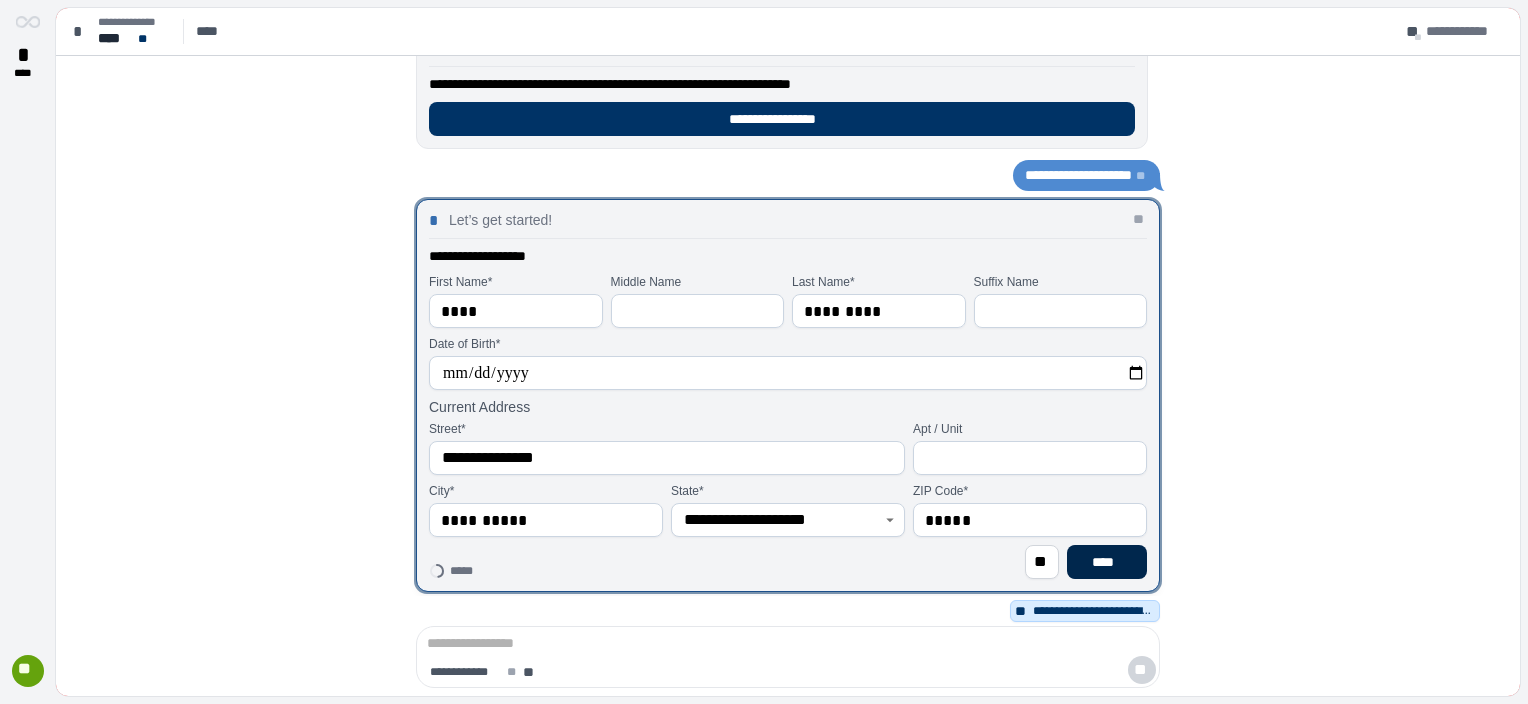 click on "****" at bounding box center (1107, 562) 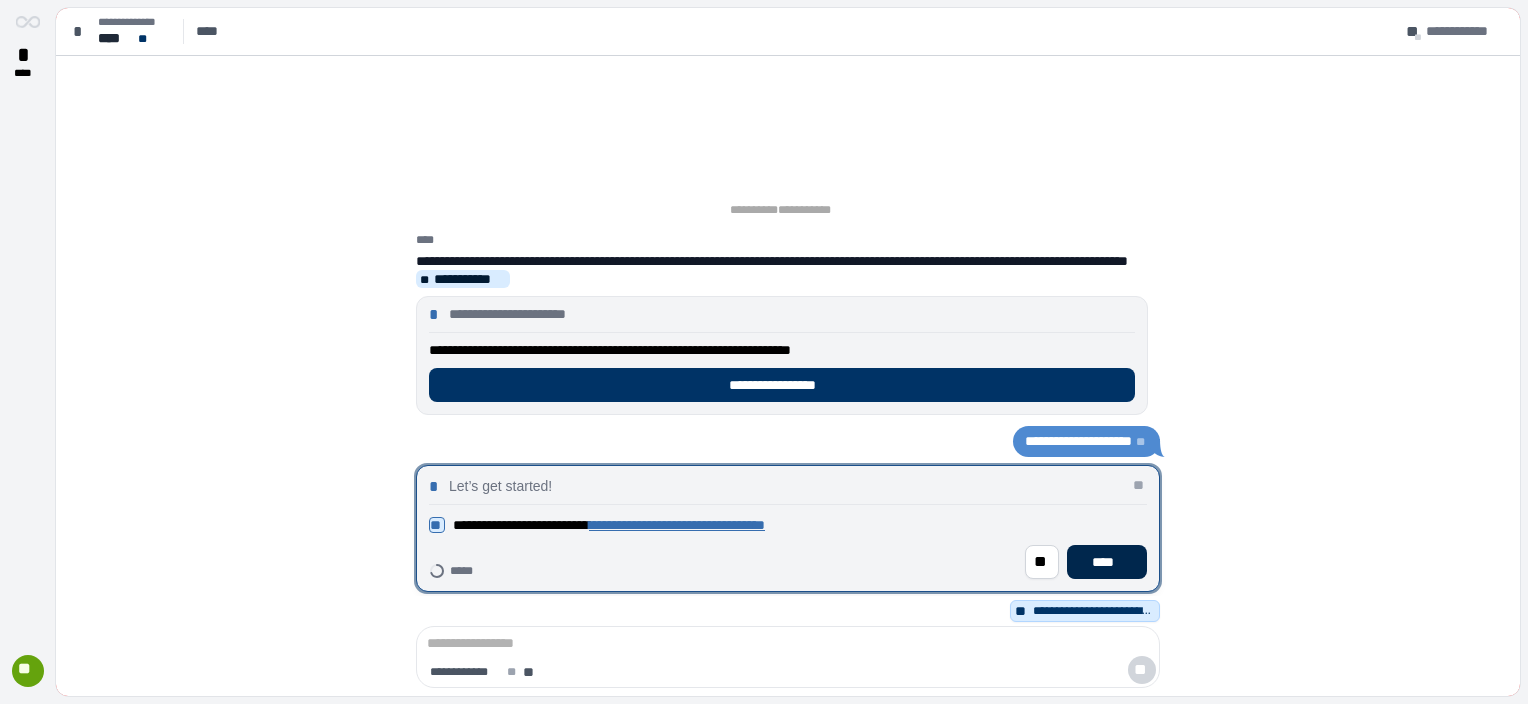 click on "****" at bounding box center [1107, 562] 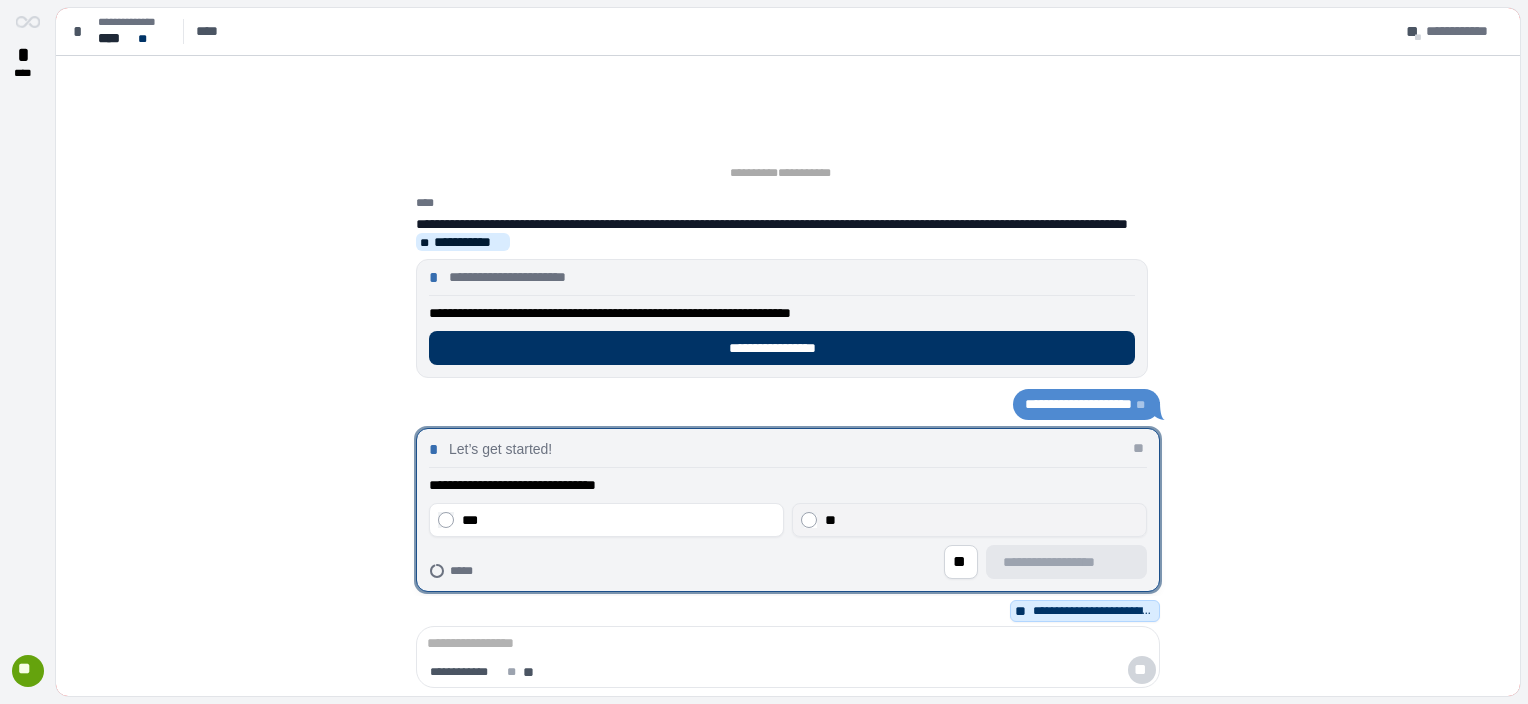click on "**" at bounding box center (981, 520) 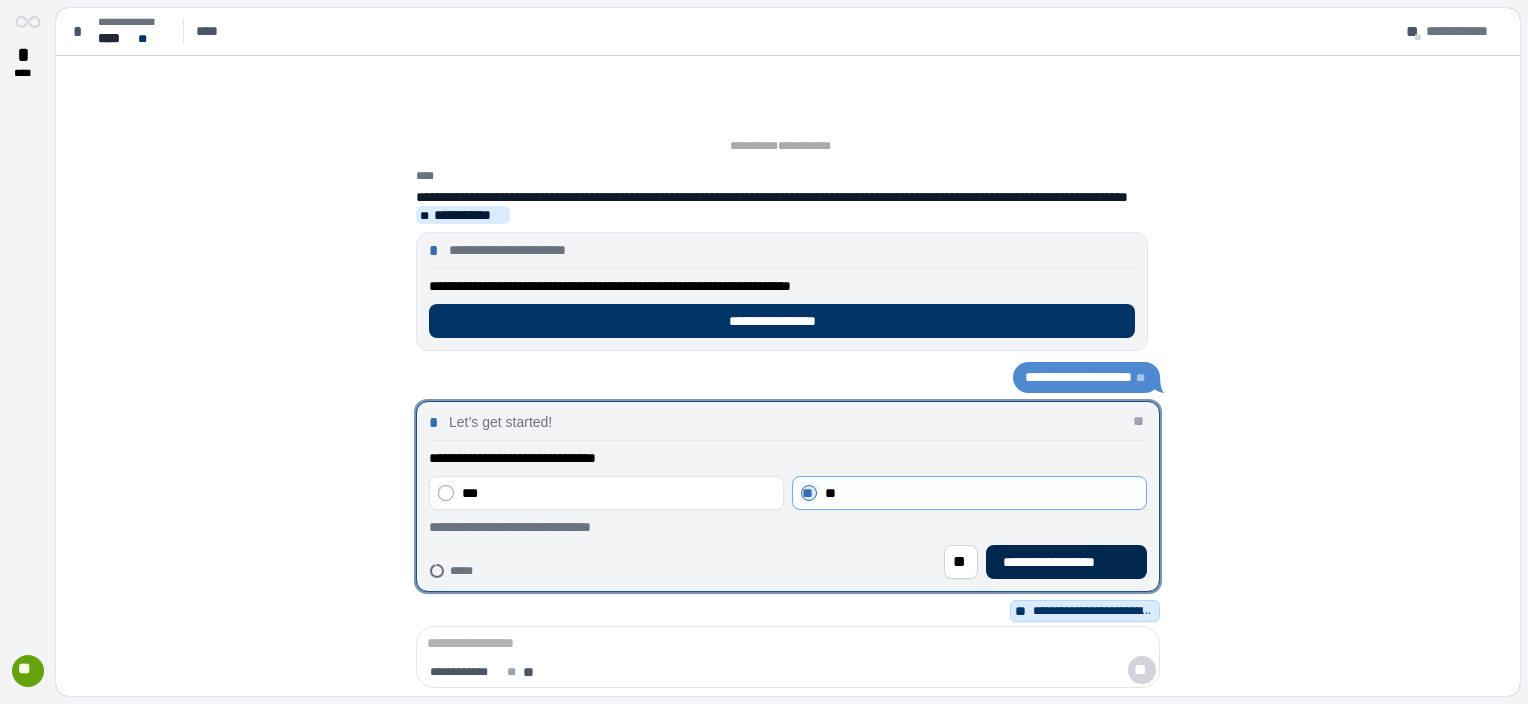 click on "**********" at bounding box center (1066, 562) 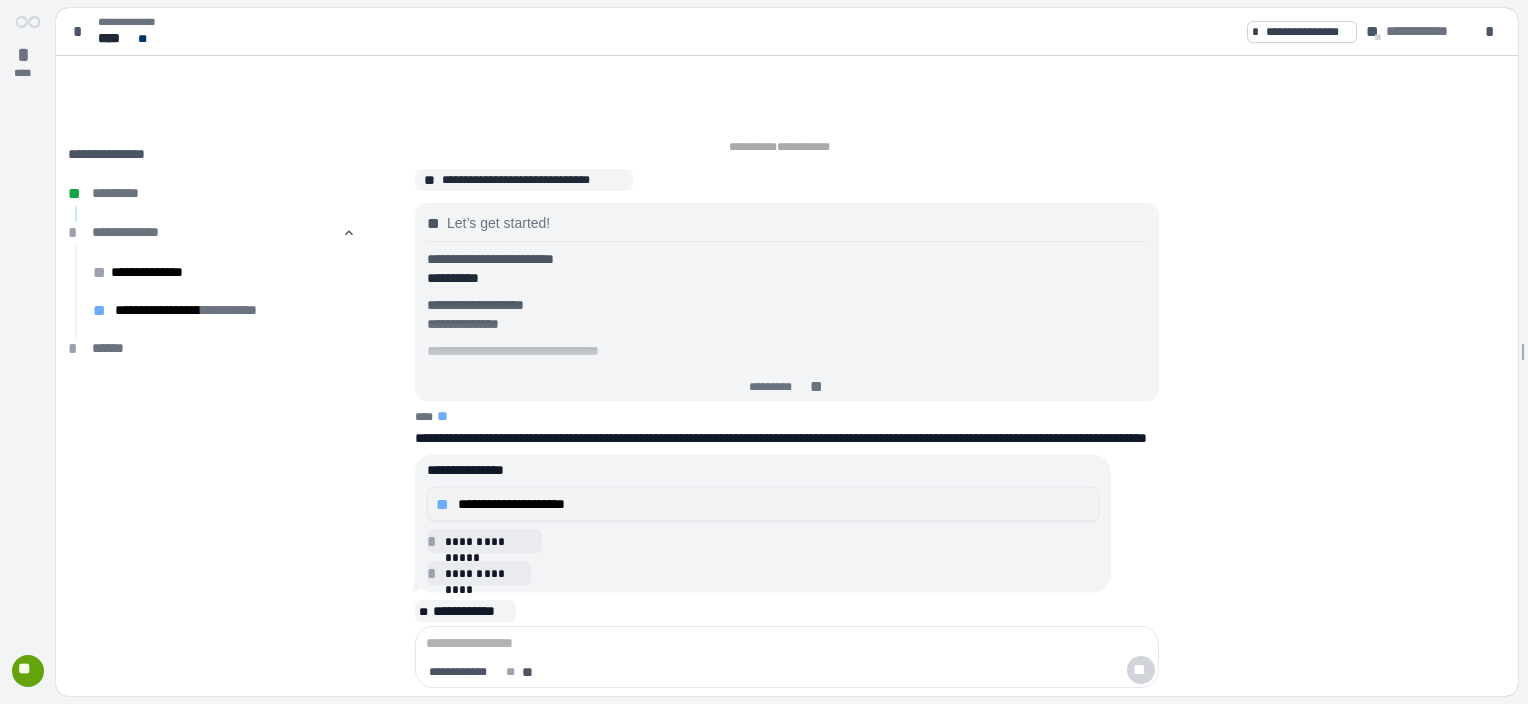 click on "**********" at bounding box center (774, 504) 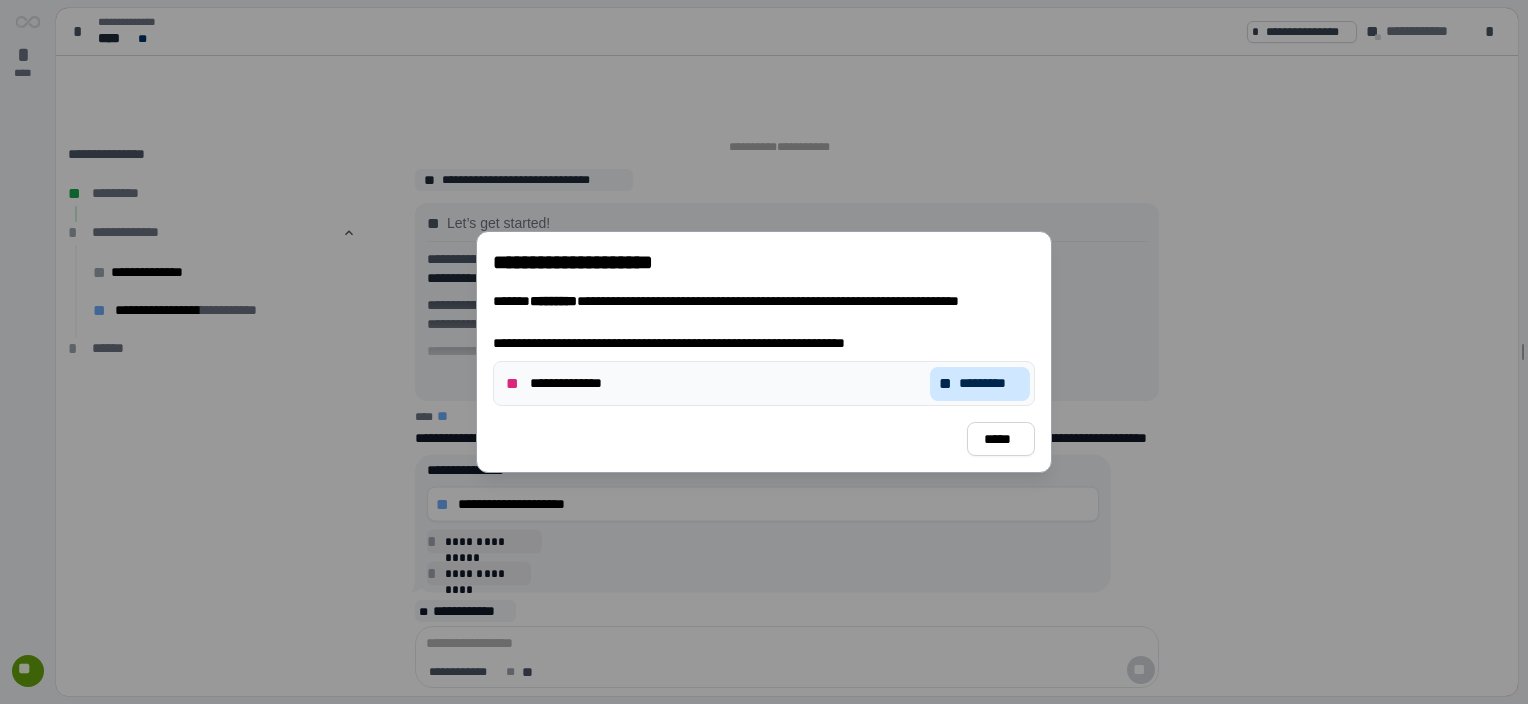 click on "*********" at bounding box center [990, 383] 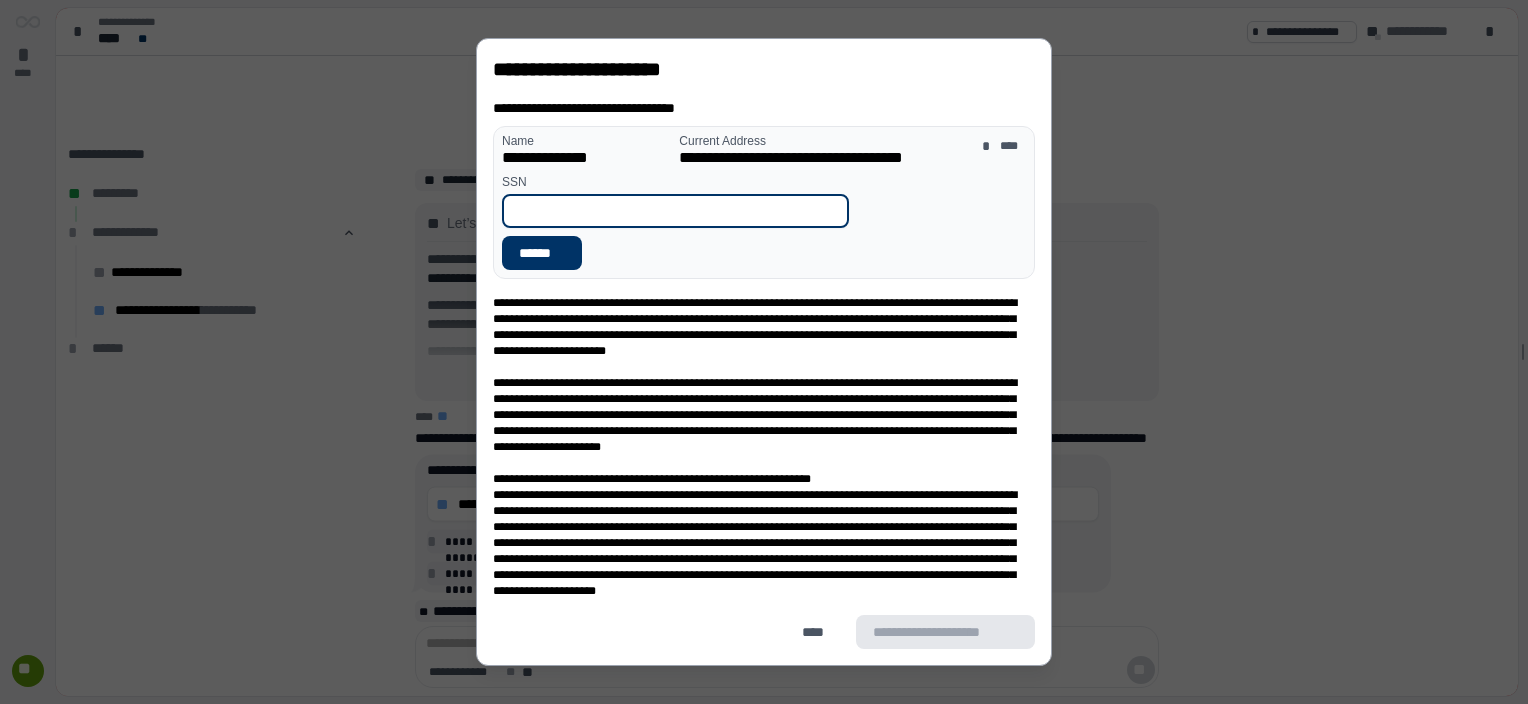 click at bounding box center [675, 211] 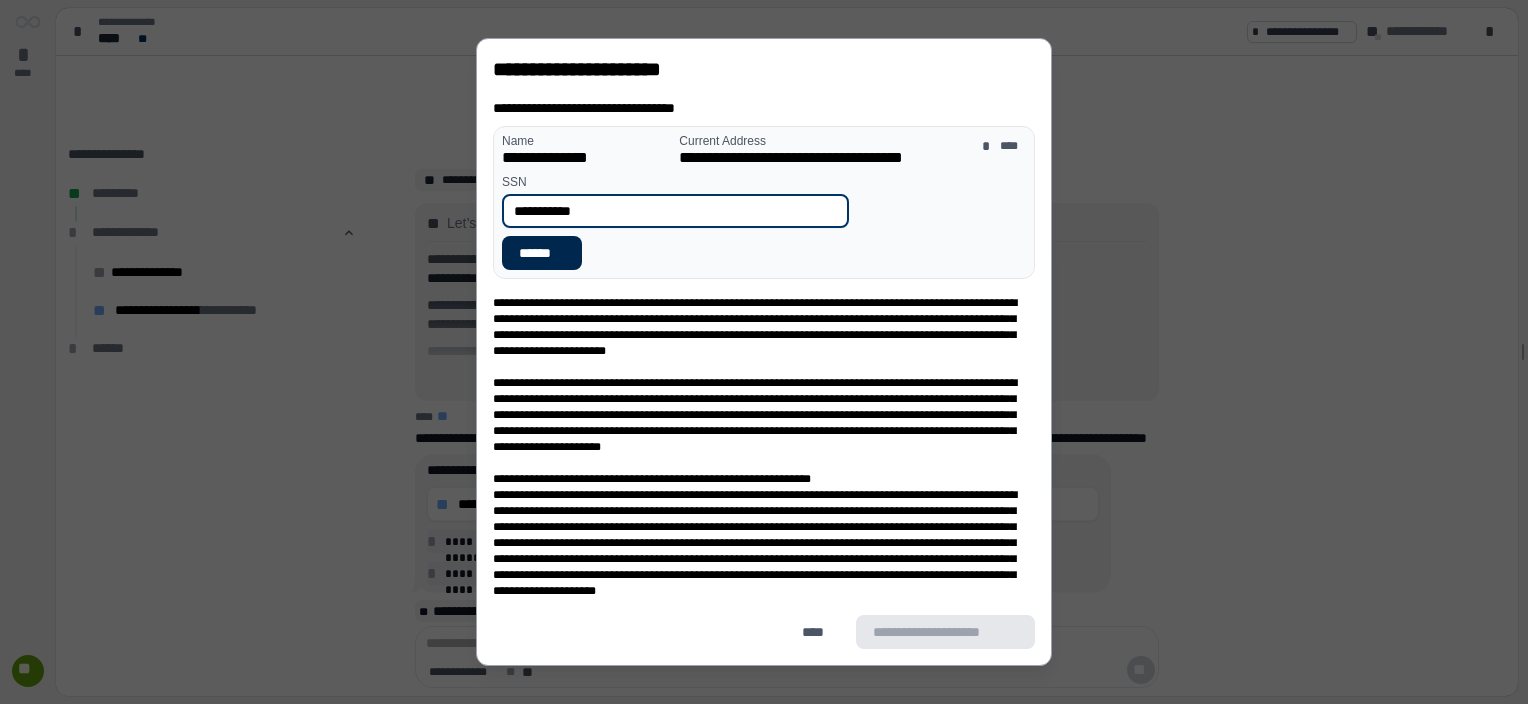 type on "**********" 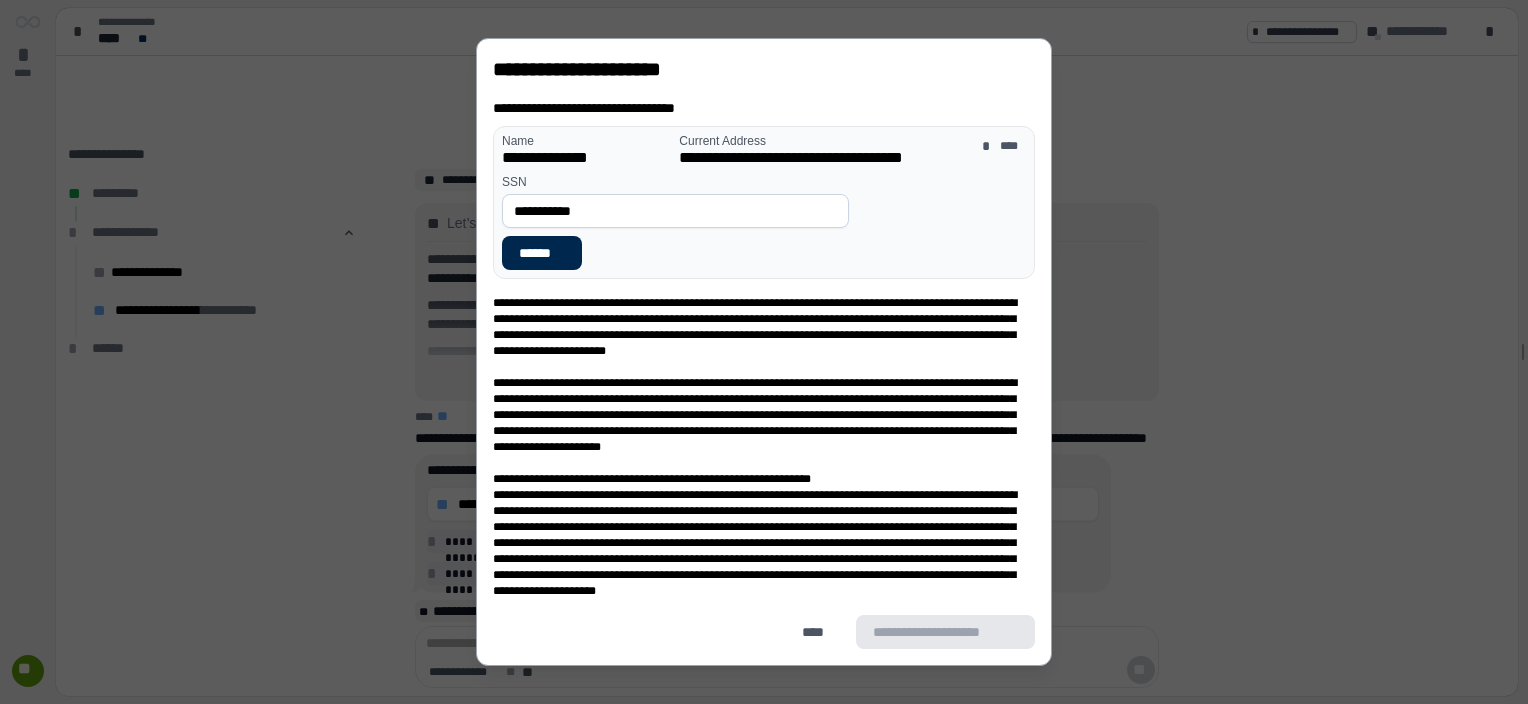 click on "******" at bounding box center (542, 253) 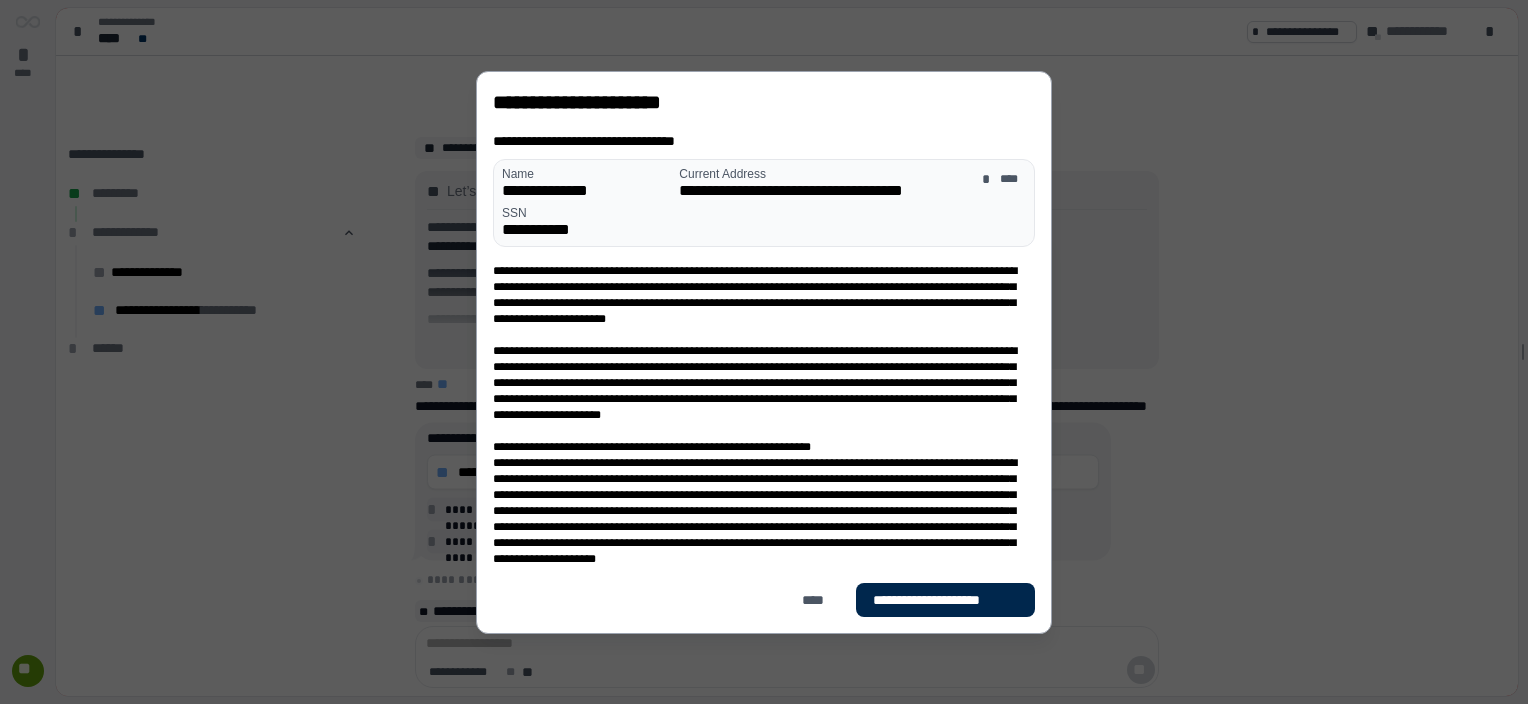 click on "**********" at bounding box center (945, 599) 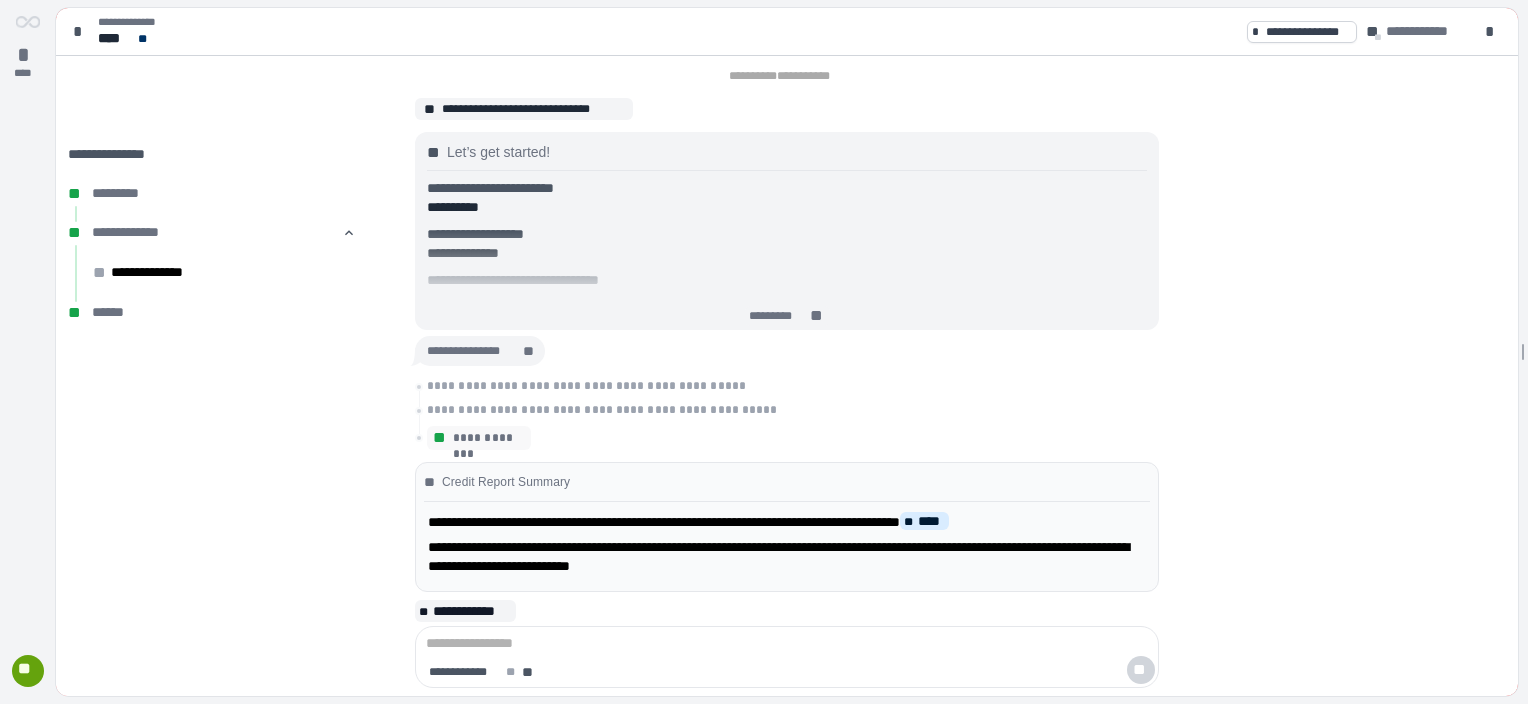 scroll, scrollTop: 31, scrollLeft: 0, axis: vertical 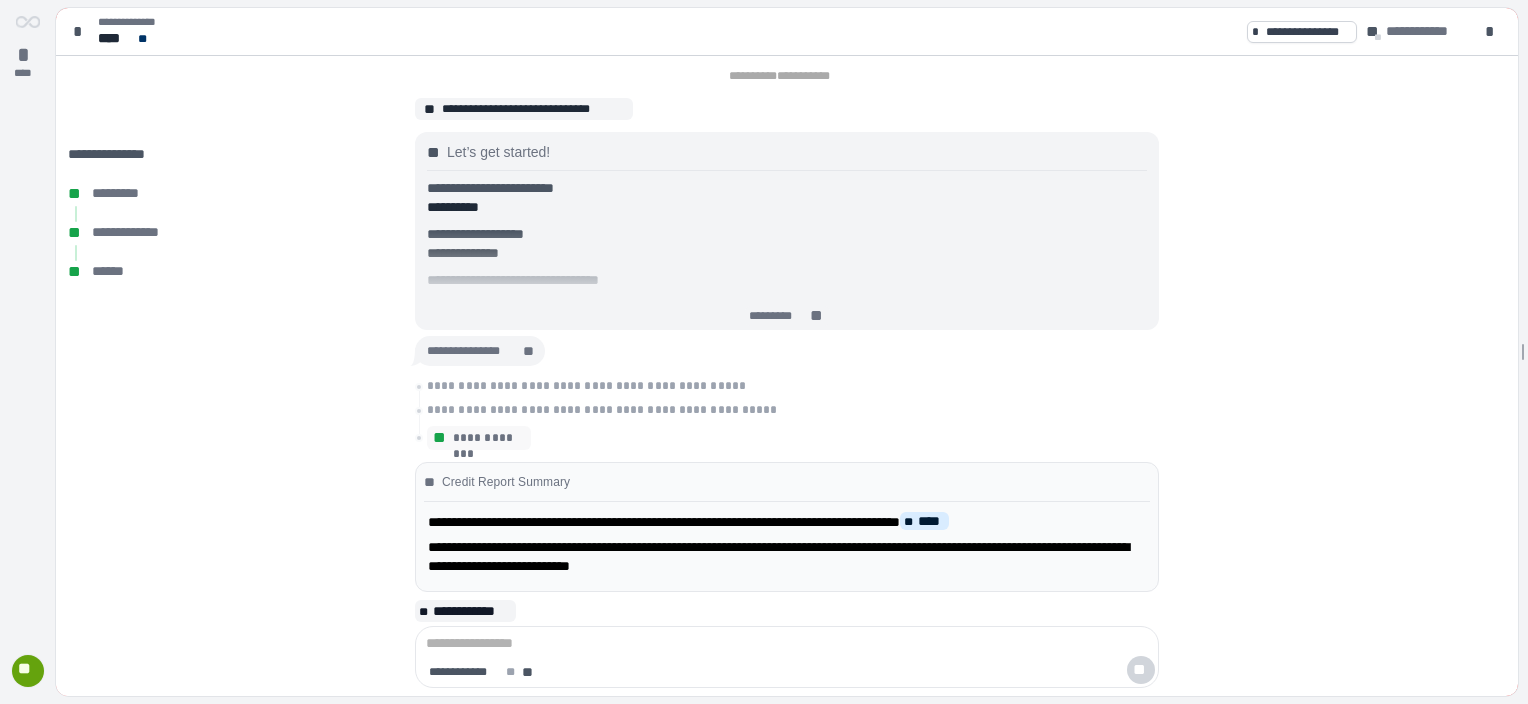 click on "**" at bounding box center [27, 671] 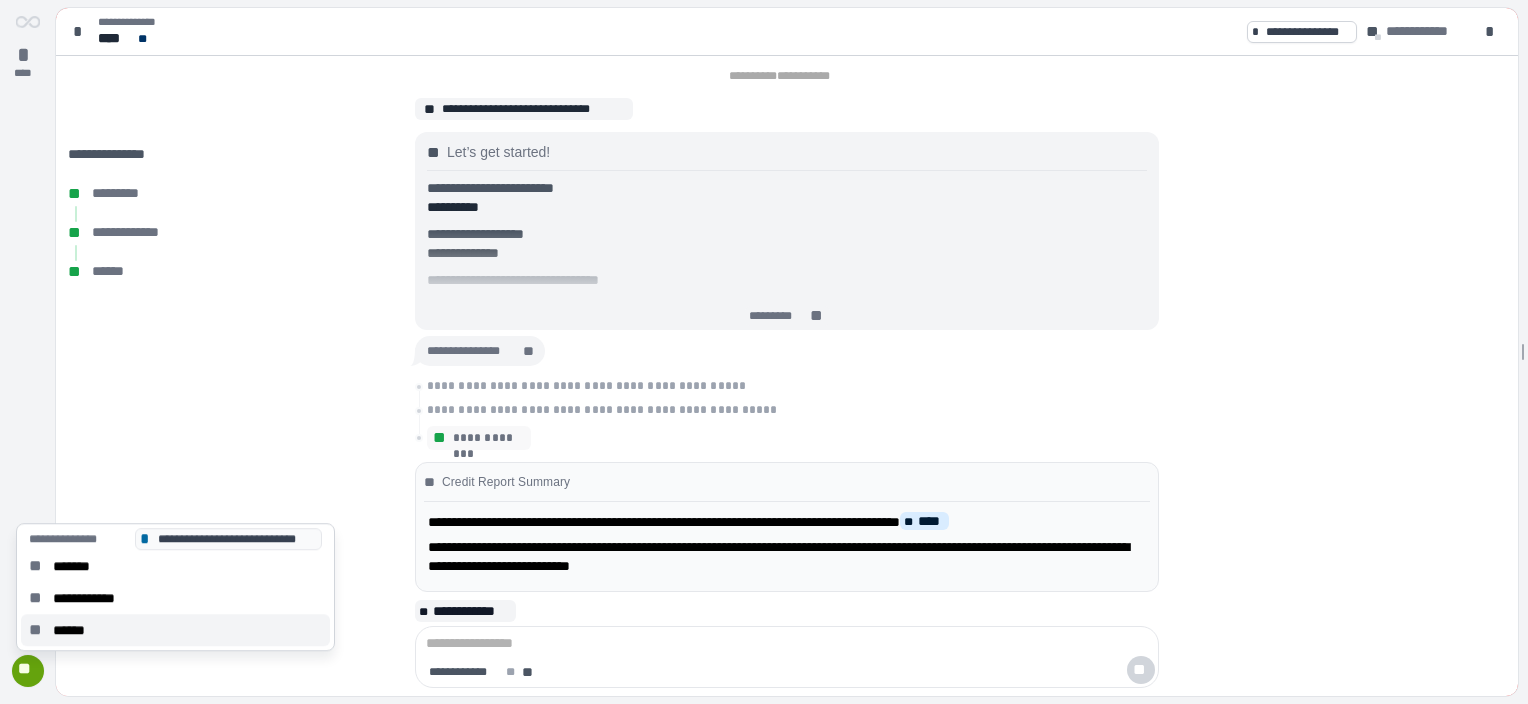 click on "******" at bounding box center (75, 630) 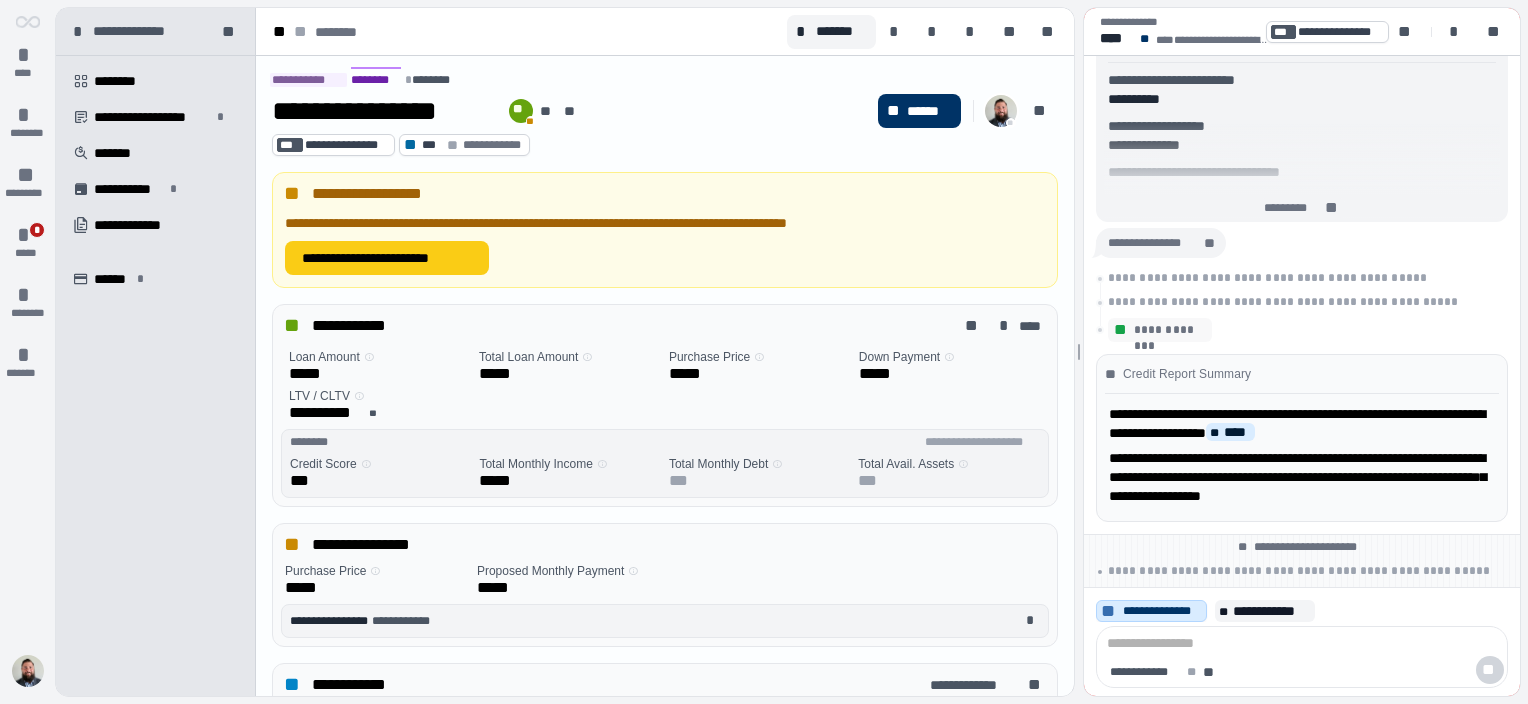 scroll, scrollTop: 0, scrollLeft: 0, axis: both 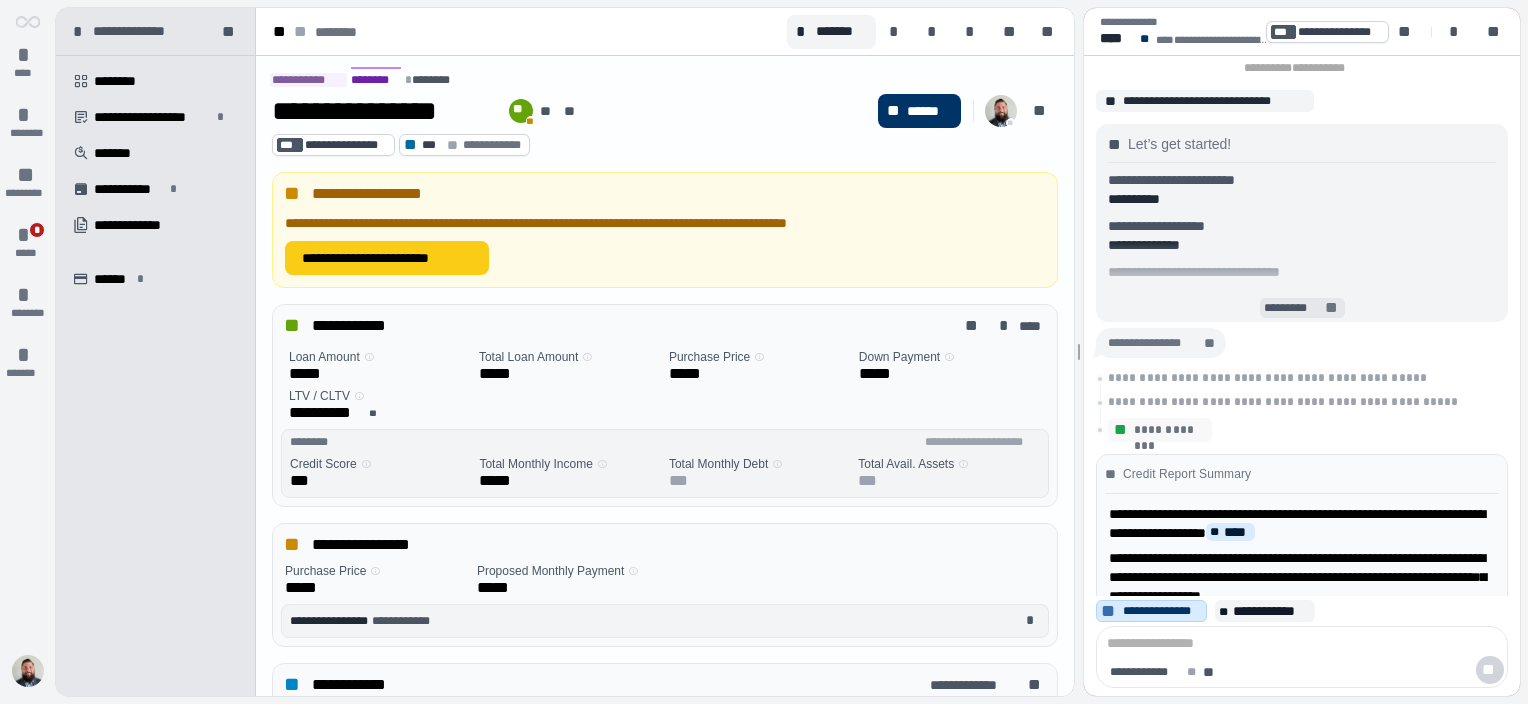 click on "*********" at bounding box center [1292, 308] 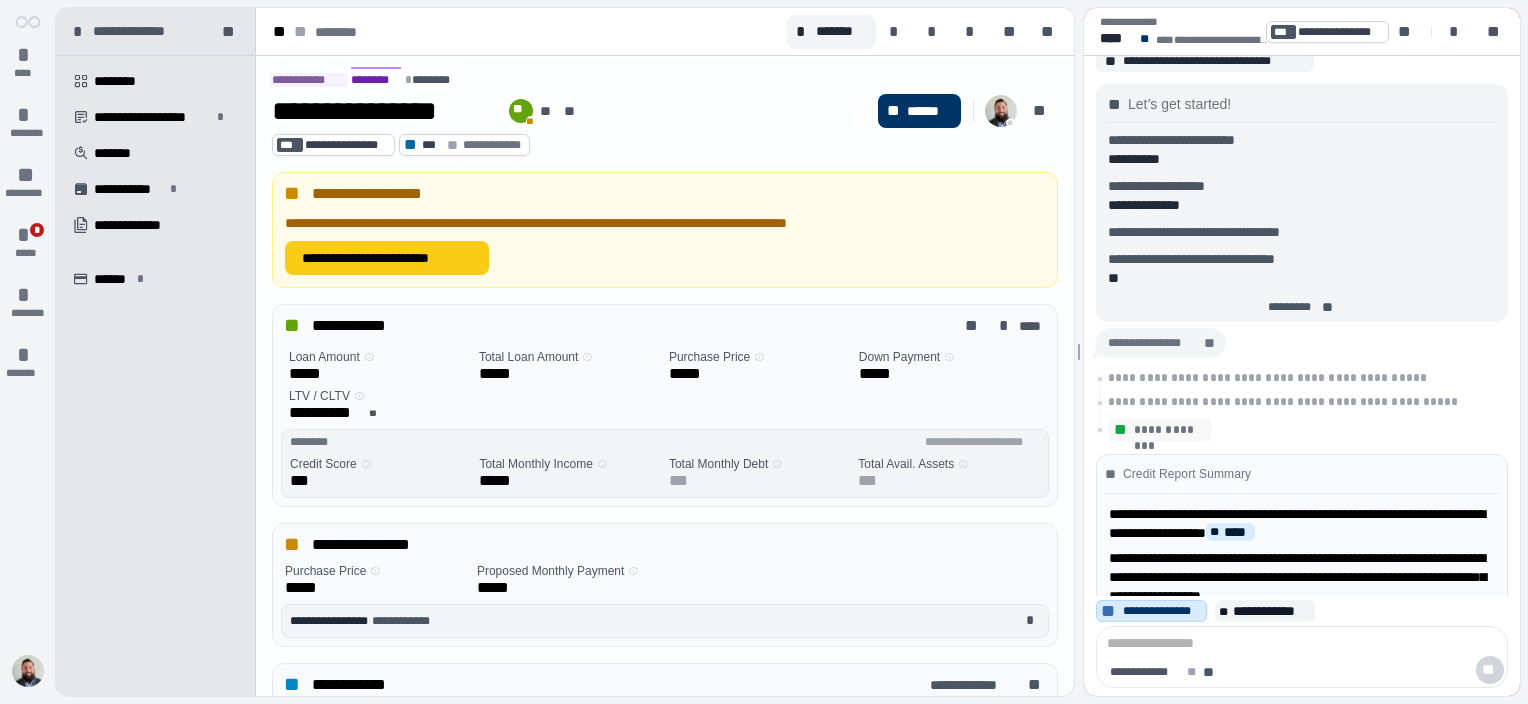 scroll, scrollTop: 0, scrollLeft: 0, axis: both 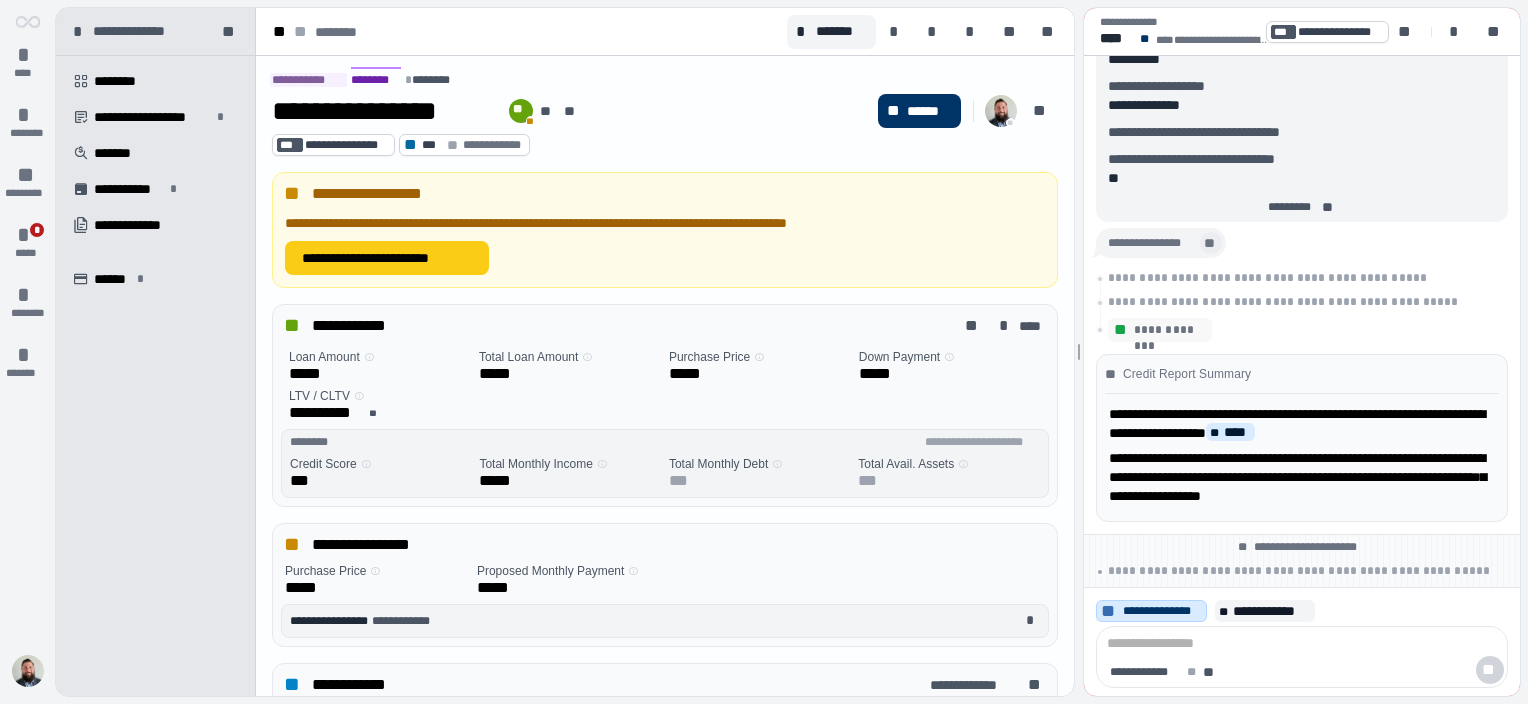 click on "**" at bounding box center [1211, 243] 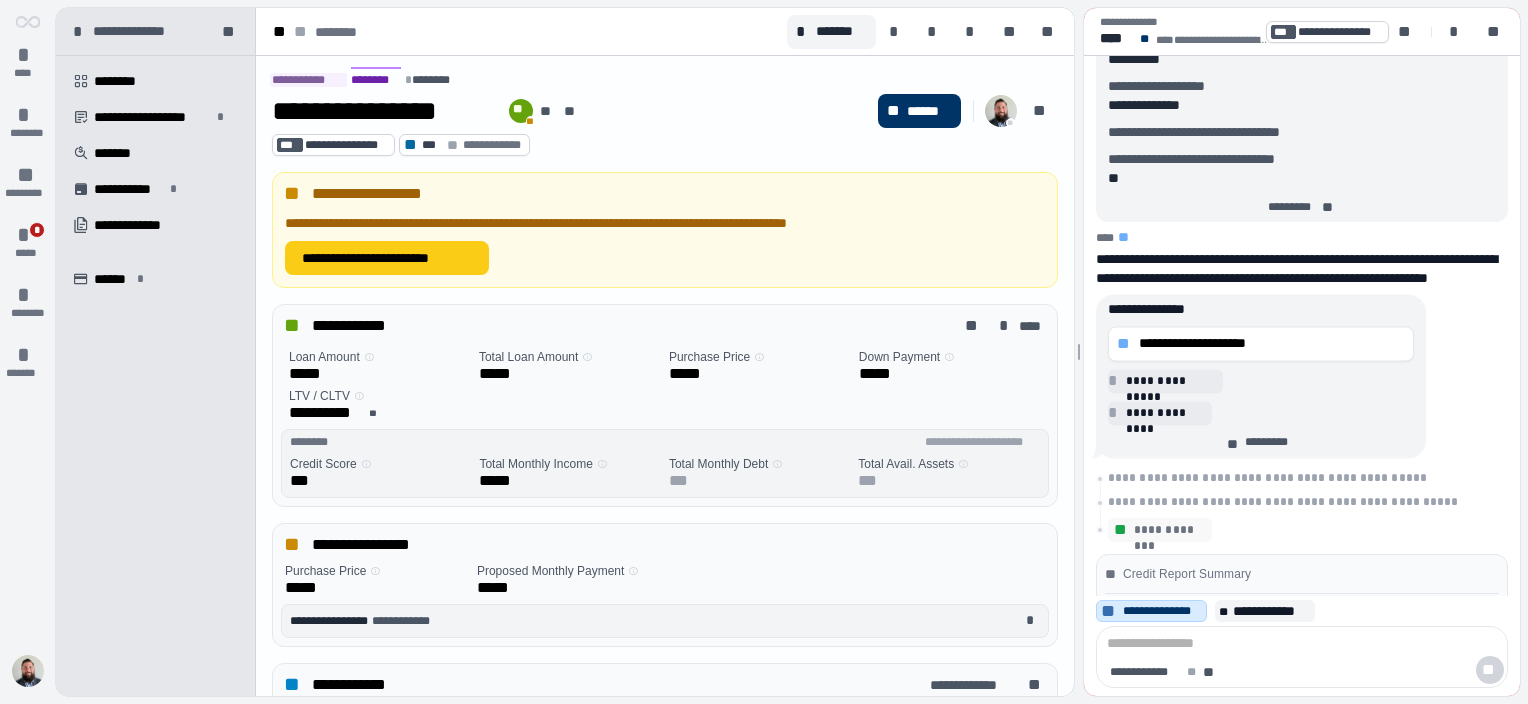scroll, scrollTop: 0, scrollLeft: 0, axis: both 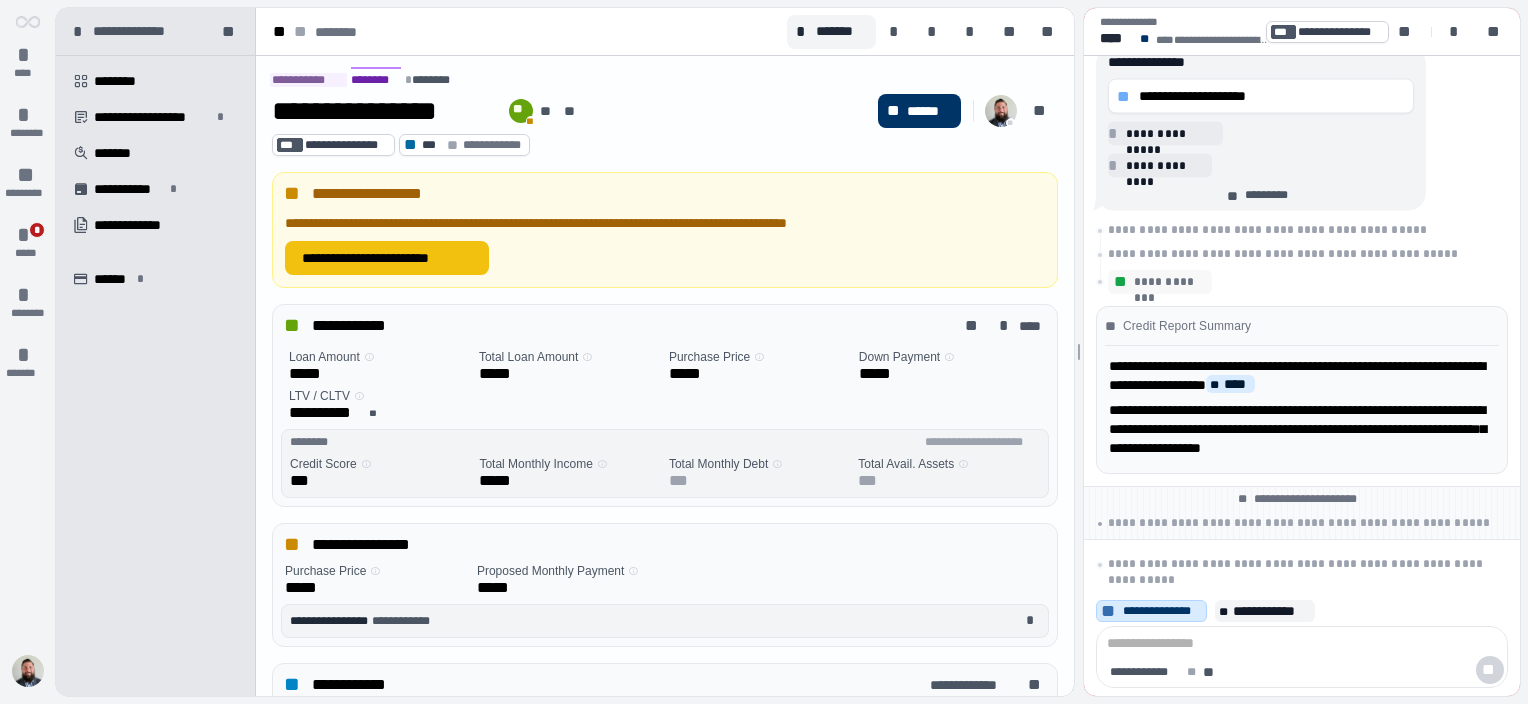 click on "**********" at bounding box center [387, 258] 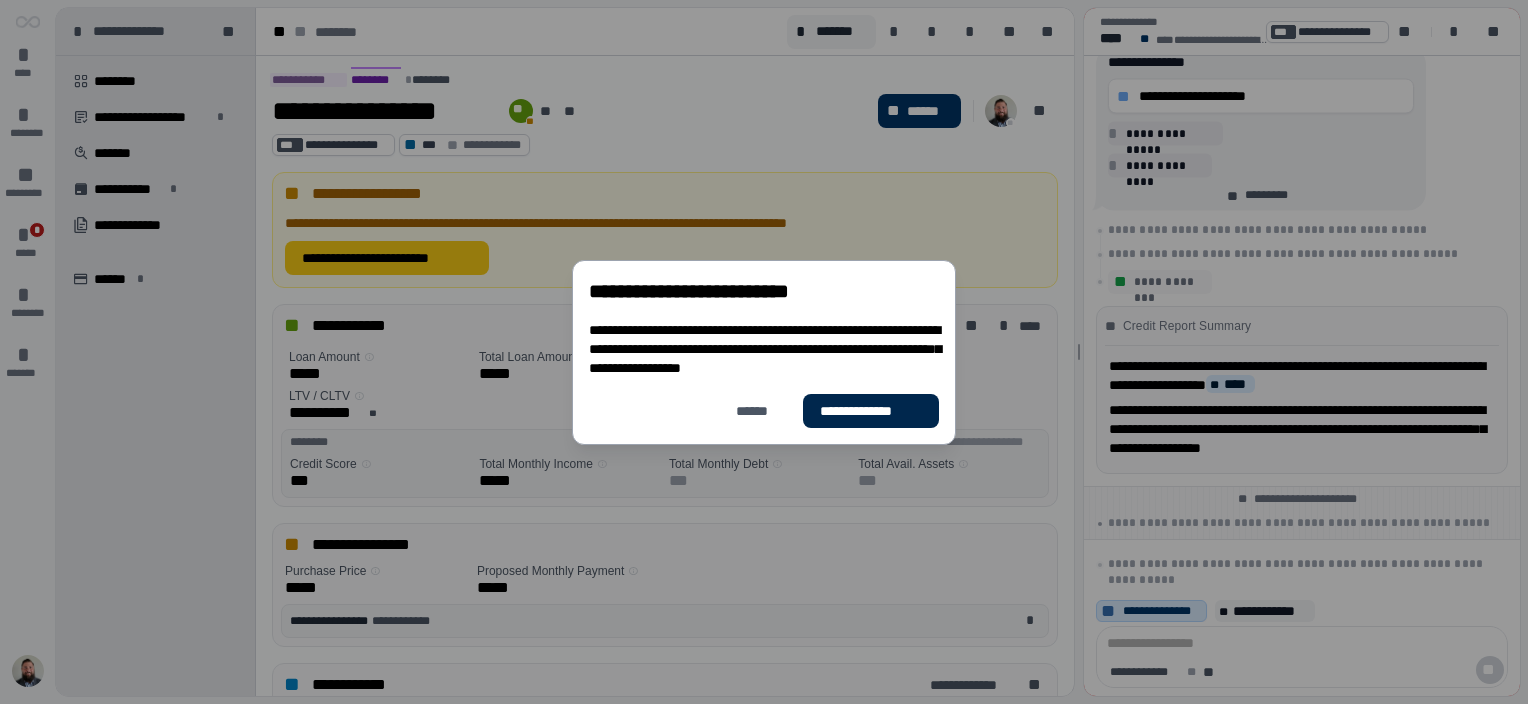 click on "**********" at bounding box center [871, 410] 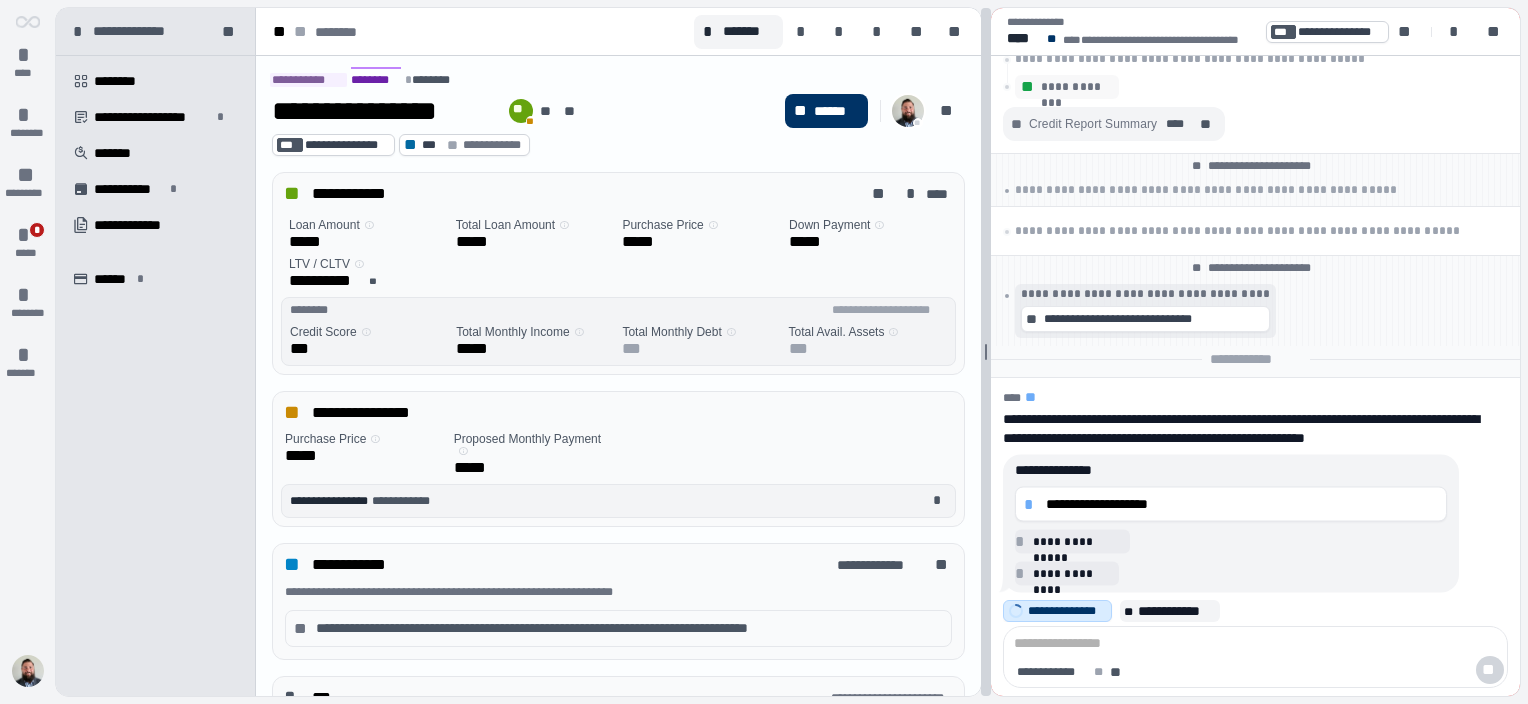 click at bounding box center [986, 352] 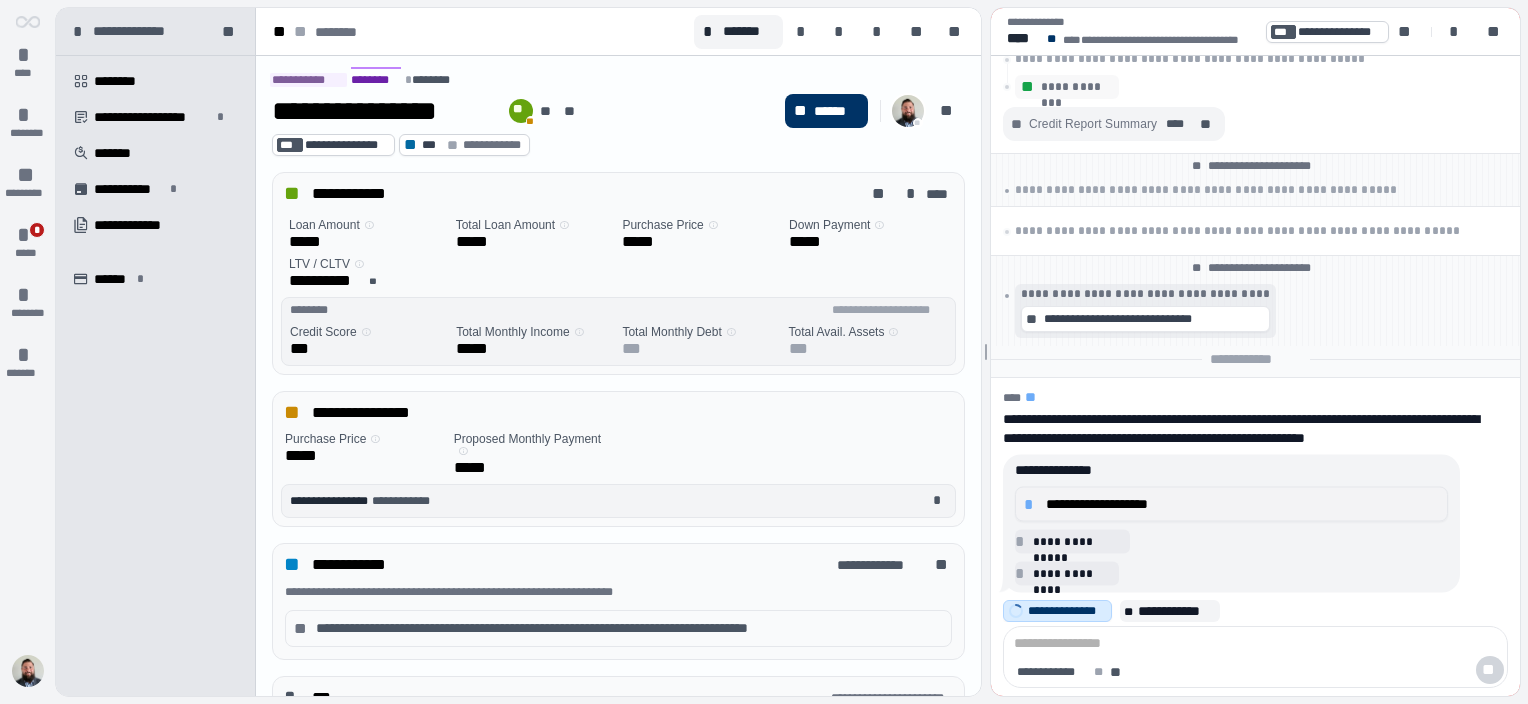 click on "**********" at bounding box center (1242, 504) 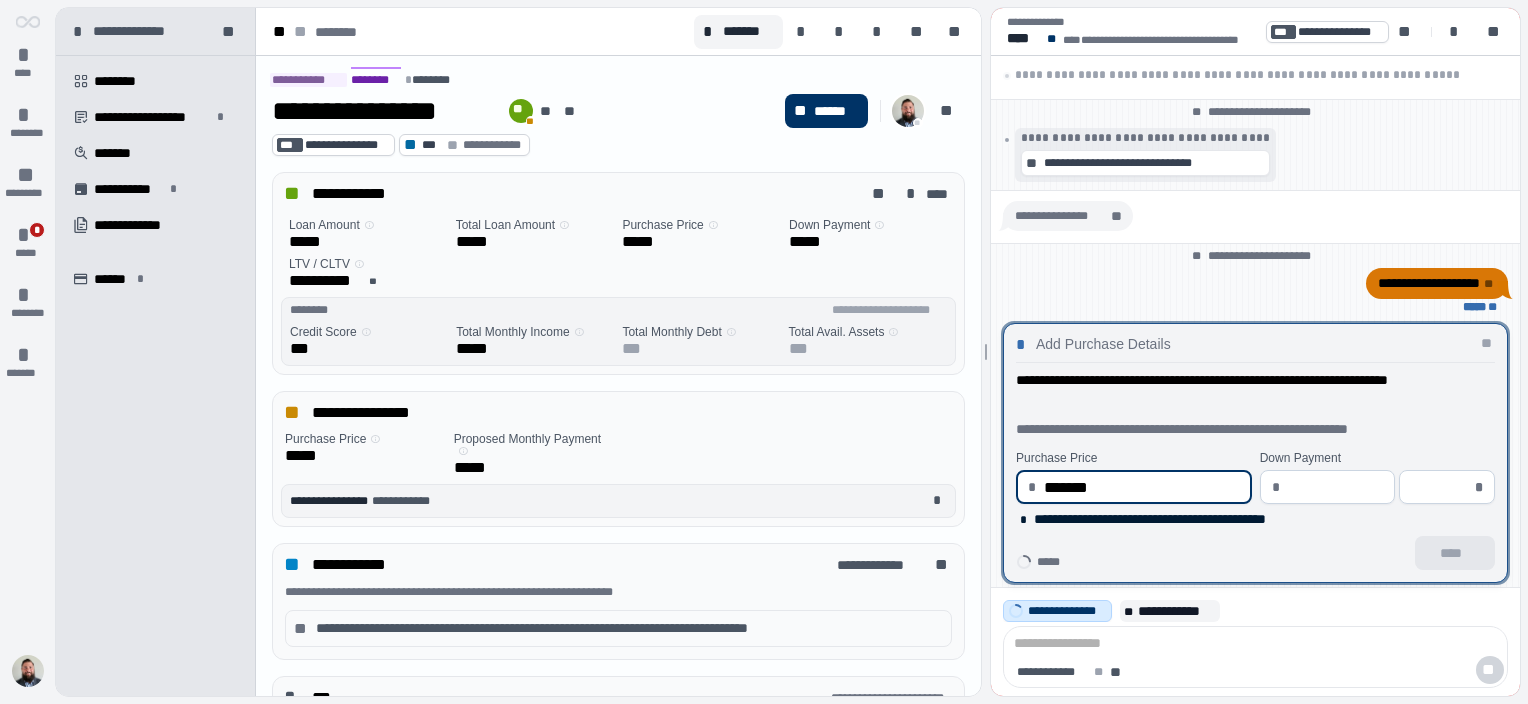 type on "**********" 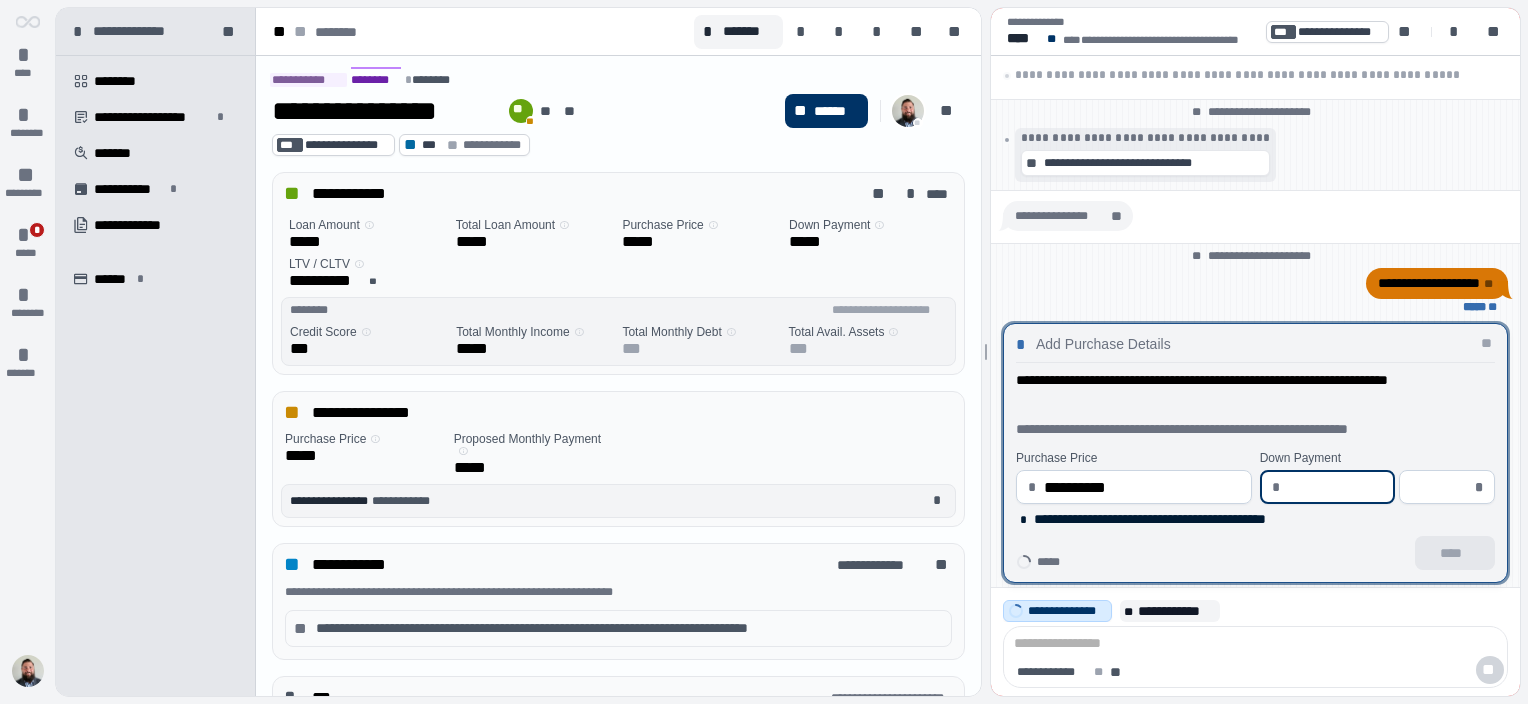 type on "*" 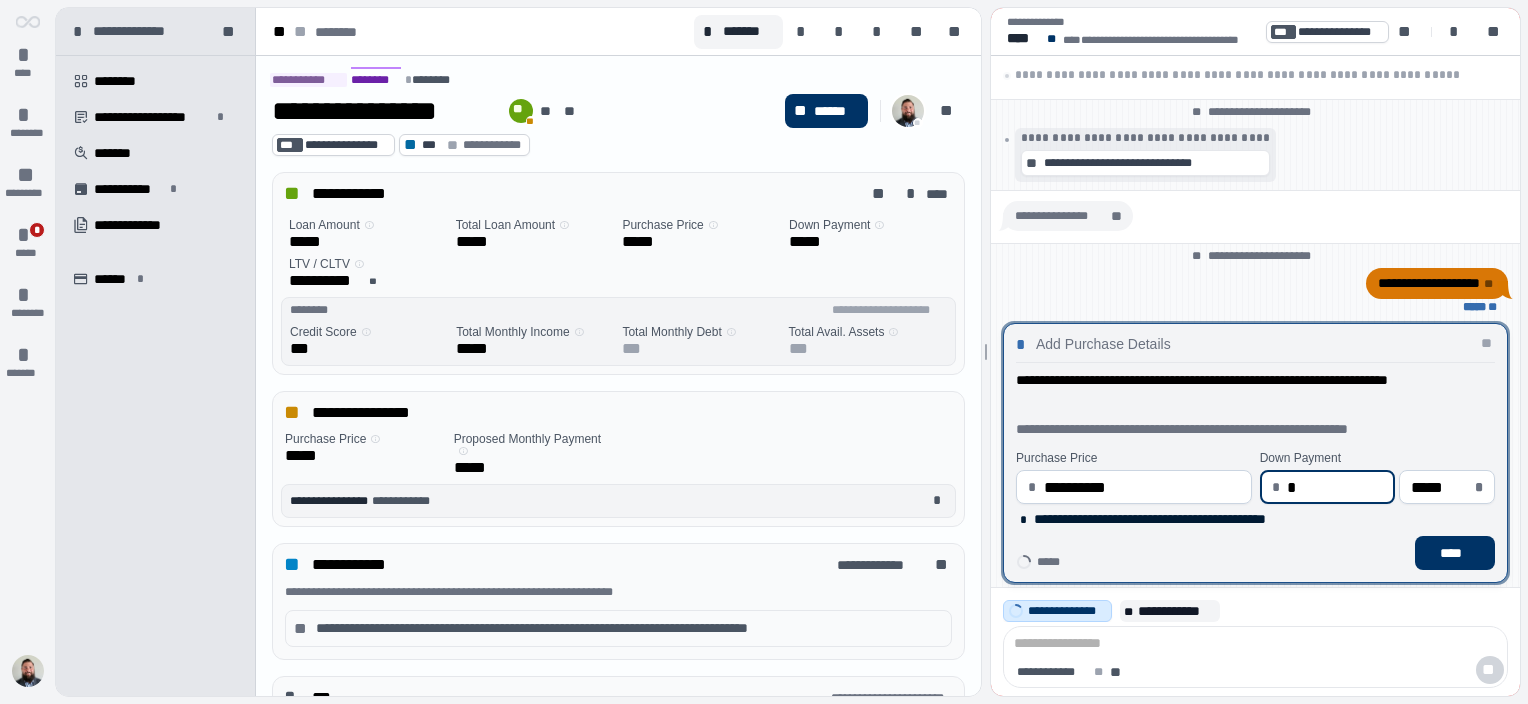 type on "**" 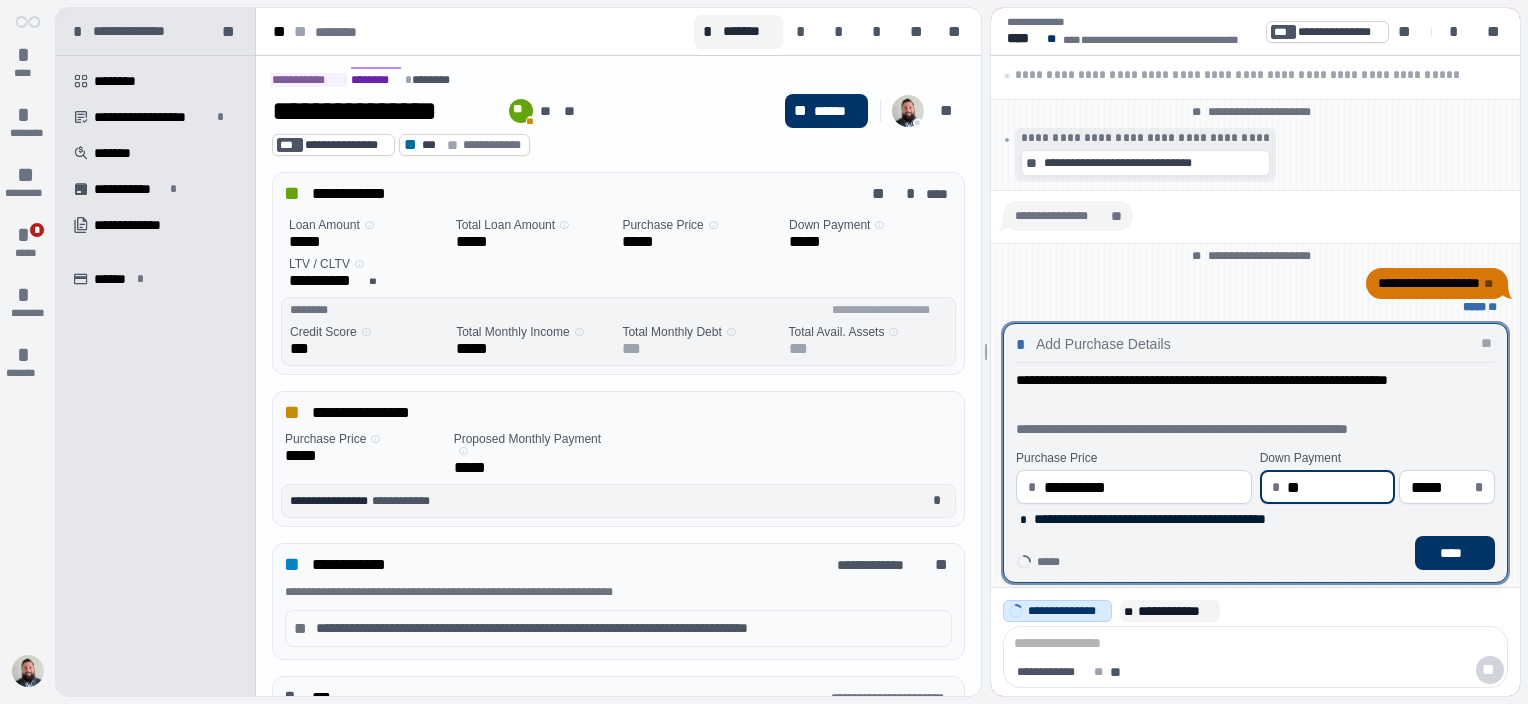 type on "***" 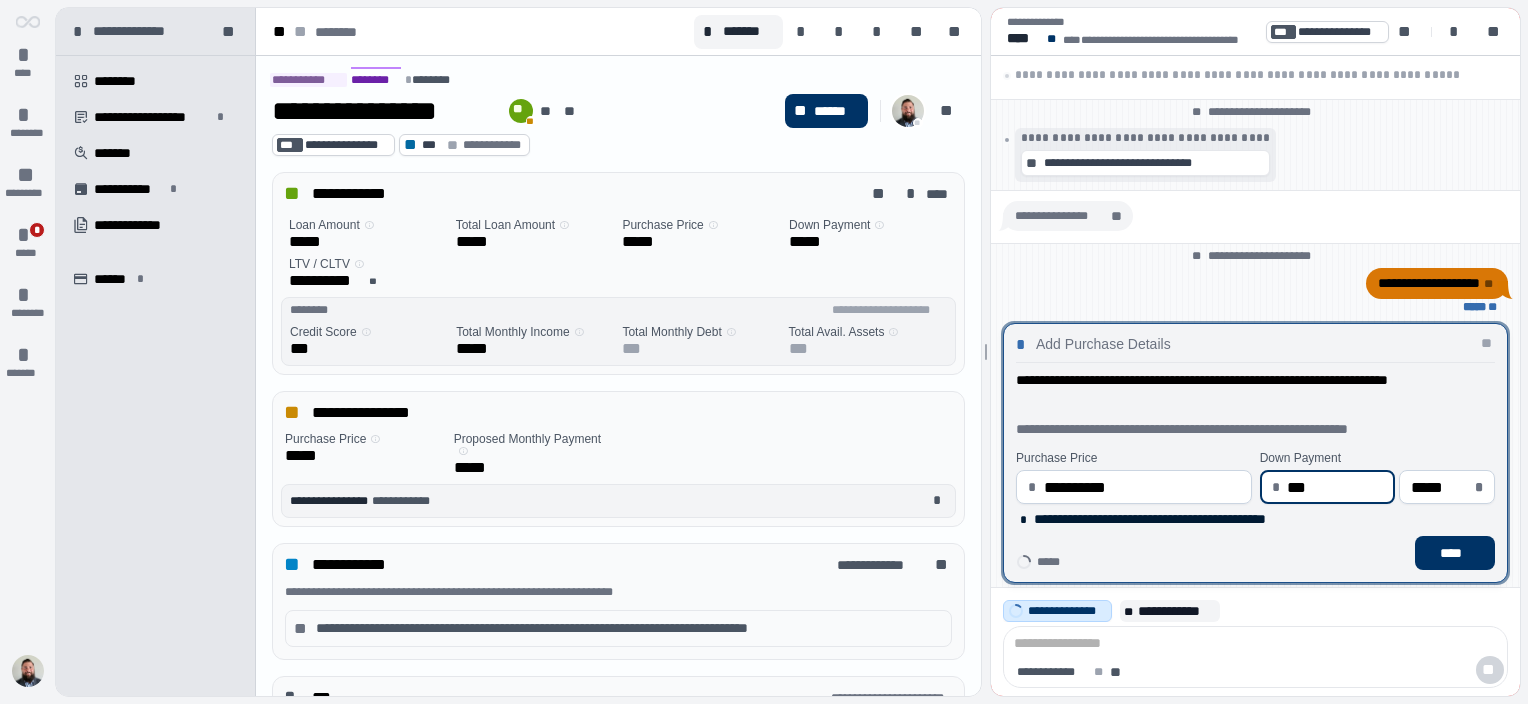 type on "*****" 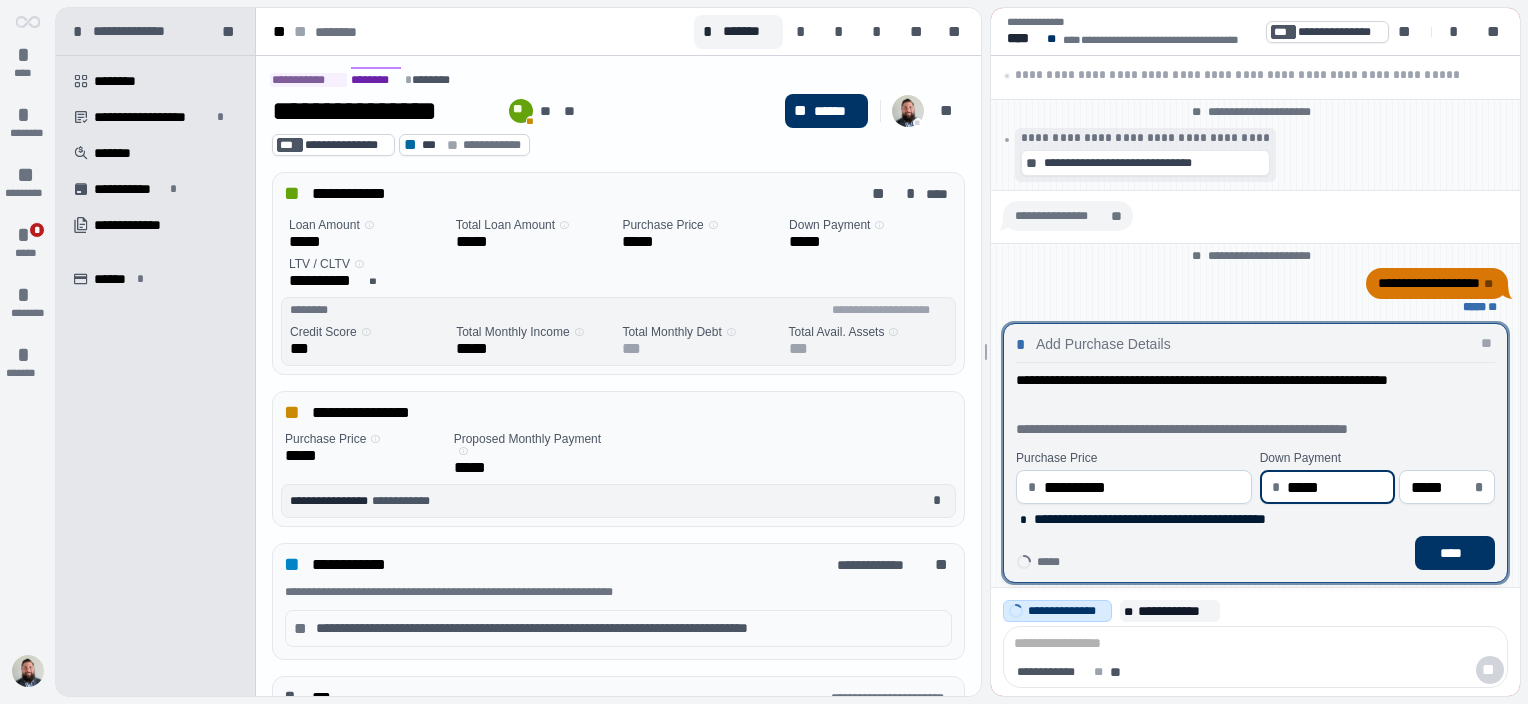 type on "******" 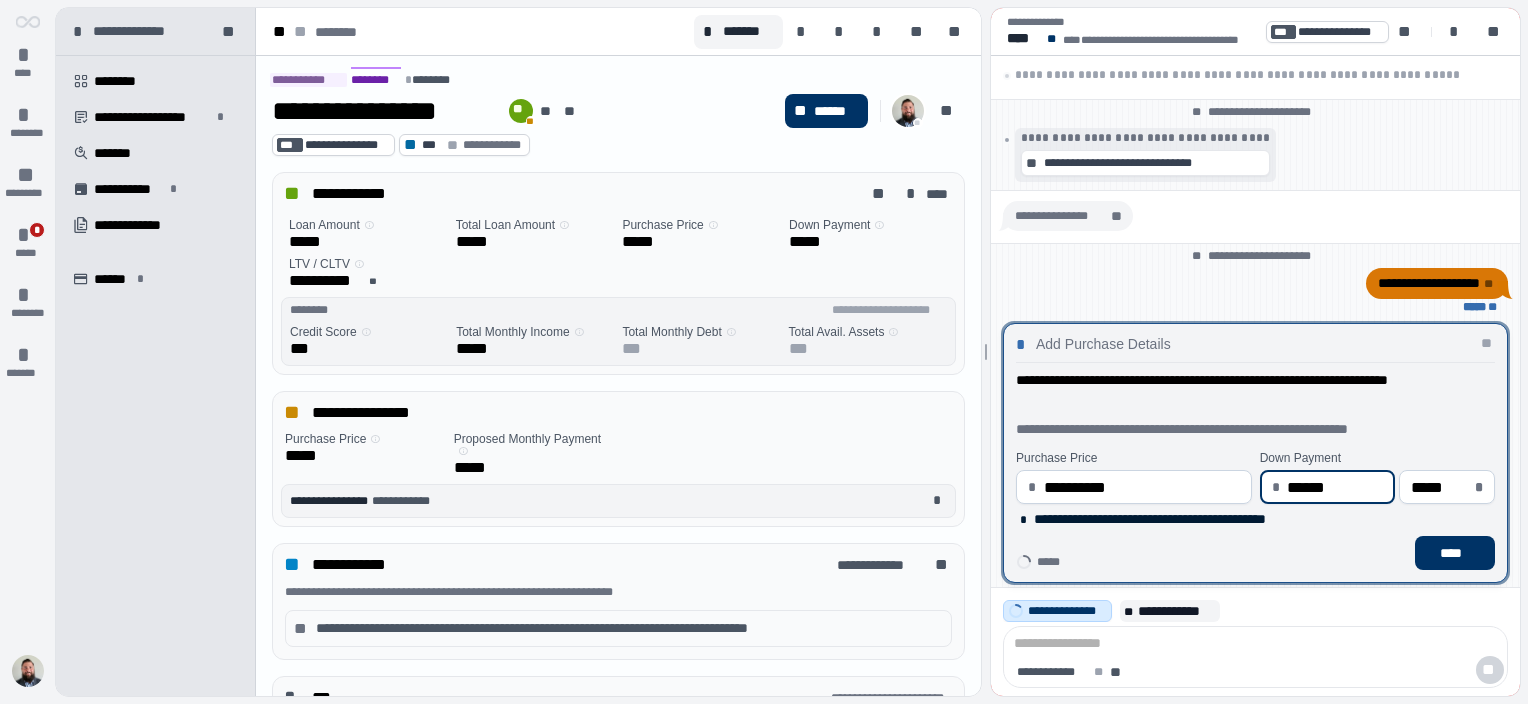 type on "*******" 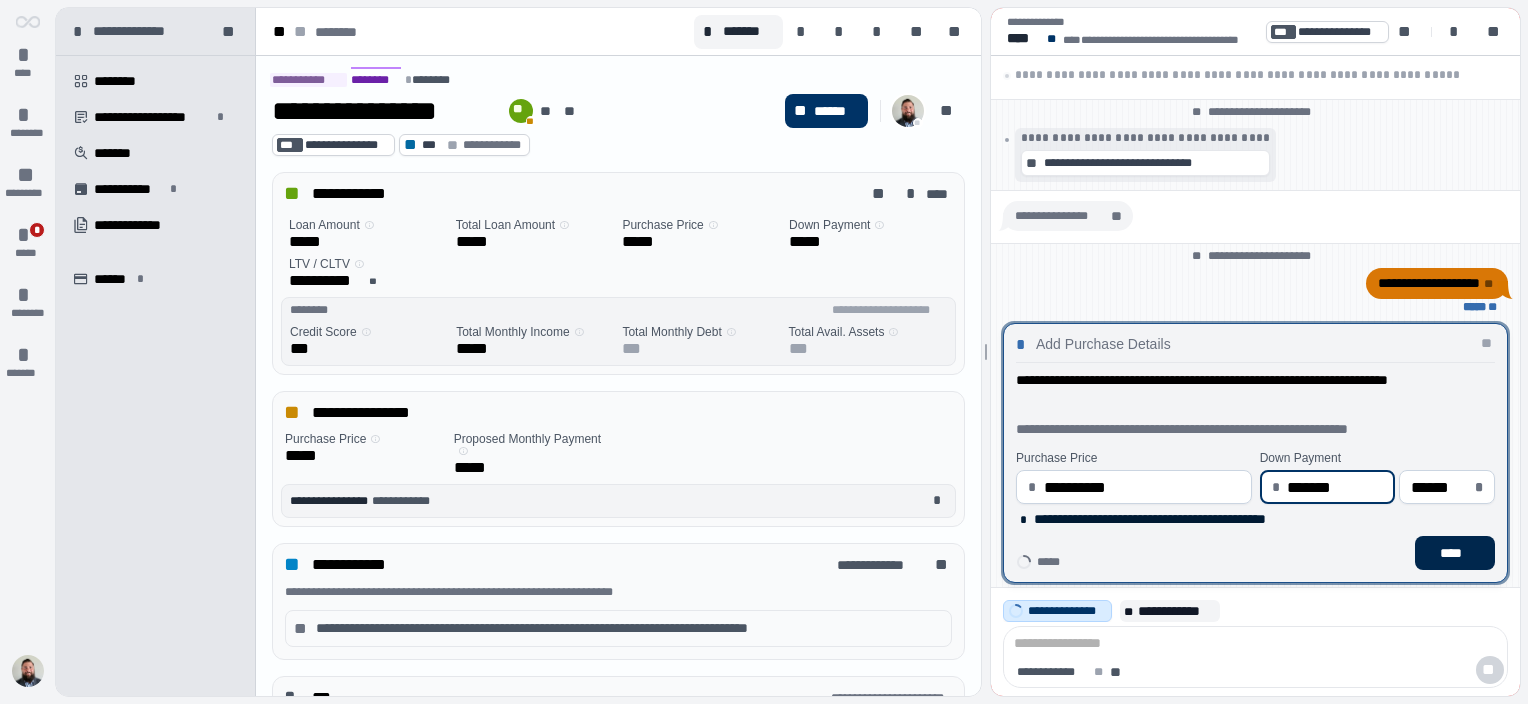 type on "**********" 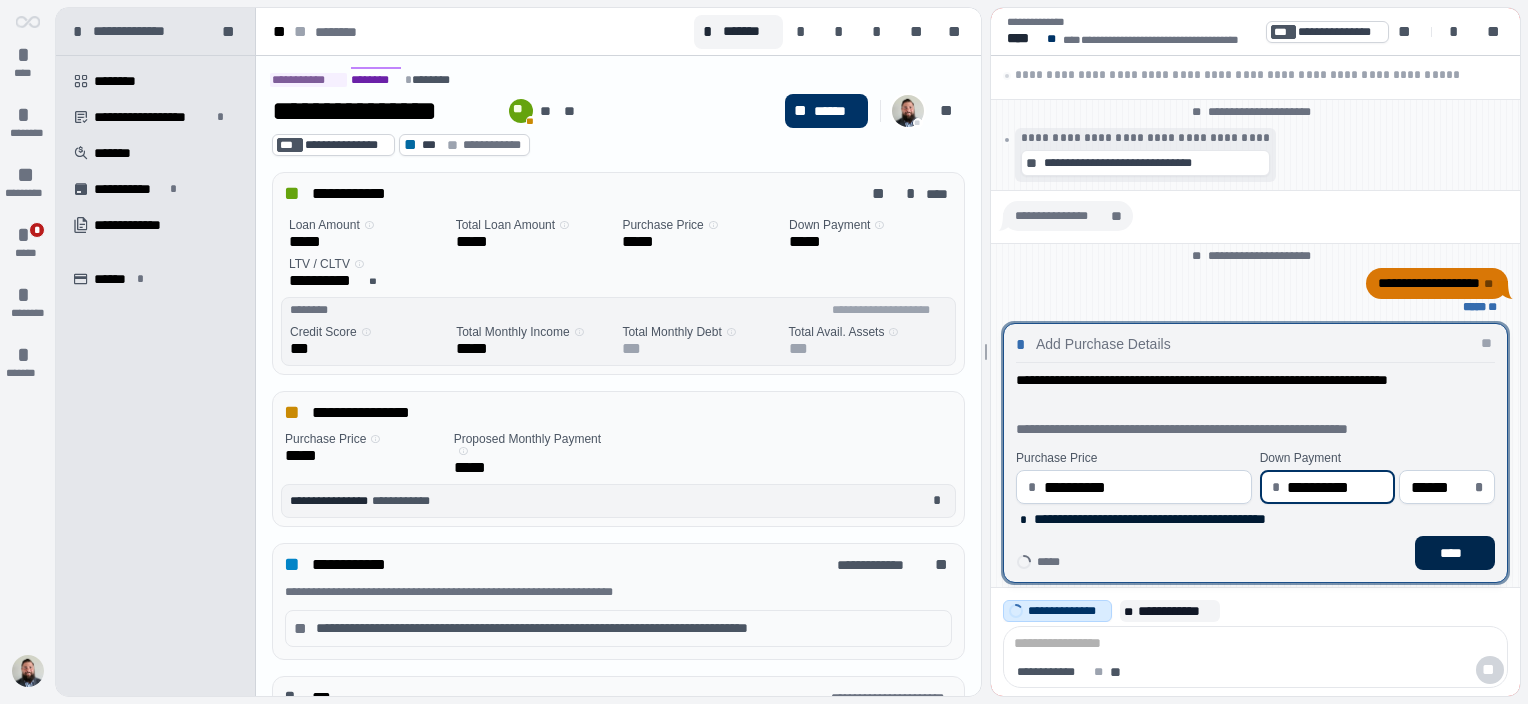 click on "****" at bounding box center (1455, 553) 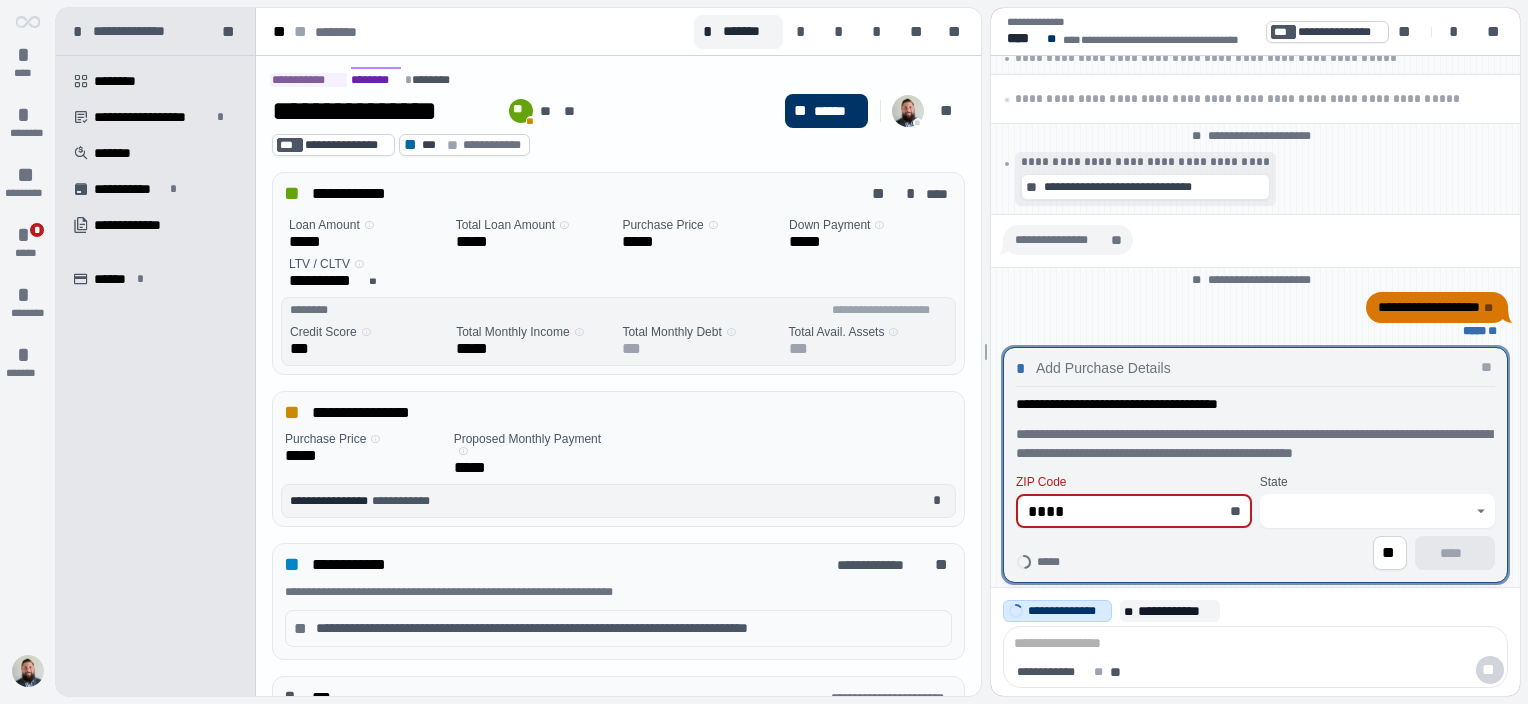 type on "*****" 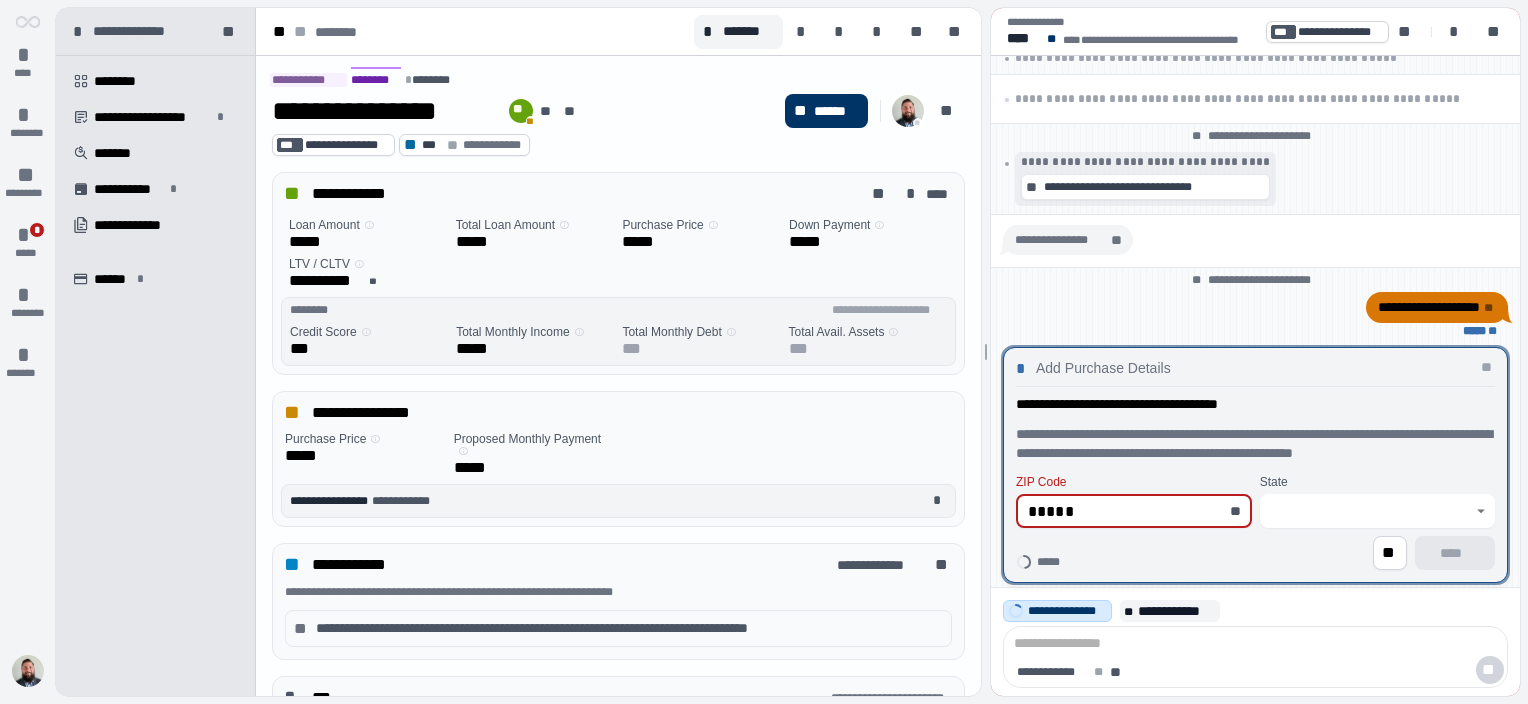 type on "*********" 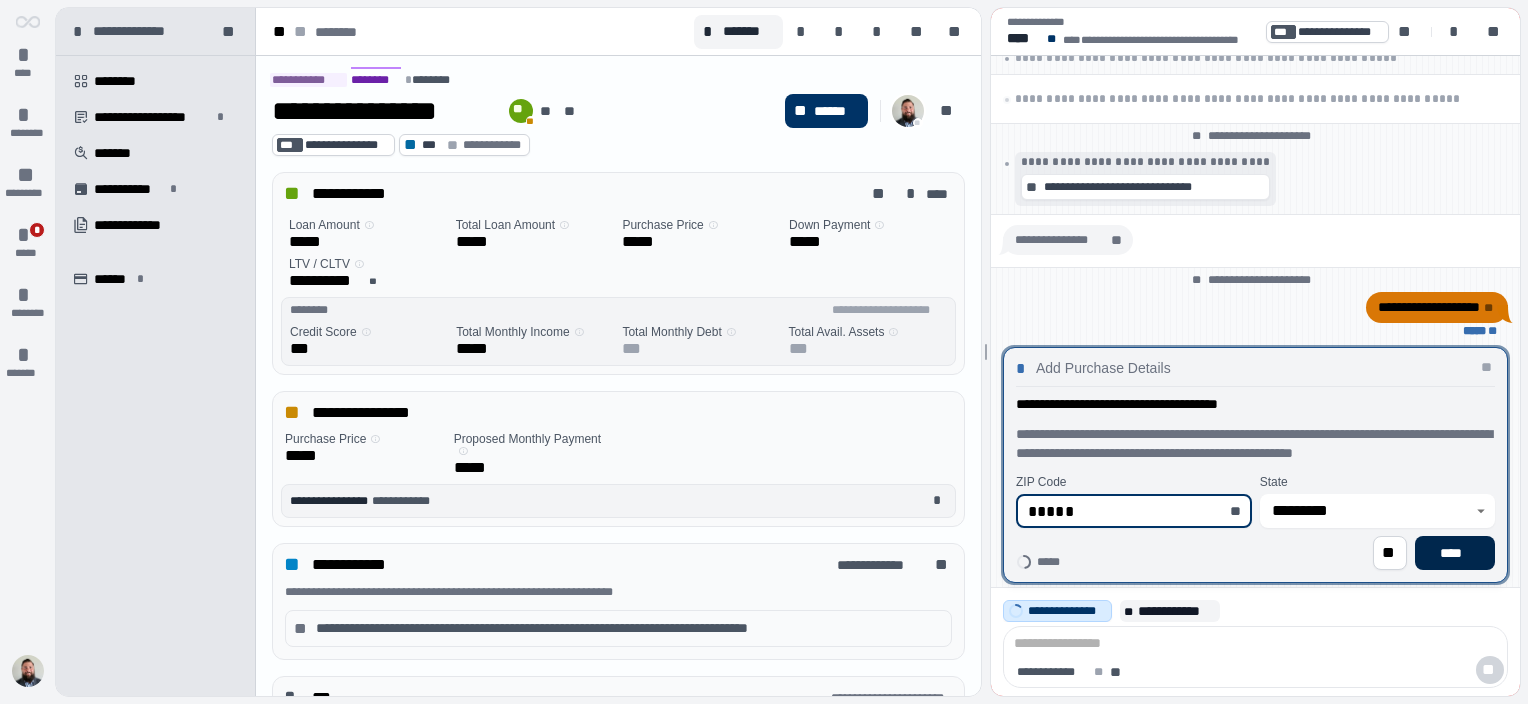type on "*****" 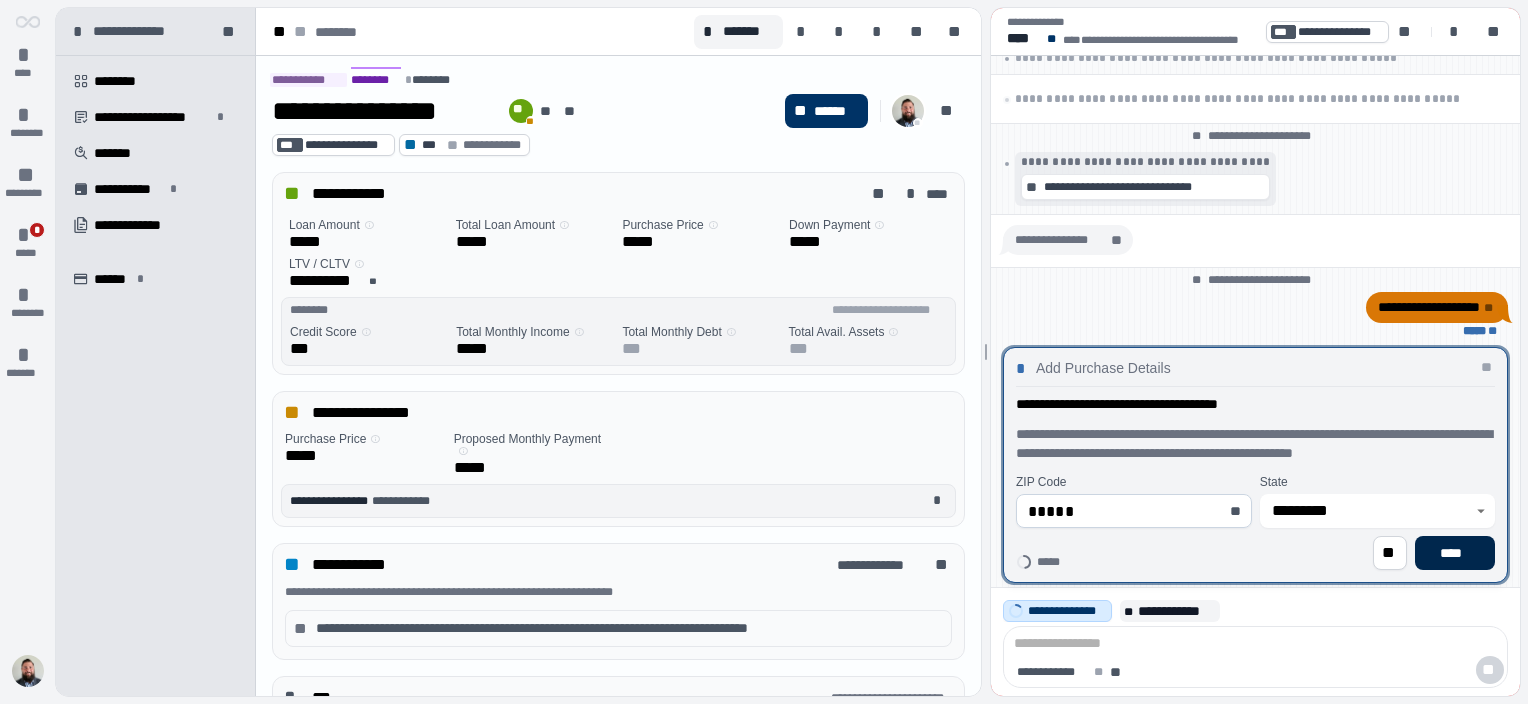 click on "****" at bounding box center [1455, 553] 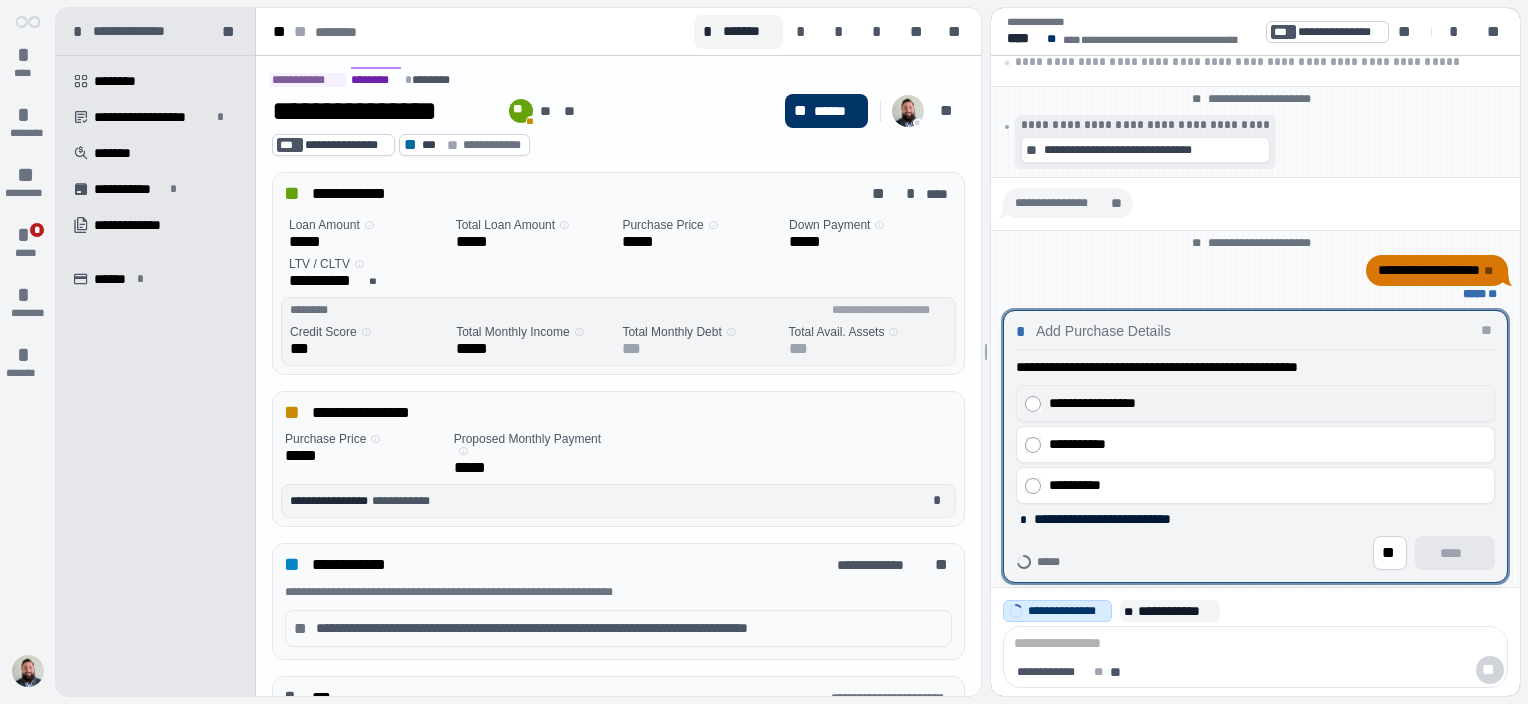 click on "**********" at bounding box center (1263, 403) 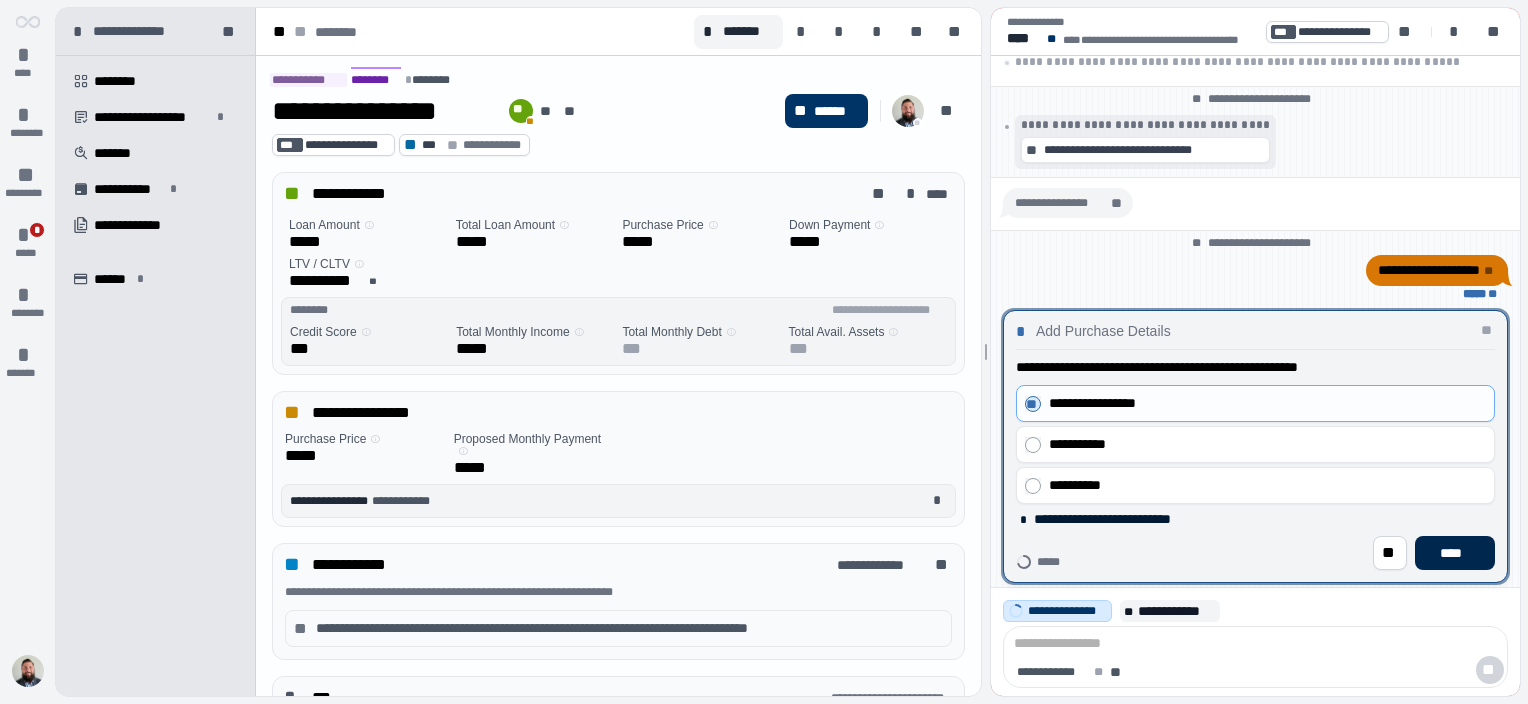 click on "****" at bounding box center (1455, 553) 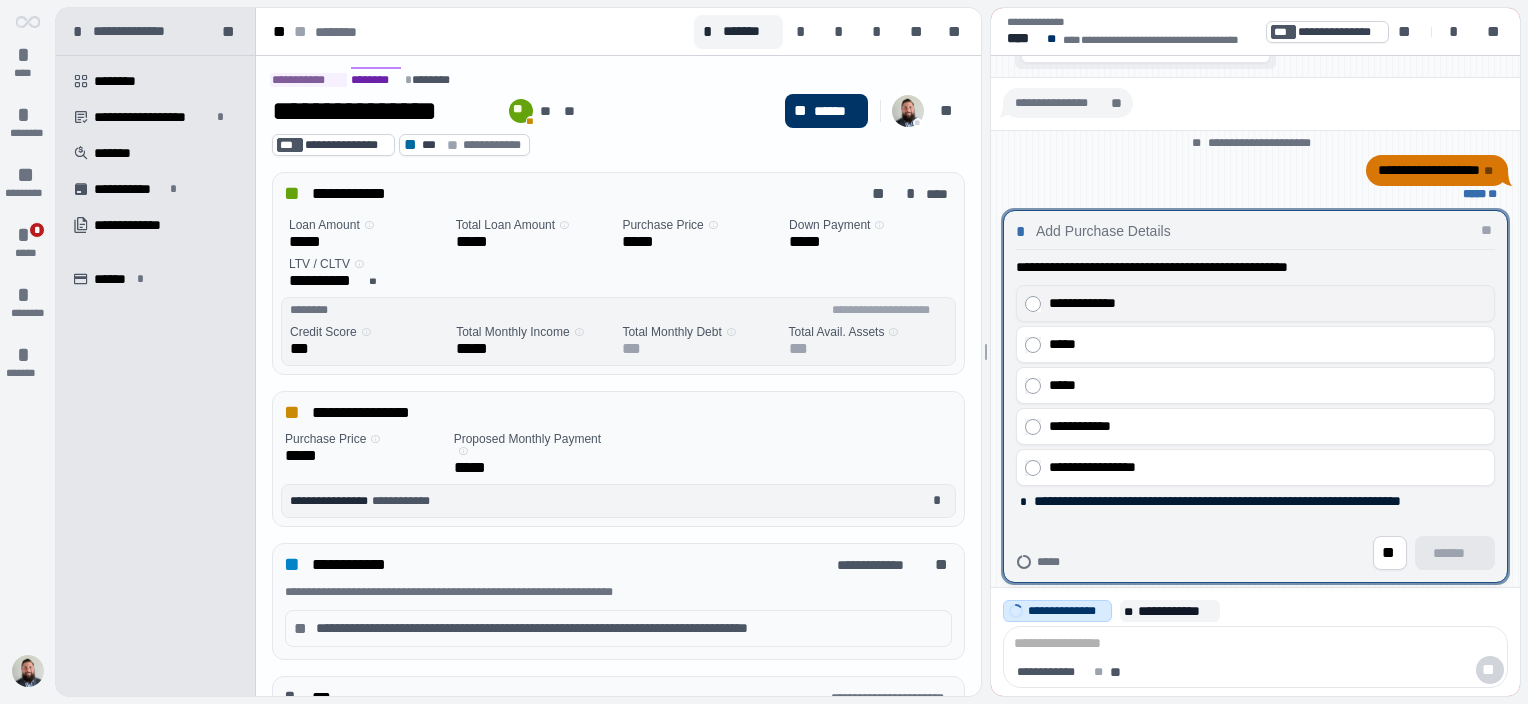 click on "**********" at bounding box center [1263, 303] 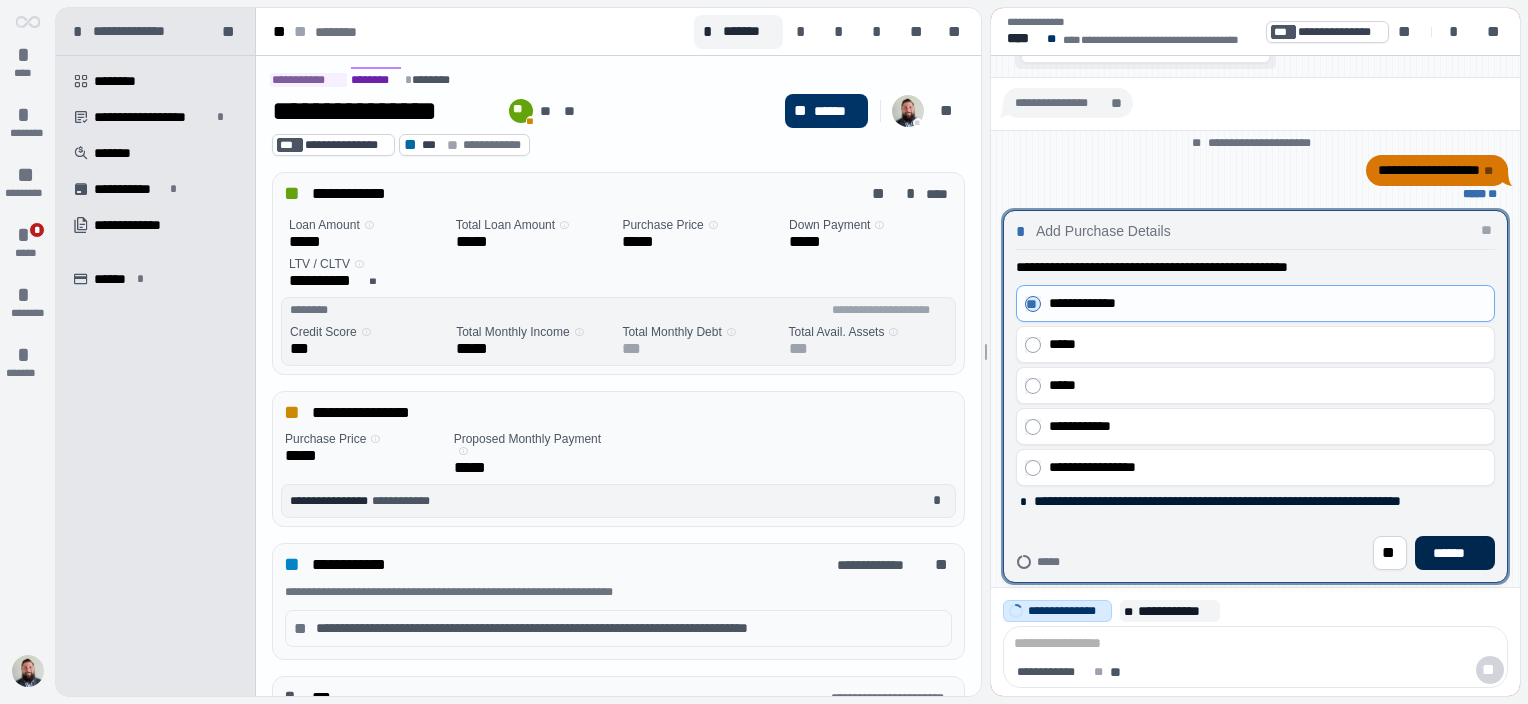 click on "******" at bounding box center [1455, 553] 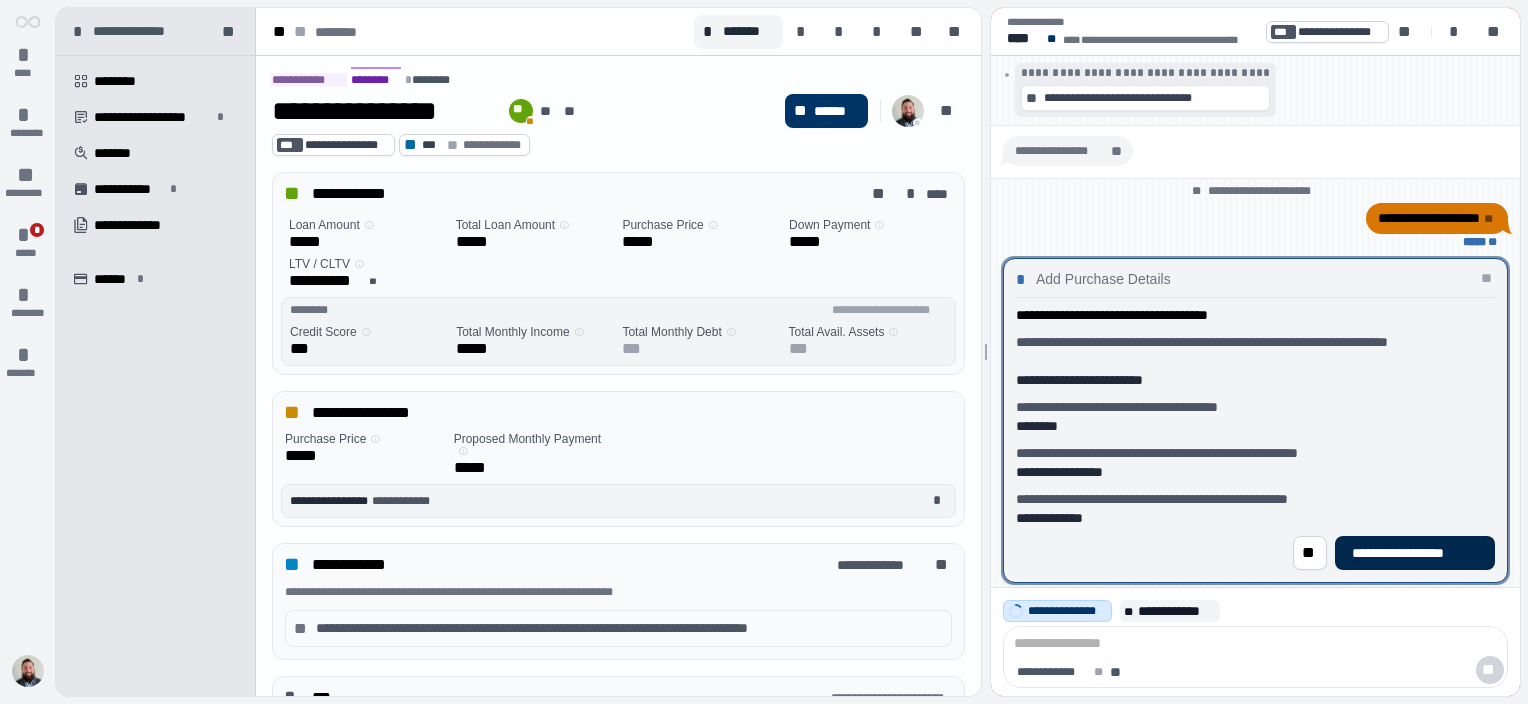 click on "**********" at bounding box center [1414, 553] 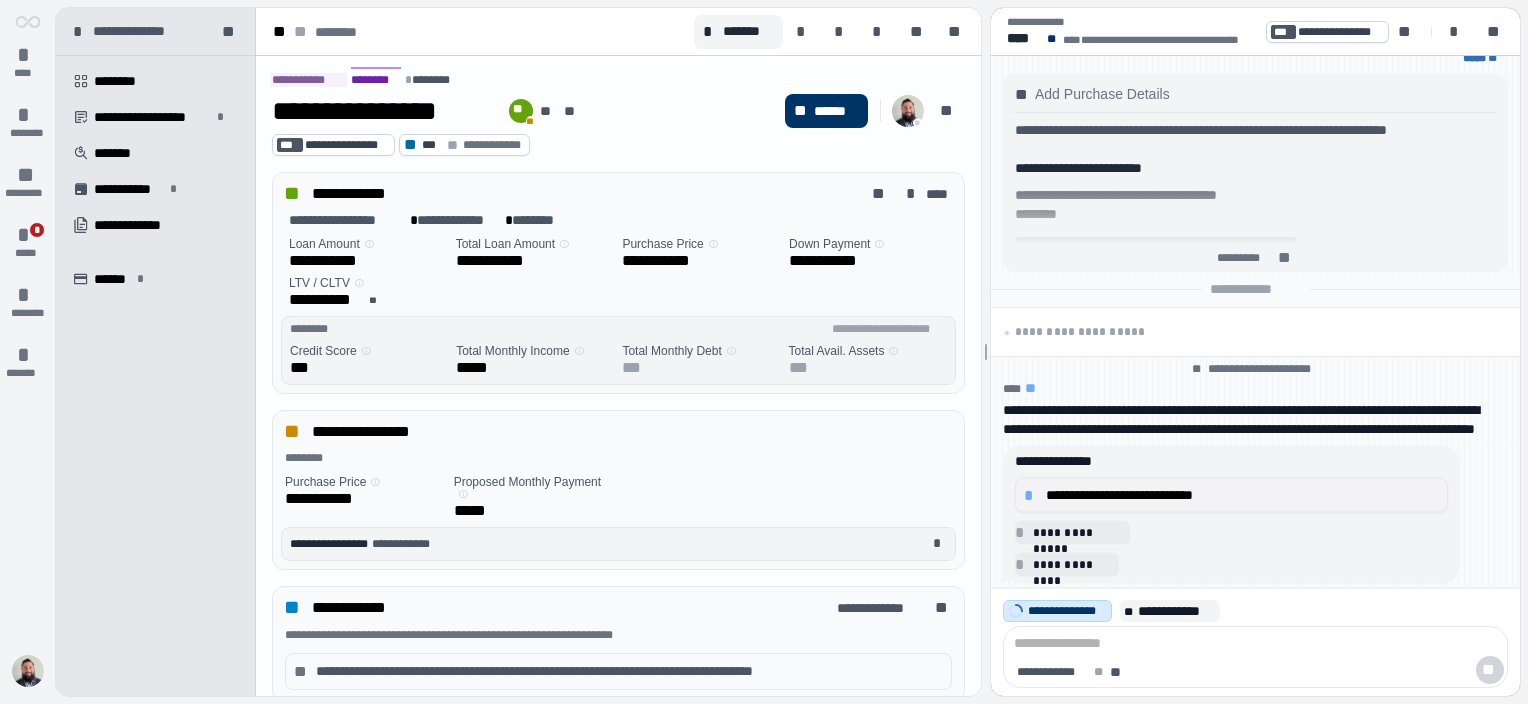 click on "**********" at bounding box center [1242, 495] 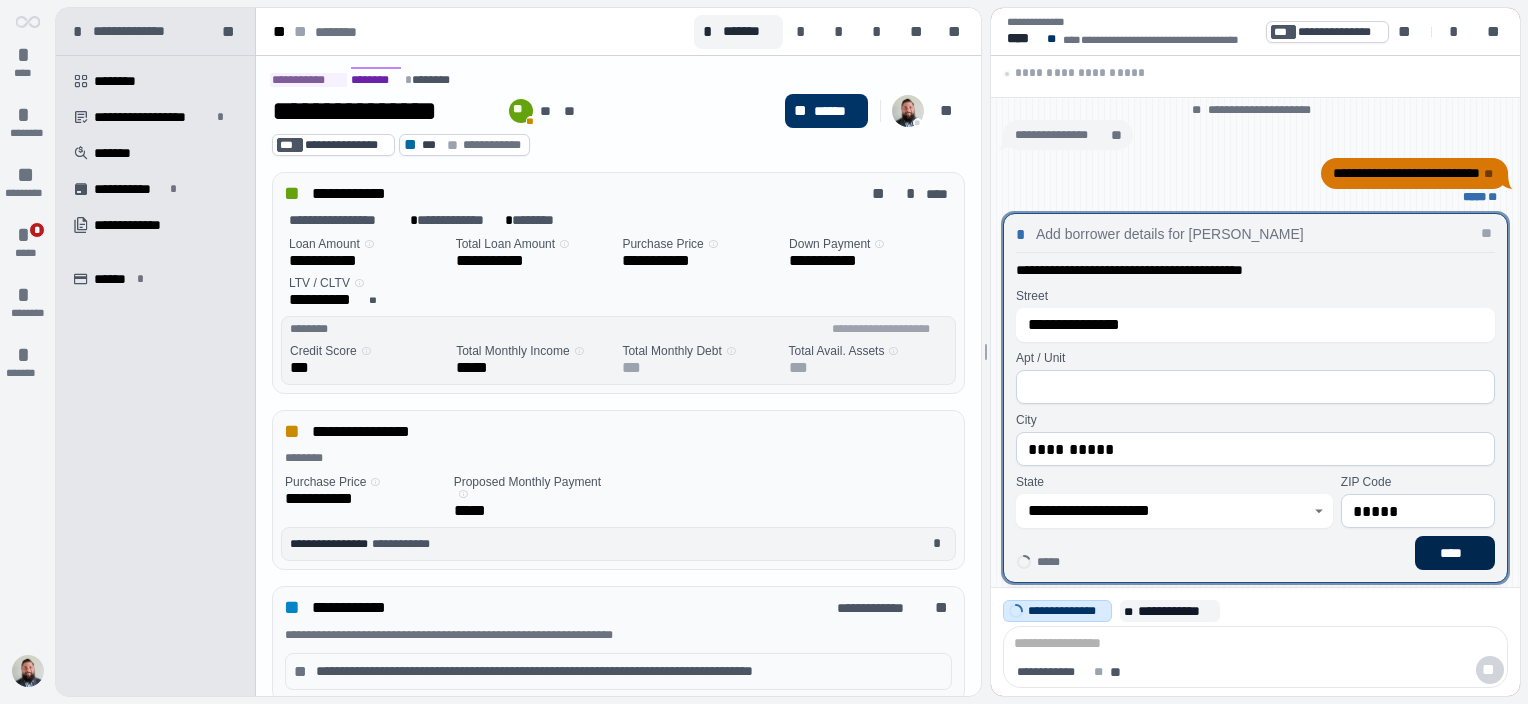 click on "****" at bounding box center [1455, 553] 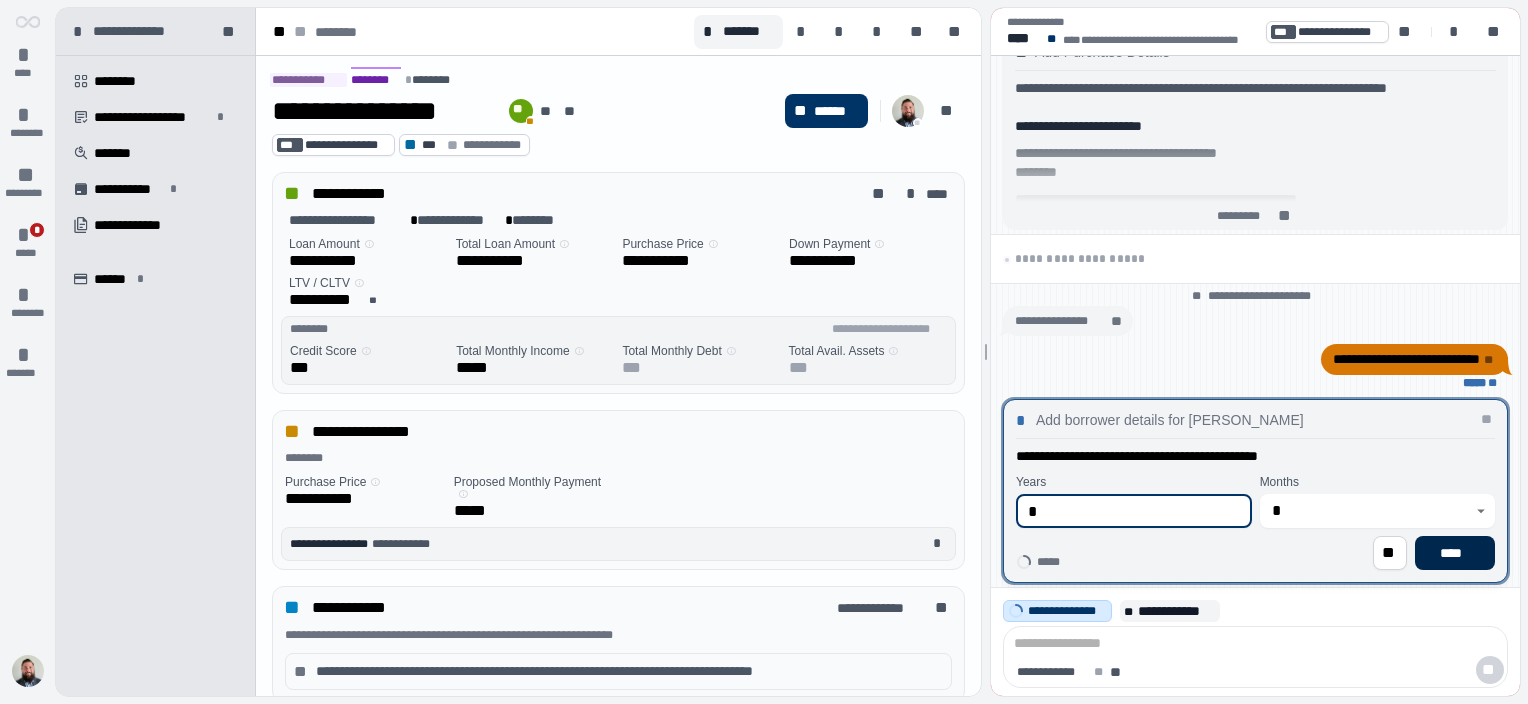 type on "*" 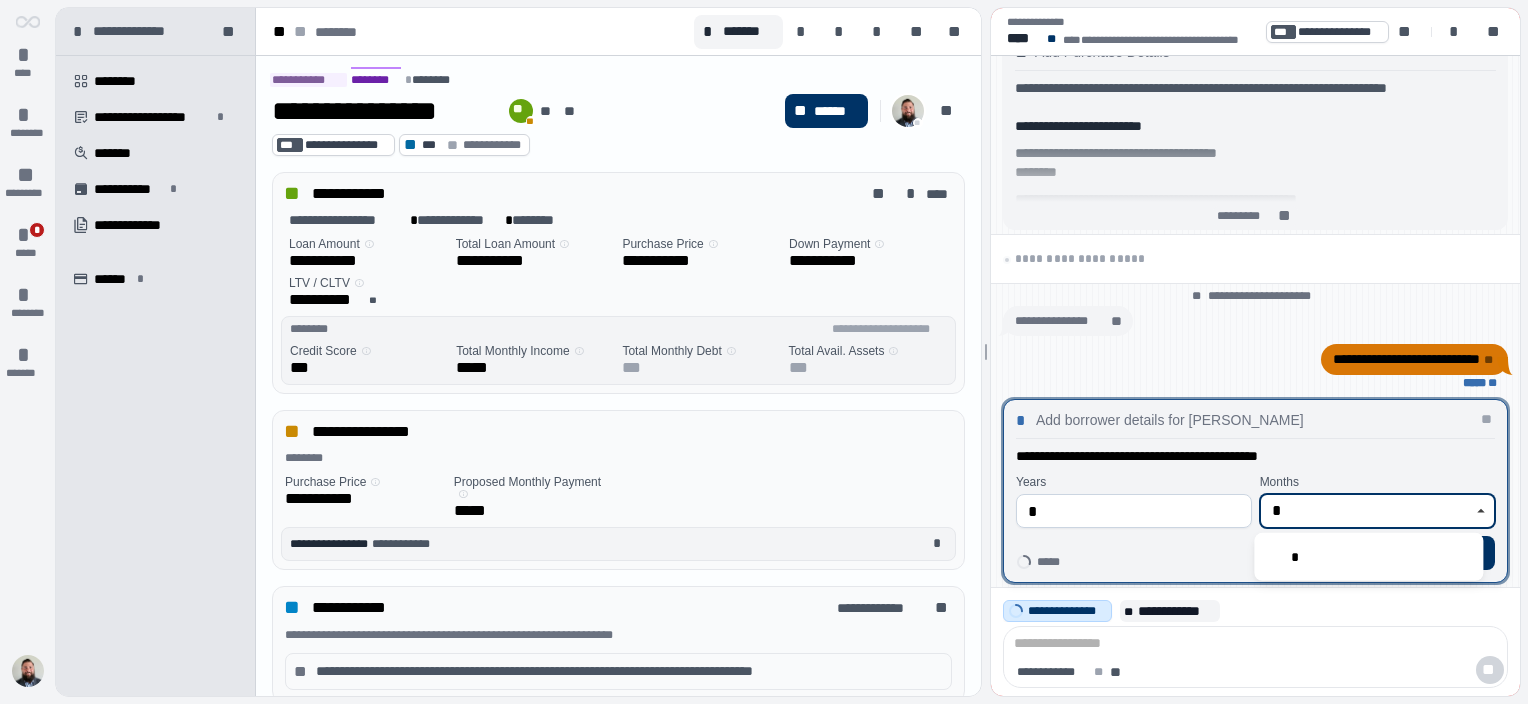 type on "*" 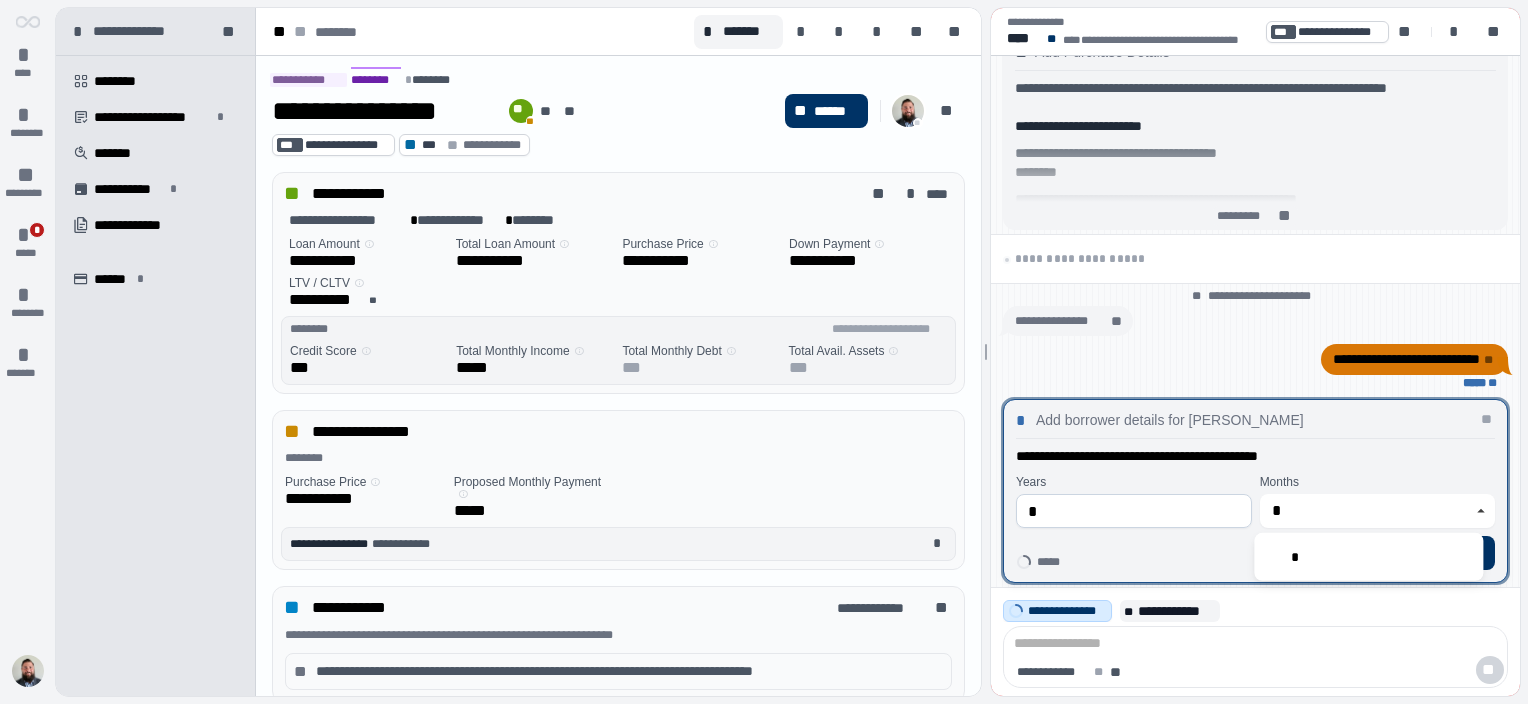 click on "** ****" at bounding box center (1255, 553) 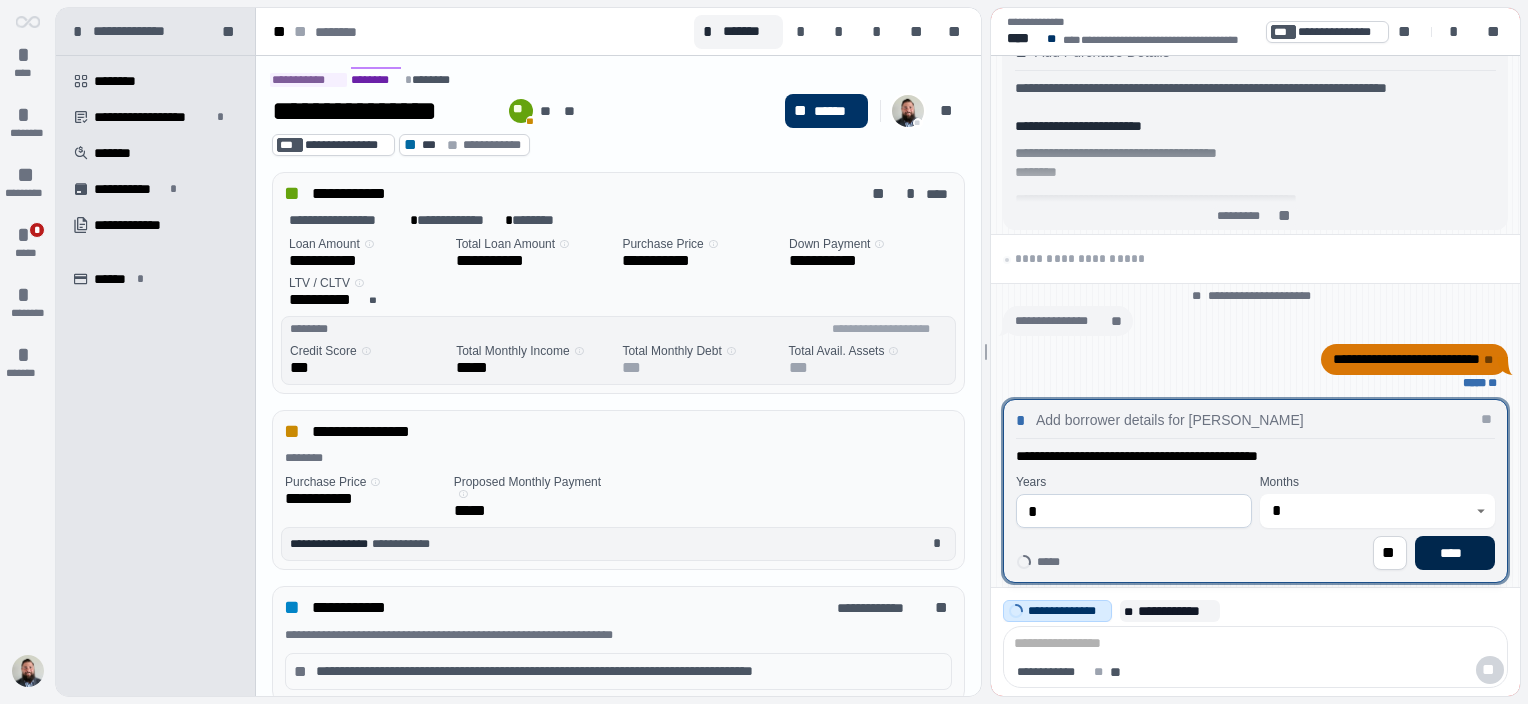 click on "****" at bounding box center [1455, 553] 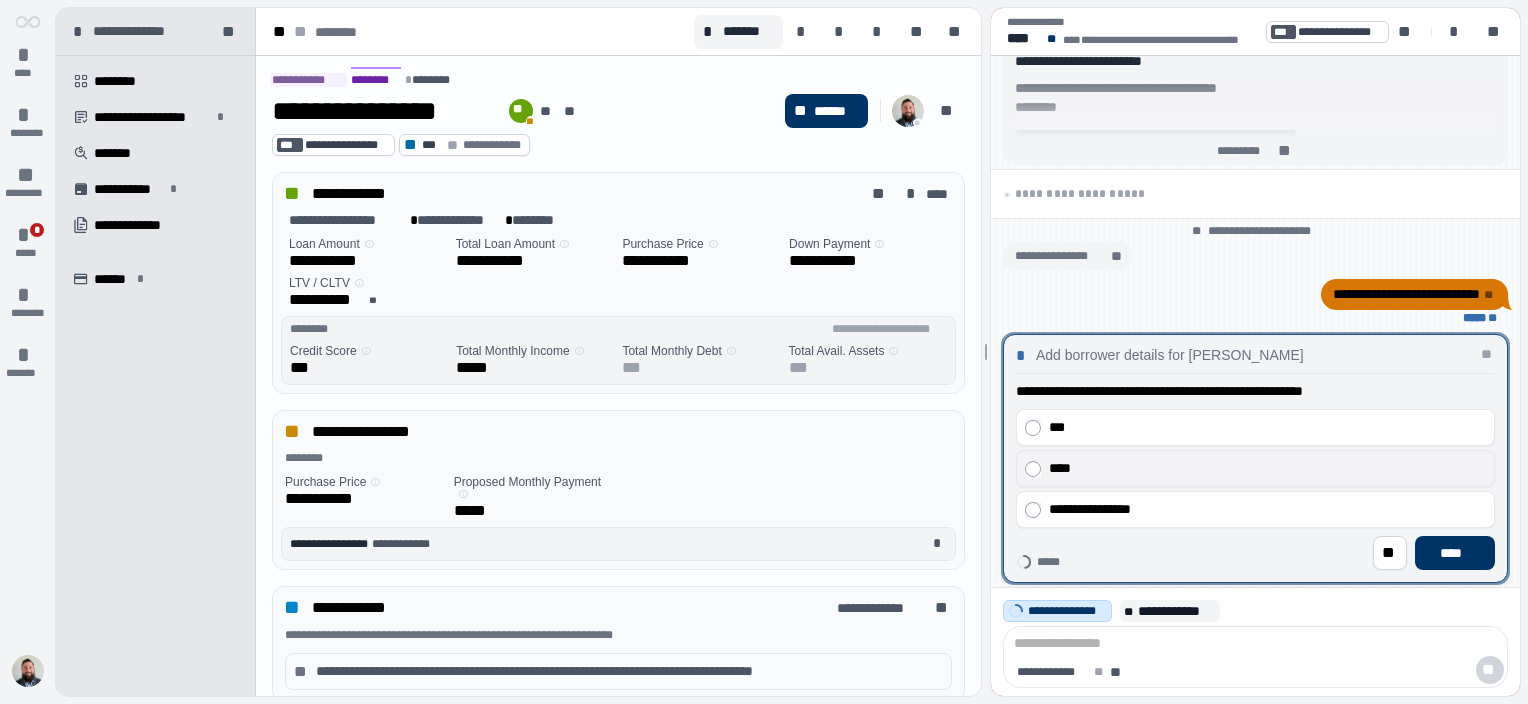 click on "****" at bounding box center [1263, 468] 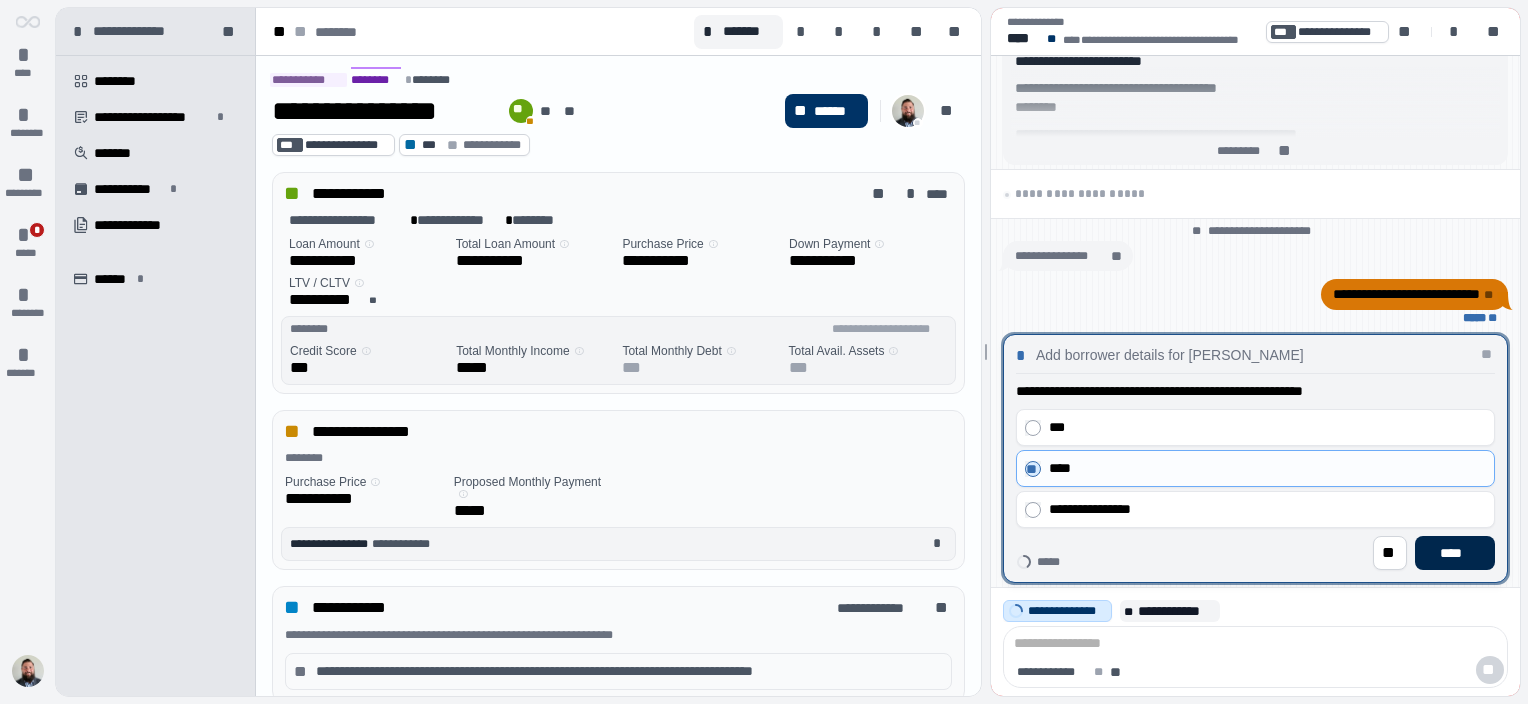 click on "****" at bounding box center (1455, 553) 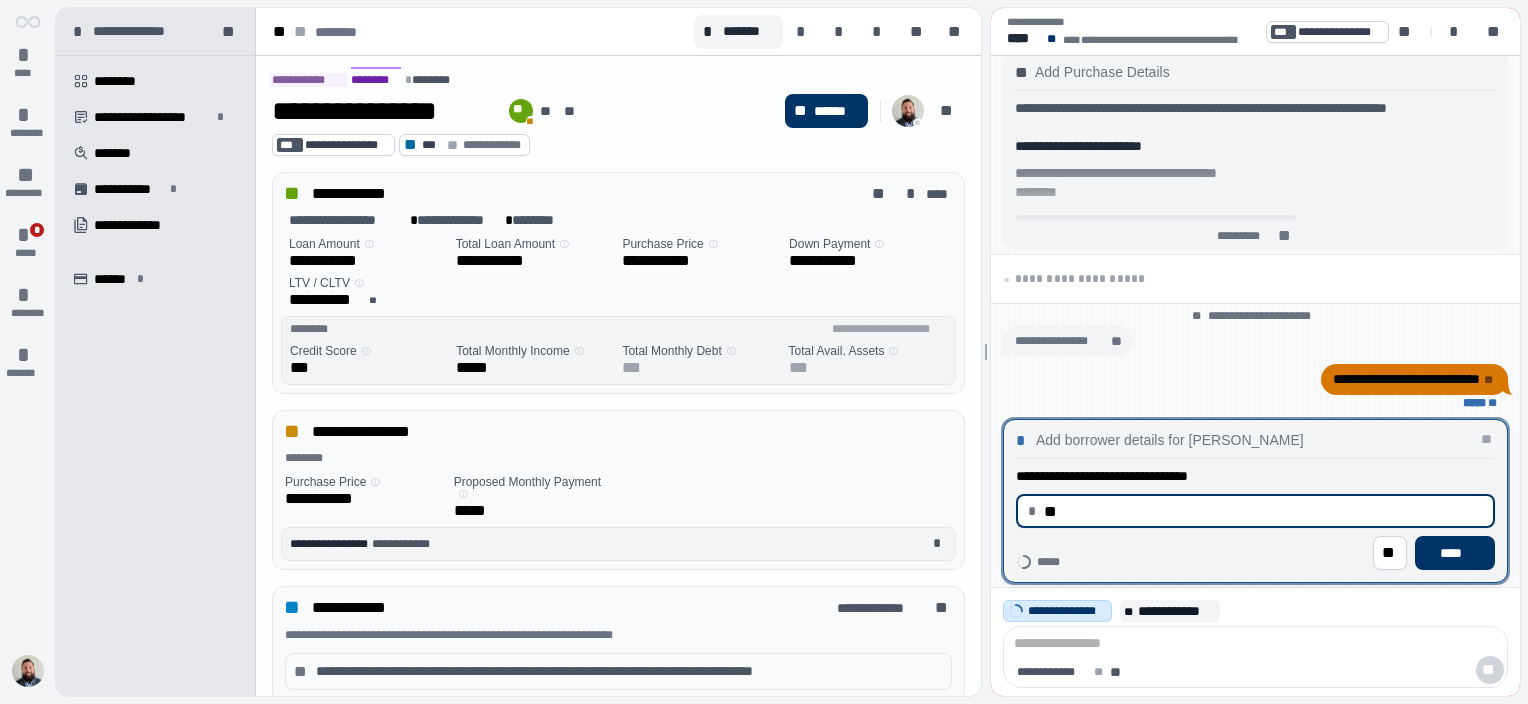 type on "*" 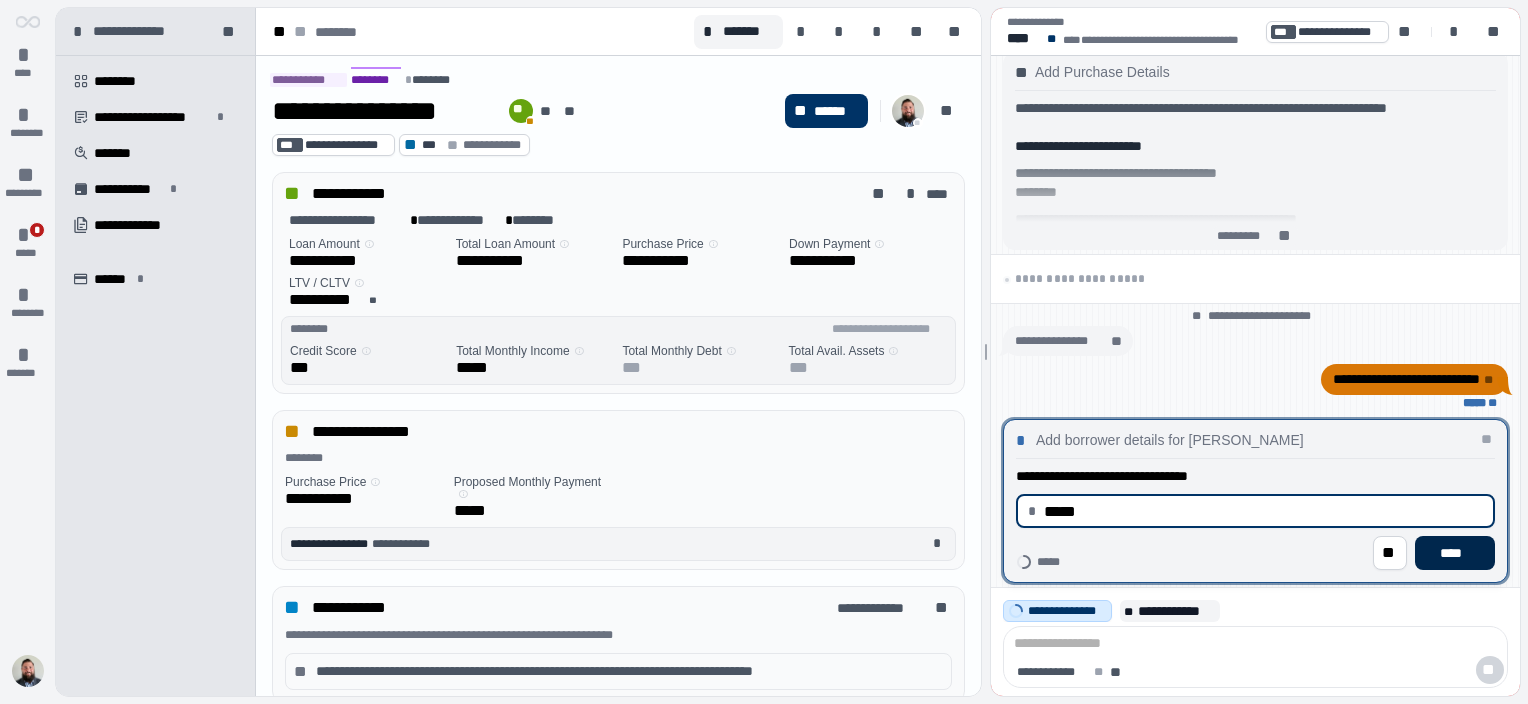 type on "********" 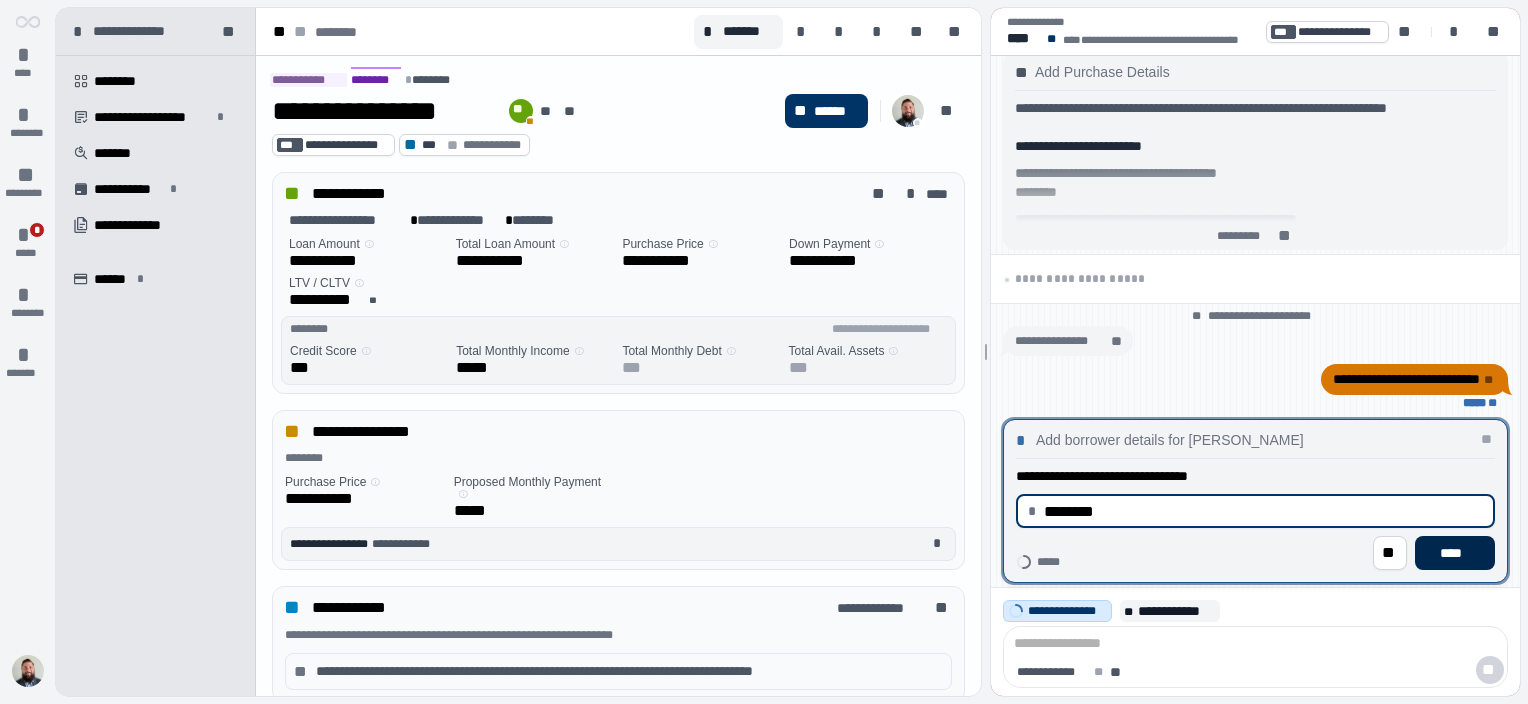click on "****" at bounding box center (1455, 553) 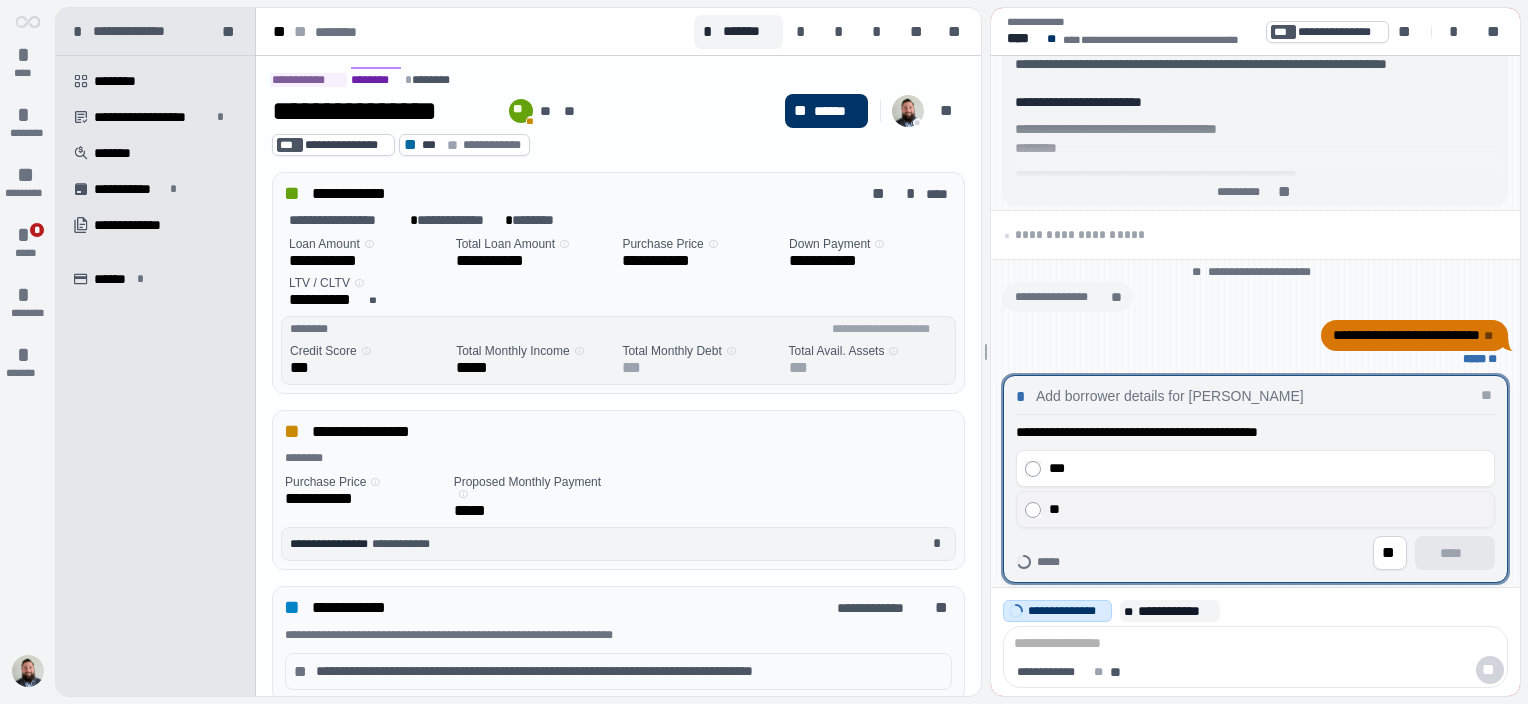 click on "**" at bounding box center (1263, 509) 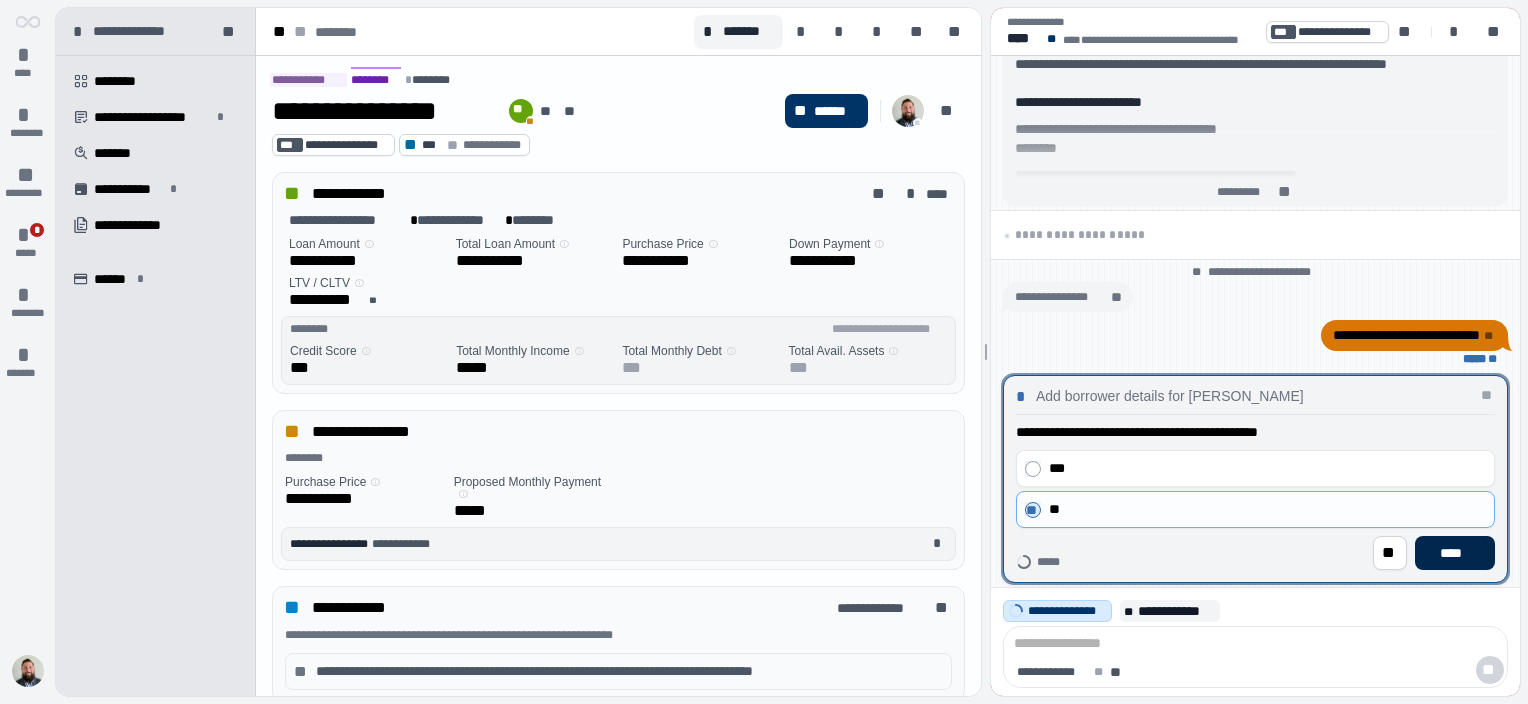 click on "****" at bounding box center (1455, 553) 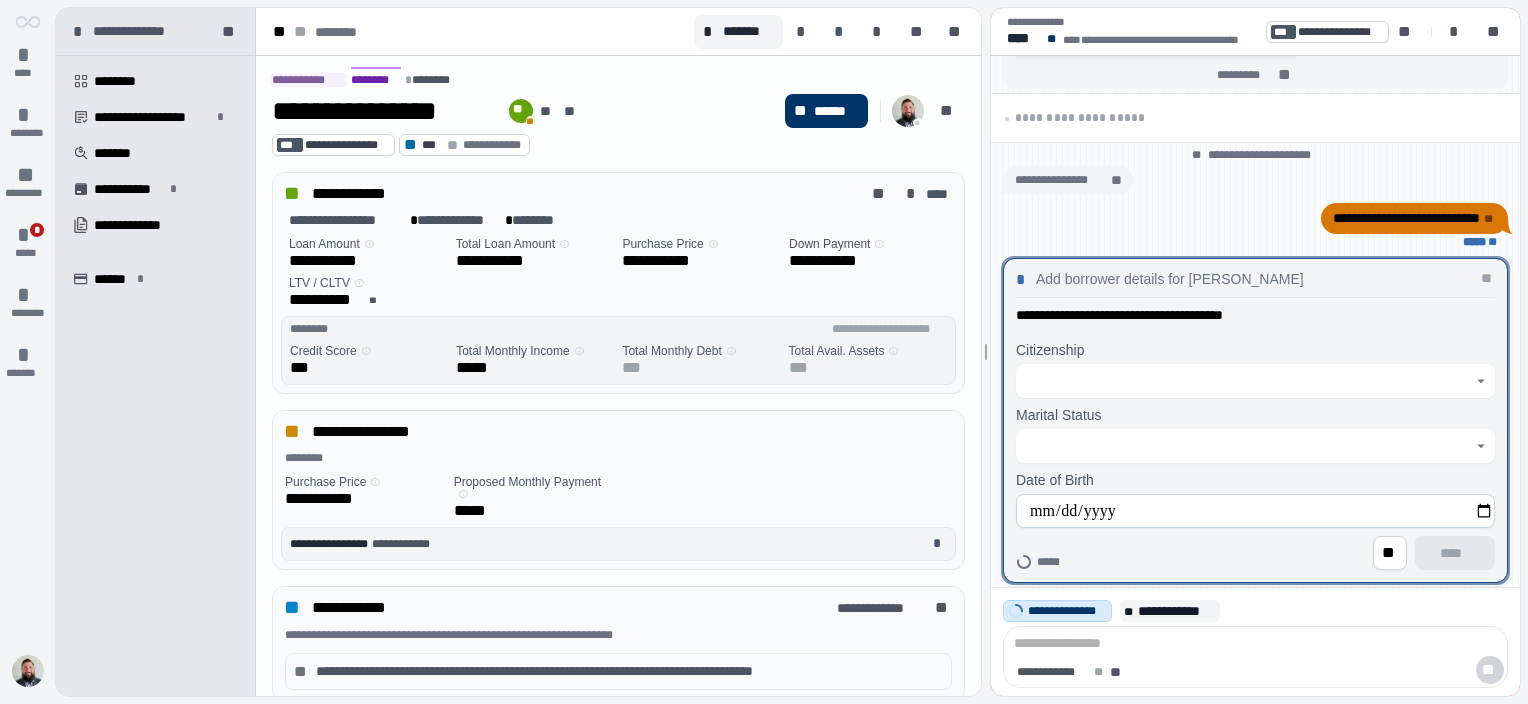 click at bounding box center (1244, 381) 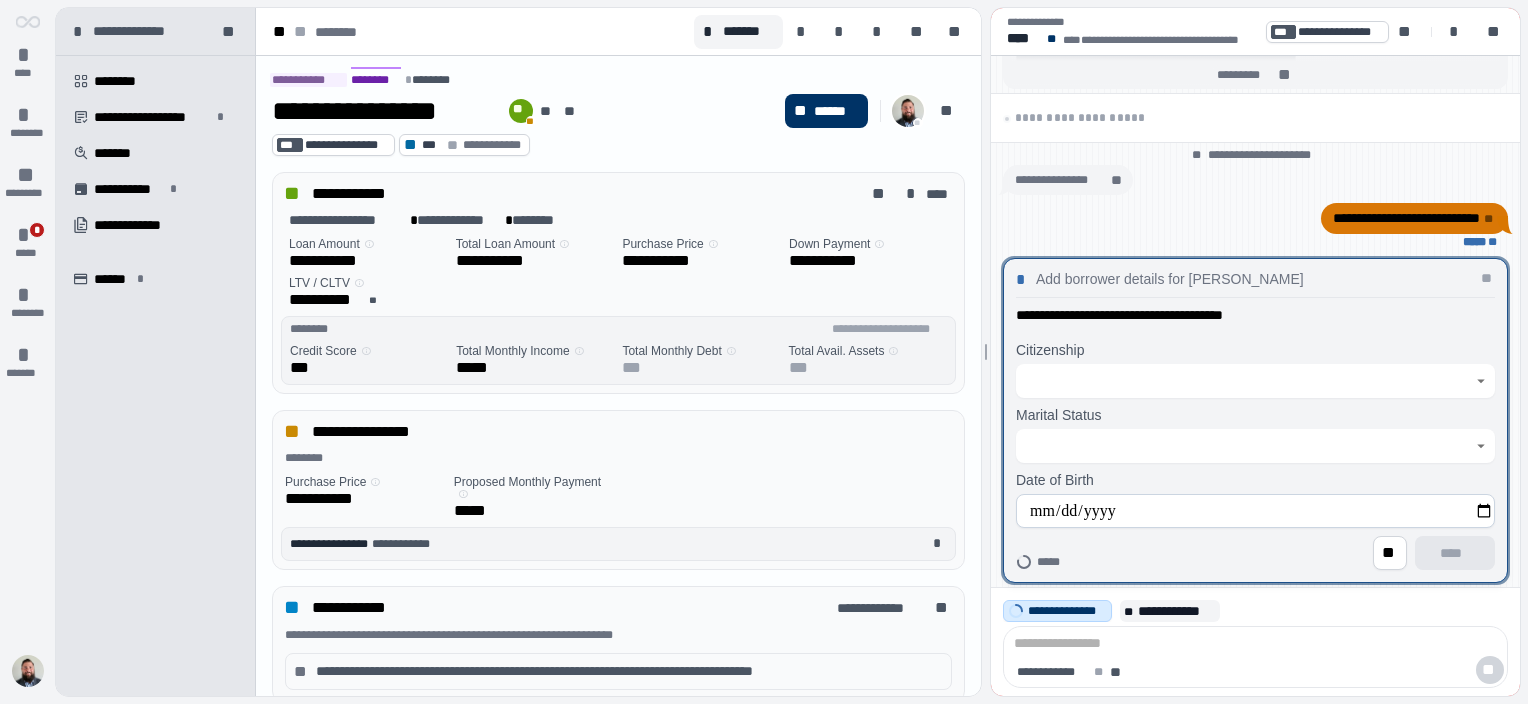 click 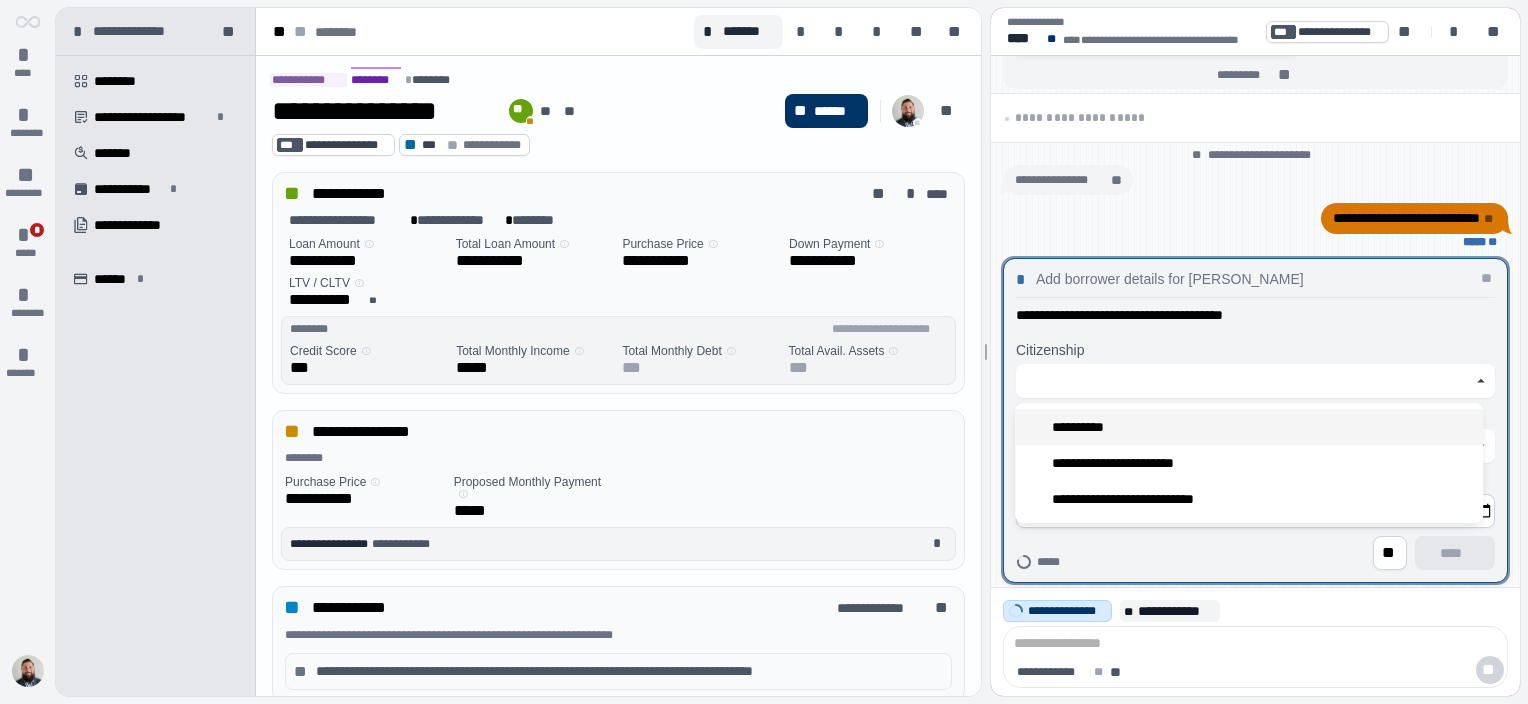 click on "**********" at bounding box center (1249, 427) 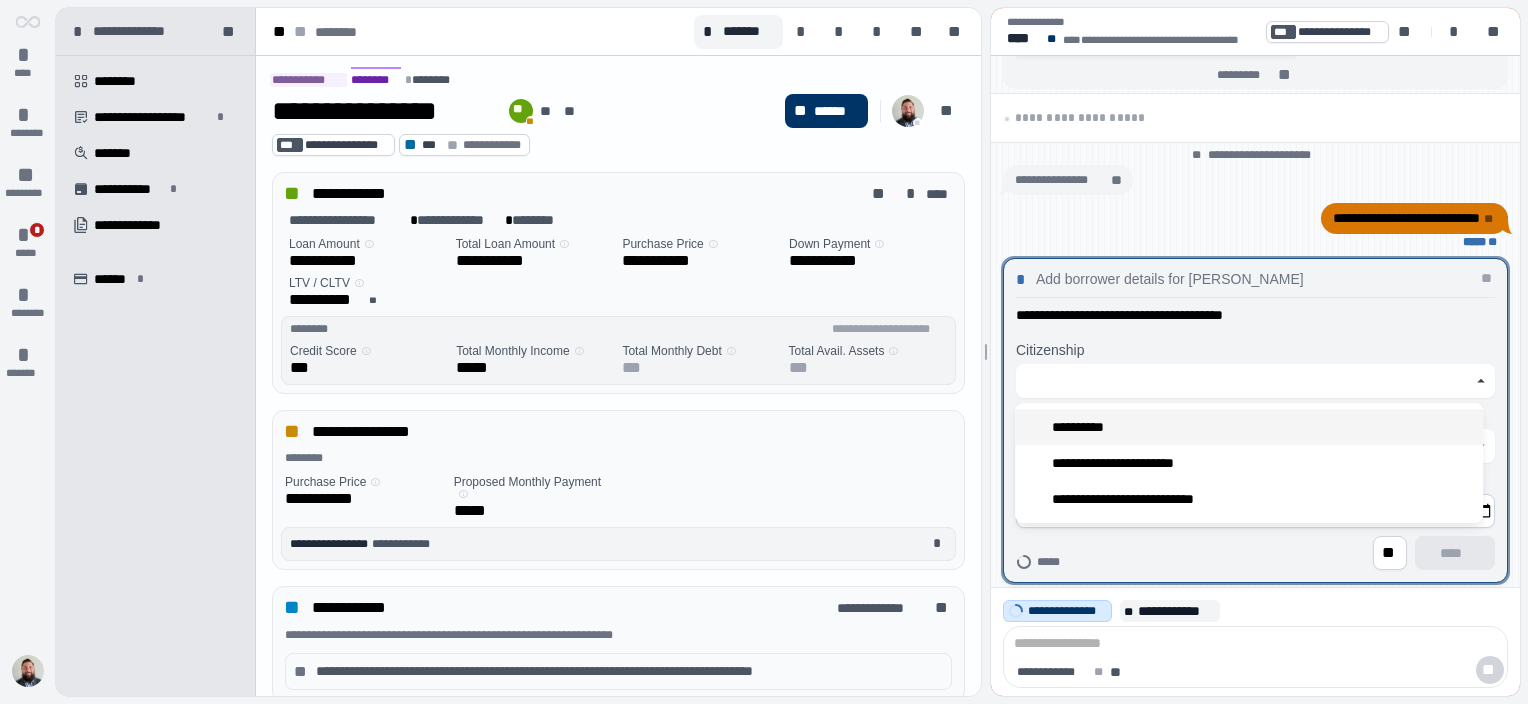 type on "**********" 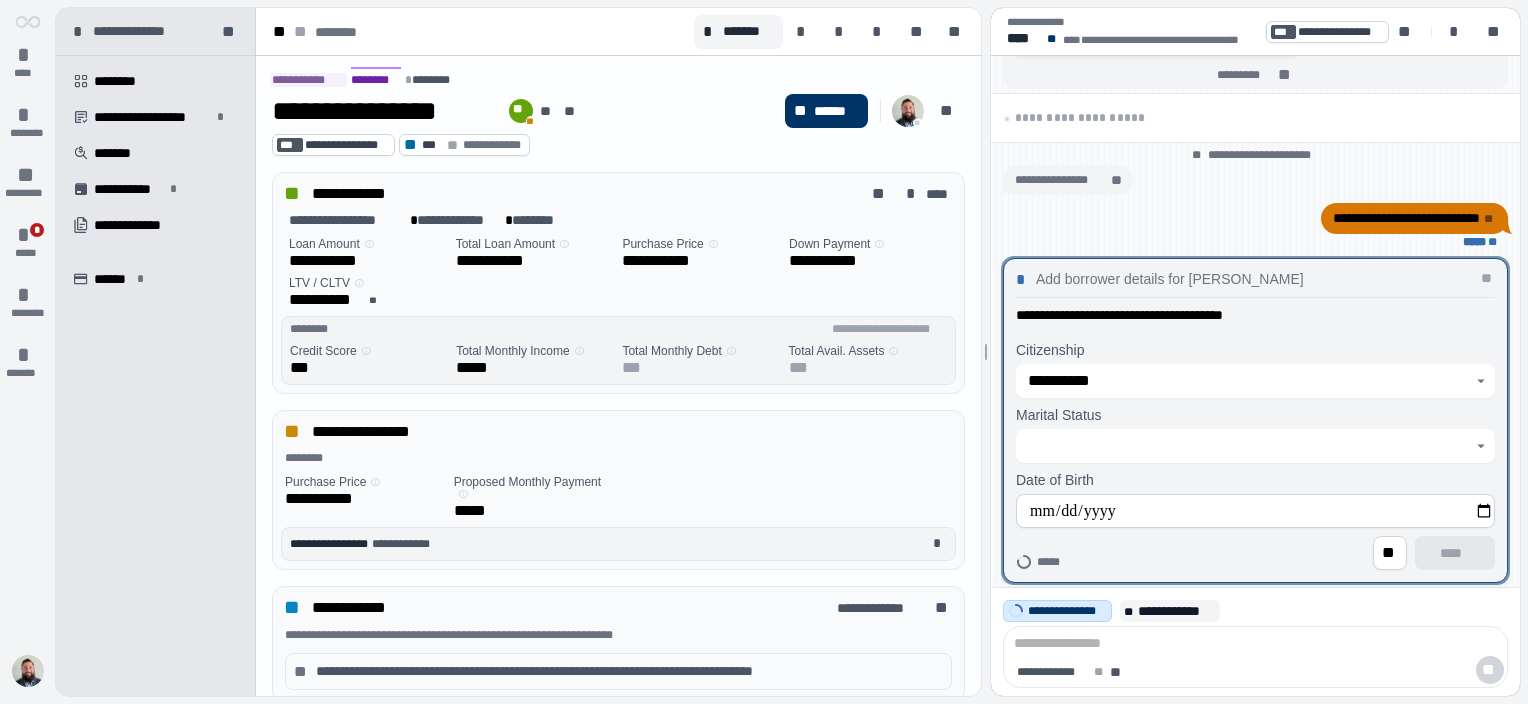 click 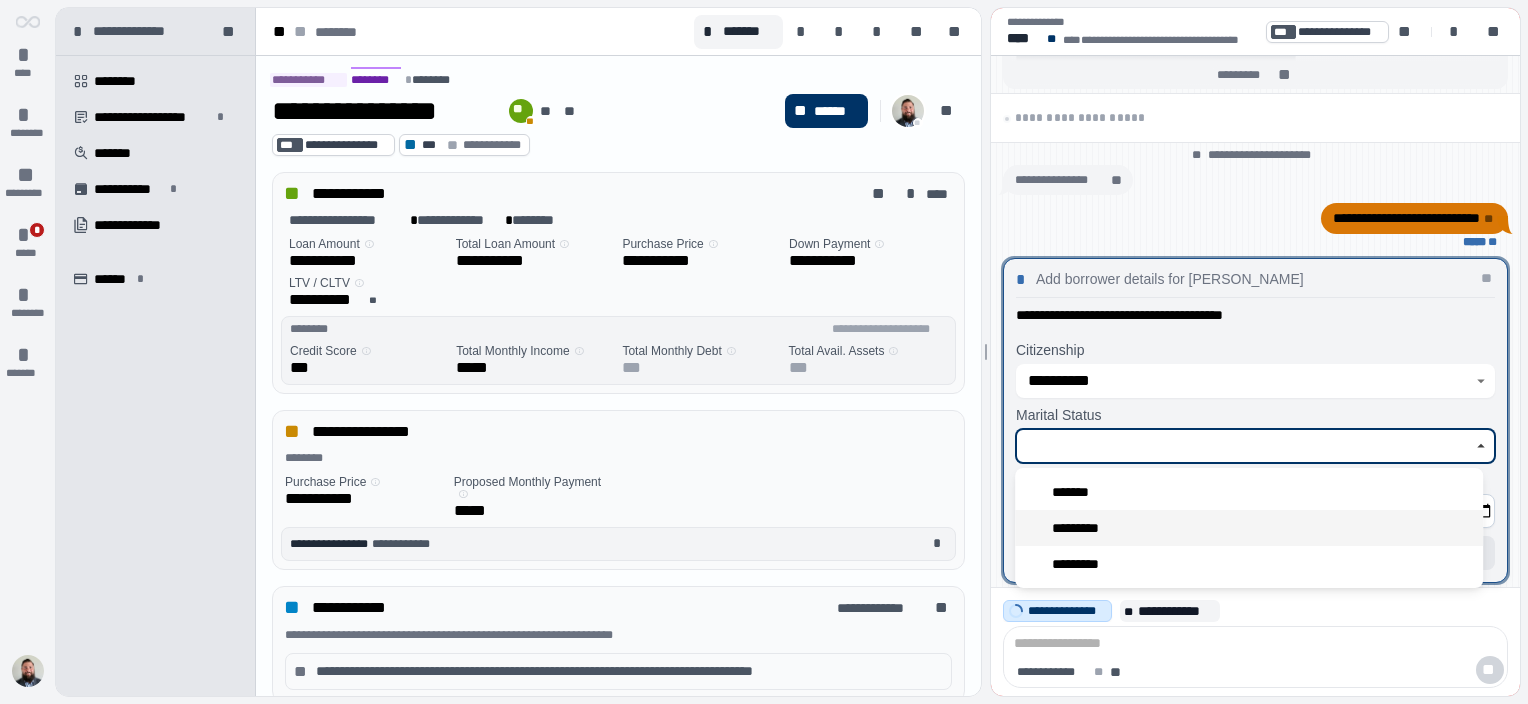 click on "*********" at bounding box center (1249, 528) 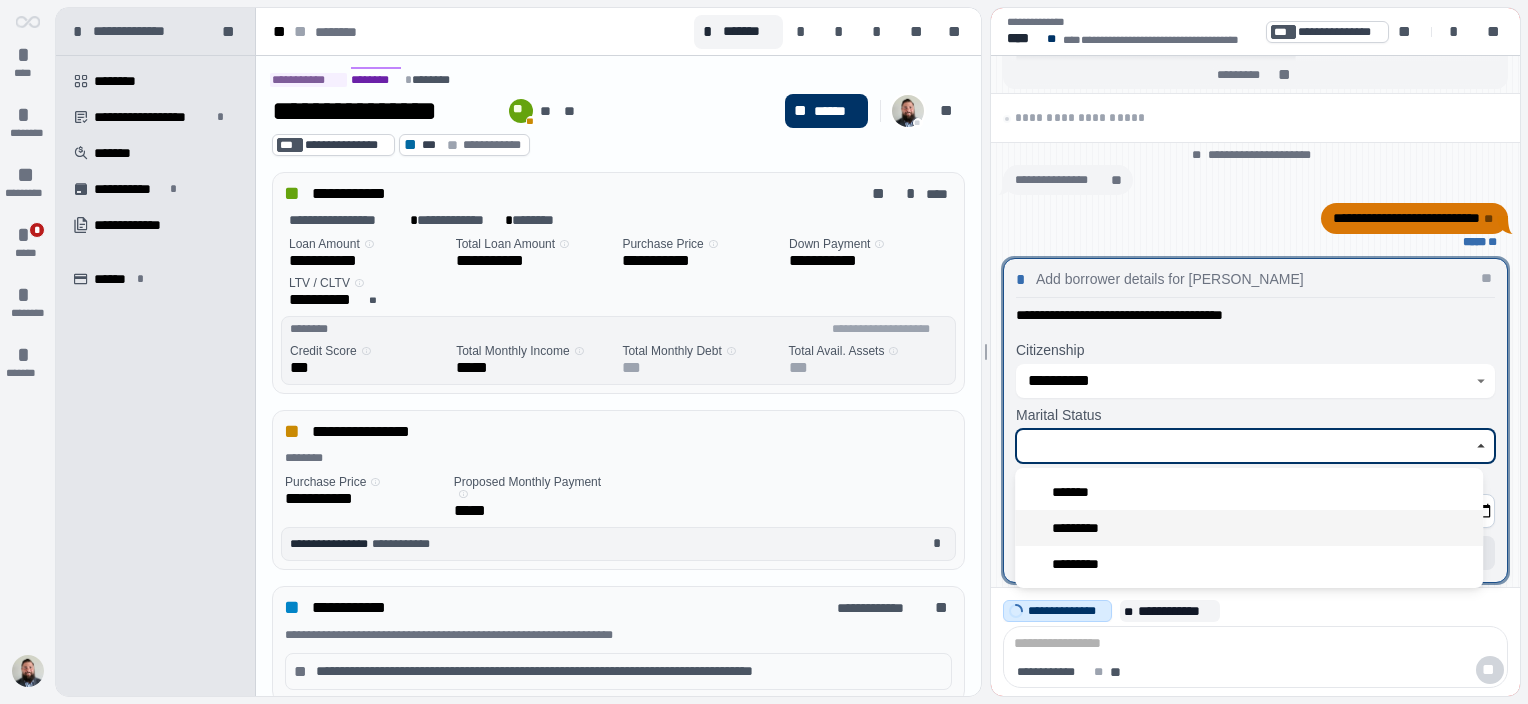 type on "*********" 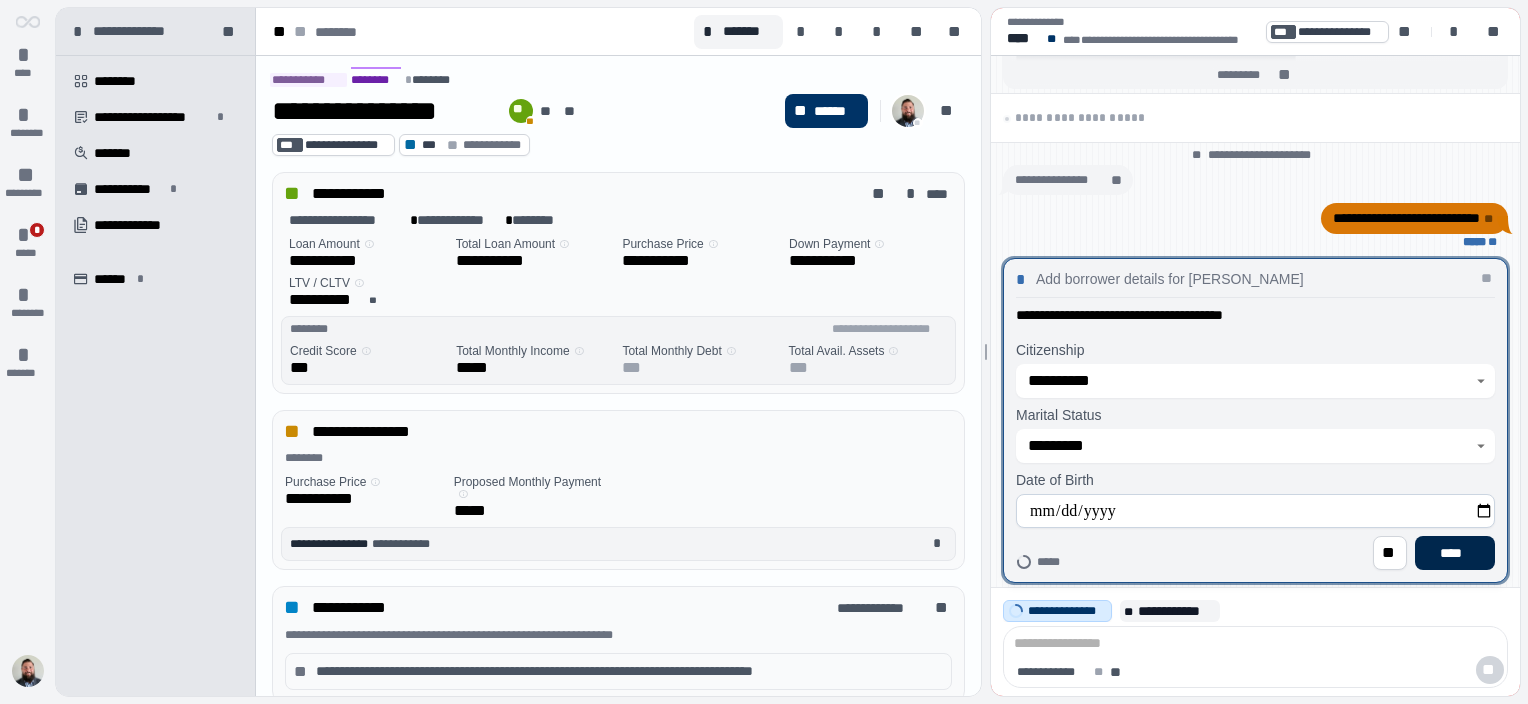 click on "****" at bounding box center [1455, 553] 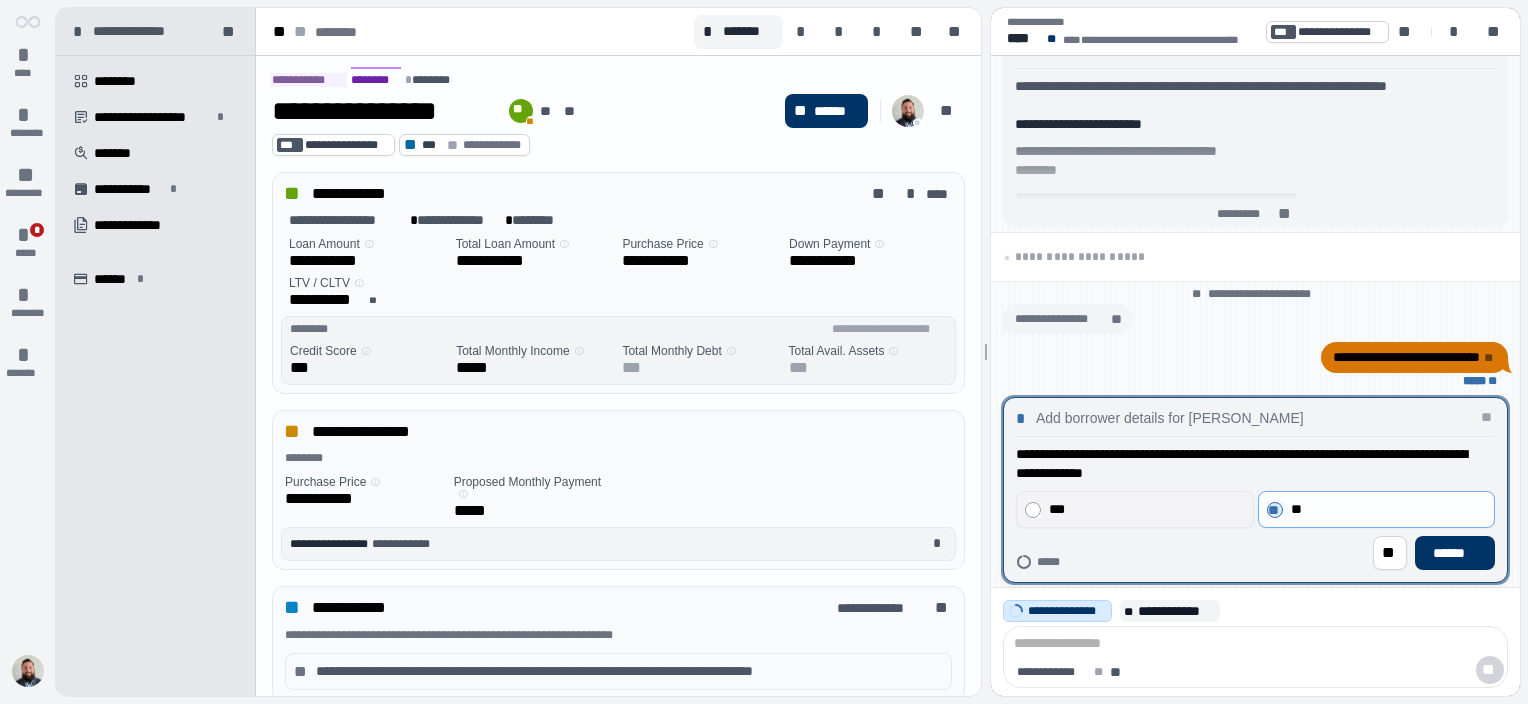 click on "***" at bounding box center [1144, 509] 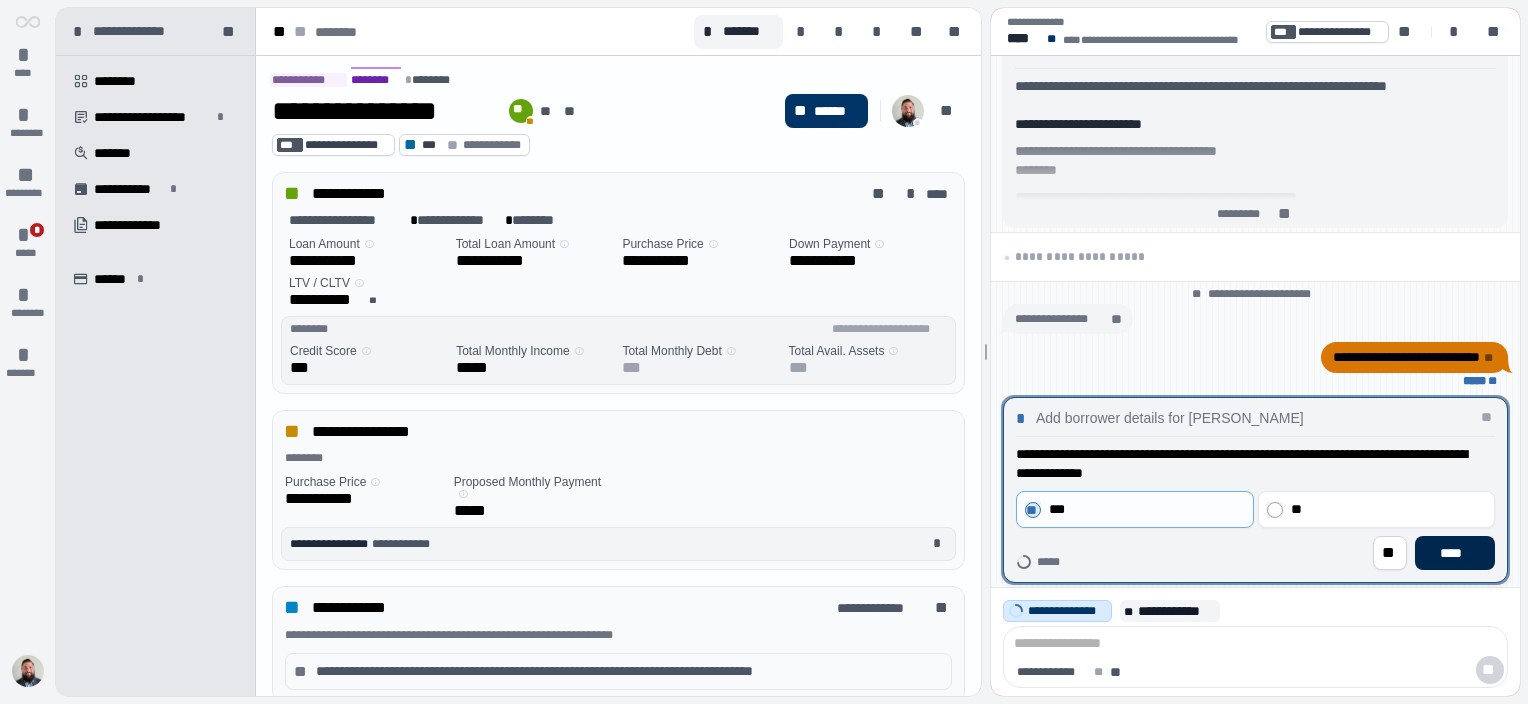 click on "****" at bounding box center (1455, 553) 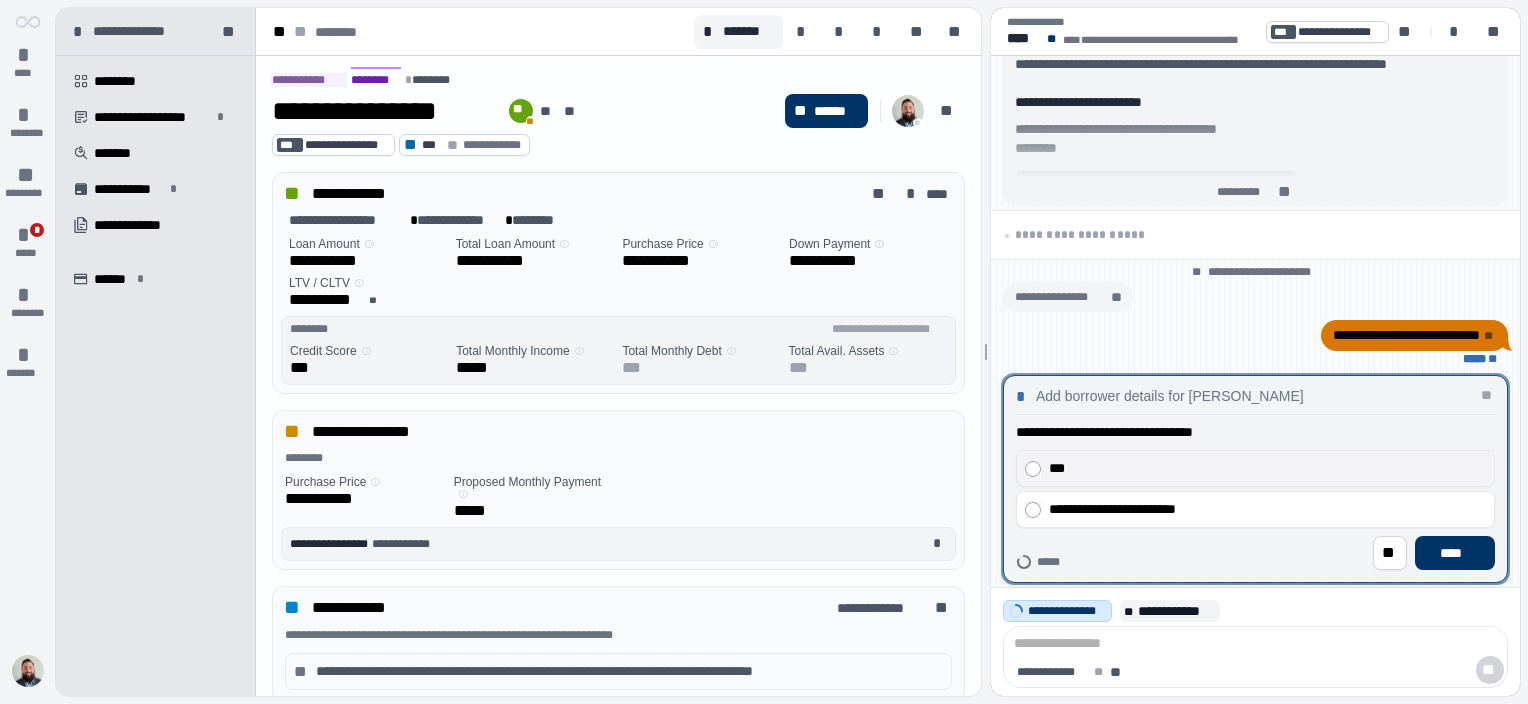 click on "***" at bounding box center (1263, 468) 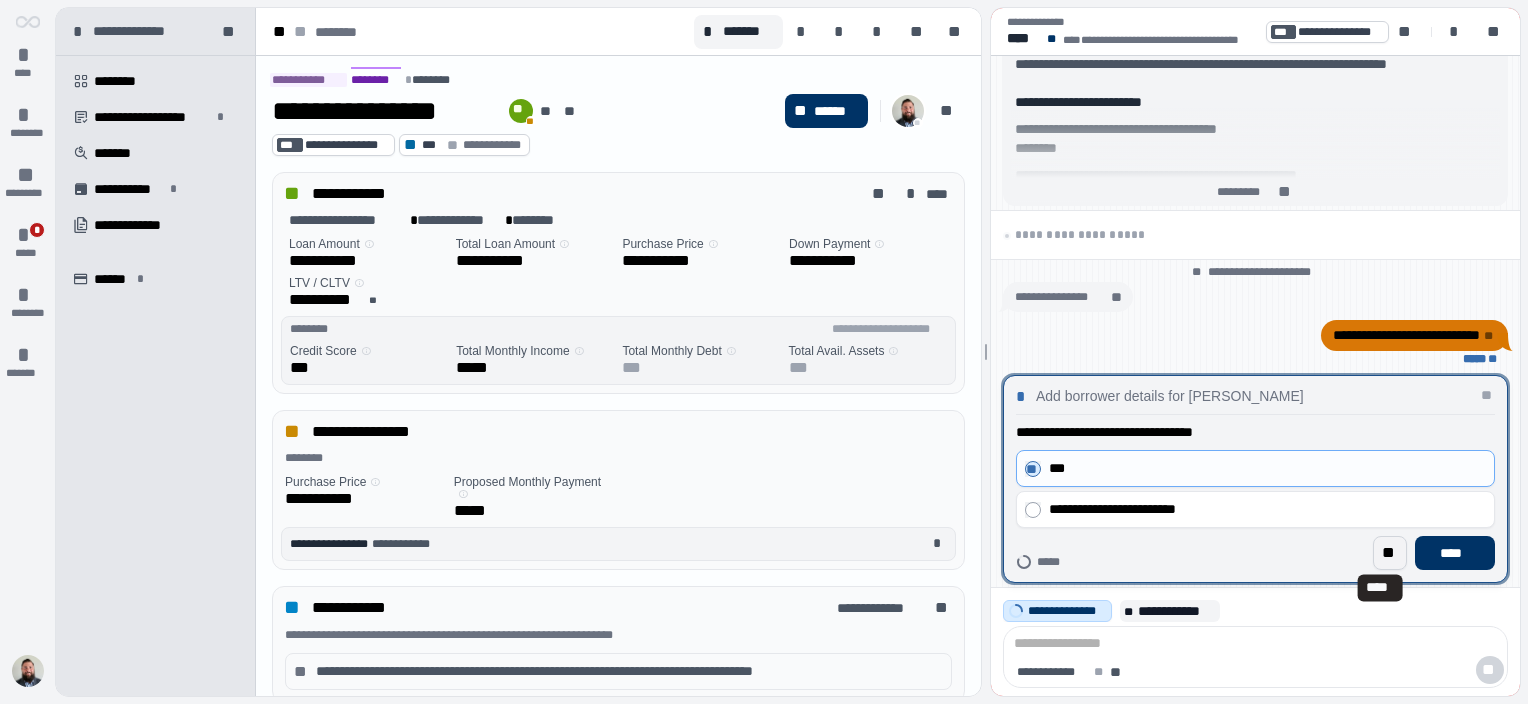 click on "**" at bounding box center [1390, 553] 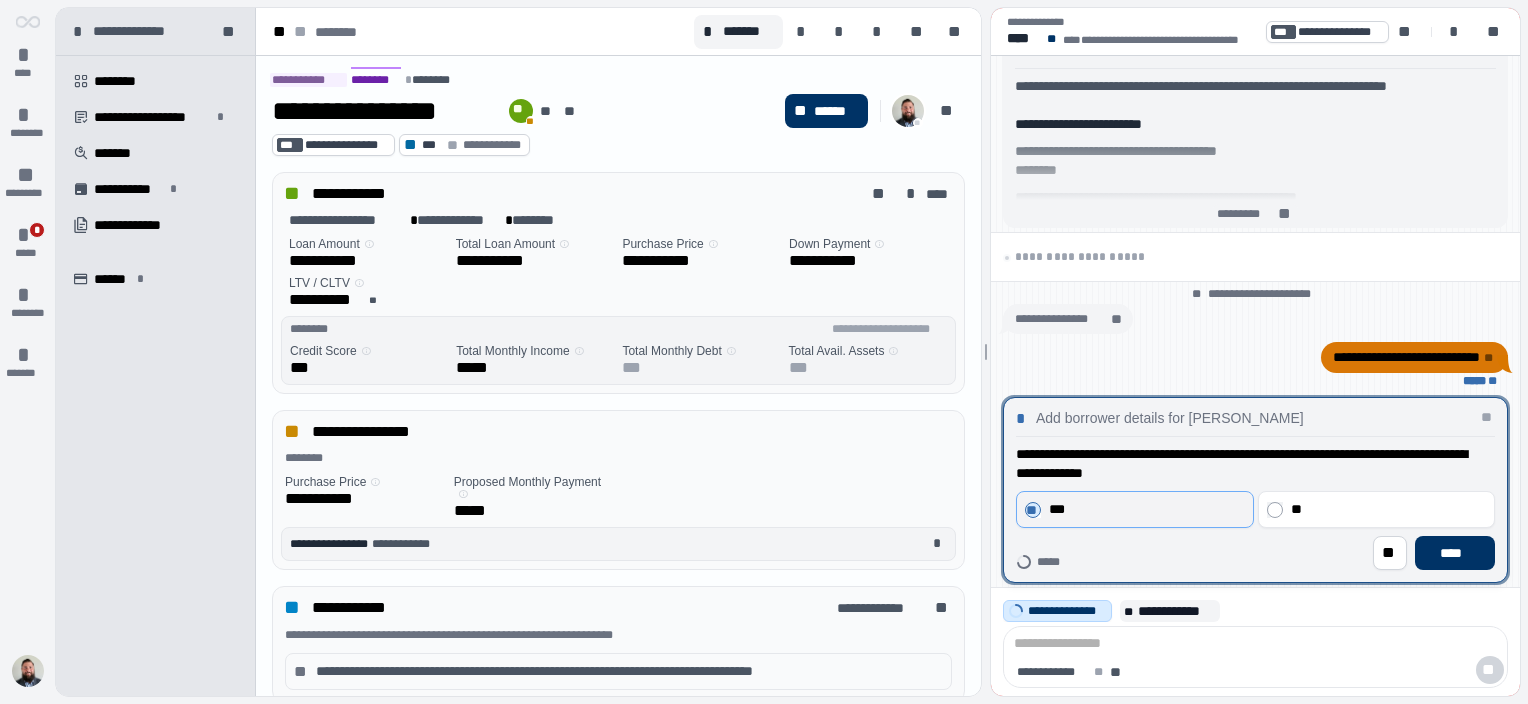 click on "***" at bounding box center (1144, 509) 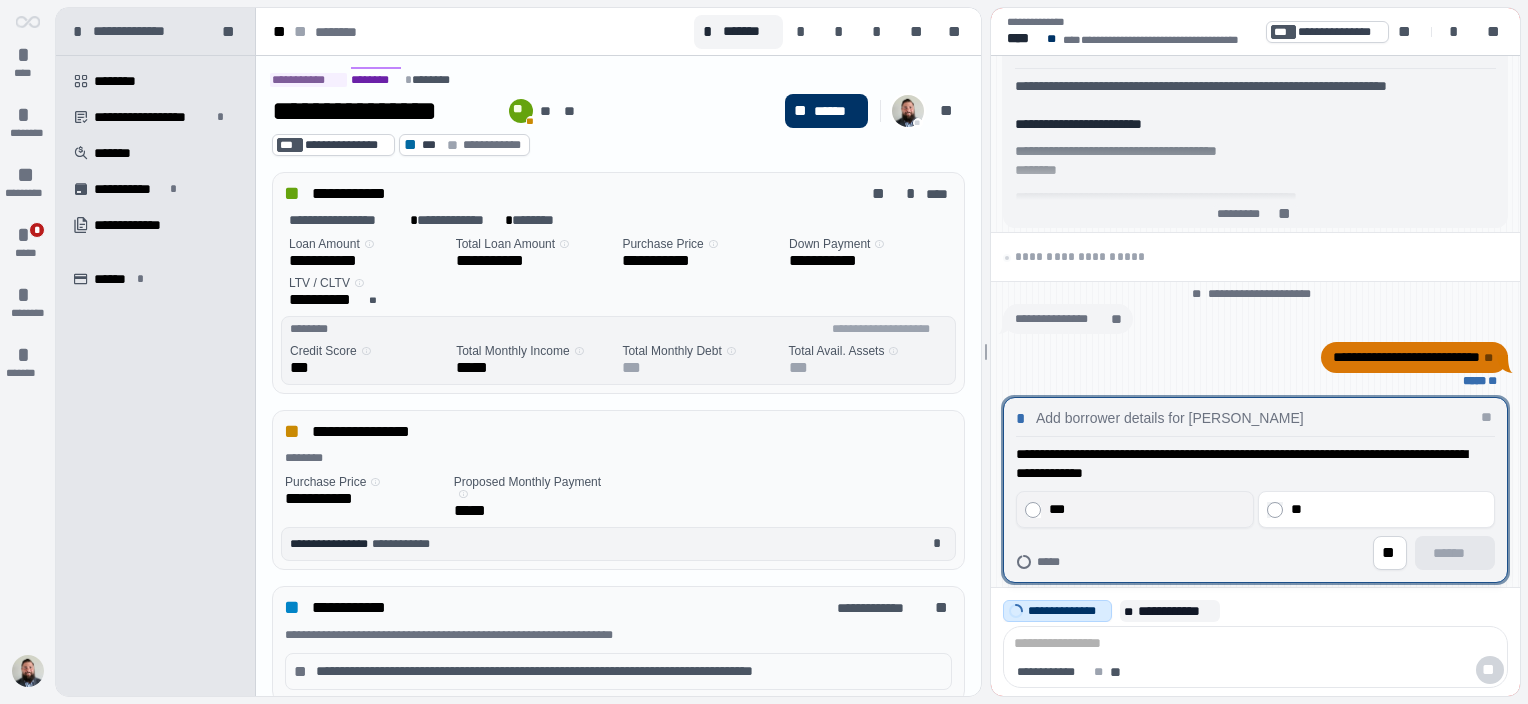 click on "***" at bounding box center (1144, 509) 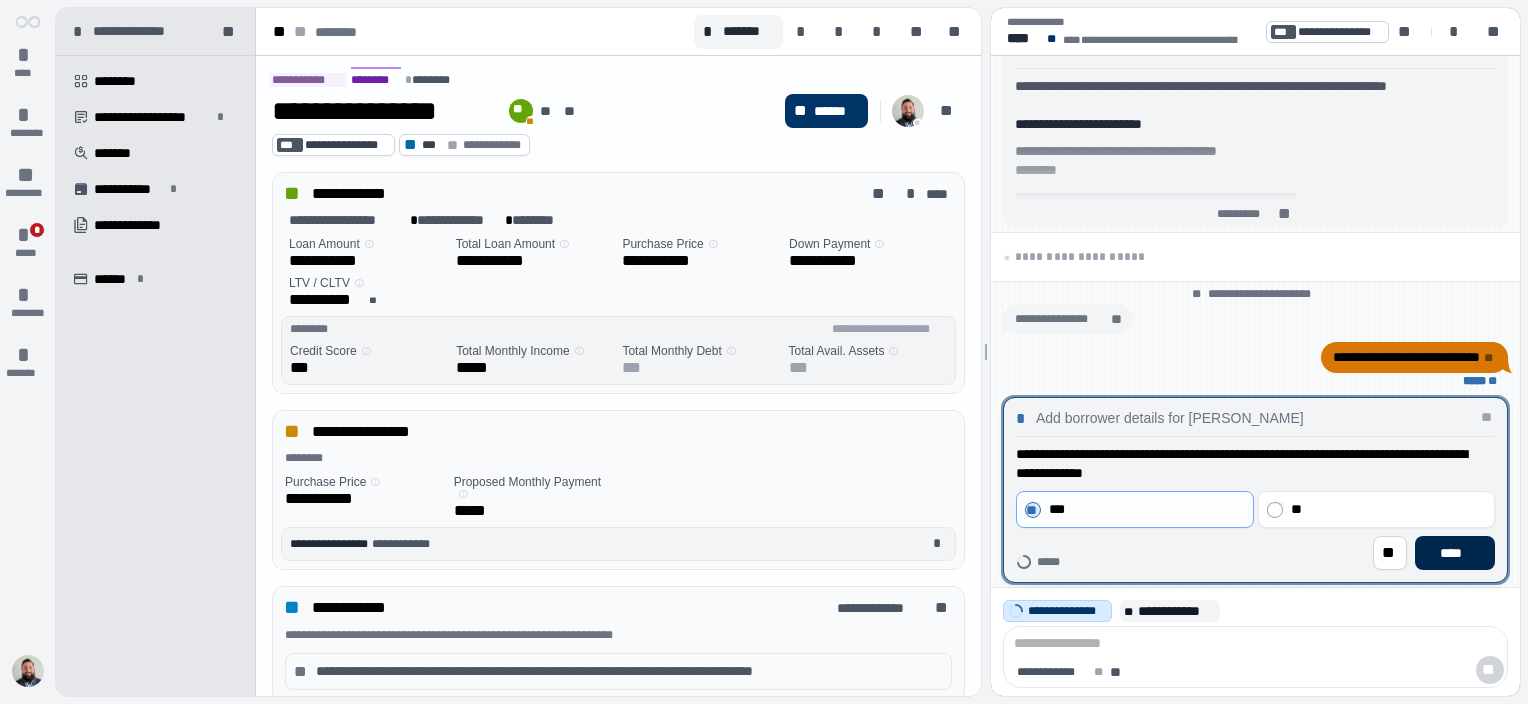 click on "****" at bounding box center (1455, 553) 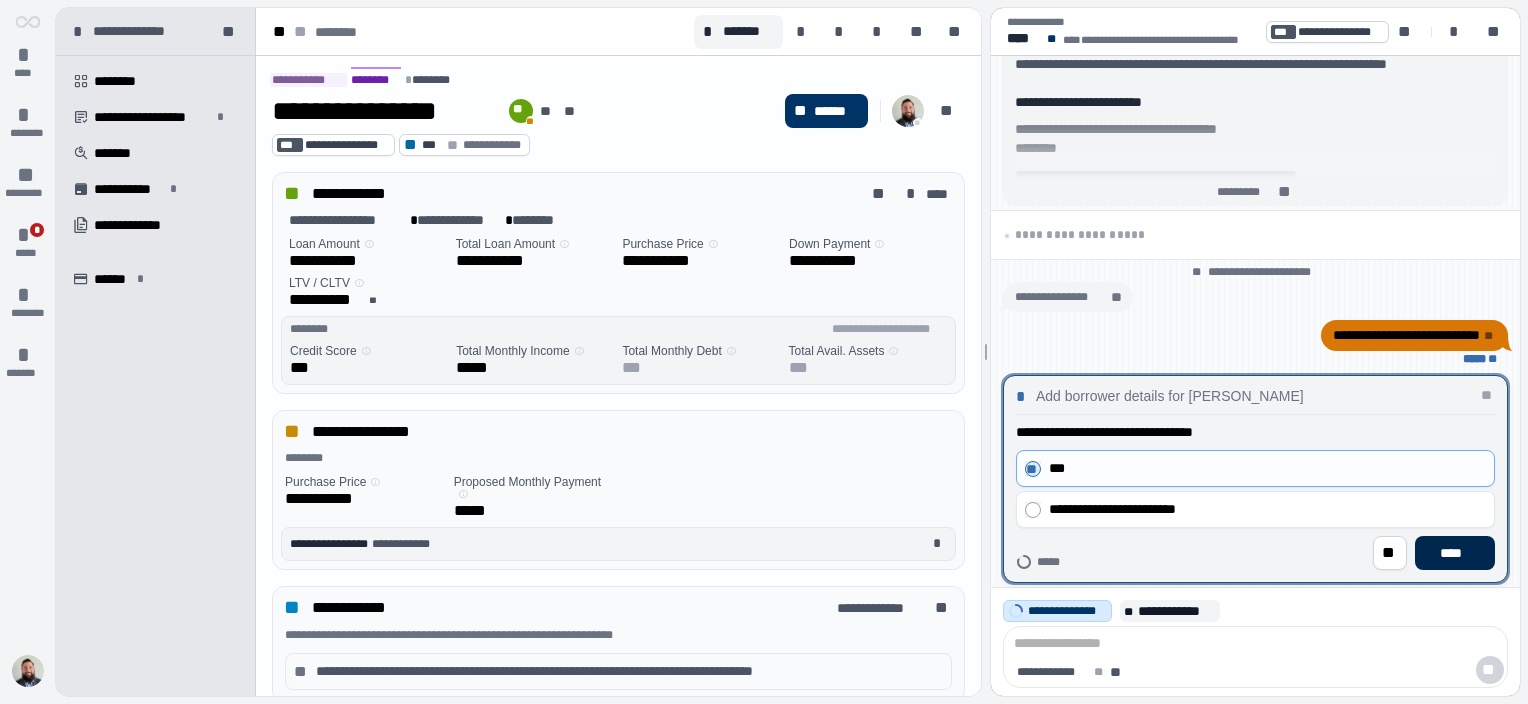 click on "****" at bounding box center [1455, 553] 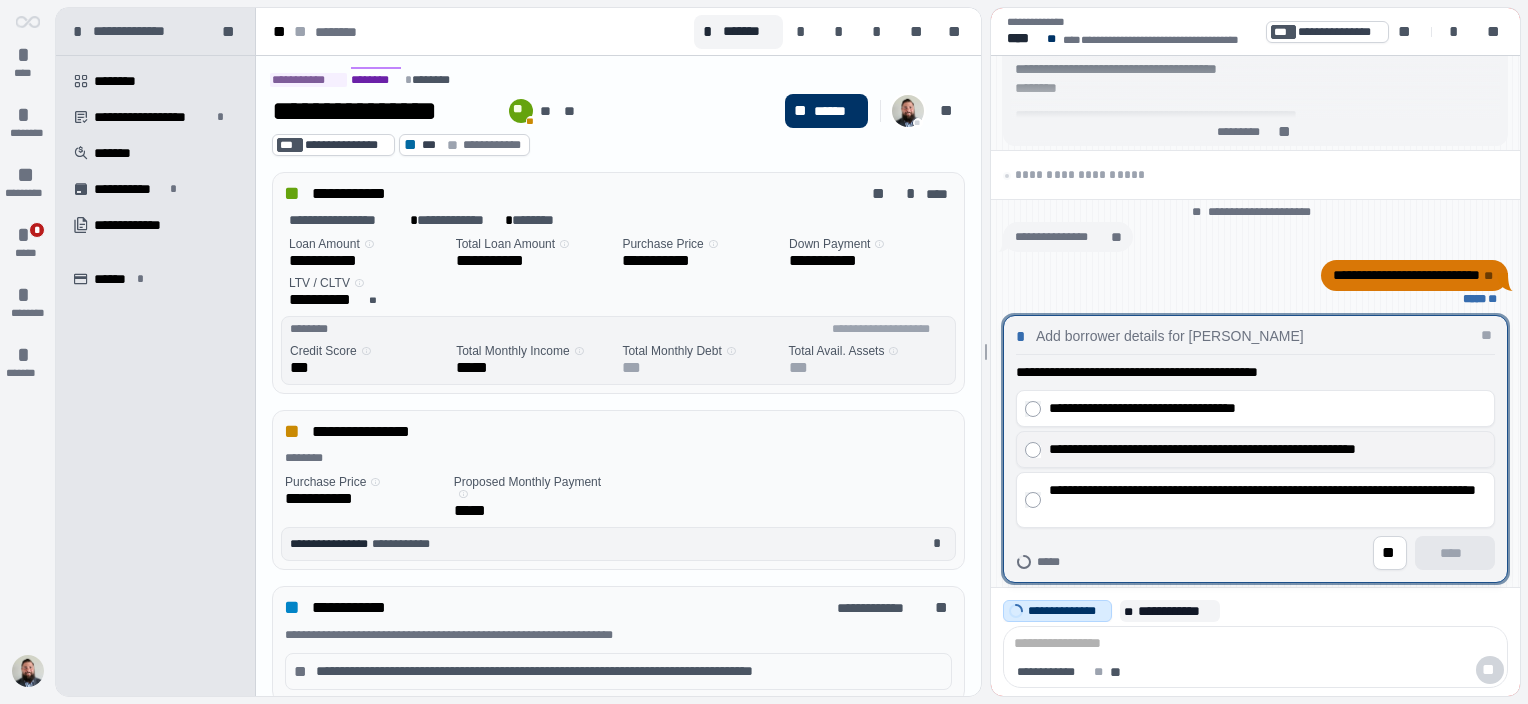 click on "**********" at bounding box center [1263, 449] 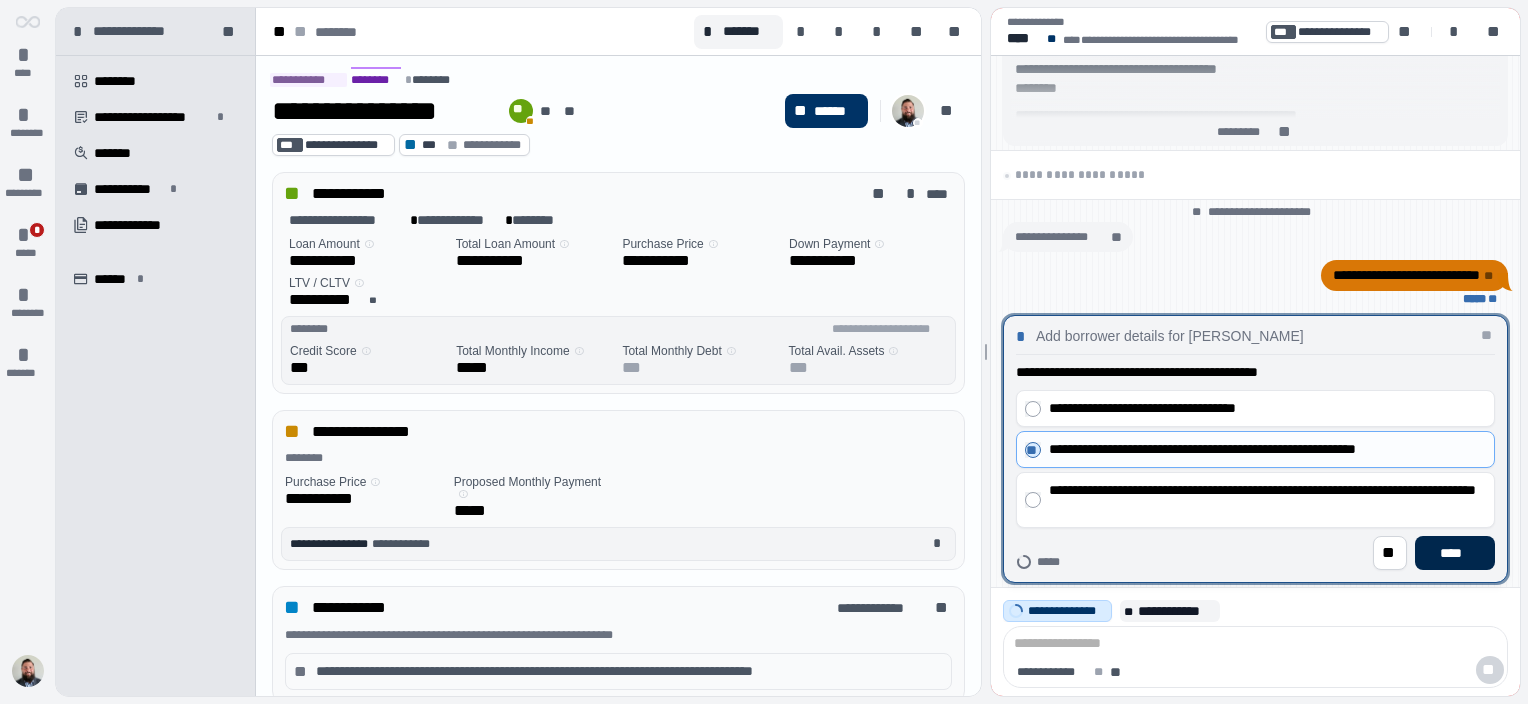 click on "****" at bounding box center [1455, 553] 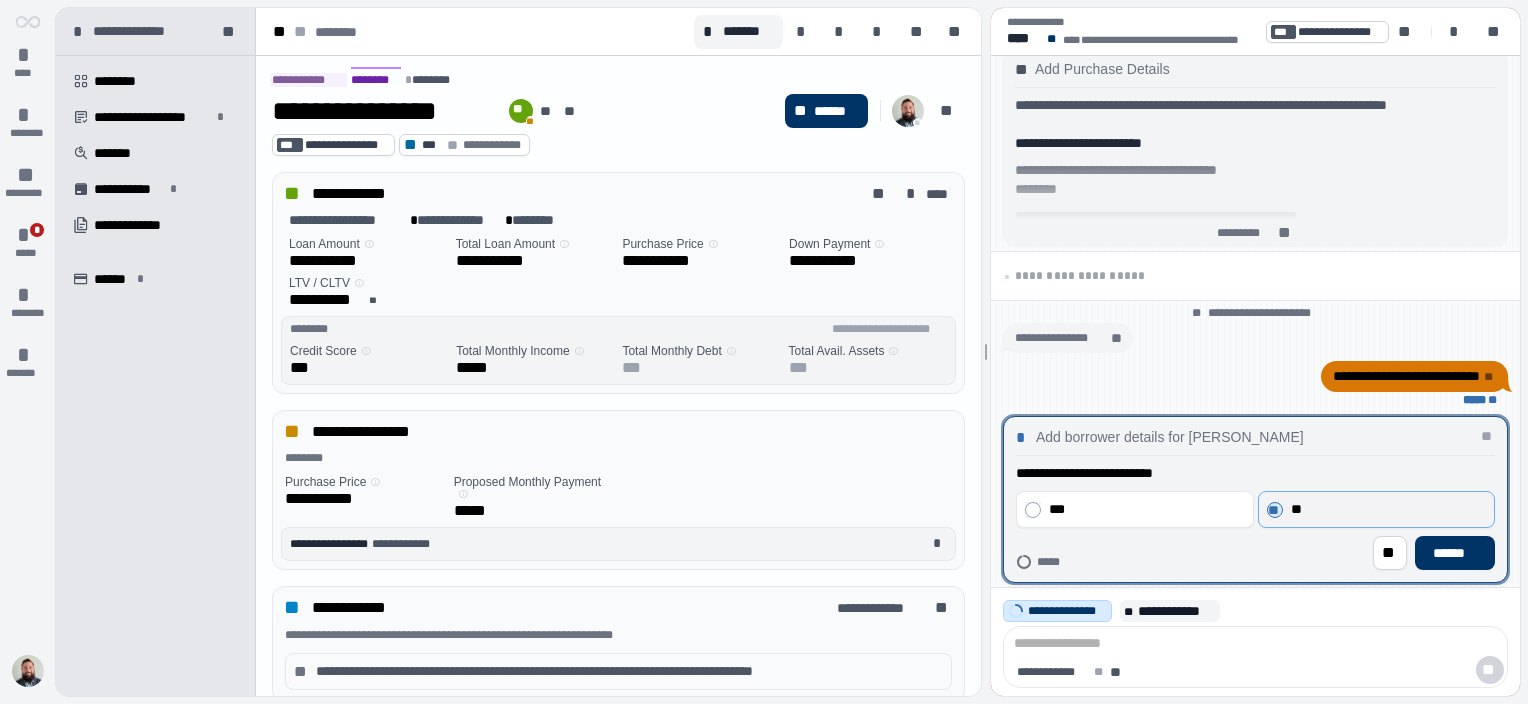 click on "**" at bounding box center (1385, 509) 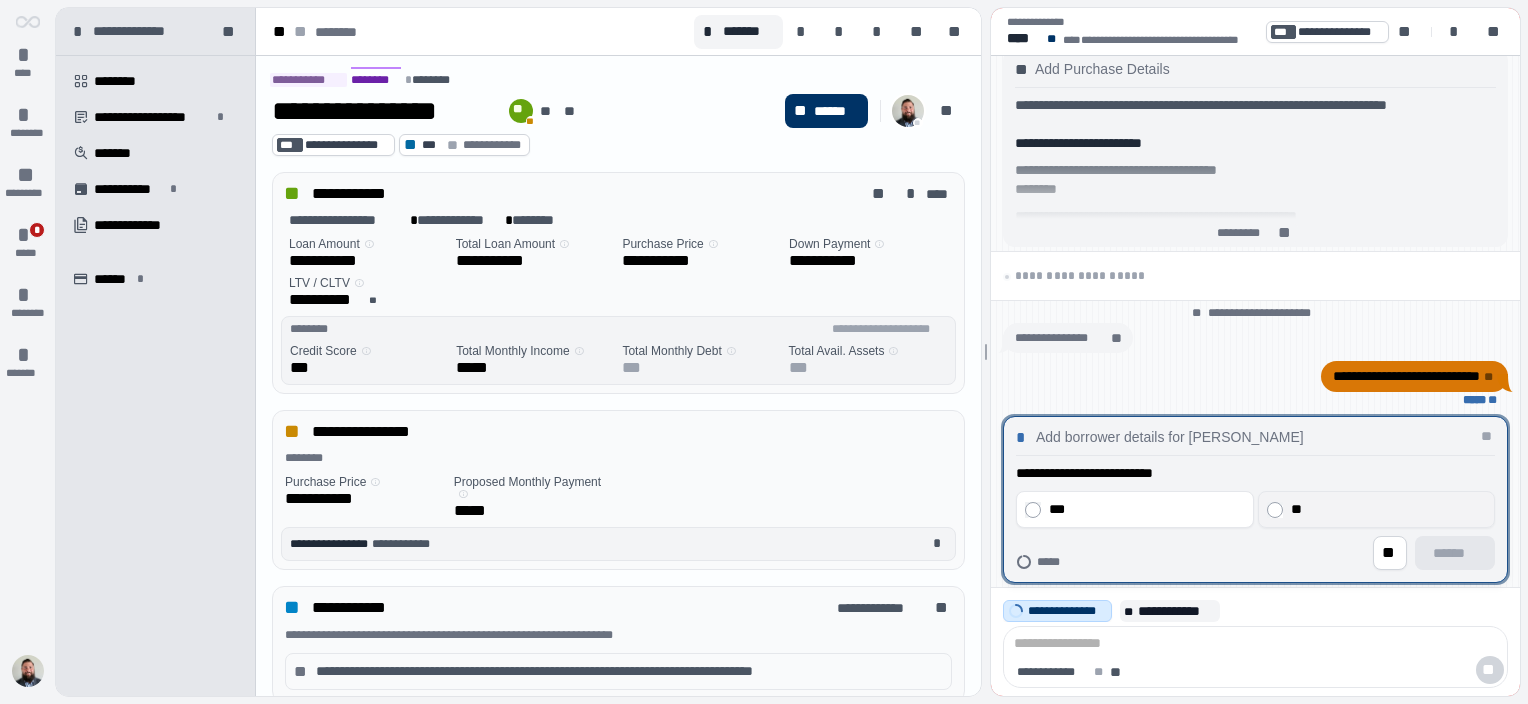 click on "**" at bounding box center (1385, 509) 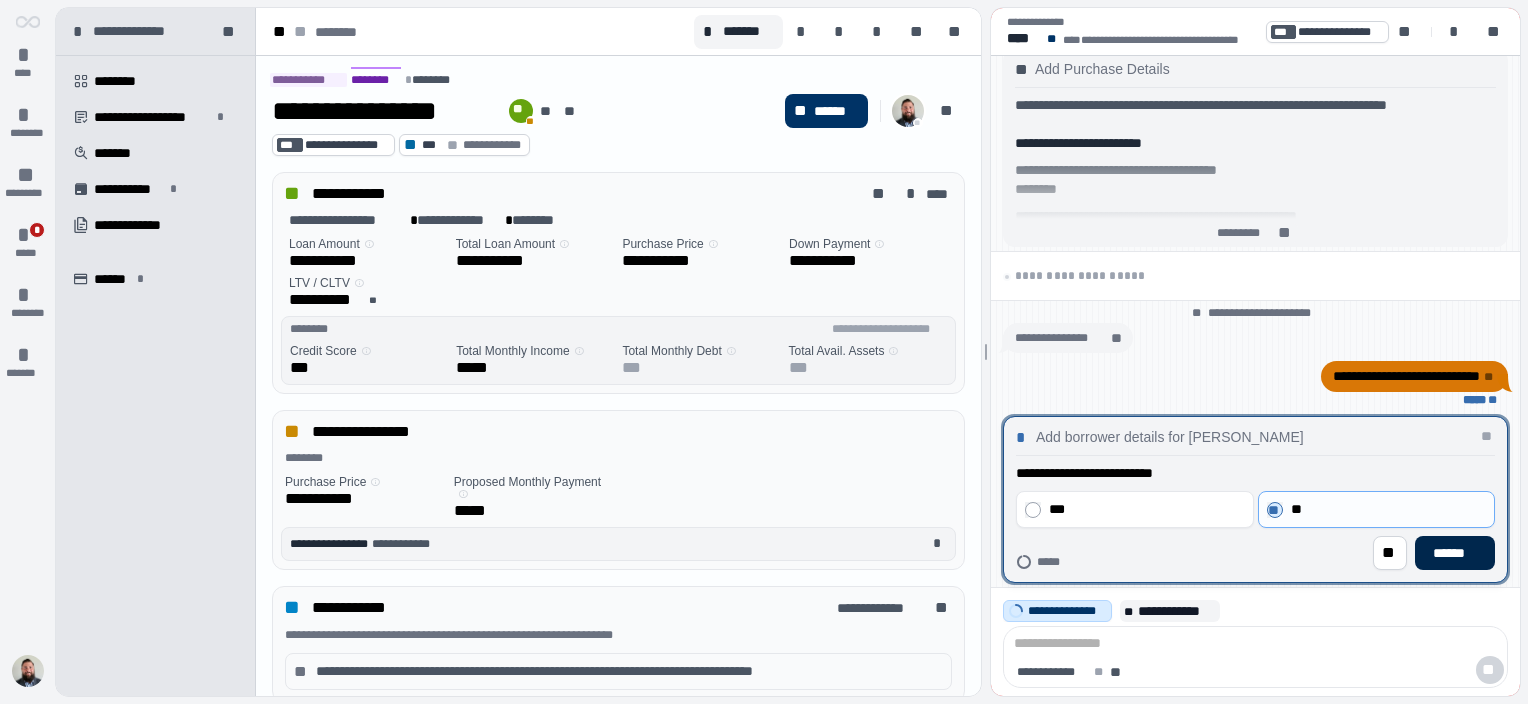 click on "******" at bounding box center (1455, 553) 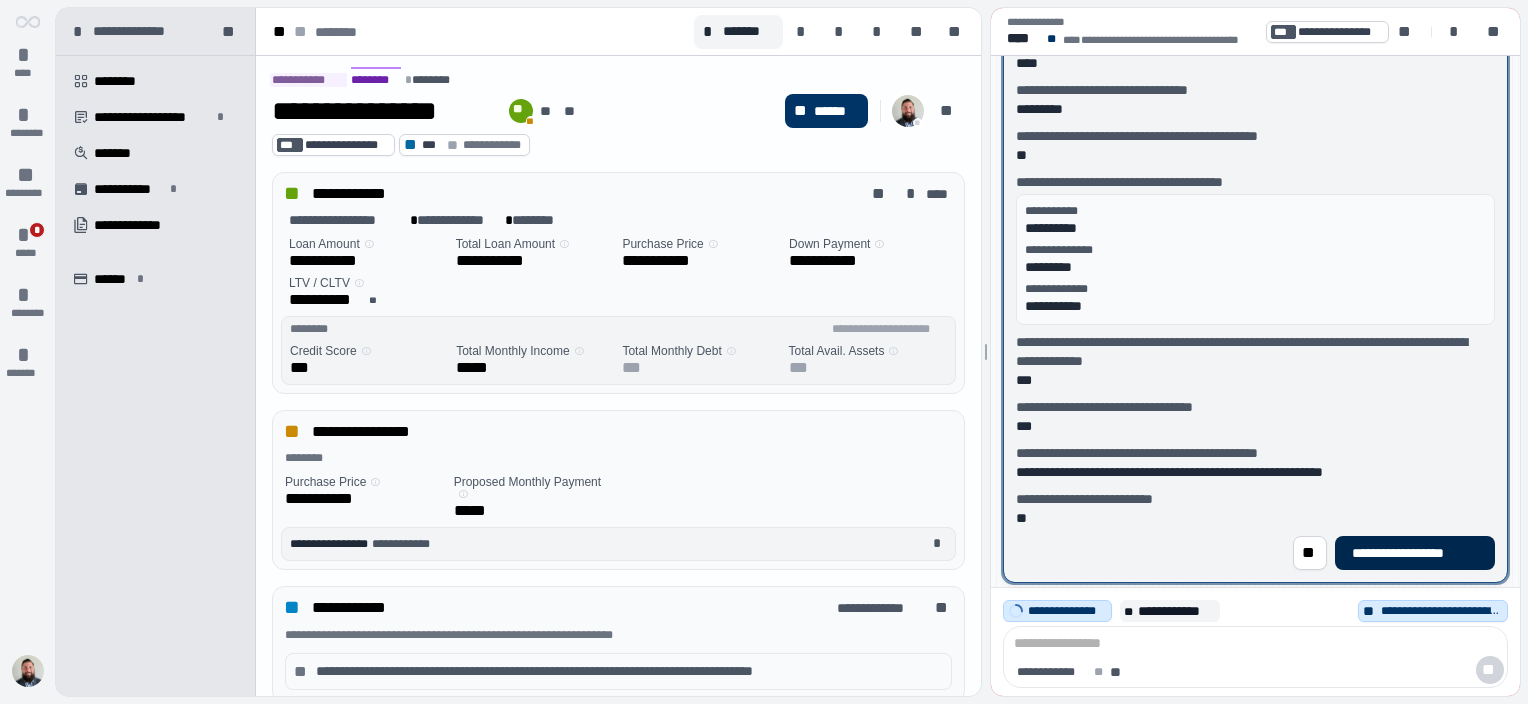 click on "**********" at bounding box center (1414, 553) 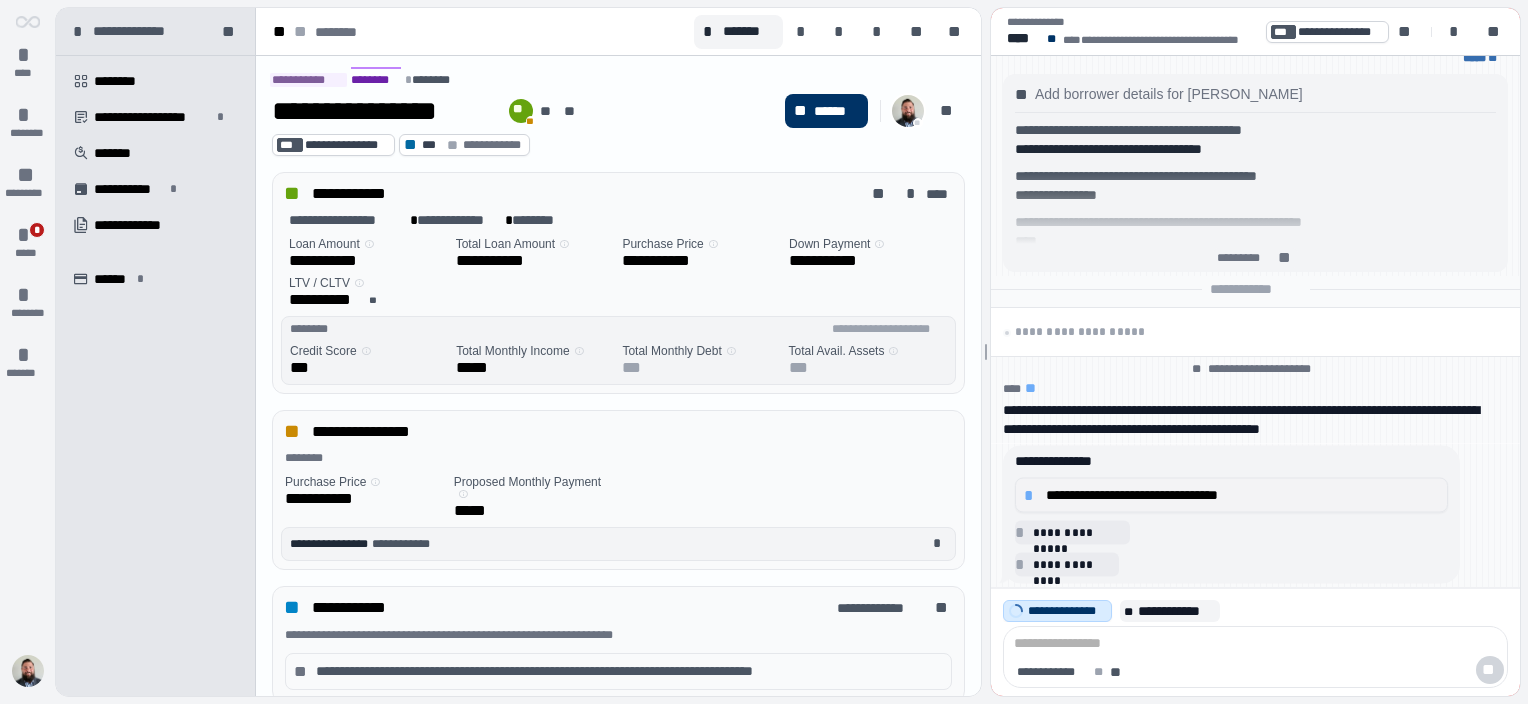 click on "**********" at bounding box center [1242, 495] 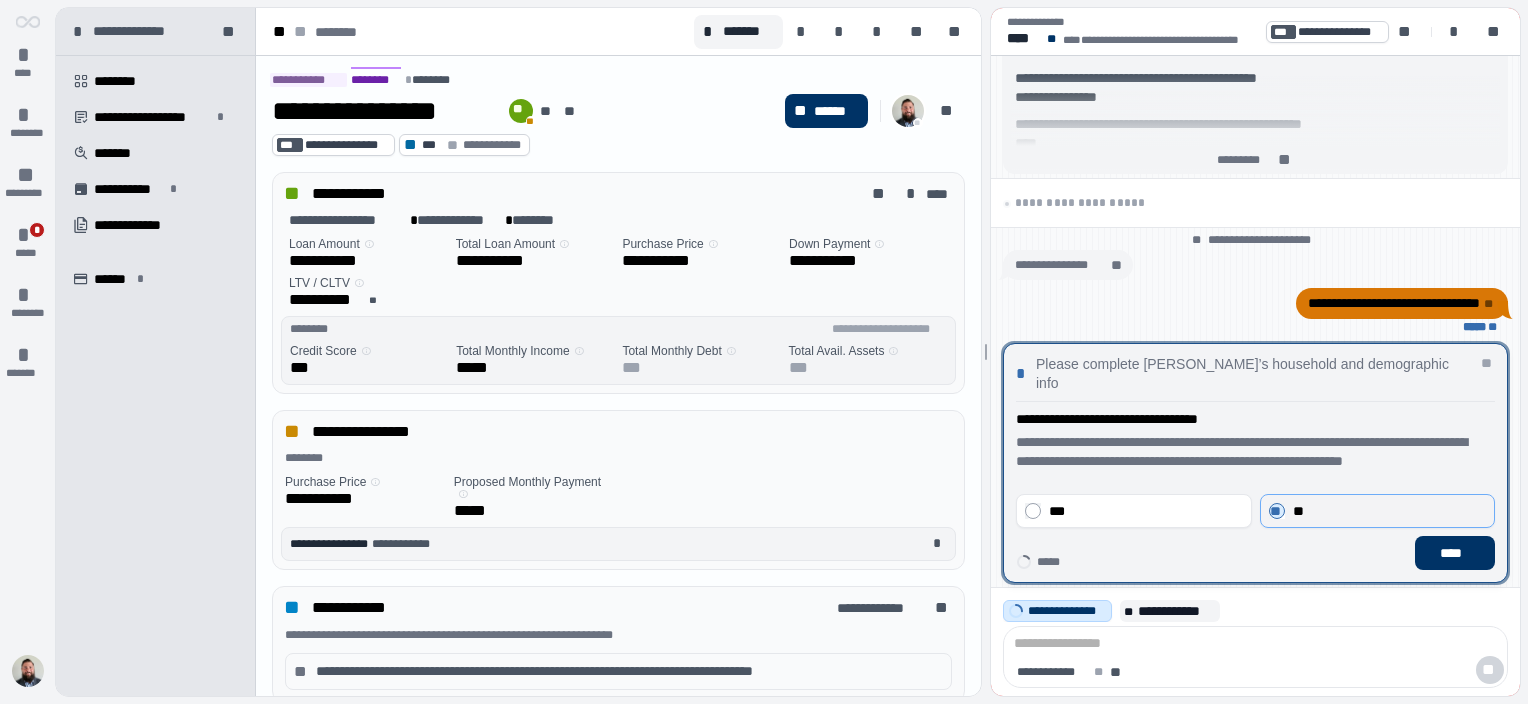 click on "**" at bounding box center [1297, 511] 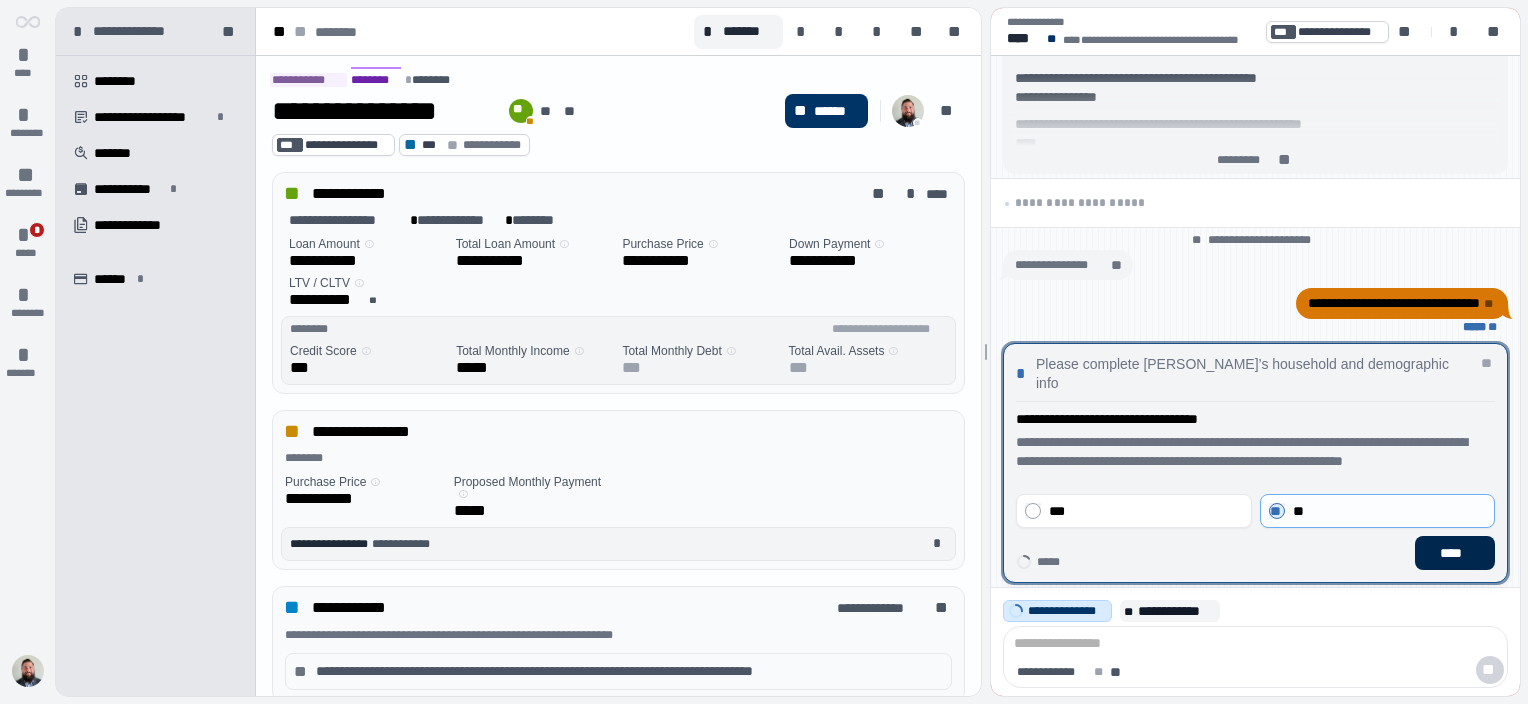 click on "****" at bounding box center [1455, 553] 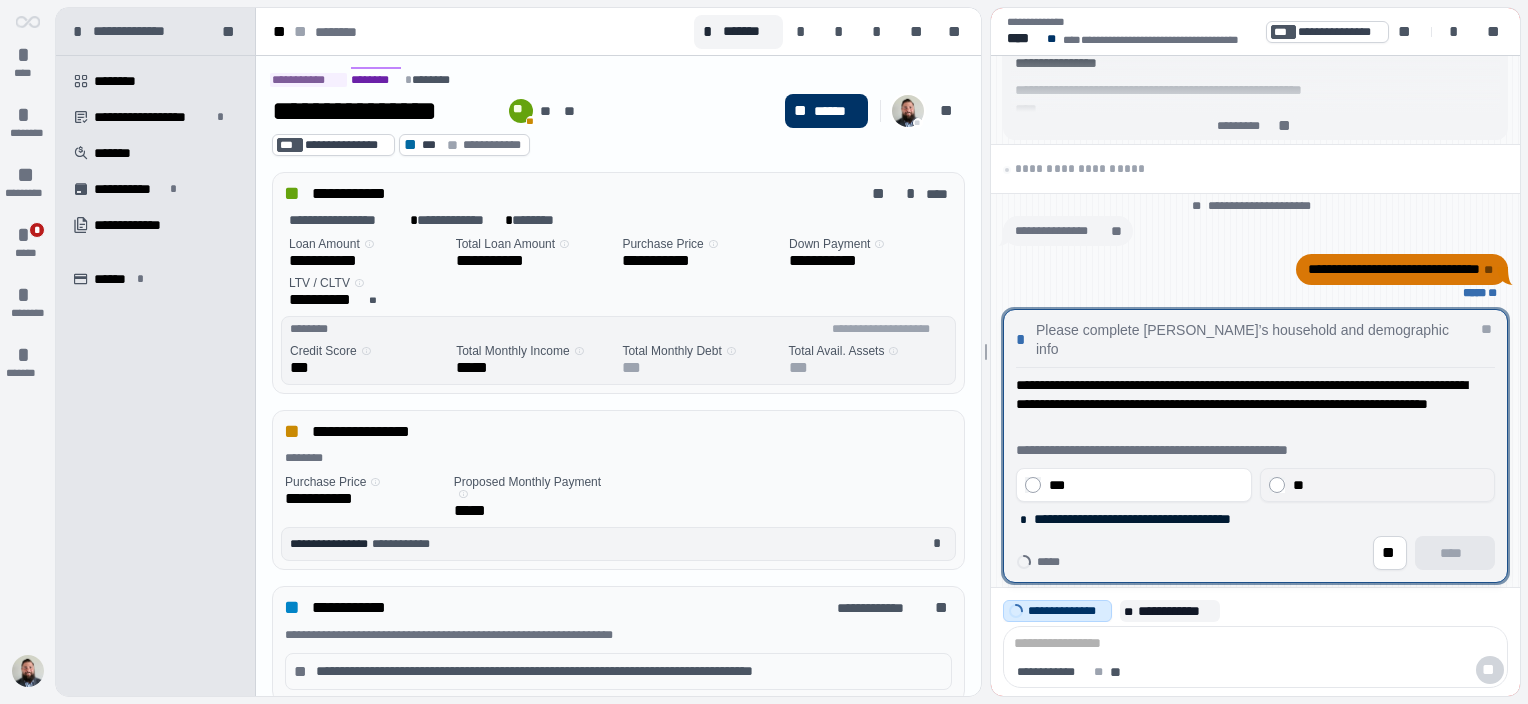 click on "**" at bounding box center (1389, 485) 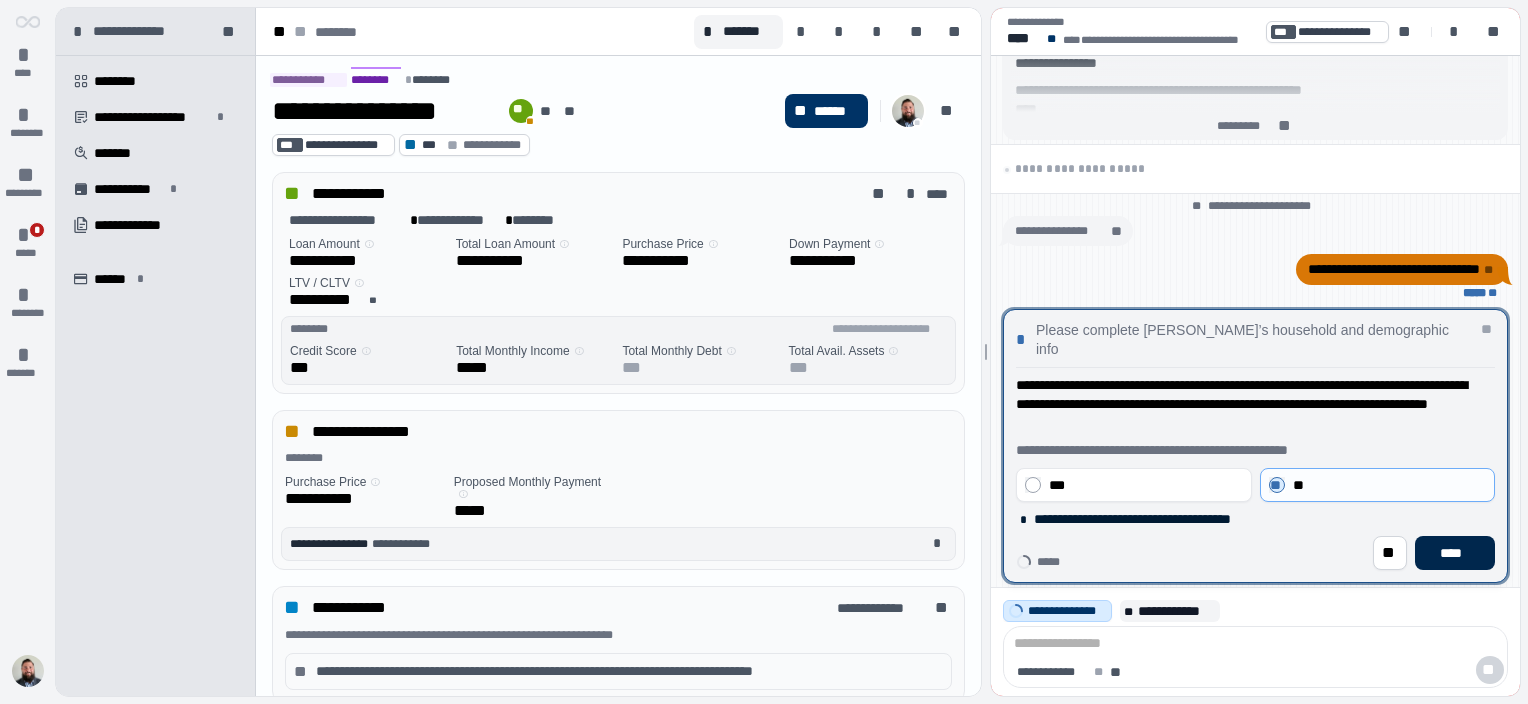 click on "****" at bounding box center (1455, 553) 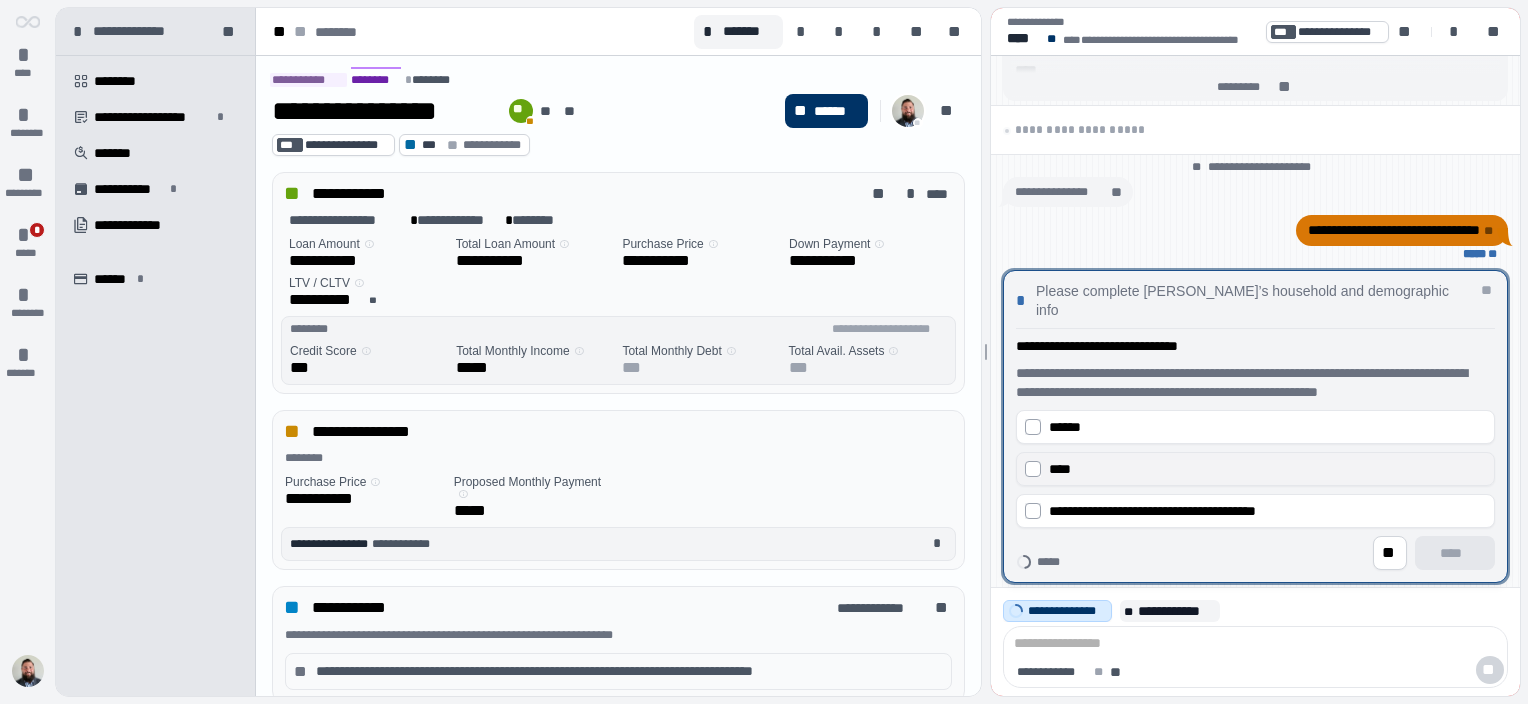 click on "****" at bounding box center (1267, 469) 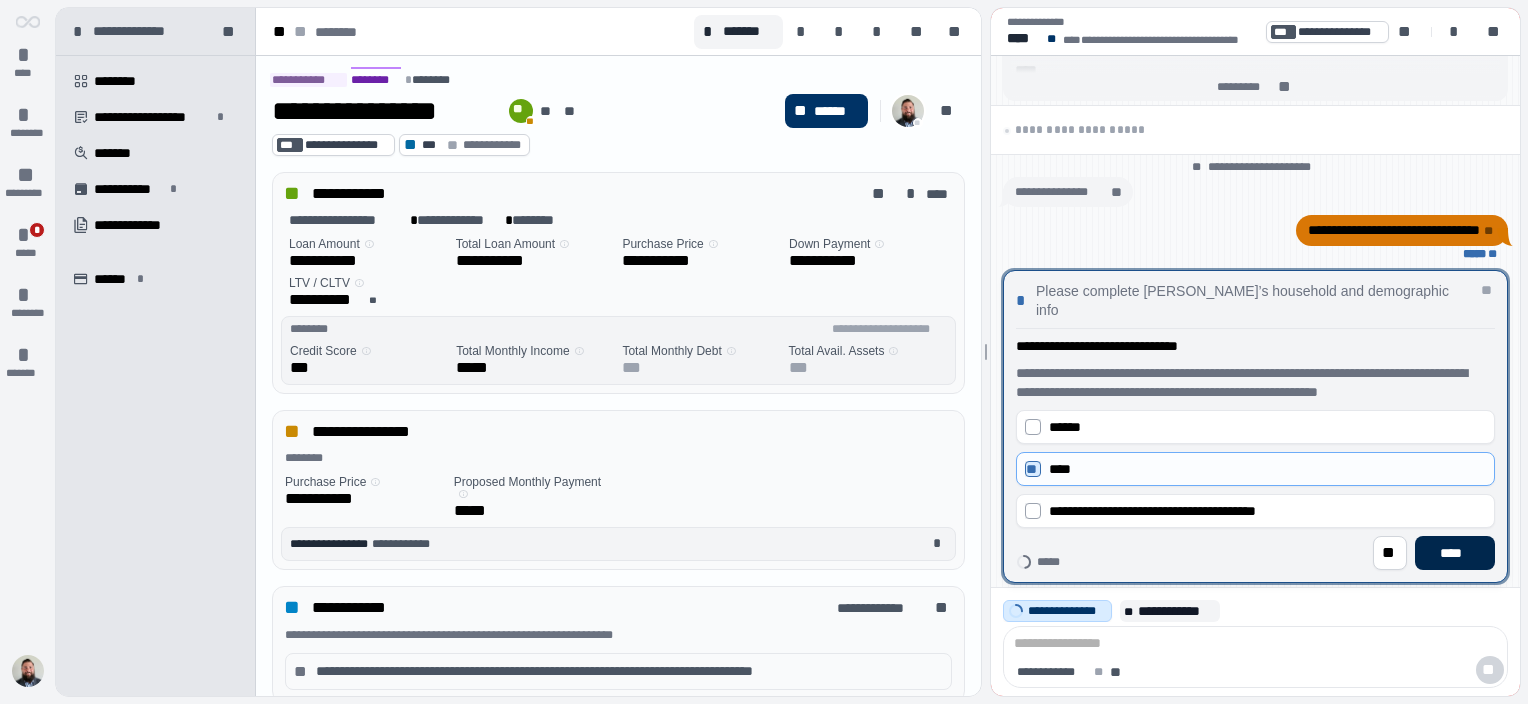 click on "****" at bounding box center [1455, 553] 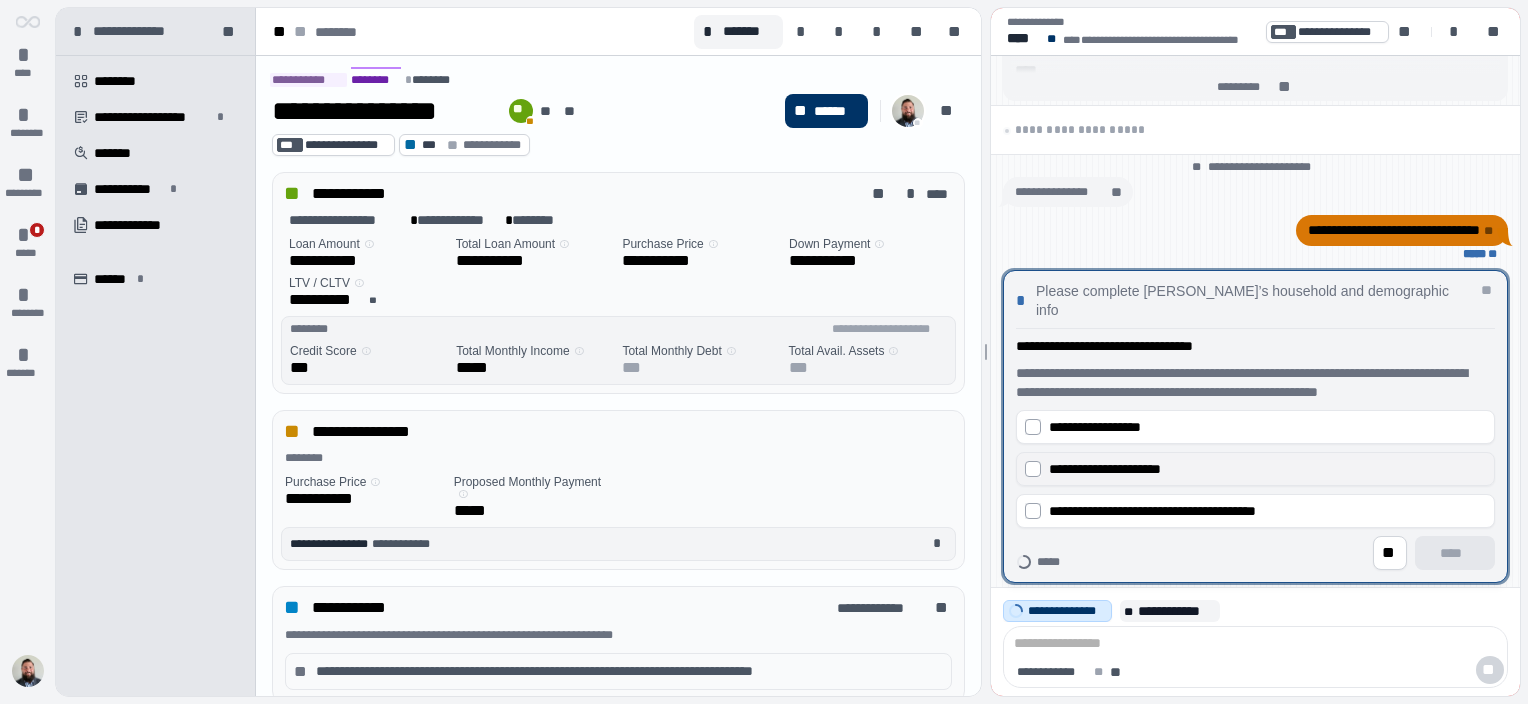 click on "**********" at bounding box center (1105, 469) 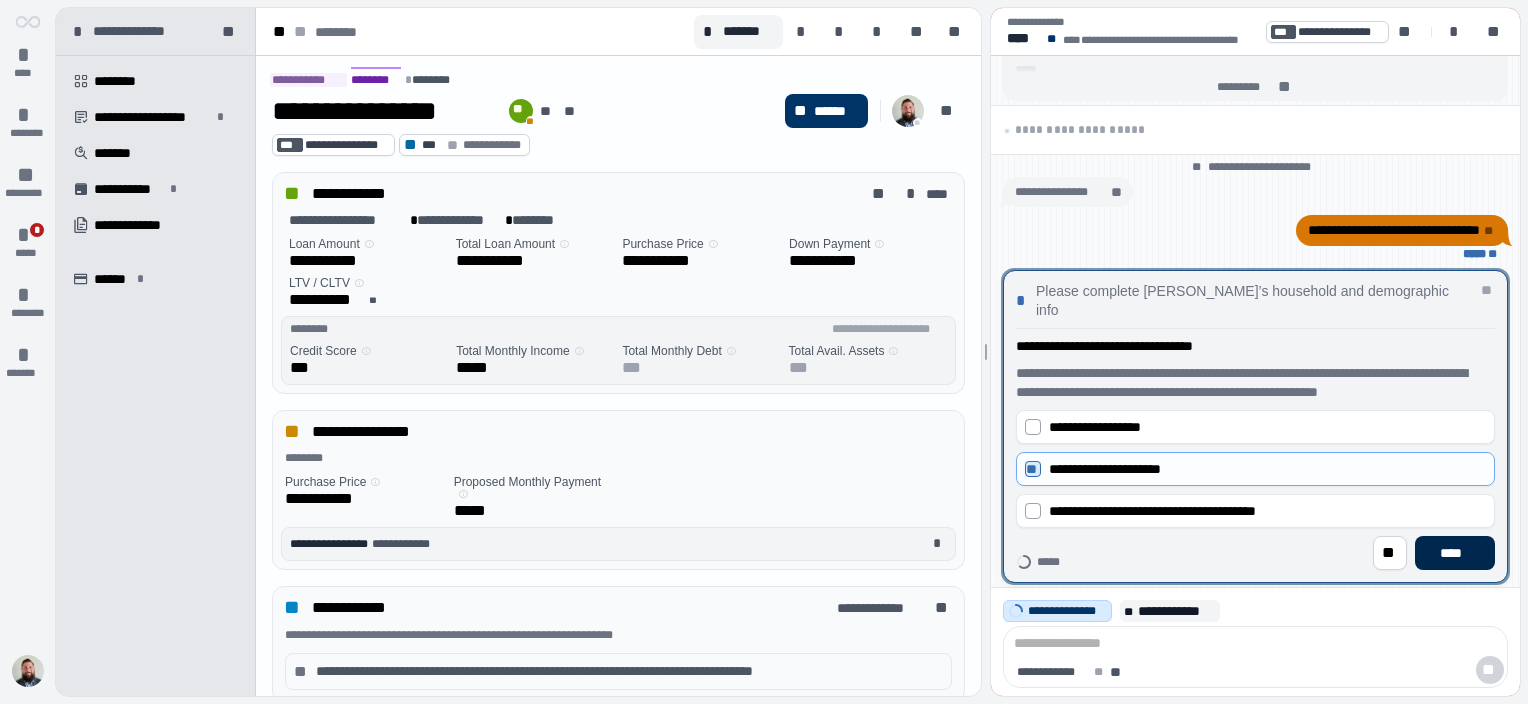 click on "****" at bounding box center [1455, 553] 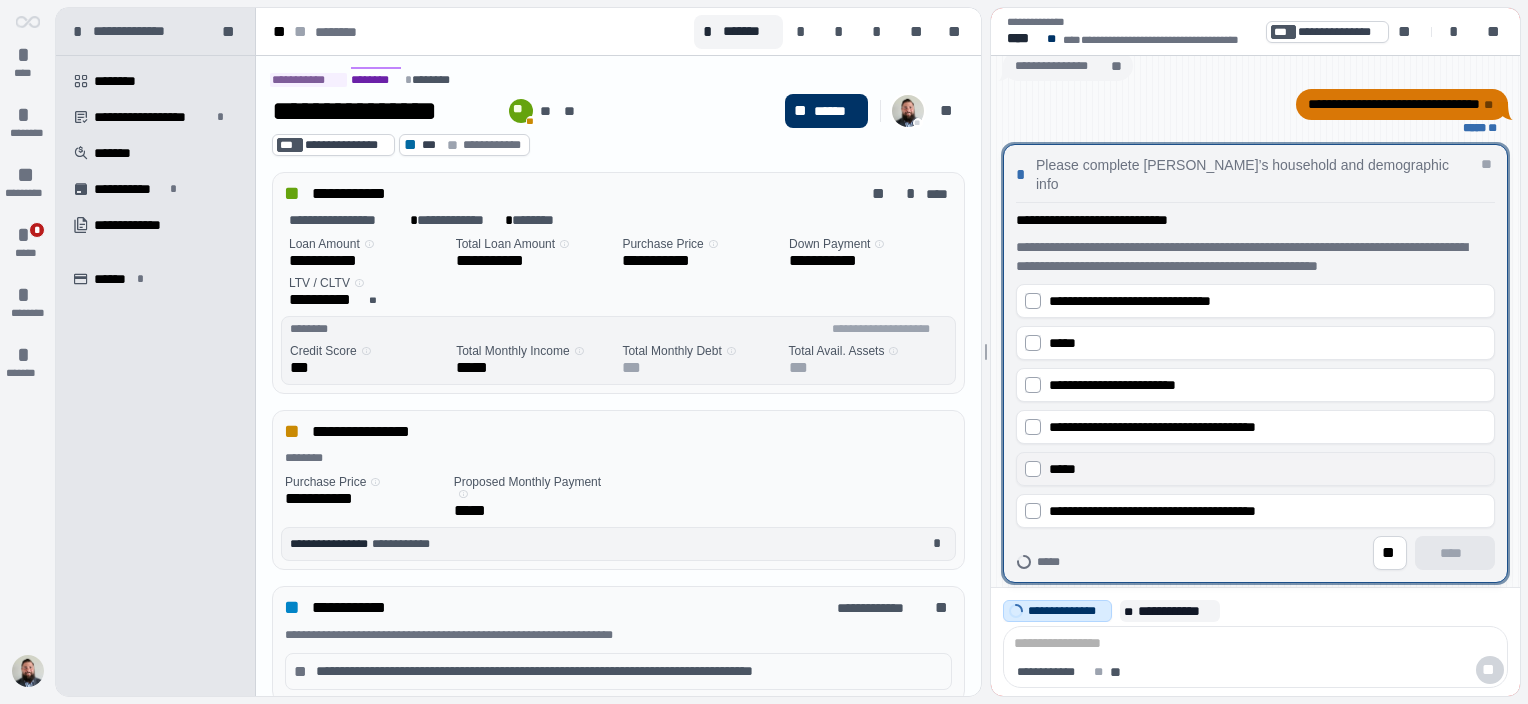 click on "*****" at bounding box center [1267, 469] 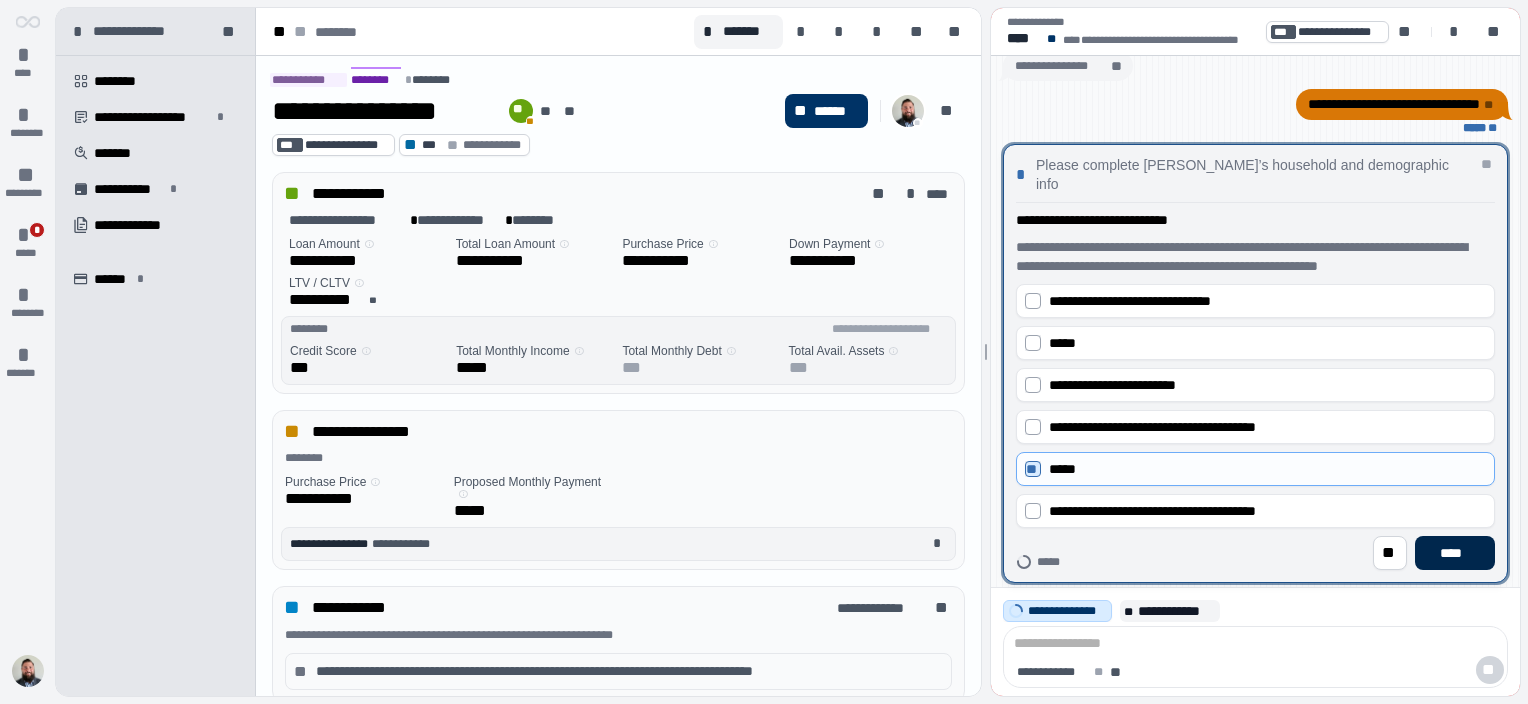 click on "****" at bounding box center (1455, 553) 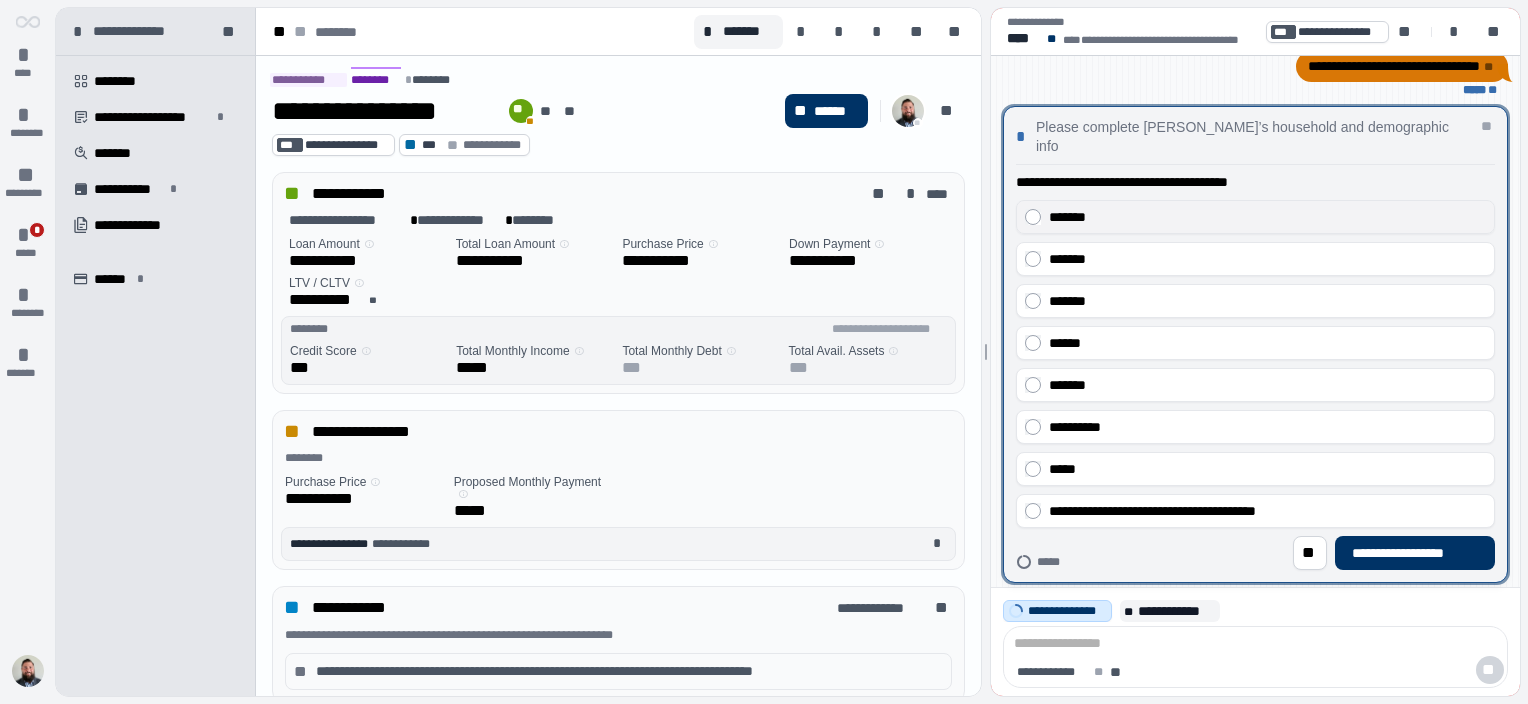click on "*******" at bounding box center (1267, 217) 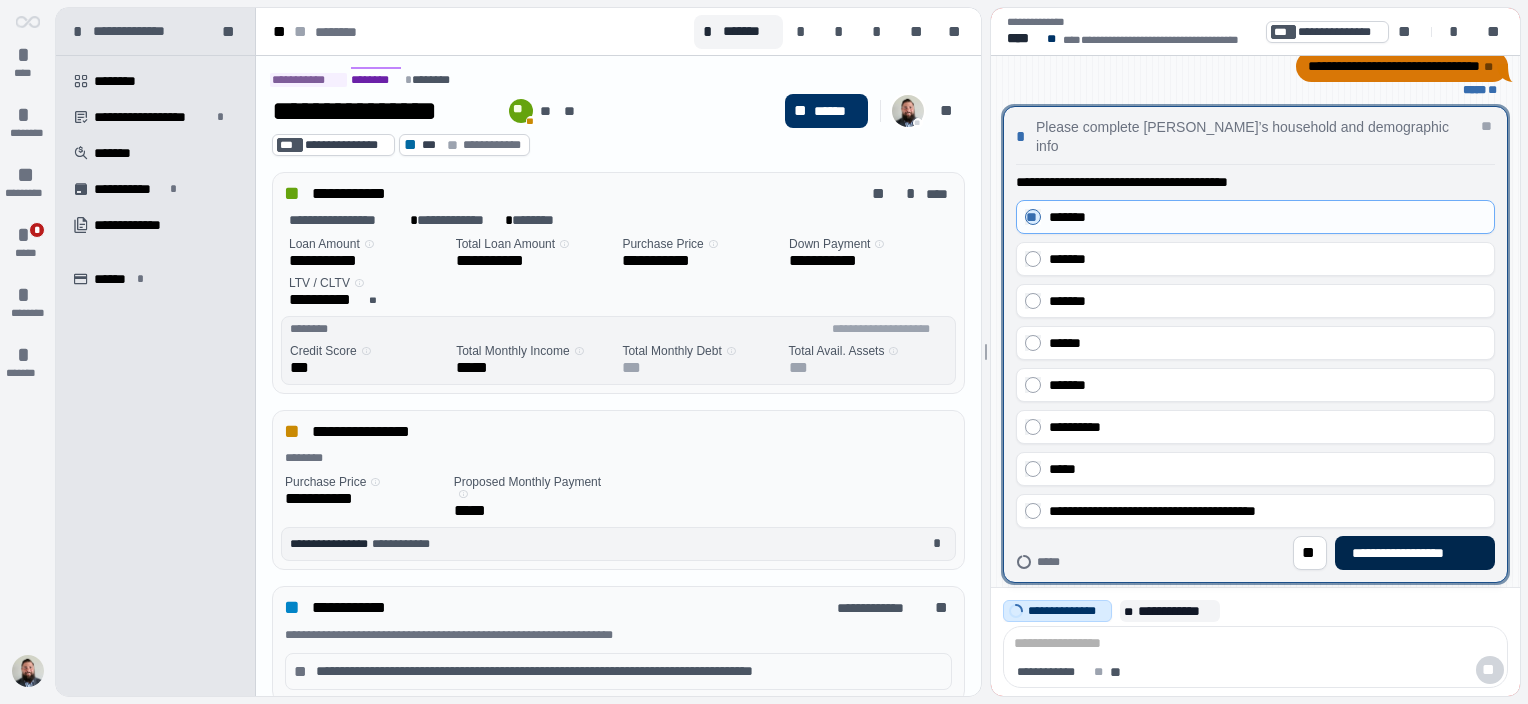 click on "**********" at bounding box center (1414, 553) 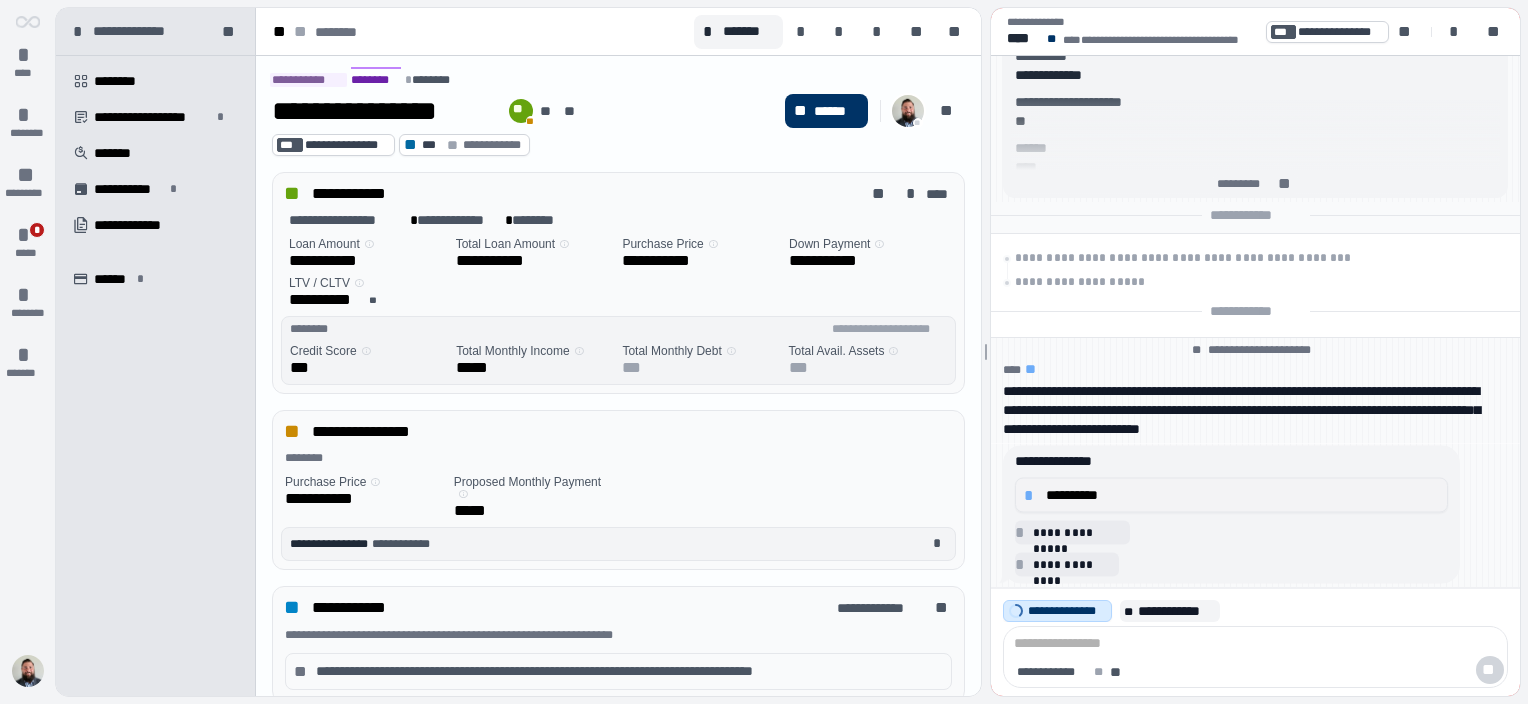 click on "**********" at bounding box center [1242, 495] 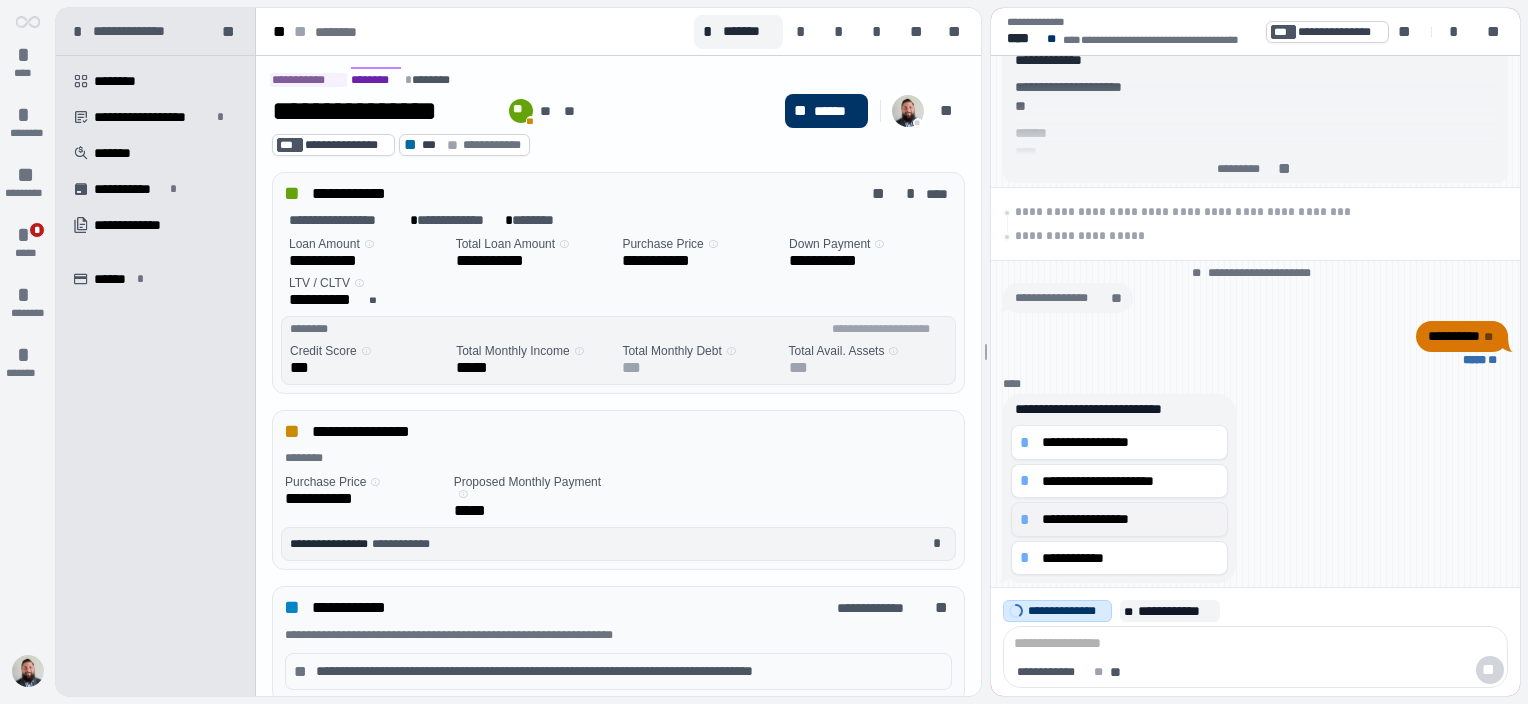 click on "**********" at bounding box center [1130, 519] 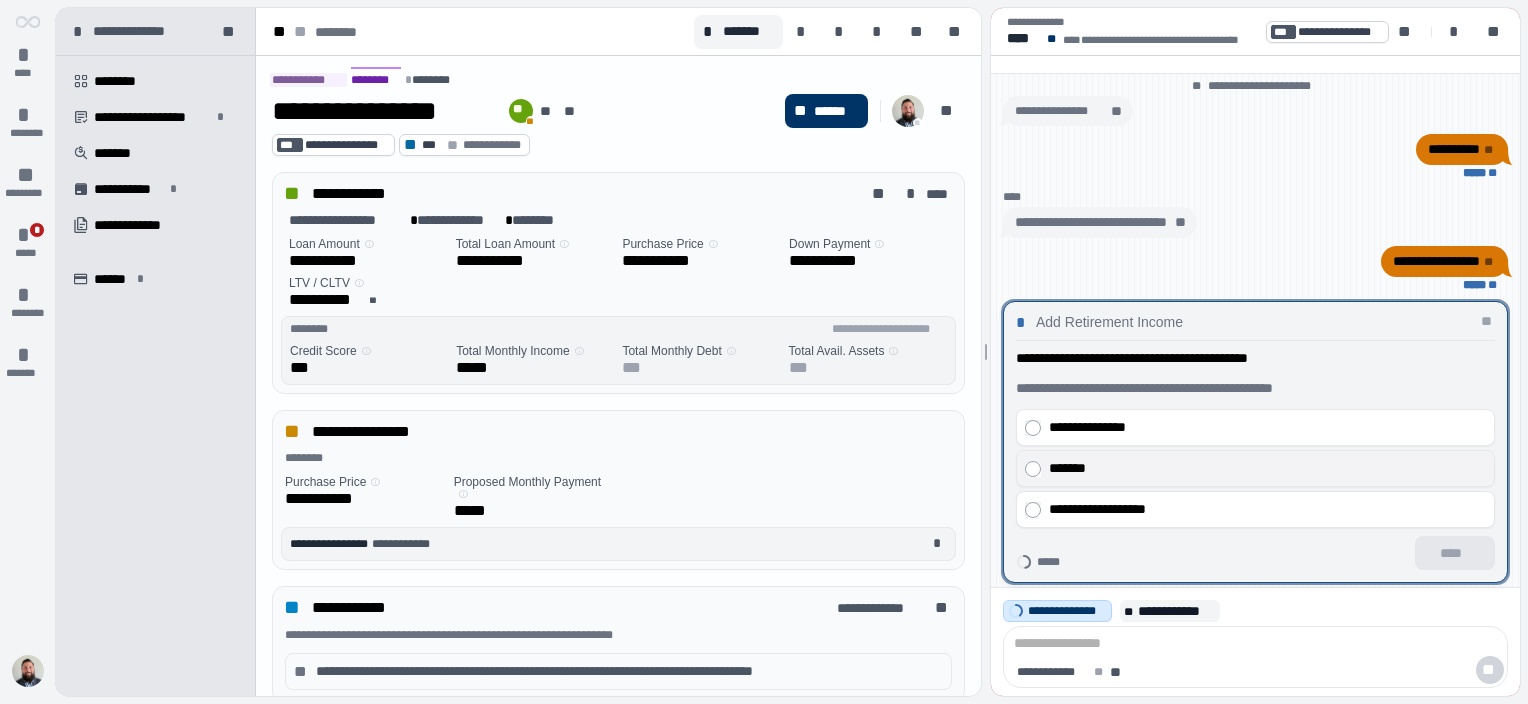 click on "*******" at bounding box center [1263, 468] 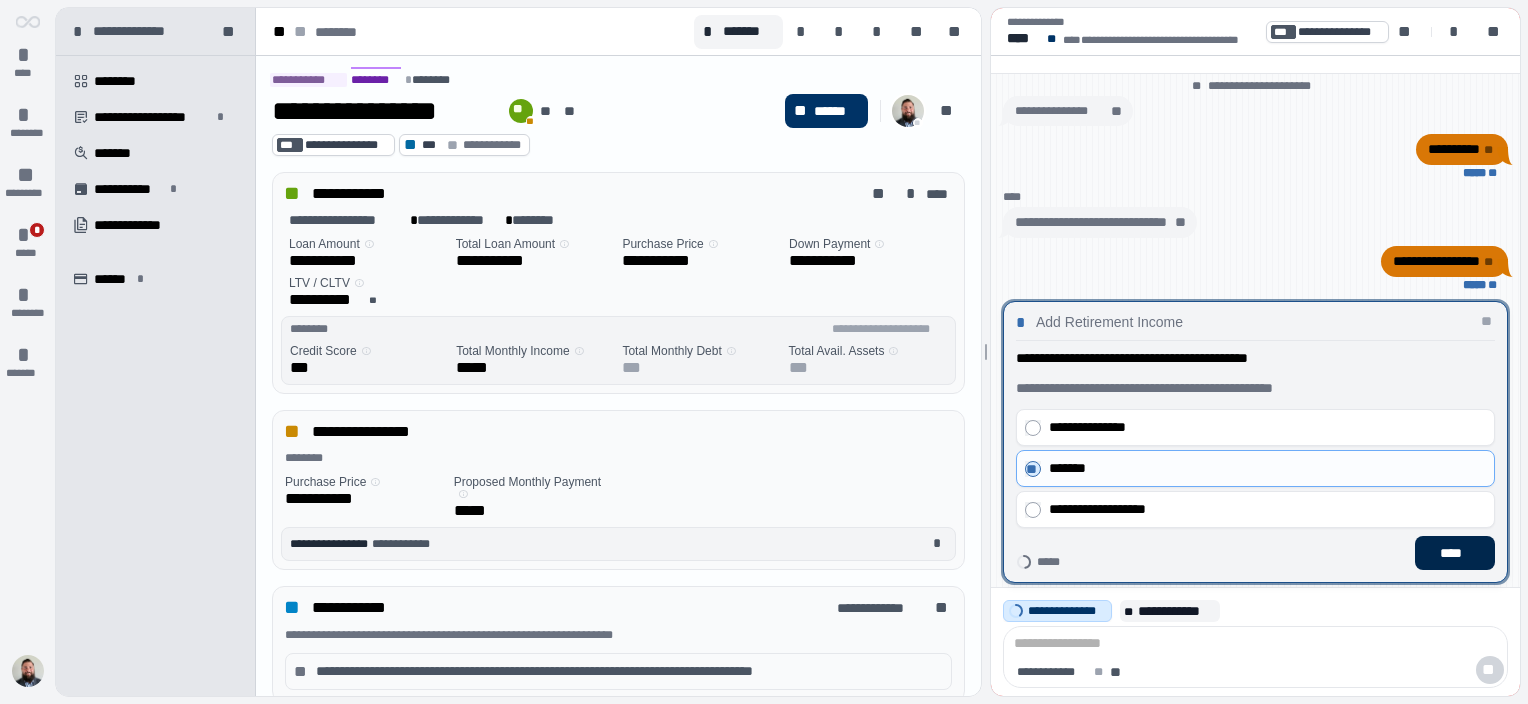 click on "****" at bounding box center (1455, 553) 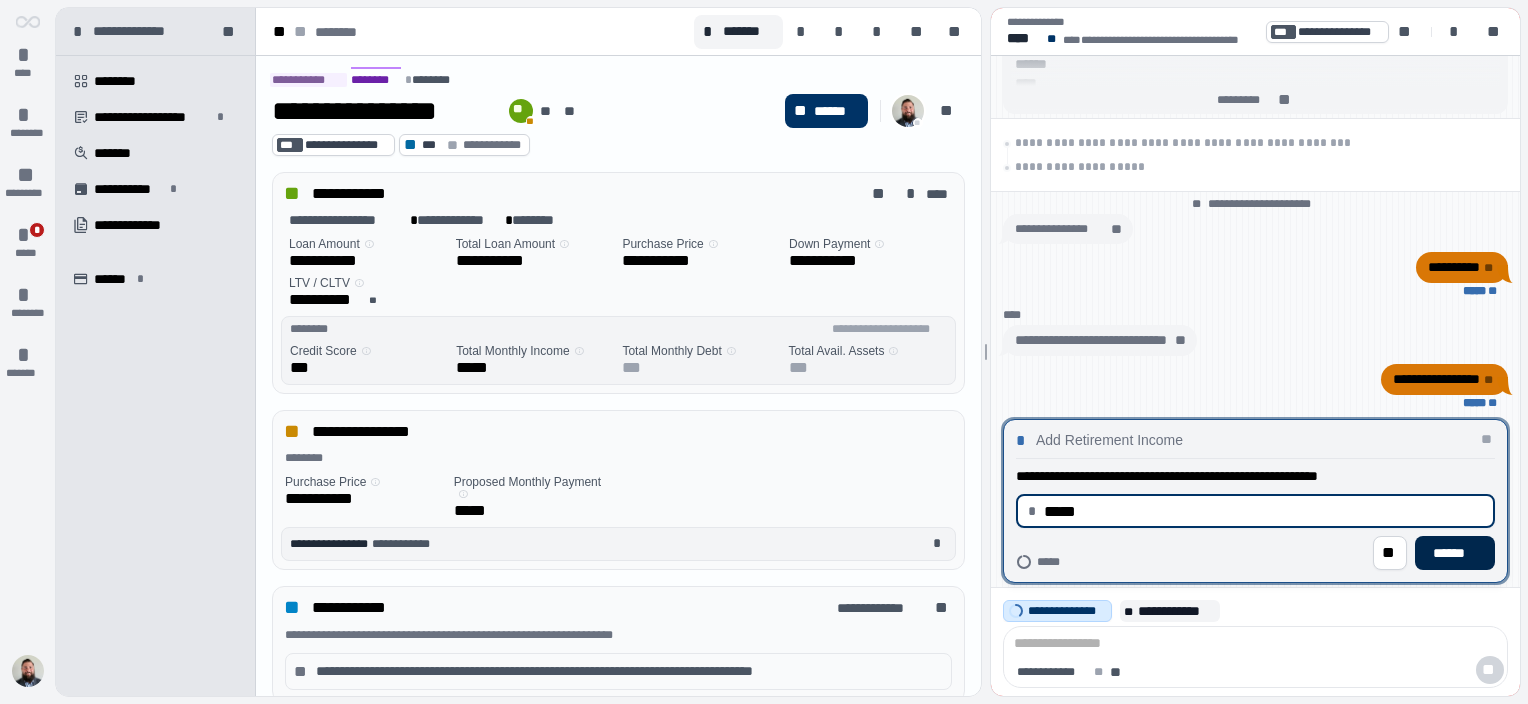 type on "********" 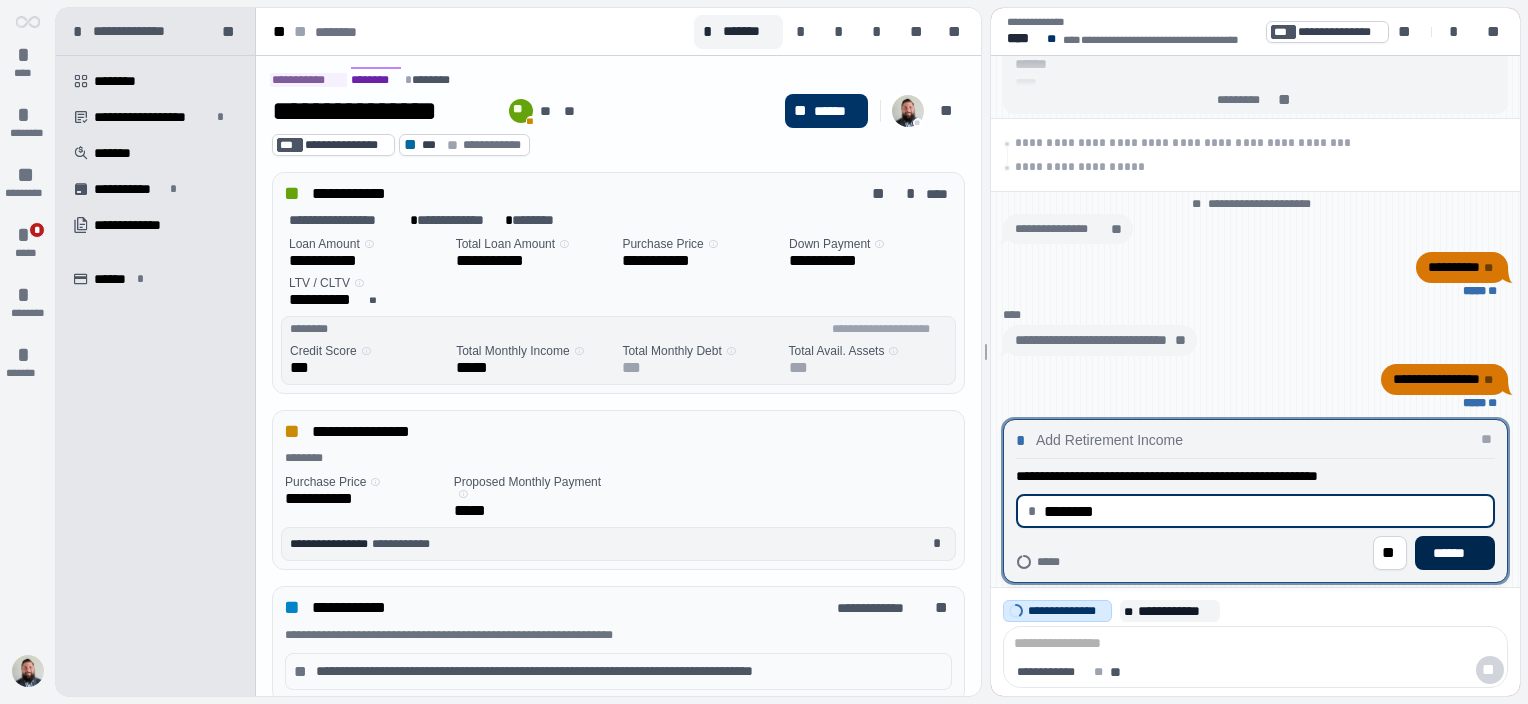 click on "******" at bounding box center [1455, 553] 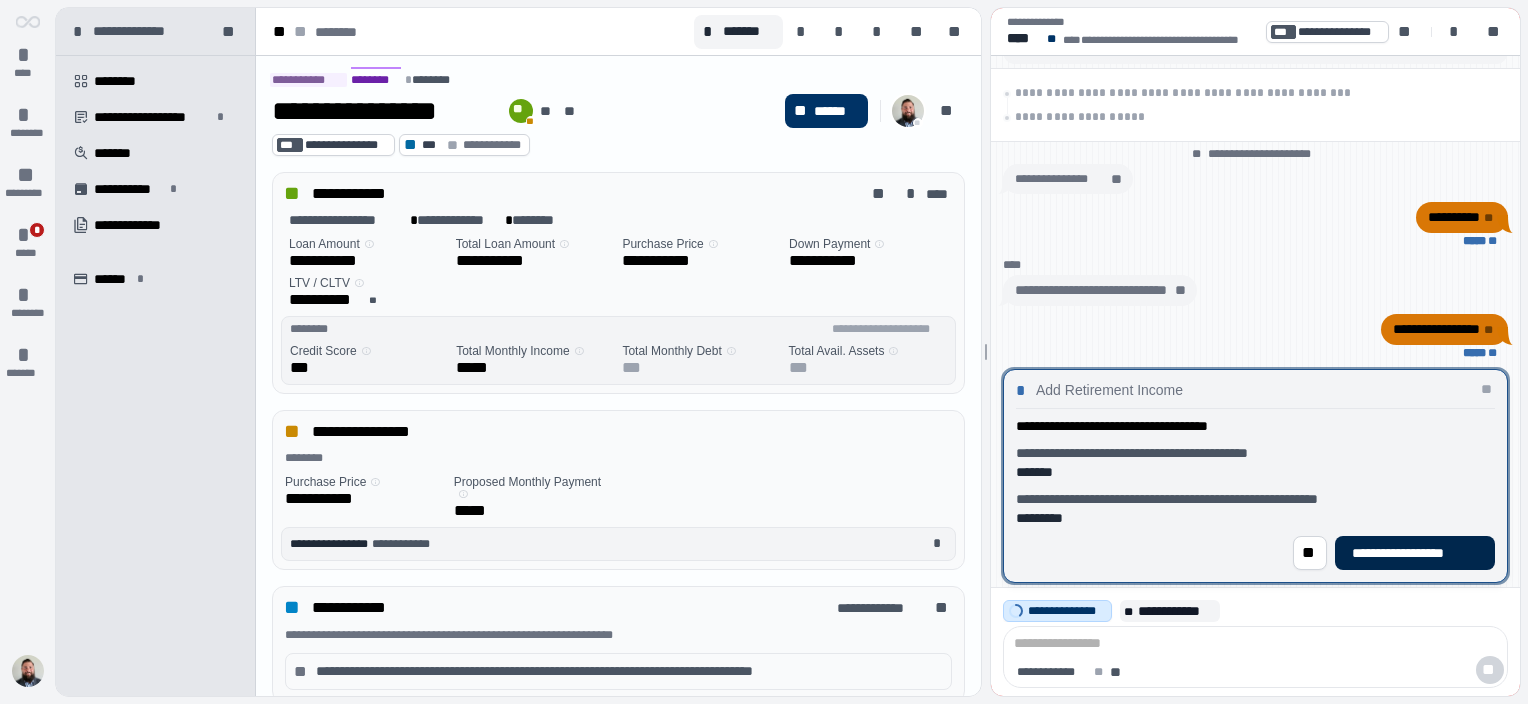 click on "**********" at bounding box center [1414, 553] 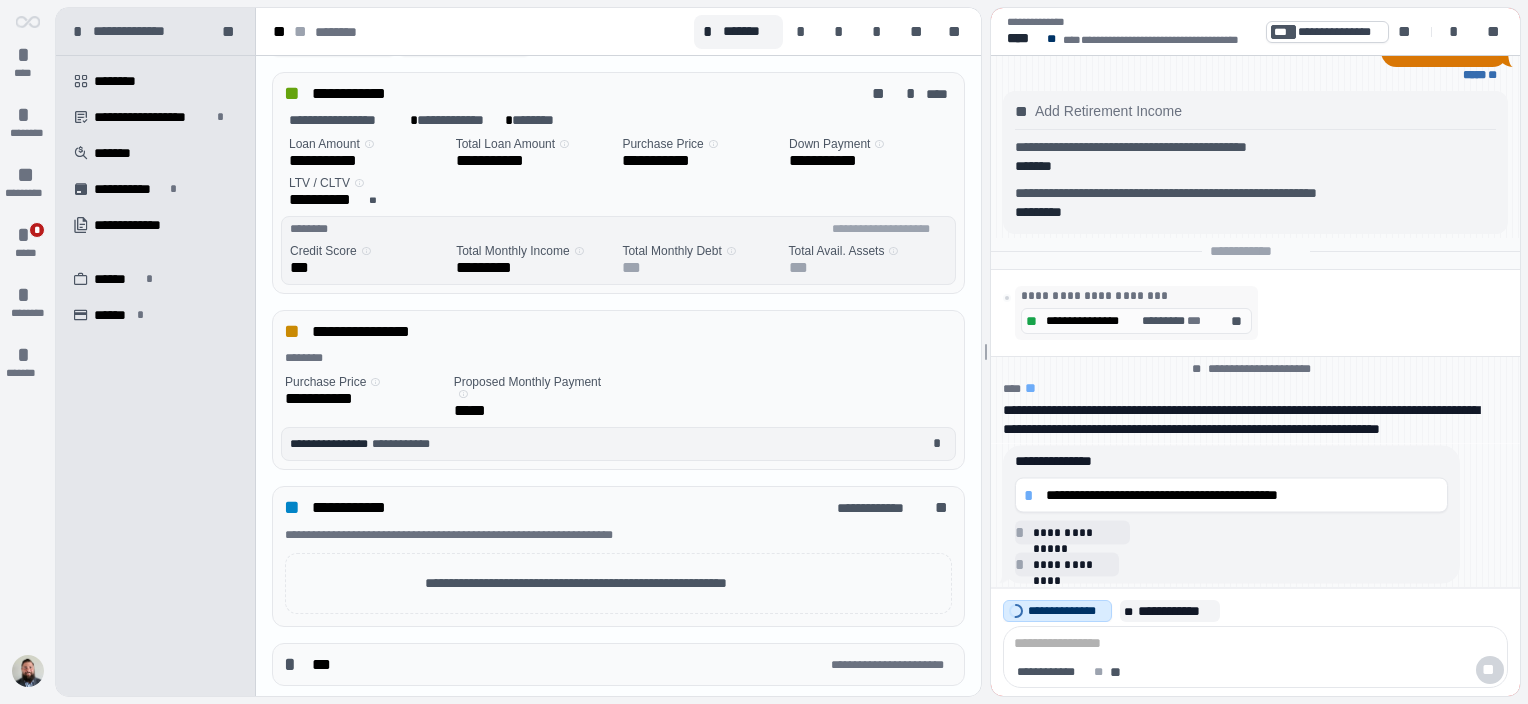 scroll, scrollTop: 0, scrollLeft: 0, axis: both 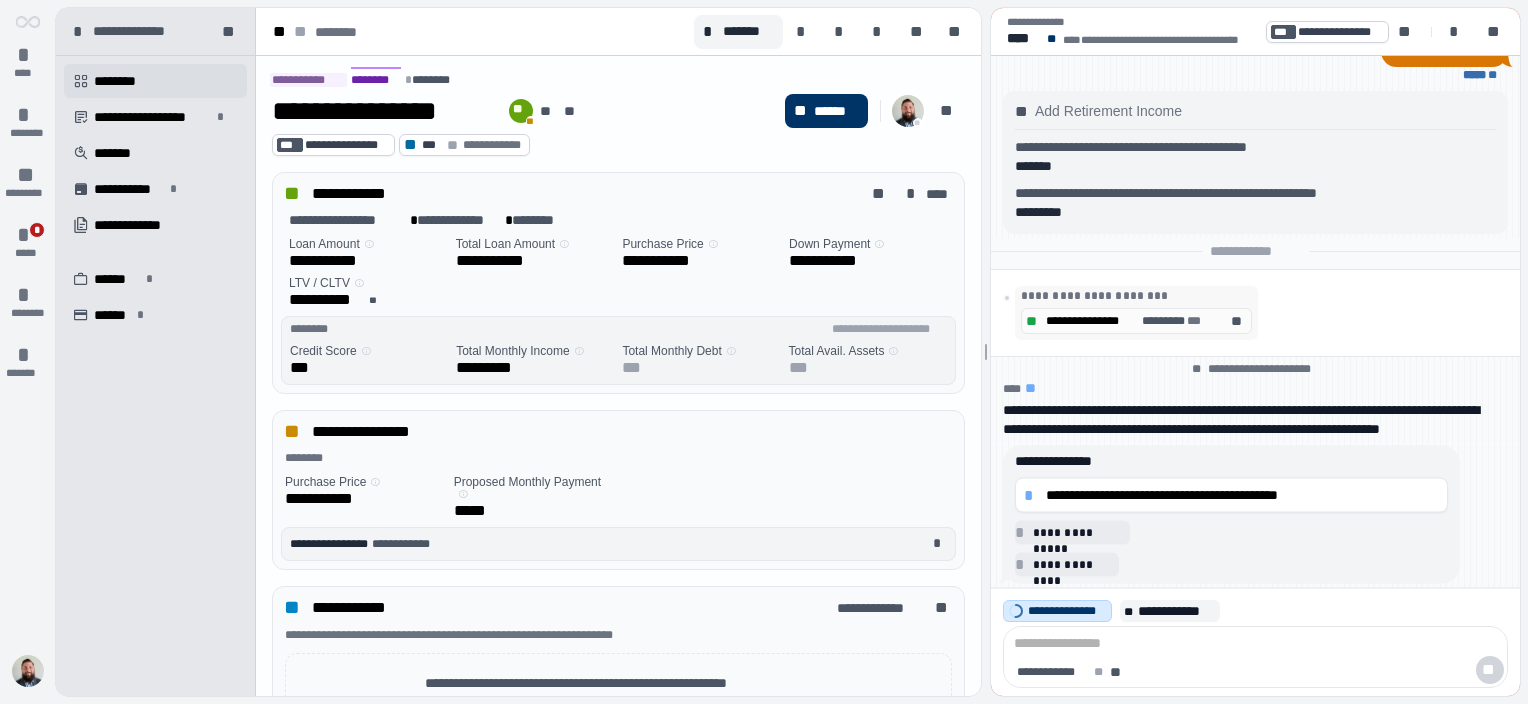 click on "********" at bounding box center (122, 81) 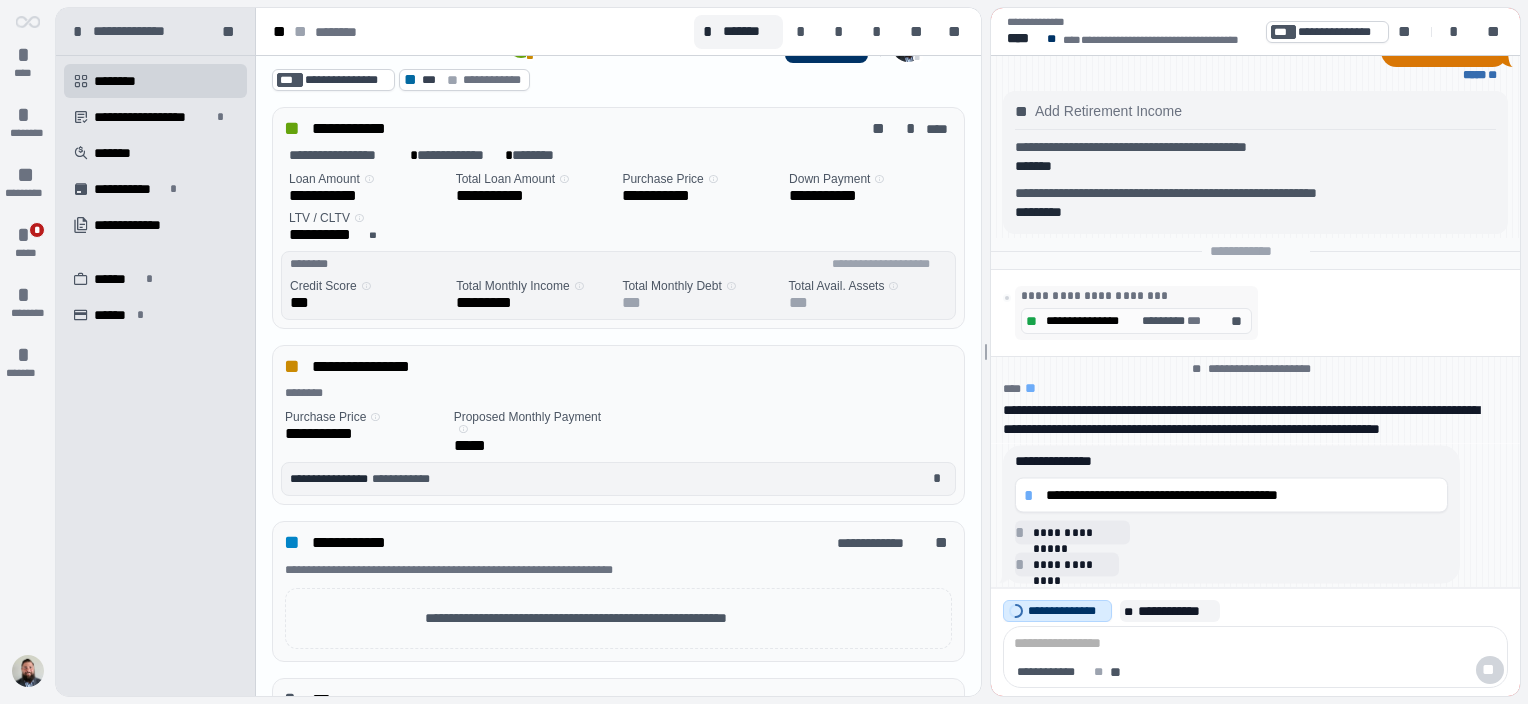 scroll, scrollTop: 100, scrollLeft: 0, axis: vertical 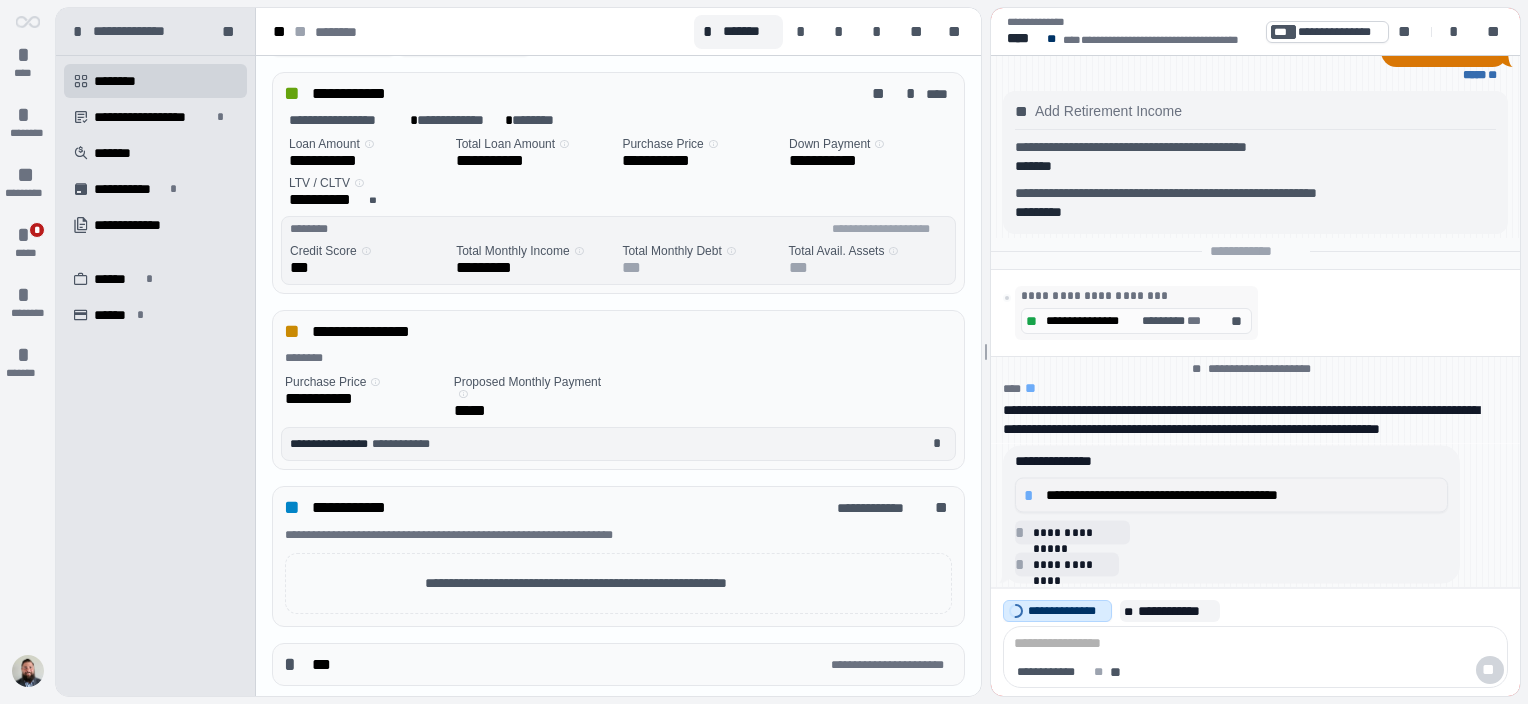 click on "**********" at bounding box center (1242, 495) 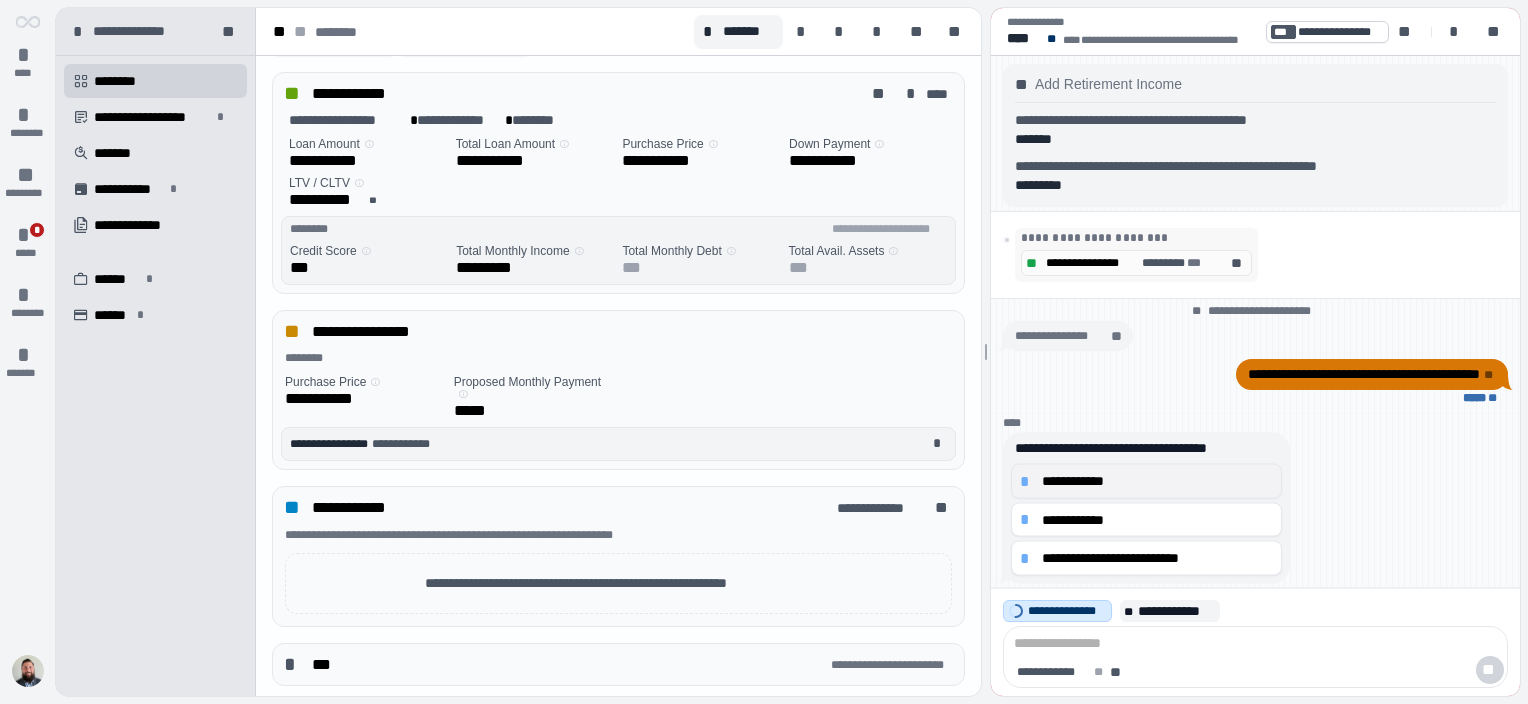 click on "**********" at bounding box center (1157, 481) 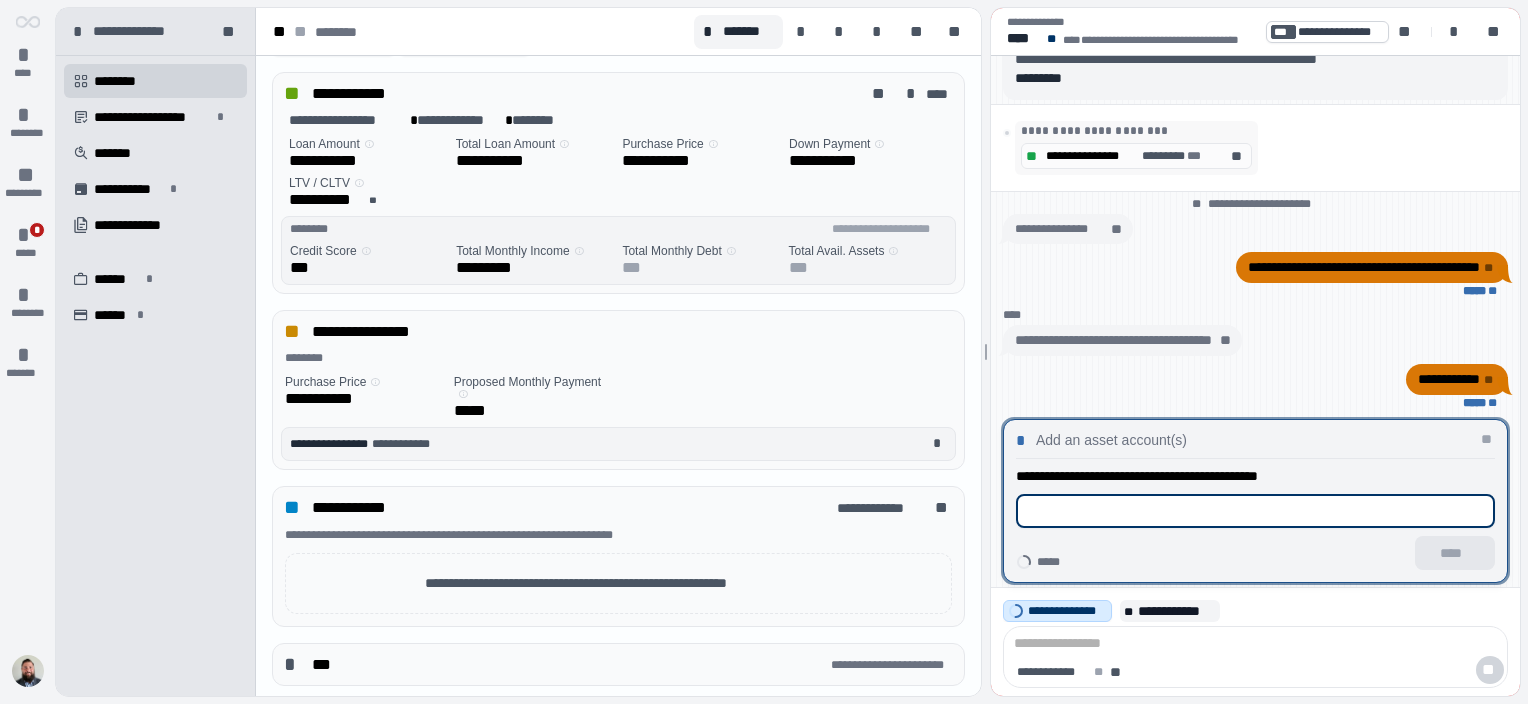 click at bounding box center (1255, 511) 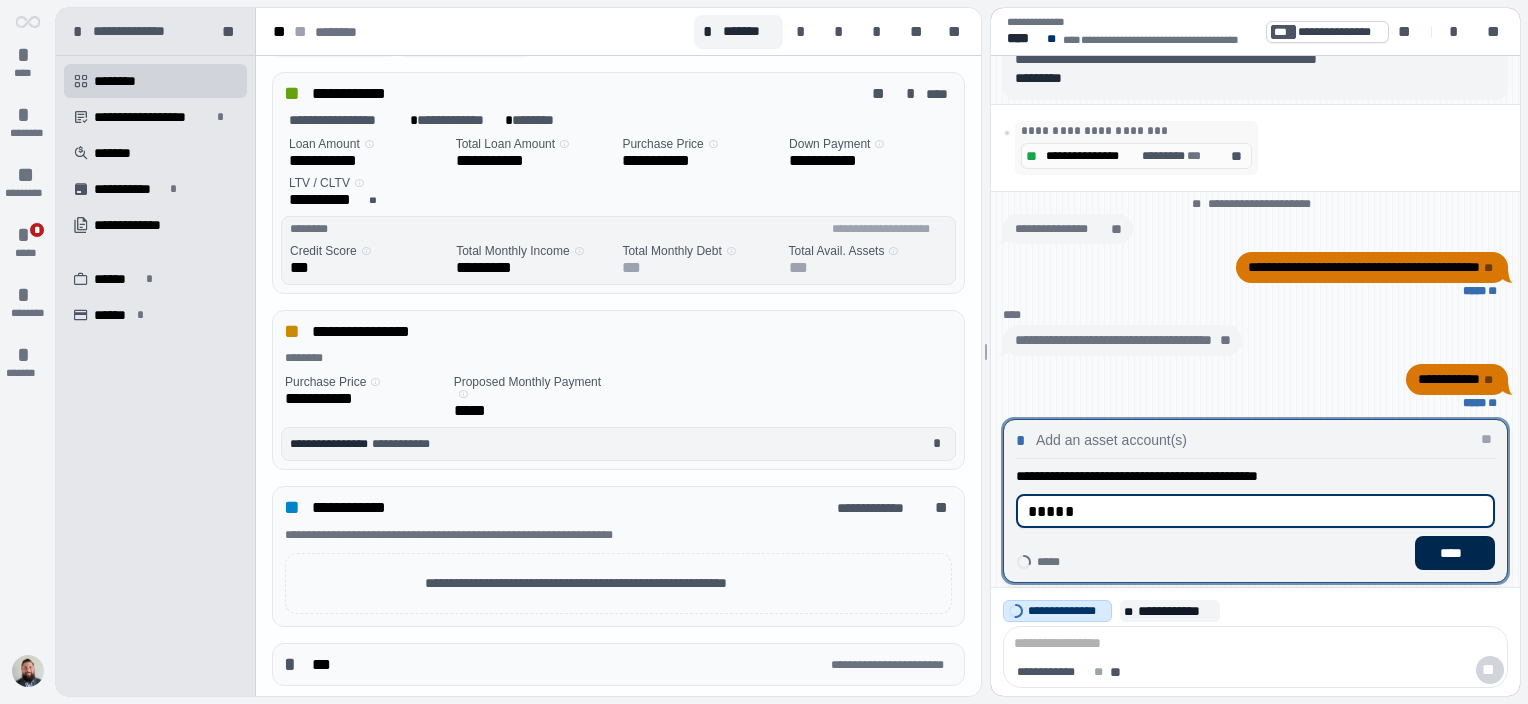 type on "*****" 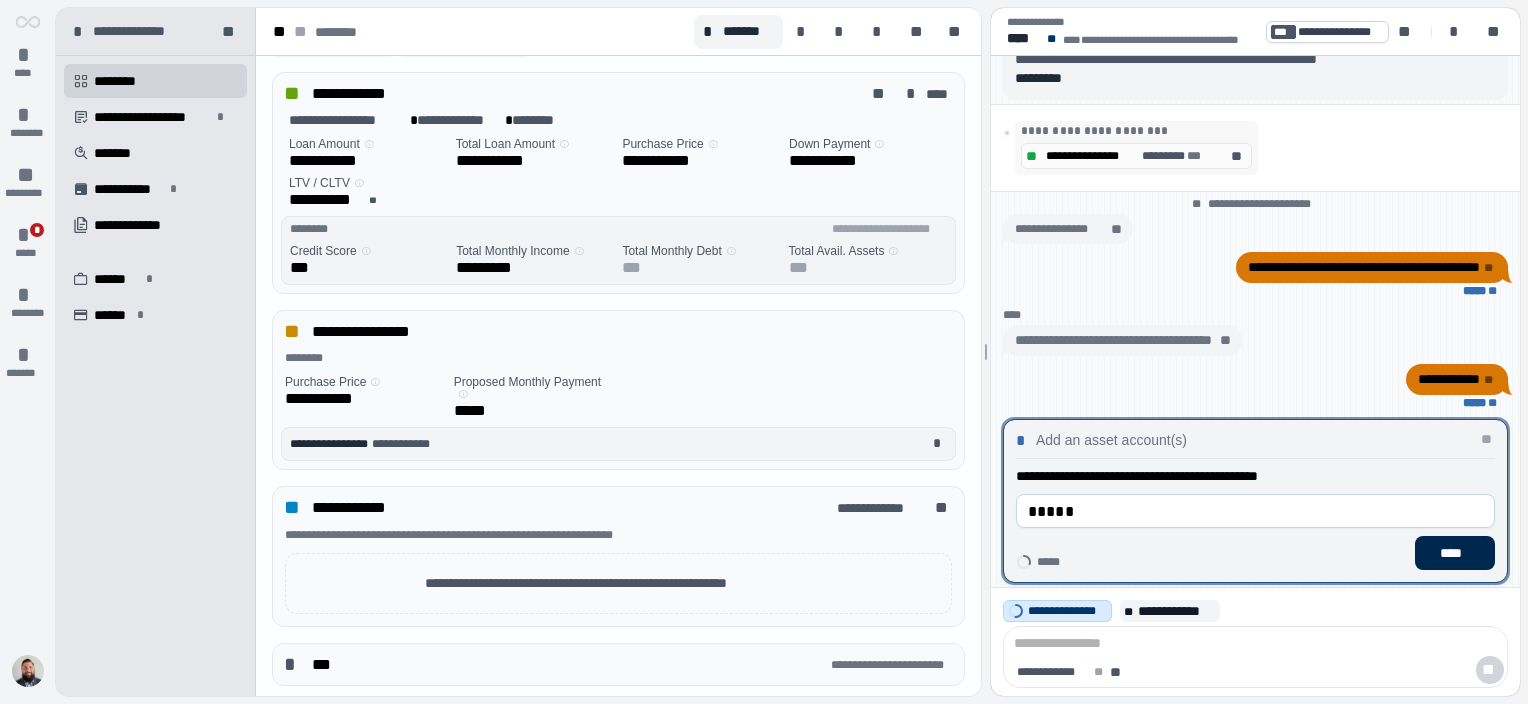 click on "****" at bounding box center [1455, 553] 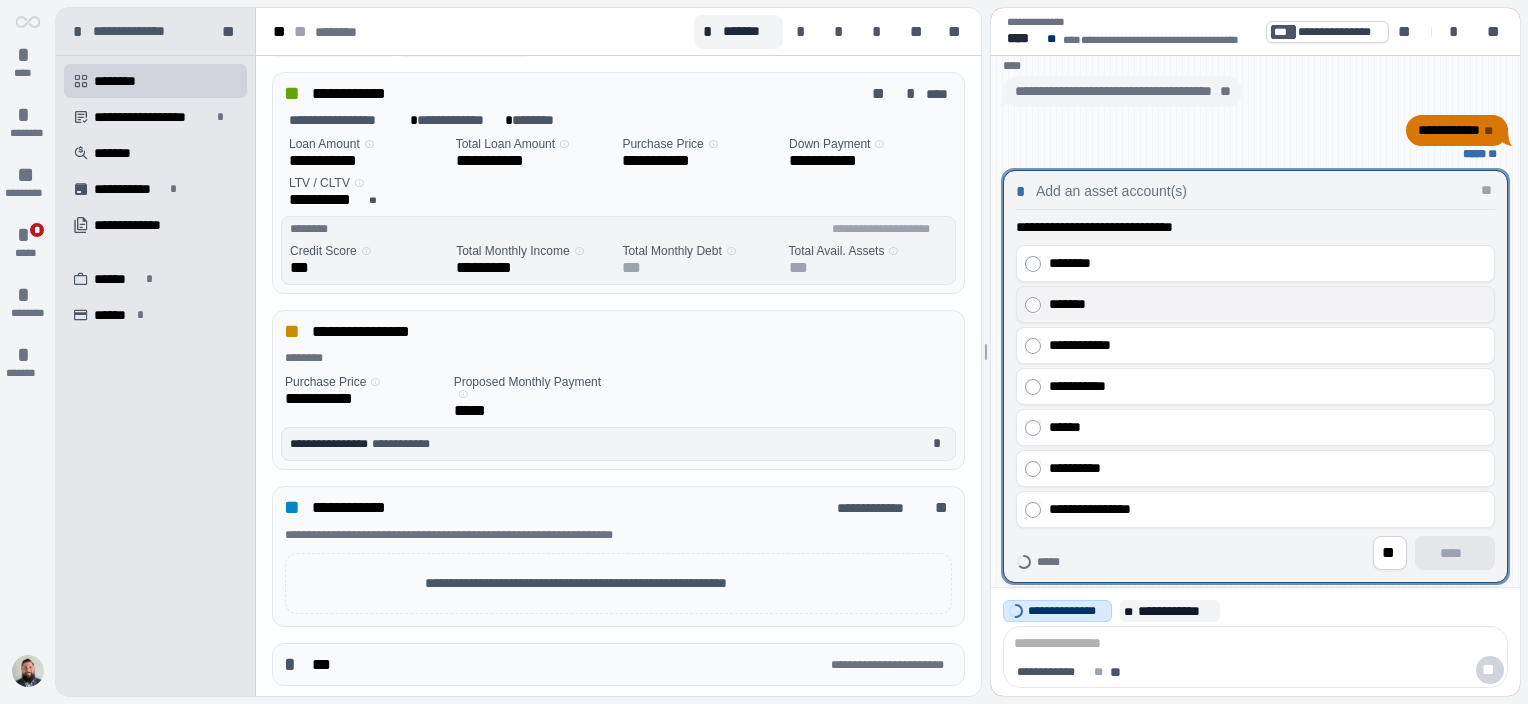 click on "*******" at bounding box center (1263, 304) 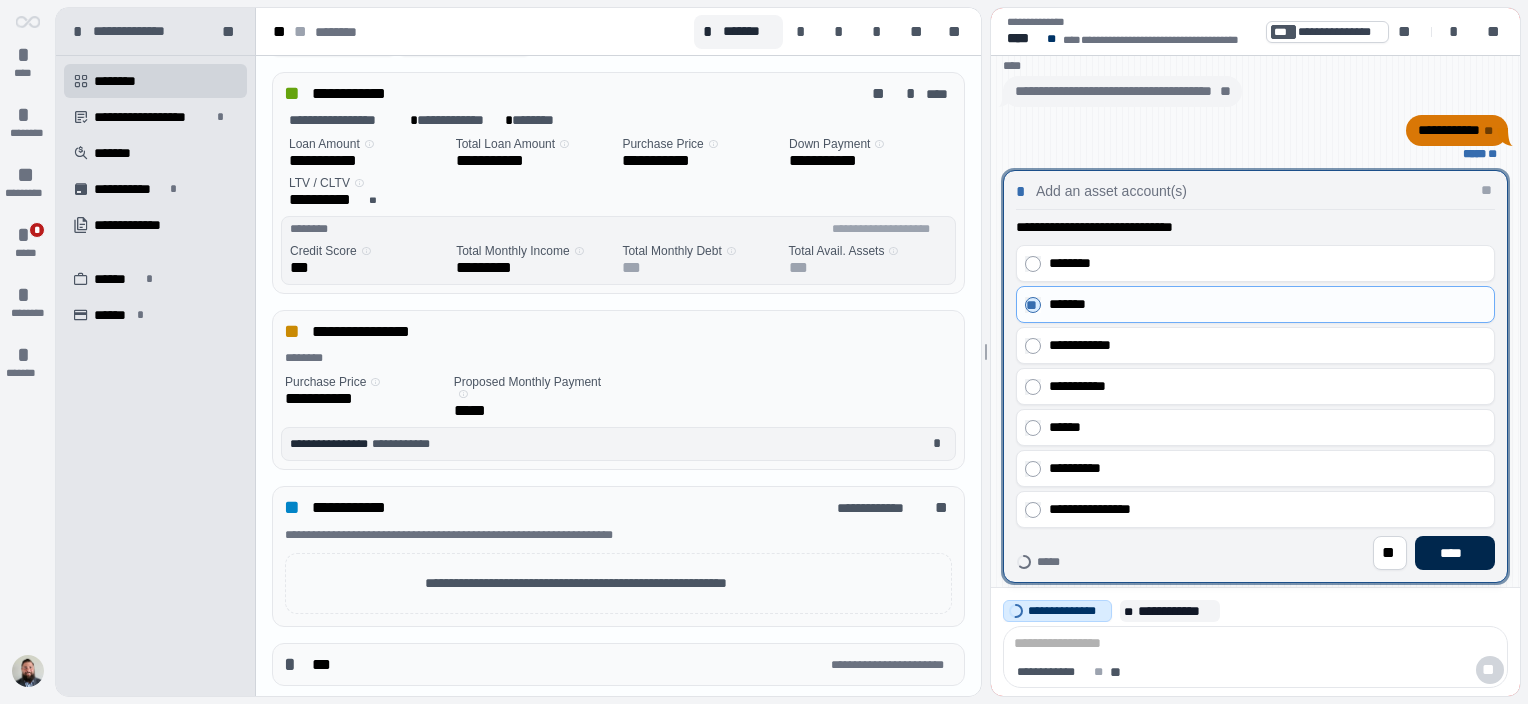 click on "****" at bounding box center [1455, 553] 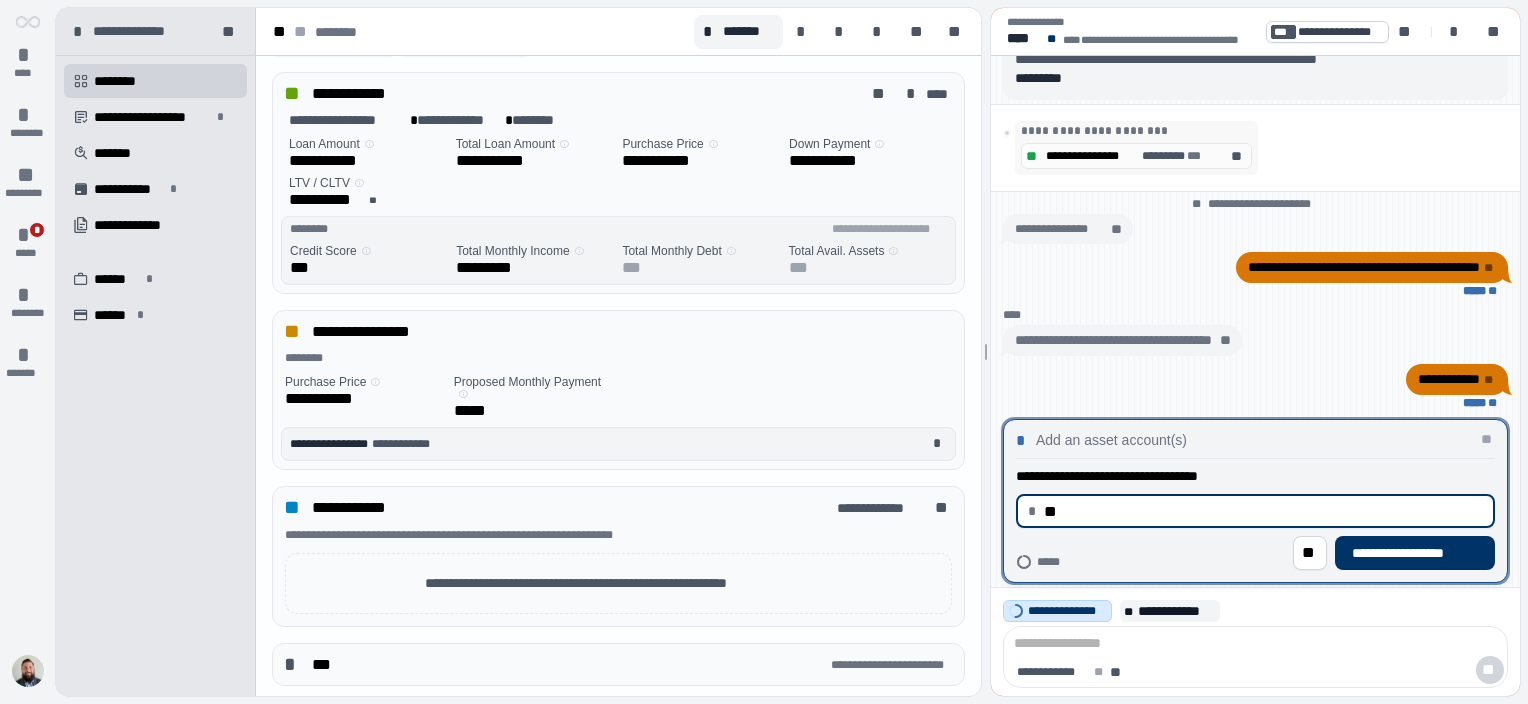 type on "*" 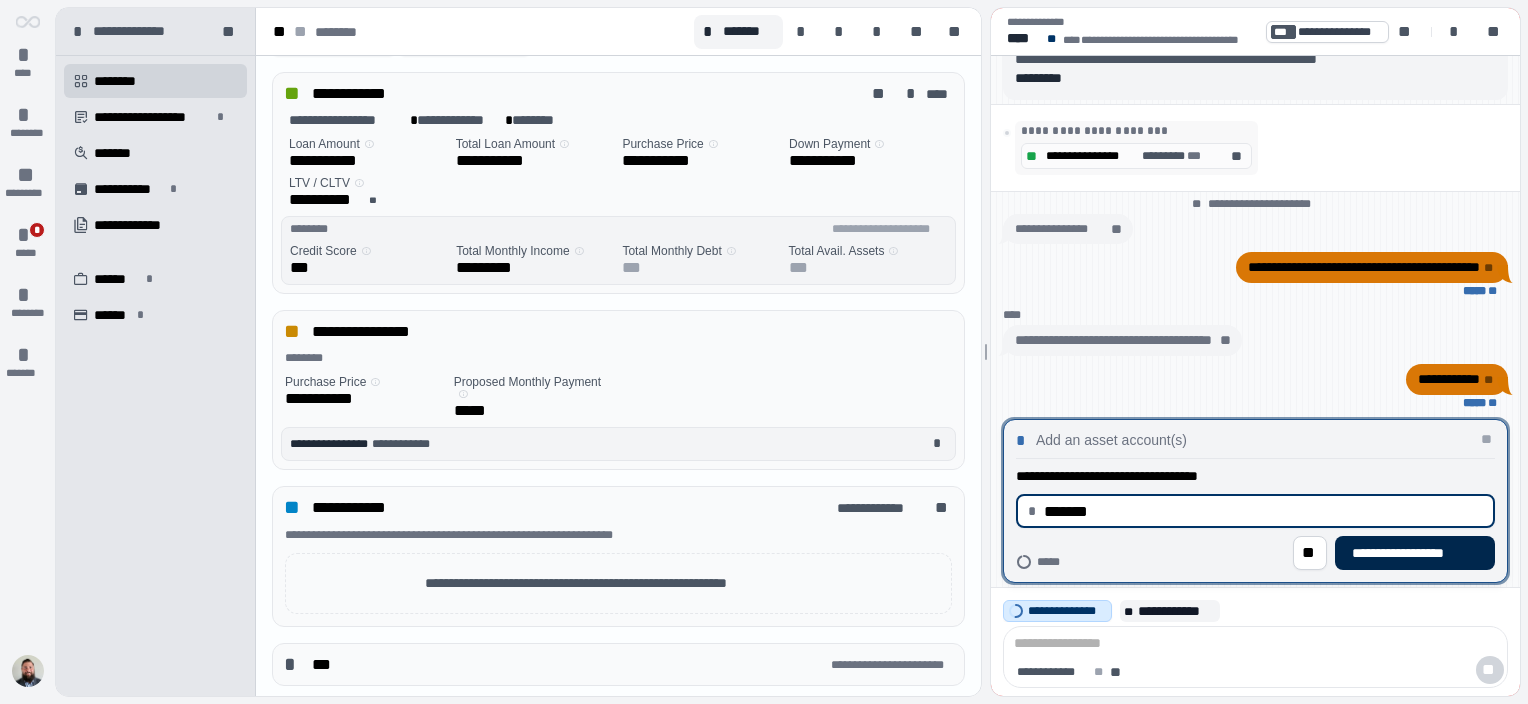 type on "**********" 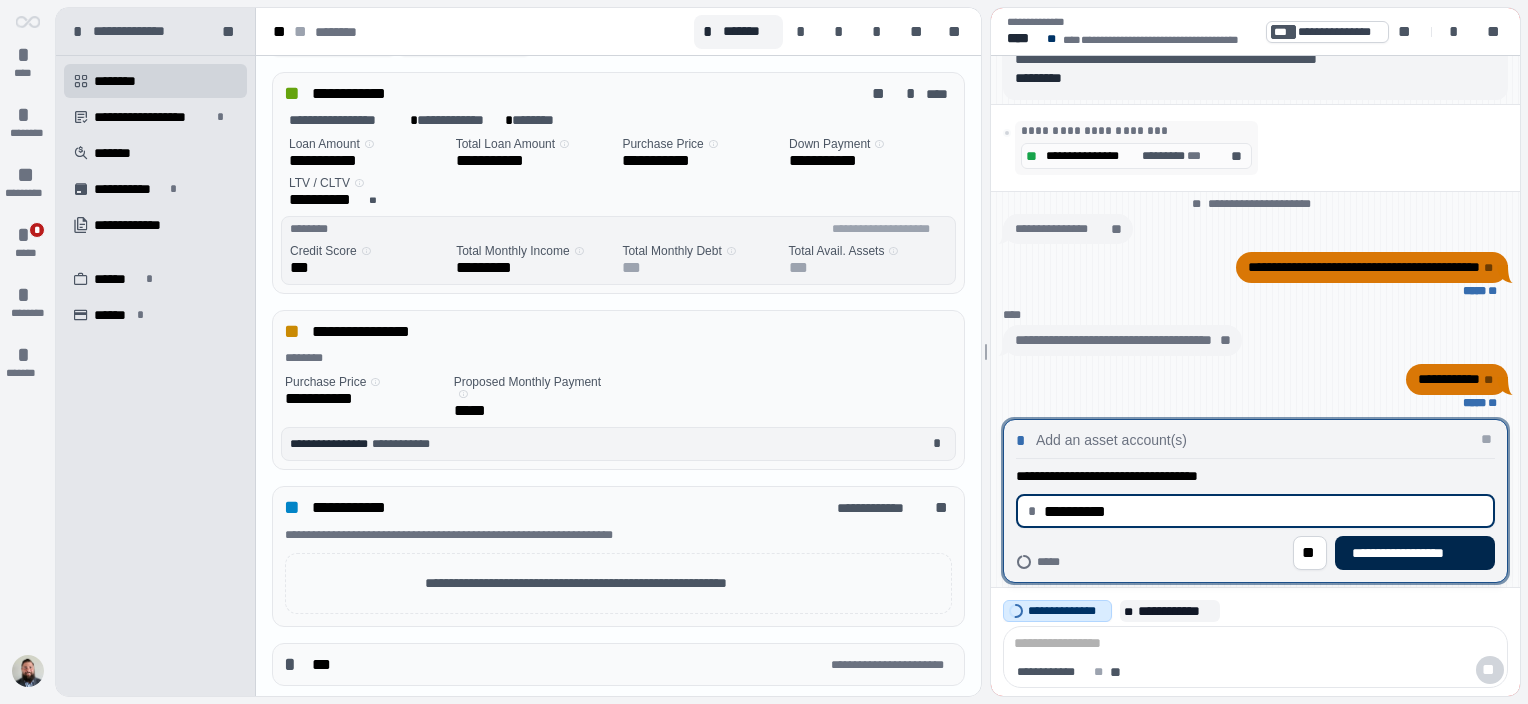 click on "**********" at bounding box center (1414, 553) 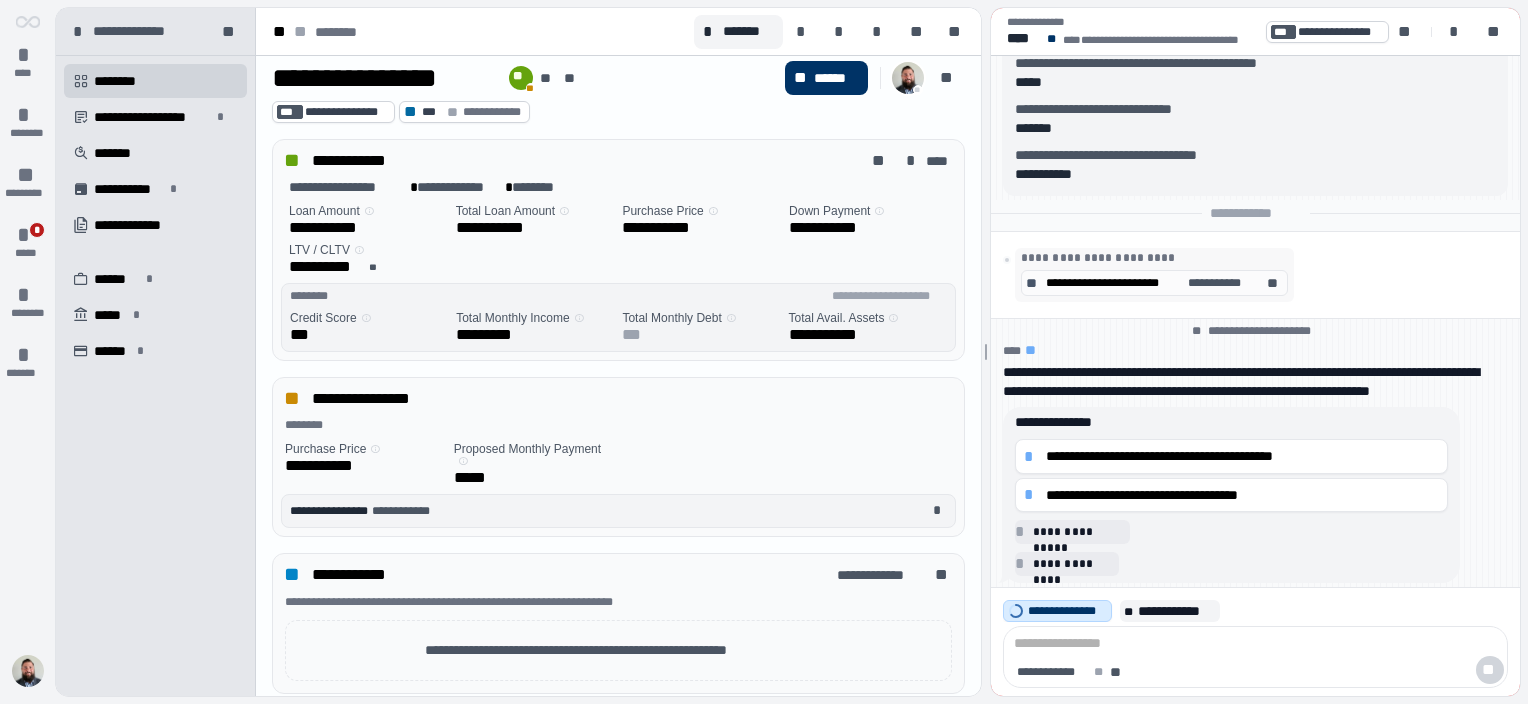 scroll, scrollTop: 0, scrollLeft: 0, axis: both 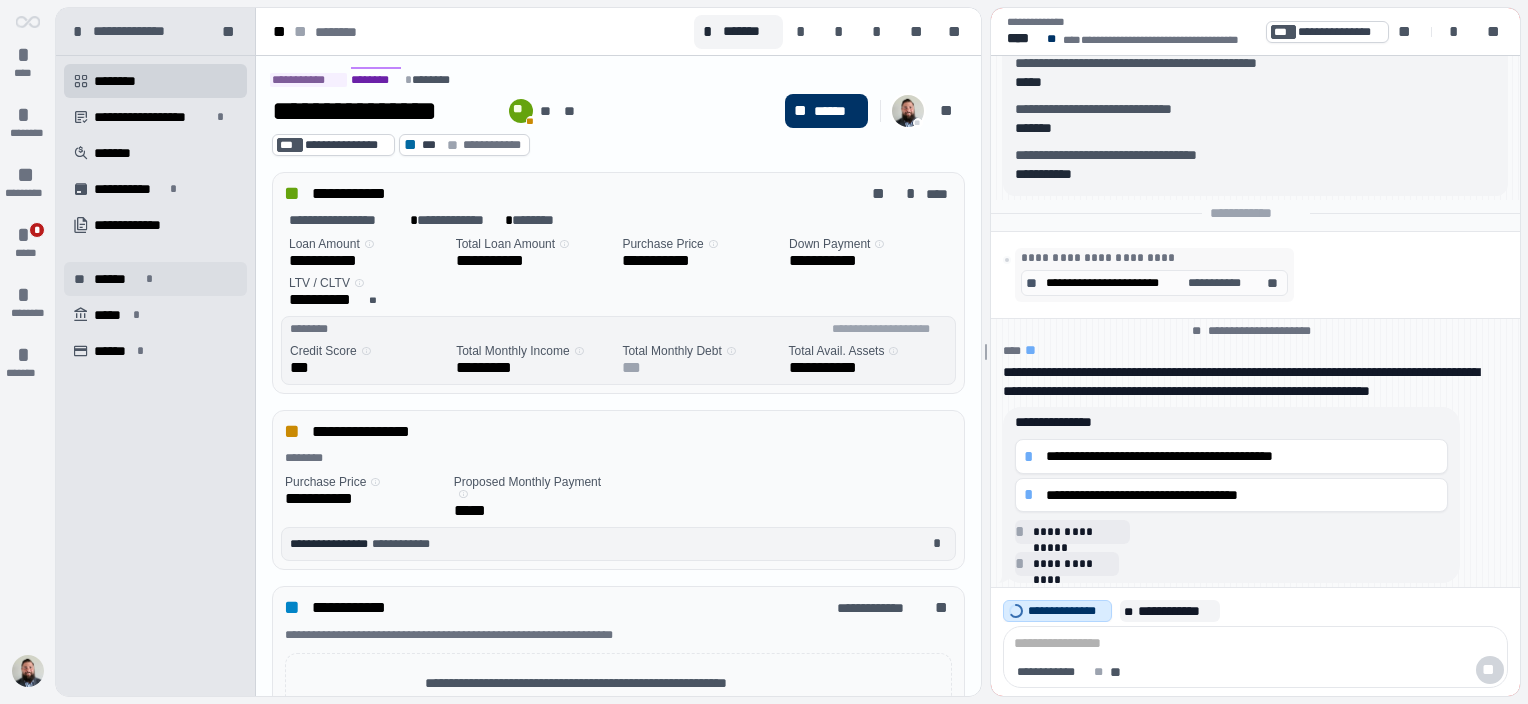 click on "******" at bounding box center (117, 279) 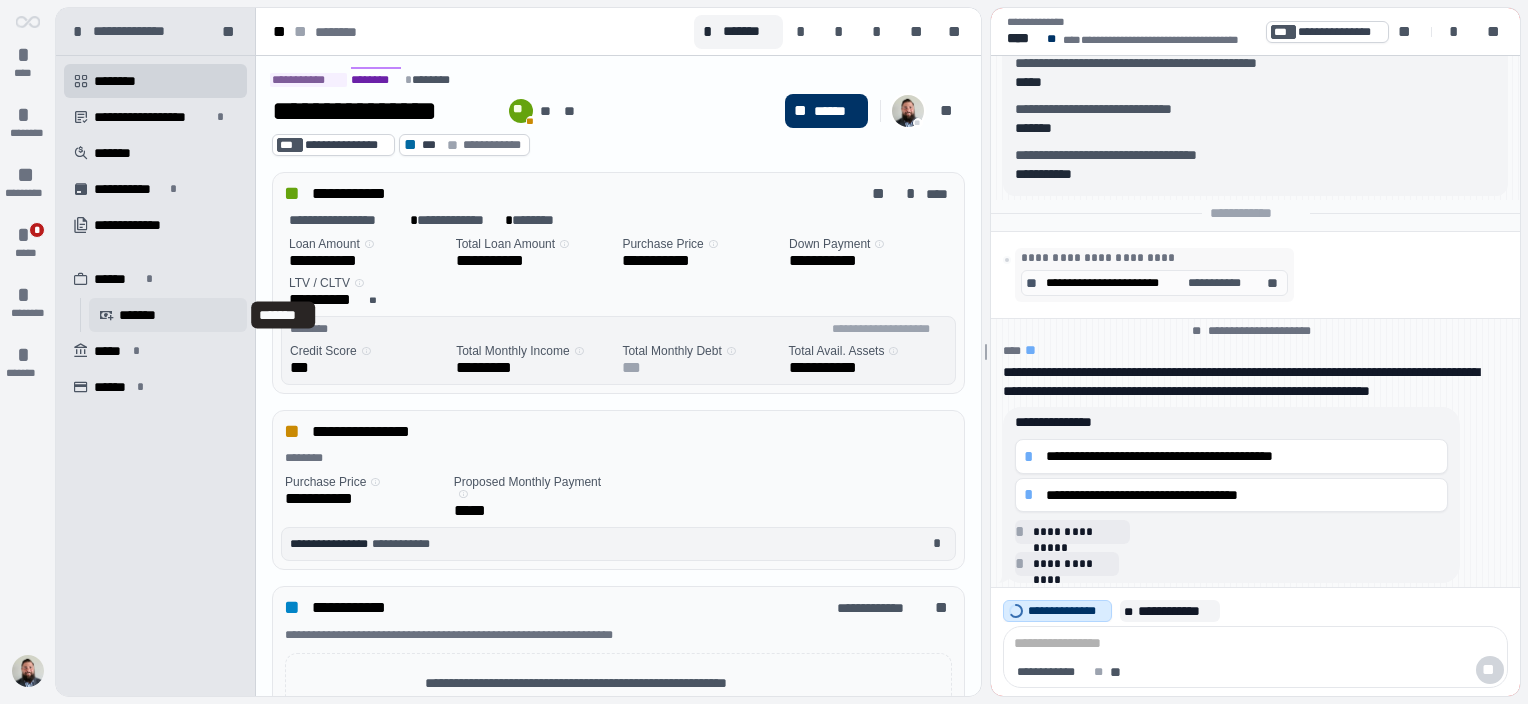 click on "*******" at bounding box center (143, 315) 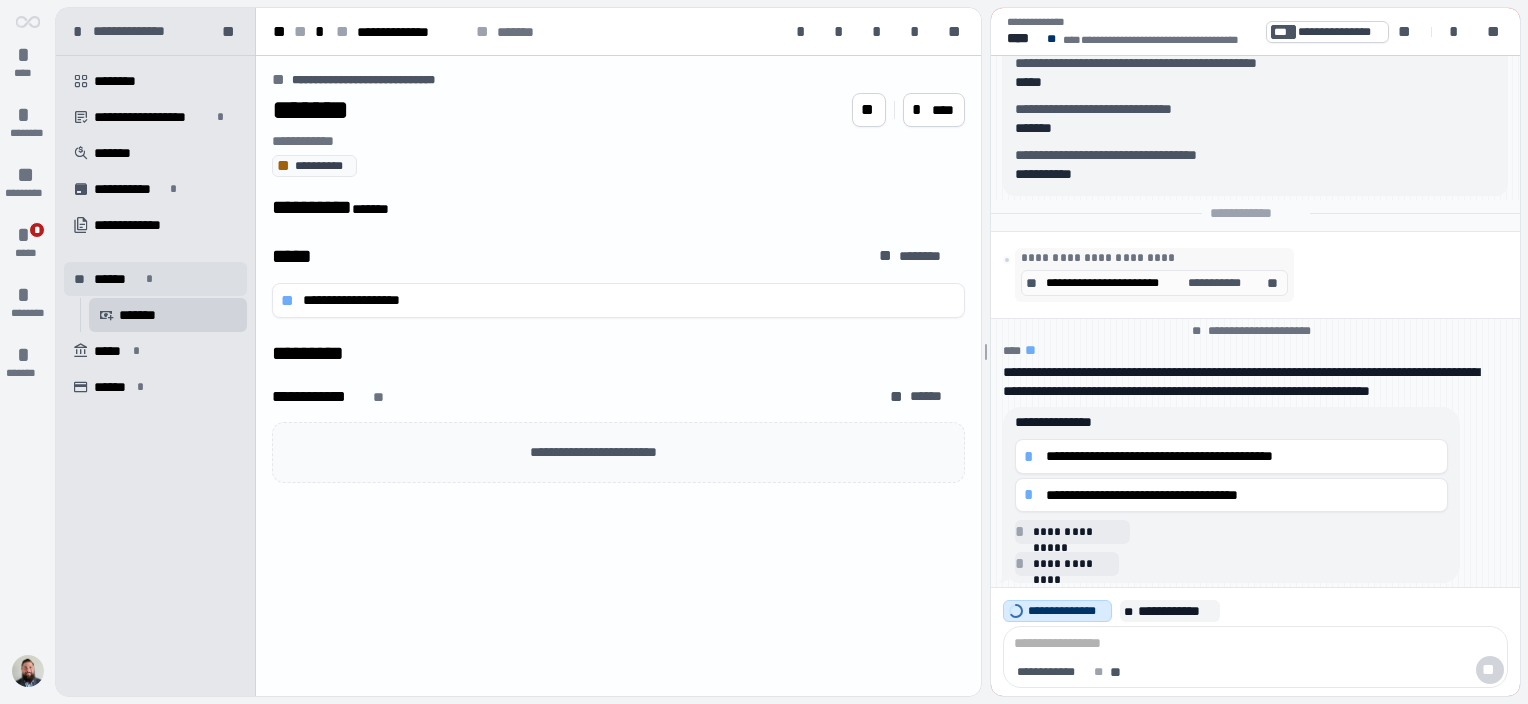 click on "******" at bounding box center [117, 279] 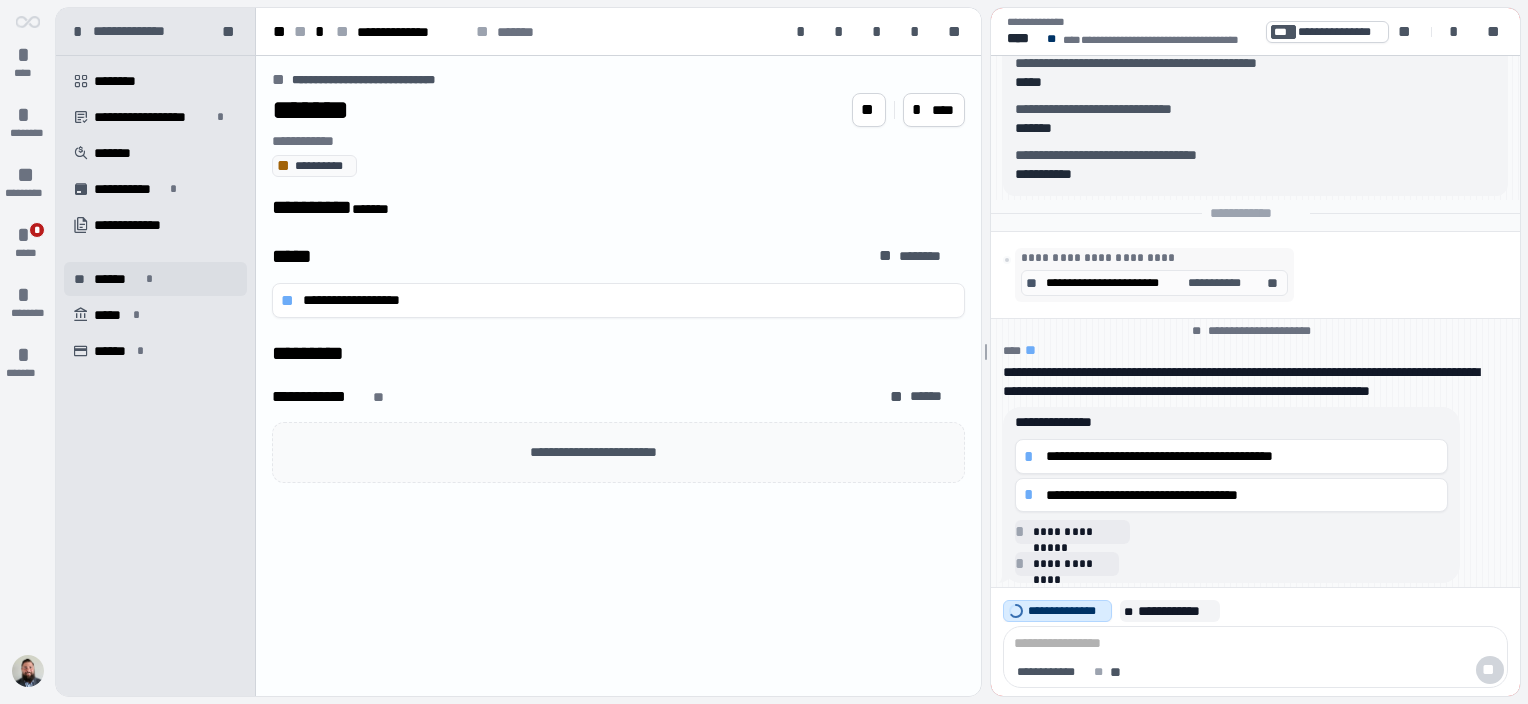 click on "******" at bounding box center (117, 279) 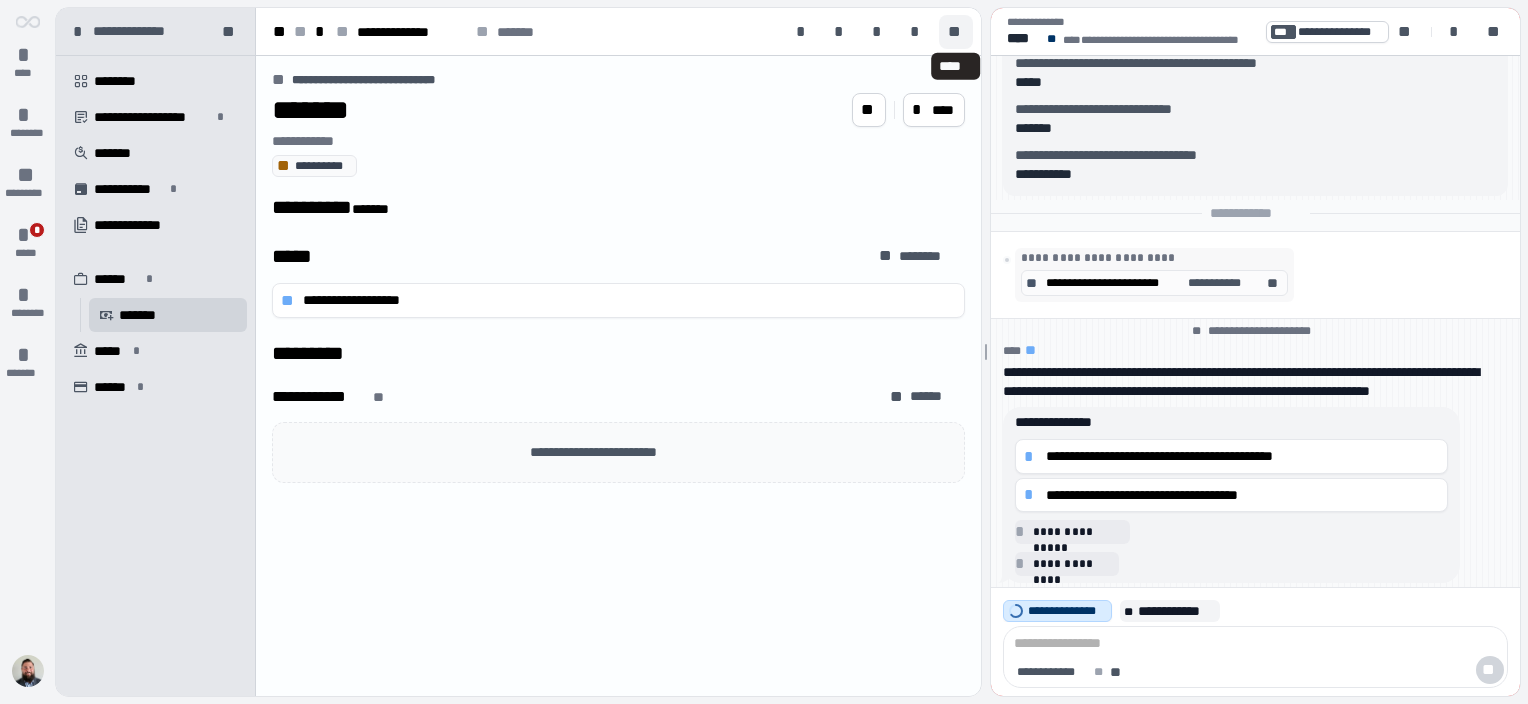click on "**" at bounding box center [956, 32] 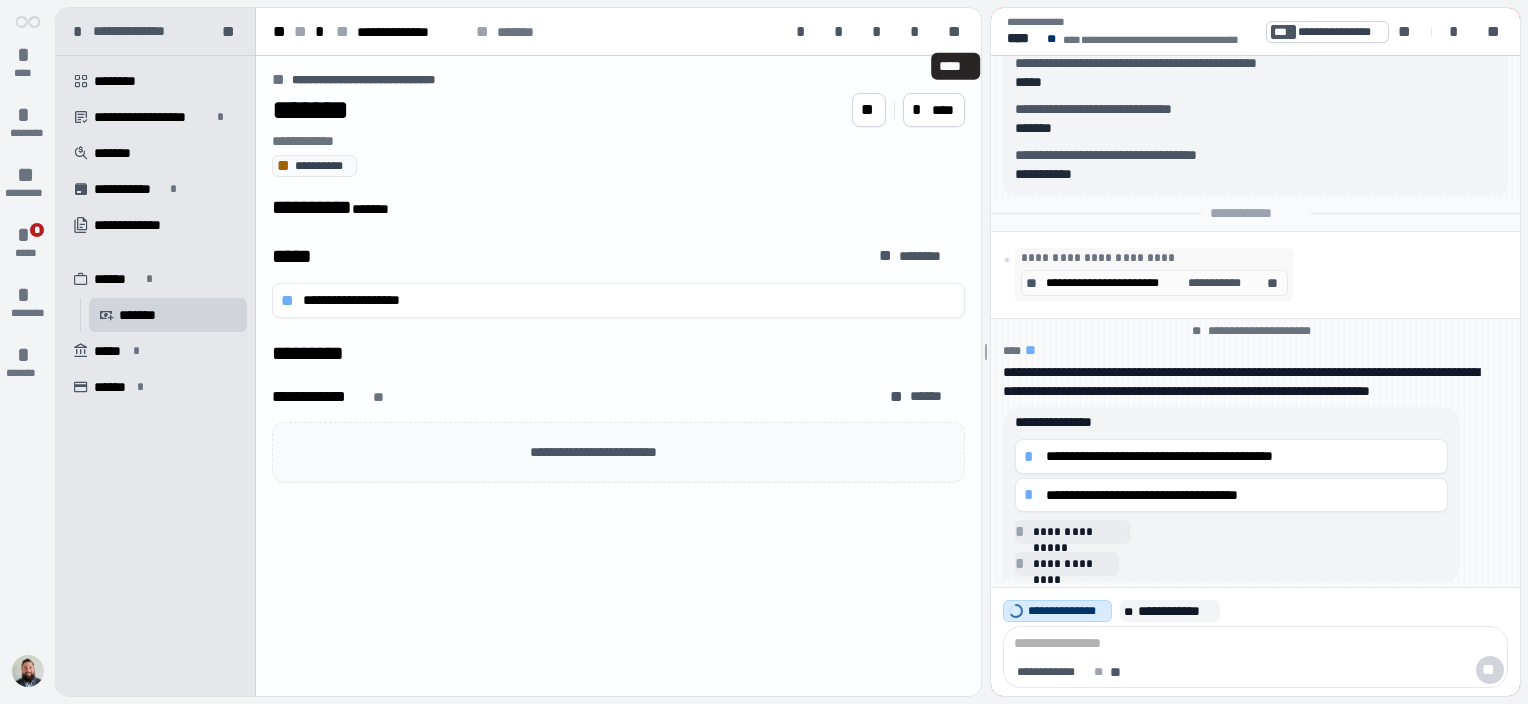 click on "**********" at bounding box center (618, 141) 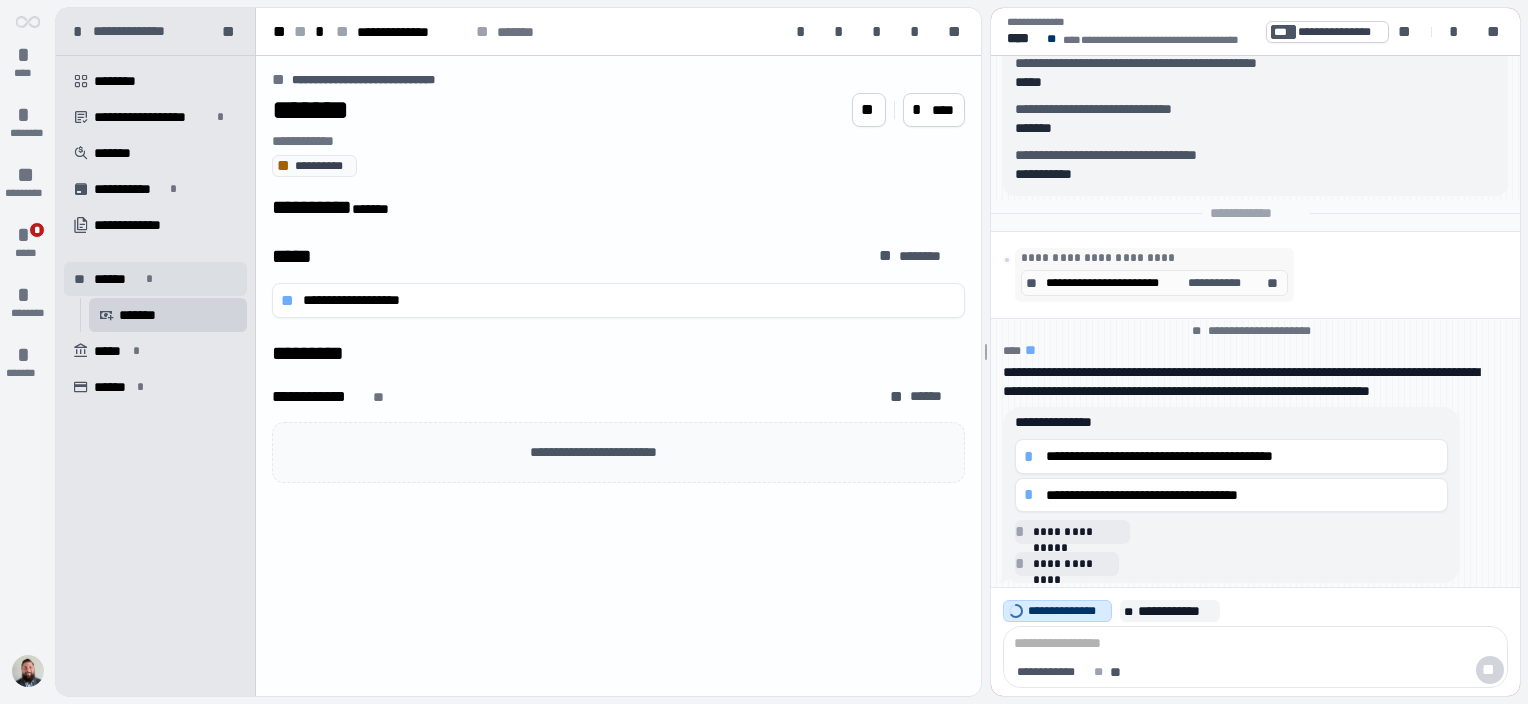 click on "******" at bounding box center [117, 279] 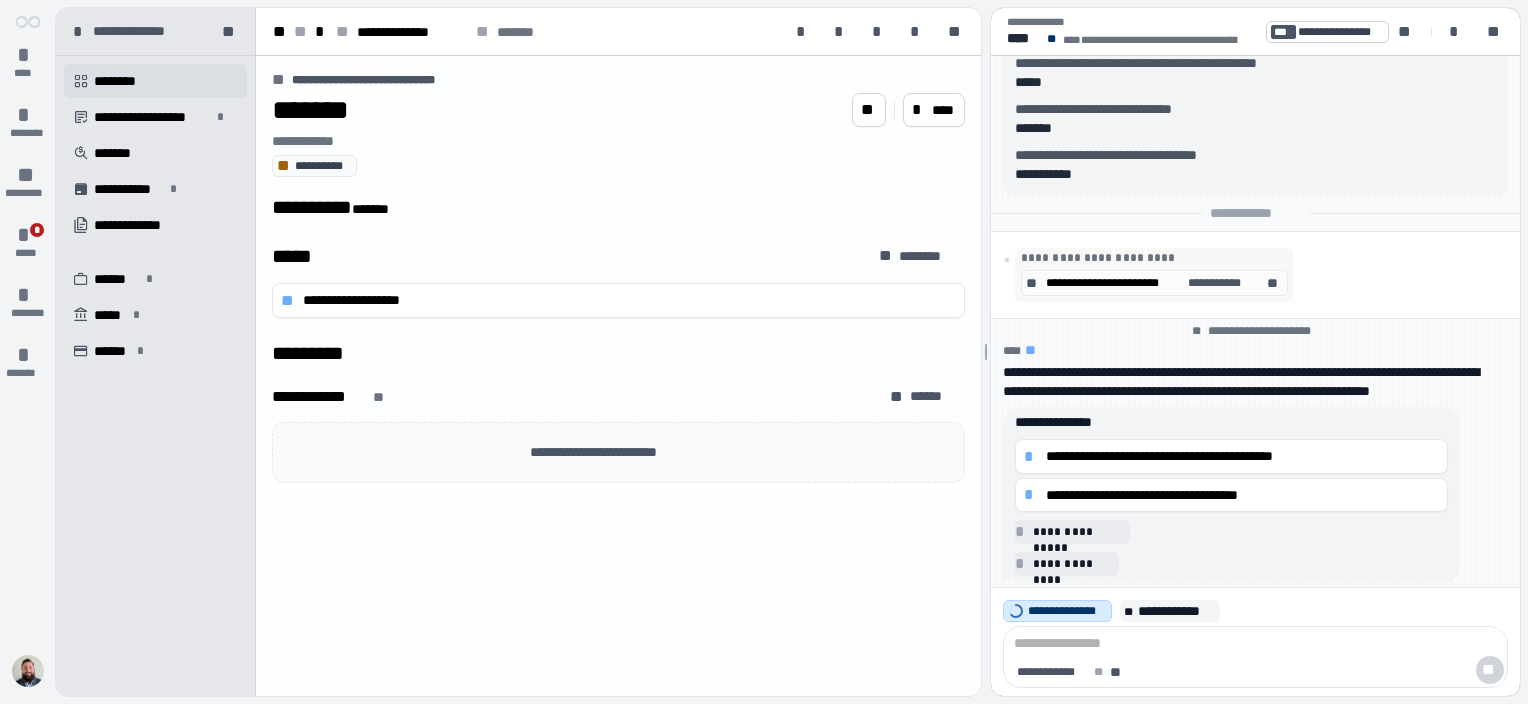 click on "********" at bounding box center [122, 81] 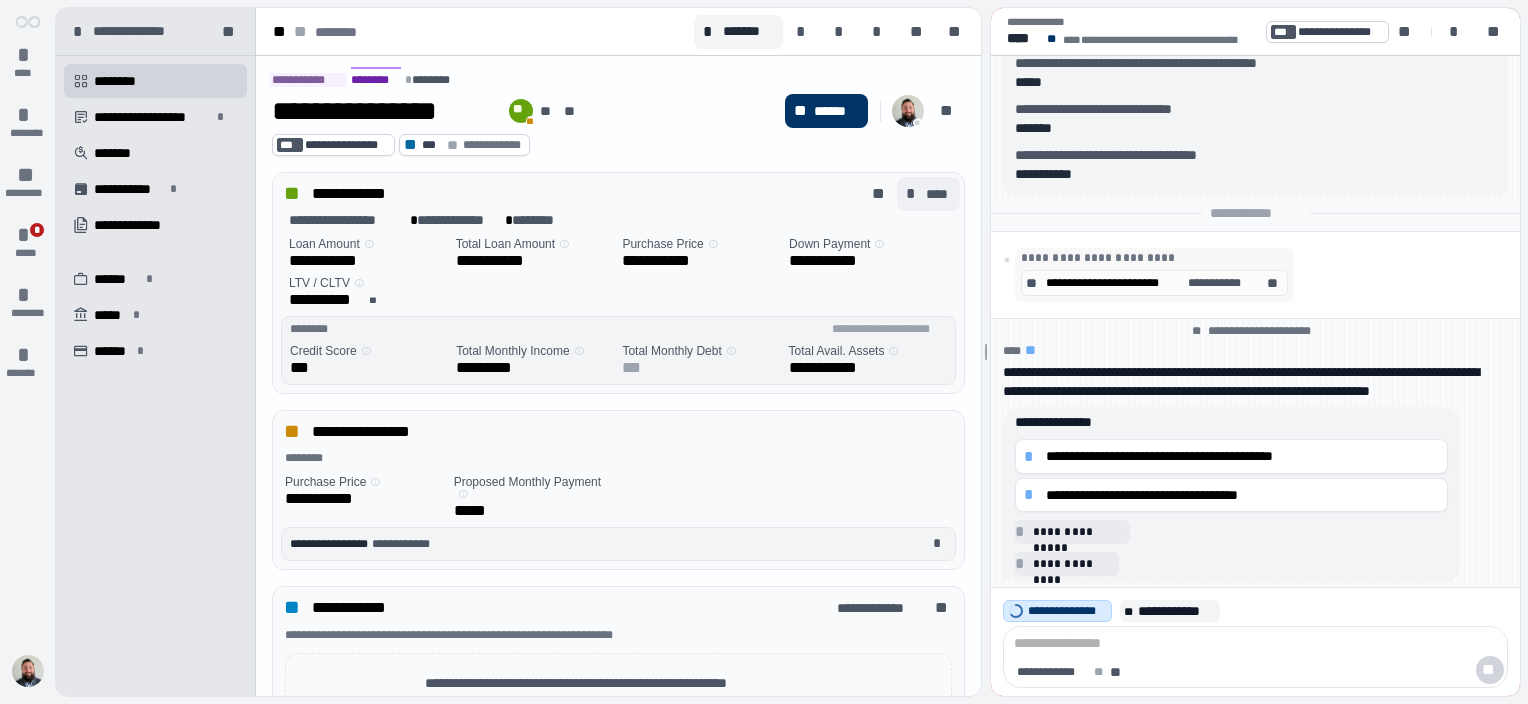click on "****" at bounding box center [938, 194] 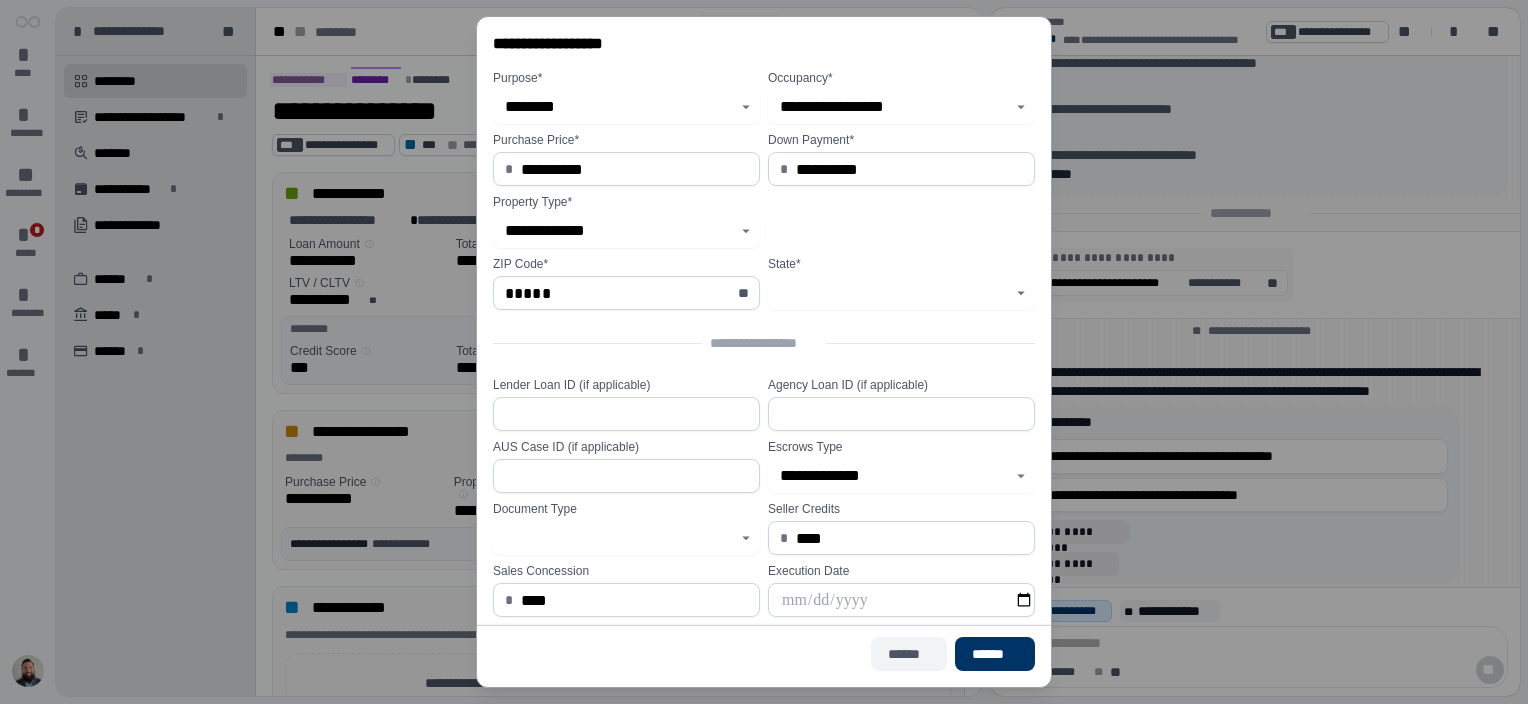 click on "******" at bounding box center [909, 654] 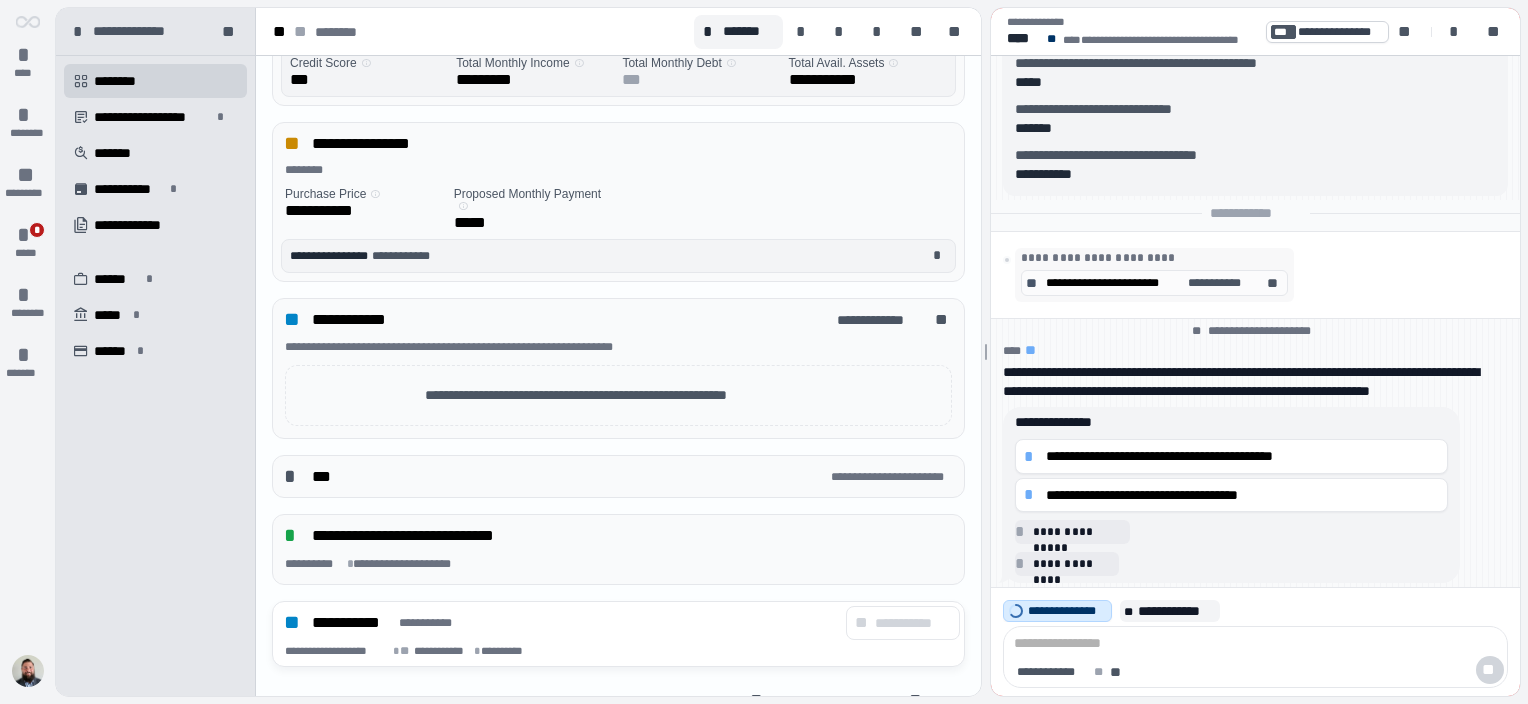scroll, scrollTop: 300, scrollLeft: 0, axis: vertical 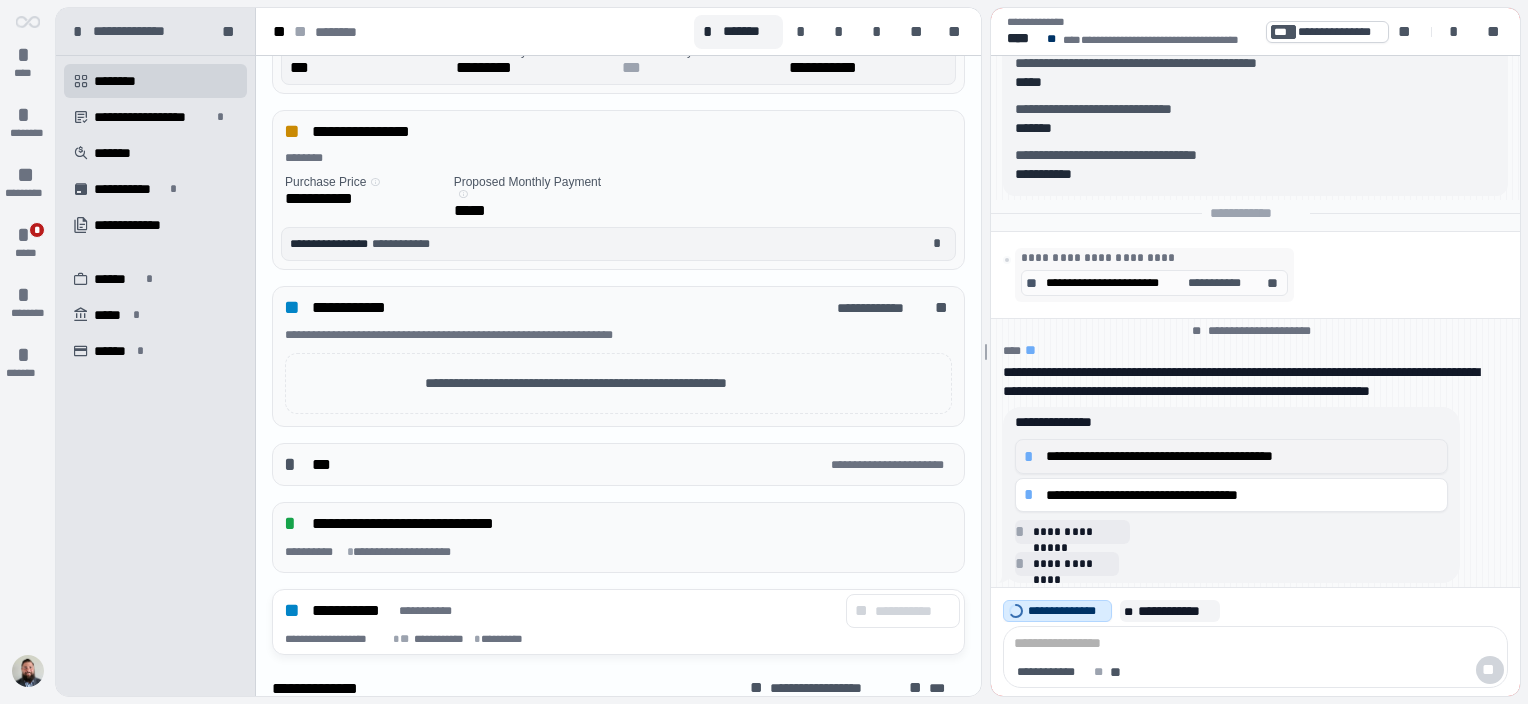 click on "**********" at bounding box center (1242, 456) 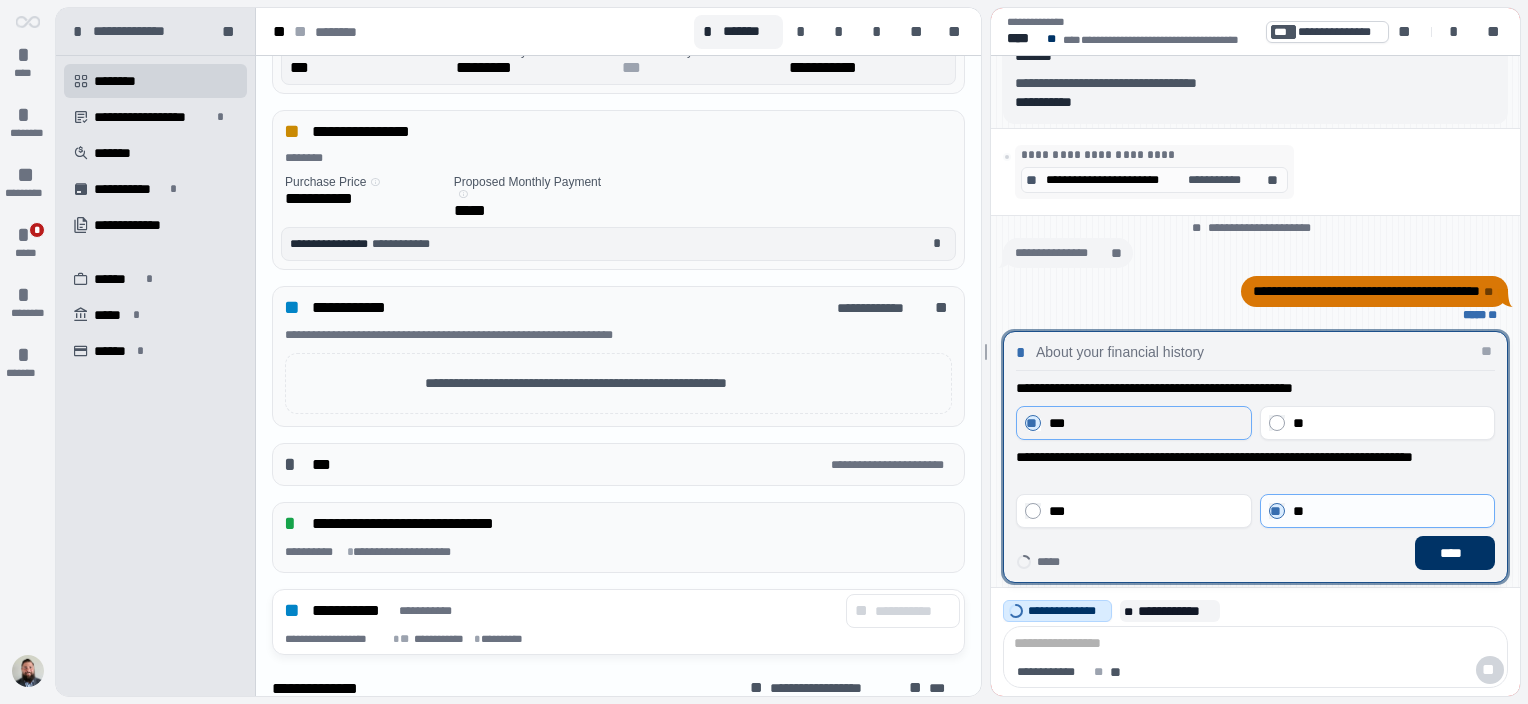 click on "** ***" at bounding box center (1134, 423) 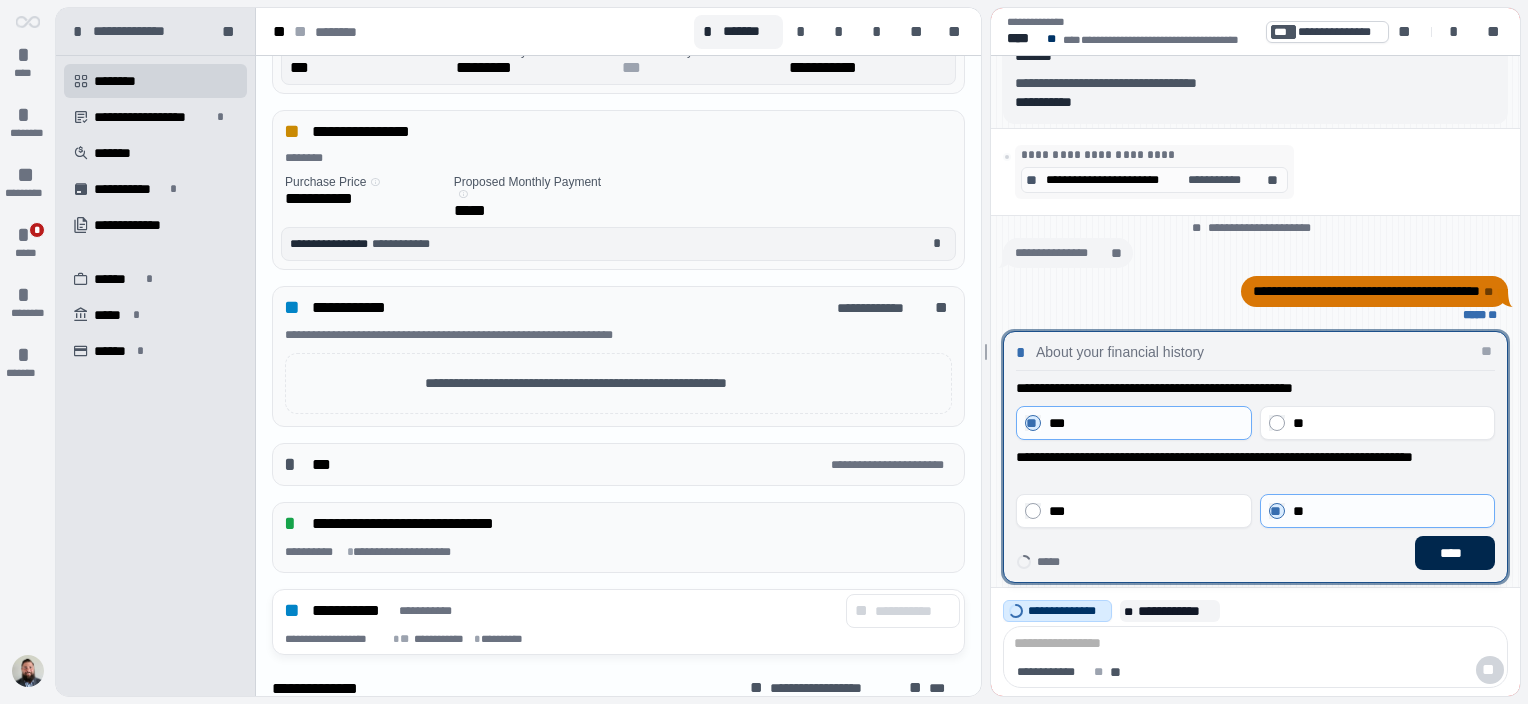 click on "****" at bounding box center (1455, 553) 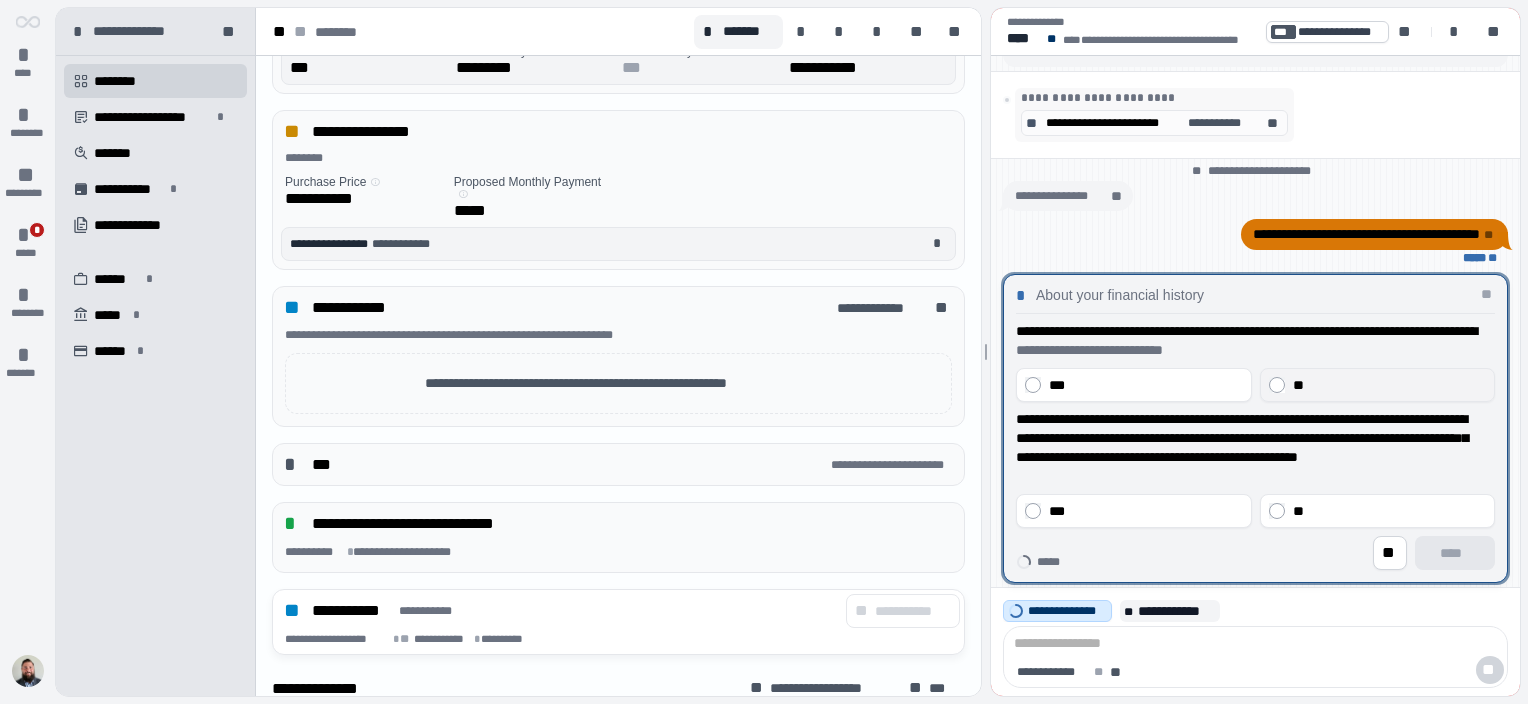 click on "**" at bounding box center [1297, 385] 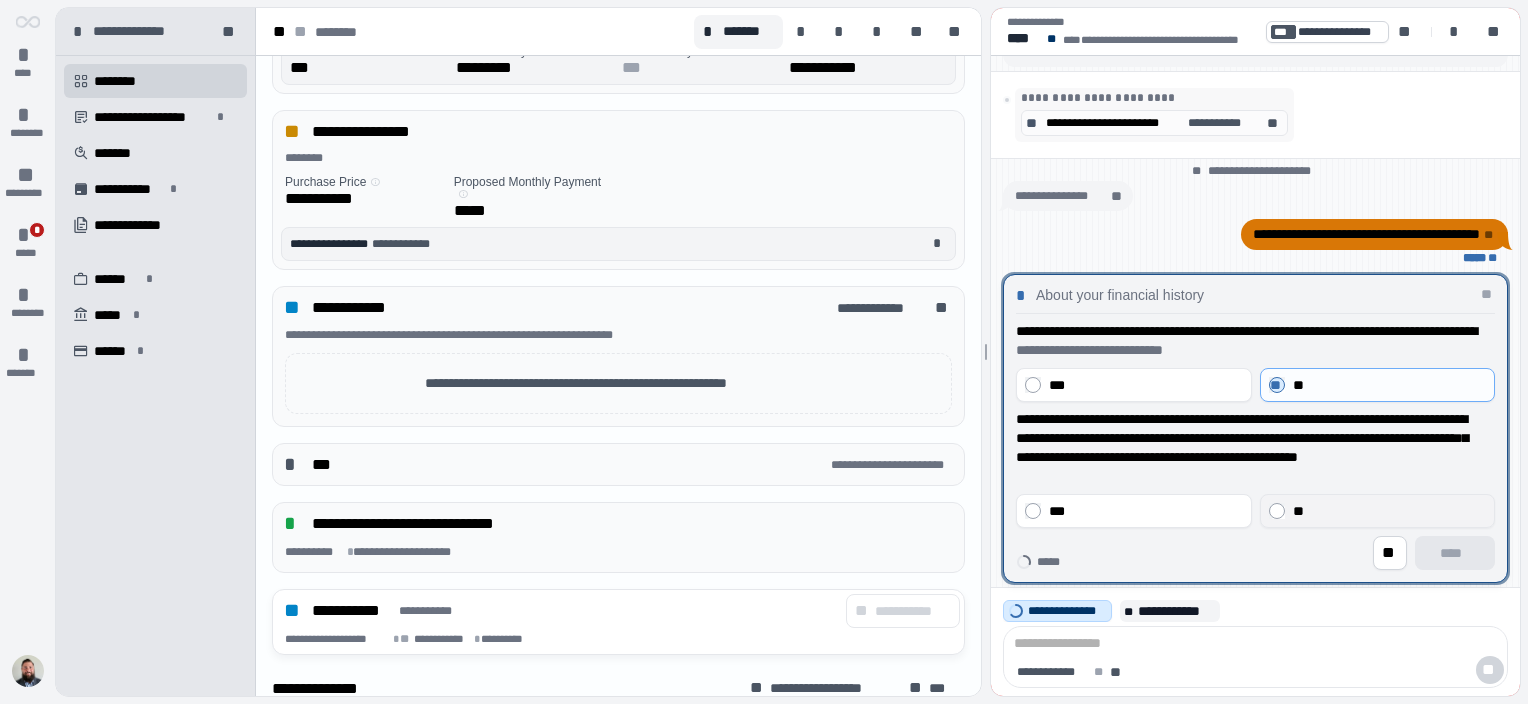 click on "**" at bounding box center [1377, 511] 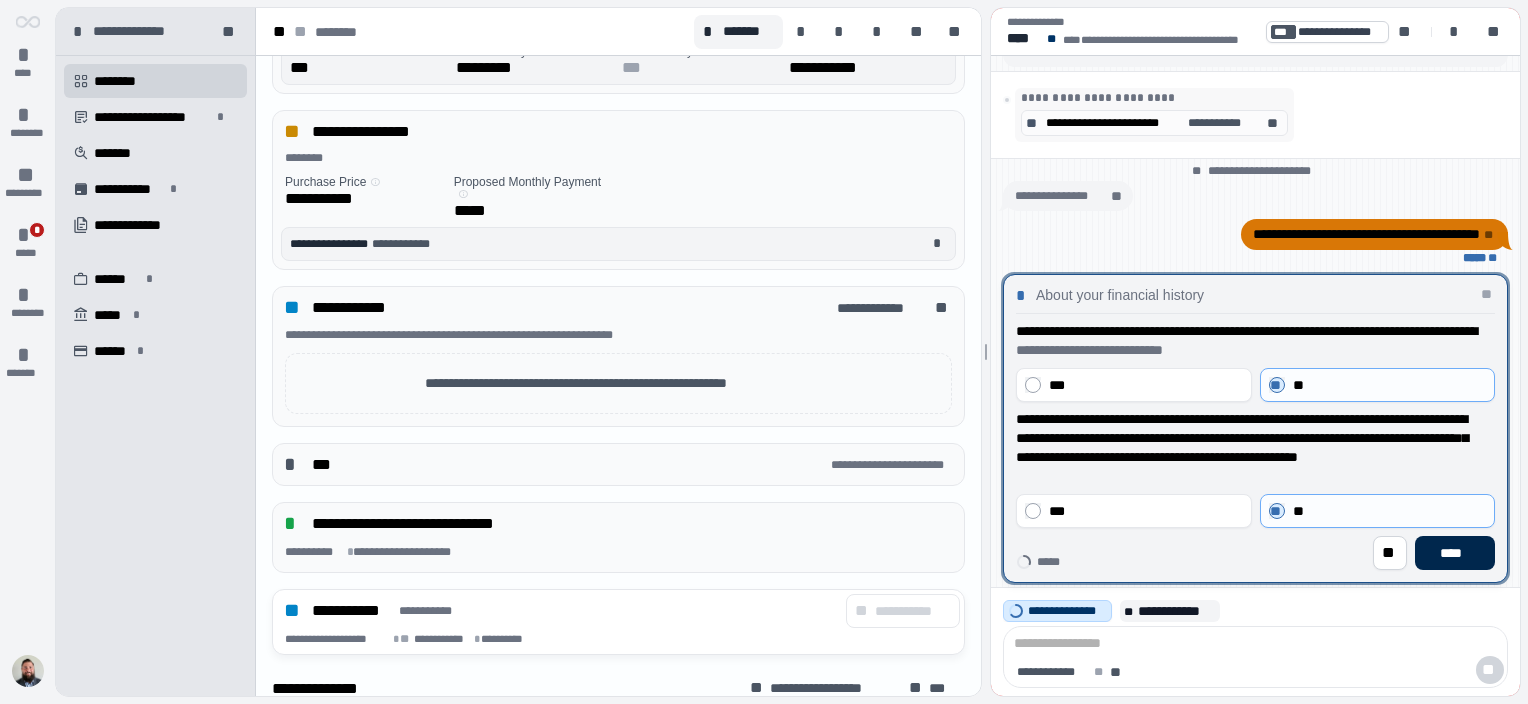 click on "****" at bounding box center (1455, 553) 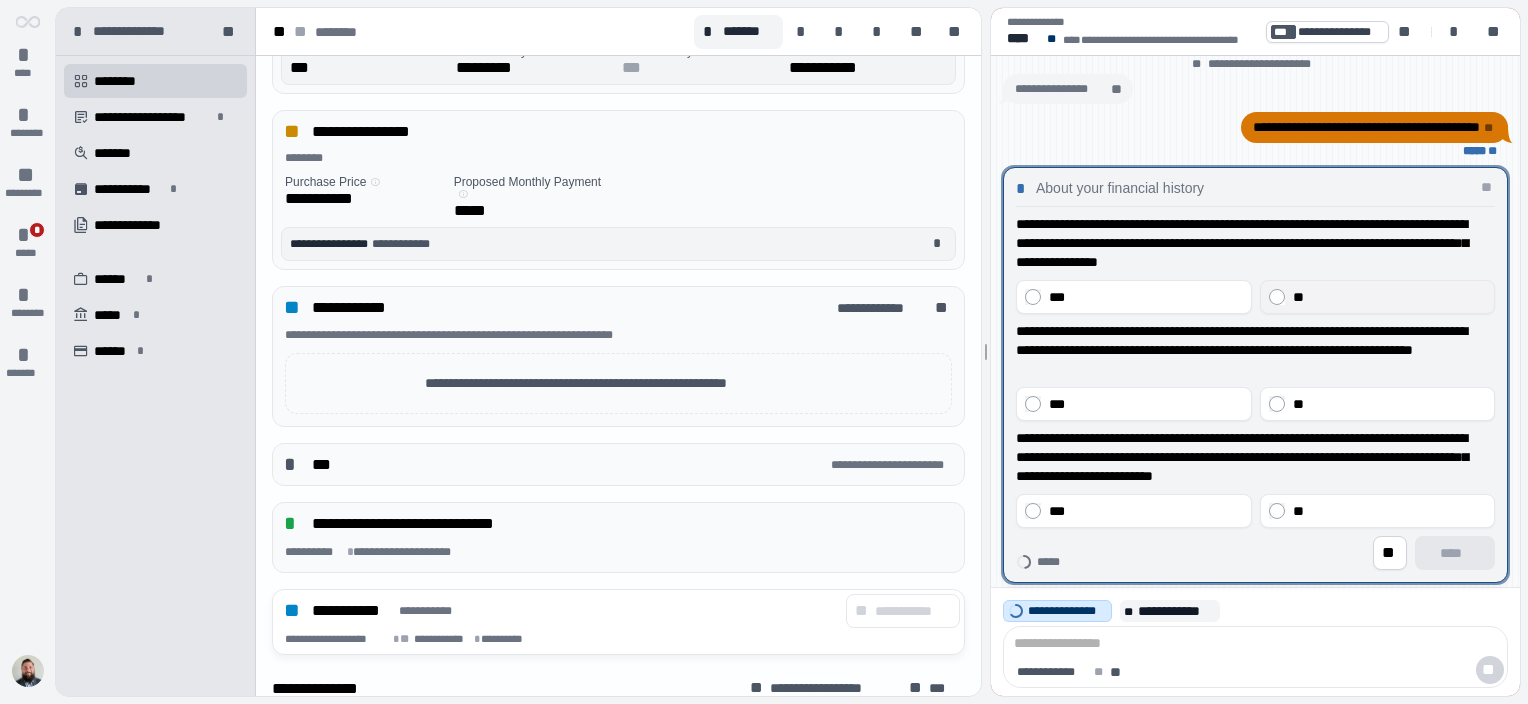 click on "**" at bounding box center [1389, 297] 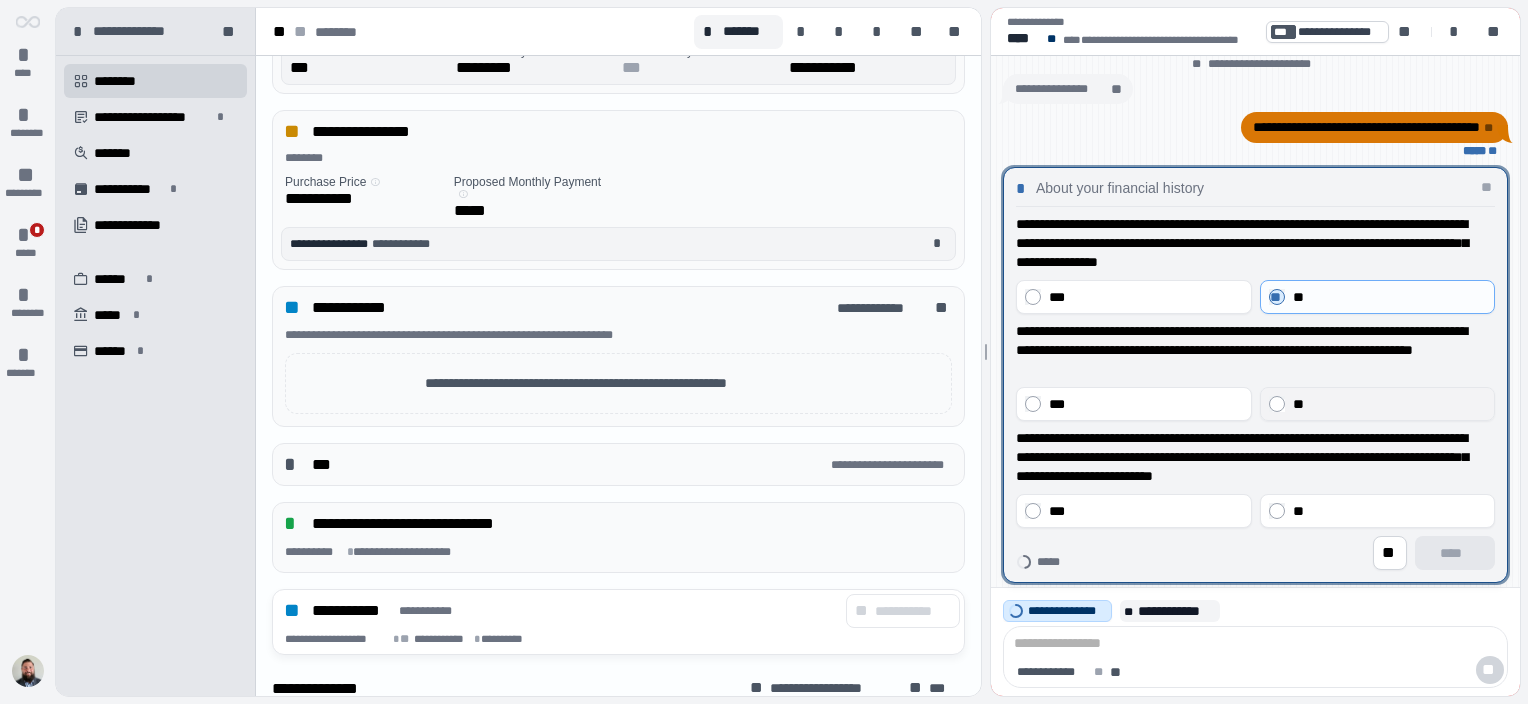 click on "**" at bounding box center [1377, 404] 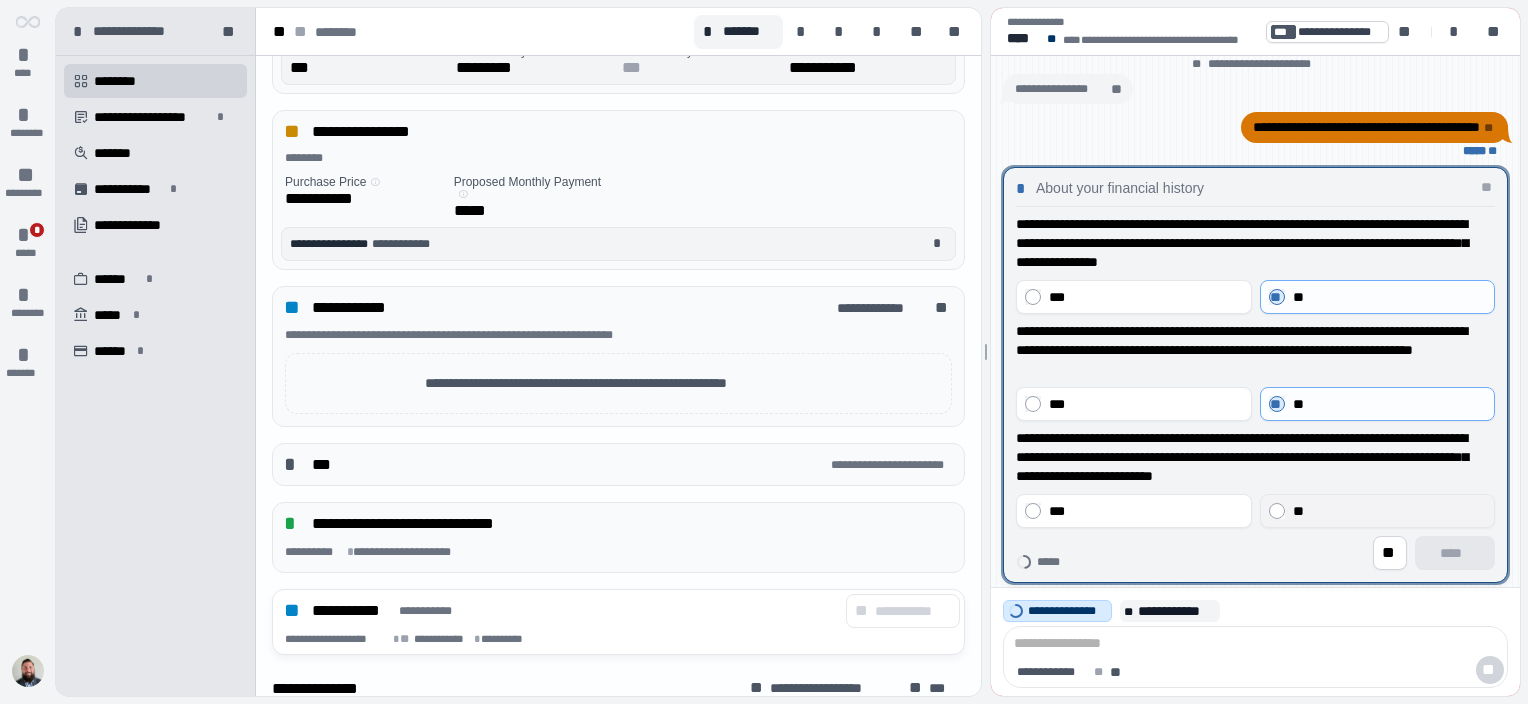 click on "**" at bounding box center [1297, 511] 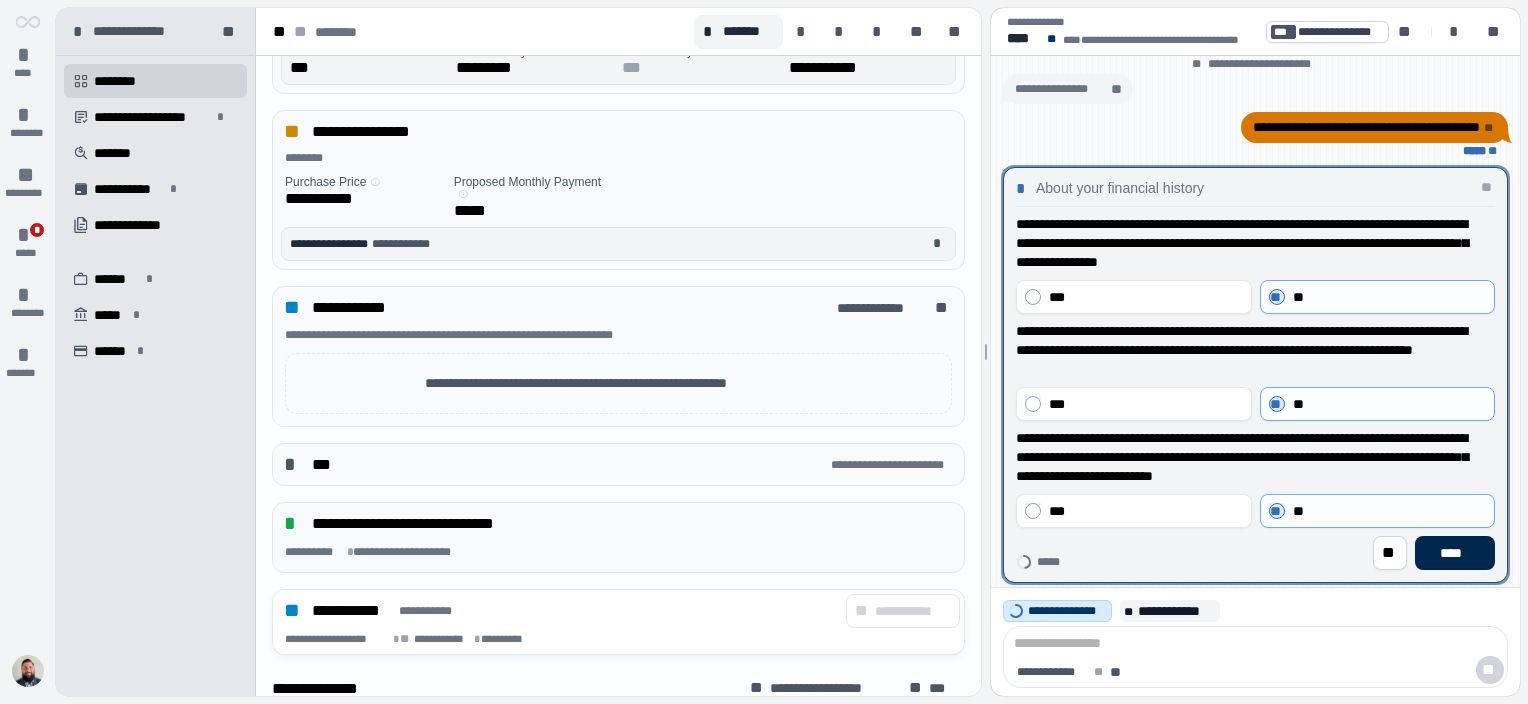 click on "****" at bounding box center [1455, 553] 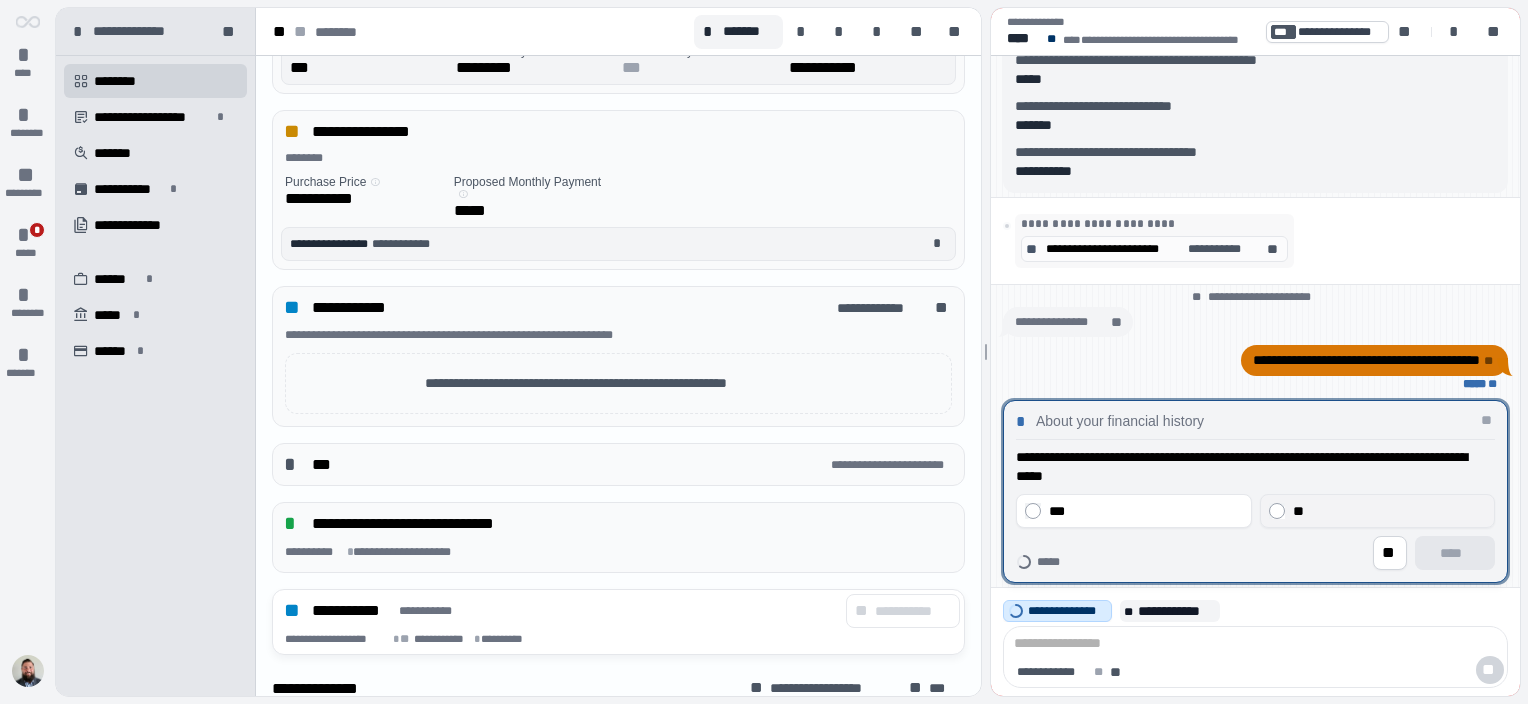 click on "**" at bounding box center (1389, 511) 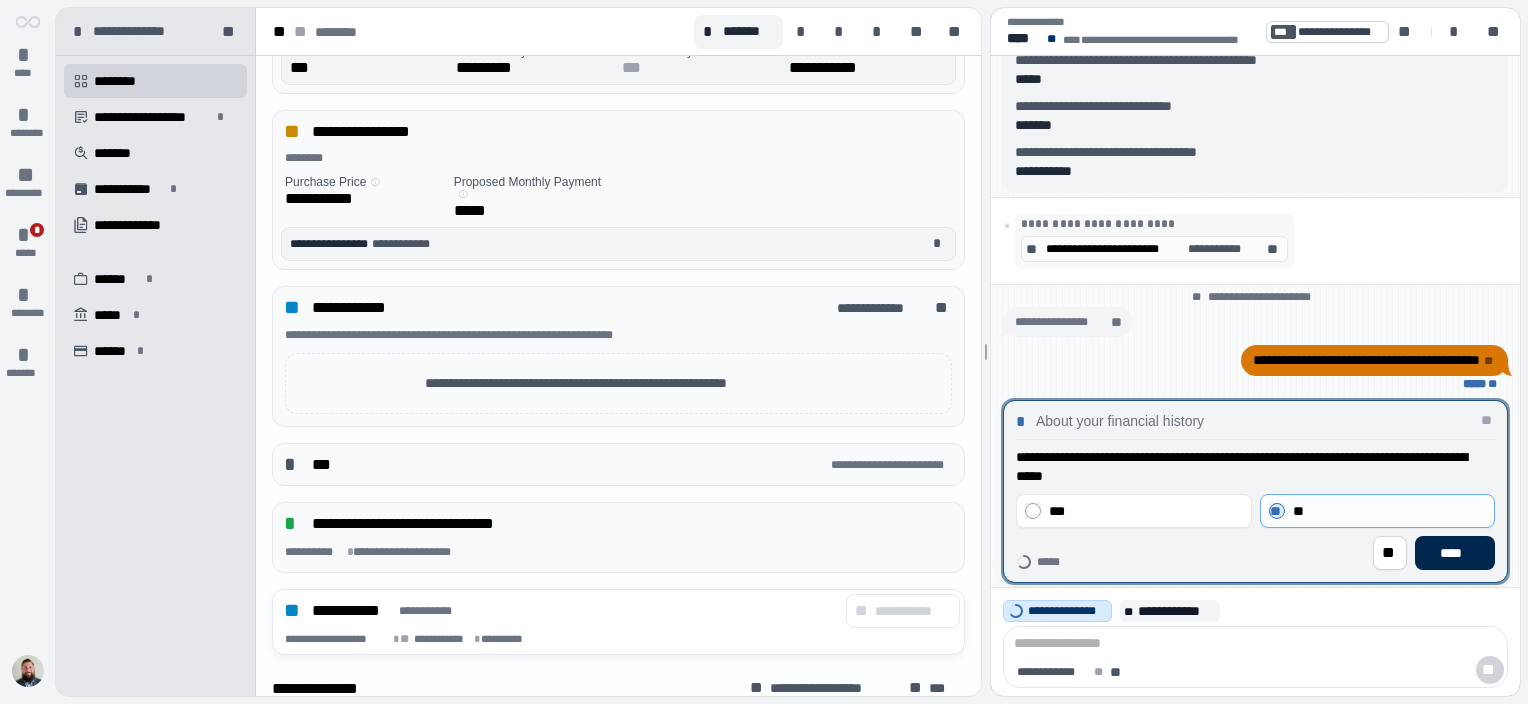 click on "****" at bounding box center [1455, 553] 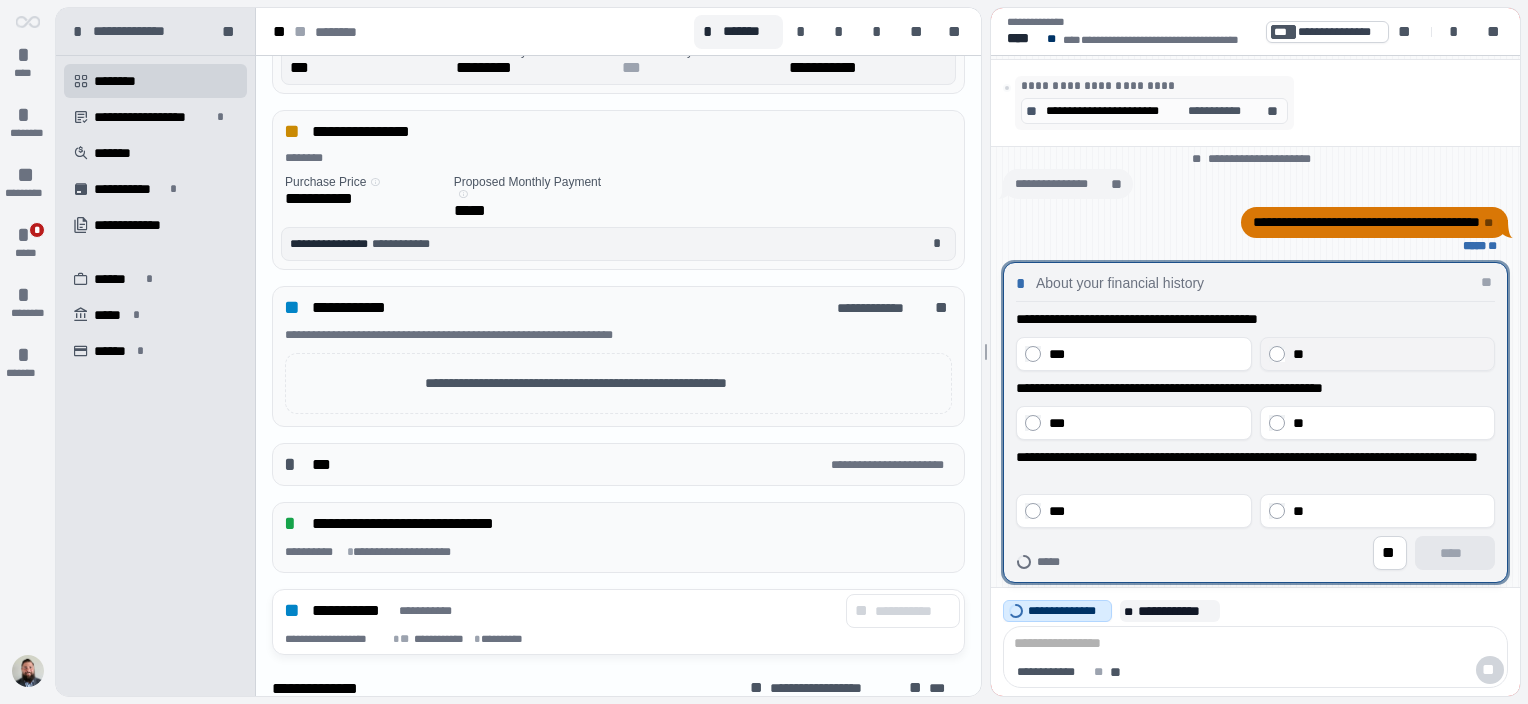 click on "**" at bounding box center [1389, 354] 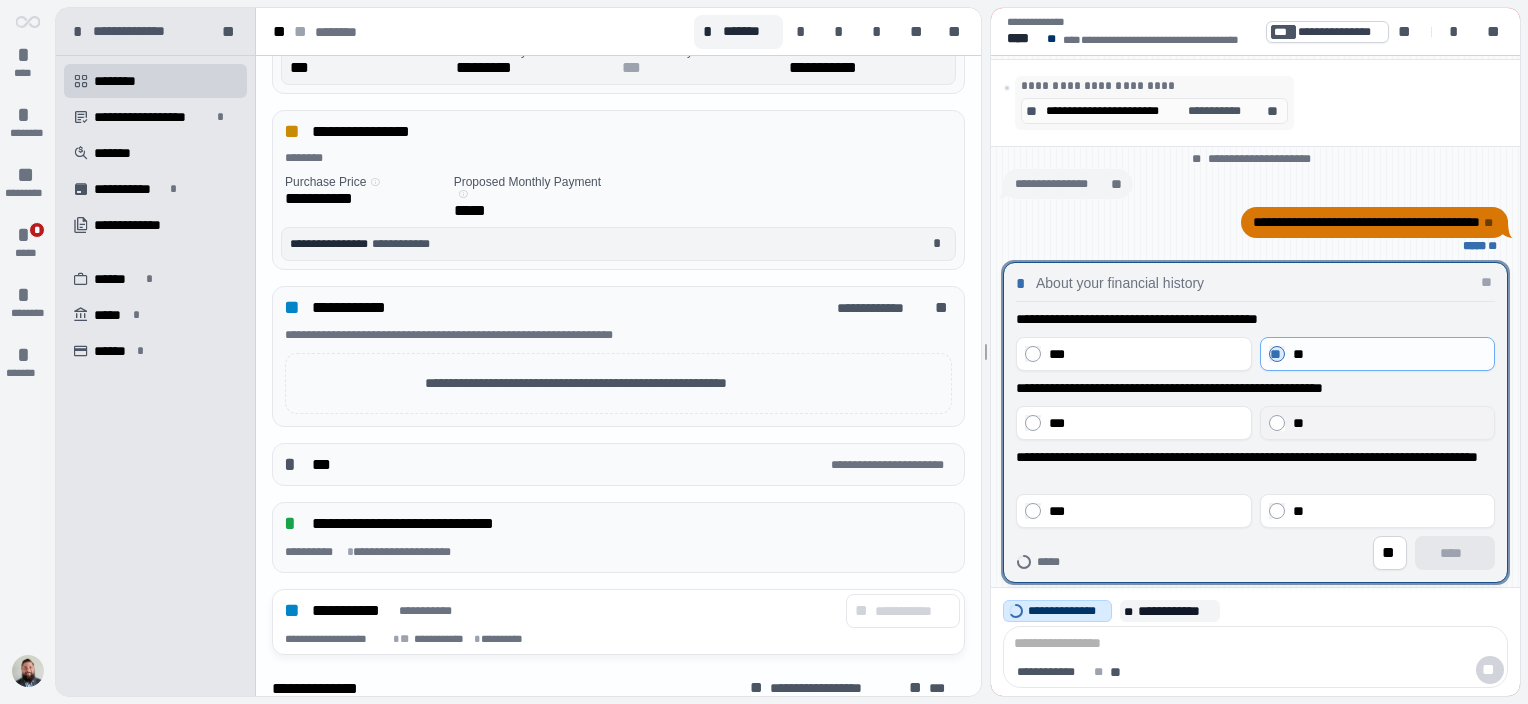 click on "**" at bounding box center (1377, 423) 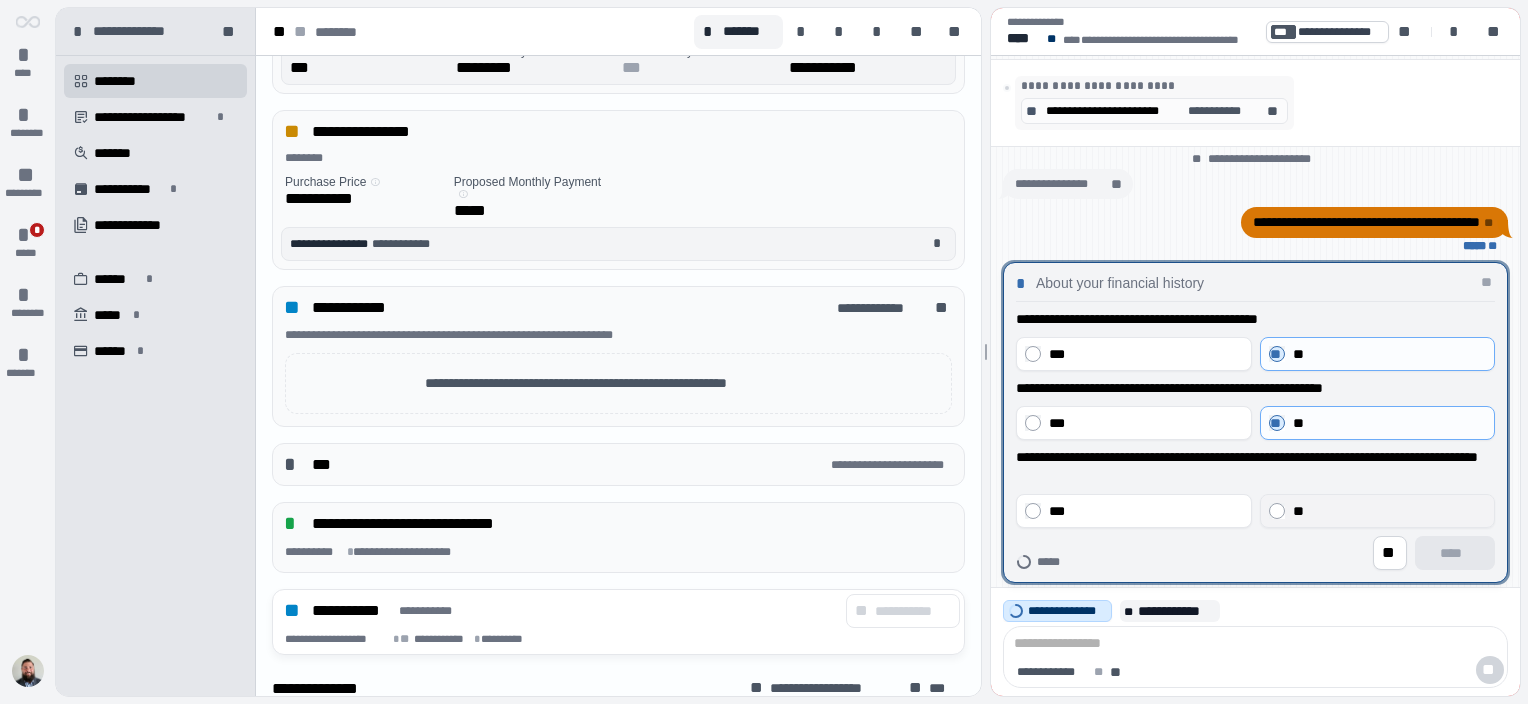 drag, startPoint x: 1281, startPoint y: 516, endPoint x: 1289, endPoint y: 508, distance: 11.313708 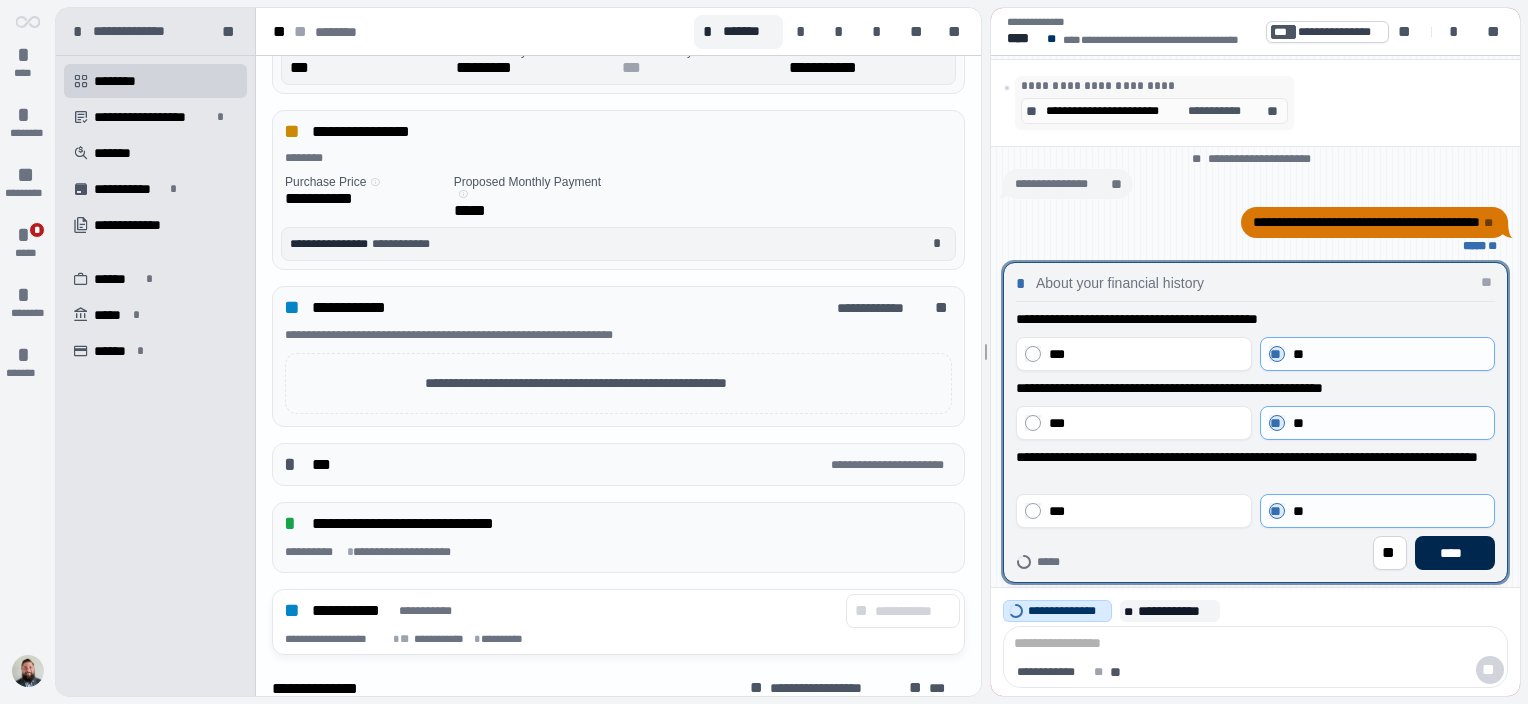 click on "****" at bounding box center (1455, 553) 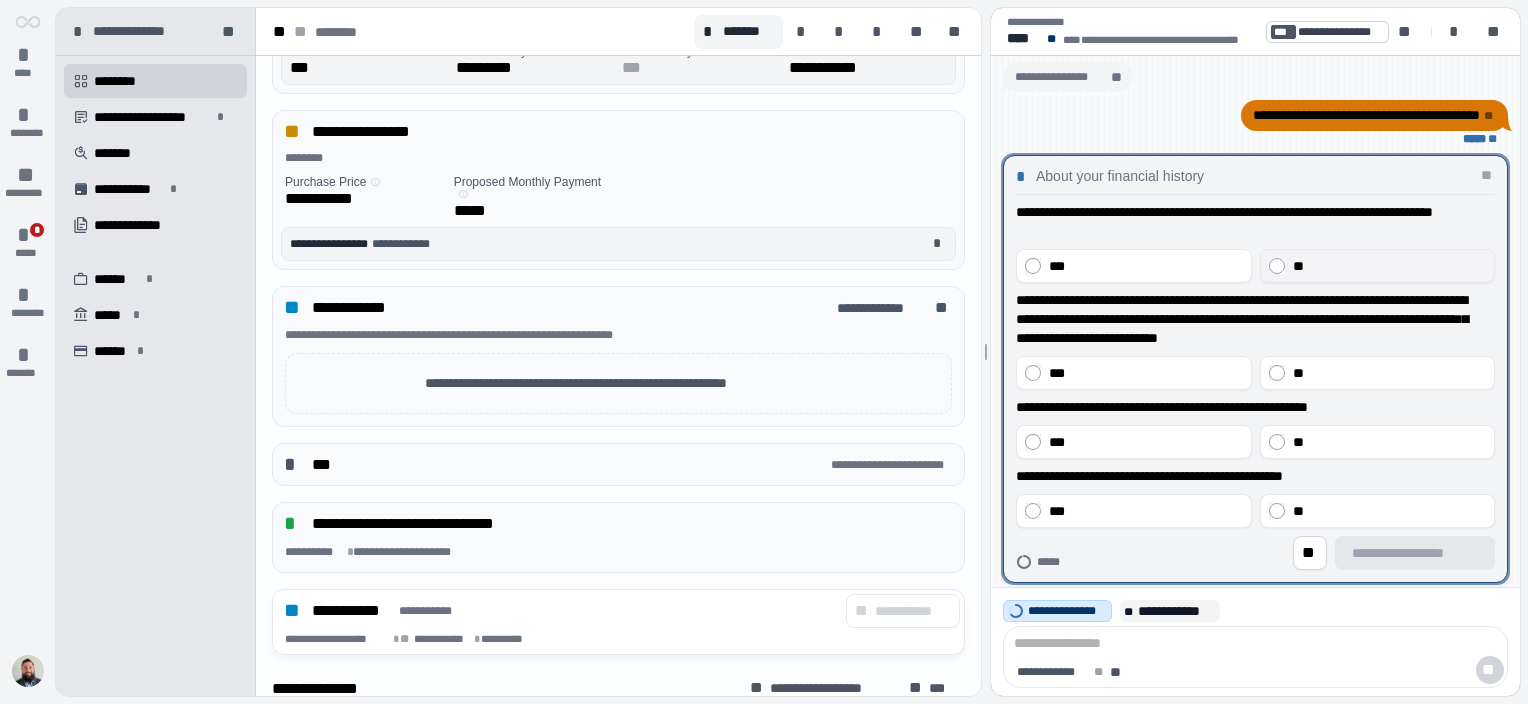 click on "**" at bounding box center (1389, 266) 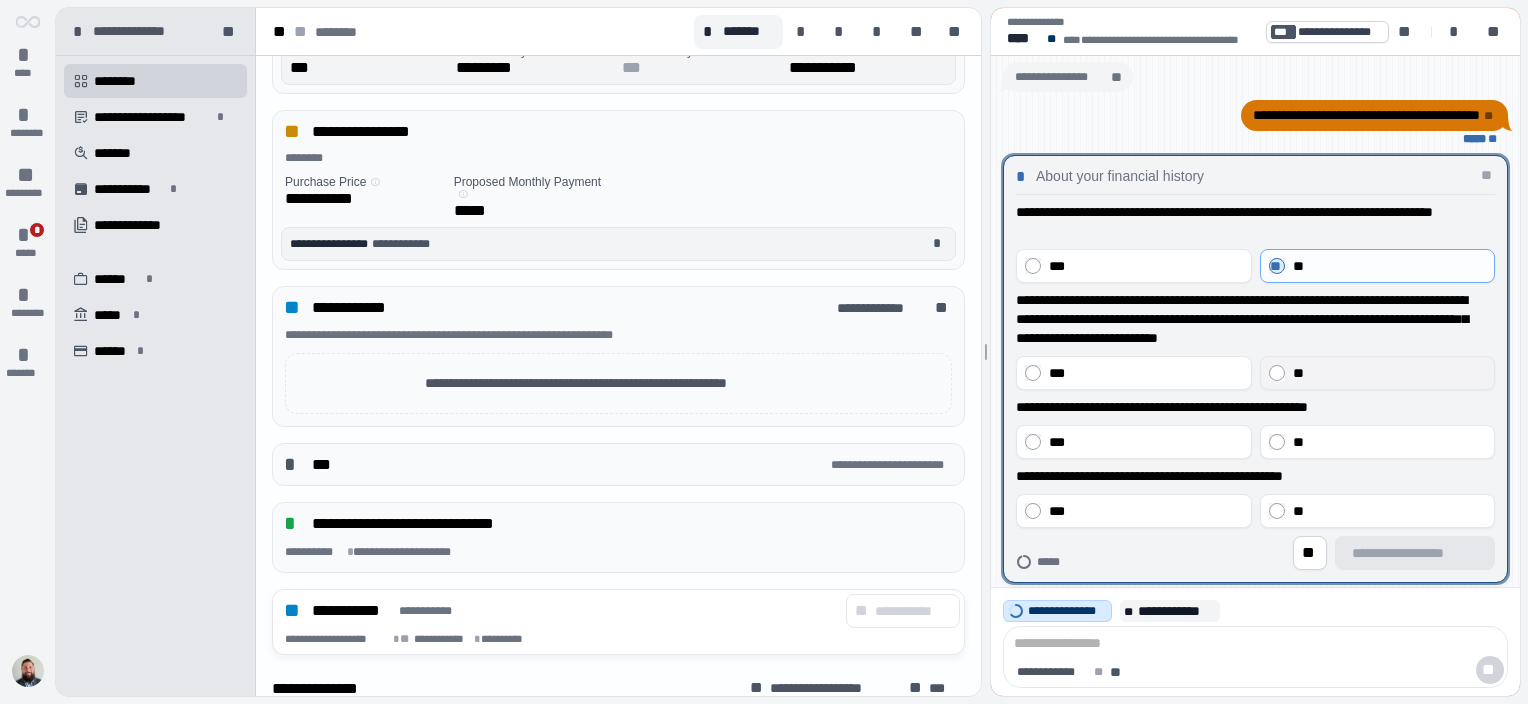 click on "**" at bounding box center (1297, 373) 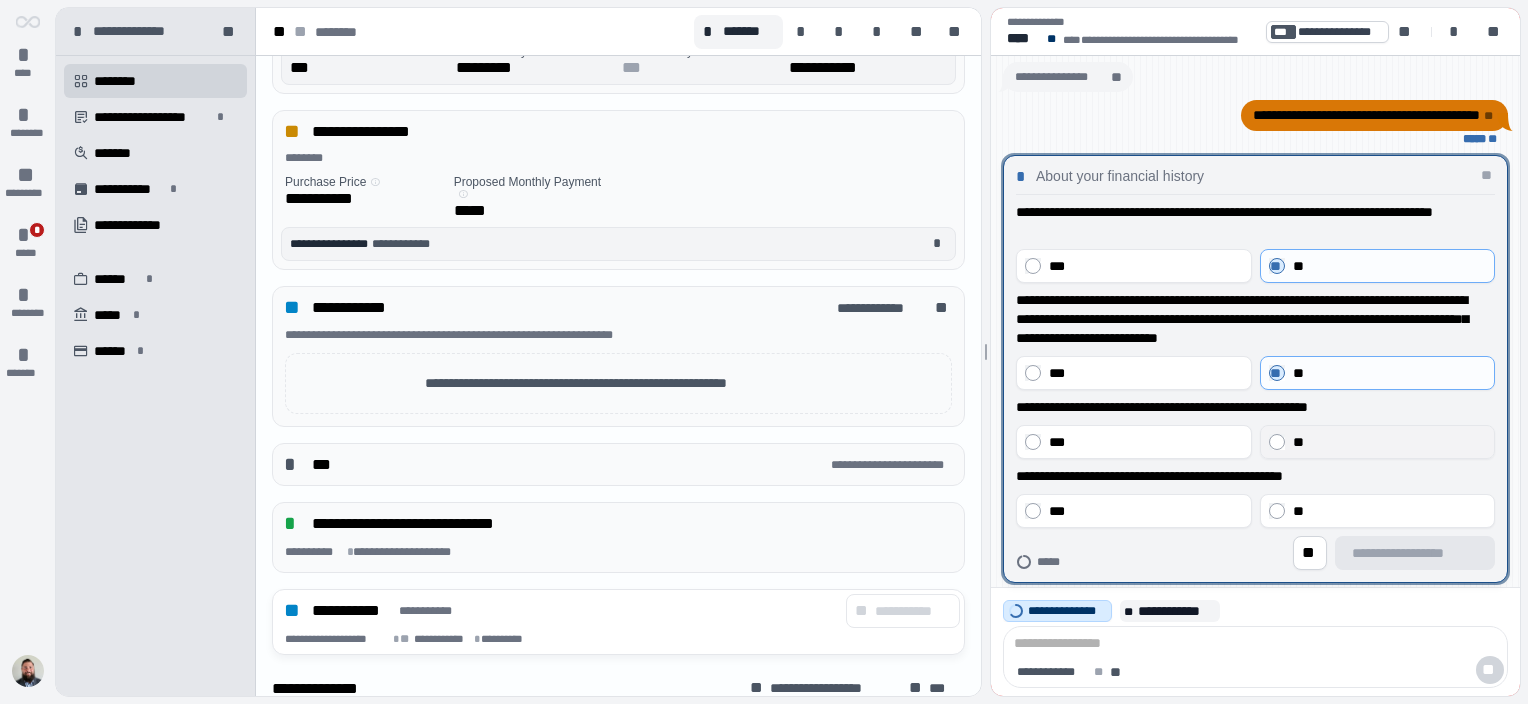 click on "**" at bounding box center [1297, 442] 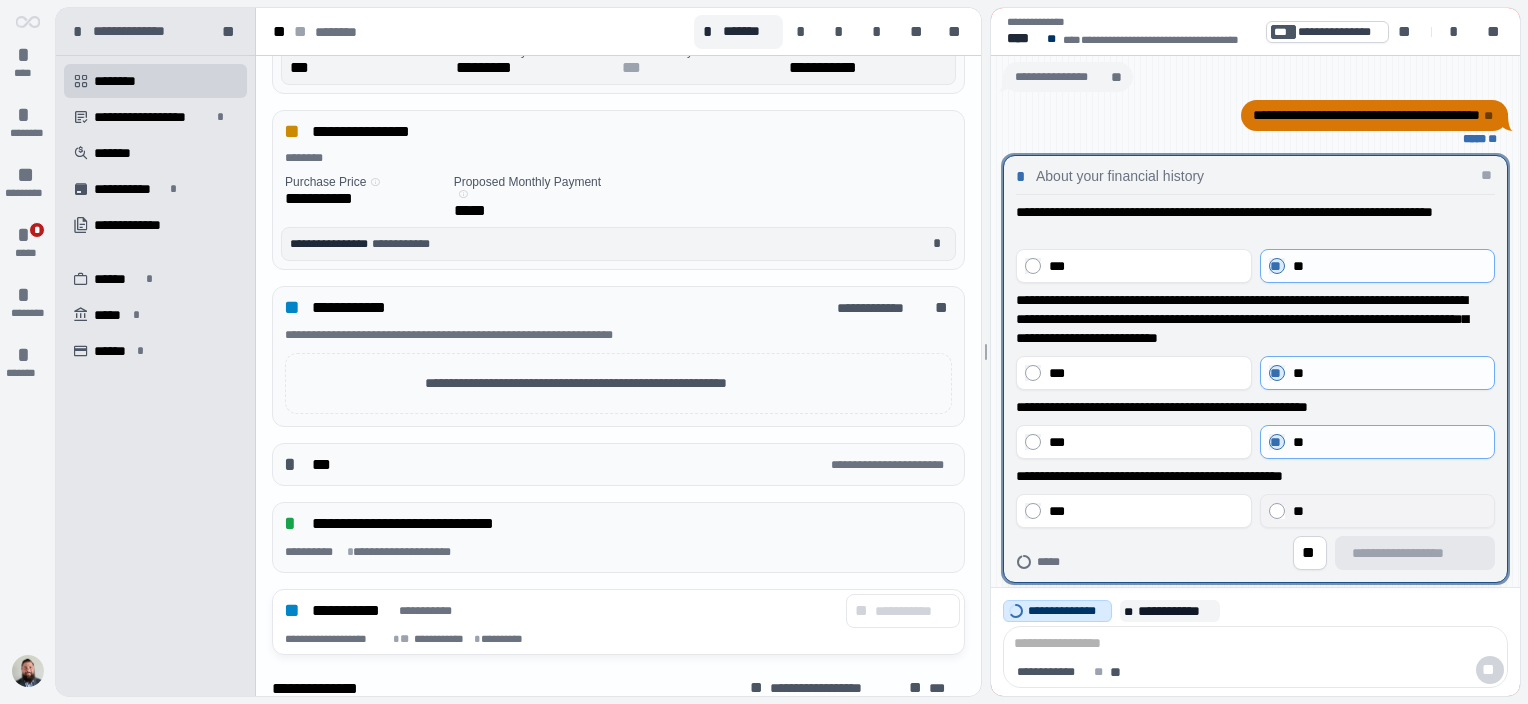 click on "**" at bounding box center (1377, 511) 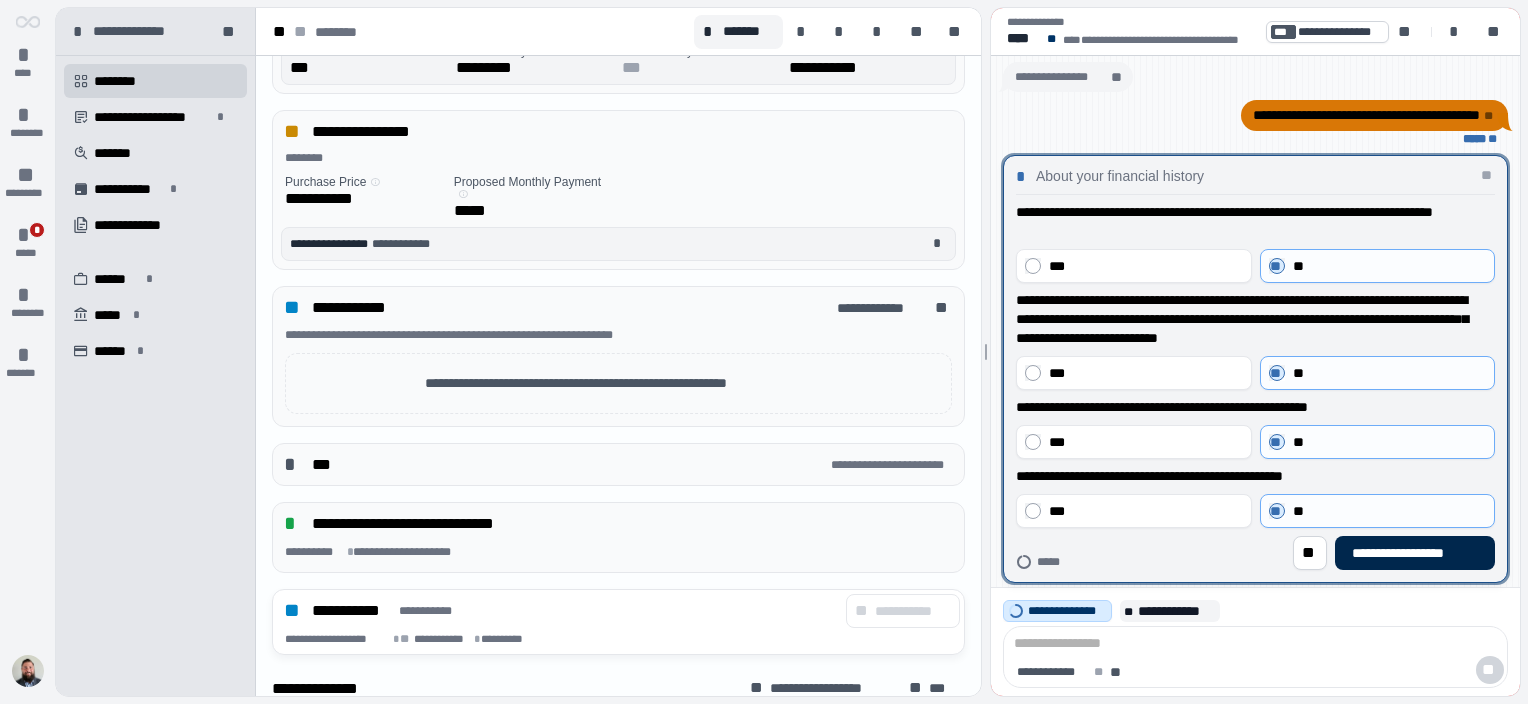 click on "**********" at bounding box center (1414, 553) 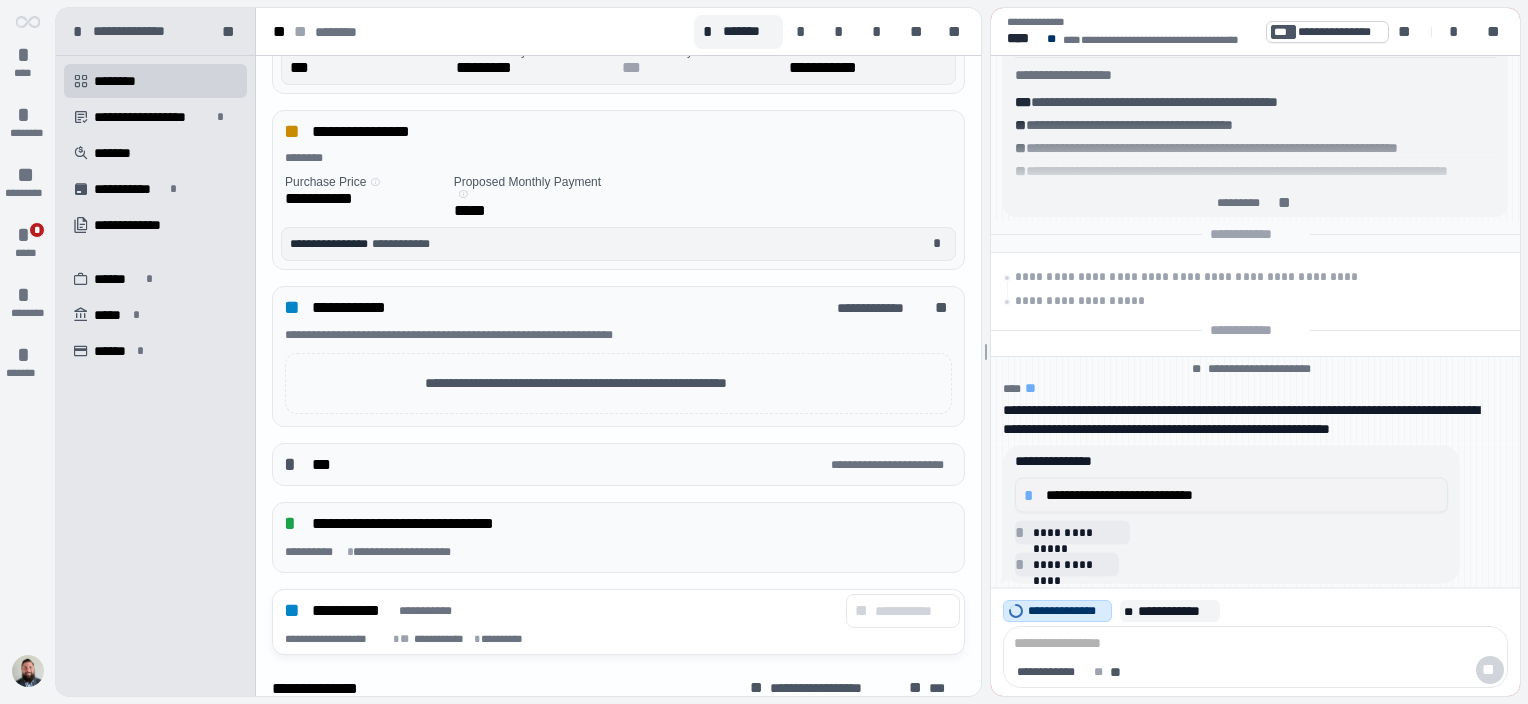 click on "**********" at bounding box center [1242, 495] 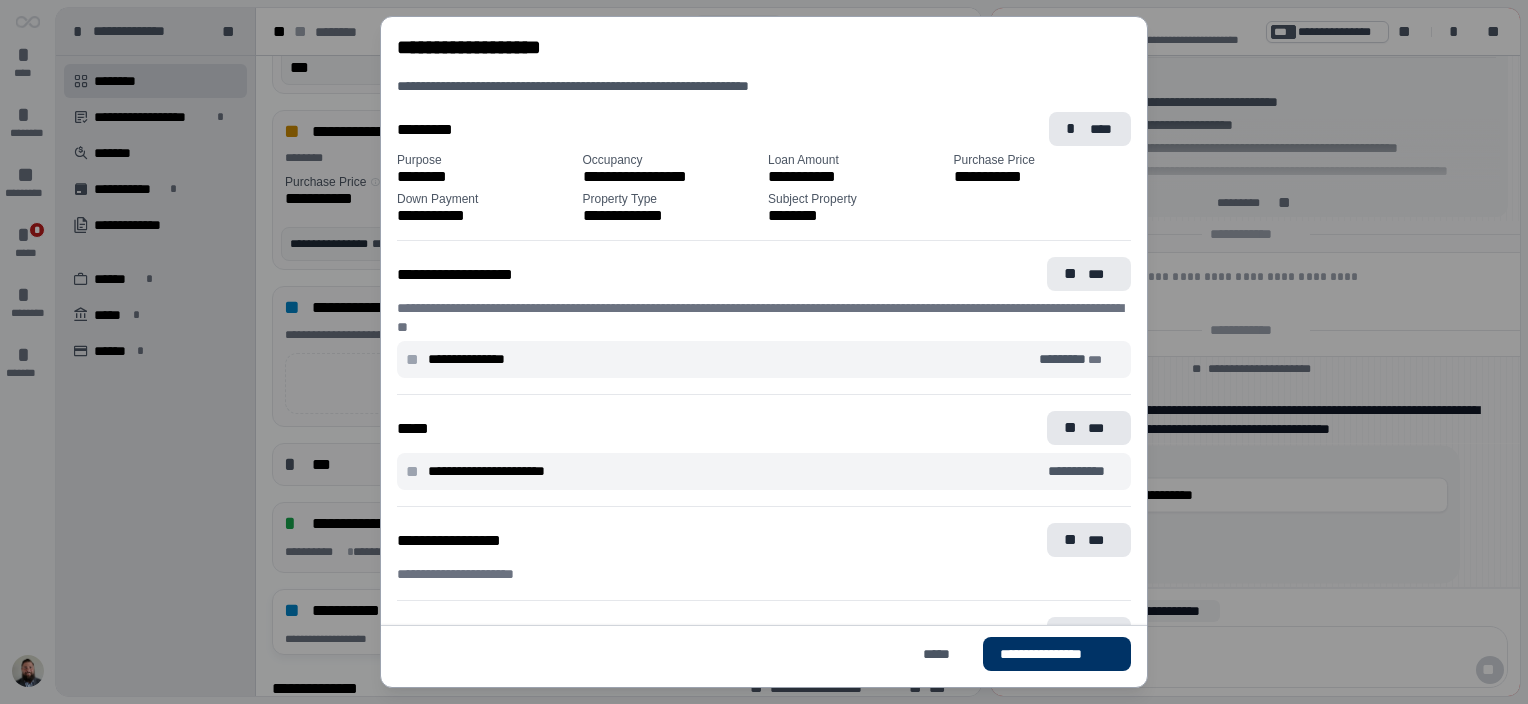 click on "** ***" at bounding box center [1089, 274] 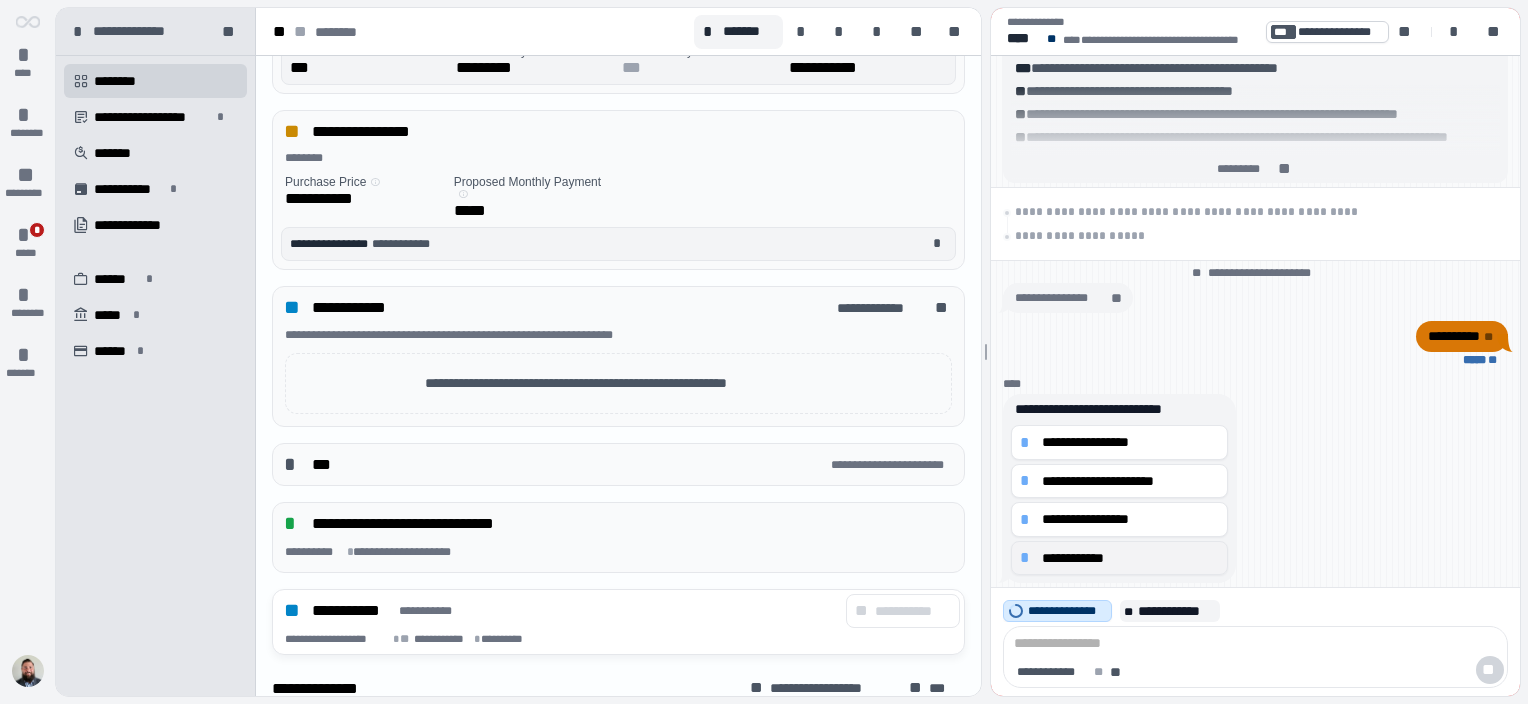click on "**********" at bounding box center (1130, 558) 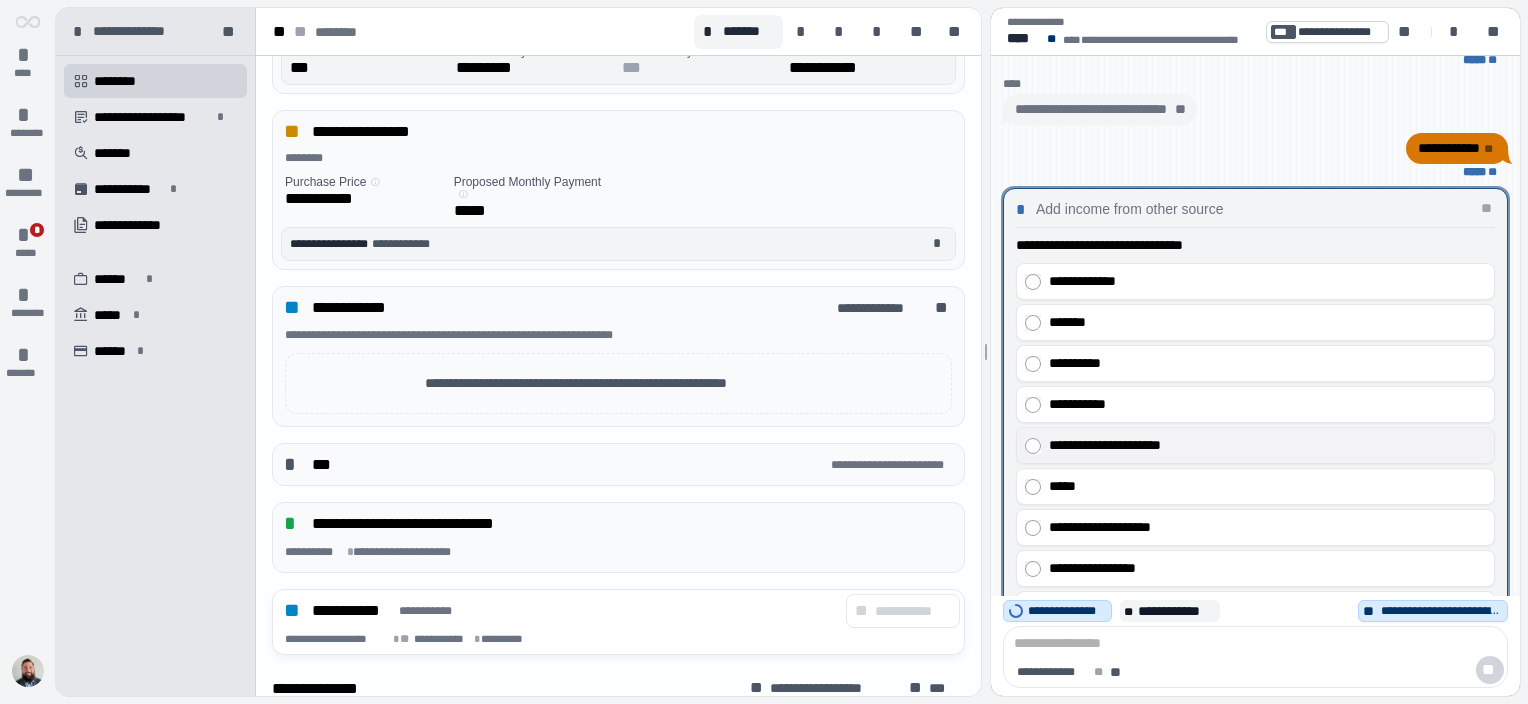 scroll, scrollTop: 0, scrollLeft: 0, axis: both 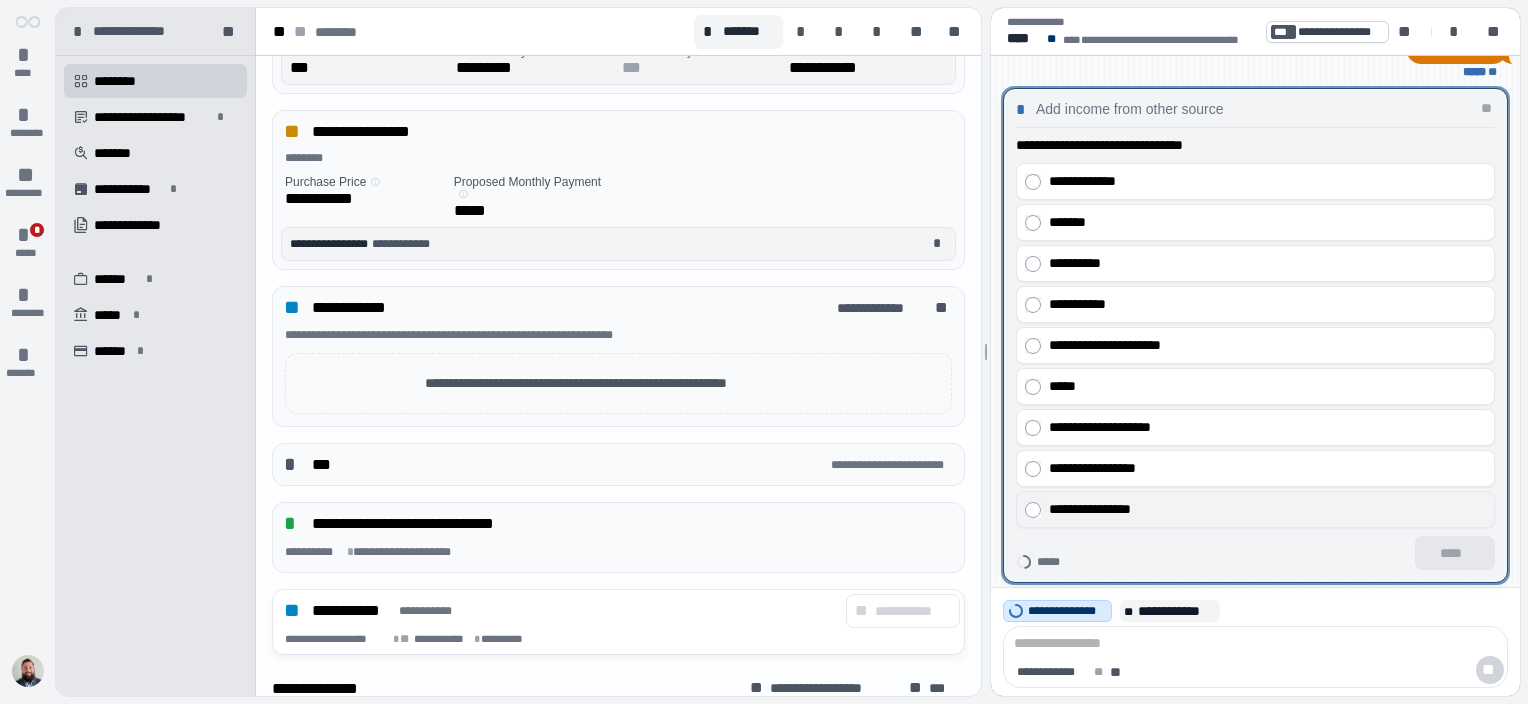 click on "**********" at bounding box center (1263, 509) 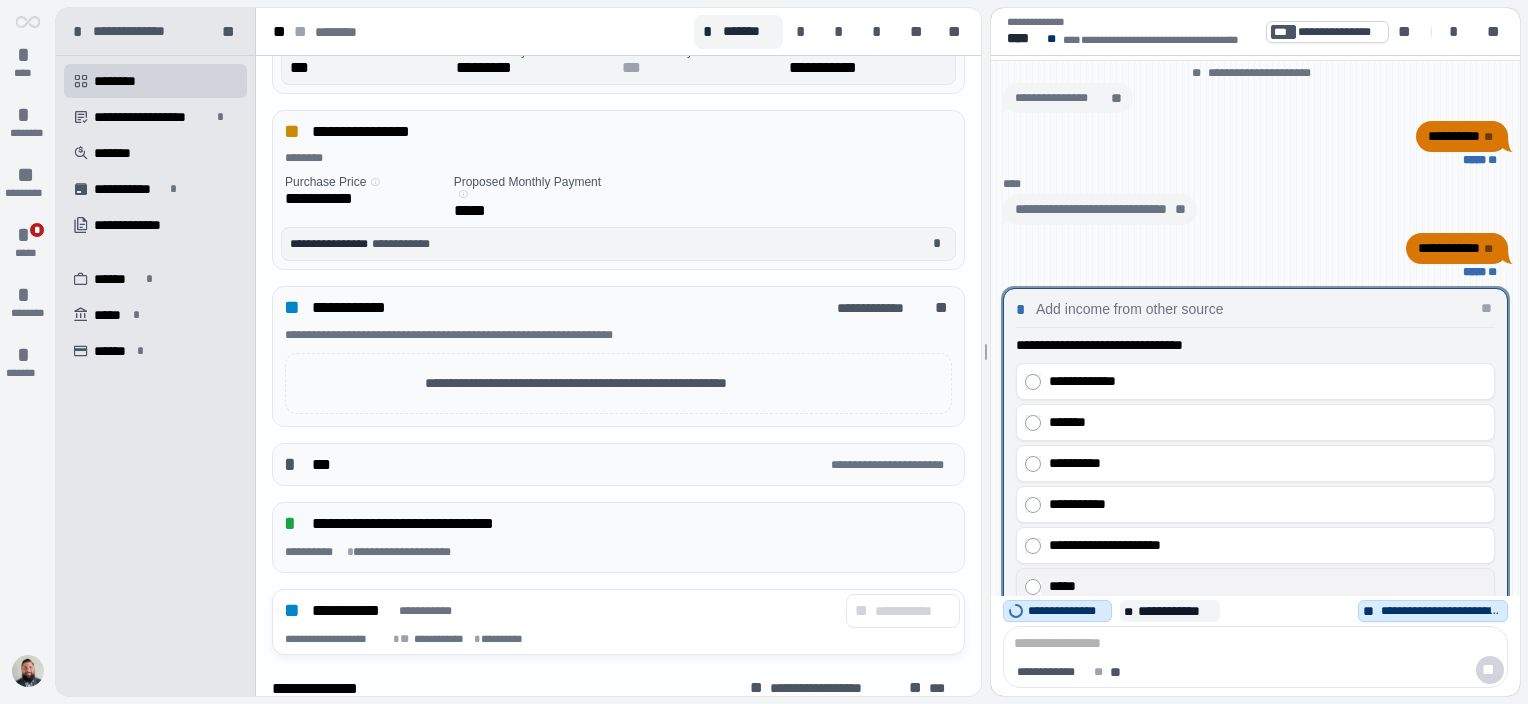 scroll, scrollTop: 0, scrollLeft: 0, axis: both 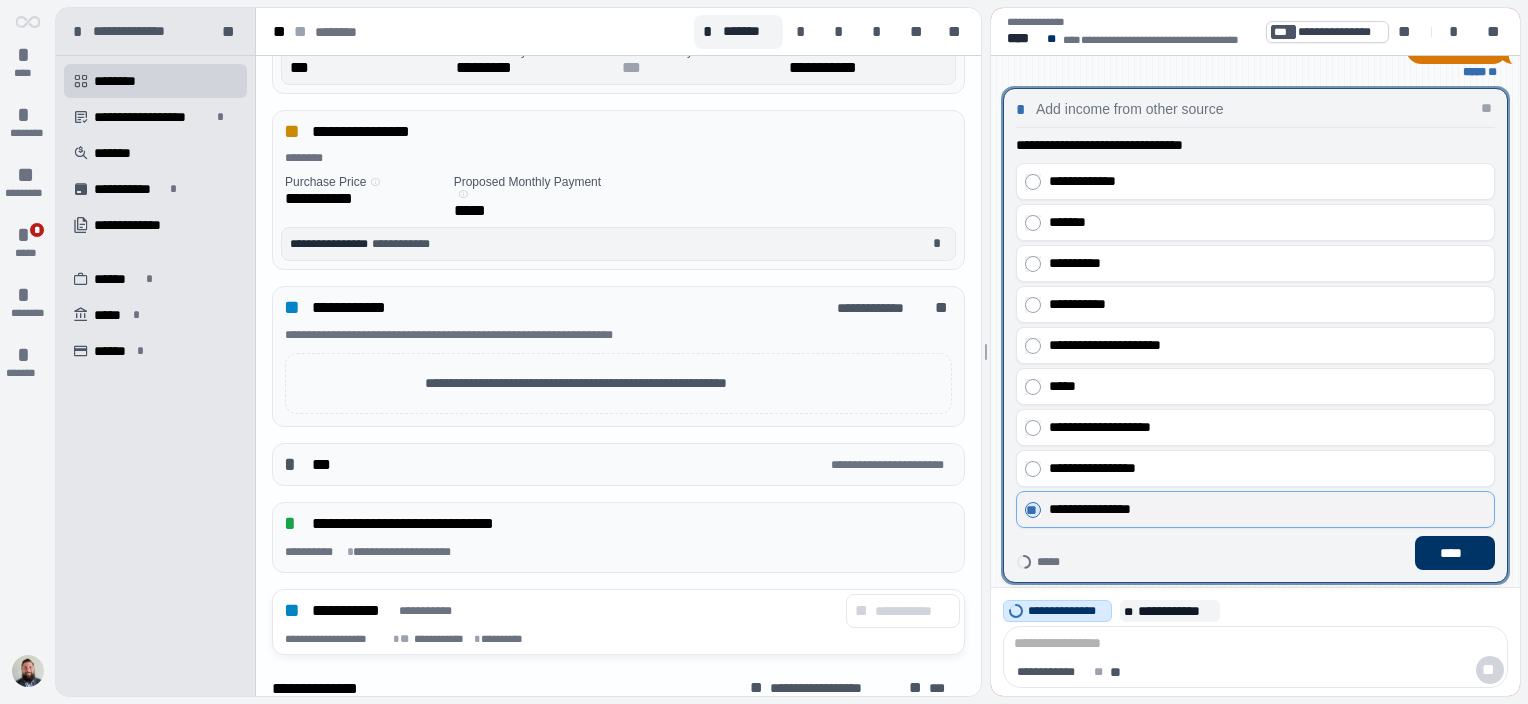 click on "**********" at bounding box center [1263, 509] 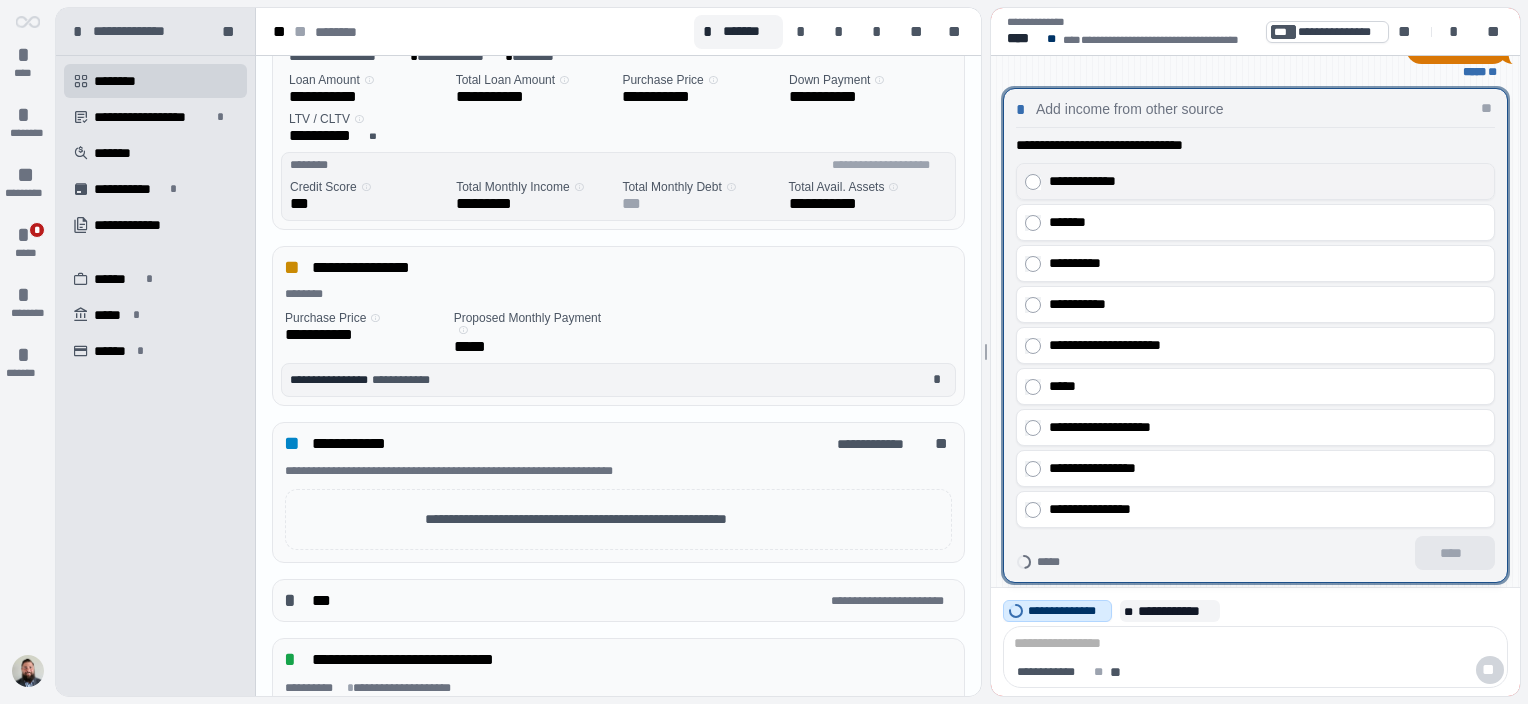 scroll, scrollTop: 200, scrollLeft: 0, axis: vertical 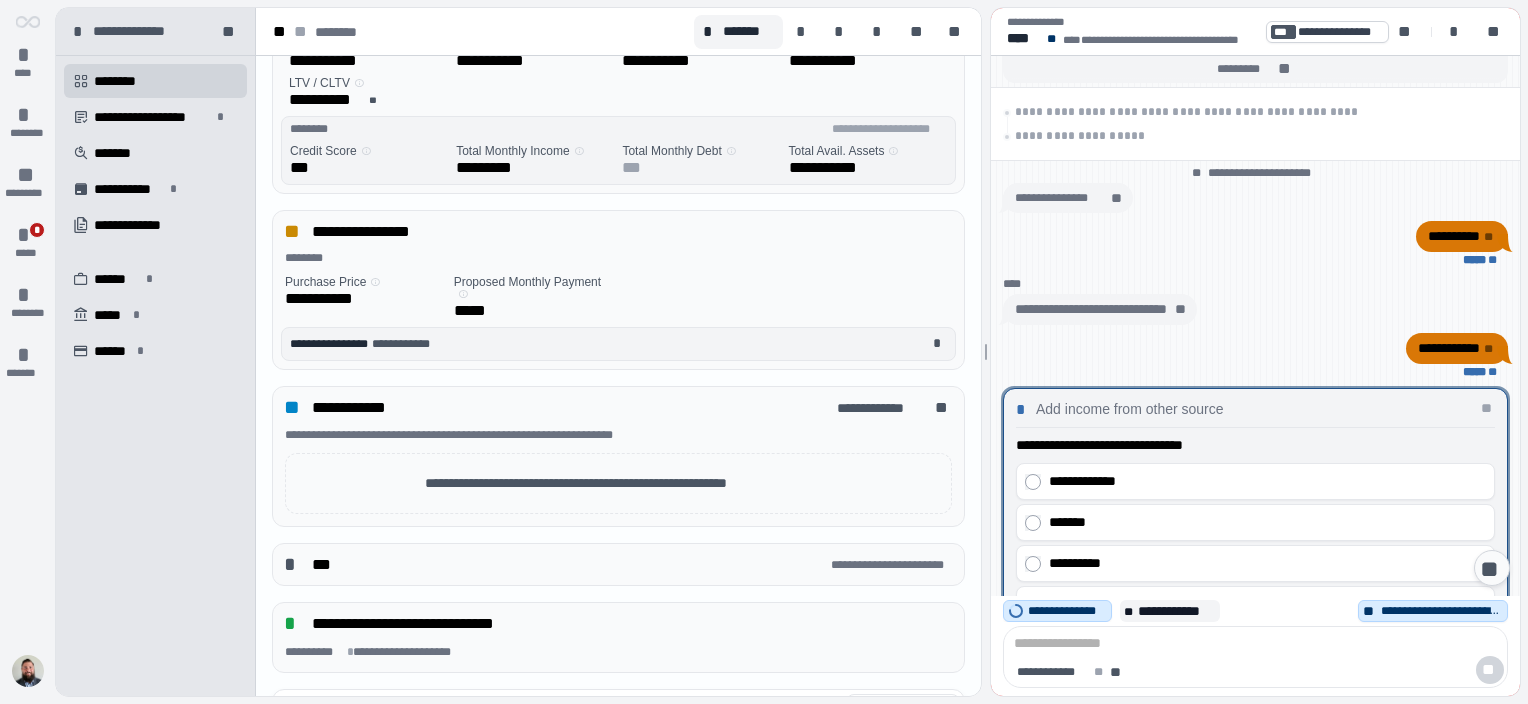 click on "**********" at bounding box center (1091, 309) 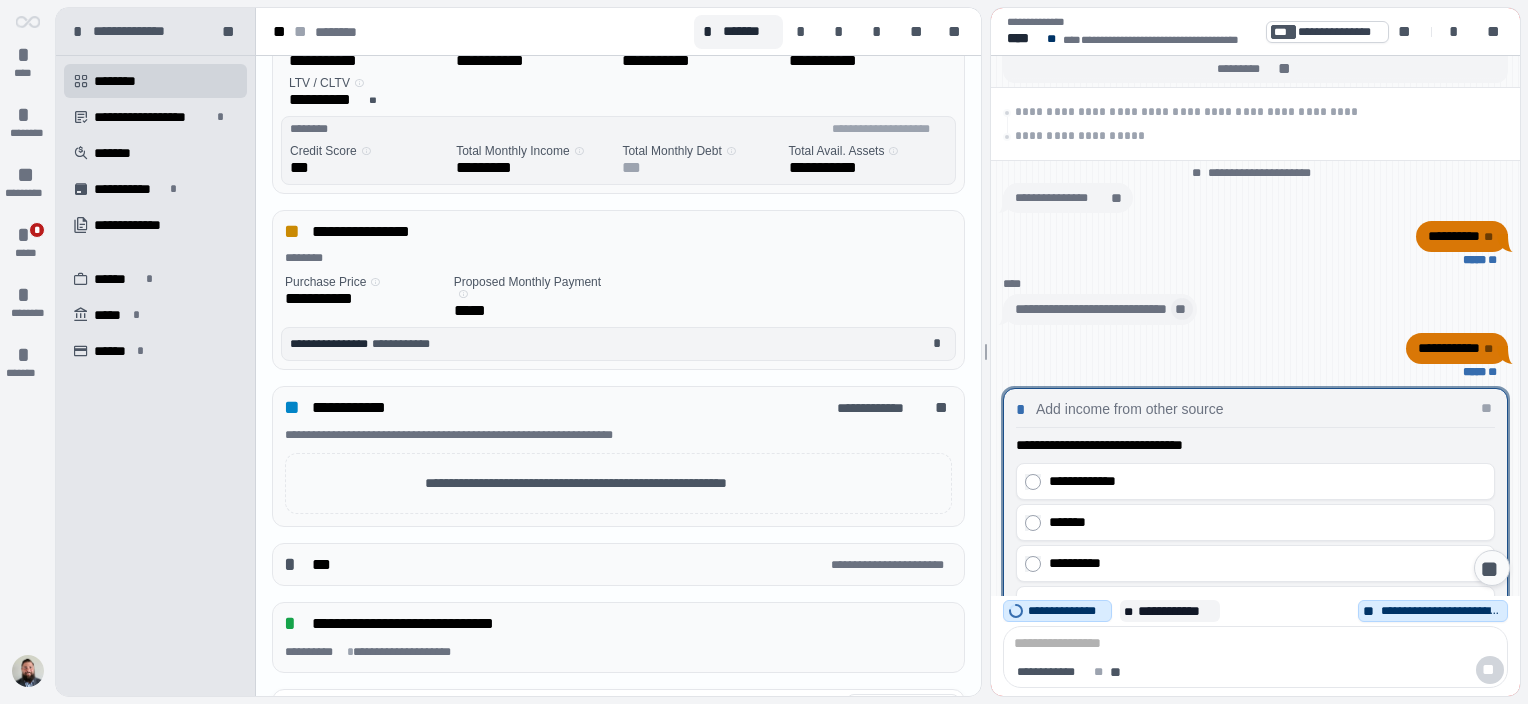 click on "**" at bounding box center [1182, 309] 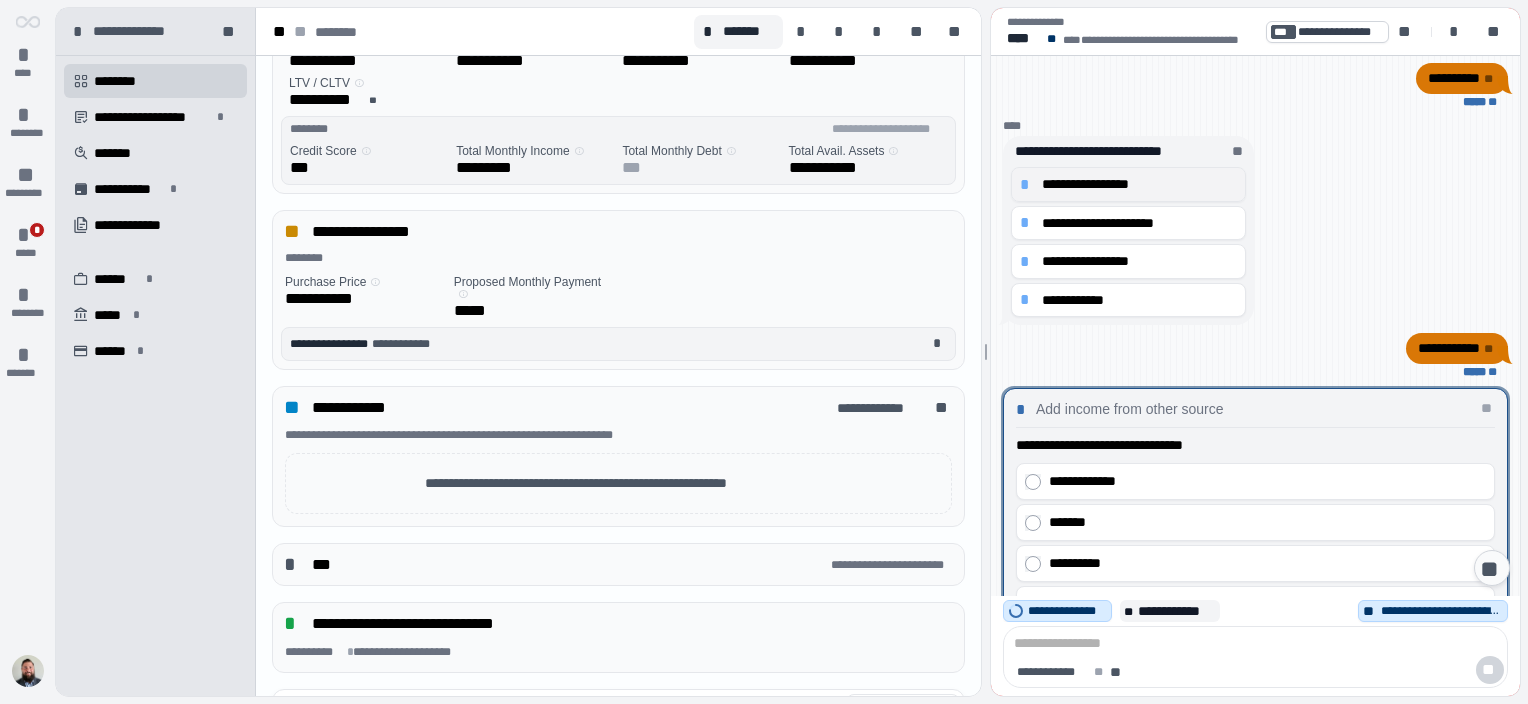 click on "**********" at bounding box center [1139, 184] 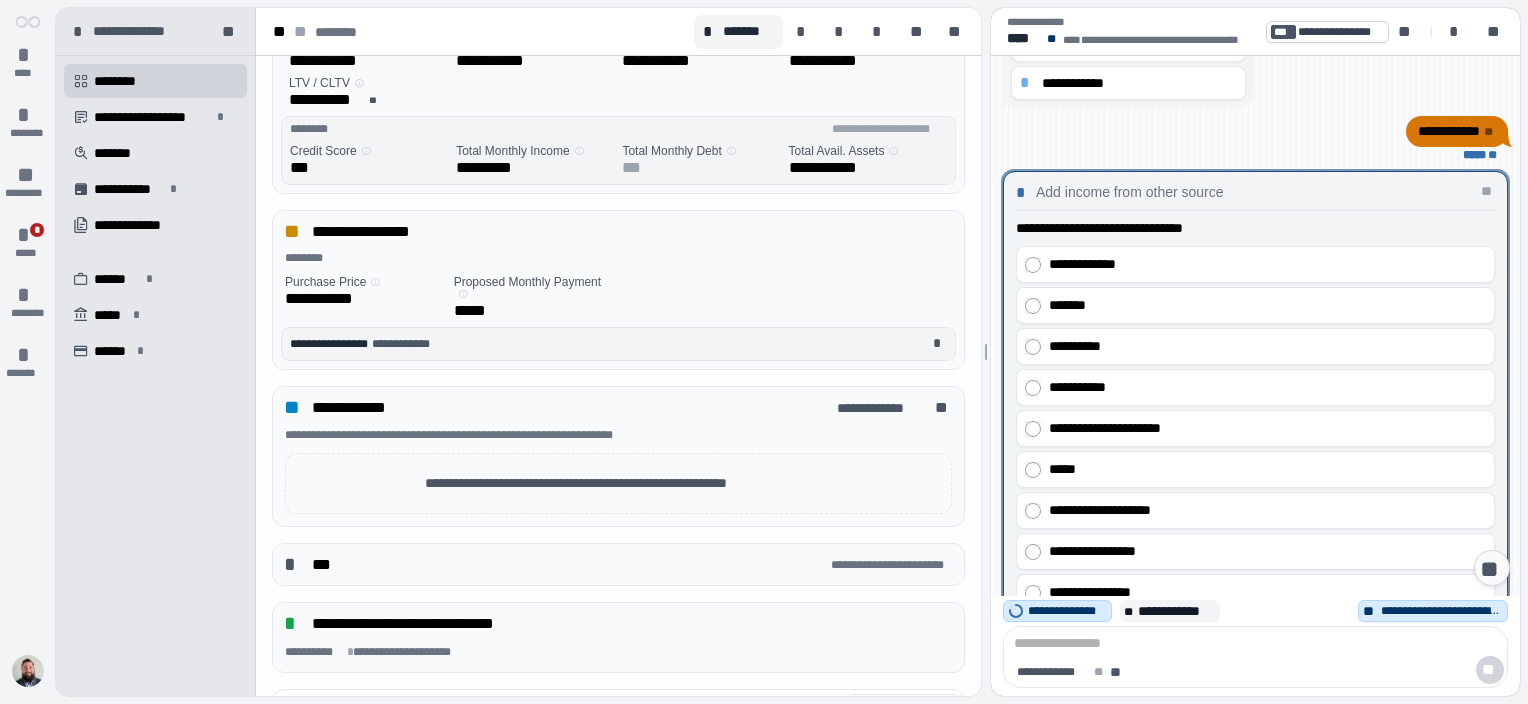 scroll, scrollTop: 0, scrollLeft: 0, axis: both 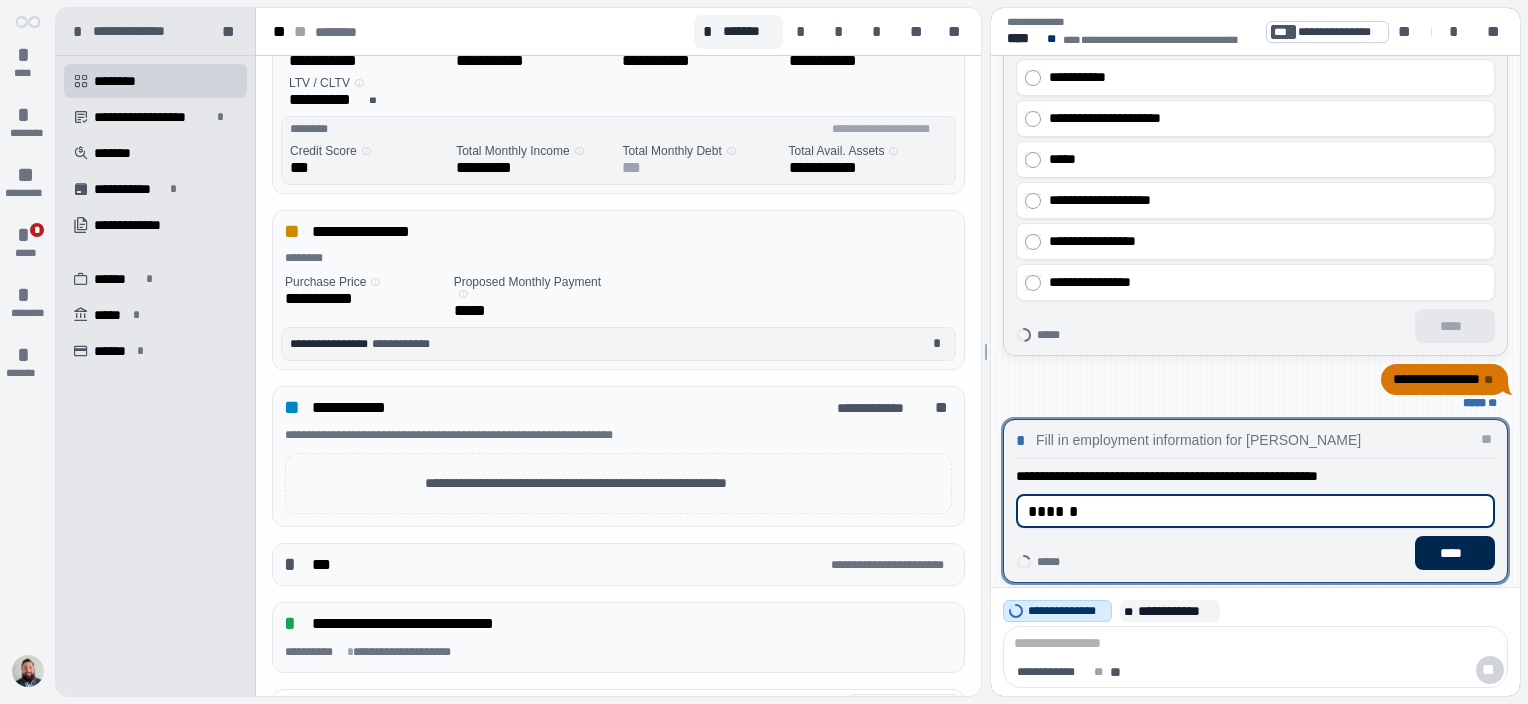 type on "******" 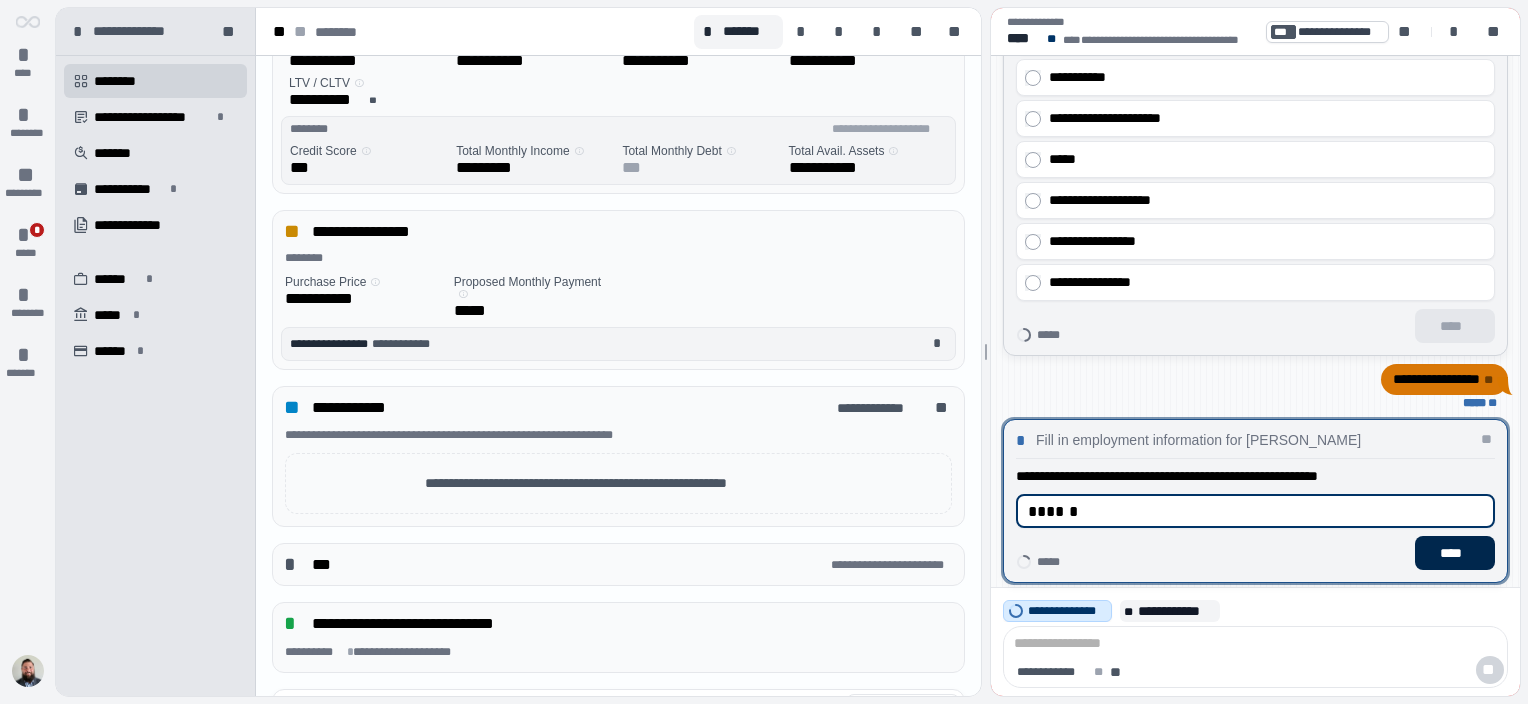 click on "****" at bounding box center [1455, 553] 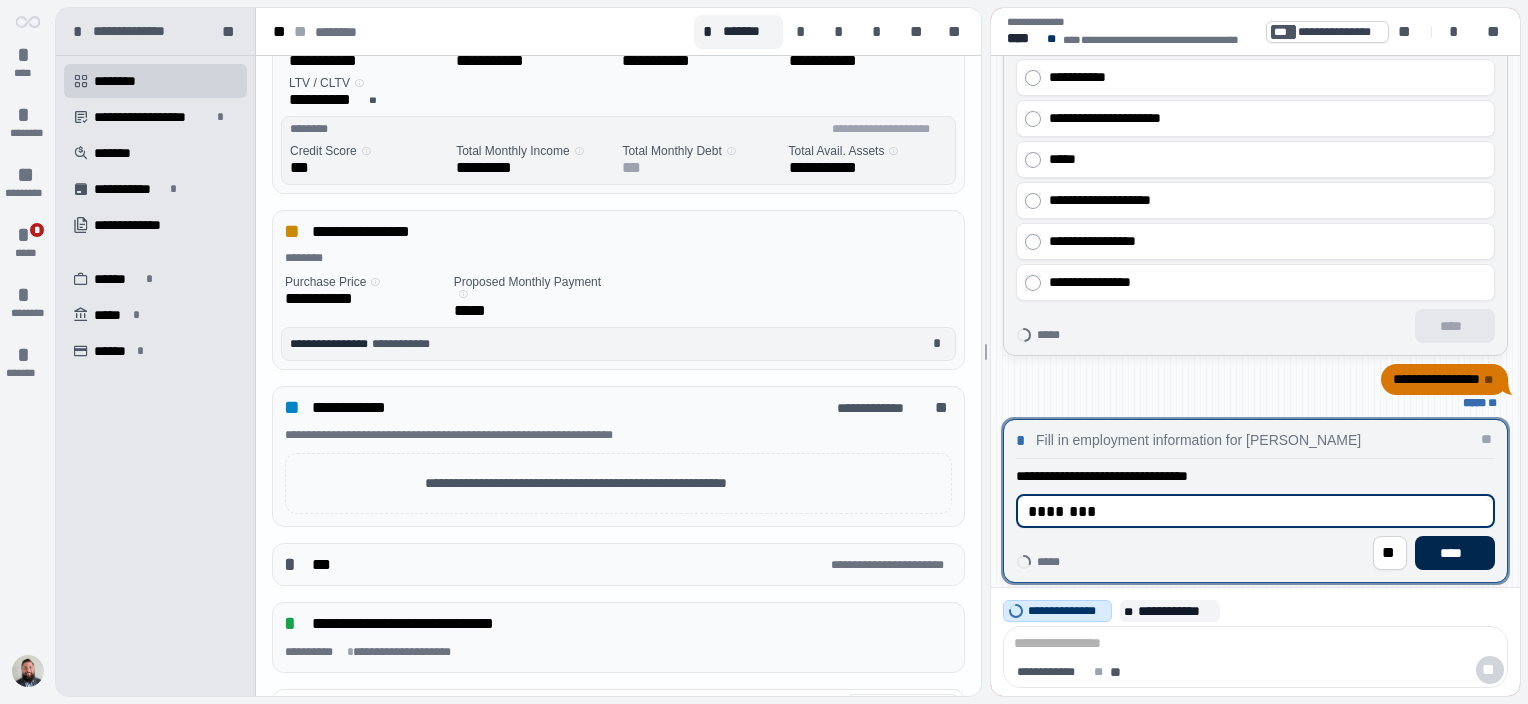 type on "********" 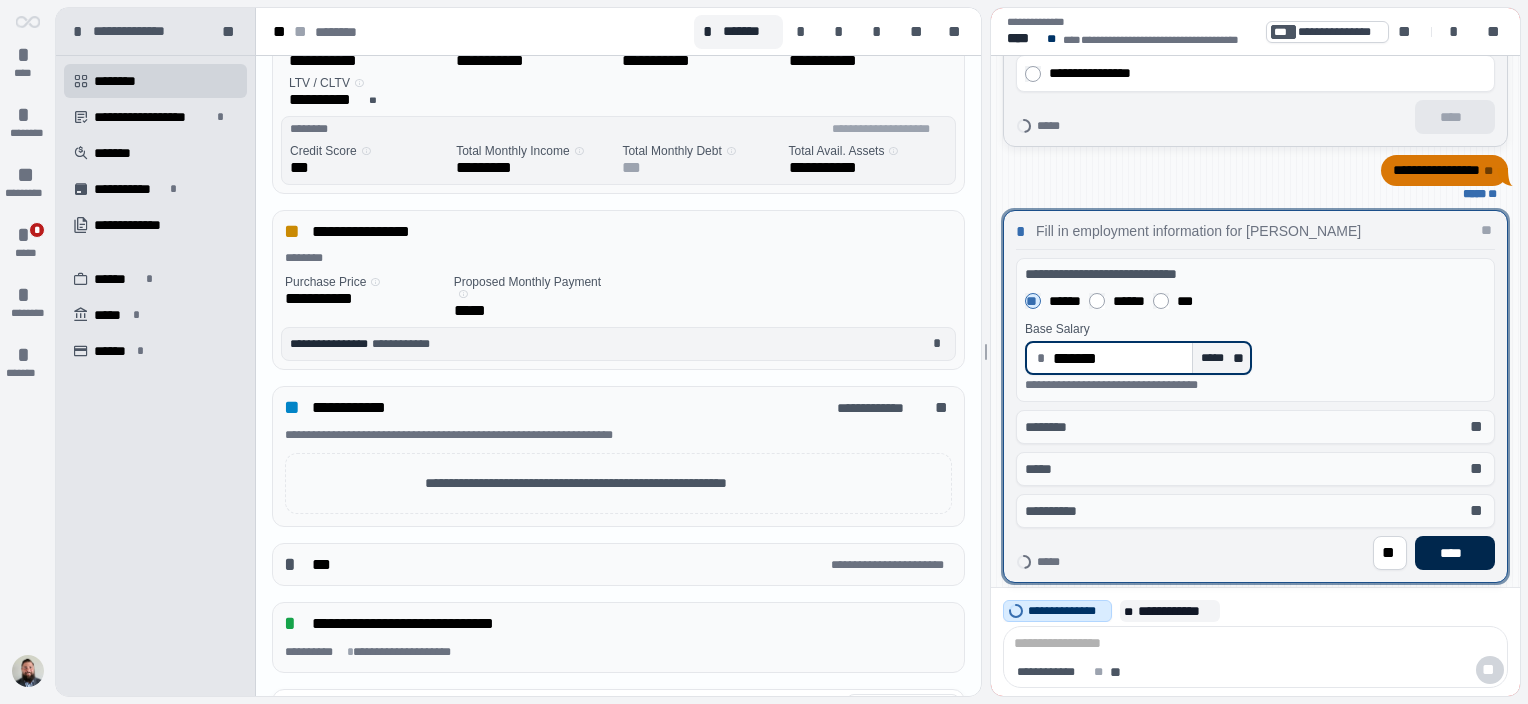 type on "**********" 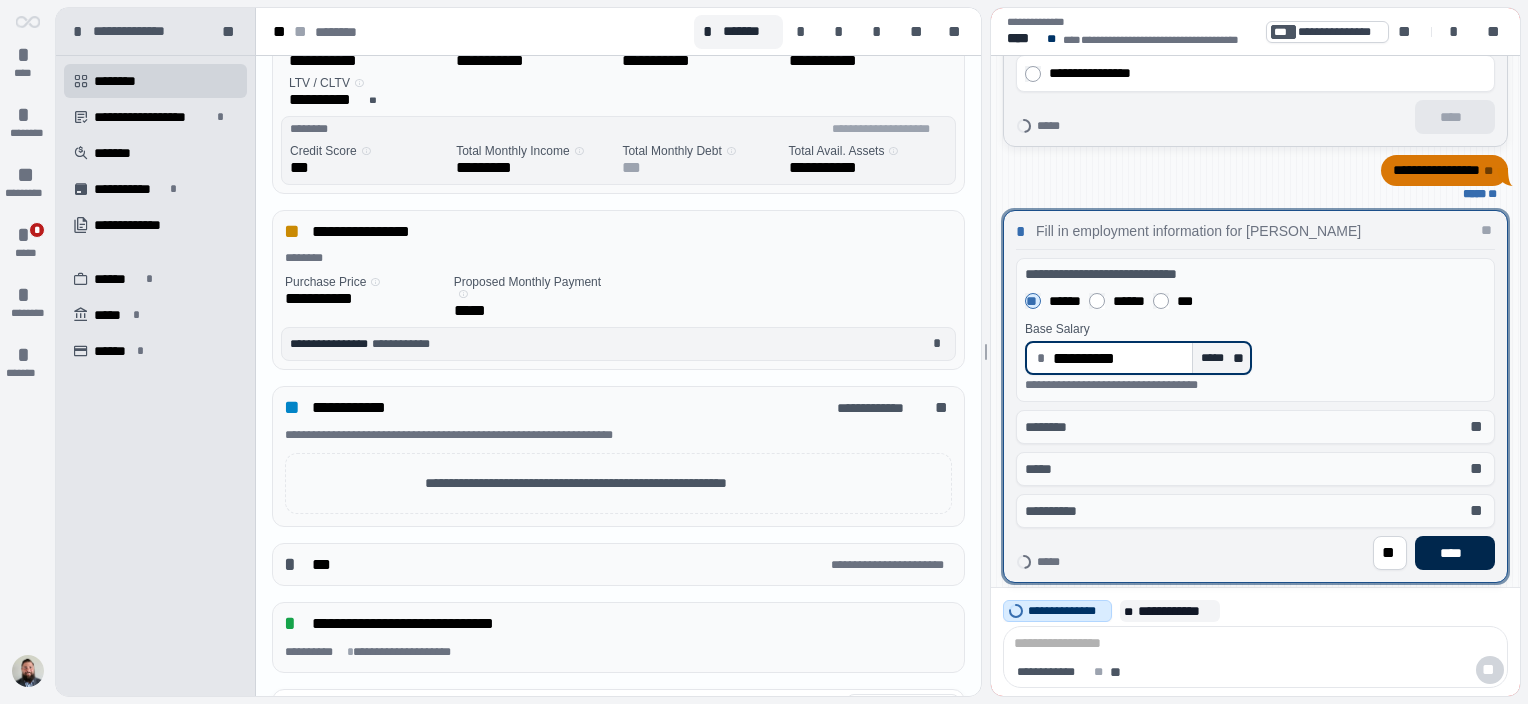 click on "****" at bounding box center (1455, 553) 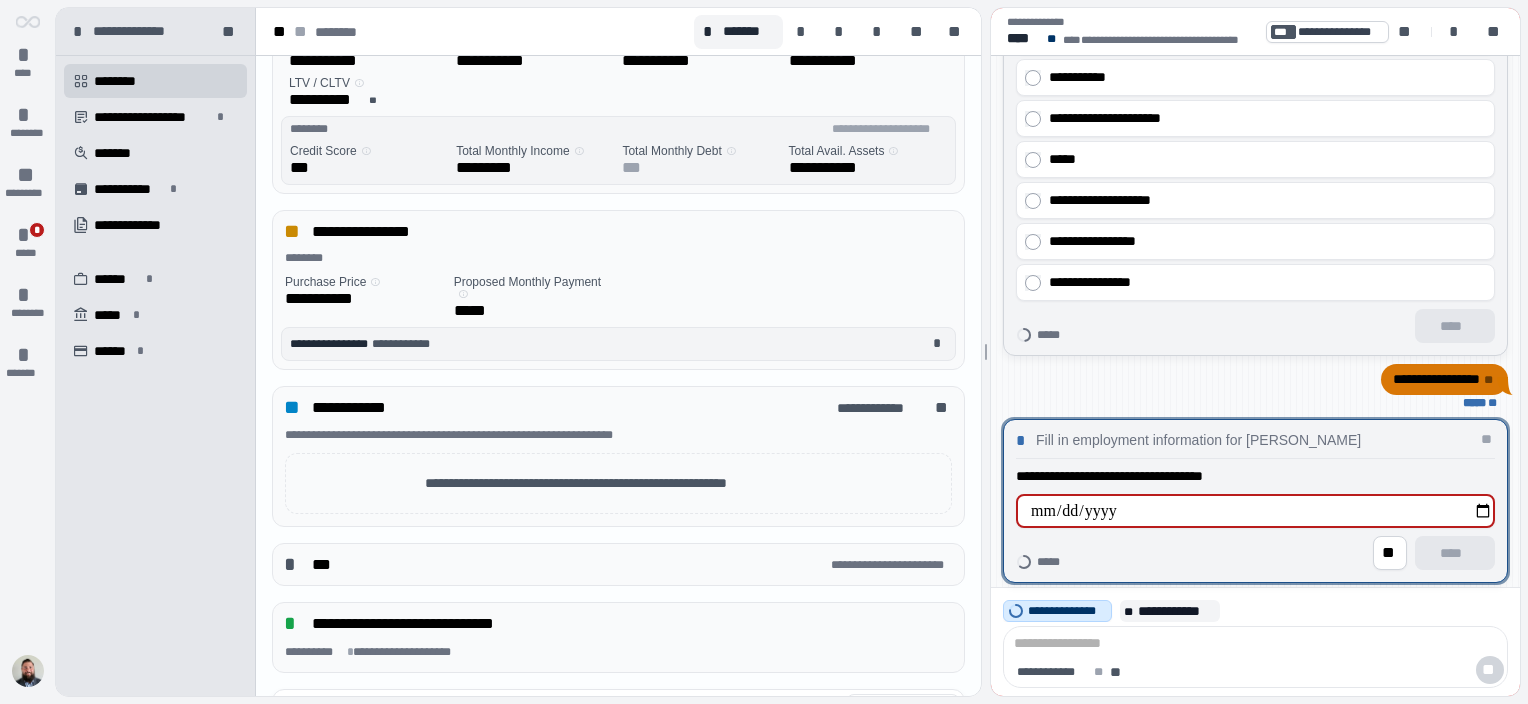 type on "**********" 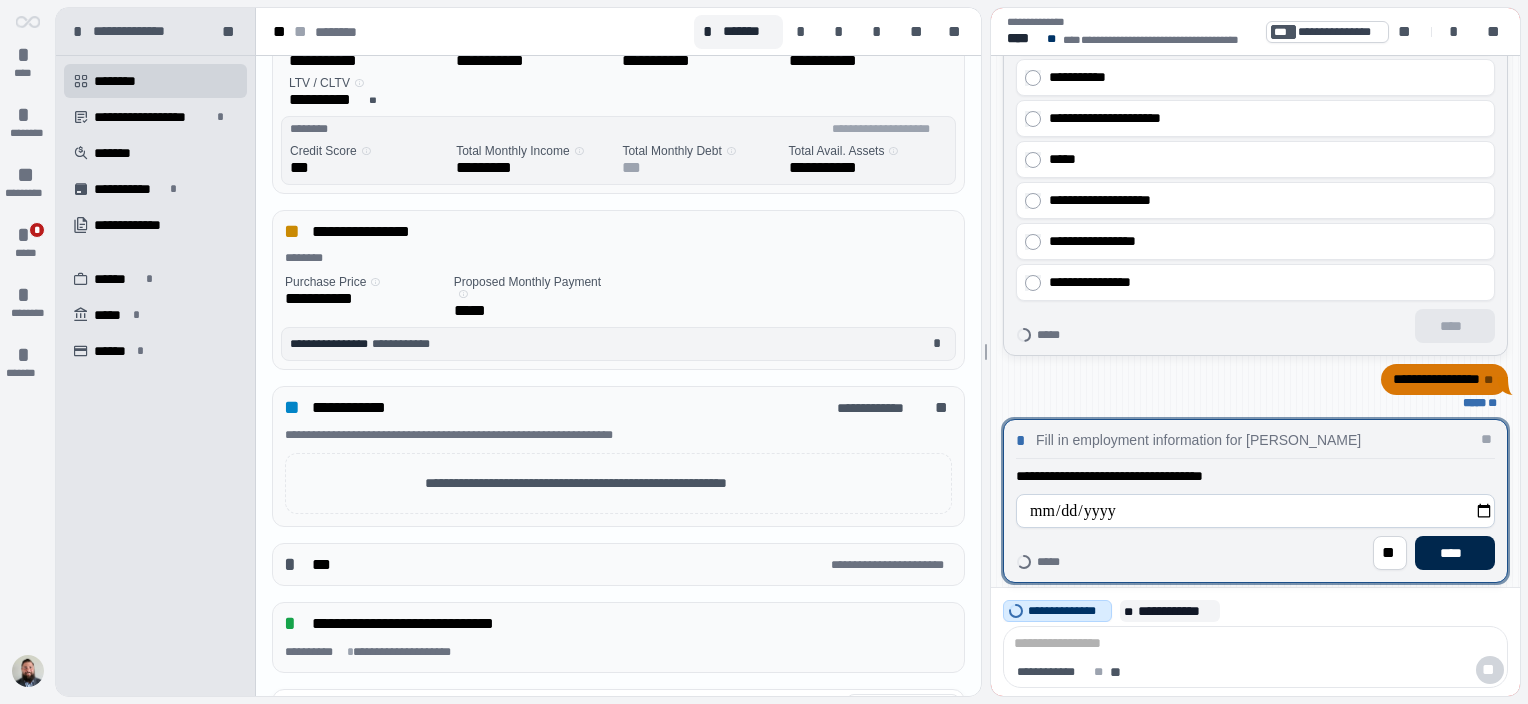 click on "****" at bounding box center [1455, 553] 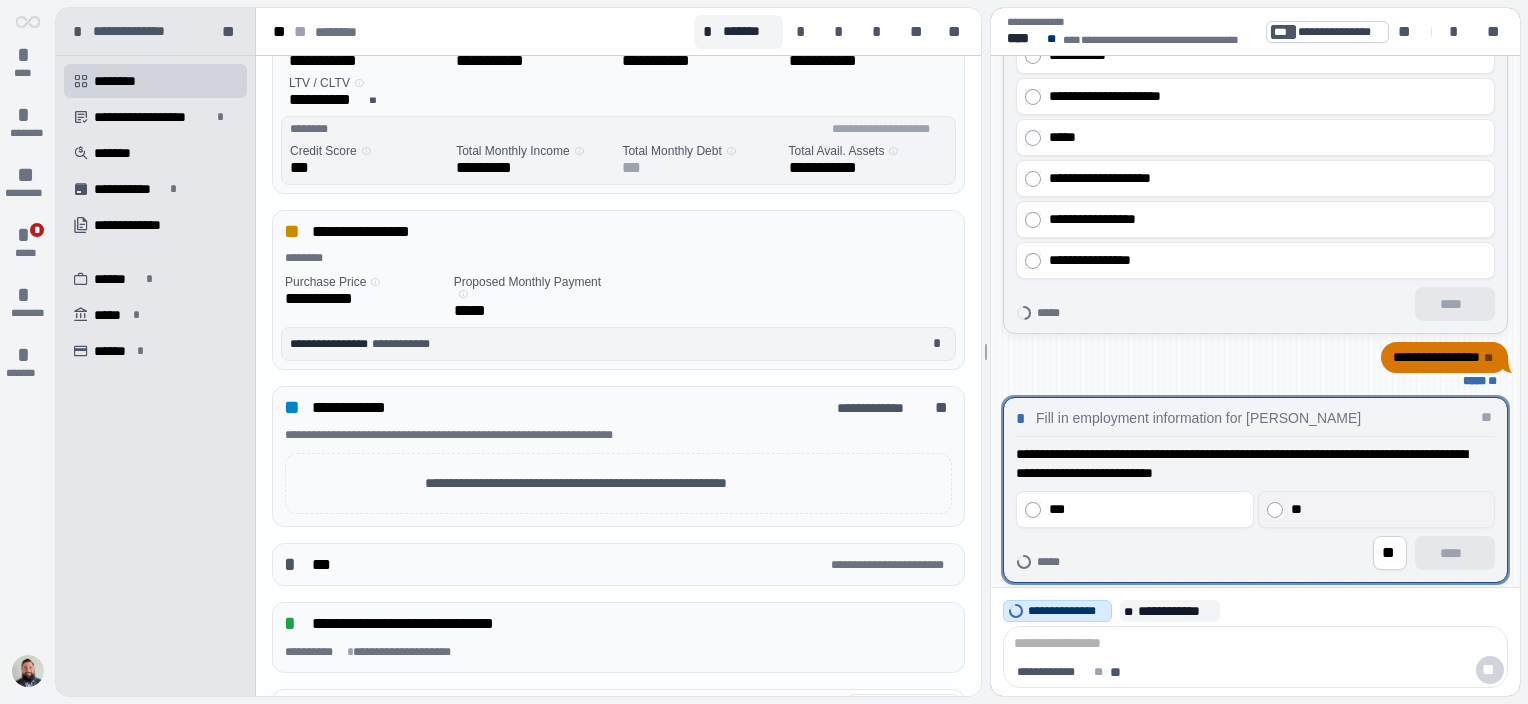 click on "**" at bounding box center [1385, 509] 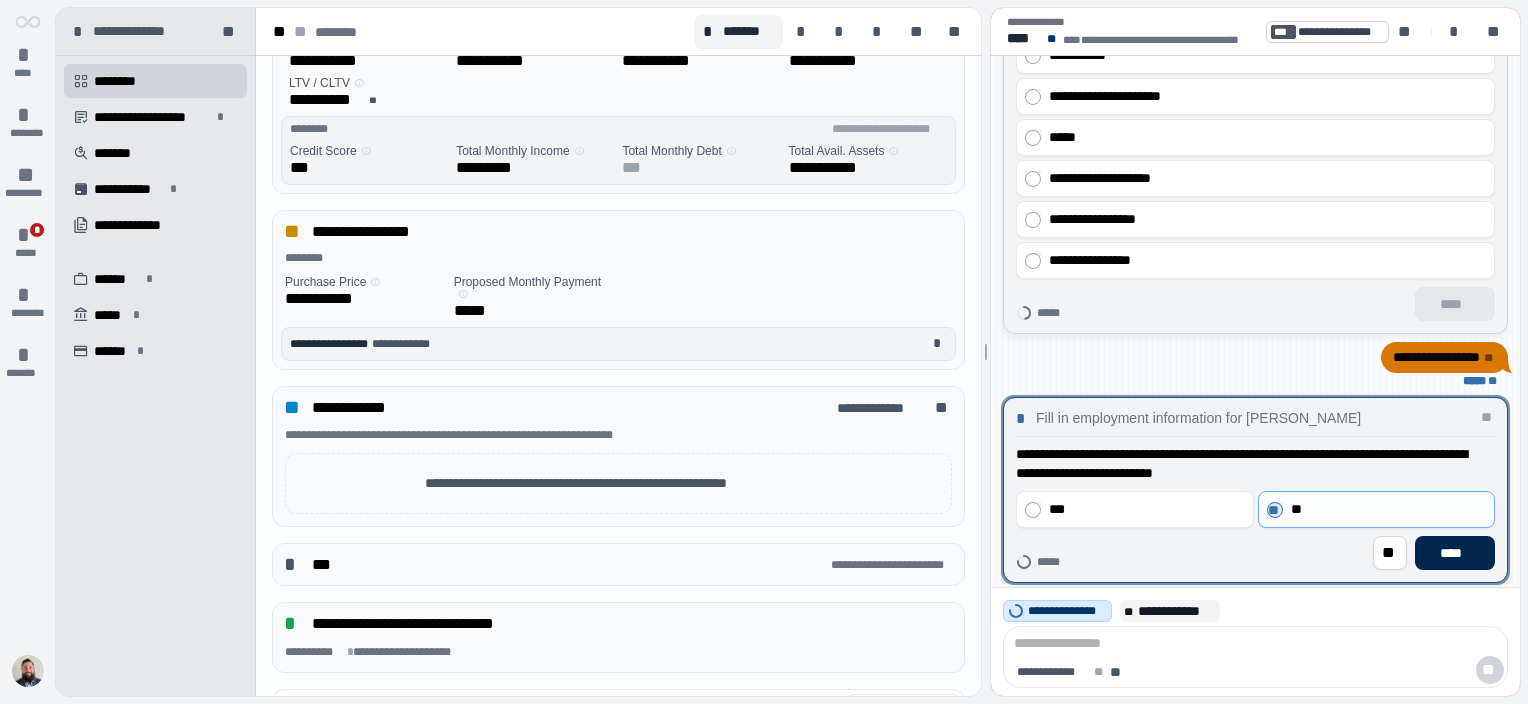 click on "****" at bounding box center [1455, 553] 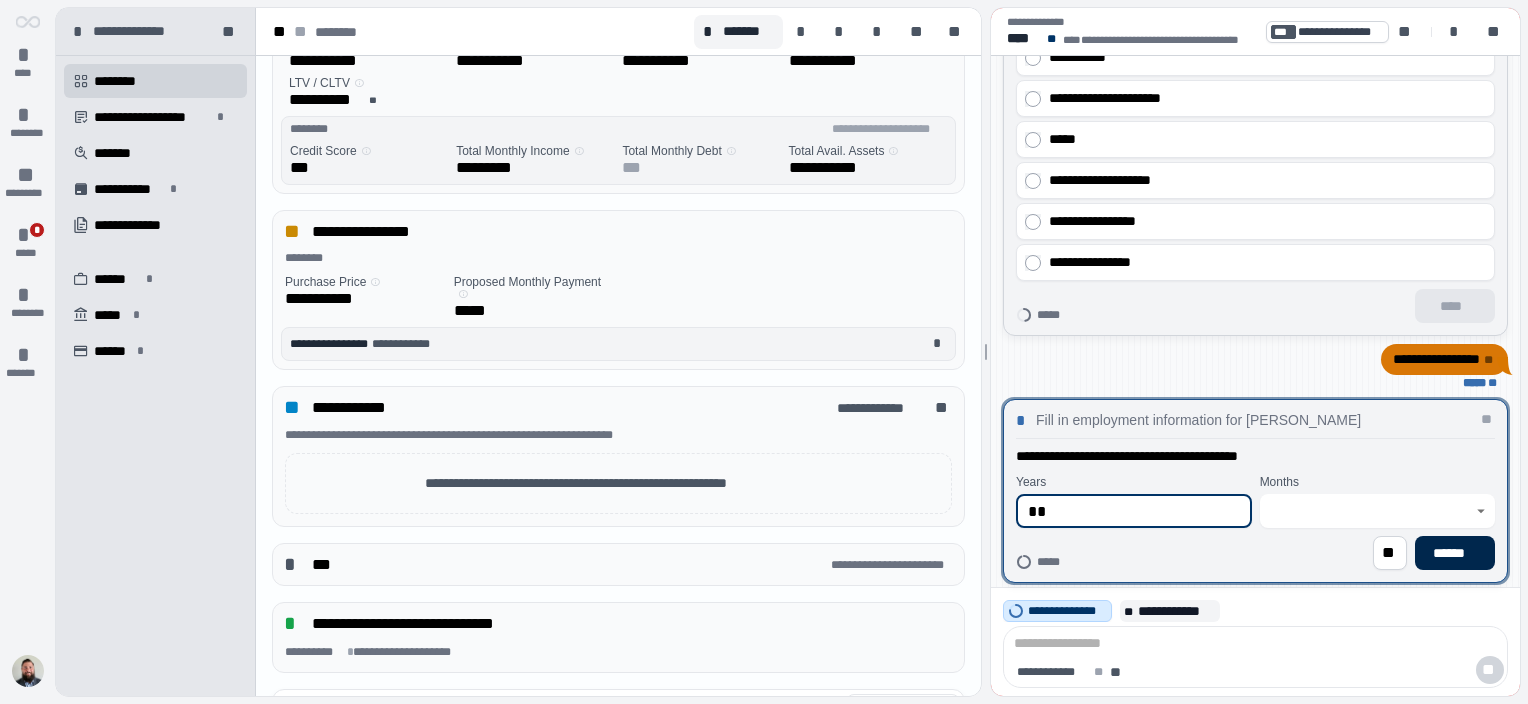 type on "**" 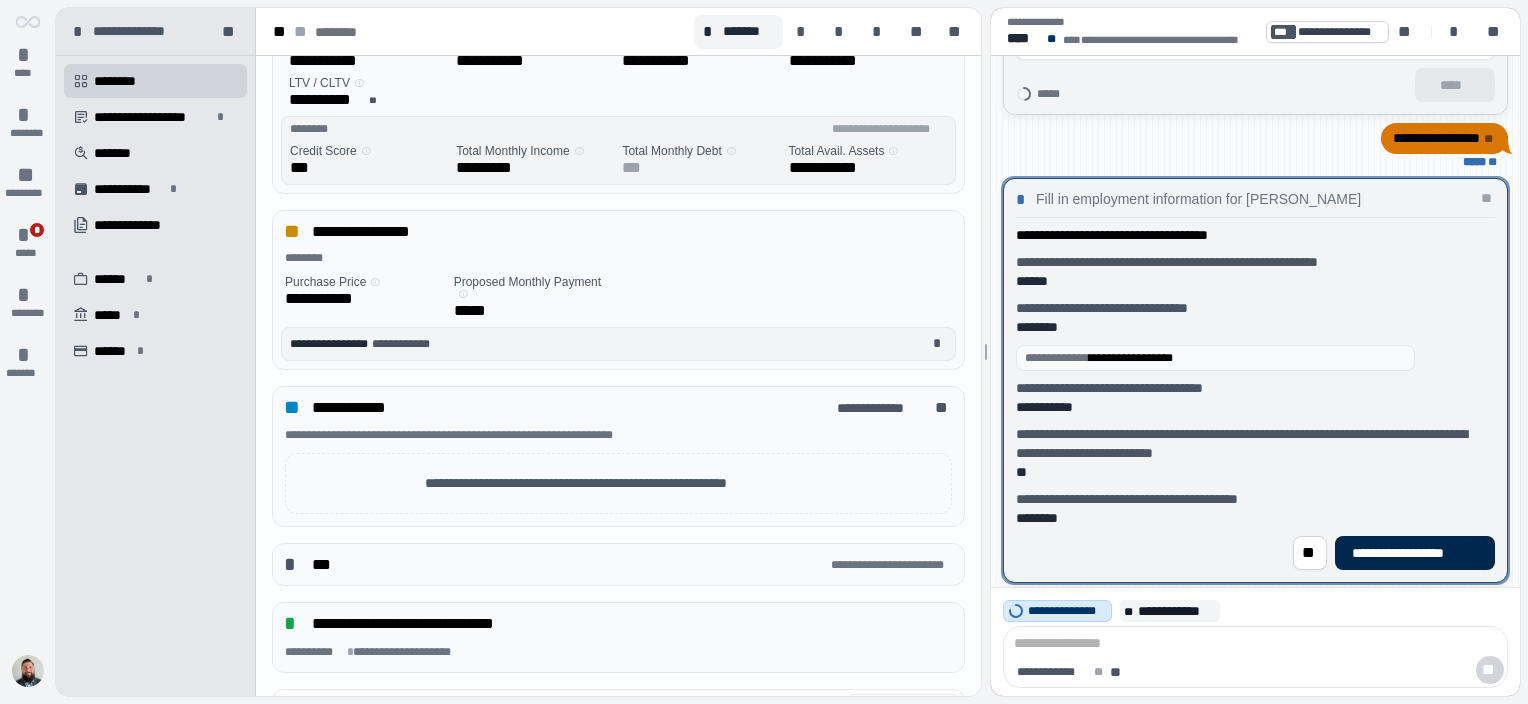 click on "**********" at bounding box center (1414, 553) 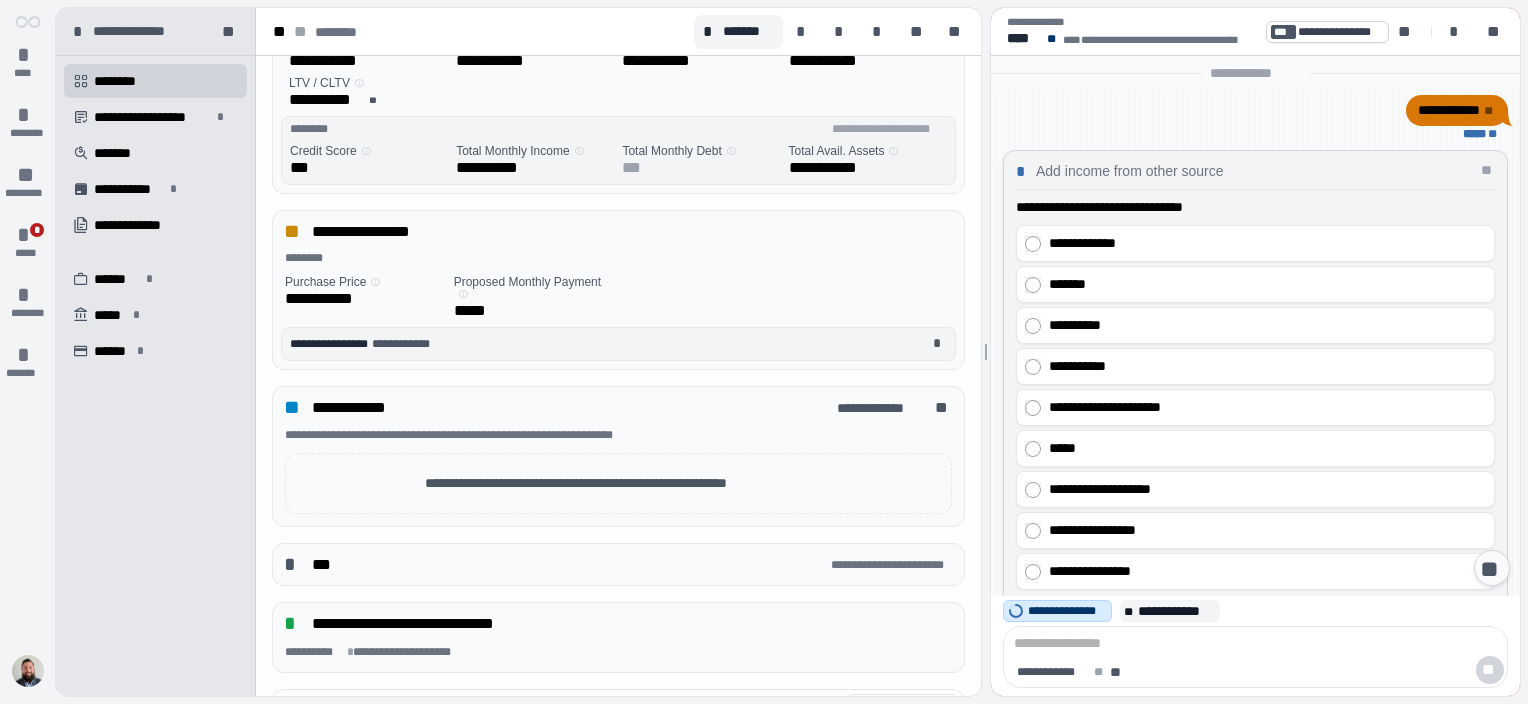scroll, scrollTop: 572, scrollLeft: 0, axis: vertical 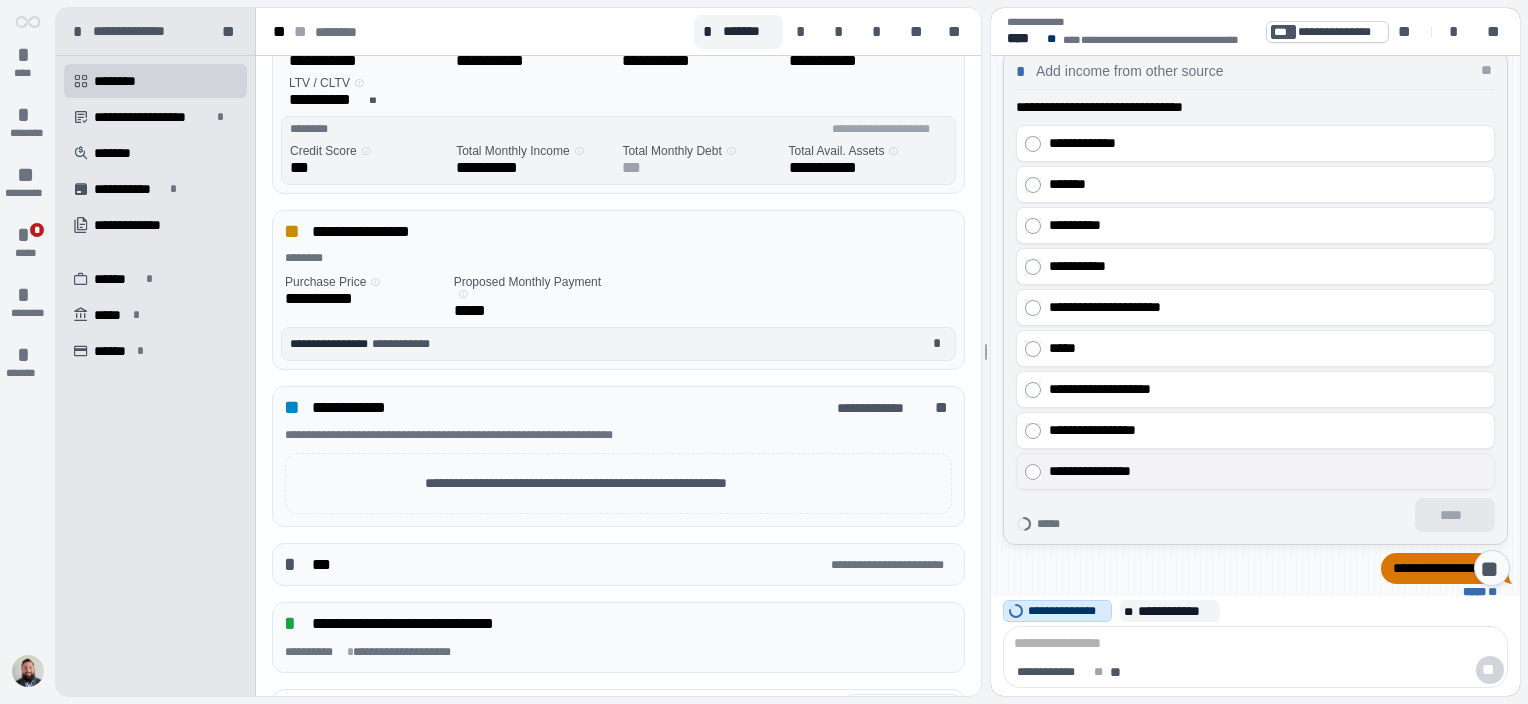 click on "**********" at bounding box center (1263, 472) 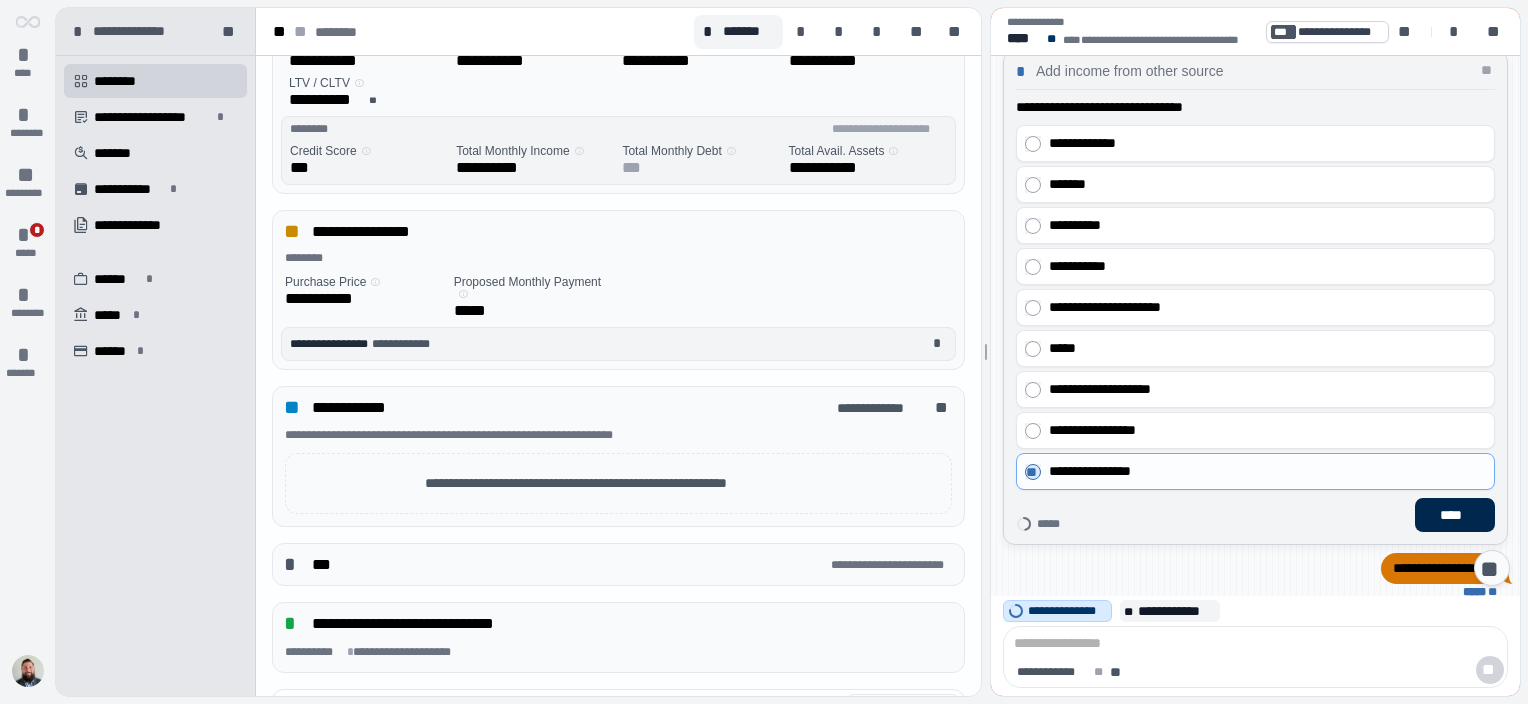 click on "****" at bounding box center (1455, 516) 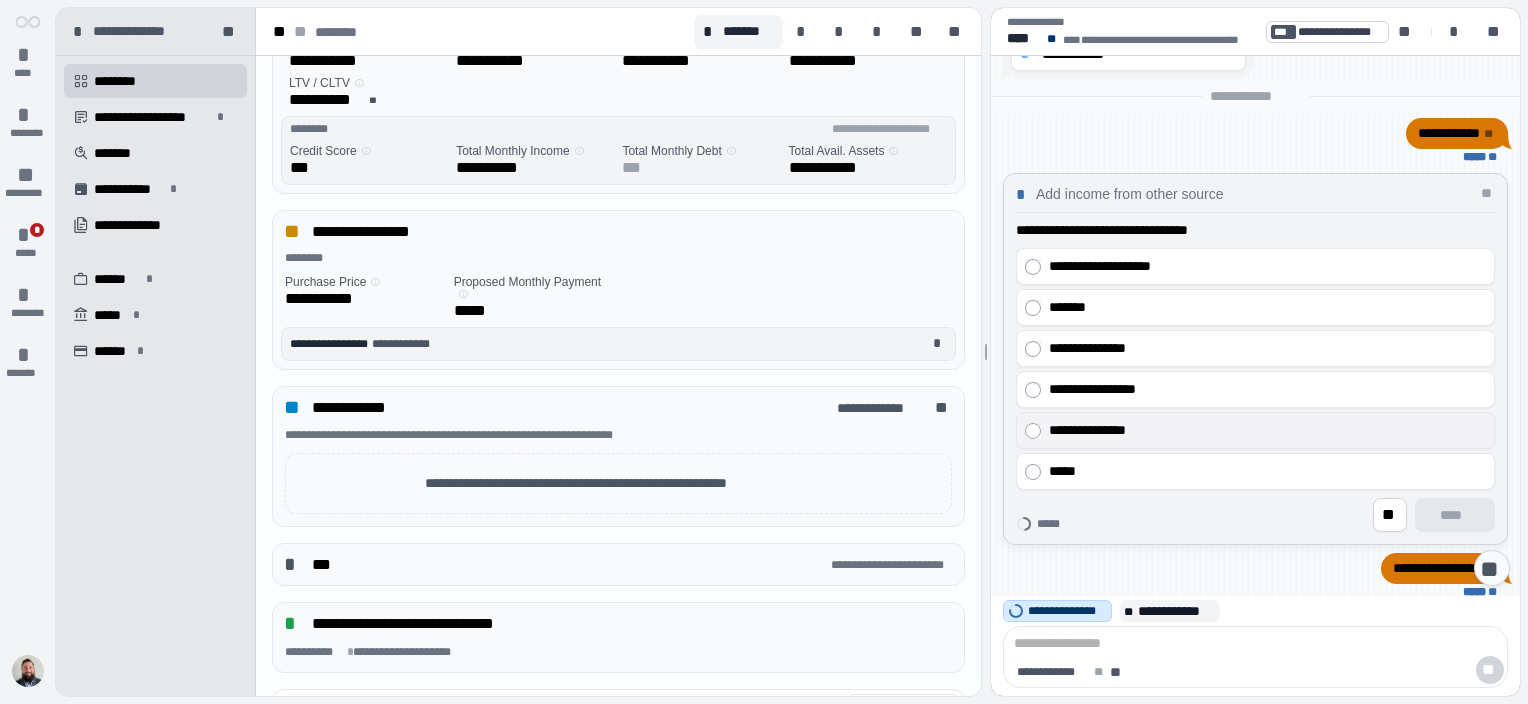 click on "**********" at bounding box center [1263, 431] 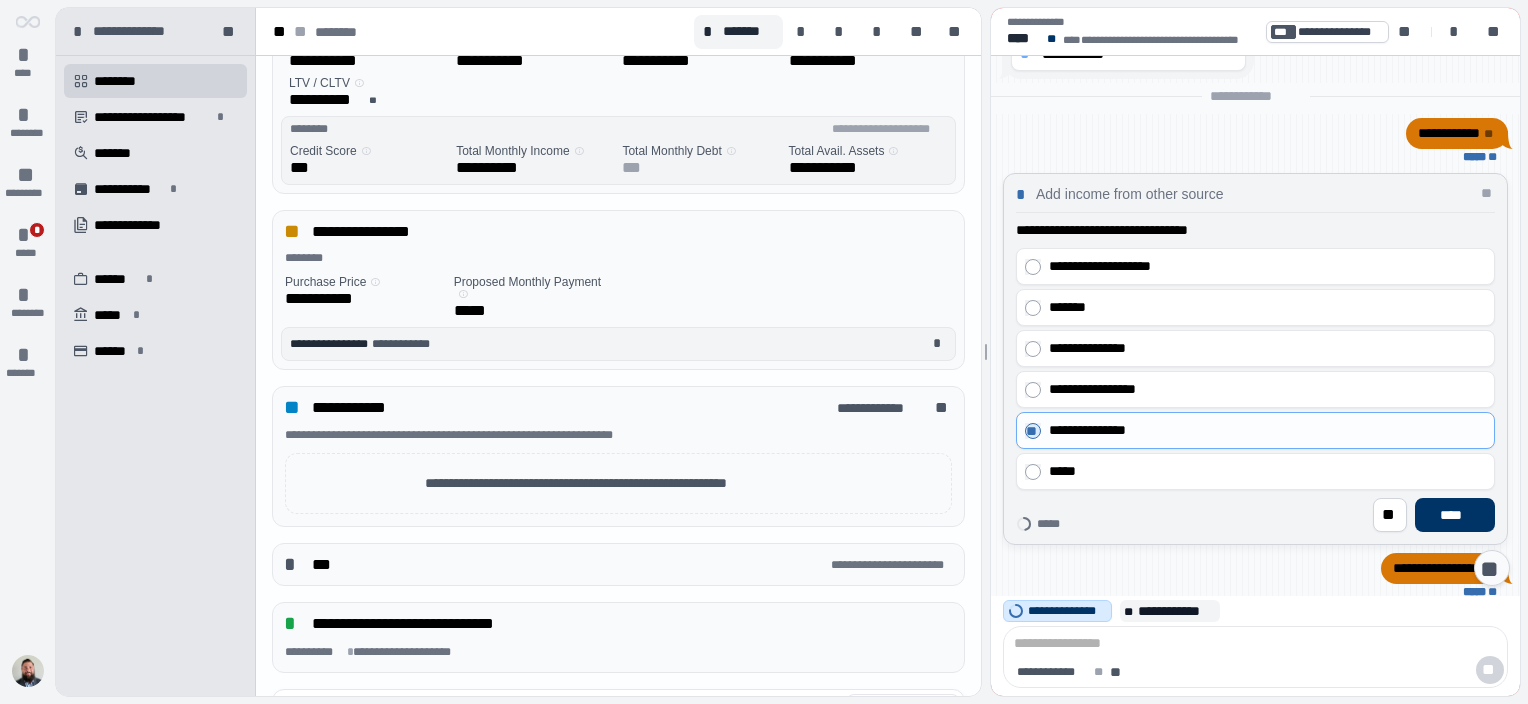 scroll, scrollTop: 472, scrollLeft: 0, axis: vertical 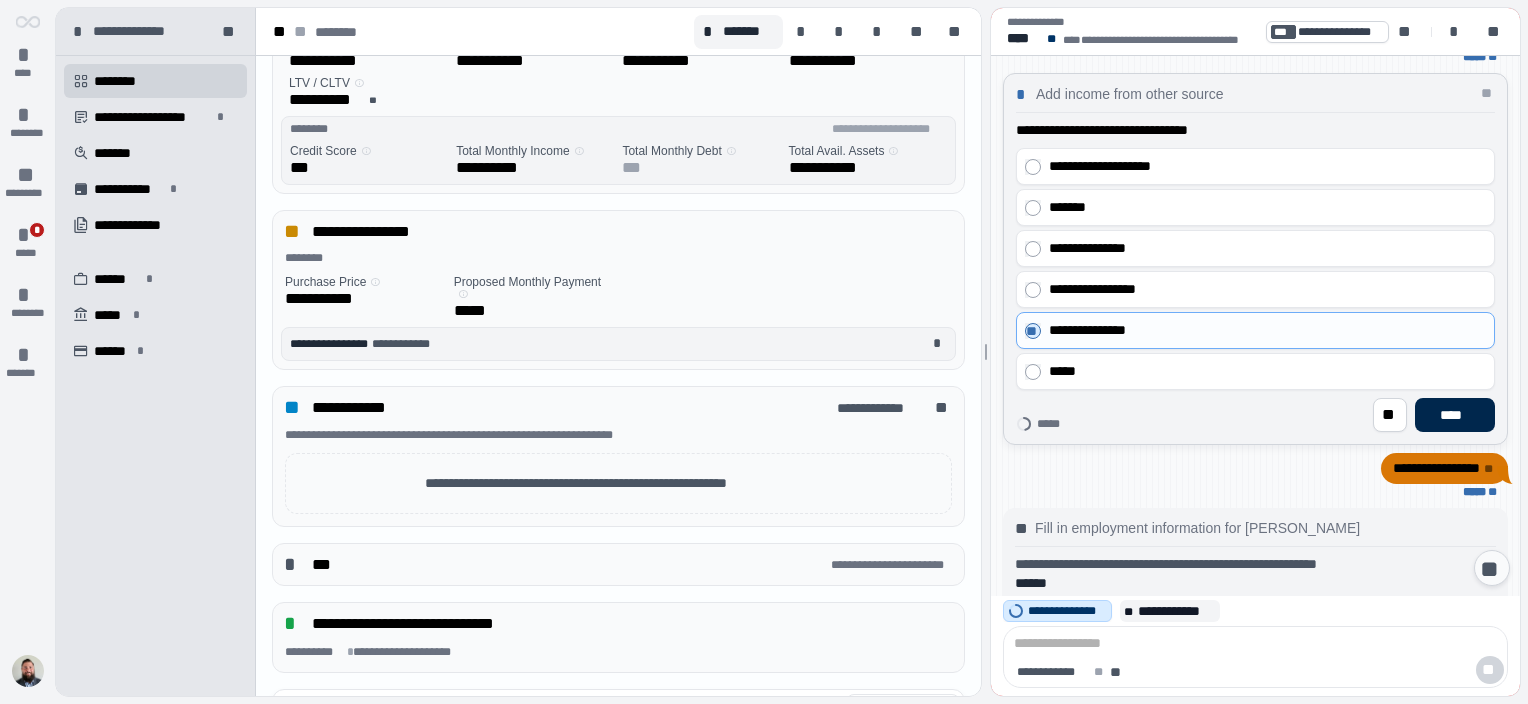 click on "****" at bounding box center (1455, 415) 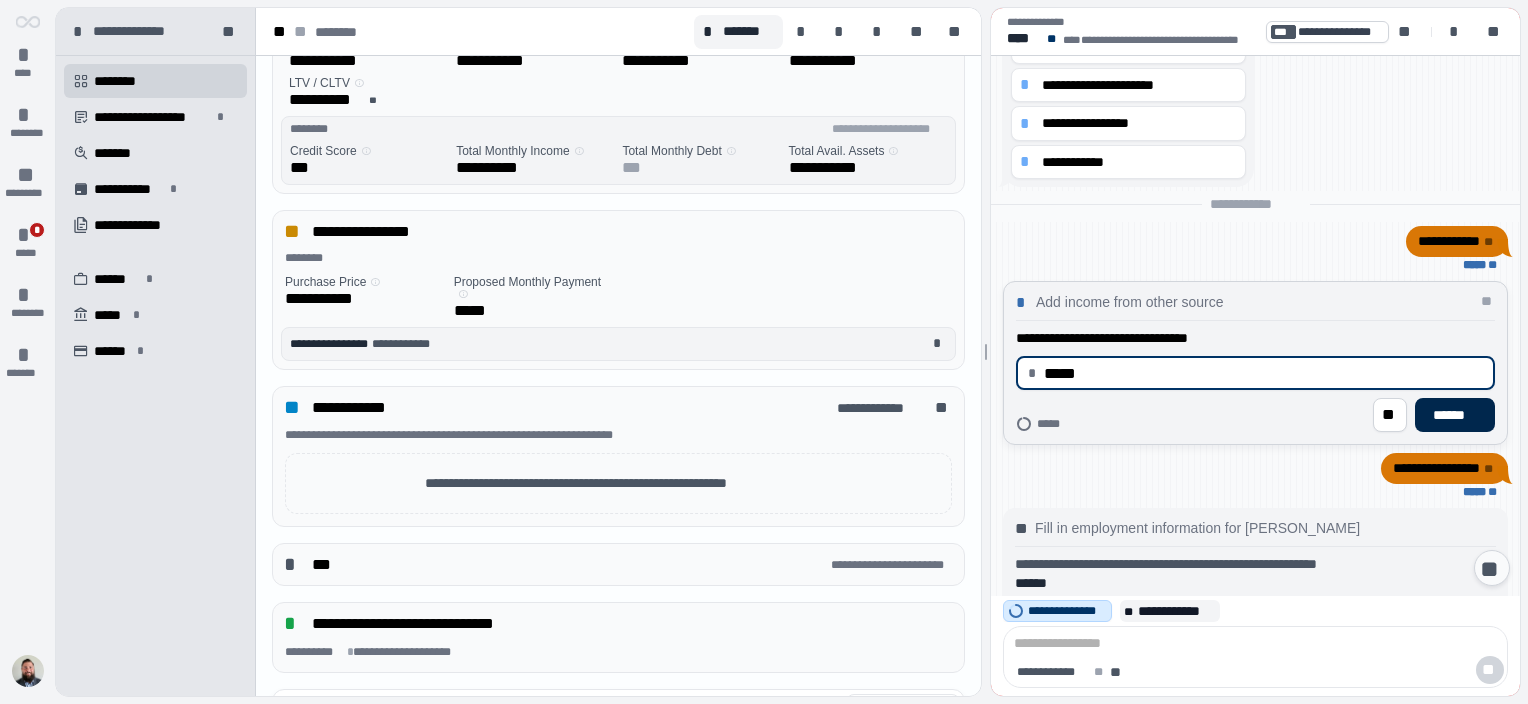 type on "********" 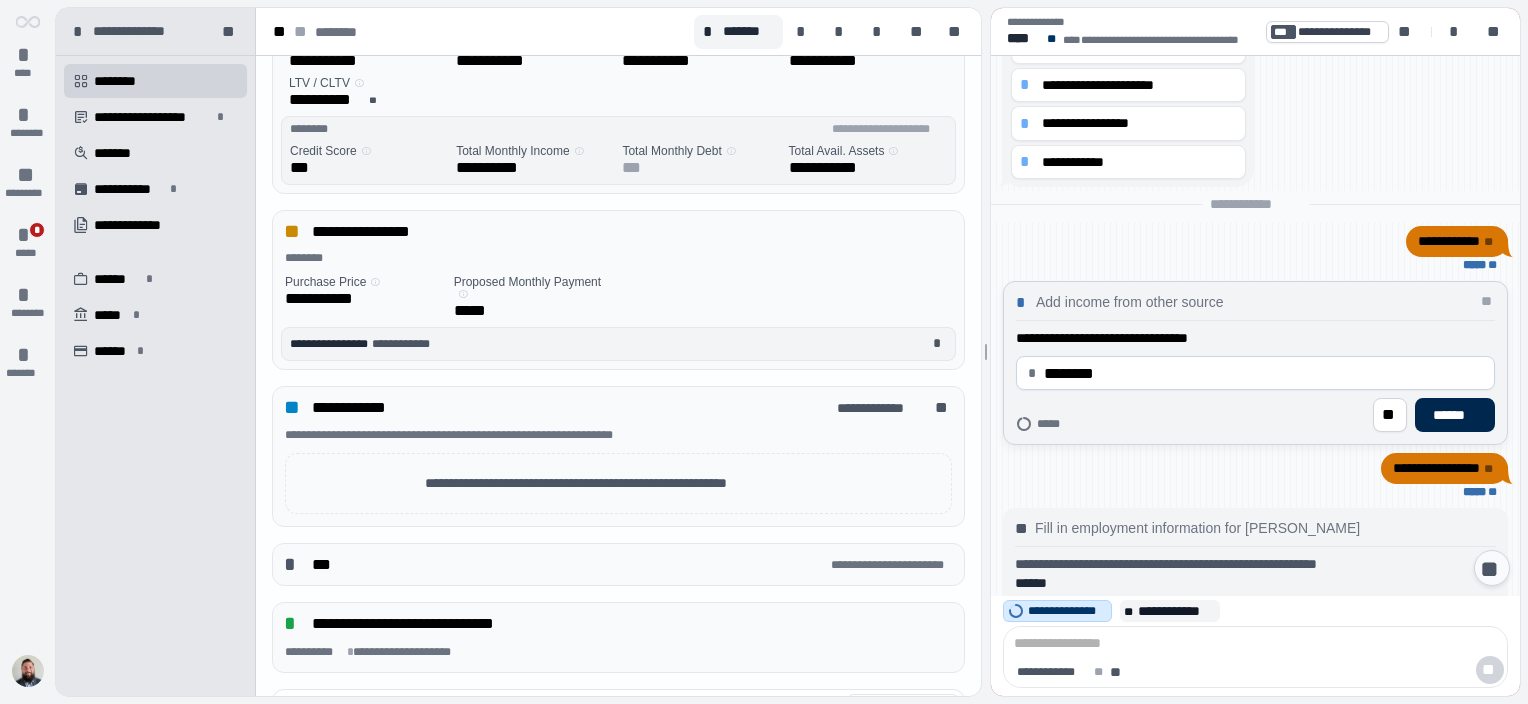 click on "******" at bounding box center [1455, 415] 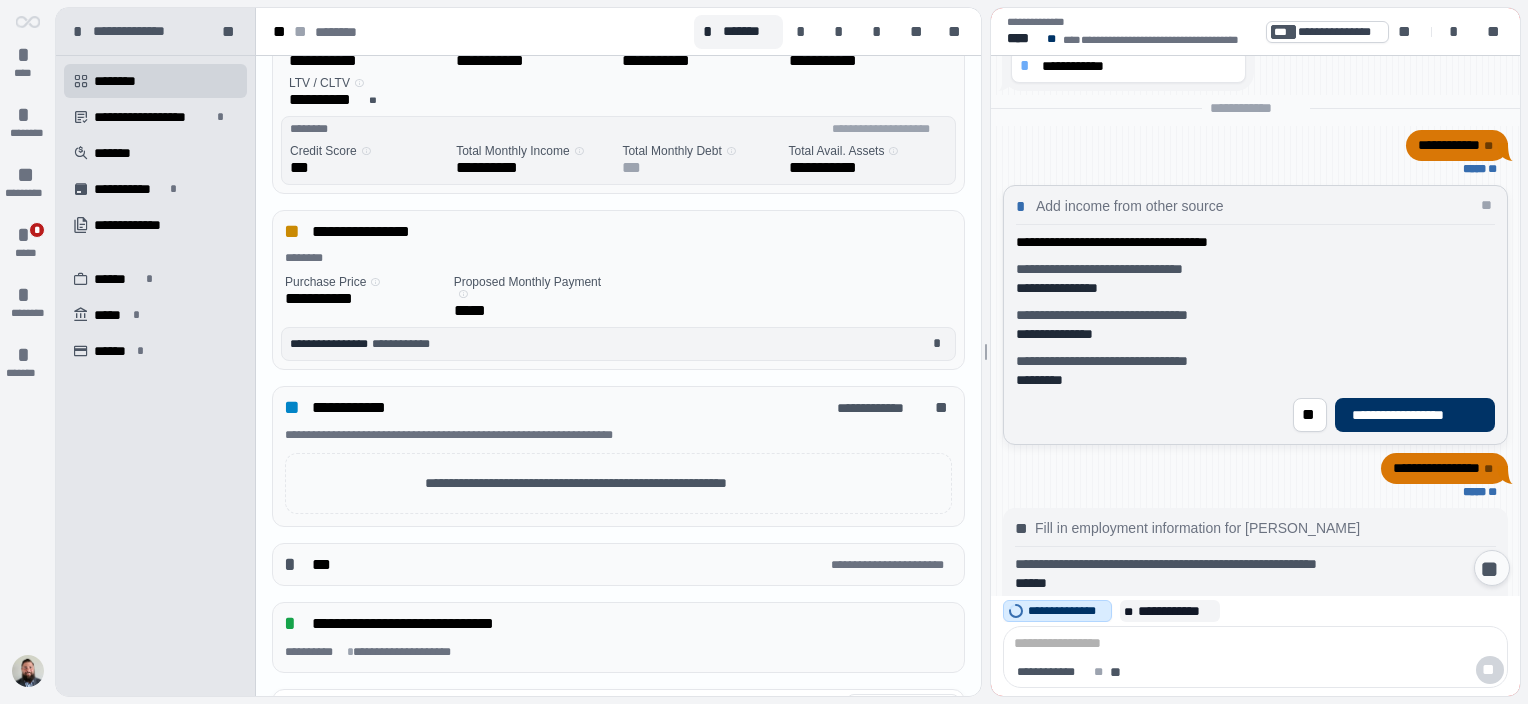 click on "**********" at bounding box center (1414, 415) 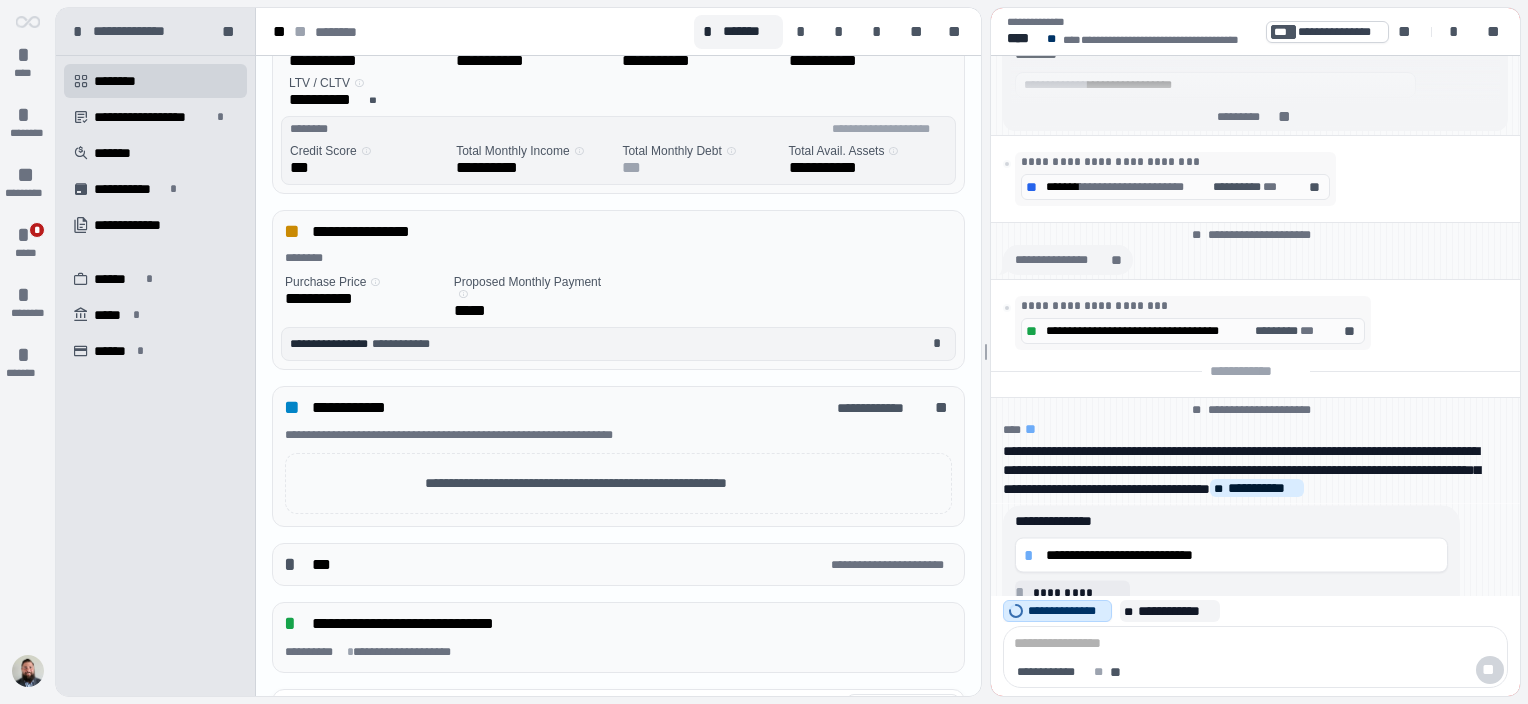 scroll, scrollTop: 0, scrollLeft: 0, axis: both 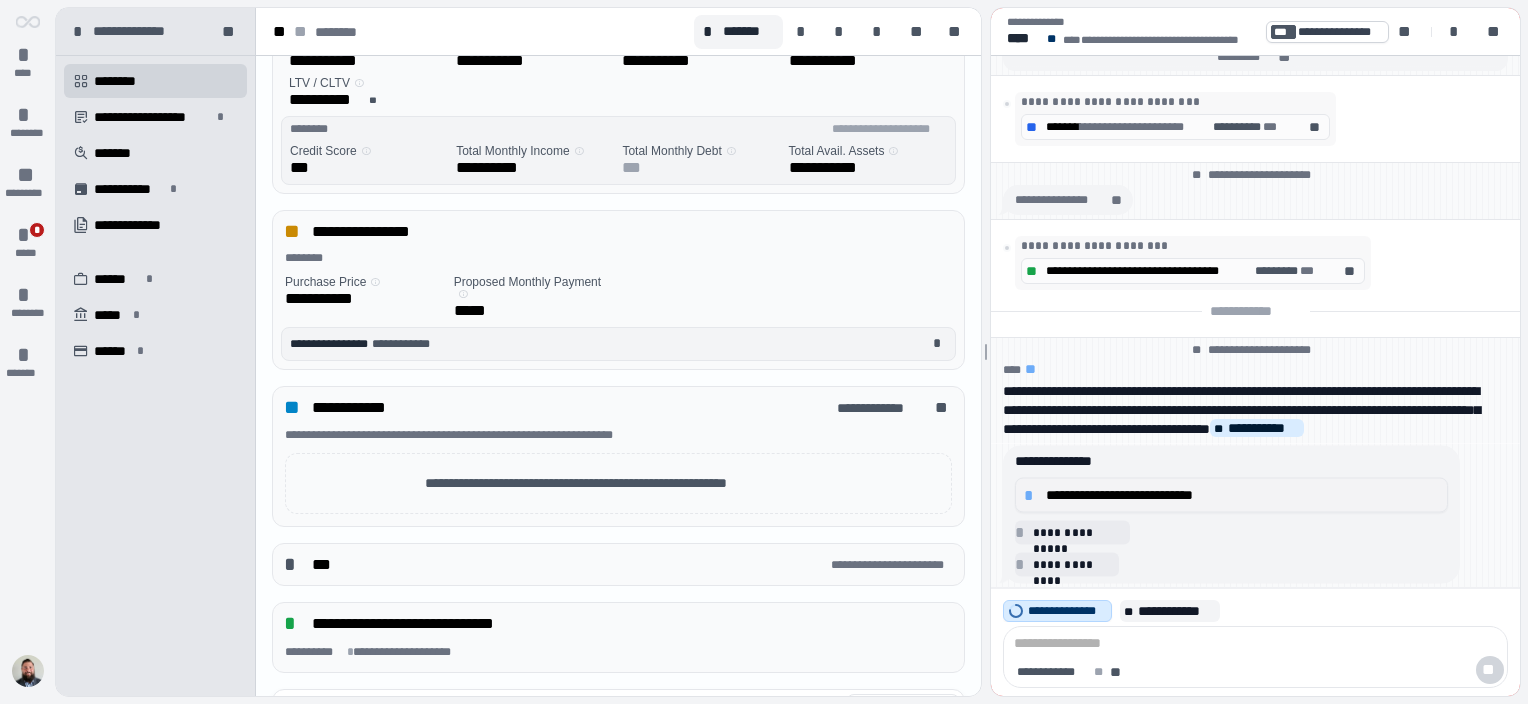 click on "**********" at bounding box center [1242, 495] 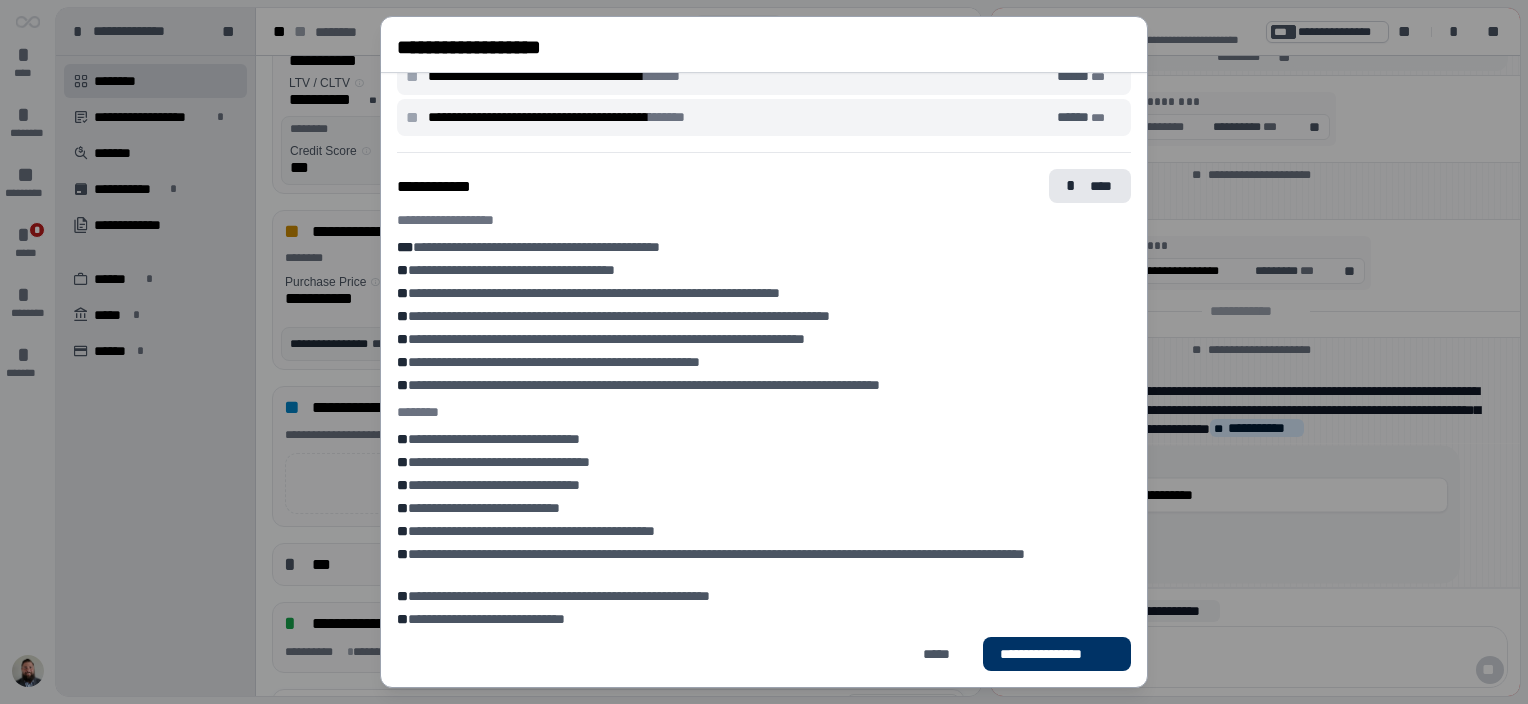 scroll, scrollTop: 807, scrollLeft: 0, axis: vertical 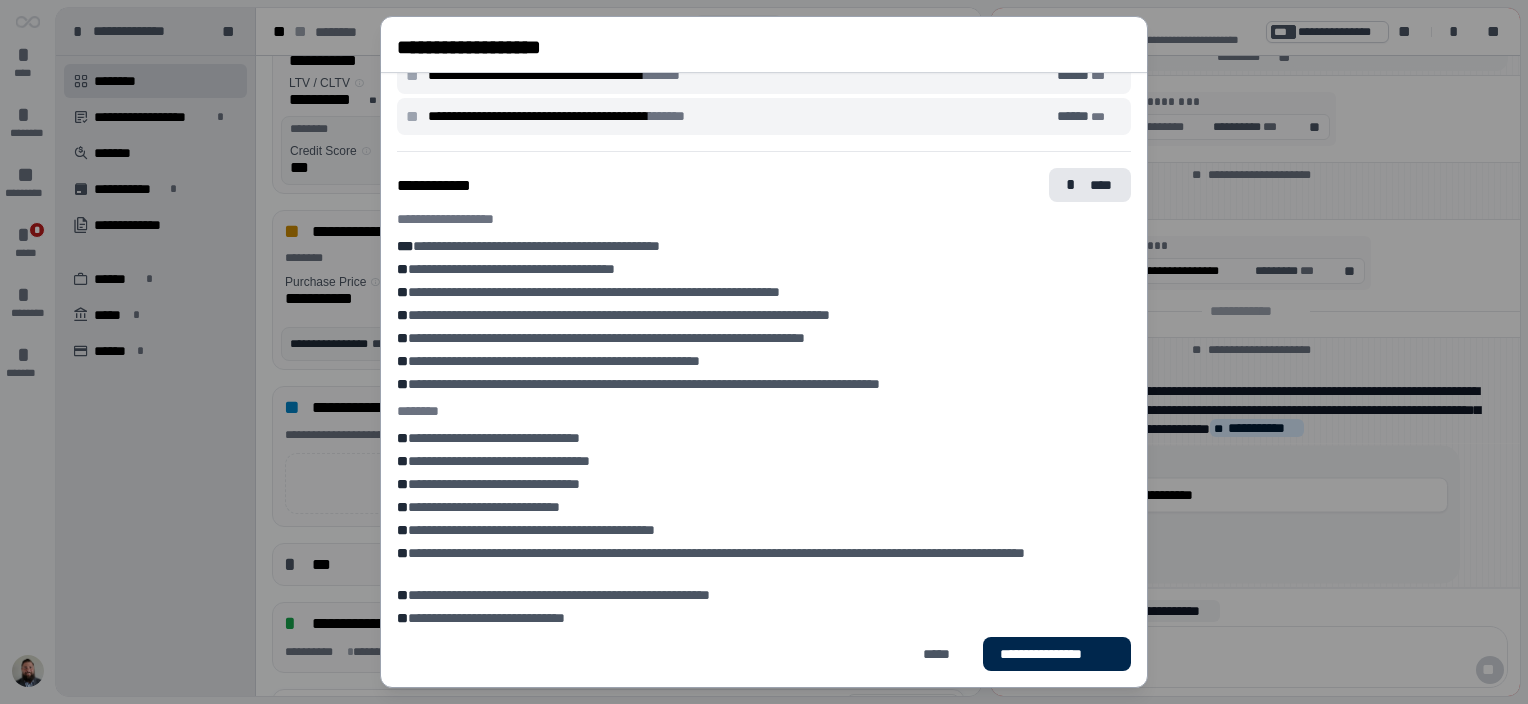 click on "**********" at bounding box center [1057, 654] 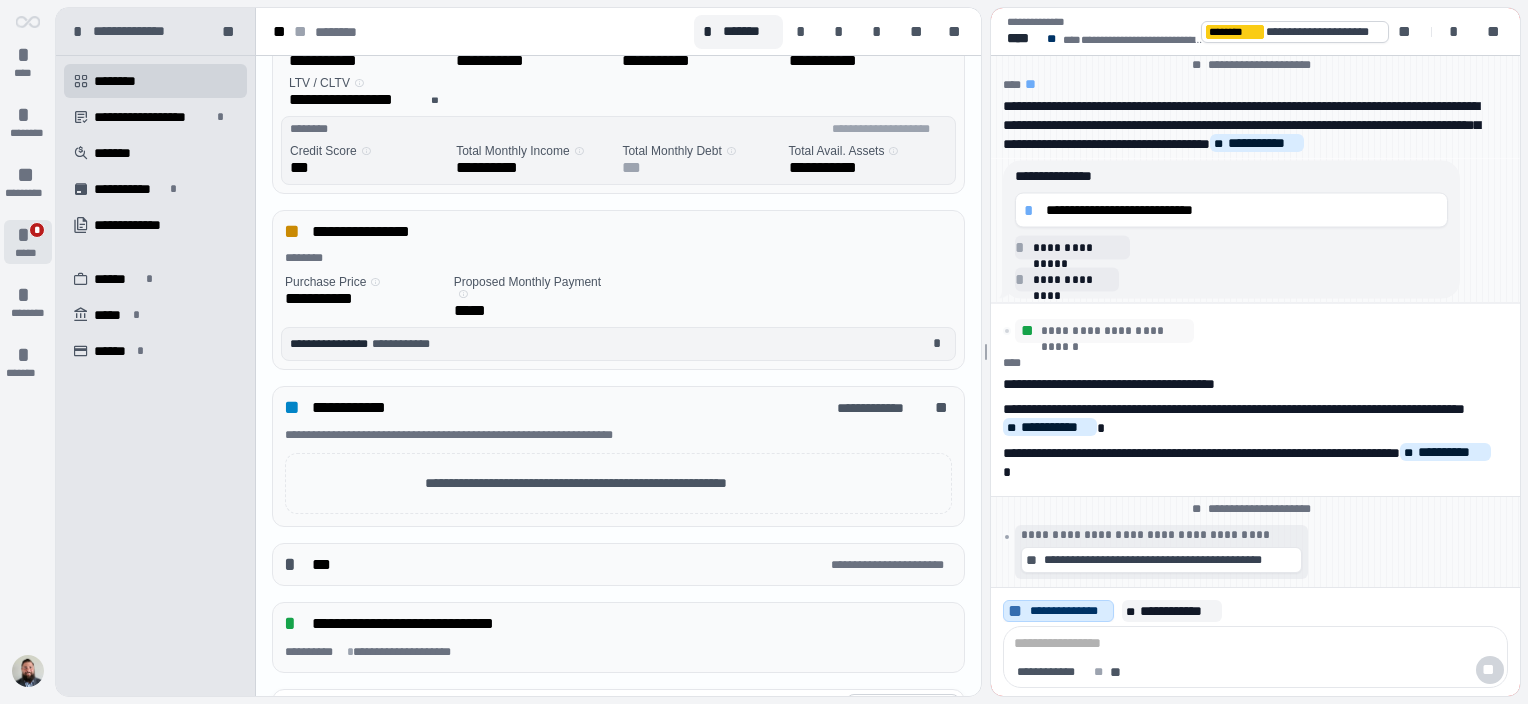 click on "*" at bounding box center [36, 230] 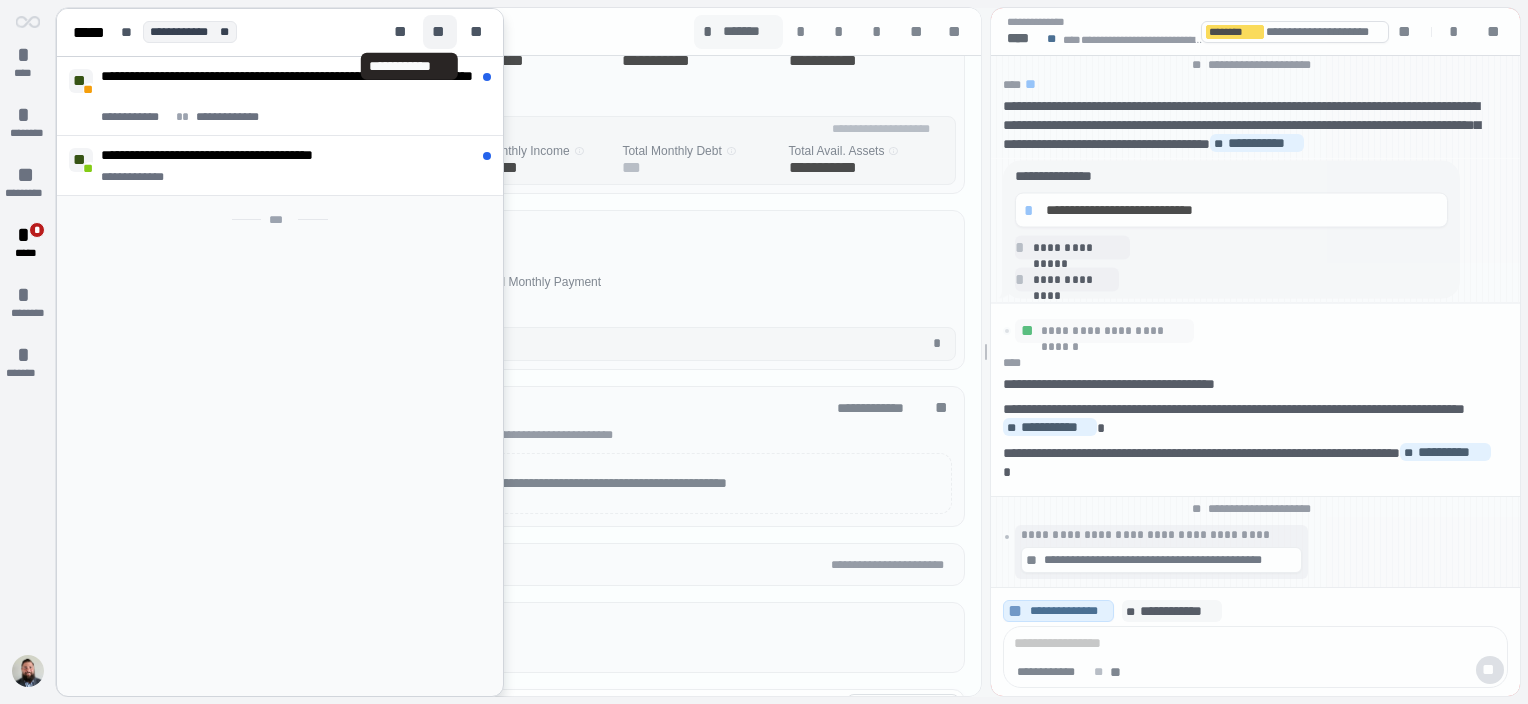 click on "**" at bounding box center [440, 32] 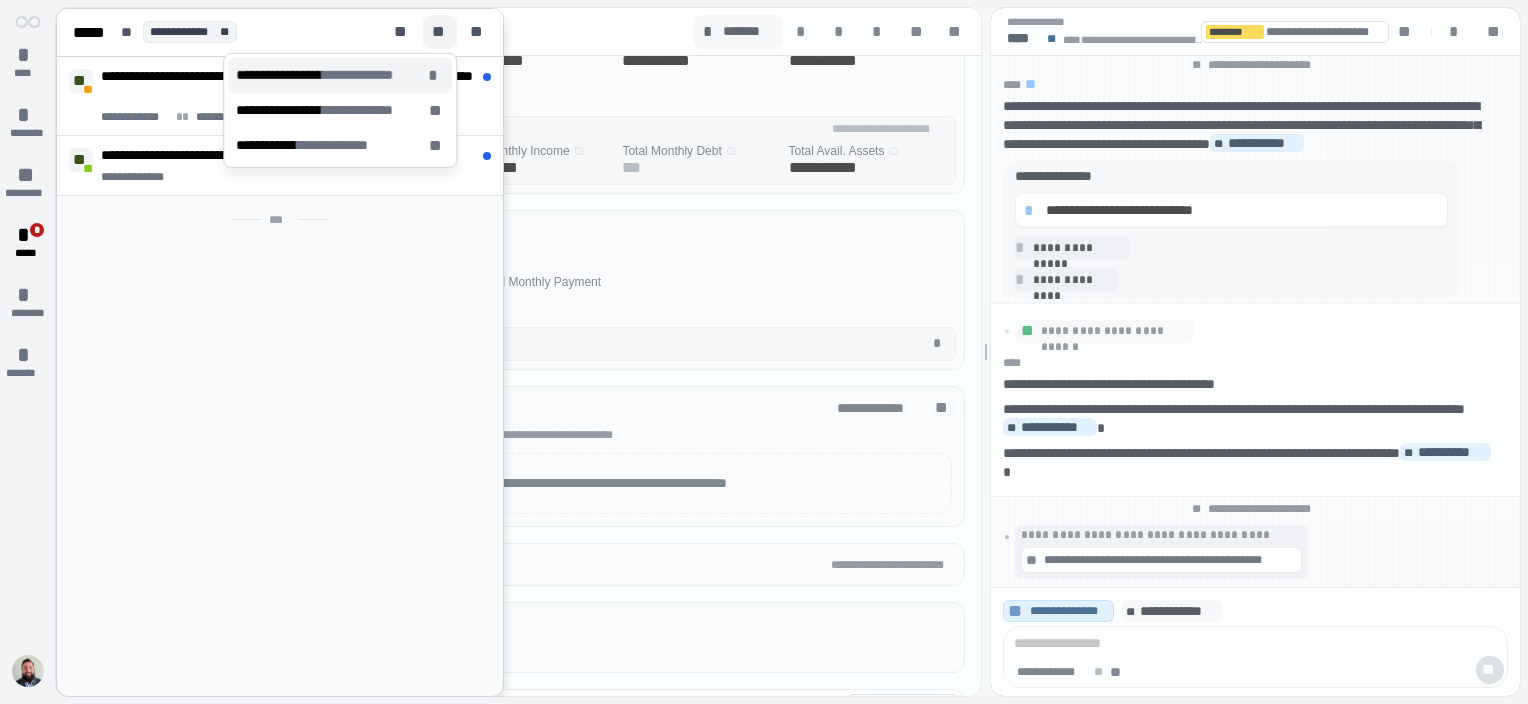 click on "**********" at bounding box center [328, 75] 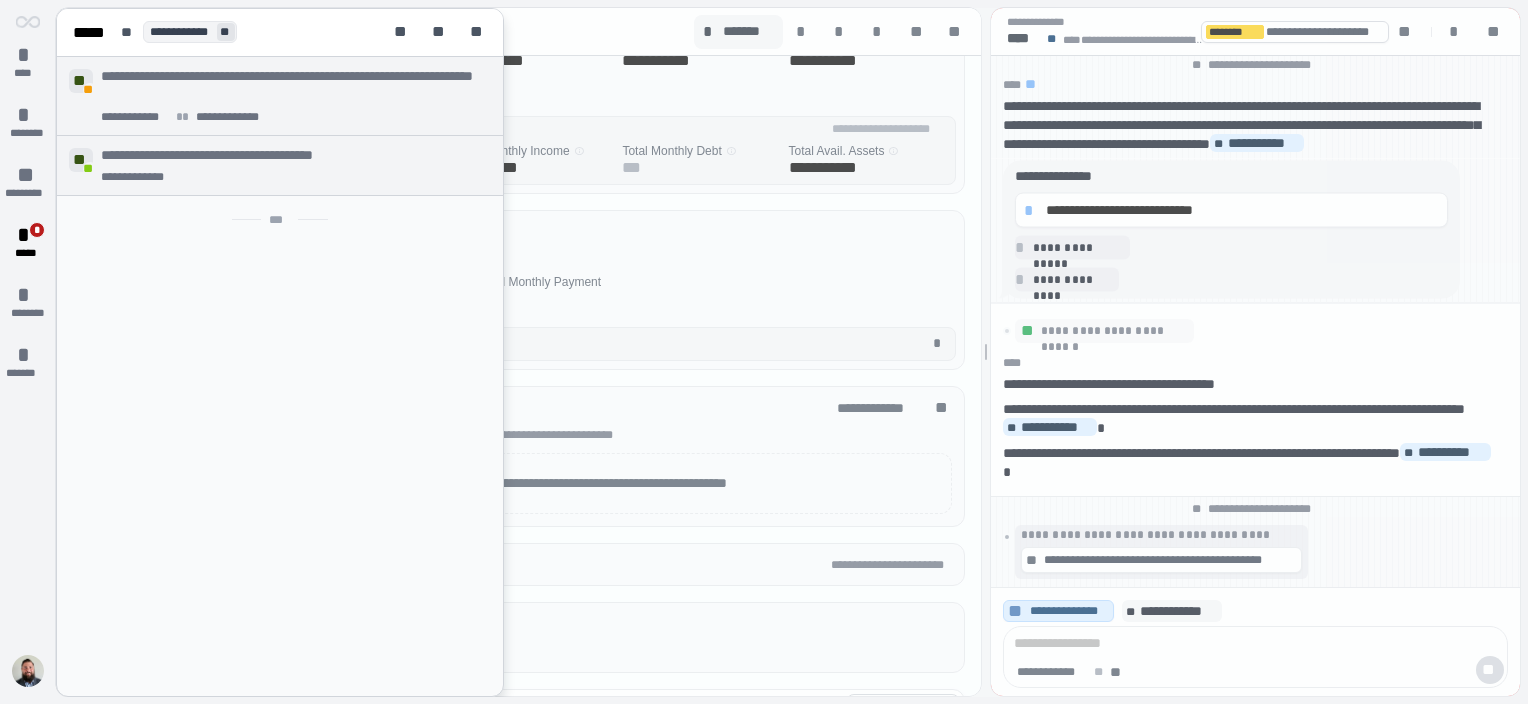 click on "**" at bounding box center (226, 32) 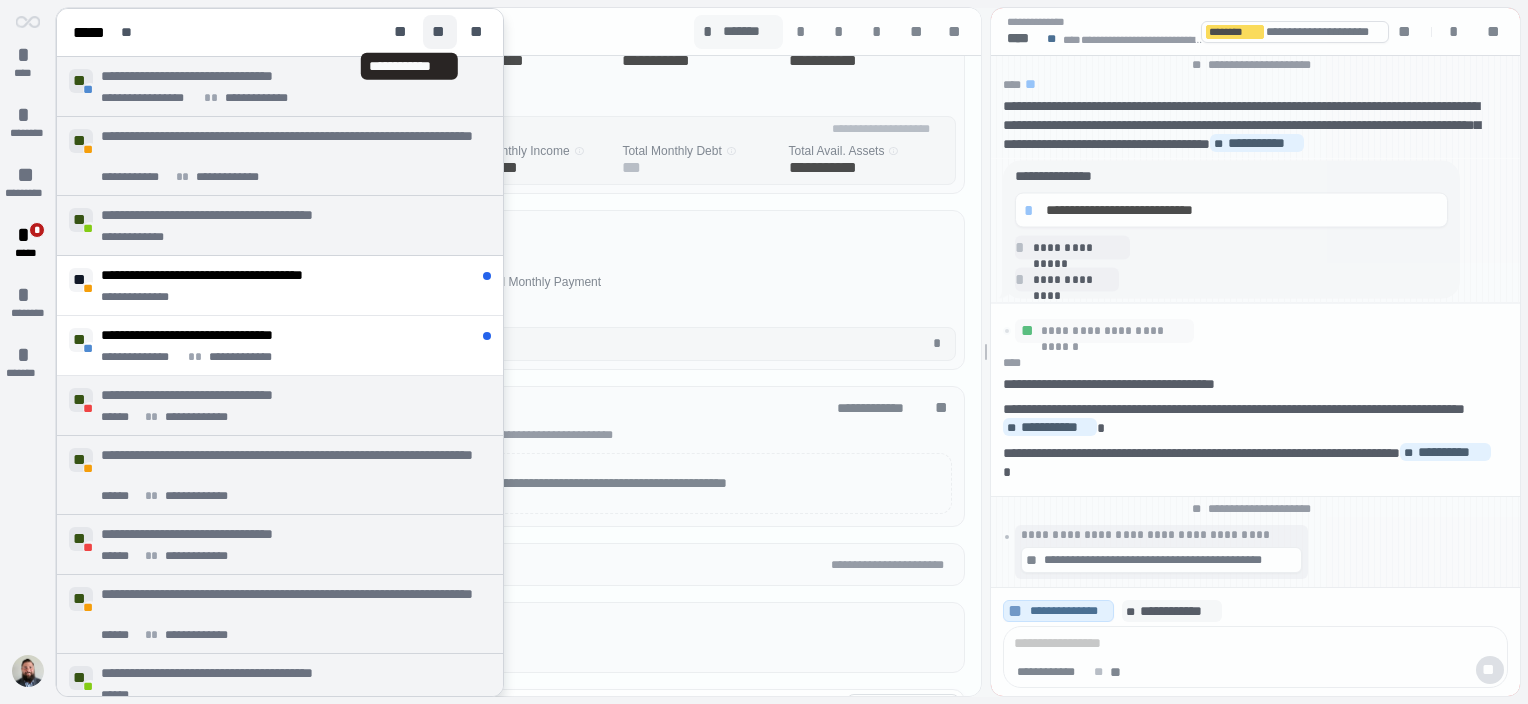 click on "**" at bounding box center (440, 32) 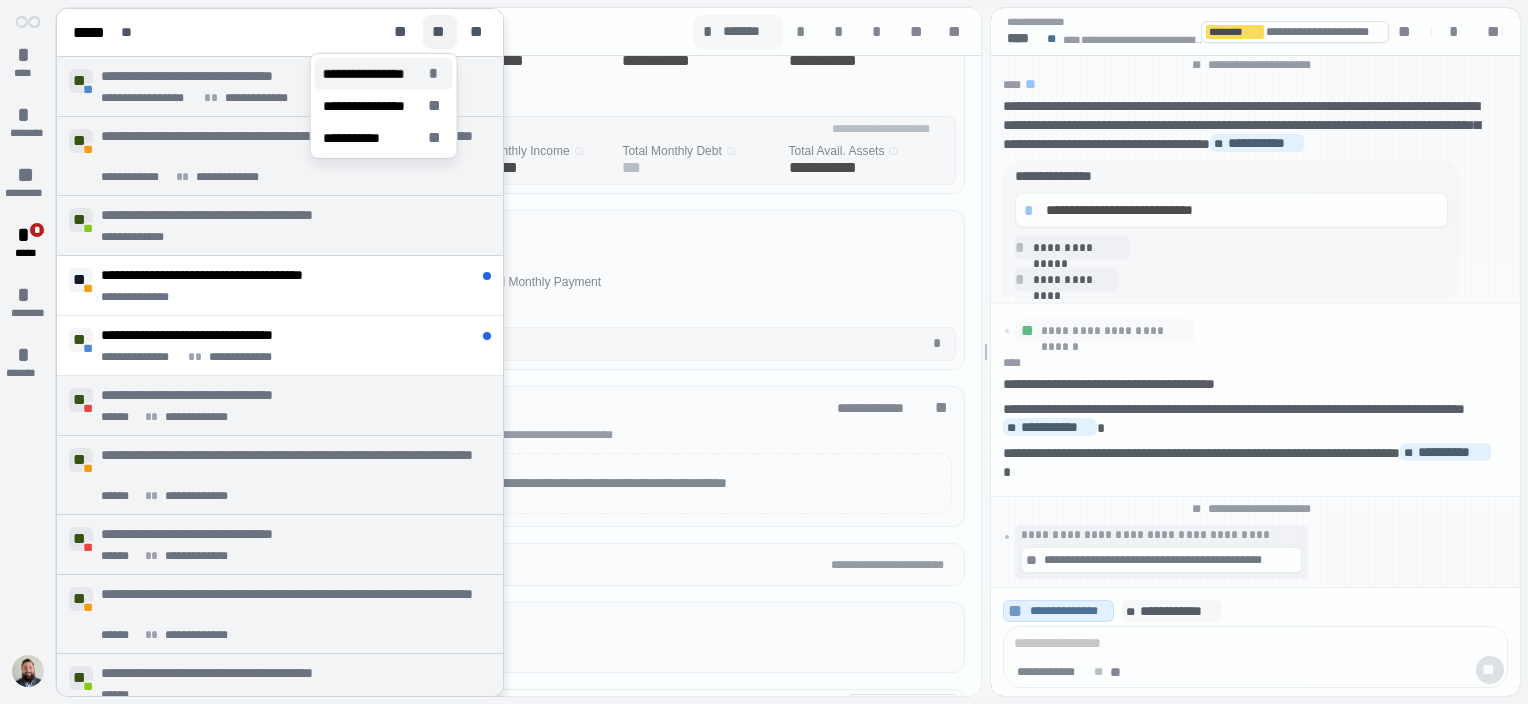 click on "**********" at bounding box center (372, 74) 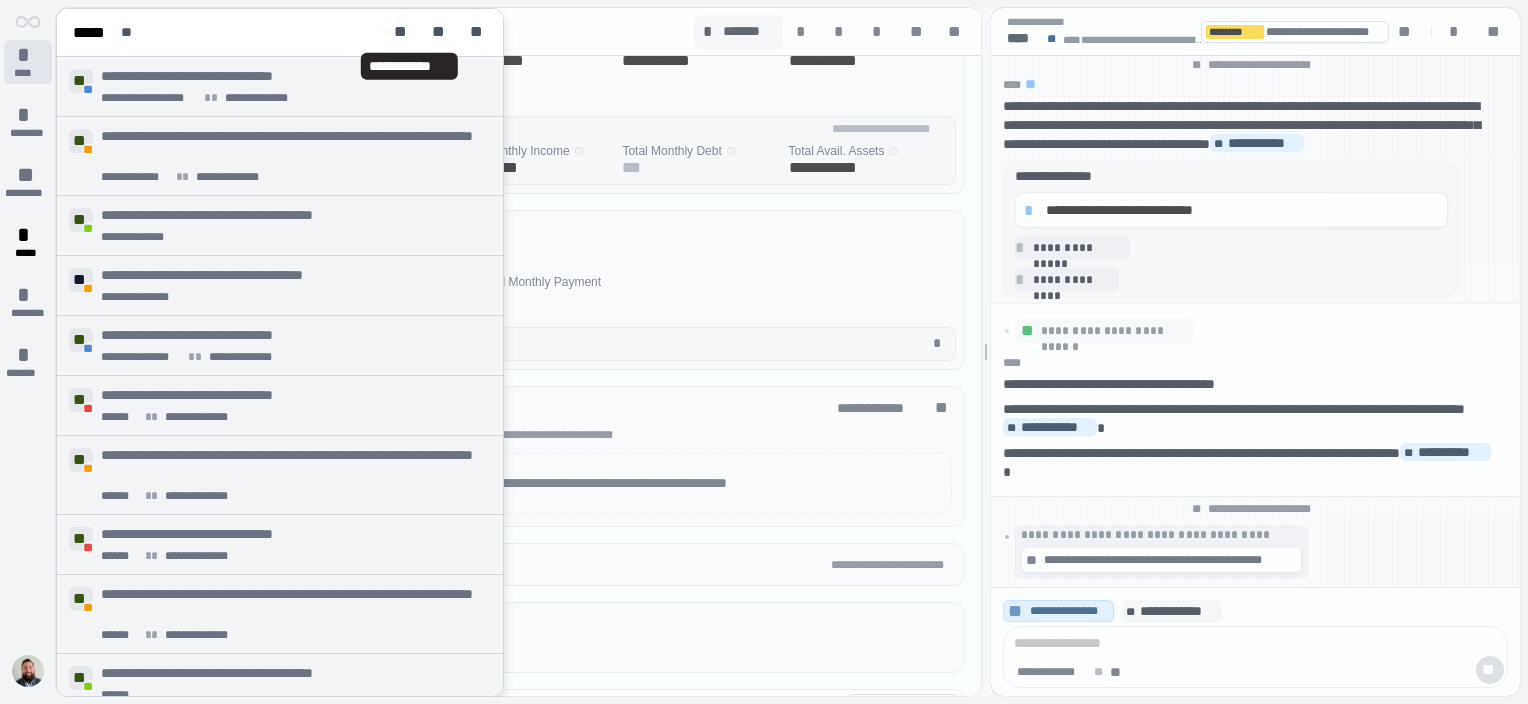 click on "*" at bounding box center (28, 55) 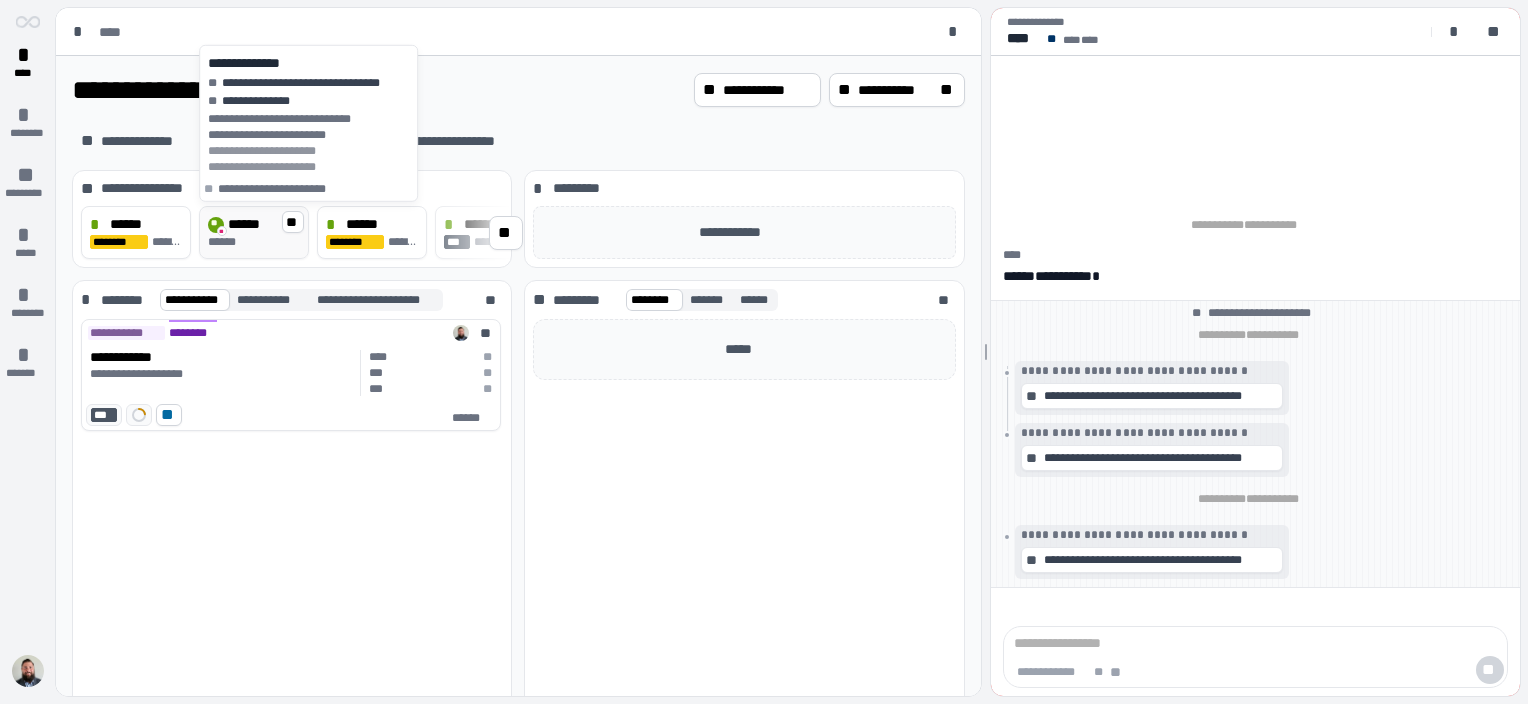 click on "******" at bounding box center (249, 224) 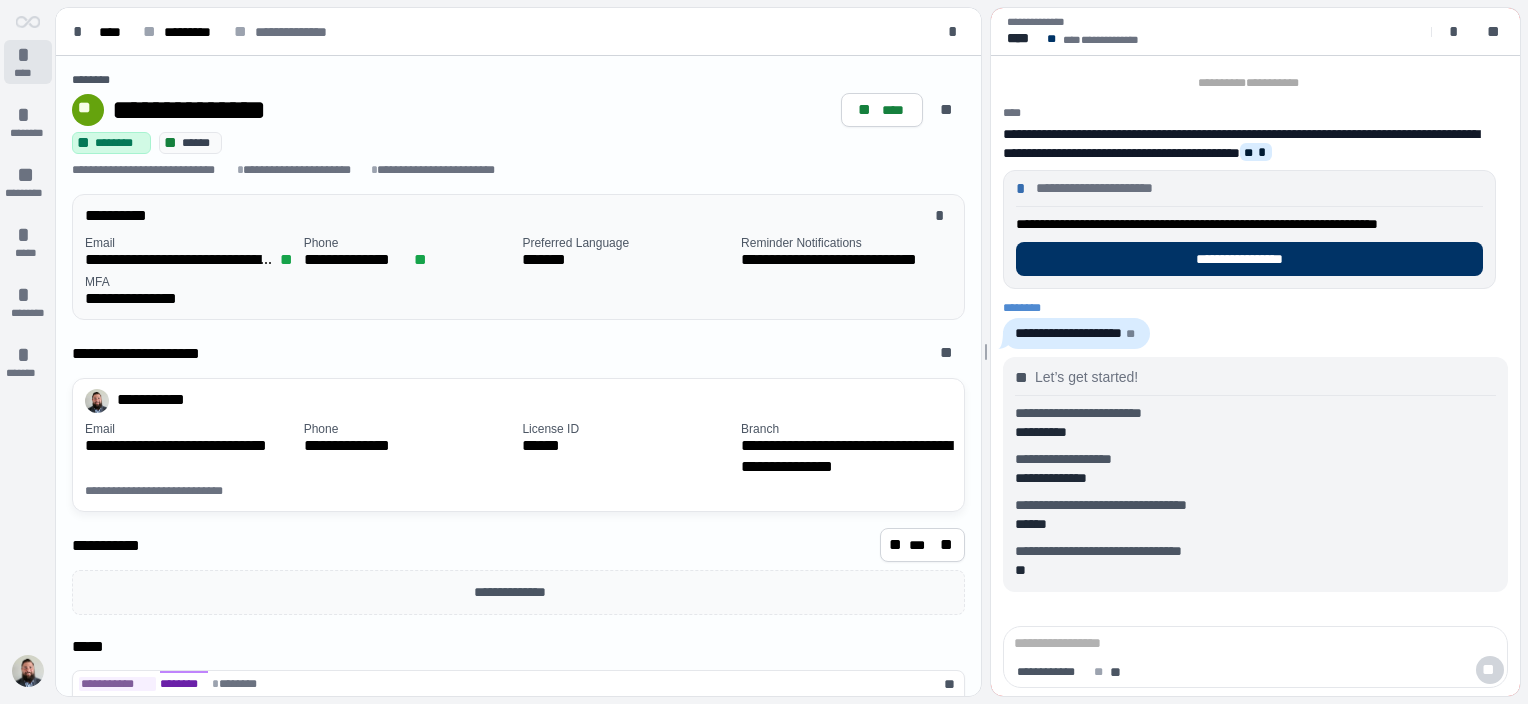 click on "*" at bounding box center (28, 55) 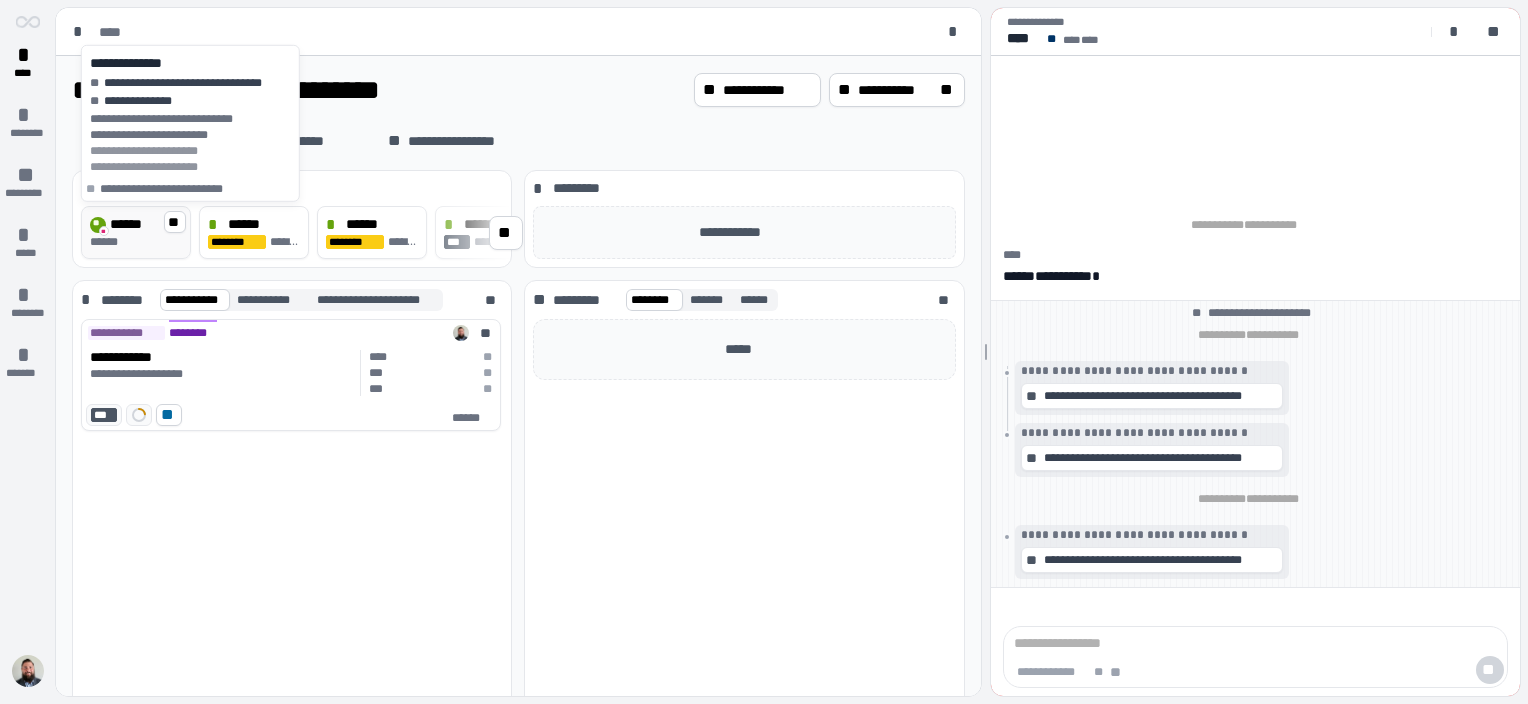 click on "******" at bounding box center (131, 224) 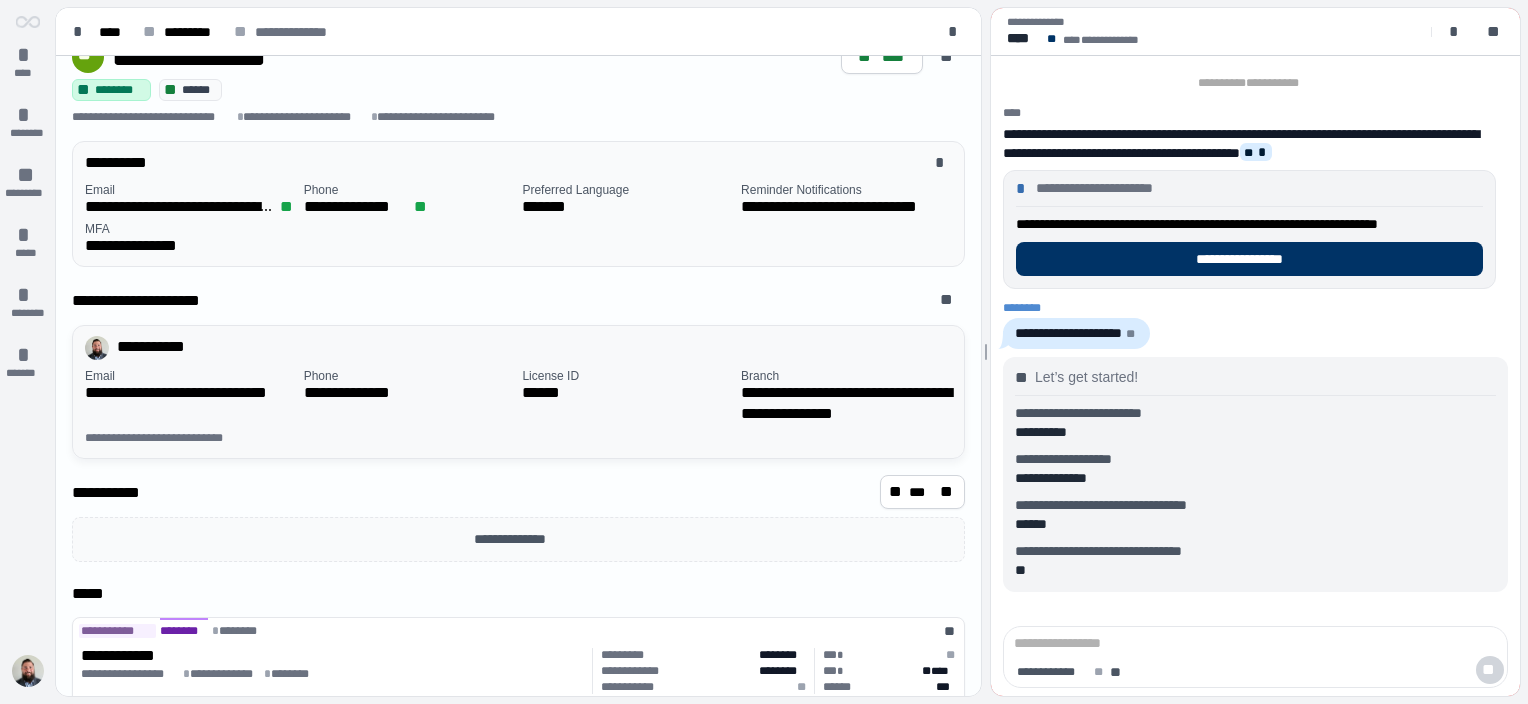 scroll, scrollTop: 99, scrollLeft: 0, axis: vertical 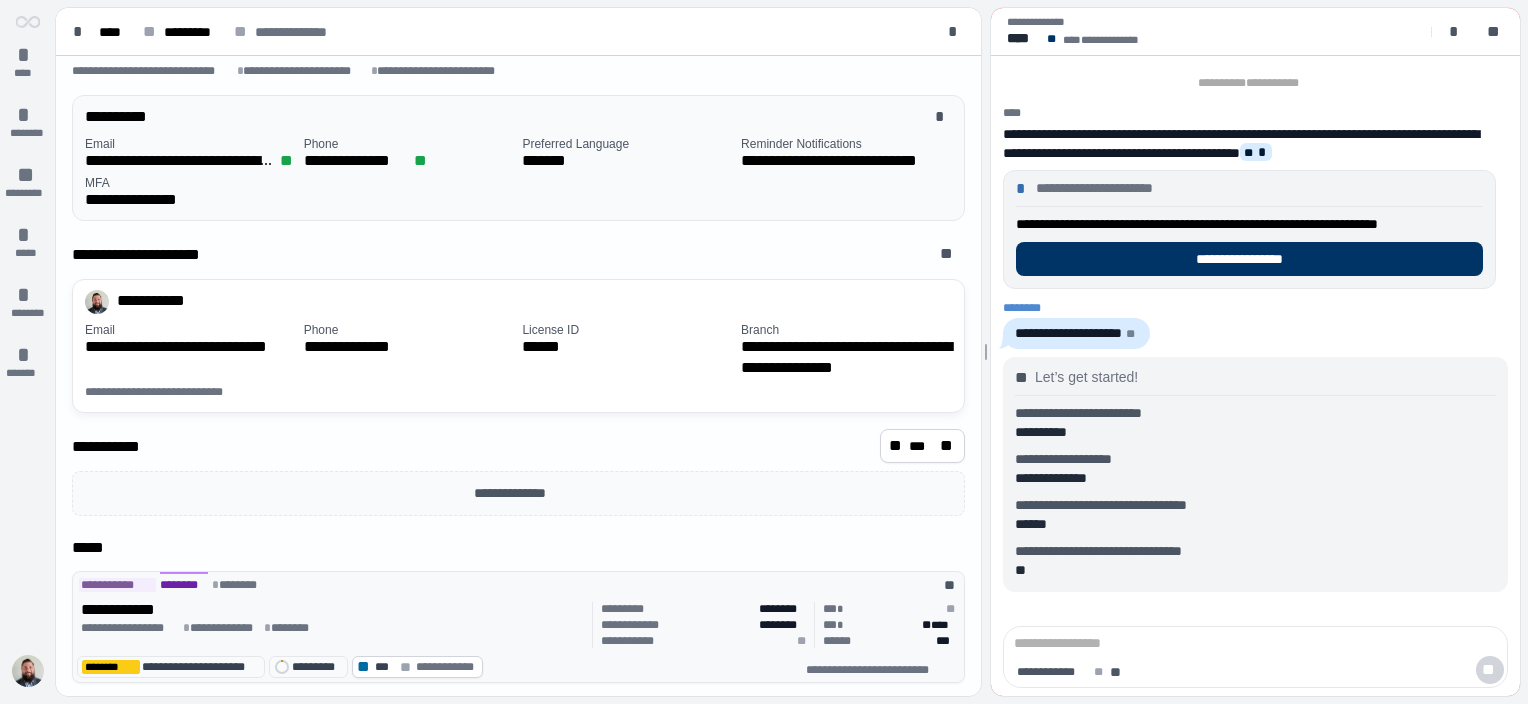 click on "**********" at bounding box center (333, 610) 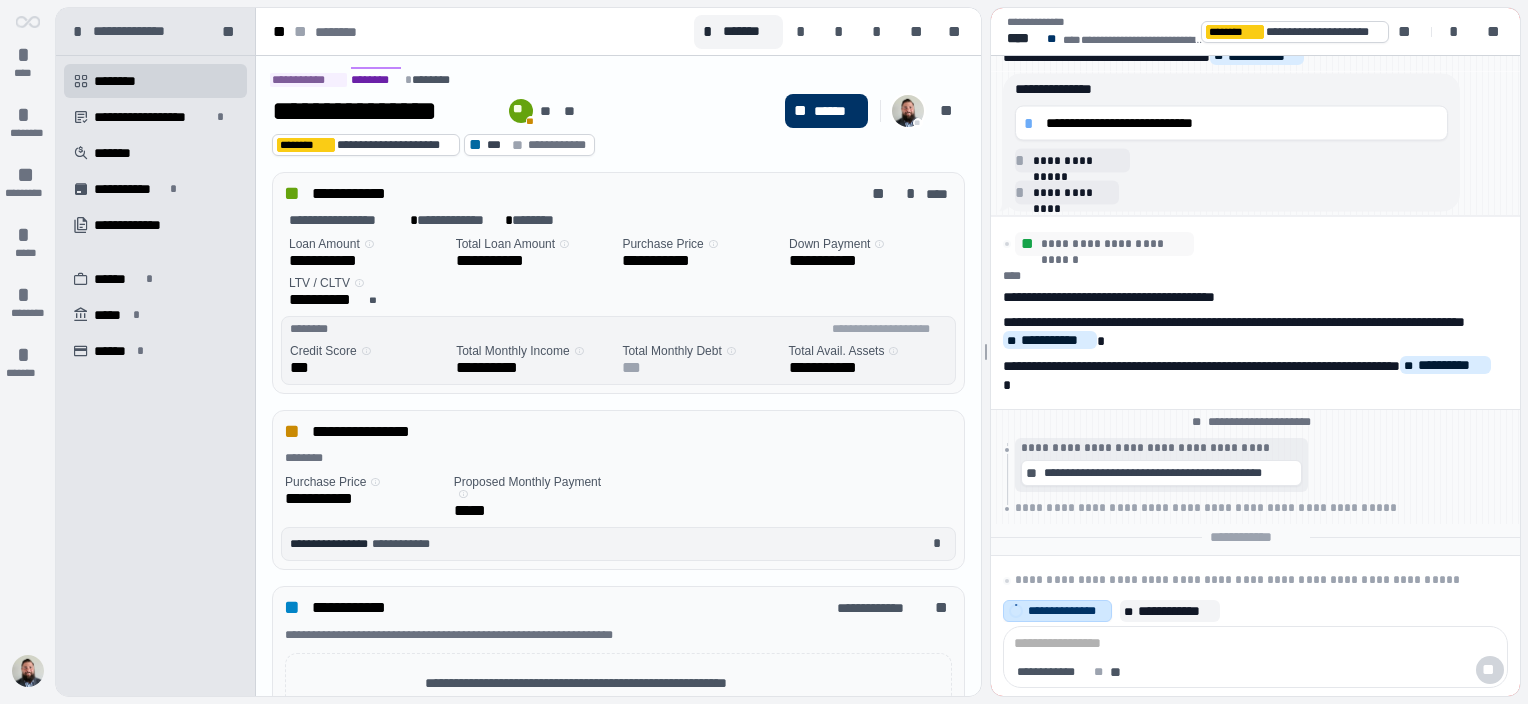 click on "**********" at bounding box center (1067, 611) 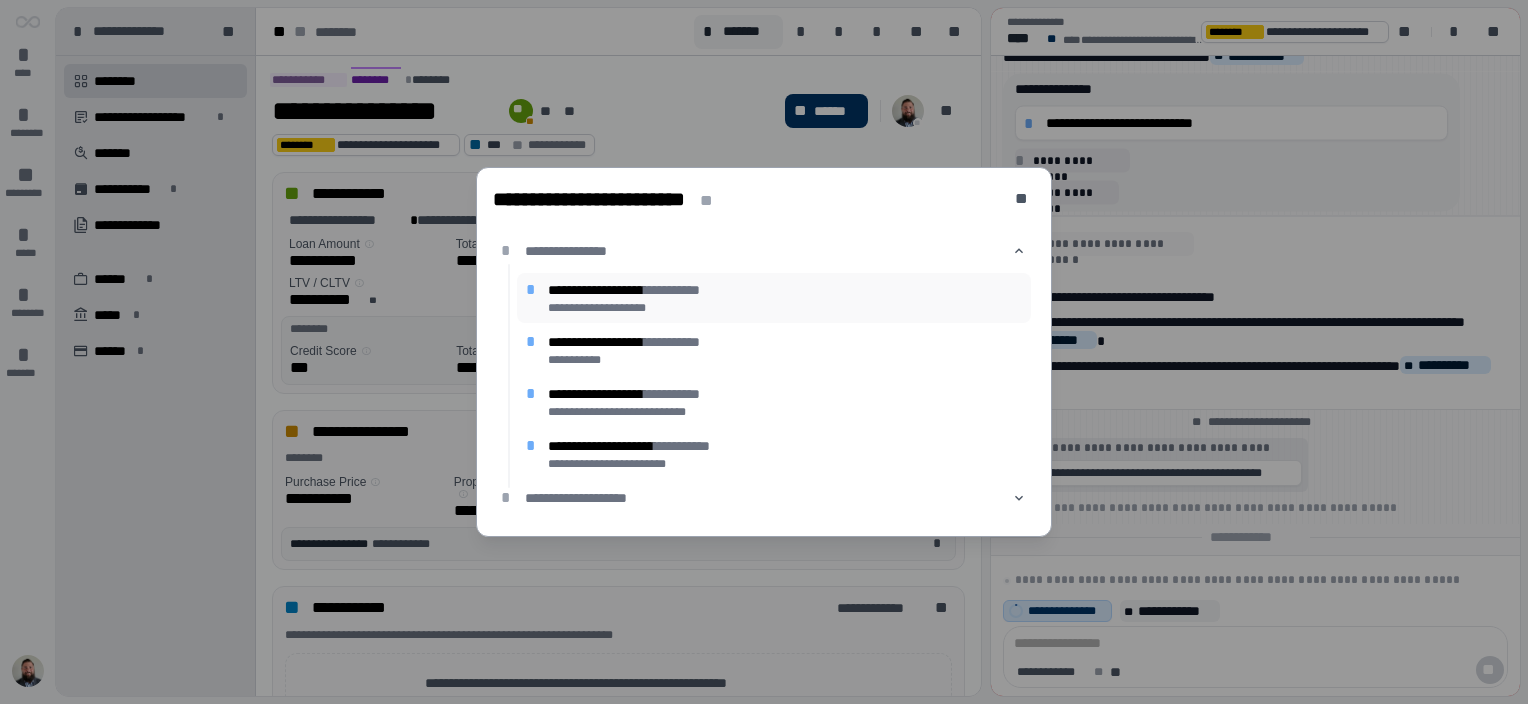 click on "**********" at bounding box center (785, 308) 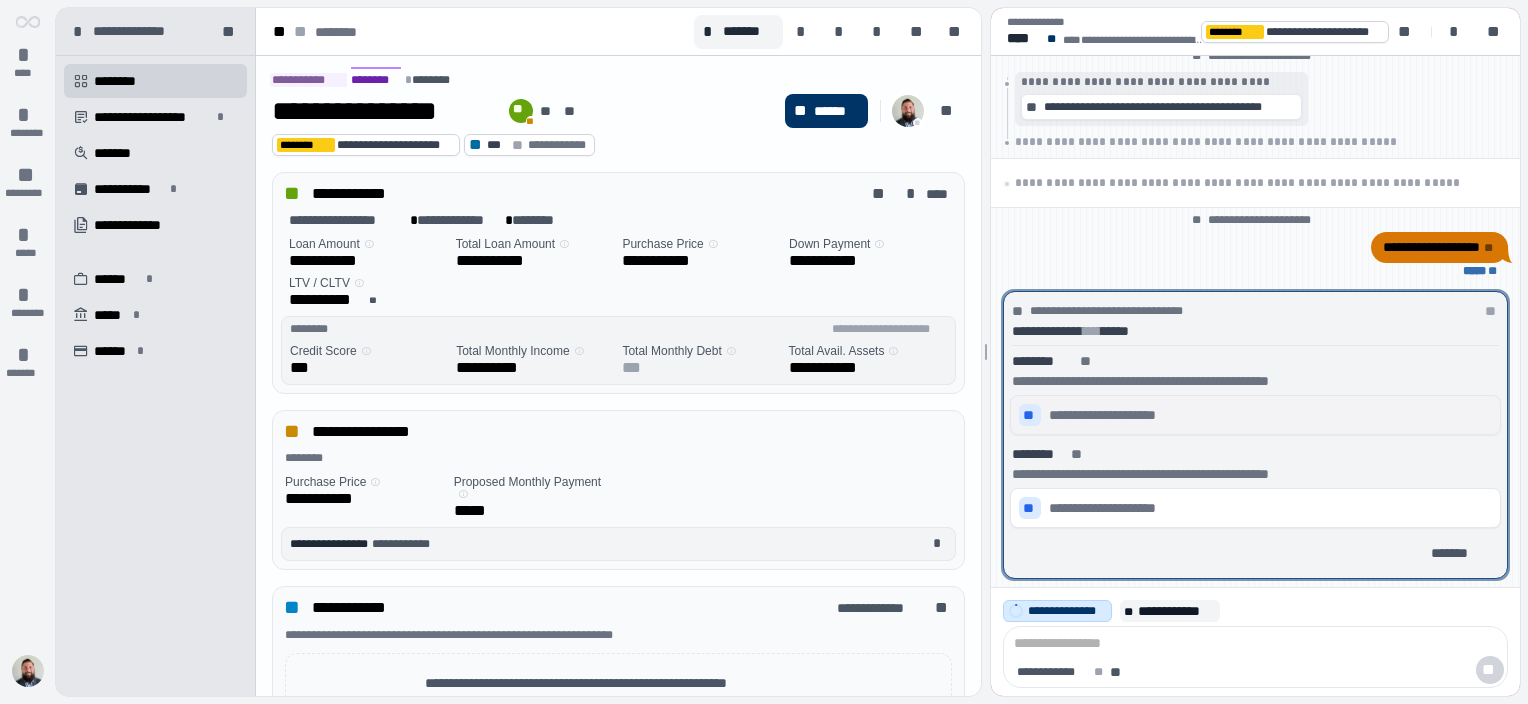 click on "**********" at bounding box center [1118, 415] 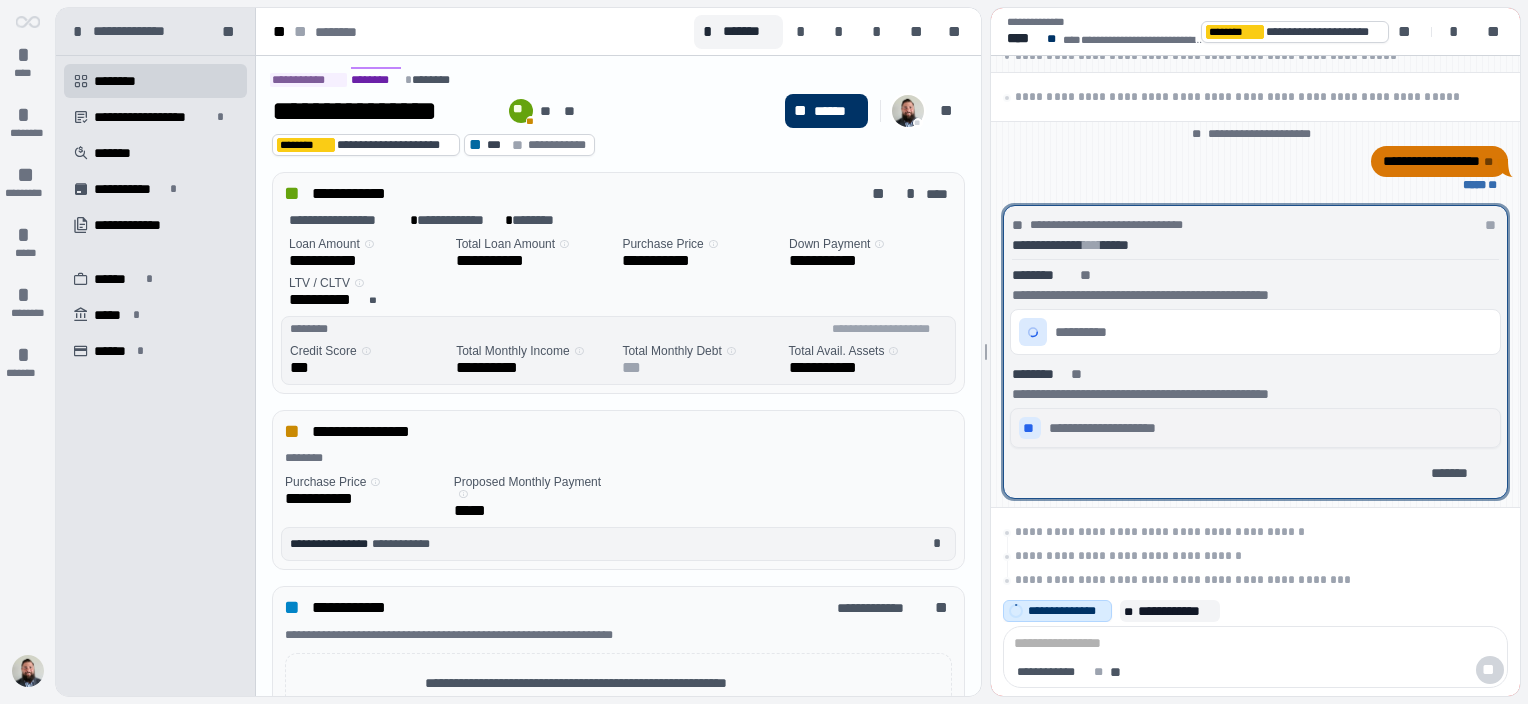 click on "**********" at bounding box center [1255, 377] 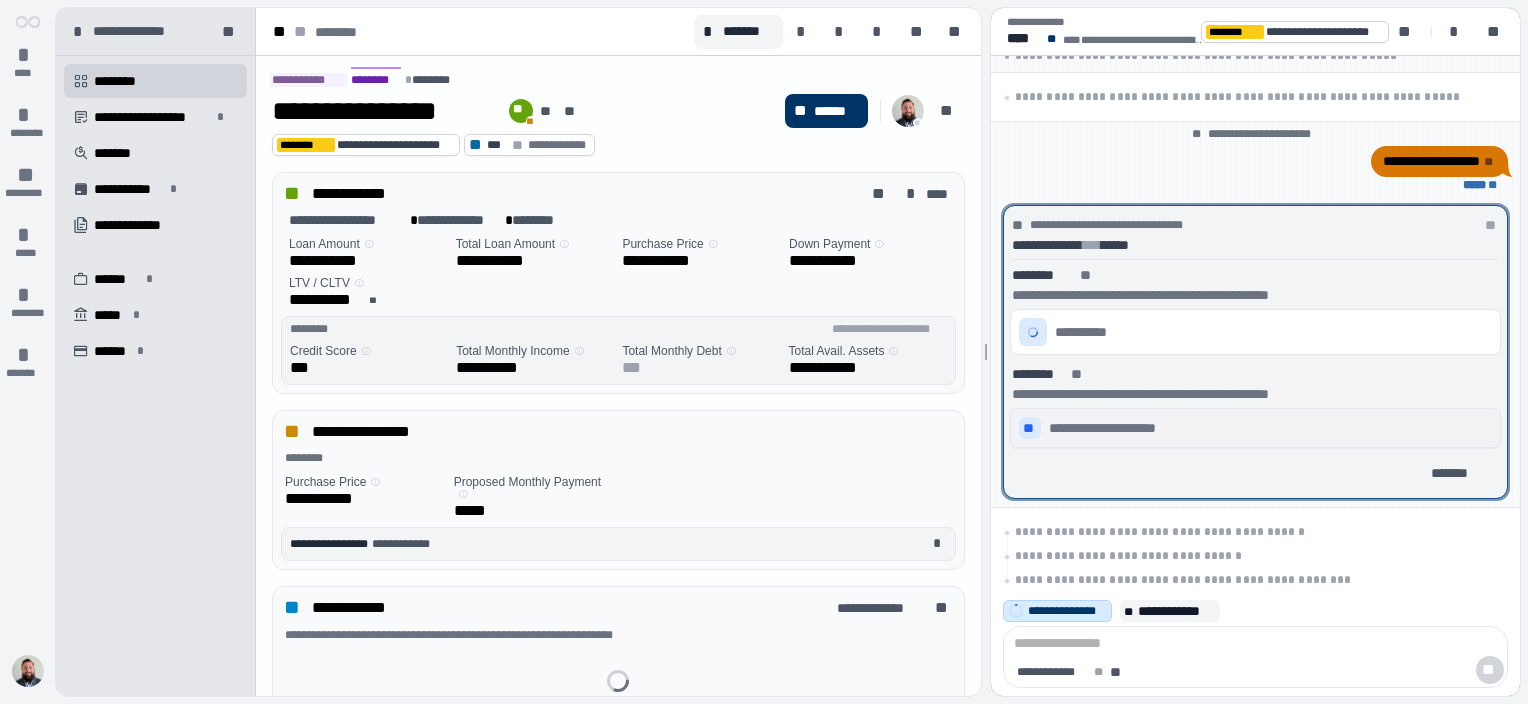 click on "**********" at bounding box center [1114, 428] 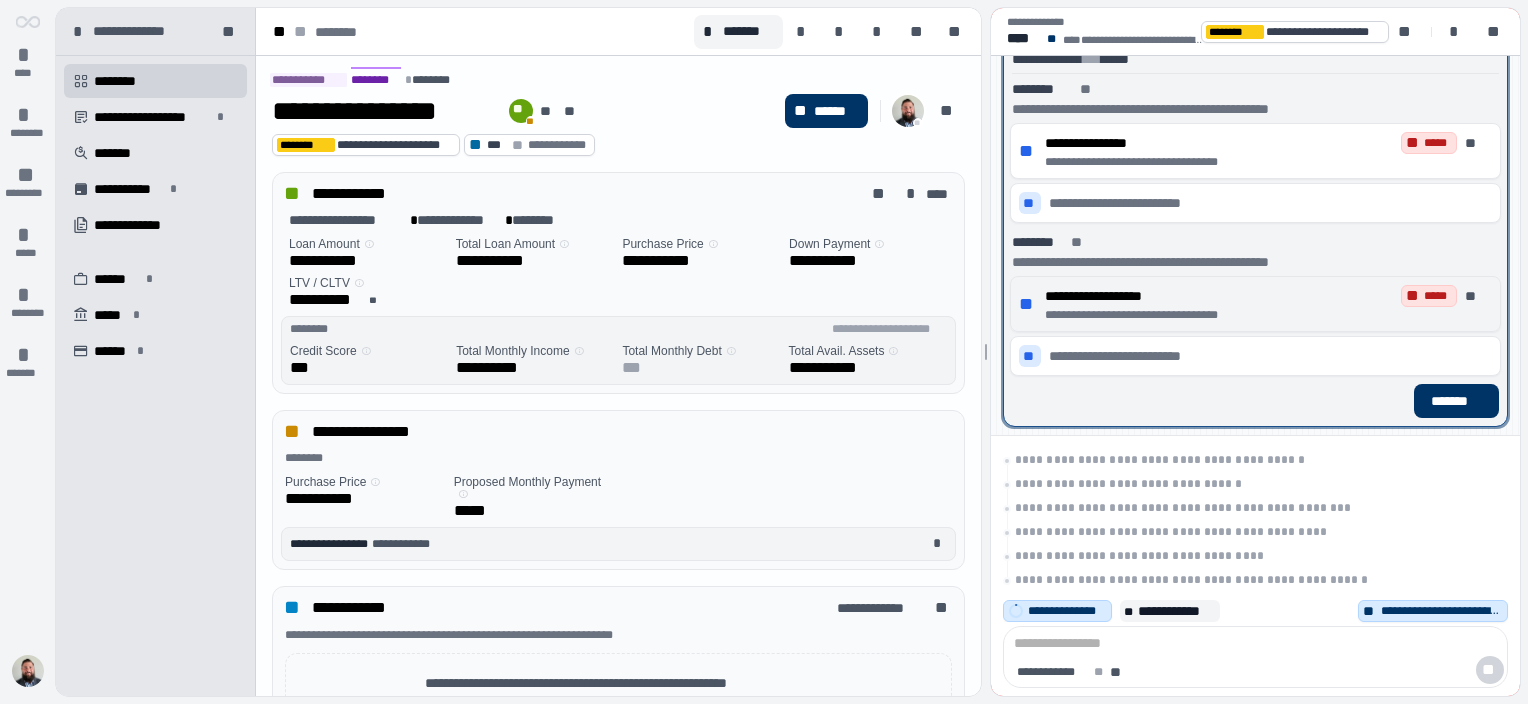 click on "**" at bounding box center (1414, 296) 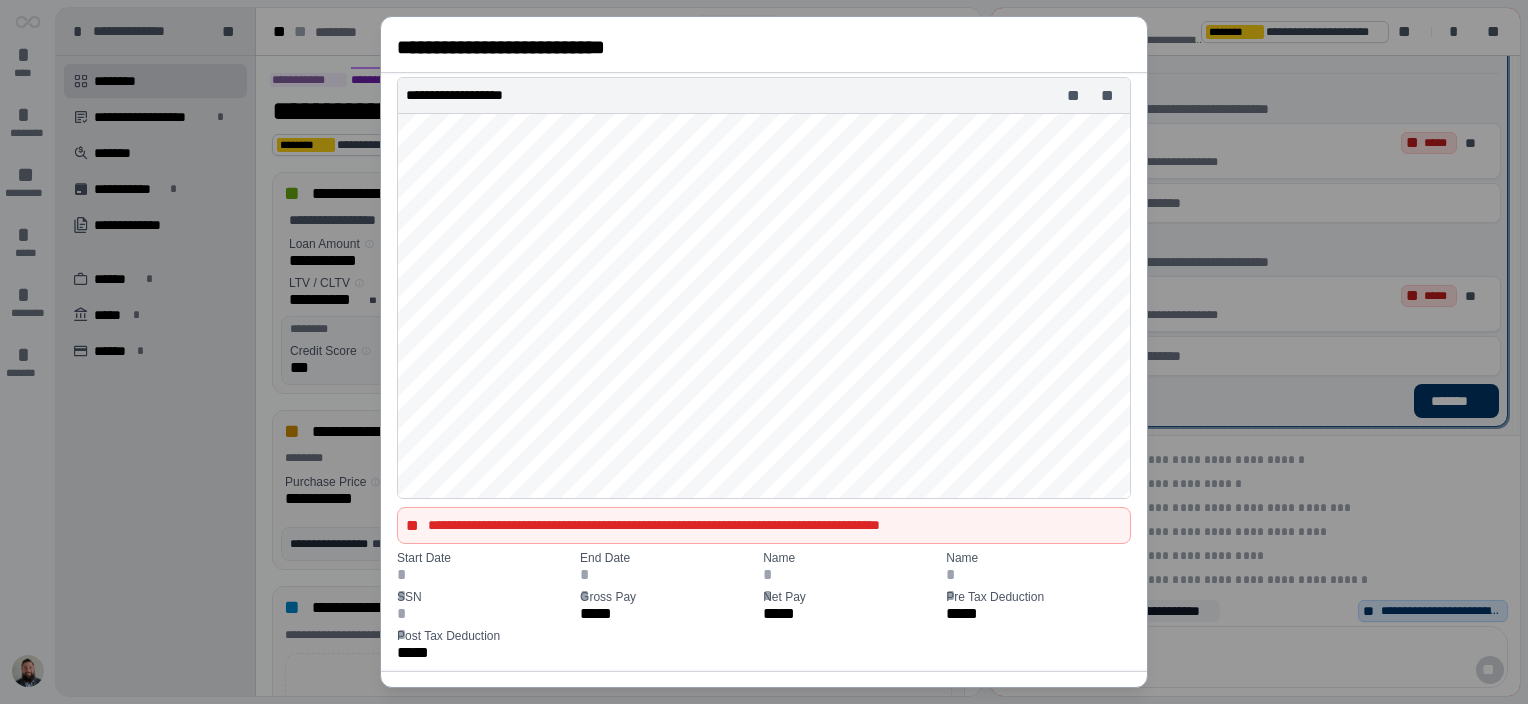 scroll, scrollTop: 43, scrollLeft: 0, axis: vertical 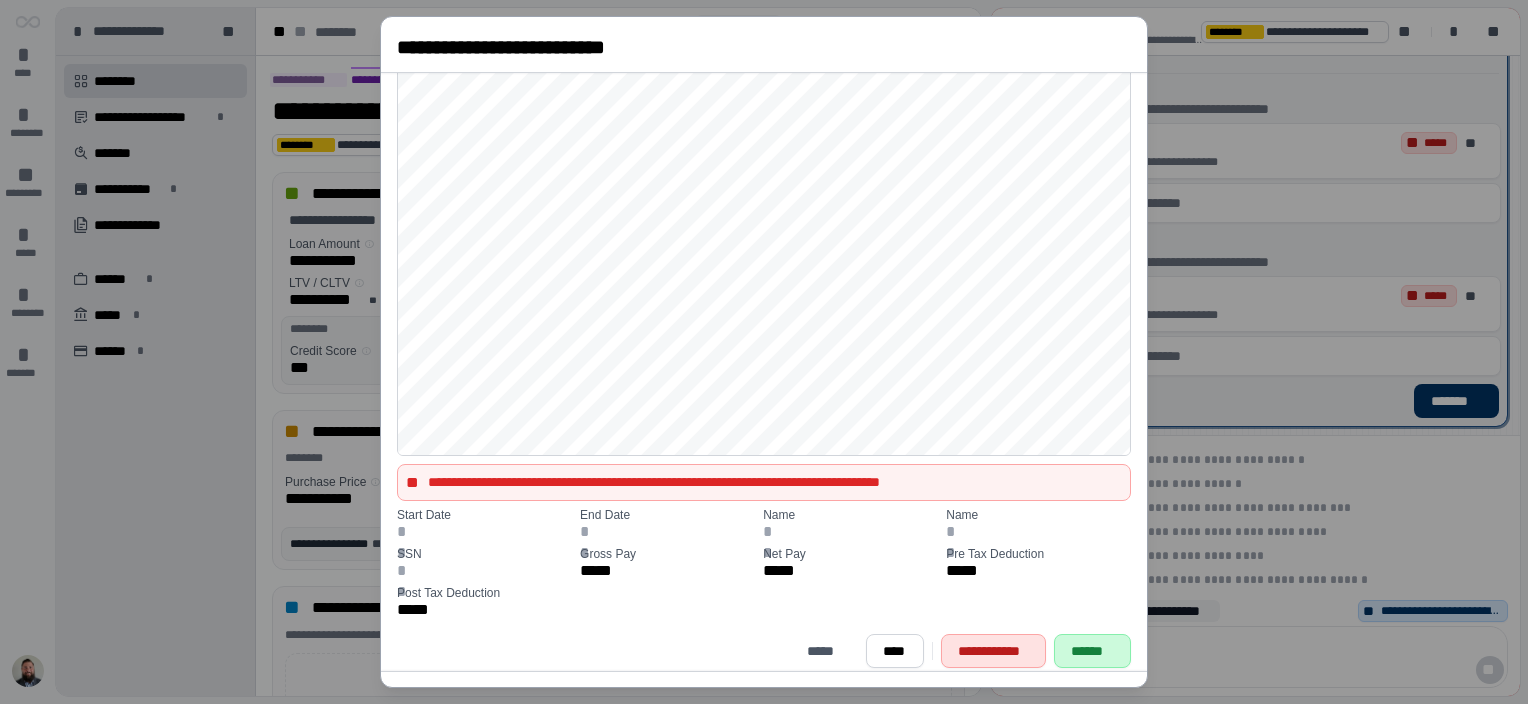 click on "******" at bounding box center [1093, 651] 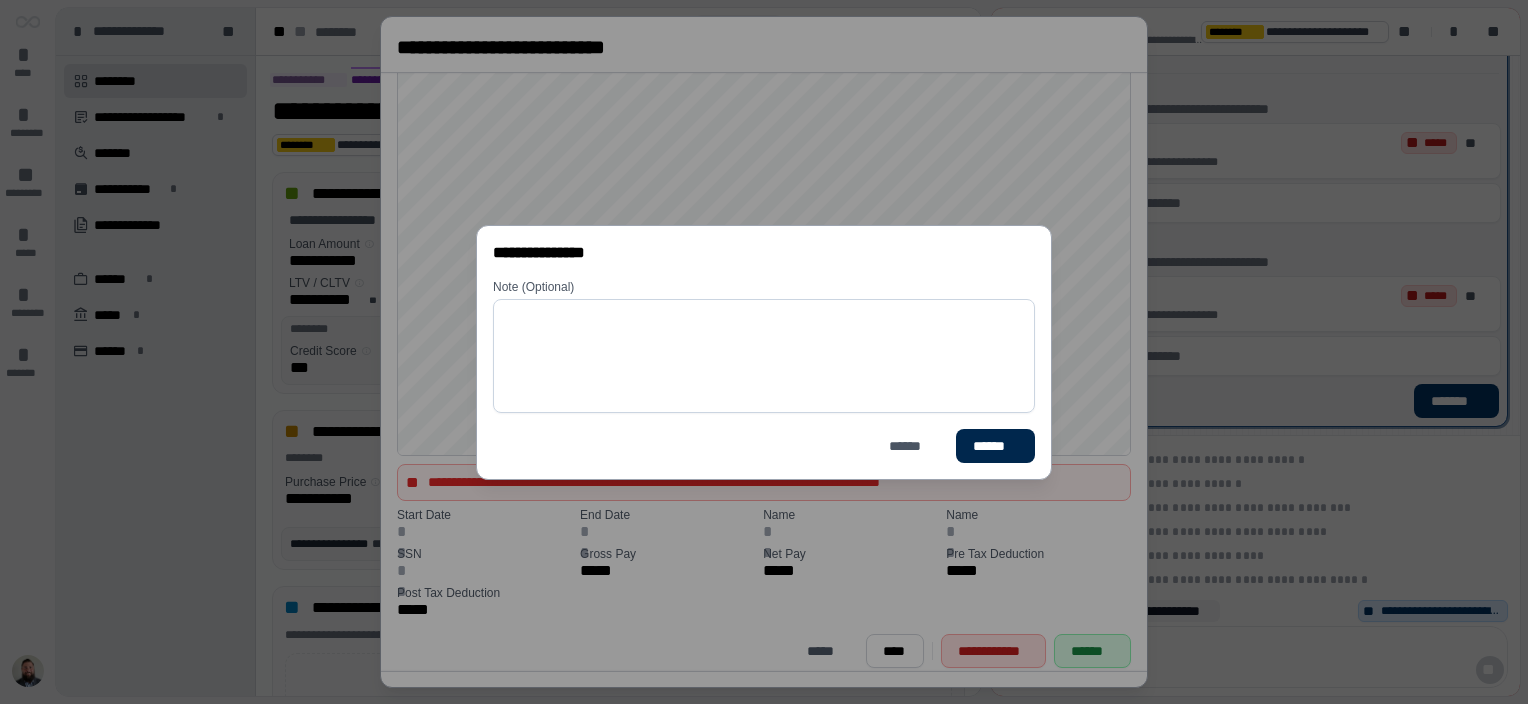 click on "******" at bounding box center [995, 445] 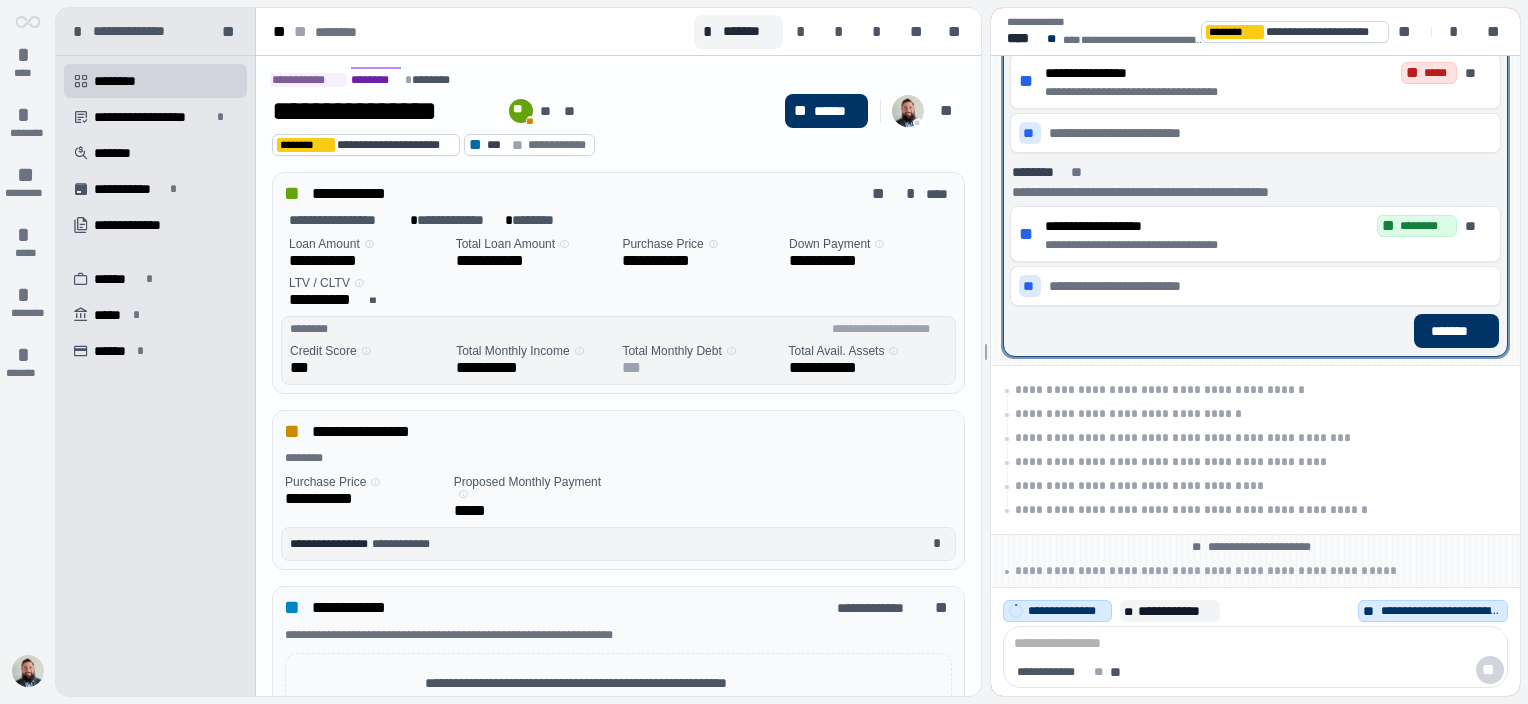 scroll, scrollTop: 100, scrollLeft: 0, axis: vertical 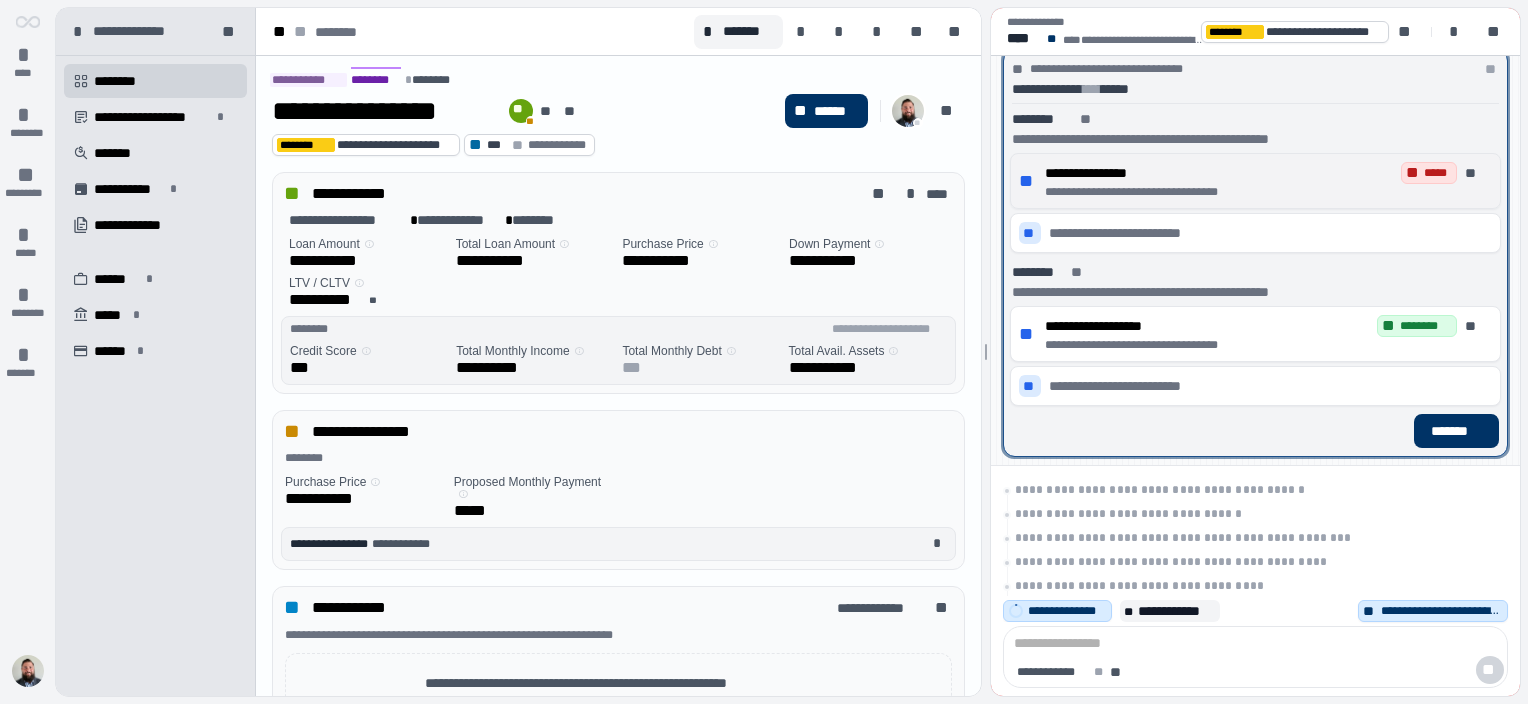 click on "*****" at bounding box center (1437, 173) 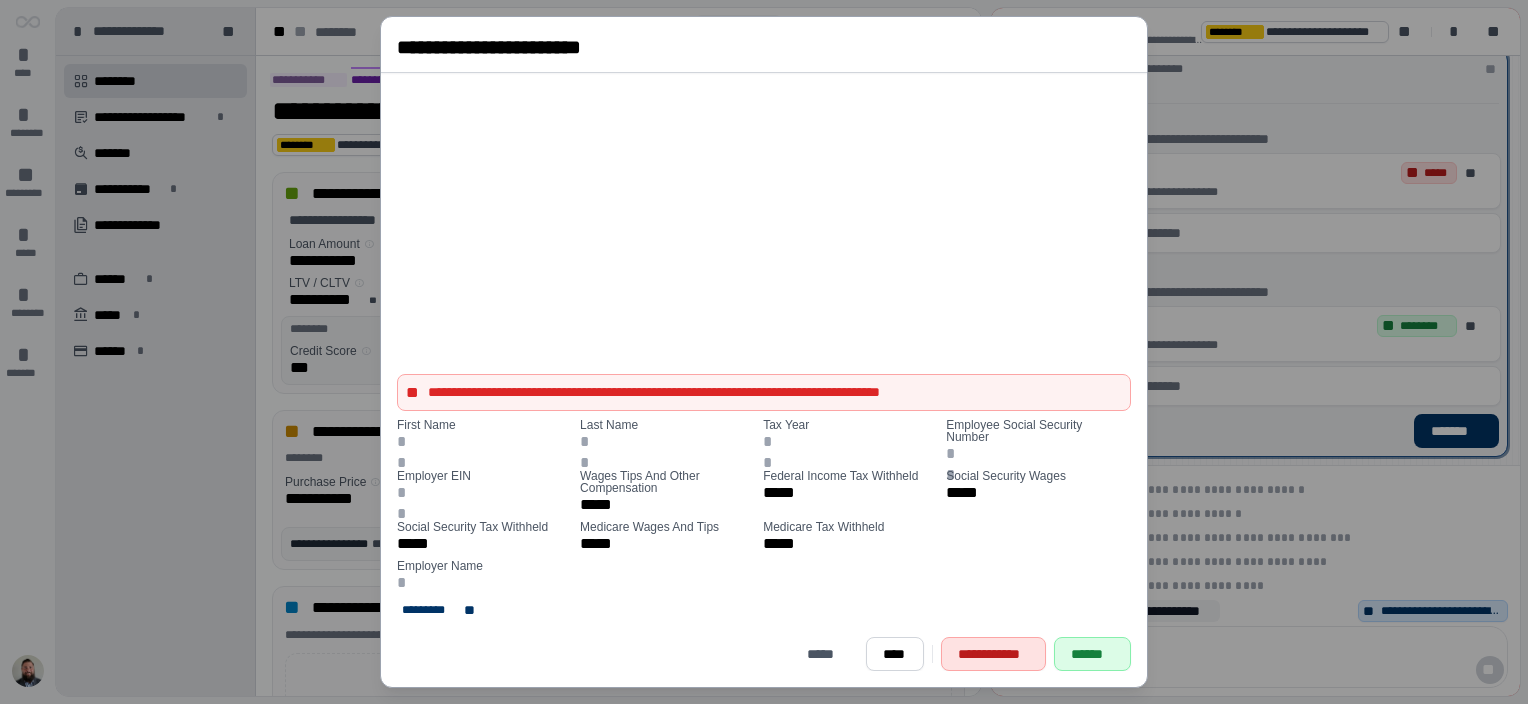 scroll, scrollTop: 136, scrollLeft: 0, axis: vertical 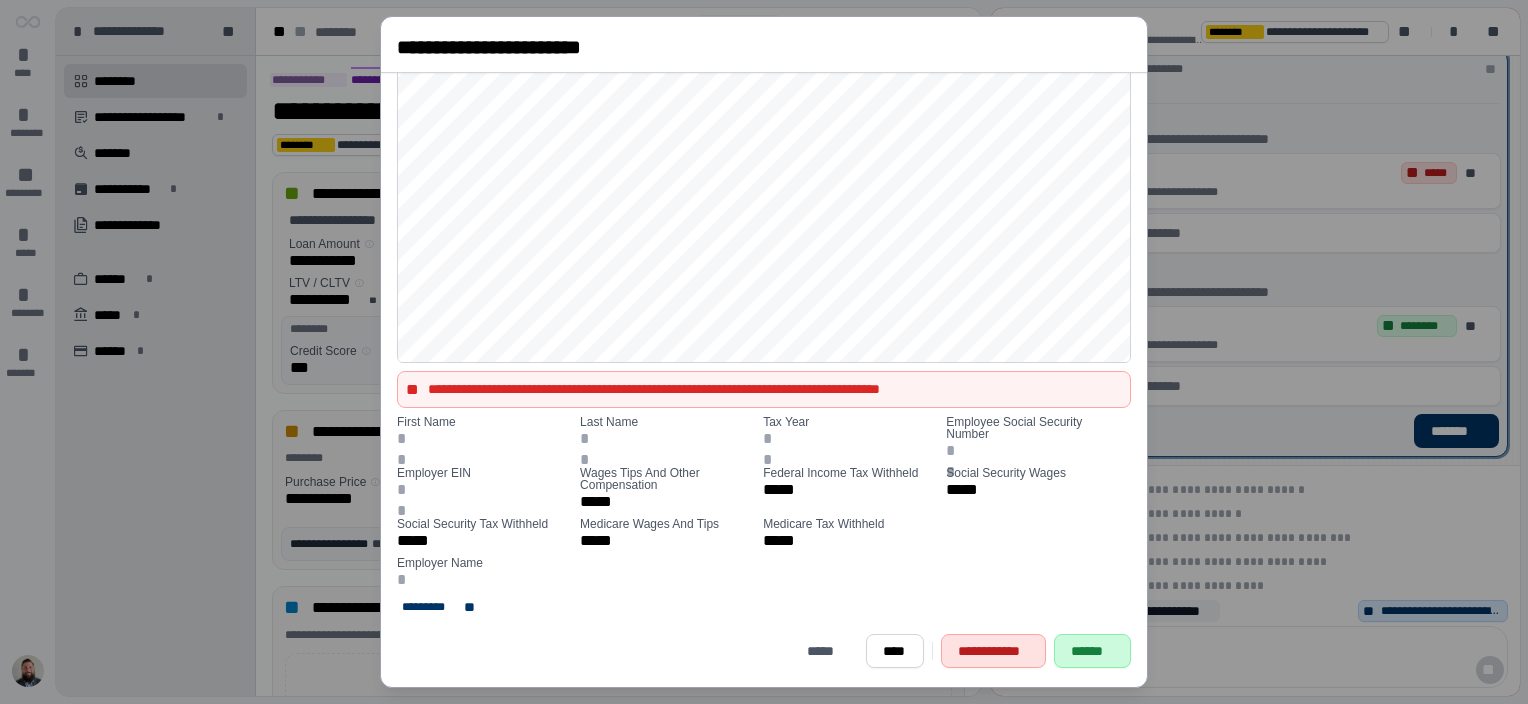 click on "******" at bounding box center [1093, 651] 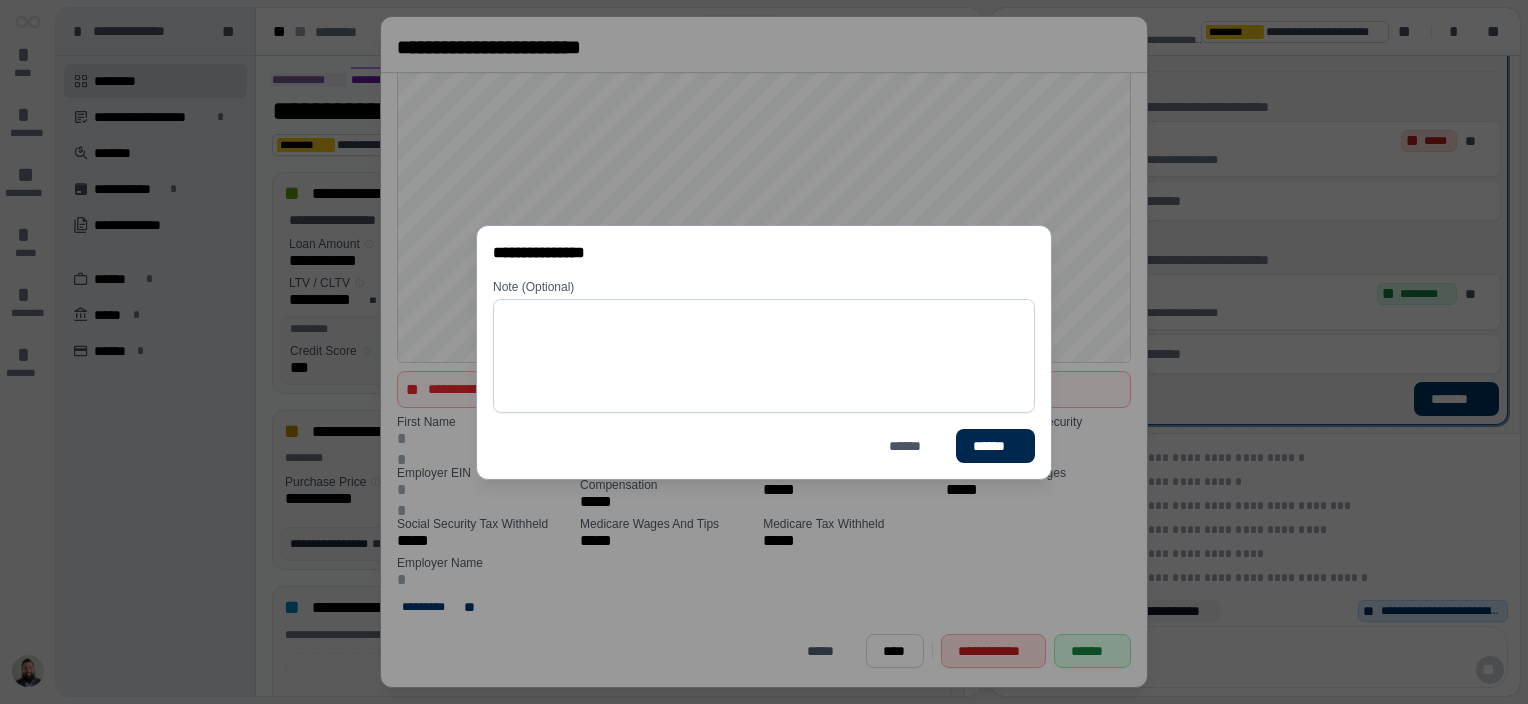 click on "******" at bounding box center [995, 445] 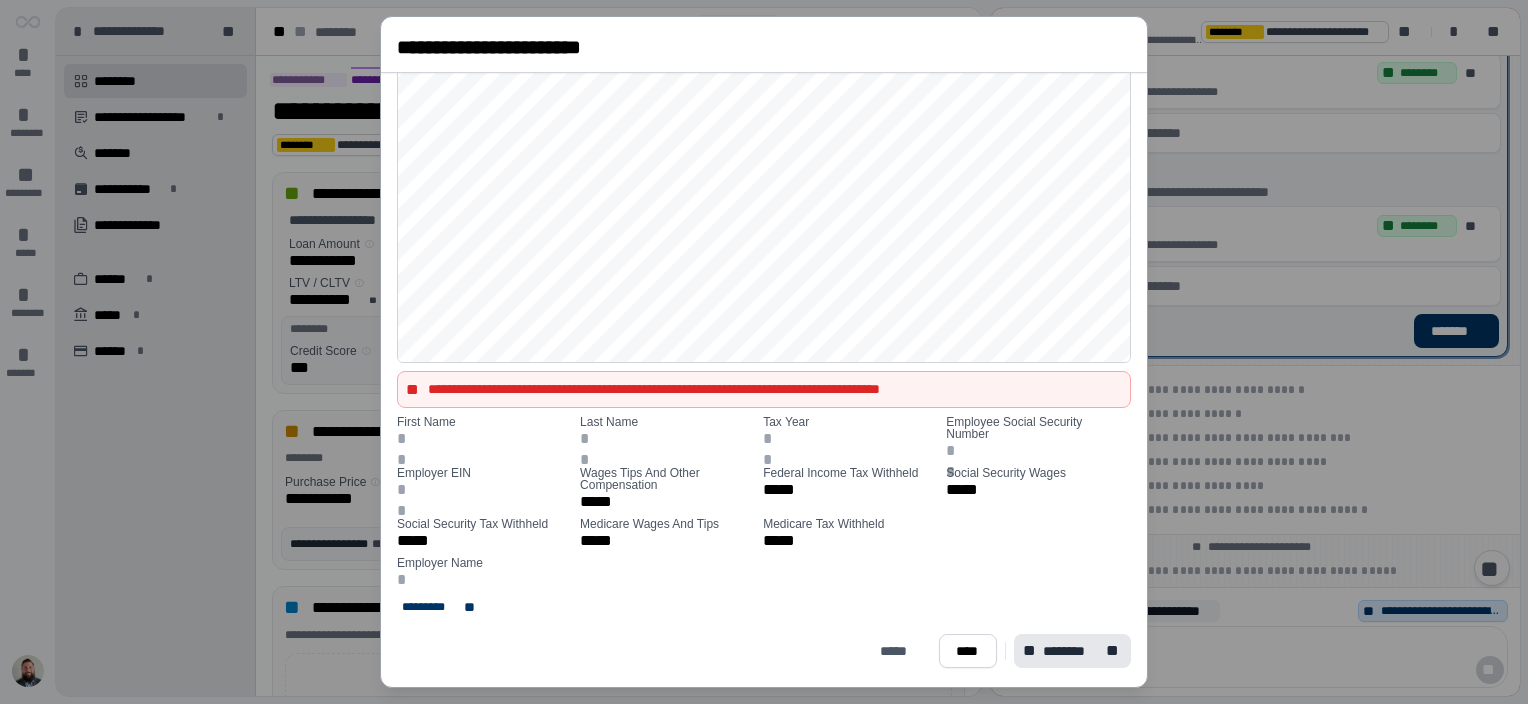 scroll, scrollTop: 240, scrollLeft: 0, axis: vertical 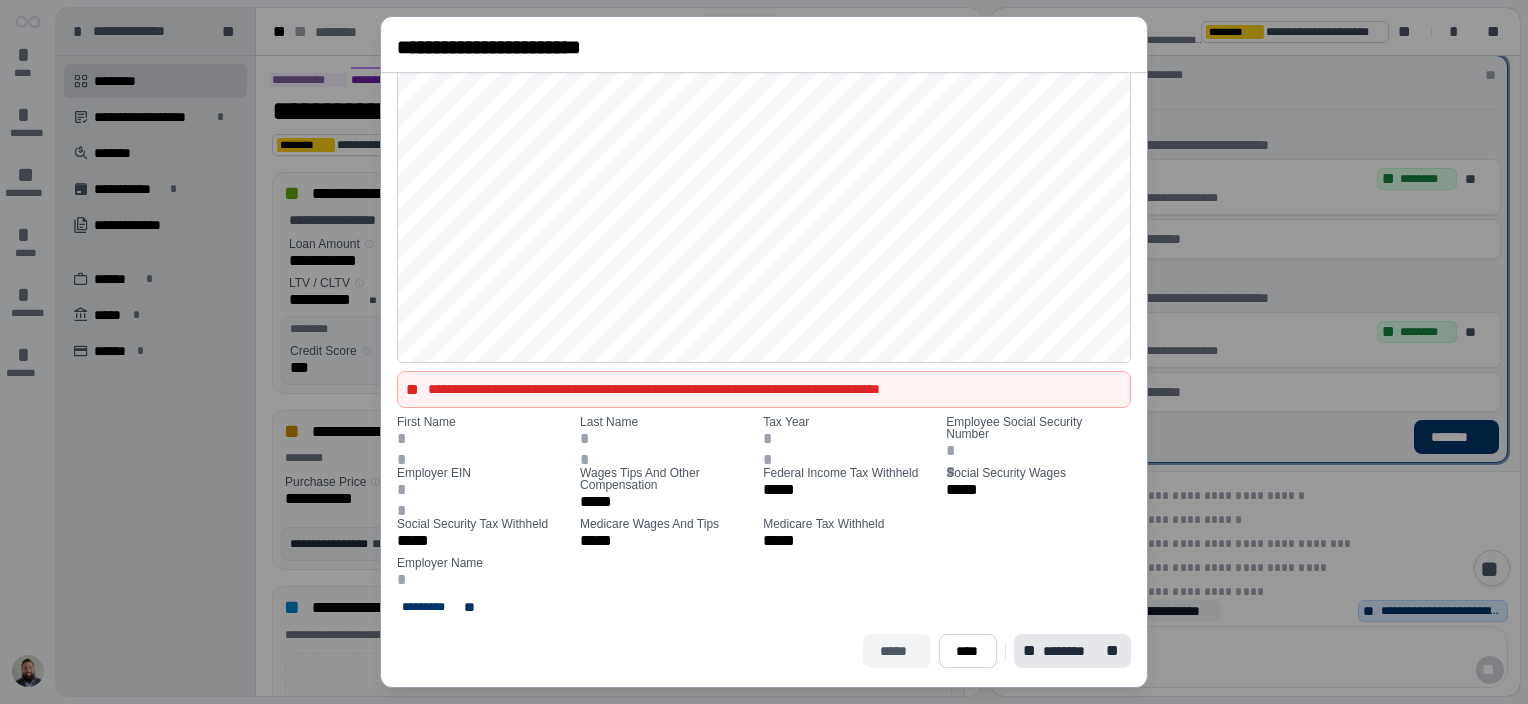 click on "*****" at bounding box center (897, 651) 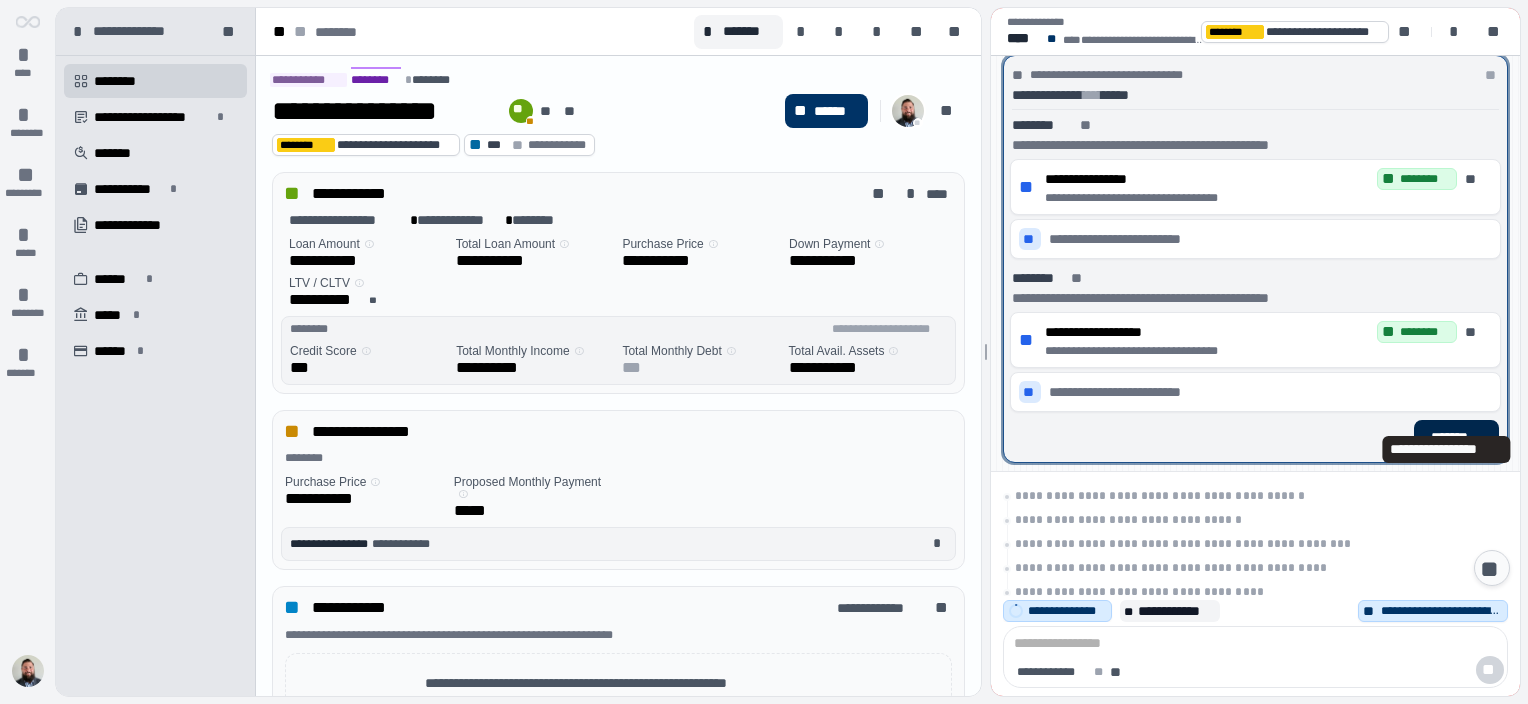 click on "*******" at bounding box center (1456, 437) 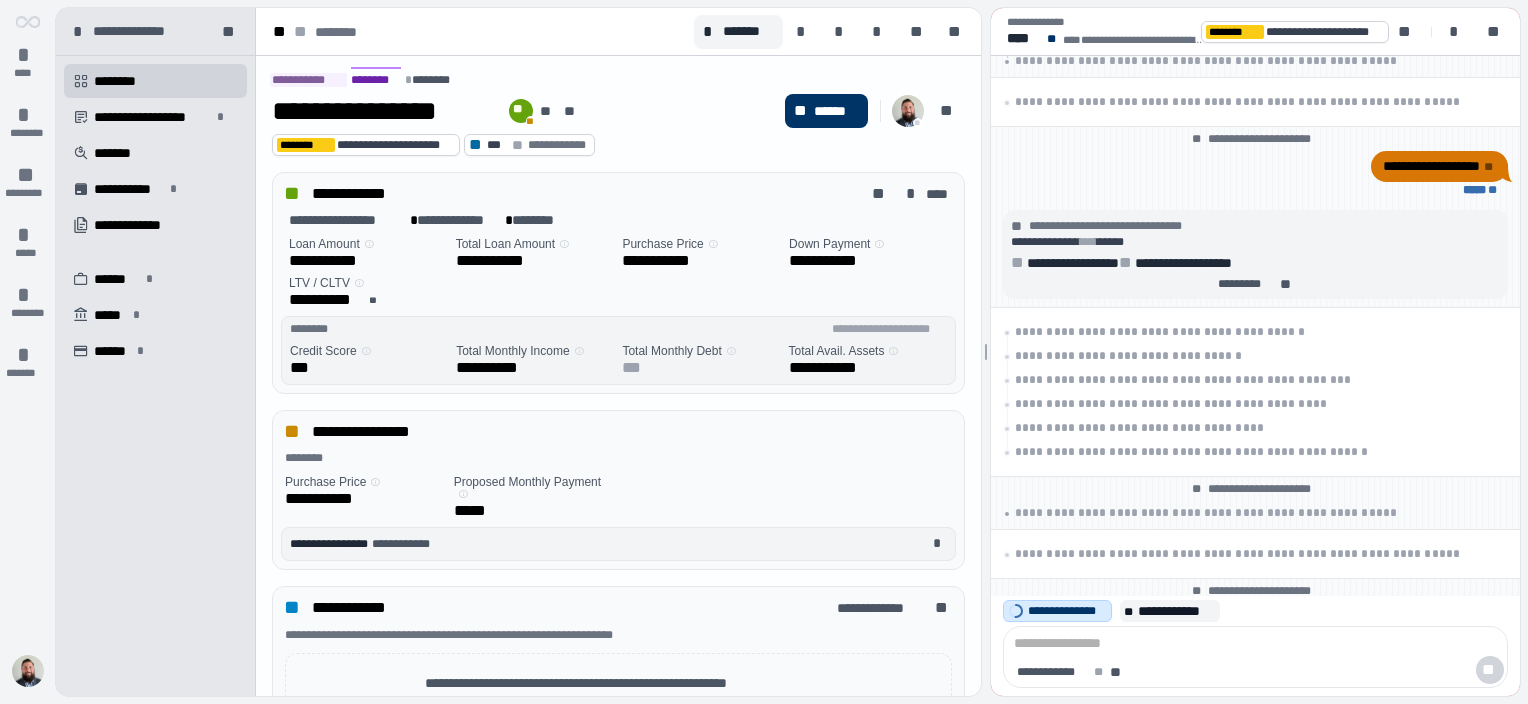 scroll, scrollTop: 200, scrollLeft: 0, axis: vertical 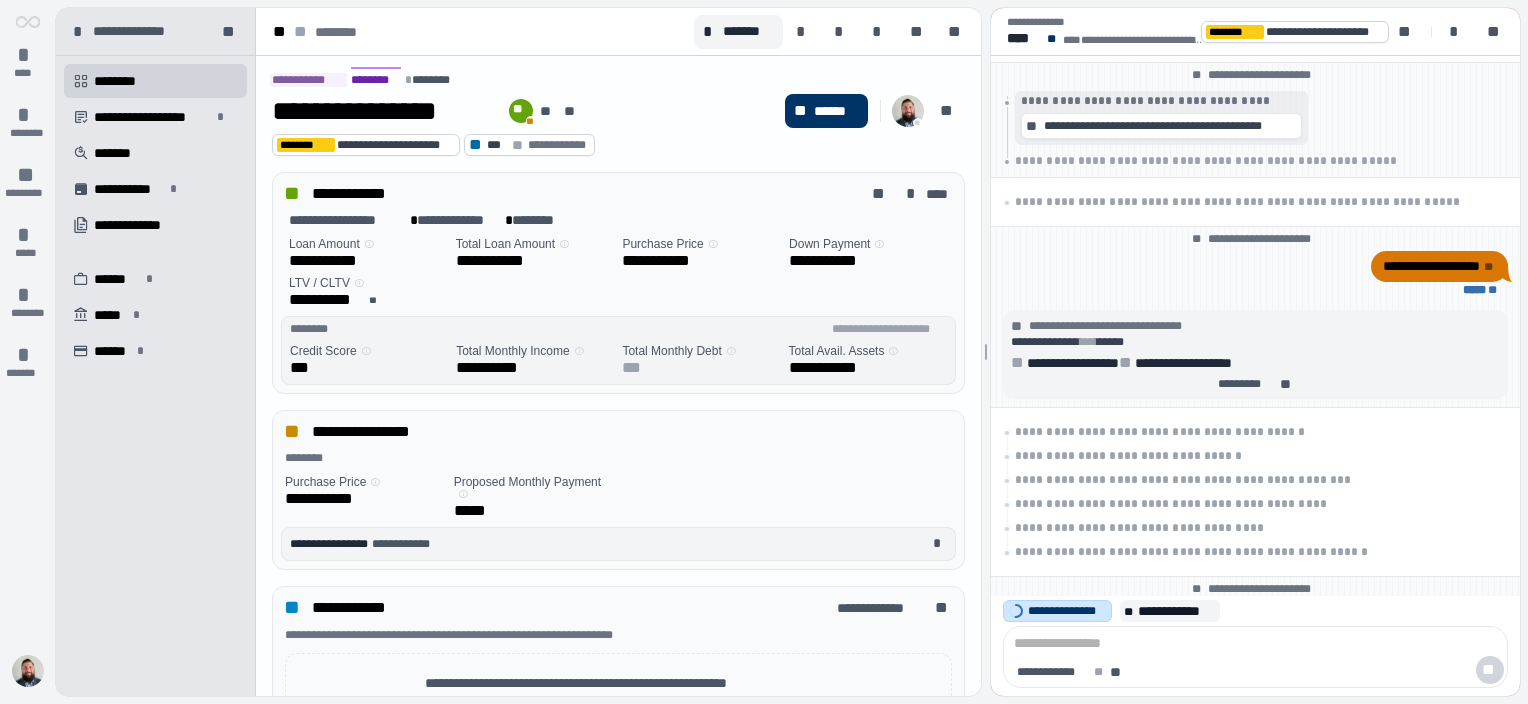 click on "**********" at bounding box center [1067, 611] 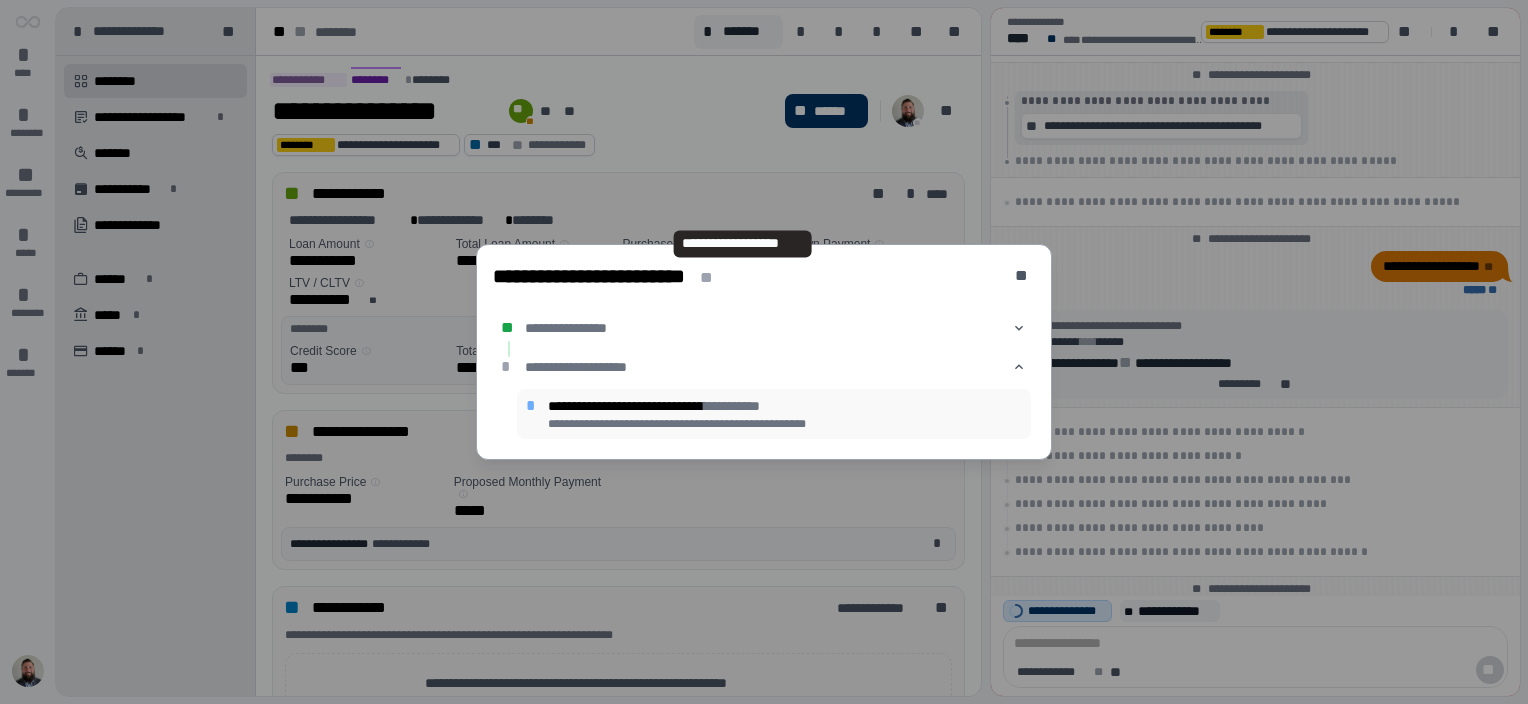 click on "**********" at bounding box center [732, 406] 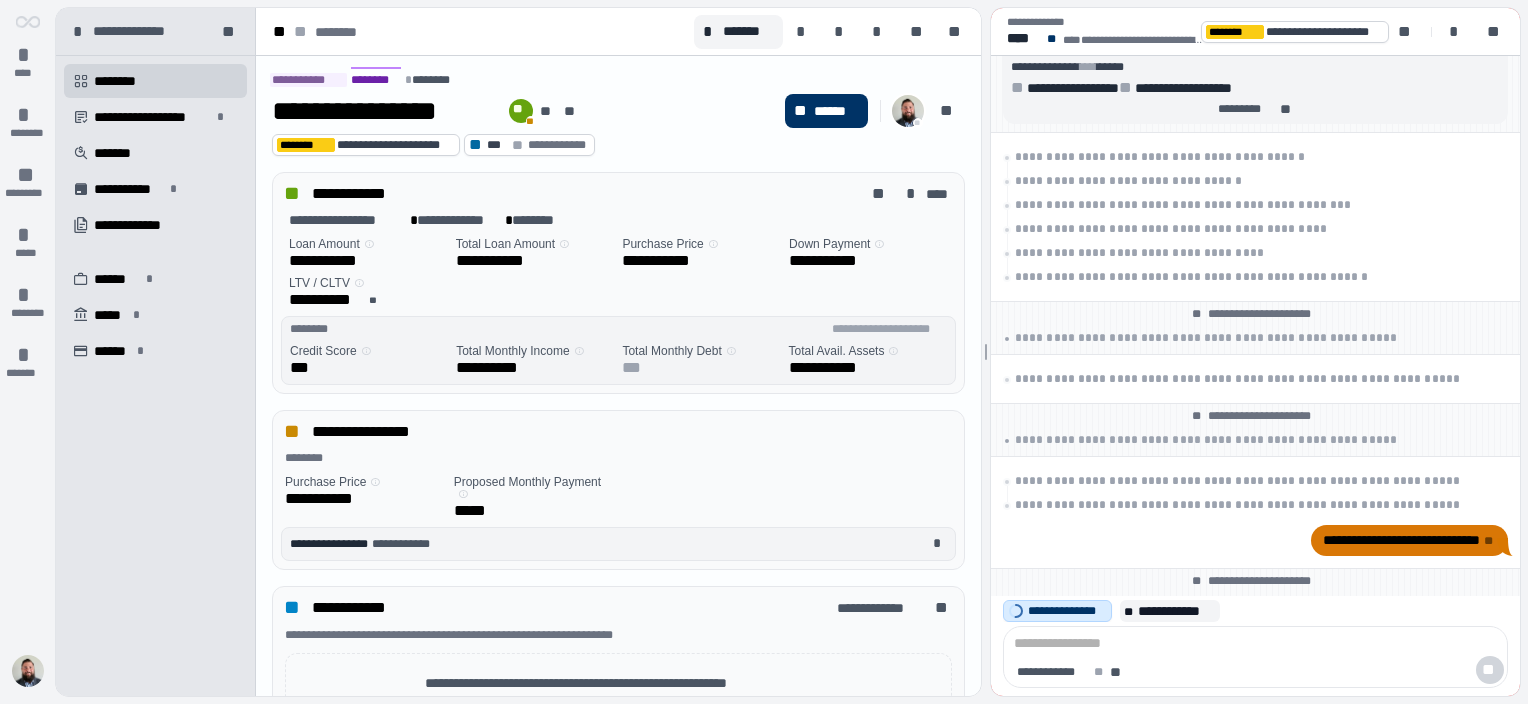 scroll, scrollTop: 0, scrollLeft: 0, axis: both 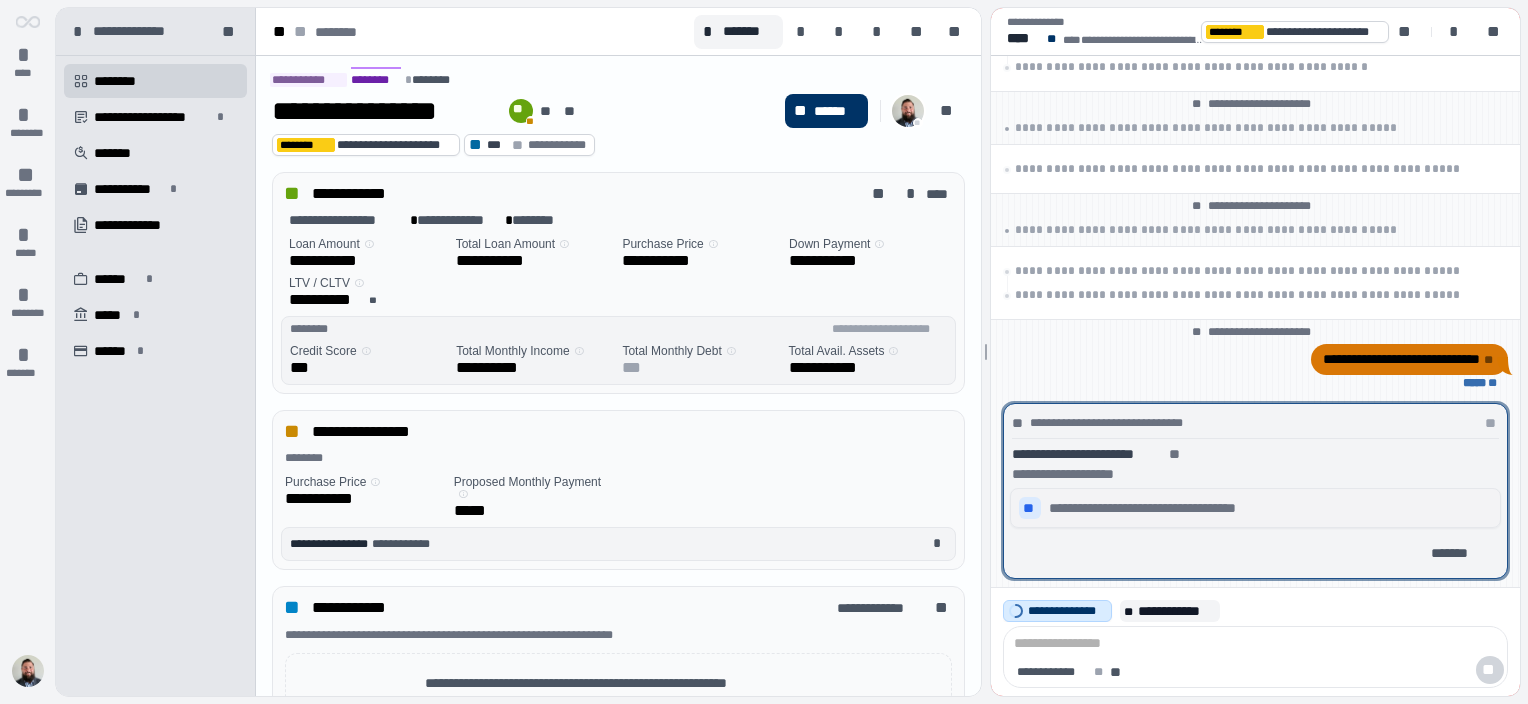 click on "**" at bounding box center [1030, 508] 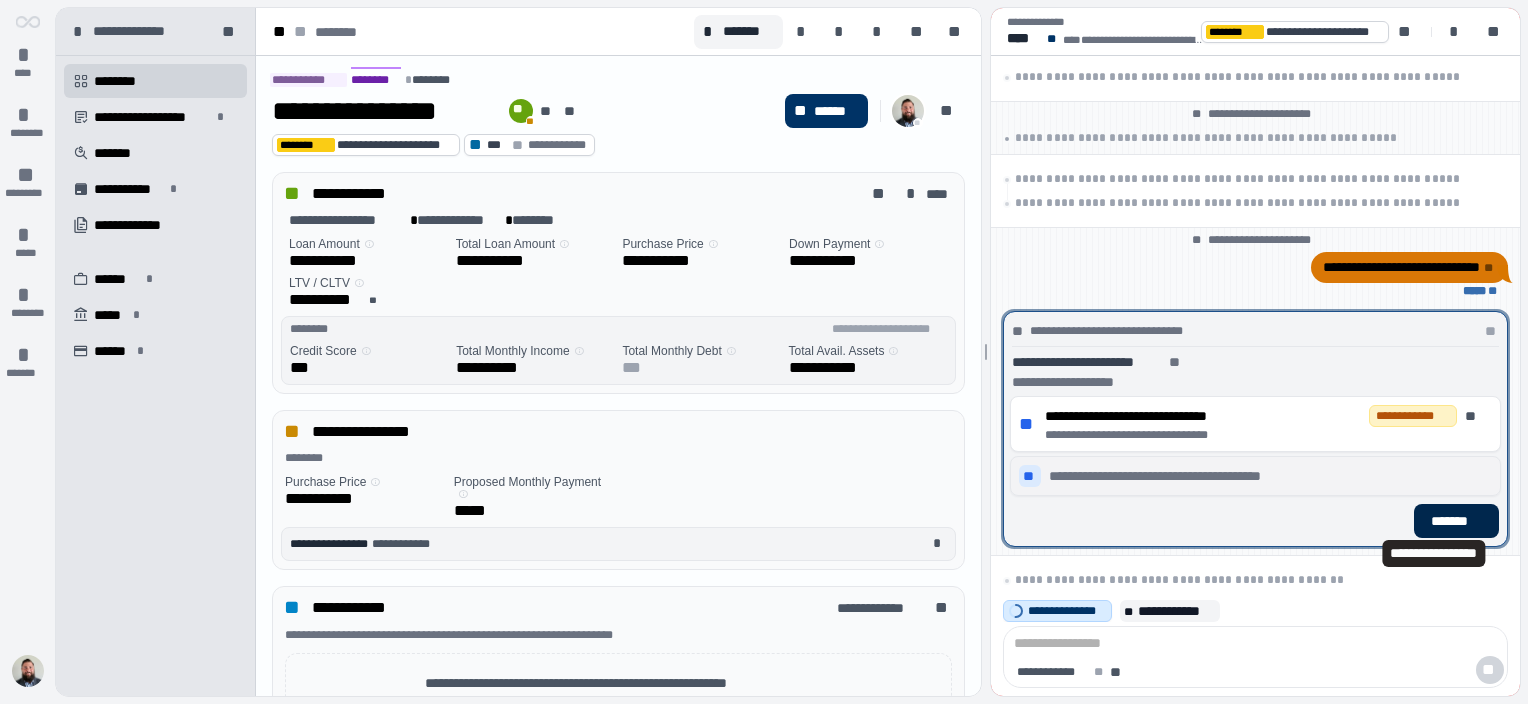 click on "*******" at bounding box center (1456, 521) 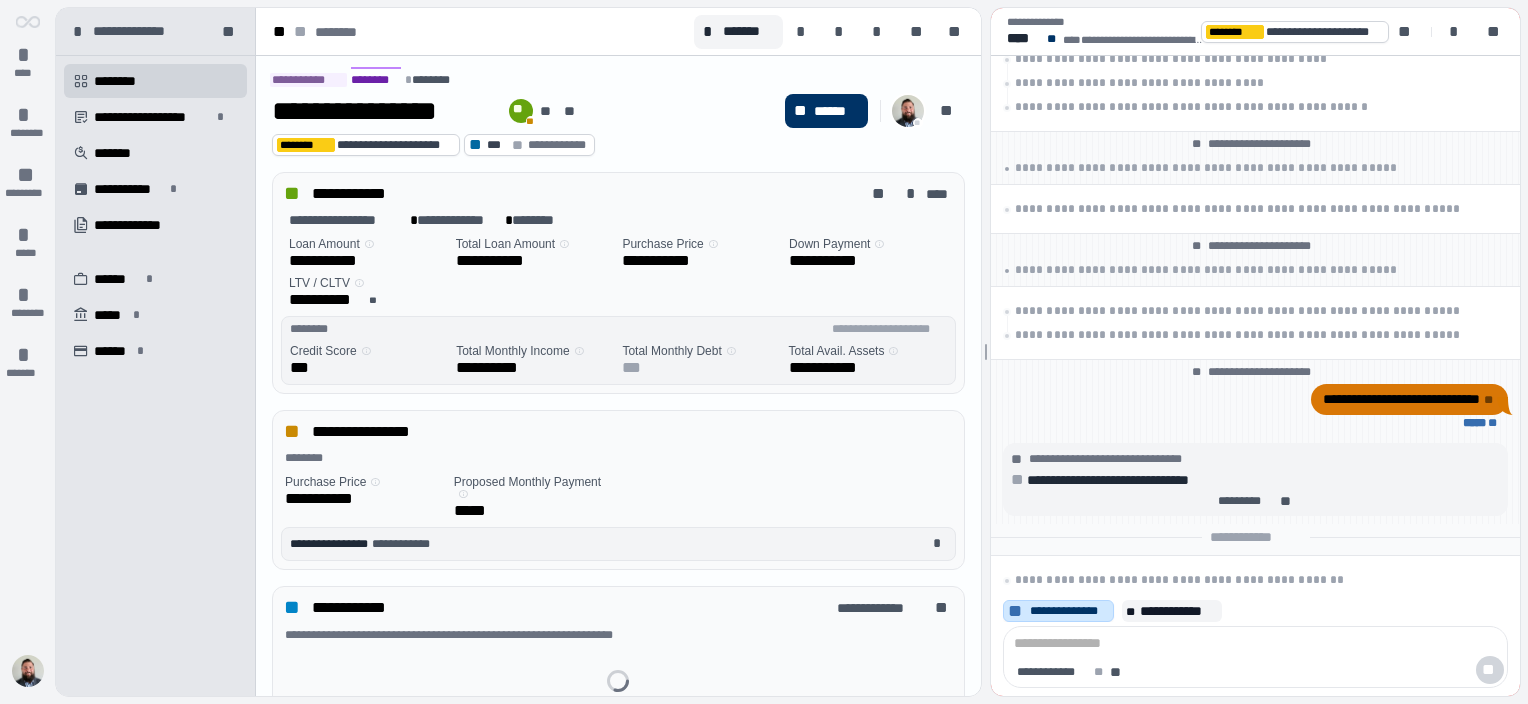 click on "**********" at bounding box center [1069, 611] 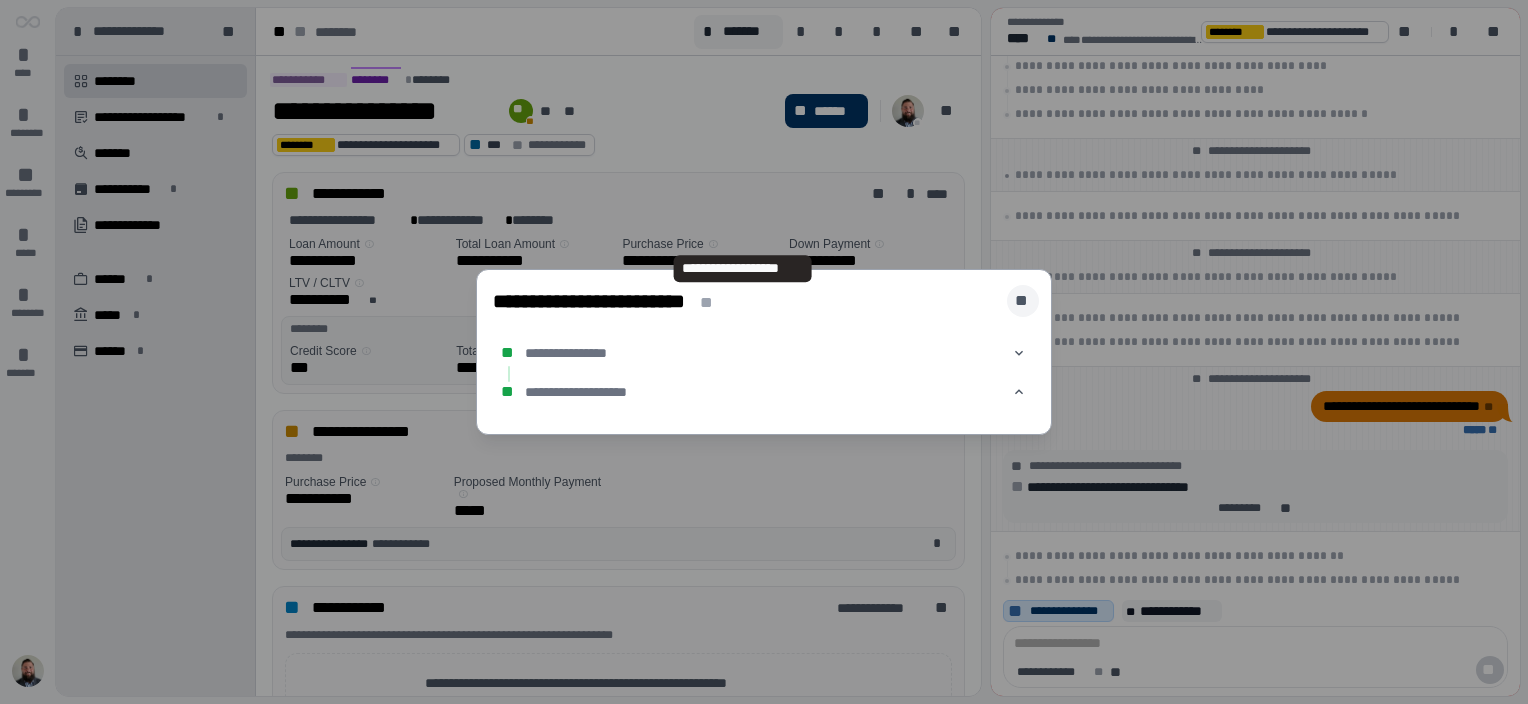click on "**" at bounding box center [1023, 301] 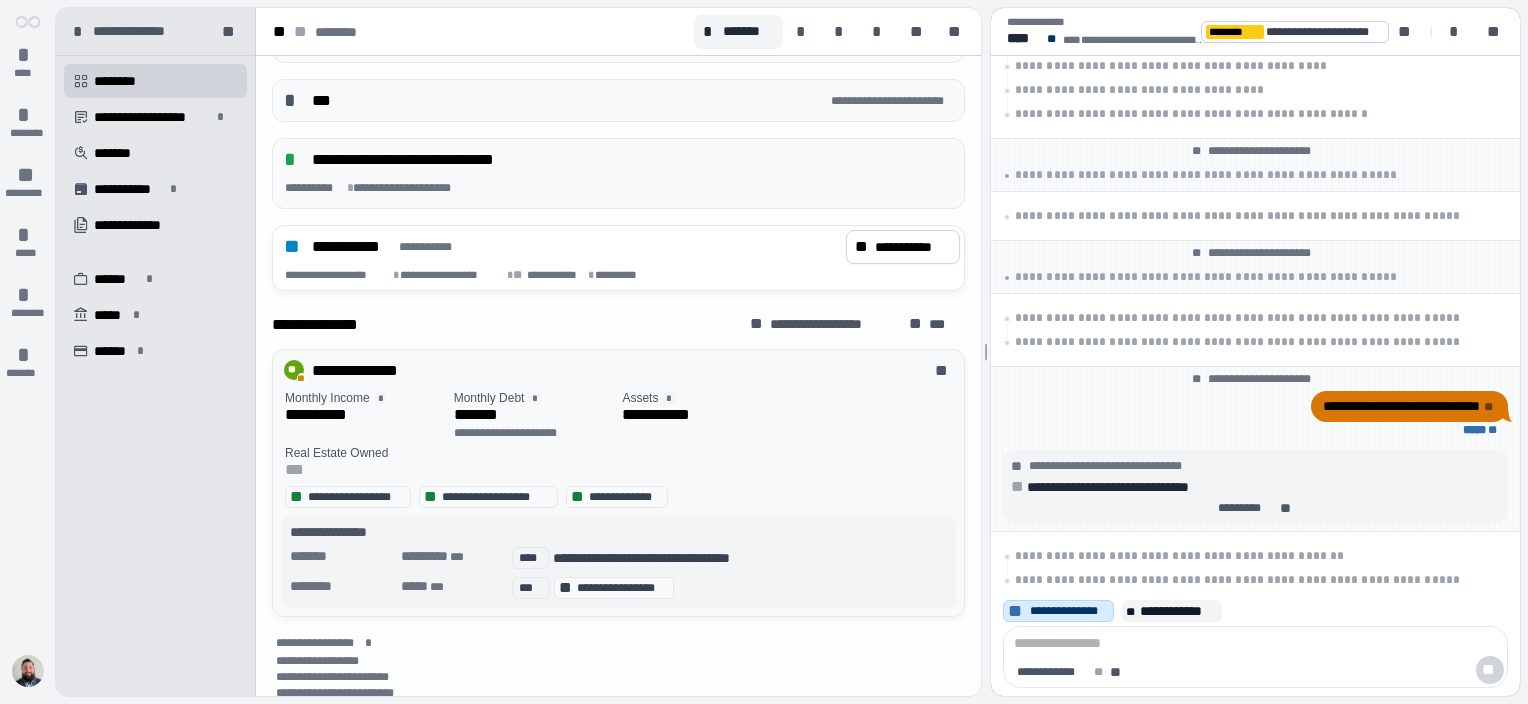 scroll, scrollTop: 694, scrollLeft: 0, axis: vertical 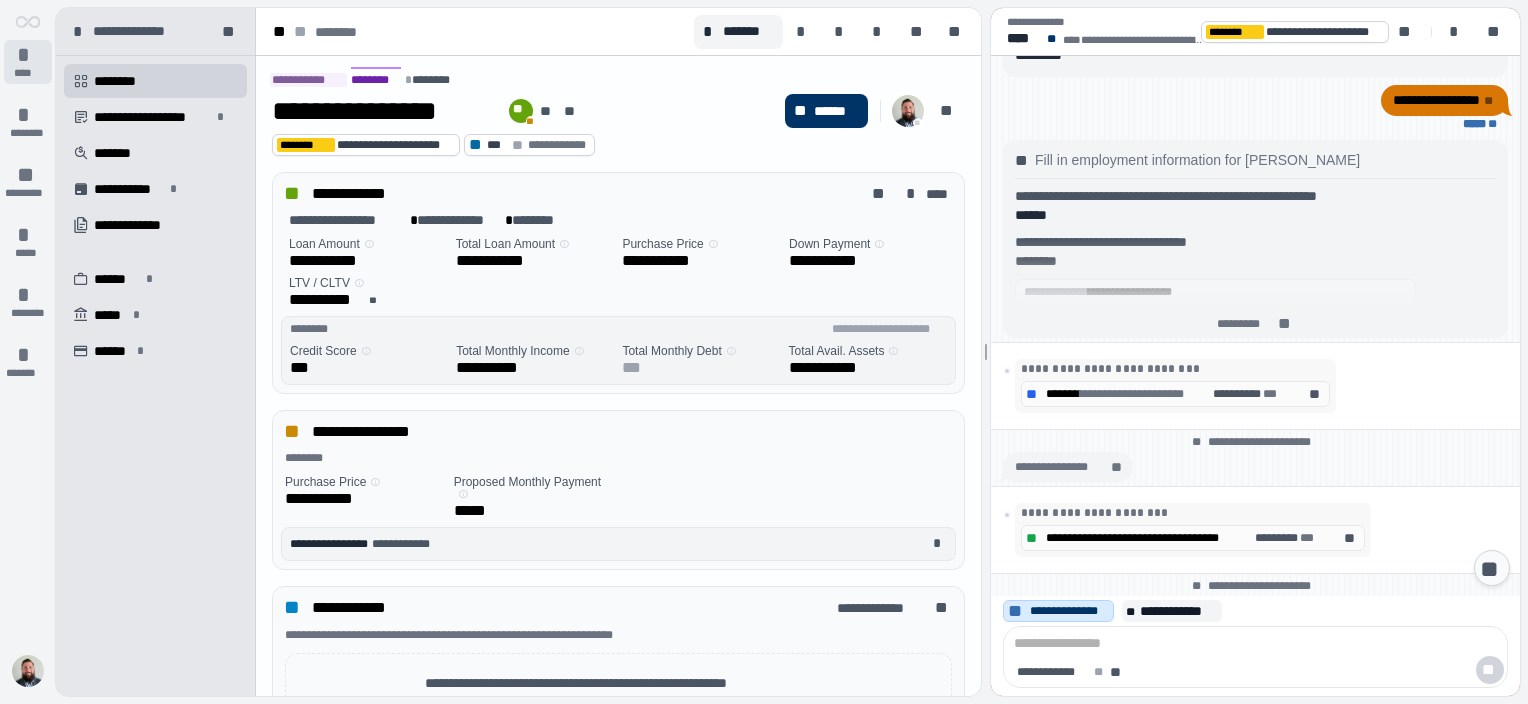 click on "*" at bounding box center (28, 55) 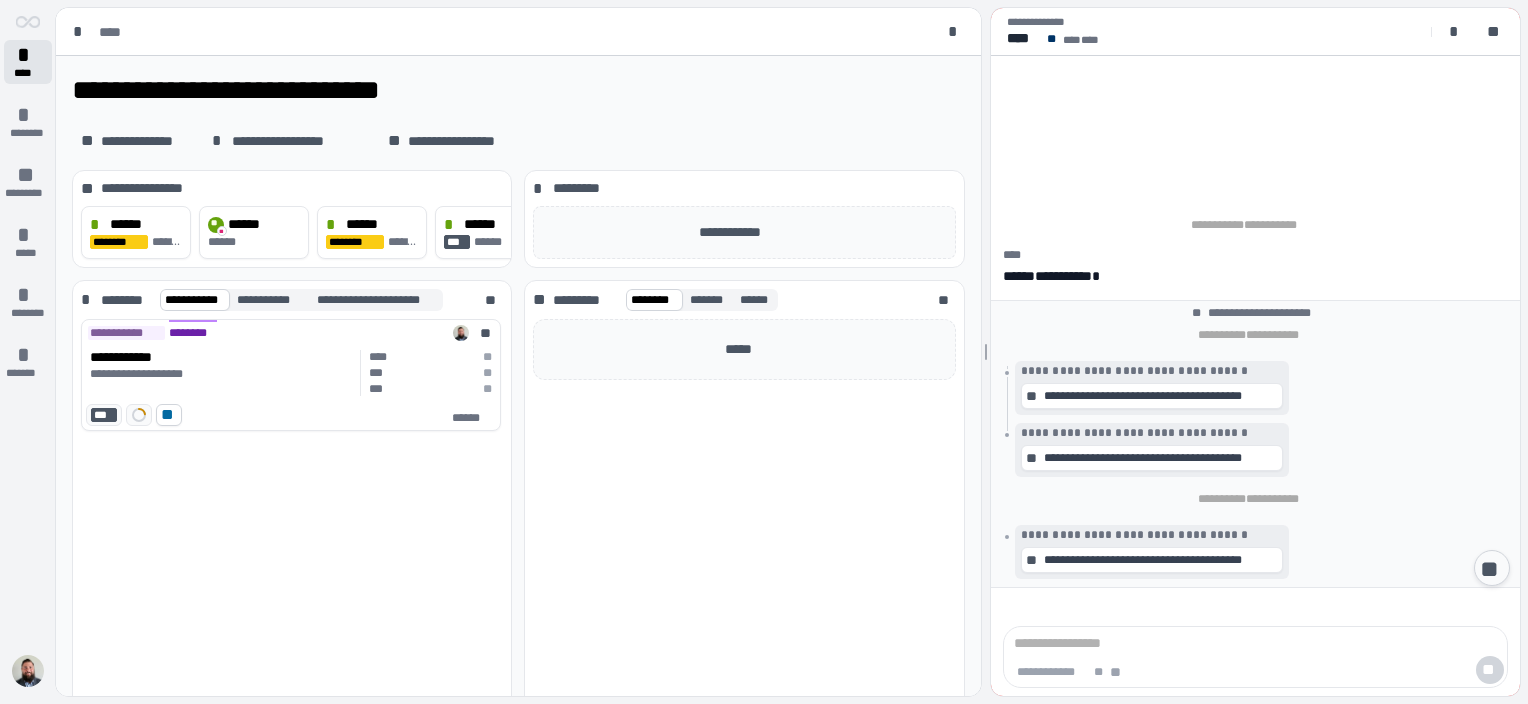 scroll, scrollTop: 0, scrollLeft: 0, axis: both 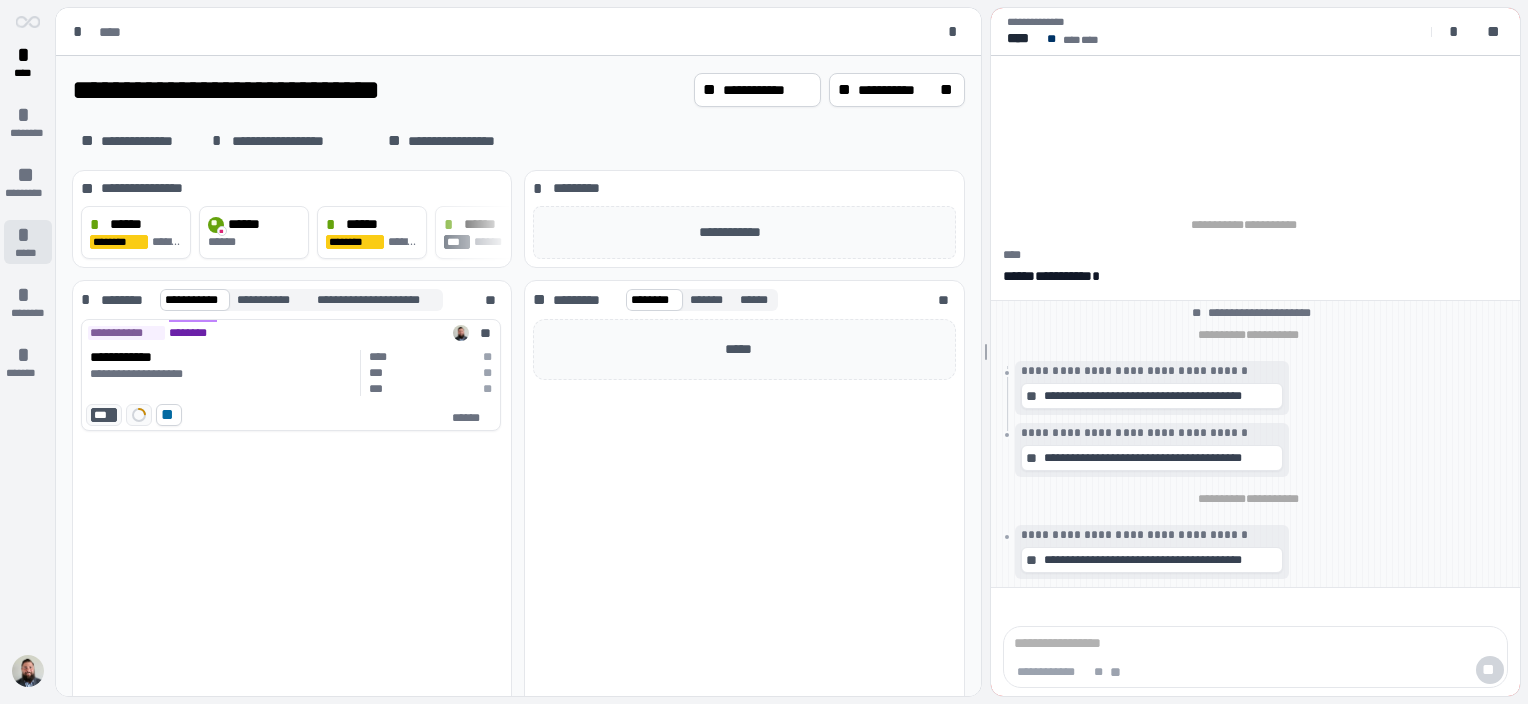 click on "*****" at bounding box center [27, 253] 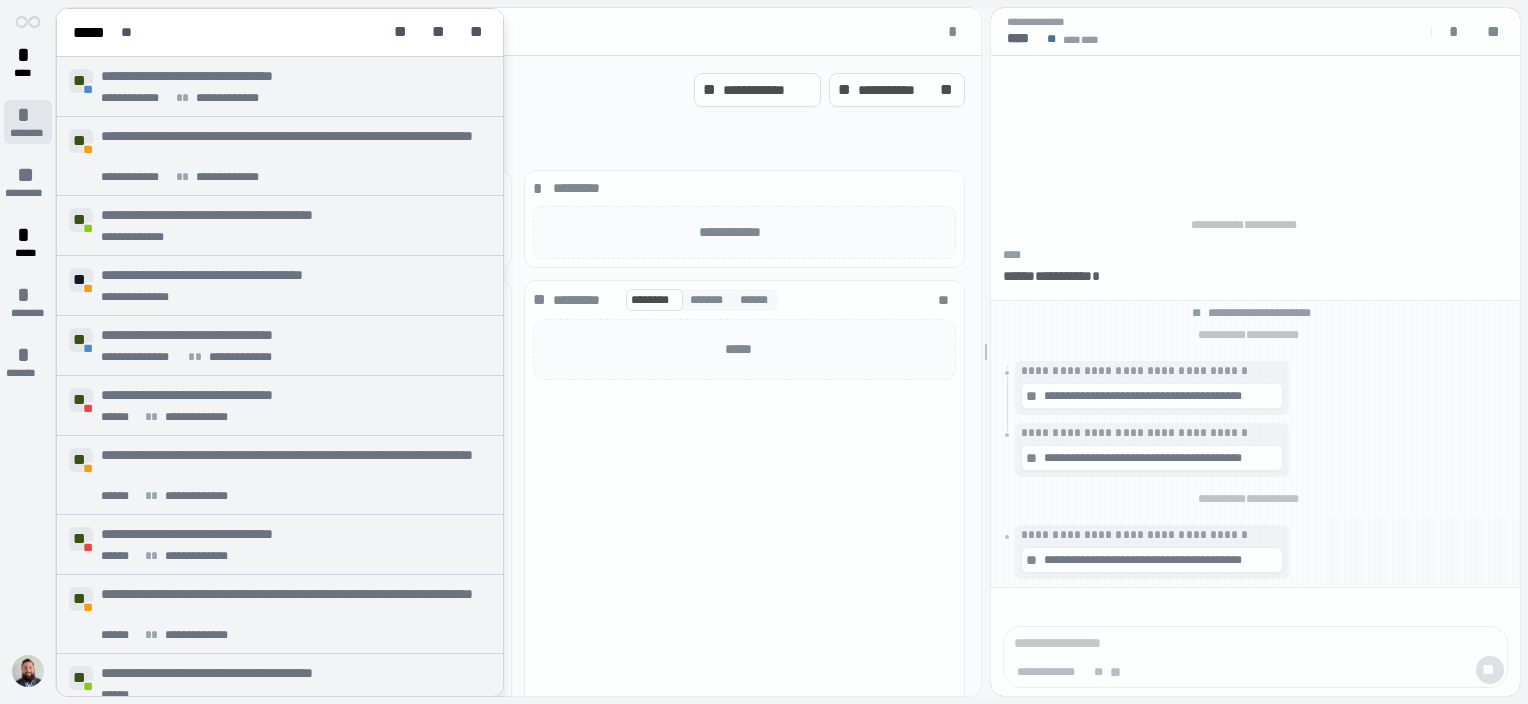 click on "********" at bounding box center (27, 133) 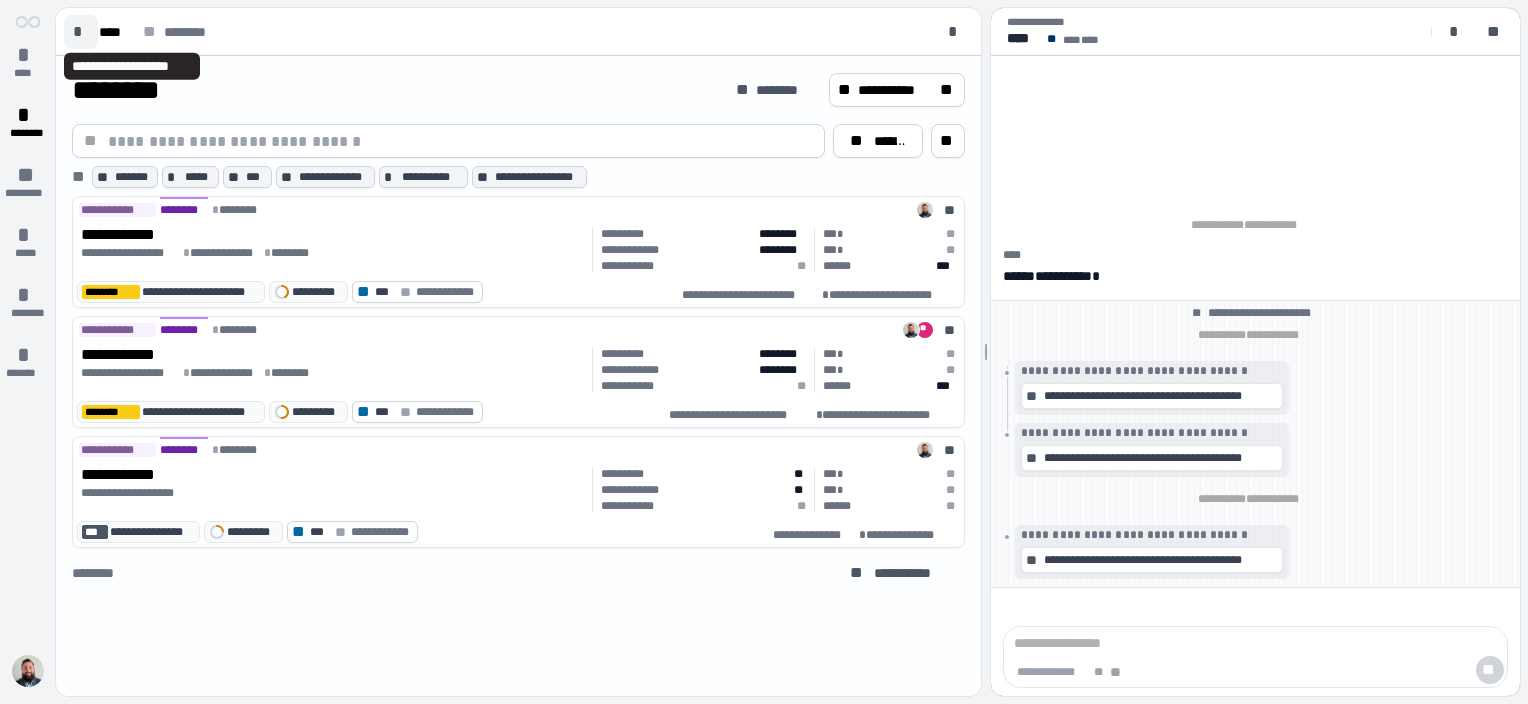 click on "*" at bounding box center [81, 32] 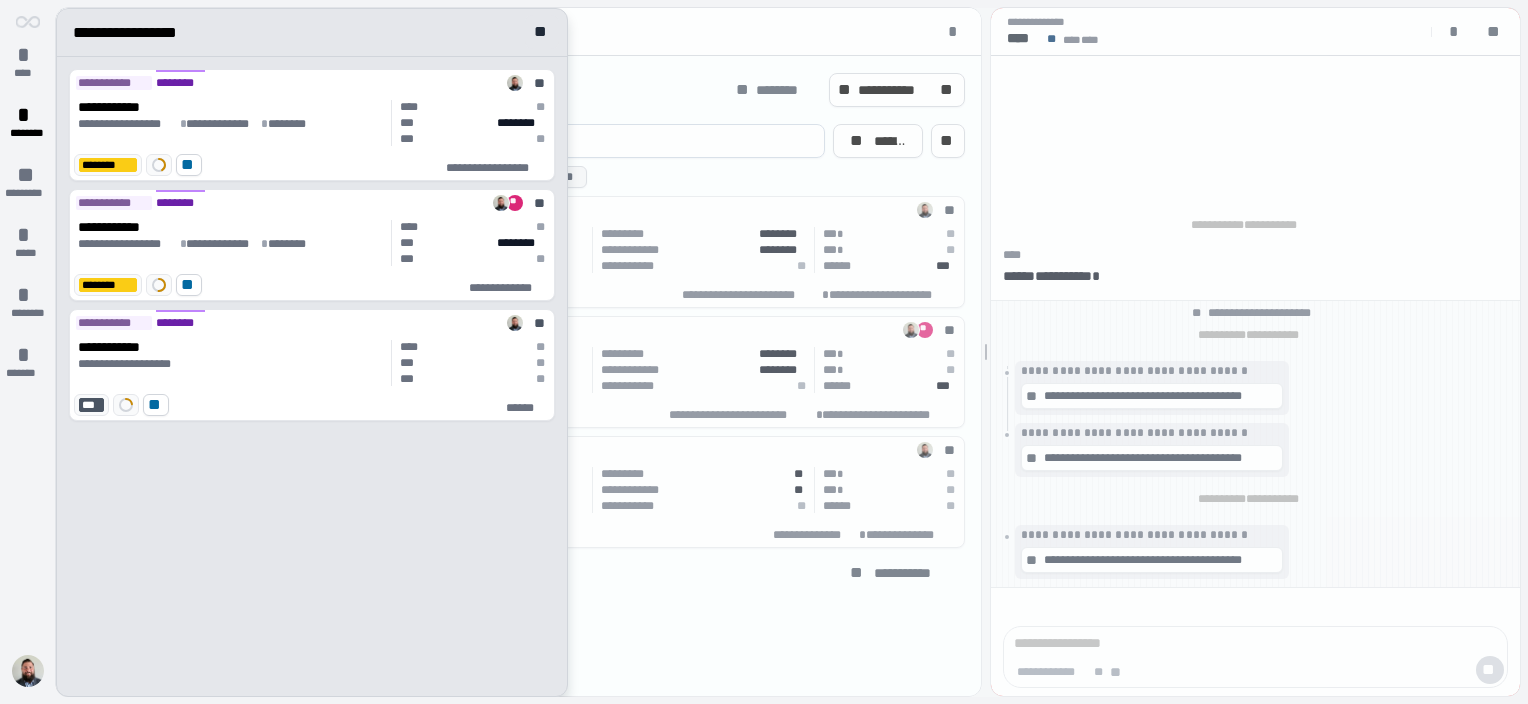 click on "**********" at bounding box center (312, 376) 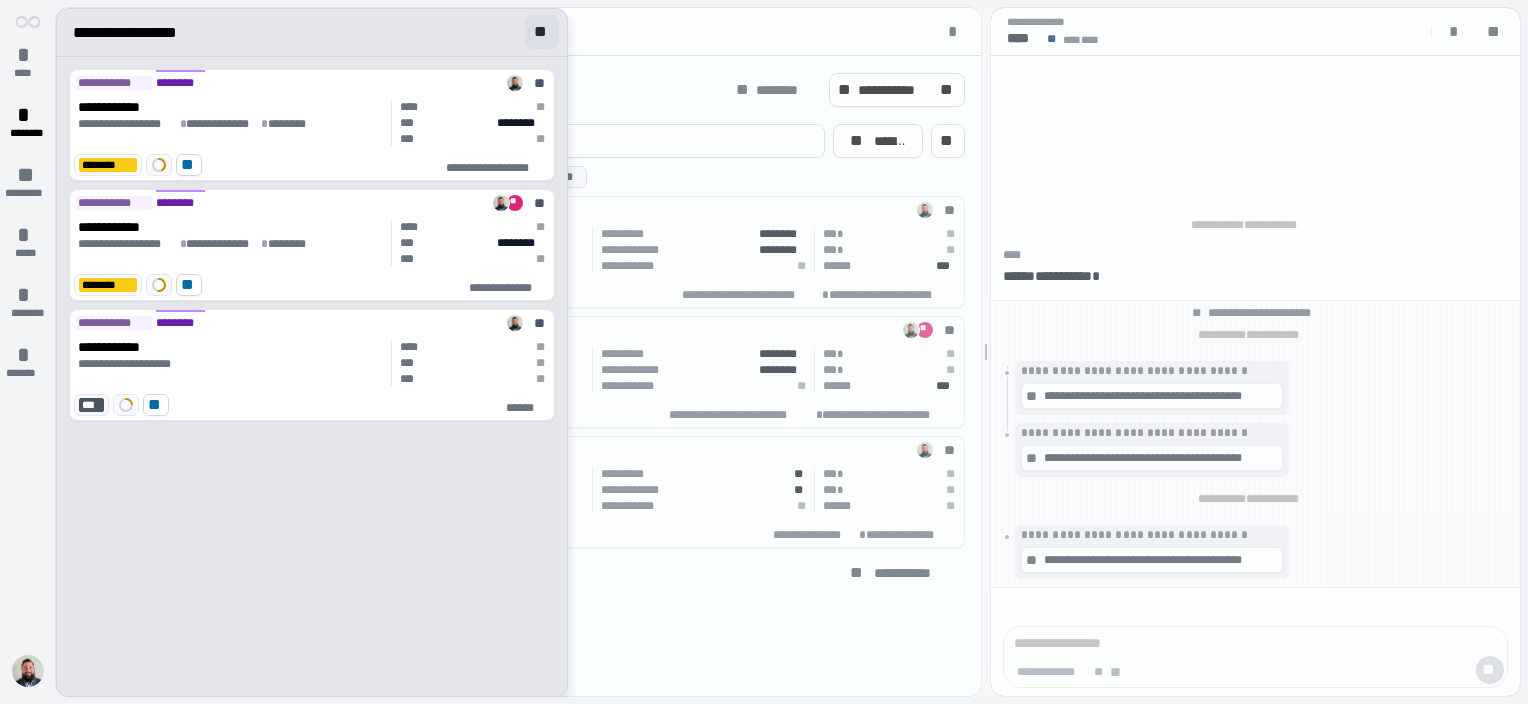 click on "**" at bounding box center [542, 32] 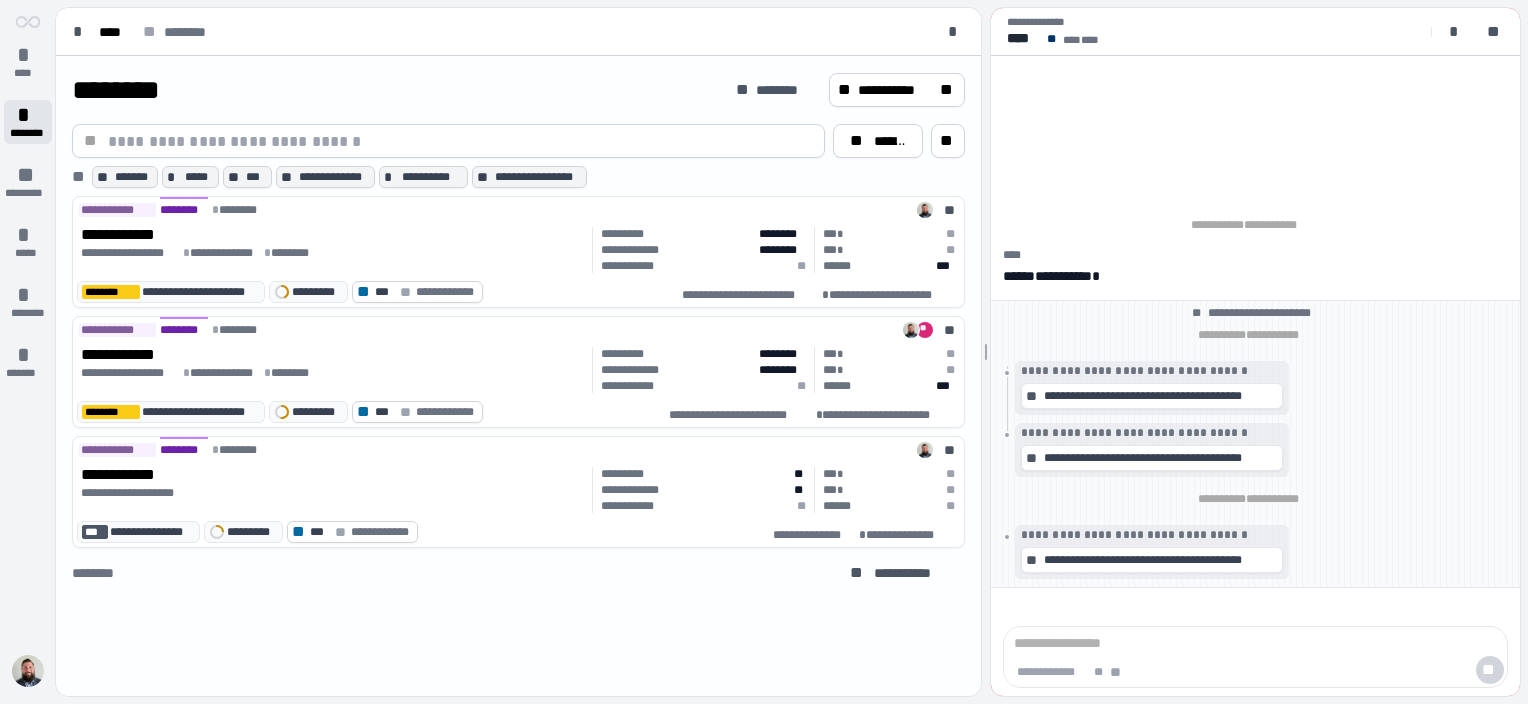 click on "********" at bounding box center [27, 133] 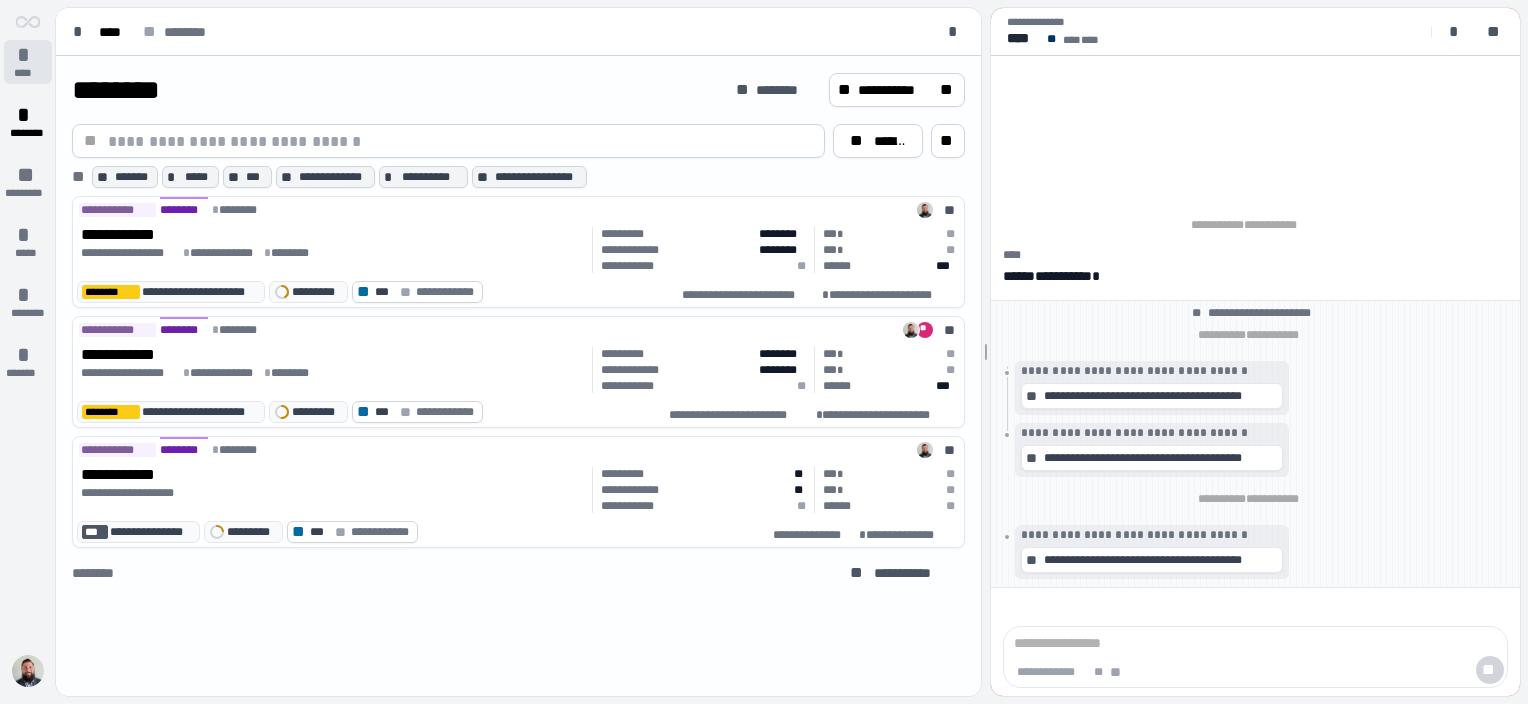 click on "****" at bounding box center [28, 73] 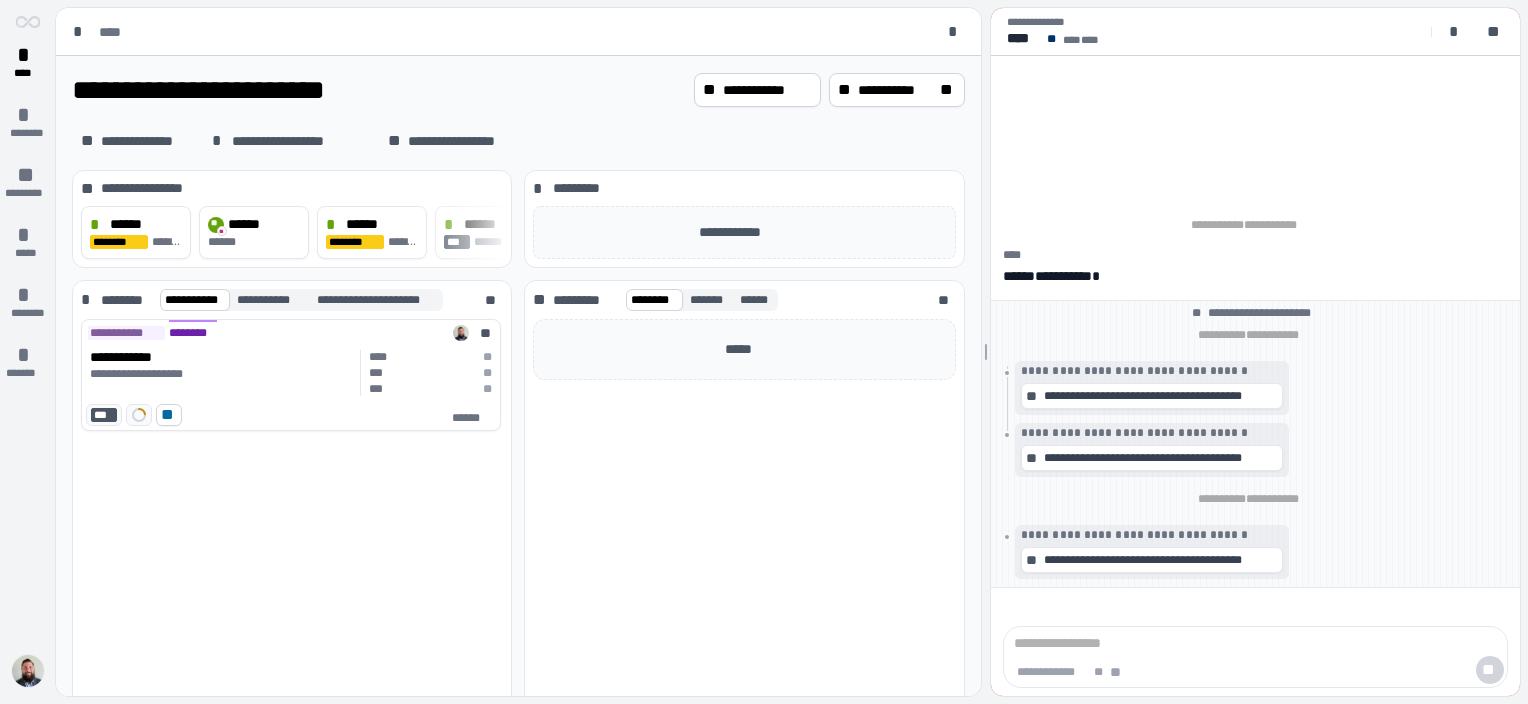 click at bounding box center [28, 671] 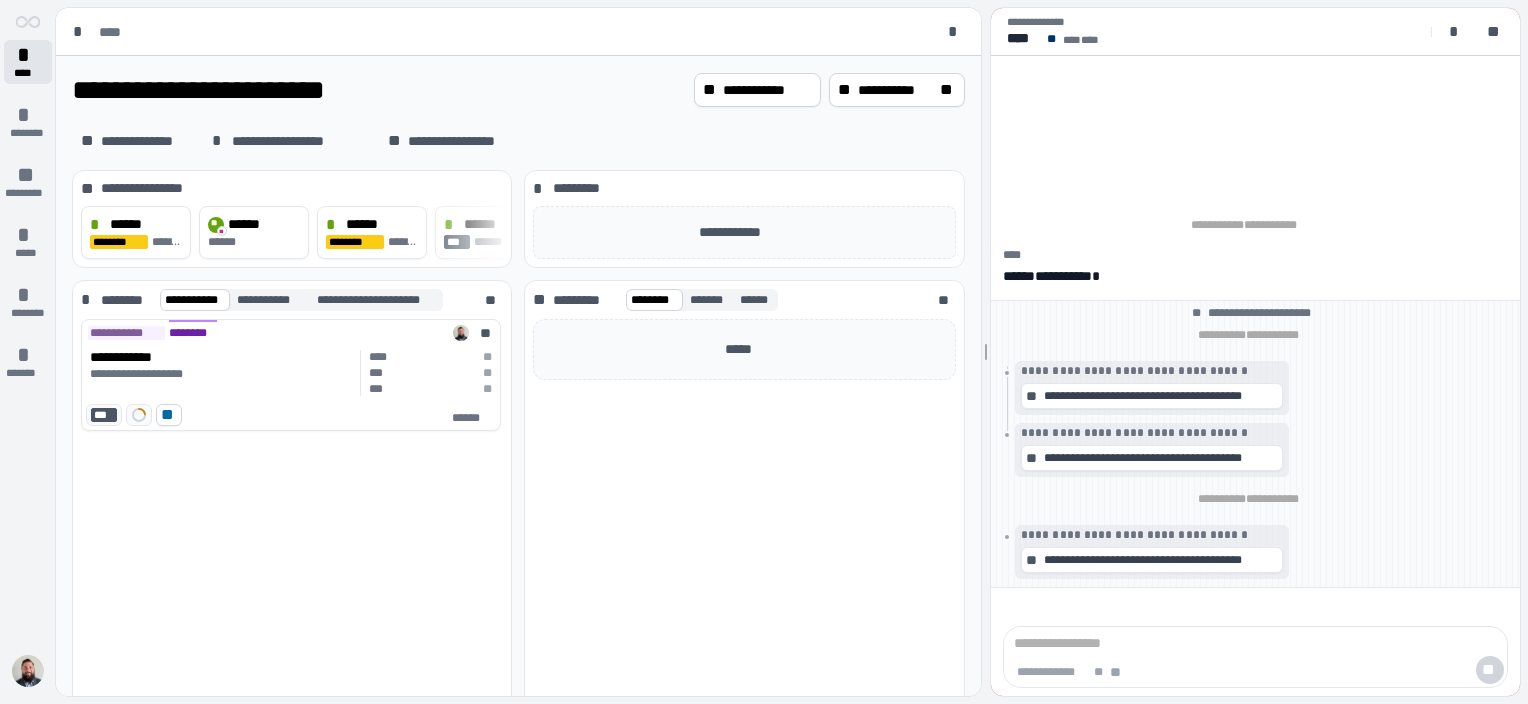click on "*" at bounding box center (28, 55) 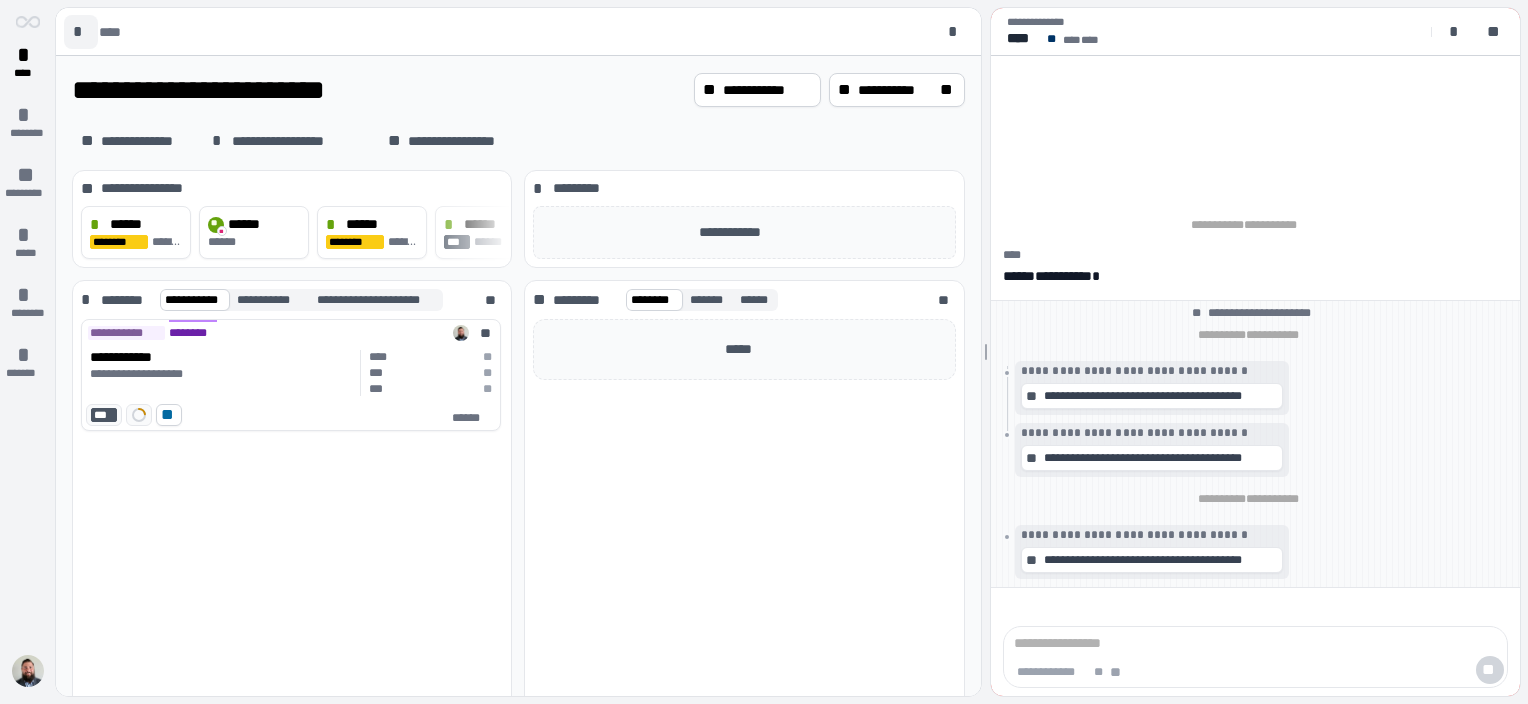 click on "*" at bounding box center (81, 32) 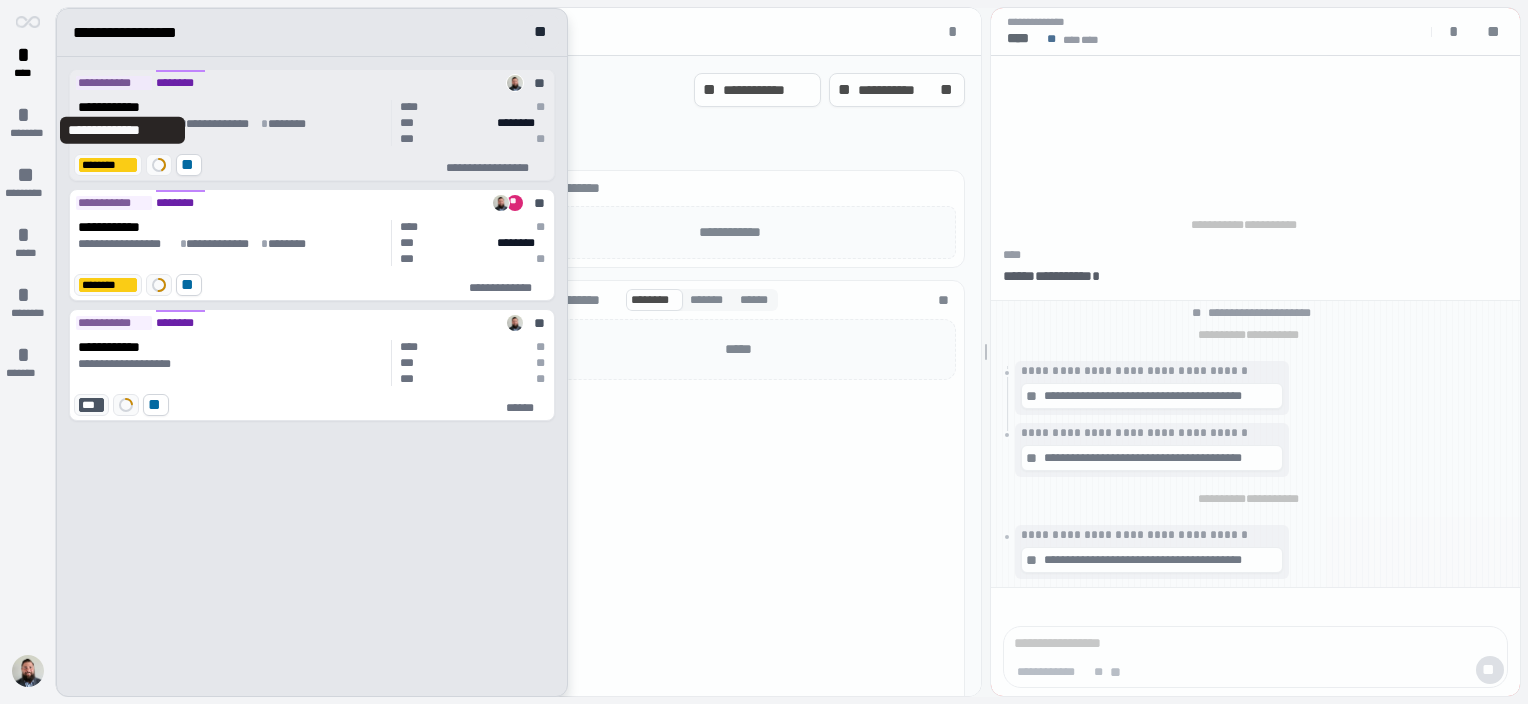 click on "**********" at bounding box center [123, 107] 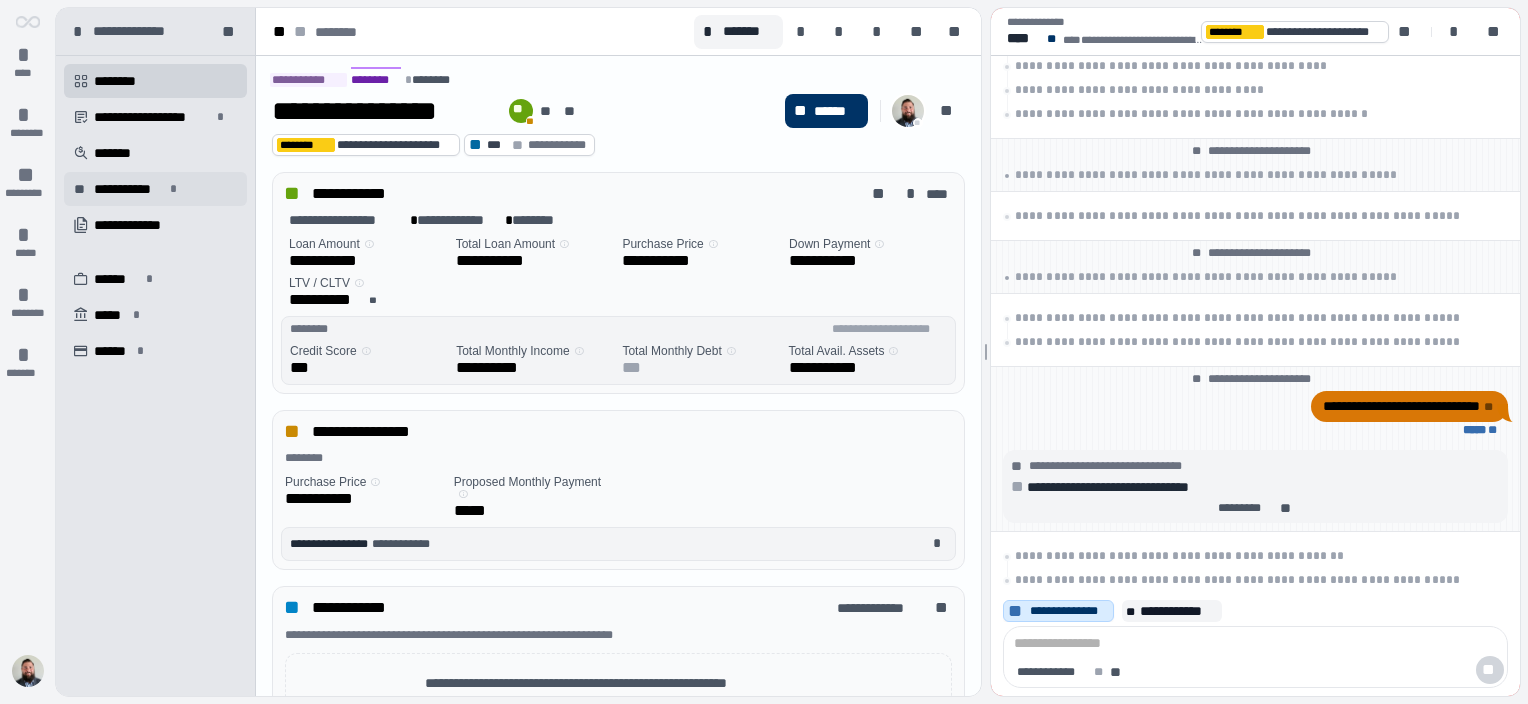 click on "**********" at bounding box center [129, 189] 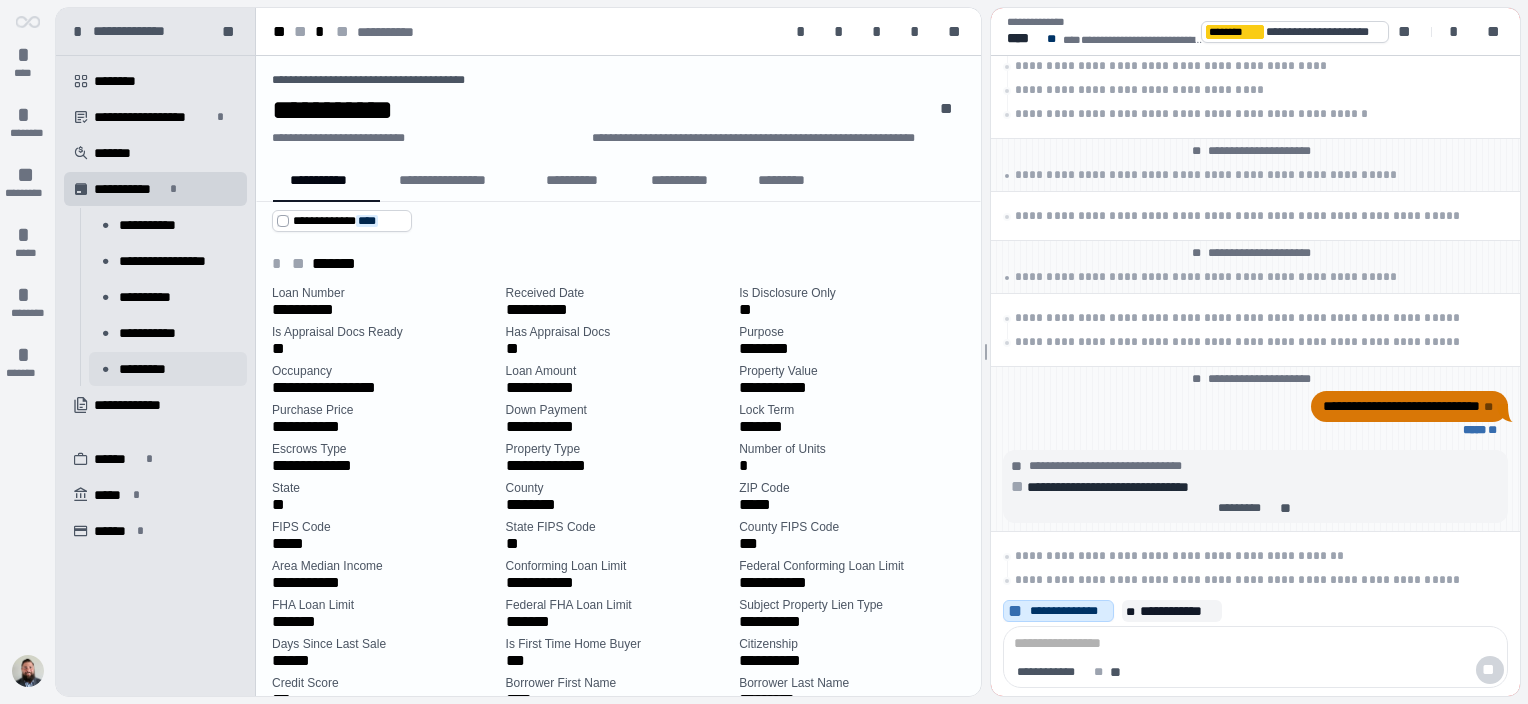 click on "*********" at bounding box center [154, 369] 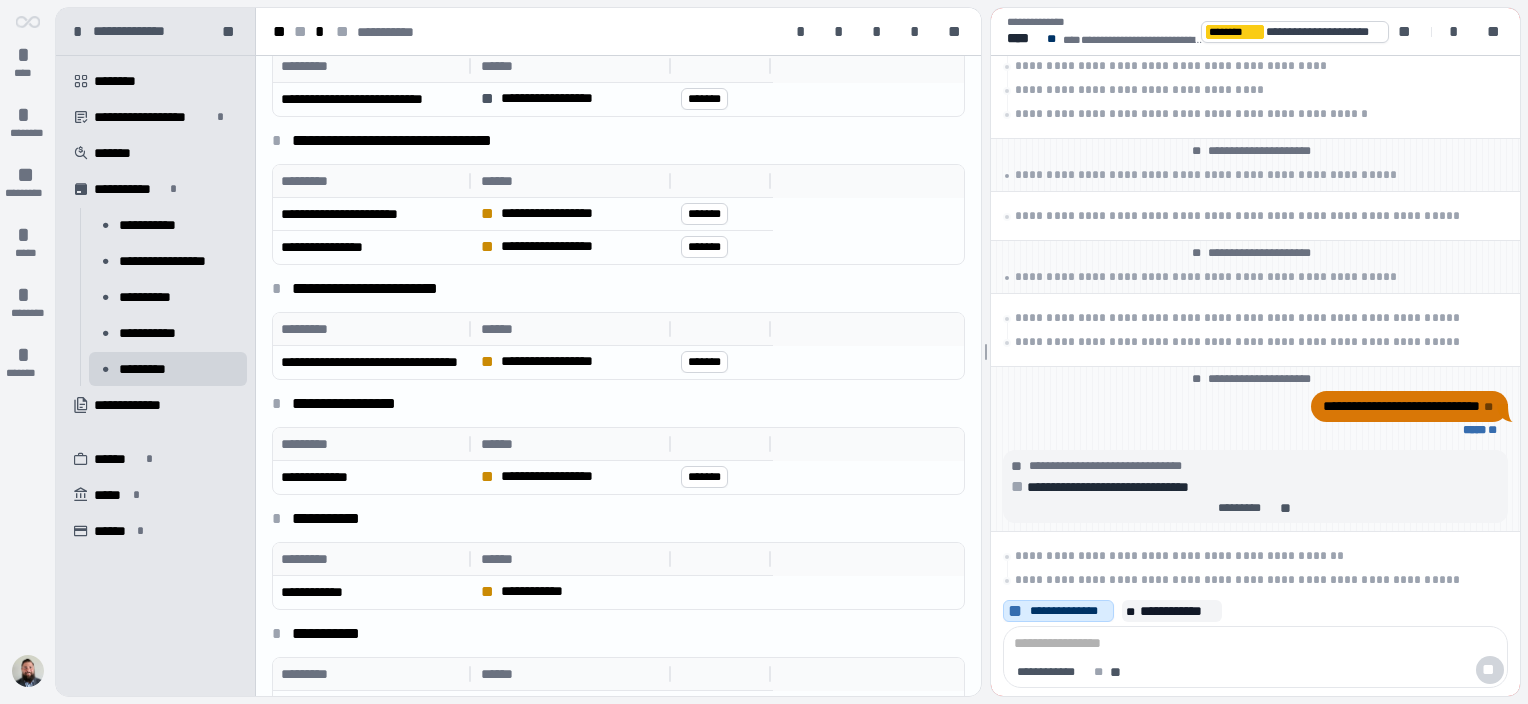 scroll, scrollTop: 240, scrollLeft: 0, axis: vertical 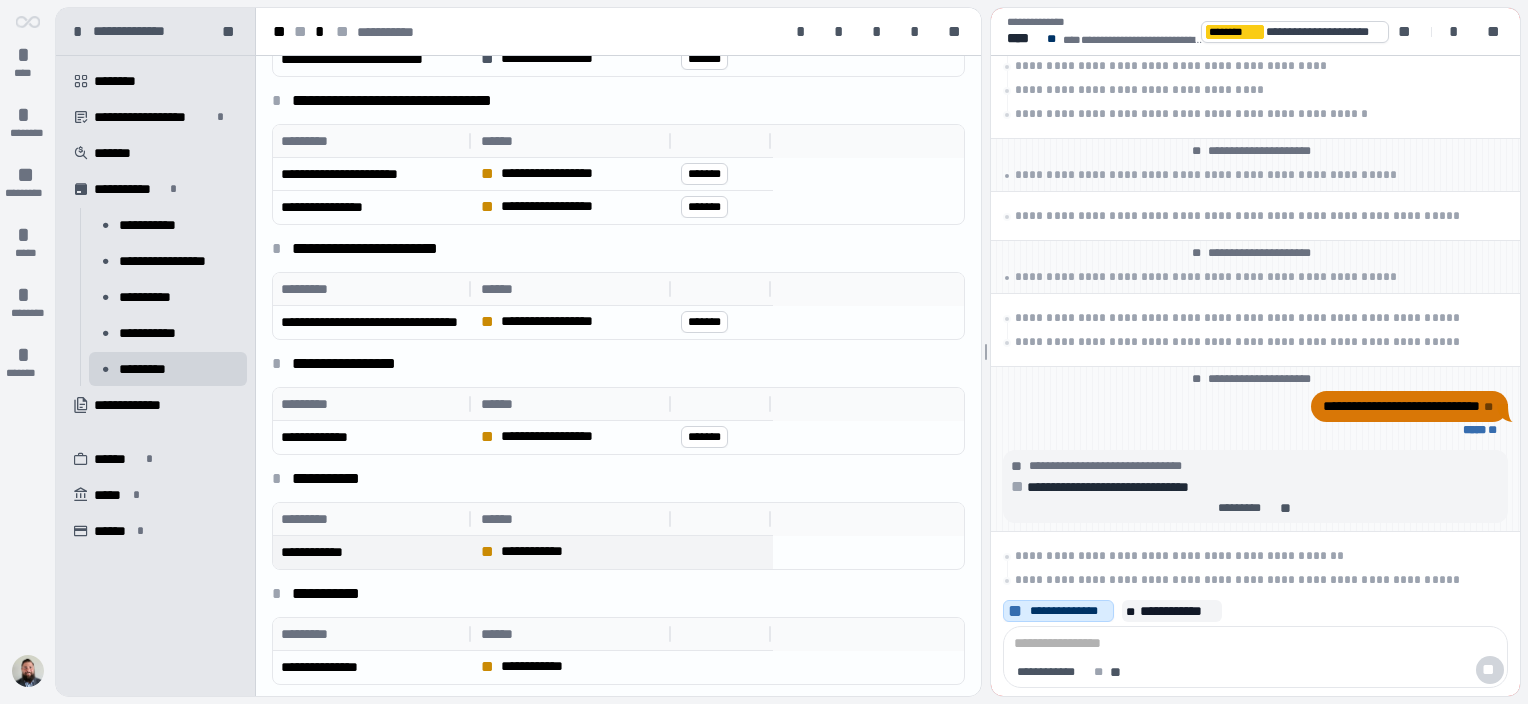 click on "**" at bounding box center [489, 552] 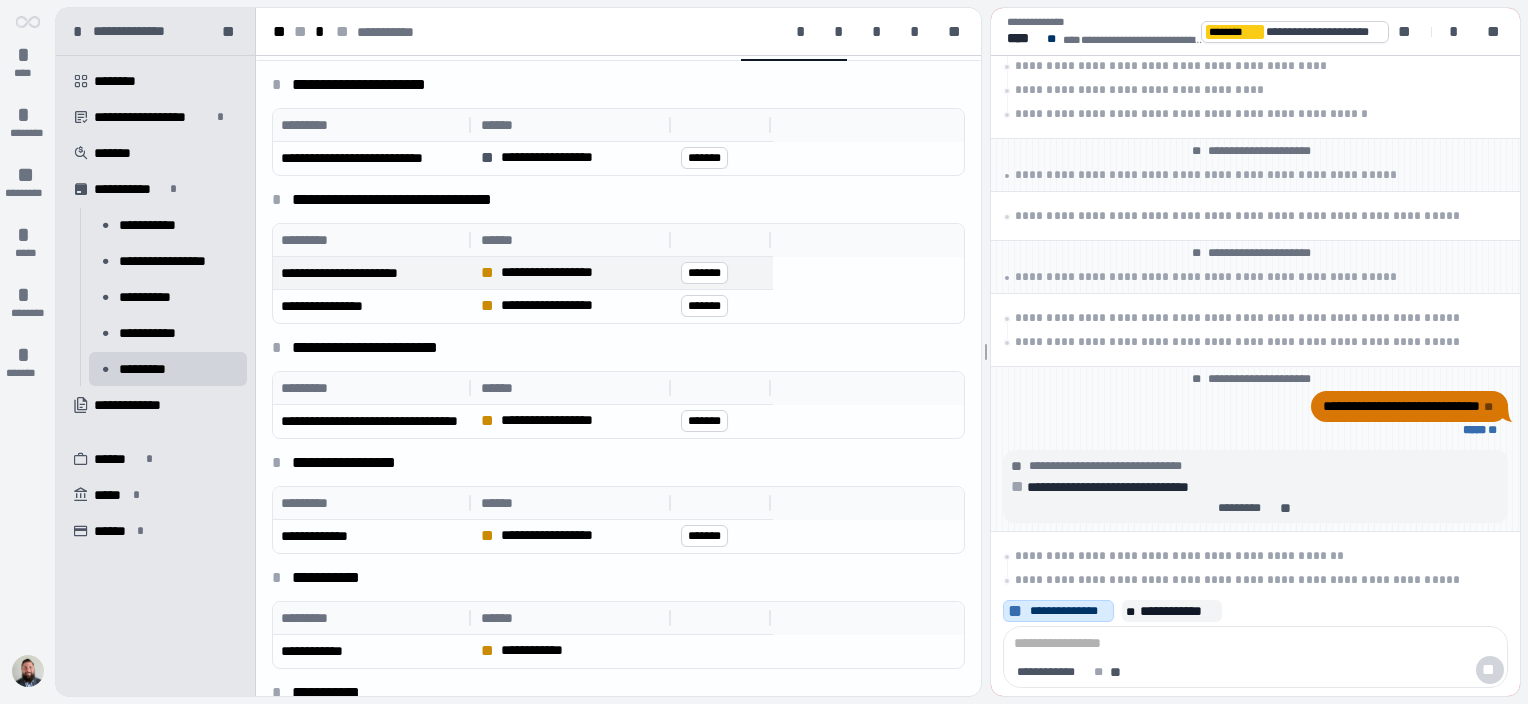 scroll, scrollTop: 240, scrollLeft: 0, axis: vertical 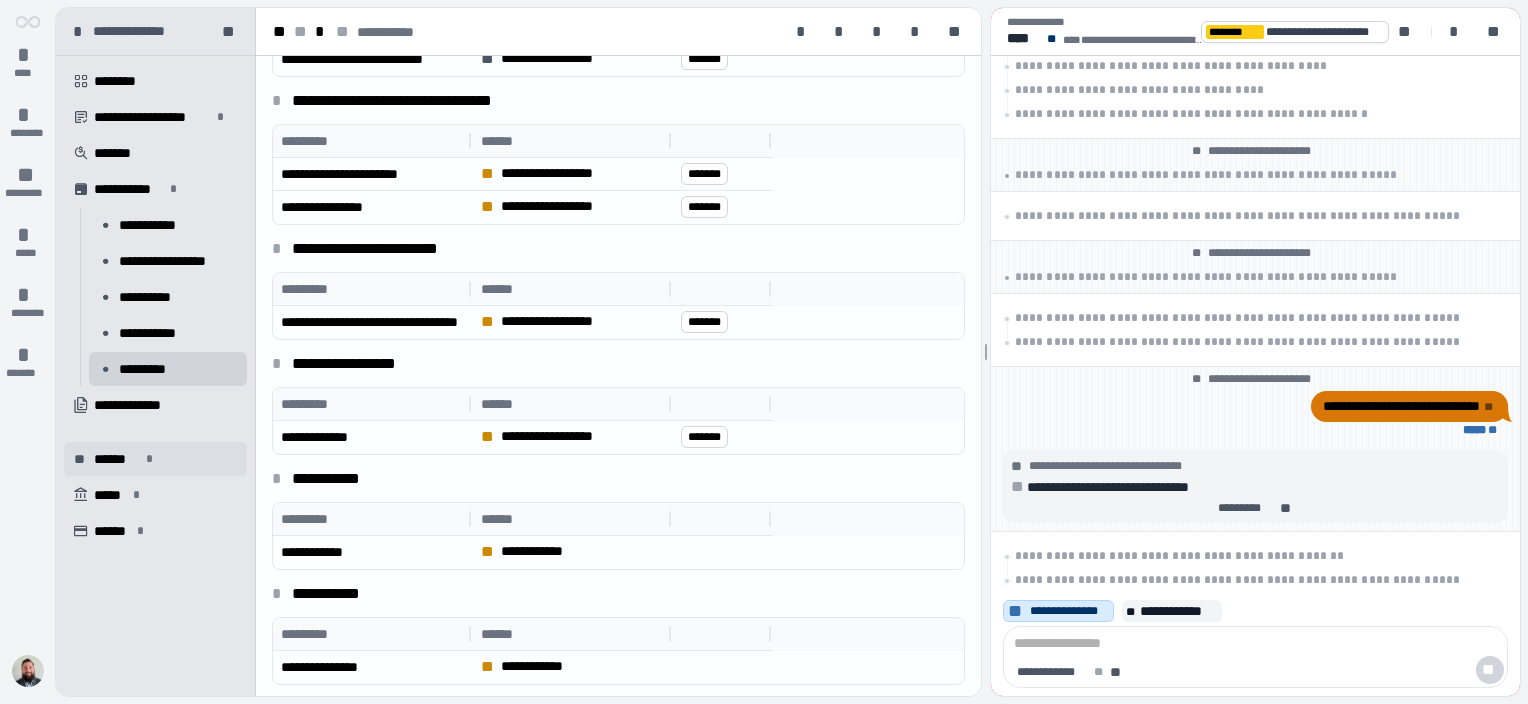 click on "******" at bounding box center [117, 459] 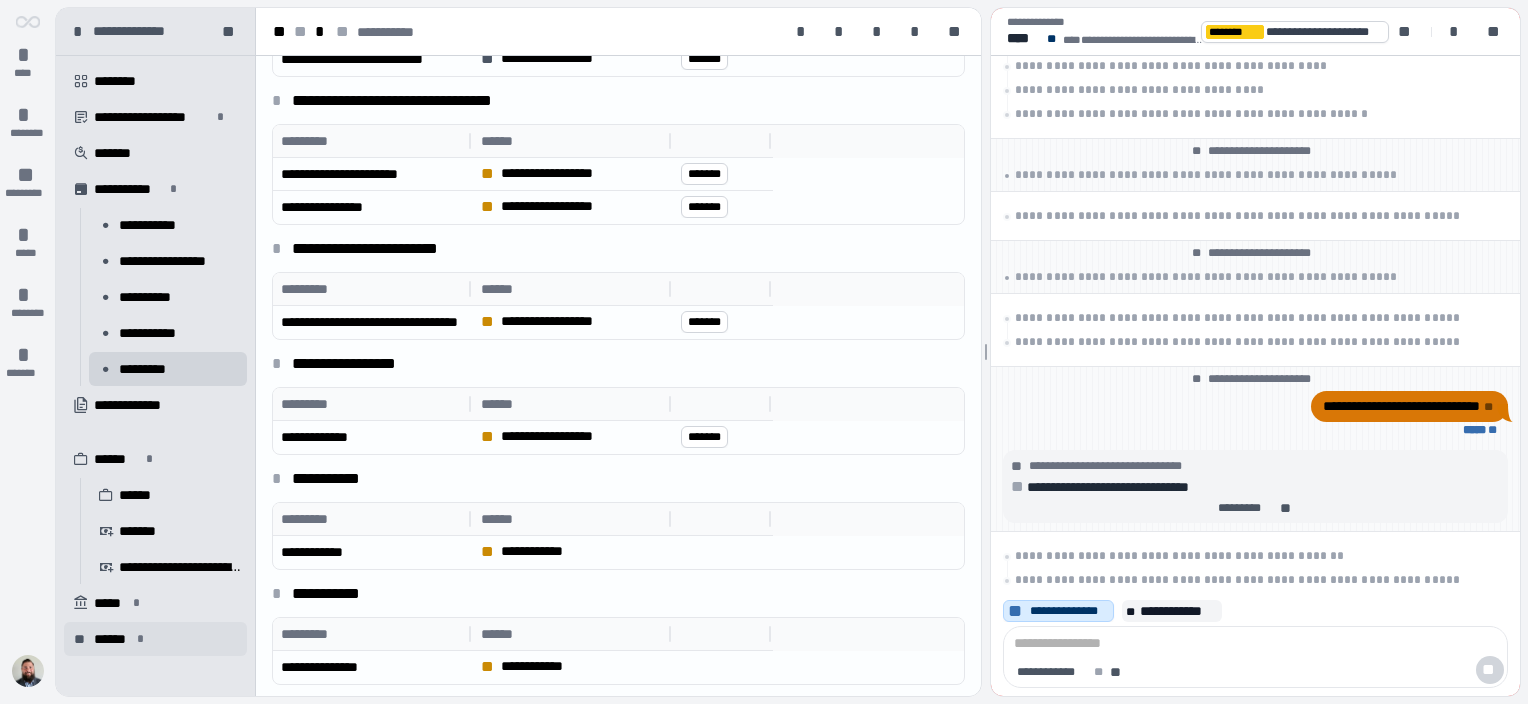 click on "******" at bounding box center (112, 639) 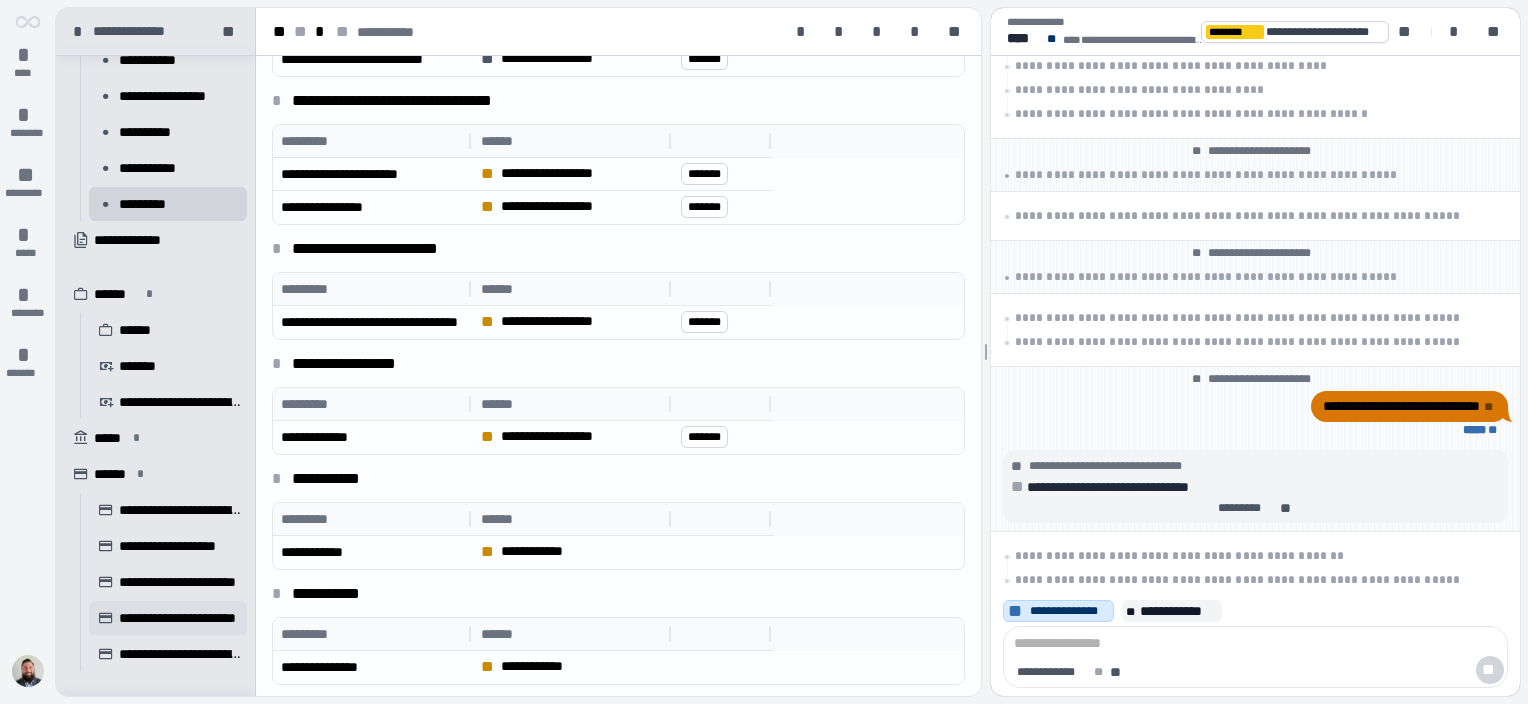 scroll, scrollTop: 166, scrollLeft: 0, axis: vertical 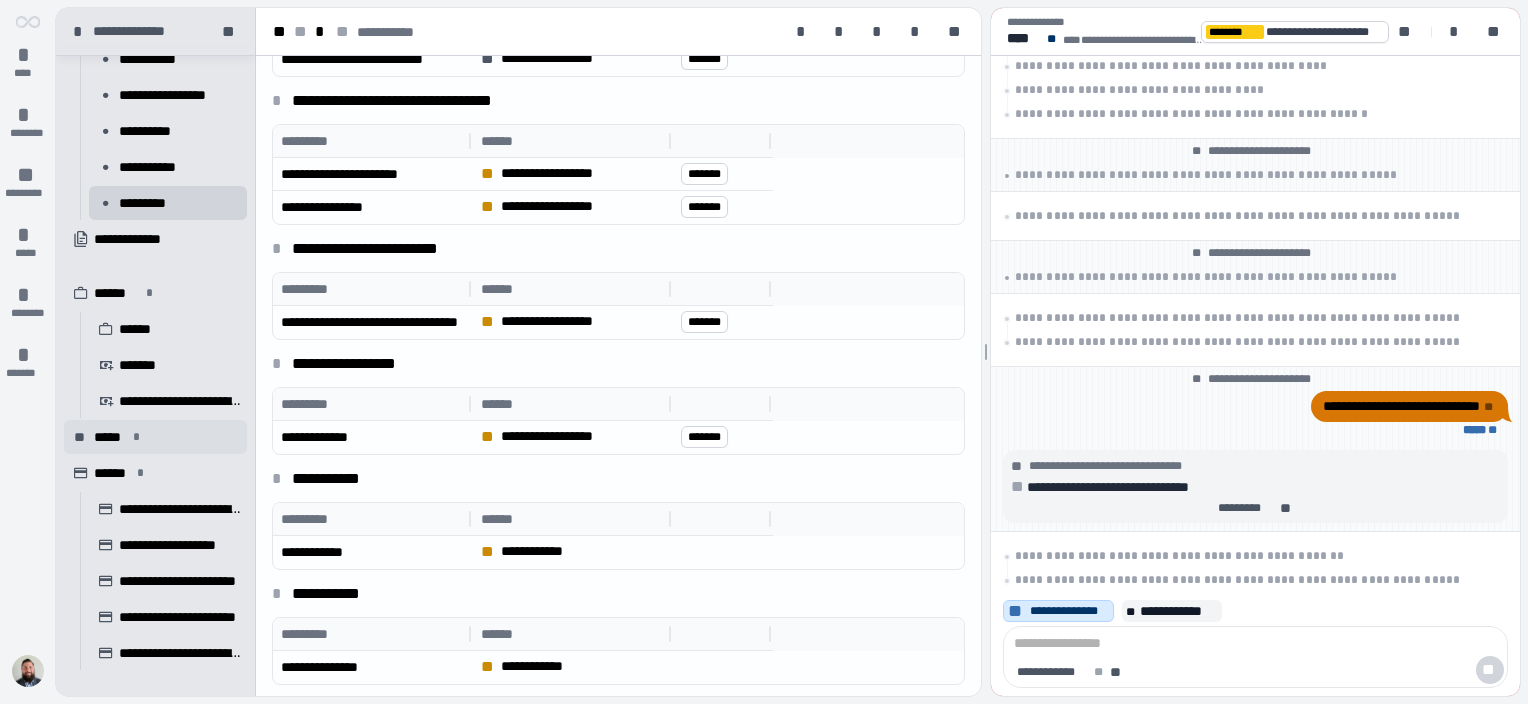 click on "** 󰺀 ***** *" at bounding box center [155, 437] 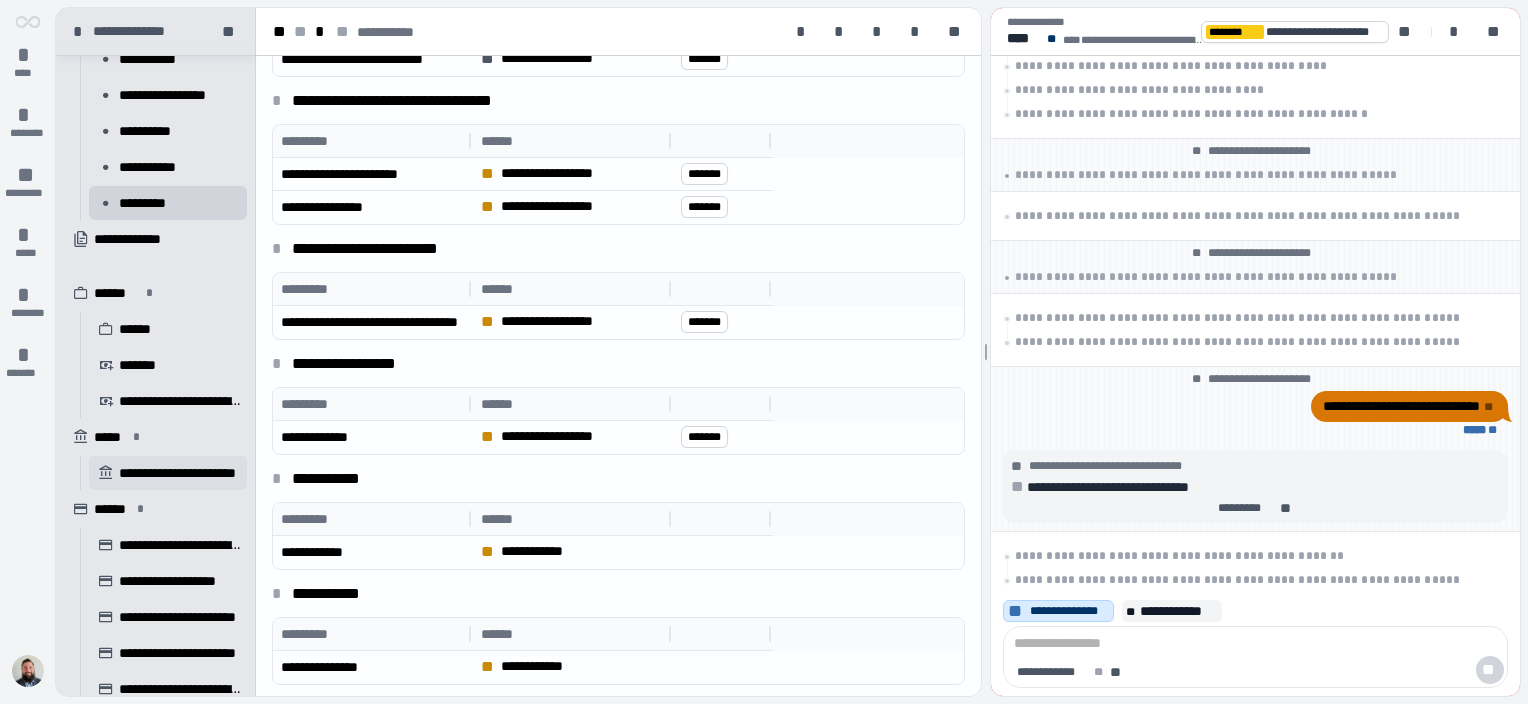 click on "**********" at bounding box center [180, 473] 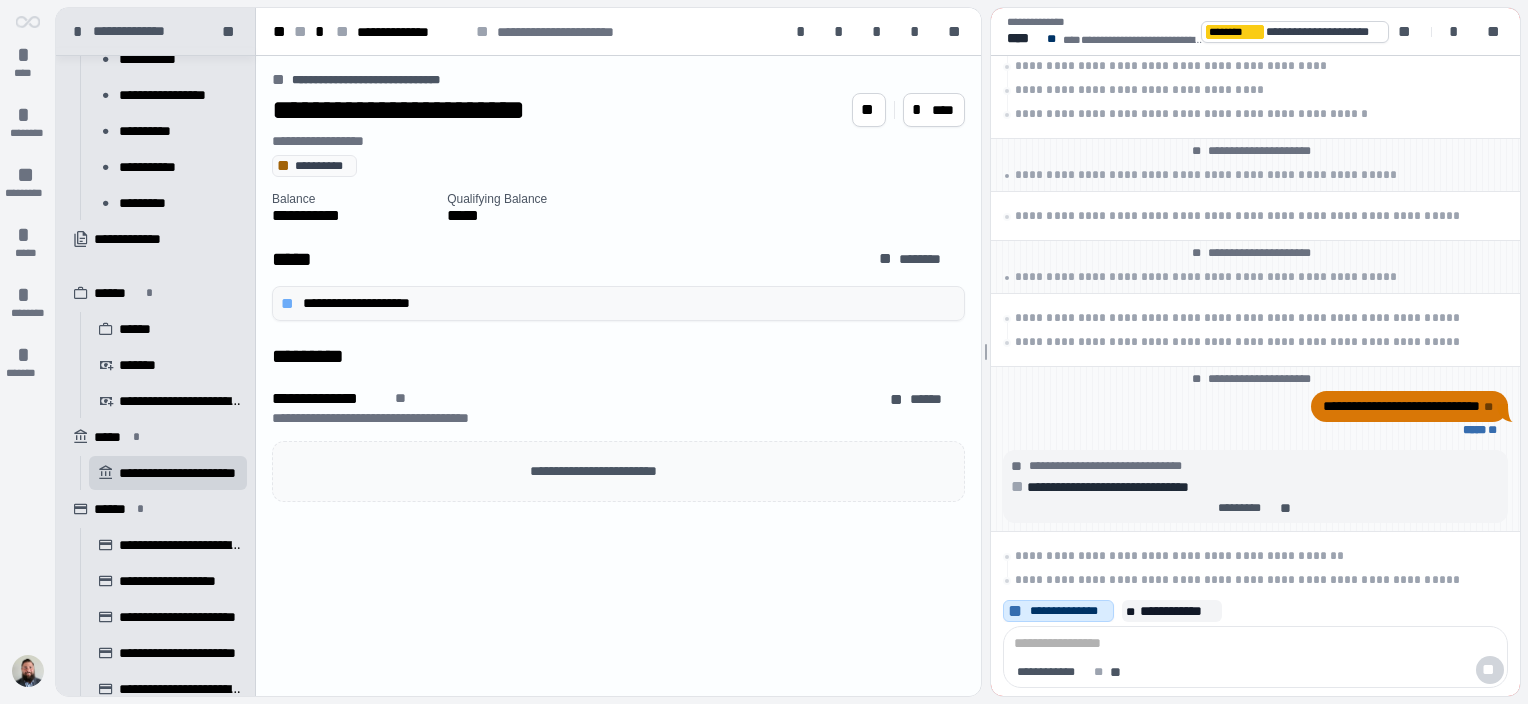 click on "**********" at bounding box center (626, 303) 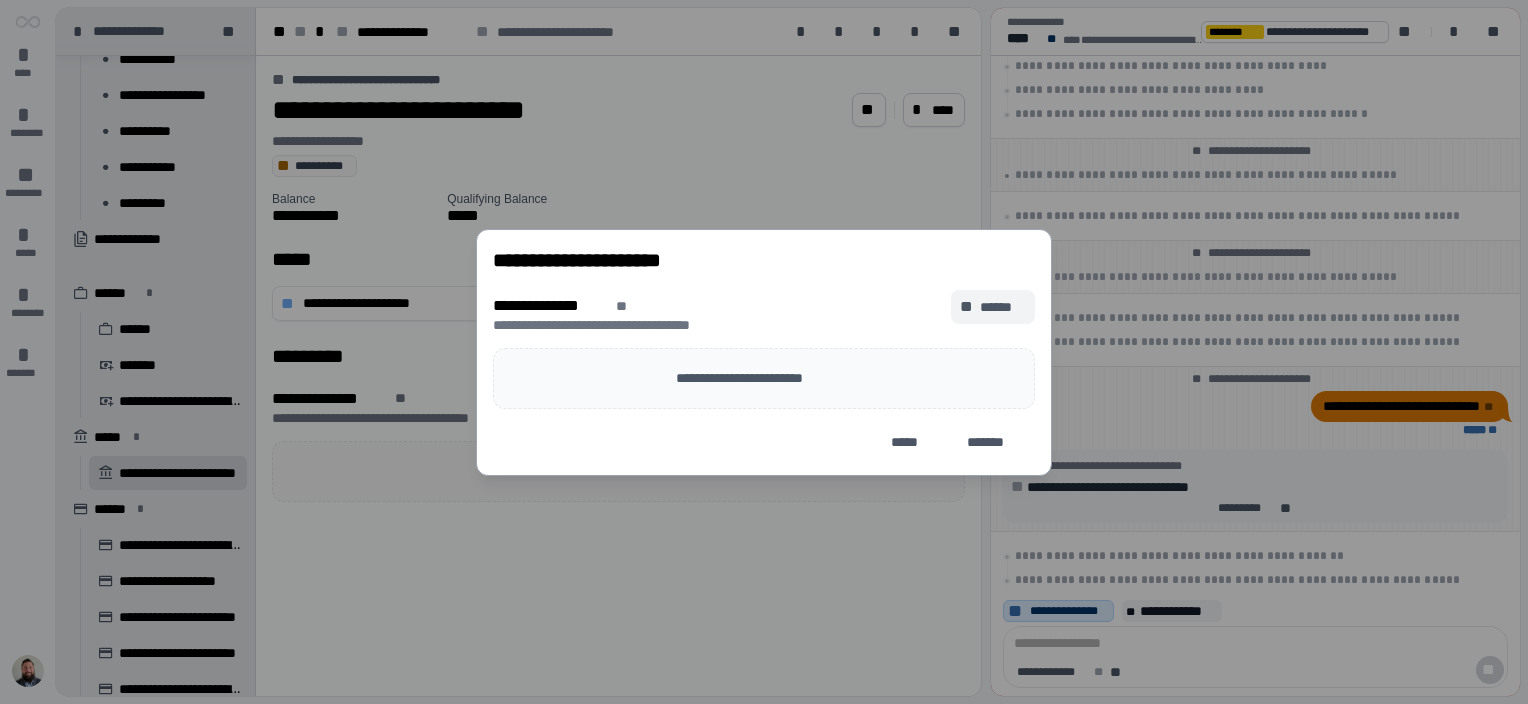 click on "**" at bounding box center [968, 307] 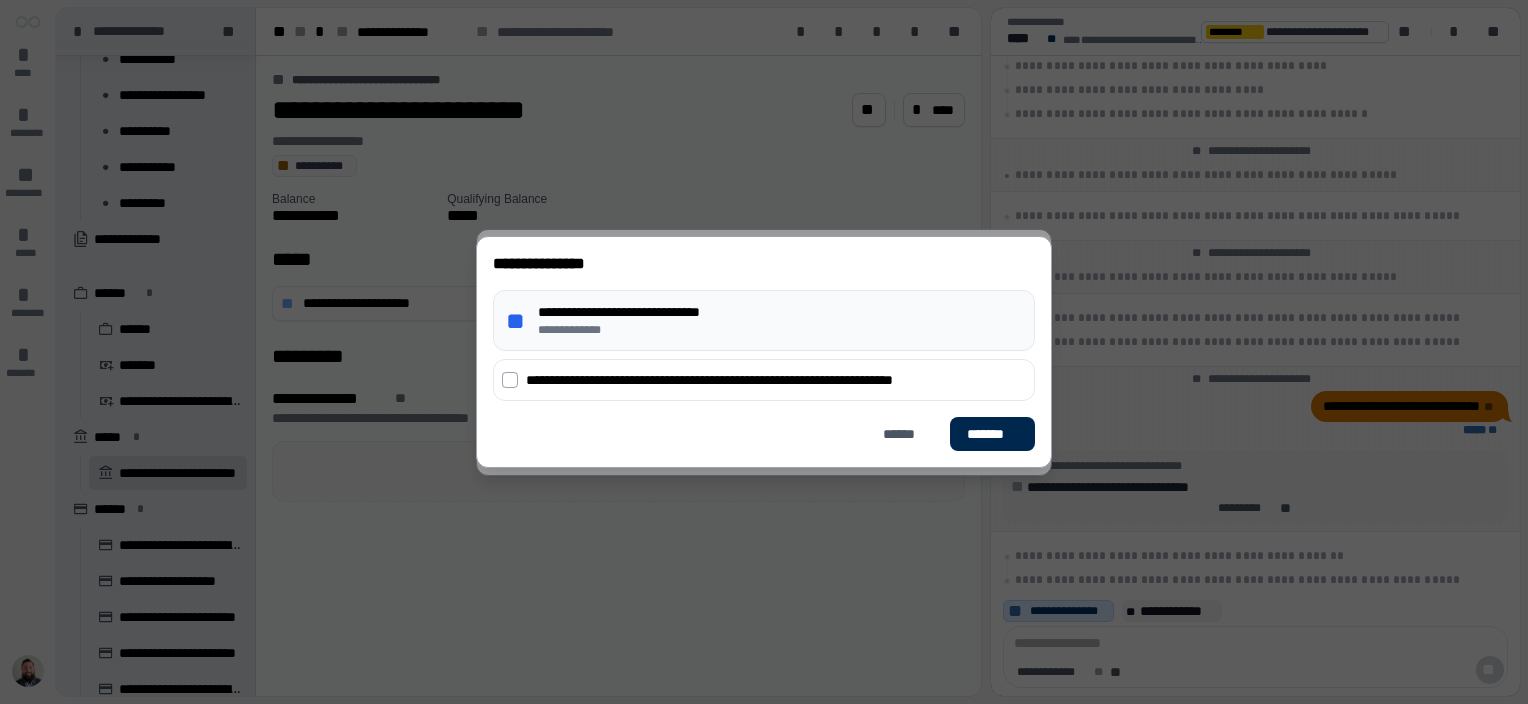 click on "*******" at bounding box center (992, 434) 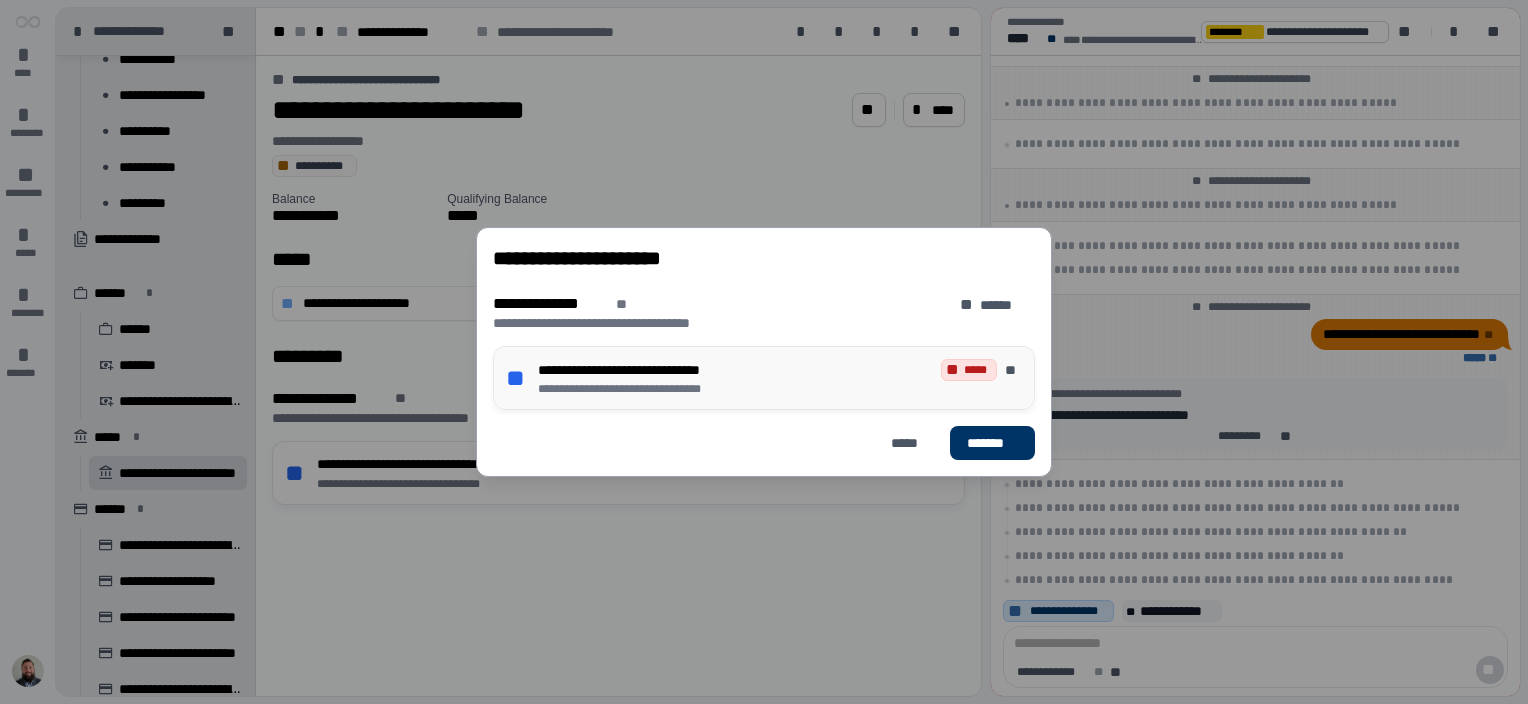 click on "*****" at bounding box center (977, 370) 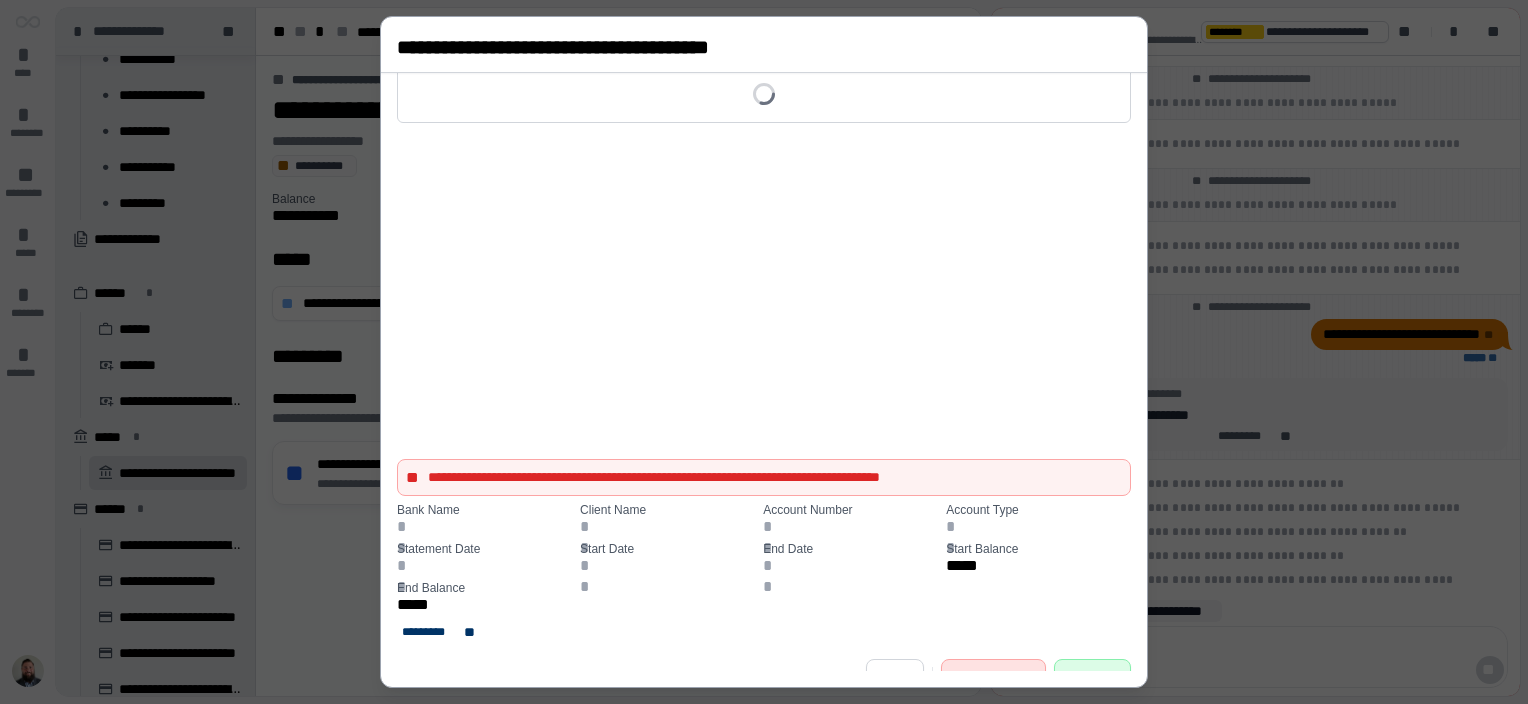 scroll, scrollTop: 72, scrollLeft: 0, axis: vertical 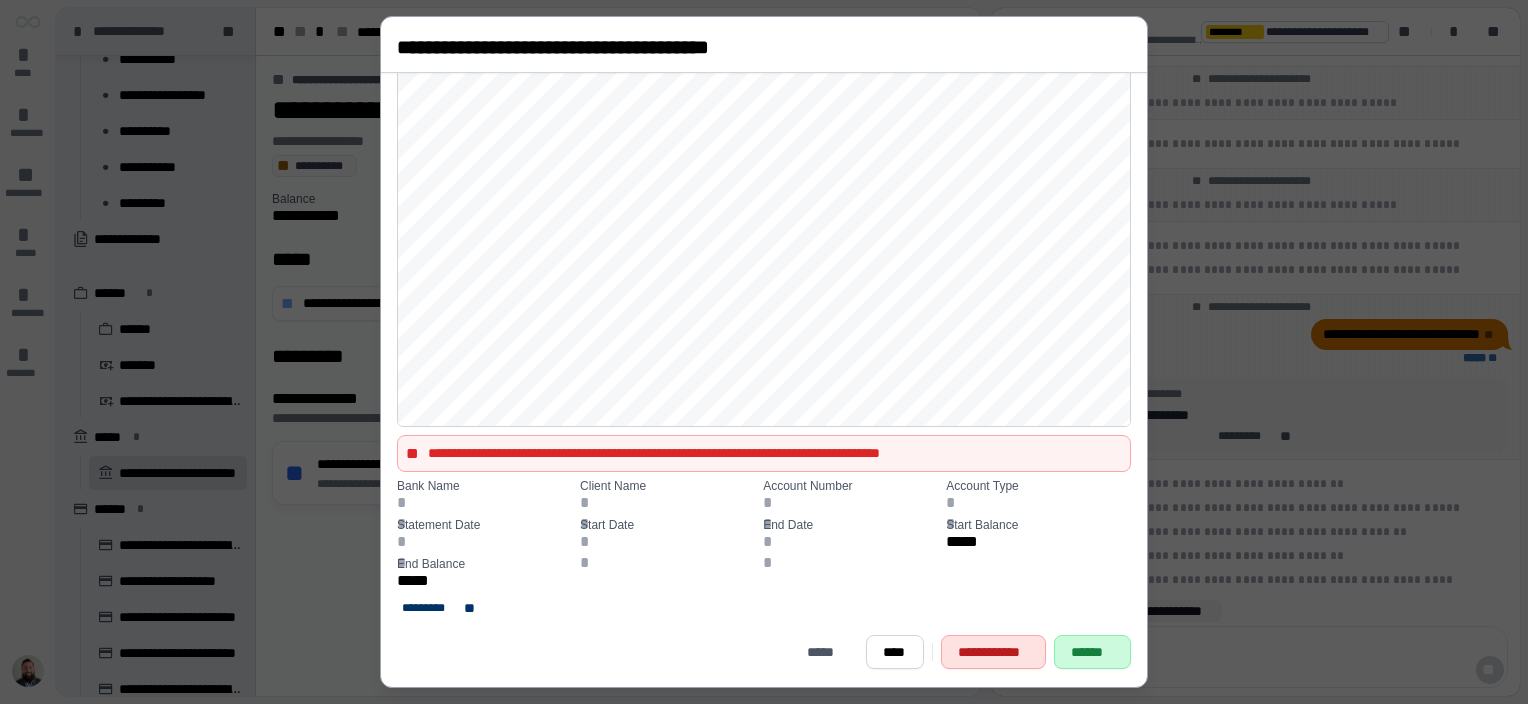 click on "******" at bounding box center [1093, 652] 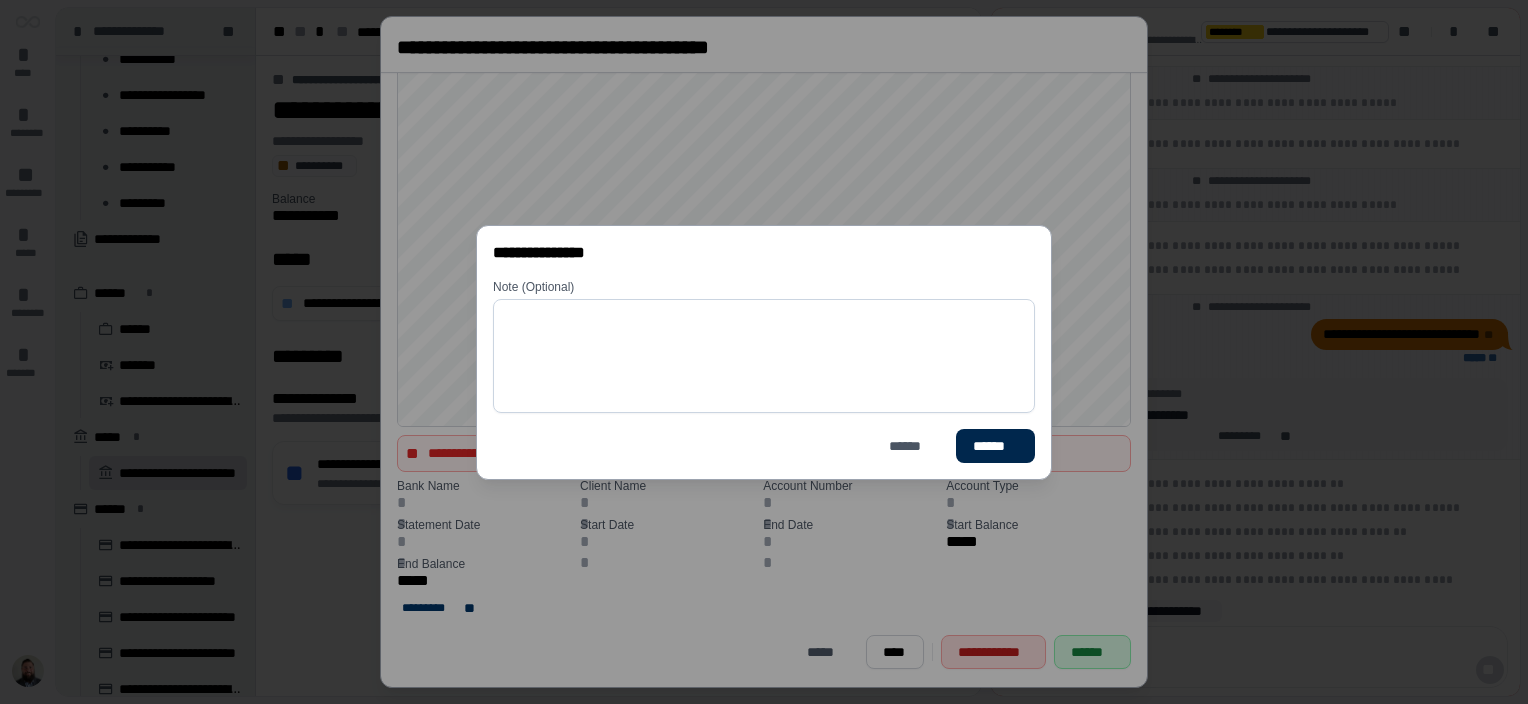 click on "******" at bounding box center (995, 445) 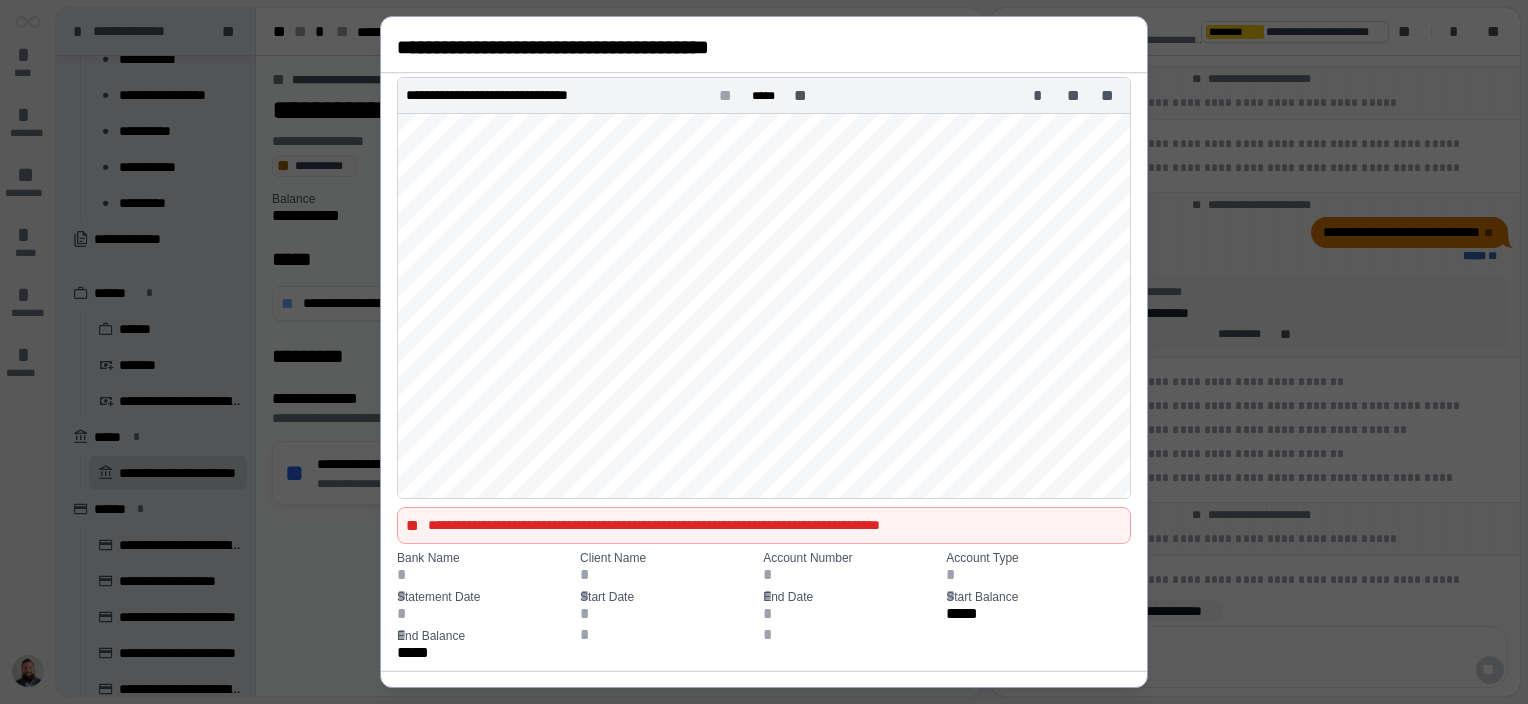 scroll, scrollTop: 72, scrollLeft: 0, axis: vertical 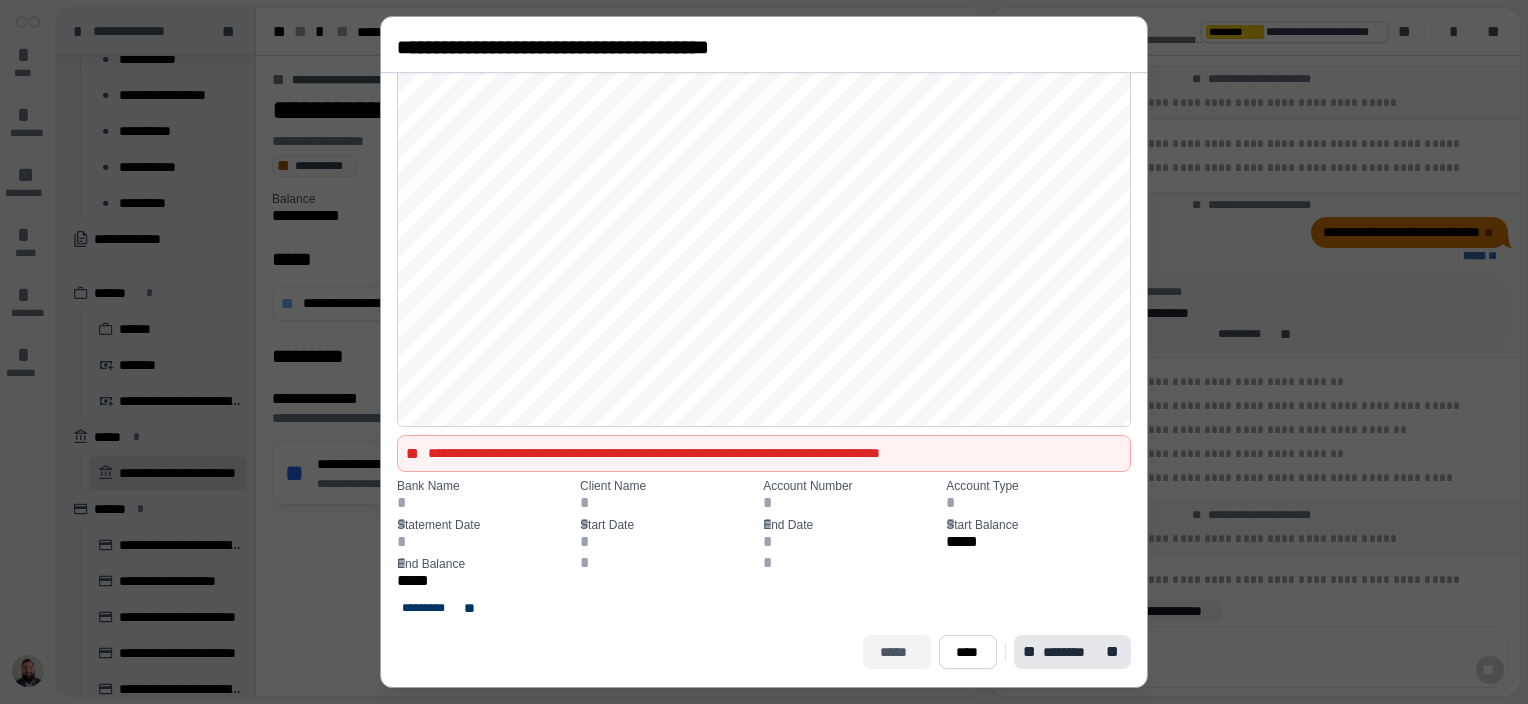 click on "*****" at bounding box center (897, 652) 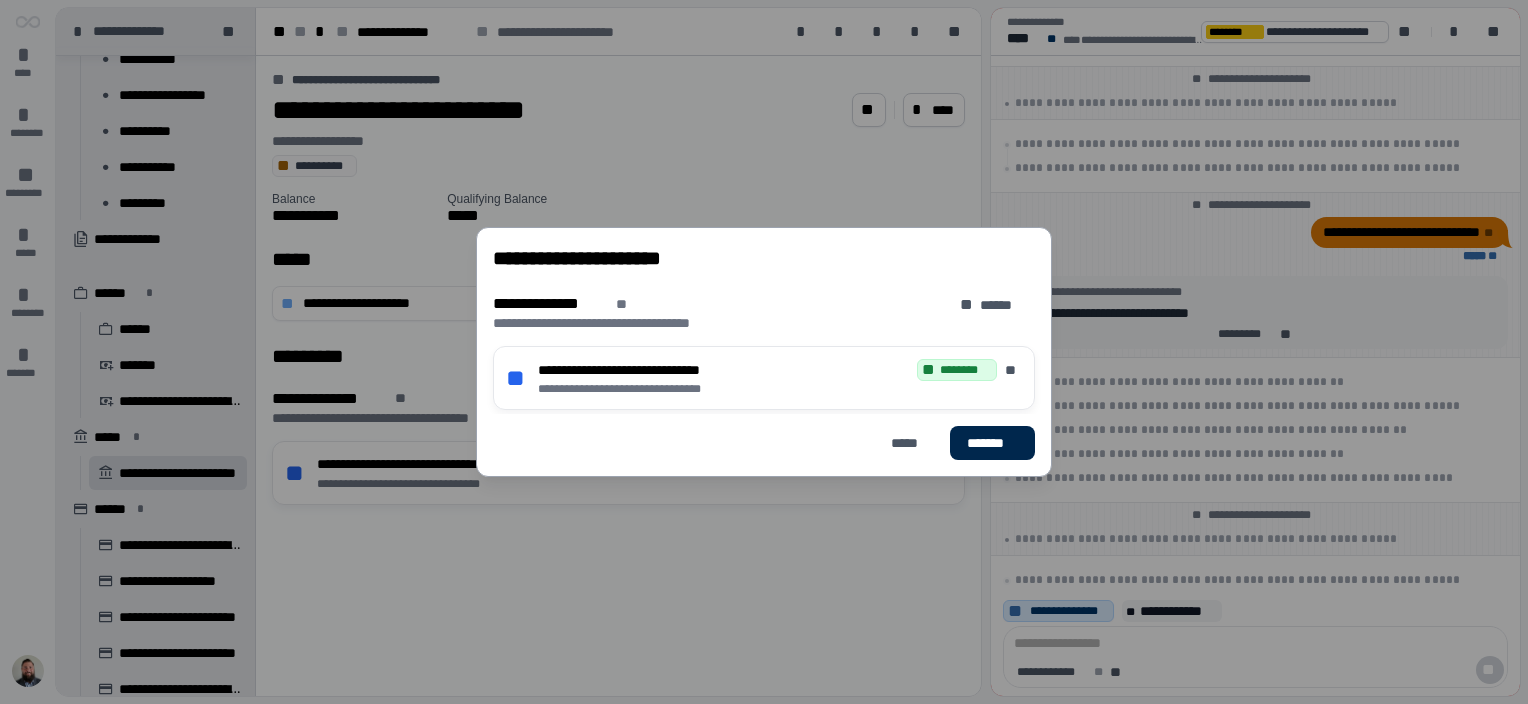 click on "*******" at bounding box center (992, 443) 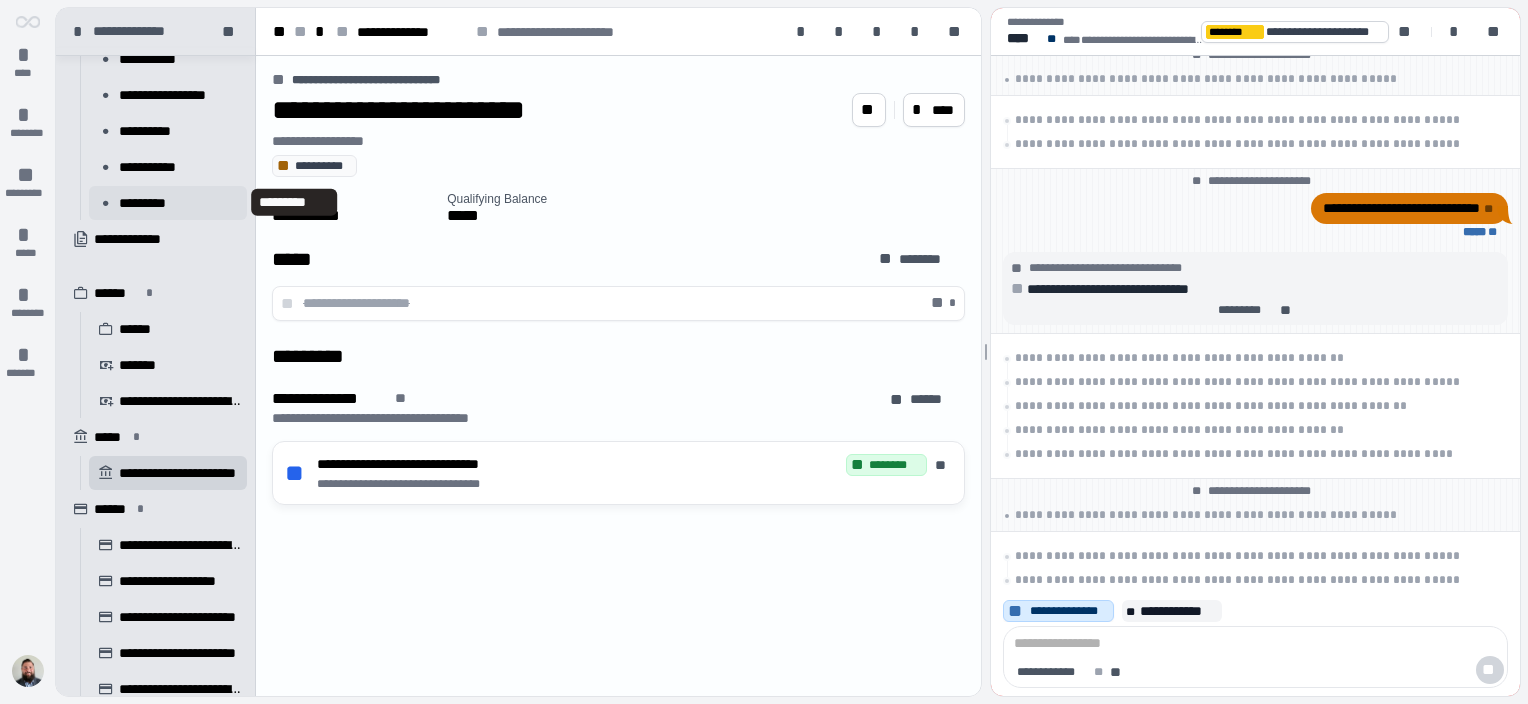 click on "*********" at bounding box center (154, 203) 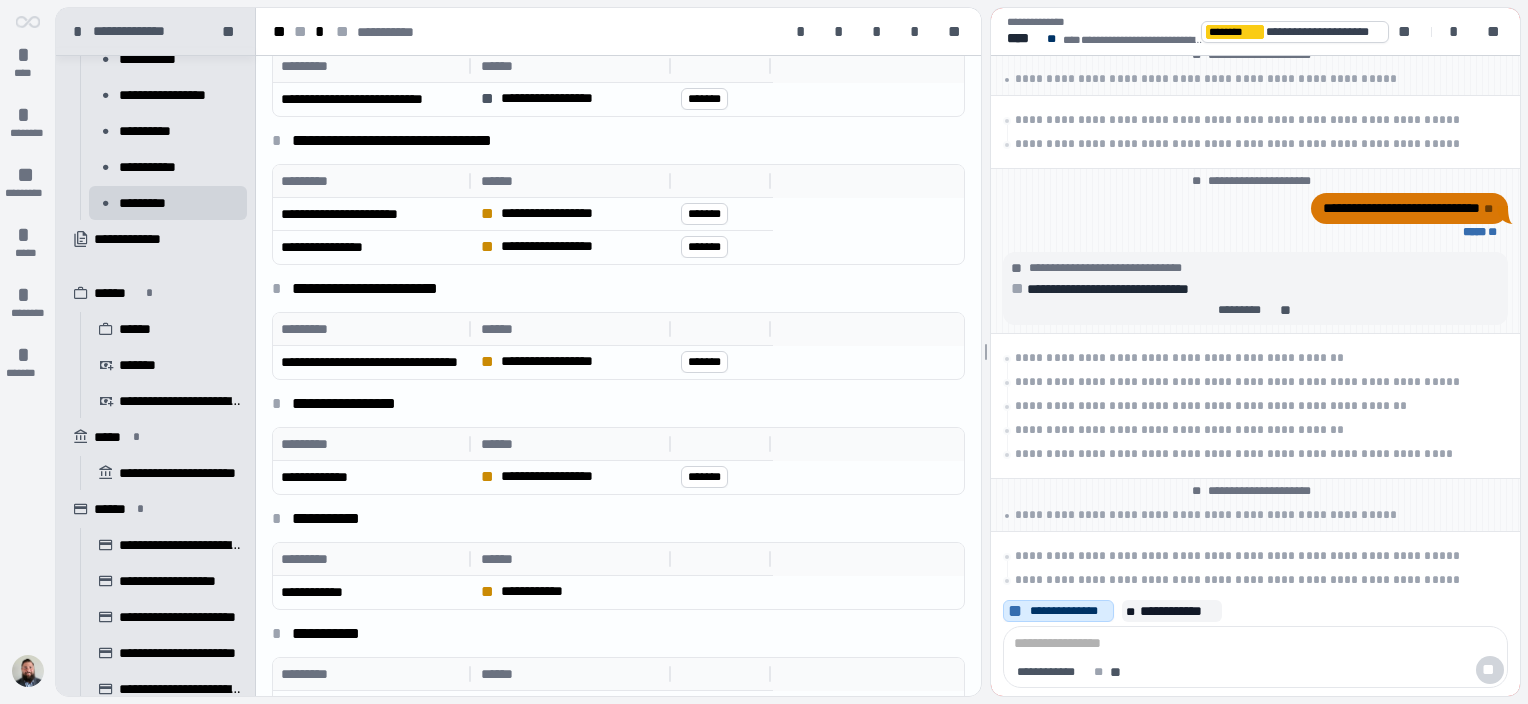 scroll, scrollTop: 240, scrollLeft: 0, axis: vertical 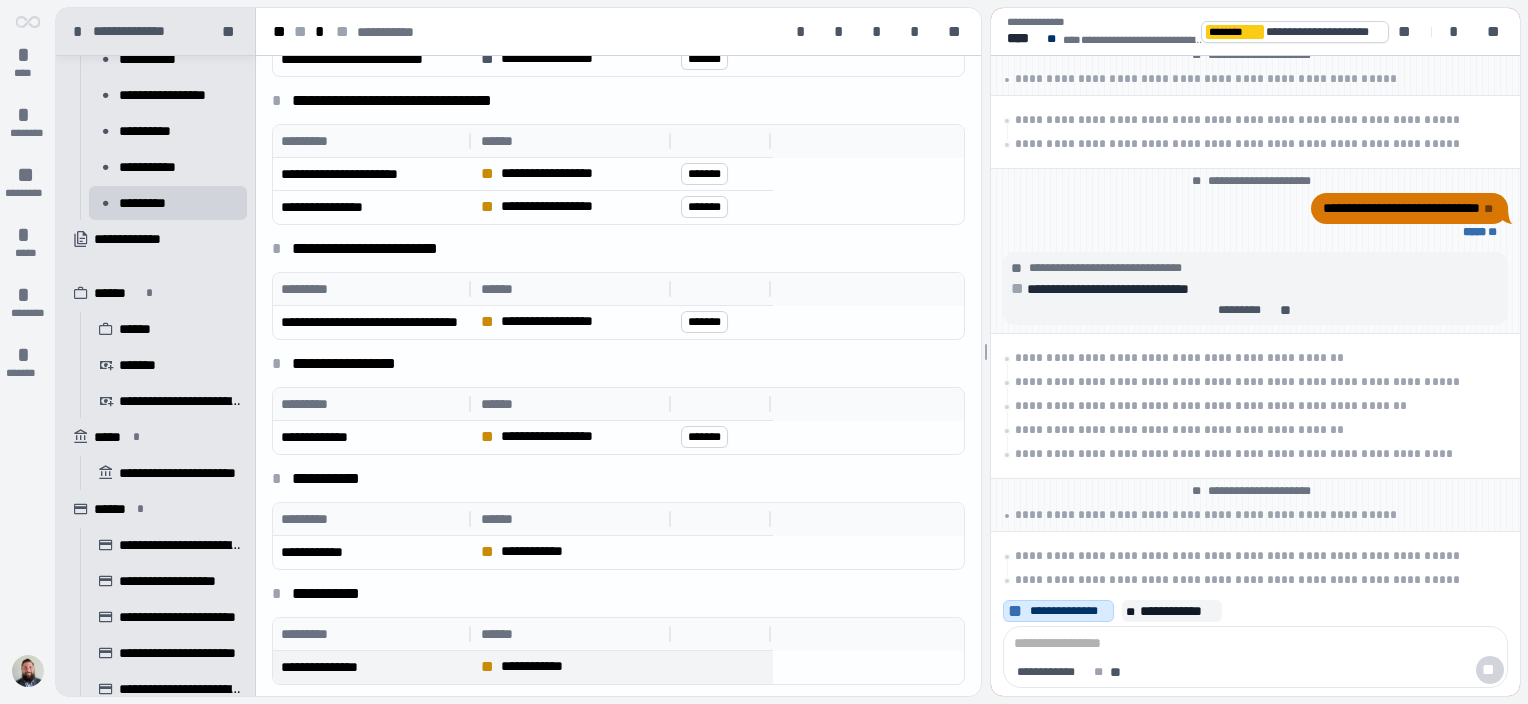 click on "**********" at bounding box center [543, 666] 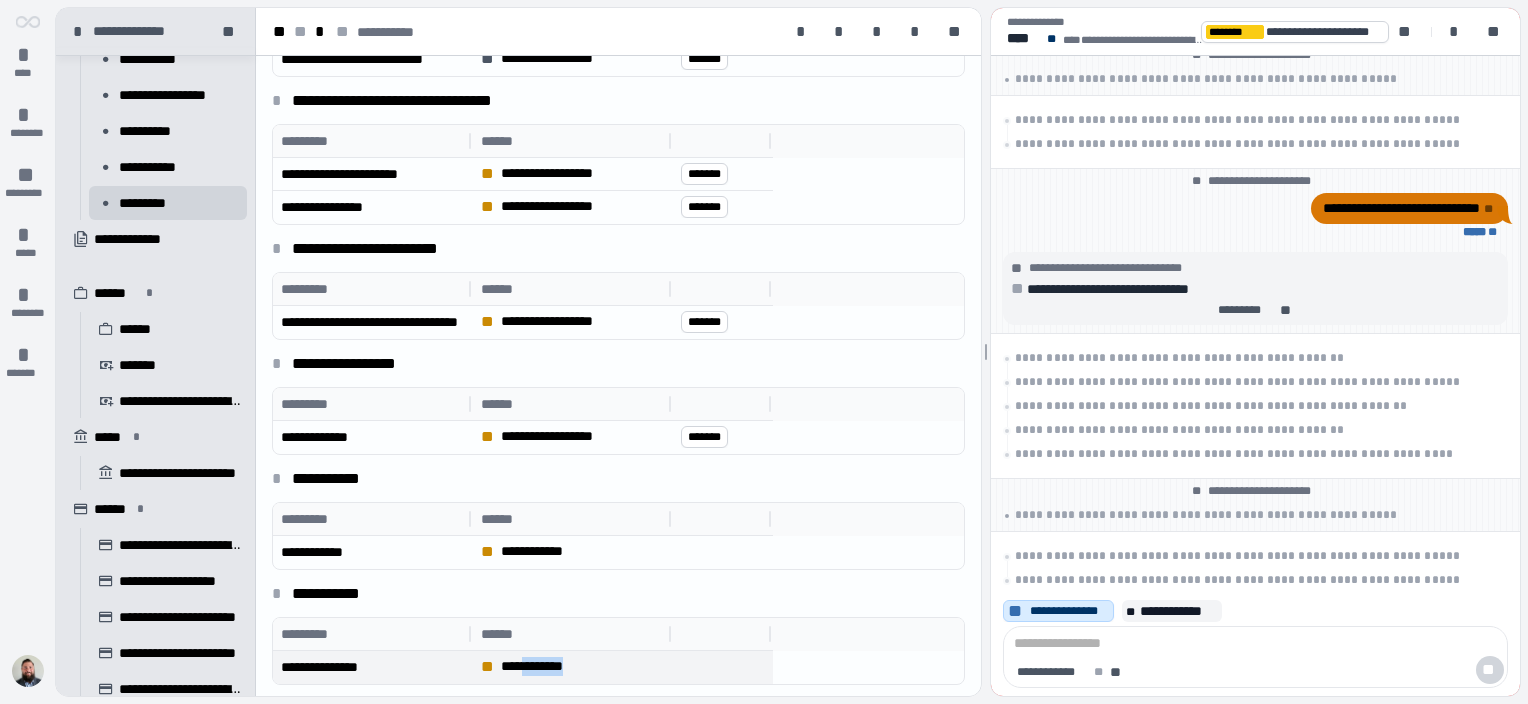 click on "**********" at bounding box center (543, 666) 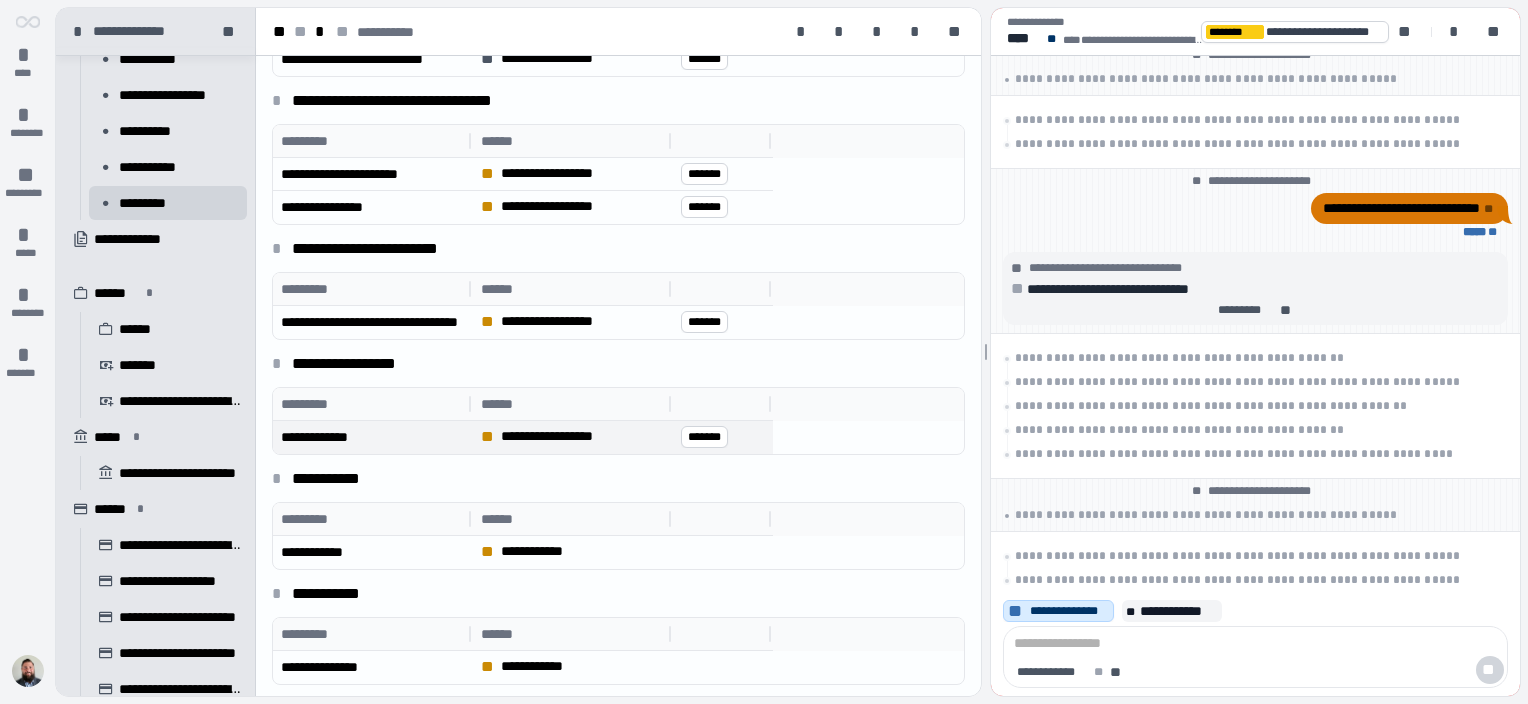 drag, startPoint x: 534, startPoint y: 664, endPoint x: 444, endPoint y: 436, distance: 245.12038 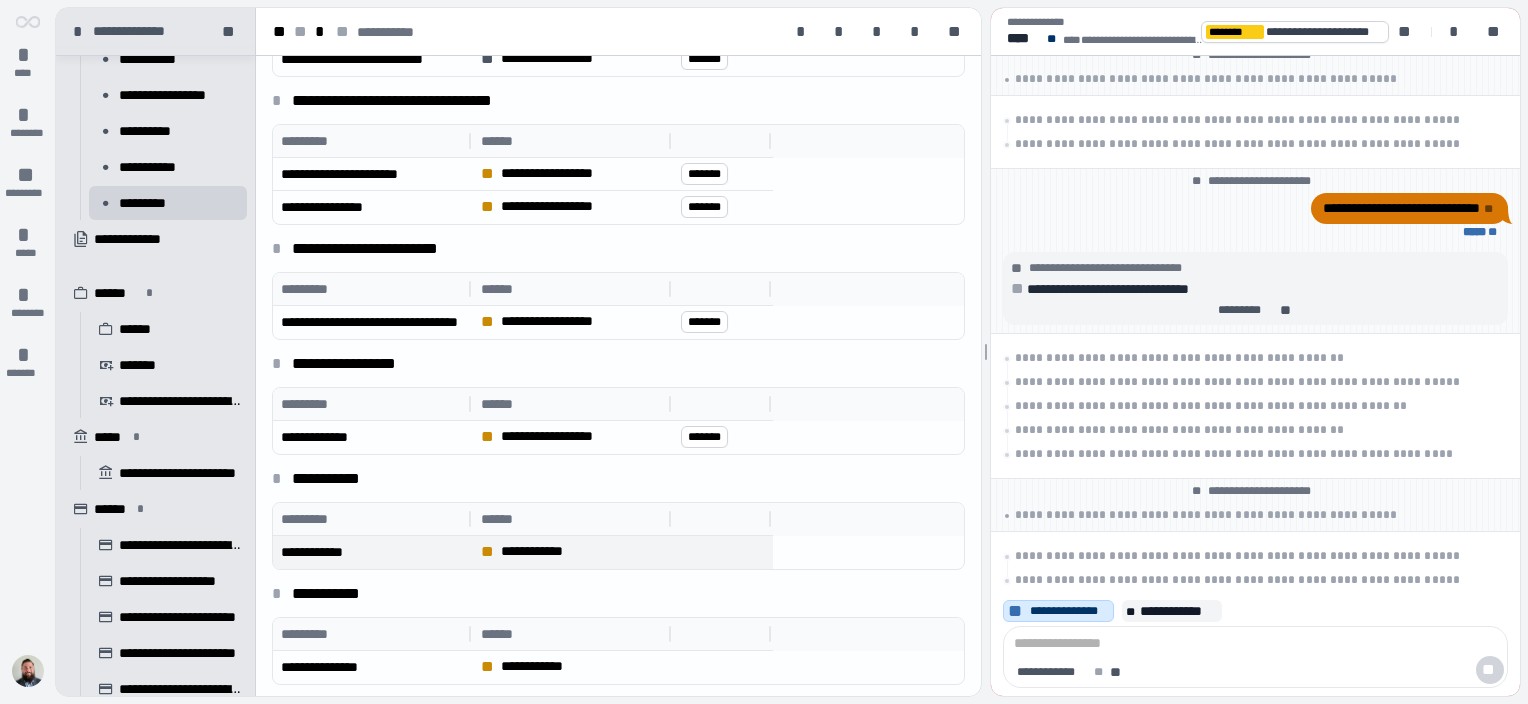 click on "**" at bounding box center (489, 552) 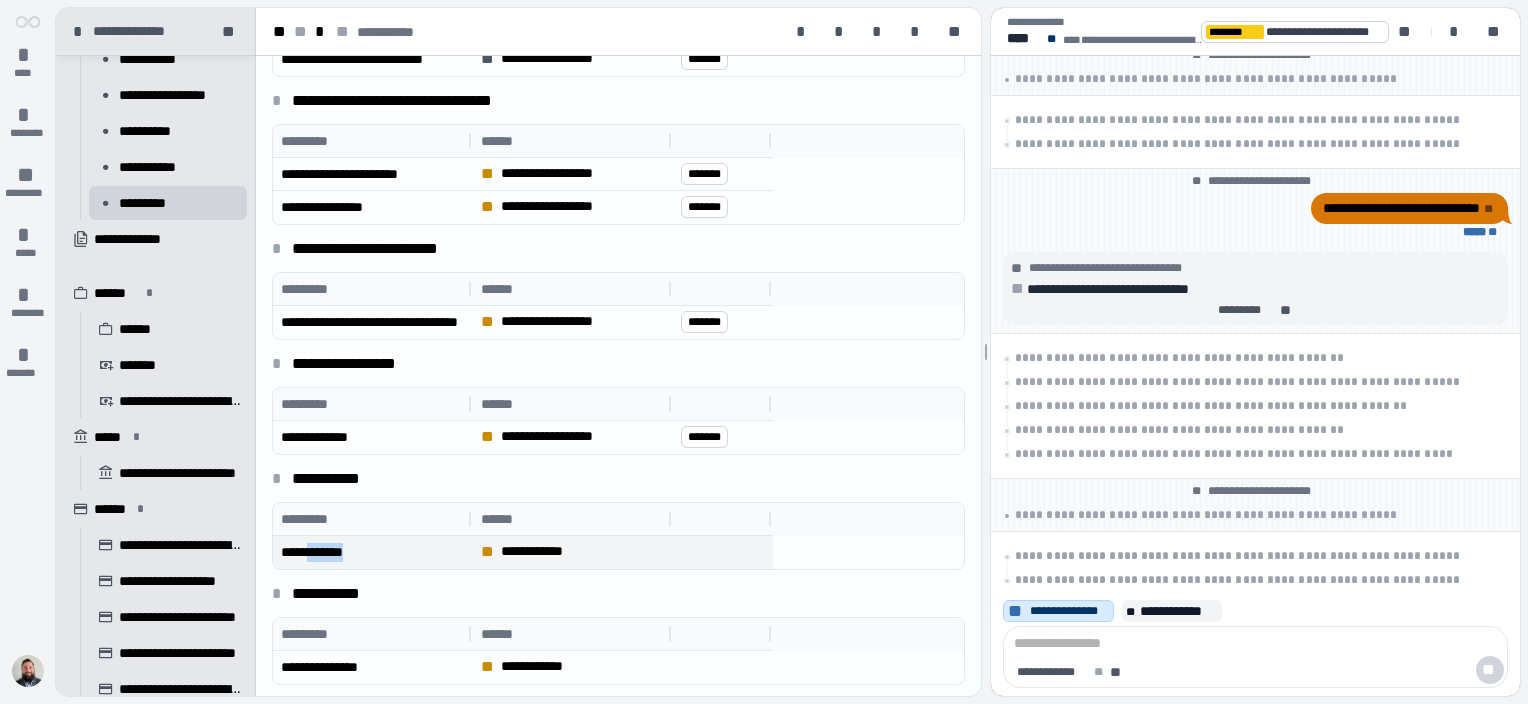 click on "**********" at bounding box center [312, 552] 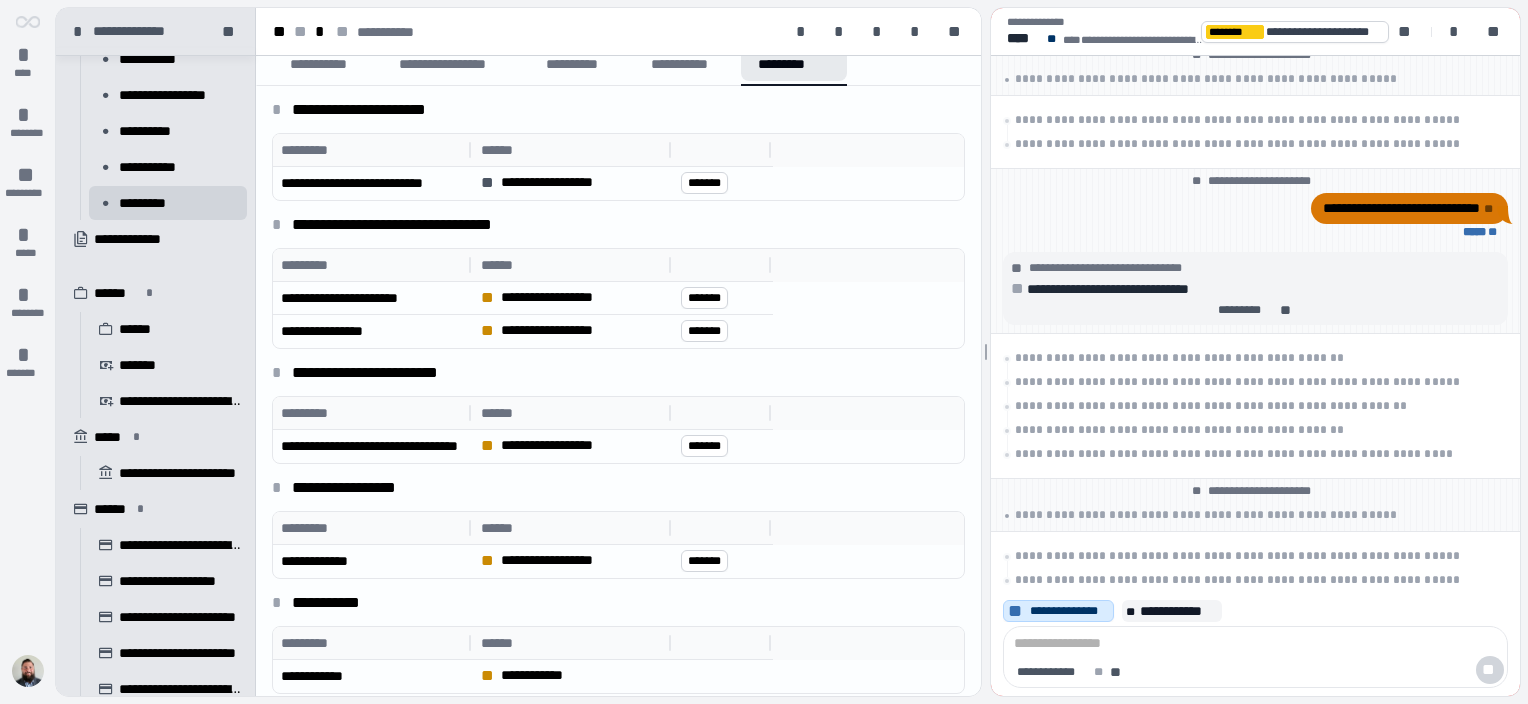 scroll, scrollTop: 0, scrollLeft: 0, axis: both 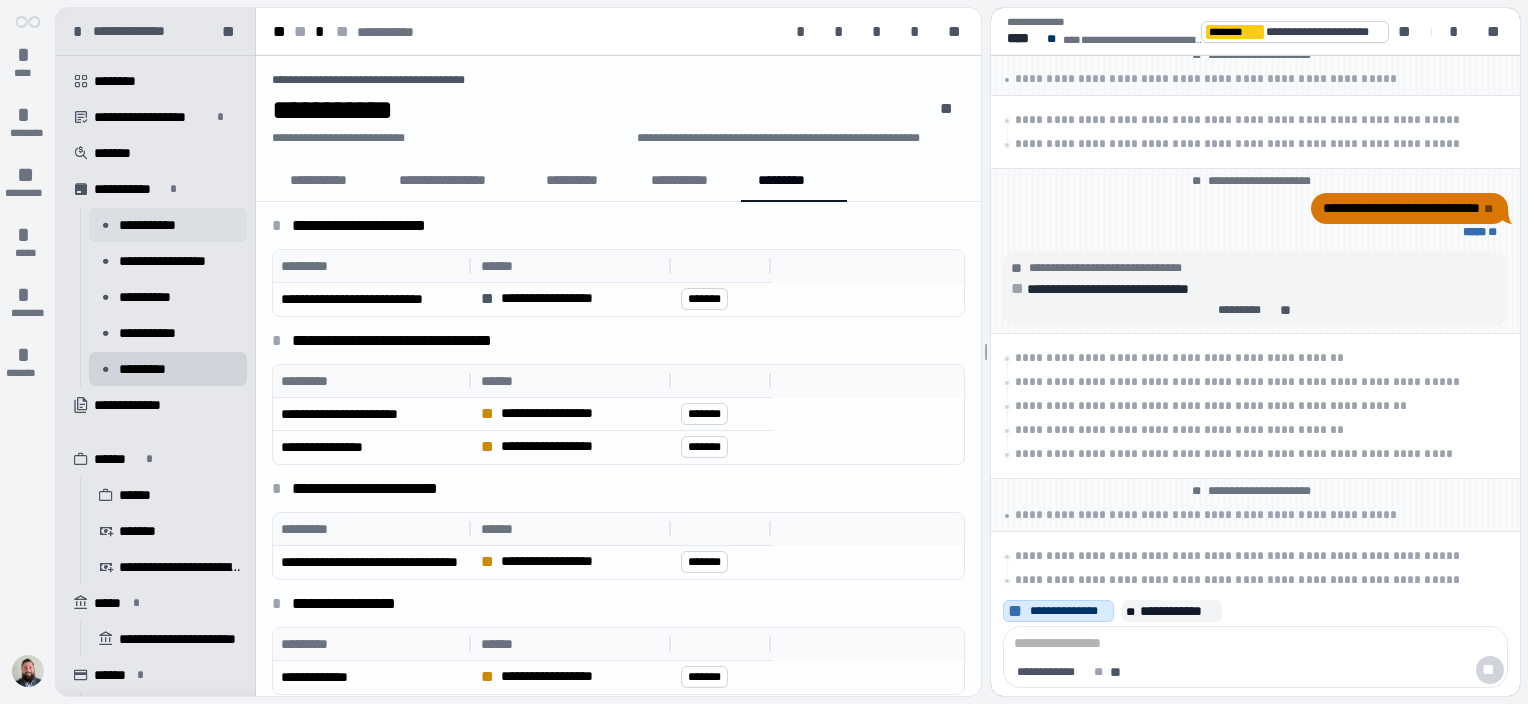 click on "**********" at bounding box center [154, 225] 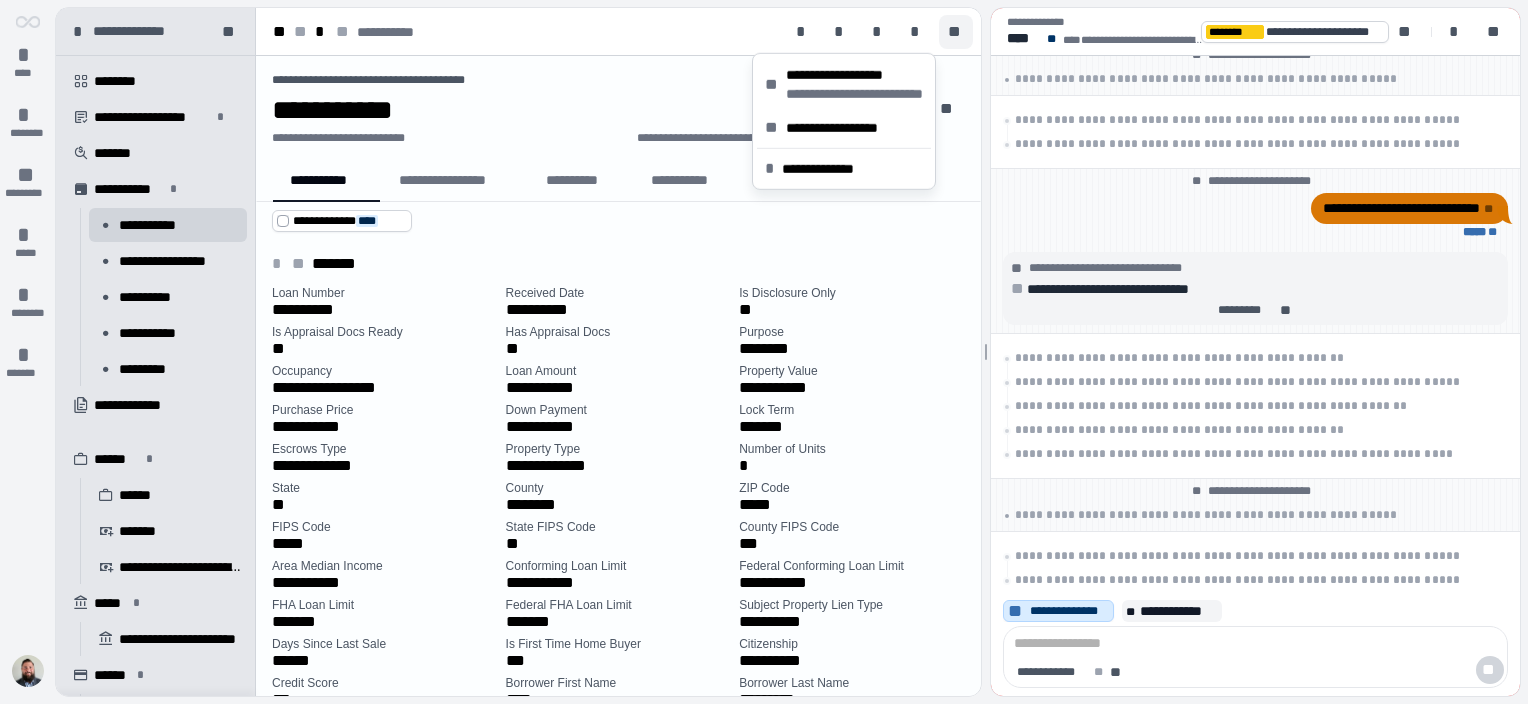 click on "**" at bounding box center (956, 32) 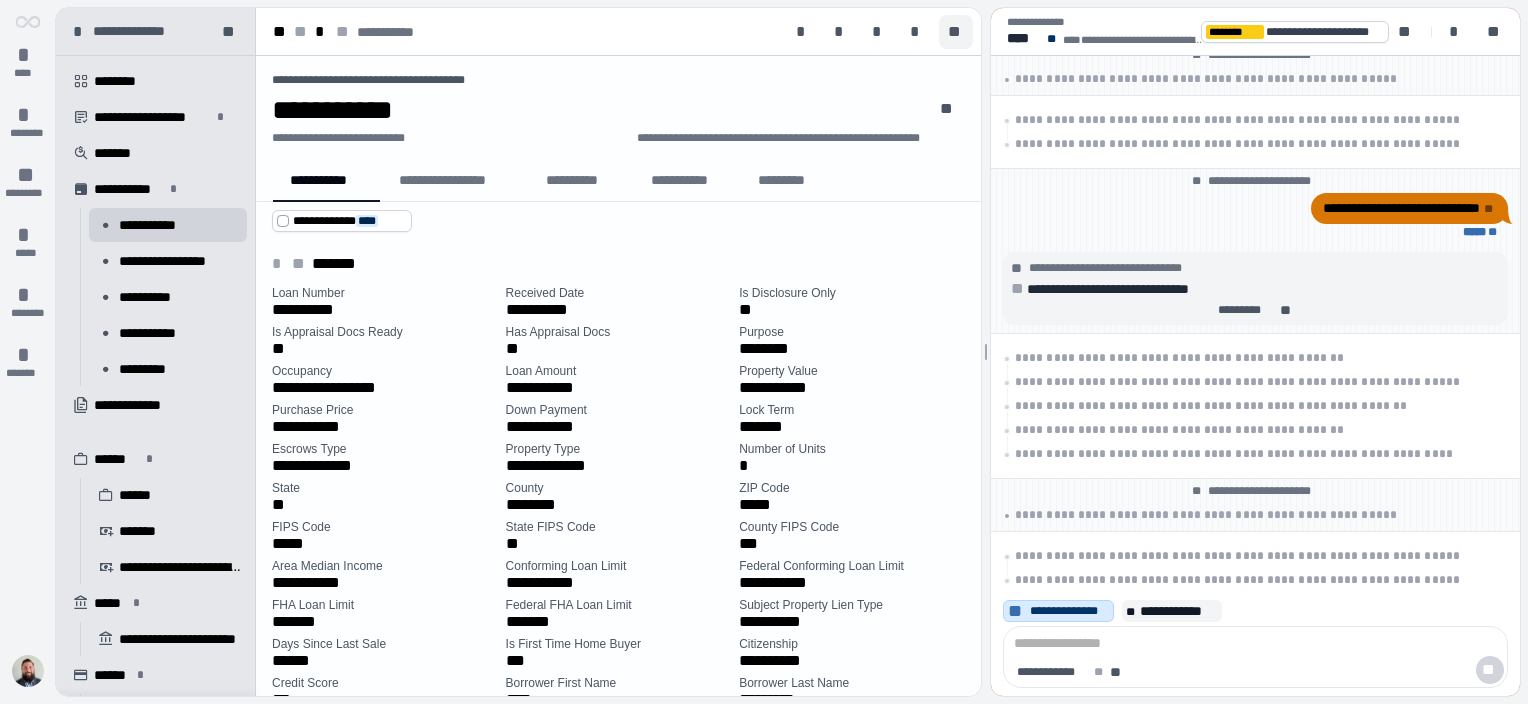 click on "**" at bounding box center (956, 32) 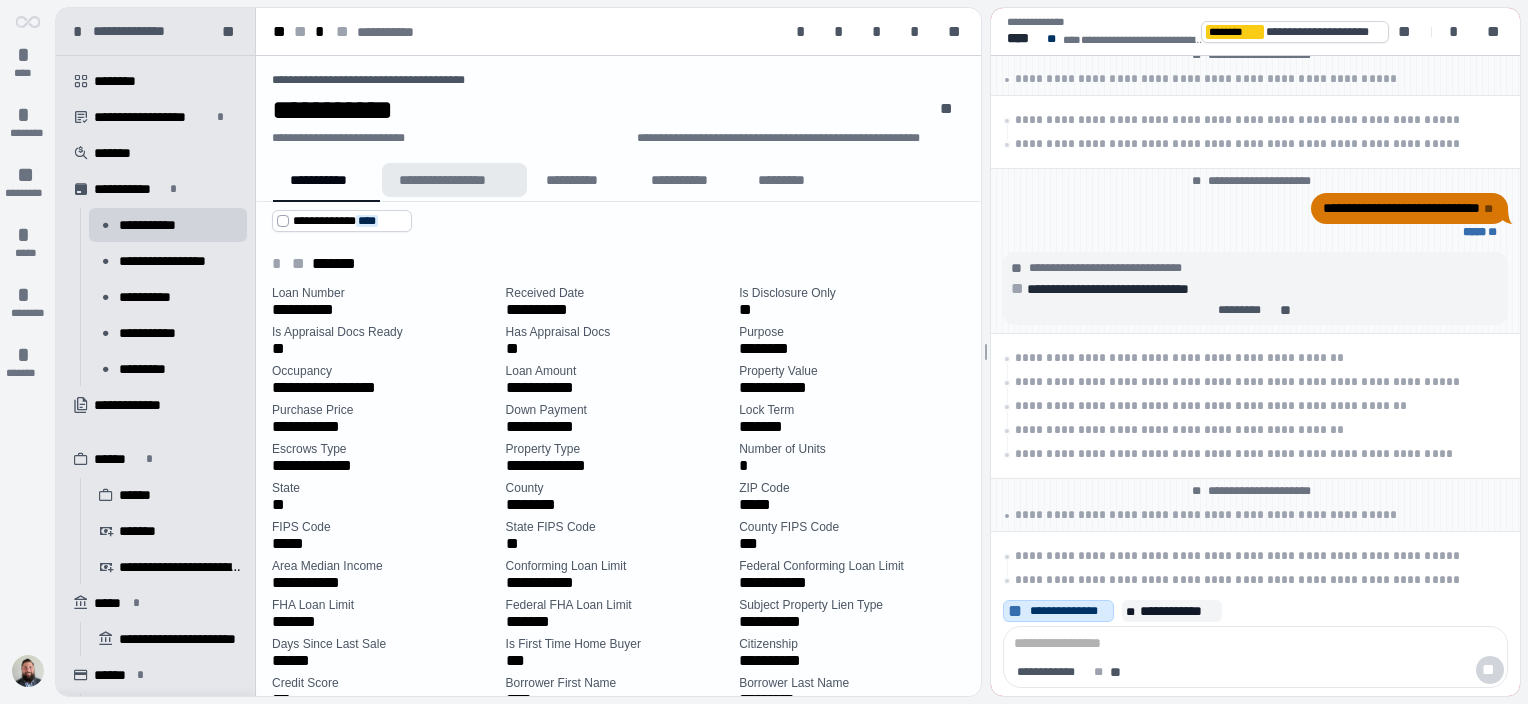 click on "**********" at bounding box center [454, 180] 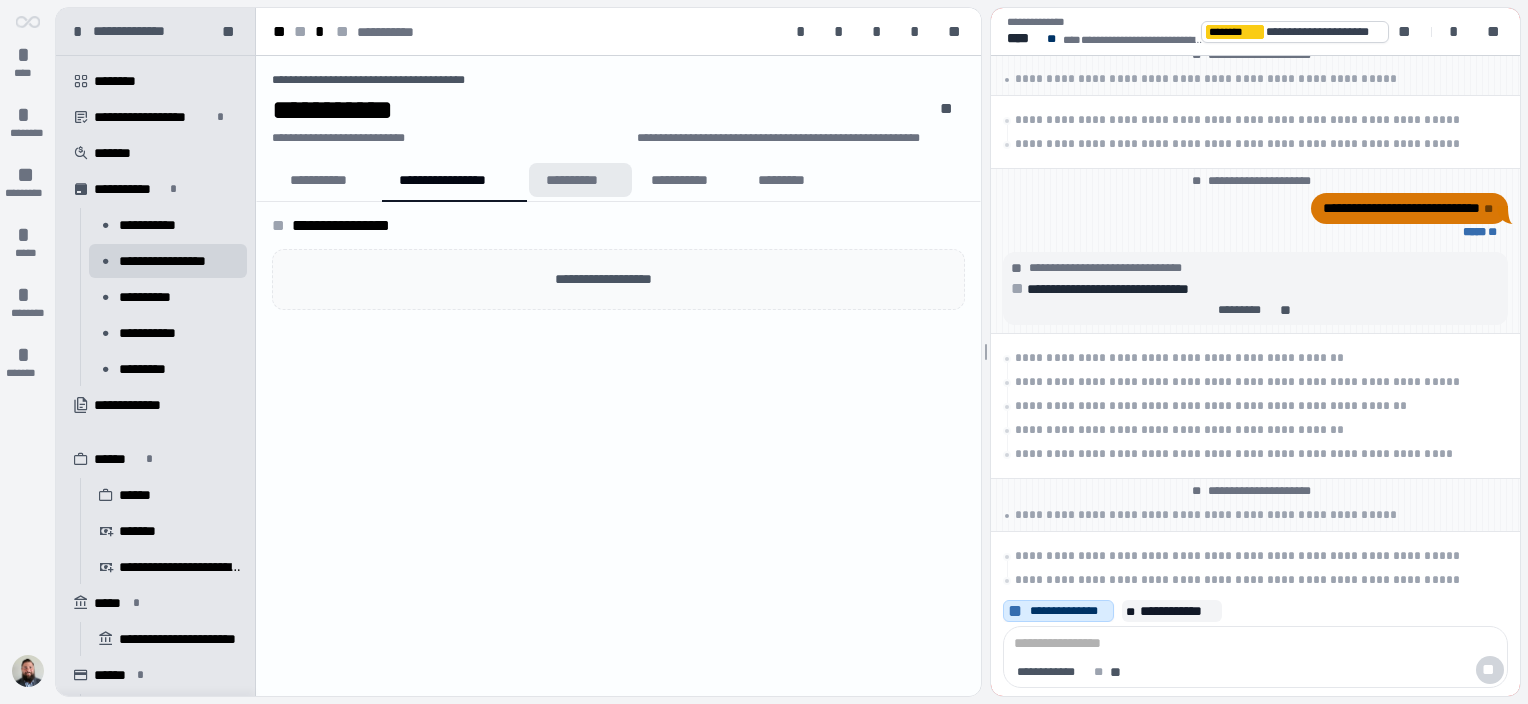 click on "**********" at bounding box center [580, 180] 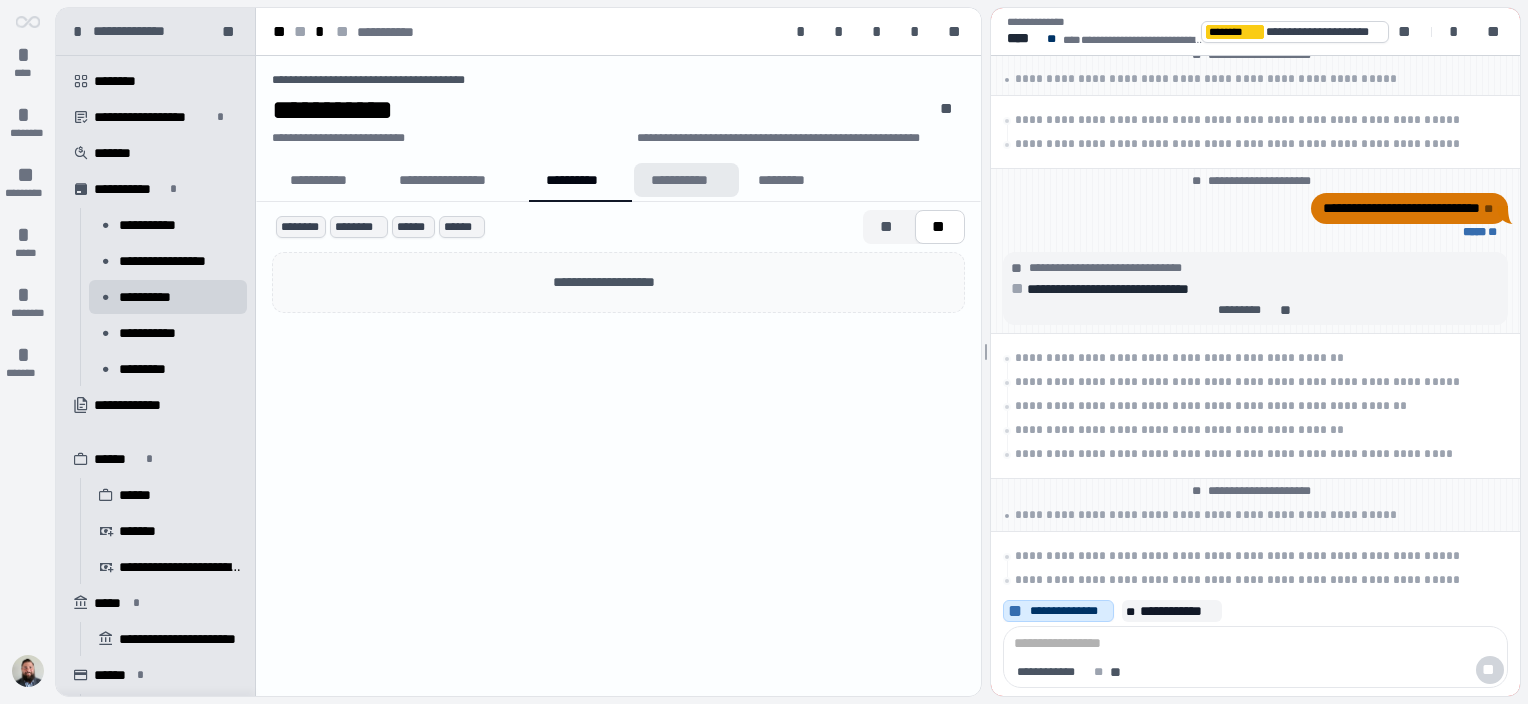 click on "**********" at bounding box center [686, 180] 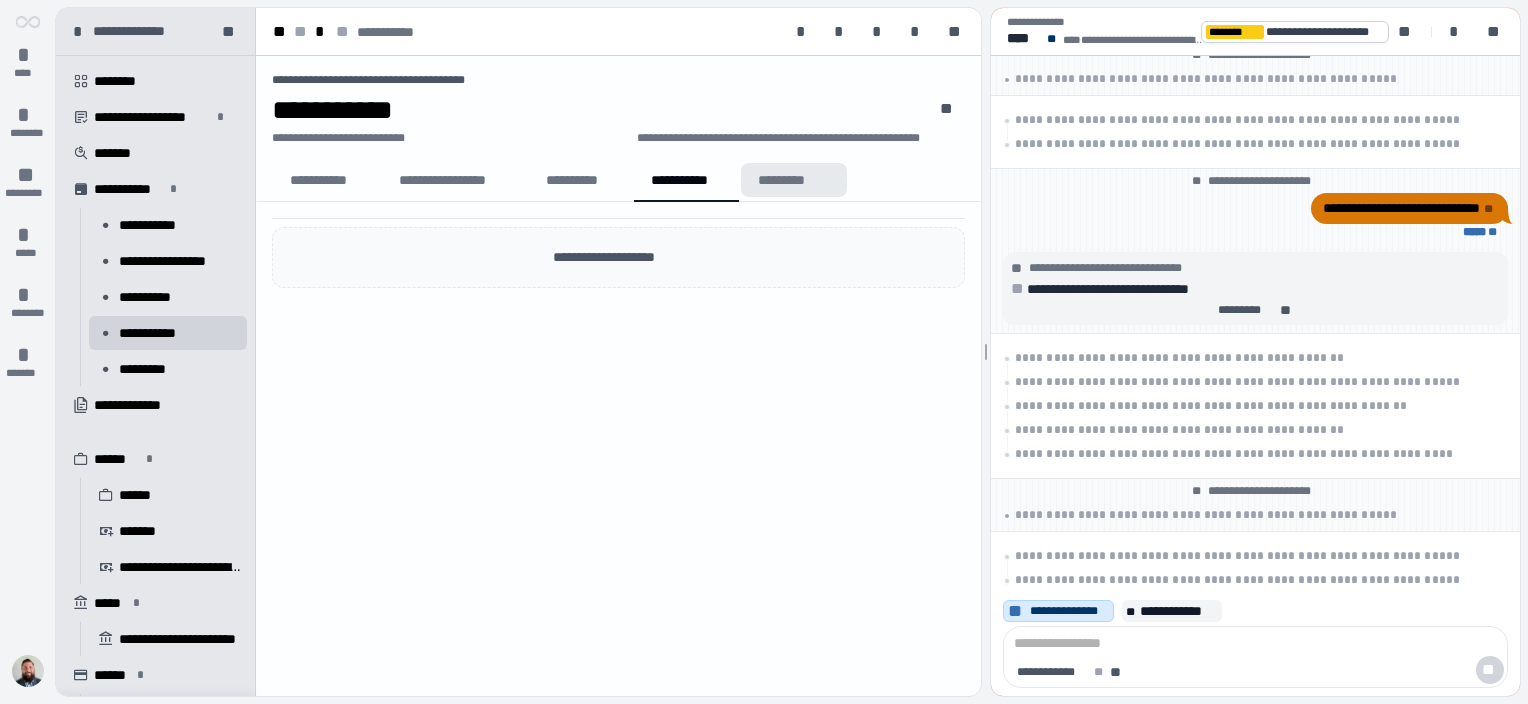 click on "*********" at bounding box center (794, 180) 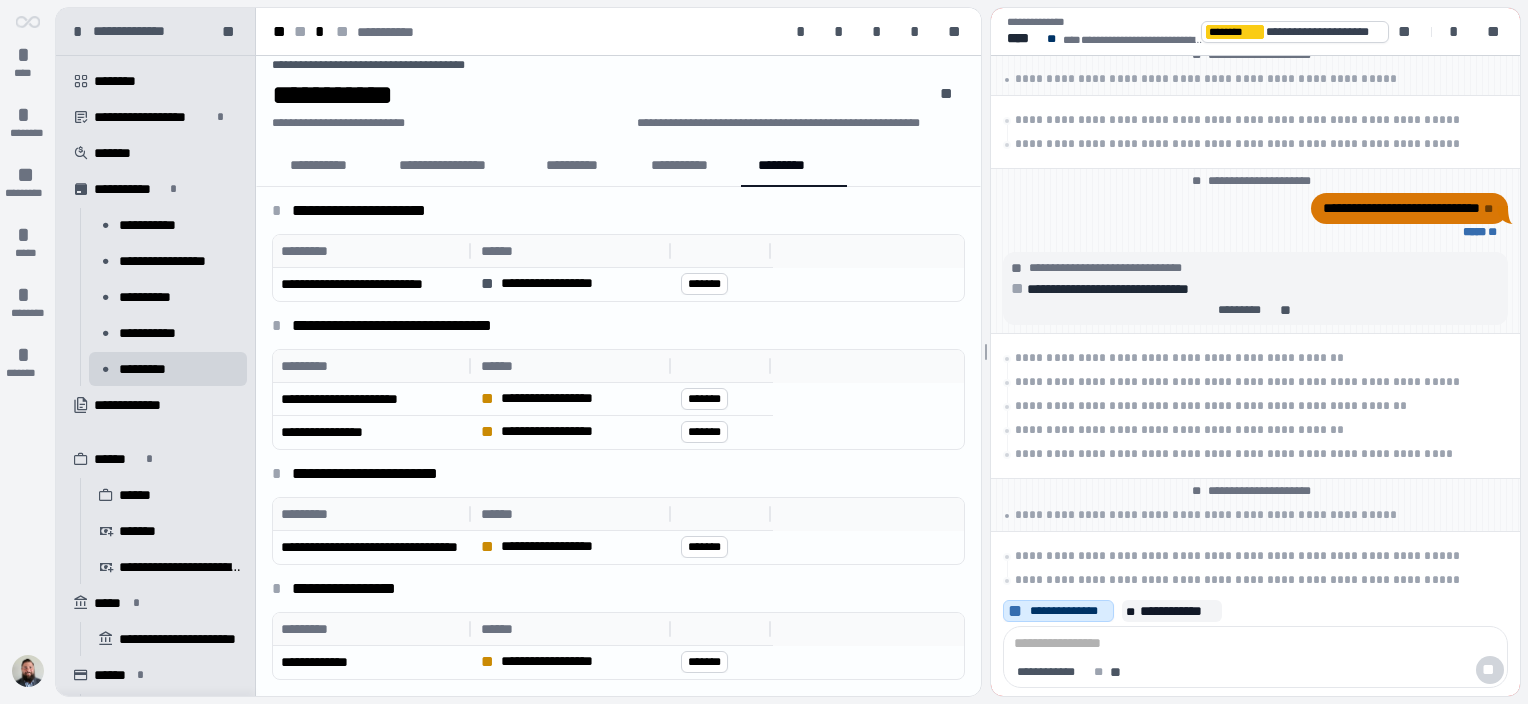 scroll, scrollTop: 0, scrollLeft: 0, axis: both 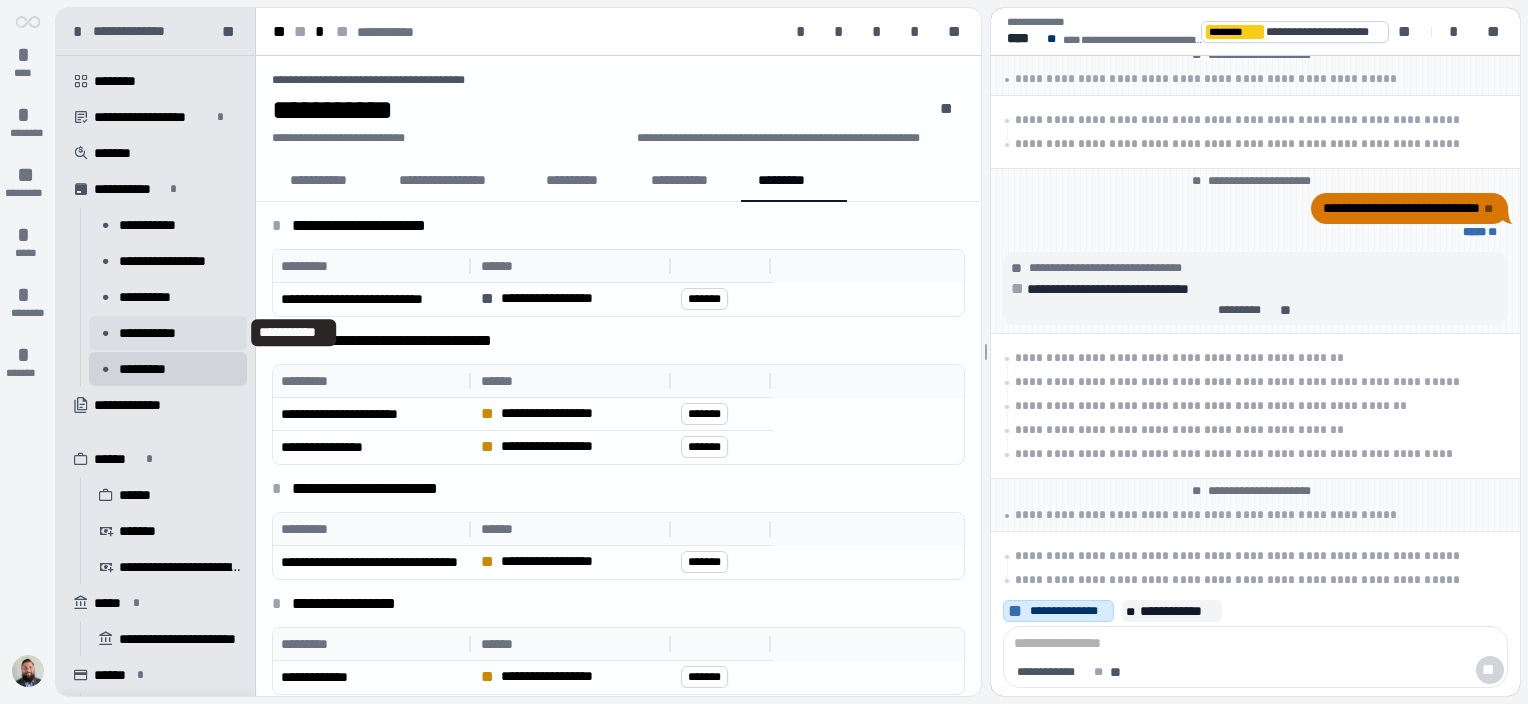 click on "**********" at bounding box center [153, 333] 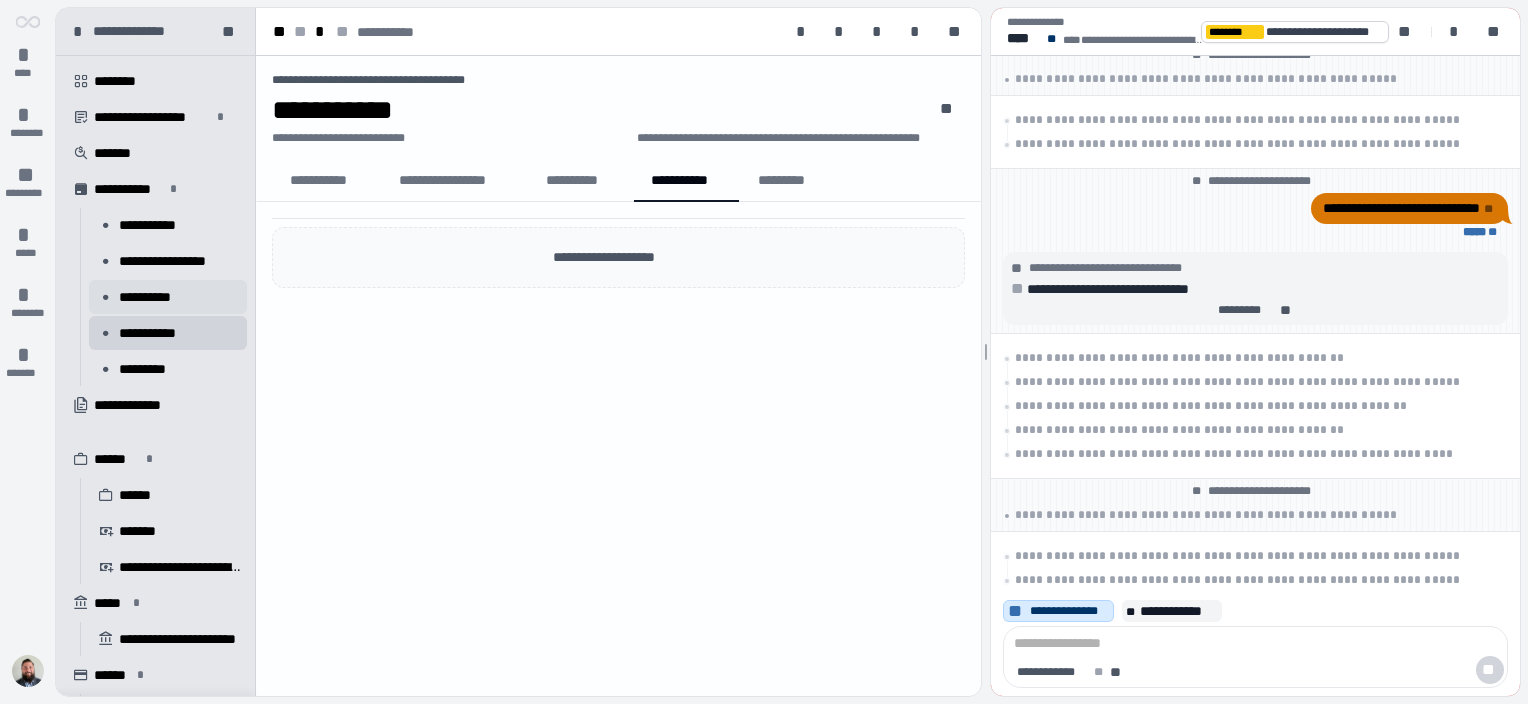 click on "**********" at bounding box center [152, 297] 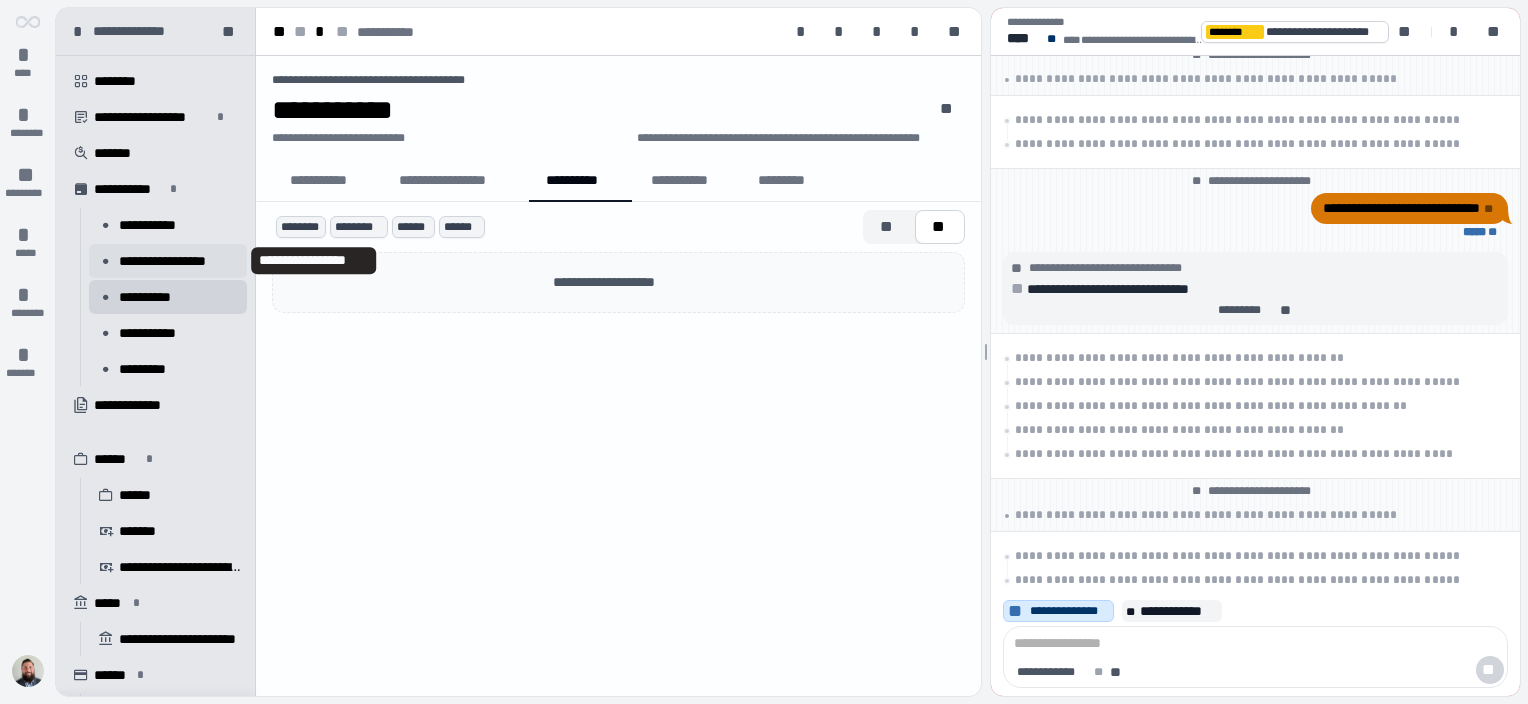 click on "**********" at bounding box center (173, 261) 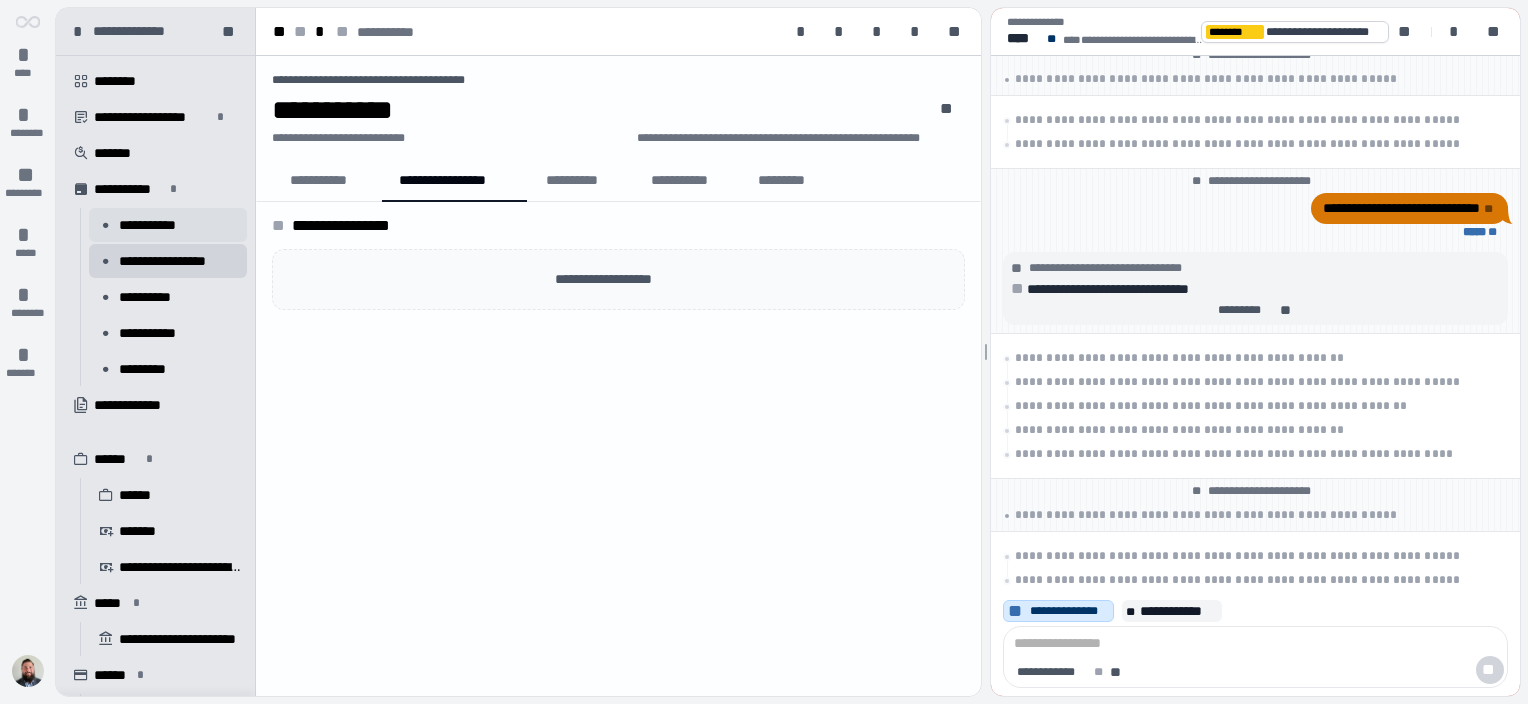 click on "**********" at bounding box center (154, 225) 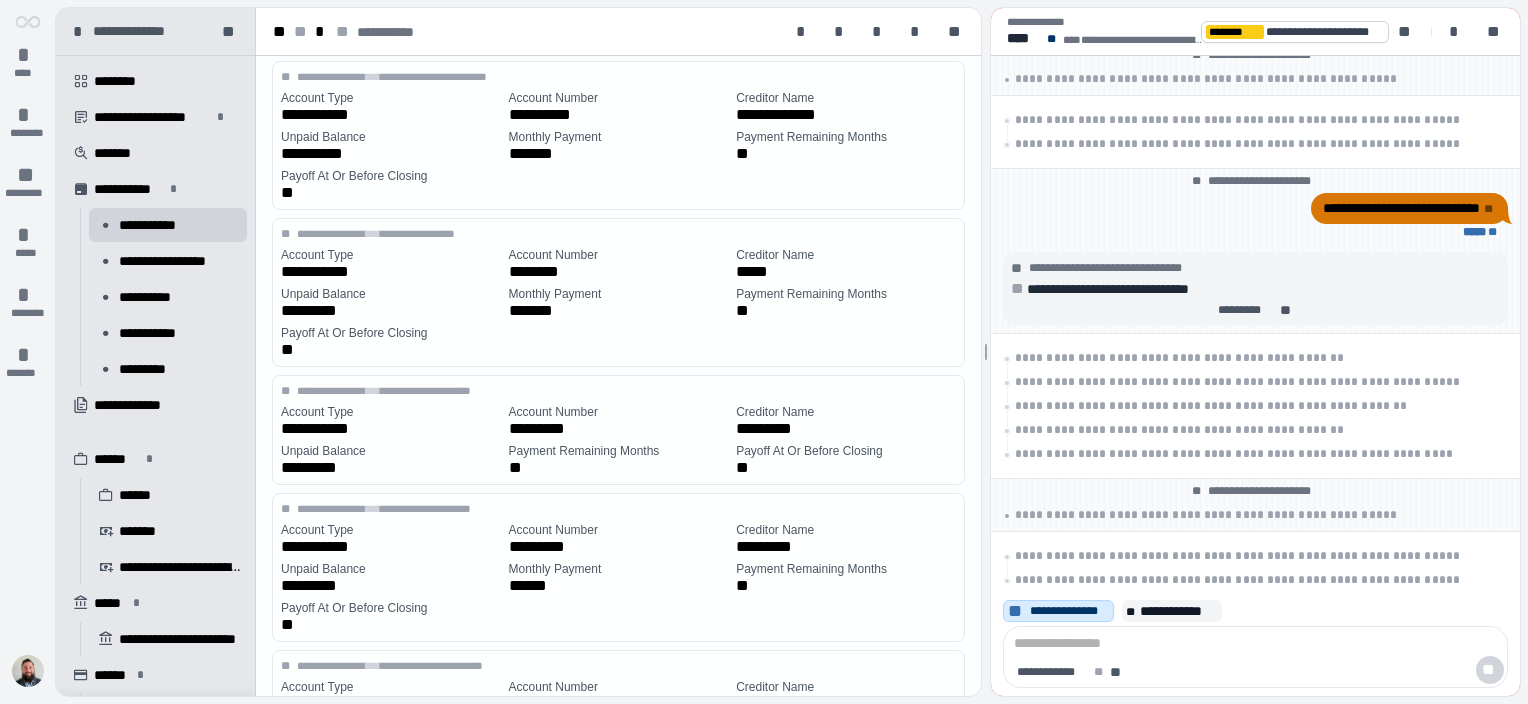 scroll, scrollTop: 2334, scrollLeft: 0, axis: vertical 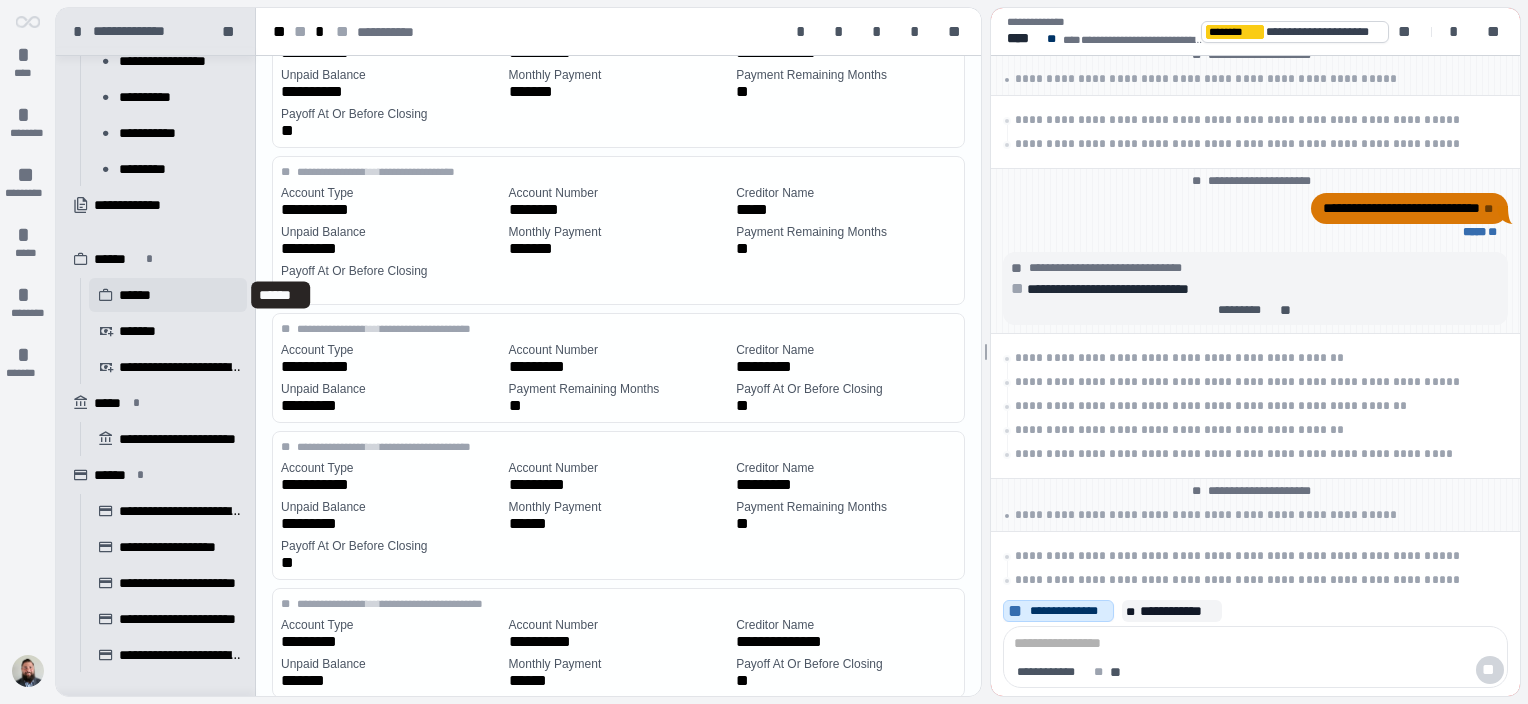 click on "******" at bounding box center (140, 295) 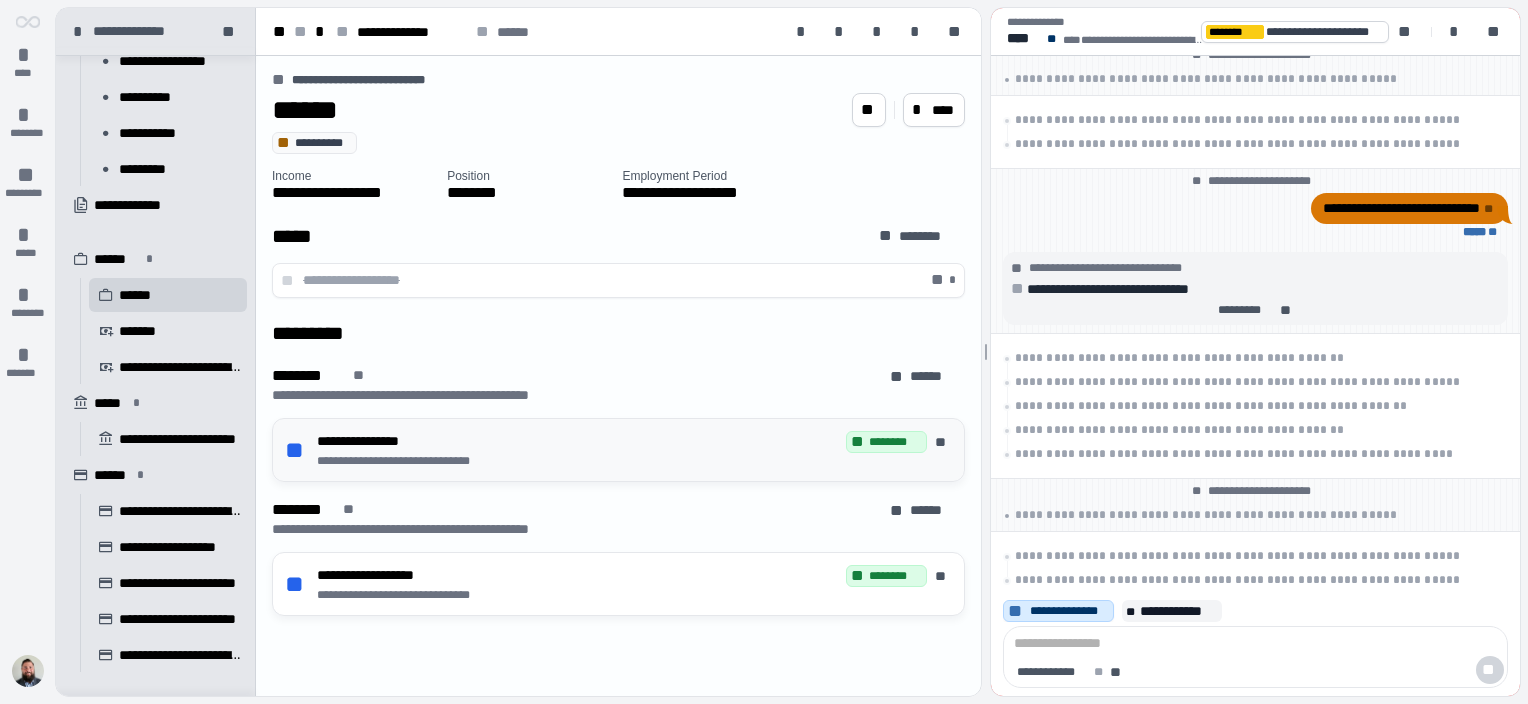 click on "**********" at bounding box center [618, 450] 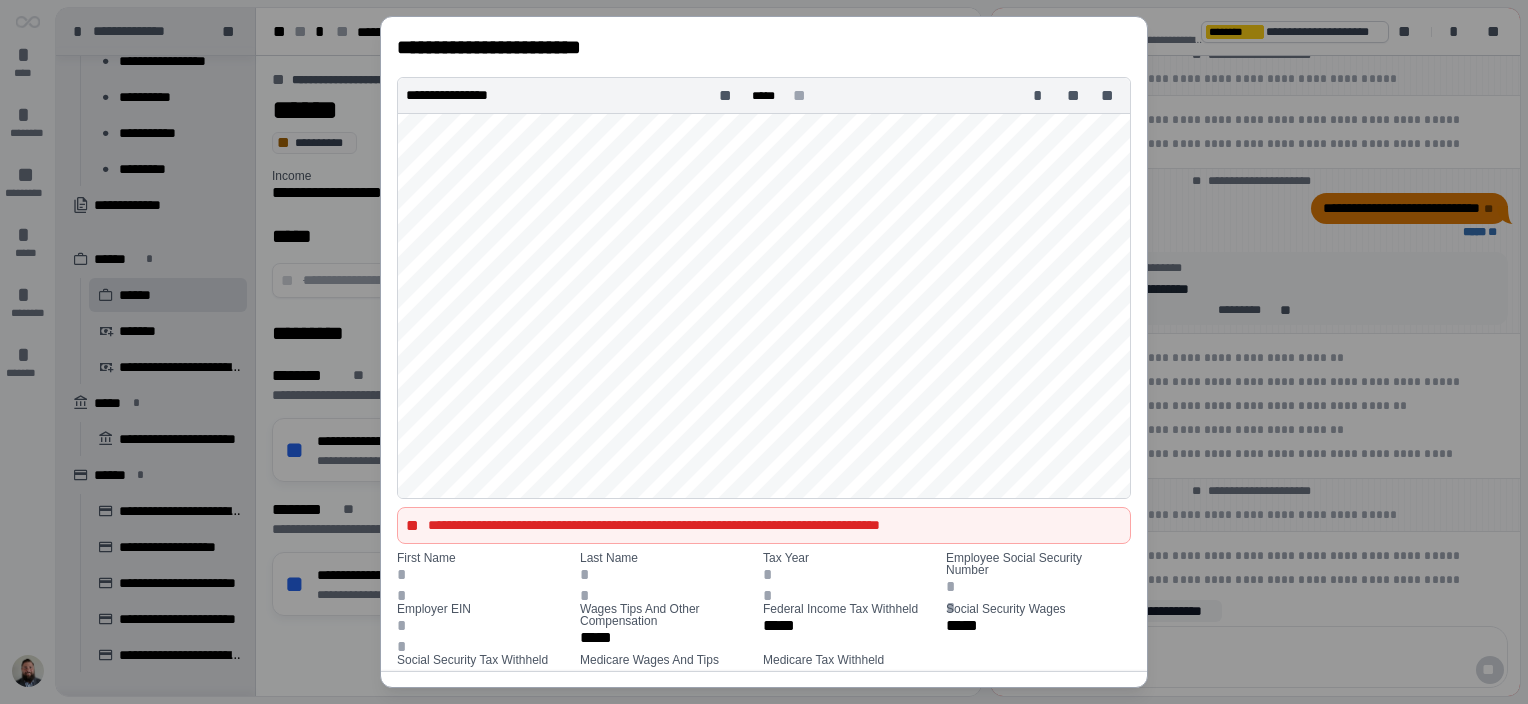 scroll, scrollTop: 1517, scrollLeft: 0, axis: vertical 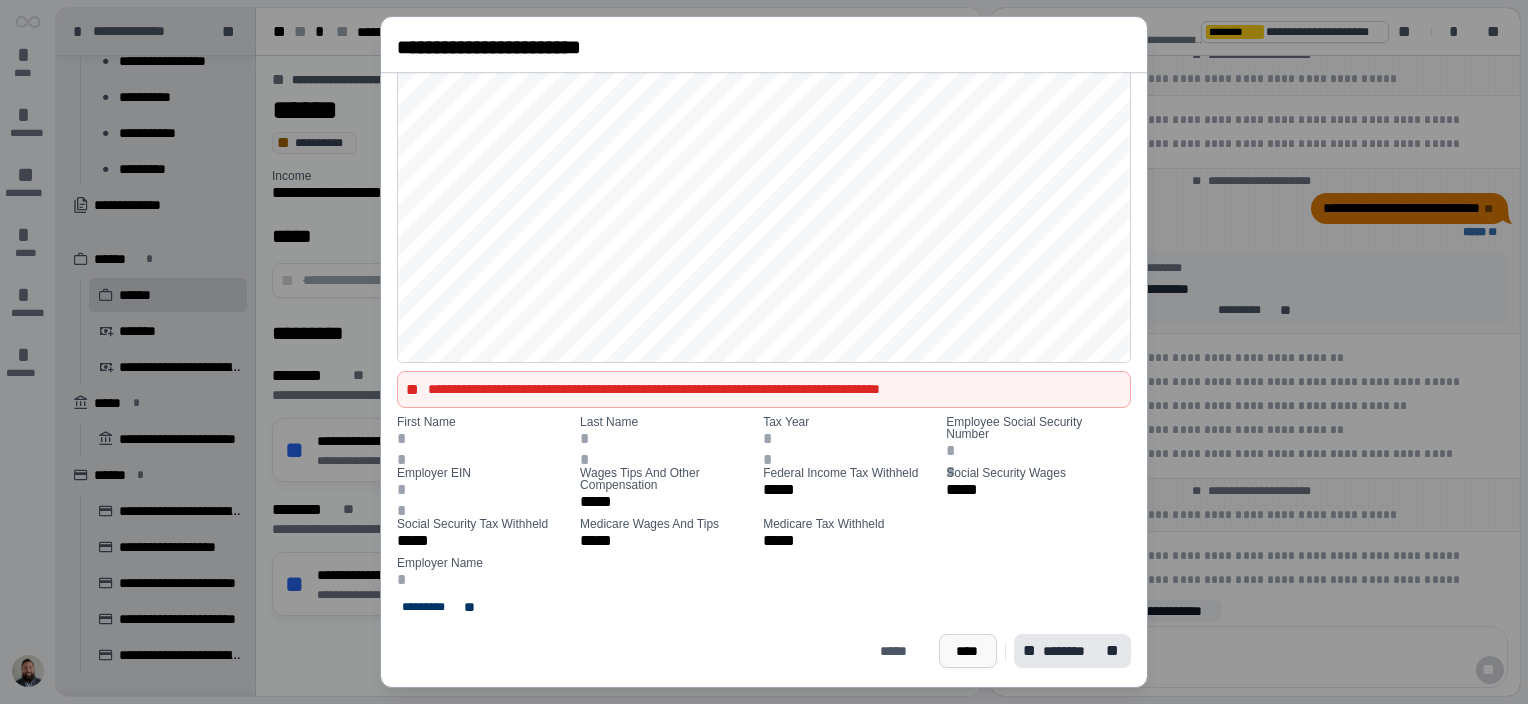 click on "****" at bounding box center (968, 651) 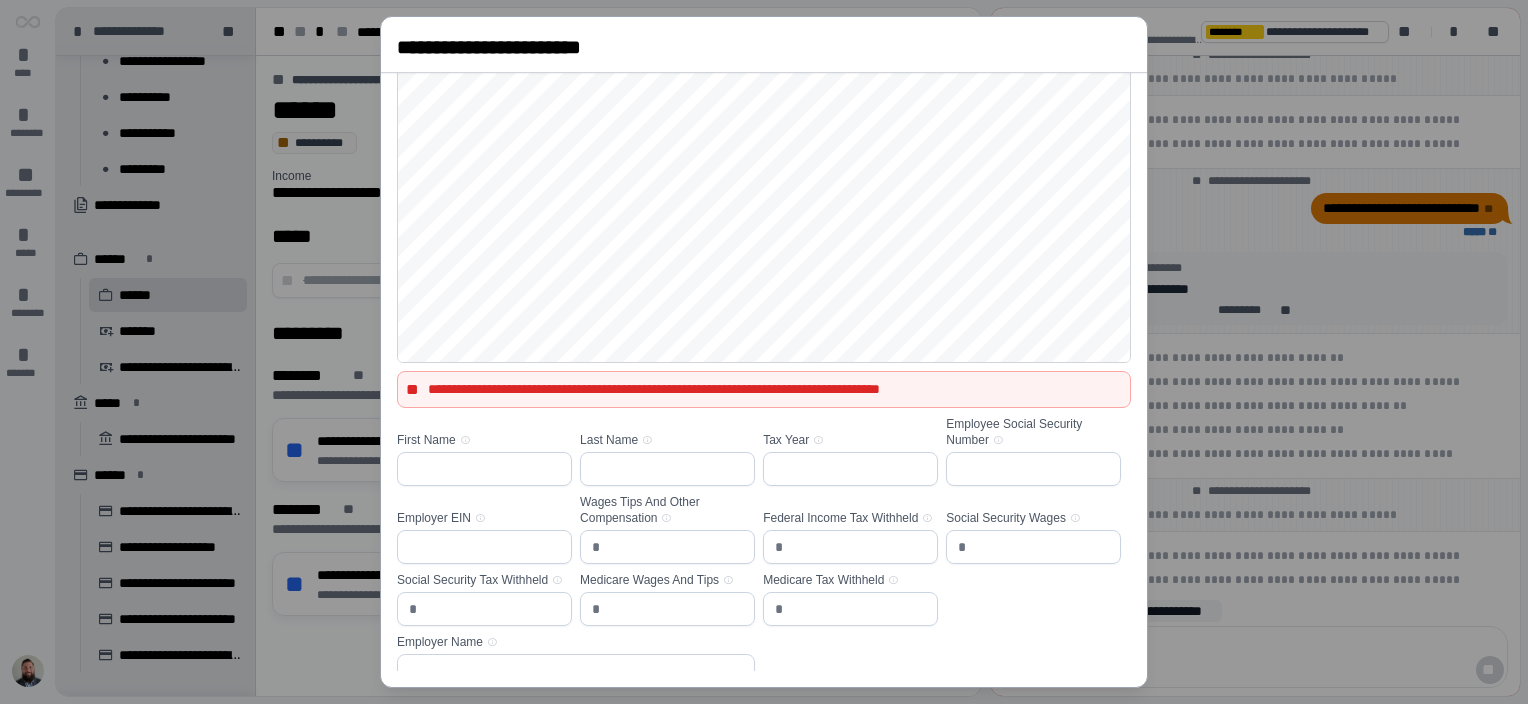 scroll, scrollTop: 0, scrollLeft: 0, axis: both 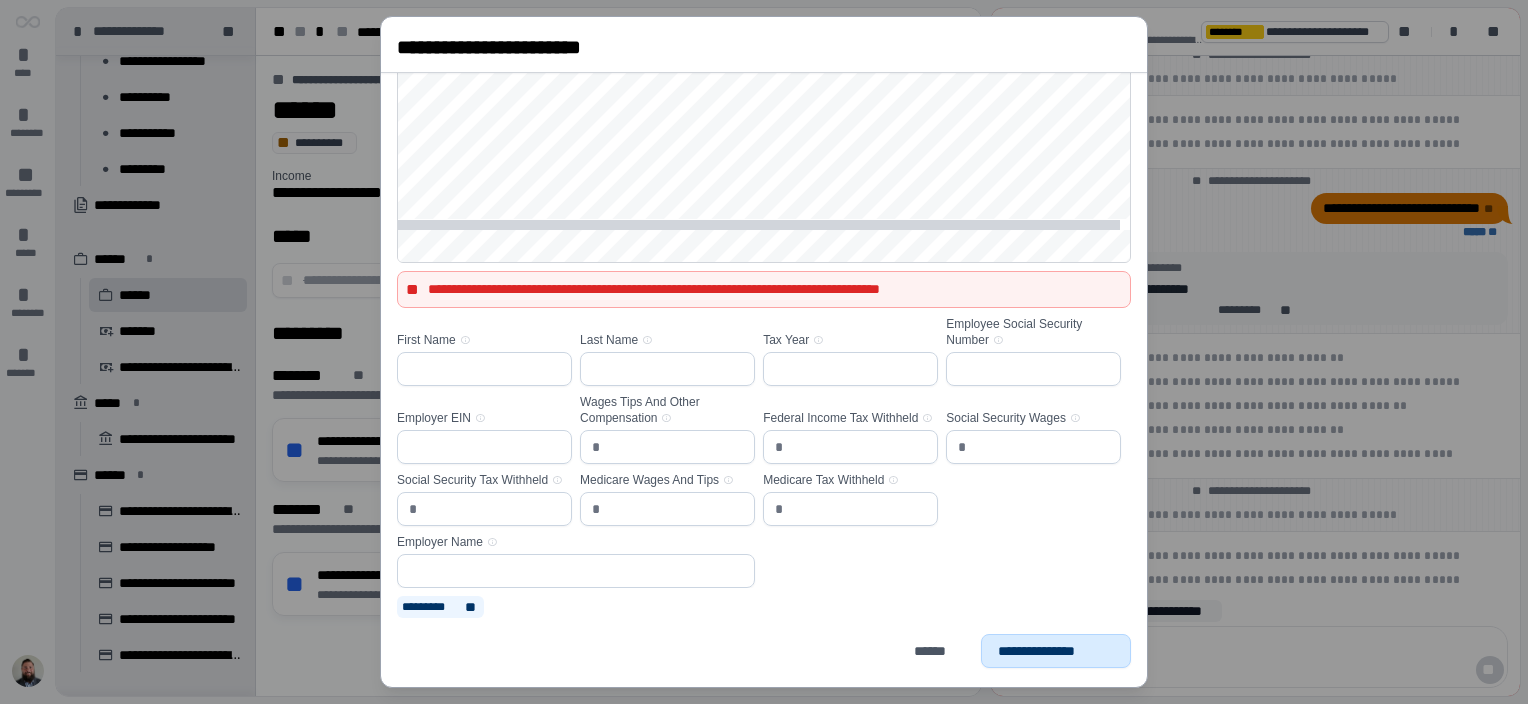 click on "*********" at bounding box center [431, 607] 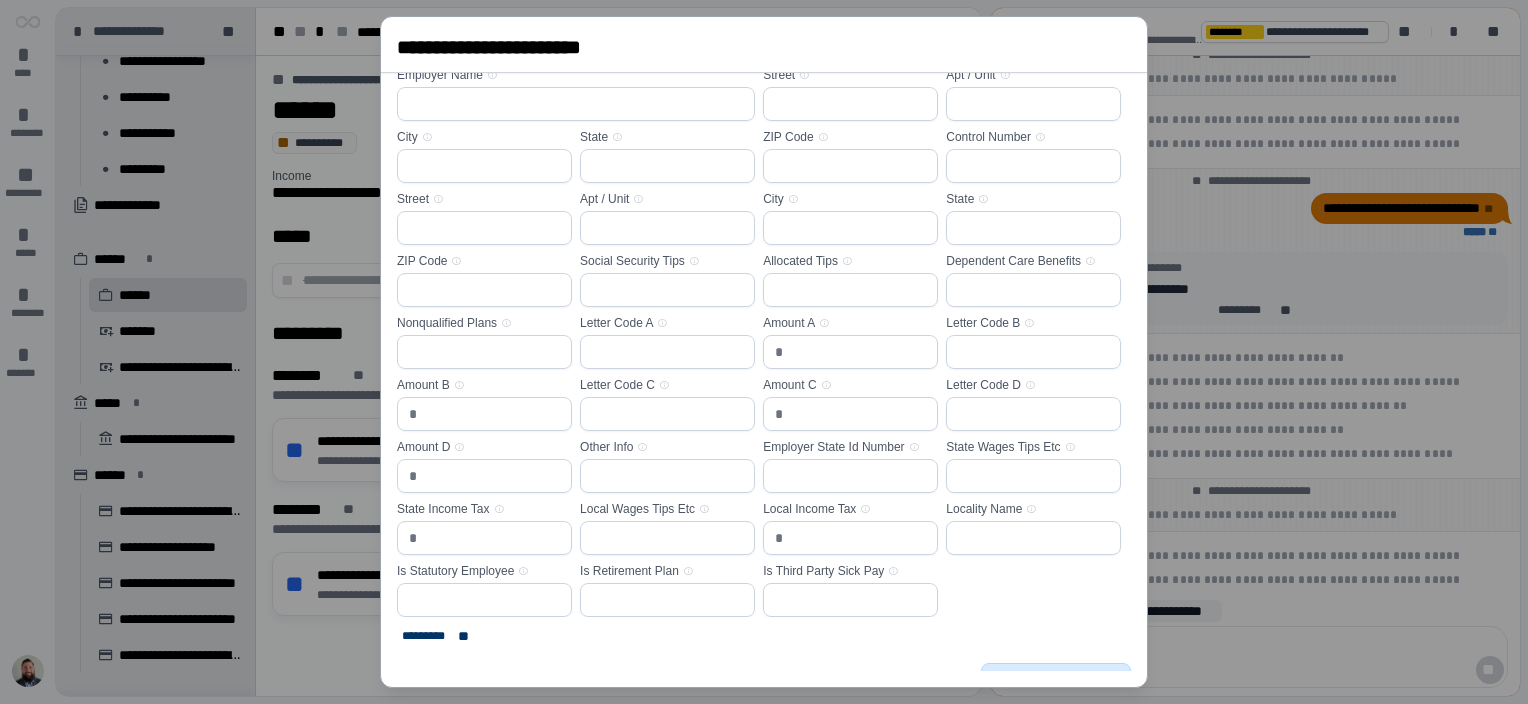 scroll, scrollTop: 732, scrollLeft: 0, axis: vertical 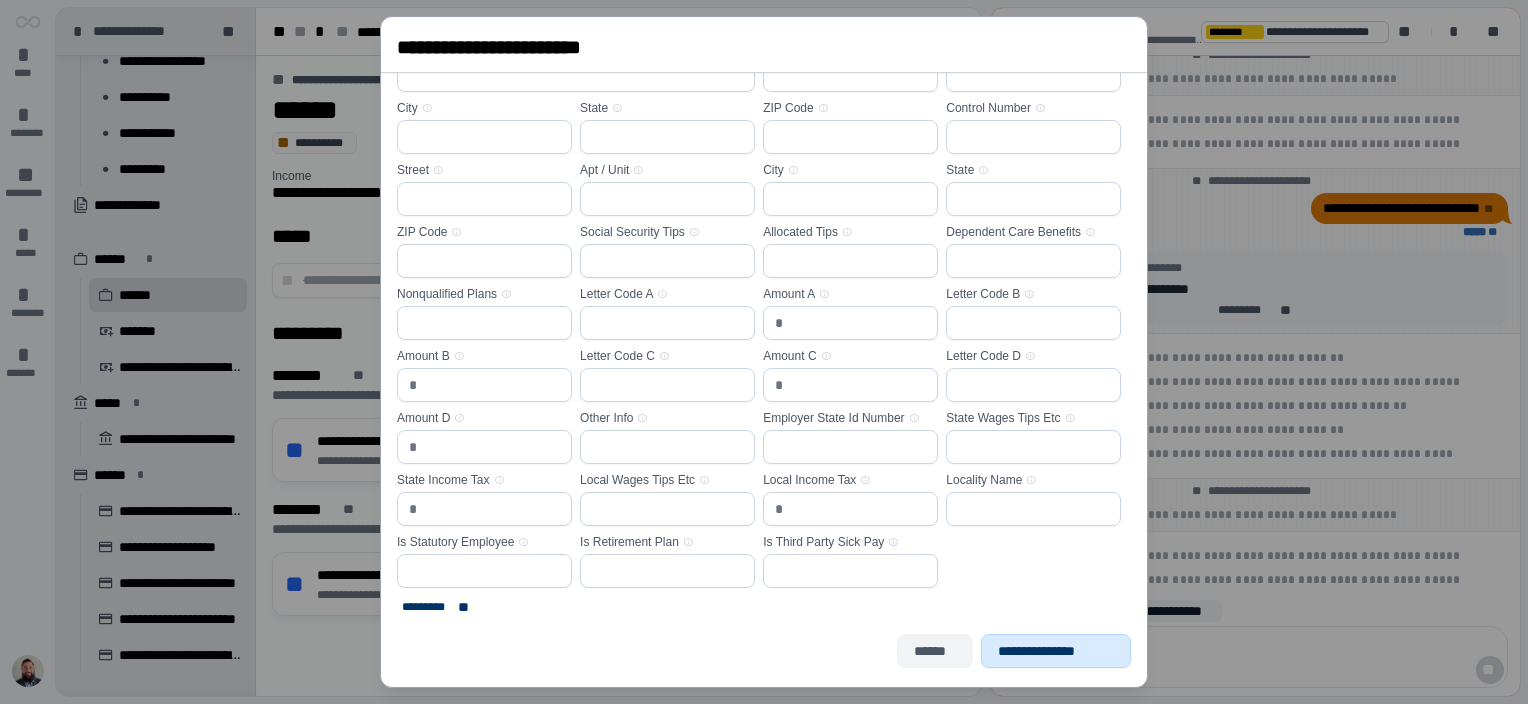 click on "******" at bounding box center (935, 651) 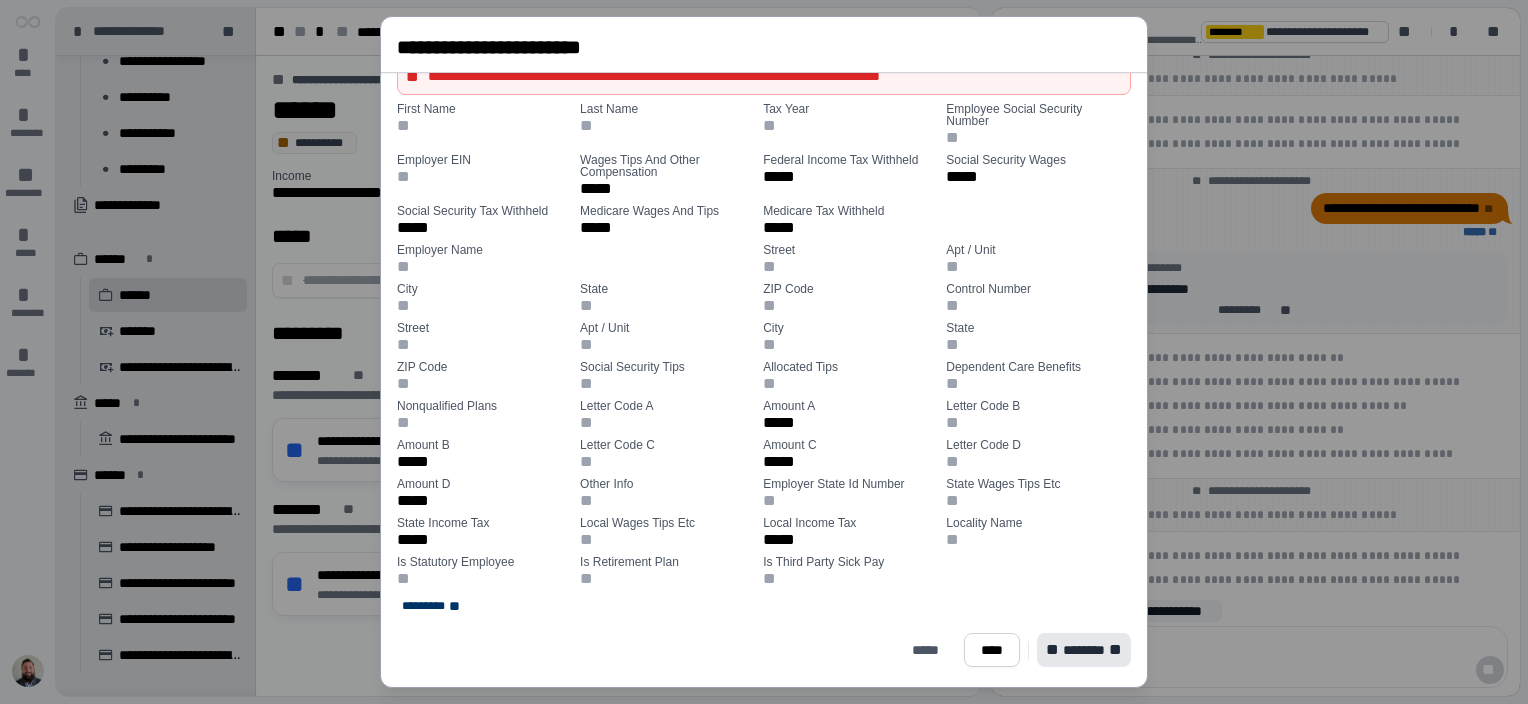 scroll, scrollTop: 448, scrollLeft: 0, axis: vertical 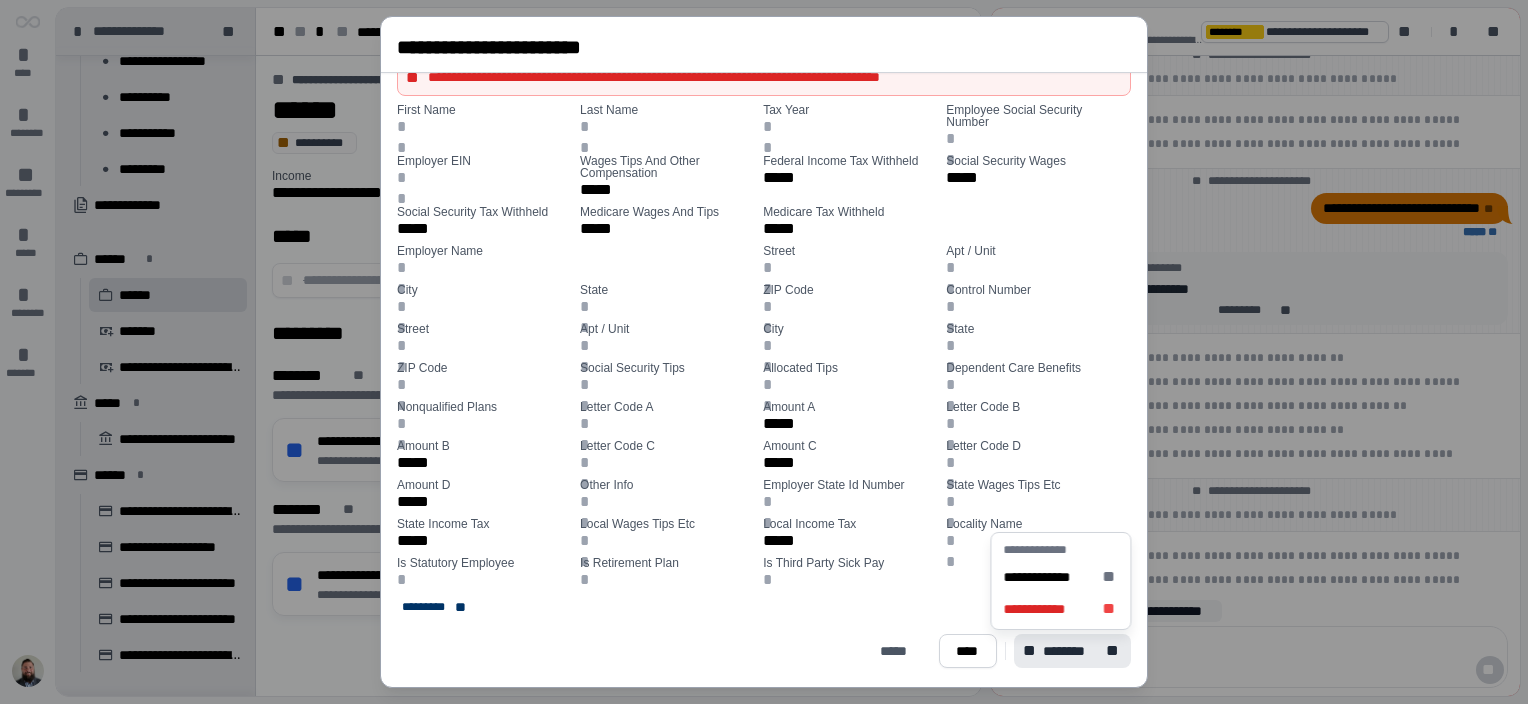 click on "********" at bounding box center [1072, 651] 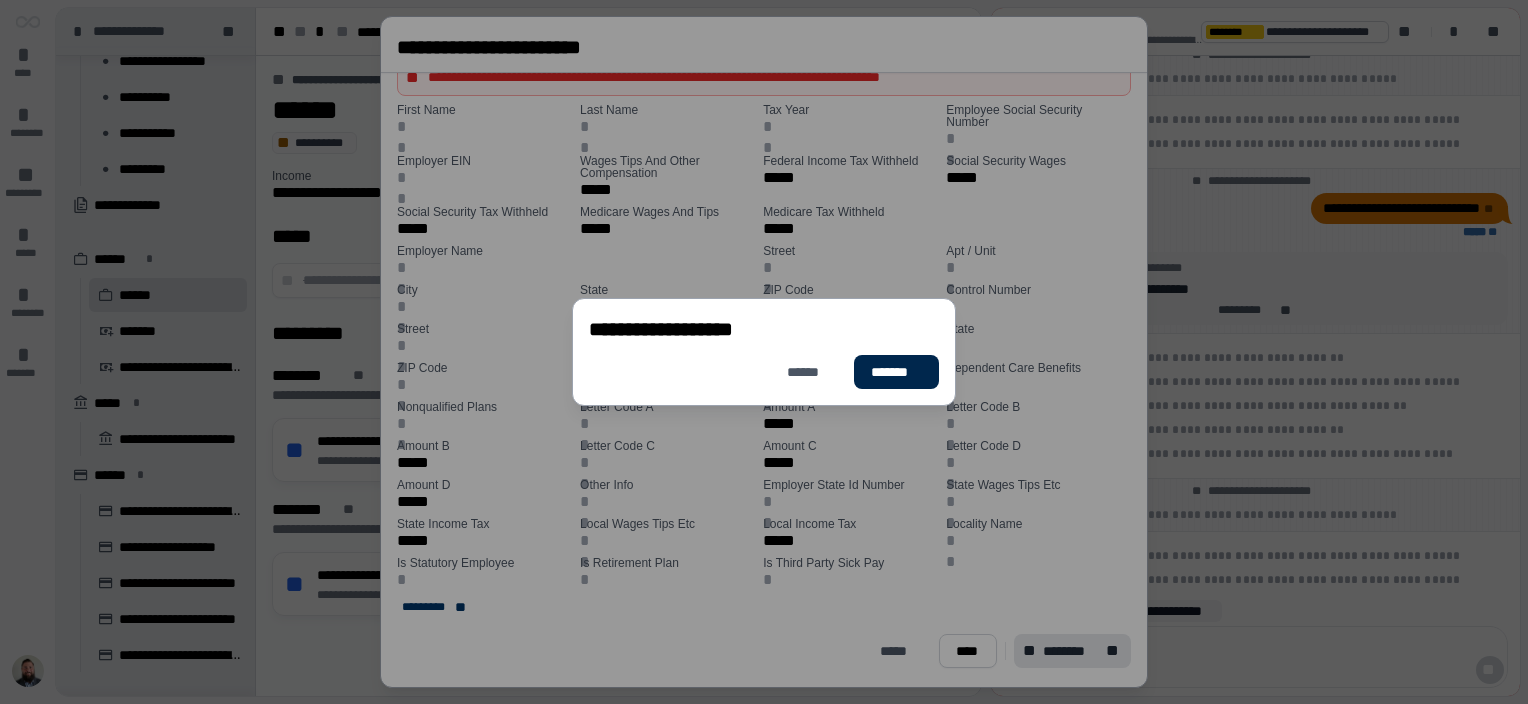 click on "*******" at bounding box center [896, 372] 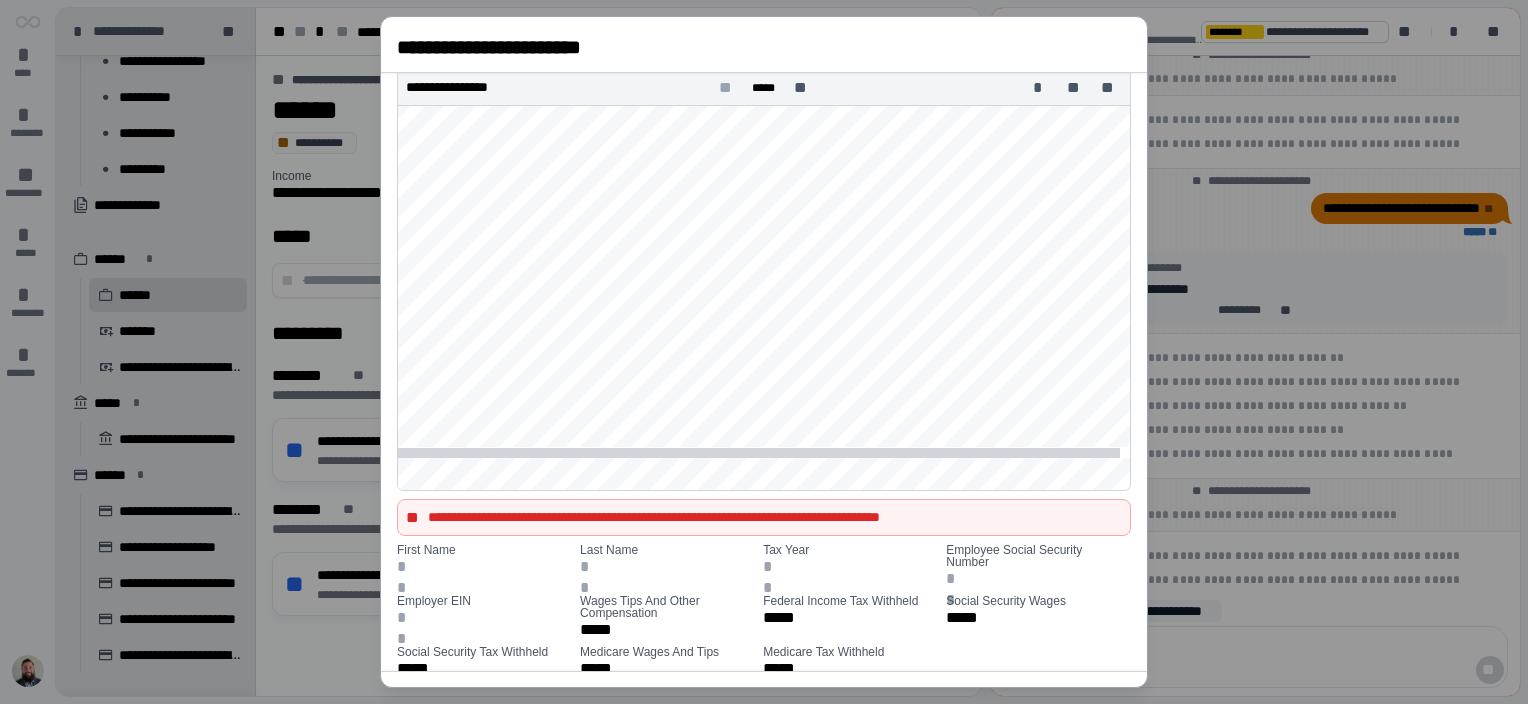 scroll, scrollTop: 0, scrollLeft: 0, axis: both 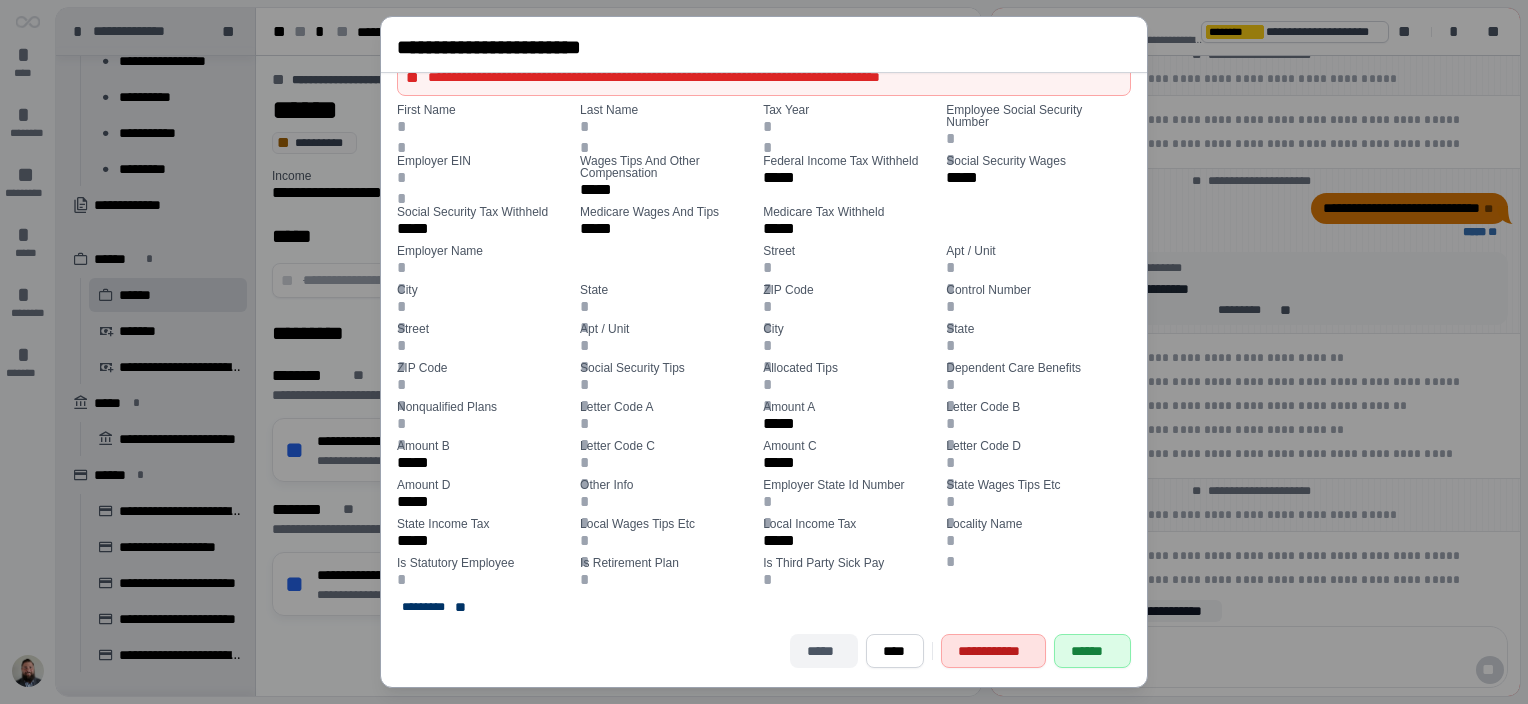 click on "*****" at bounding box center (824, 651) 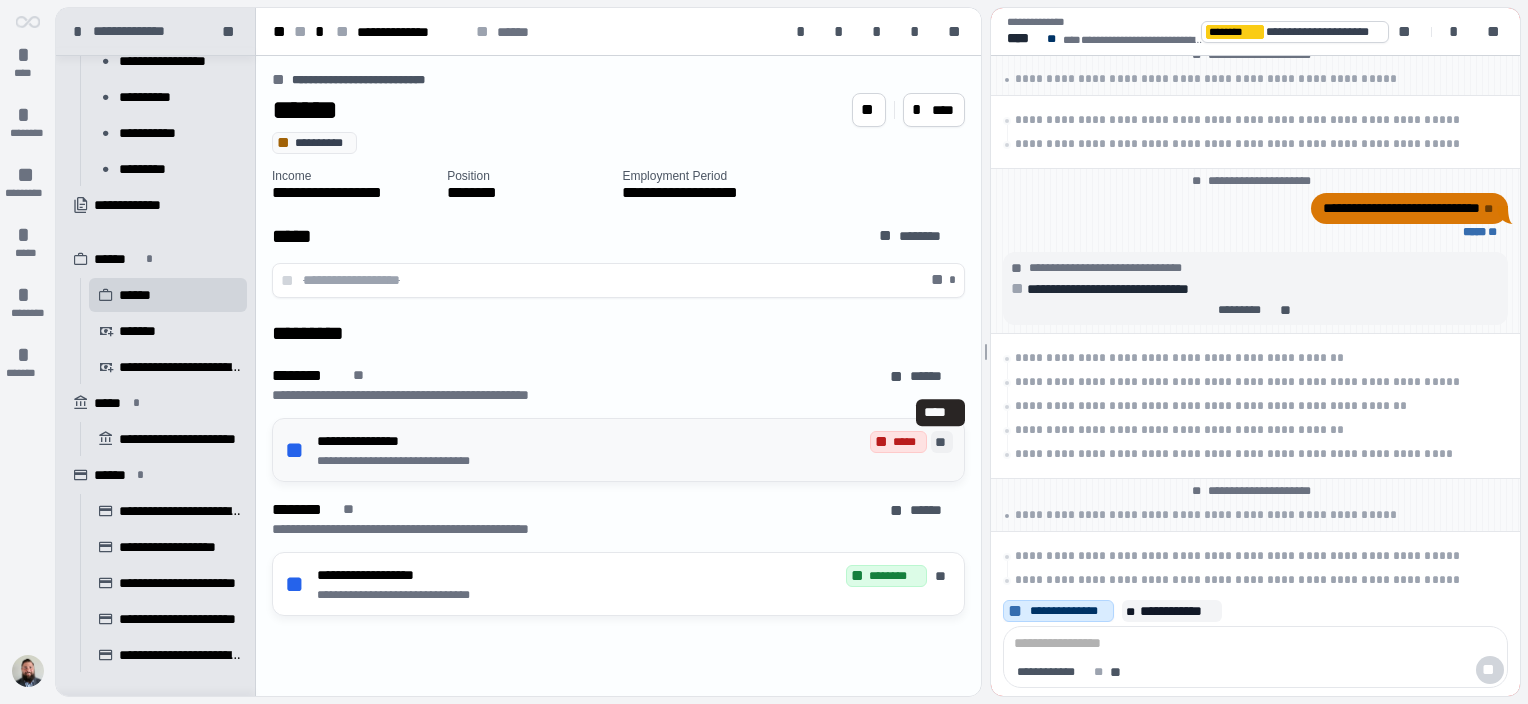 click on "**" at bounding box center [942, 442] 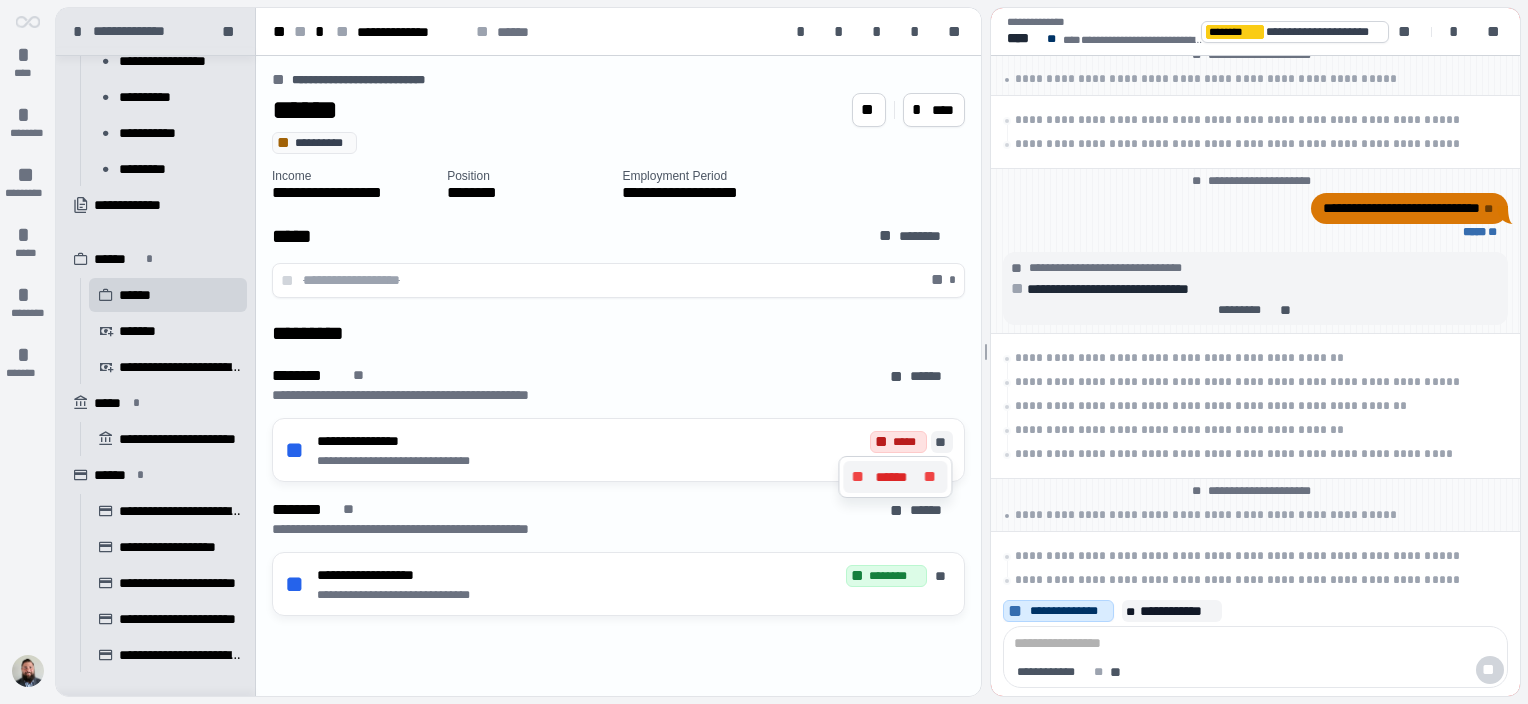 click on "** ****** **" at bounding box center [895, 477] 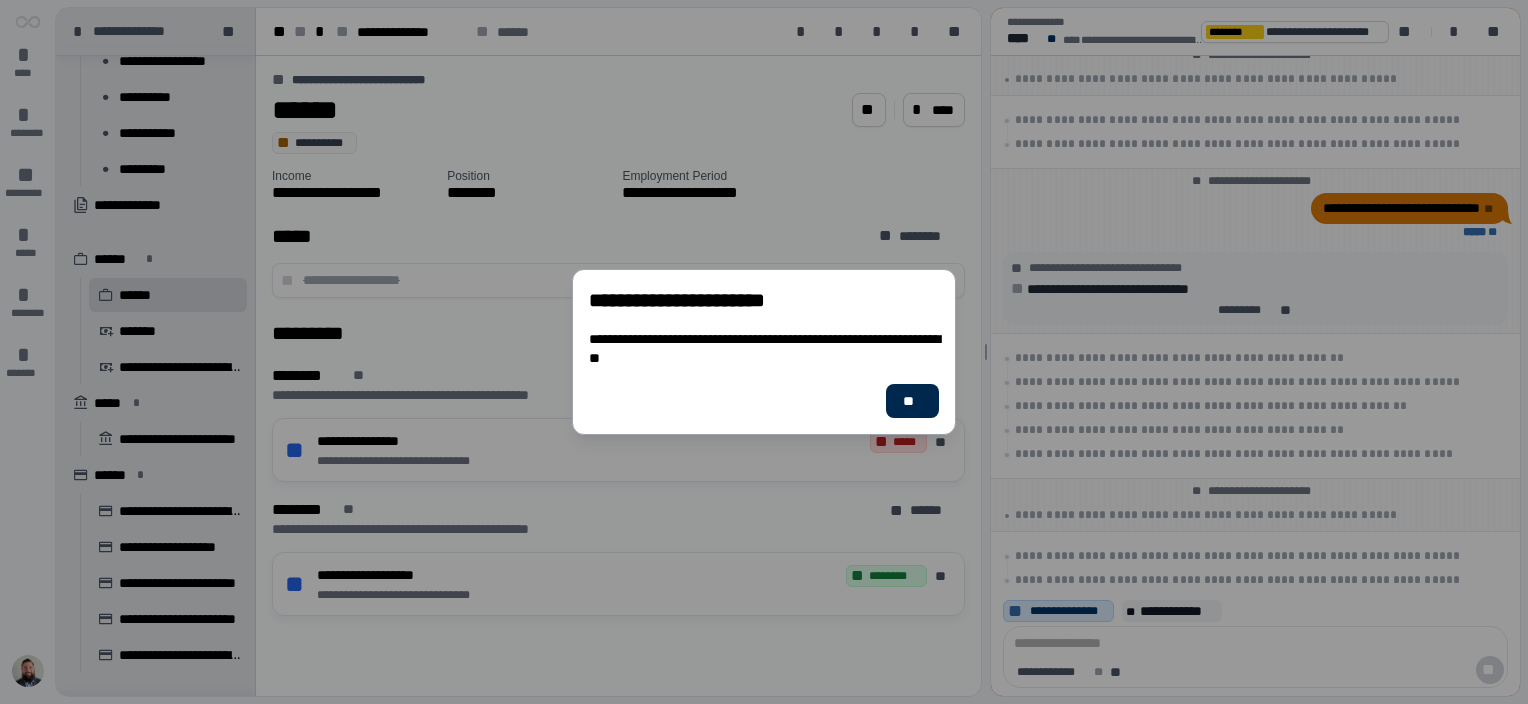 click on "**" at bounding box center (912, 401) 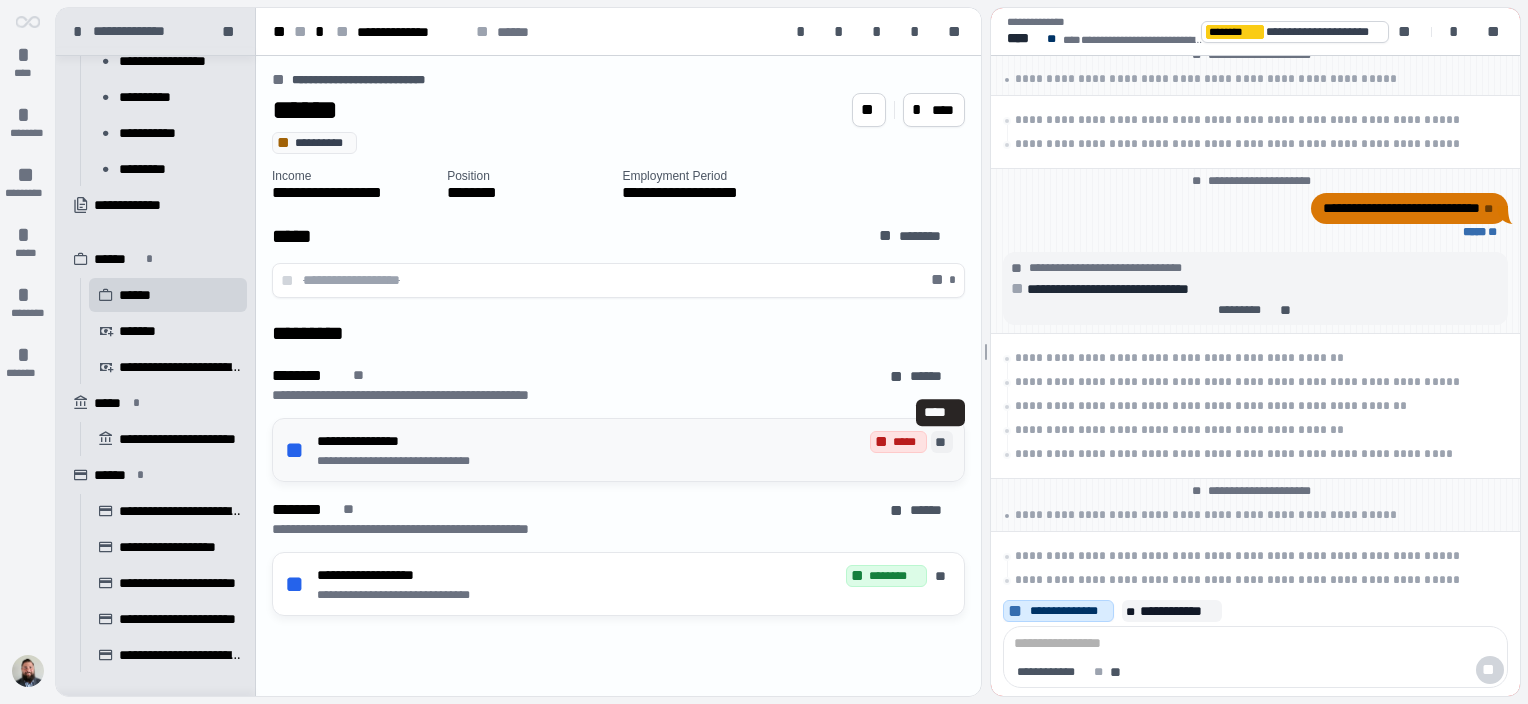 click on "**" at bounding box center (942, 442) 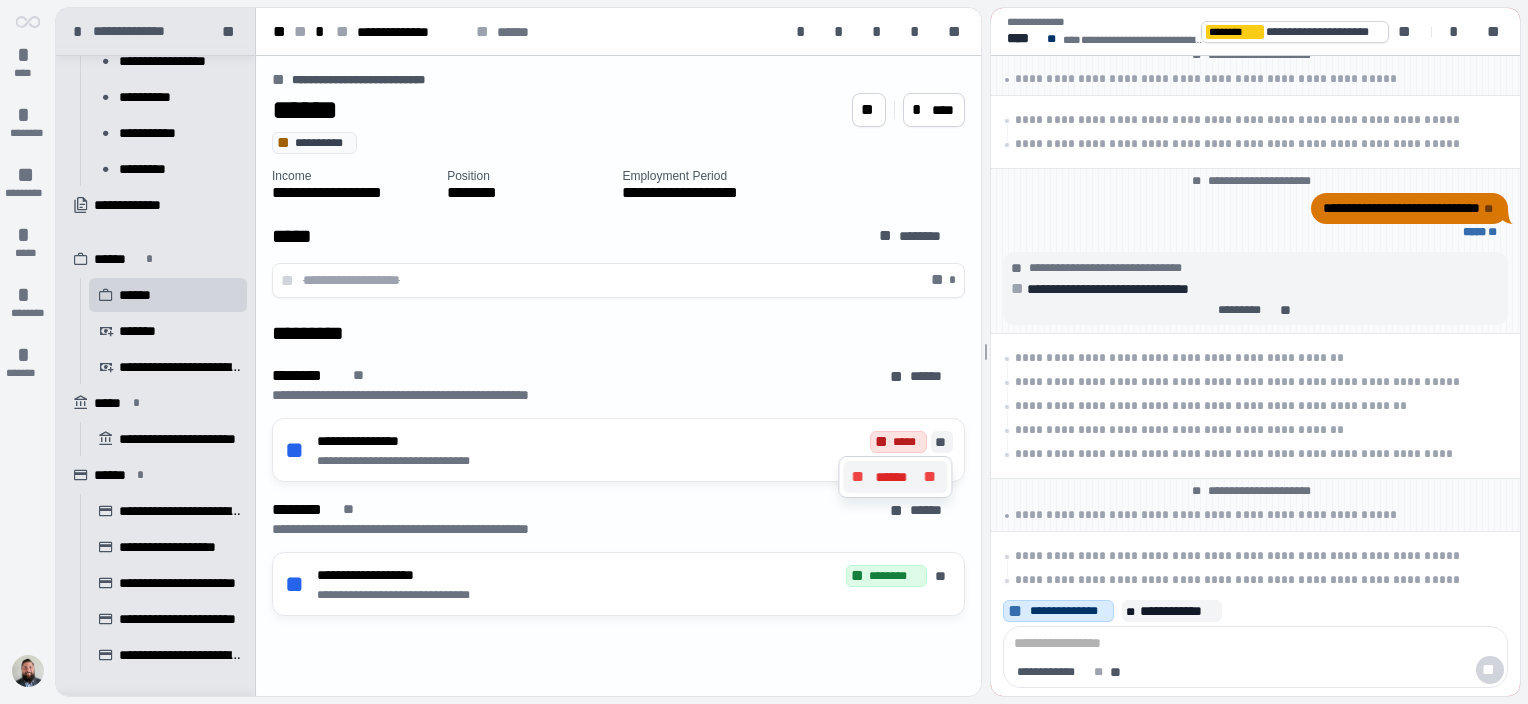 click on "**" at bounding box center (859, 477) 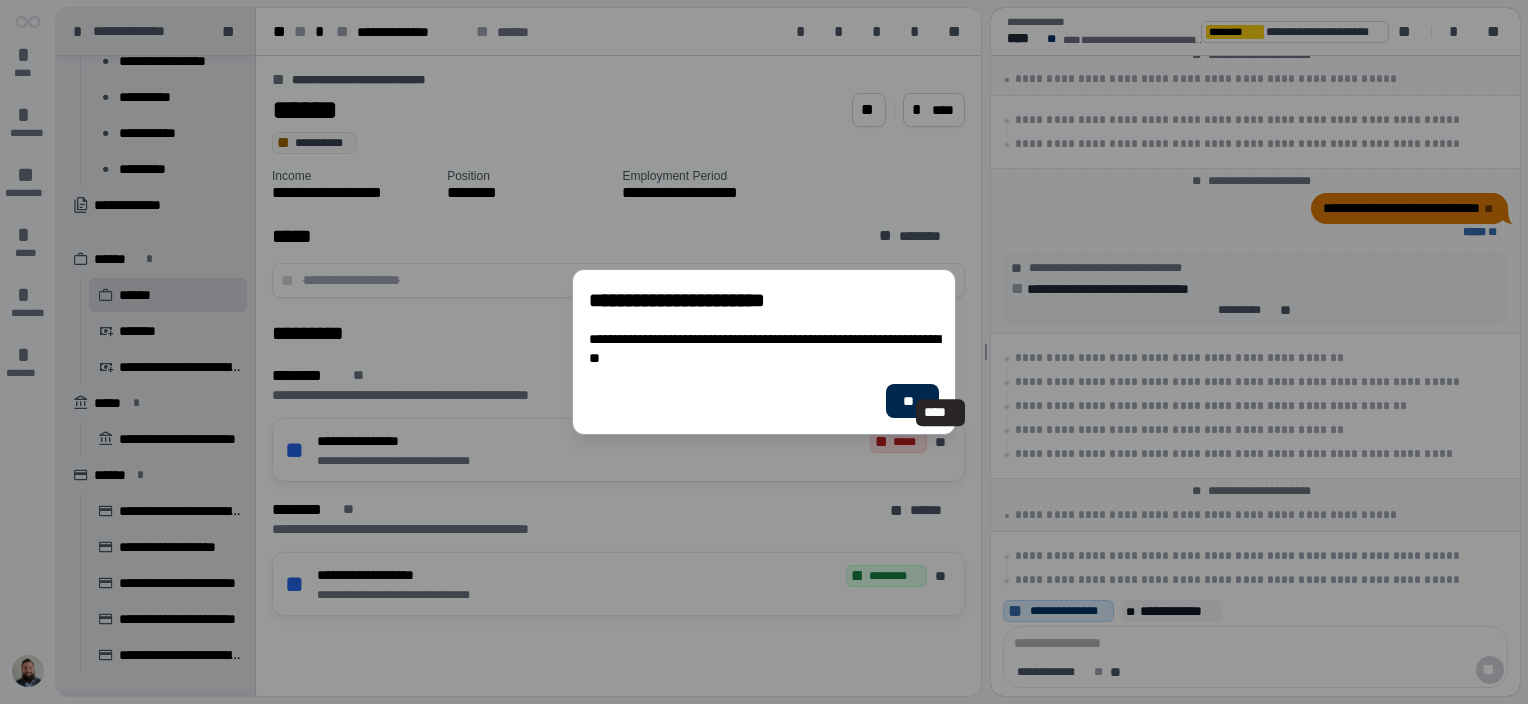 click on "**" at bounding box center [912, 401] 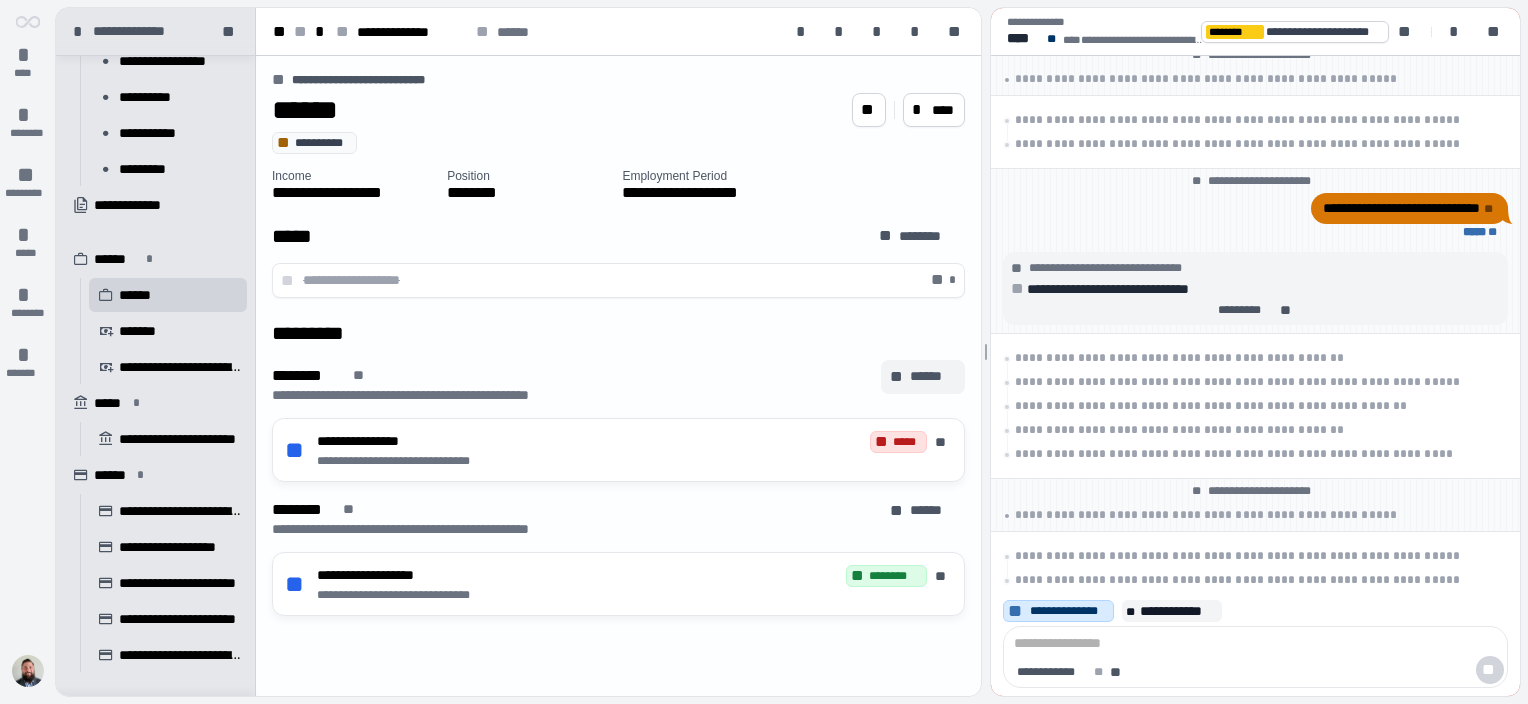 click on "**" at bounding box center [898, 377] 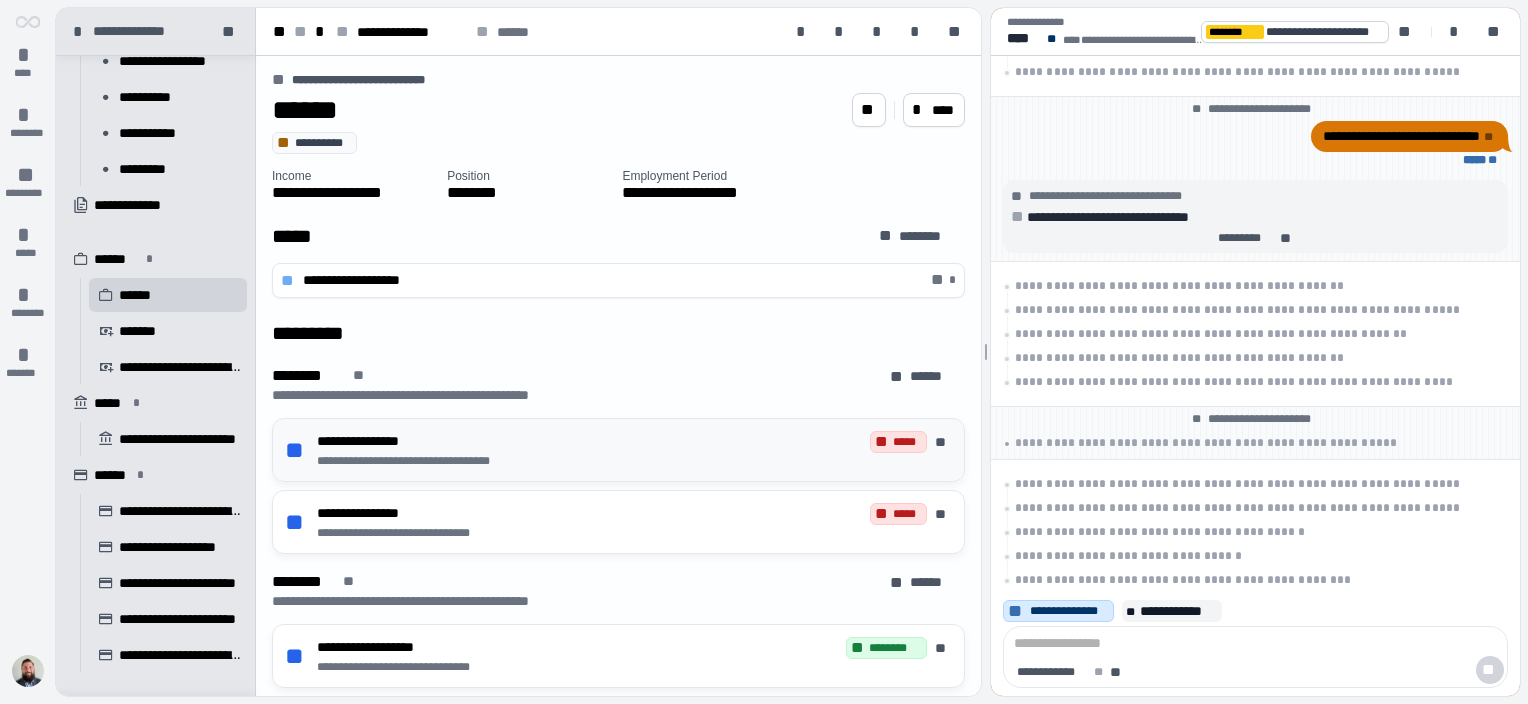 click on "** *****" at bounding box center [898, 442] 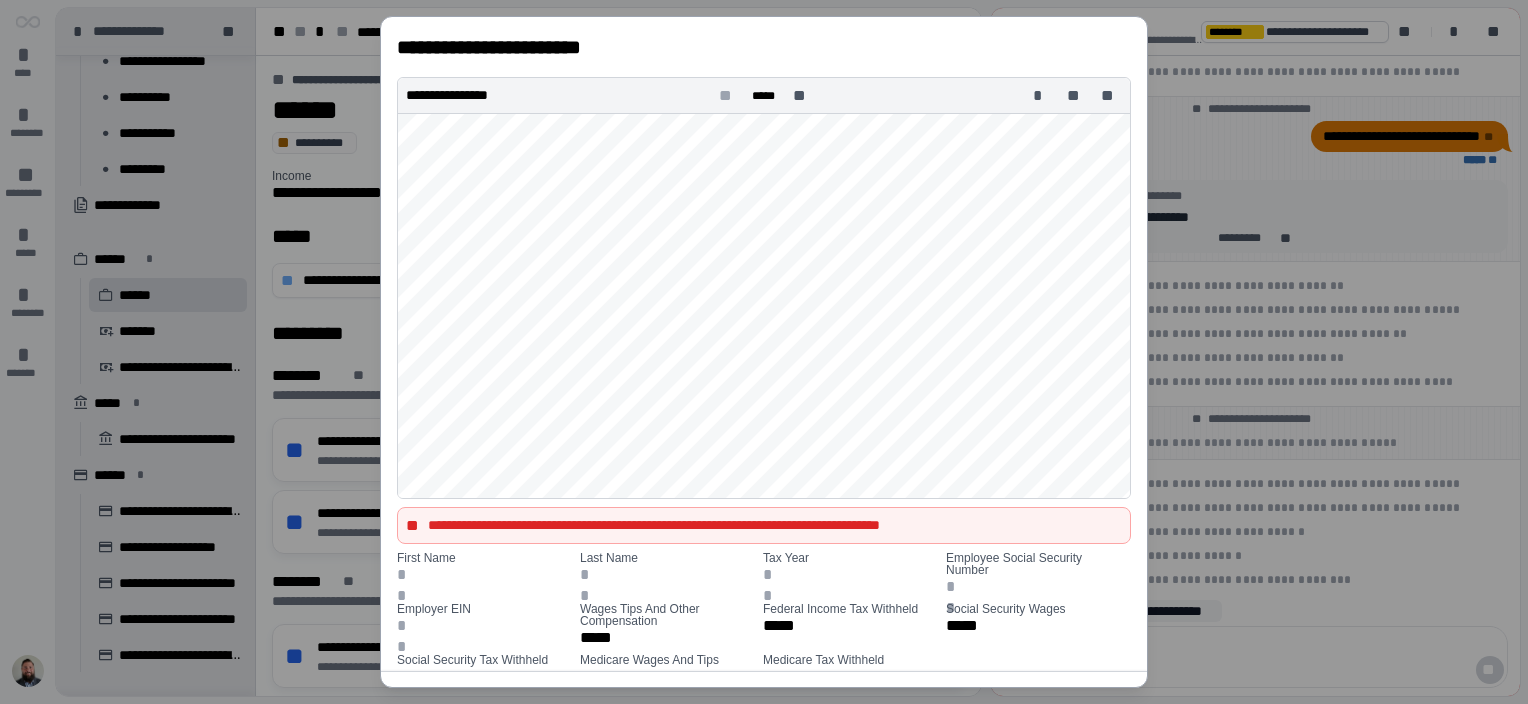 scroll, scrollTop: 500, scrollLeft: 0, axis: vertical 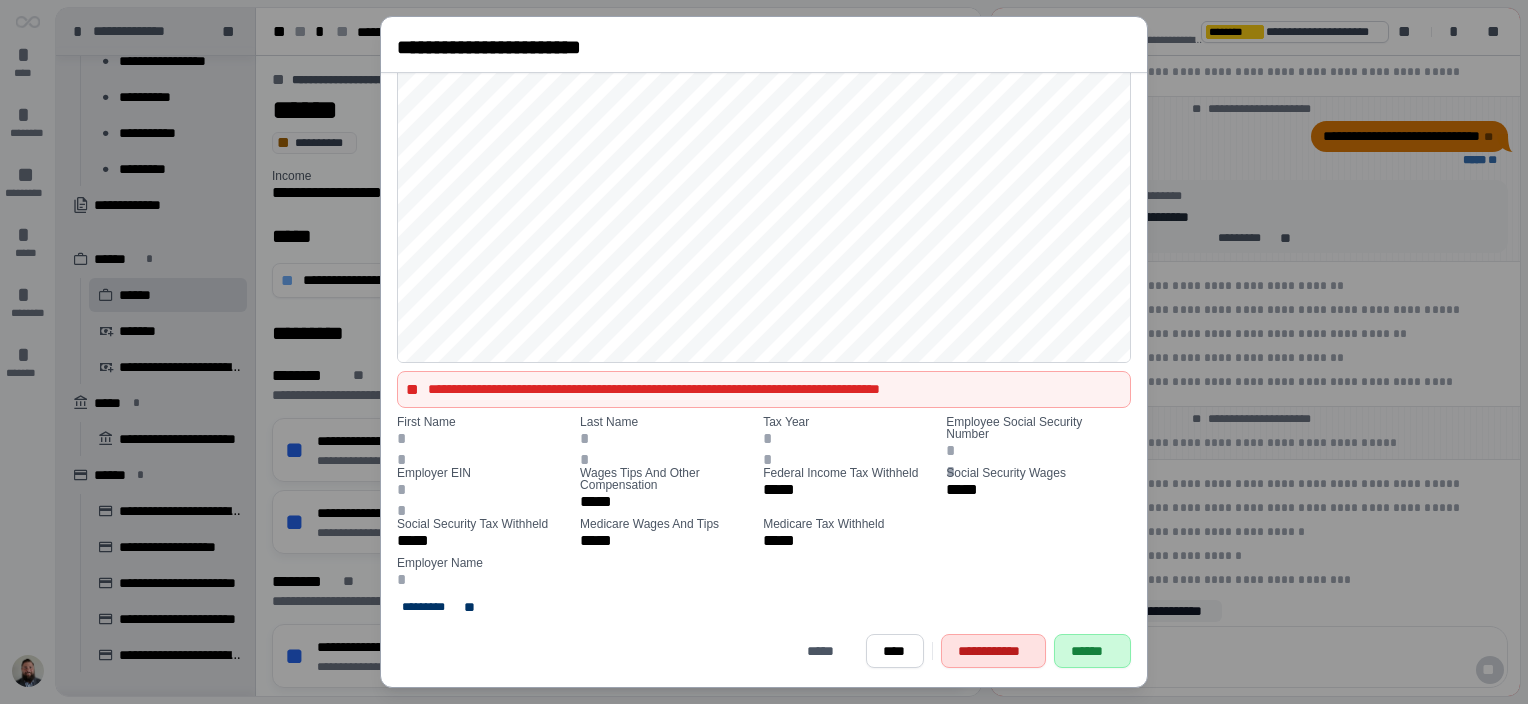 click on "******" at bounding box center (1093, 651) 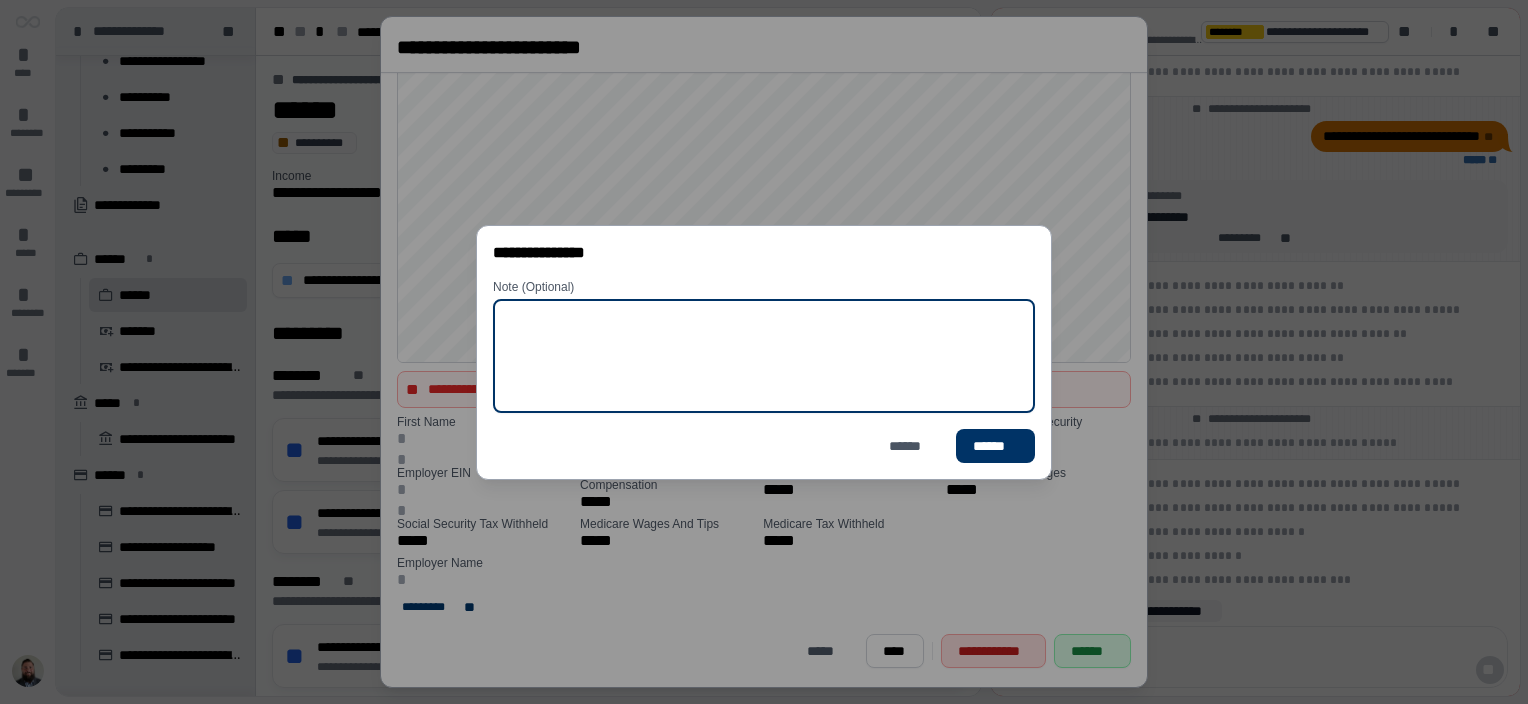 click at bounding box center [764, 356] 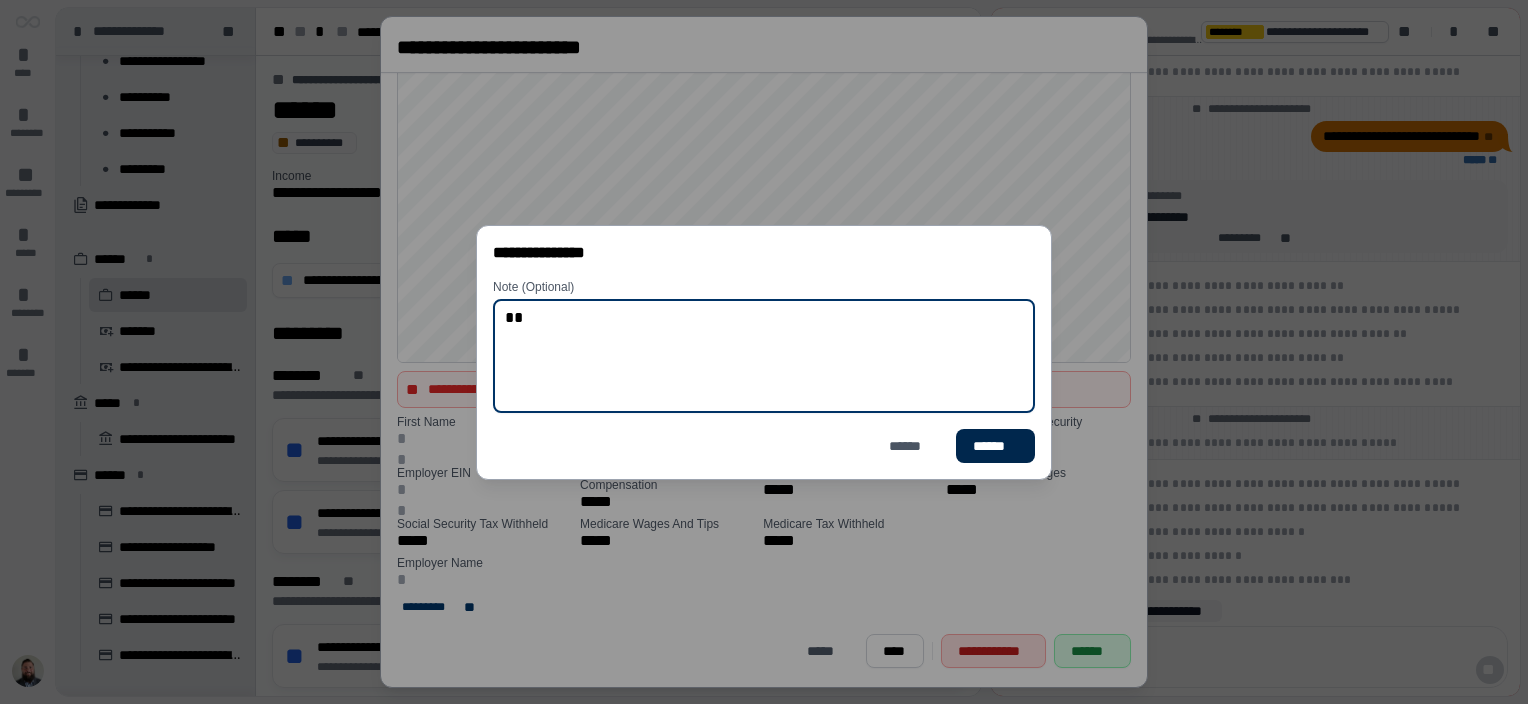 type on "**" 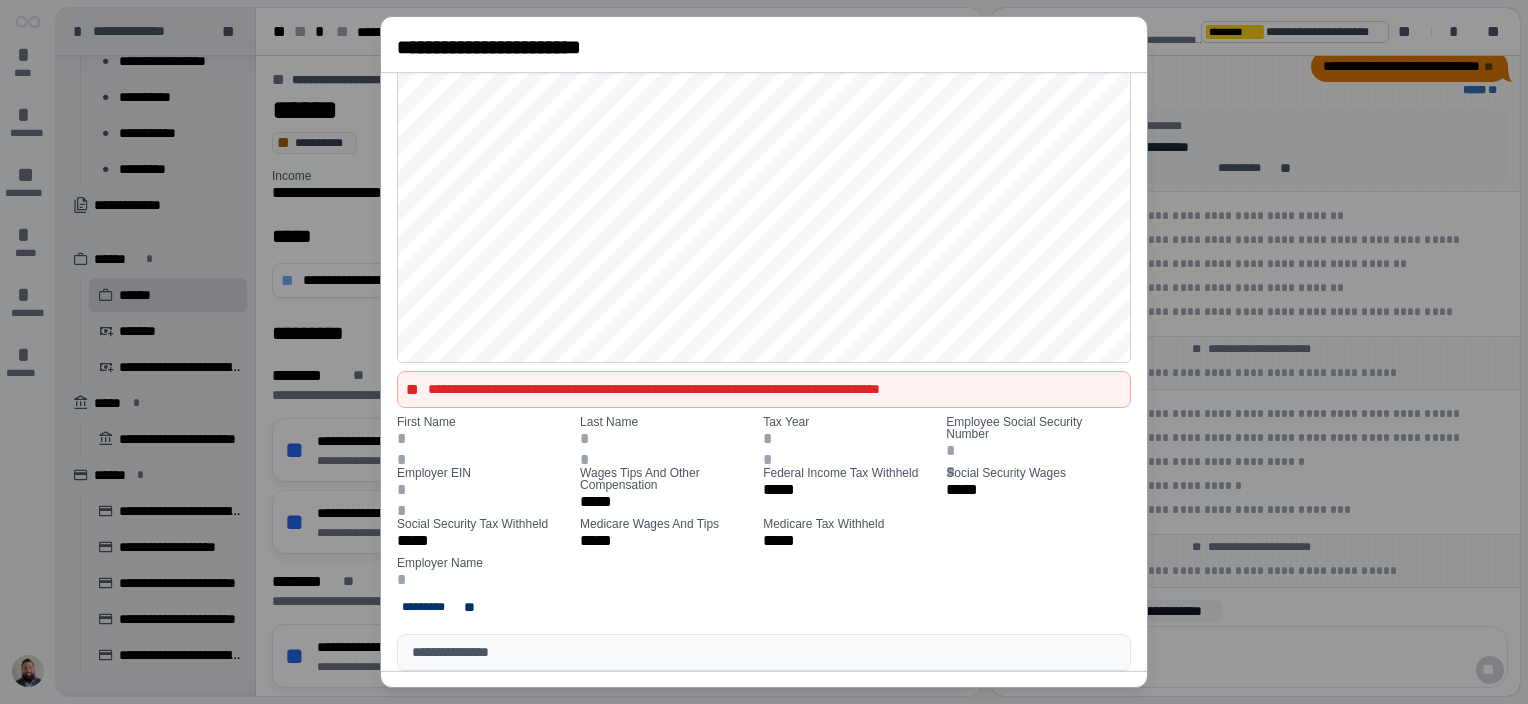 scroll, scrollTop: 188, scrollLeft: 0, axis: vertical 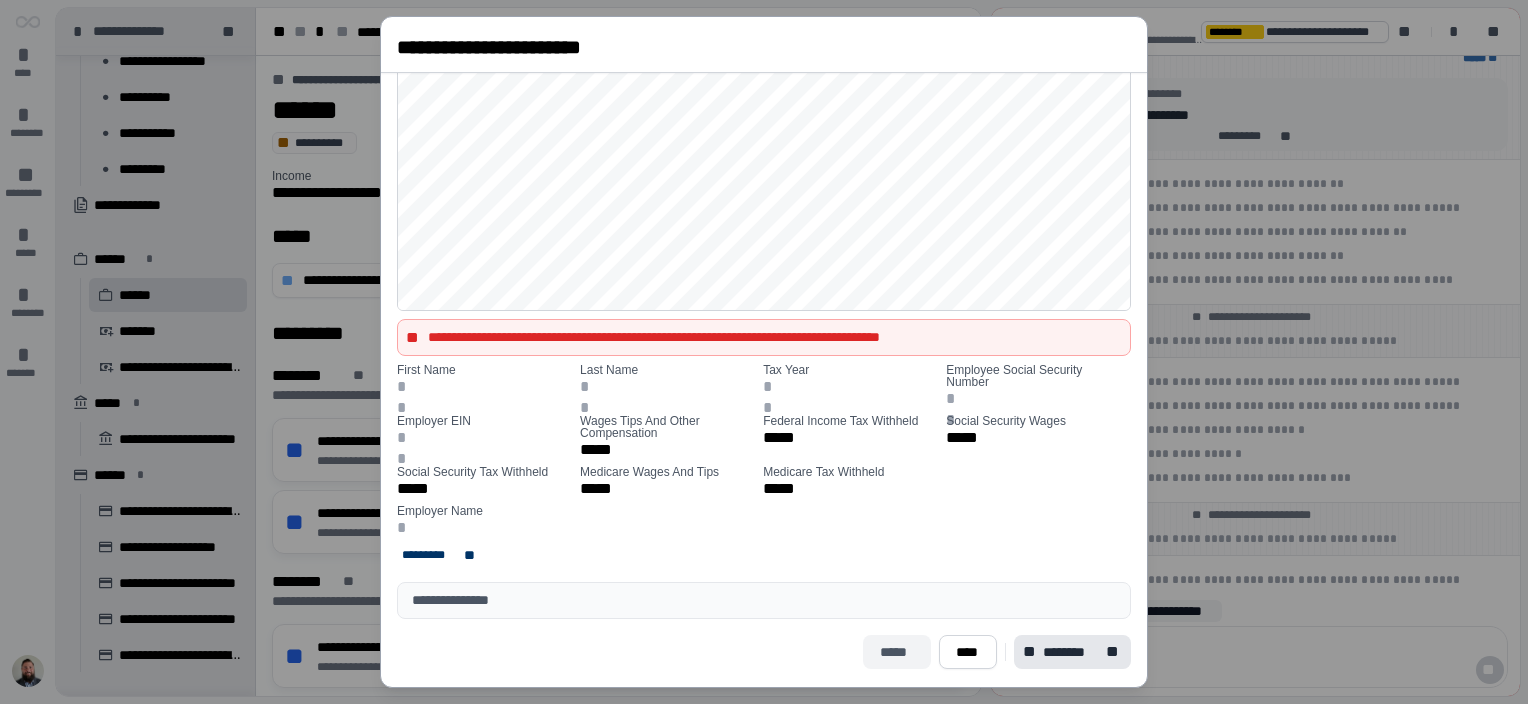 click on "*****" at bounding box center (897, 652) 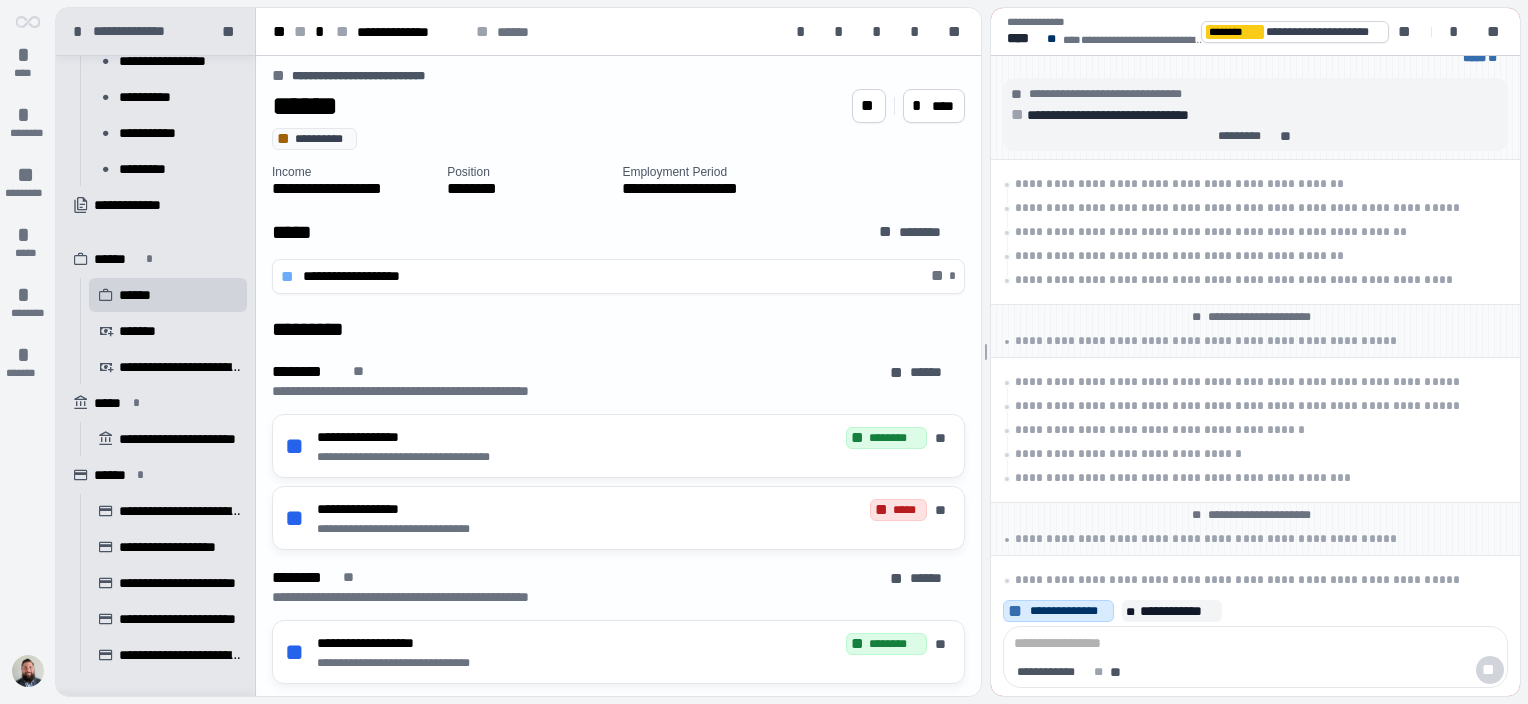 scroll, scrollTop: 5, scrollLeft: 0, axis: vertical 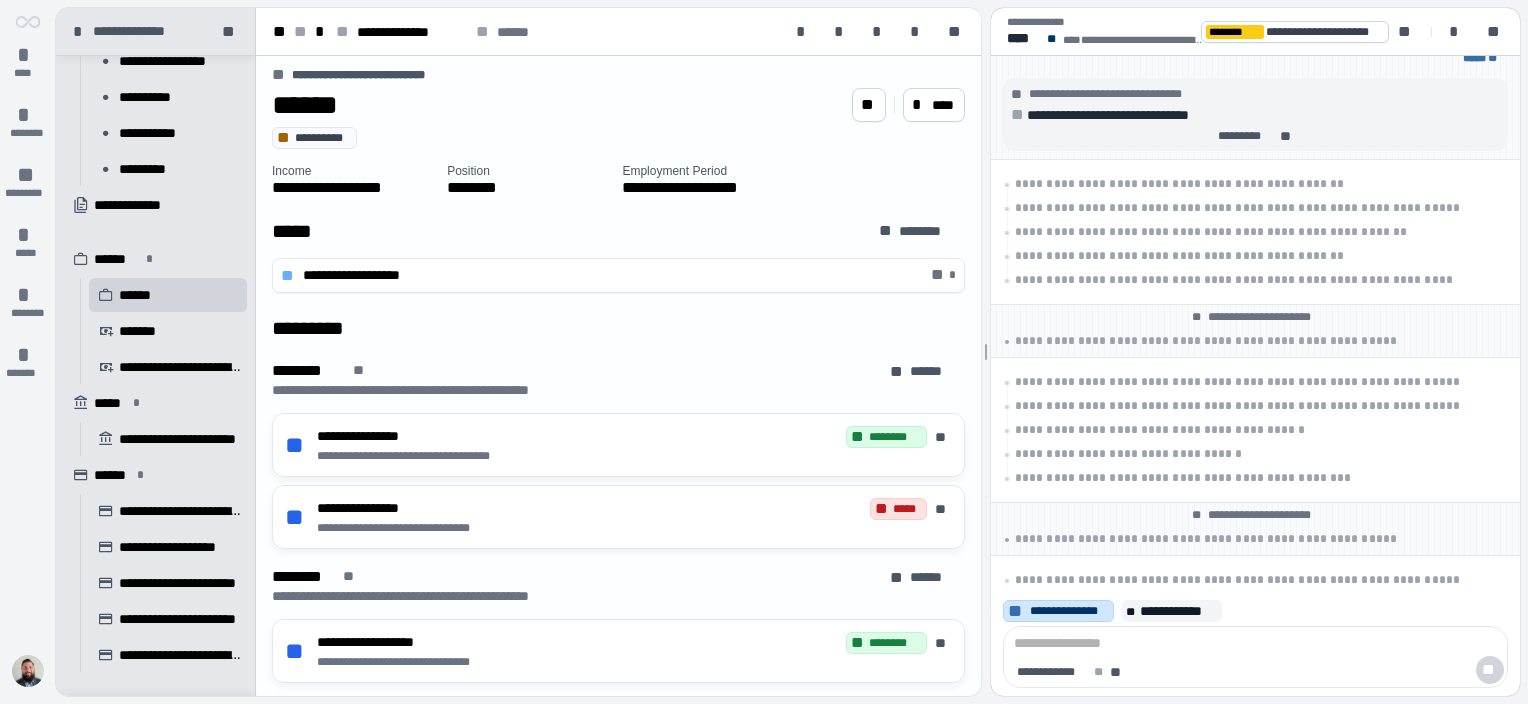 click on "**********" at bounding box center (1069, 611) 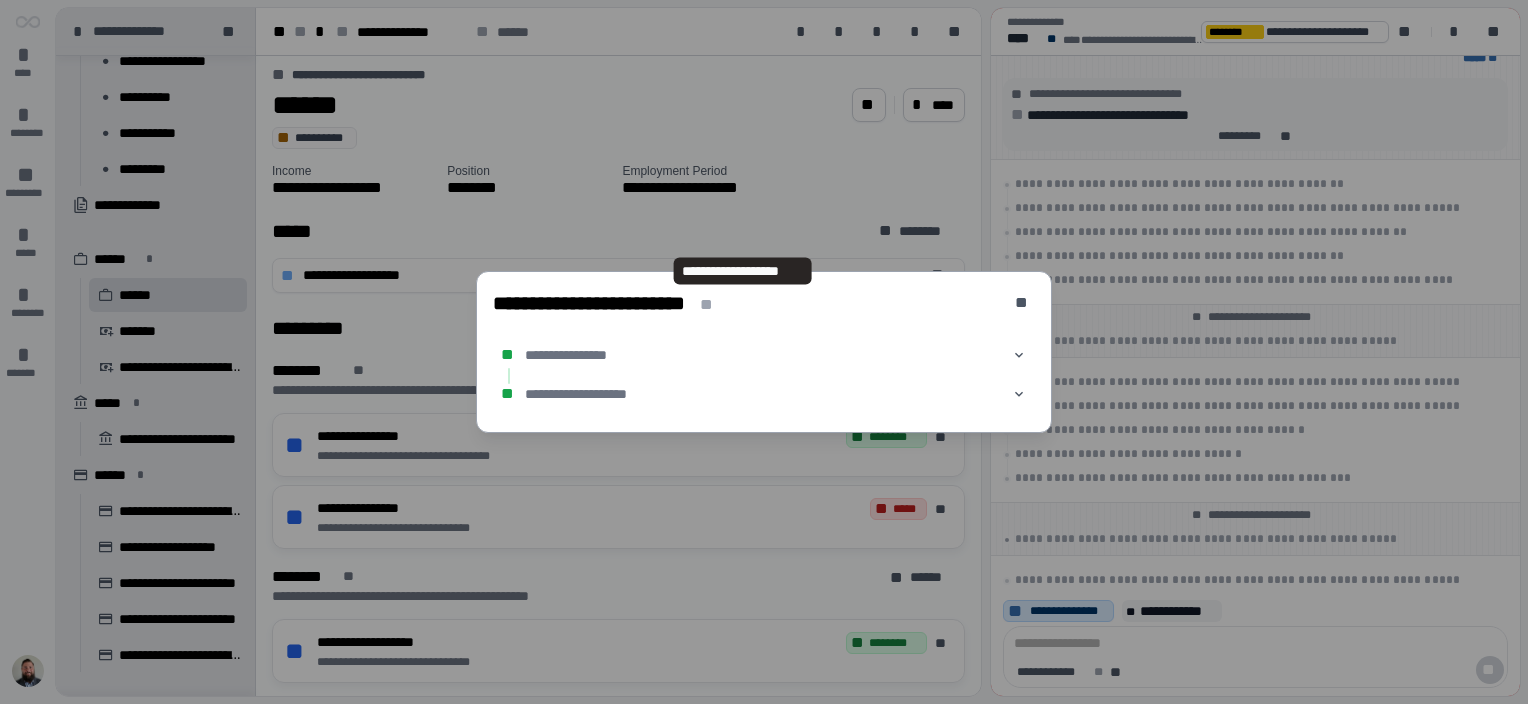 click on "**********" at bounding box center (764, 352) 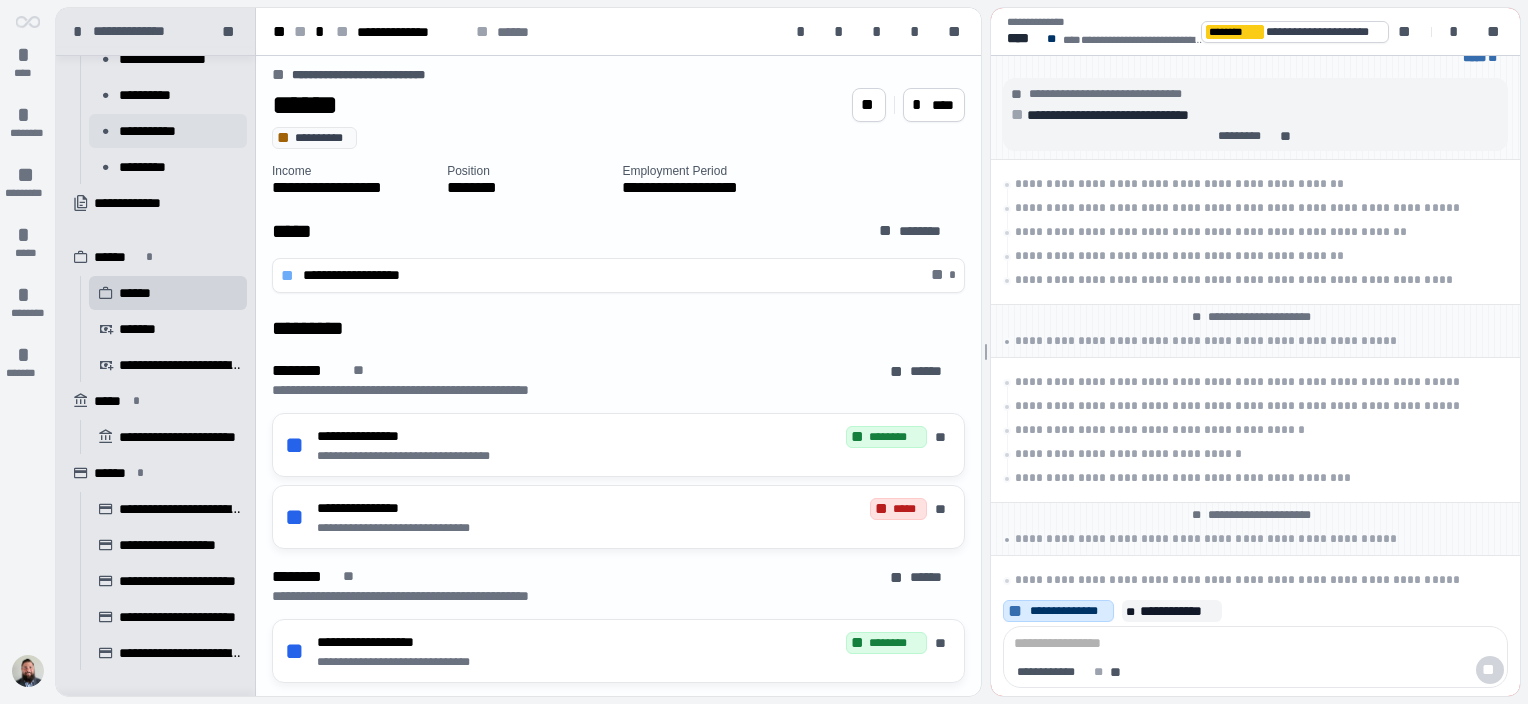 scroll, scrollTop: 0, scrollLeft: 0, axis: both 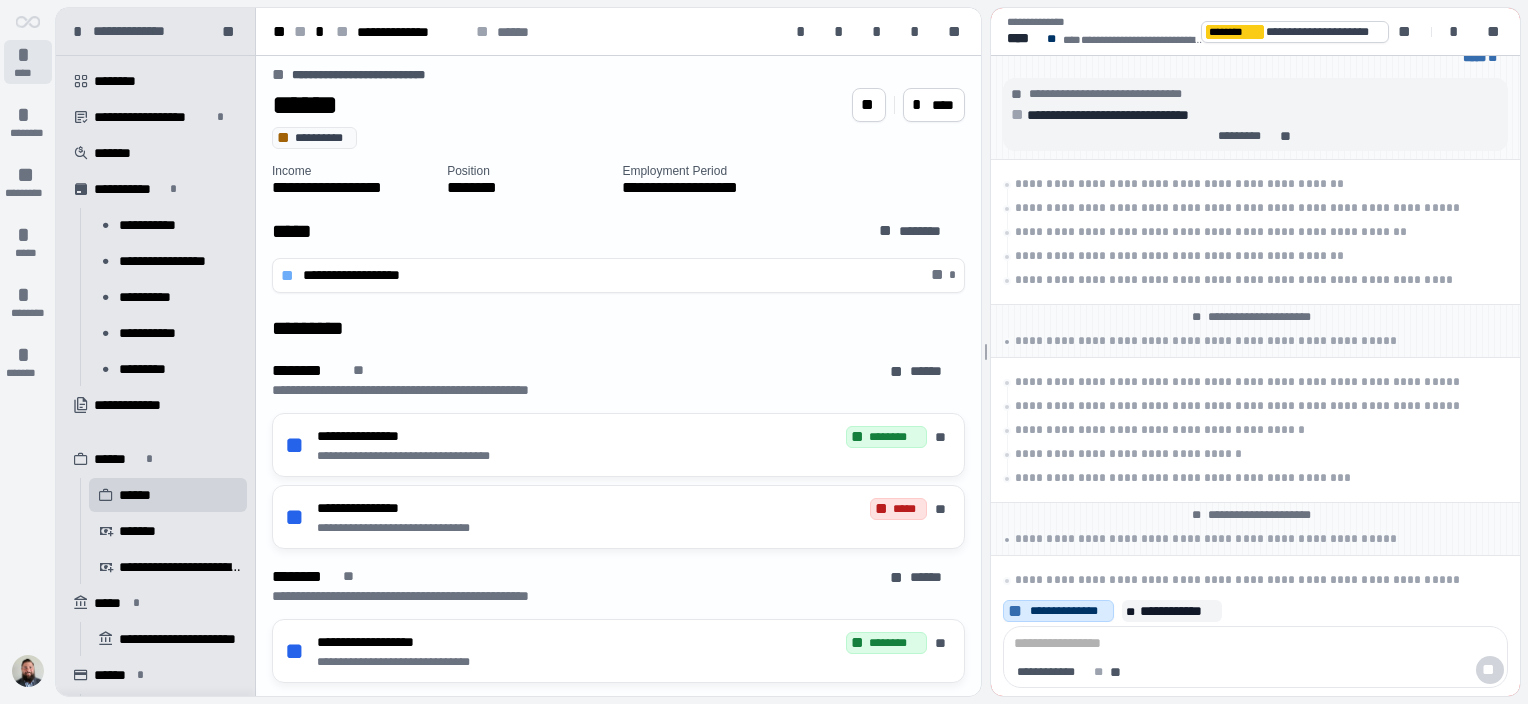 click on "* ****" at bounding box center (28, 62) 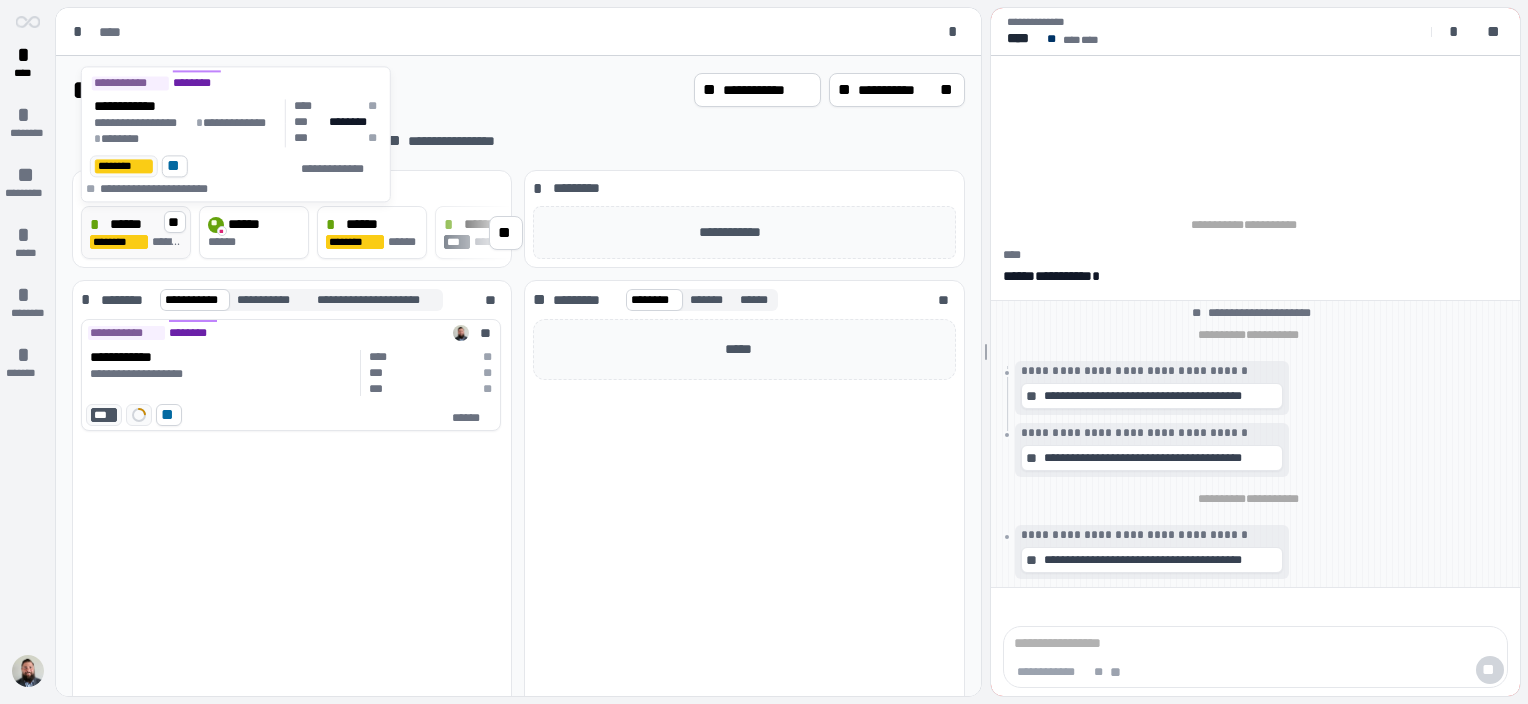 click on "********" at bounding box center [119, 242] 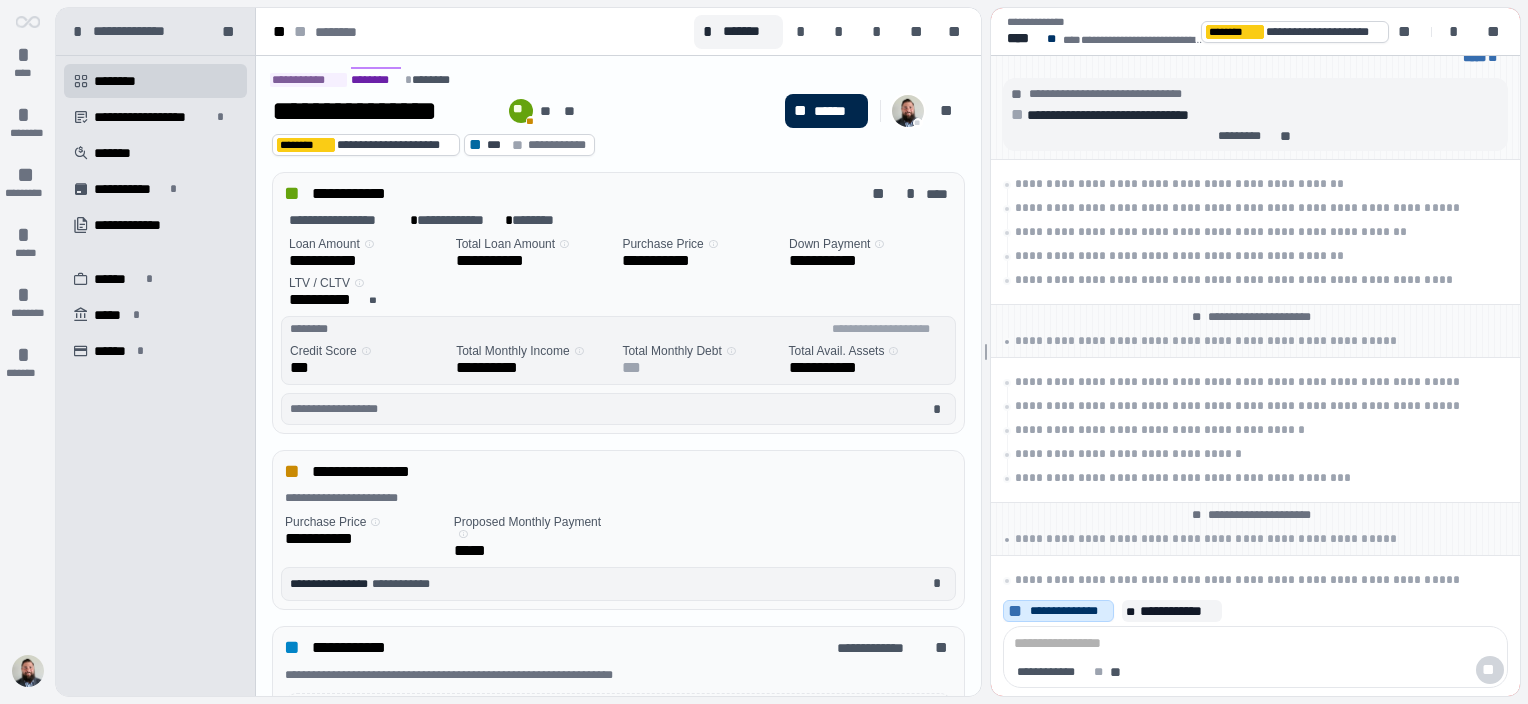 click on "******" at bounding box center (836, 111) 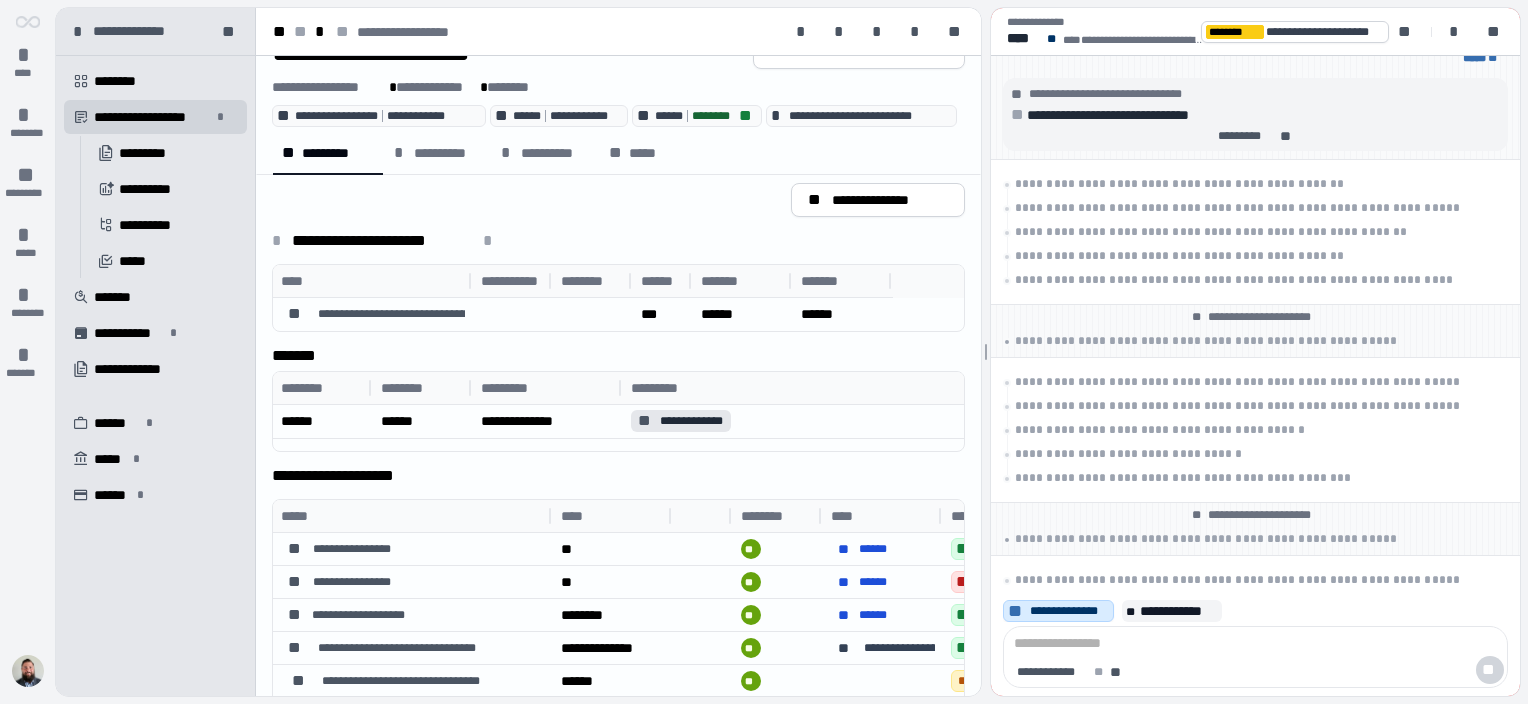 scroll, scrollTop: 86, scrollLeft: 0, axis: vertical 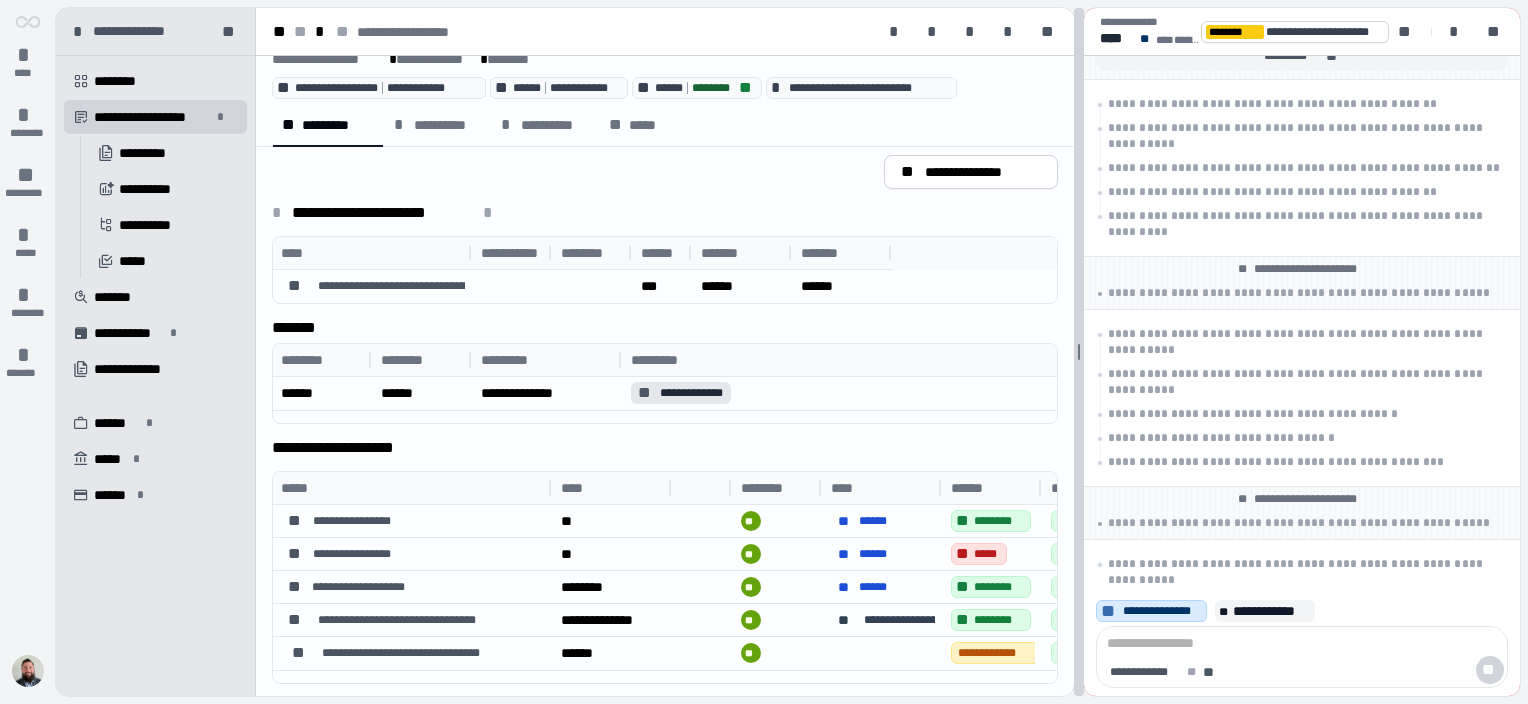 click on "**********" at bounding box center [788, 352] 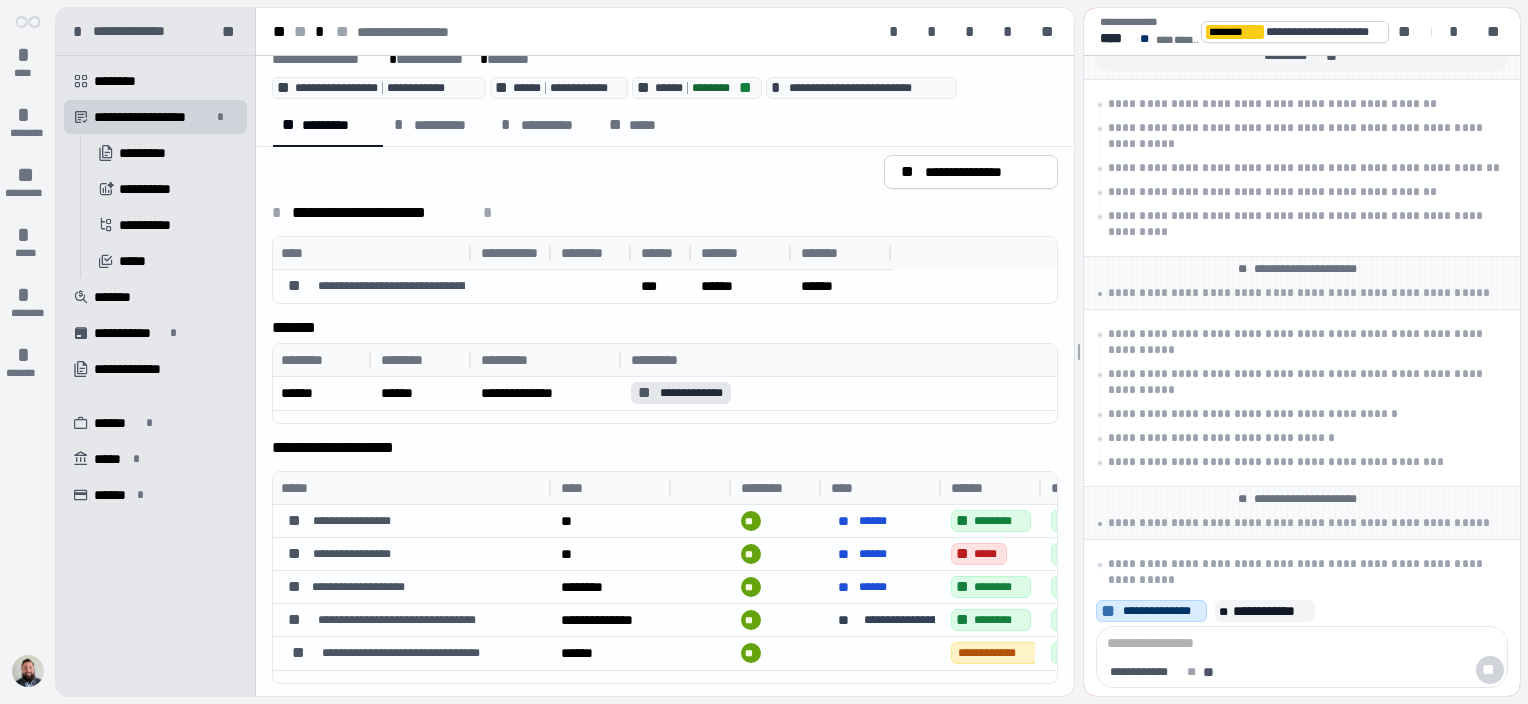 scroll, scrollTop: 0, scrollLeft: 76, axis: horizontal 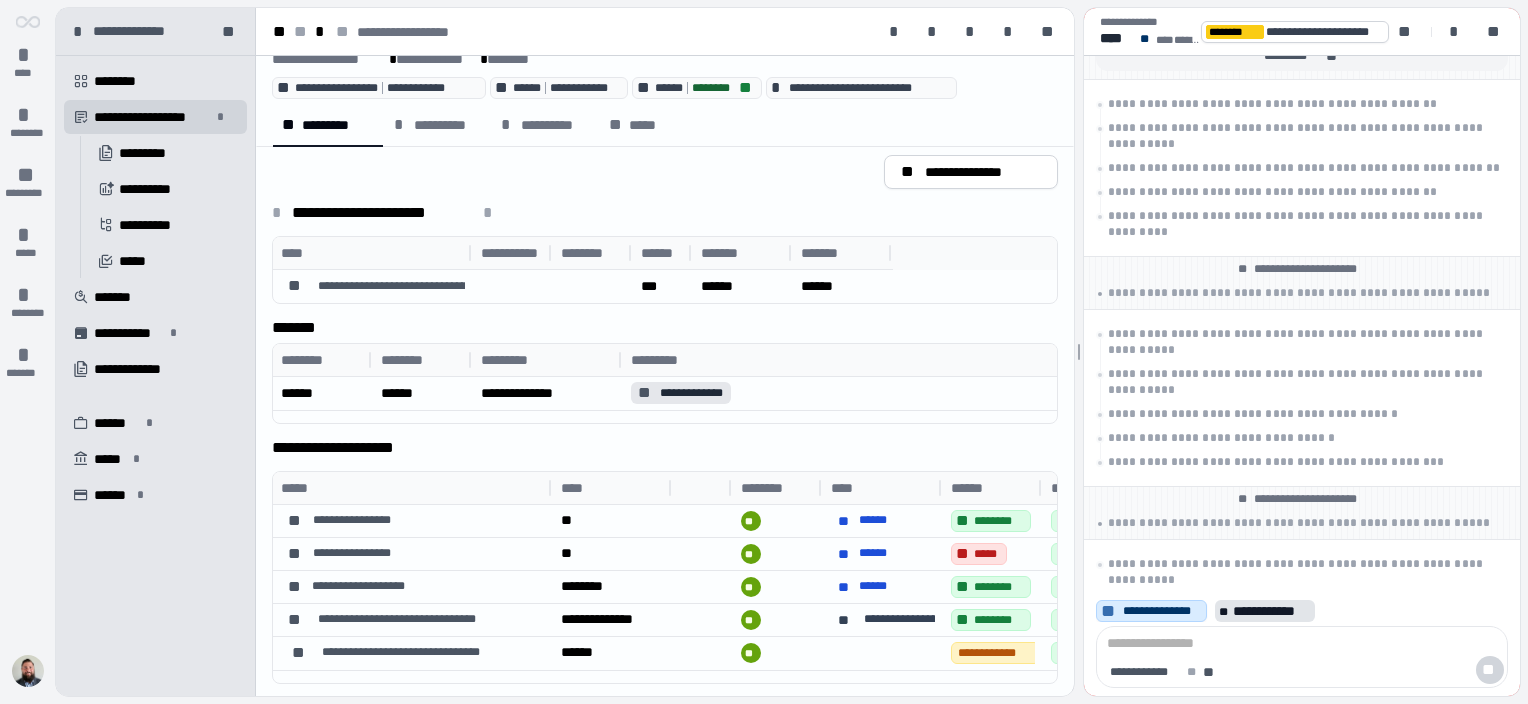 click on "**********" at bounding box center [1272, 611] 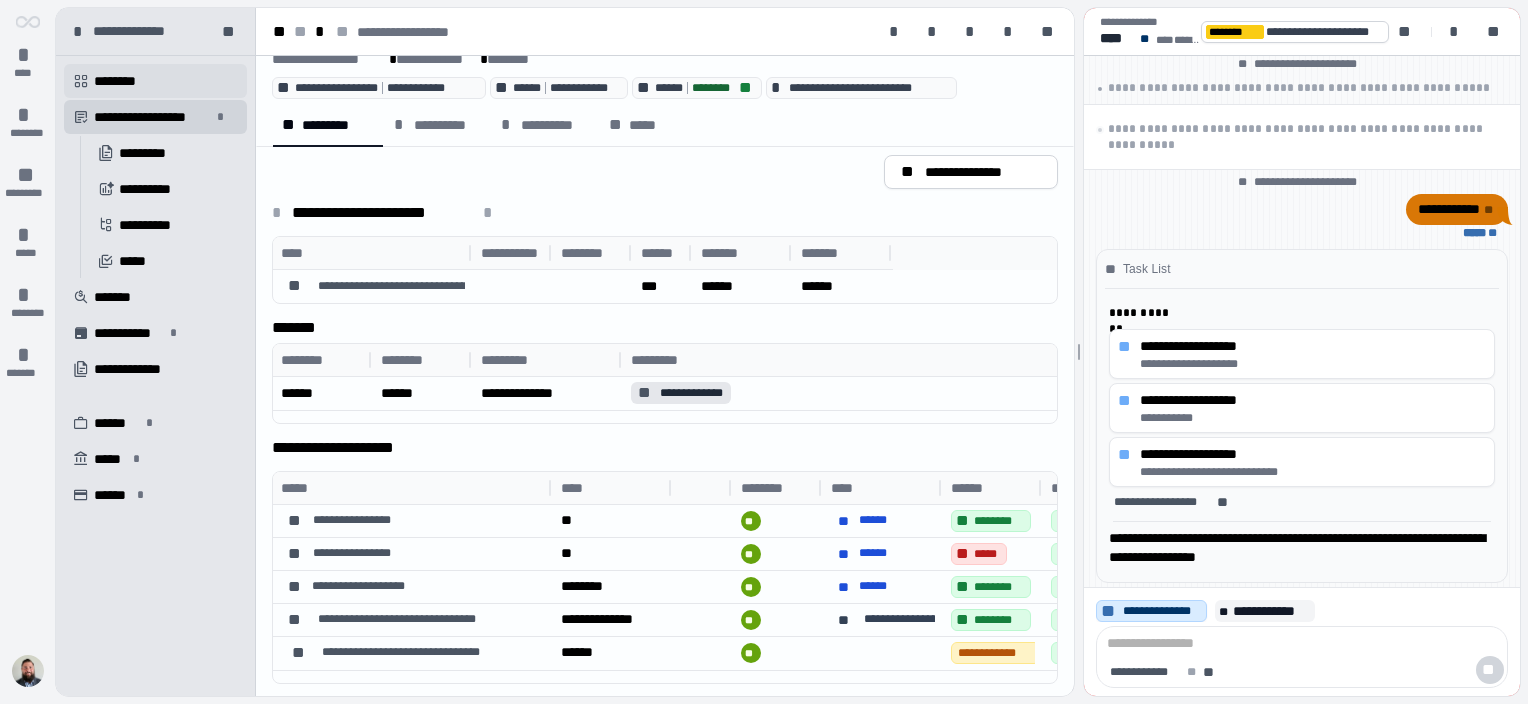 click on "********" at bounding box center (122, 81) 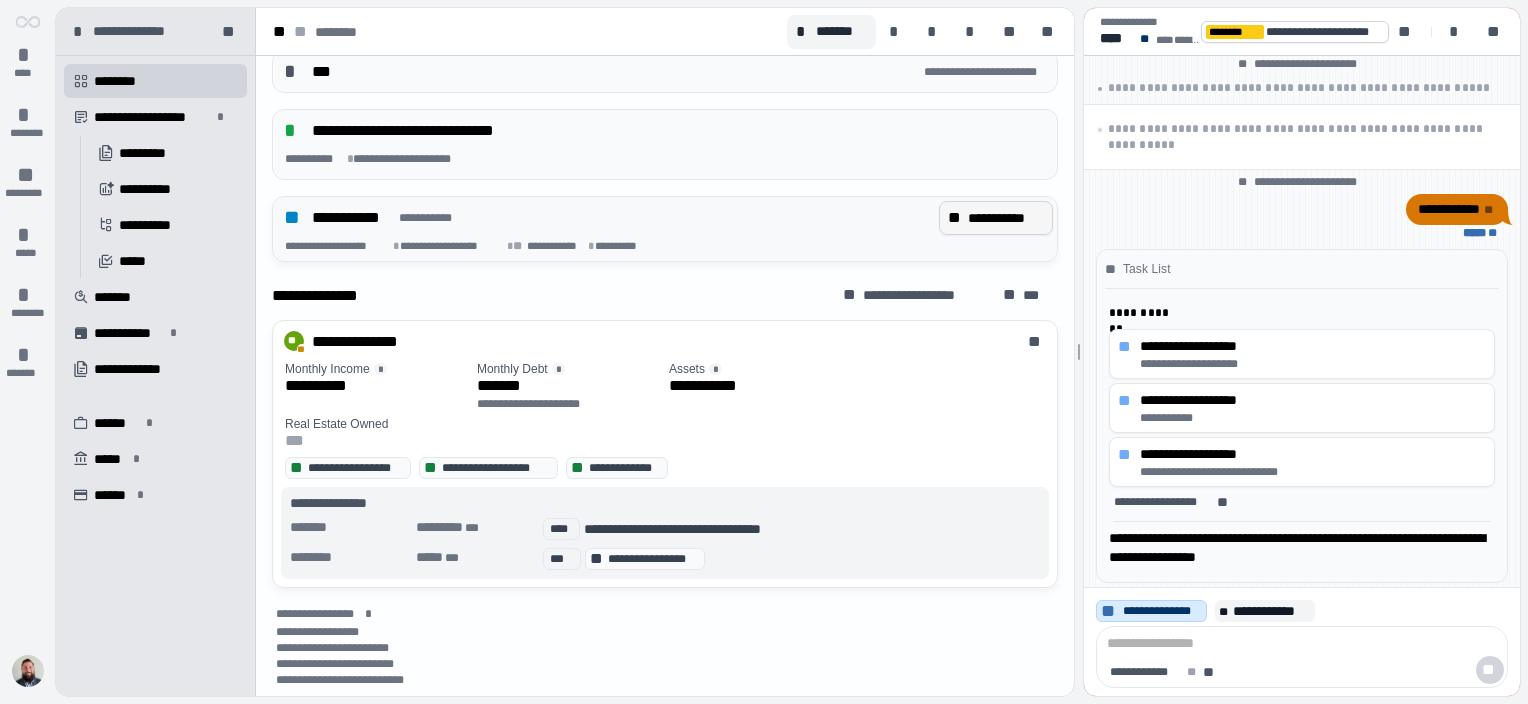 click on "**********" at bounding box center (1006, 218) 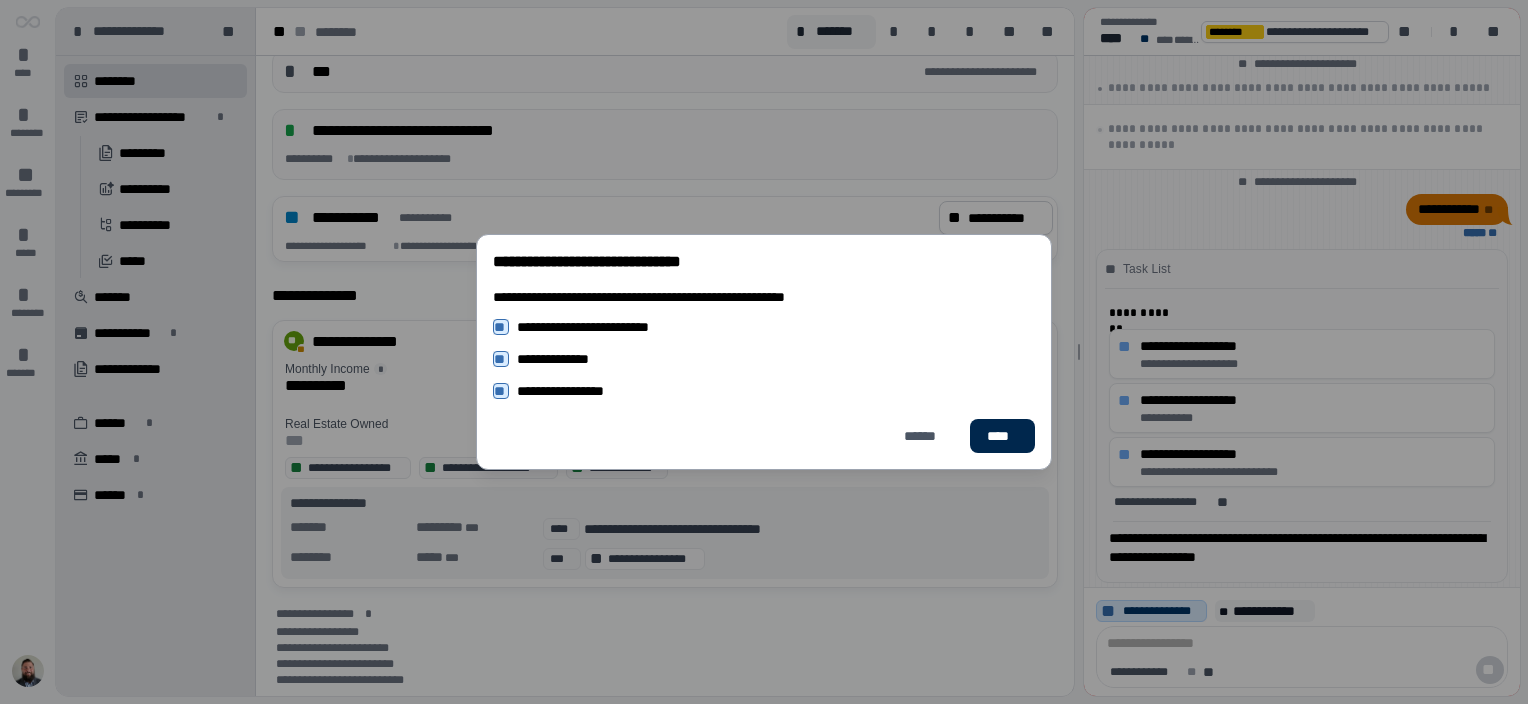 click on "****" at bounding box center [1002, 436] 